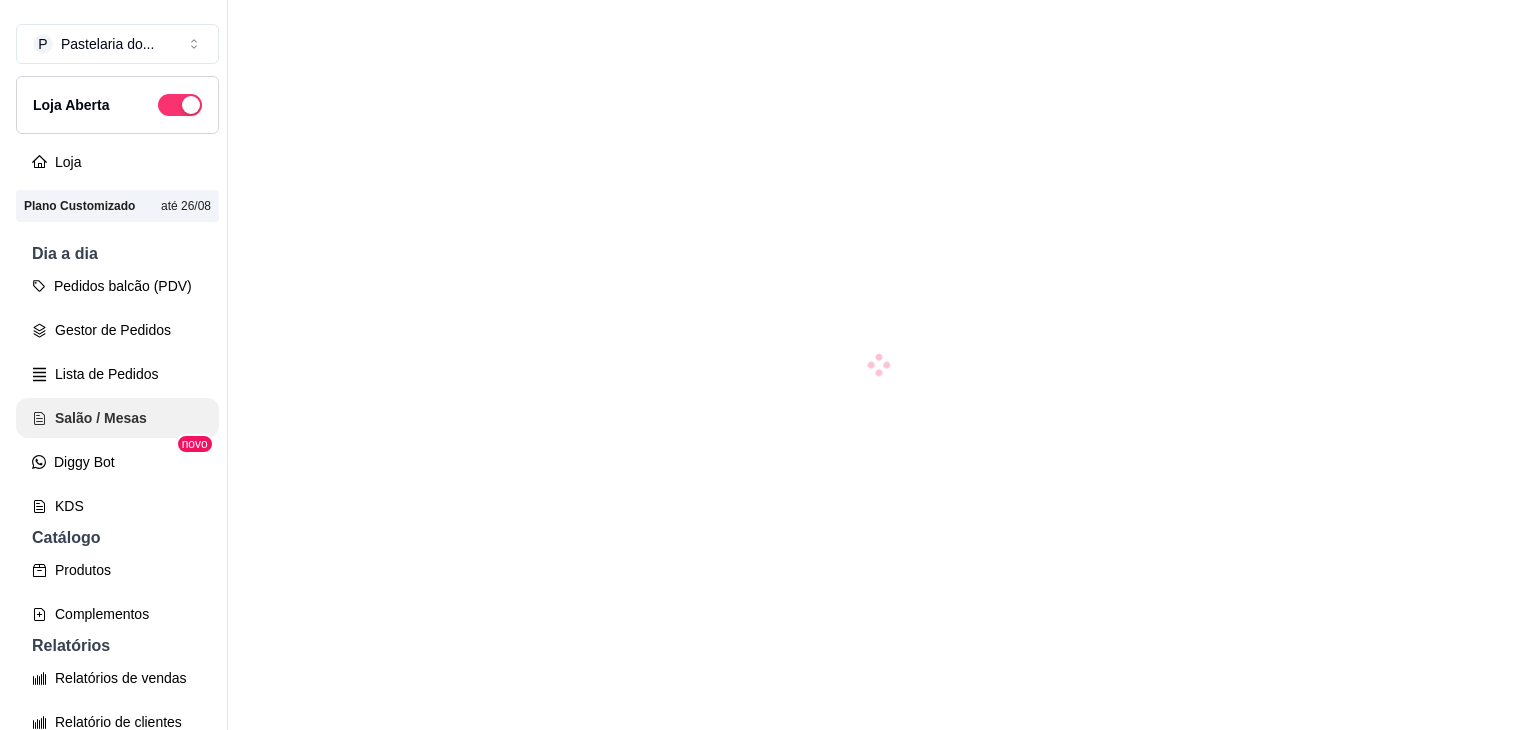 scroll, scrollTop: 0, scrollLeft: 0, axis: both 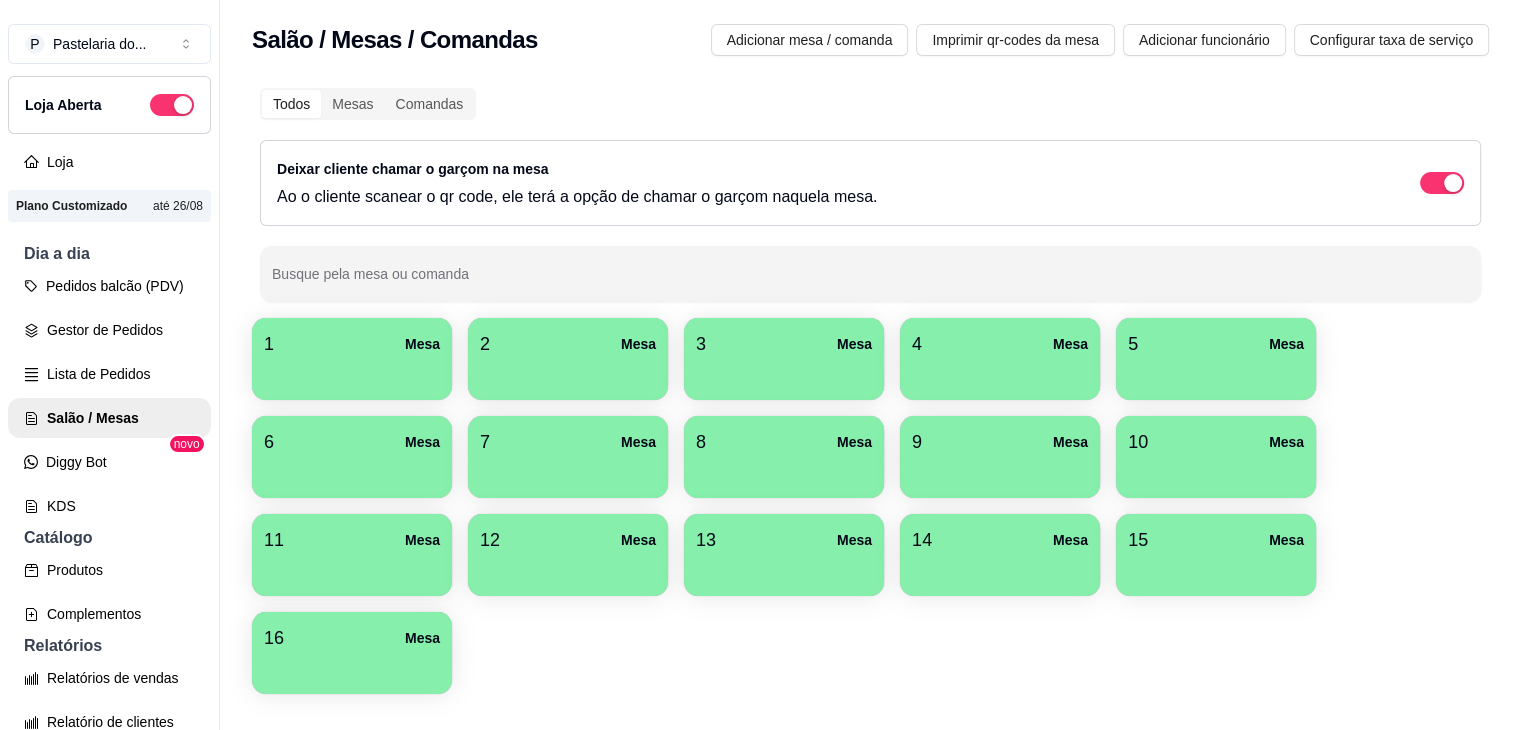 click at bounding box center [352, 471] 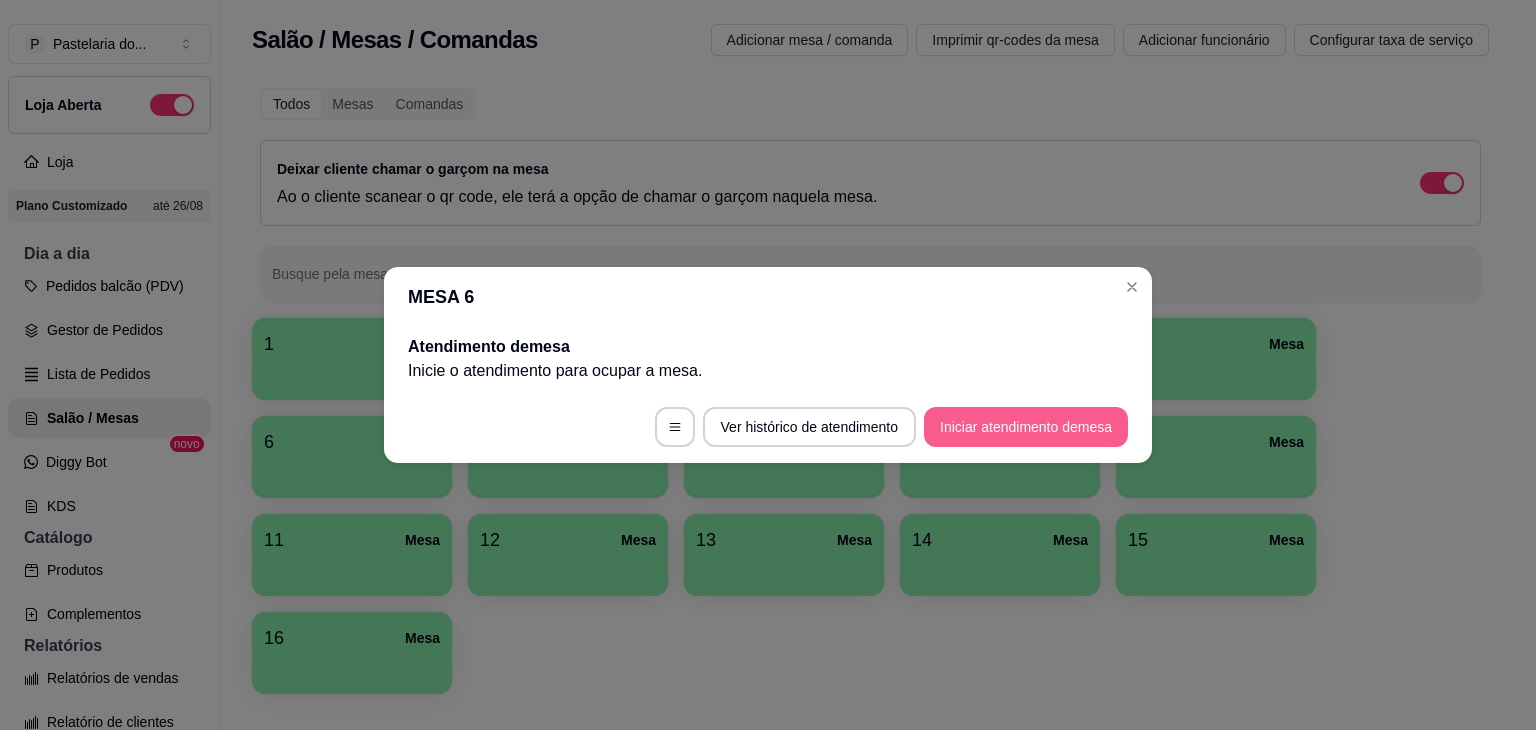 click on "Iniciar atendimento de  mesa" at bounding box center (1026, 427) 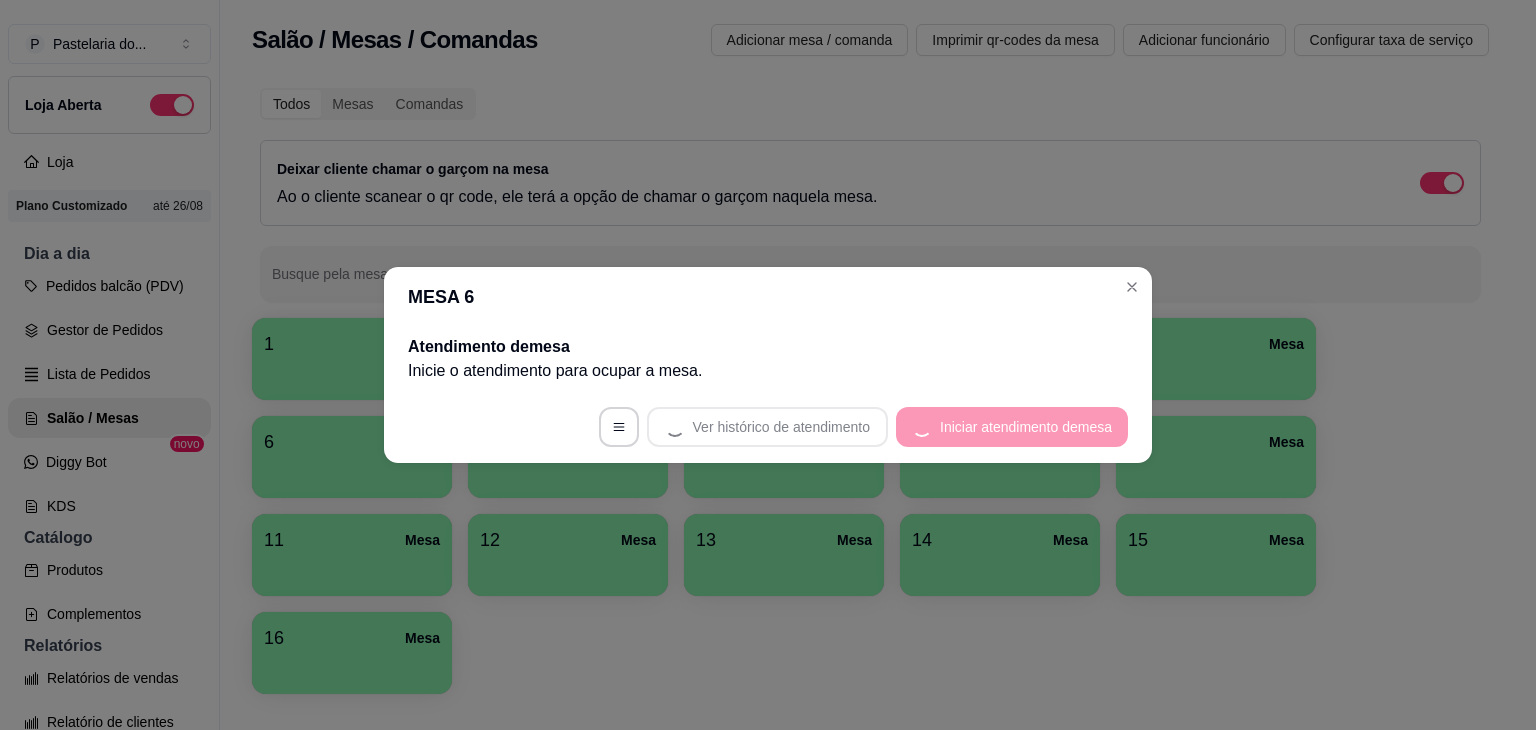 click on "Ver histórico de atendimento Iniciar atendimento de  mesa" at bounding box center (768, 427) 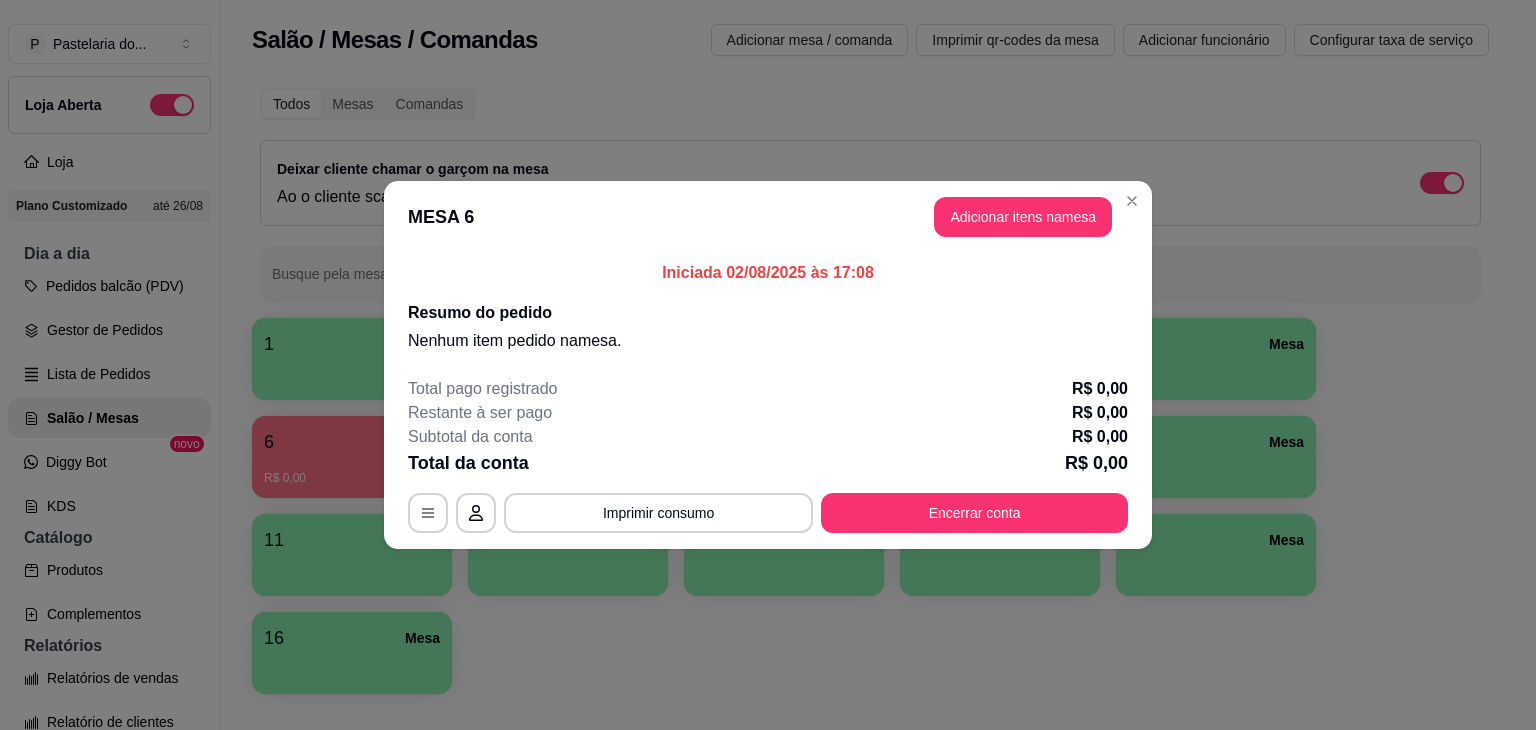 click on "Adicionar itens na  mesa" at bounding box center (1023, 217) 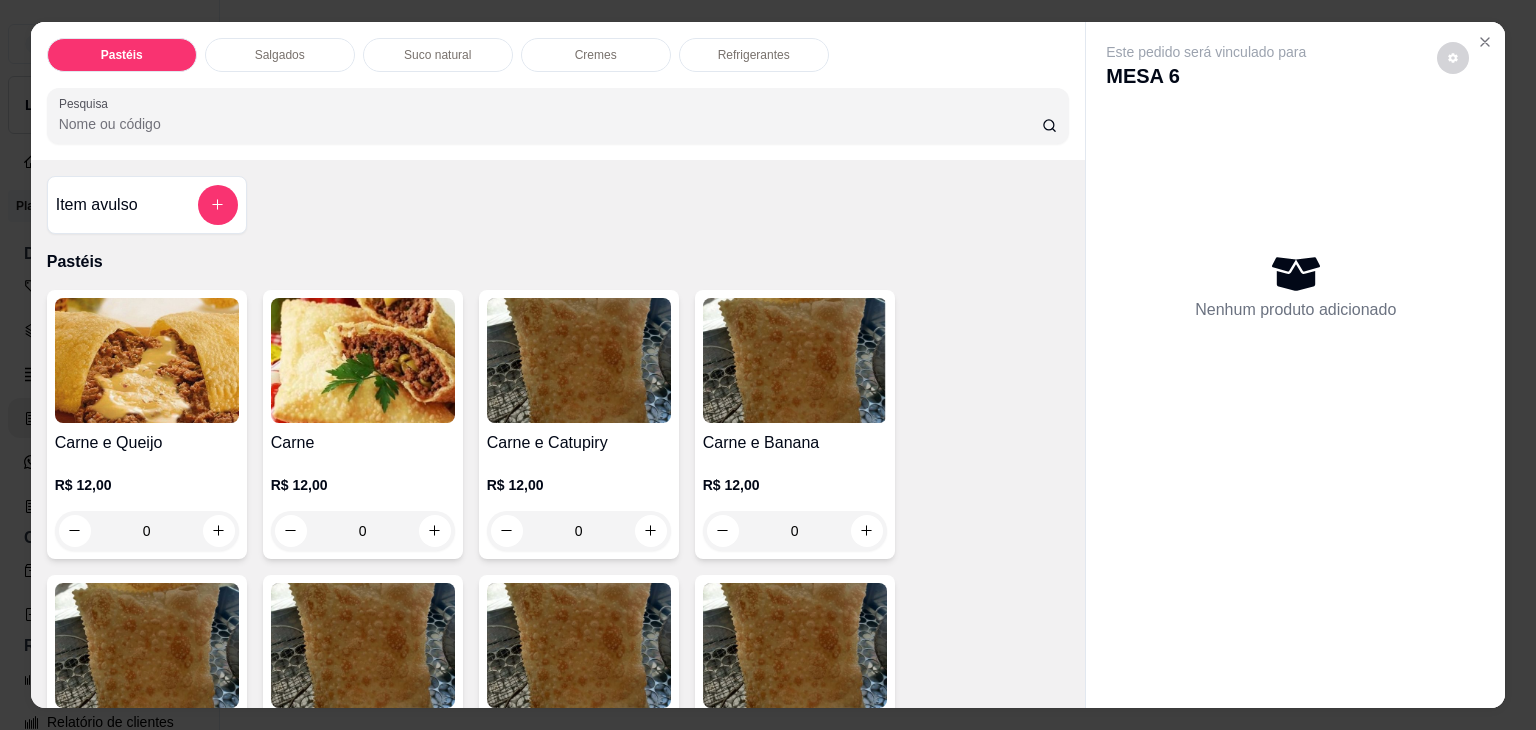 click on "0" at bounding box center [147, 531] 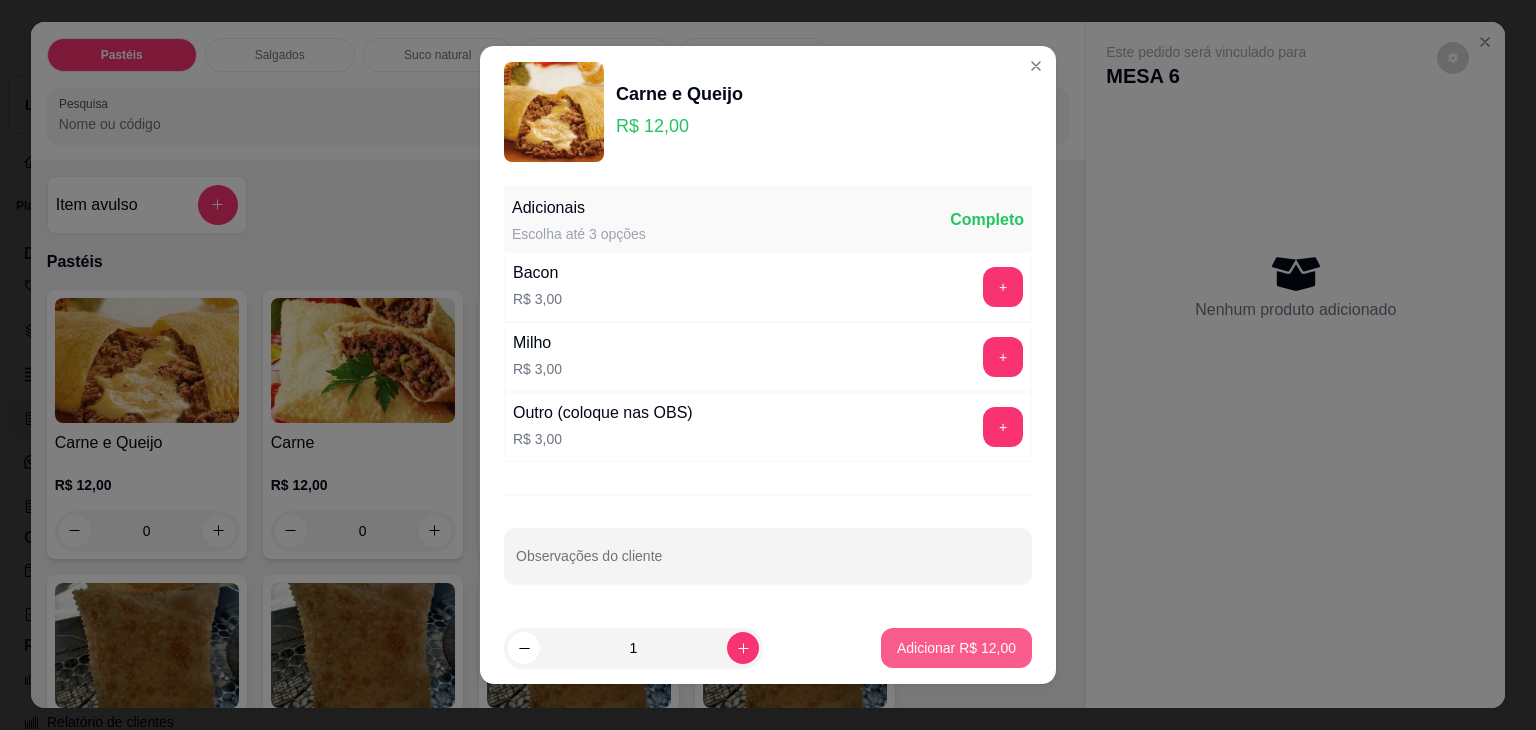 click on "Adicionar   R$ 12,00" at bounding box center (956, 648) 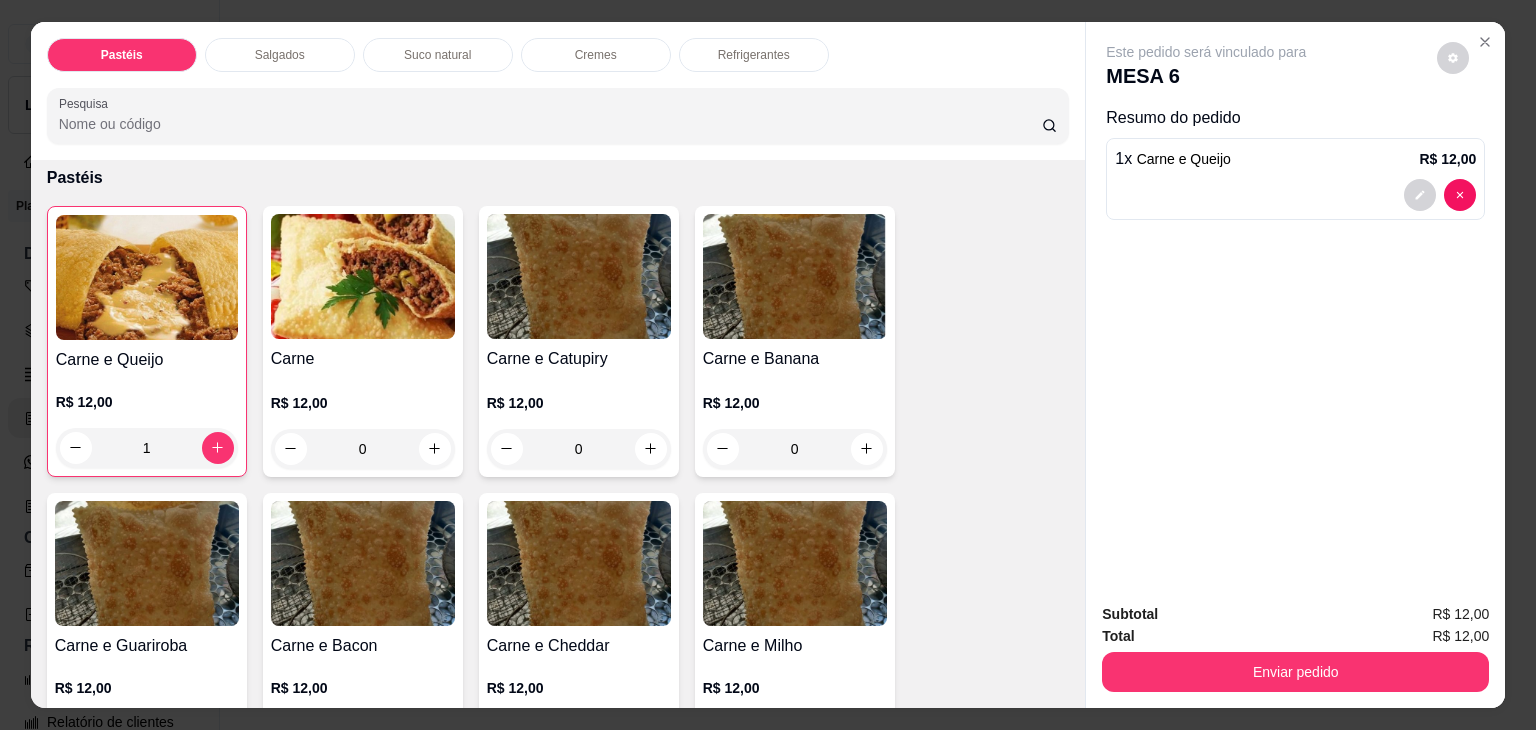 scroll, scrollTop: 200, scrollLeft: 0, axis: vertical 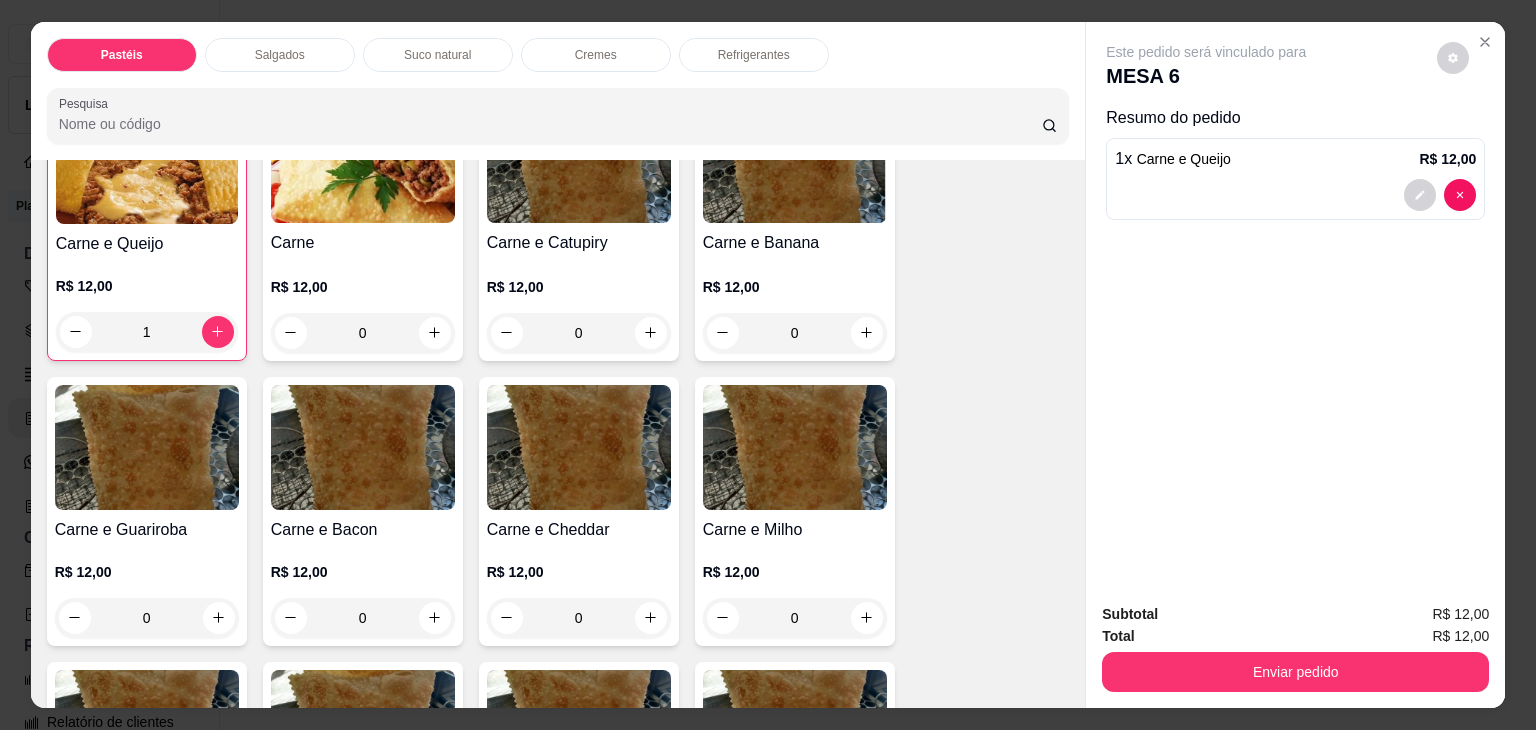 click on "0" at bounding box center [147, 618] 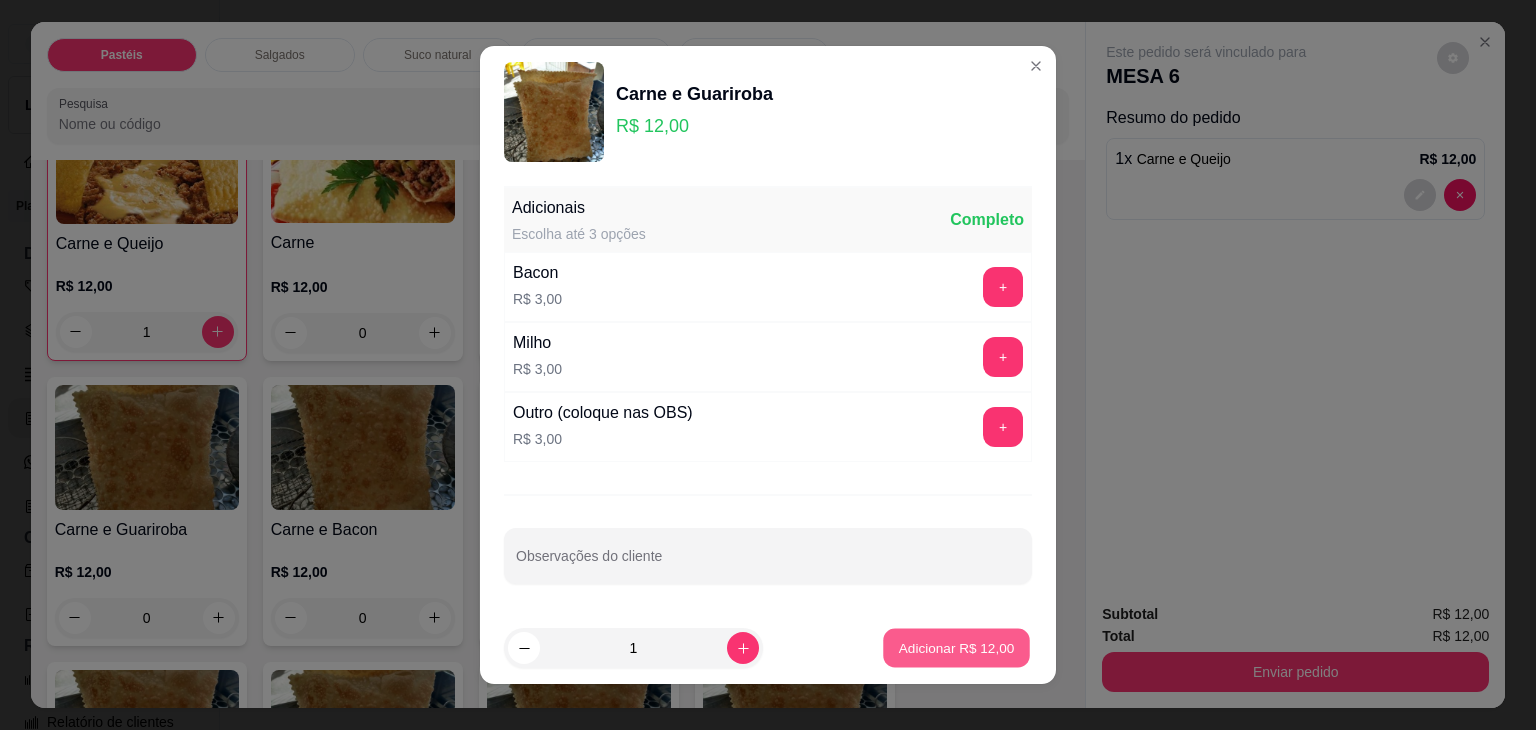 click on "Adicionar   R$ 12,00" at bounding box center [956, 648] 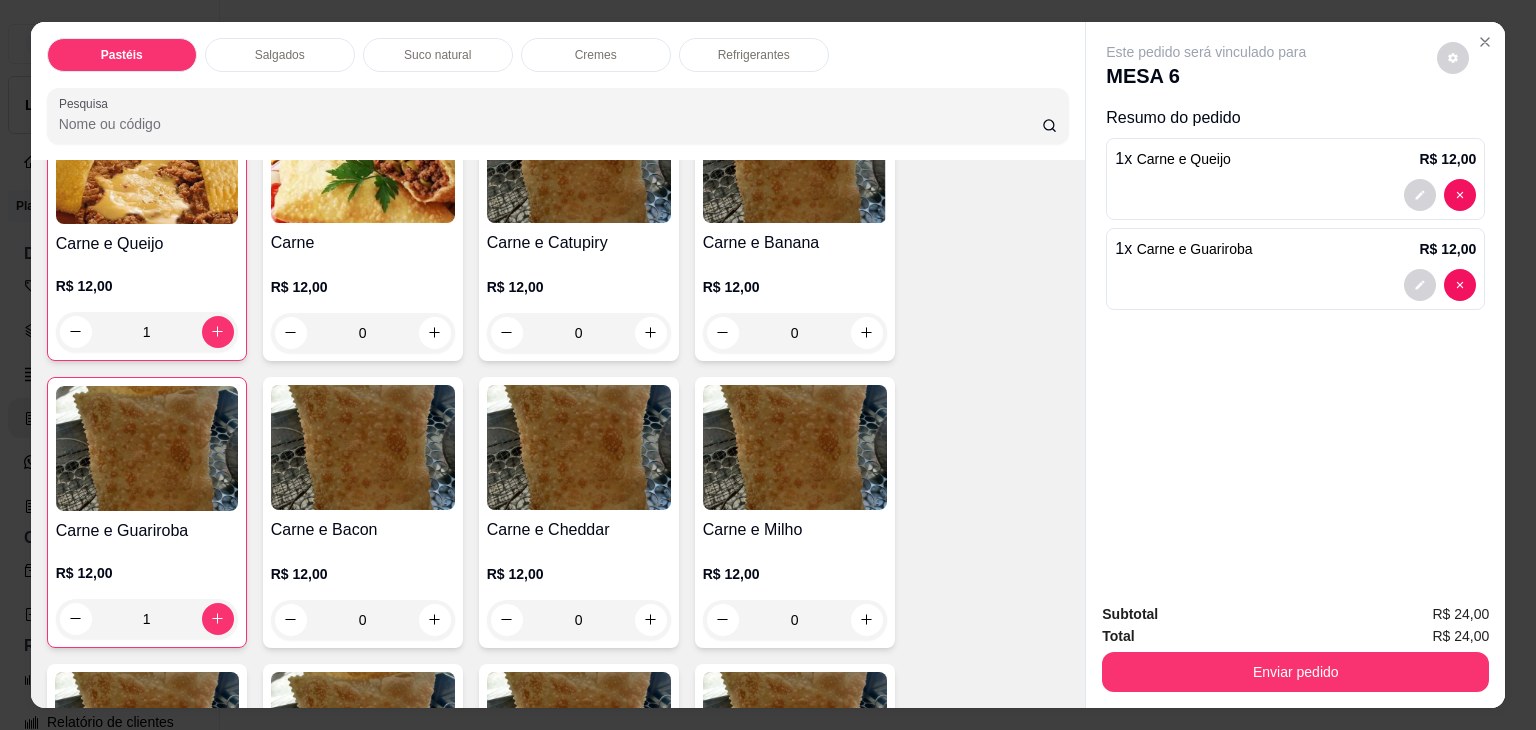 click on "Refrigerantes" at bounding box center (754, 55) 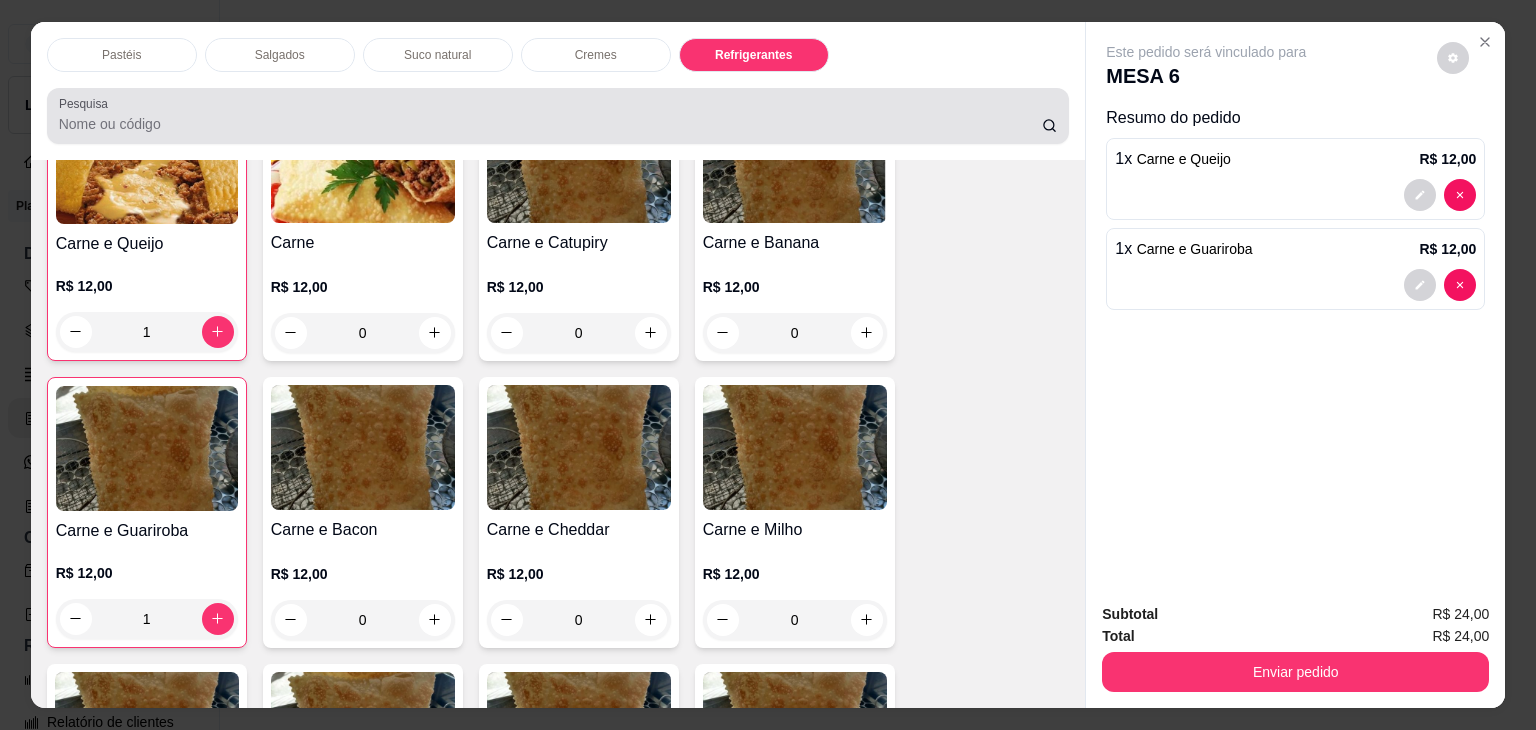 scroll, scrollTop: 4624, scrollLeft: 0, axis: vertical 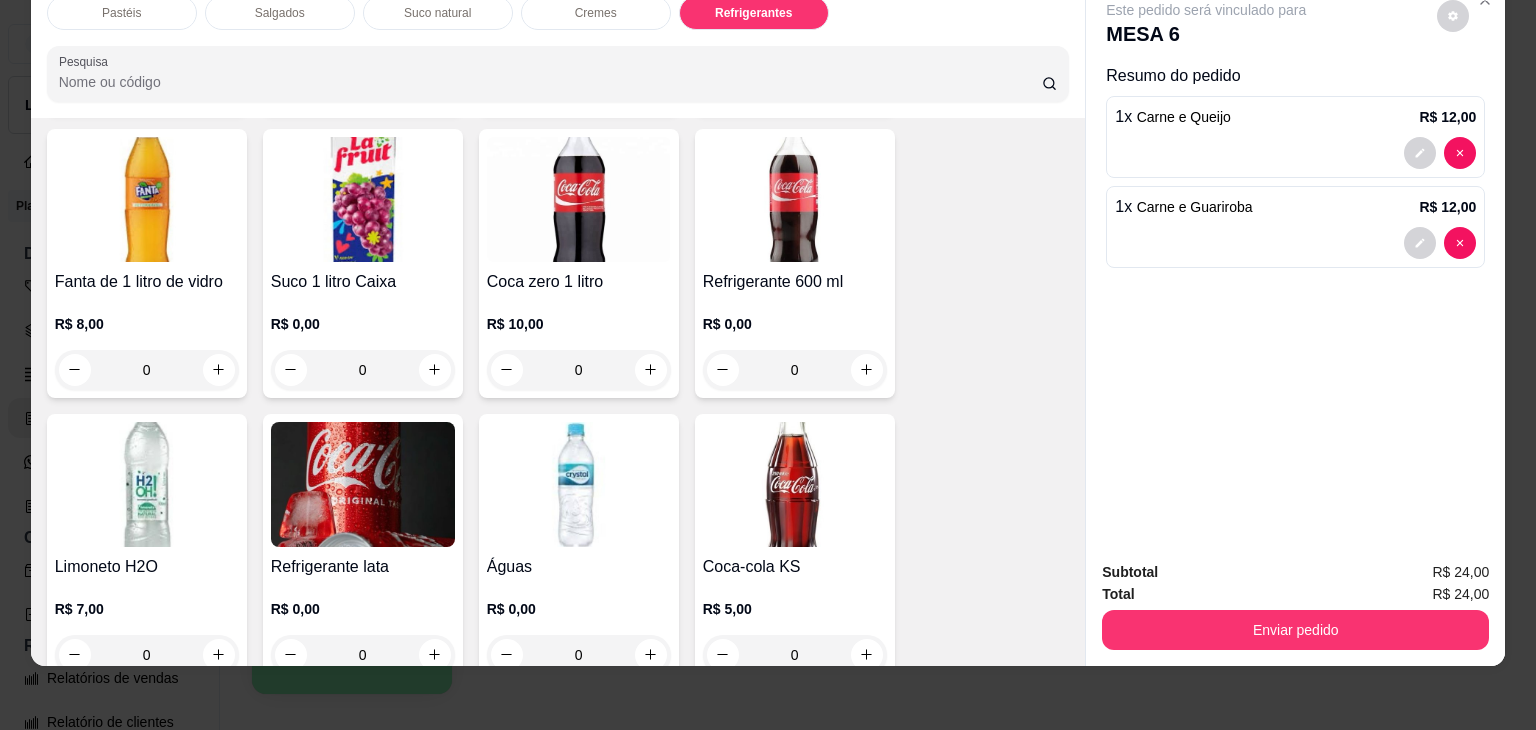 click on "0" at bounding box center [795, 370] 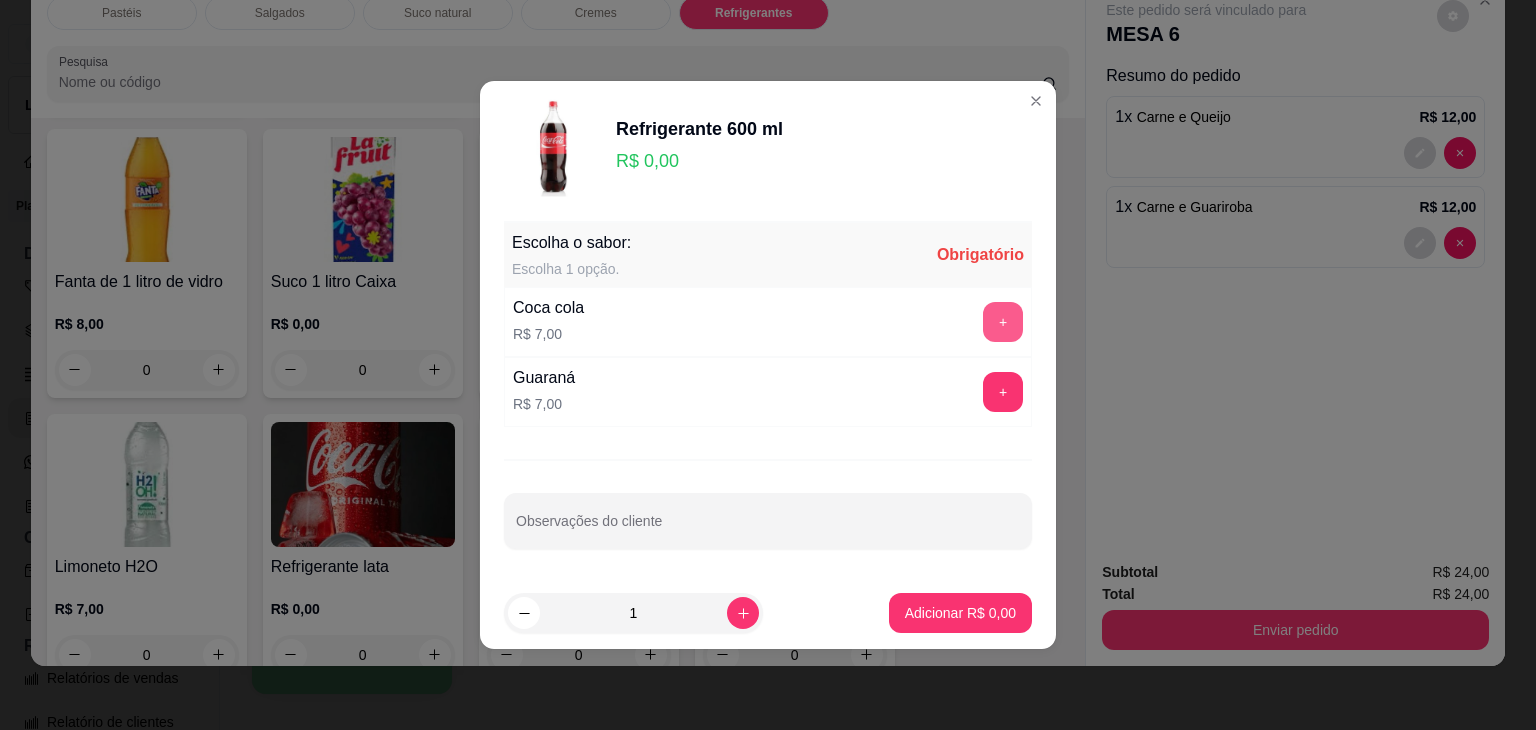 click on "+" at bounding box center [1003, 322] 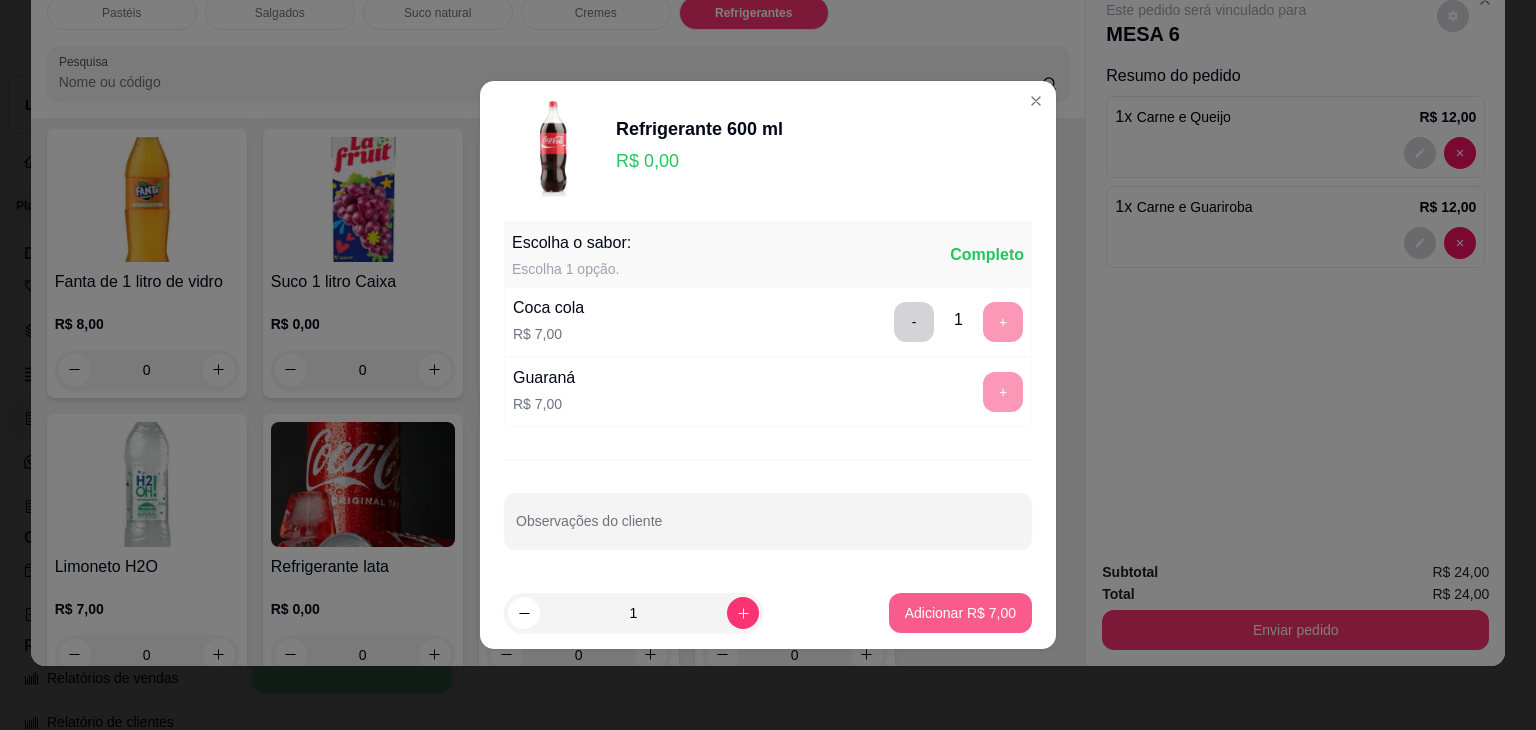 click on "Adicionar   R$ 7,00" at bounding box center (960, 613) 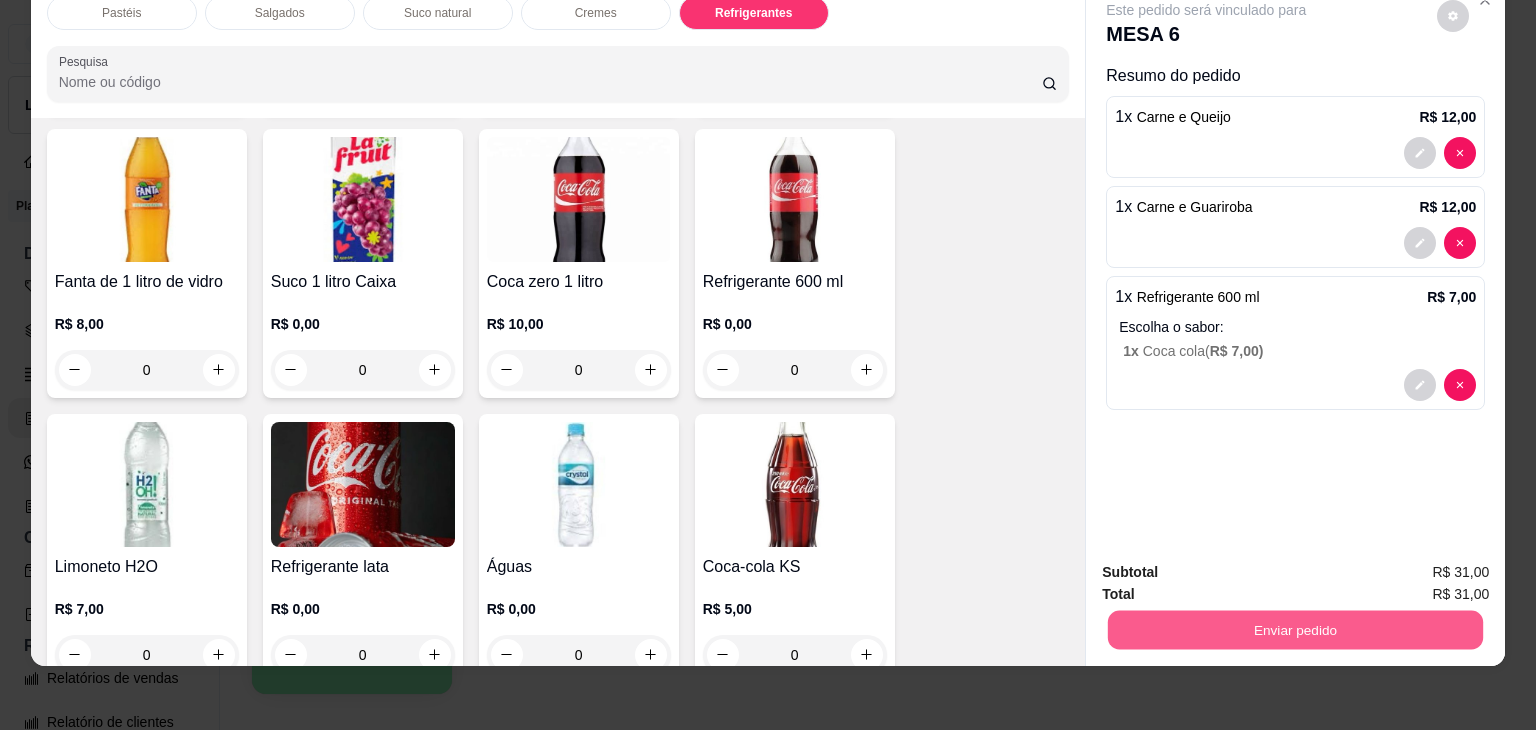 click on "Enviar pedido" at bounding box center [1295, 630] 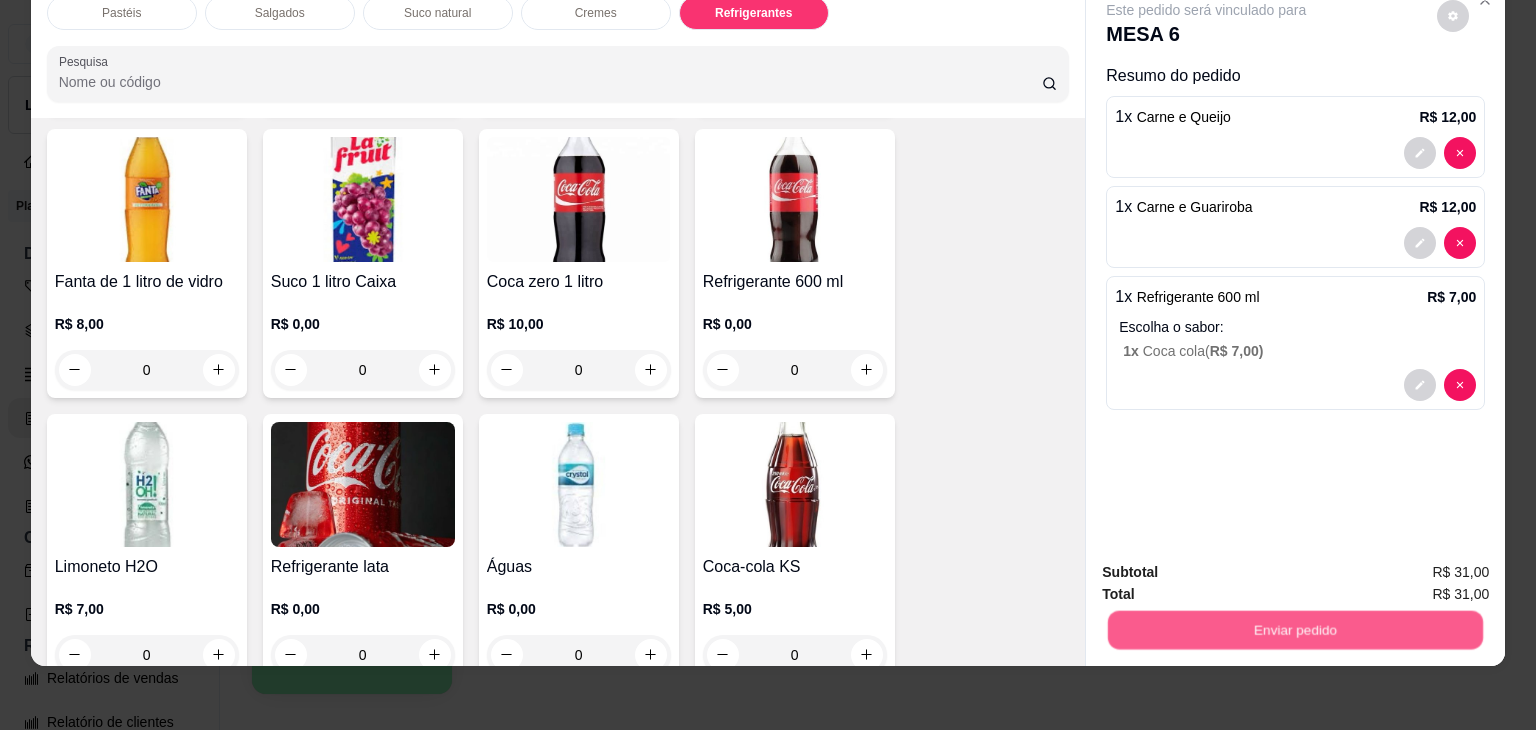 click on "Não registrar e enviar pedido" at bounding box center [1229, 565] 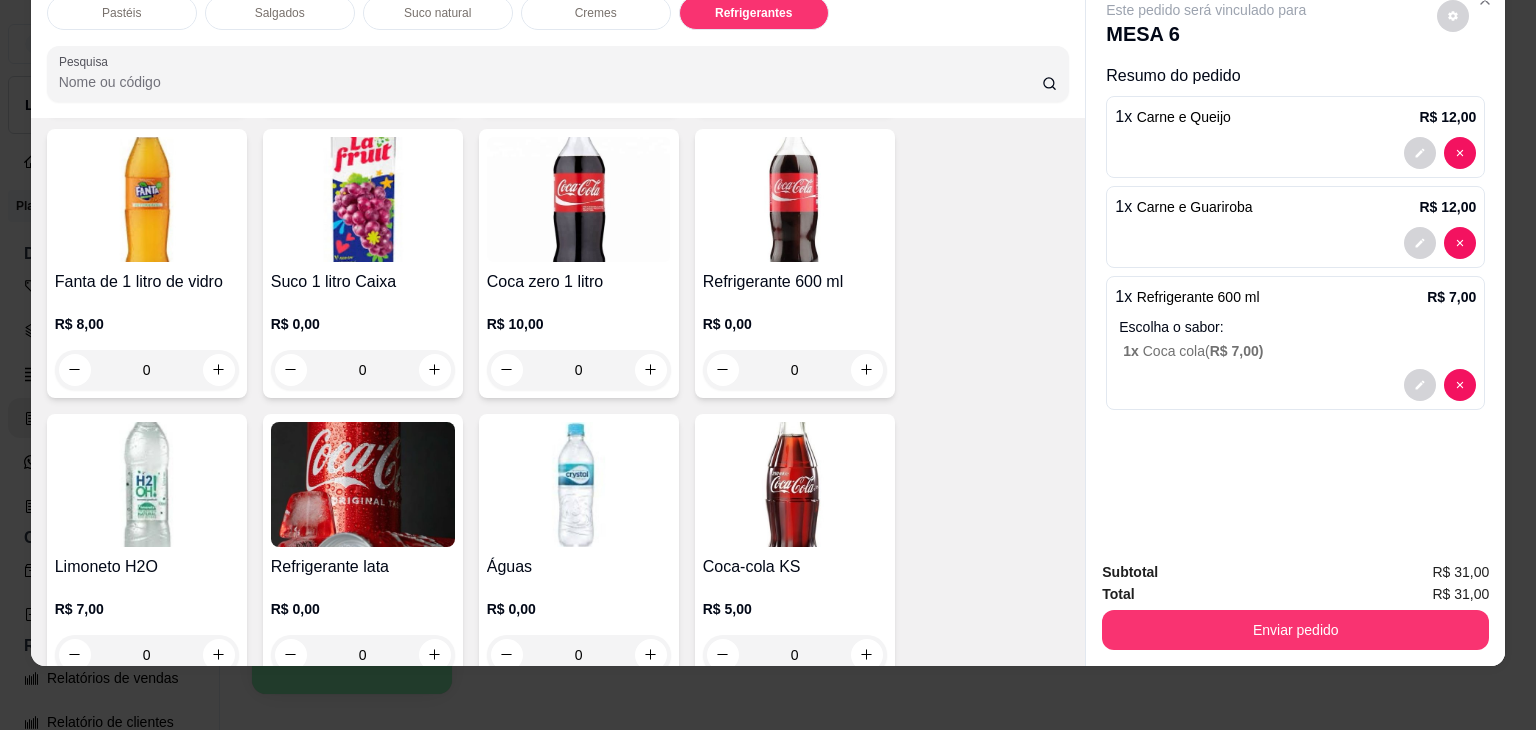 click on "Não registrar e enviar pedido" at bounding box center (1229, 564) 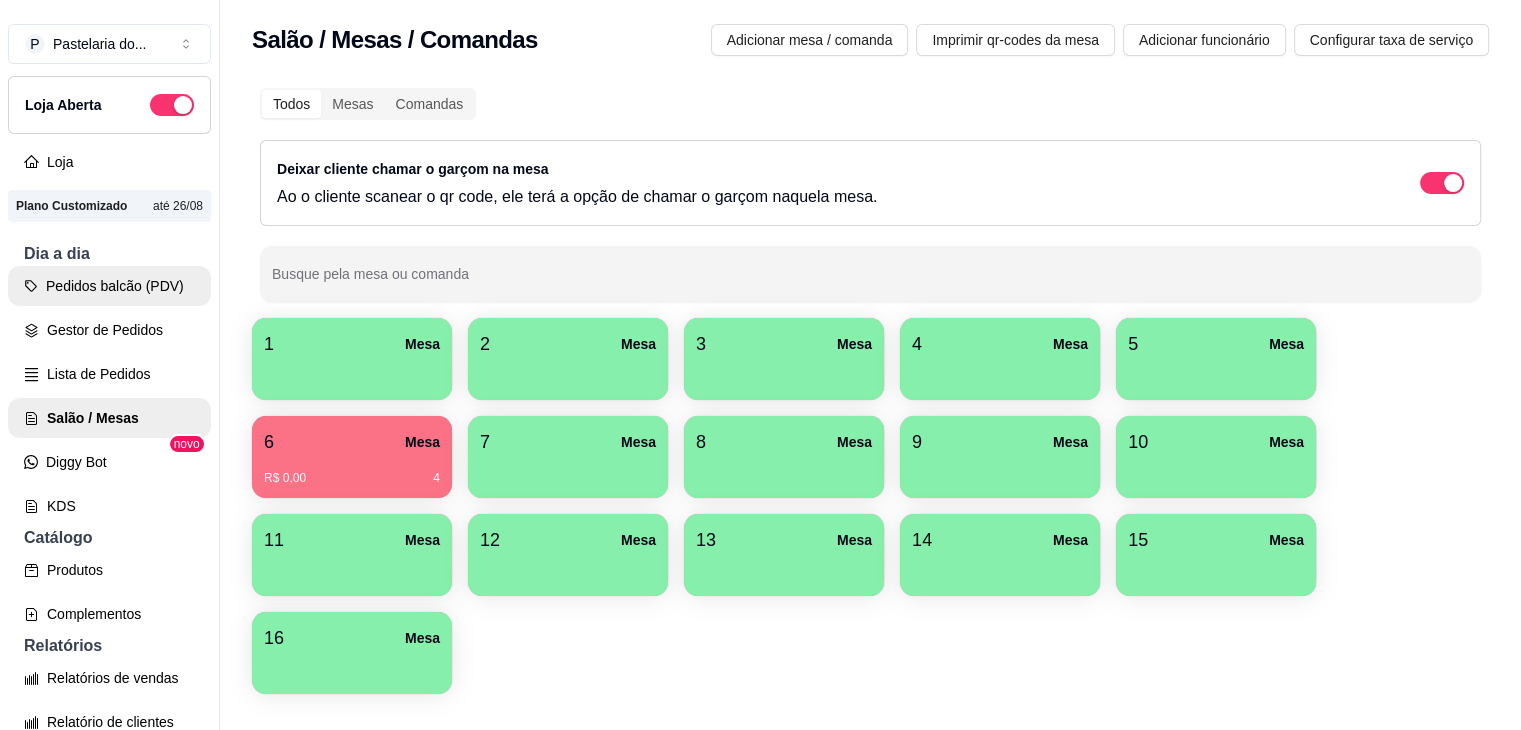 click on "Pedidos balcão (PDV)" at bounding box center (109, 286) 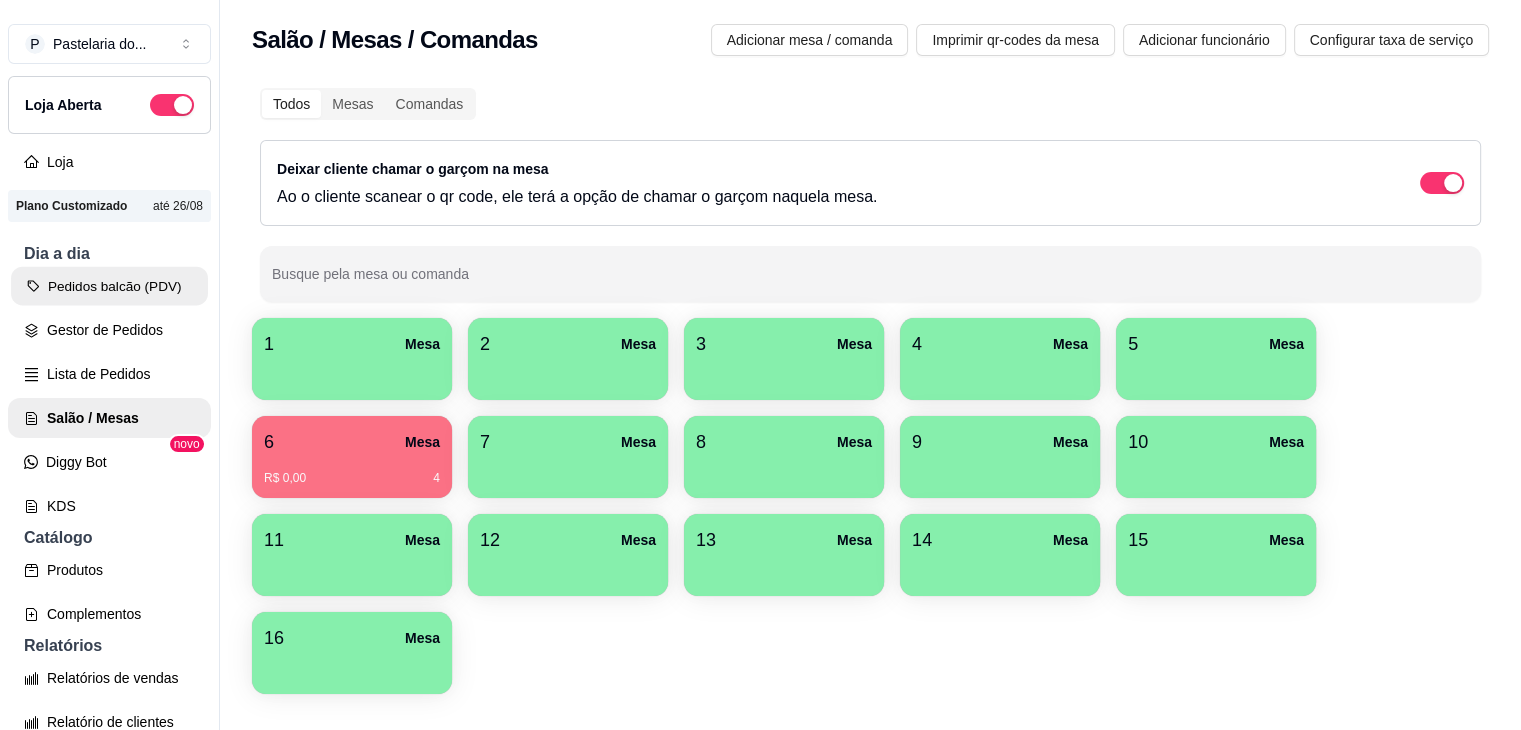 click on "Pedidos balcão (PDV)" at bounding box center (109, 286) 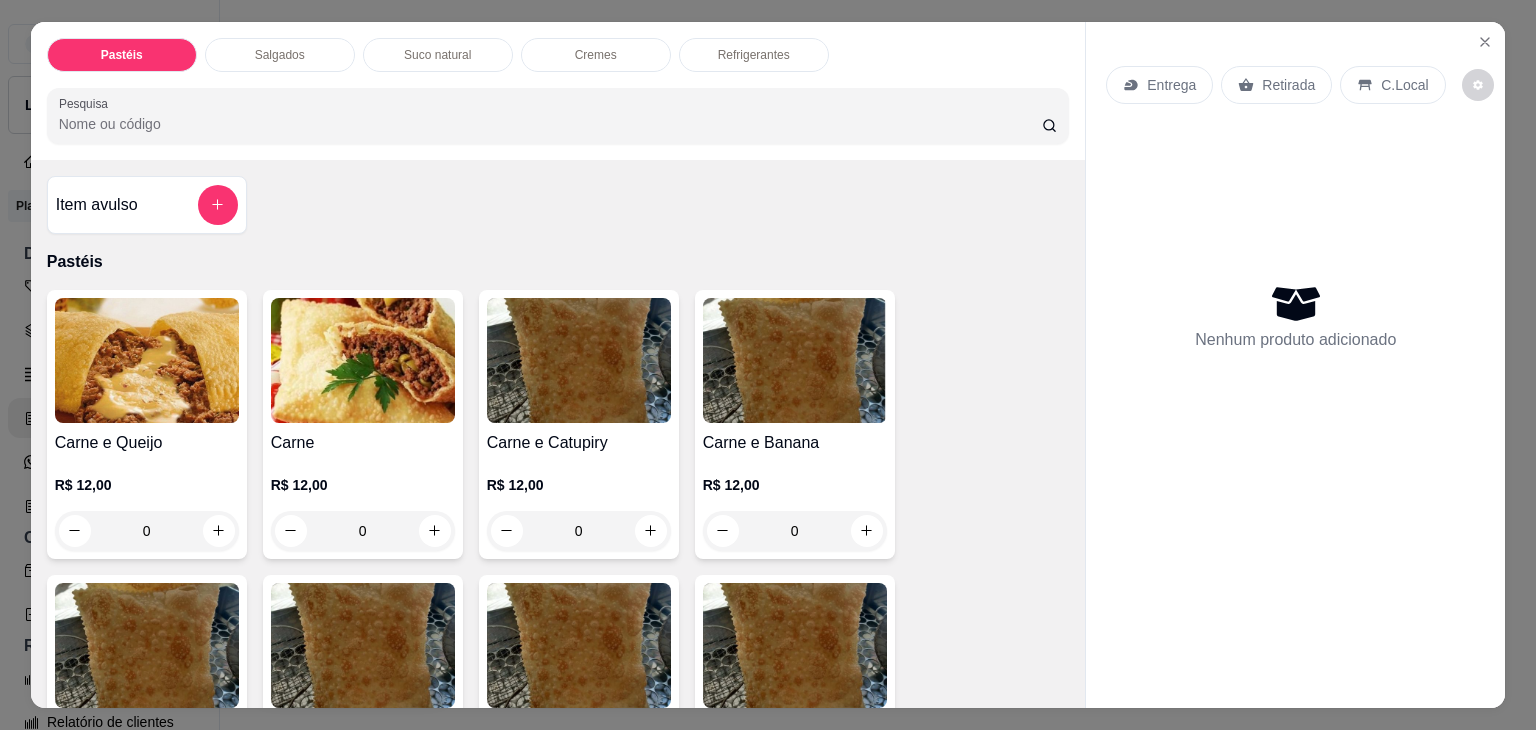 click on "Salgados" at bounding box center (280, 55) 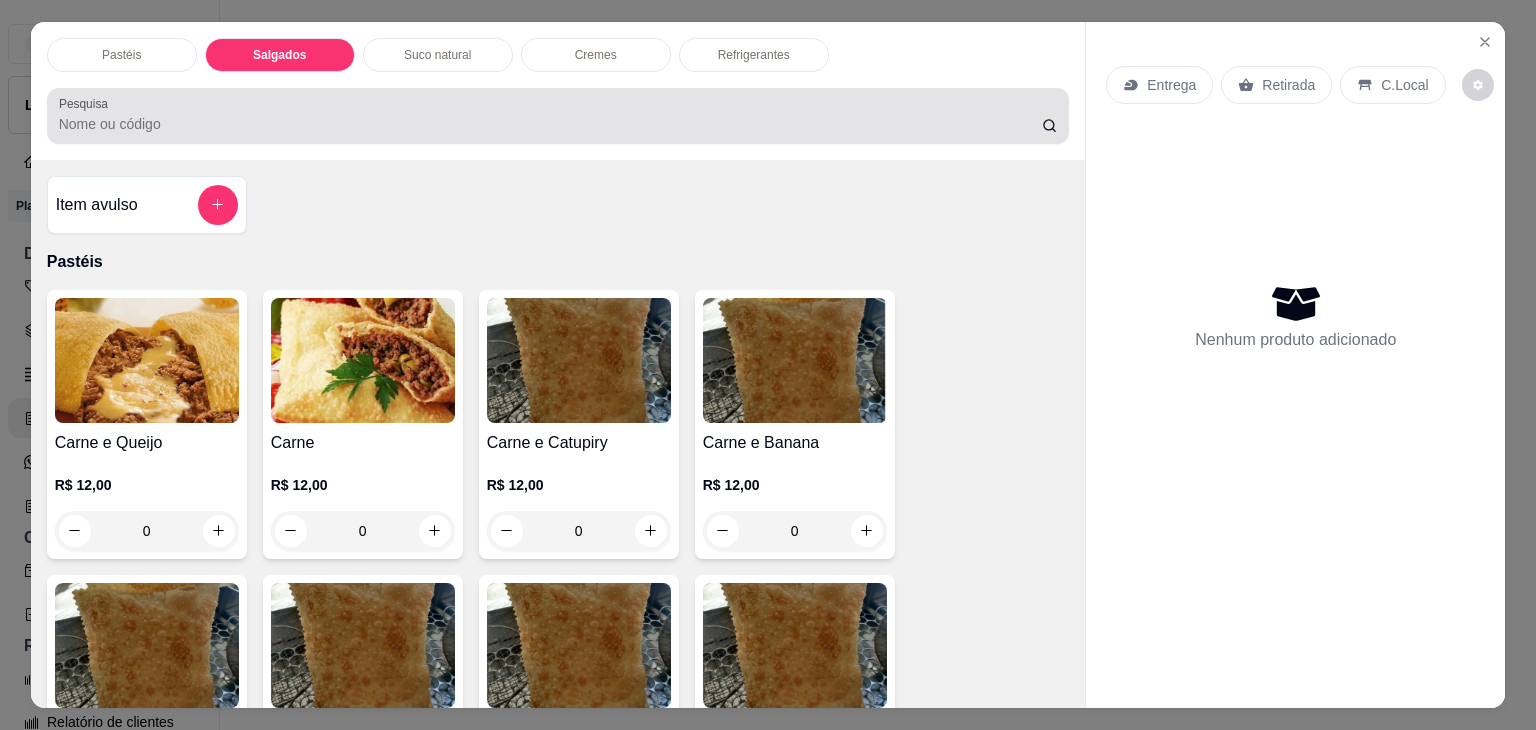 scroll, scrollTop: 2124, scrollLeft: 0, axis: vertical 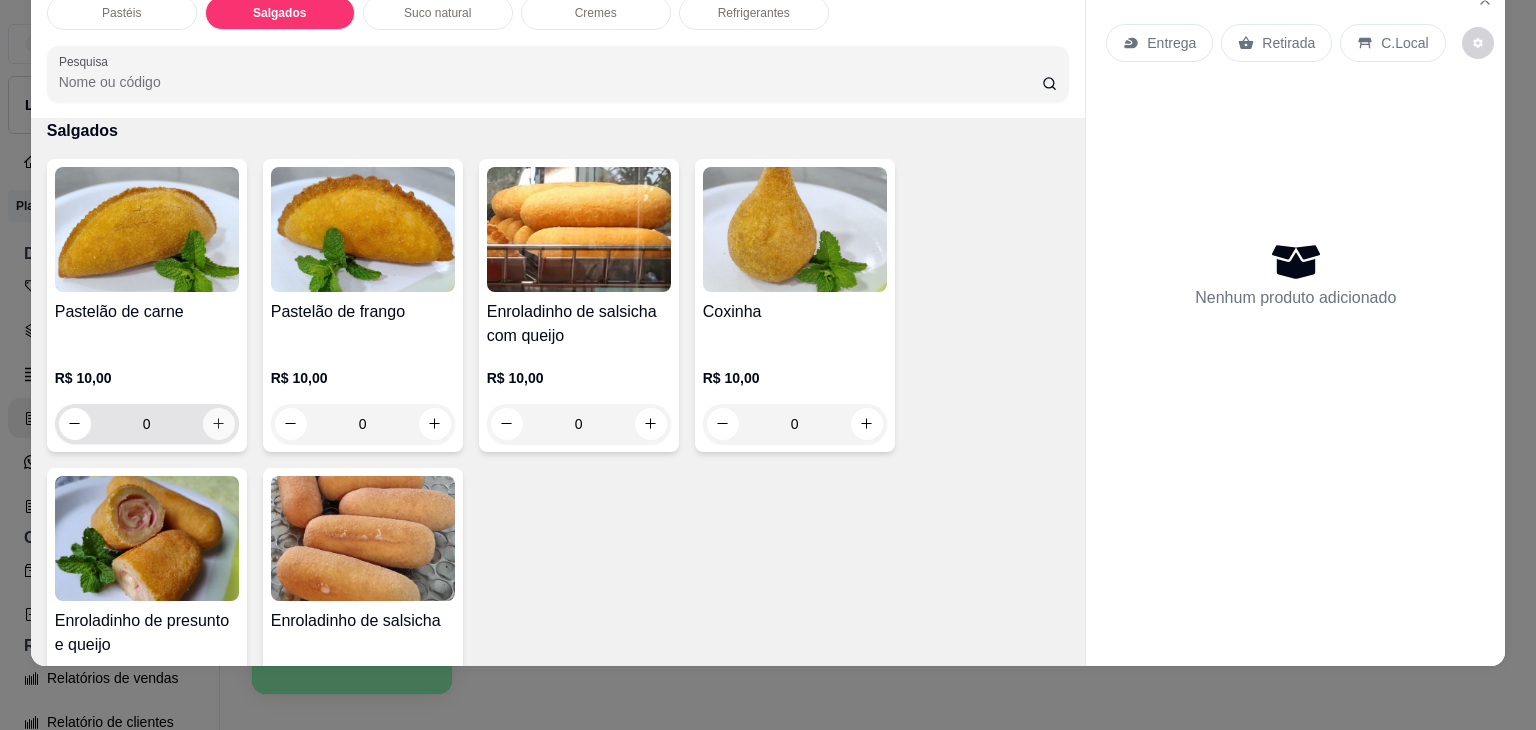 click on "0" at bounding box center (147, 424) 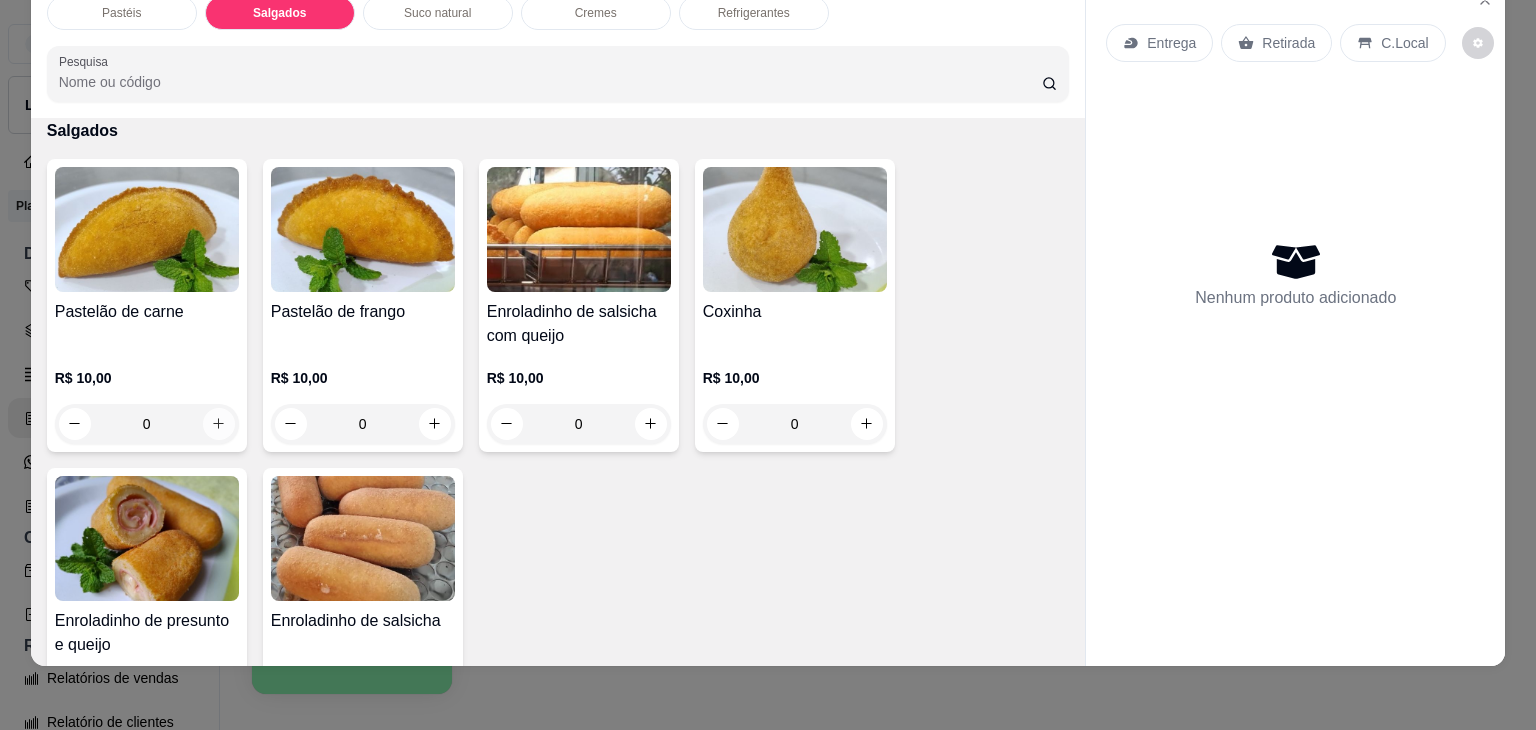 click 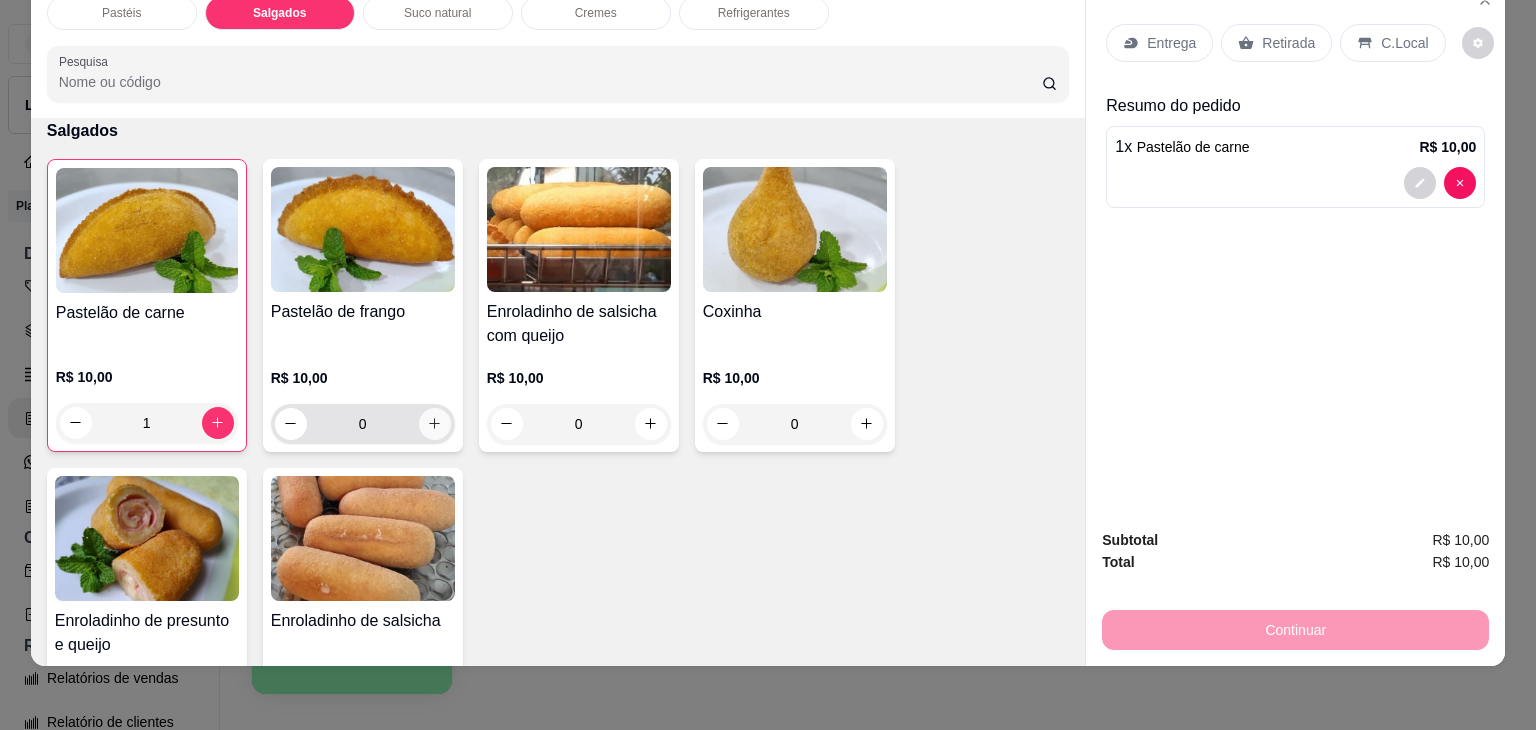 click on "0" at bounding box center [363, 424] 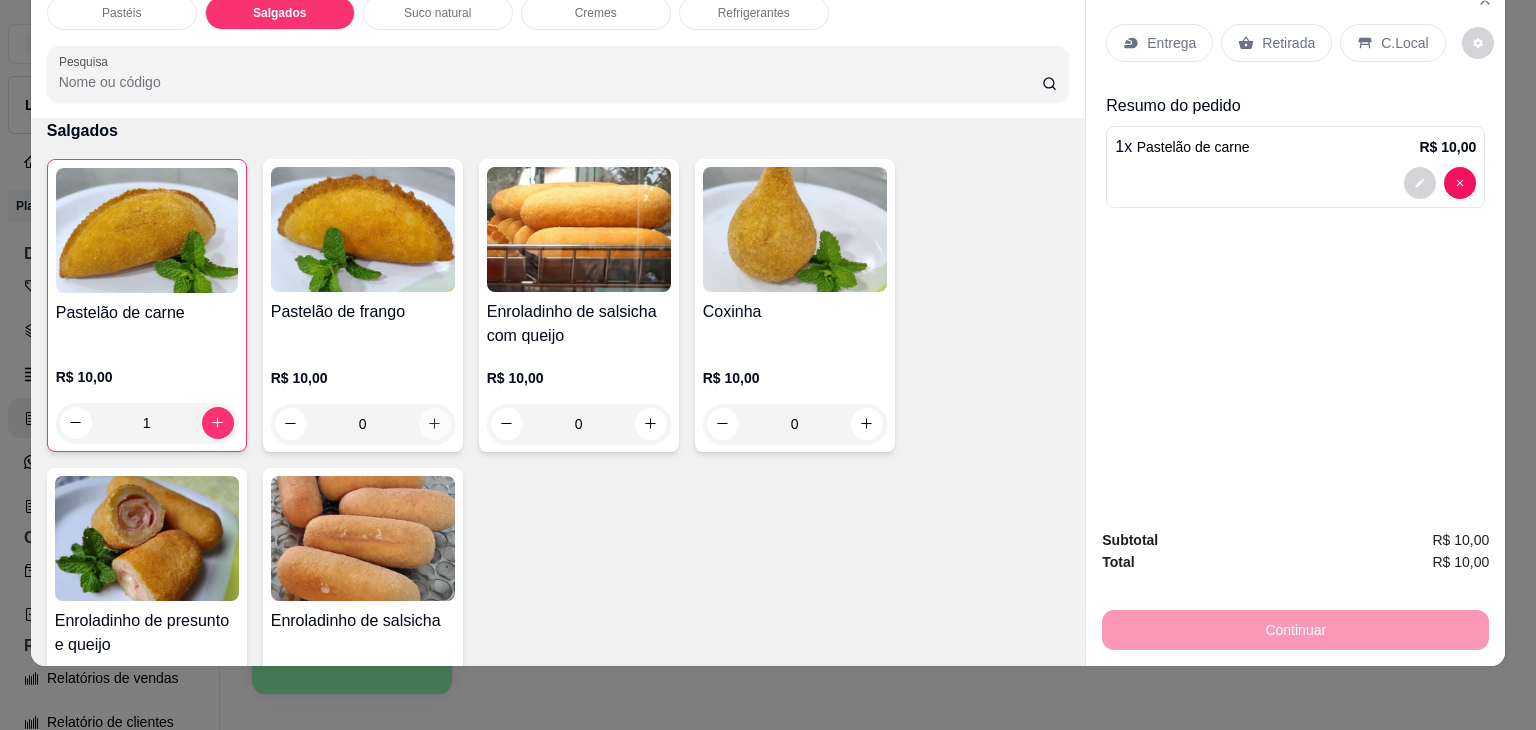 click at bounding box center [435, 424] 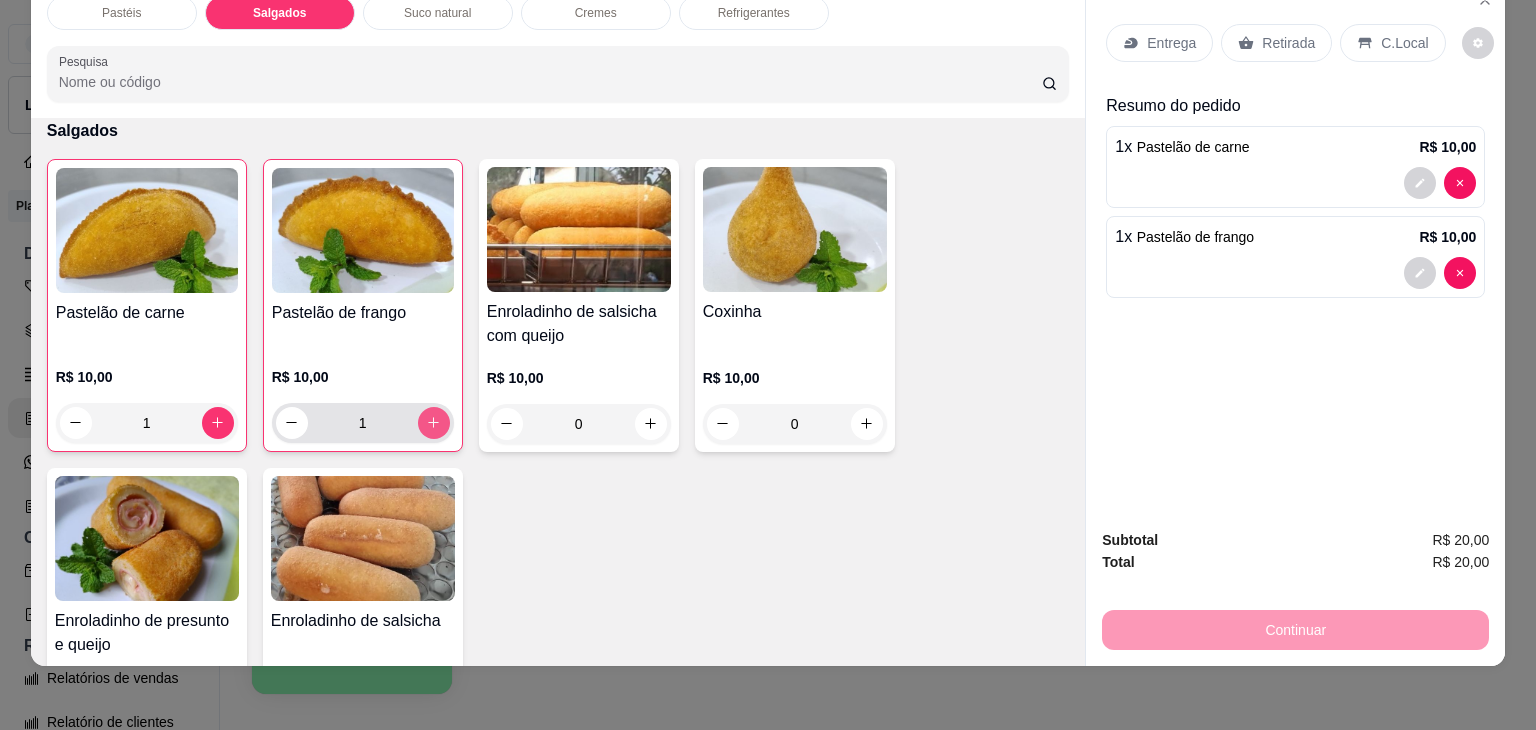 click 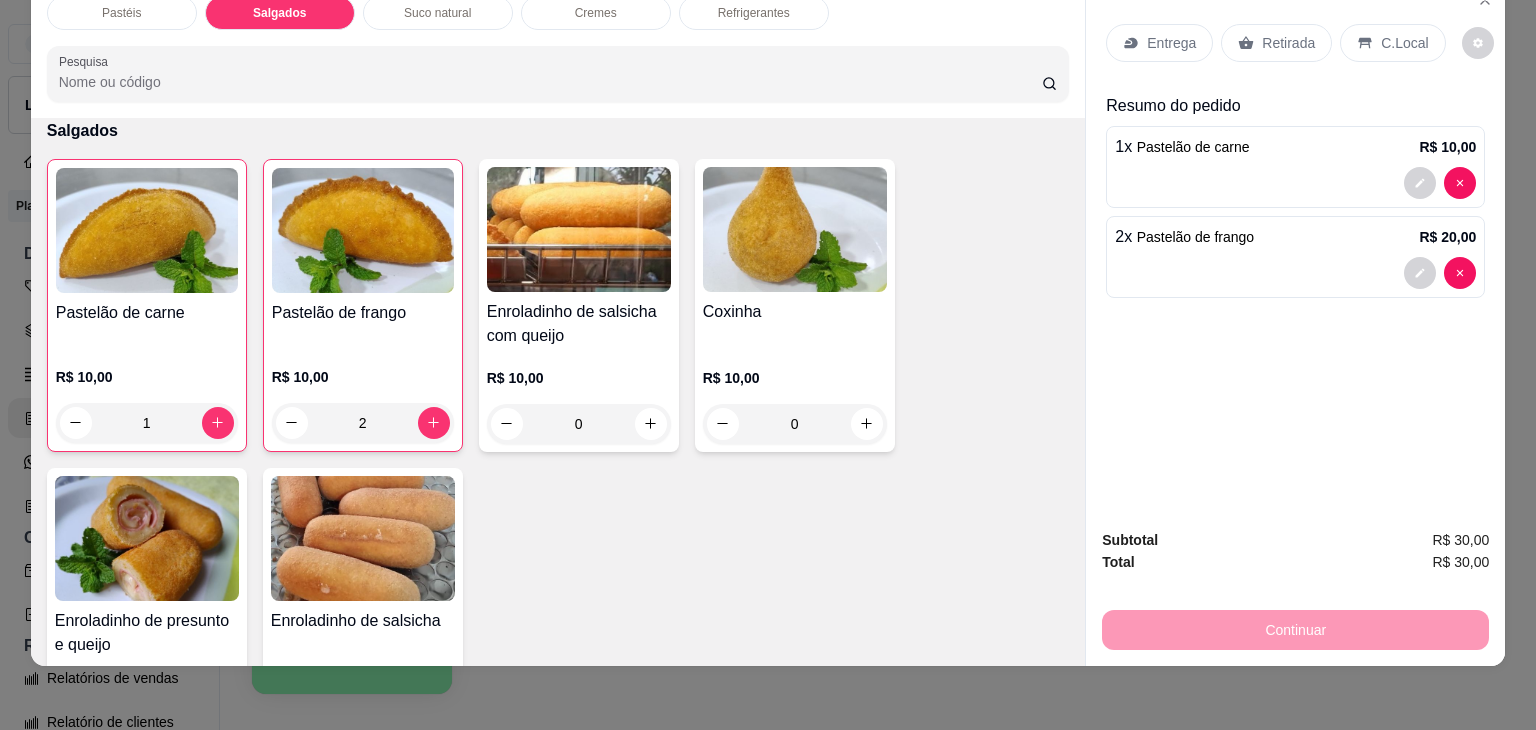 scroll, scrollTop: 2224, scrollLeft: 0, axis: vertical 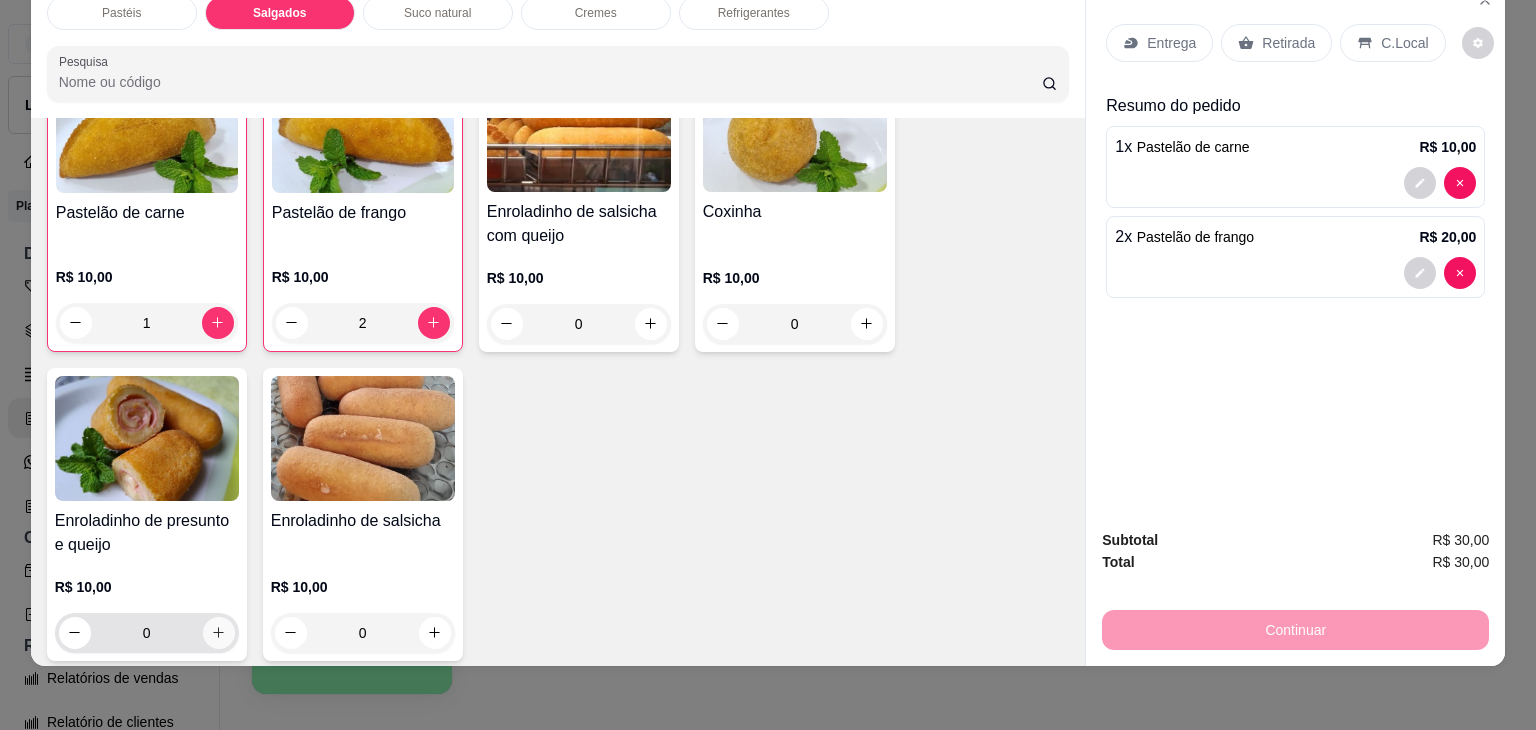 click at bounding box center (219, 633) 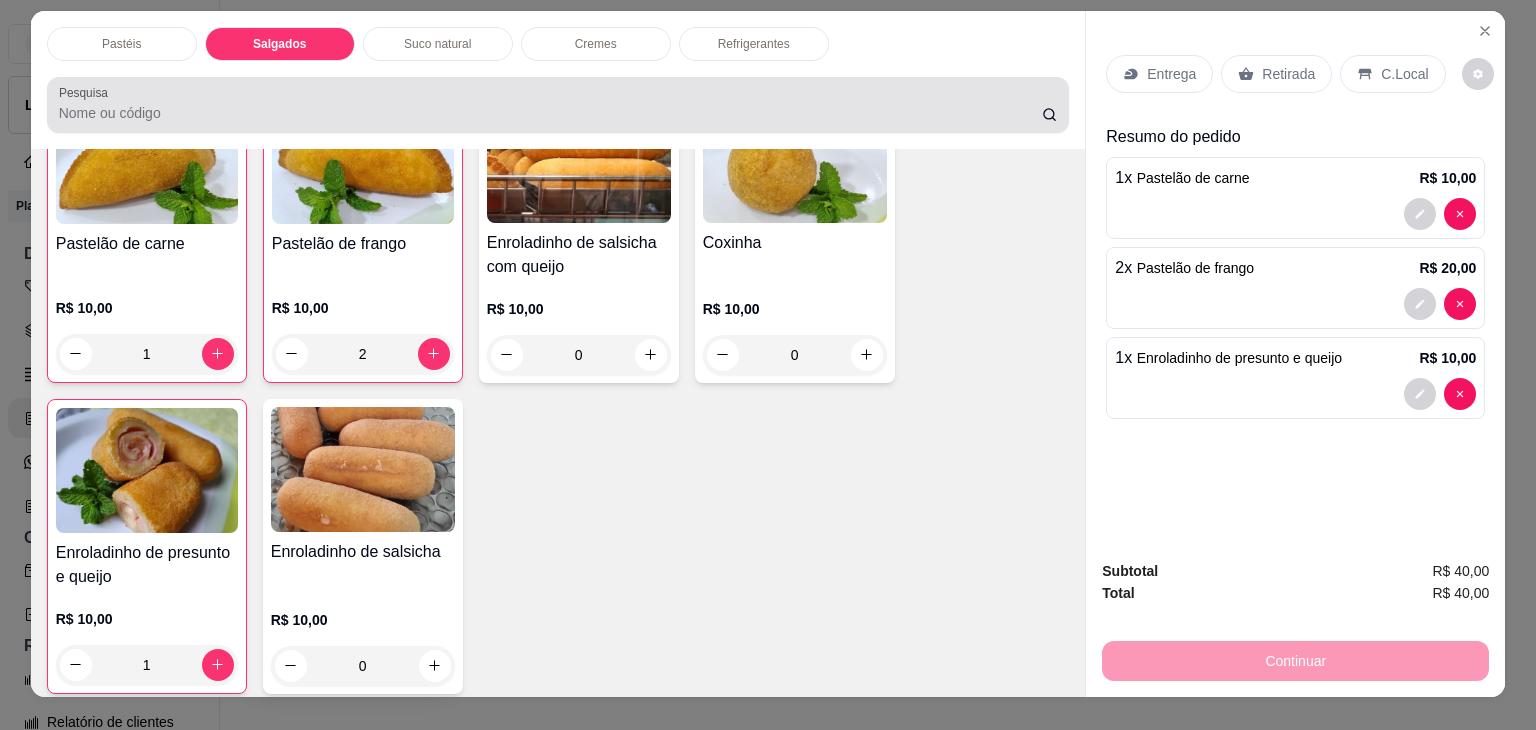scroll, scrollTop: 0, scrollLeft: 0, axis: both 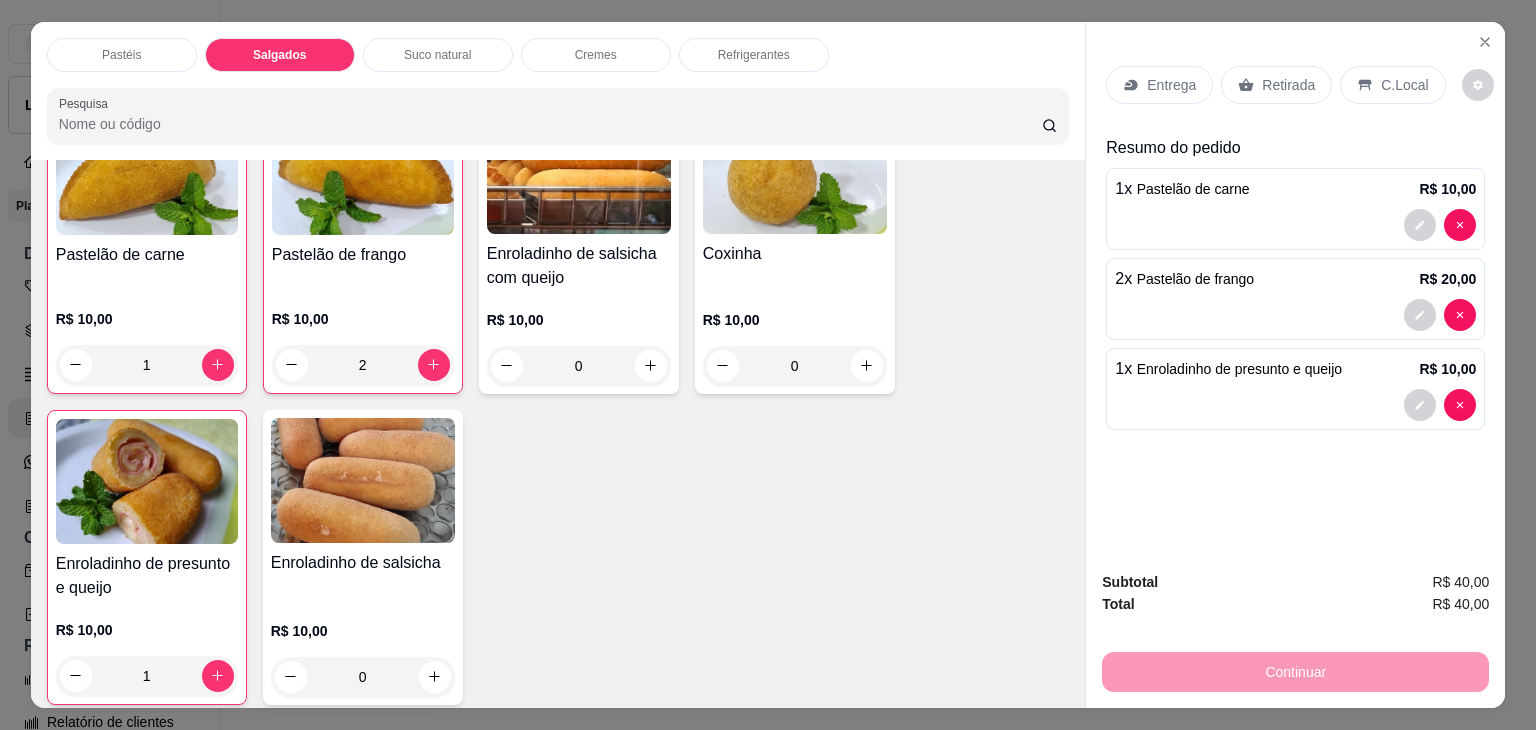 click on "Refrigerantes" at bounding box center [754, 55] 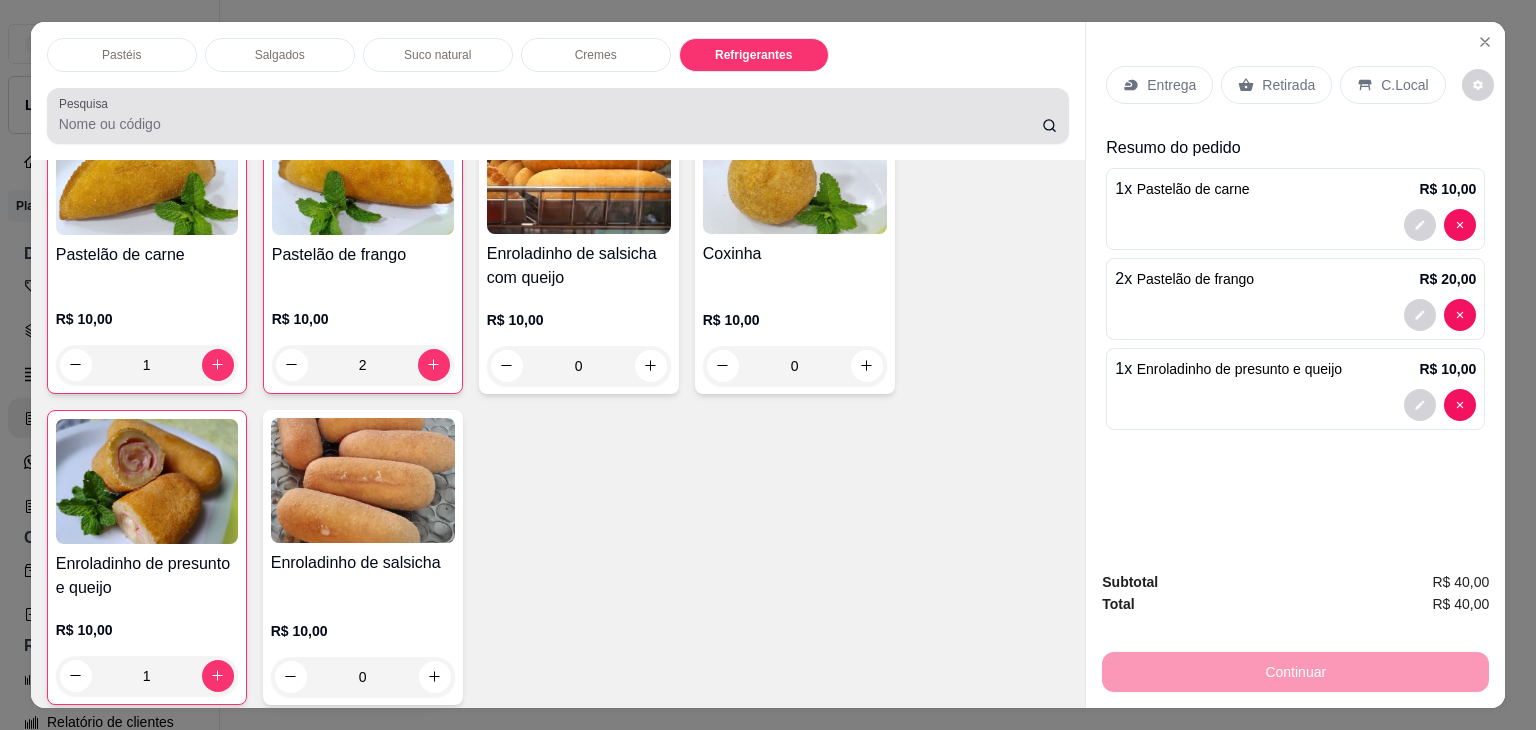 scroll, scrollTop: 4622, scrollLeft: 0, axis: vertical 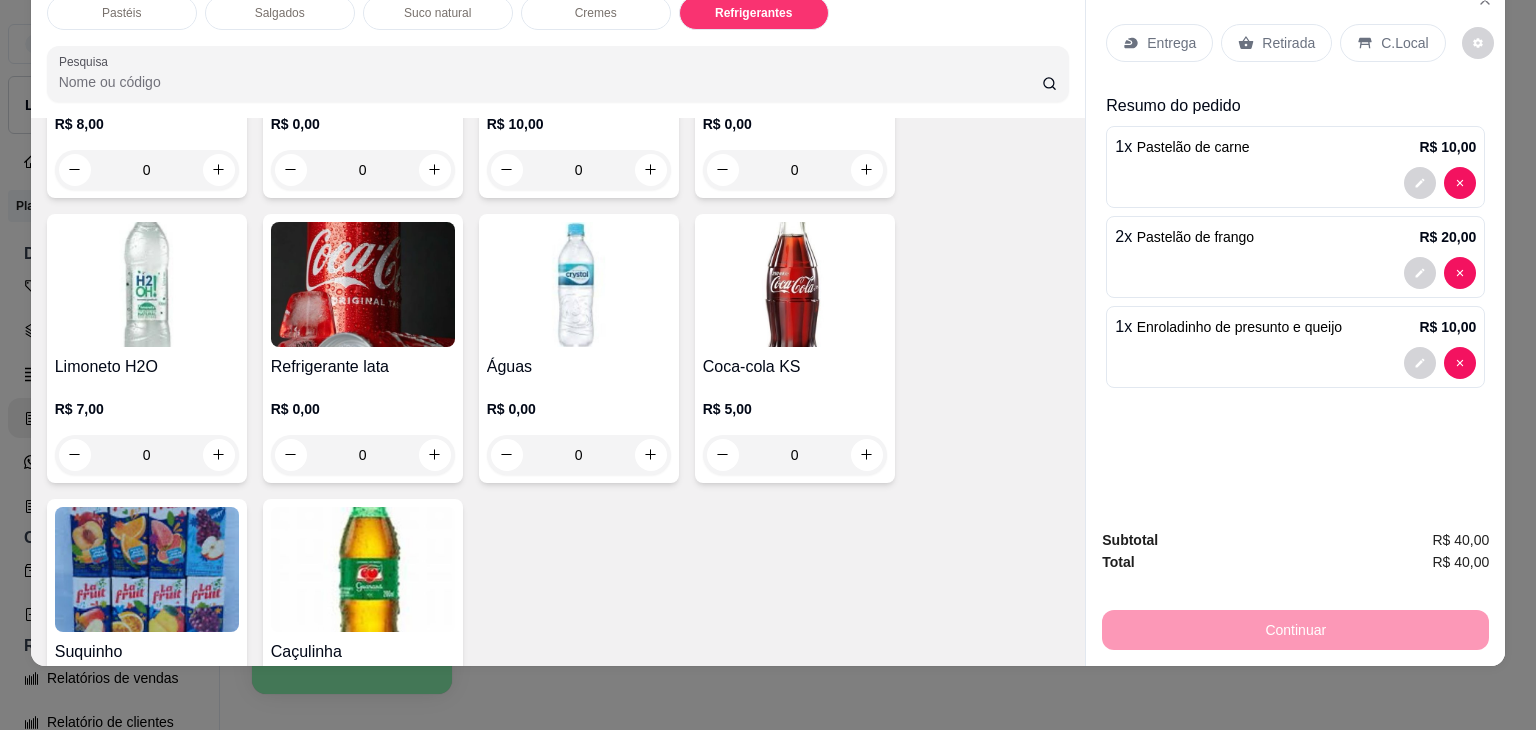 click on "0" at bounding box center [363, 455] 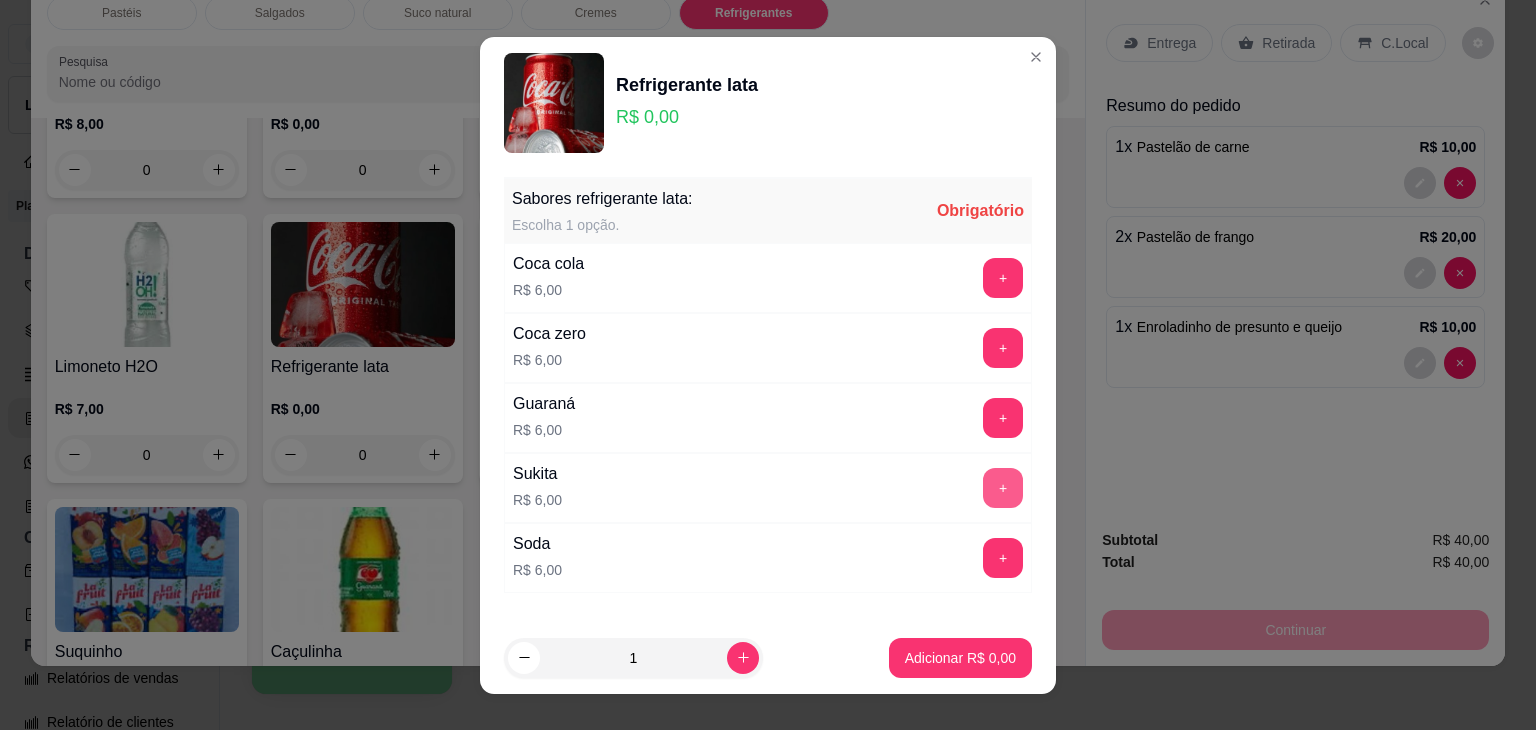 click on "+" at bounding box center (1003, 488) 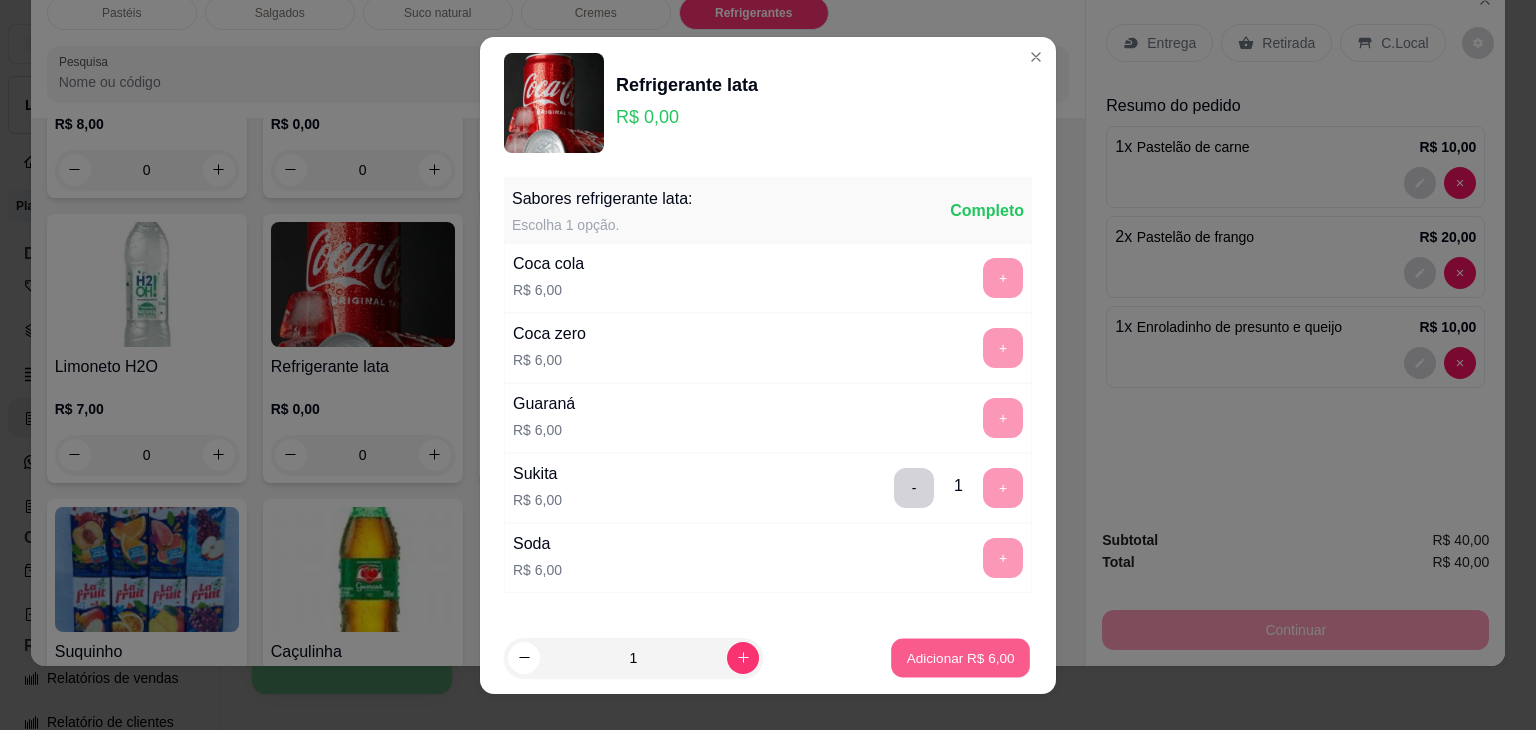 click on "Adicionar   R$ 6,00" at bounding box center [960, 657] 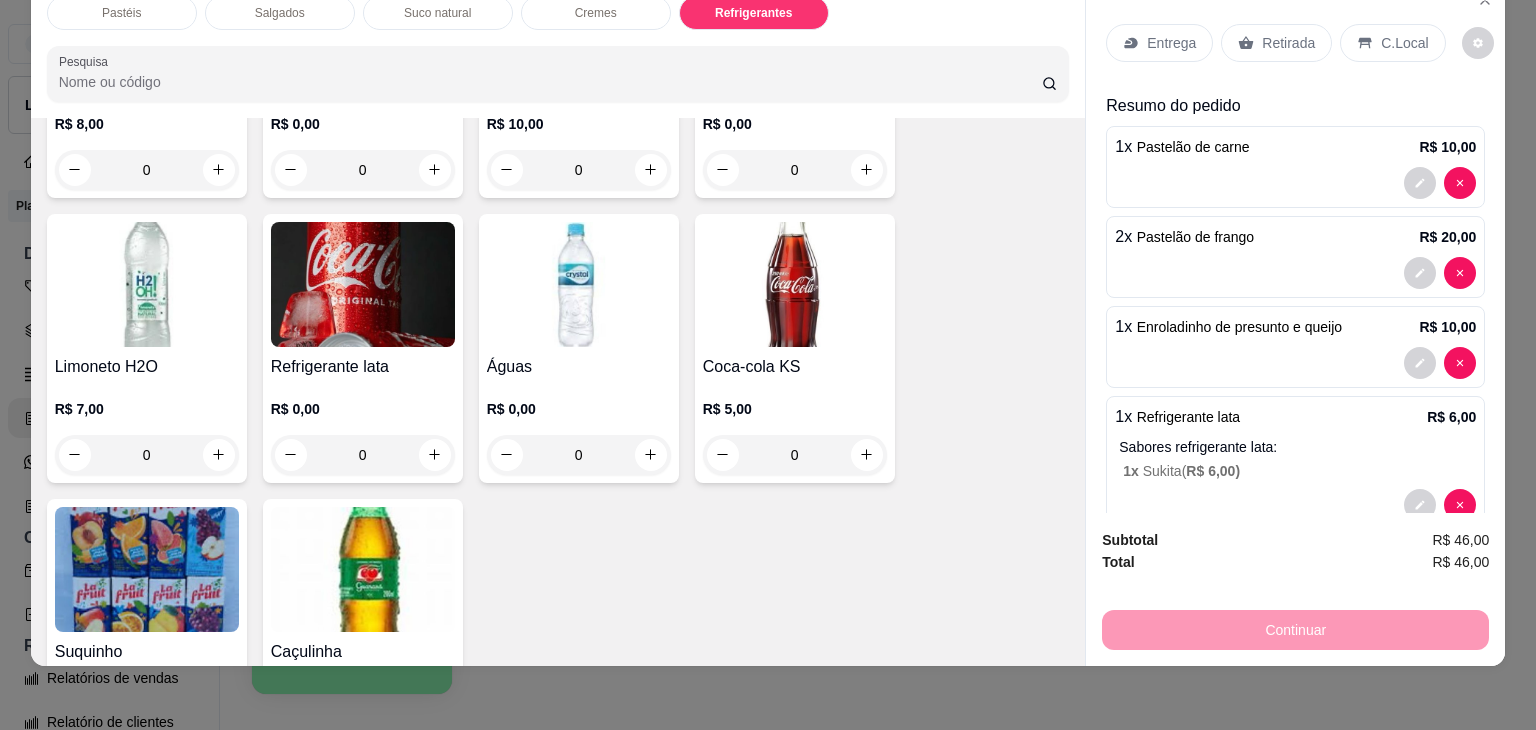 click on "Retirada" at bounding box center [1276, 43] 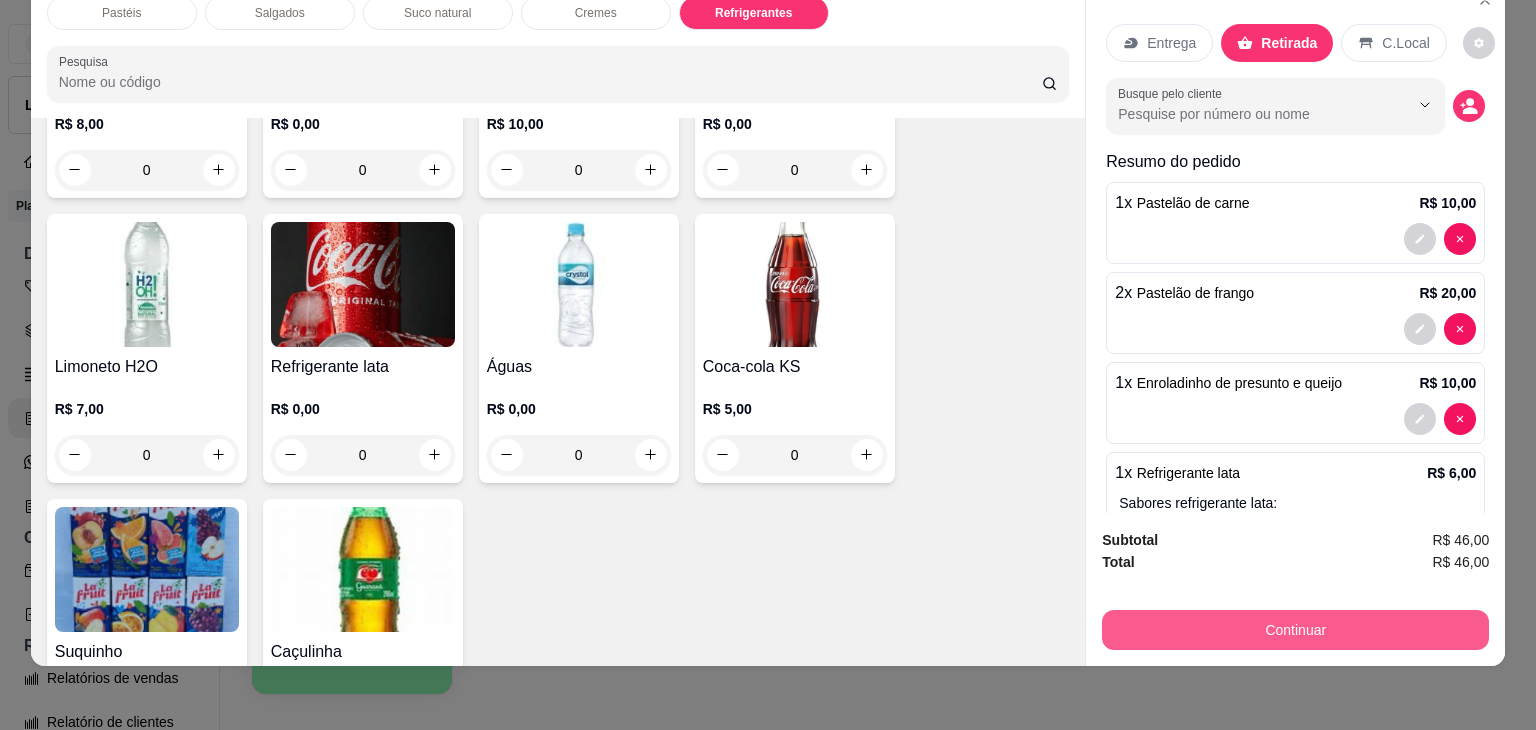 click on "Continuar" at bounding box center (1295, 630) 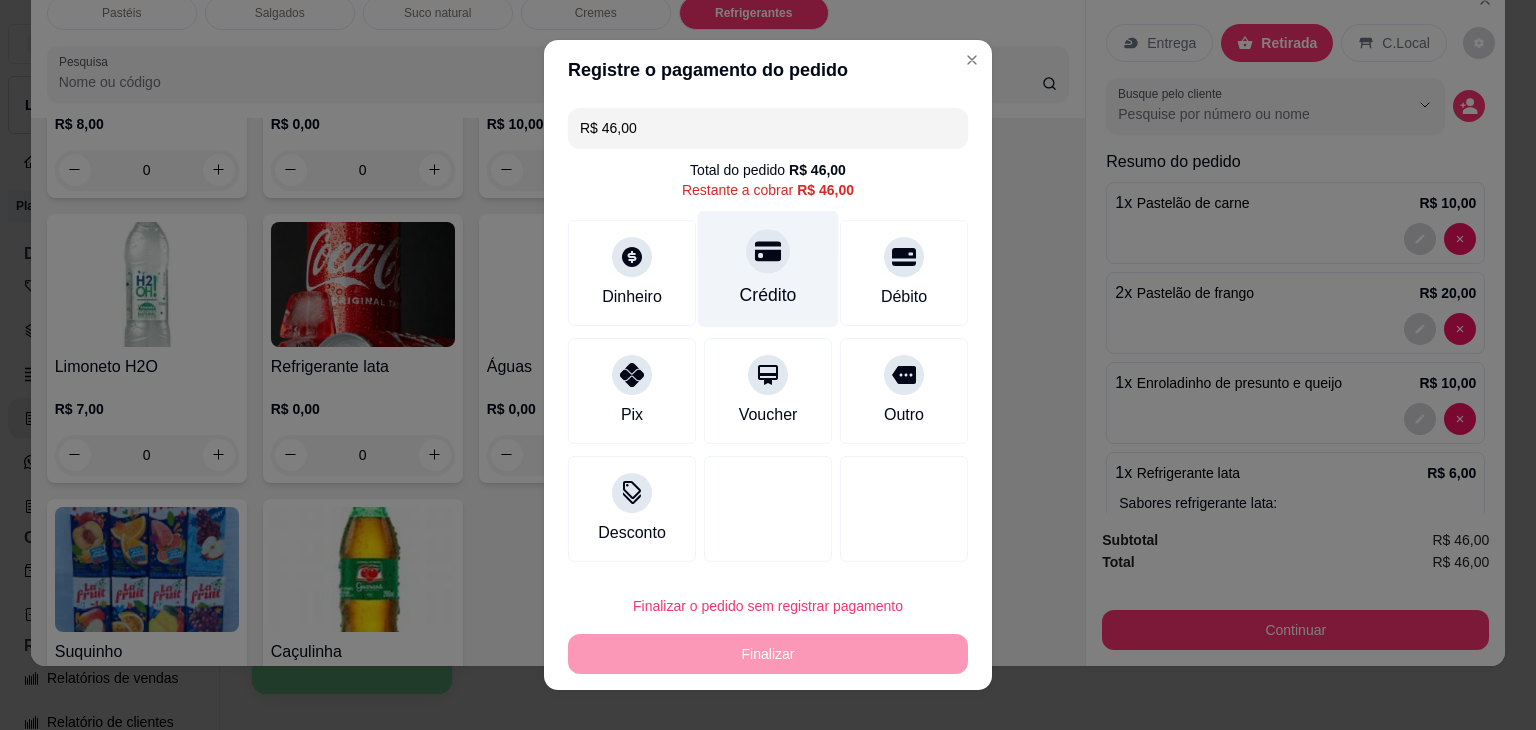 click on "Crédito" at bounding box center [768, 269] 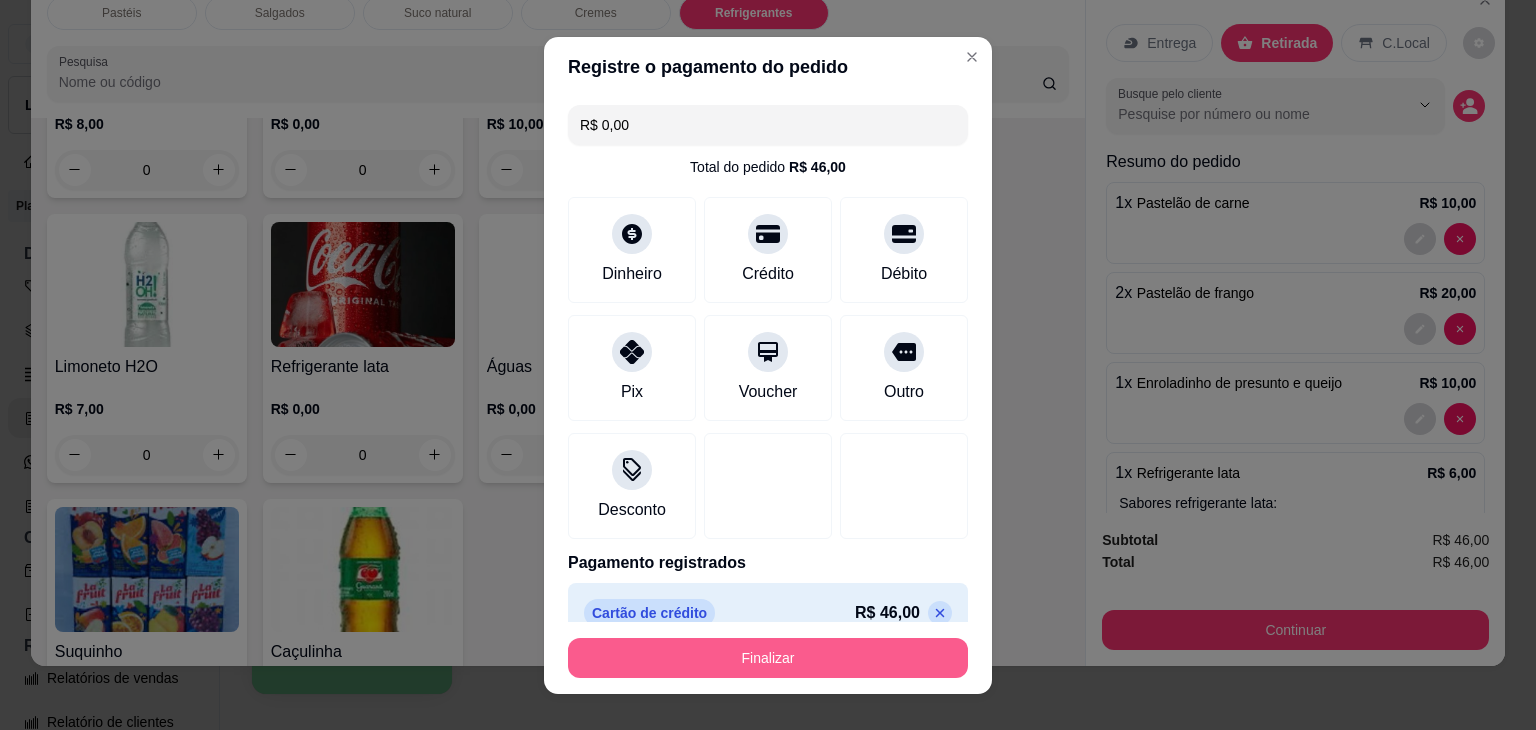 click on "Finalizar" at bounding box center (768, 658) 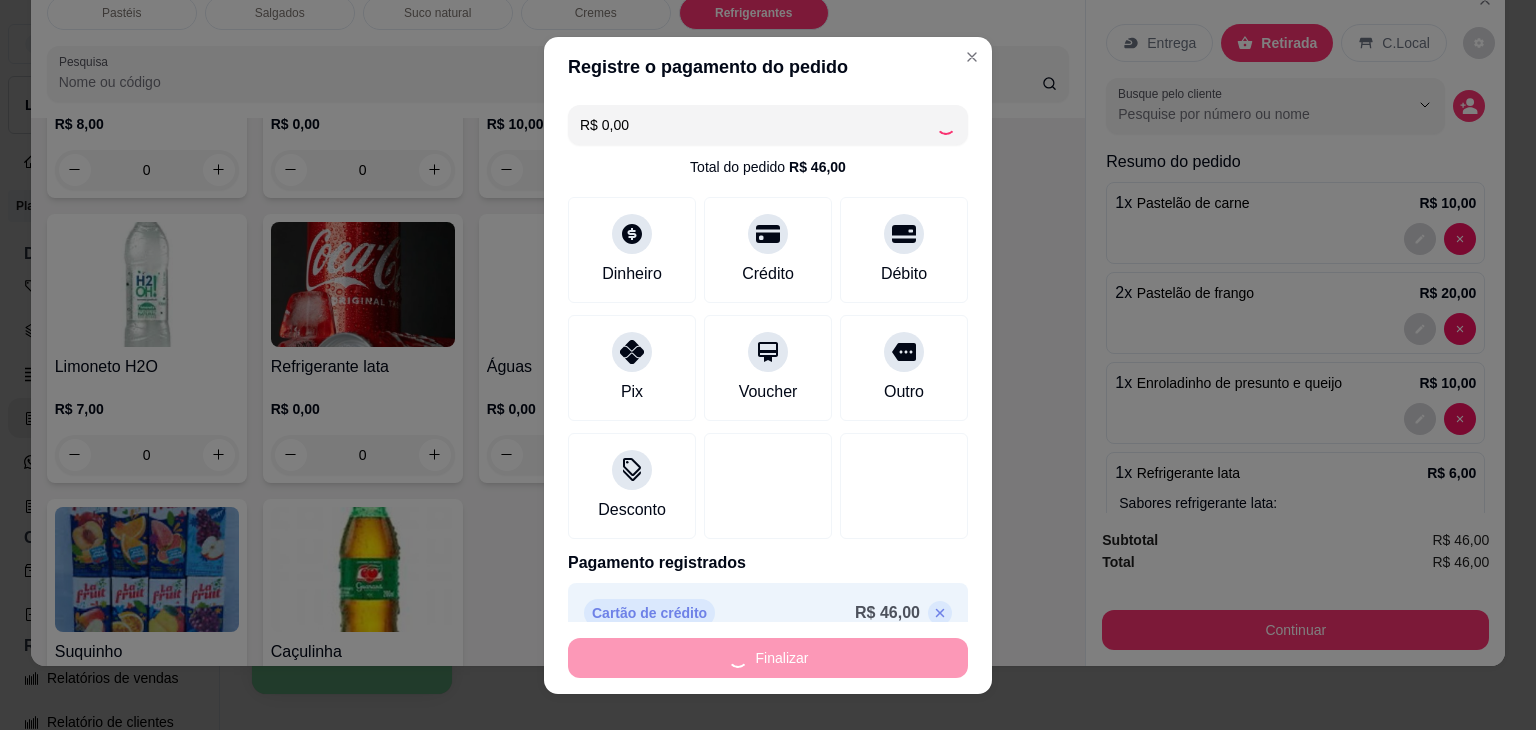 type on "0" 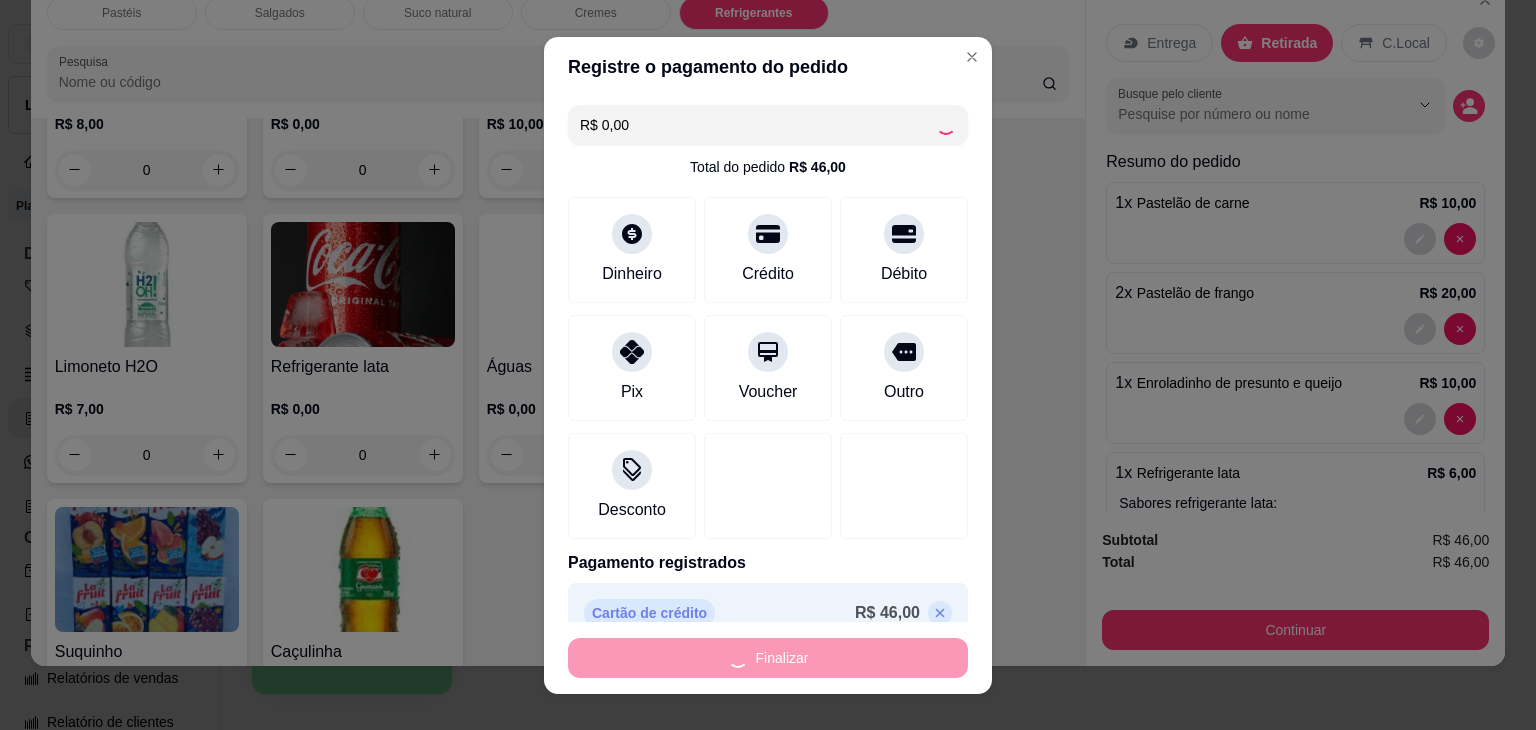 type on "0" 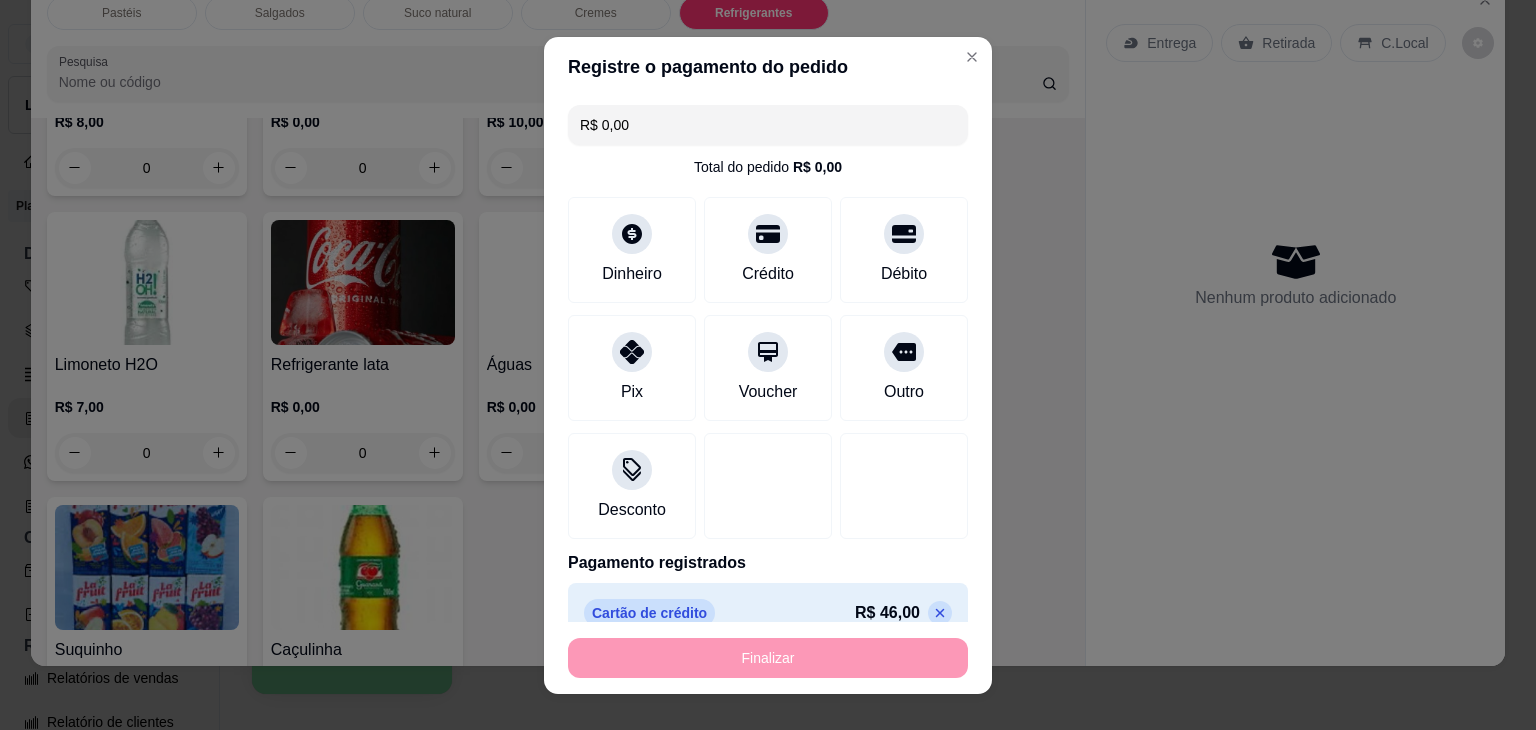 type on "-R$ 46,00" 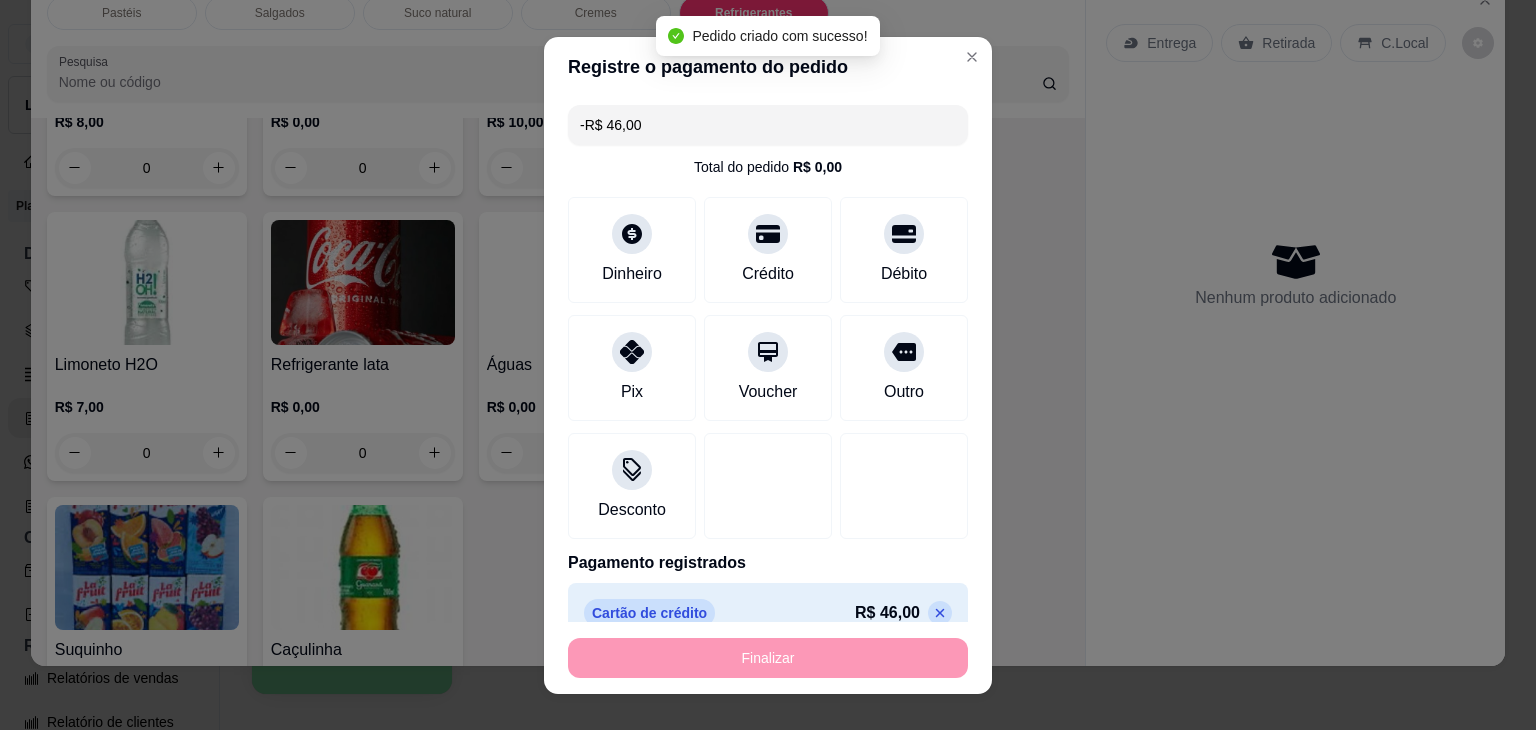 scroll, scrollTop: 5420, scrollLeft: 0, axis: vertical 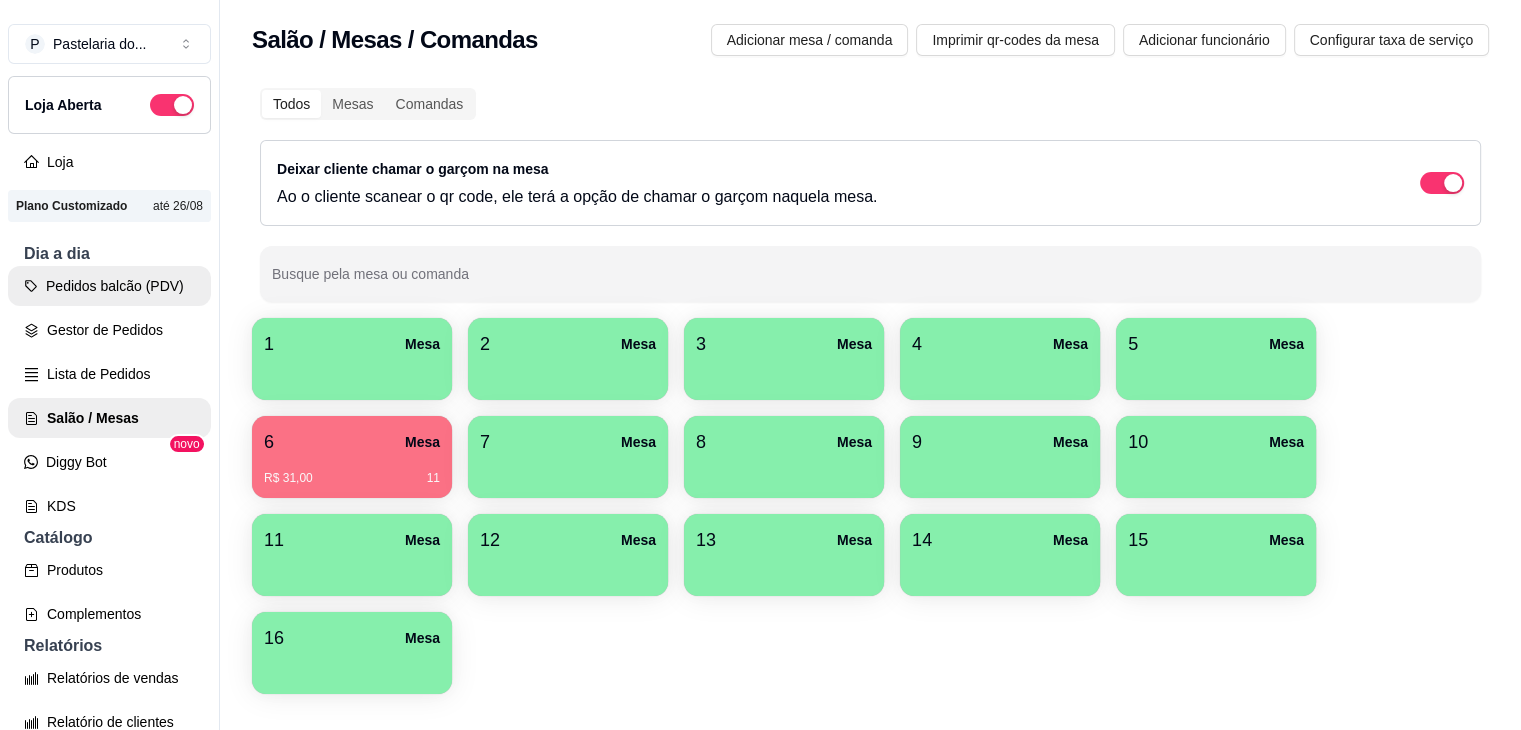 click on "Pedidos balcão (PDV)" at bounding box center (109, 286) 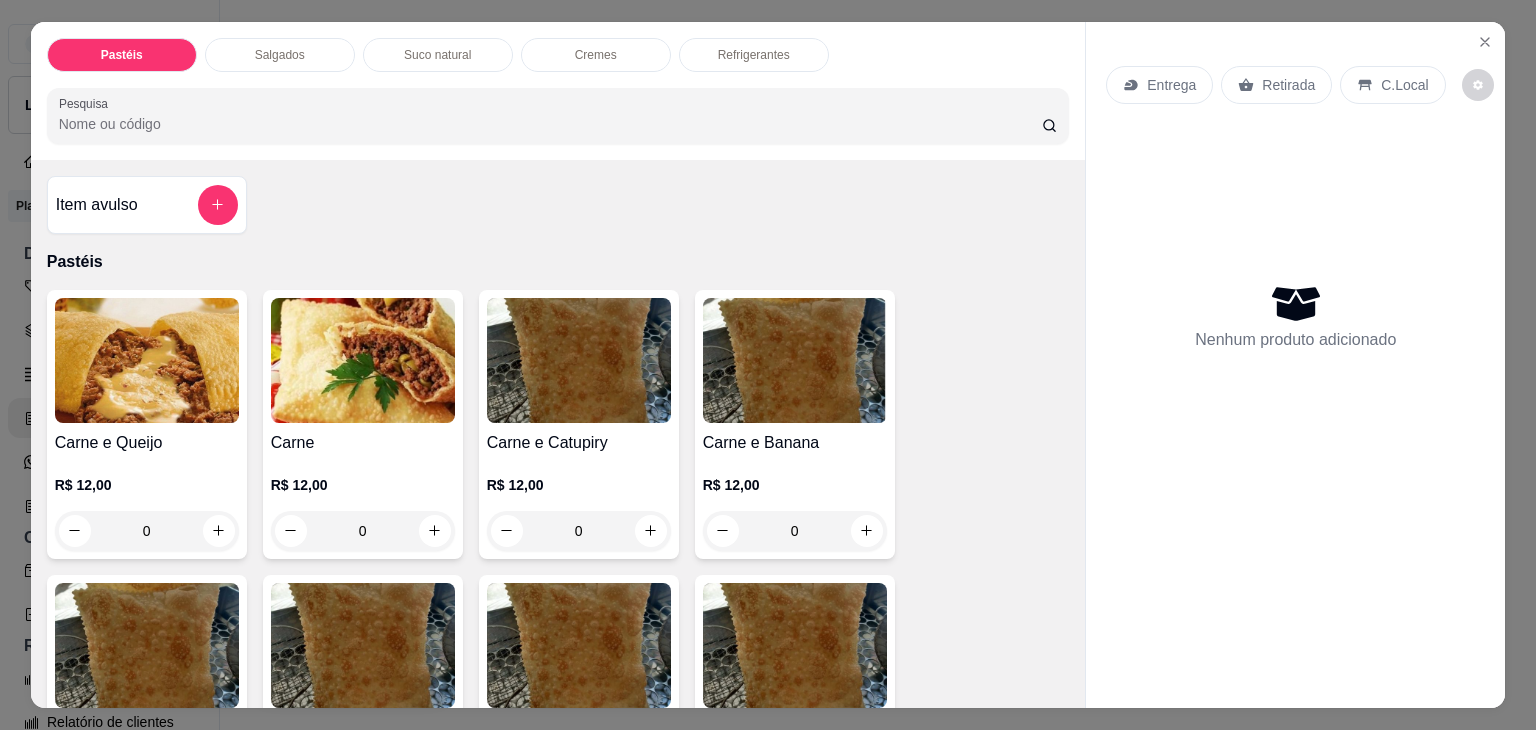 click on "Salgados" at bounding box center (280, 55) 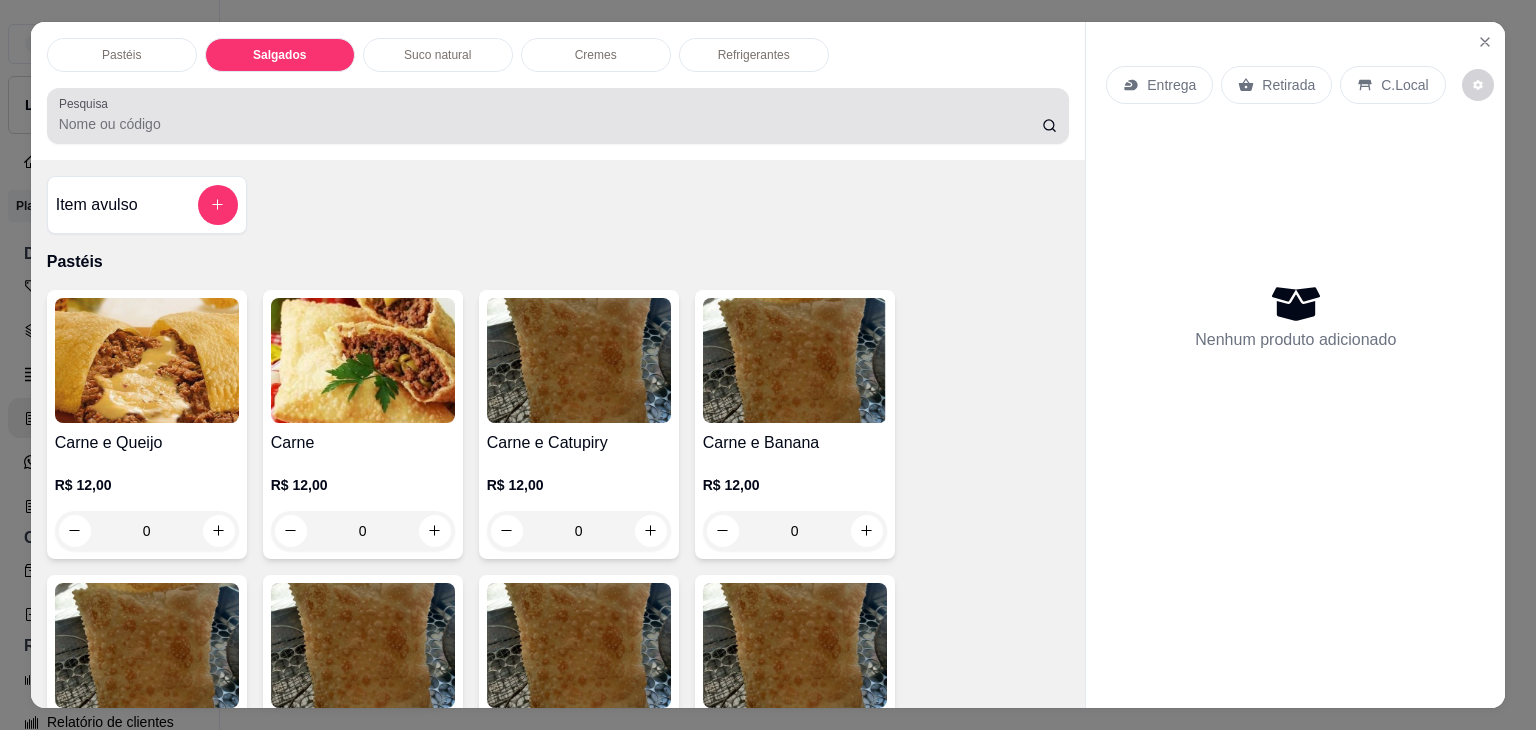scroll, scrollTop: 2124, scrollLeft: 0, axis: vertical 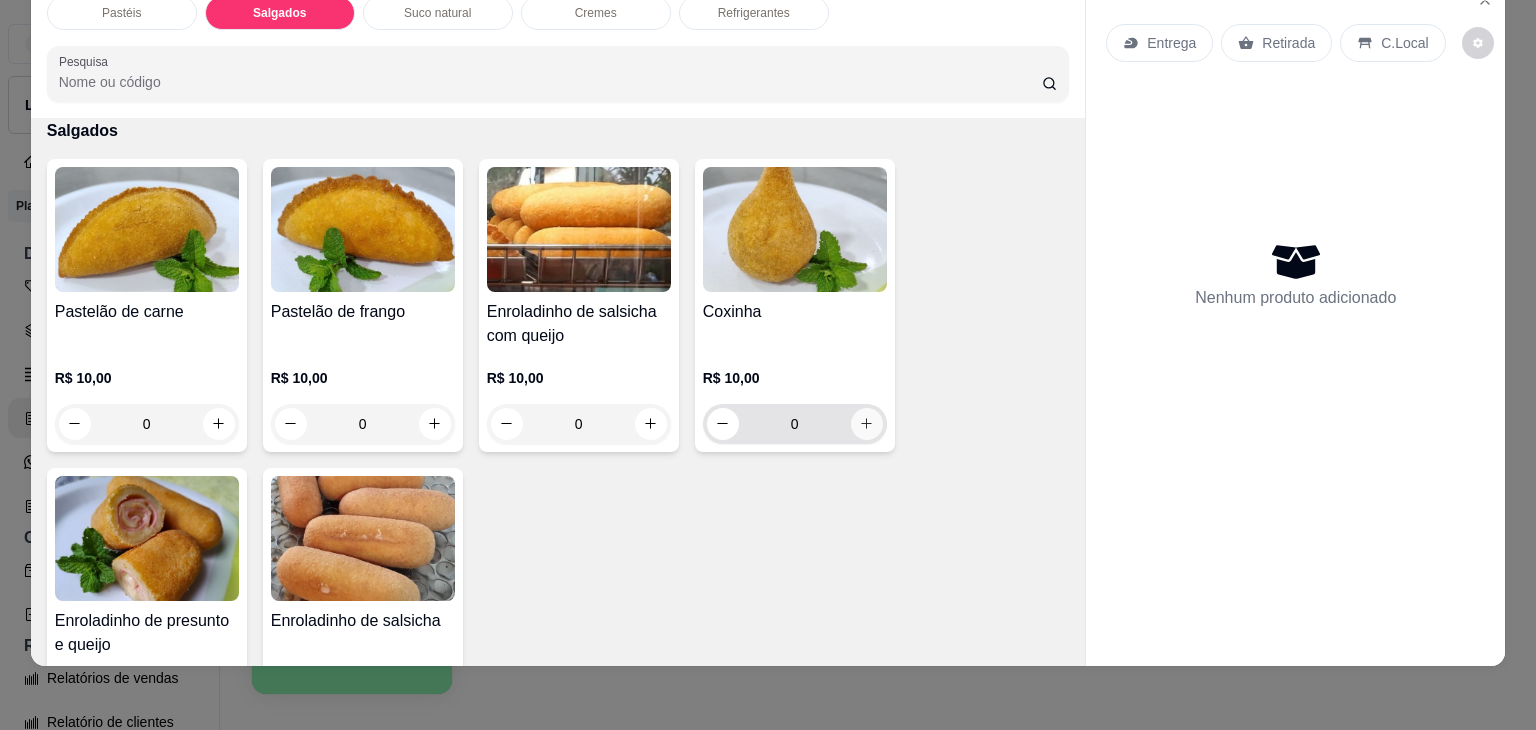 click at bounding box center [867, 424] 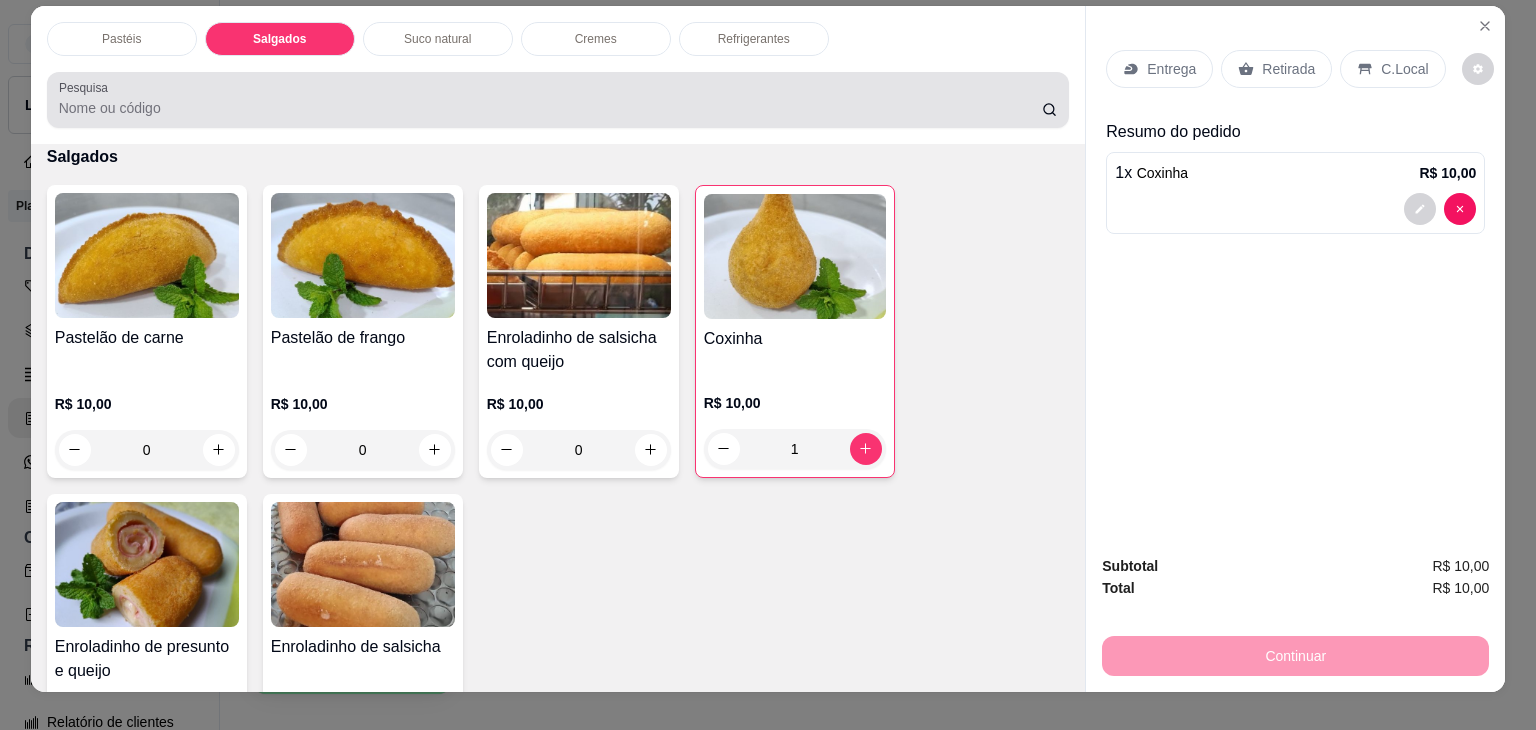scroll, scrollTop: 0, scrollLeft: 0, axis: both 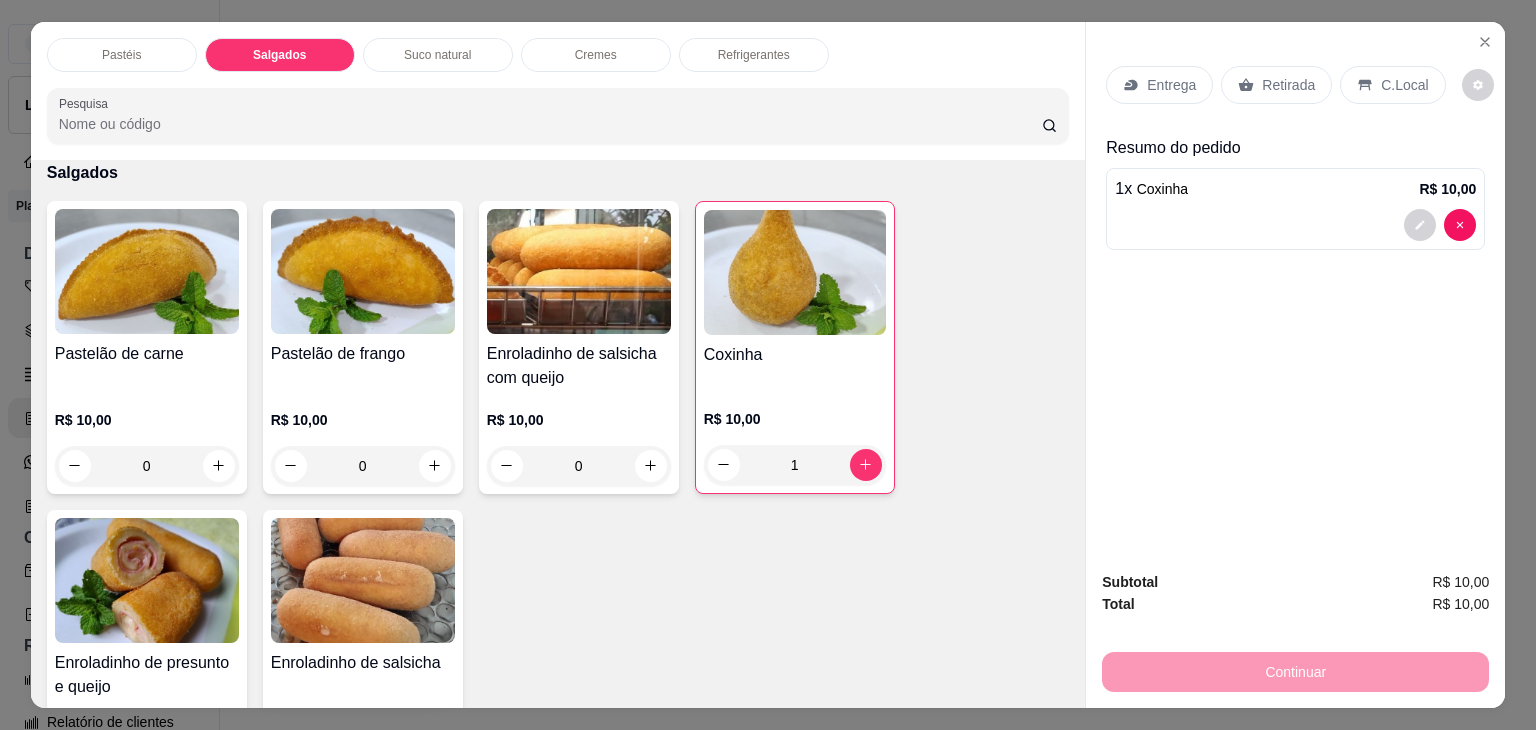 click on "Refrigerantes" at bounding box center (754, 55) 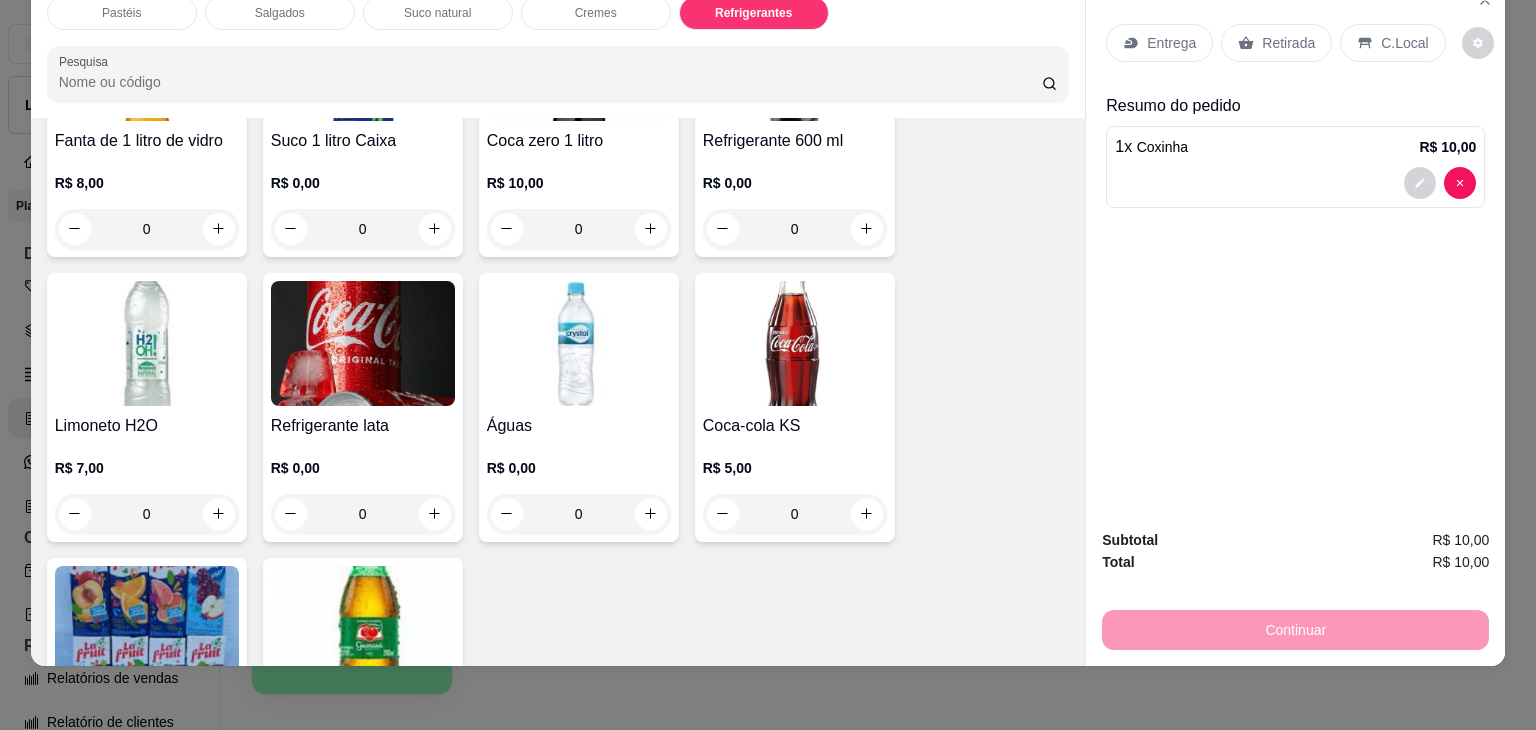 scroll, scrollTop: 5537, scrollLeft: 0, axis: vertical 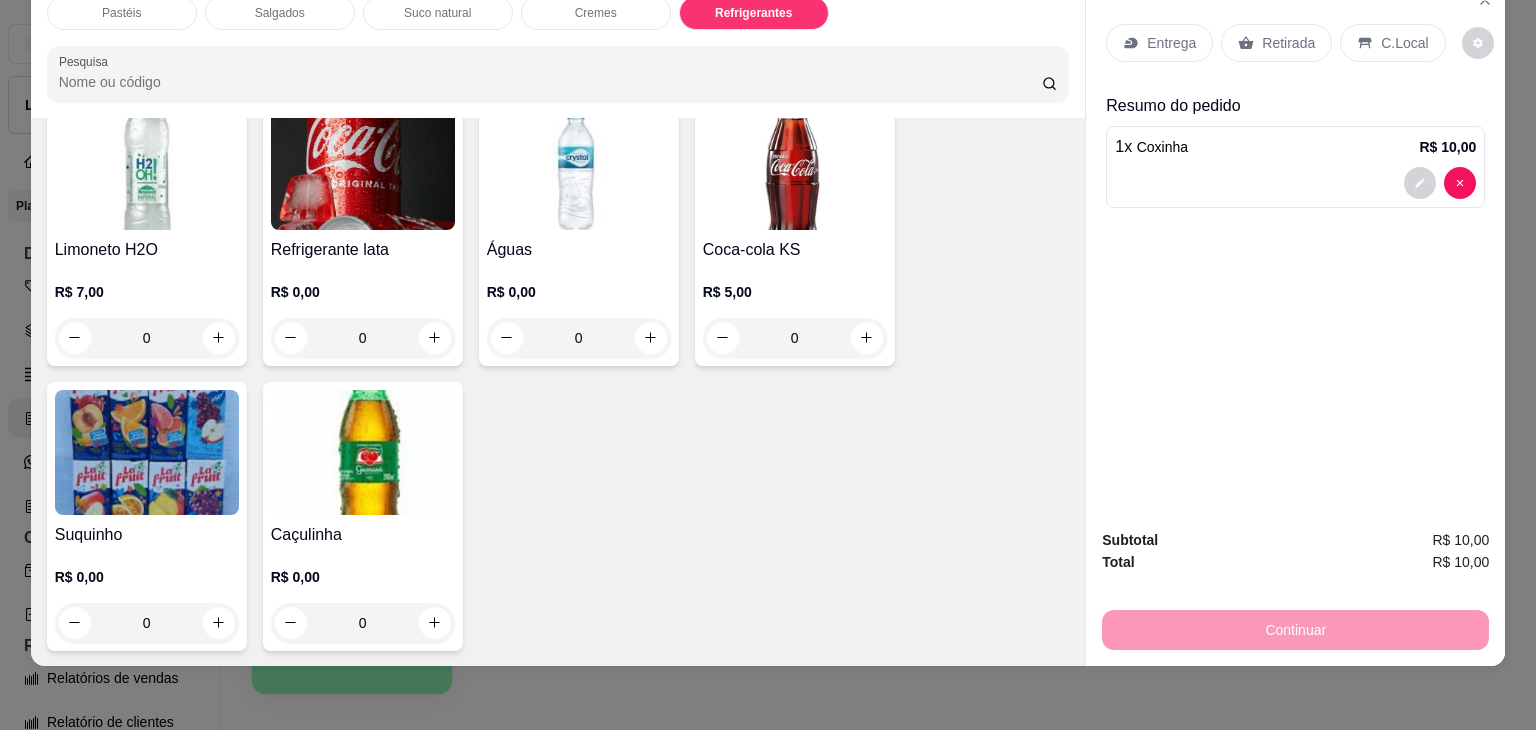 click on "0" at bounding box center (363, 338) 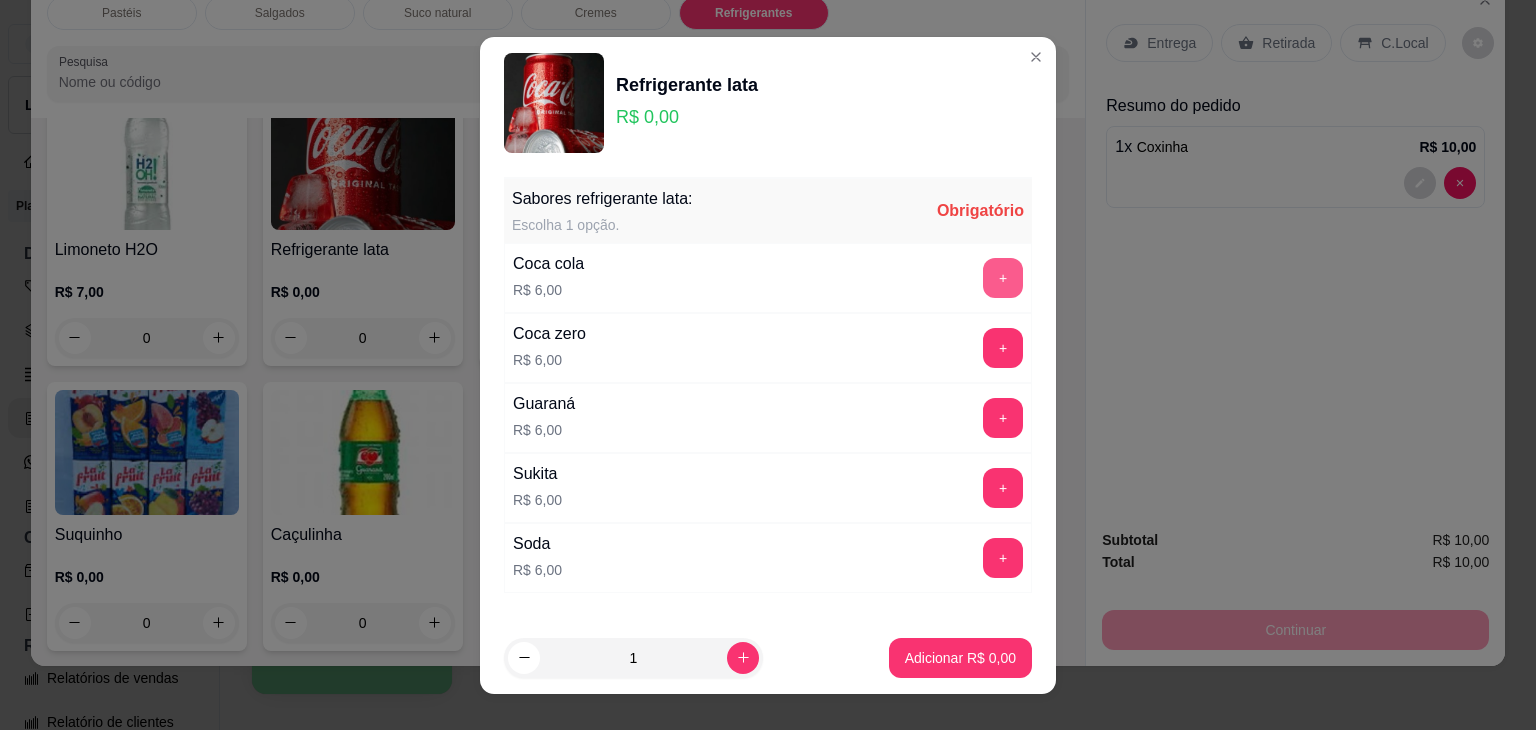 click on "+" at bounding box center (1003, 278) 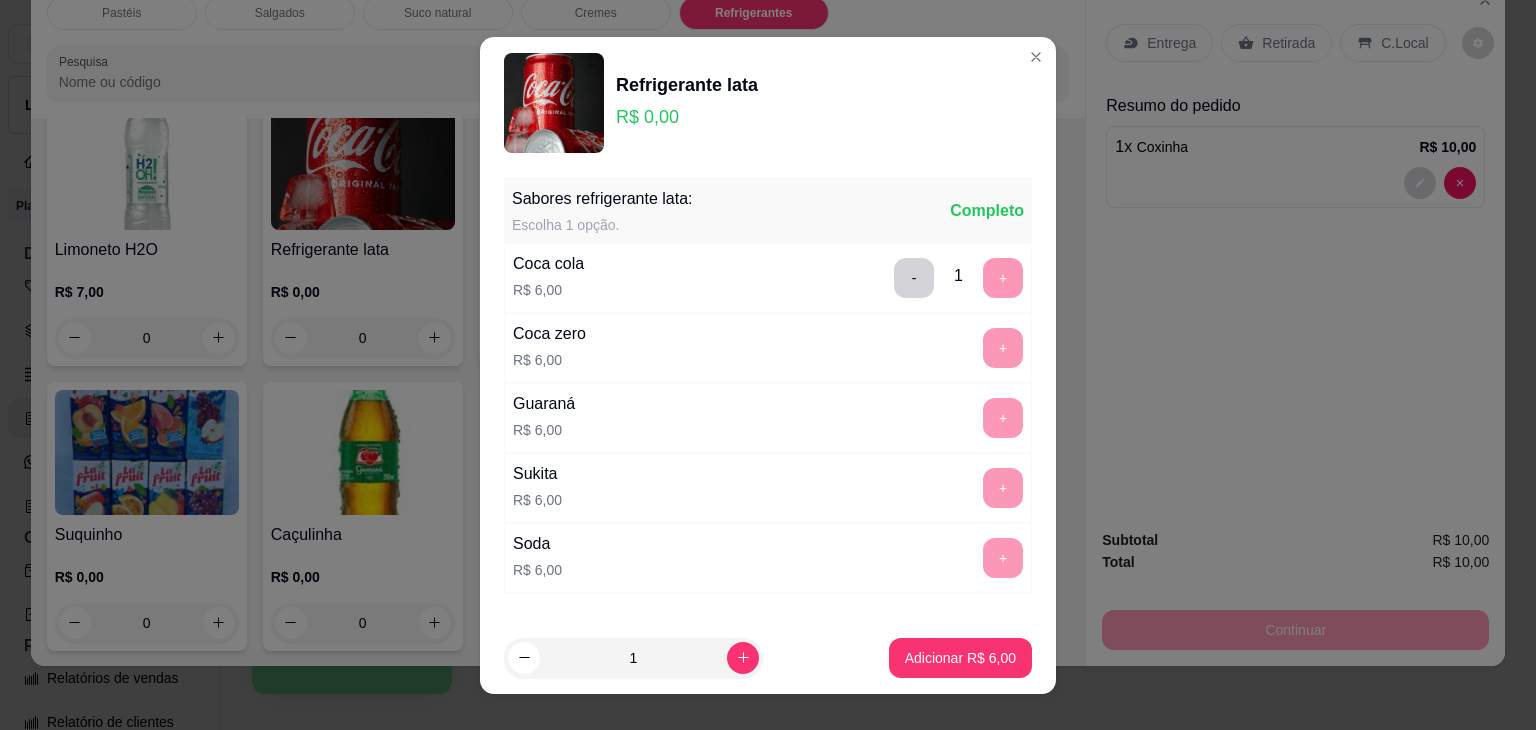 click on "Adicionar   R$ 6,00" at bounding box center [960, 658] 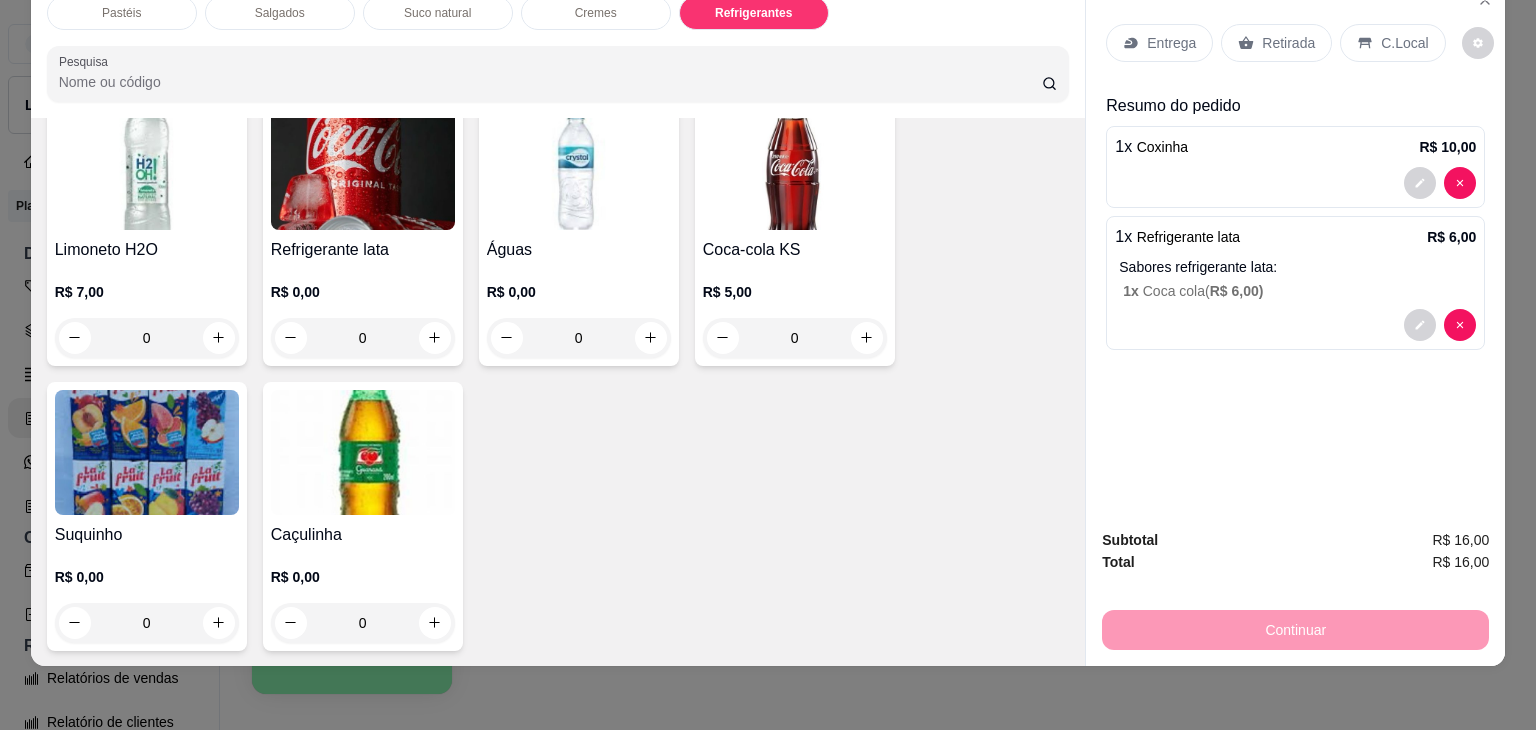 click on "Retirada" at bounding box center [1288, 43] 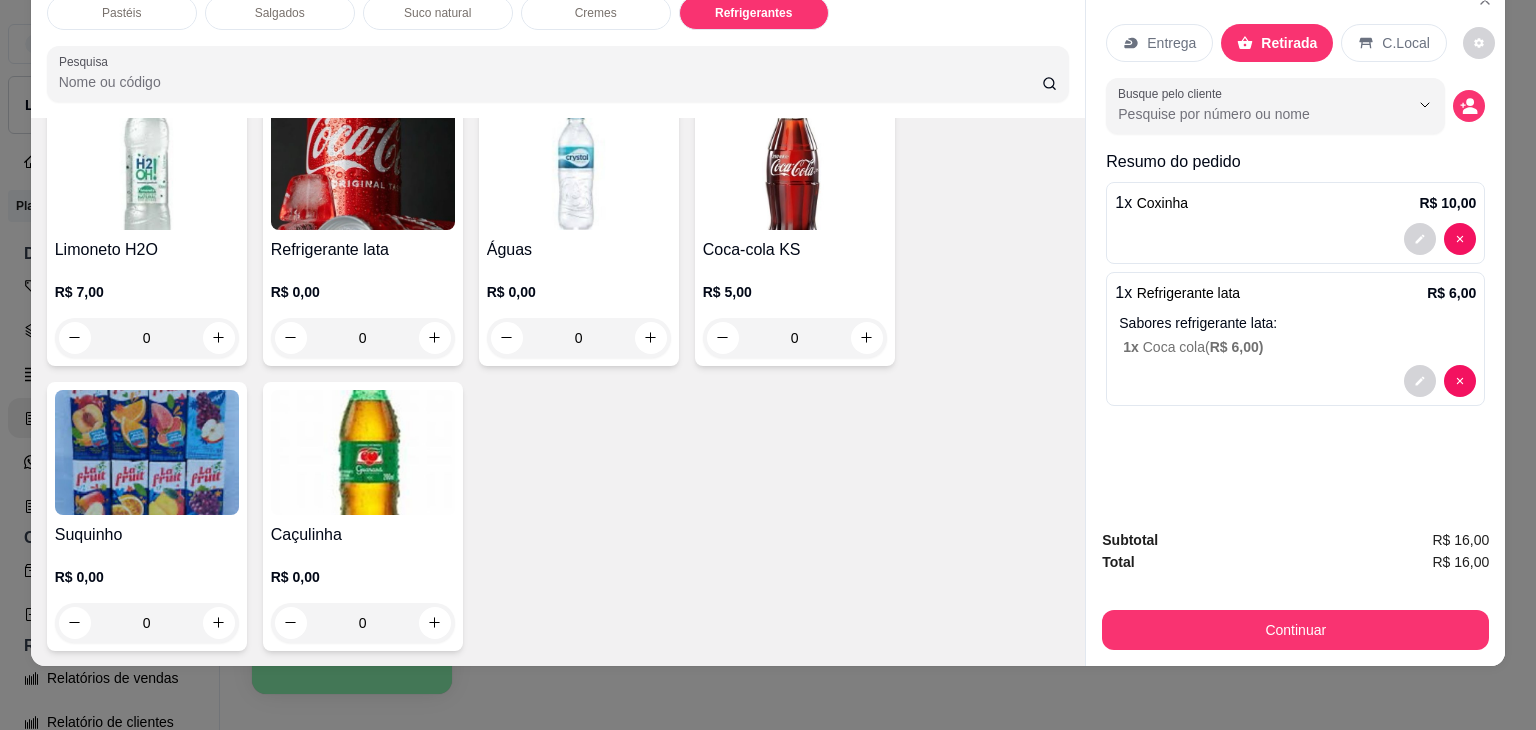click on "Subtotal R$ 16,00 Total R$ 16,00 Continuar" at bounding box center (1295, 589) 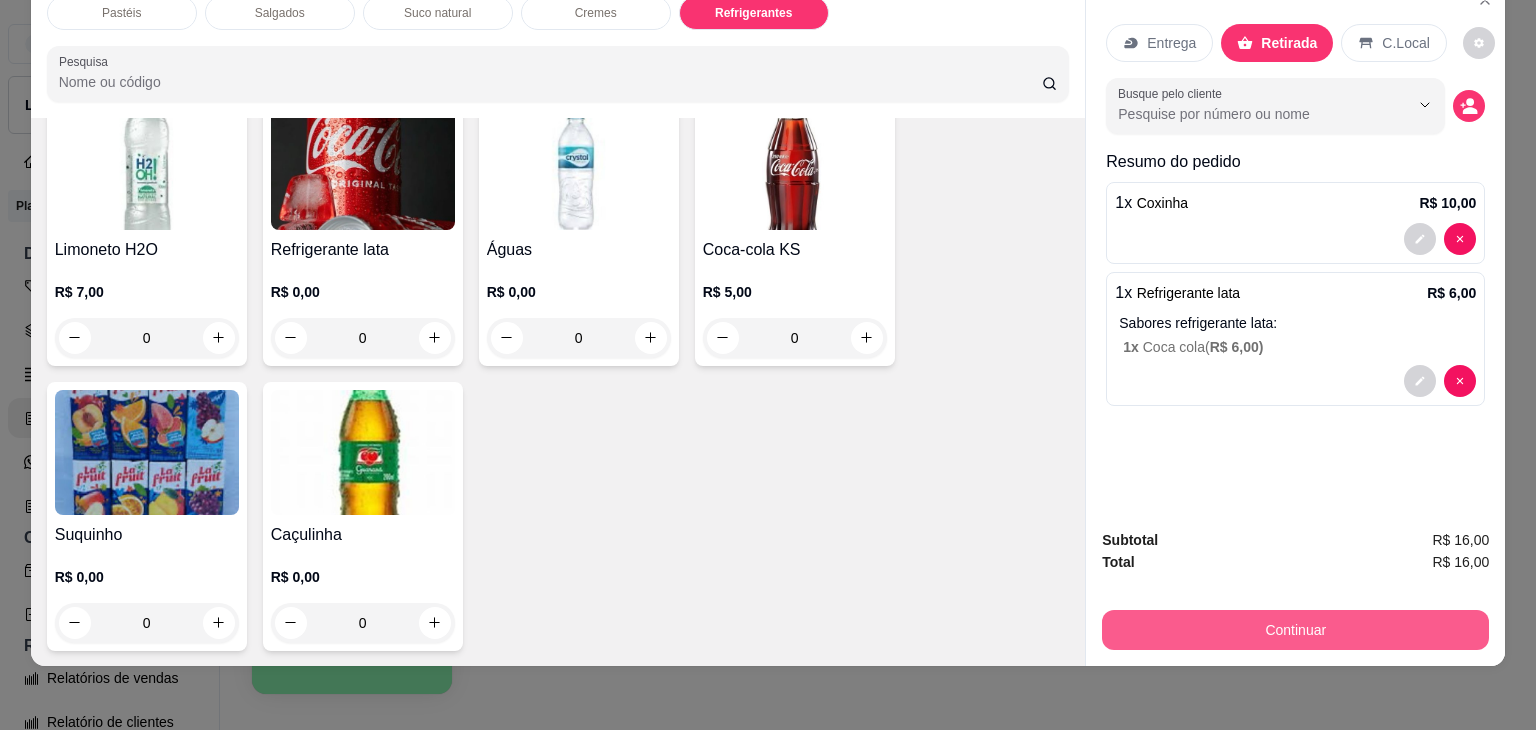 click on "Continuar" at bounding box center (1295, 630) 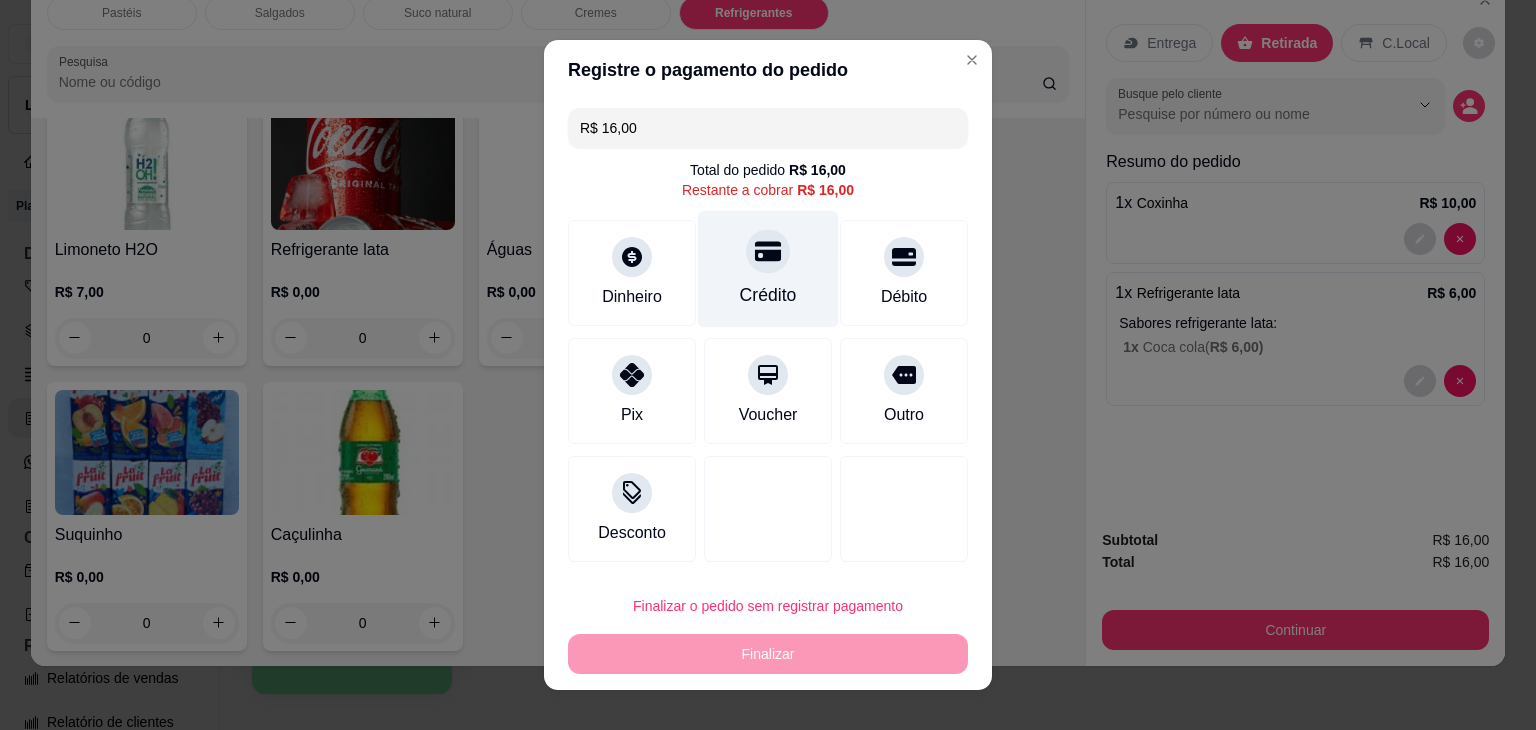 click at bounding box center (768, 251) 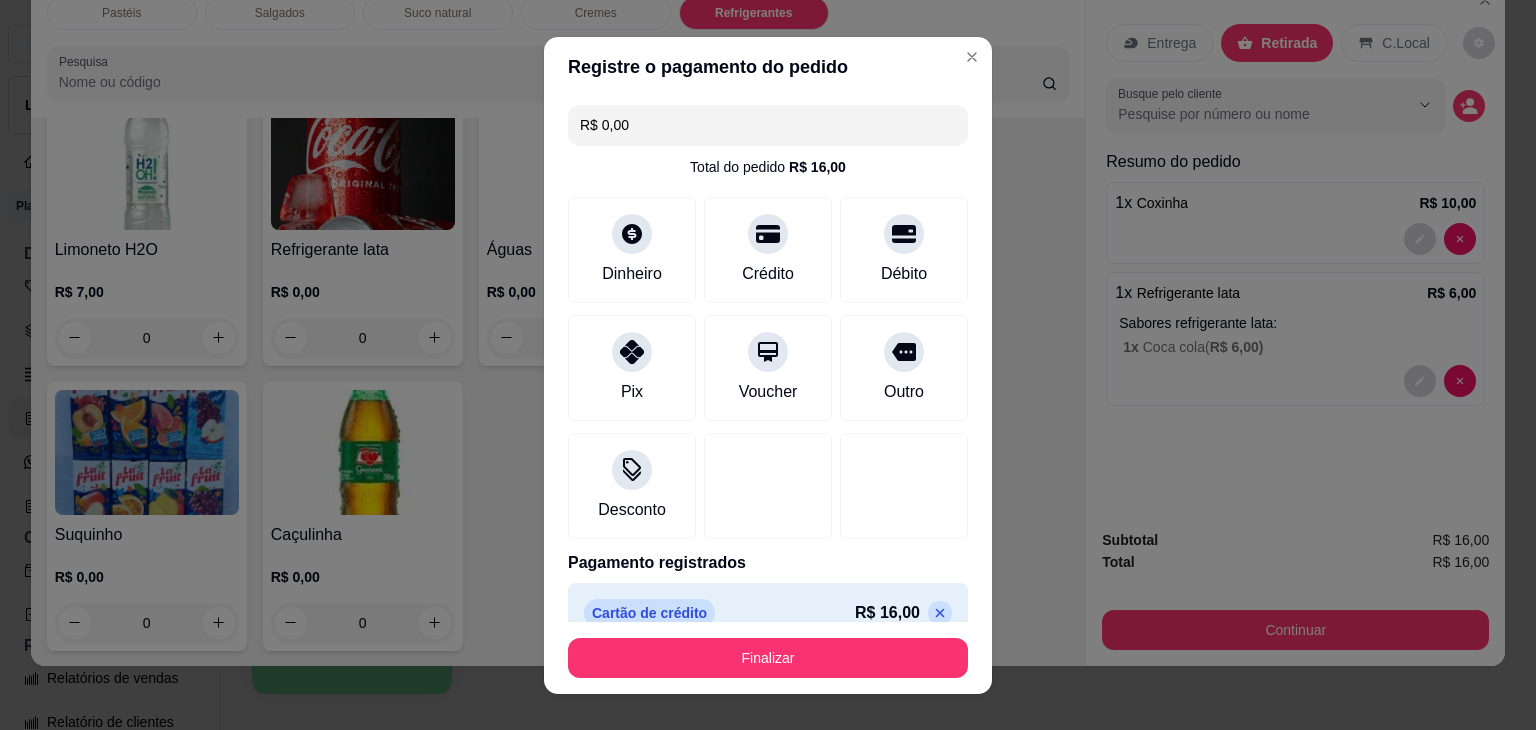 click on "Finalizar" at bounding box center (768, 658) 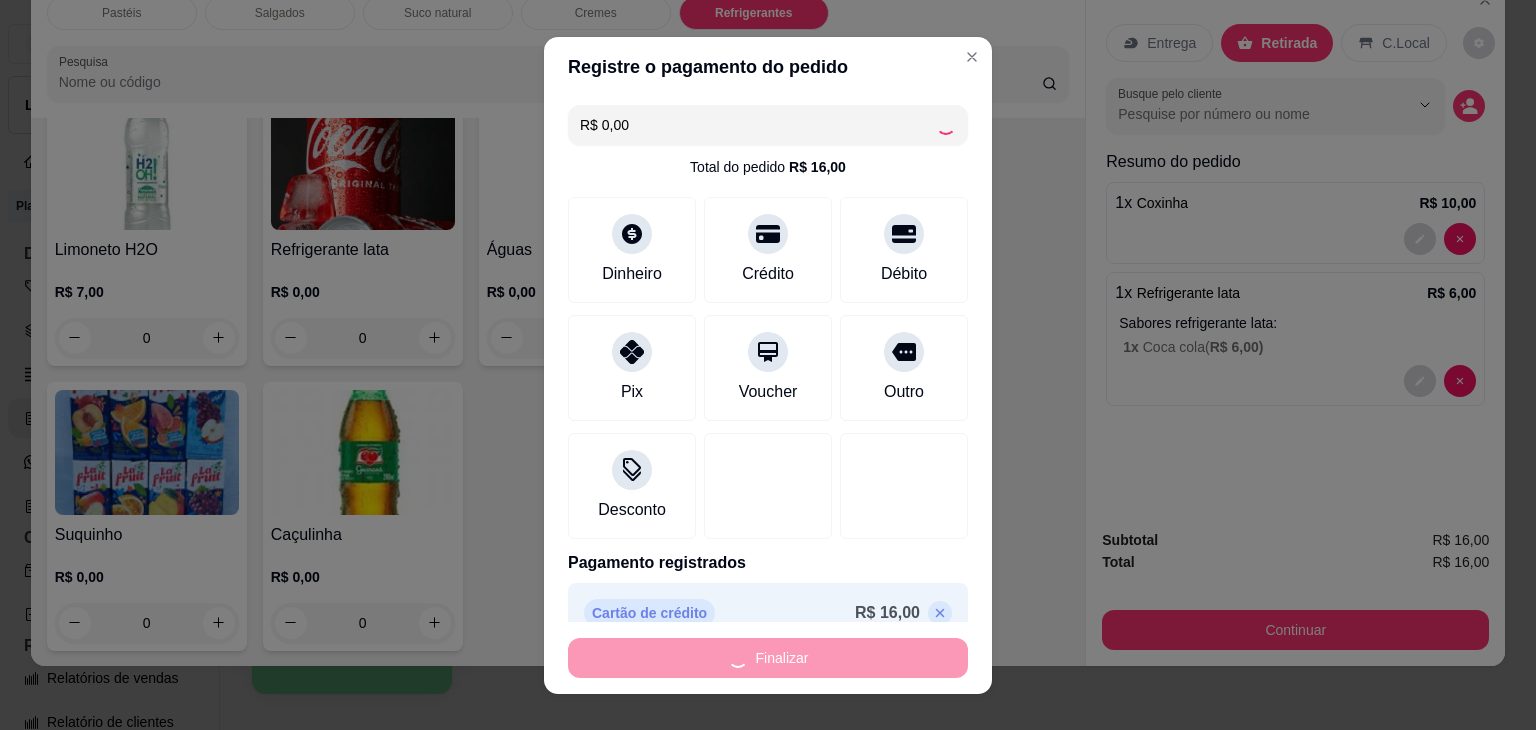 type on "0" 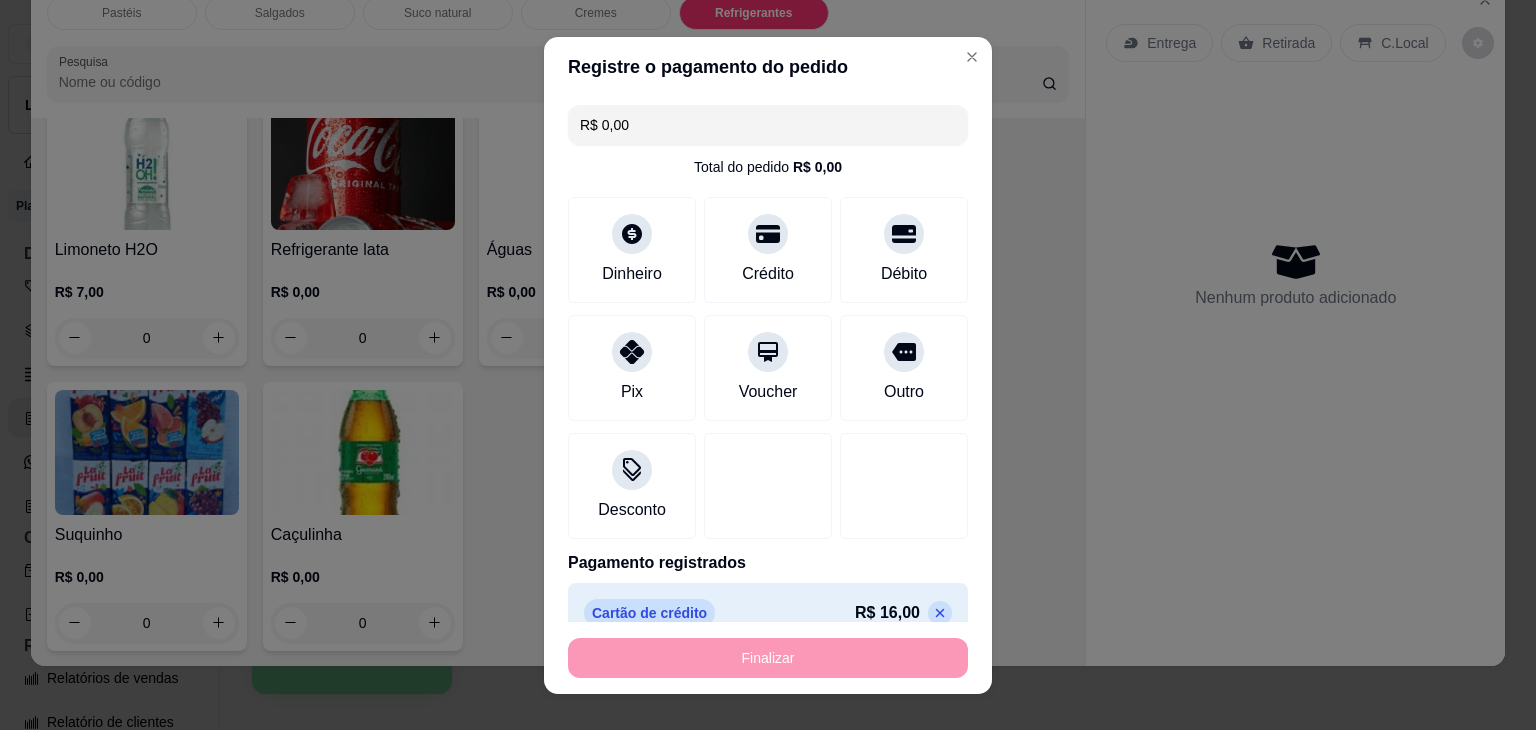 type on "-R$ 16,00" 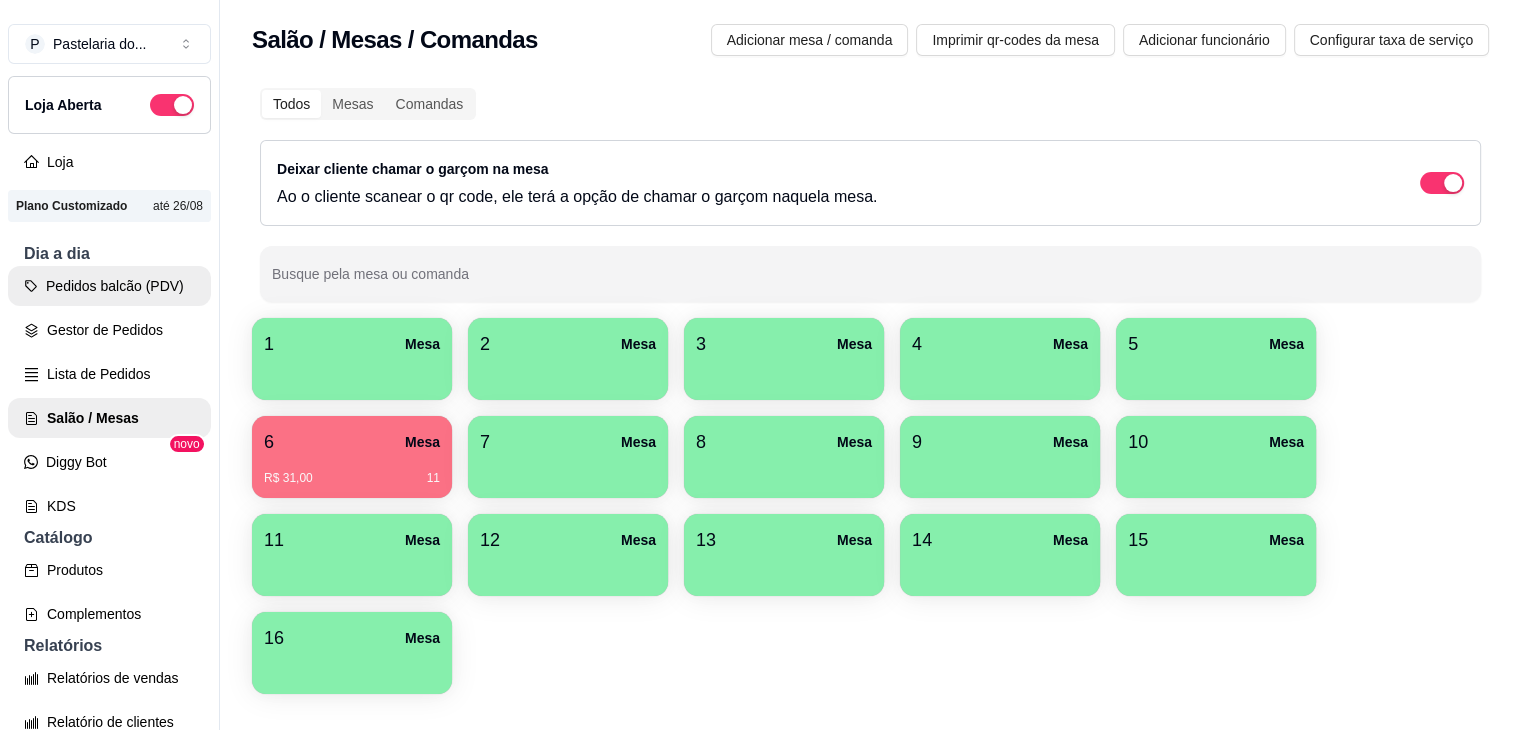 click on "Pedidos balcão (PDV)" at bounding box center [109, 286] 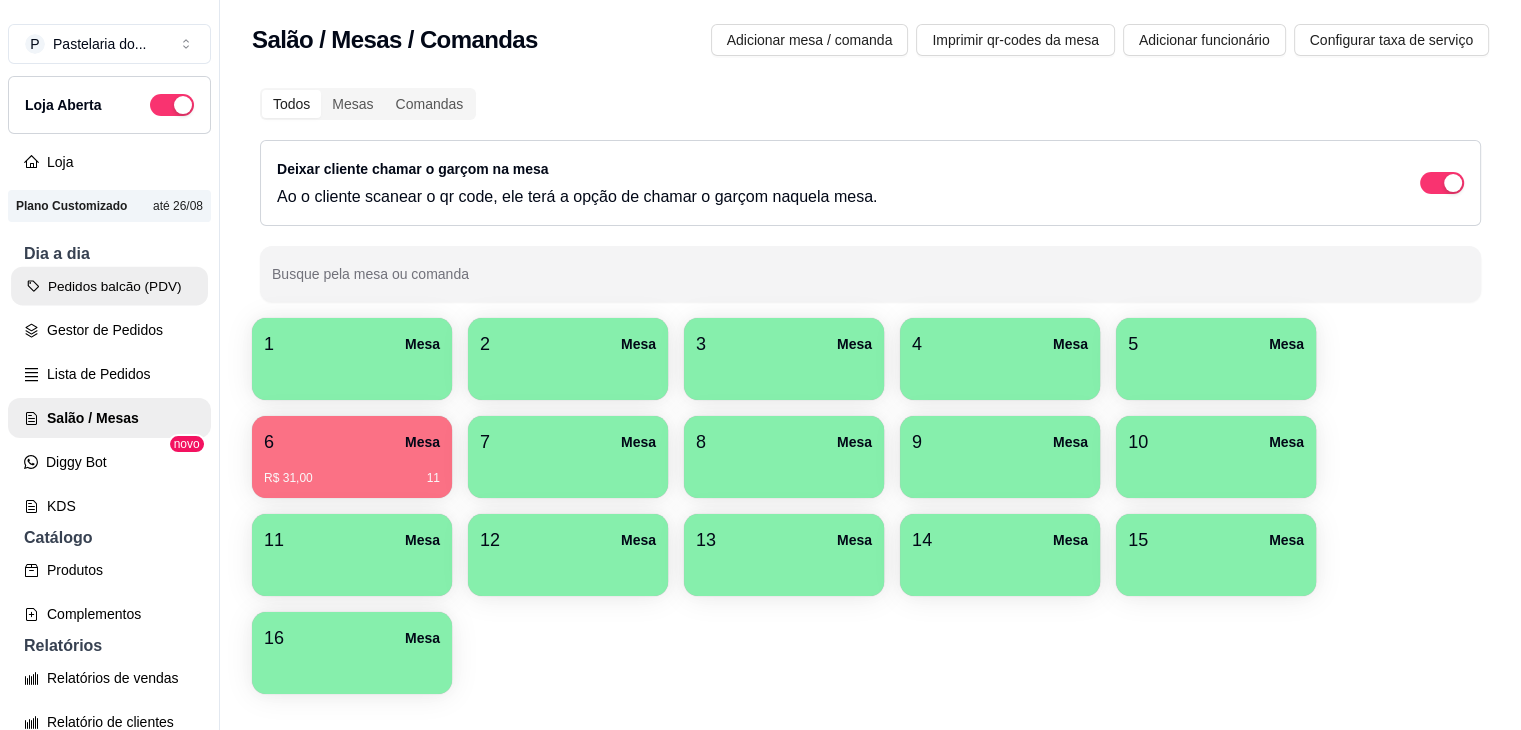 click on "Pedidos balcão (PDV)" at bounding box center (109, 286) 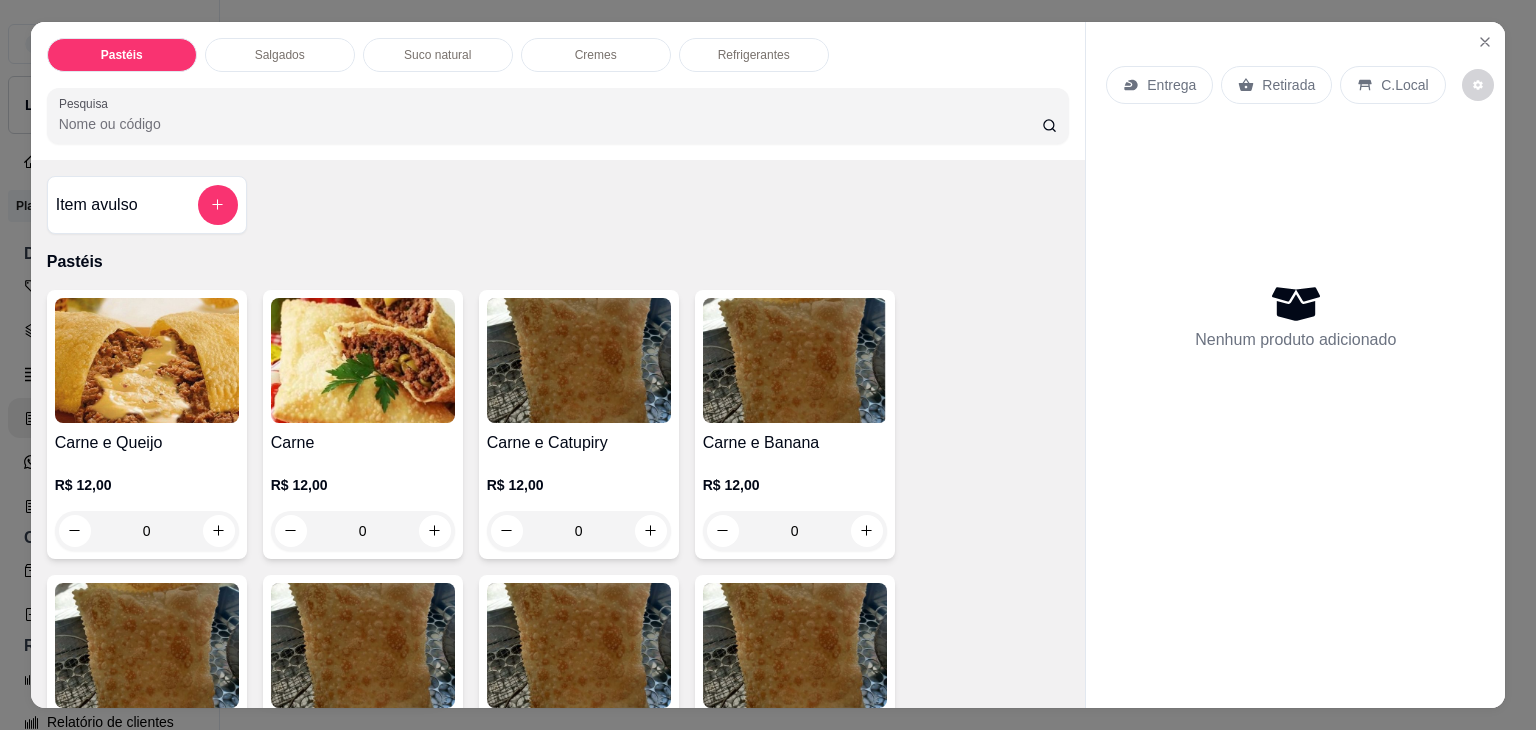 click on "Salgados" at bounding box center [280, 55] 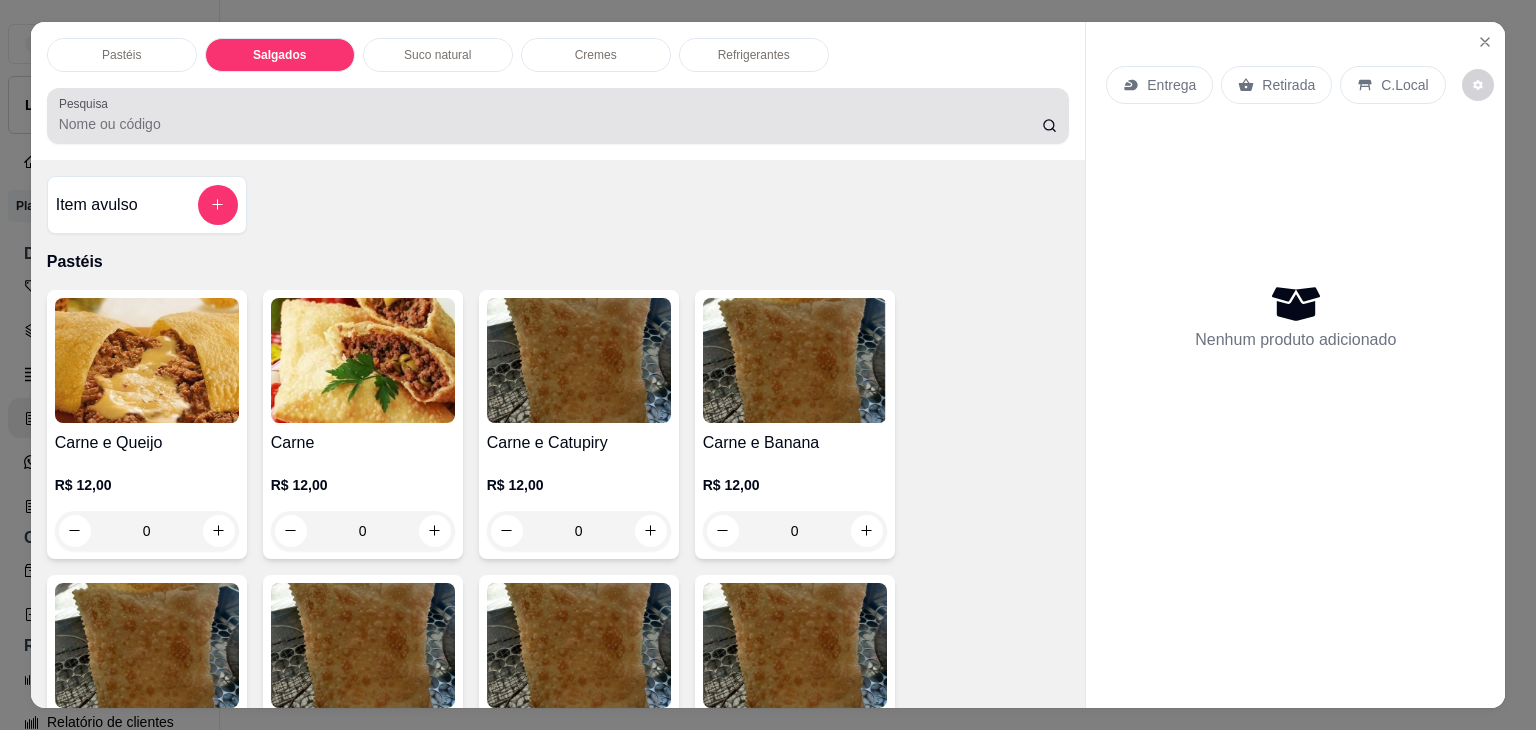 scroll, scrollTop: 2124, scrollLeft: 0, axis: vertical 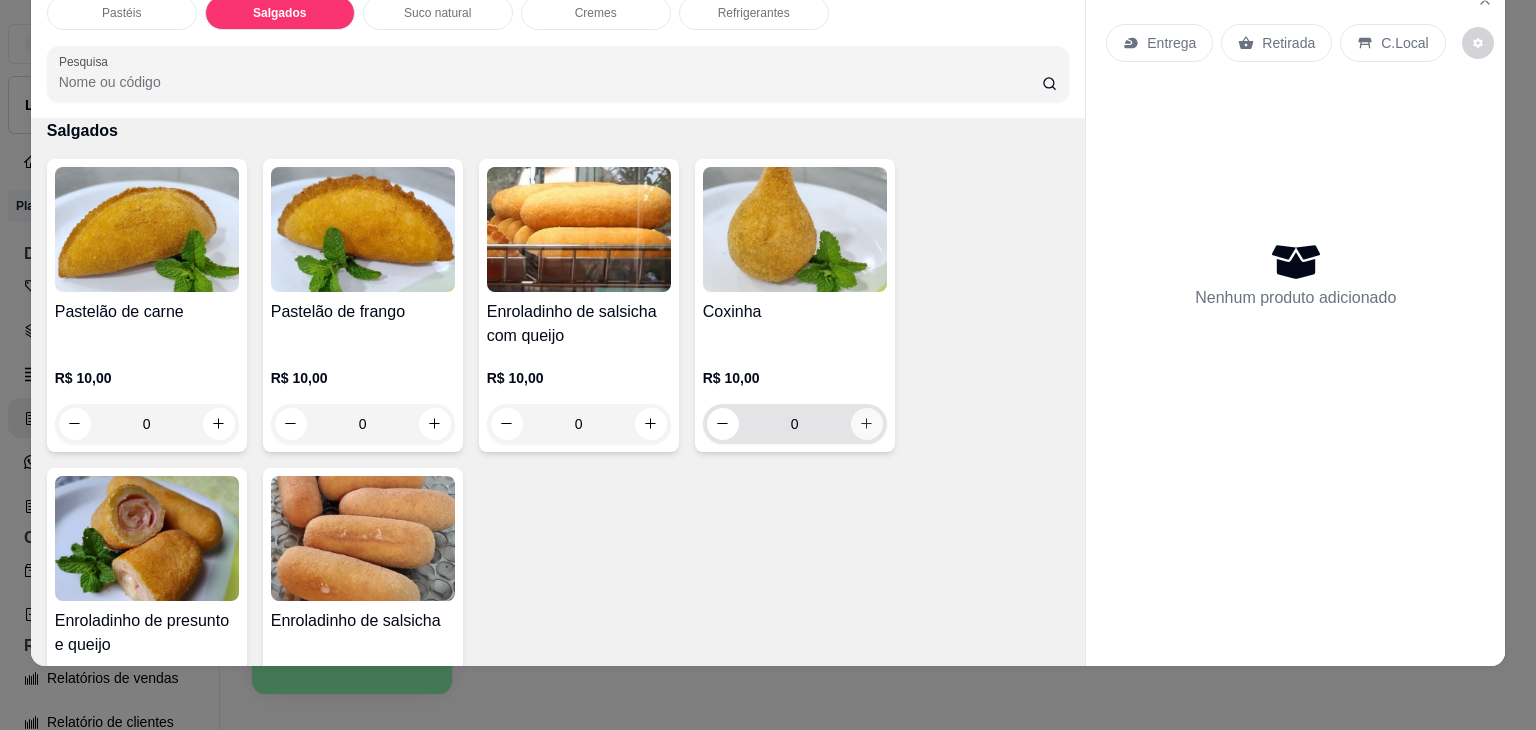 click 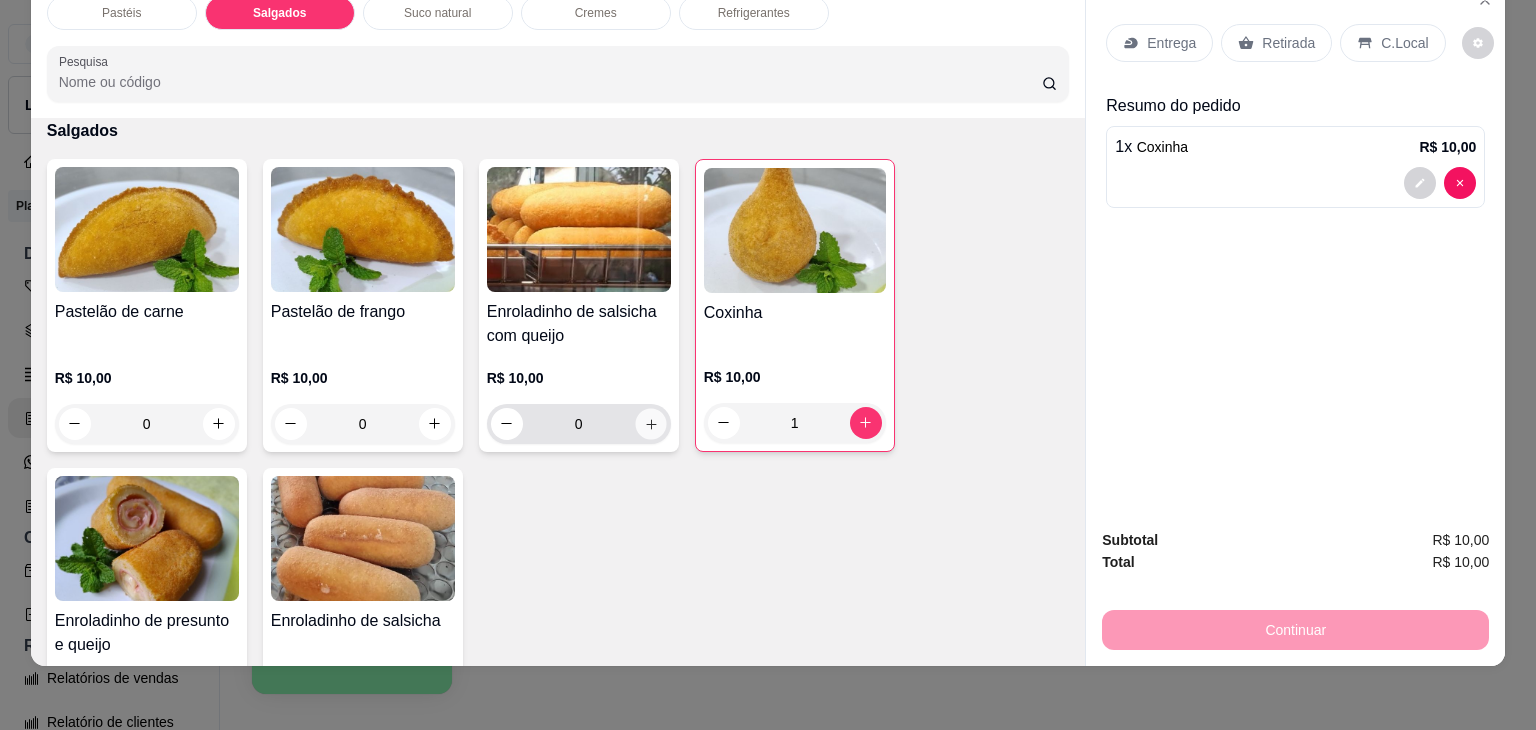 click 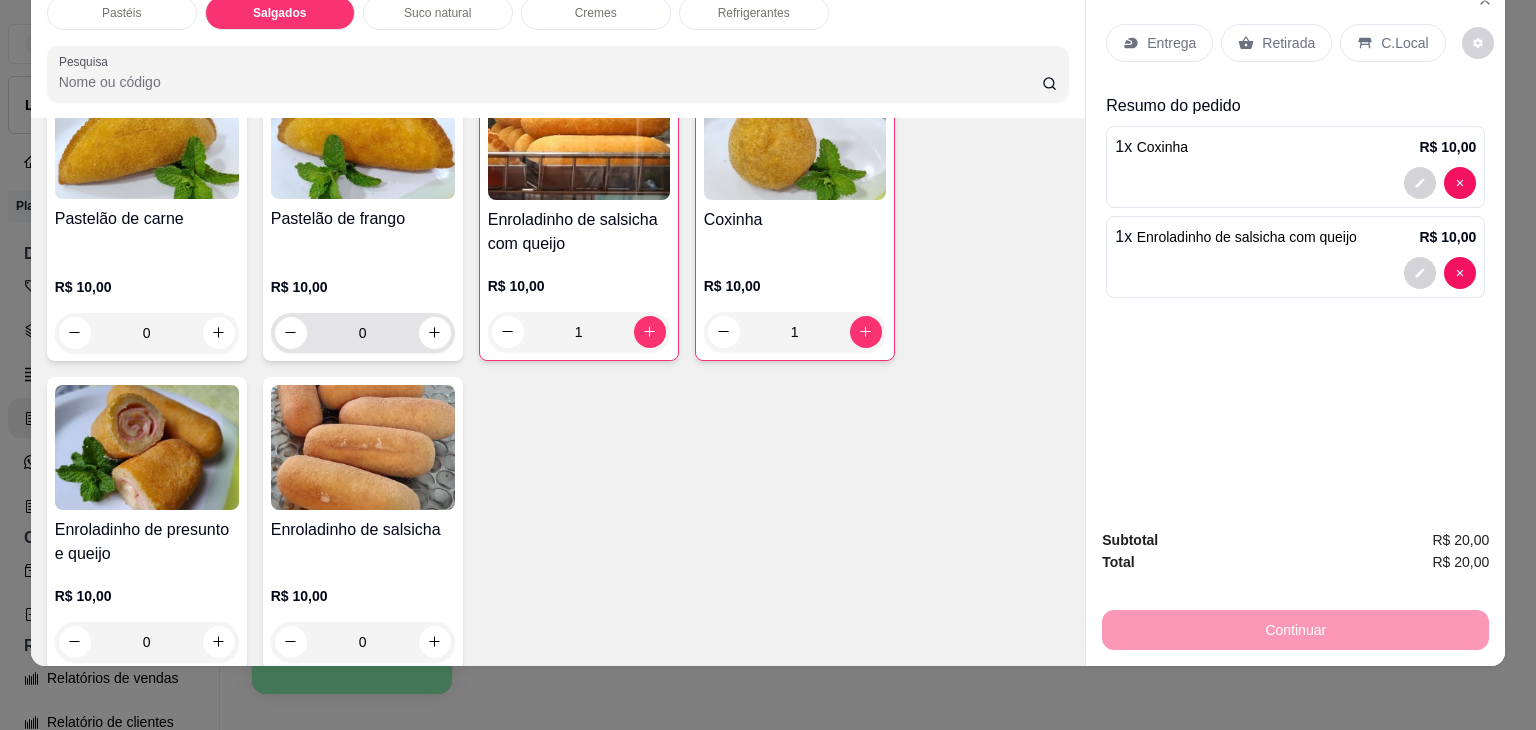 scroll, scrollTop: 2324, scrollLeft: 0, axis: vertical 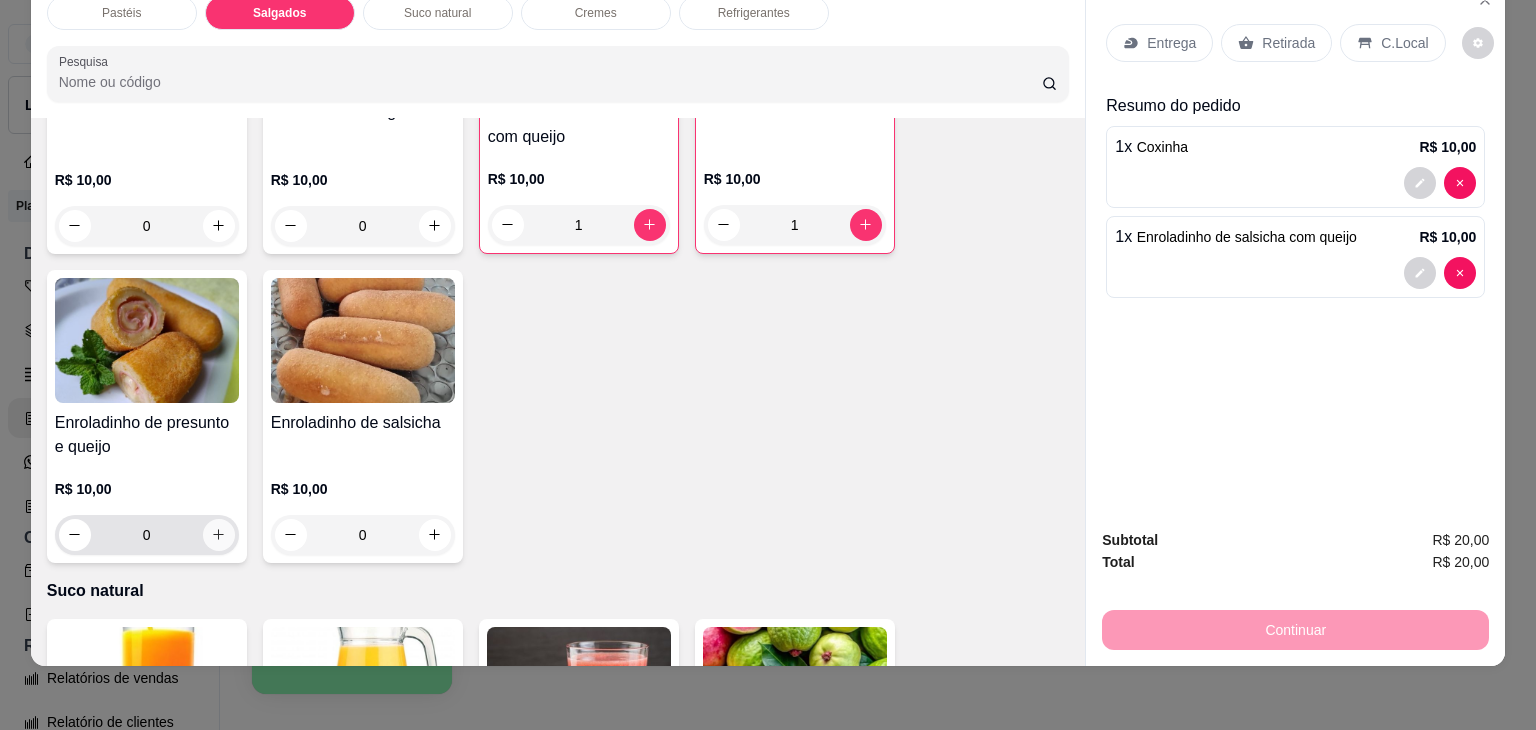 click 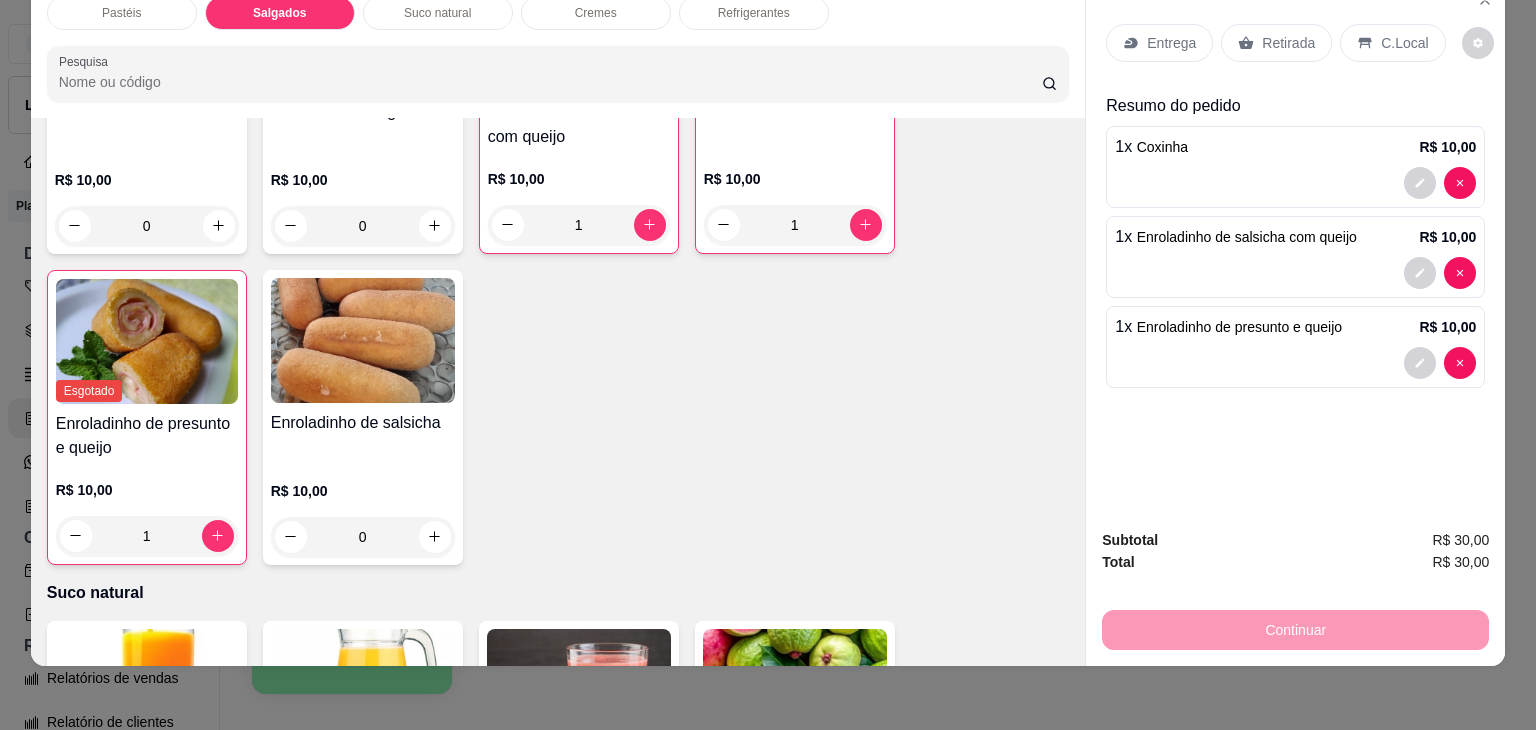 click on "Retirada" at bounding box center (1288, 43) 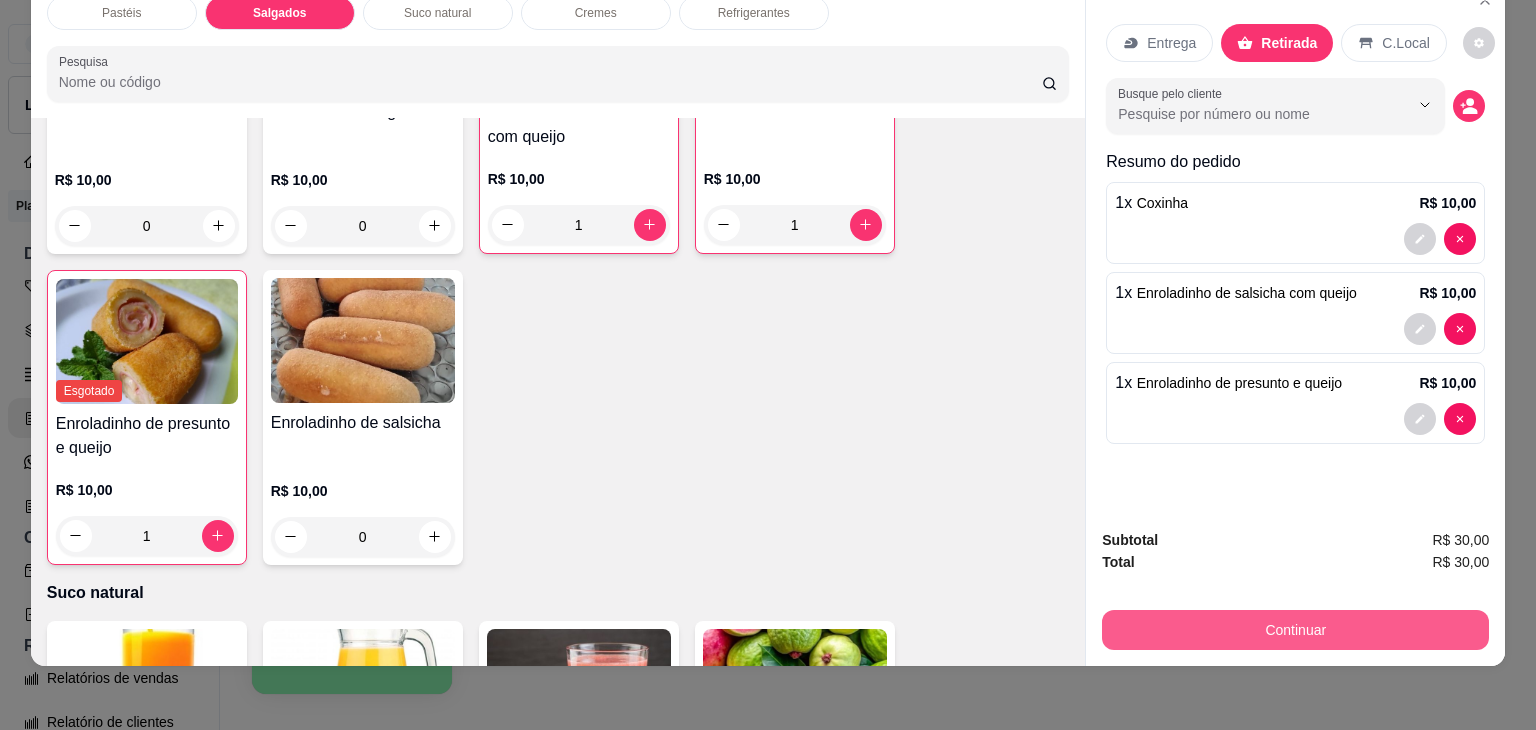 click on "Continuar" at bounding box center (1295, 630) 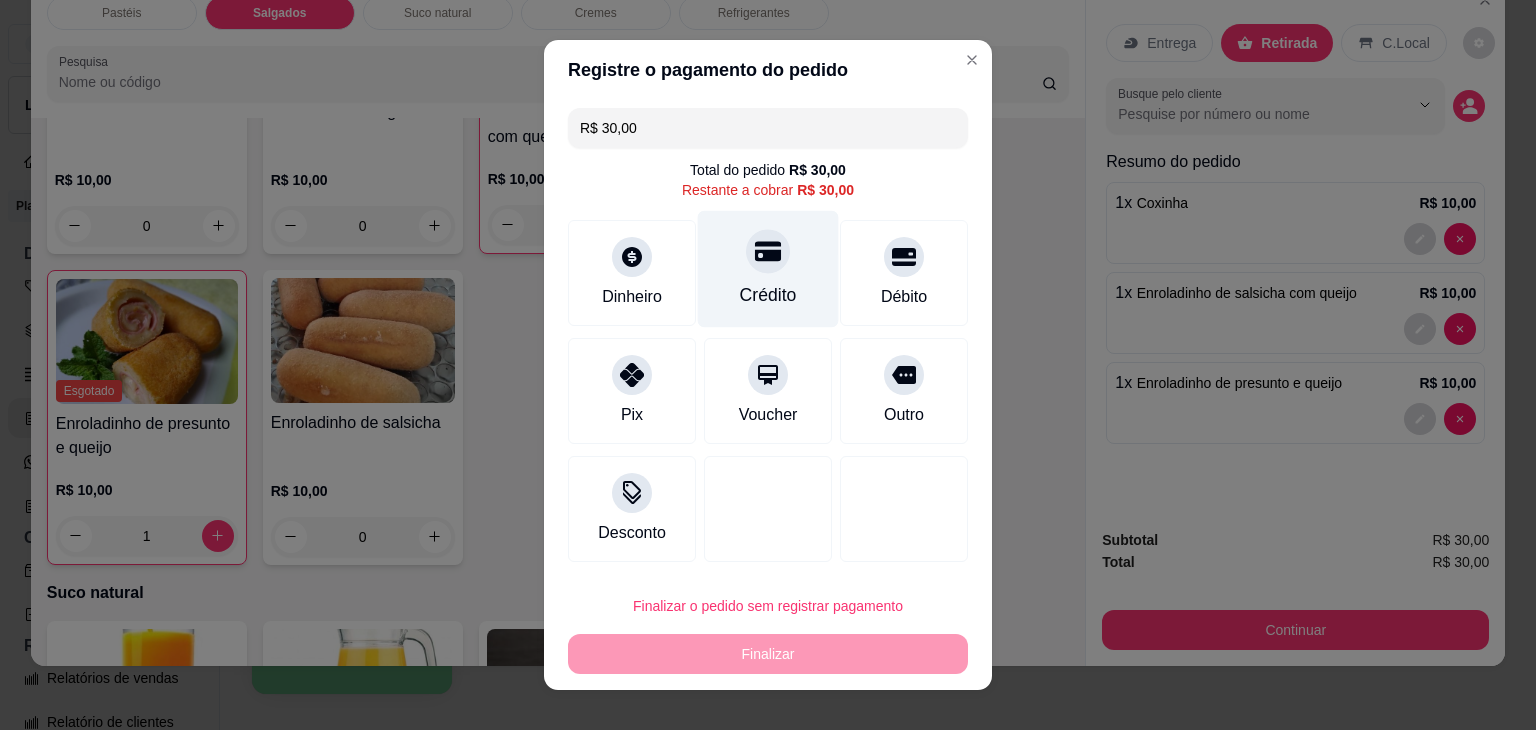 click on "Crédito" at bounding box center [768, 269] 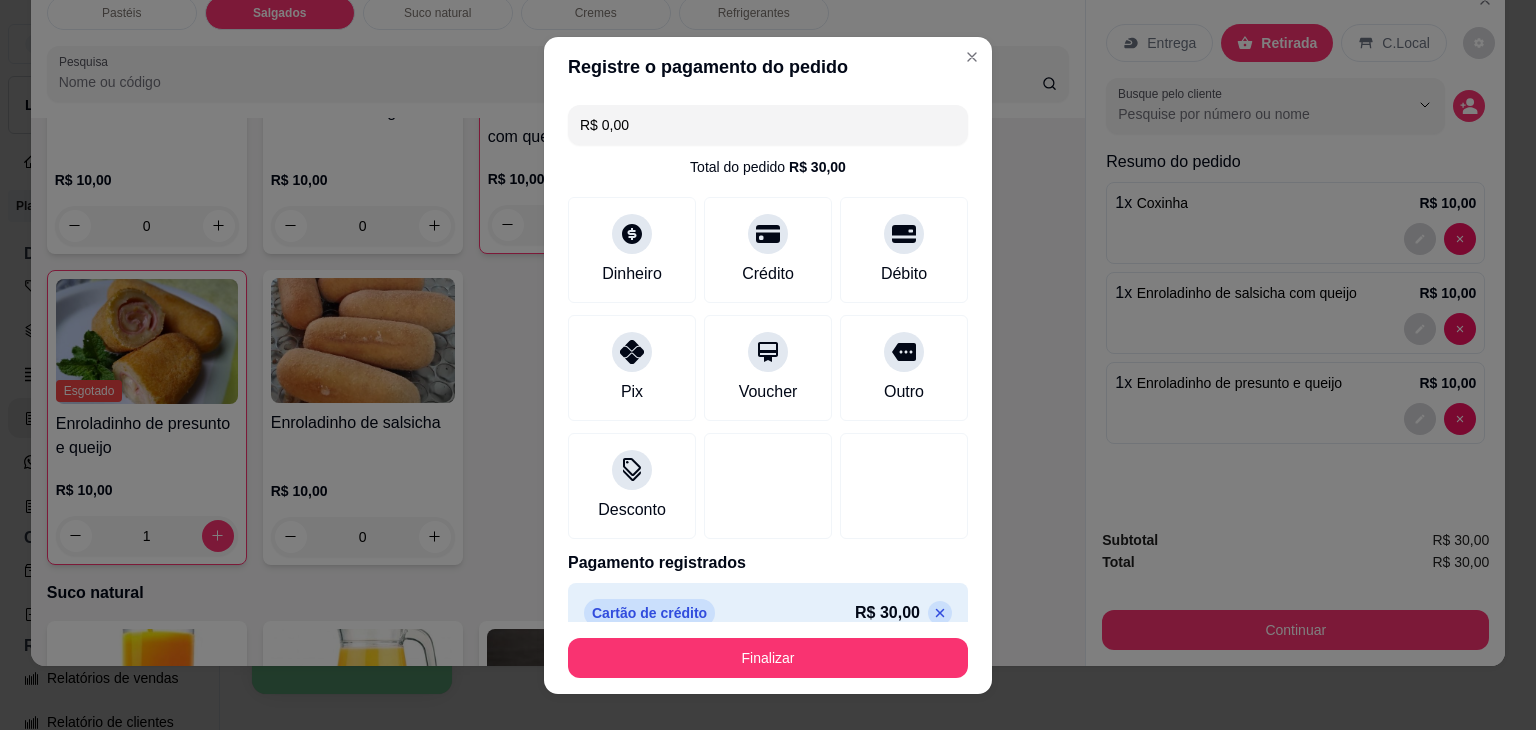 click on "Finalizar" at bounding box center [768, 658] 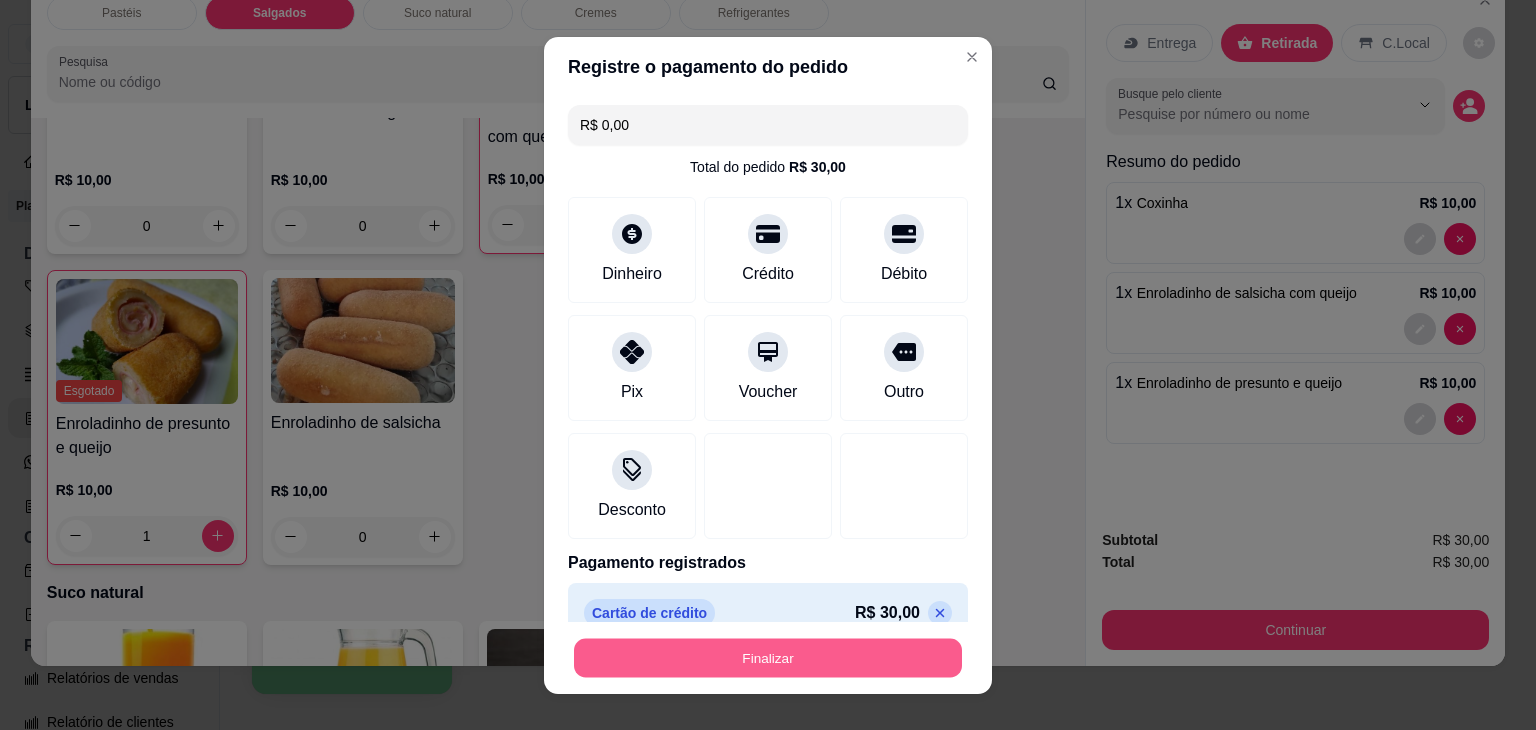 click on "Finalizar" at bounding box center (768, 657) 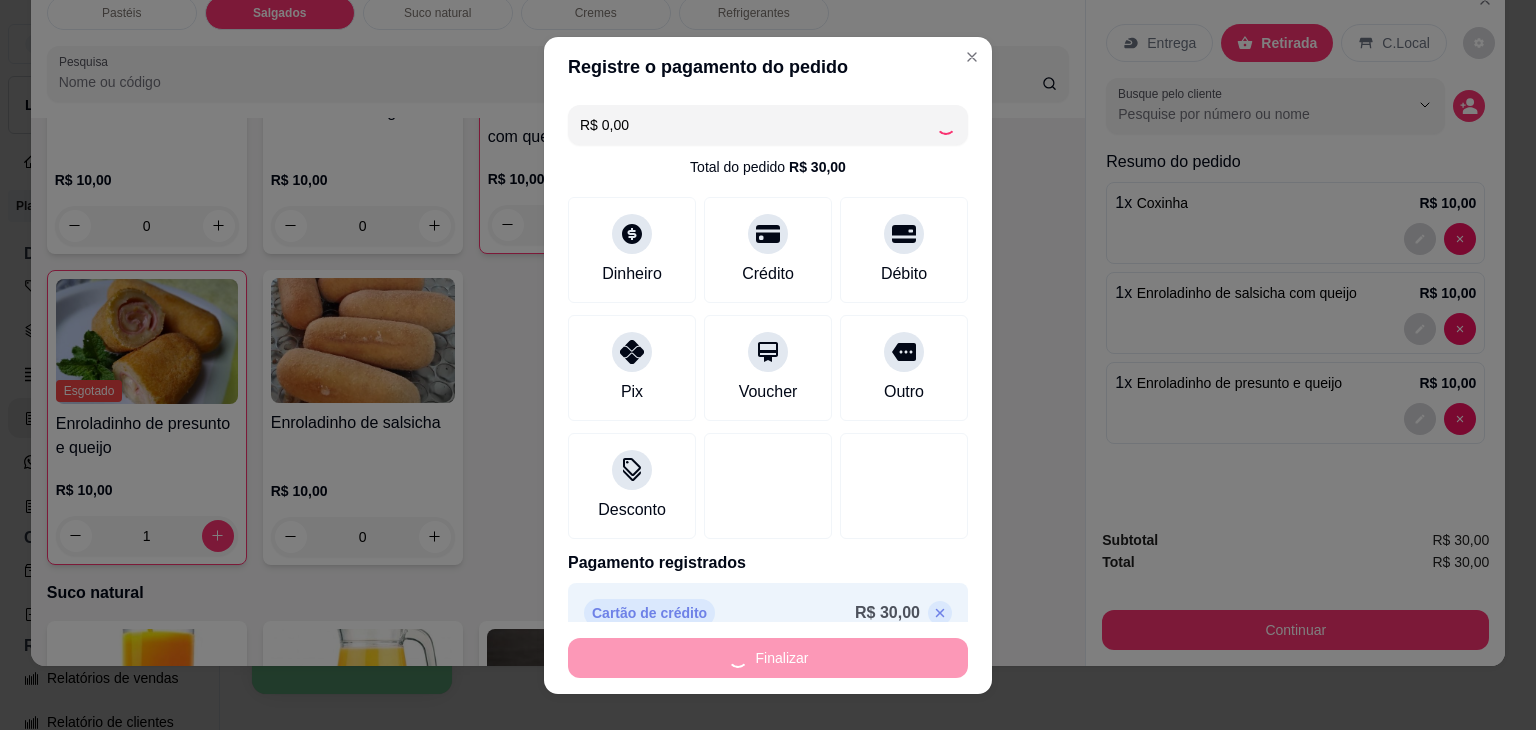 type on "0" 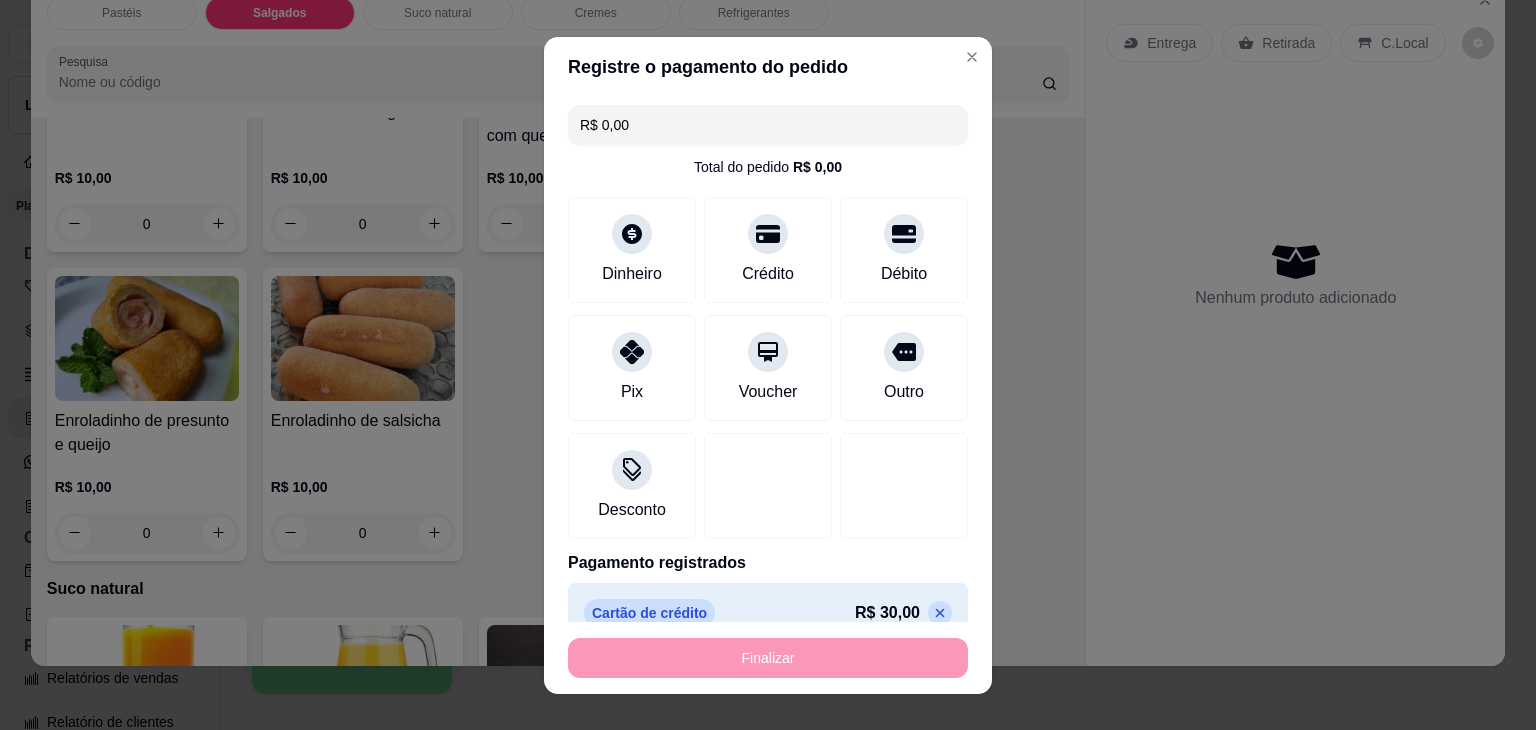 type on "-R$ 30,00" 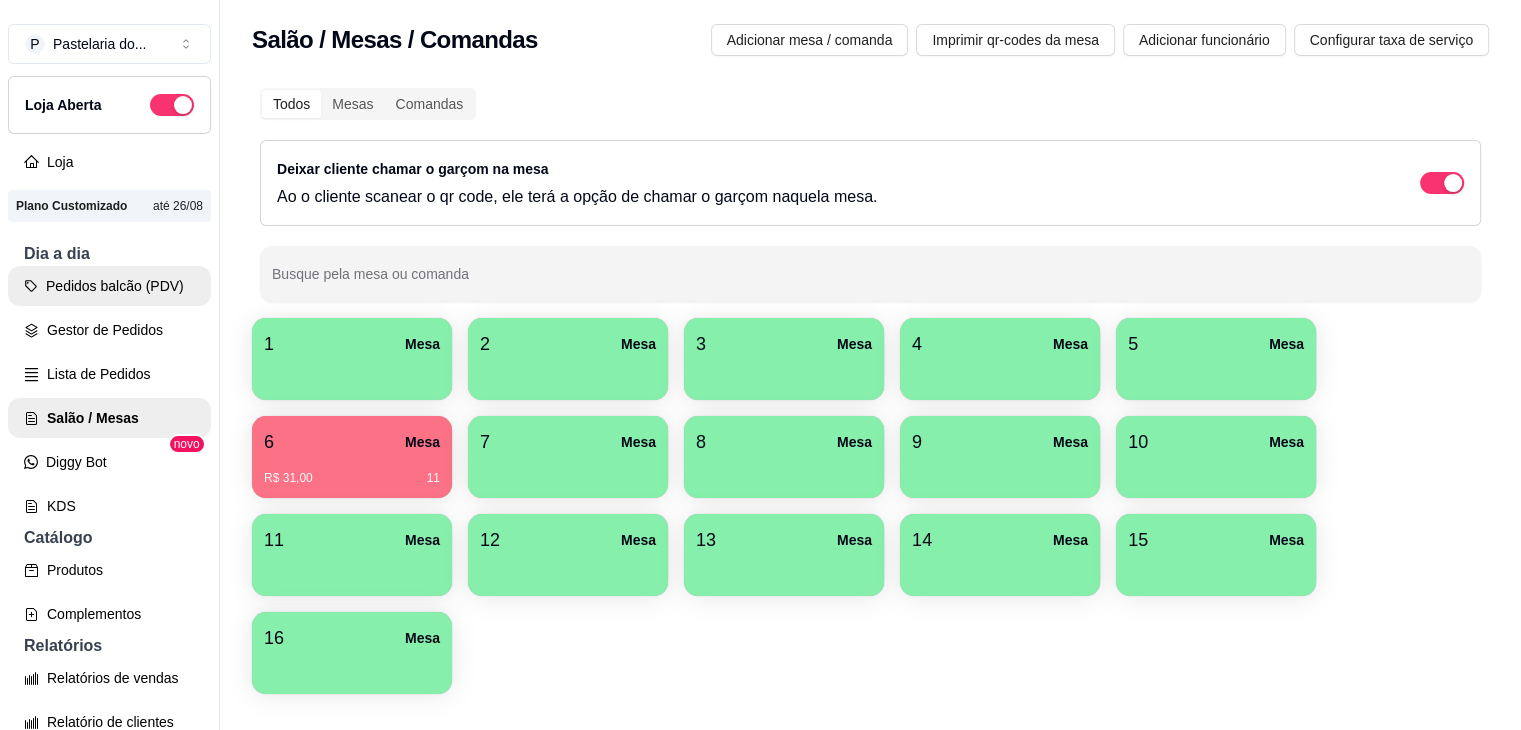 click on "Pedidos balcão (PDV)" at bounding box center [109, 286] 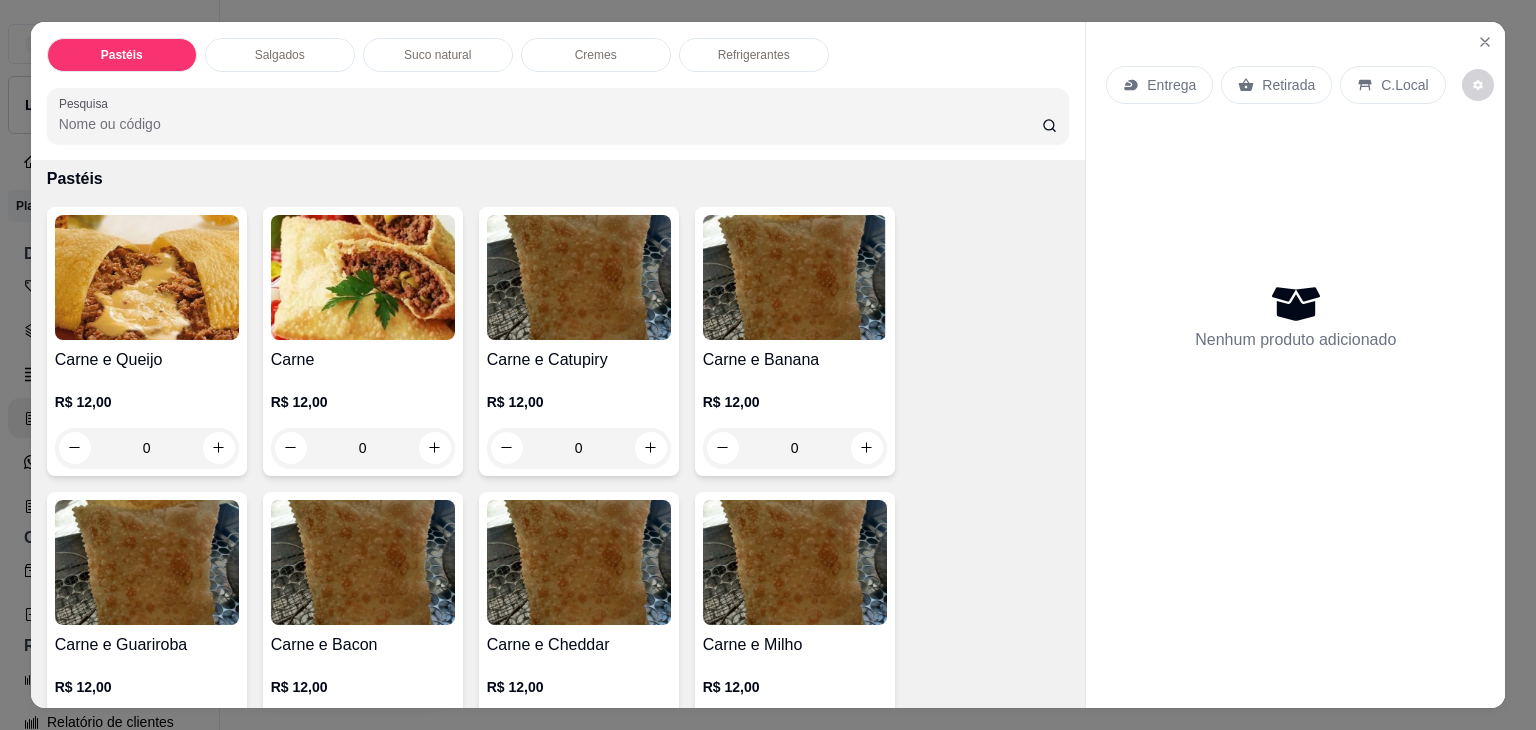 scroll, scrollTop: 200, scrollLeft: 0, axis: vertical 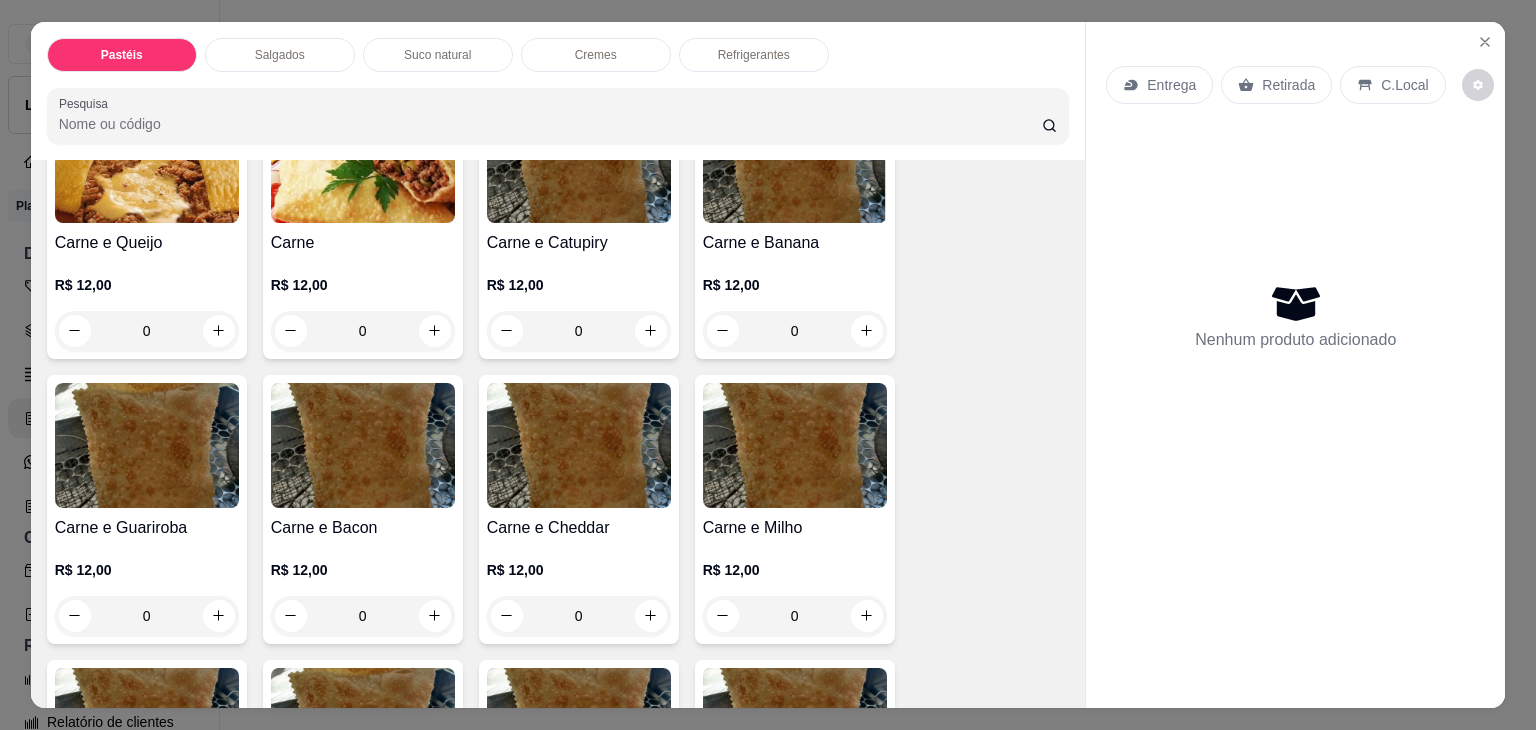 click on "0" at bounding box center [363, 331] 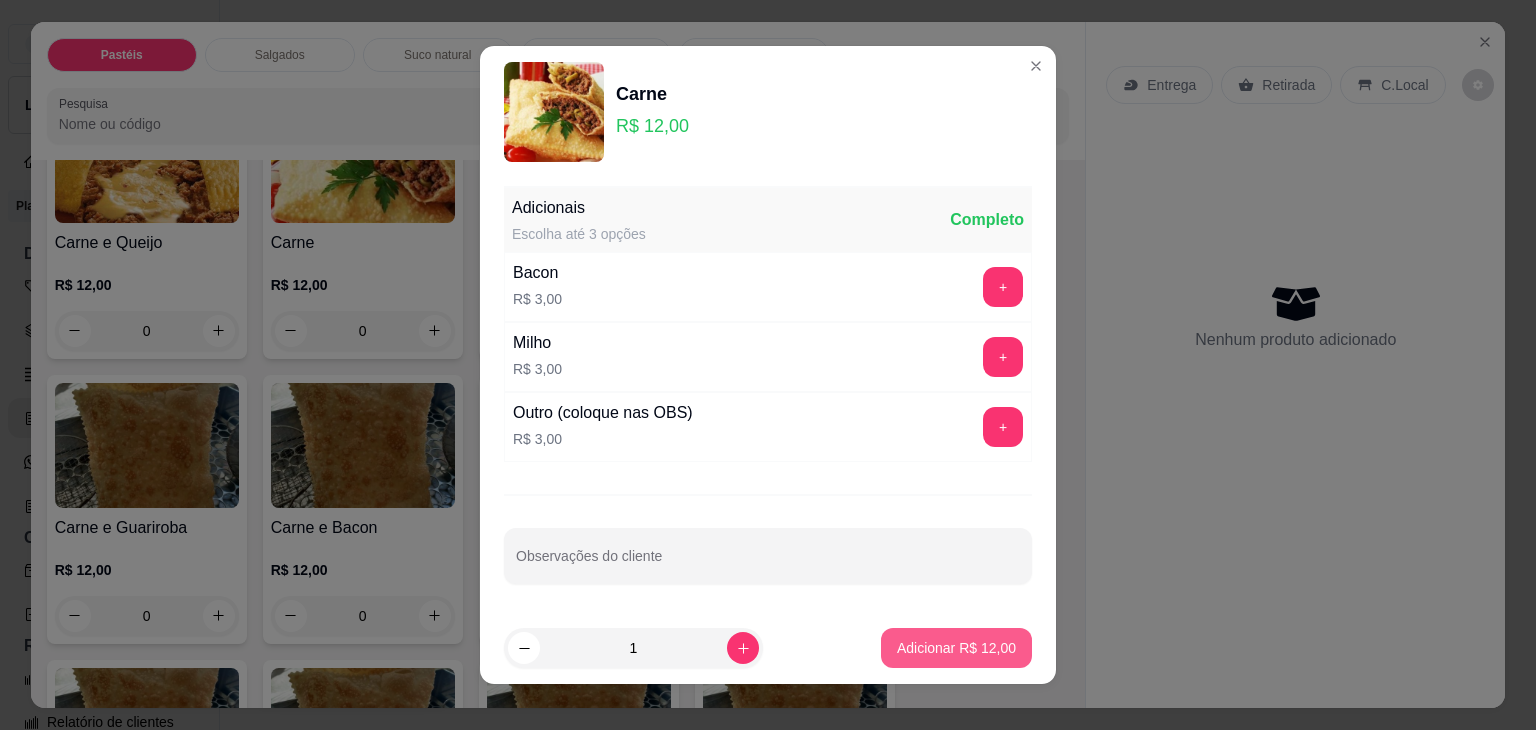 click on "Adicionar   R$ 12,00" at bounding box center (956, 648) 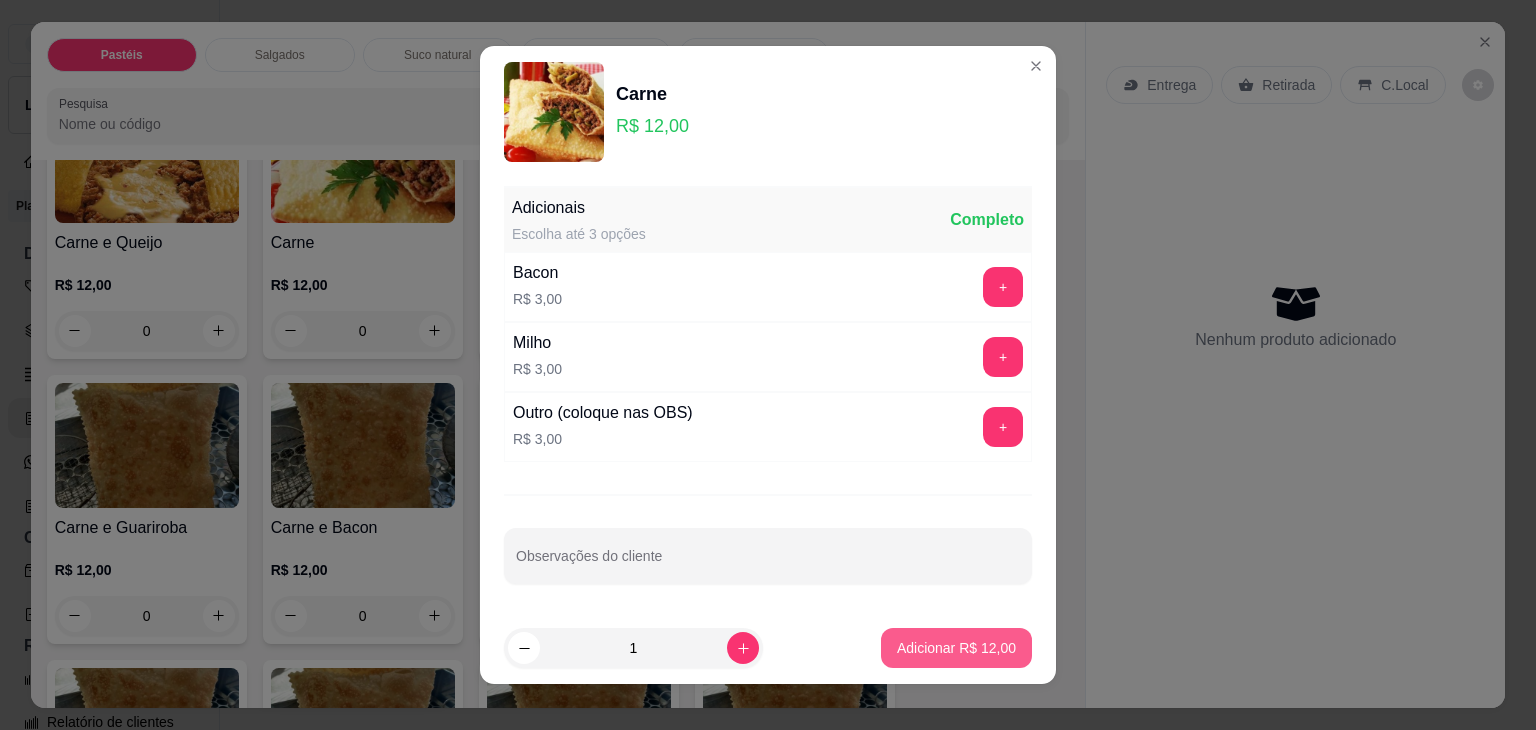 type on "1" 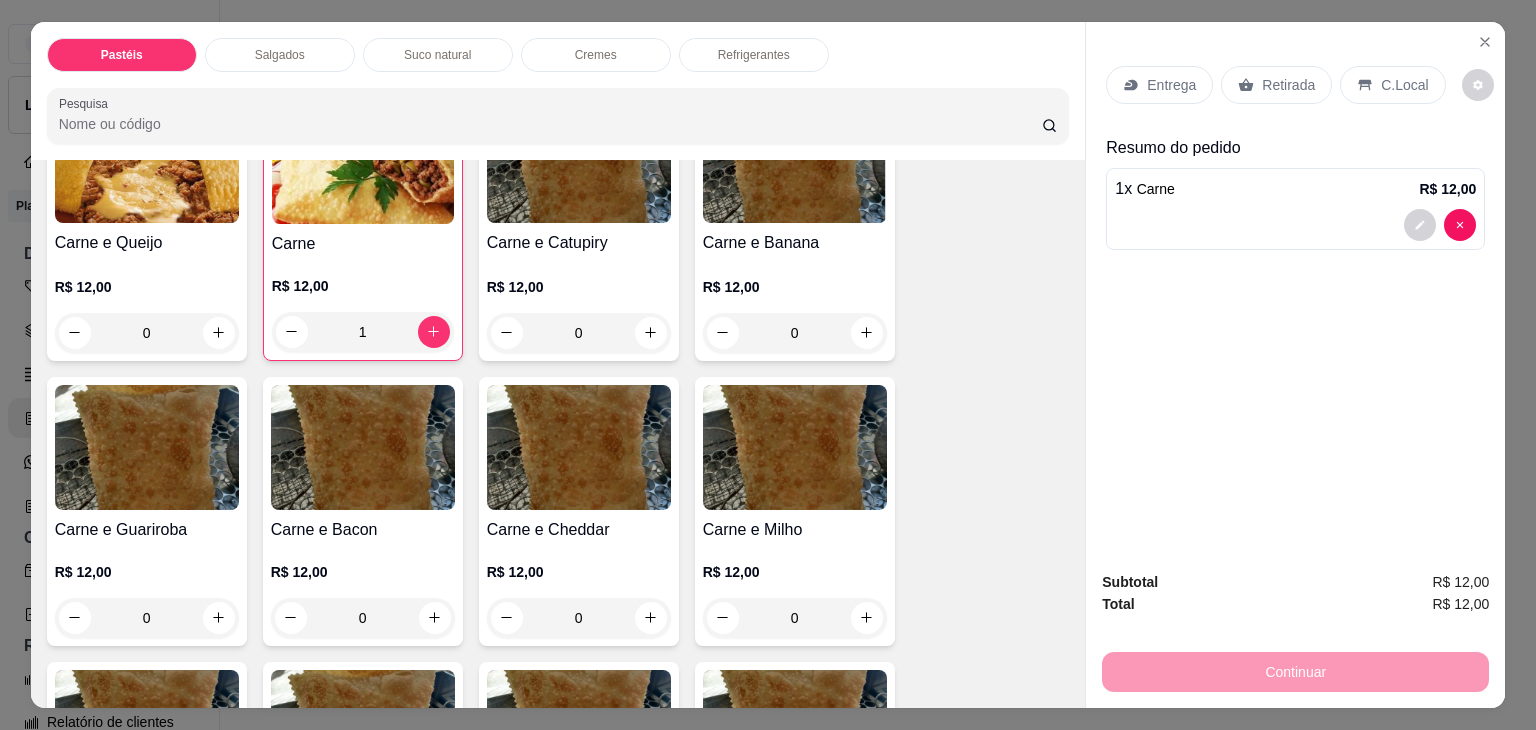 click on "Retirada" at bounding box center (1288, 85) 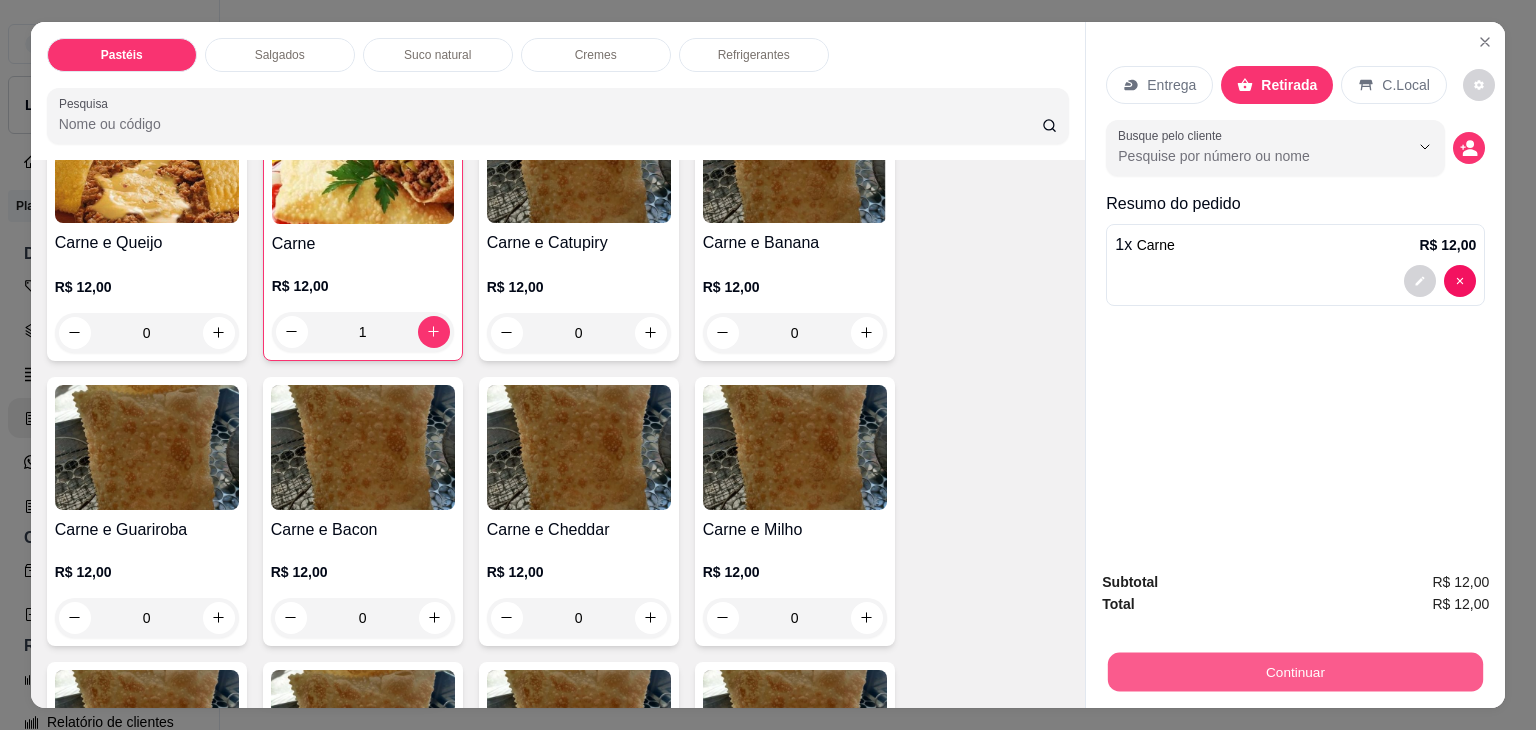 click on "Continuar" at bounding box center [1295, 672] 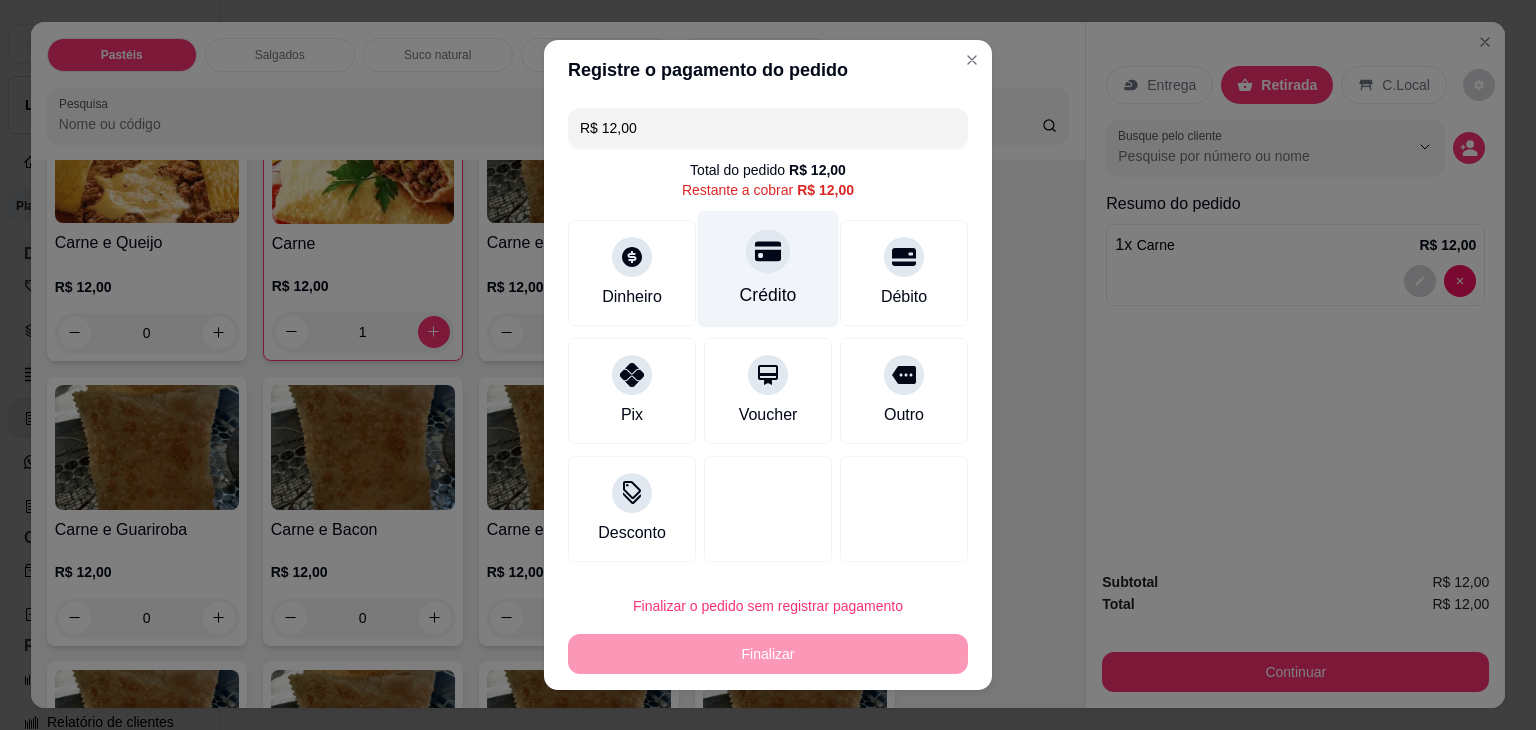 click on "Crédito" at bounding box center (768, 269) 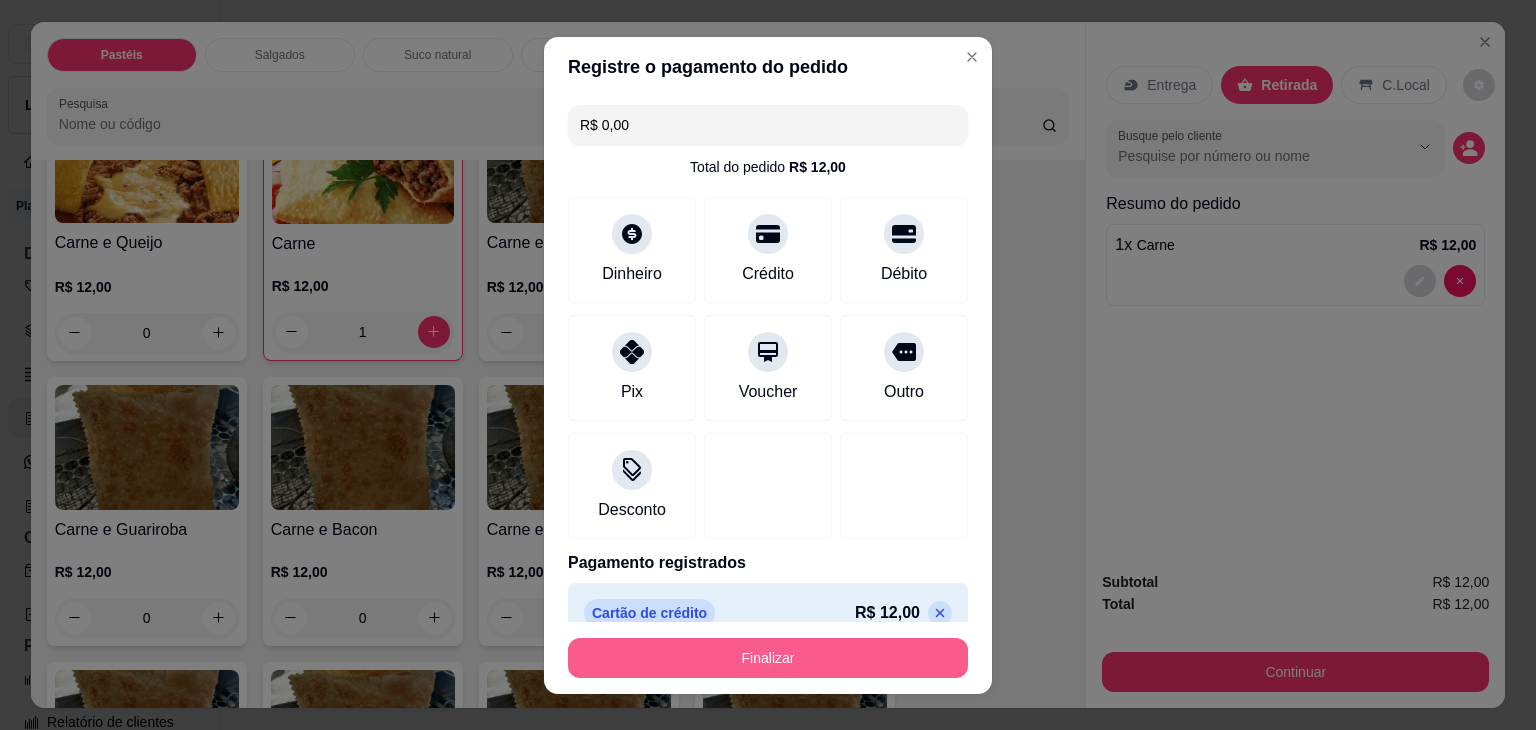 click on "Finalizar" at bounding box center (768, 658) 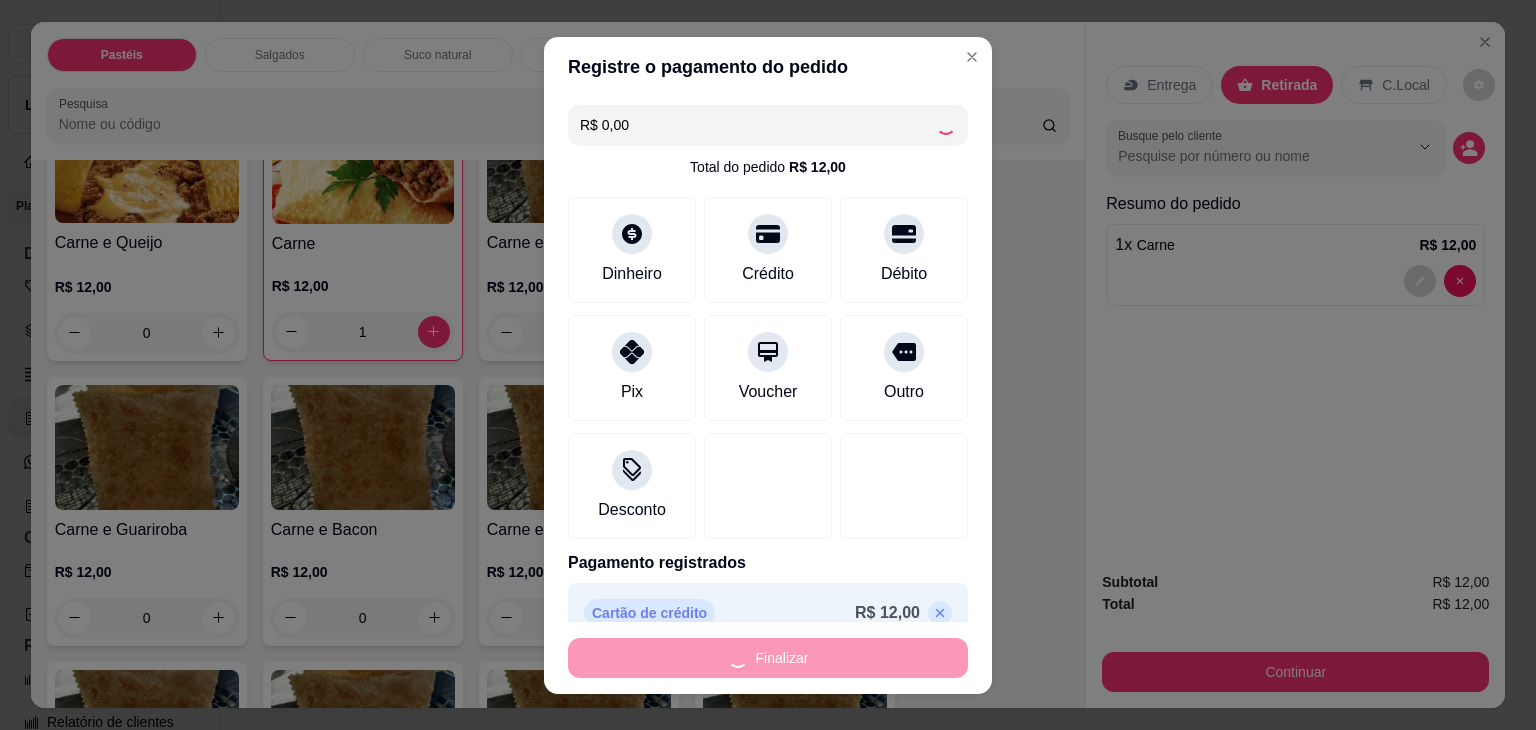 type on "0" 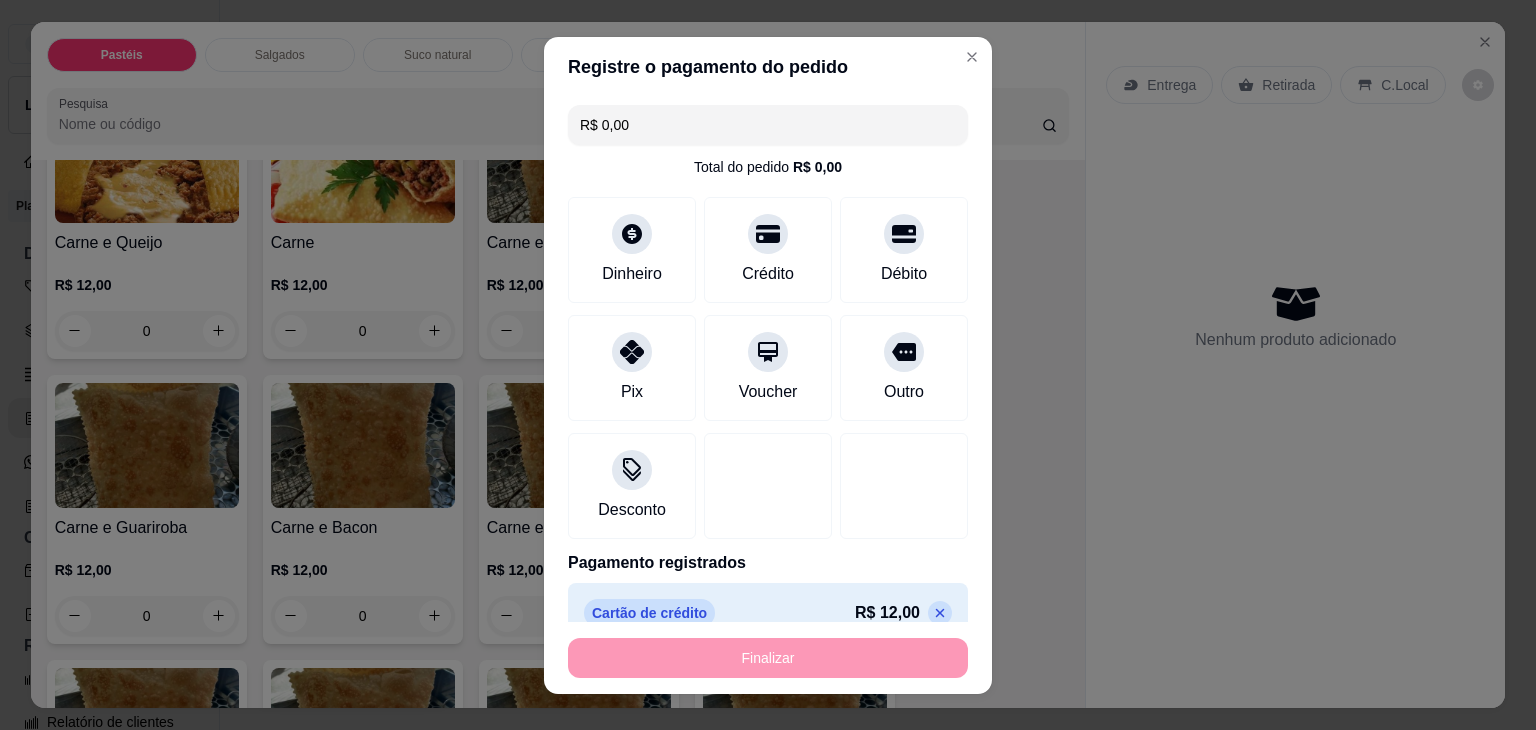 type on "-R$ 12,00" 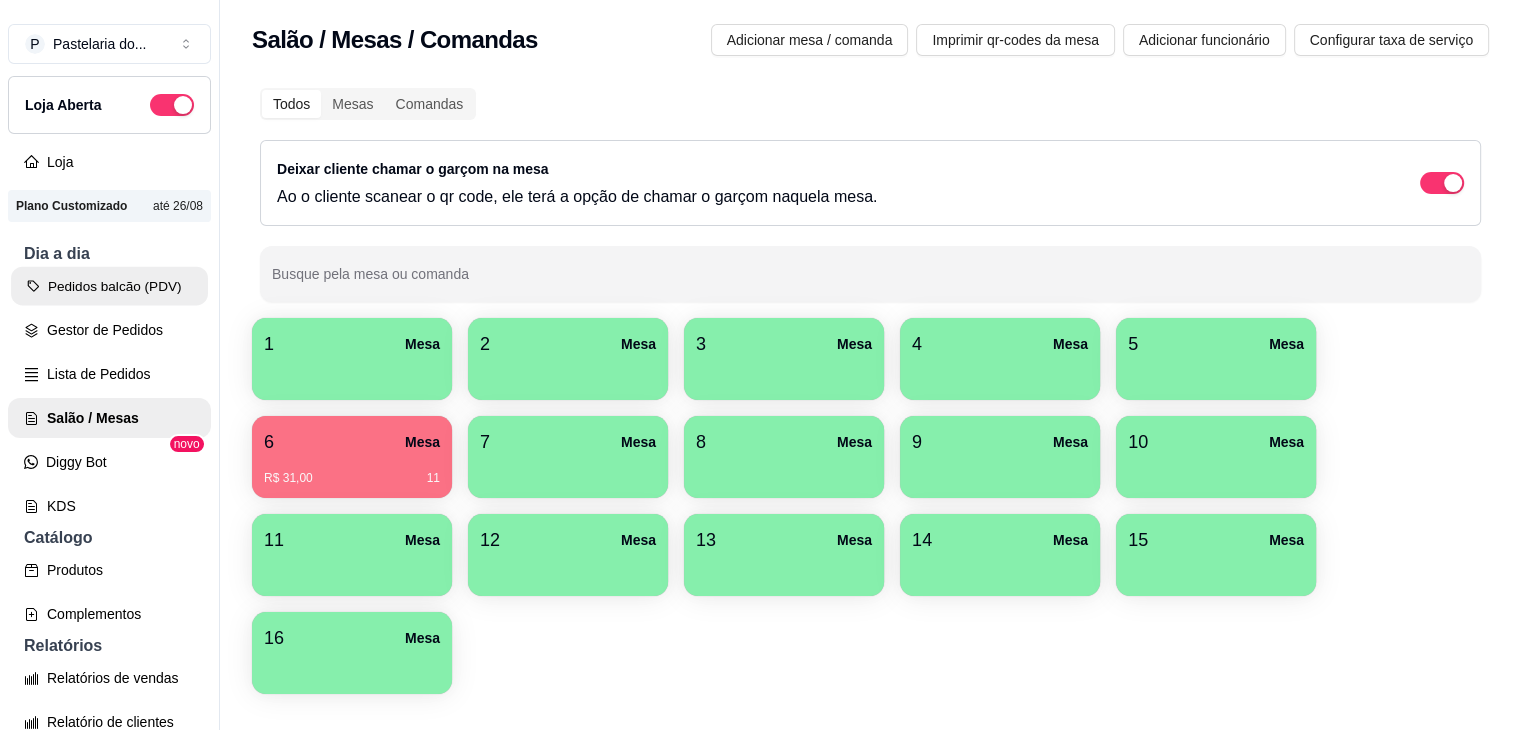 click on "Pedidos balcão (PDV)" at bounding box center [109, 286] 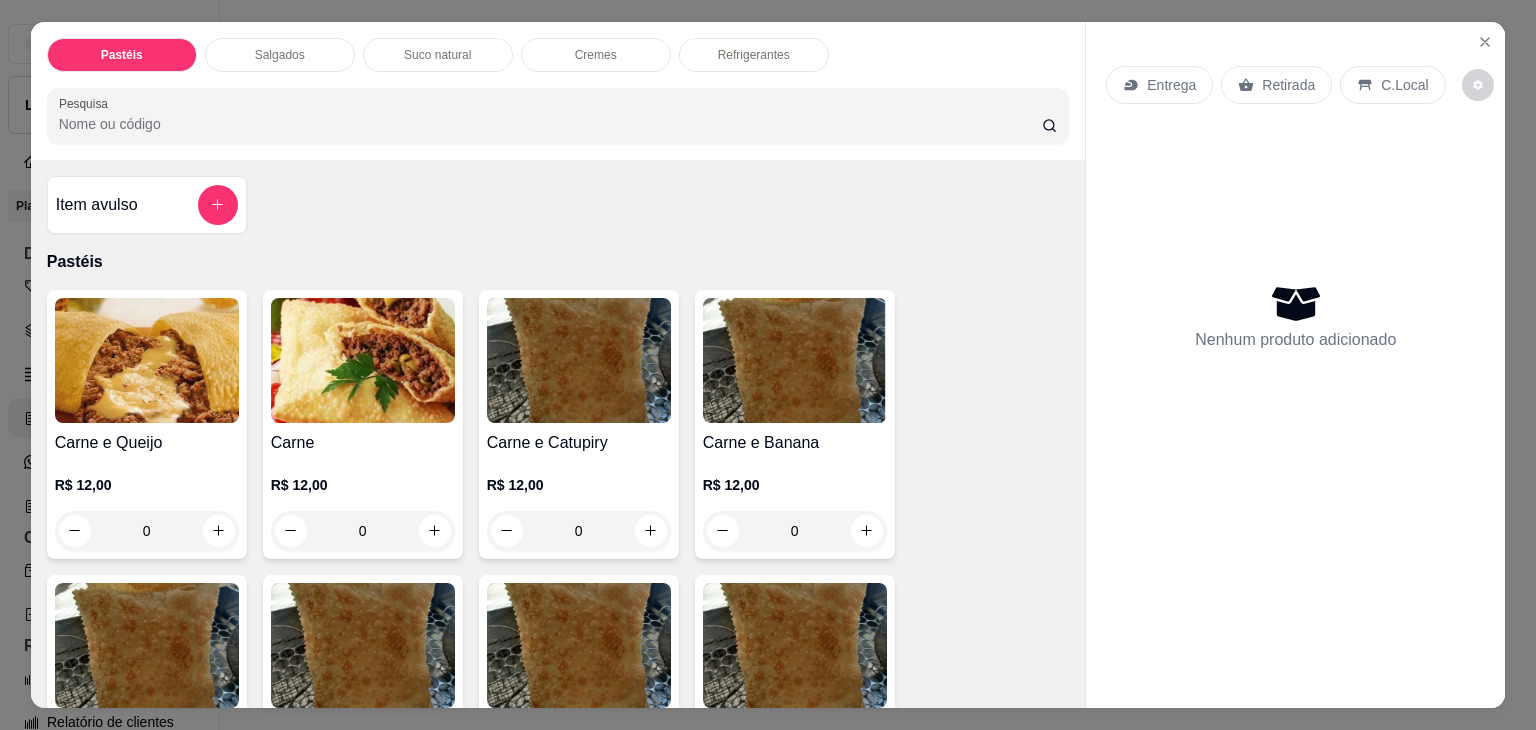 click on "0" at bounding box center (147, 531) 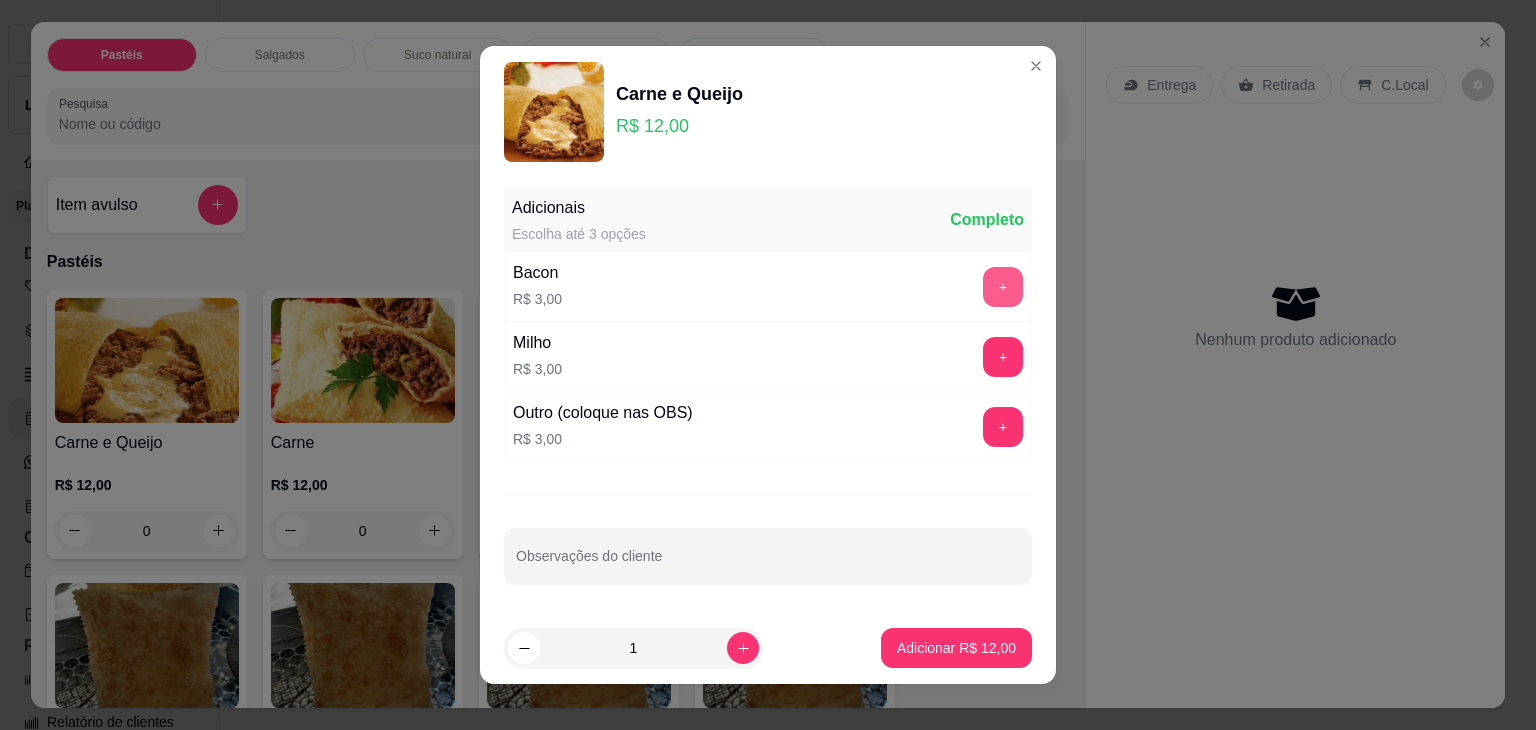 click on "+" at bounding box center (1003, 287) 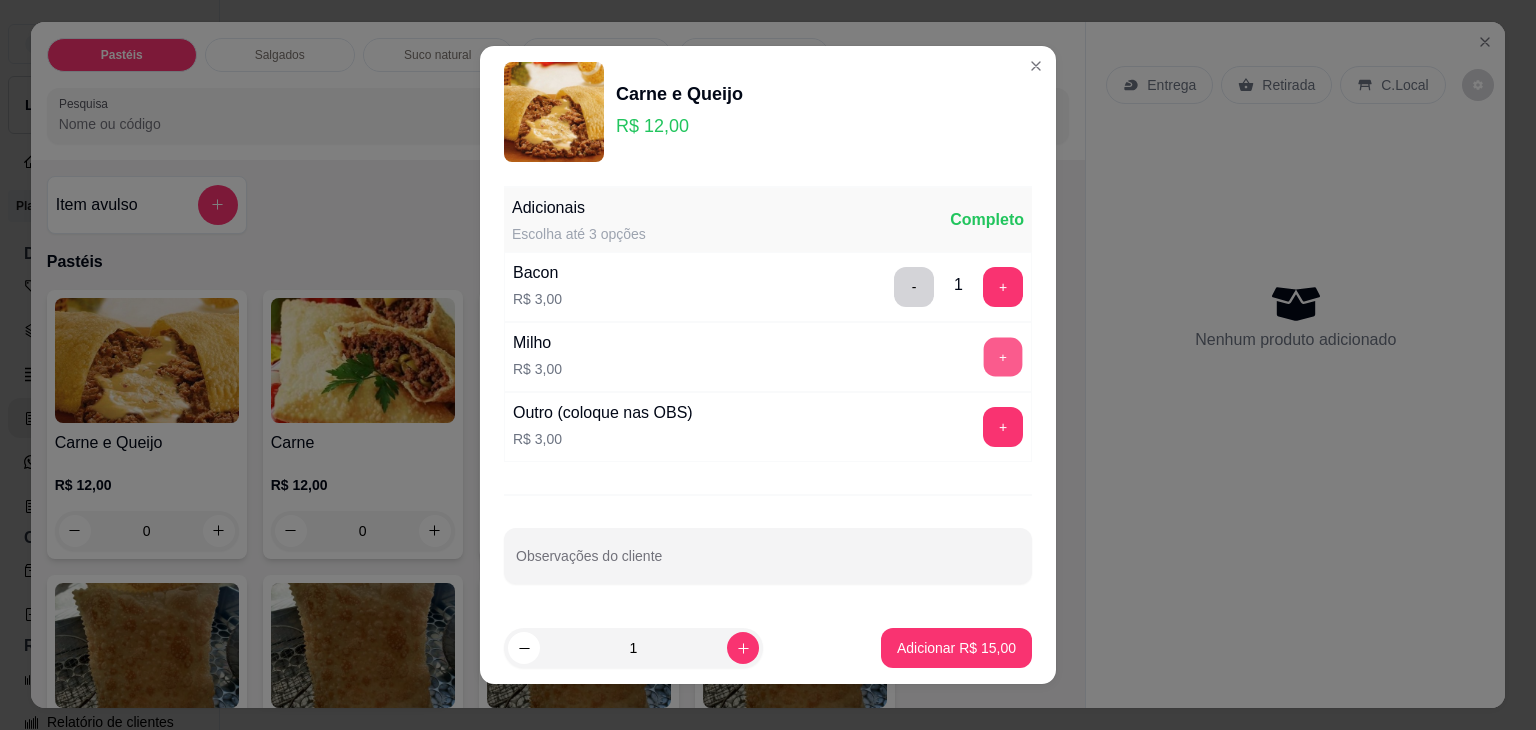 click on "+" at bounding box center (1003, 357) 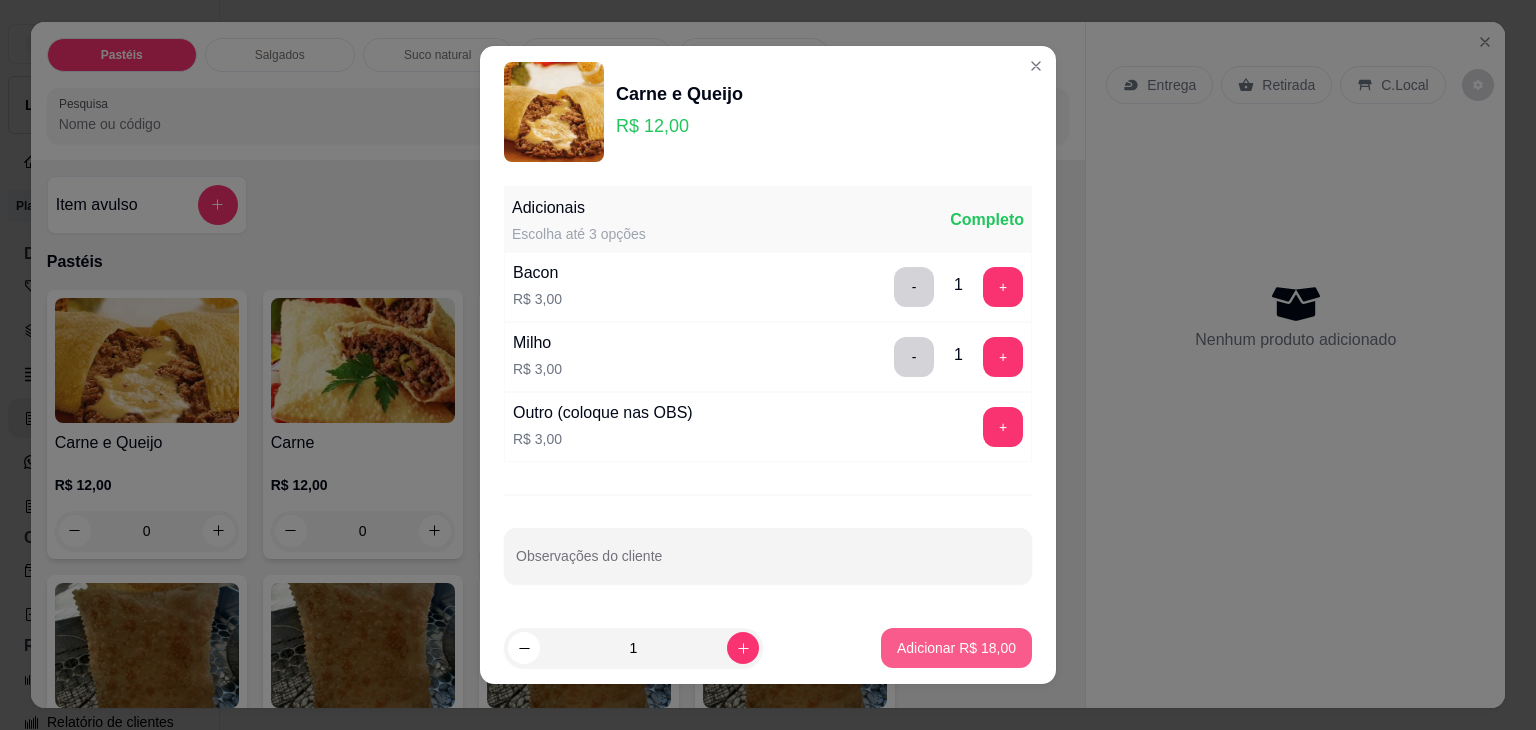click on "Adicionar   R$ 18,00" at bounding box center [956, 648] 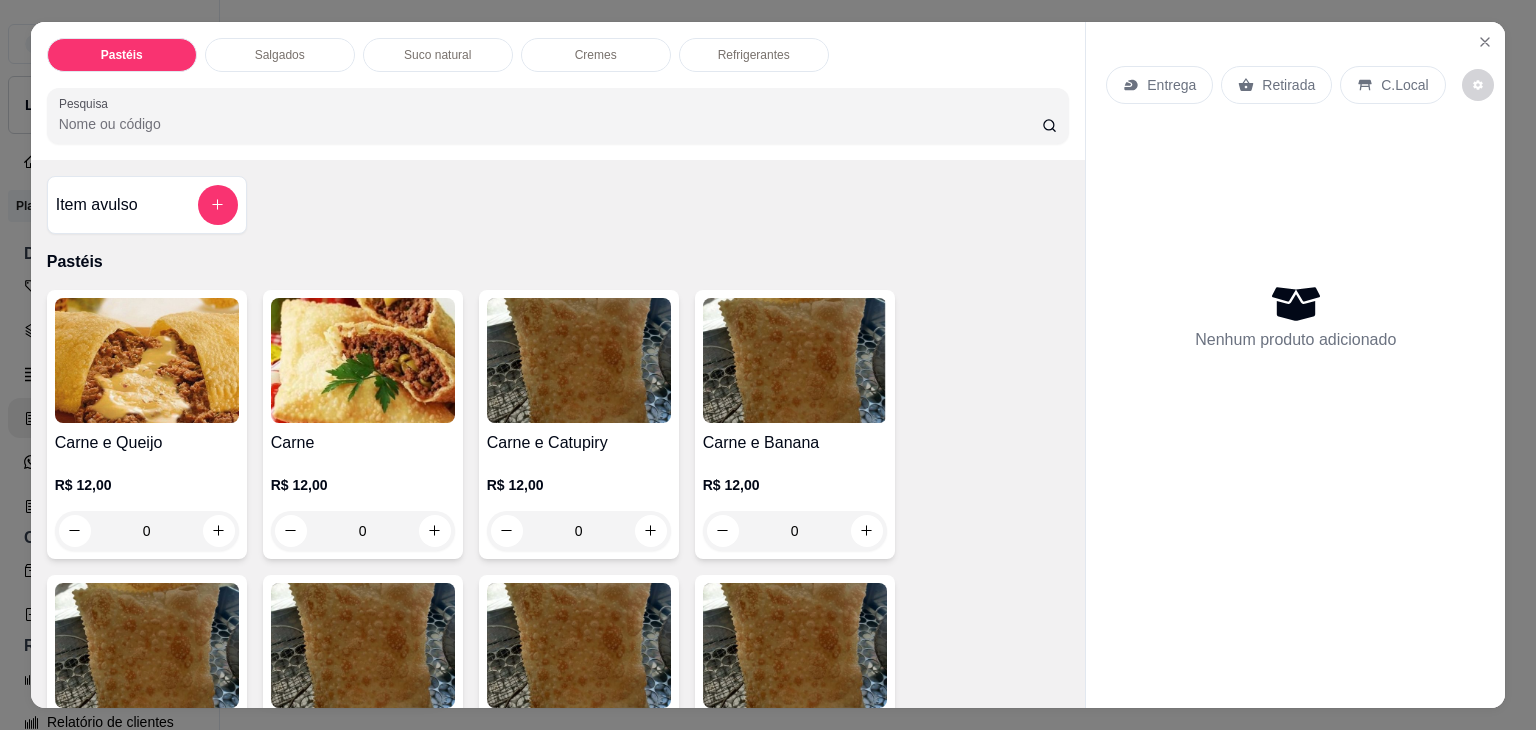 click on "0" at bounding box center [147, 531] 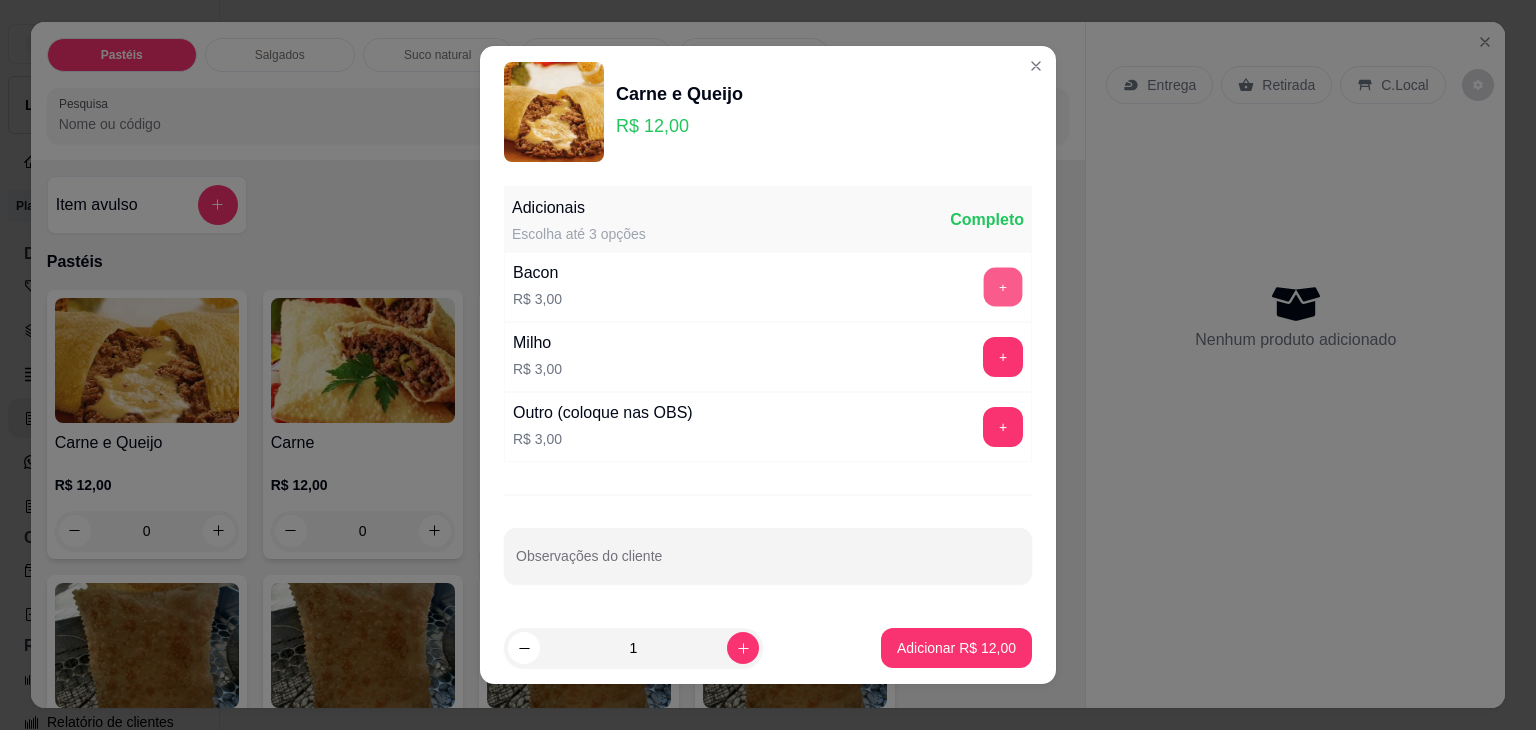click on "+" at bounding box center (1003, 287) 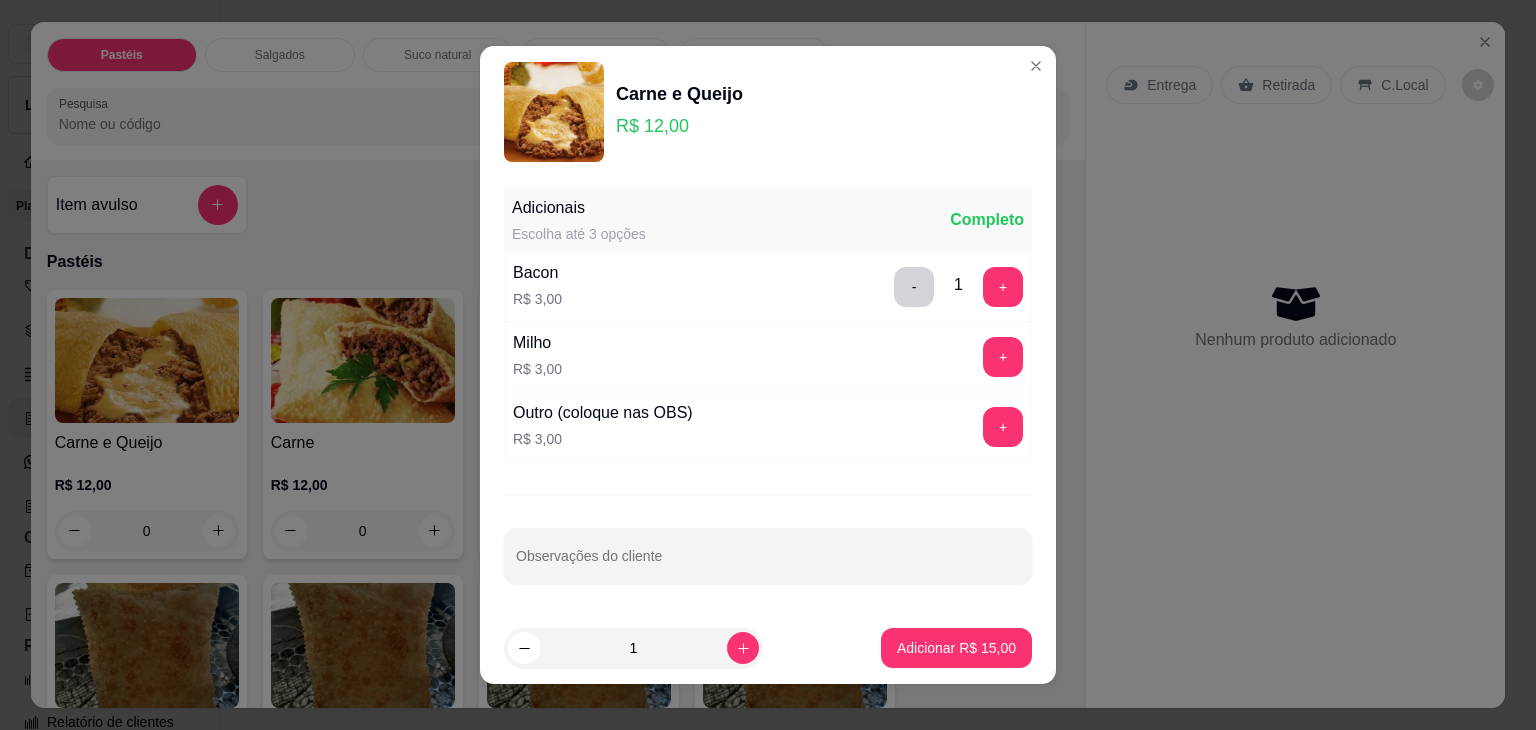 click on "1 Adicionar   R$ 15,00" at bounding box center [768, 648] 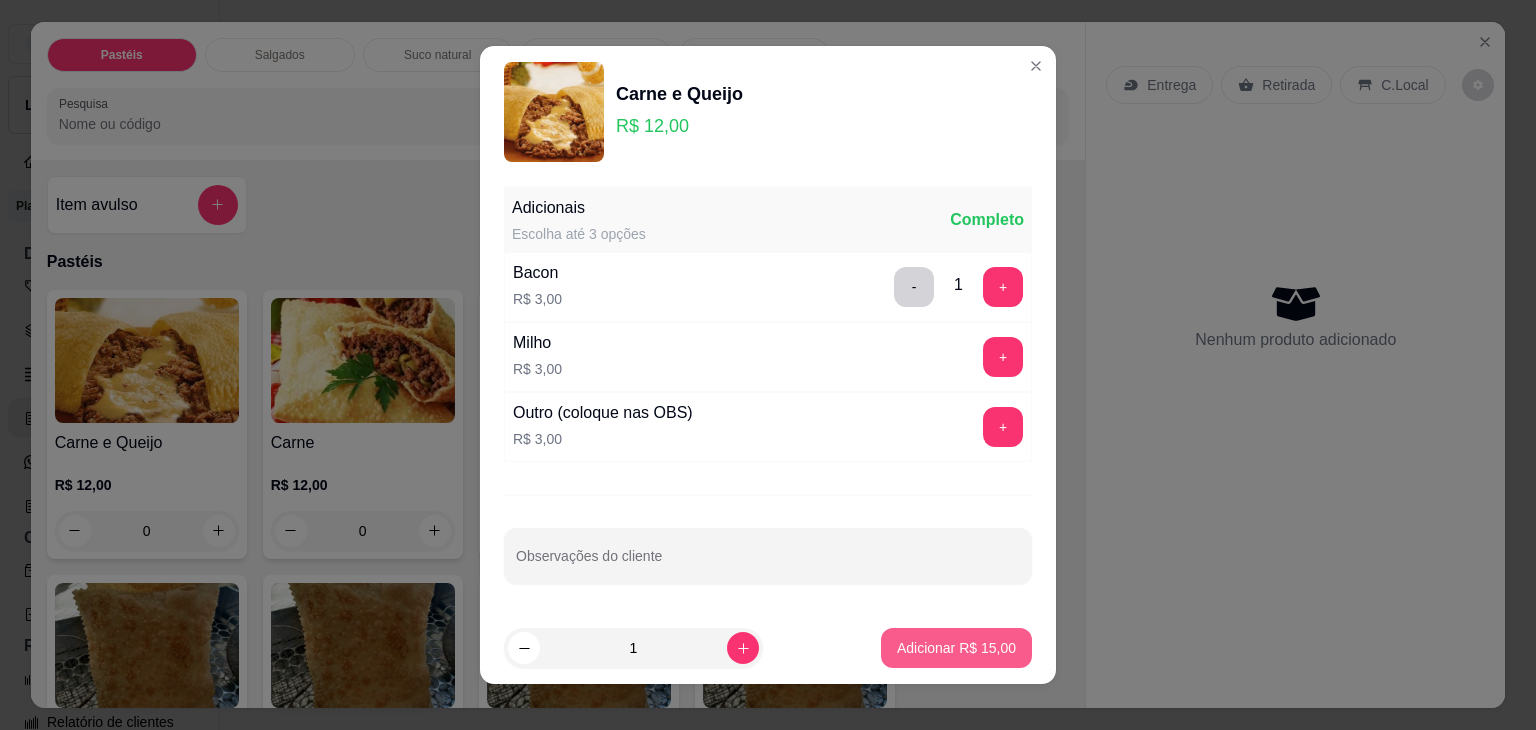 click on "Adicionar   R$ 15,00" at bounding box center (956, 648) 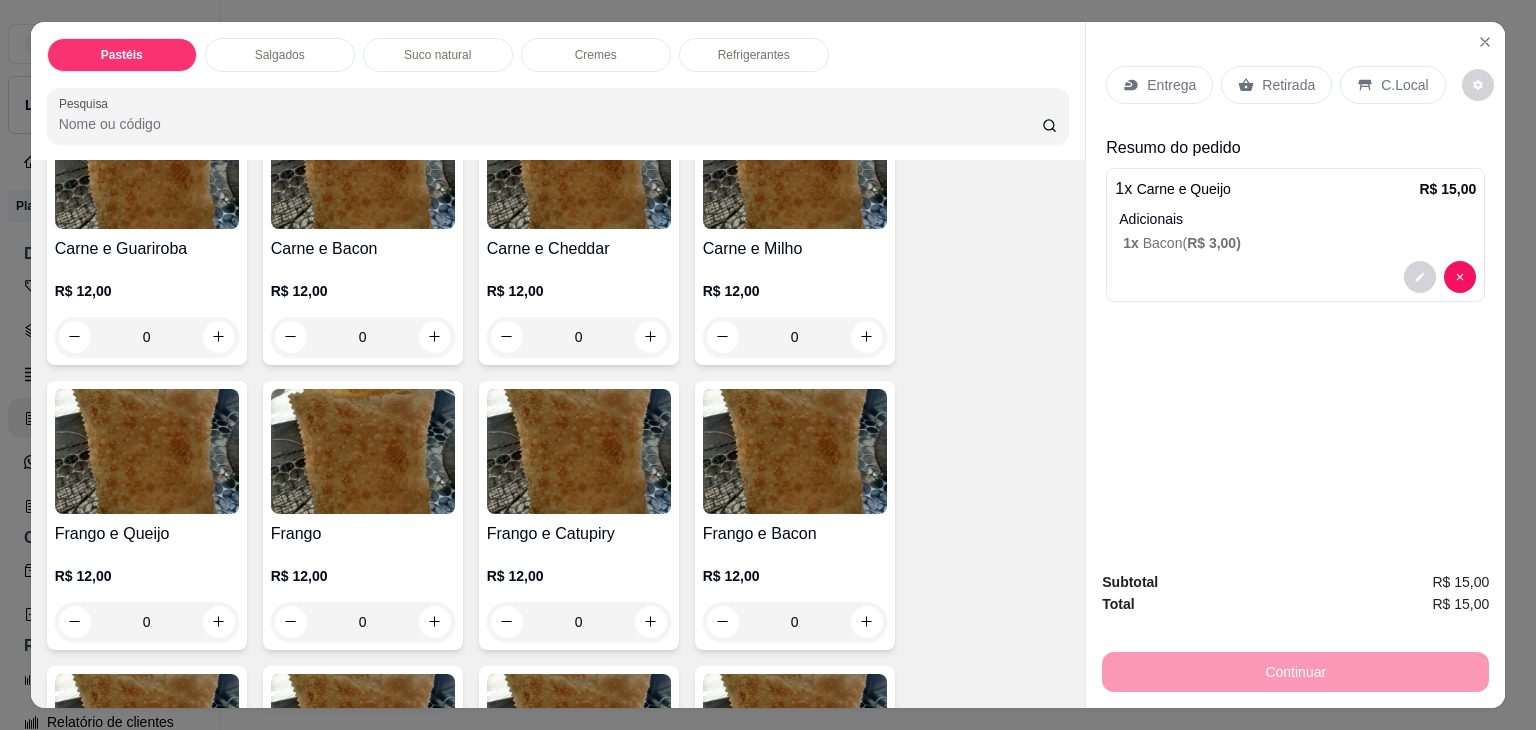 scroll, scrollTop: 500, scrollLeft: 0, axis: vertical 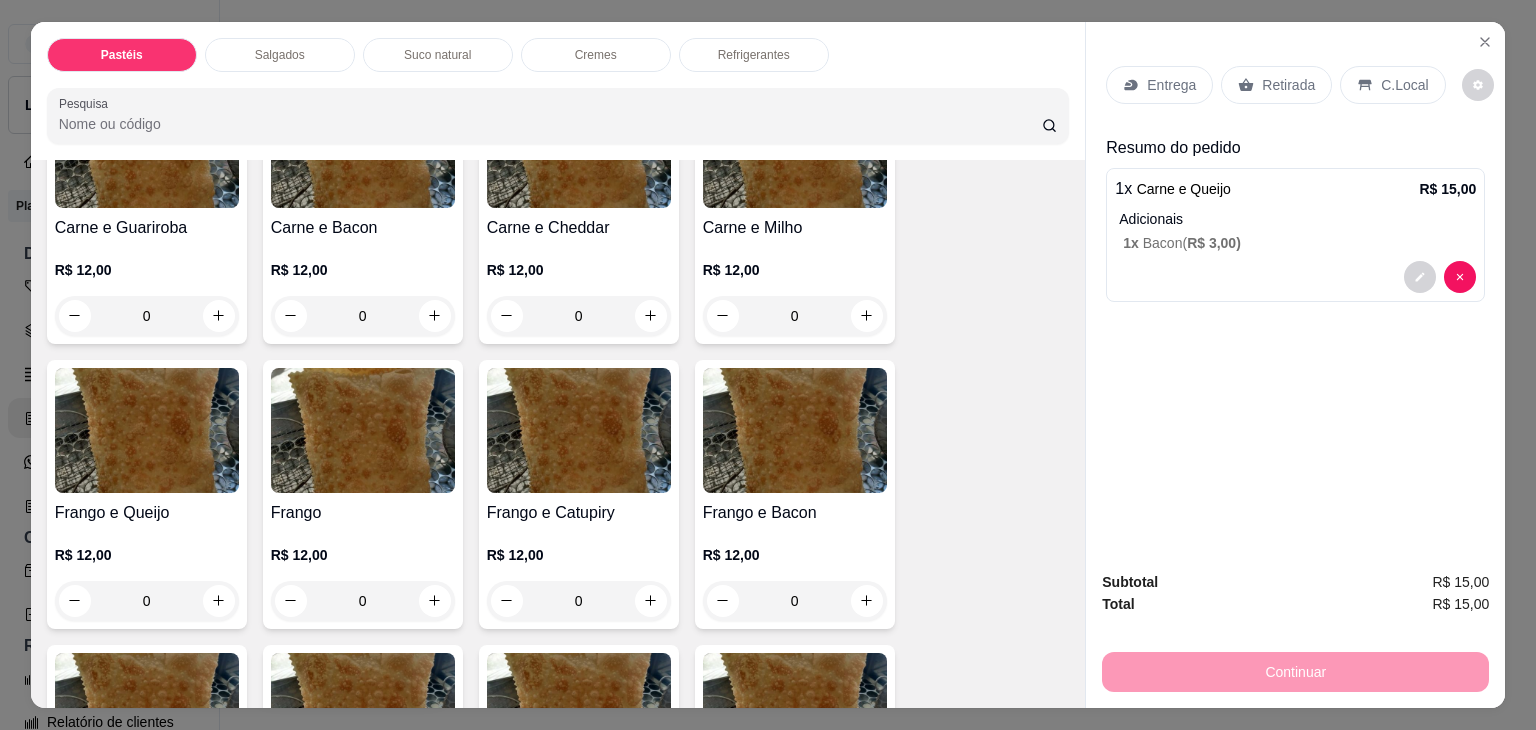 click on "0" at bounding box center (147, 601) 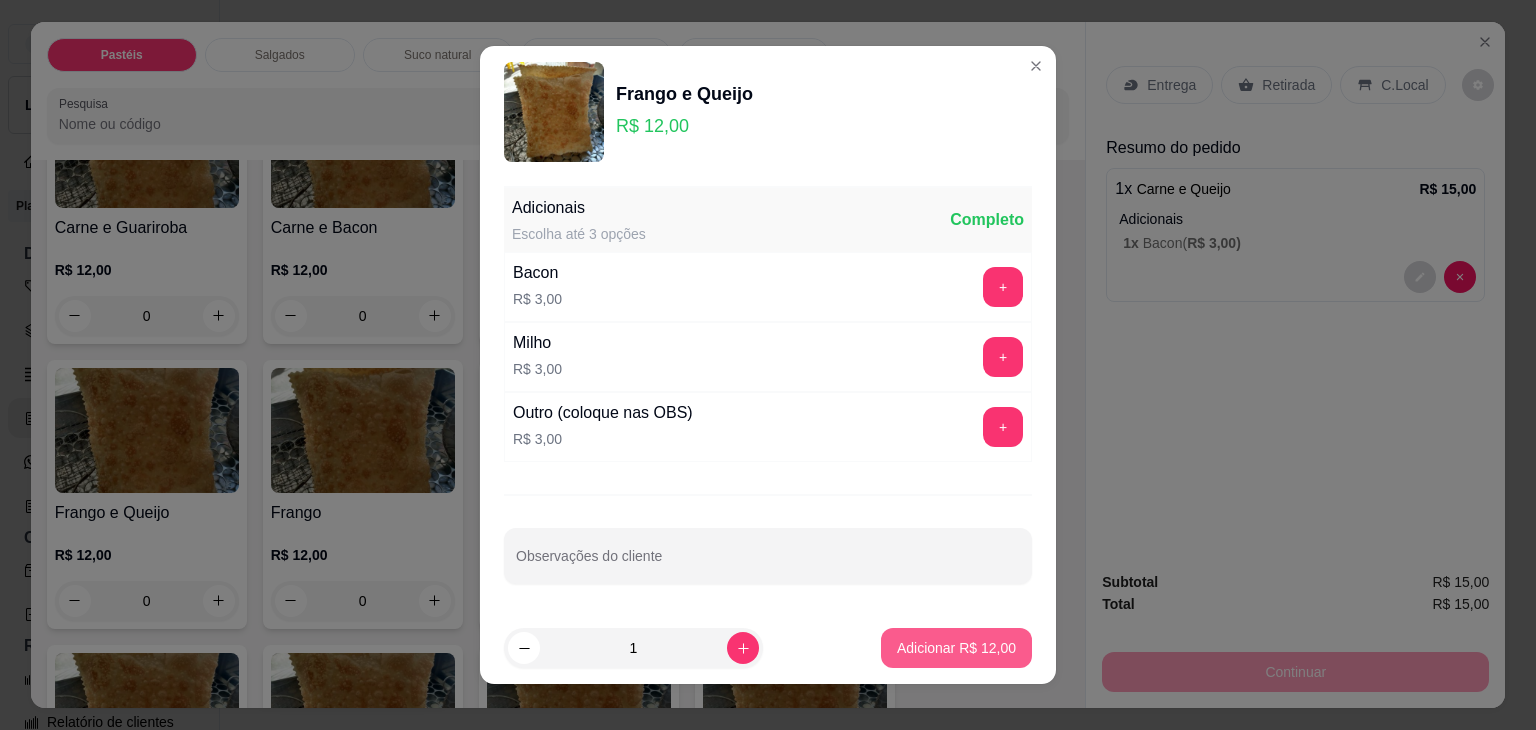 click on "Adicionar   R$ 12,00" at bounding box center [956, 648] 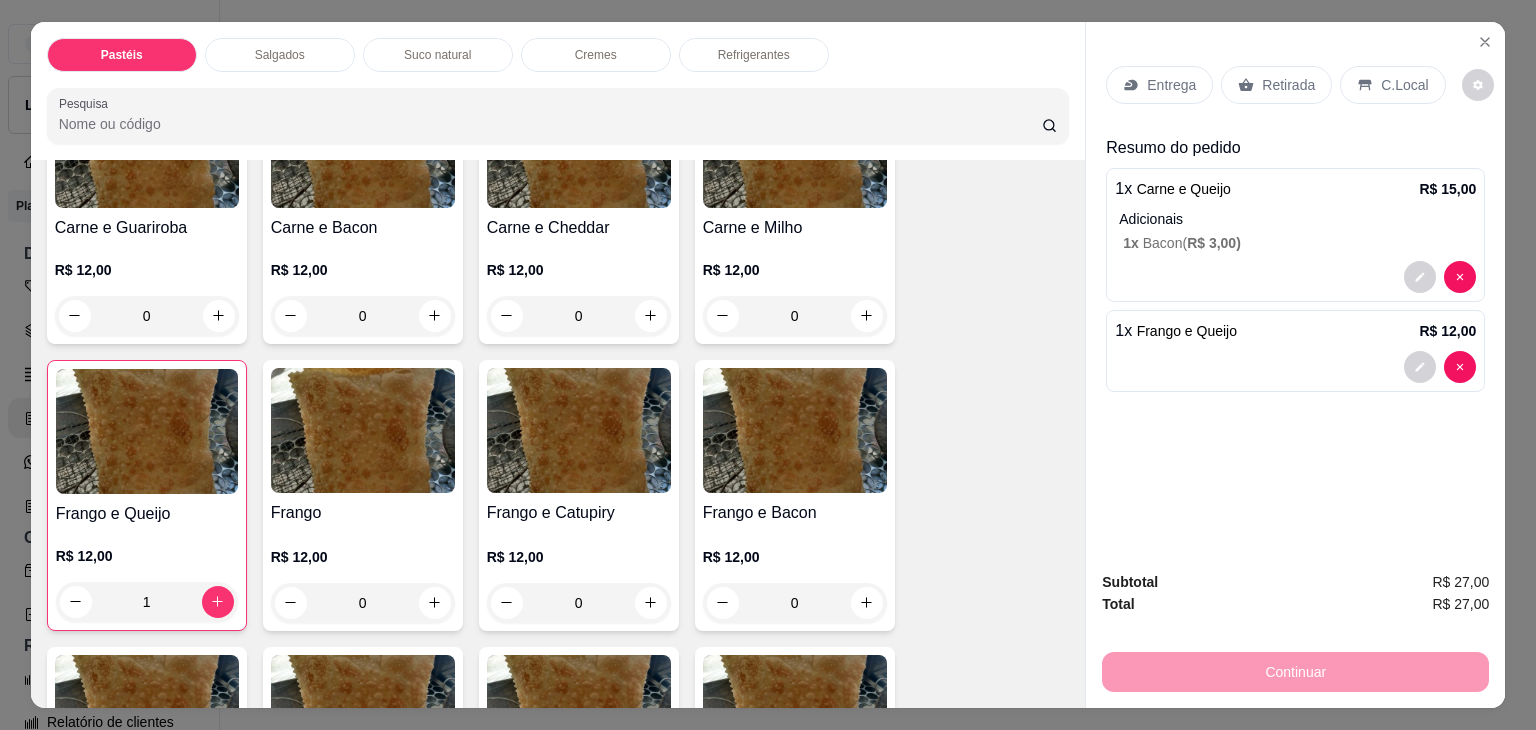 click on "Retirada" at bounding box center [1276, 85] 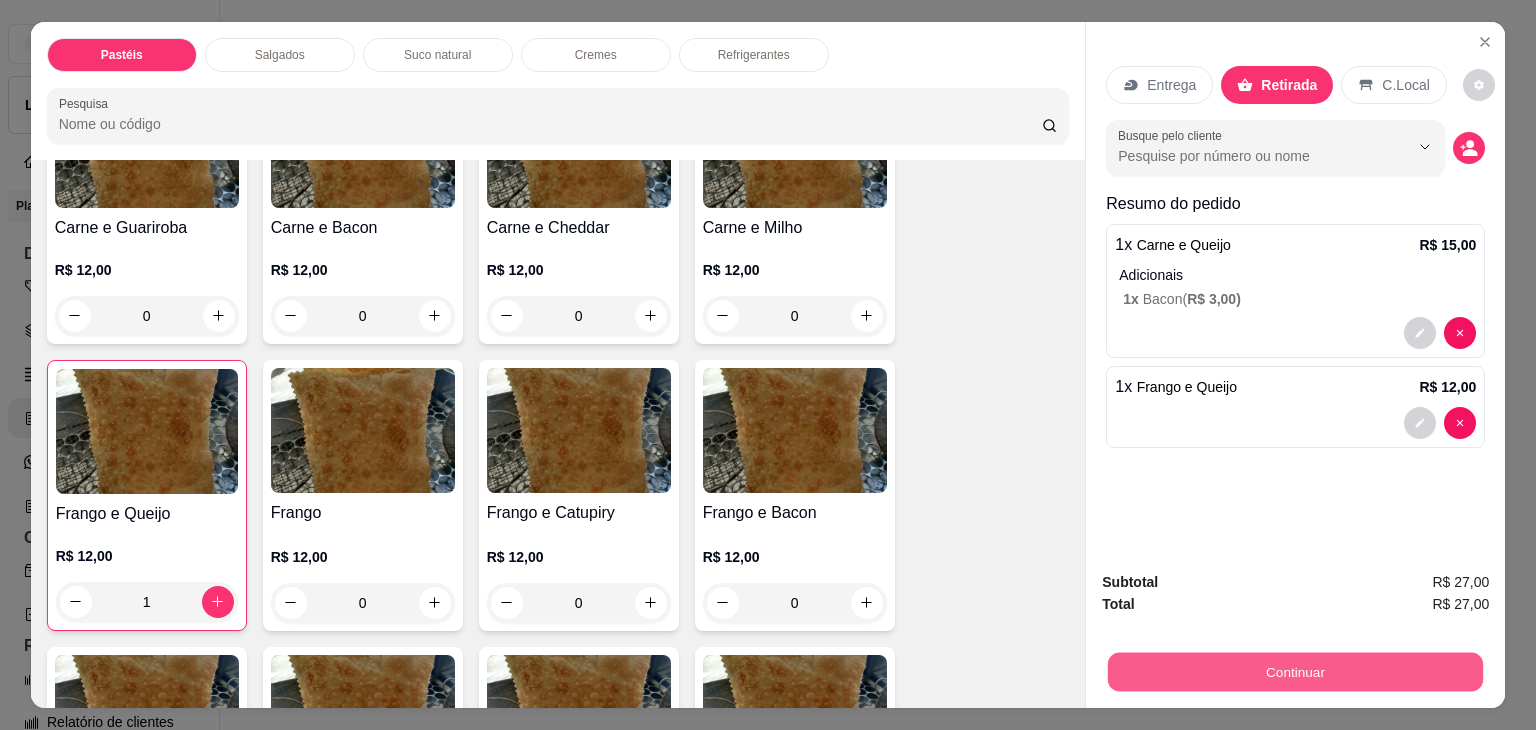 click on "Continuar" at bounding box center (1295, 672) 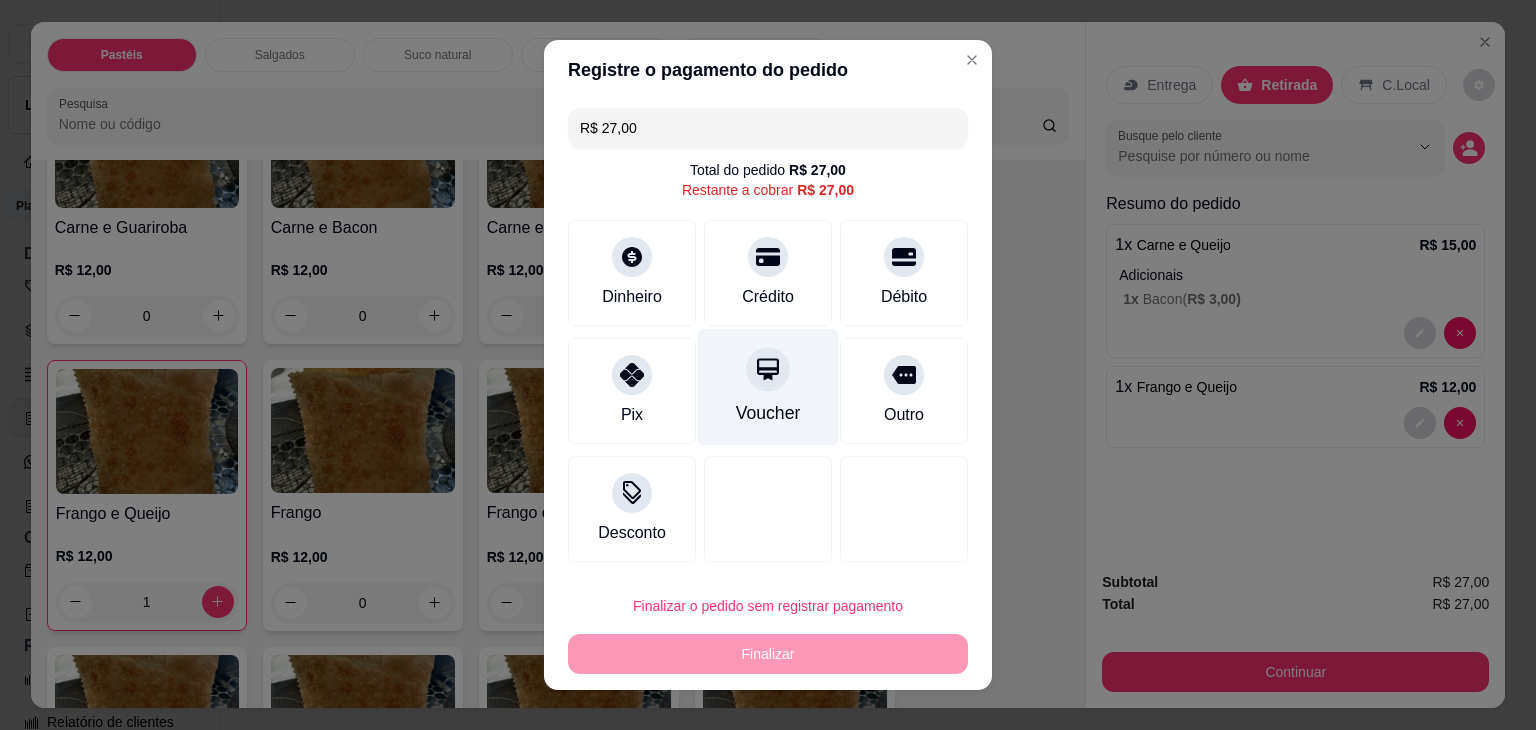 click on "Voucher" at bounding box center [768, 387] 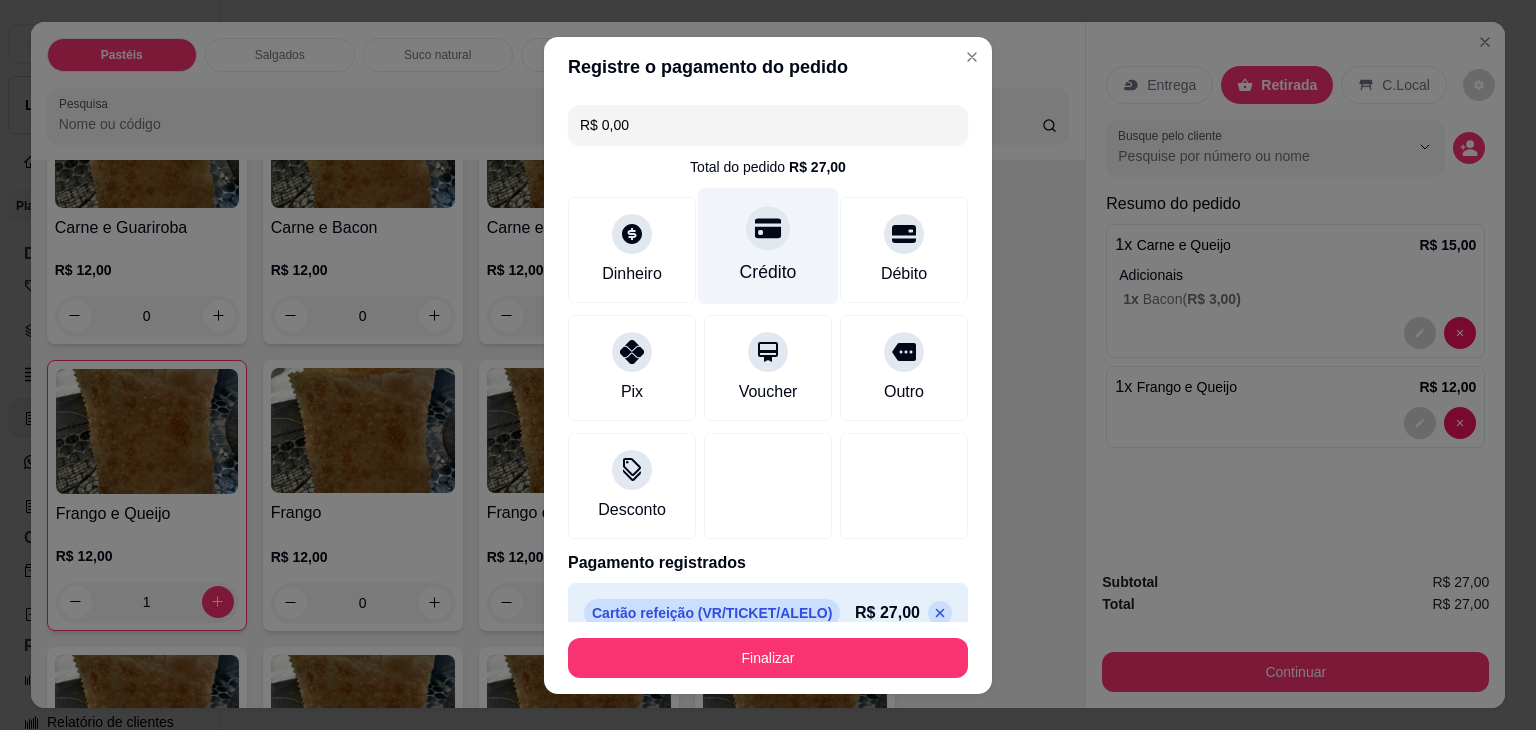 click on "Crédito" at bounding box center [768, 245] 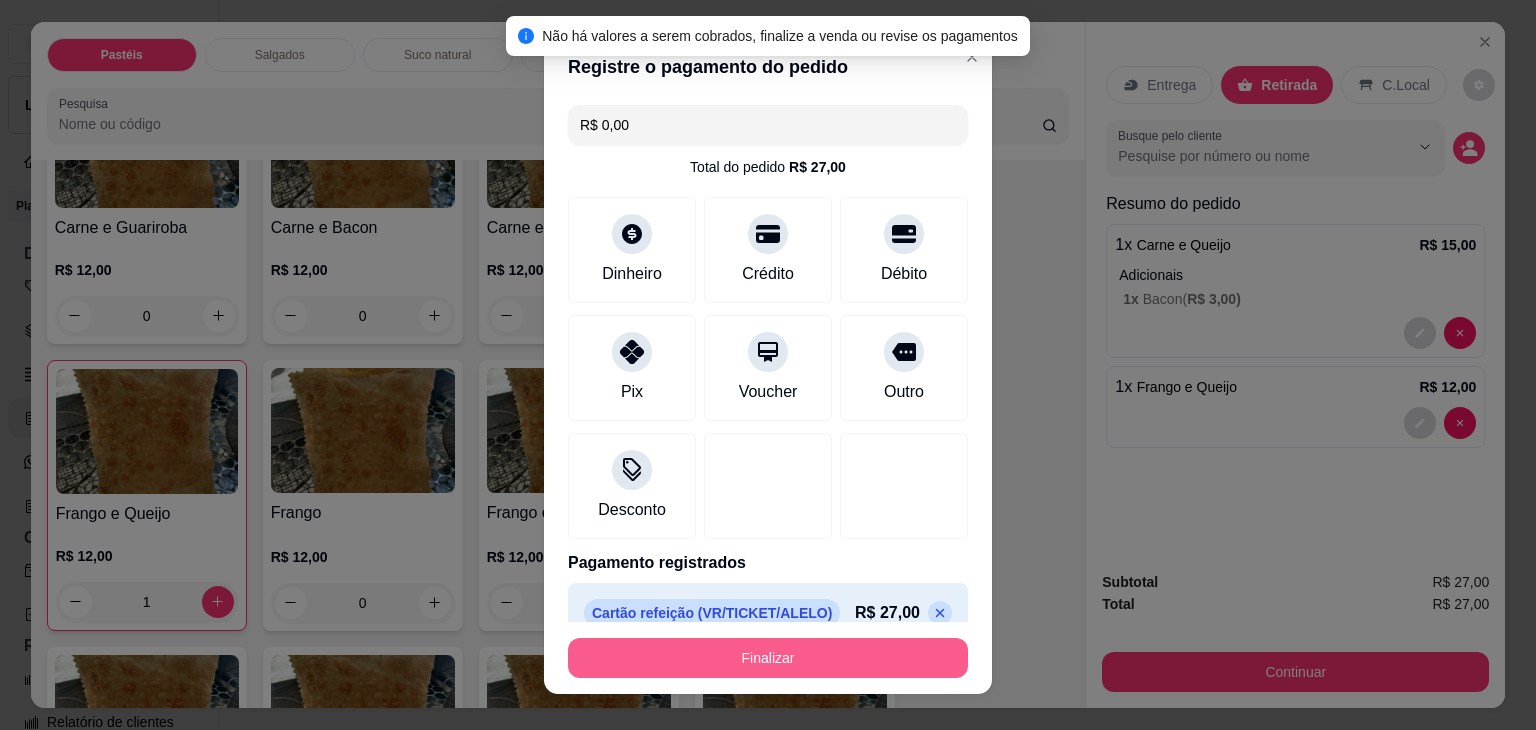 click on "Finalizar" at bounding box center [768, 658] 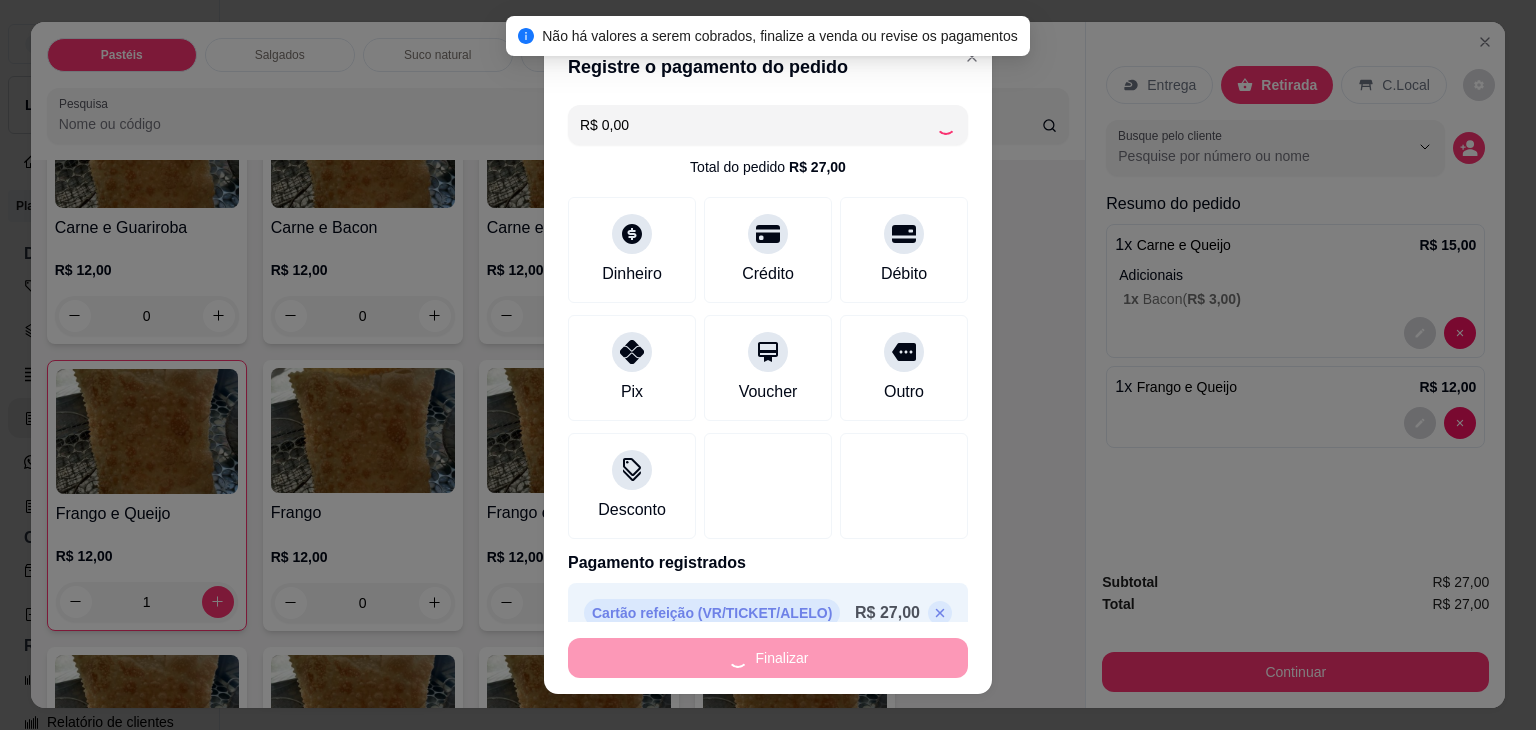 type on "0" 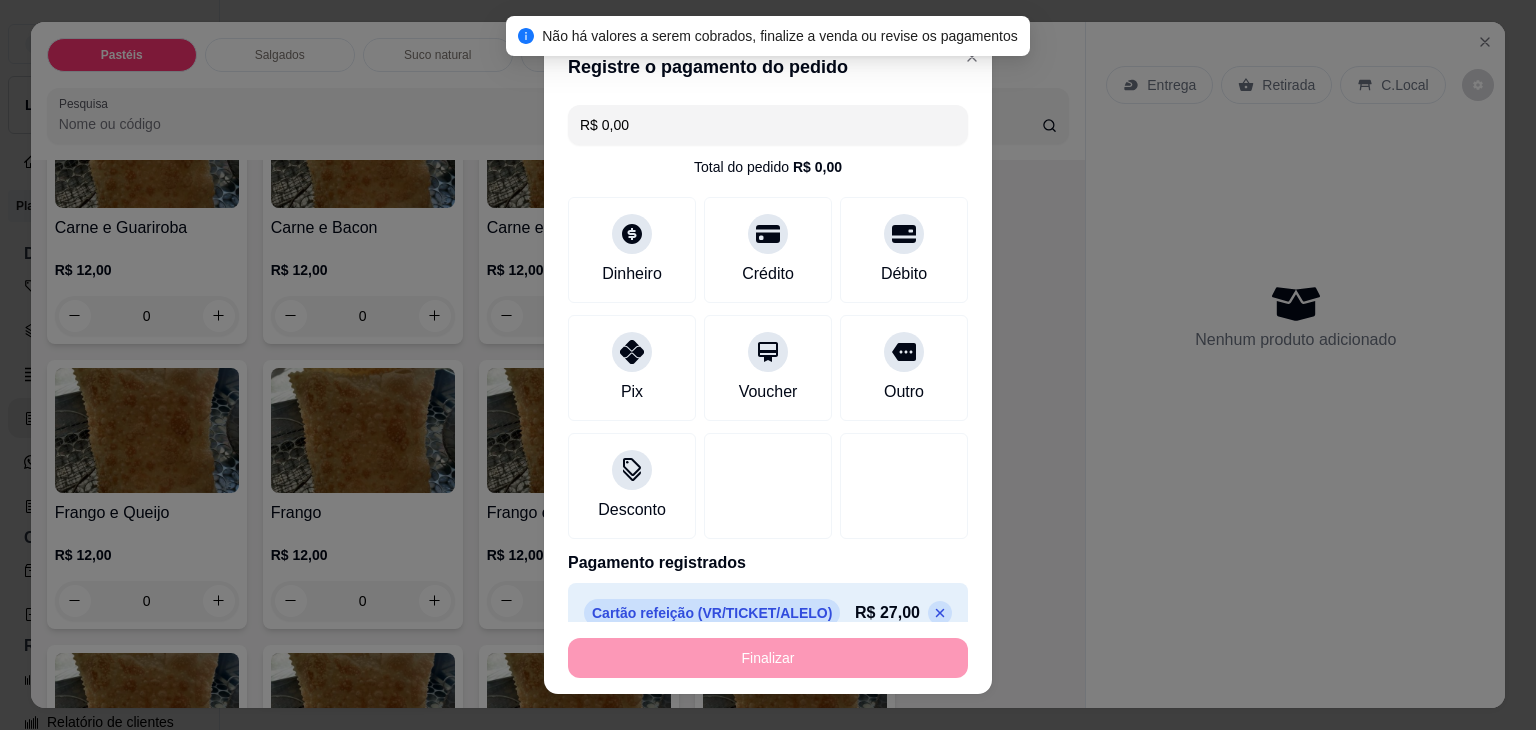 type on "-R$ 27,00" 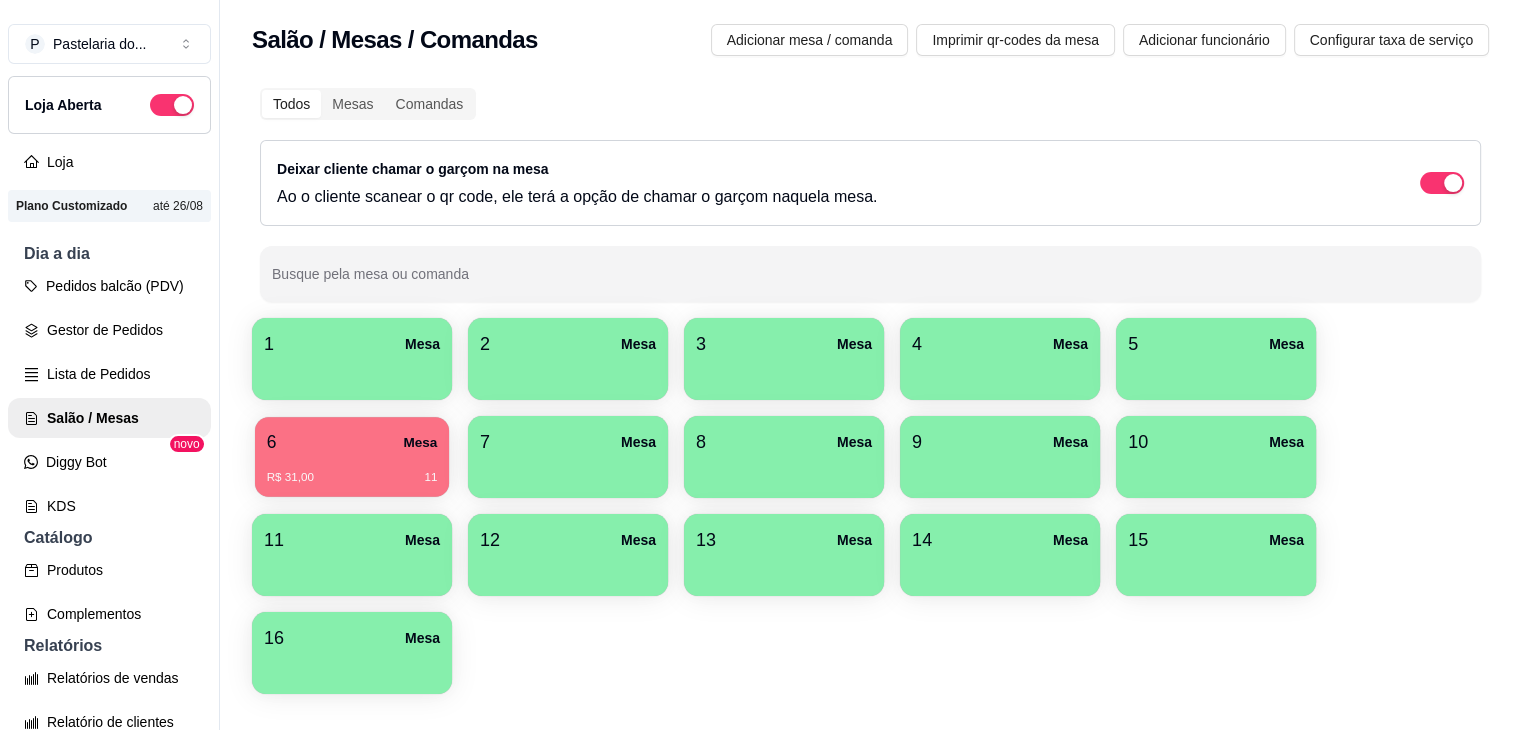 click on "R$ 31,00 11" at bounding box center [352, 478] 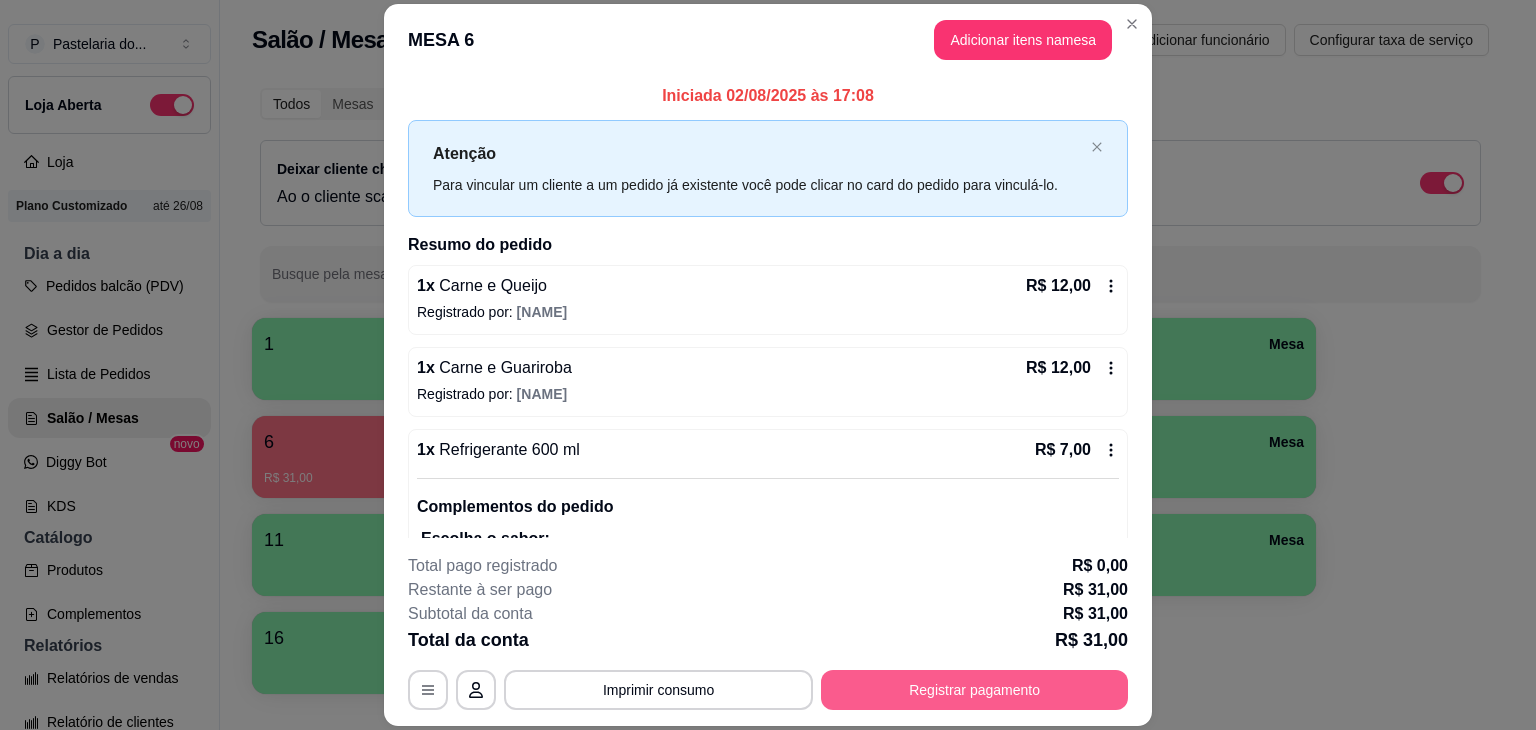 click on "Registrar pagamento" at bounding box center (974, 690) 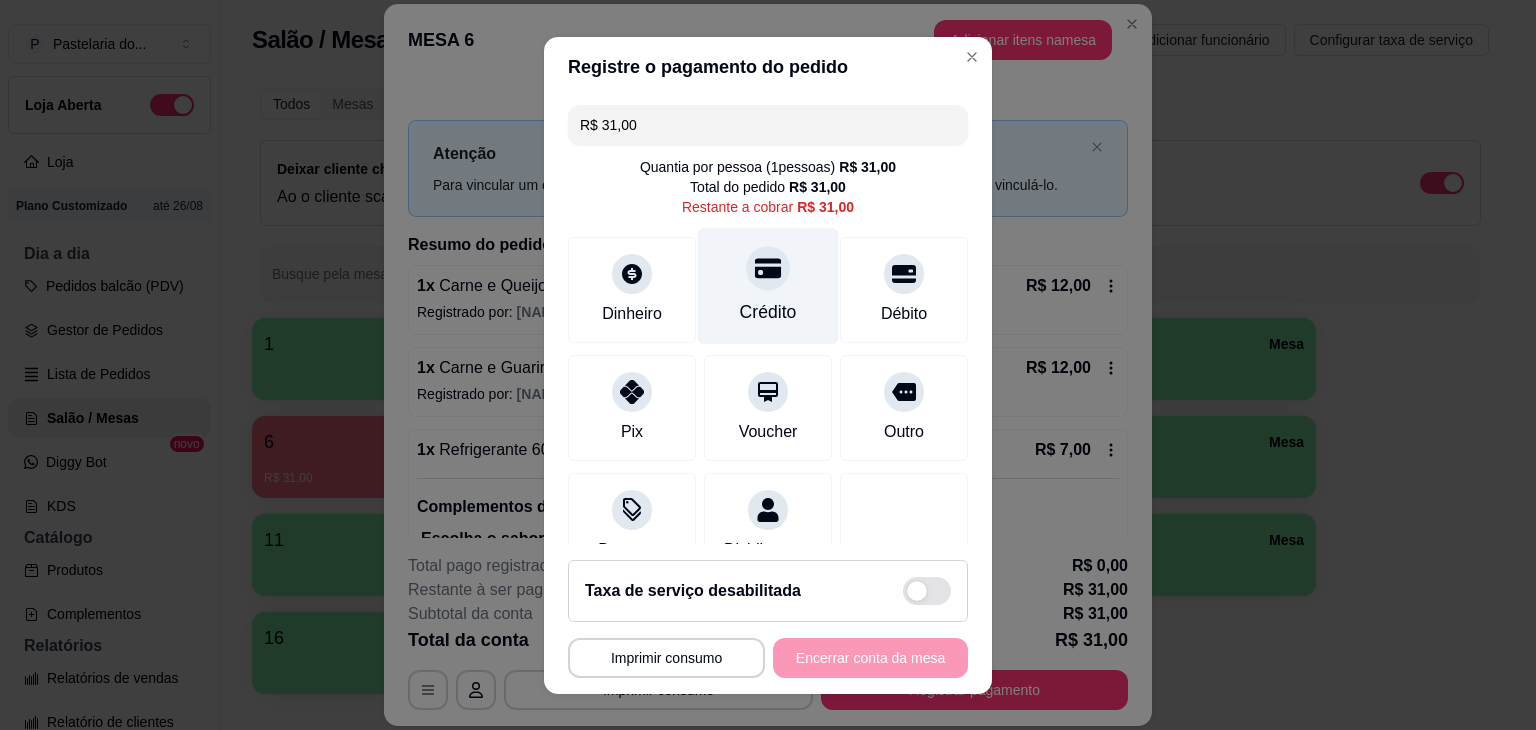 click at bounding box center [768, 268] 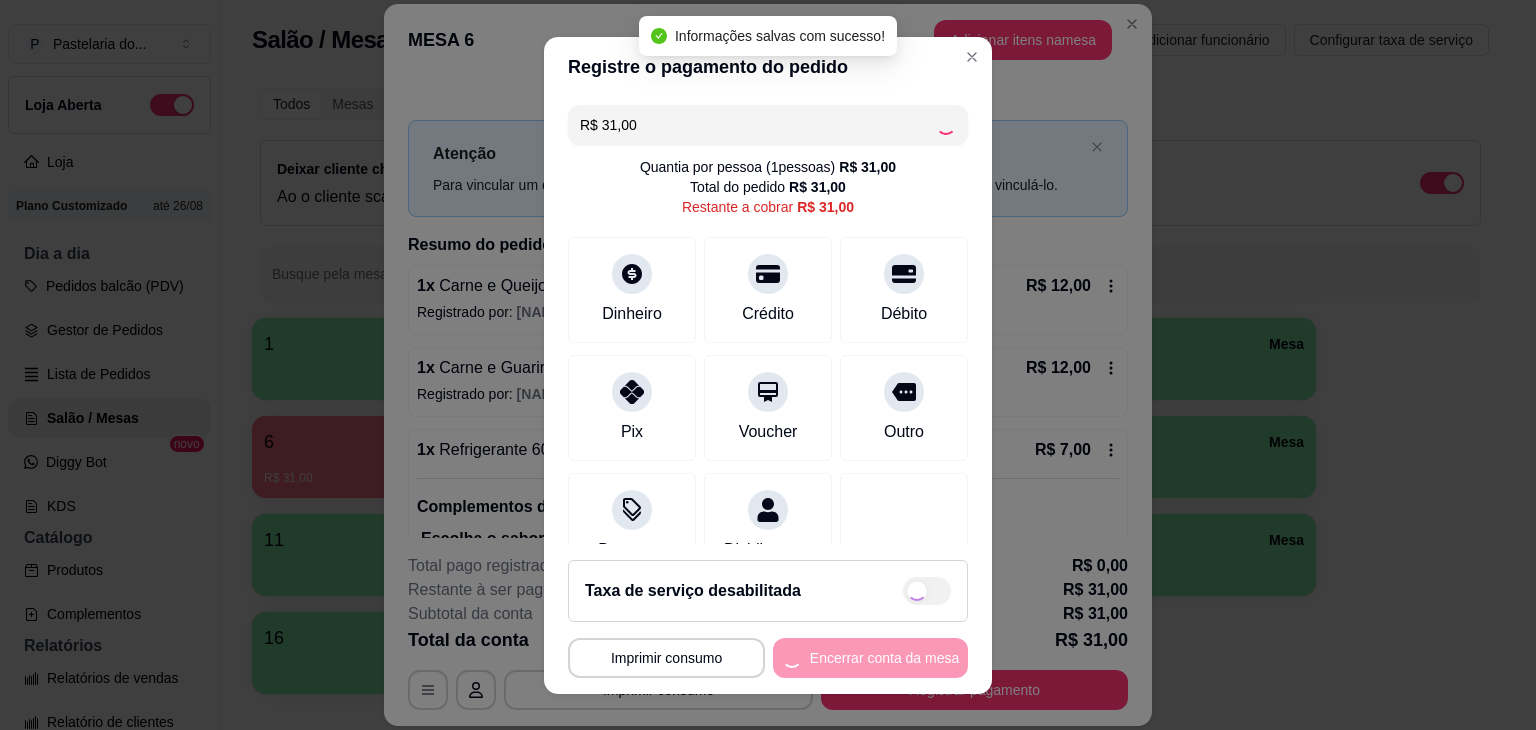 type on "R$ 0,00" 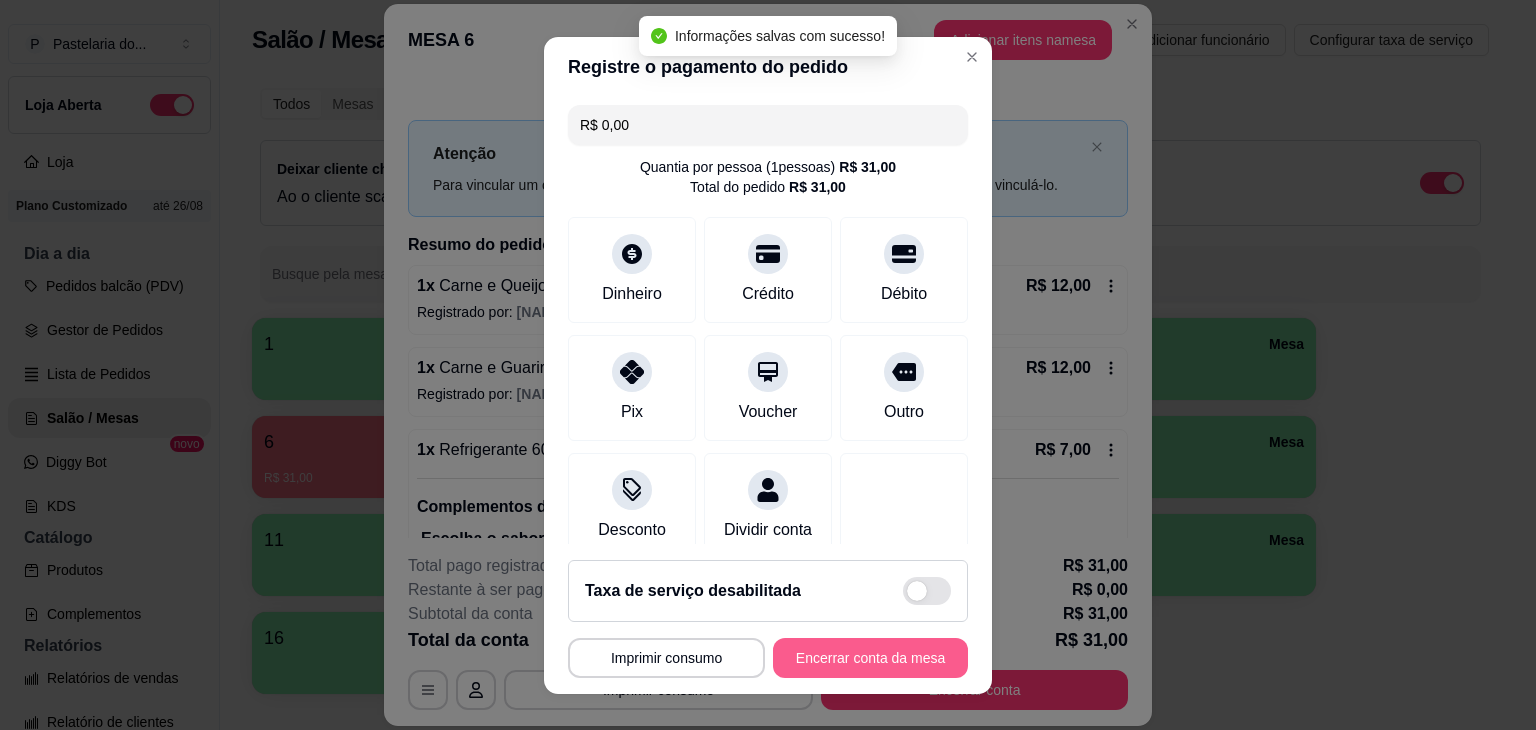 click on "Encerrar conta da mesa" at bounding box center [870, 658] 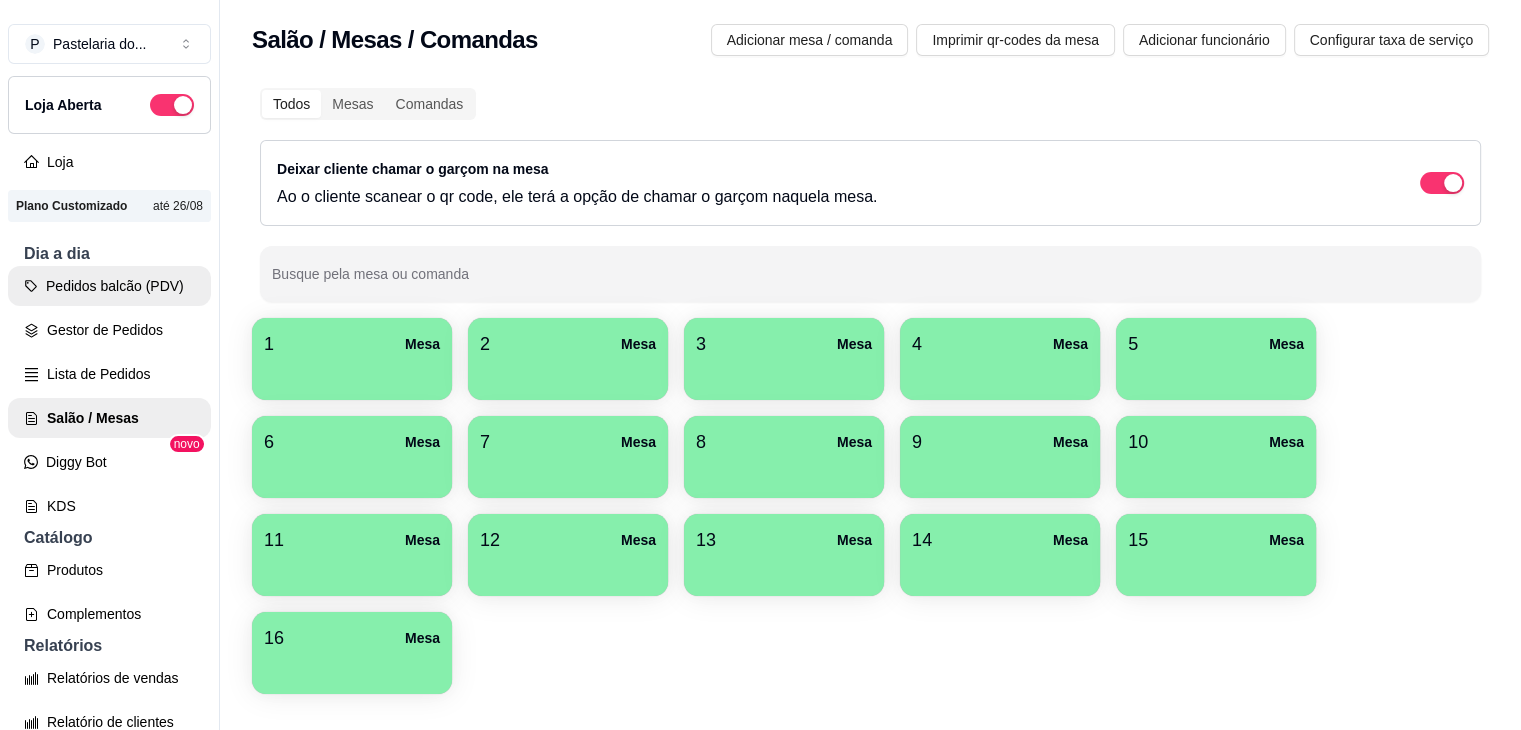 click on "Pedidos balcão (PDV)" at bounding box center (109, 286) 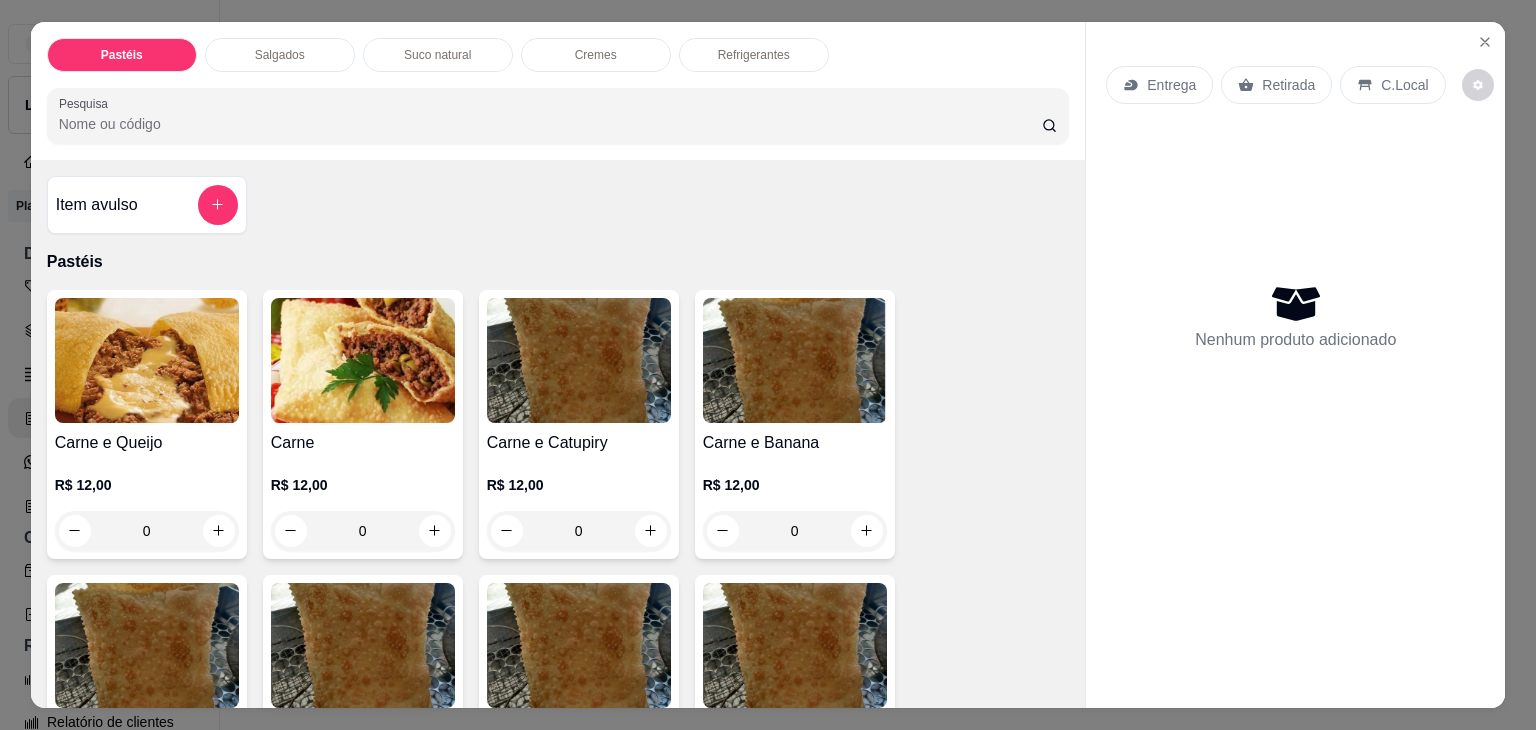 click on "Salgados" at bounding box center [280, 55] 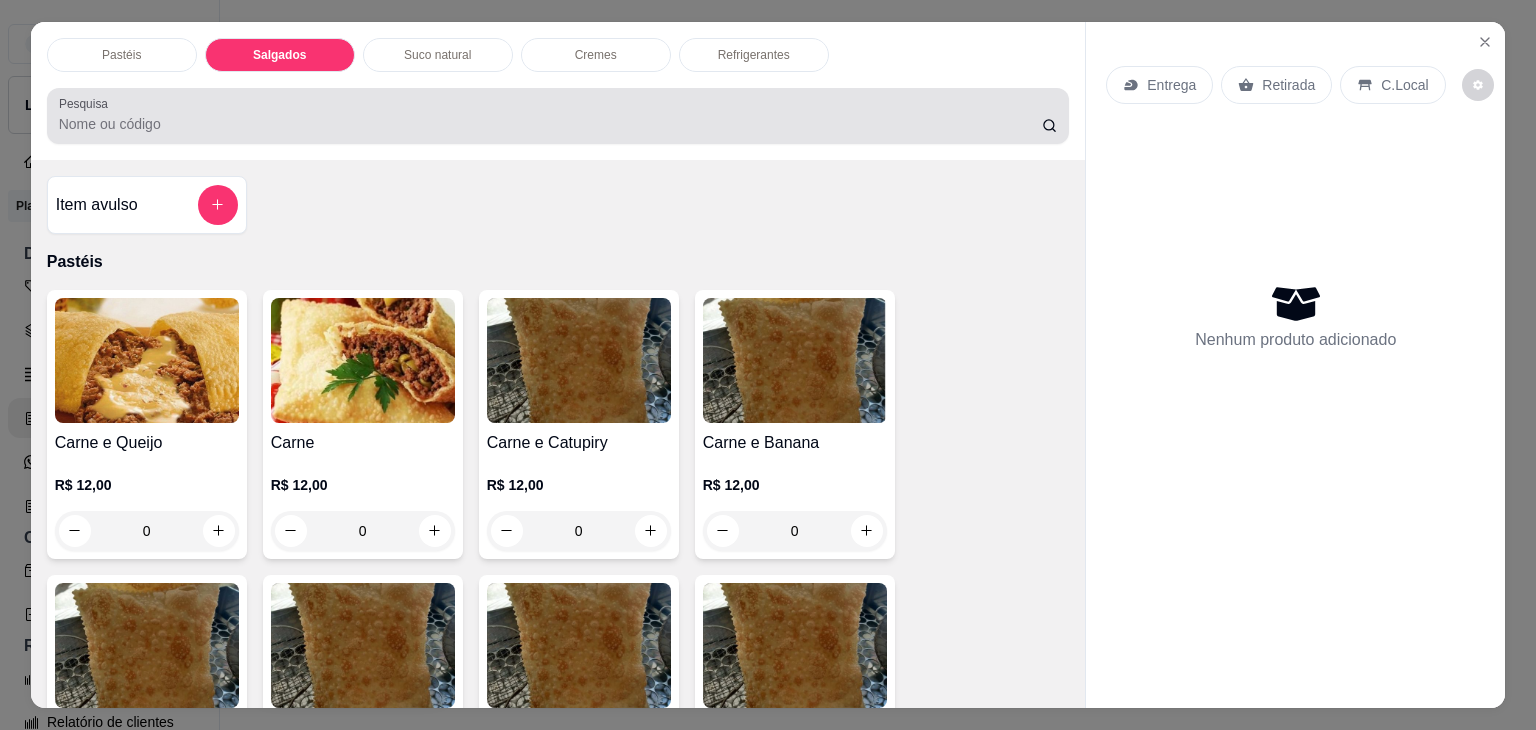 scroll, scrollTop: 2124, scrollLeft: 0, axis: vertical 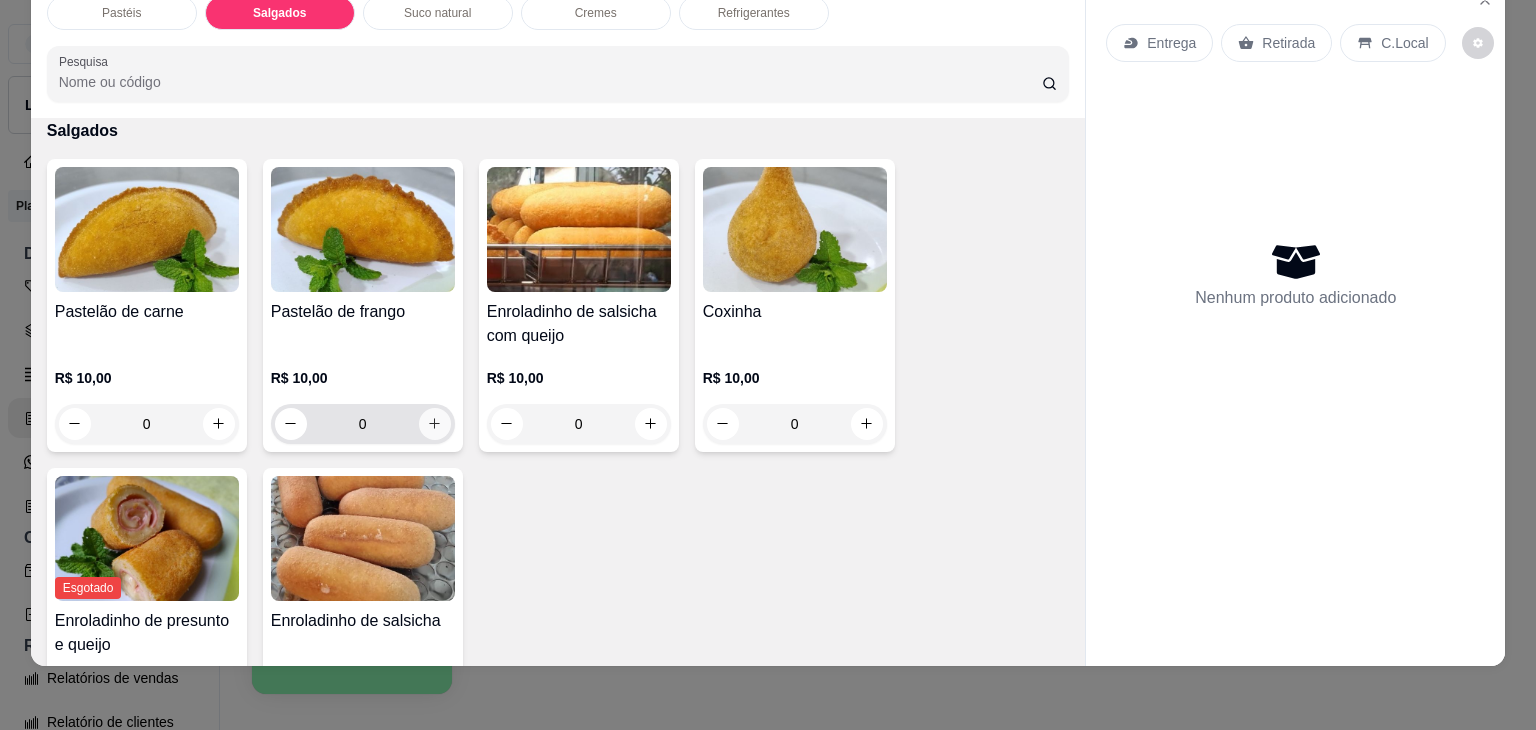 click 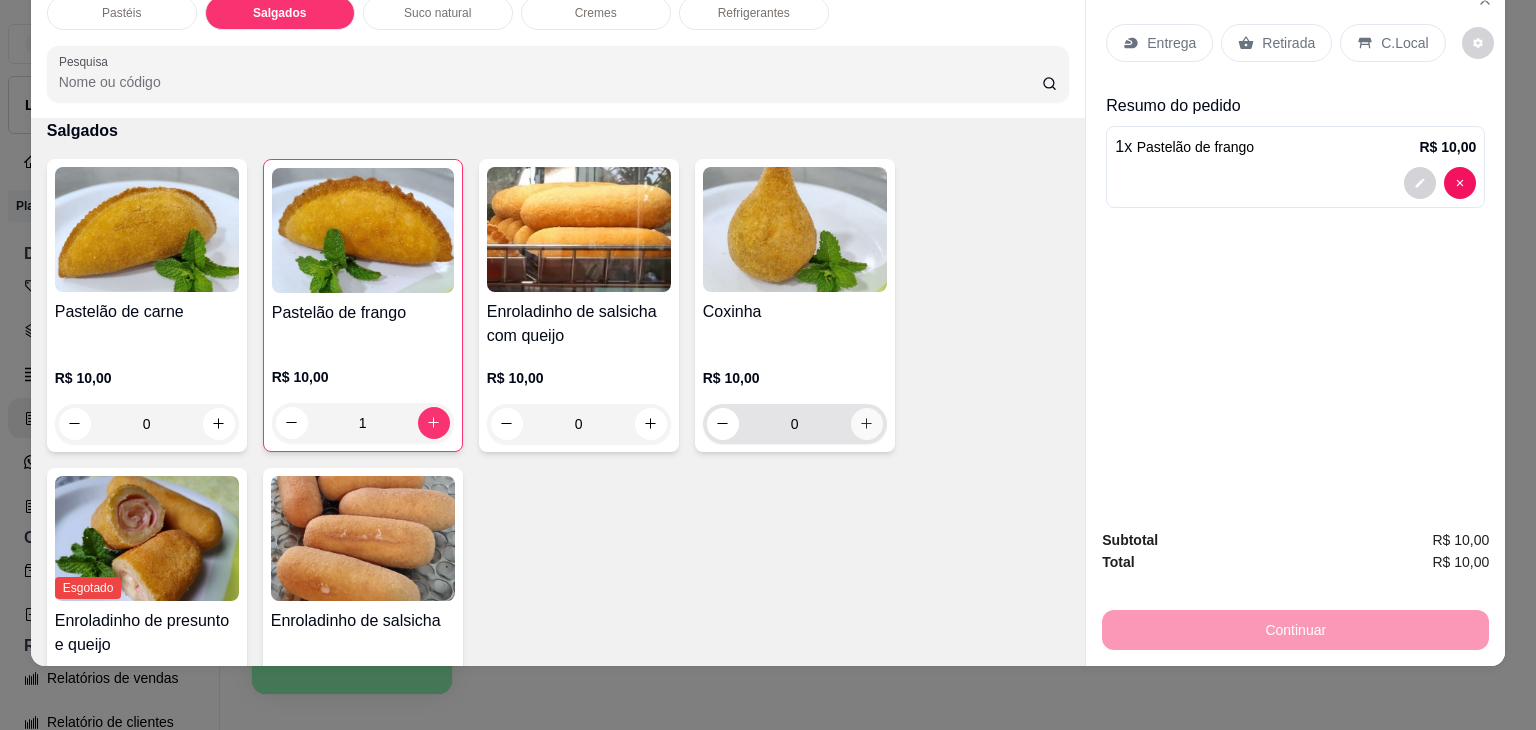 click 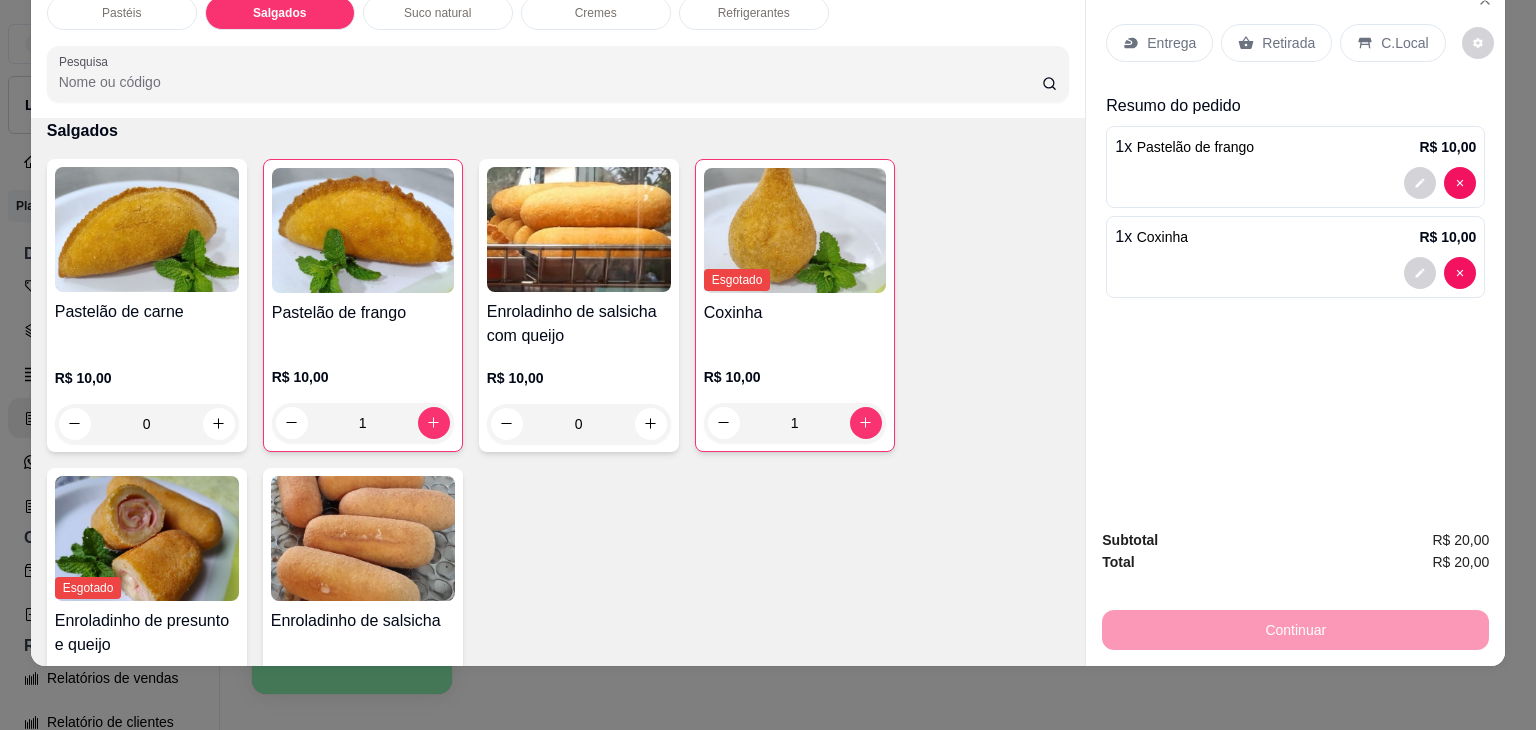 click on "Retirada" at bounding box center [1276, 43] 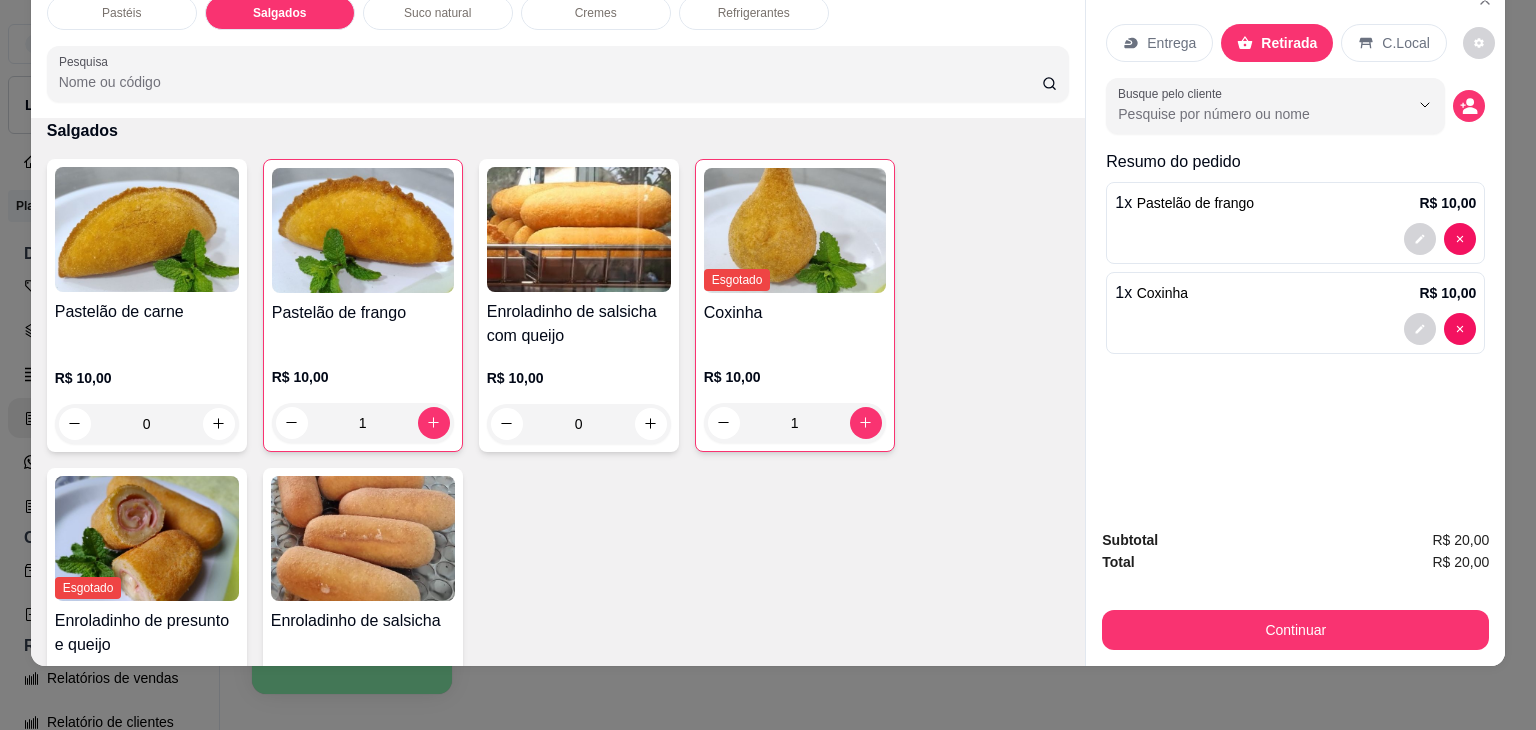 click on "Subtotal R$ 20,00 Total R$ 20,00 Continuar" at bounding box center [1295, 589] 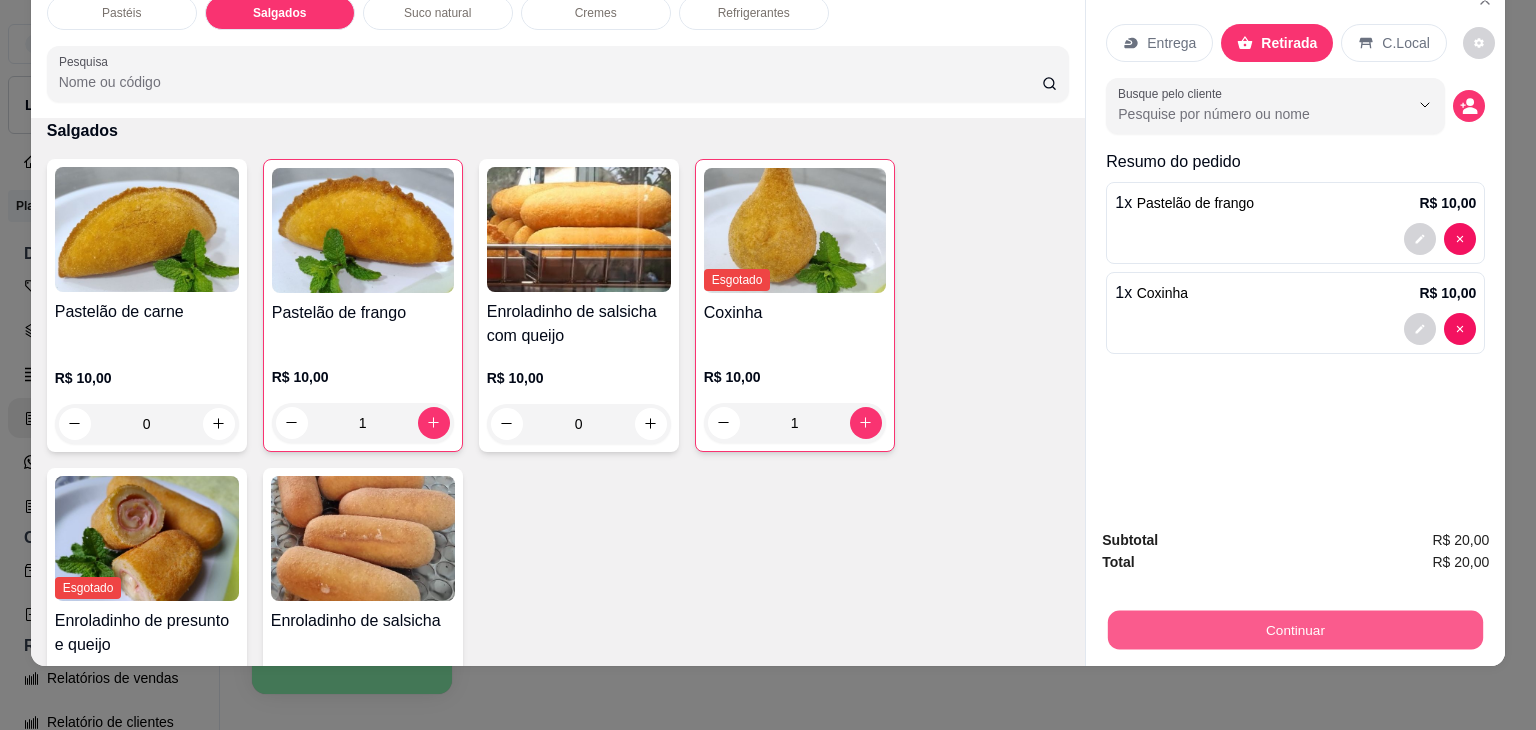 click on "Continuar" at bounding box center (1295, 630) 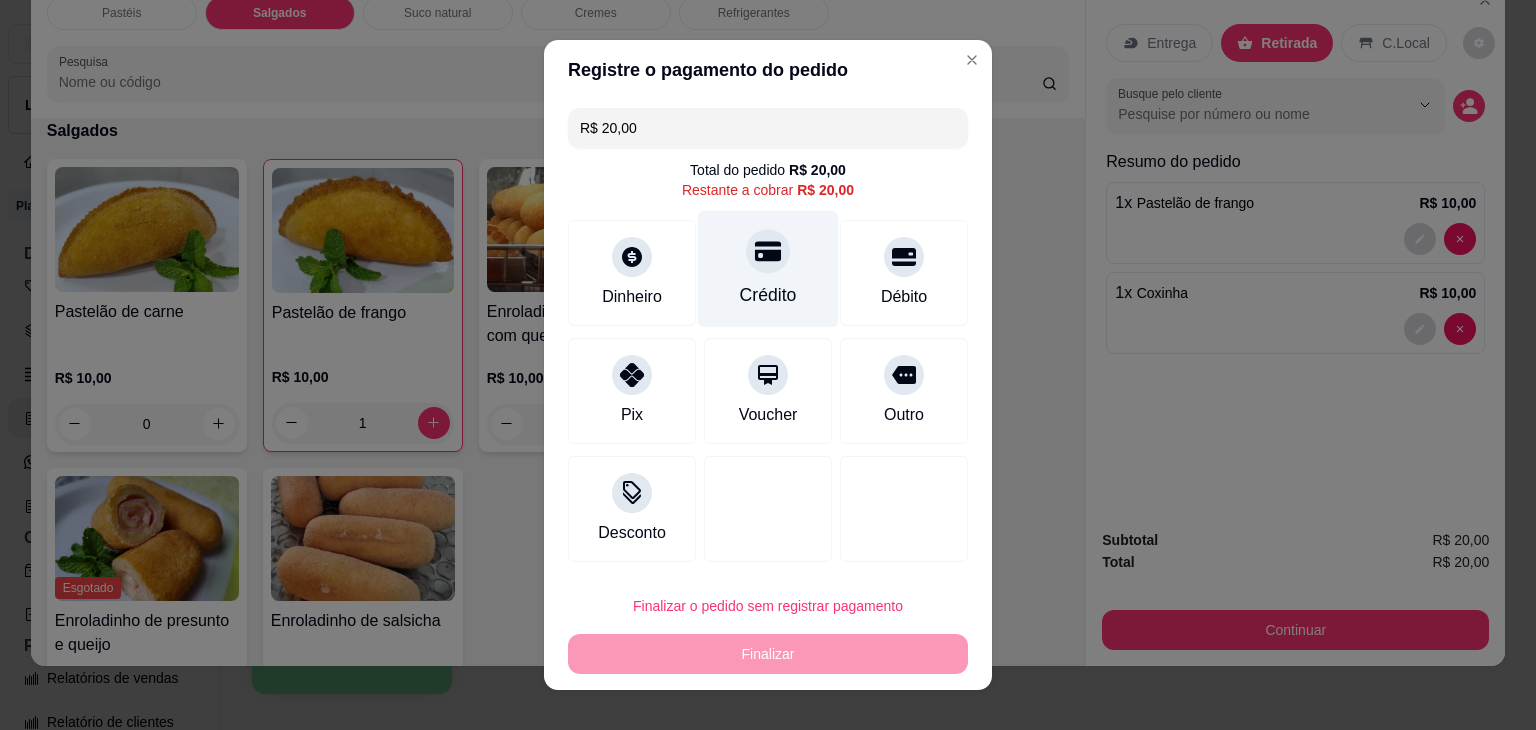 click at bounding box center [768, 251] 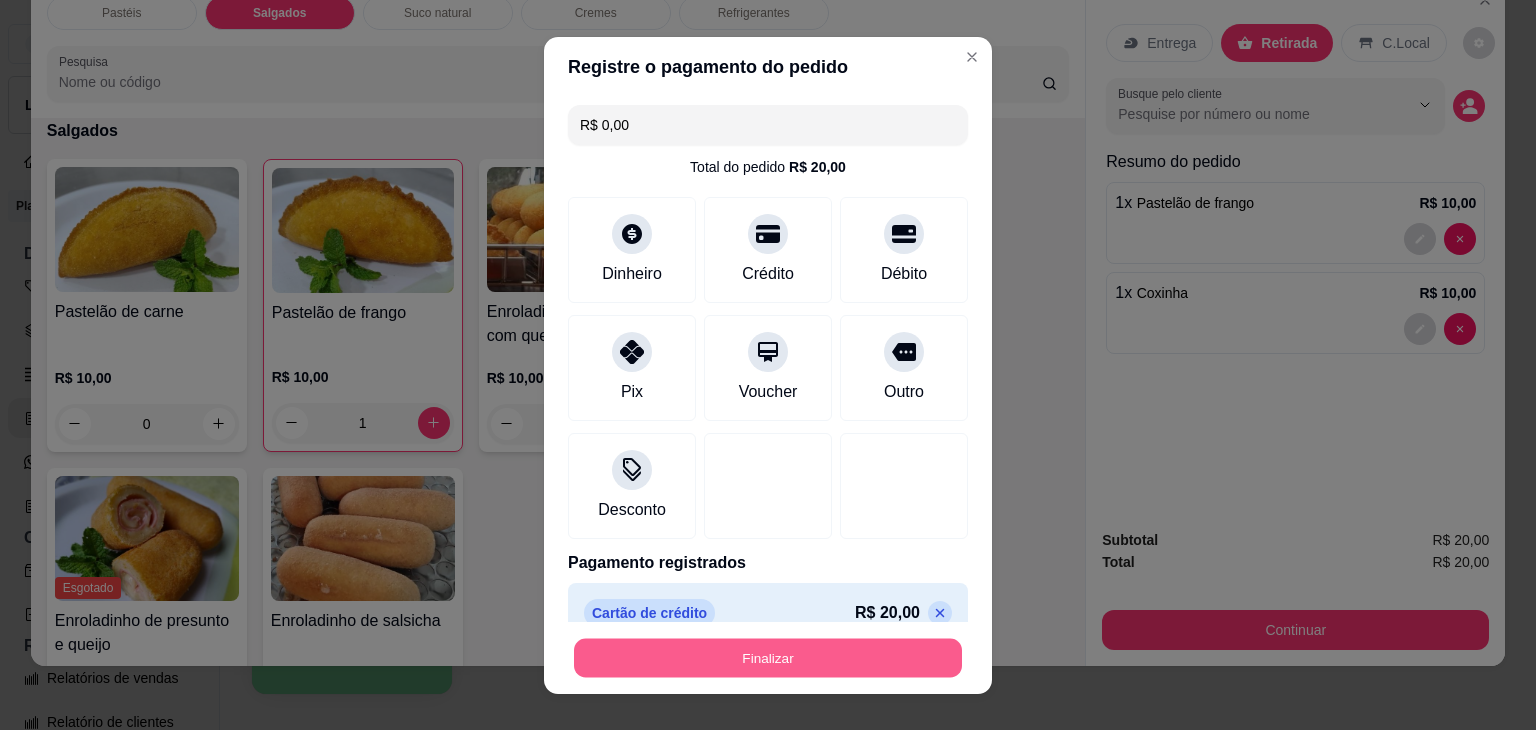 click on "Finalizar" at bounding box center [768, 657] 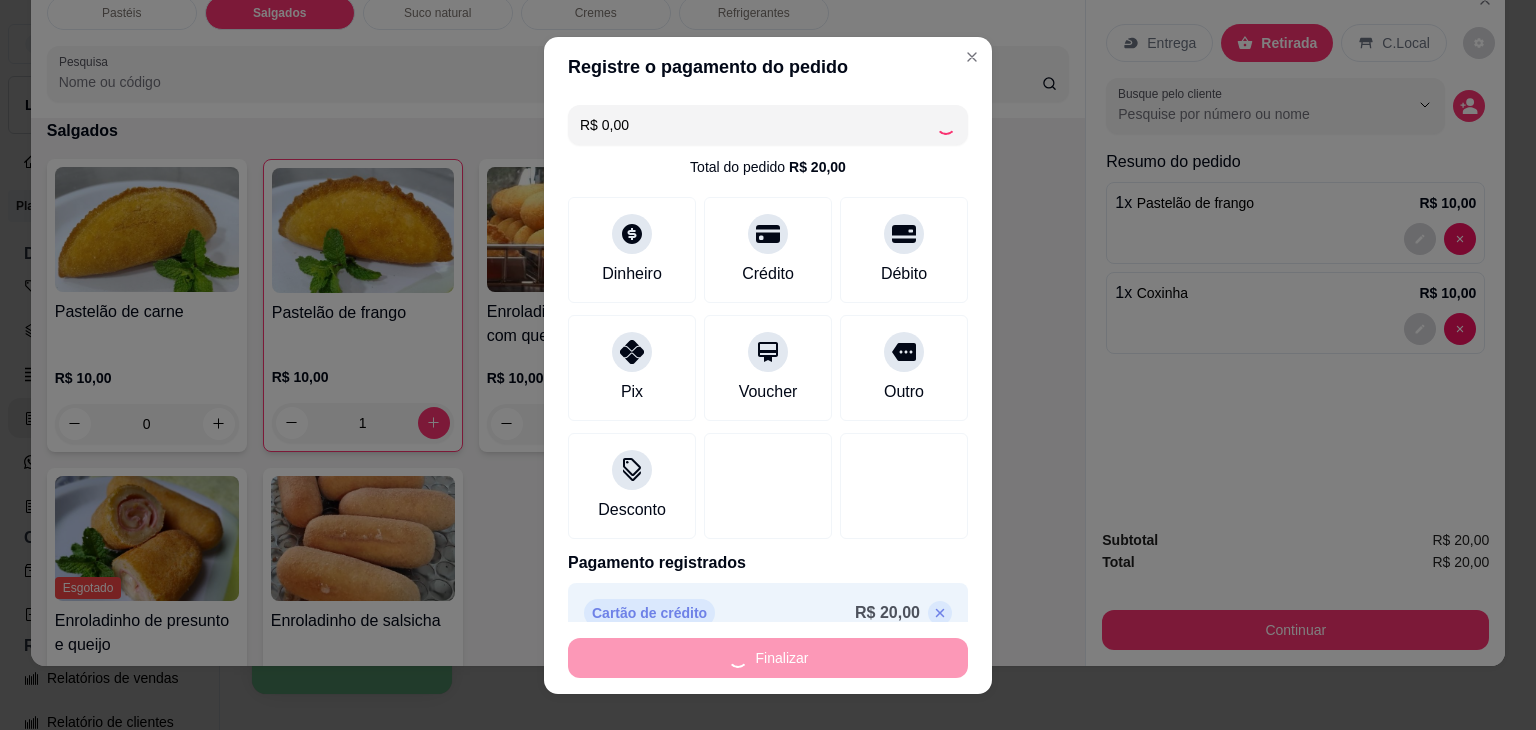 type on "0" 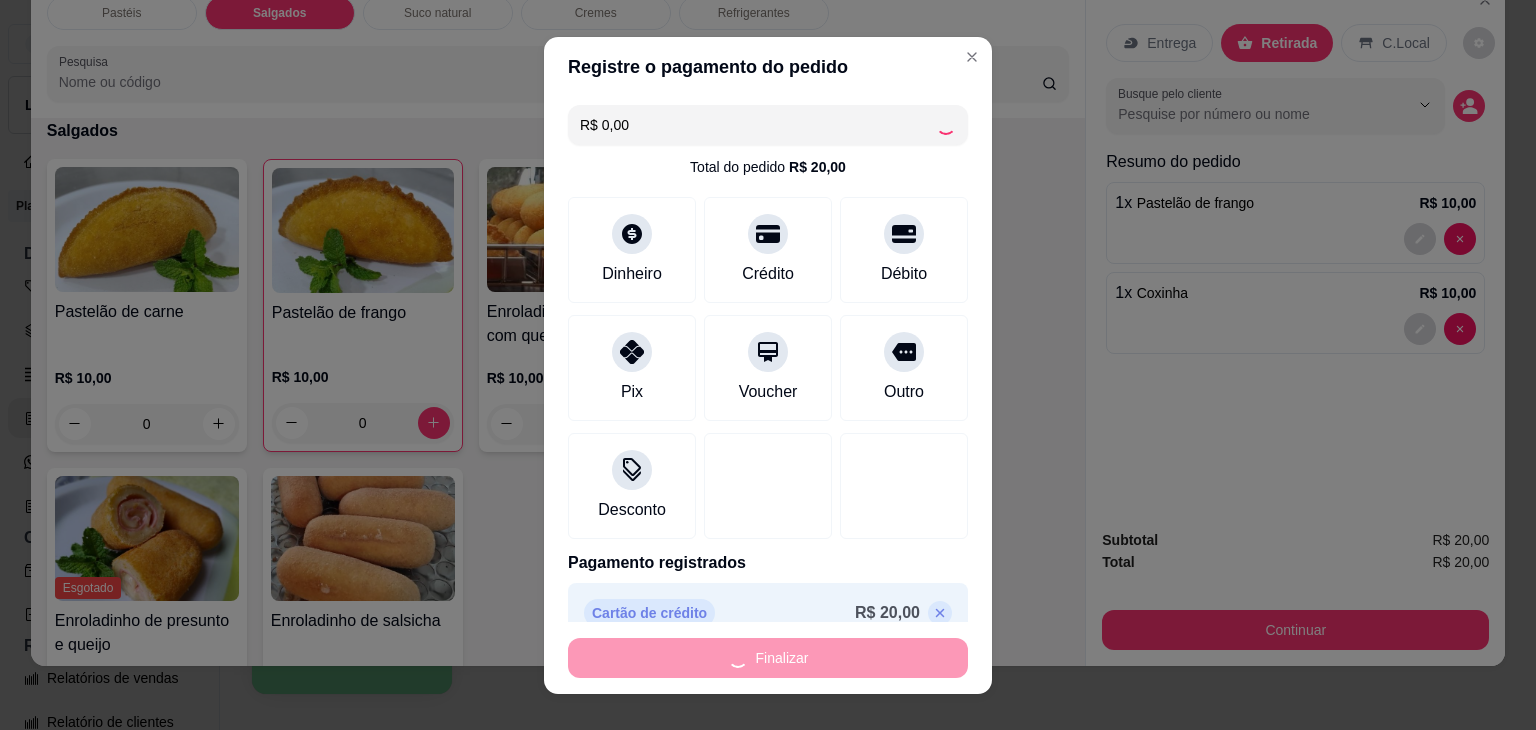 type on "-R$ 20,00" 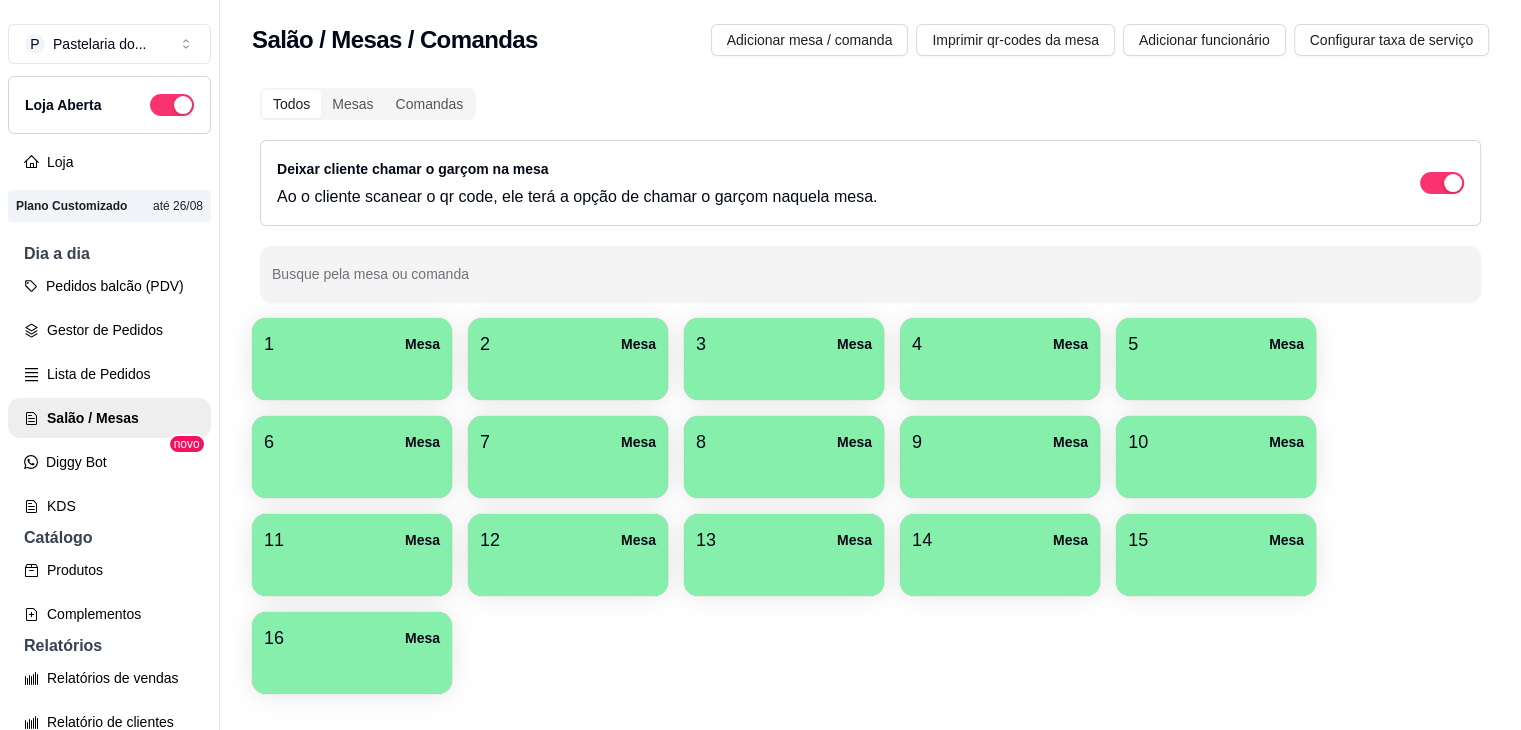 click at bounding box center [1216, 471] 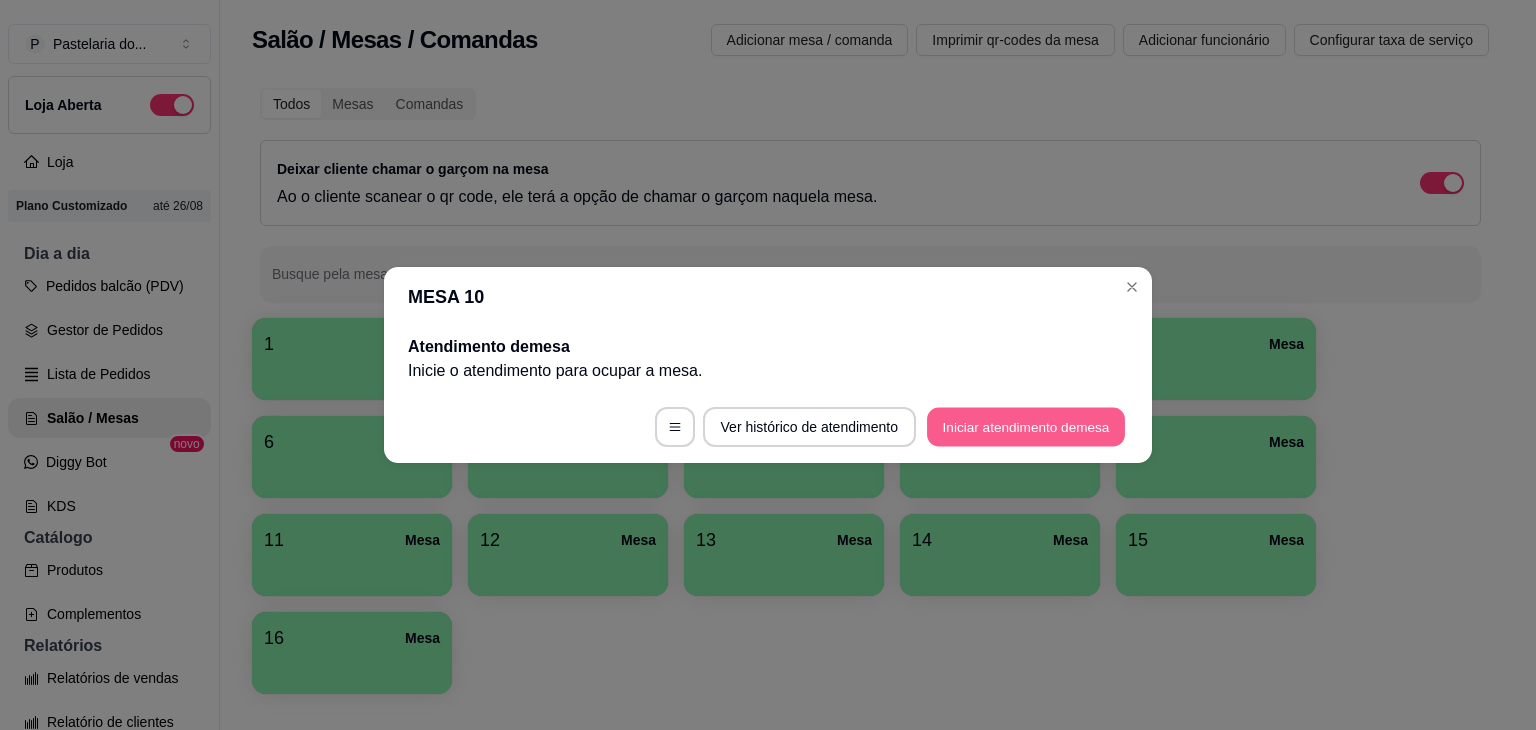 click on "Iniciar atendimento de  mesa" at bounding box center [1026, 427] 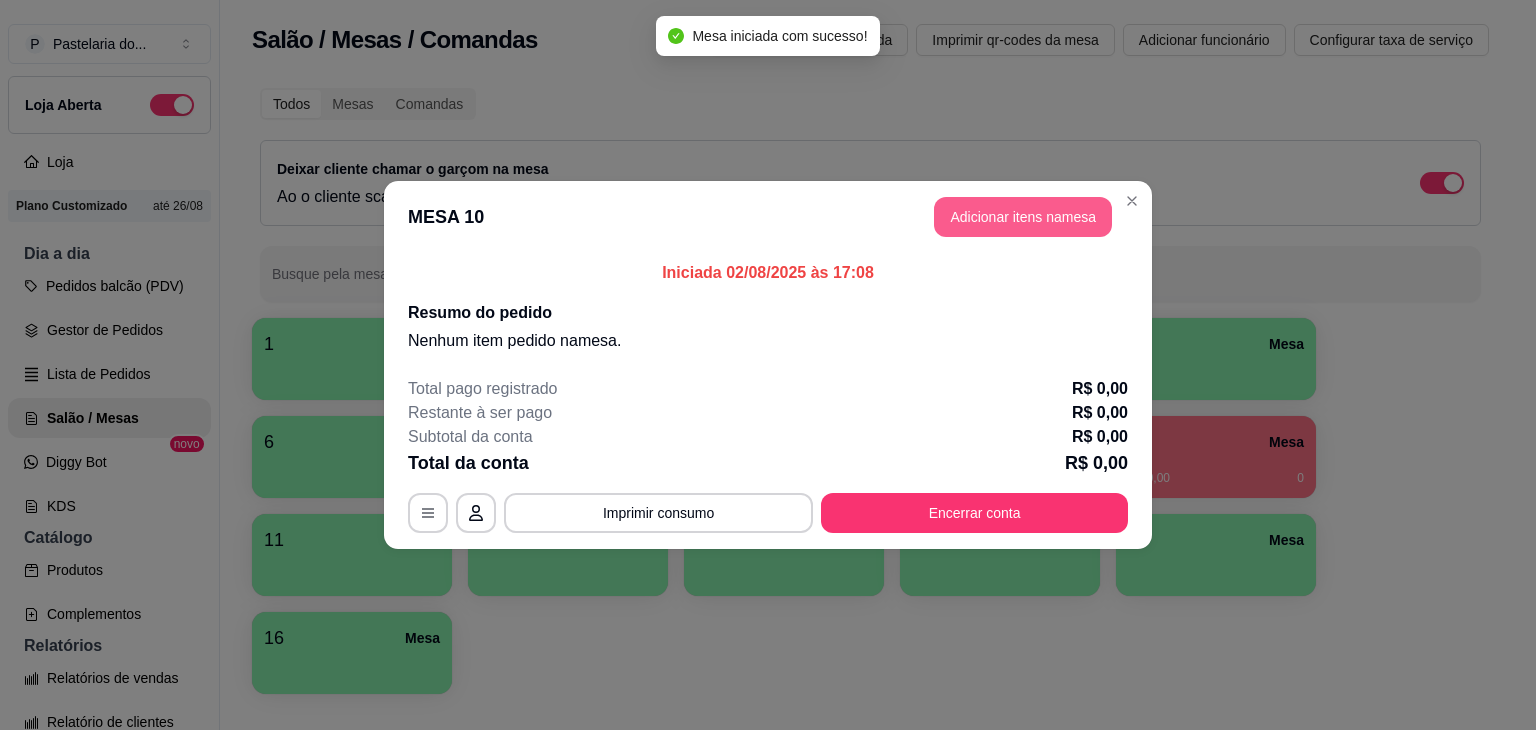 click on "Adicionar itens na  mesa" at bounding box center [1023, 217] 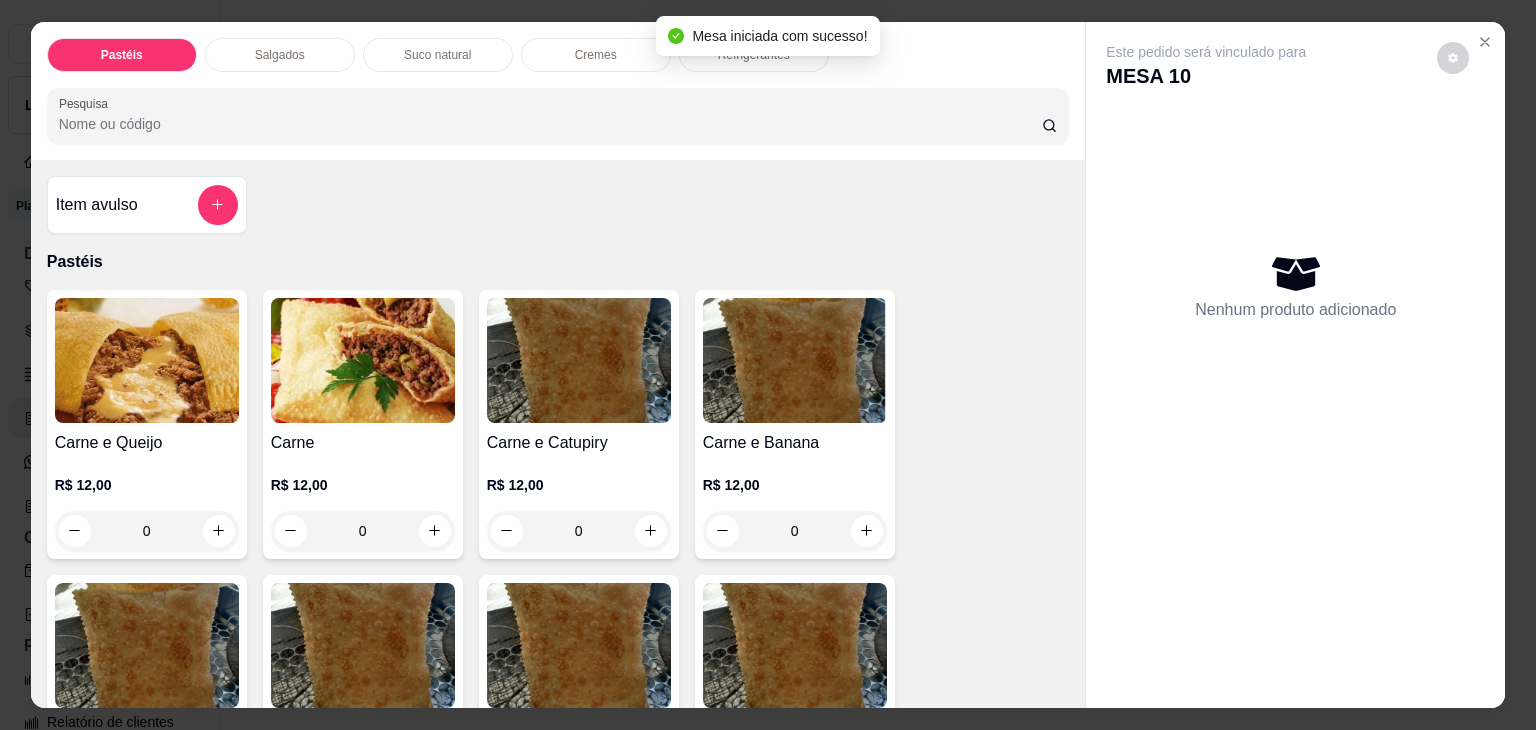 click on "0" at bounding box center (147, 531) 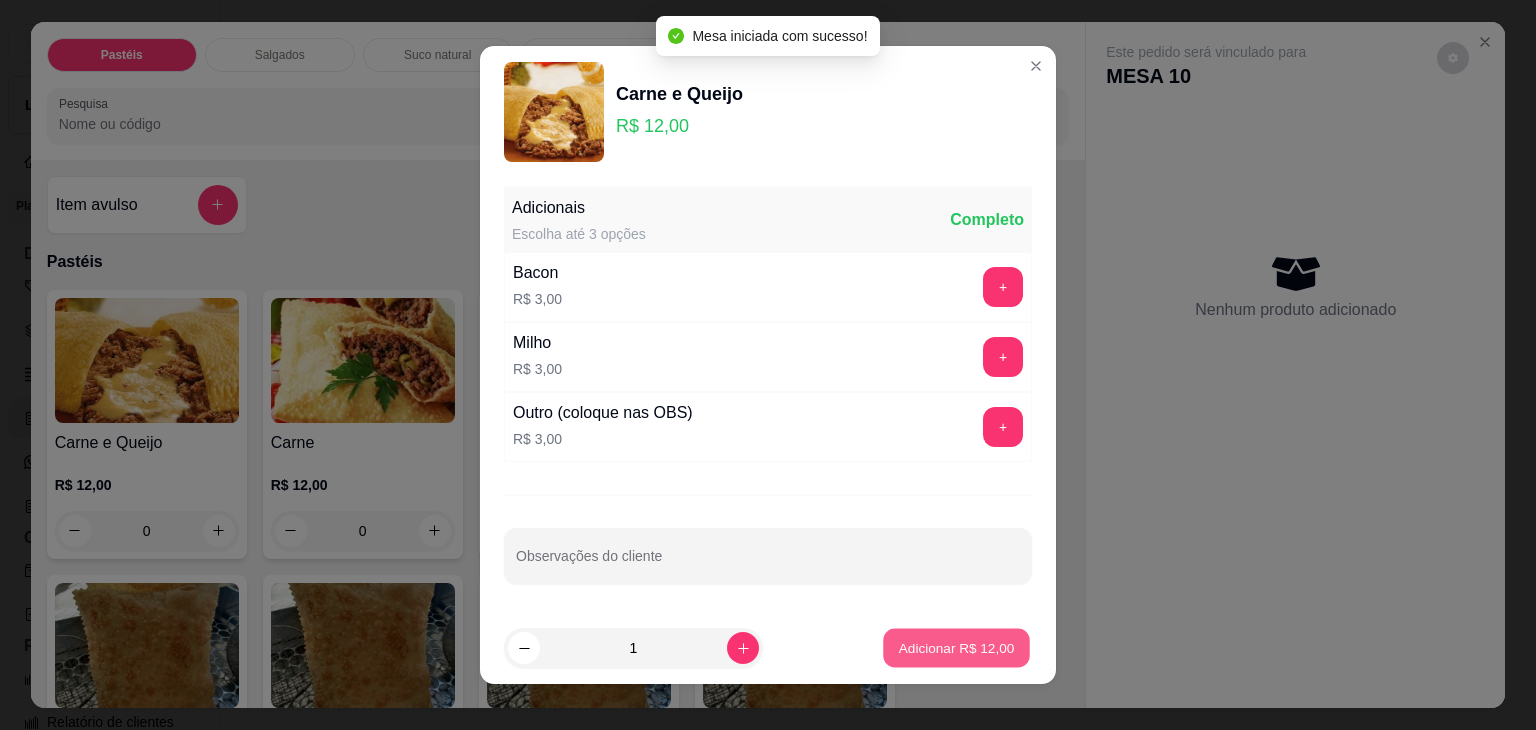 click on "Adicionar   R$ 12,00" at bounding box center (957, 647) 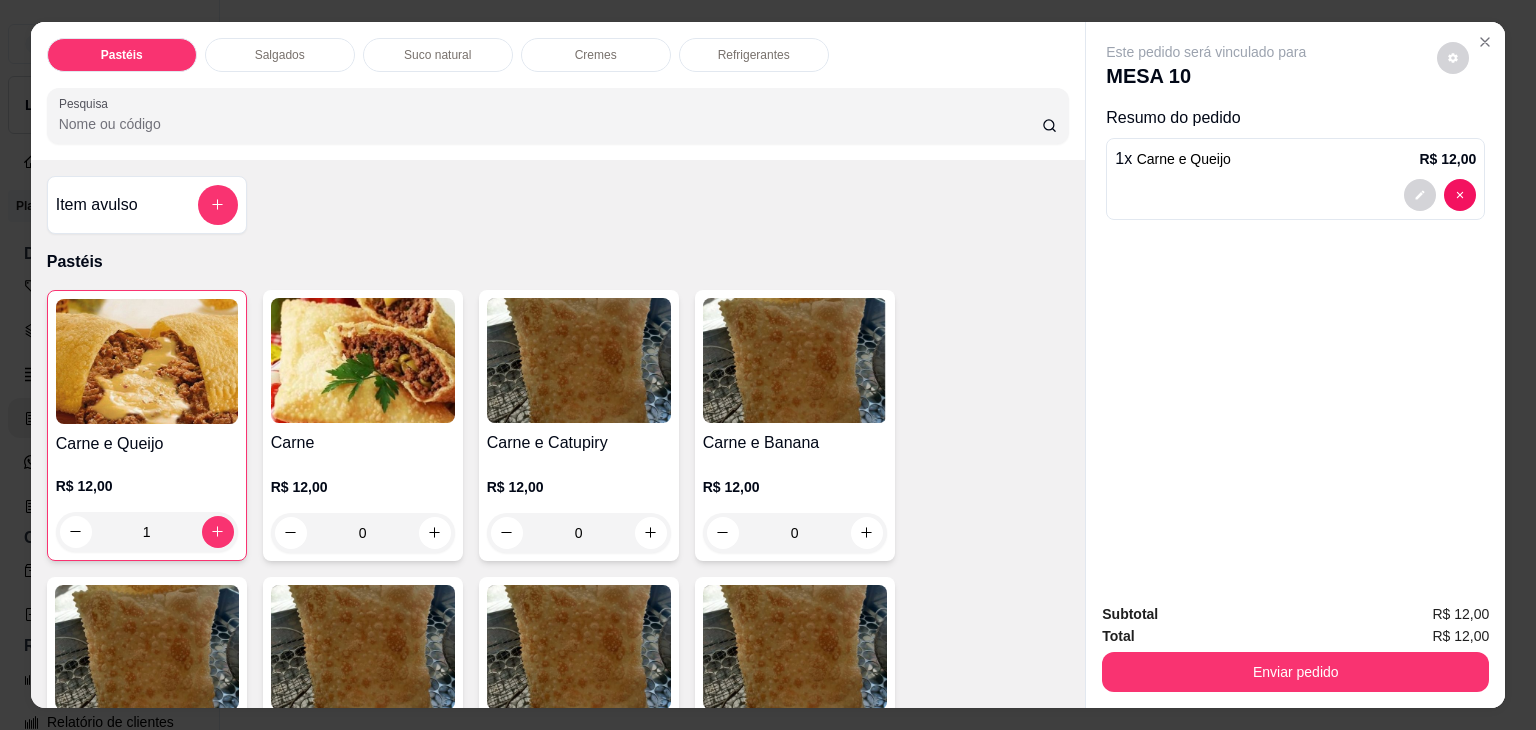 click on "Salgados" at bounding box center (280, 55) 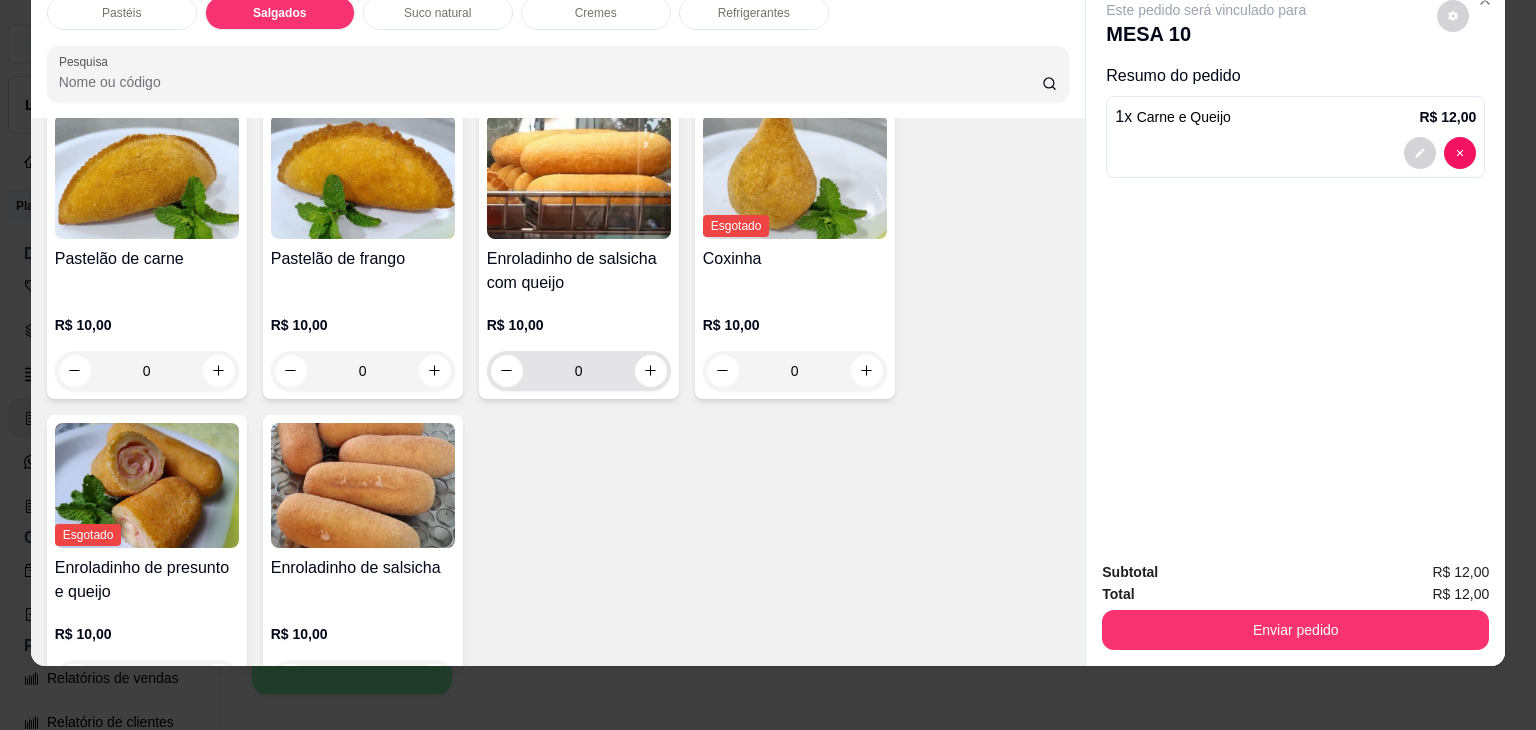 scroll, scrollTop: 2226, scrollLeft: 0, axis: vertical 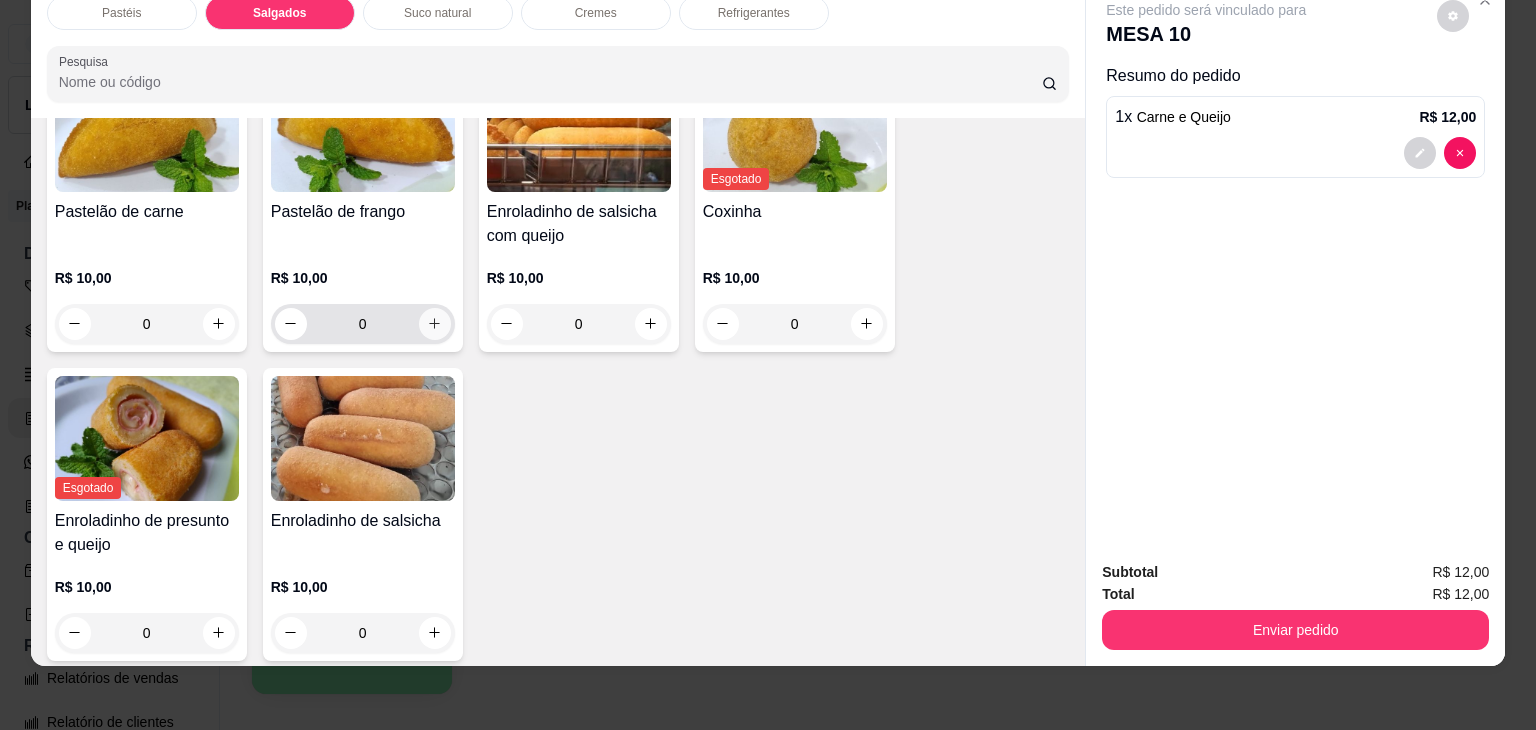 click 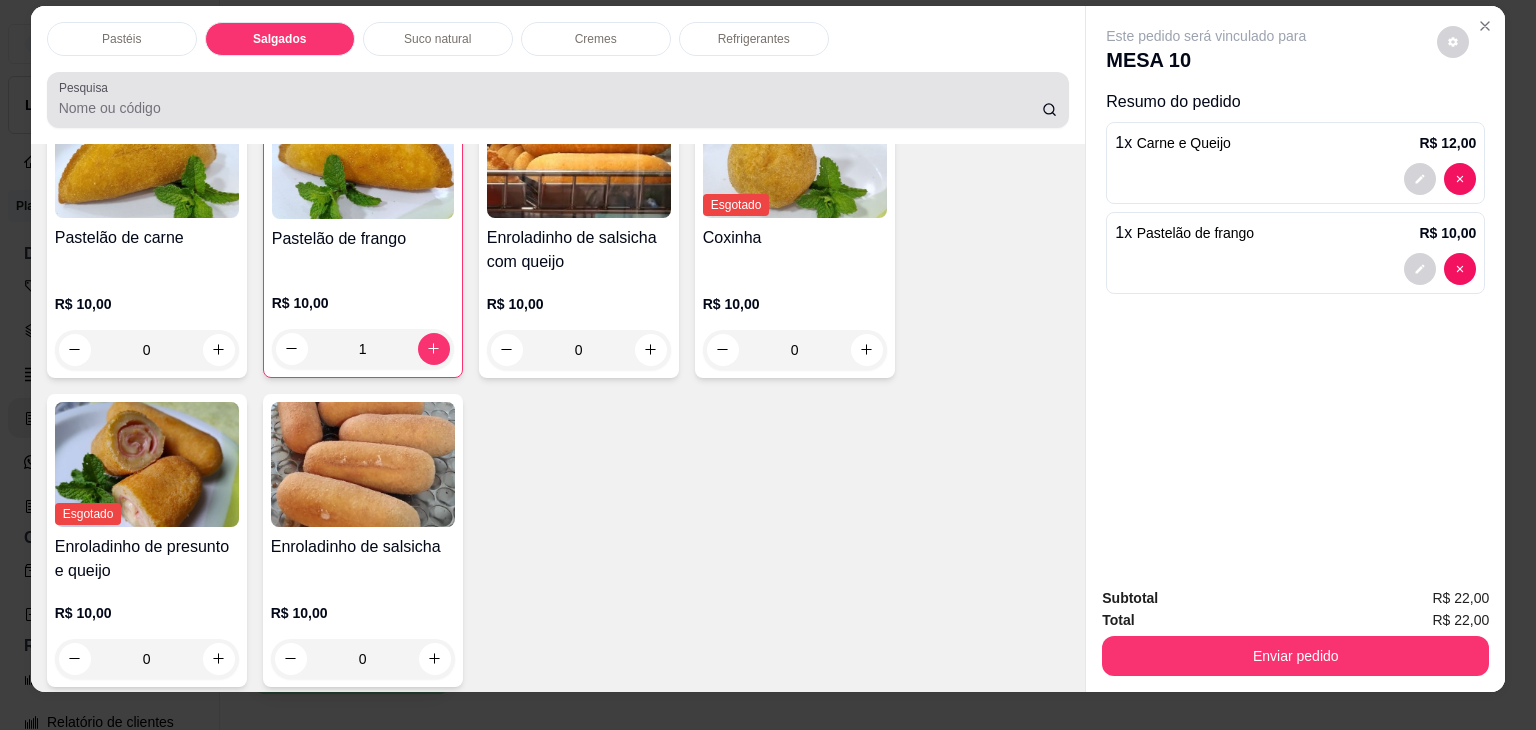 scroll, scrollTop: 0, scrollLeft: 0, axis: both 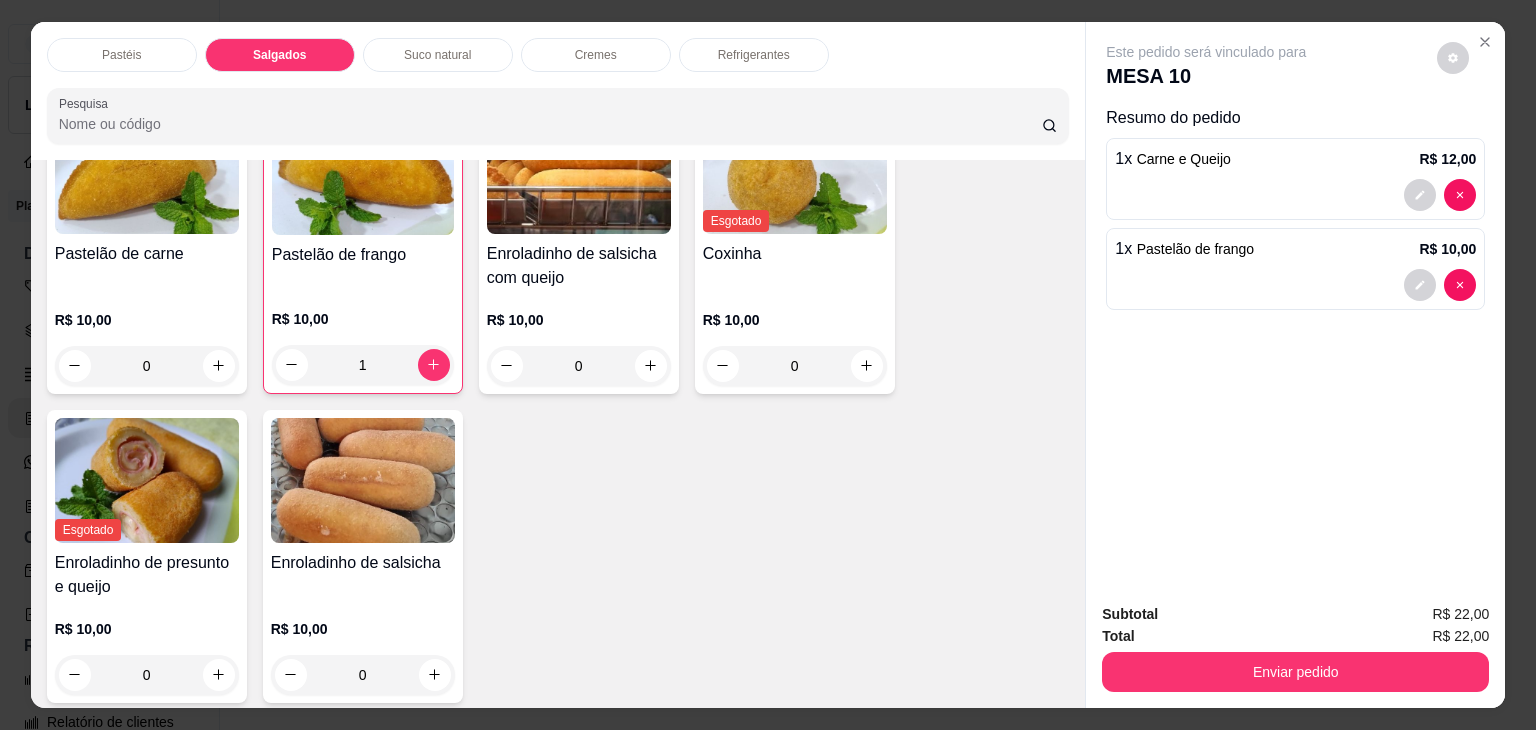 click on "Refrigerantes" at bounding box center [754, 55] 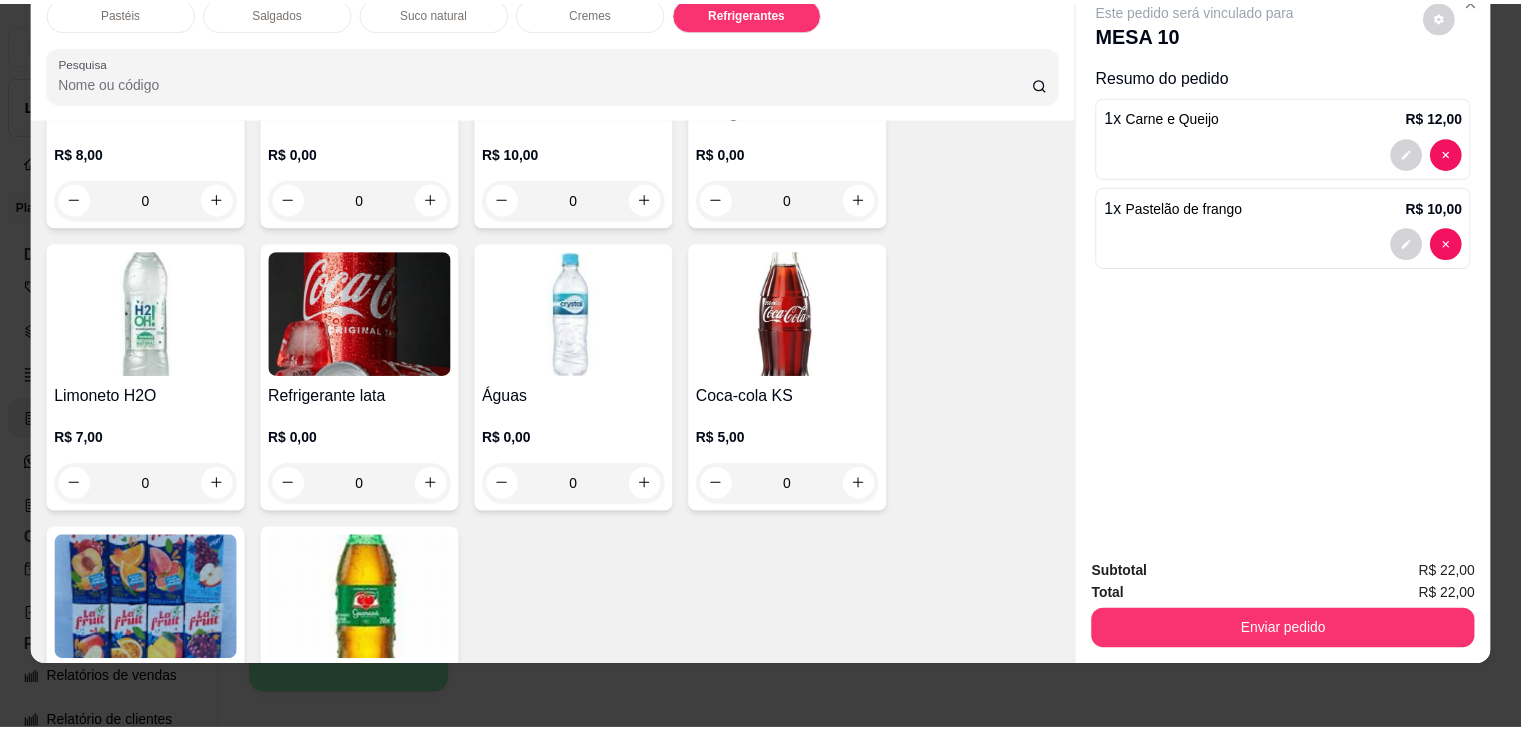 scroll, scrollTop: 5422, scrollLeft: 0, axis: vertical 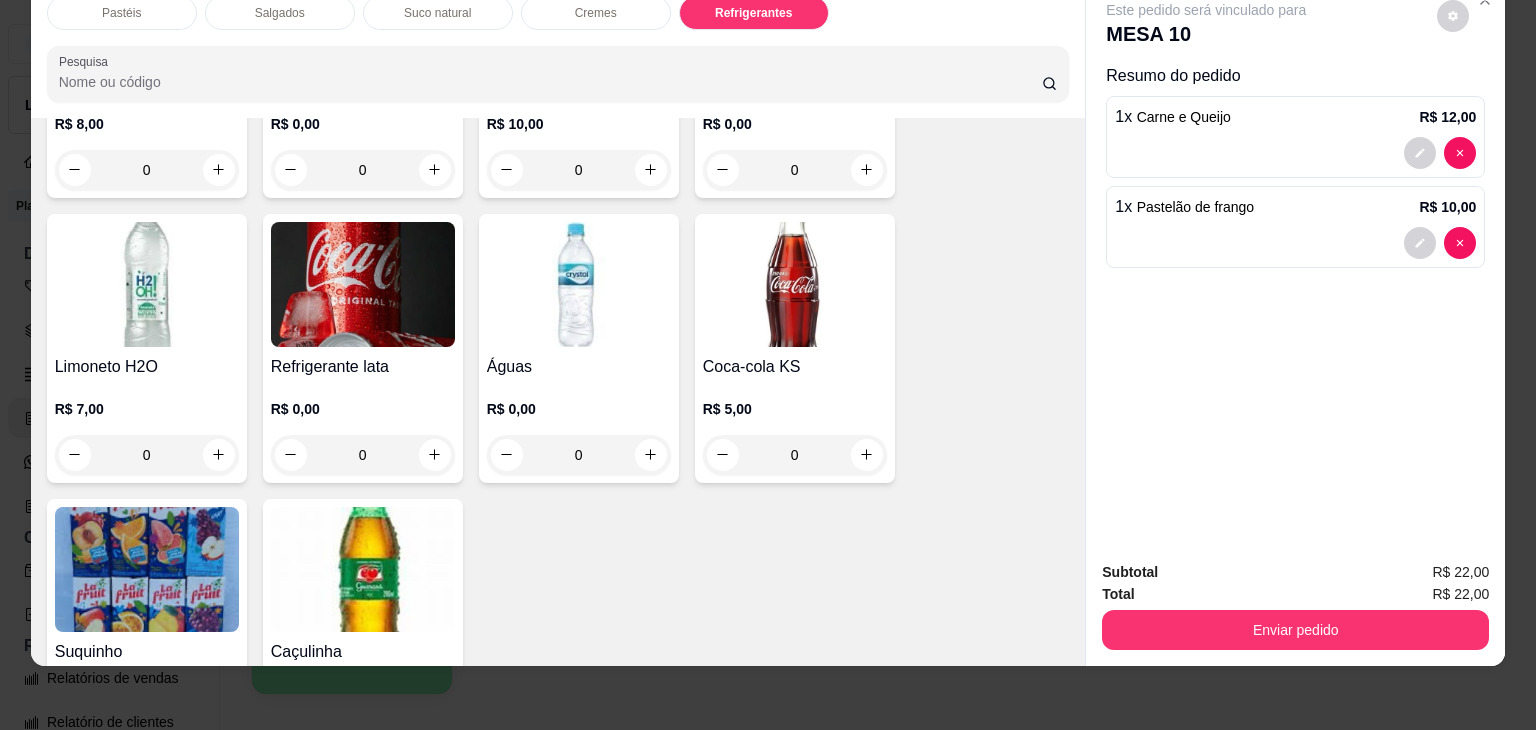 click on "0" at bounding box center [363, 455] 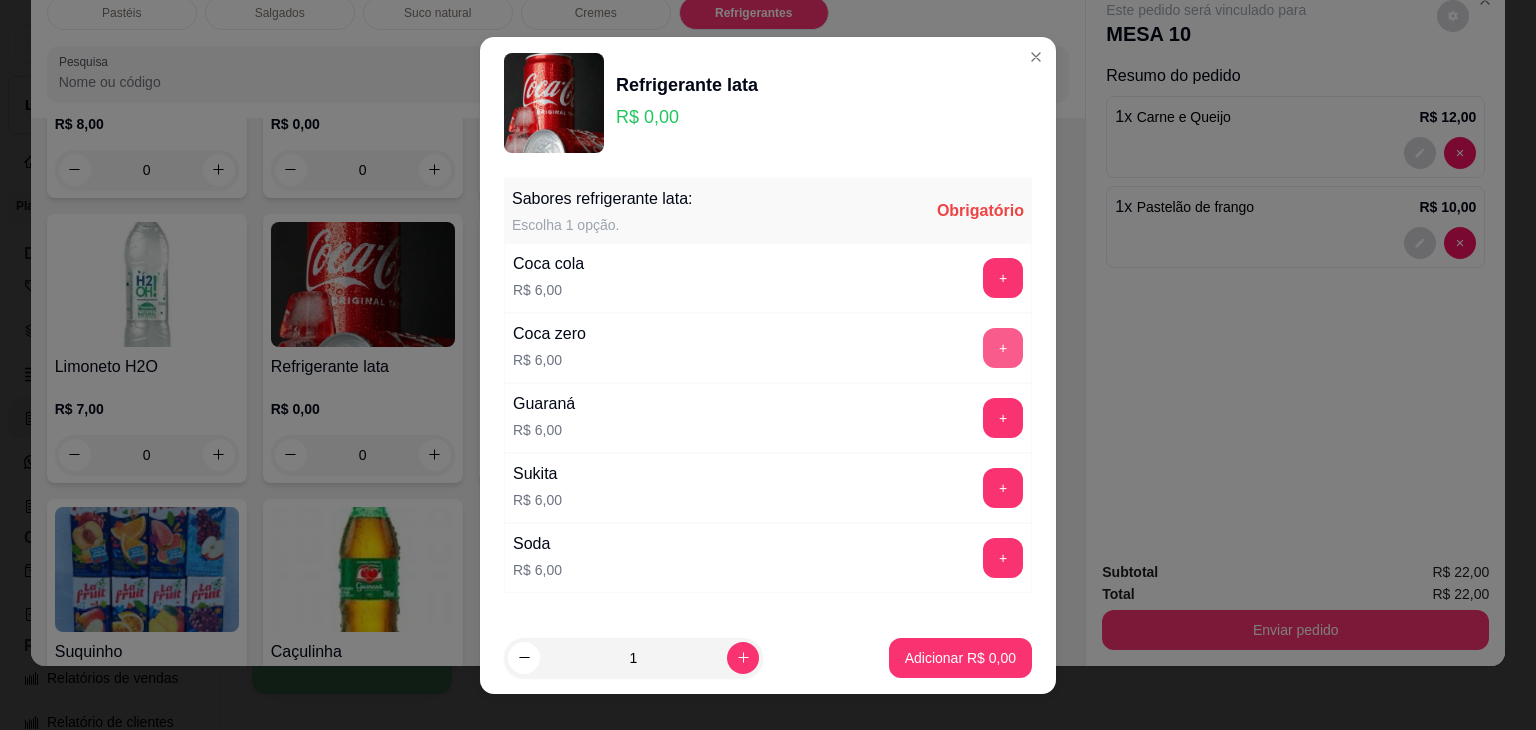 click on "+" at bounding box center (1003, 348) 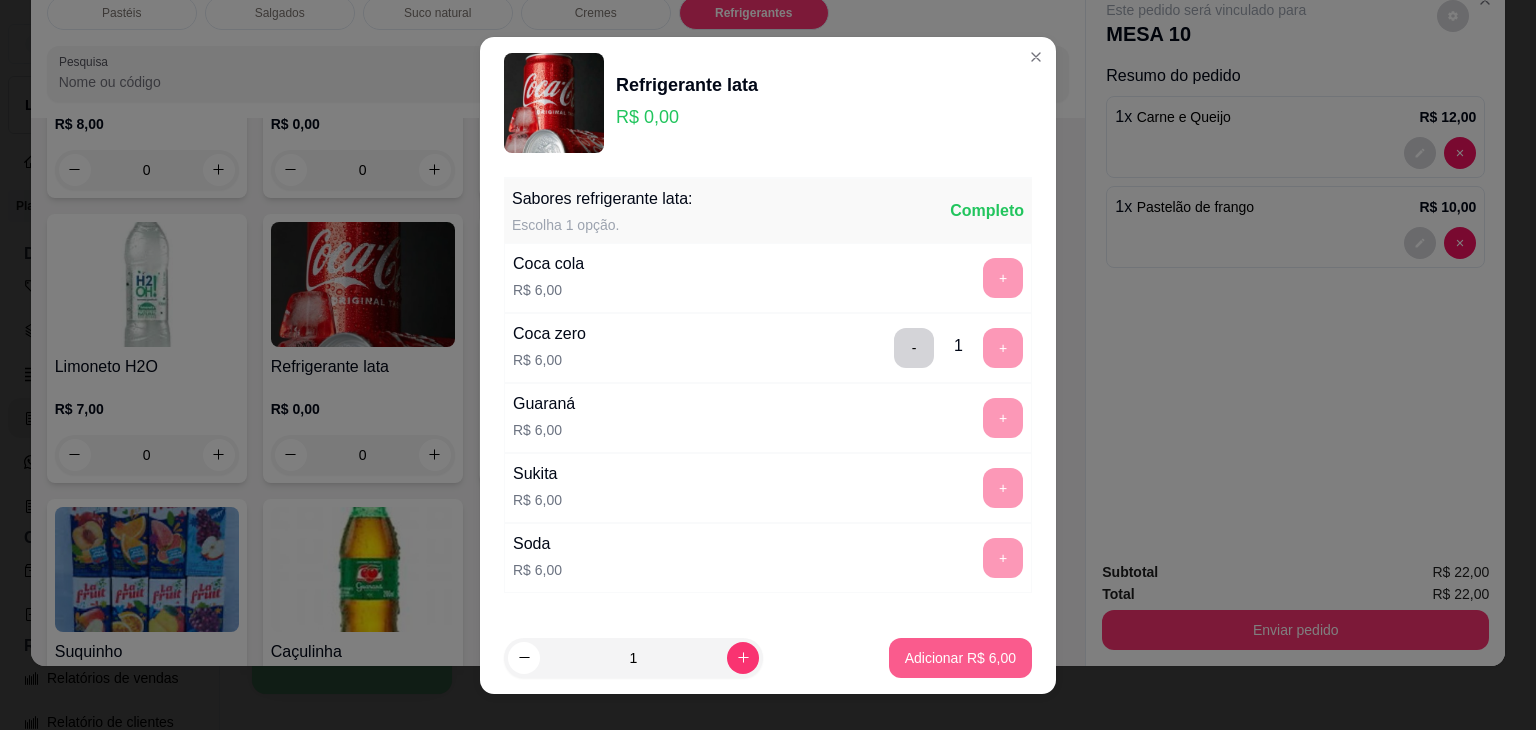 click on "Adicionar   R$ 6,00" at bounding box center (960, 658) 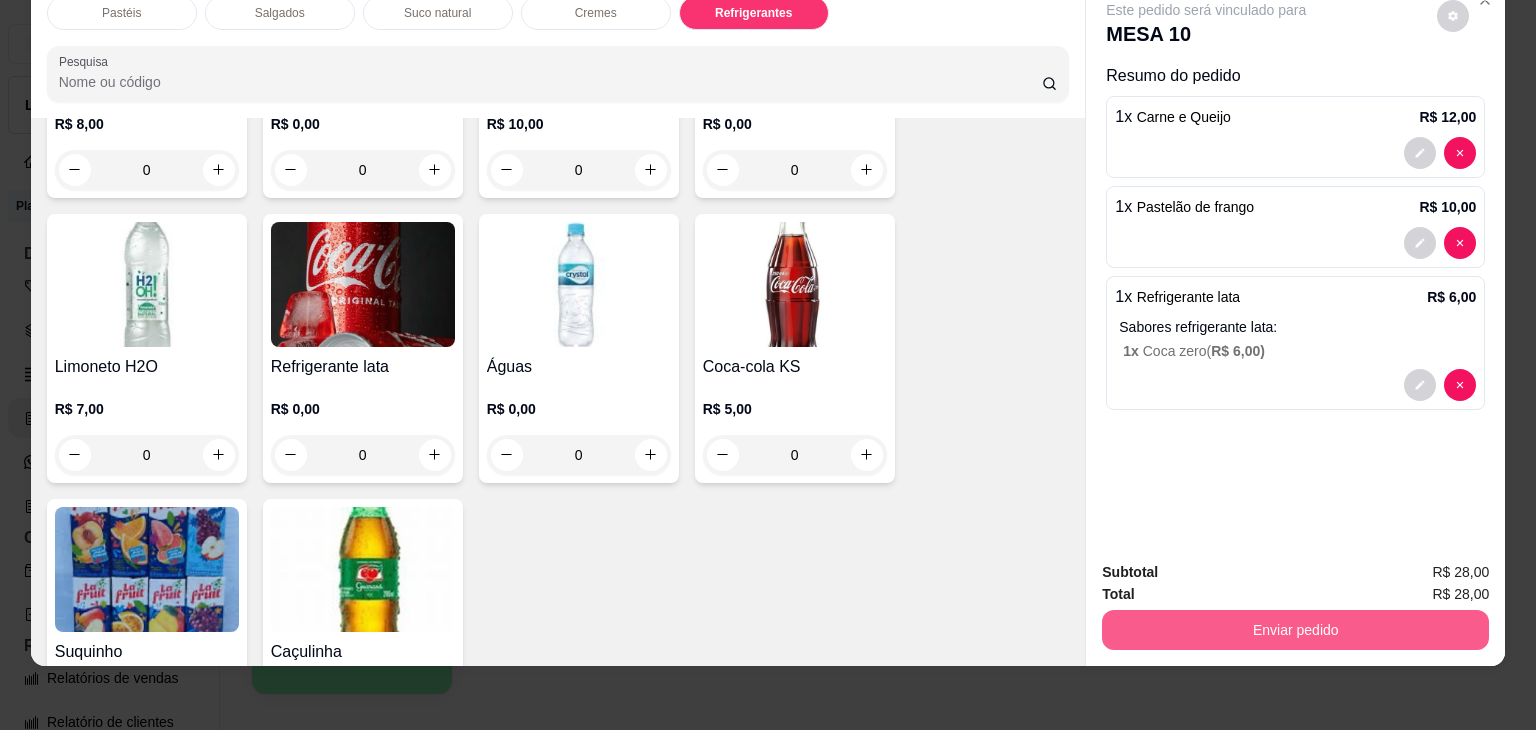 click on "Enviar pedido" at bounding box center (1295, 630) 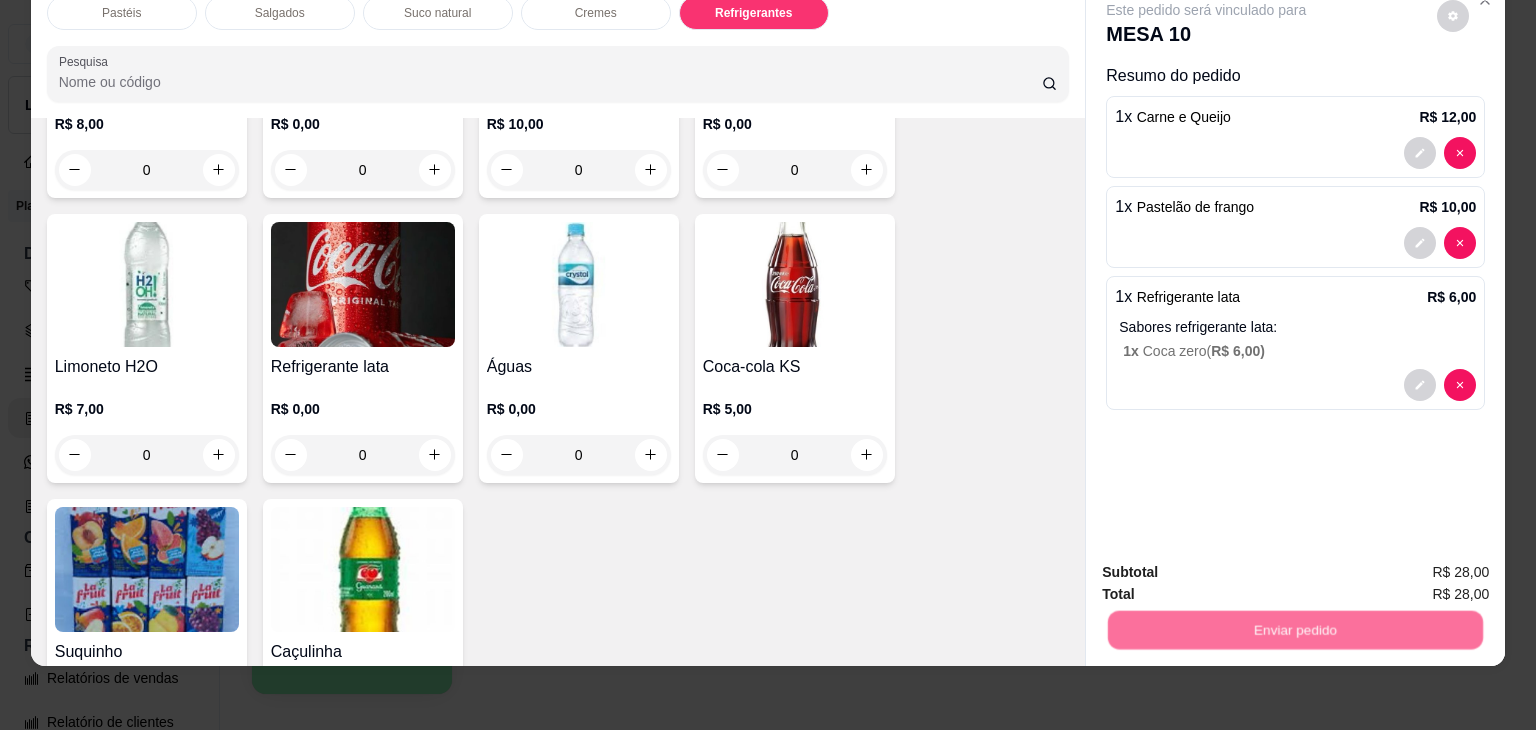 click on "Não registrar e enviar pedido" at bounding box center [1229, 565] 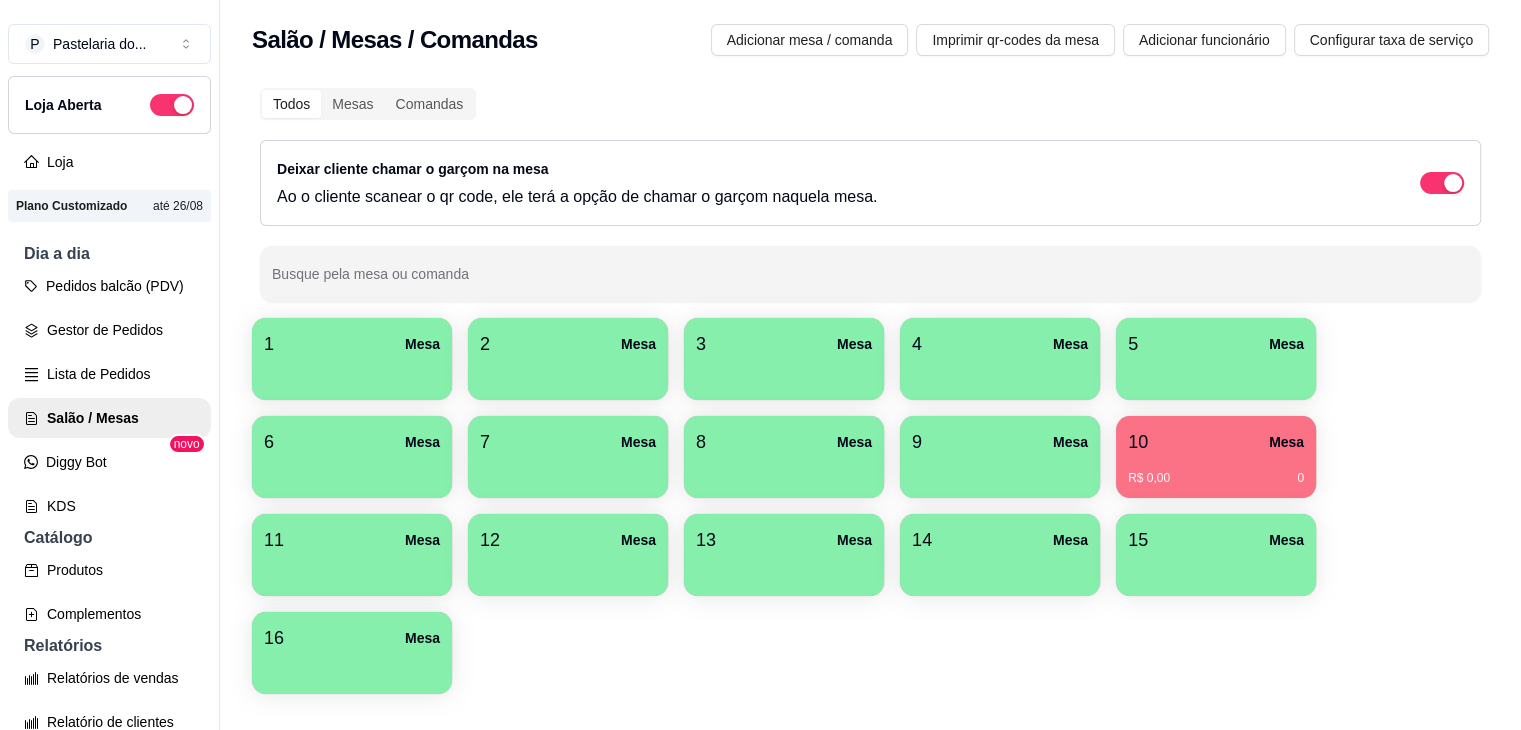 drag, startPoint x: 1288, startPoint y: 575, endPoint x: 1363, endPoint y: 534, distance: 85.47514 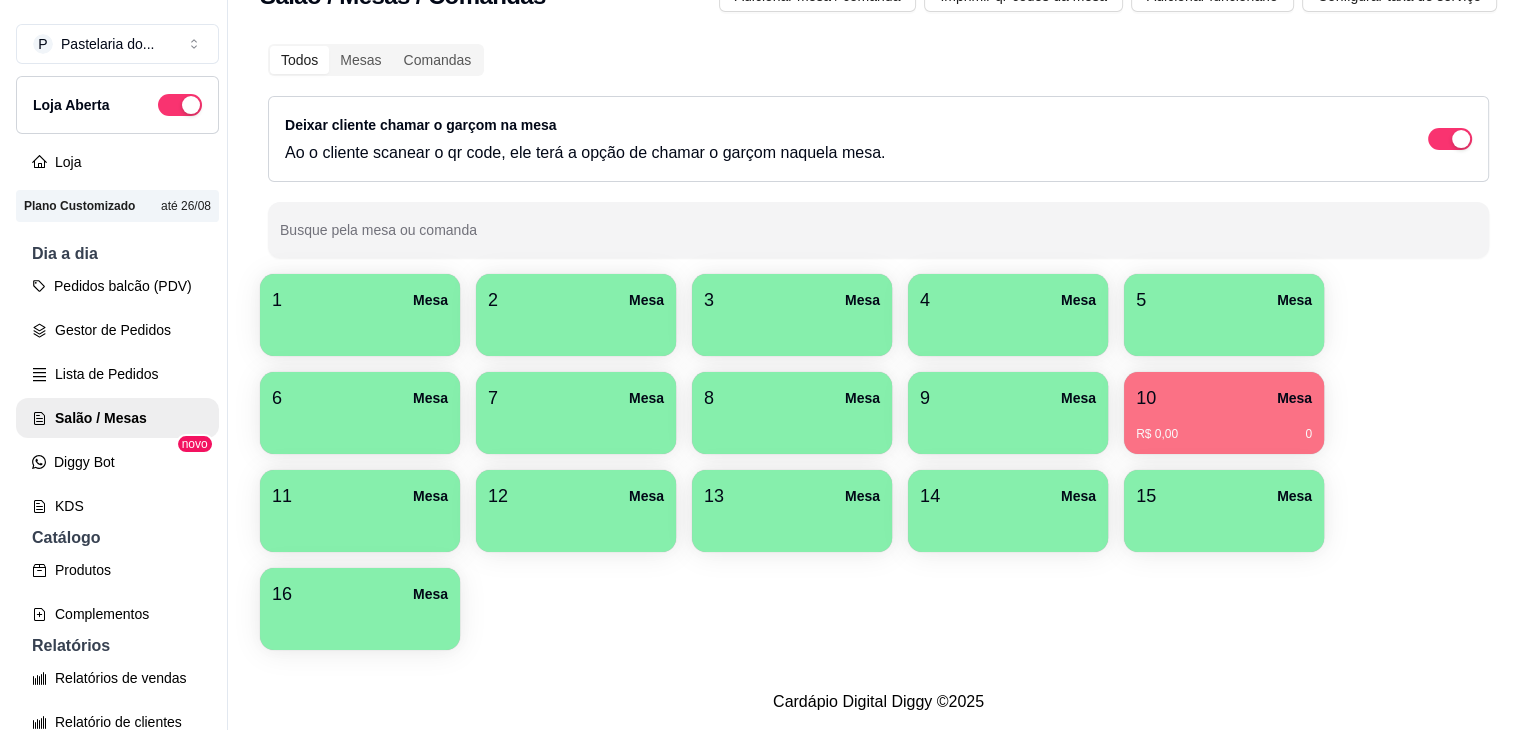 scroll, scrollTop: 59, scrollLeft: 0, axis: vertical 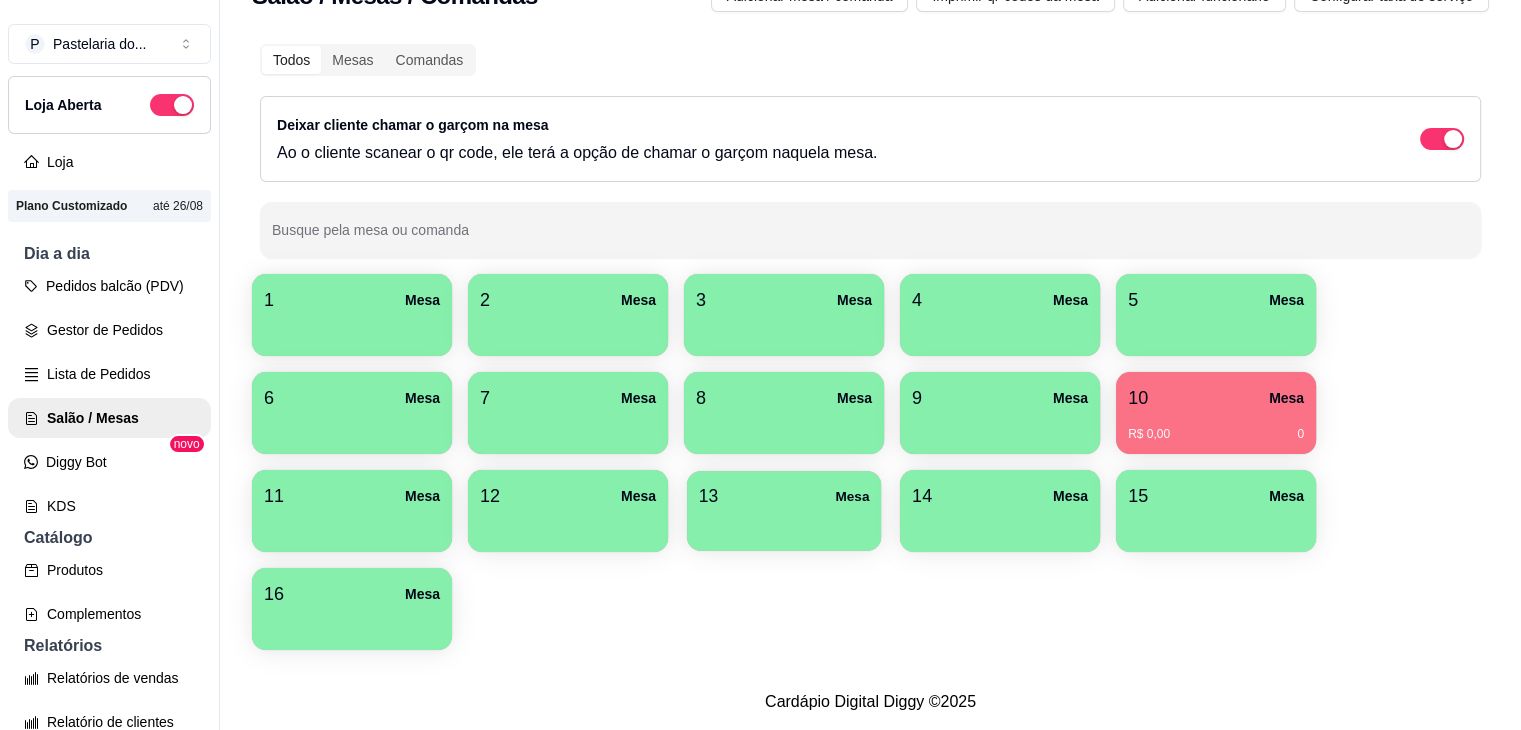 click at bounding box center (784, 524) 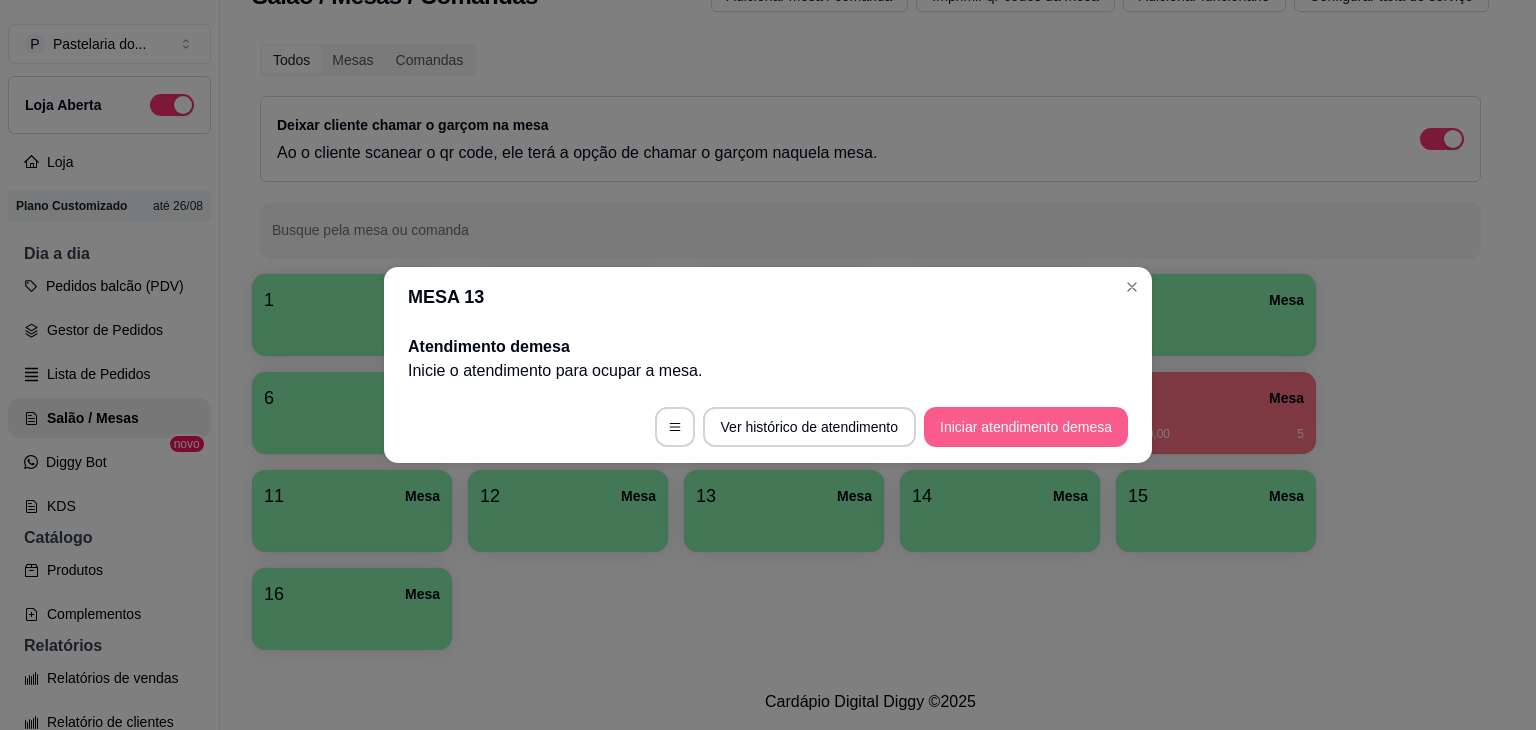 click on "Iniciar atendimento de  mesa" at bounding box center [1026, 427] 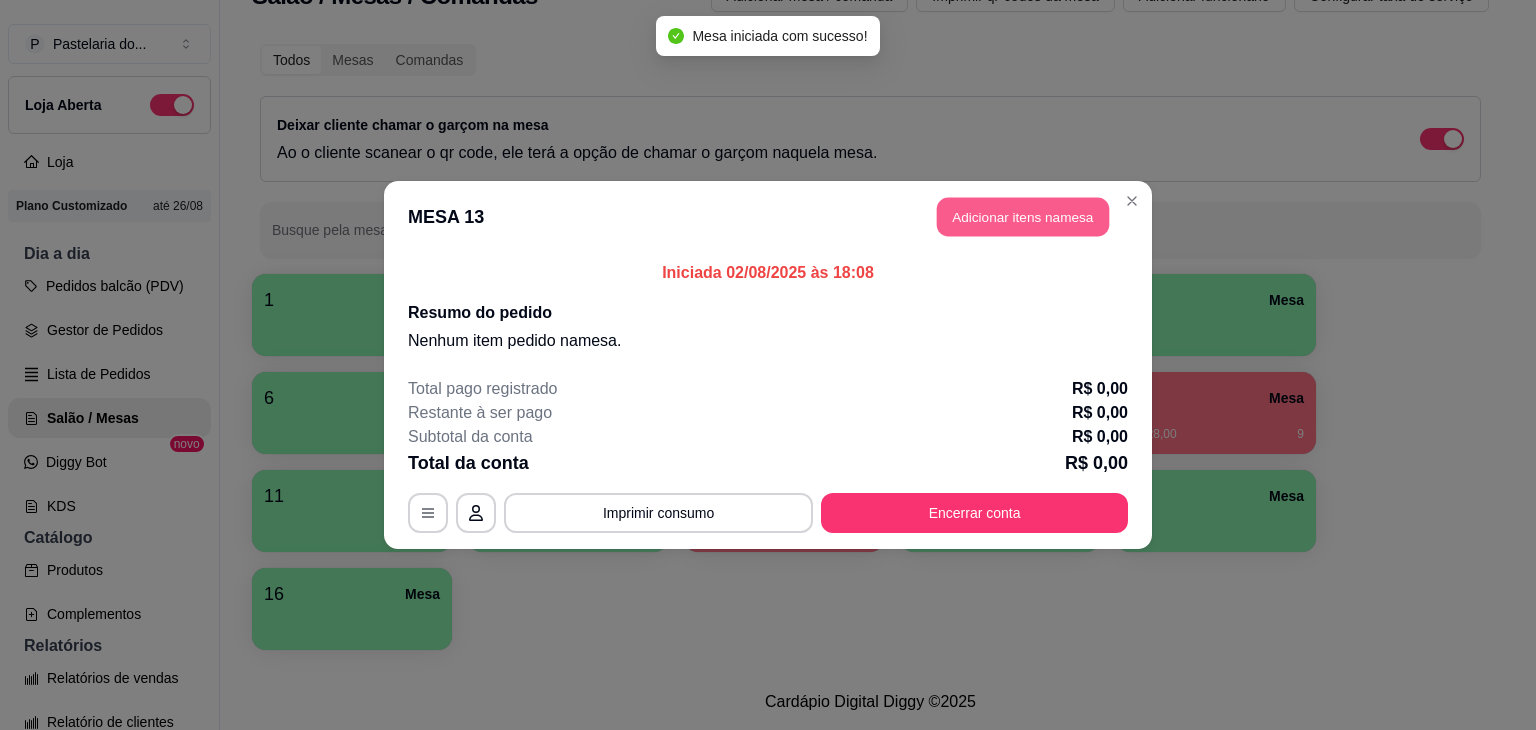 click on "Adicionar itens na  mesa" at bounding box center (1023, 217) 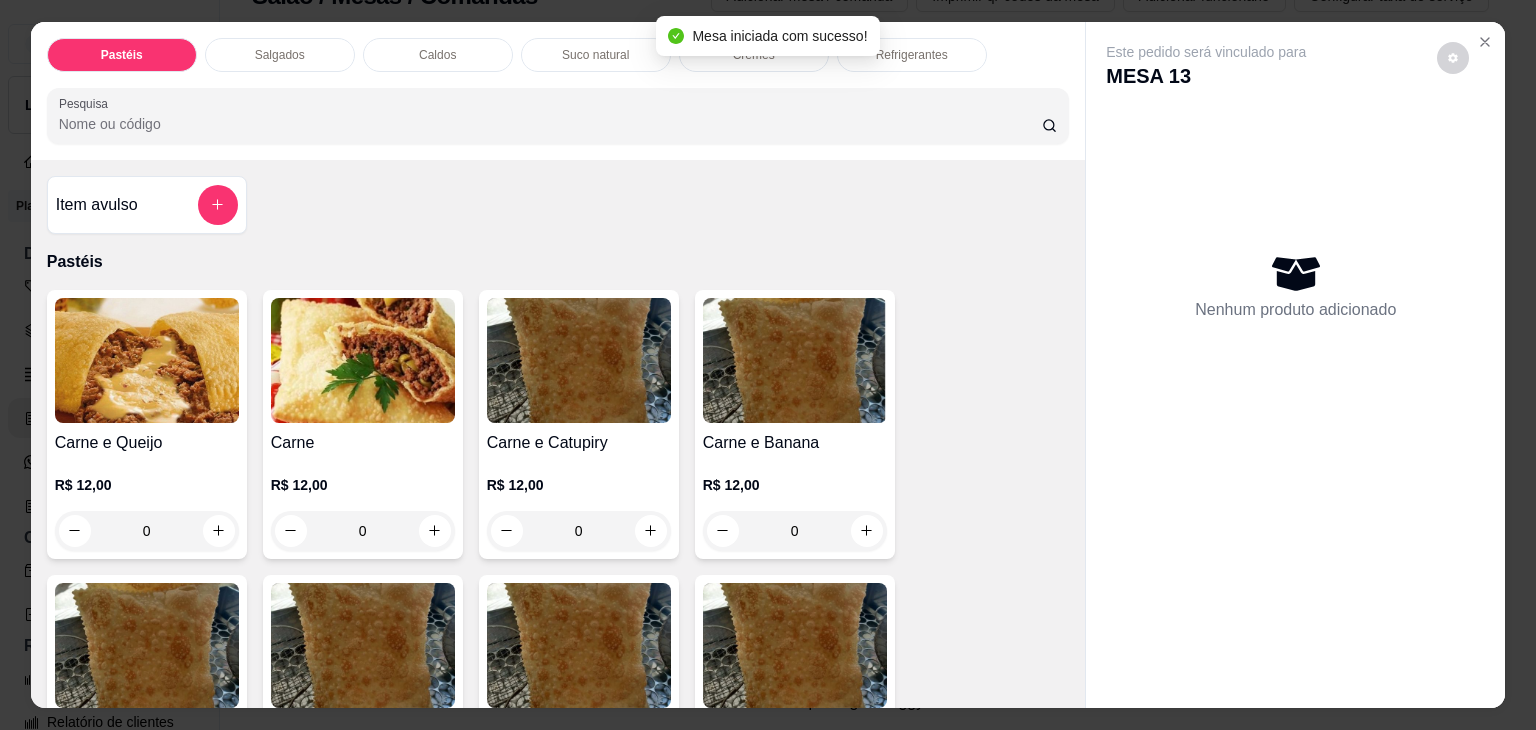 click on "Salgados" at bounding box center (280, 55) 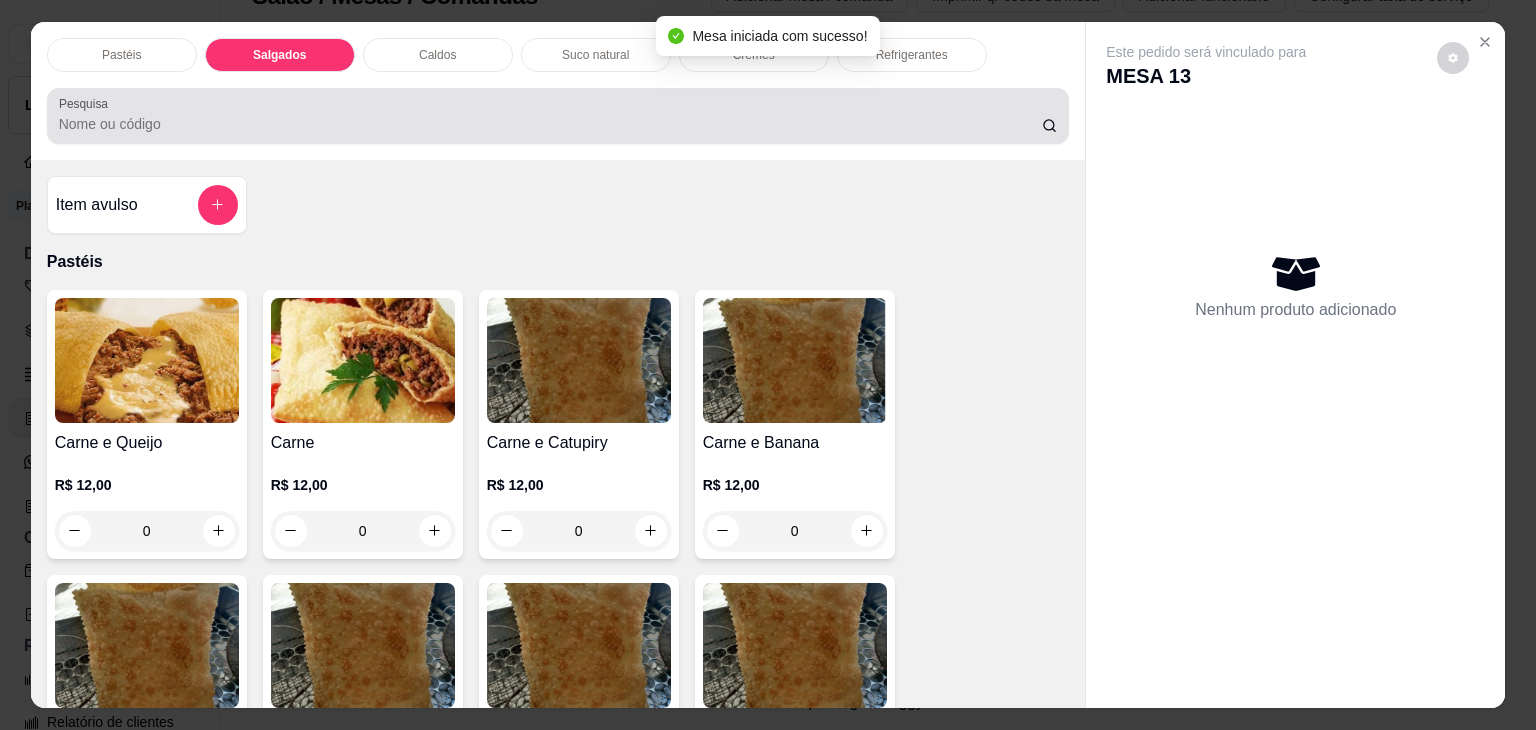 scroll, scrollTop: 2124, scrollLeft: 0, axis: vertical 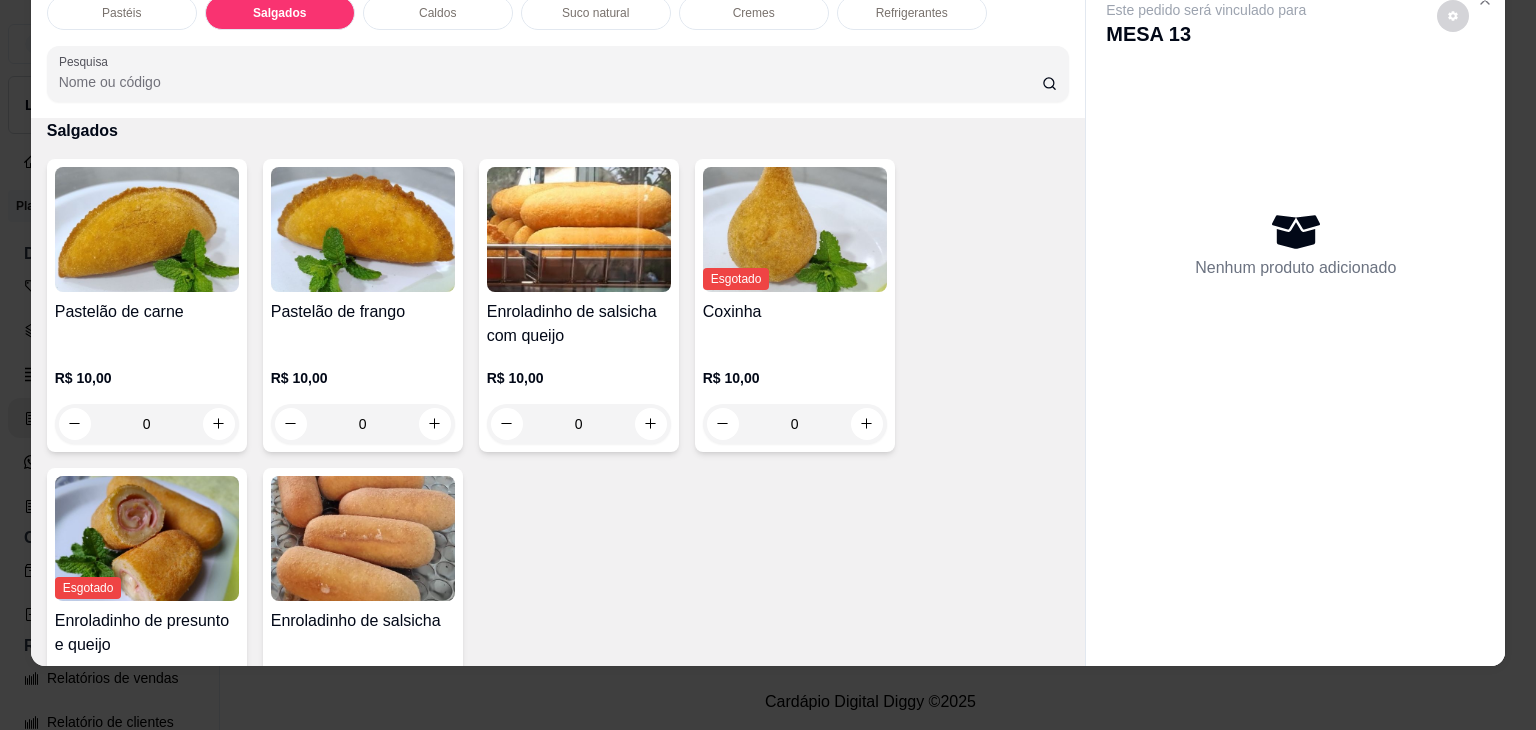 click on "Pastéis  Salgados  Caldos Suco natural Cremes Refrigerantes Pesquisa Item avulso Pastéis  Carne e Queijo    R$ 12,00 0 Carne    R$ 12,00 0 Carne e Catupiry    R$ 12,00 0 Carne e Banana    R$ 12,00 0 Carne e Guariroba   R$ 12,00 0 Carne e Bacon    R$ 12,00 0 Carne e Cheddar    R$ 12,00 0 Carne e Milho    R$ 12,00 0 Frango e Queijo    R$ 12,00 0 Frango    R$ 12,00 0 Frango e Catupiry   R$ 12,00 0 Frango e Bacon    R$ 12,00 0 Frango e Milho   R$ 12,00 0 Frango e Cheddar    R$ 12,00 0 Frango e Guariroba     R$ 12,00 0 Presunto e Queijo   R$ 12,00 0 Queijo    R$ 12,00 0 Pizza   R$ 12,00 0 Àrabe   R$ 12,00 0 Chocolate   R$ 15,00 0 Banana Real   R$ 12,00 0 Cachorro Quente   R$ 15,00 0  X - tudo   R$ 18,00 0 Banana com Chocolate   R$ 15,00 0 Gueroba e Queijo   R$ 12,00 0 Salgados  Pastelão de carne    R$ 10,00 0 Pastelão de frango    R$ 10,00 0 Enroladinho de salsicha com queijo    R$ 10,00 0 Esgotado Coxinha   R$ 10,00 0 Esgotado Enroladinho de presunto e queijo    R$ 10,00 0   0" at bounding box center [768, 365] 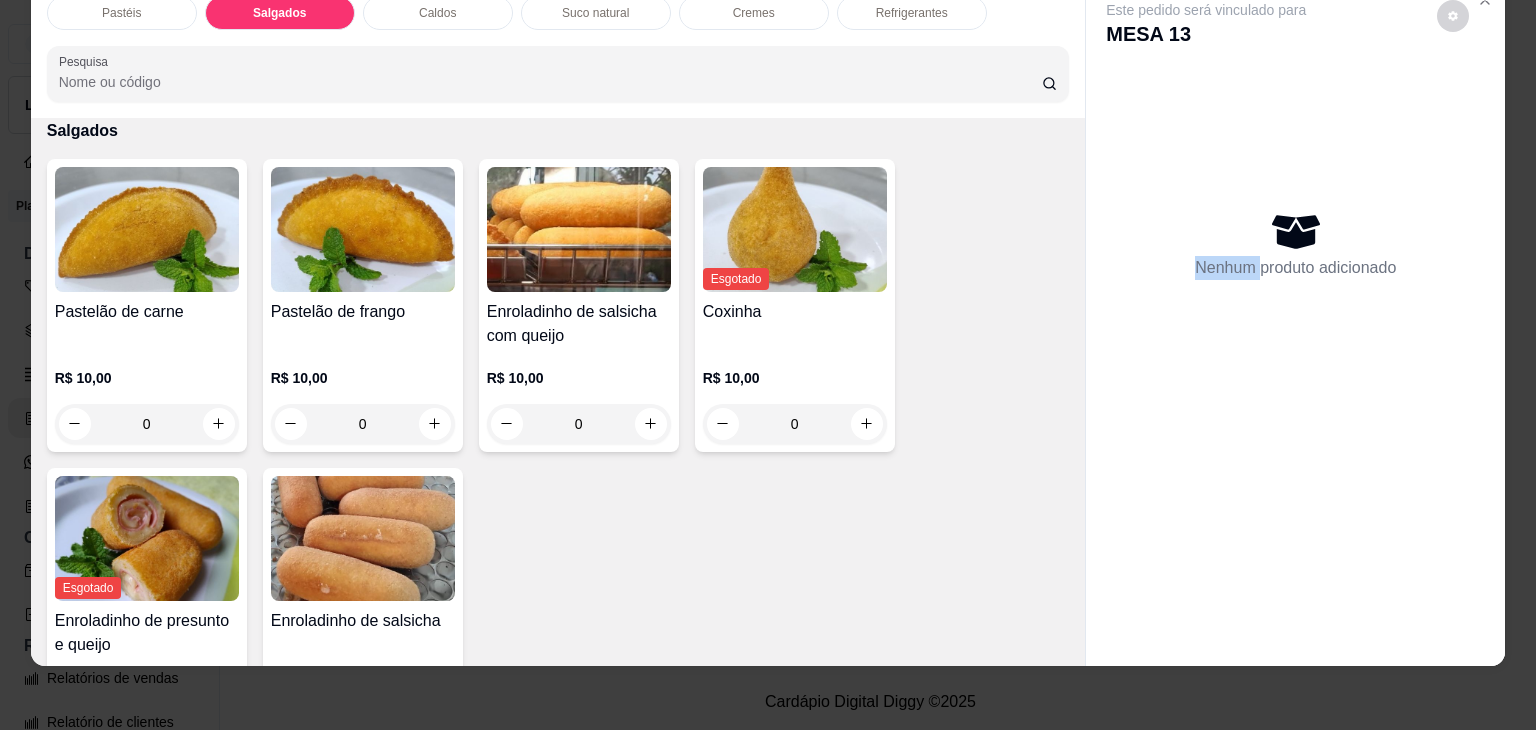 click on "Pastéis  Salgados  Caldos Suco natural Cremes Refrigerantes Pesquisa Item avulso Pastéis  Carne e Queijo    R$ 12,00 0 Carne    R$ 12,00 0 Carne e Catupiry    R$ 12,00 0 Carne e Banana    R$ 12,00 0 Carne e Guariroba   R$ 12,00 0 Carne e Bacon    R$ 12,00 0 Carne e Cheddar    R$ 12,00 0 Carne e Milho    R$ 12,00 0 Frango e Queijo    R$ 12,00 0 Frango    R$ 12,00 0 Frango e Catupiry   R$ 12,00 0 Frango e Bacon    R$ 12,00 0 Frango e Milho   R$ 12,00 0 Frango e Cheddar    R$ 12,00 0 Frango e Guariroba     R$ 12,00 0 Presunto e Queijo   R$ 12,00 0 Queijo    R$ 12,00 0 Pizza   R$ 12,00 0 Àrabe   R$ 12,00 0 Chocolate   R$ 15,00 0 Banana Real   R$ 12,00 0 Cachorro Quente   R$ 15,00 0  X - tudo   R$ 18,00 0 Banana com Chocolate   R$ 15,00 0 Gueroba e Queijo   R$ 12,00 0 Salgados  Pastelão de carne    R$ 10,00 0 Pastelão de frango    R$ 10,00 0 Enroladinho de salsicha com queijo    R$ 10,00 0 Esgotado Coxinha   R$ 10,00 0 Esgotado Enroladinho de presunto e queijo    R$ 10,00 0   0" at bounding box center [768, 365] 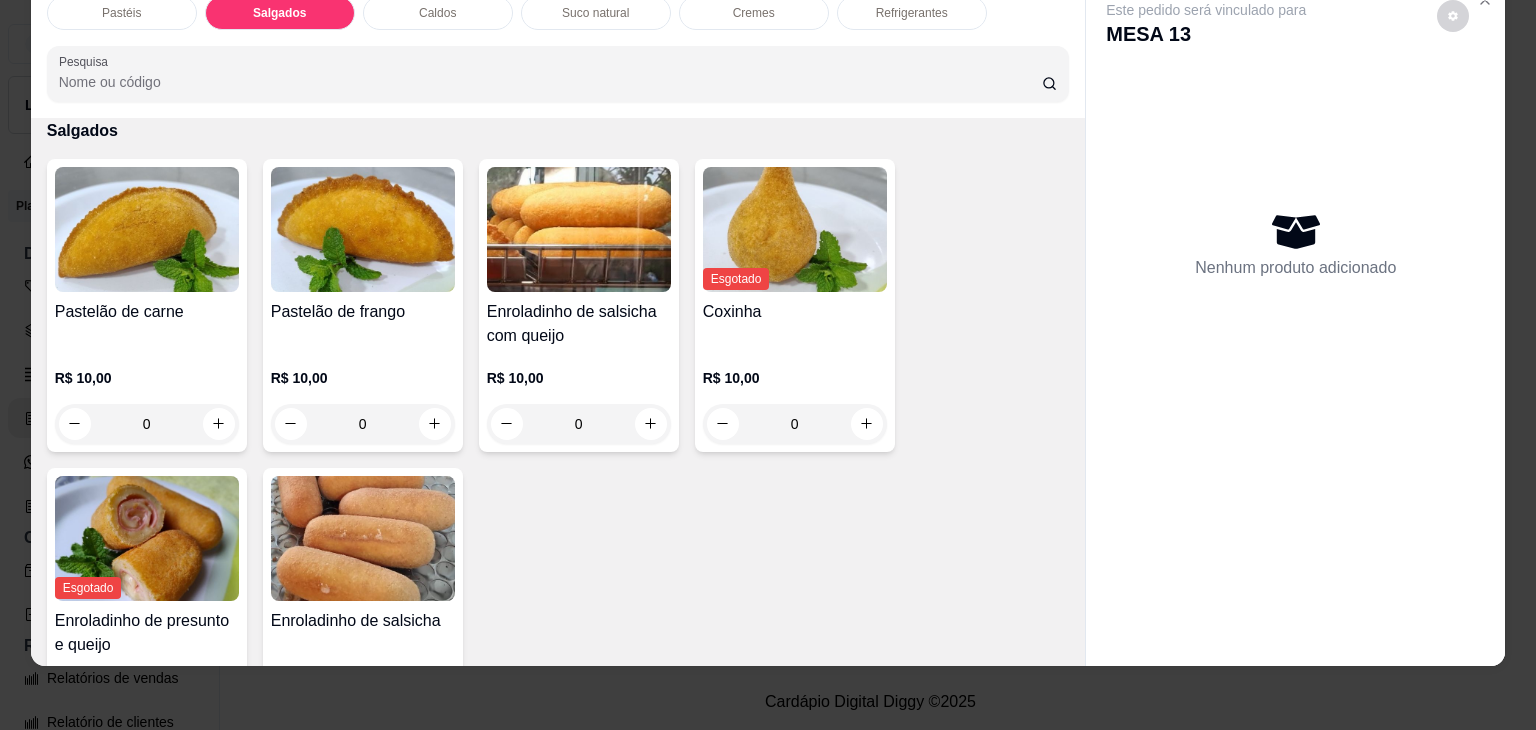 click on "Pastéis  Salgados  Caldos Suco natural Cremes Refrigerantes Pesquisa Item avulso Pastéis  Carne e Queijo    R$ 12,00 0 Carne    R$ 12,00 0 Carne e Catupiry    R$ 12,00 0 Carne e Banana    R$ 12,00 0 Carne e Guariroba   R$ 12,00 0 Carne e Bacon    R$ 12,00 0 Carne e Cheddar    R$ 12,00 0 Carne e Milho    R$ 12,00 0 Frango e Queijo    R$ 12,00 0 Frango    R$ 12,00 0 Frango e Catupiry   R$ 12,00 0 Frango e Bacon    R$ 12,00 0 Frango e Milho   R$ 12,00 0 Frango e Cheddar    R$ 12,00 0 Frango e Guariroba     R$ 12,00 0 Presunto e Queijo   R$ 12,00 0 Queijo    R$ 12,00 0 Pizza   R$ 12,00 0 Àrabe   R$ 12,00 0 Chocolate   R$ 15,00 0 Banana Real   R$ 12,00 0 Cachorro Quente   R$ 15,00 0  X - tudo   R$ 18,00 0 Banana com Chocolate   R$ 15,00 0 Gueroba e Queijo   R$ 12,00 0 Salgados  Pastelão de carne    R$ 10,00 0 Pastelão de frango    R$ 10,00 0 Enroladinho de salsicha com queijo    R$ 10,00 0 Esgotado Coxinha   R$ 10,00 0 Esgotado Enroladinho de presunto e queijo    R$ 10,00 0   0" at bounding box center (768, 365) 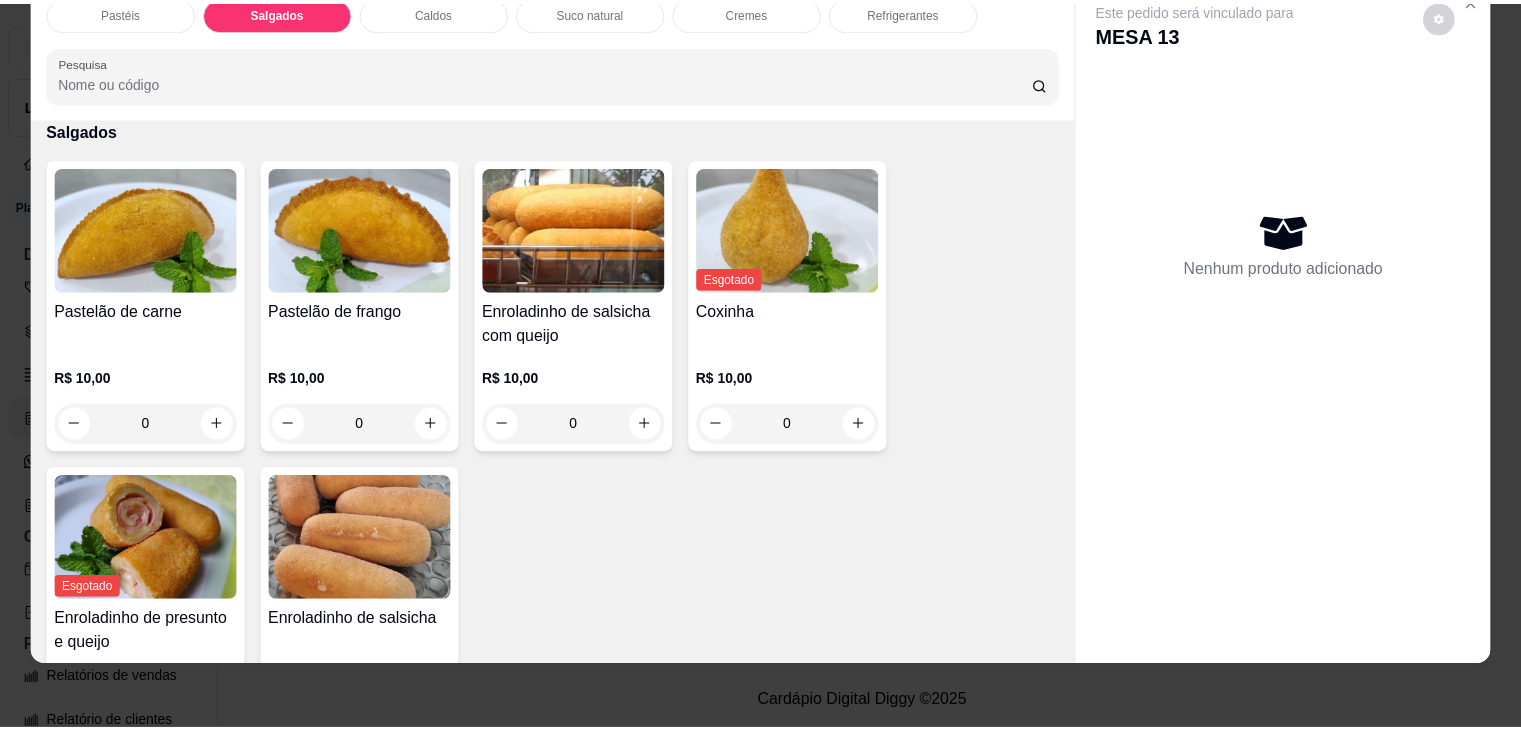 scroll, scrollTop: 0, scrollLeft: 0, axis: both 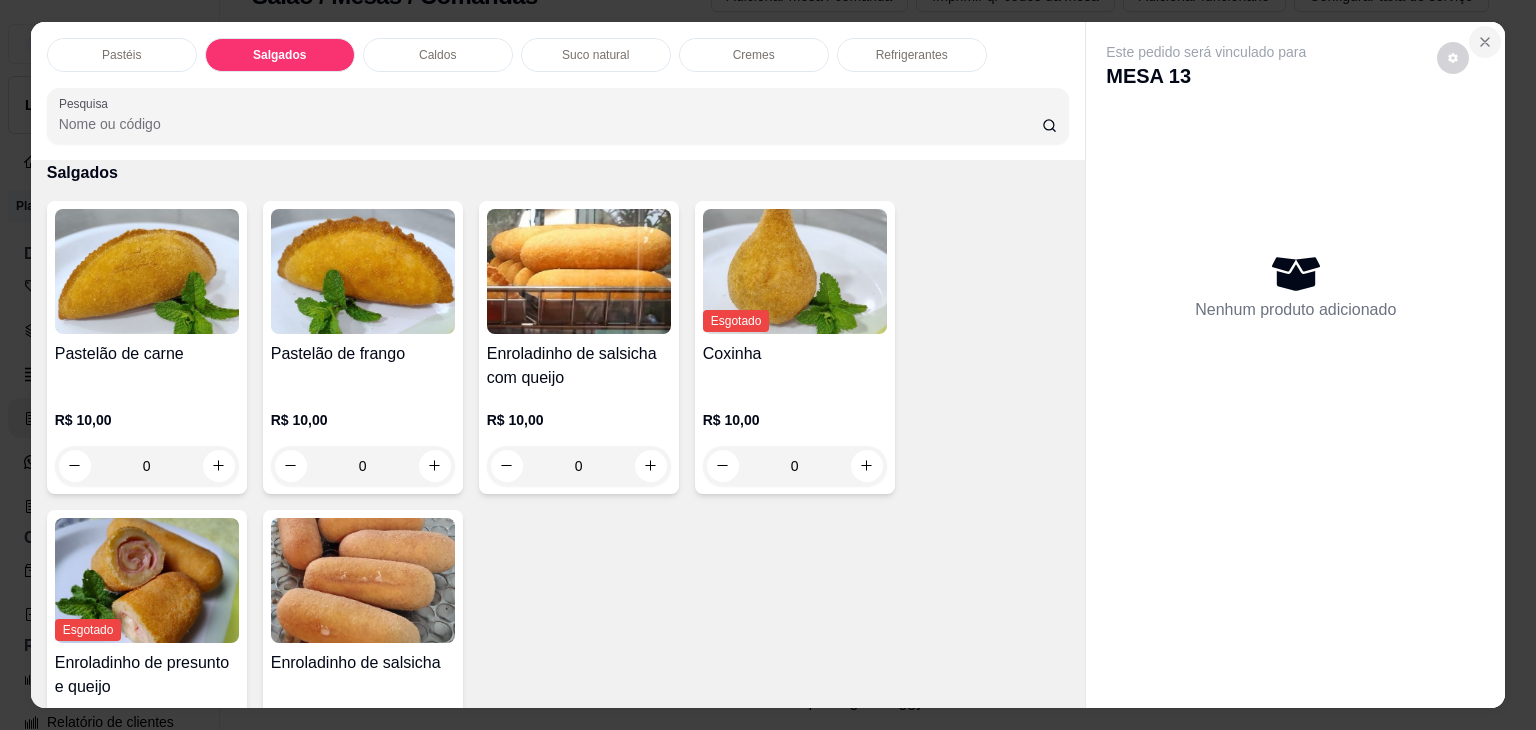 click 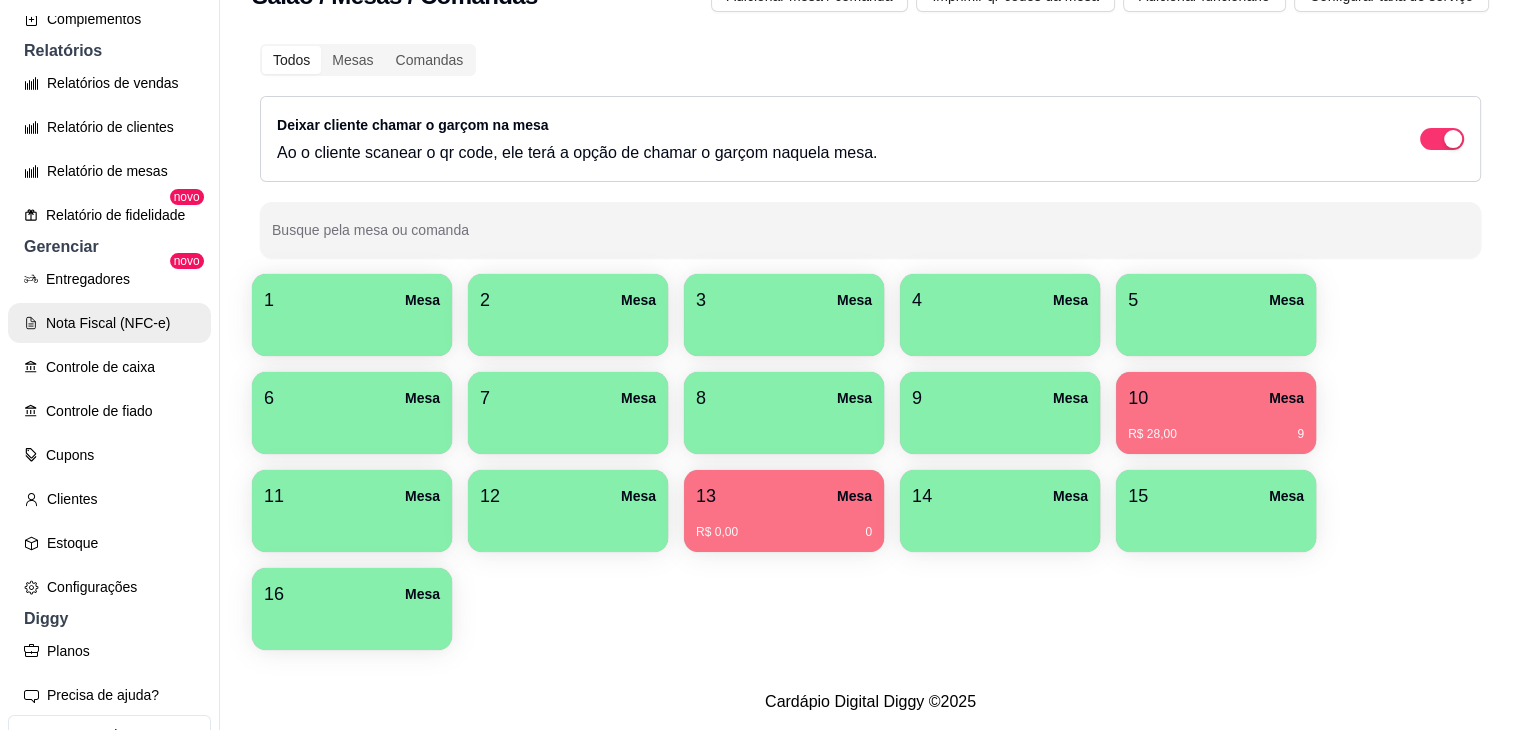 scroll, scrollTop: 600, scrollLeft: 0, axis: vertical 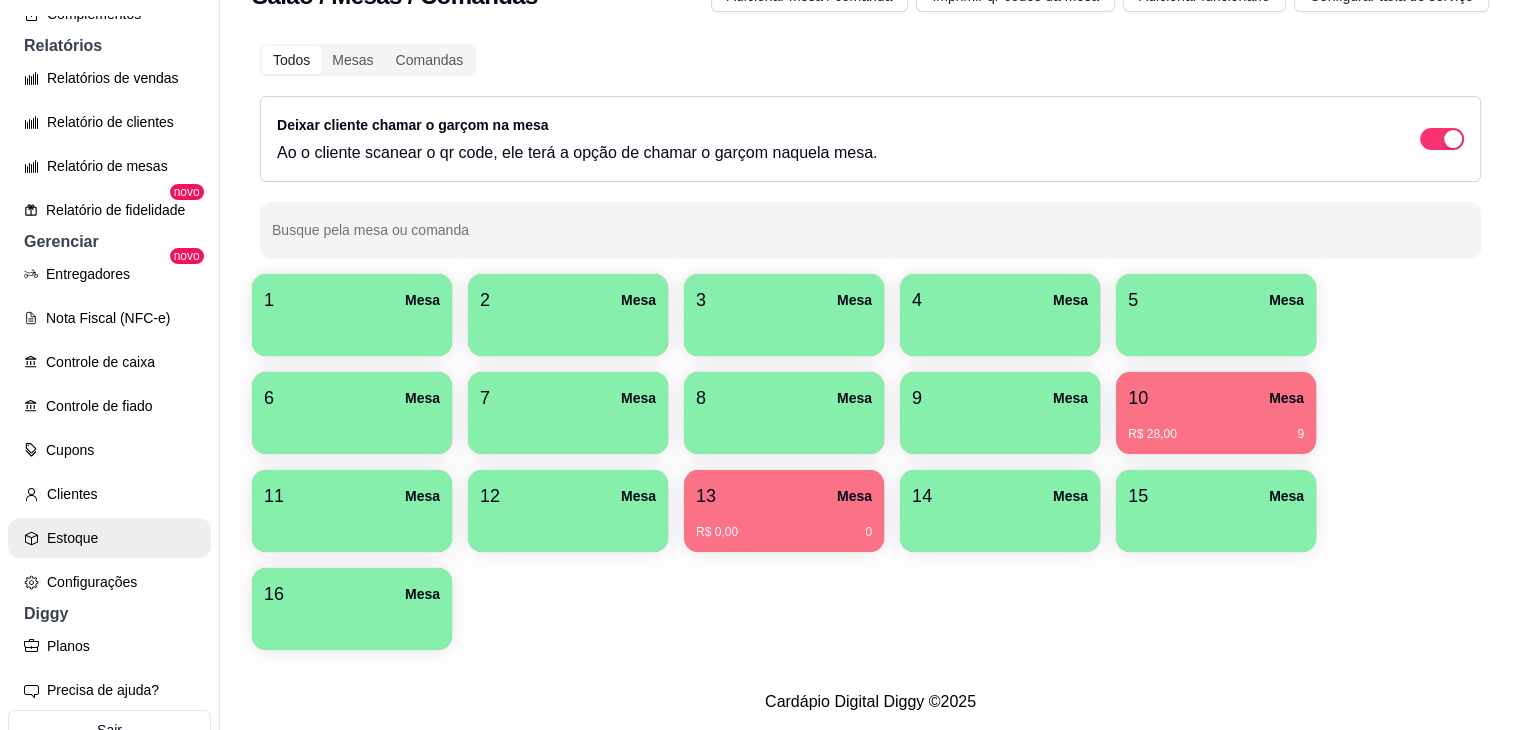 click on "Estoque" at bounding box center (109, 538) 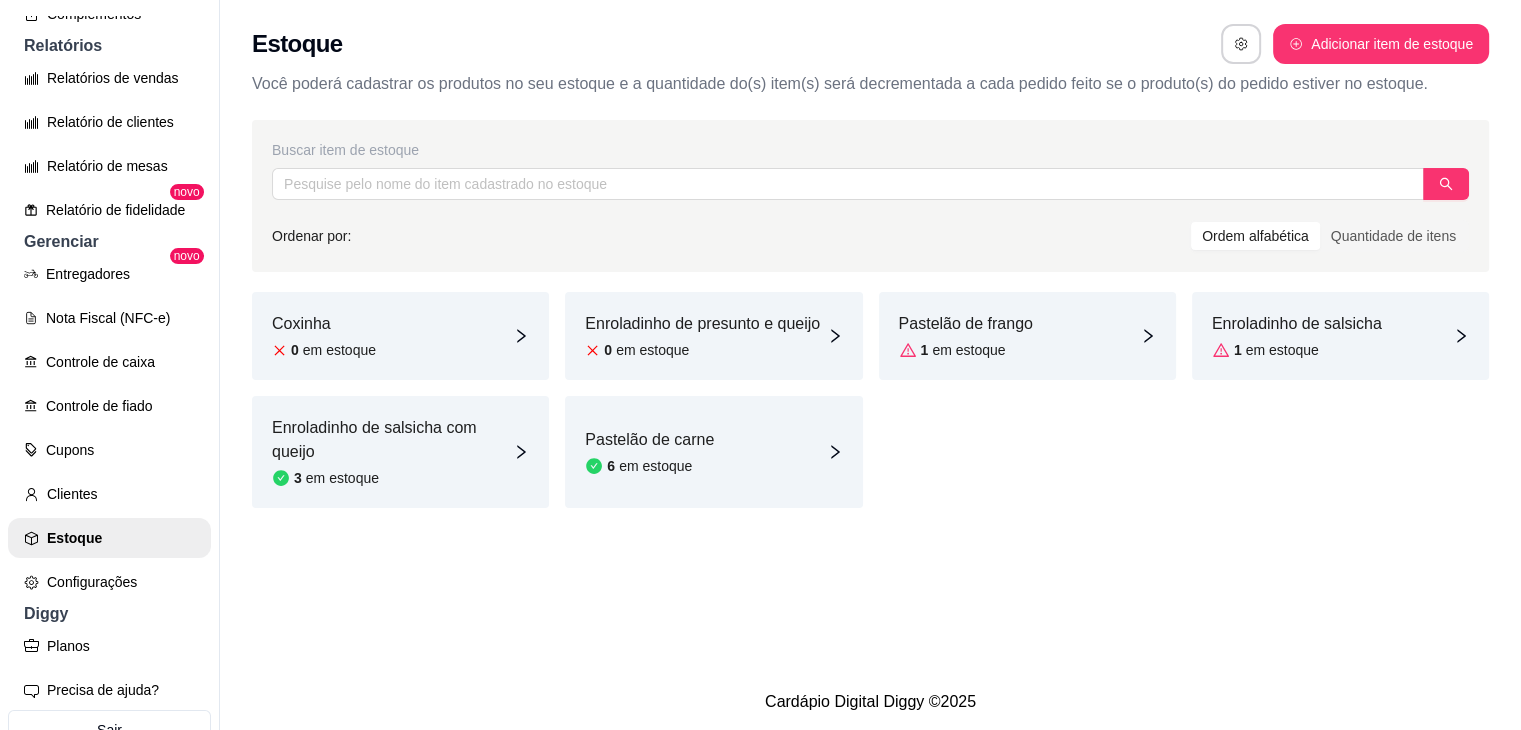 click on "Coxinha 0 em estoque" at bounding box center (400, 336) 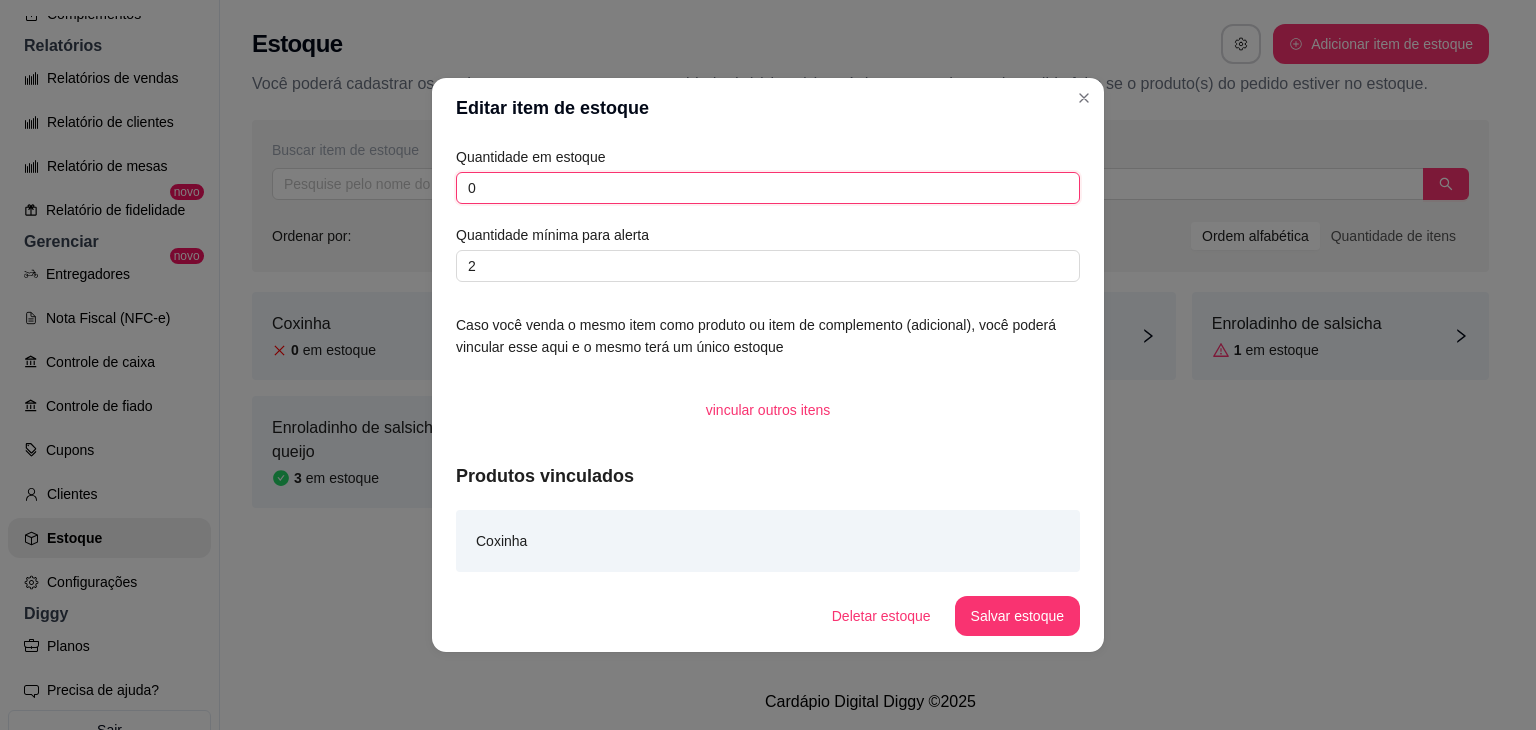 drag, startPoint x: 528, startPoint y: 177, endPoint x: 384, endPoint y: 169, distance: 144.22205 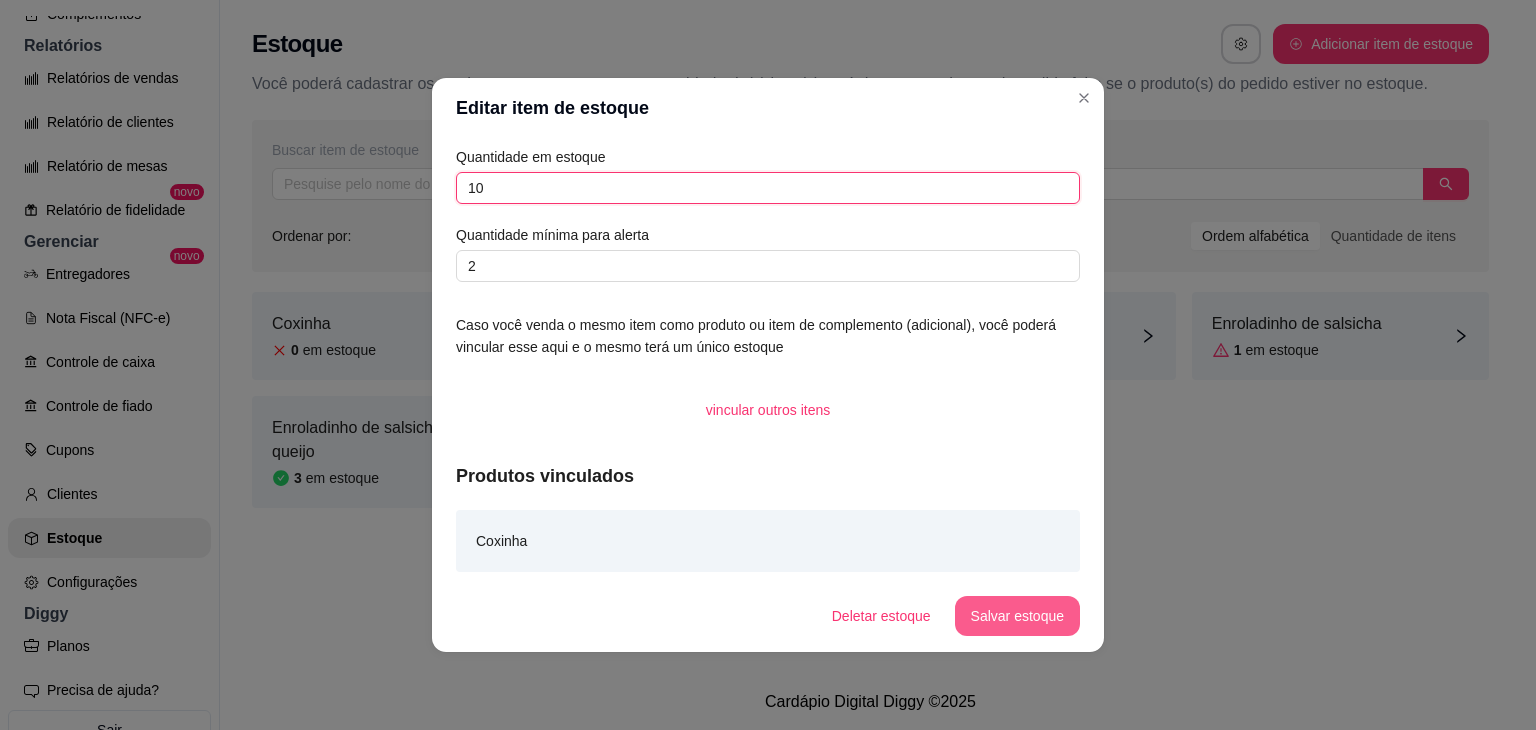 type on "10" 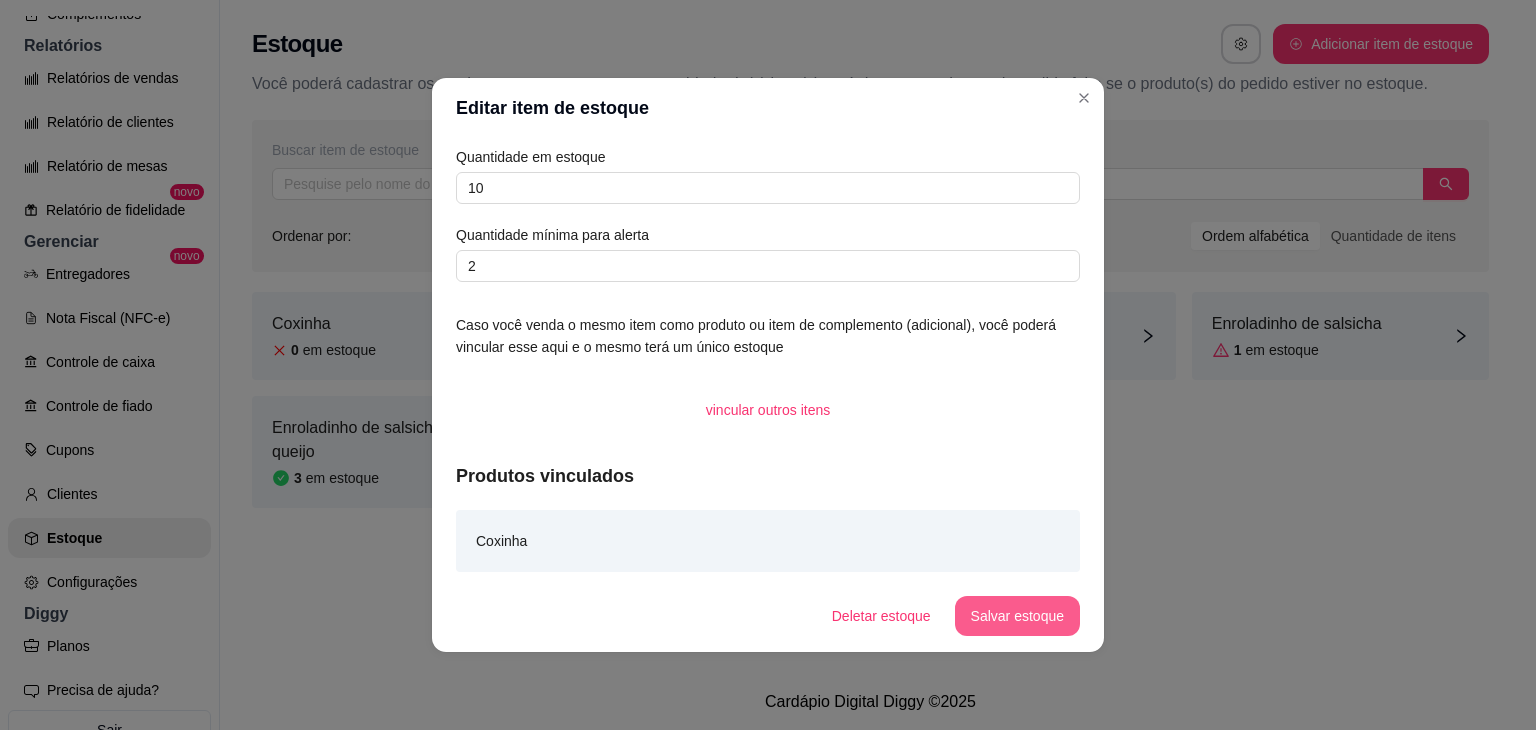 click on "Salvar estoque" at bounding box center (1017, 616) 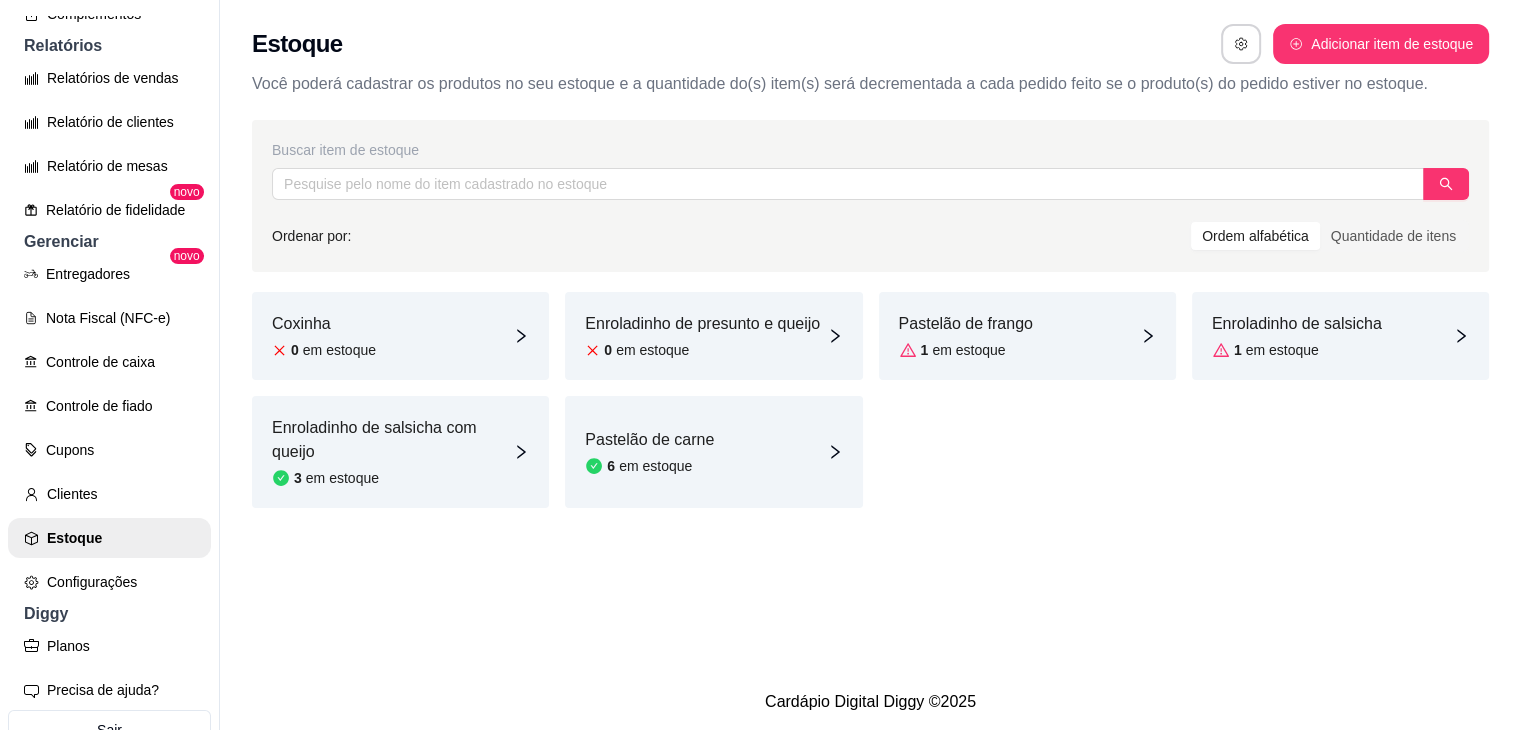 click on "em estoque" at bounding box center [652, 350] 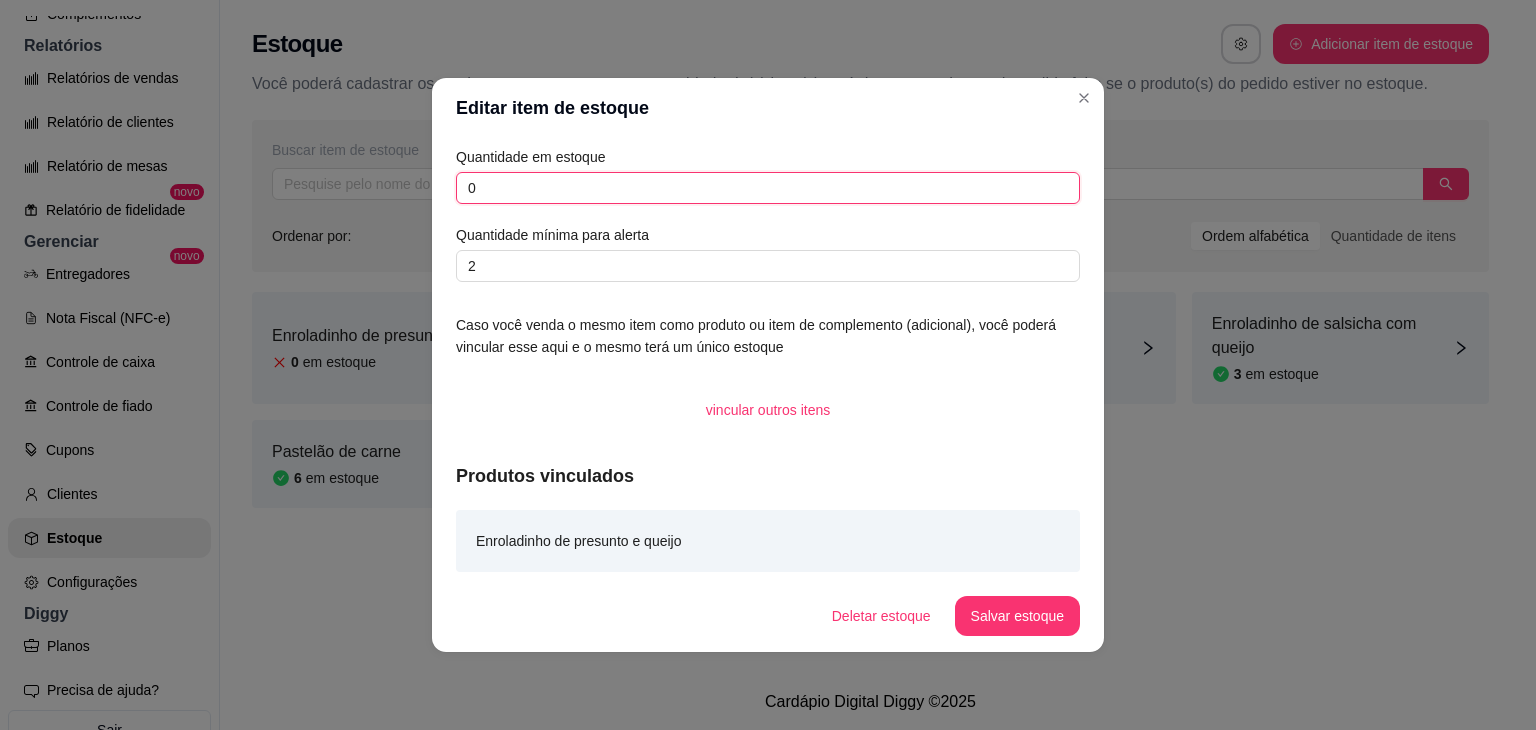 drag, startPoint x: 472, startPoint y: 183, endPoint x: 388, endPoint y: 199, distance: 85.51023 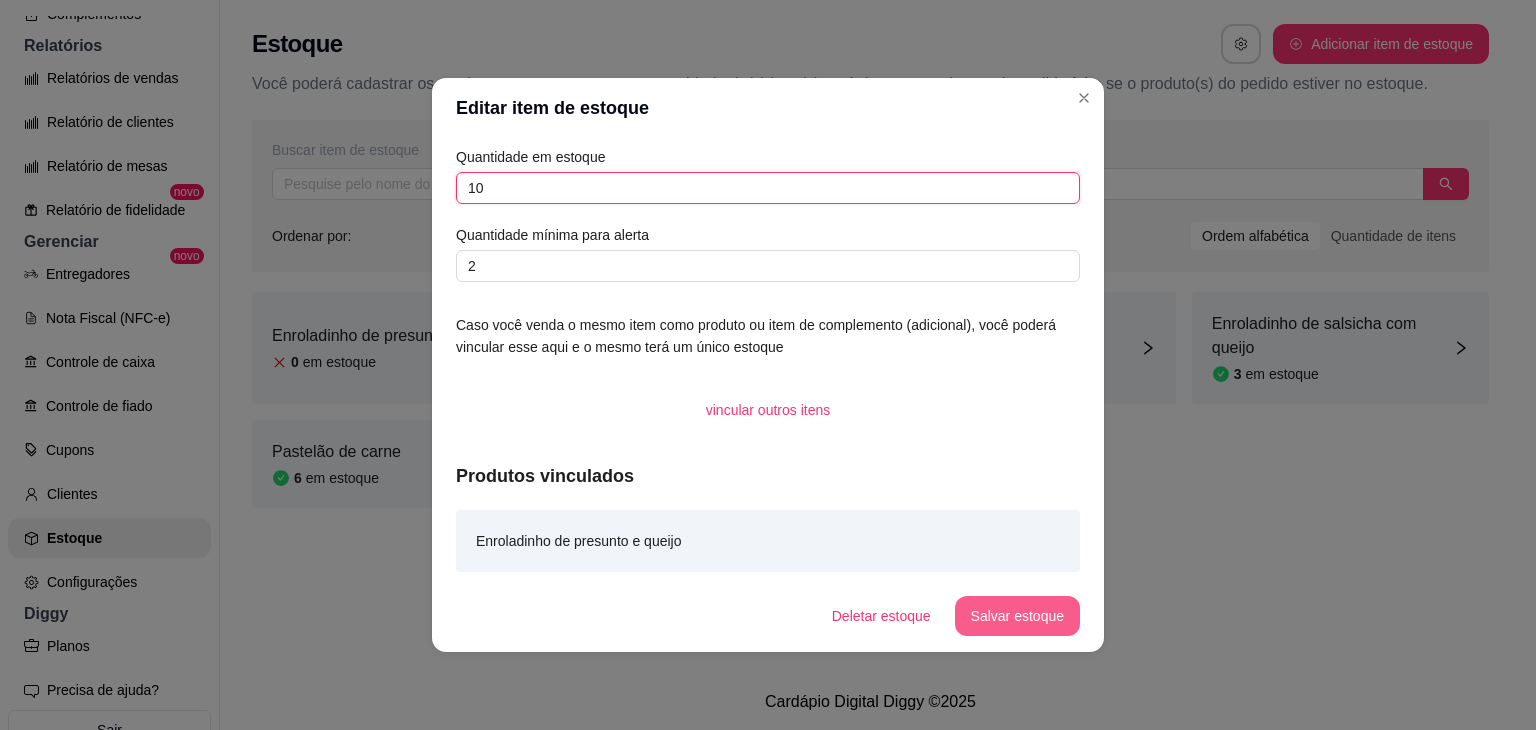 type on "10" 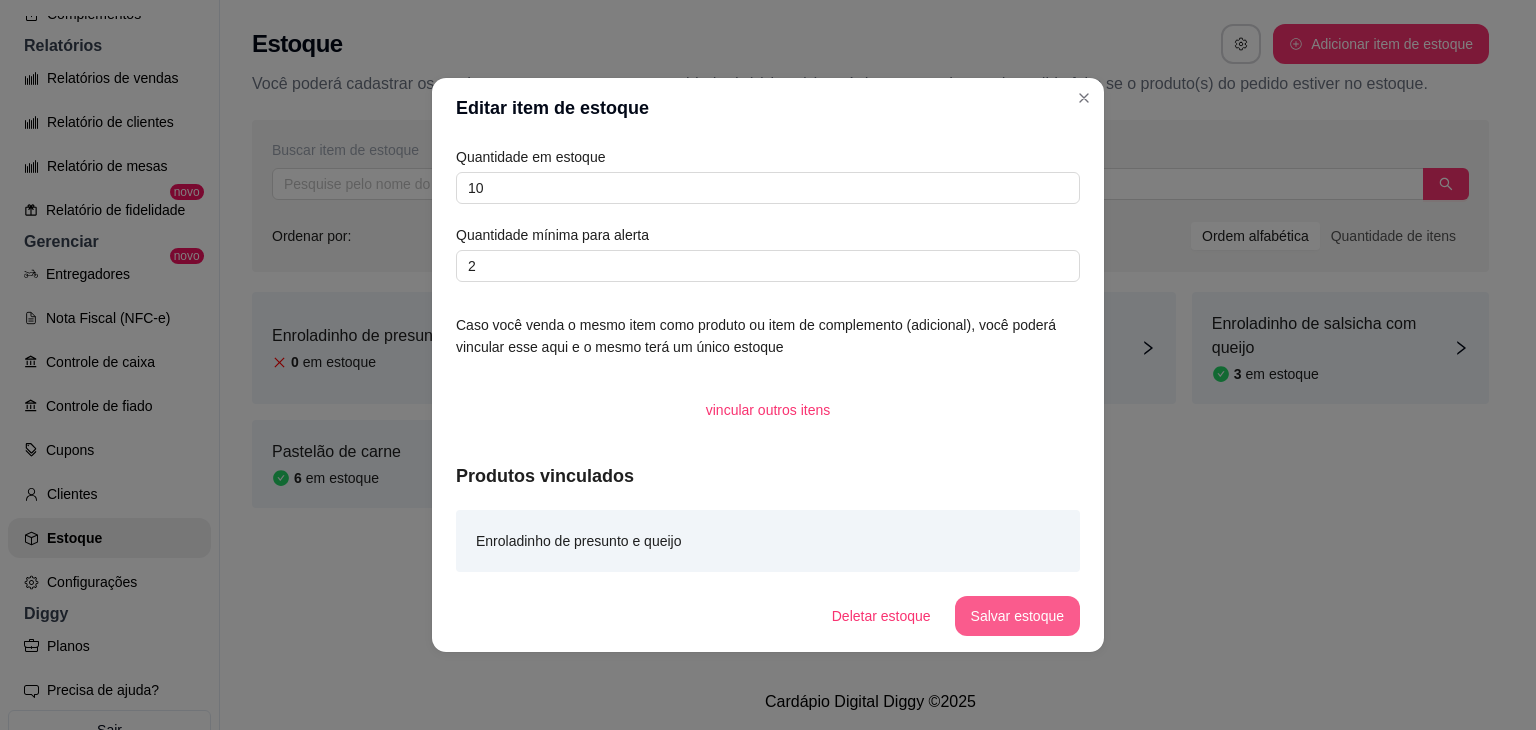 click on "Salvar estoque" at bounding box center [1017, 616] 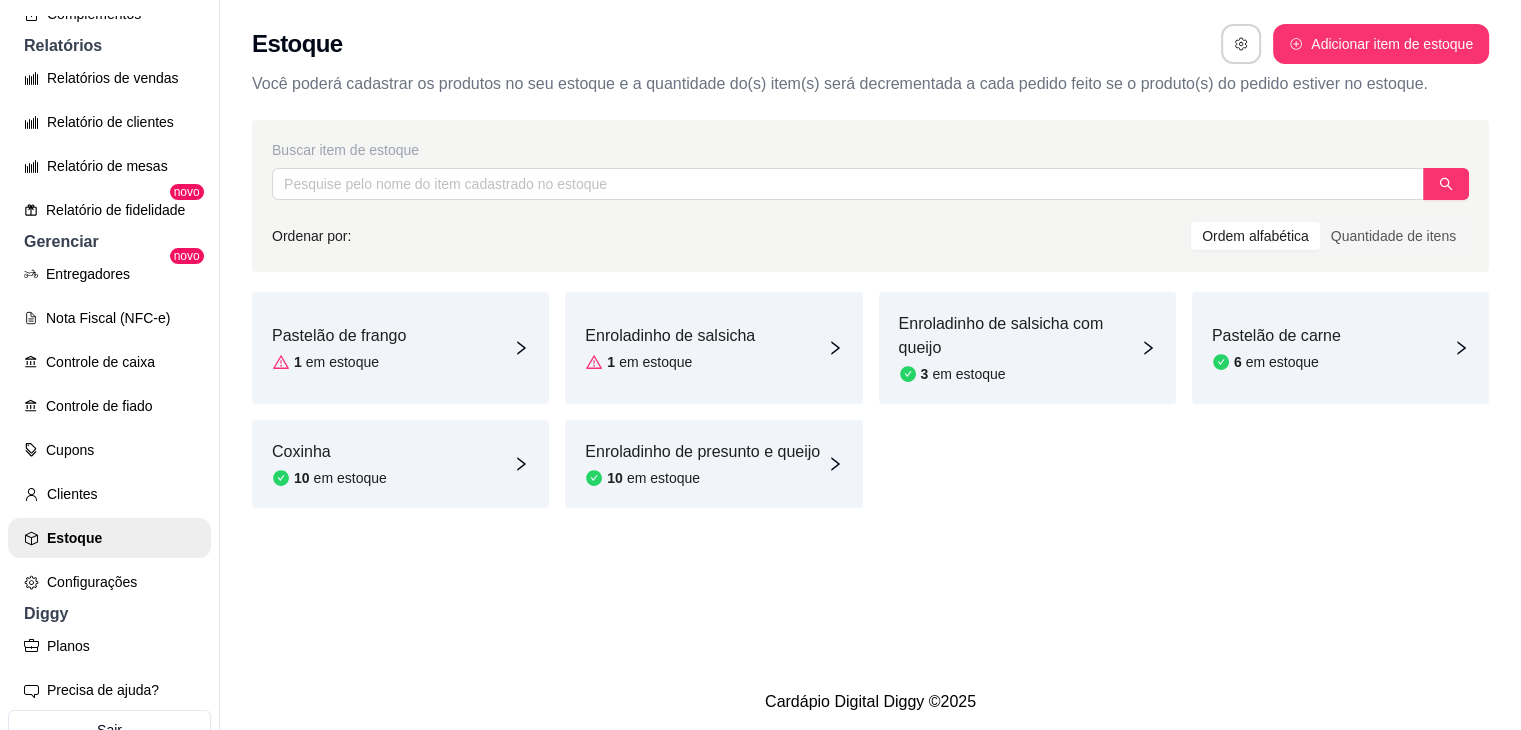 click on "Pastelão de frango  1 em estoque" at bounding box center [400, 348] 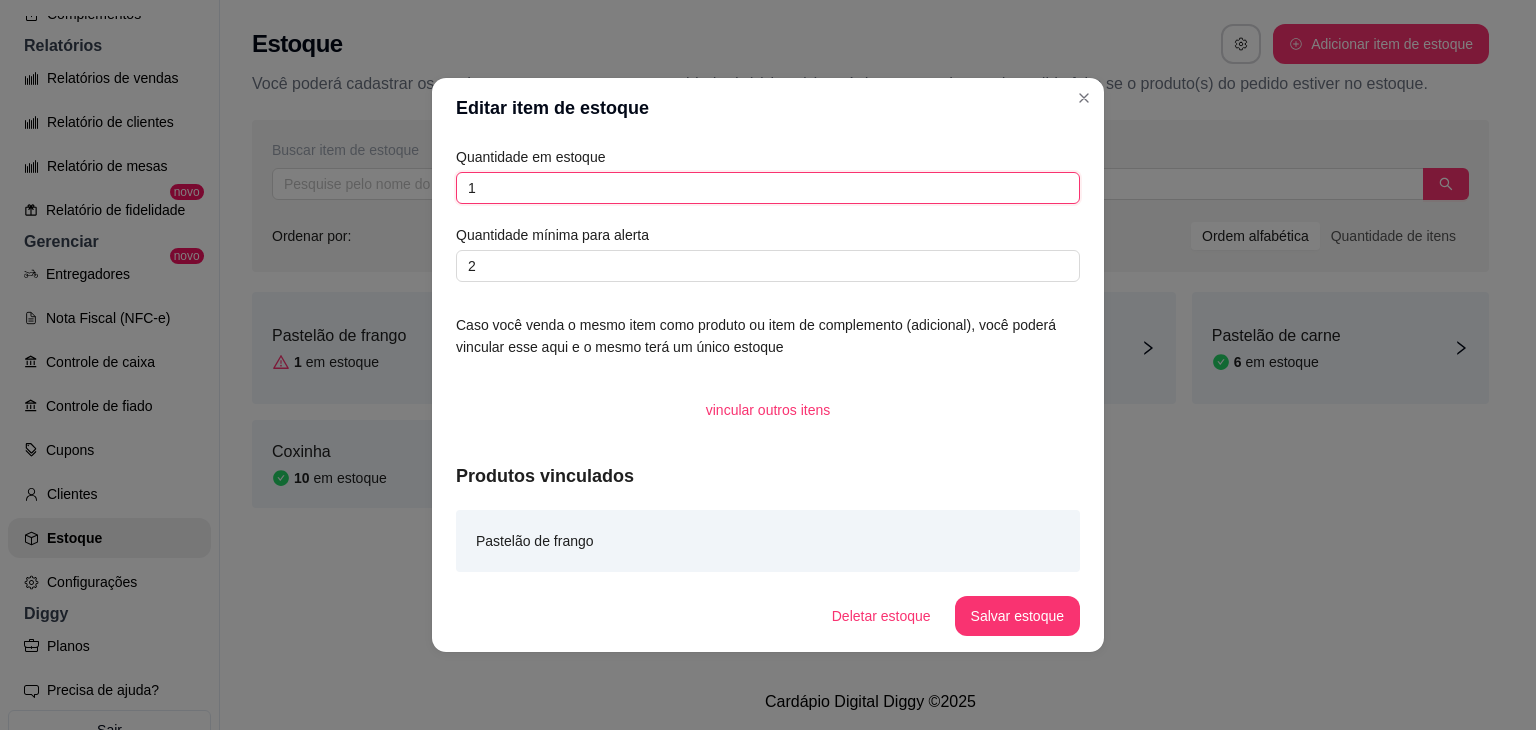 click on "1" at bounding box center (768, 188) 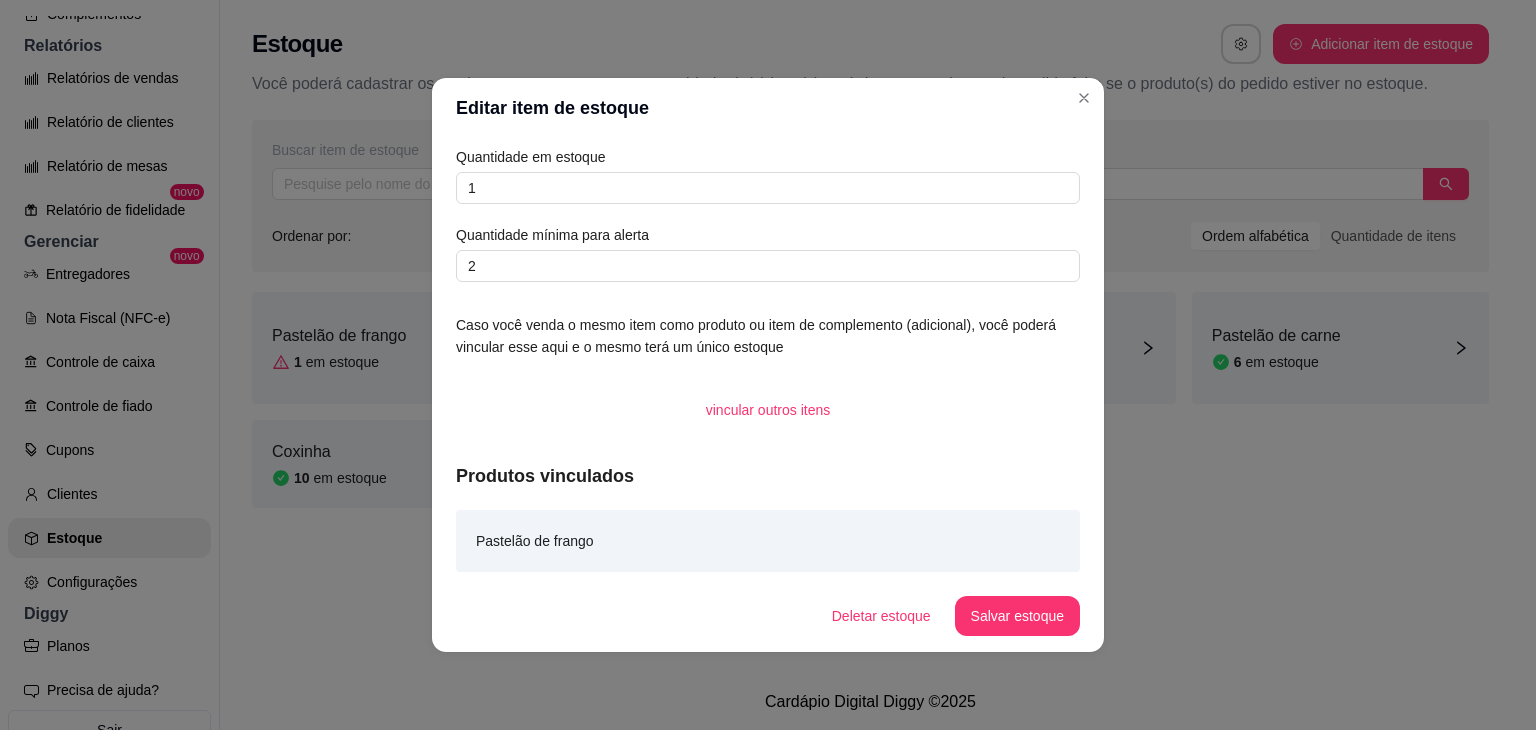 drag, startPoint x: 547, startPoint y: 170, endPoint x: 412, endPoint y: 167, distance: 135.03333 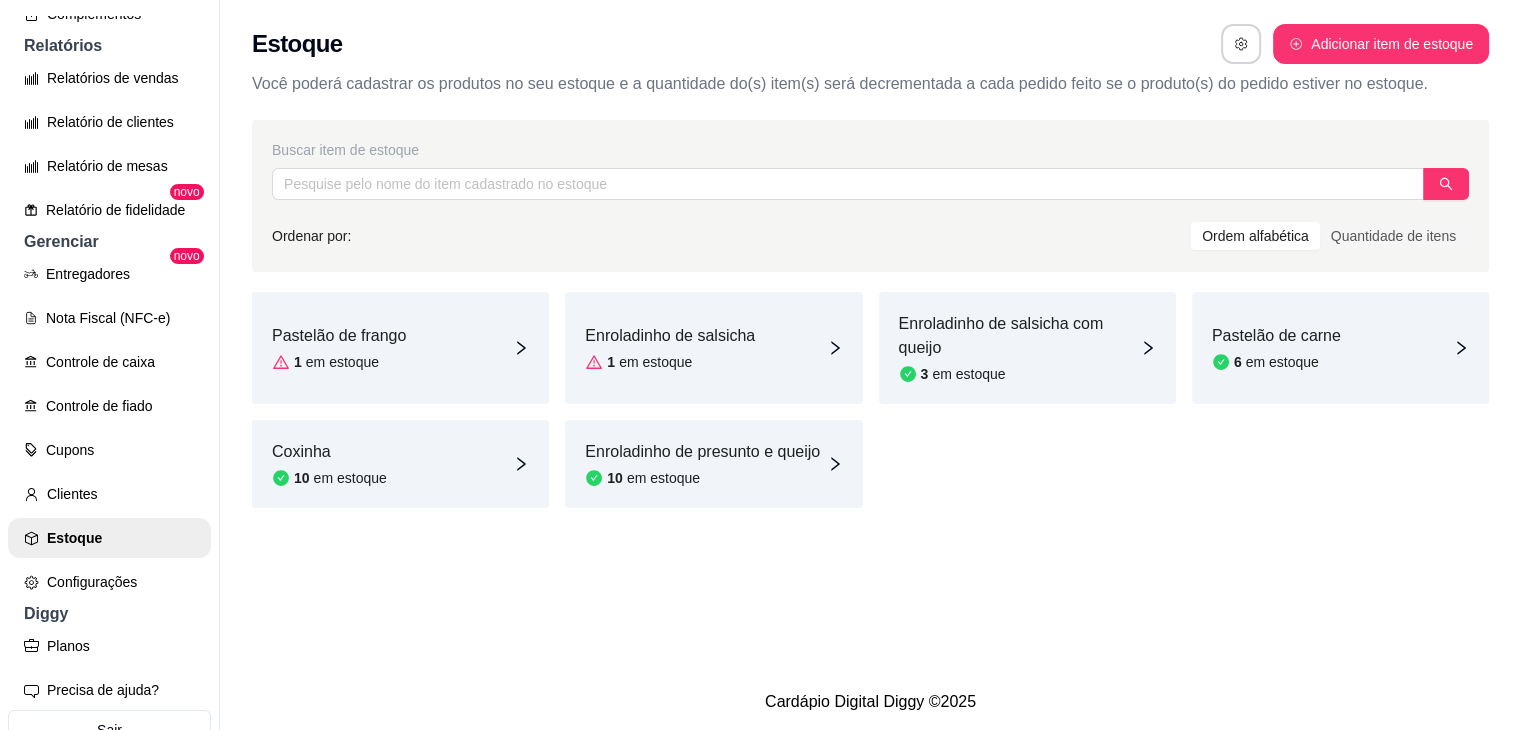 click on "Pastelão de frango  1 em estoque" at bounding box center [400, 348] 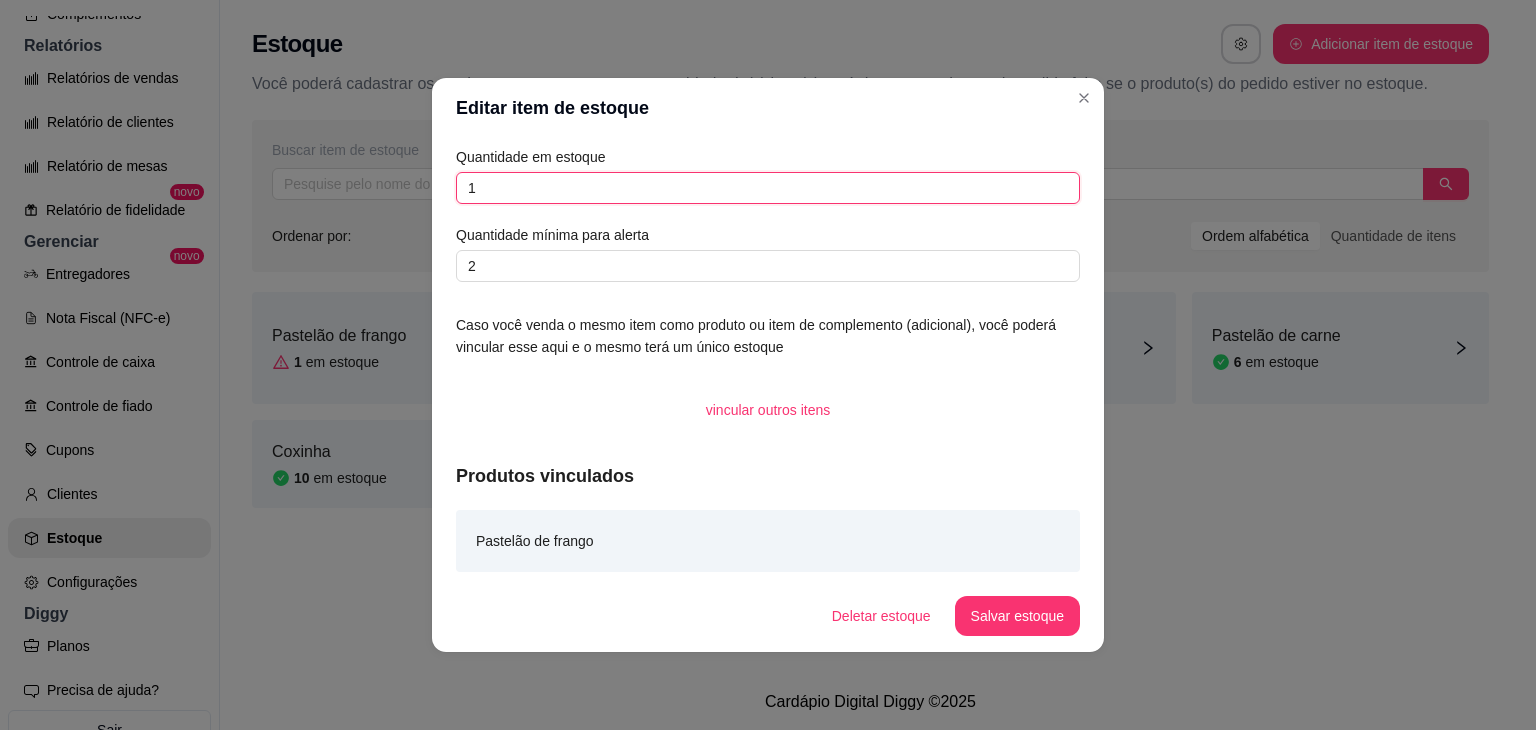 drag, startPoint x: 488, startPoint y: 181, endPoint x: 416, endPoint y: 194, distance: 73.1642 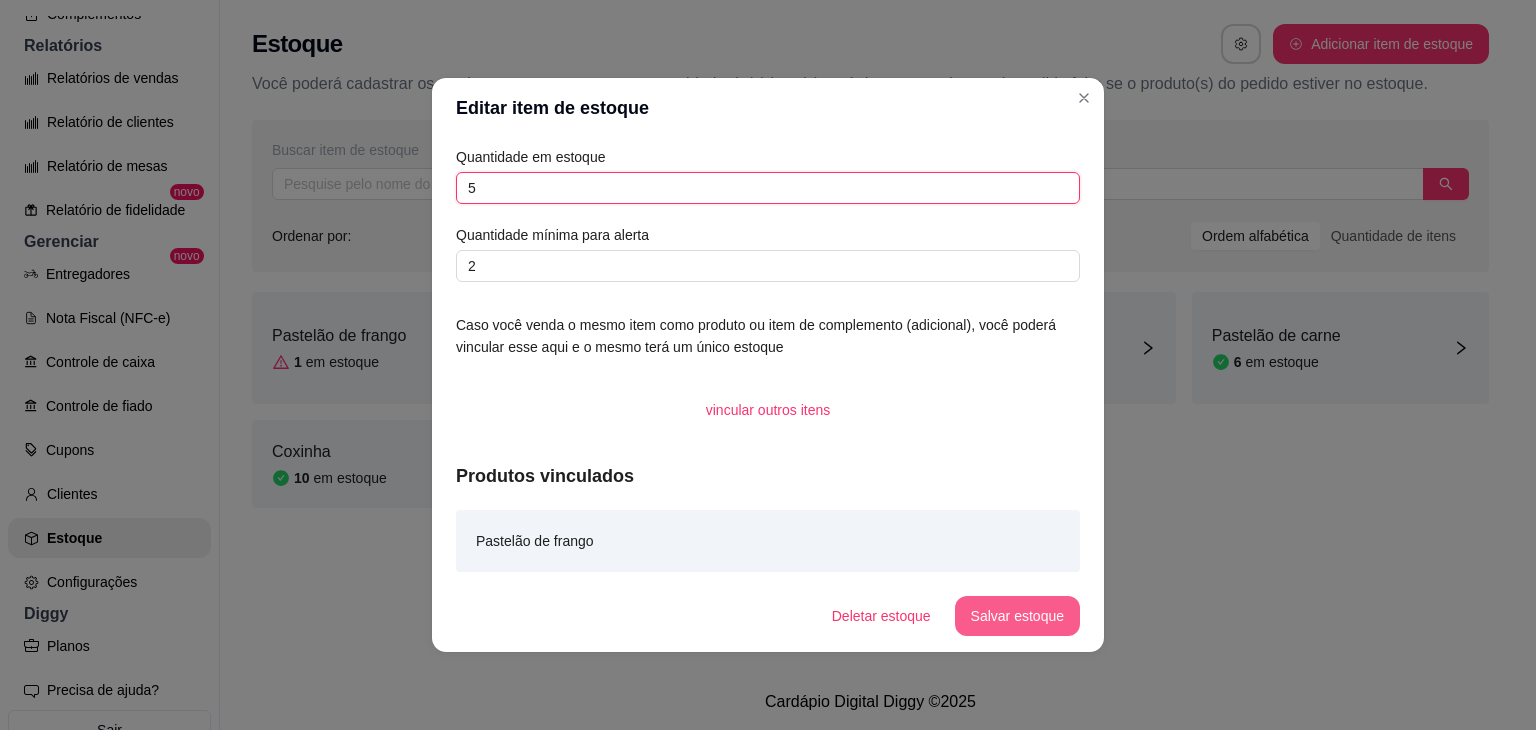 type on "5" 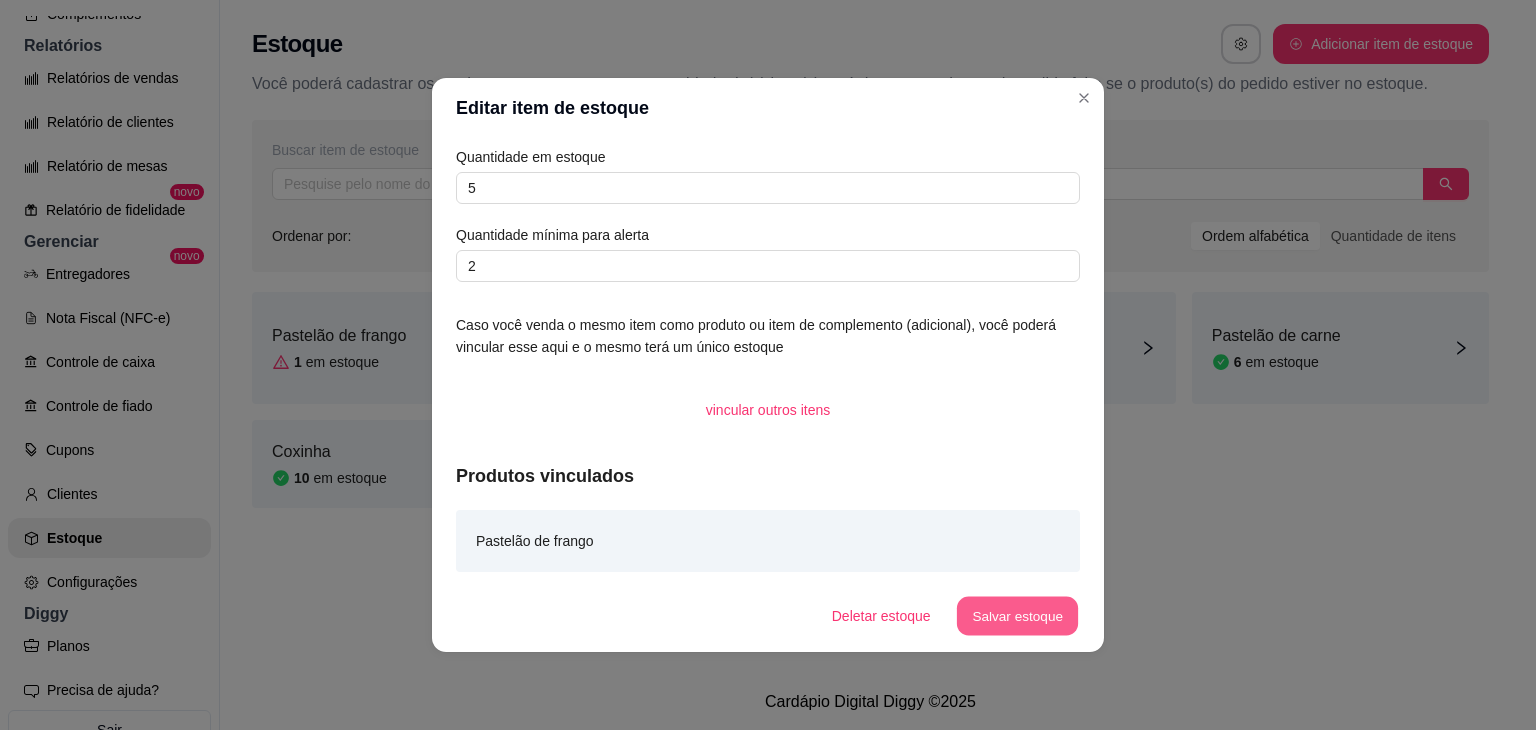 click on "Salvar estoque" at bounding box center (1017, 616) 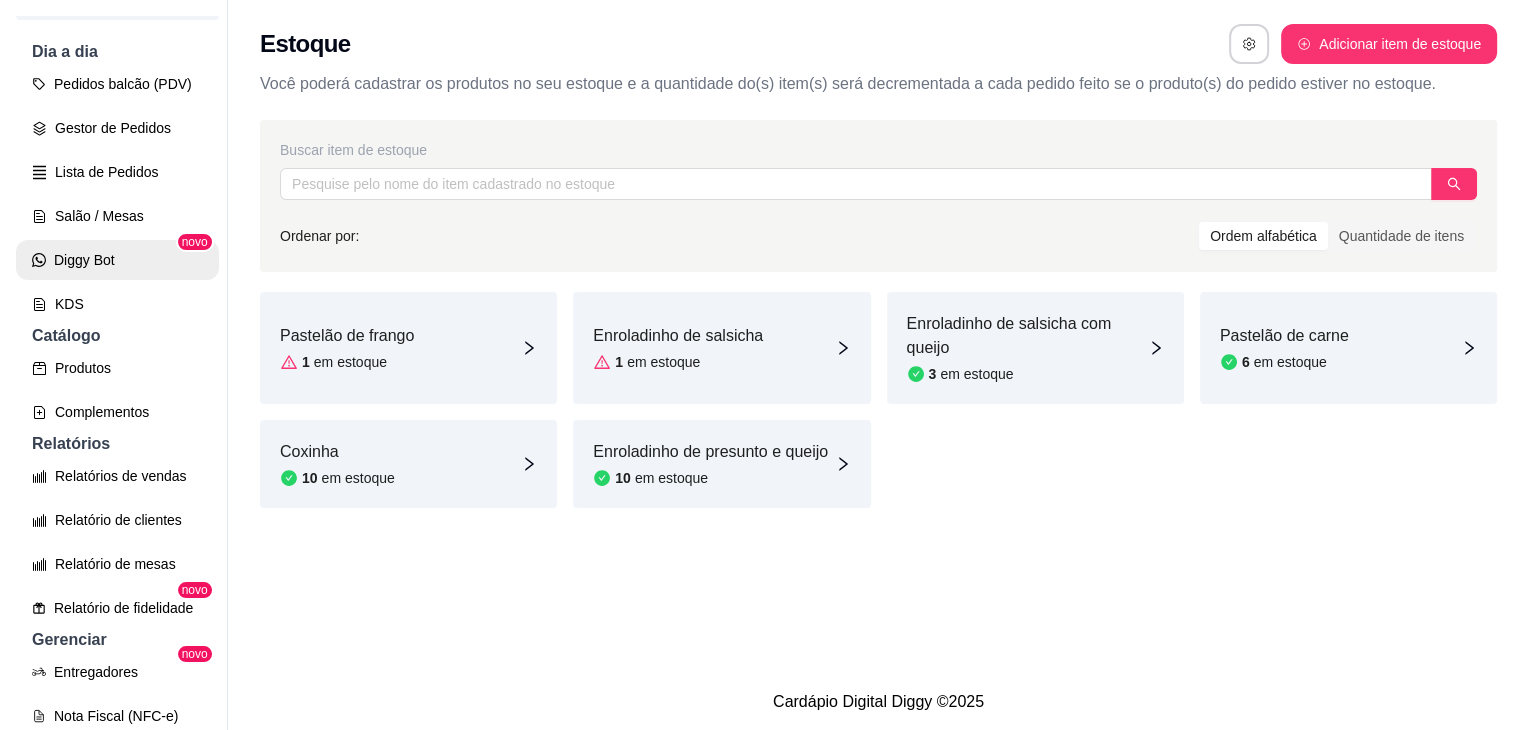 scroll, scrollTop: 100, scrollLeft: 0, axis: vertical 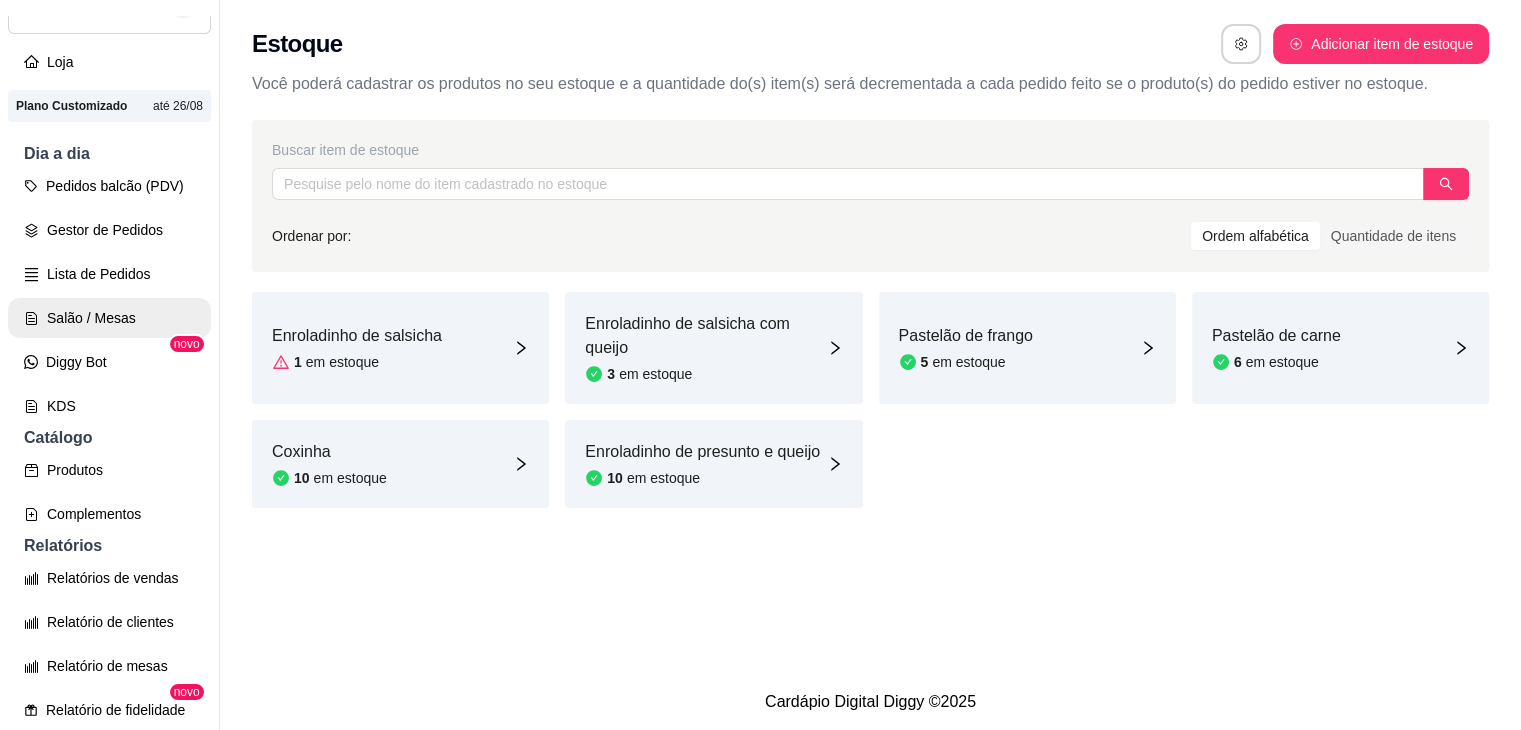 click on "Salão / Mesas" at bounding box center [109, 318] 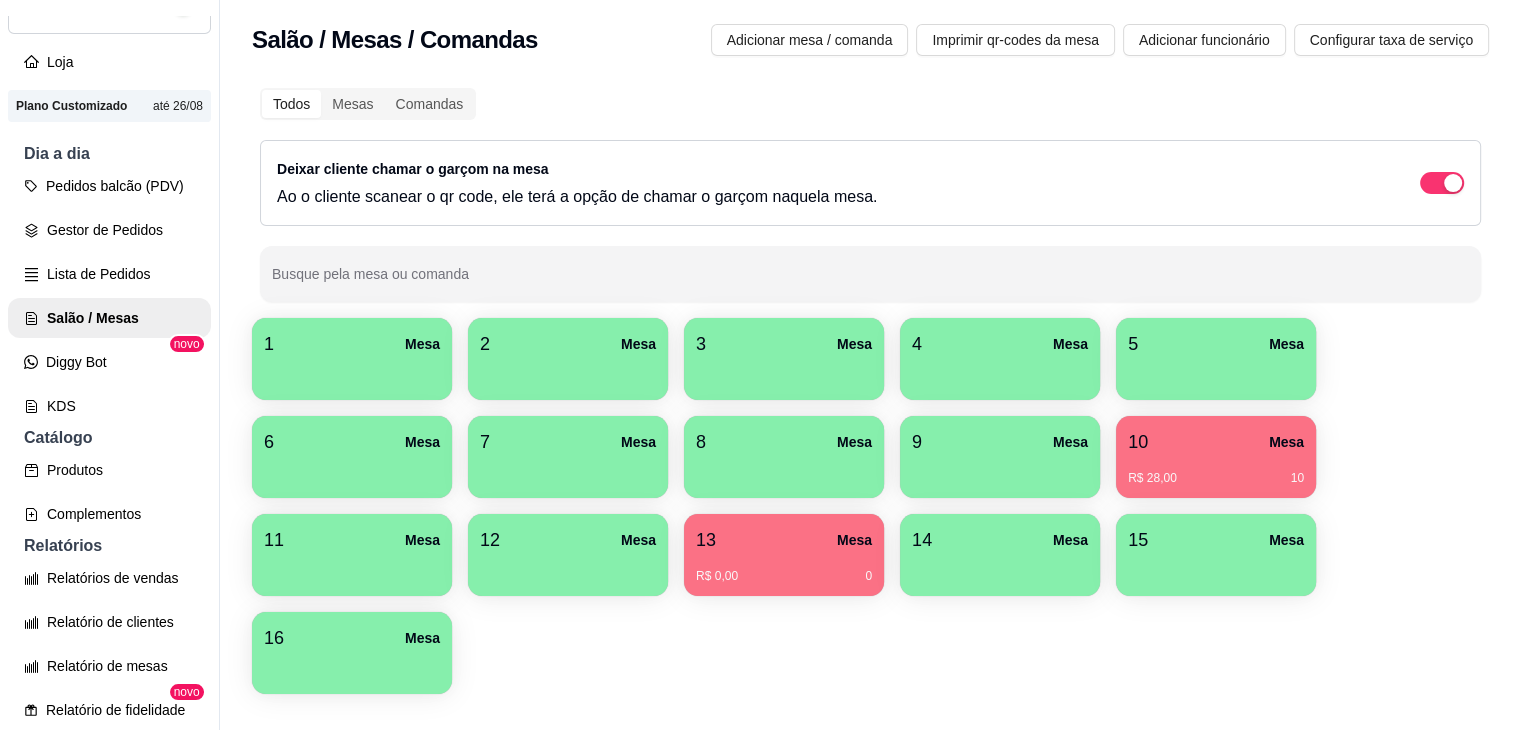 click on "R$ 0,00 0" at bounding box center (784, 569) 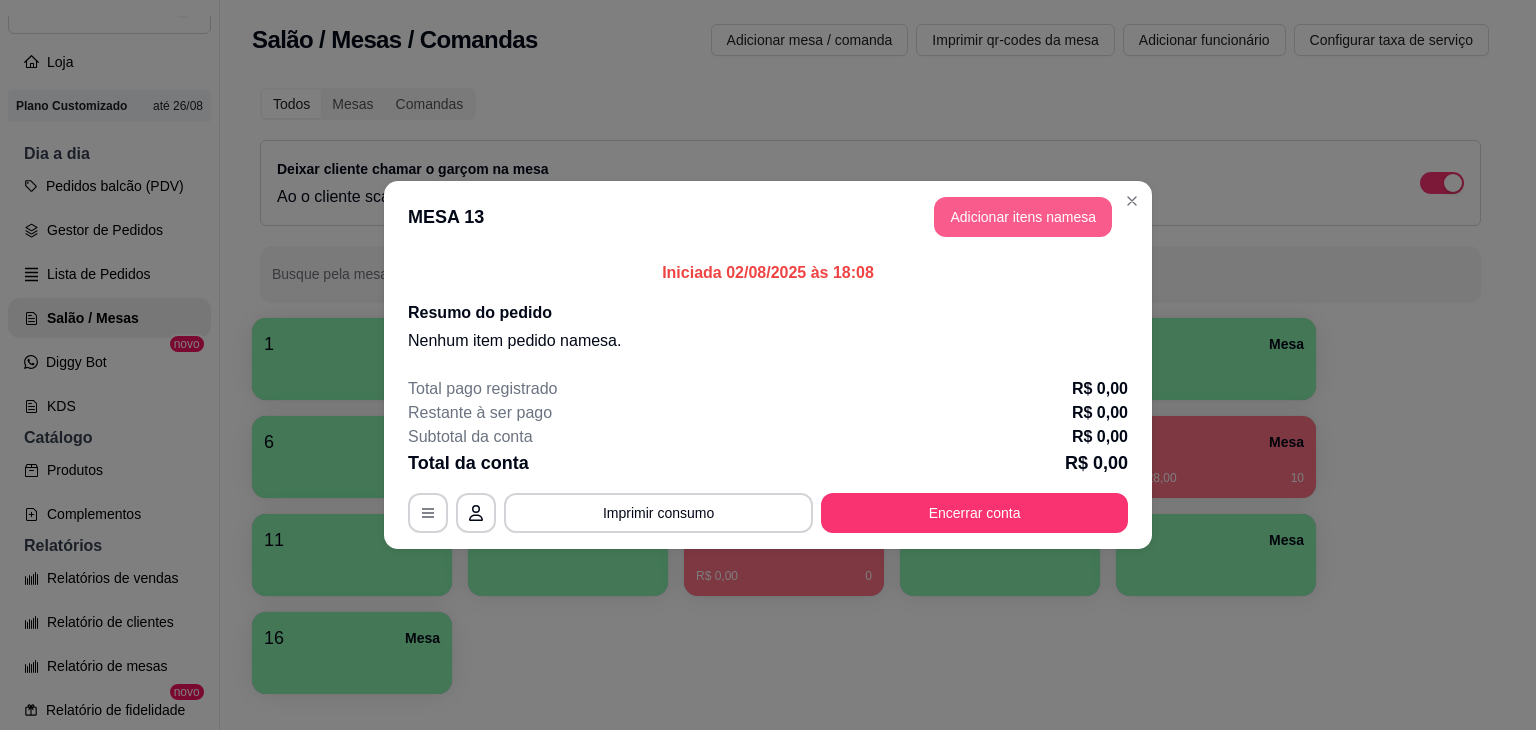 click on "Adicionar itens na  mesa" at bounding box center [1023, 217] 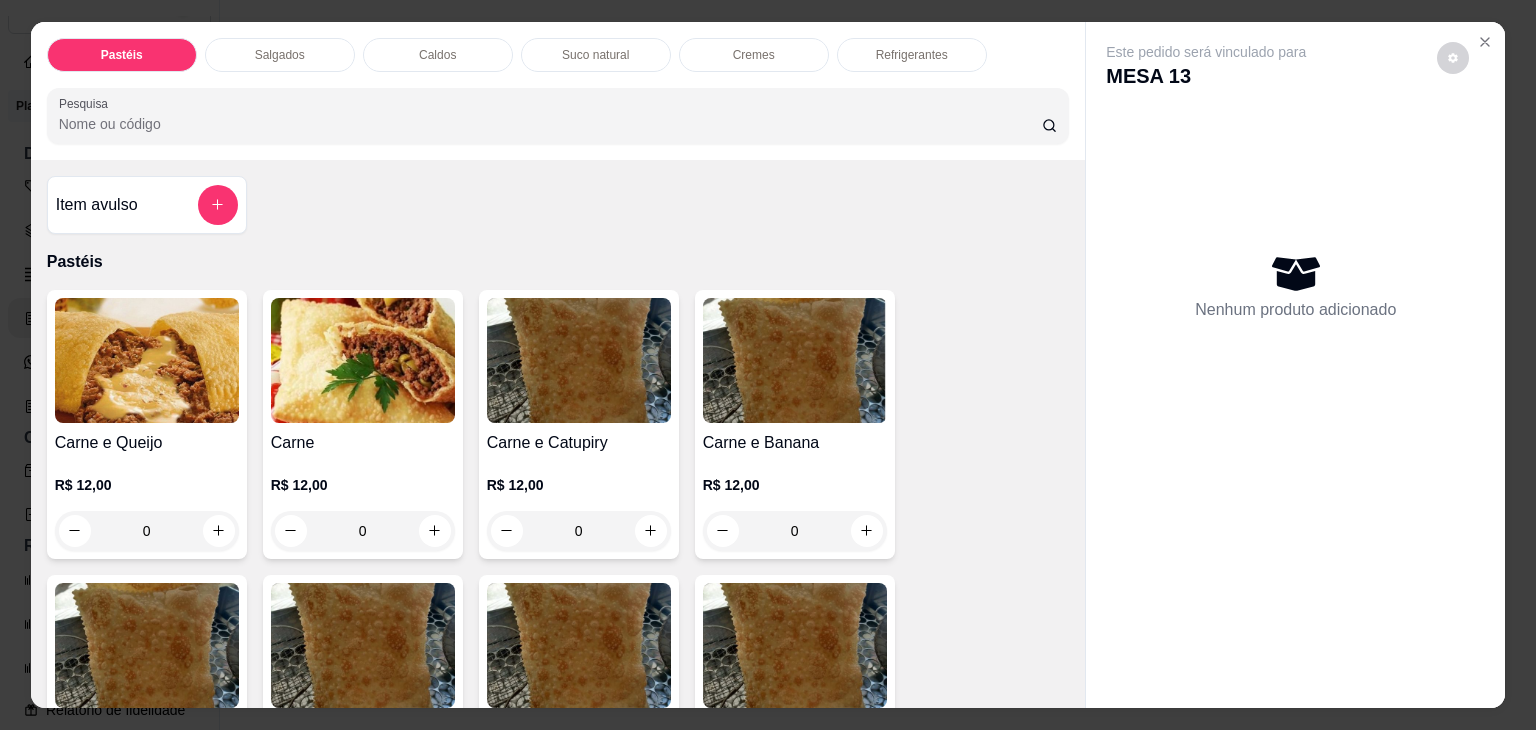 click on "Salgados" at bounding box center (280, 55) 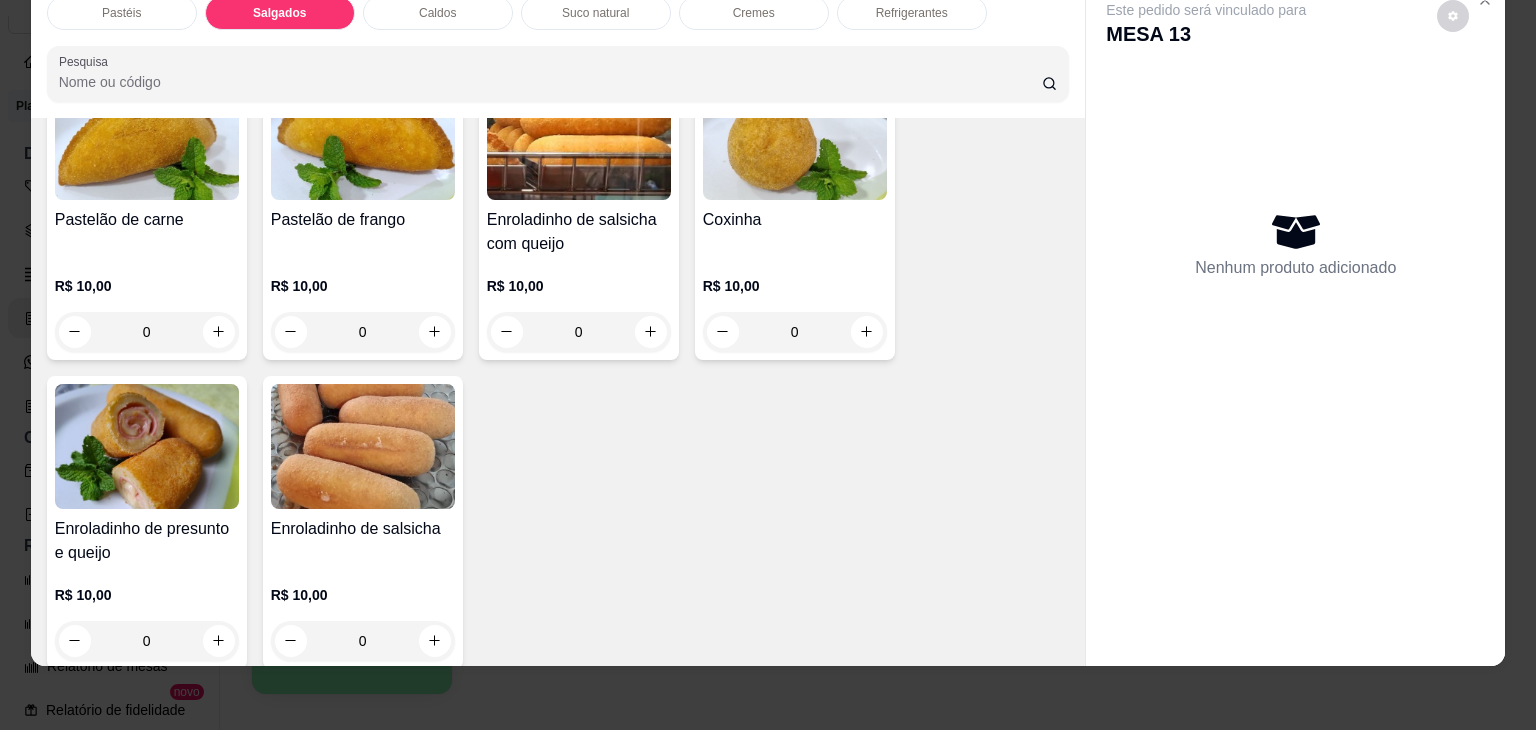 scroll, scrollTop: 2324, scrollLeft: 0, axis: vertical 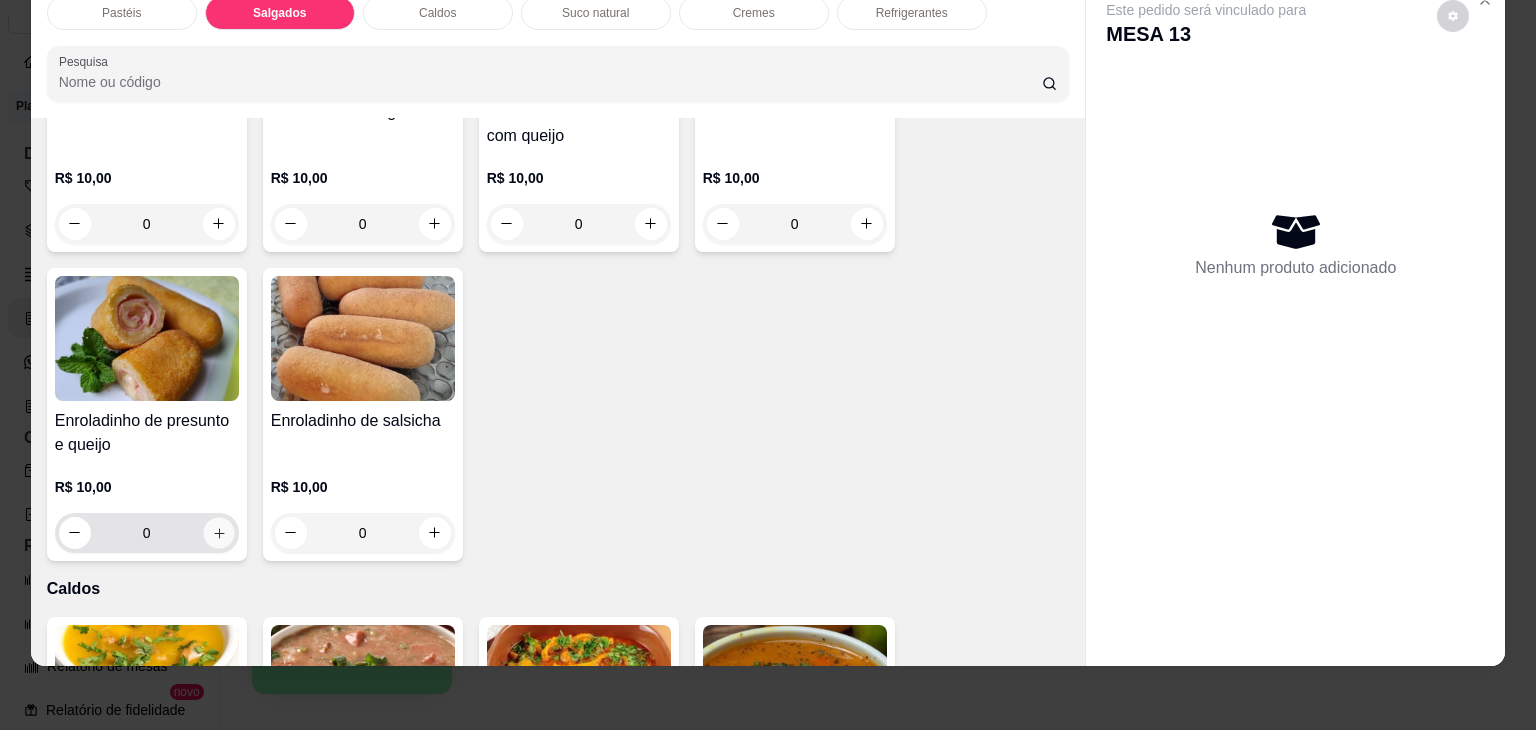 click 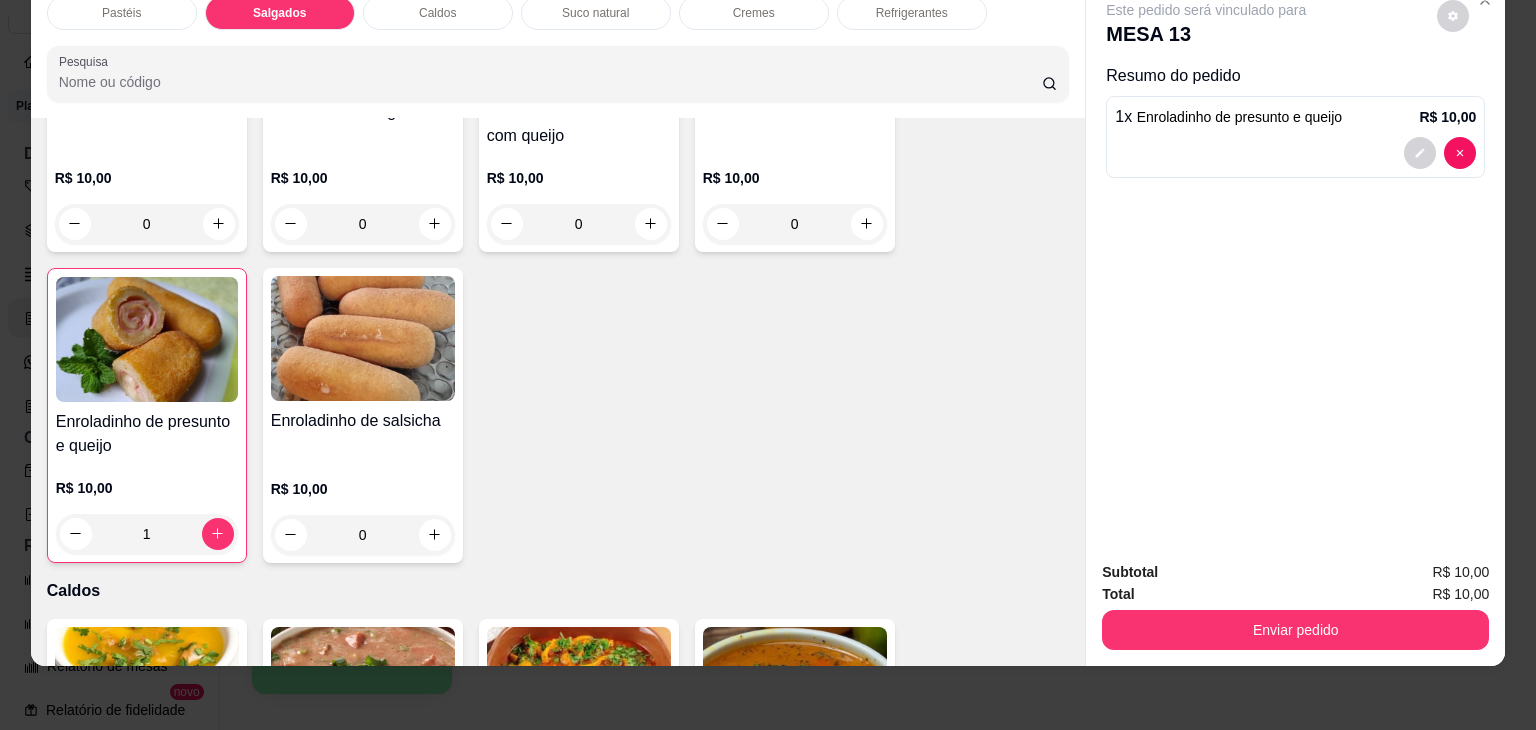 scroll, scrollTop: 2124, scrollLeft: 0, axis: vertical 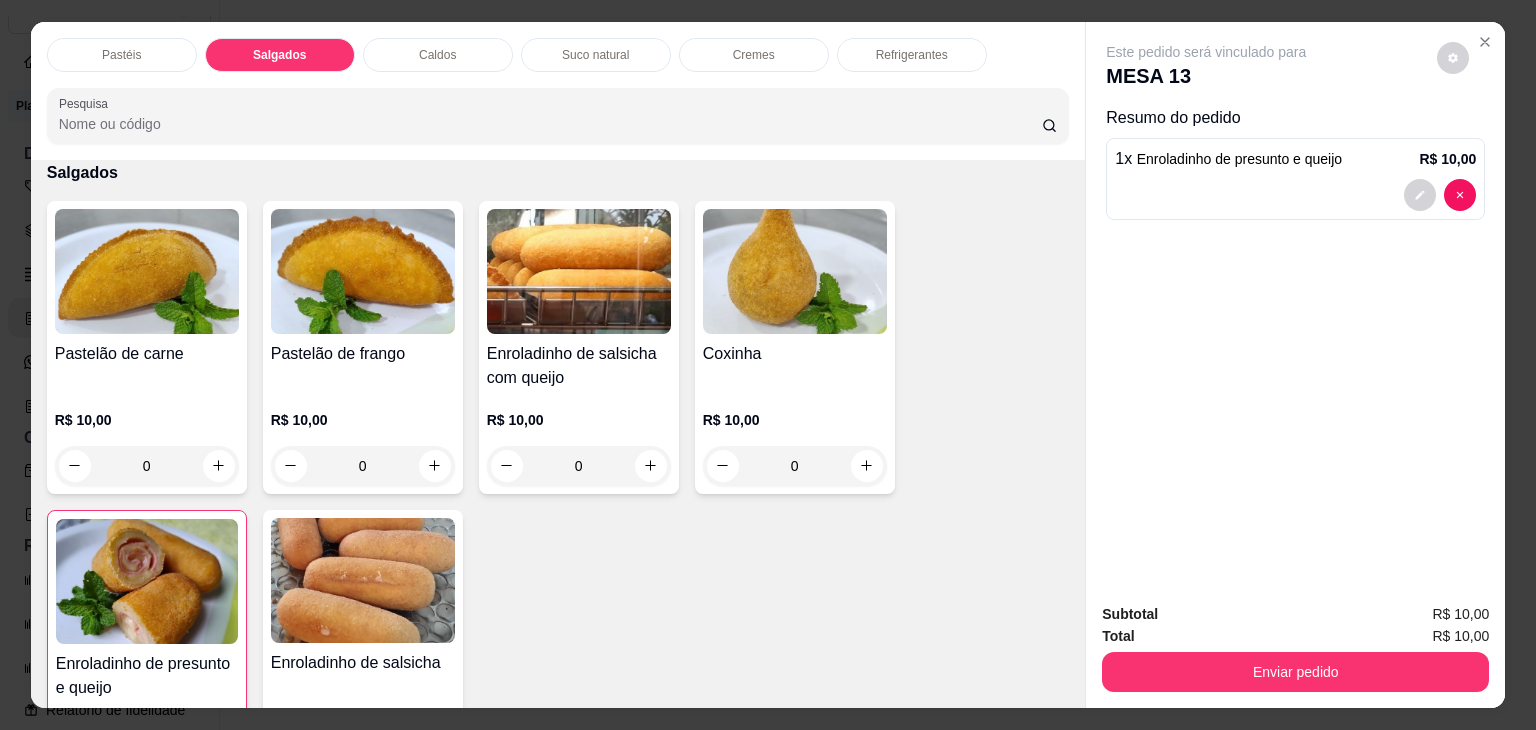 click on "Pastéis" at bounding box center (122, 55) 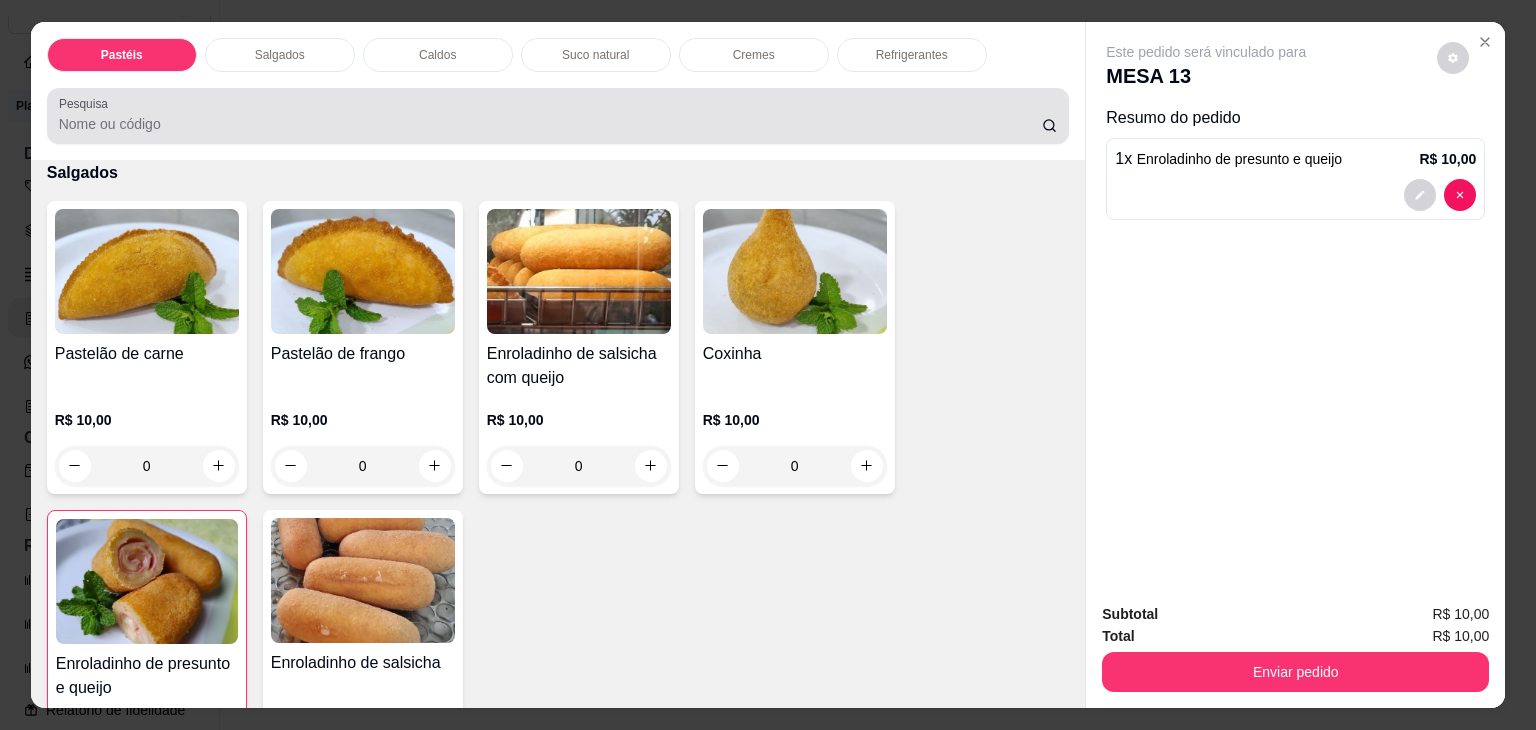 scroll, scrollTop: 89, scrollLeft: 0, axis: vertical 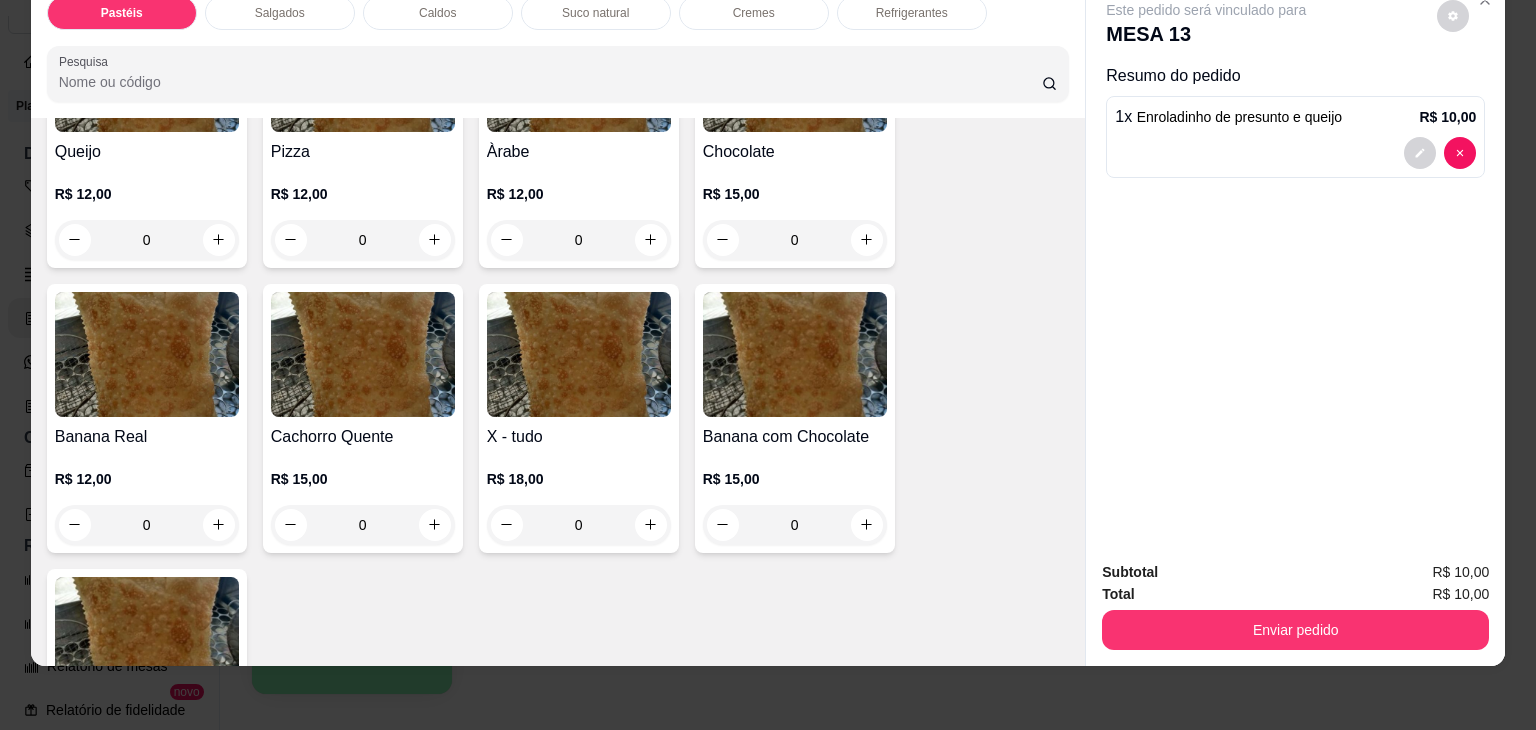 click on "0" at bounding box center [363, 525] 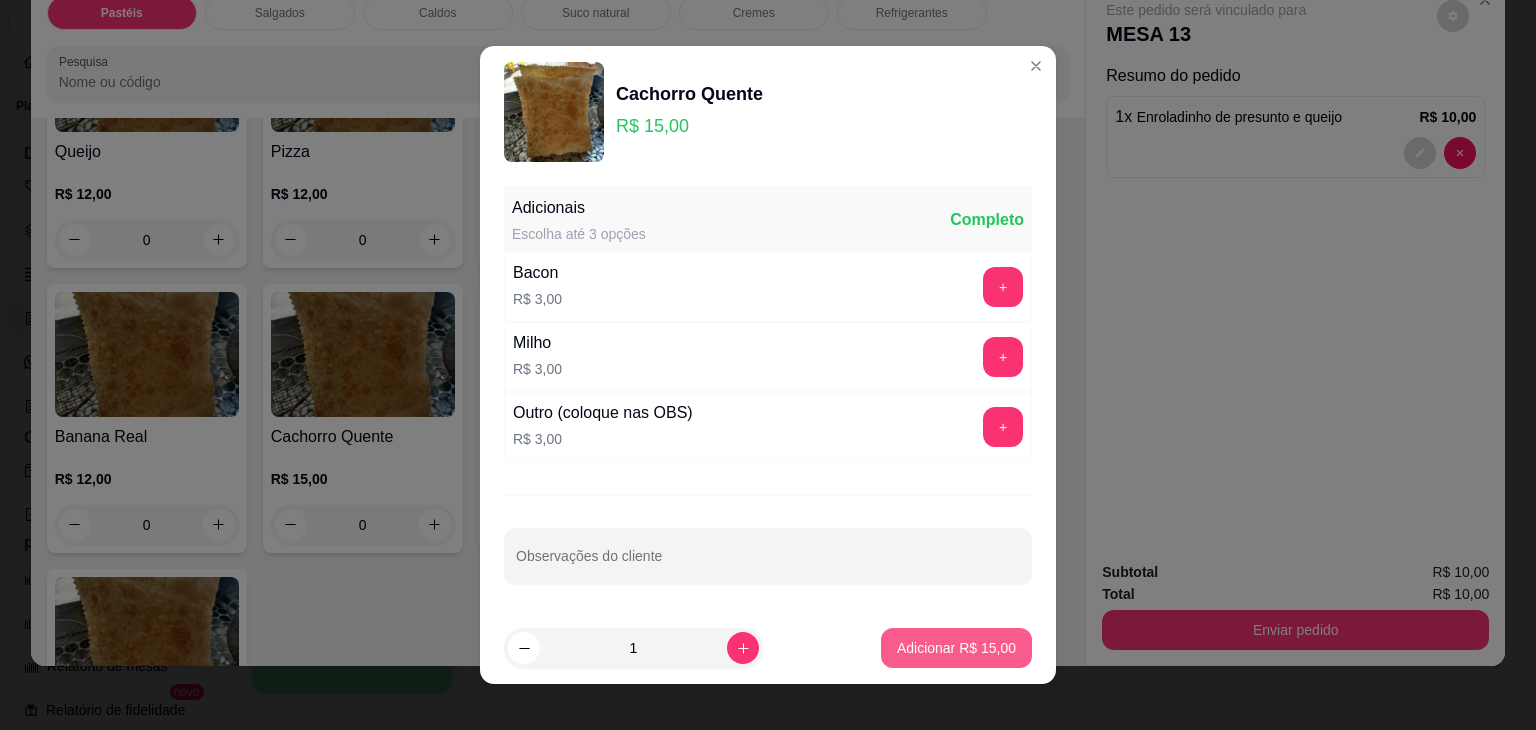 click on "1 Adicionar   R$ 15,00" at bounding box center [768, 648] 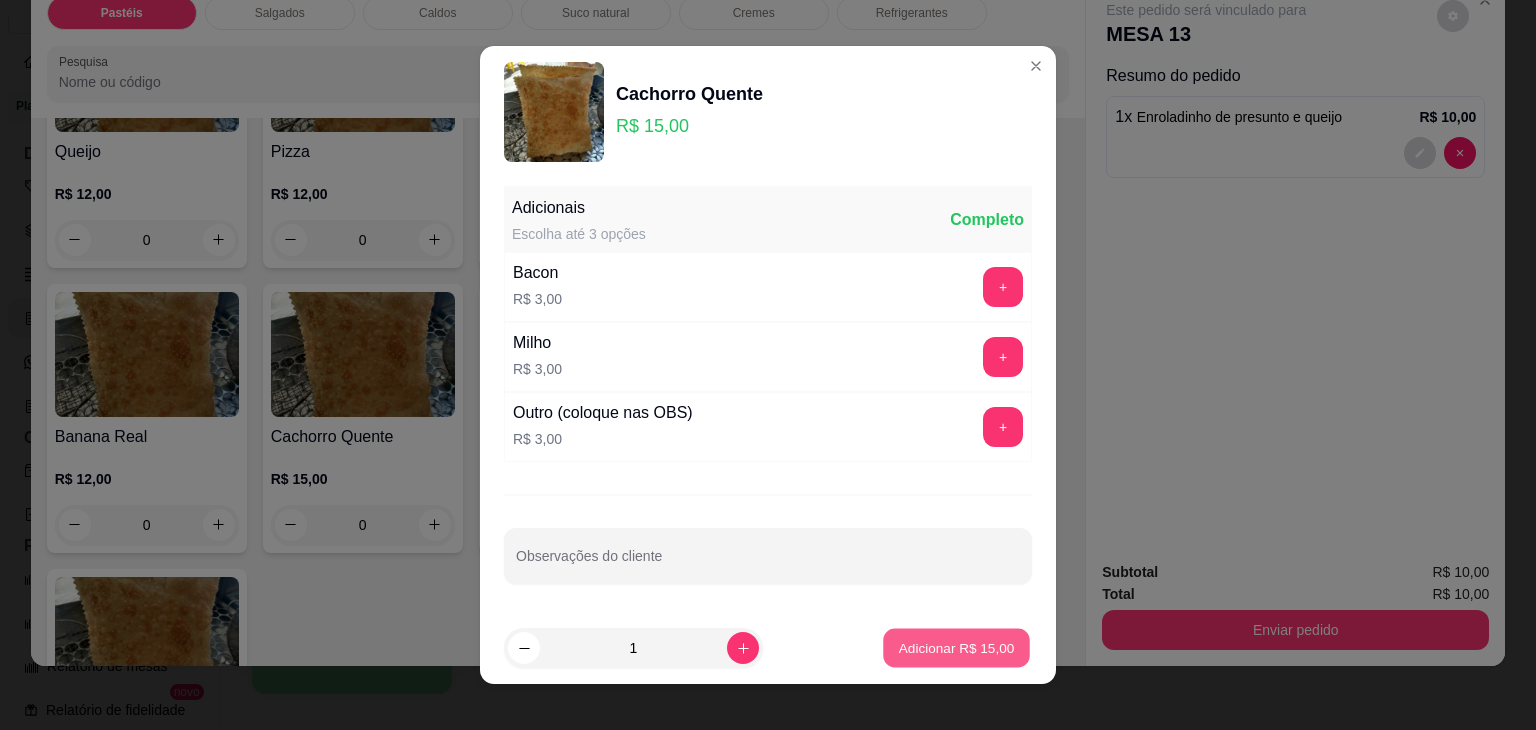 click on "Adicionar   R$ 15,00" at bounding box center [957, 647] 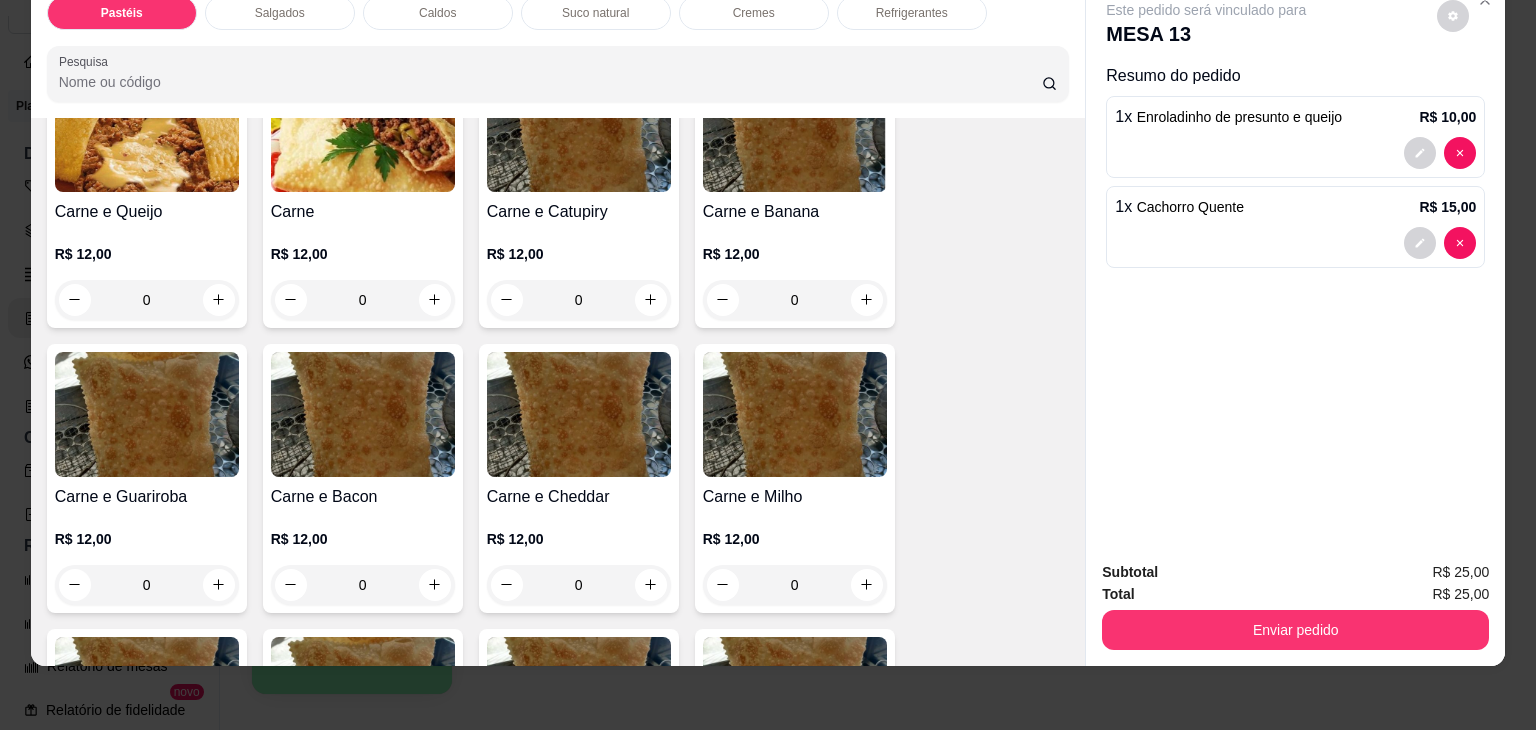 scroll, scrollTop: 0, scrollLeft: 0, axis: both 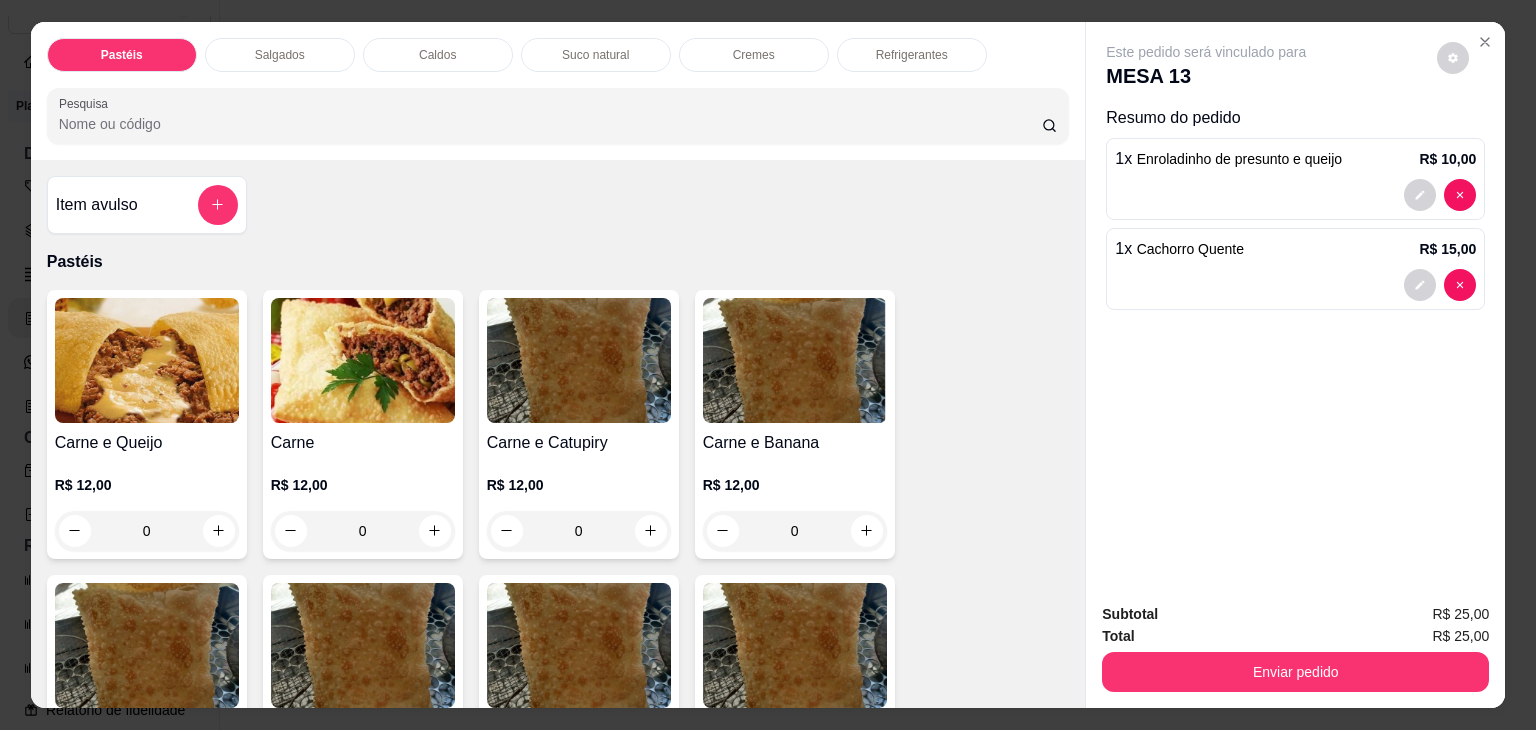 click on "Caldos" at bounding box center [437, 55] 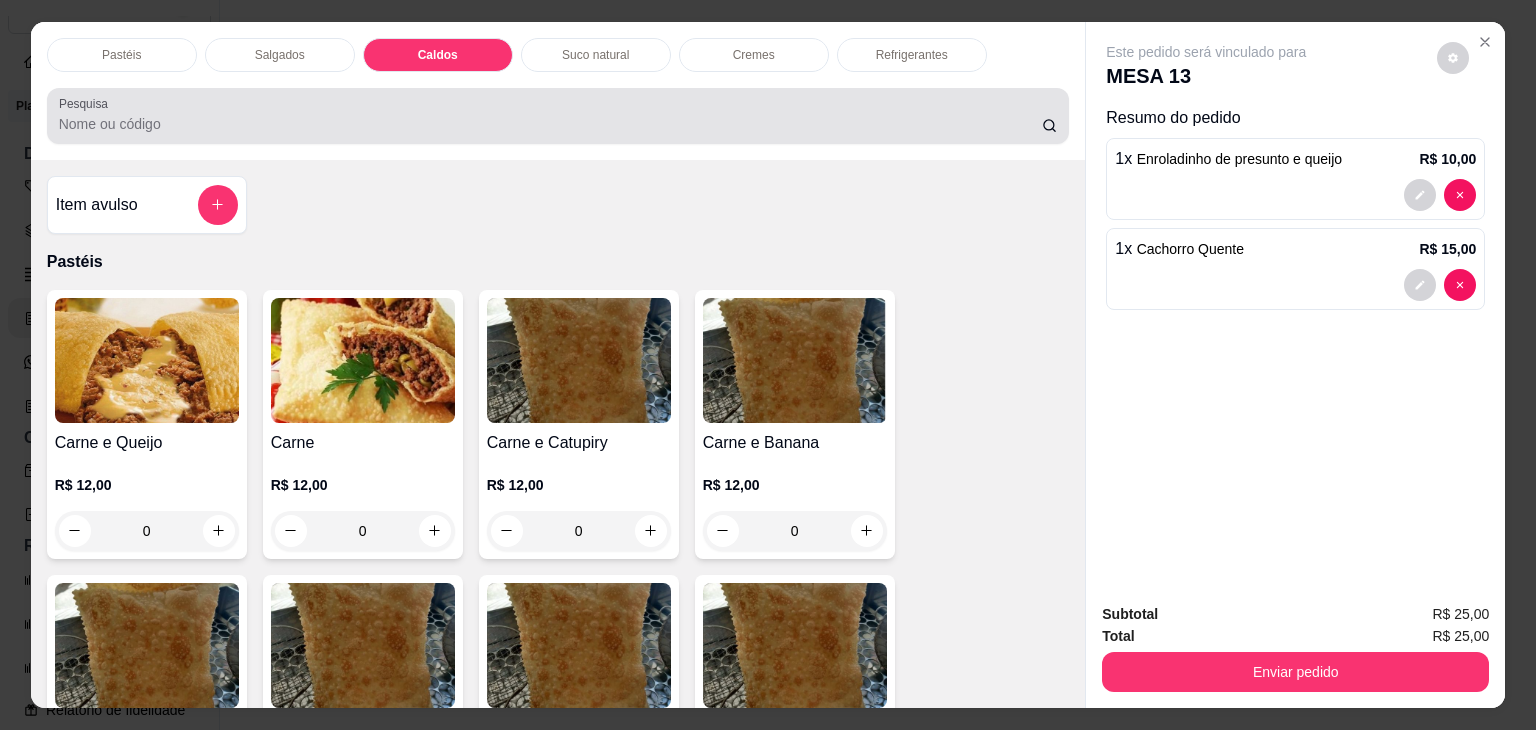 scroll, scrollTop: 2785, scrollLeft: 0, axis: vertical 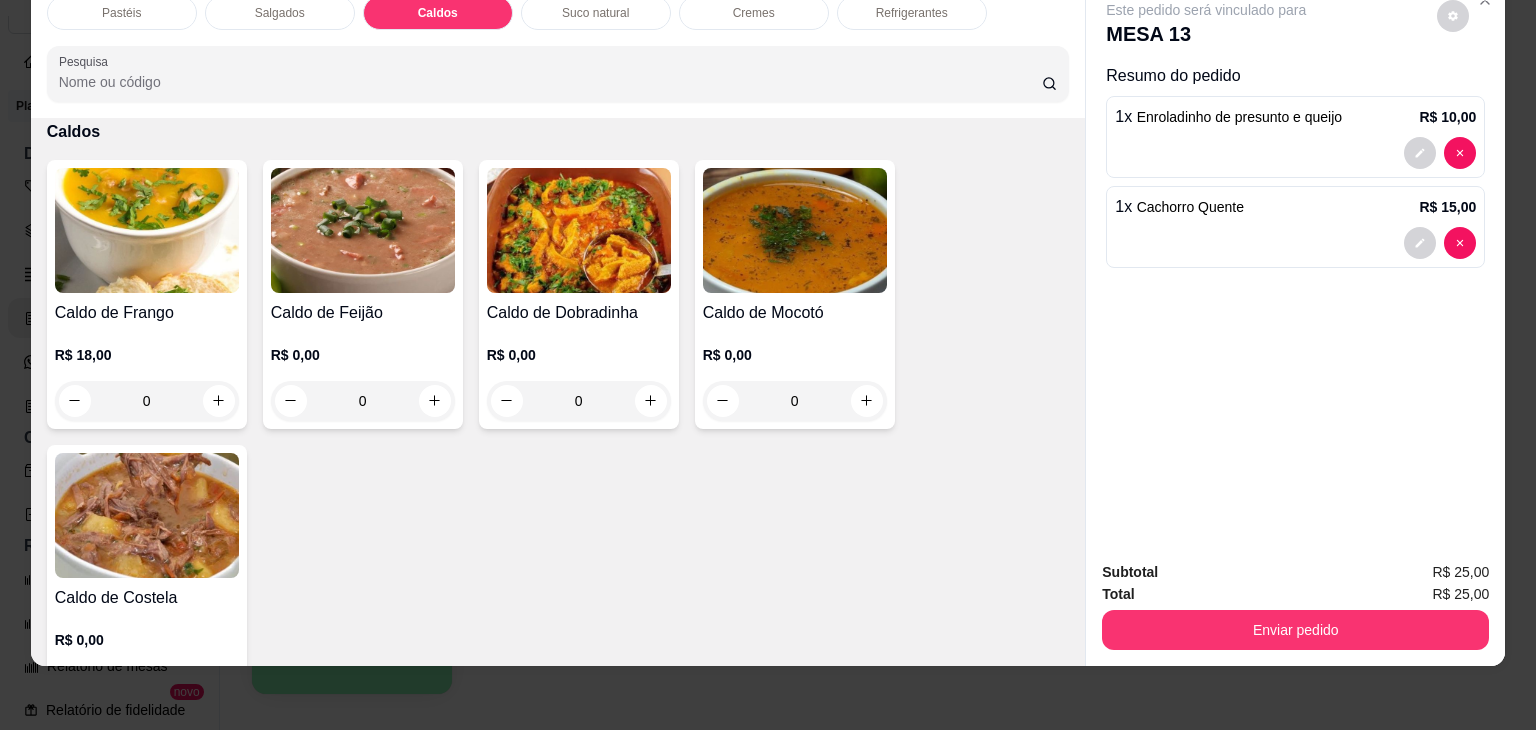 click on "Suco natural" at bounding box center (596, 13) 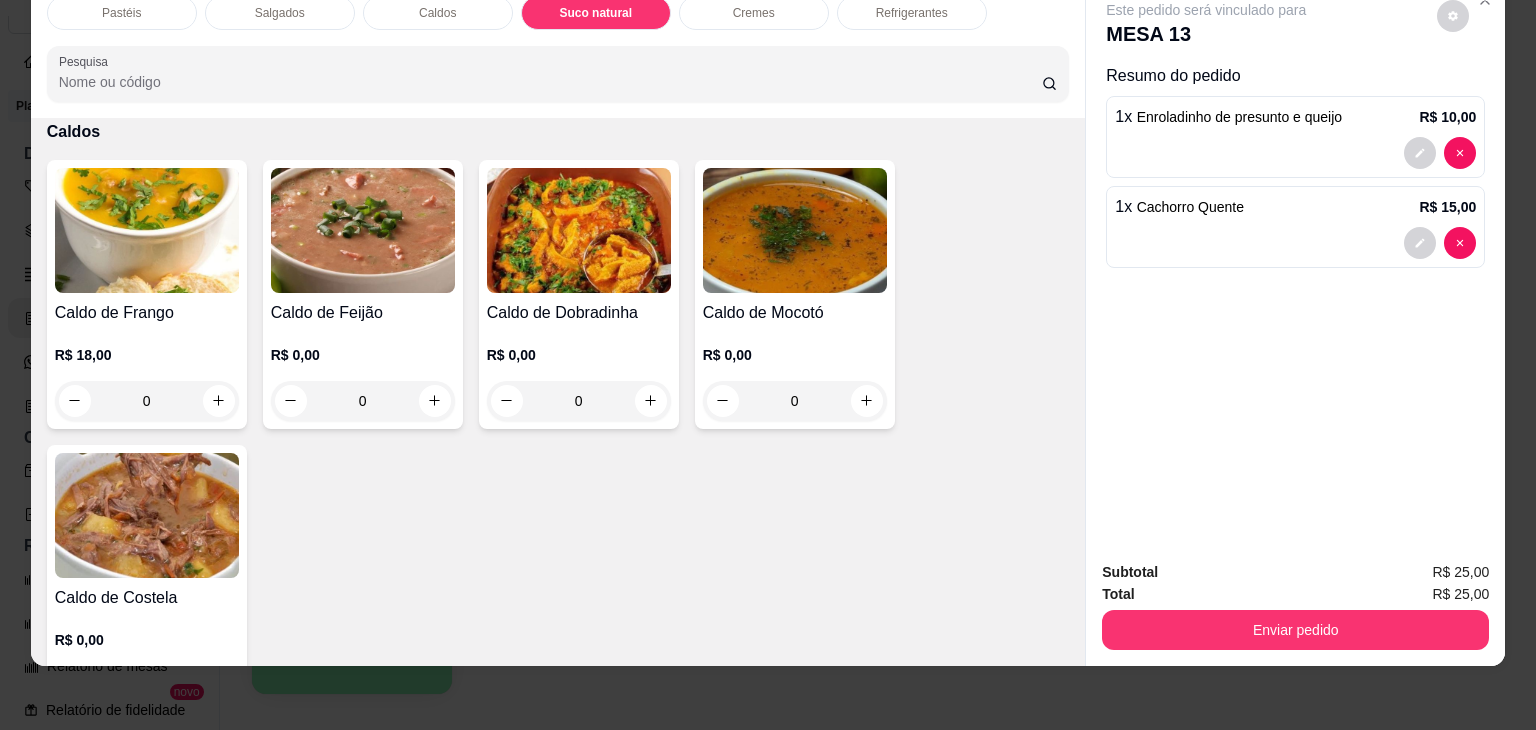 scroll, scrollTop: 3396, scrollLeft: 0, axis: vertical 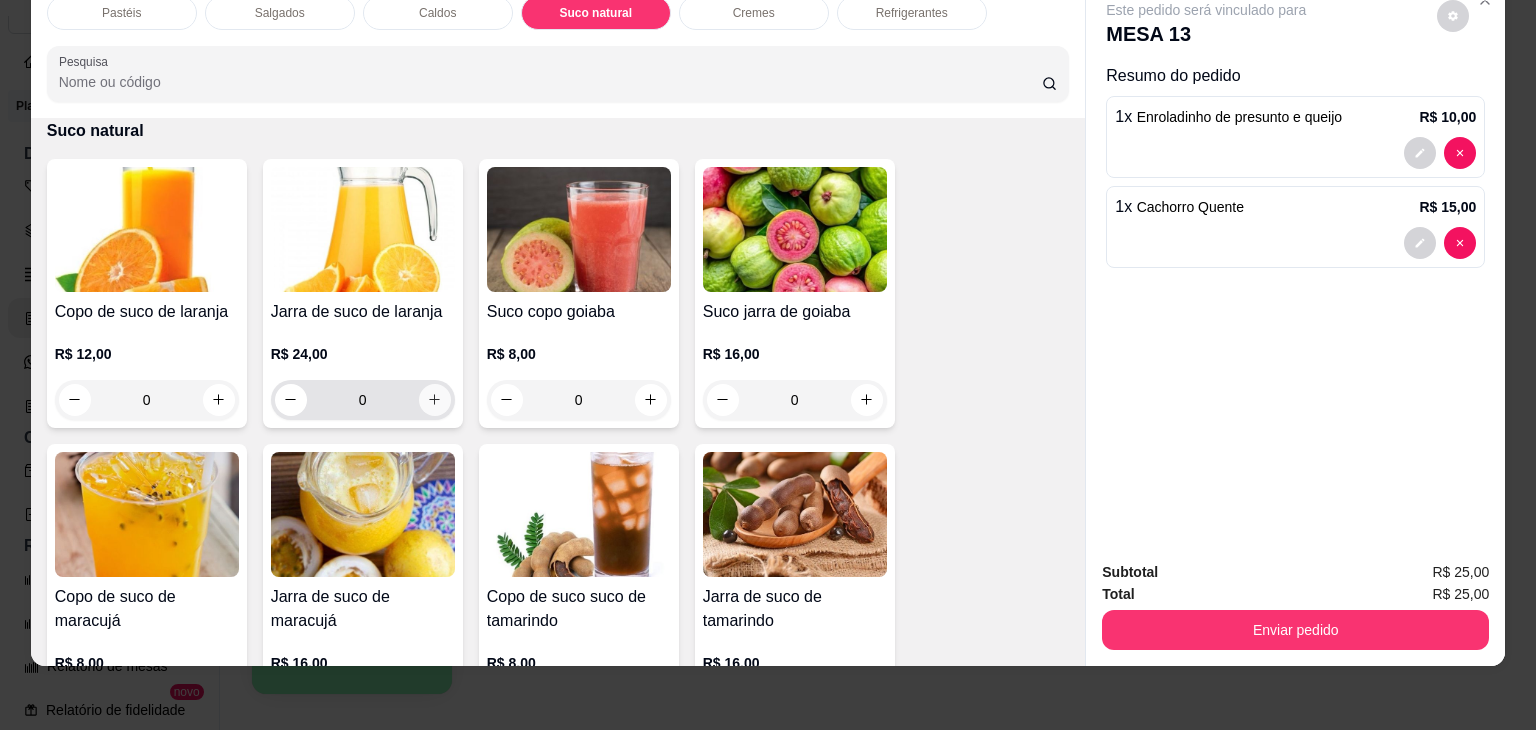 click 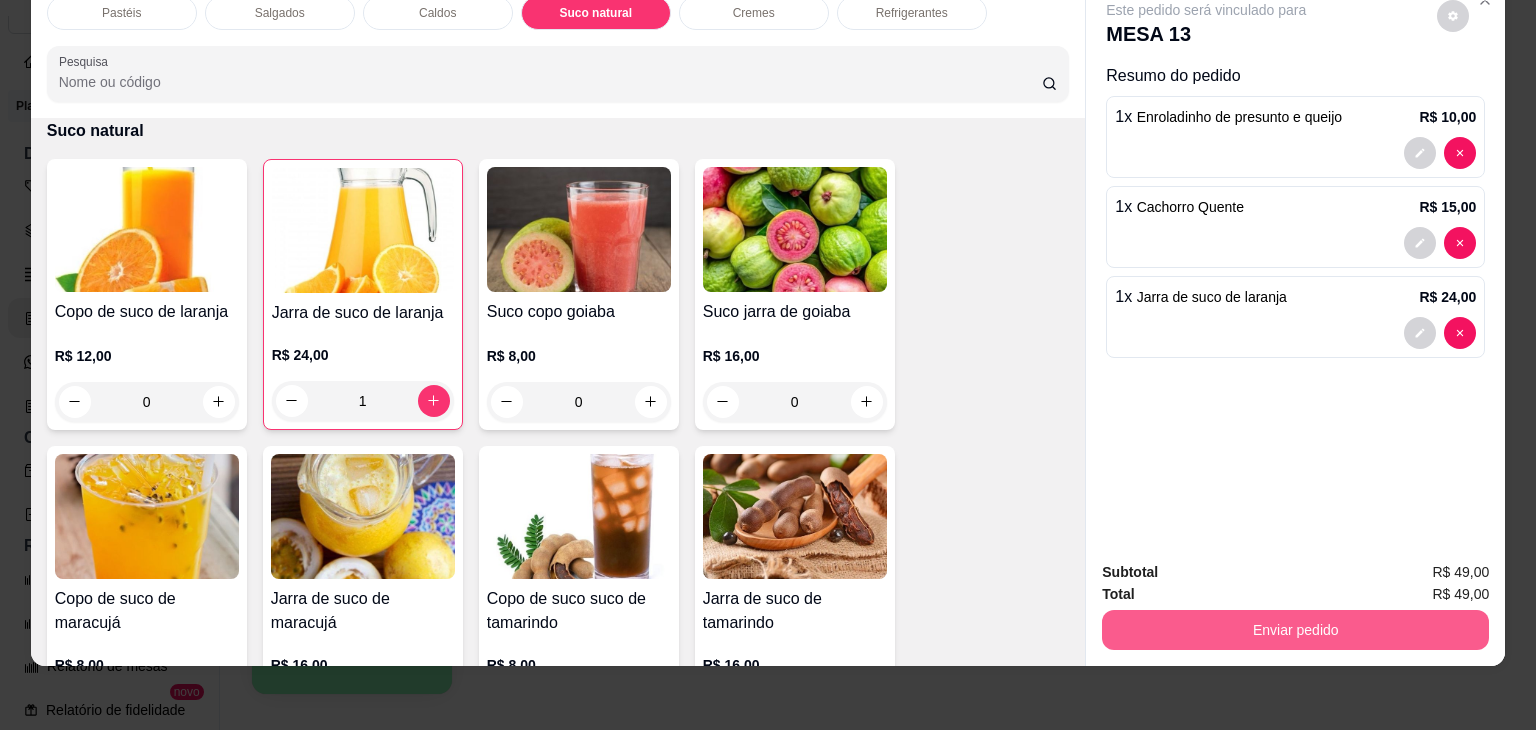 click on "Enviar pedido" at bounding box center (1295, 630) 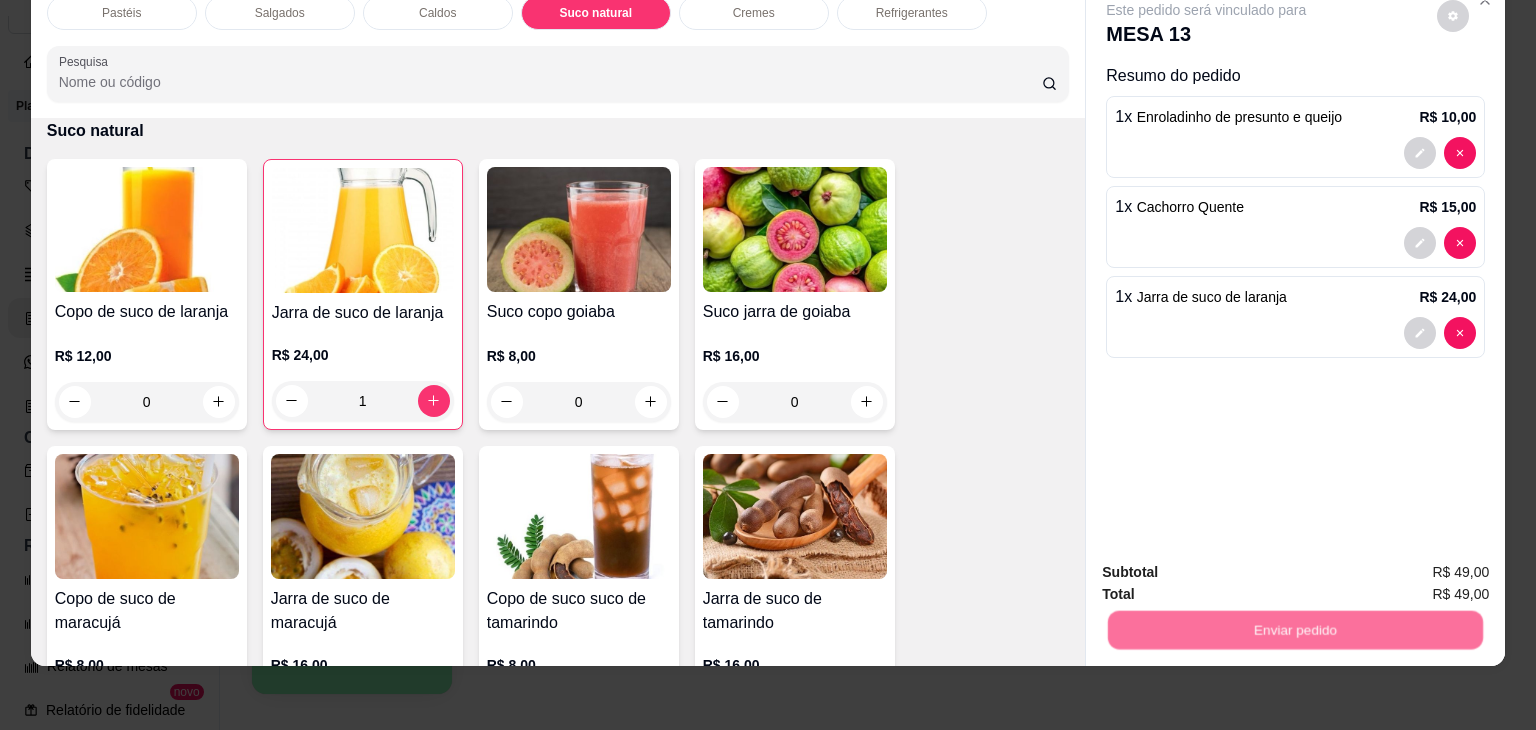 click on "Não registrar e enviar pedido" at bounding box center (1229, 565) 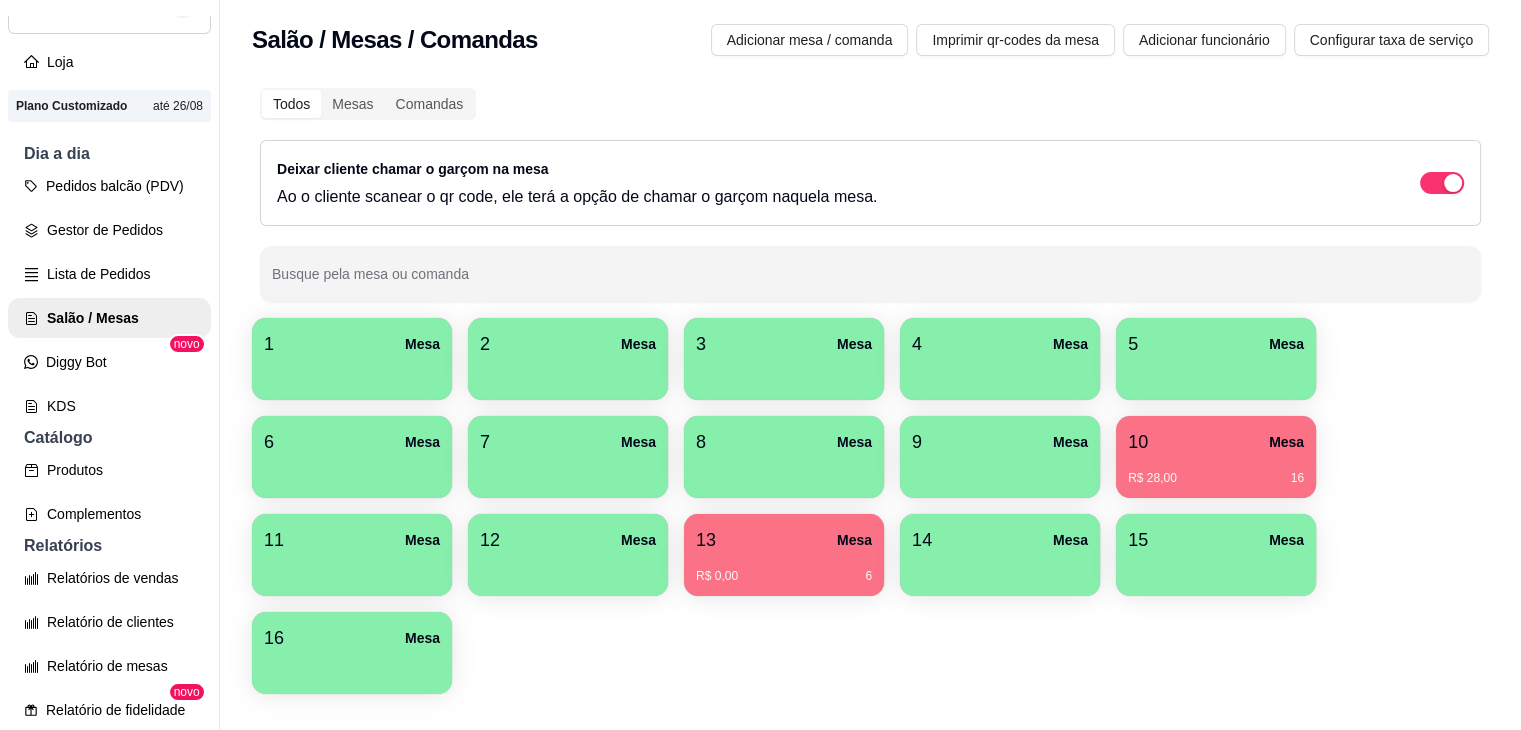 click on "Mesa" at bounding box center [422, 344] 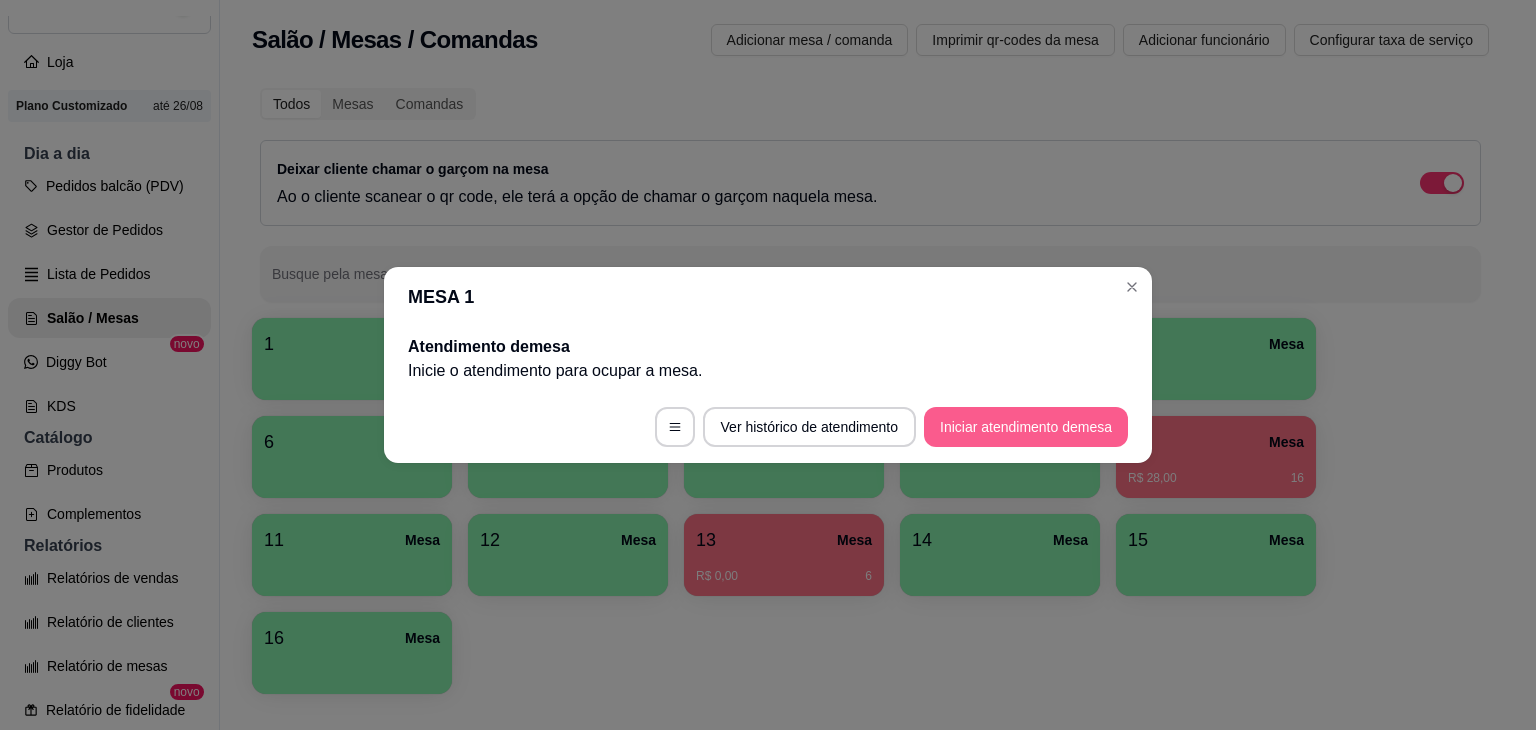 click on "Iniciar atendimento de  mesa" at bounding box center [1026, 427] 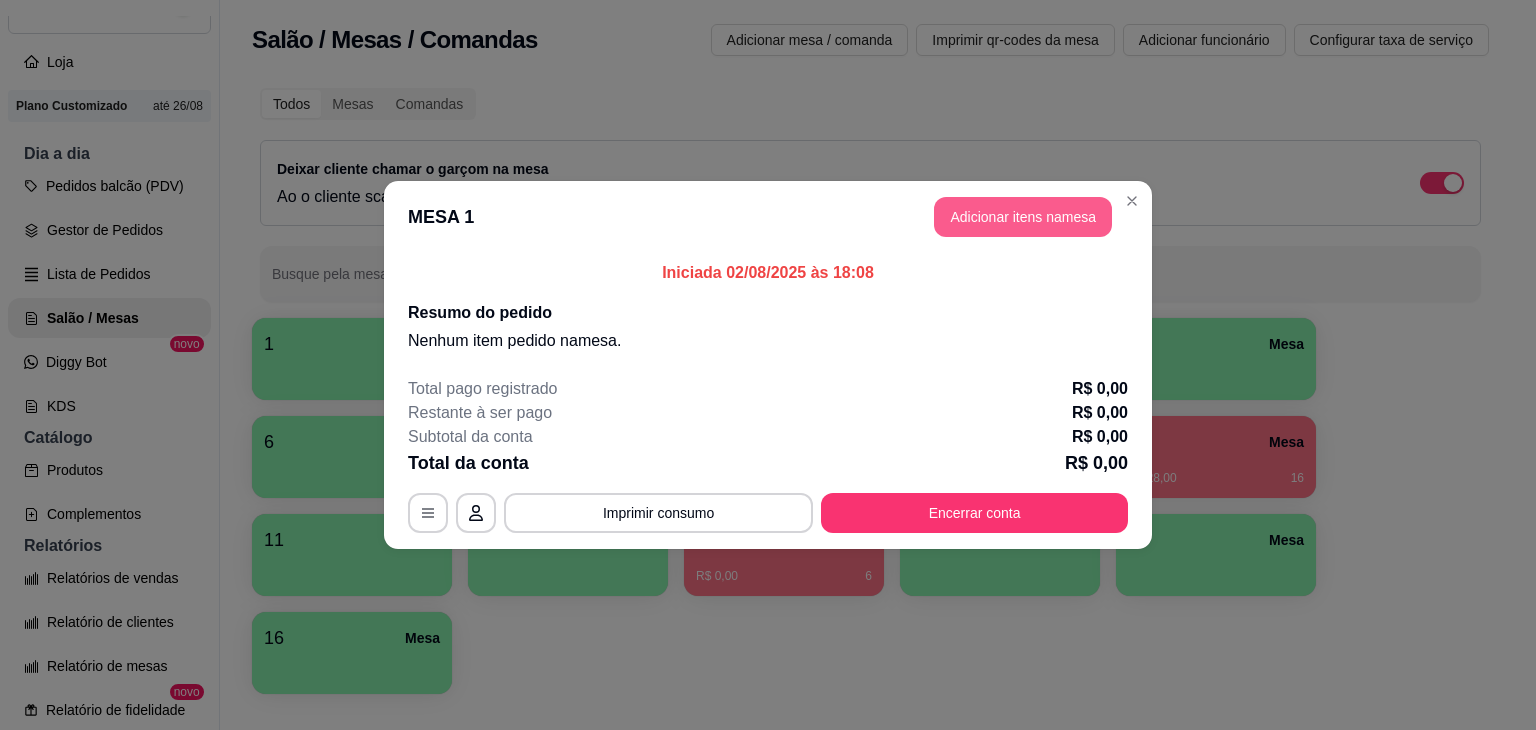 click on "Adicionar itens na  mesa" at bounding box center [1023, 217] 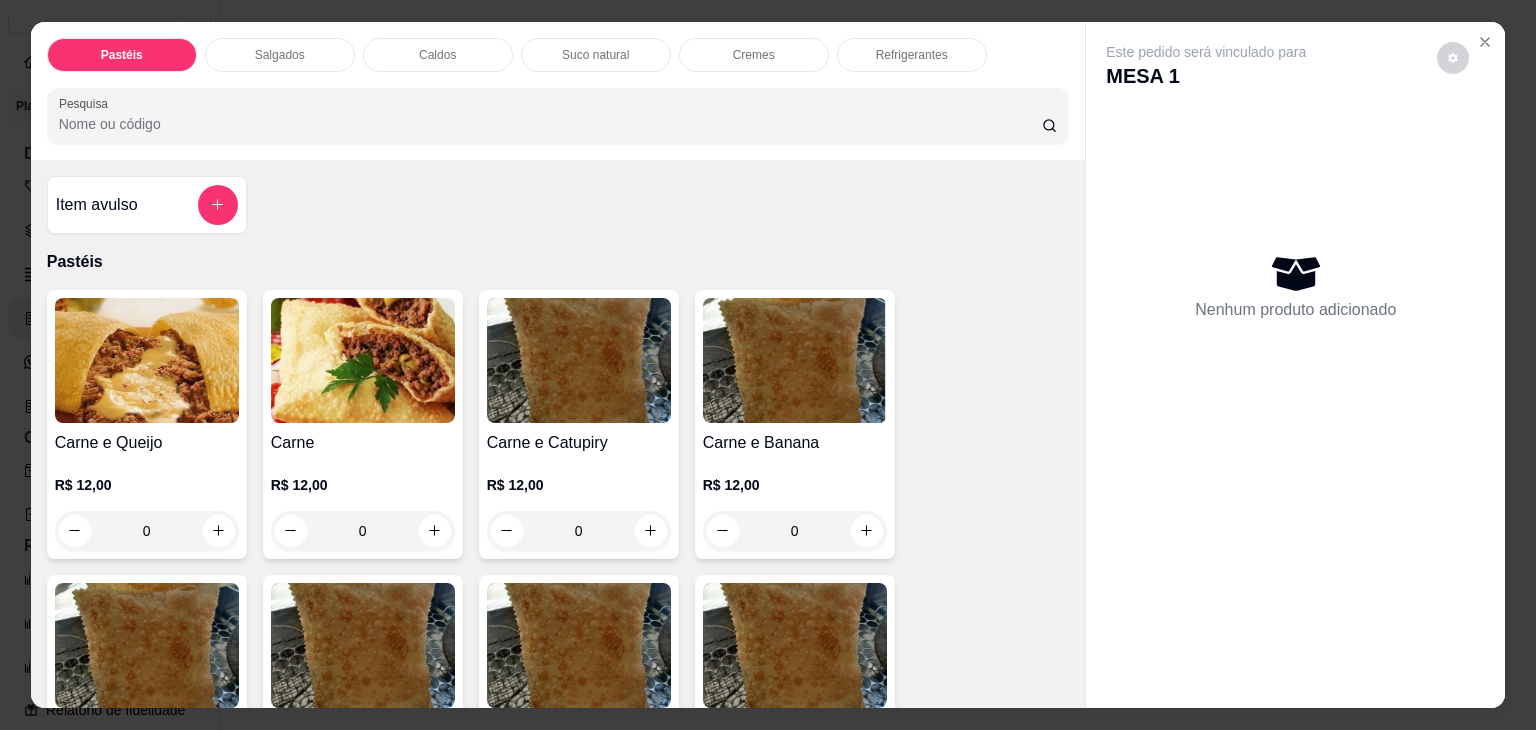 click on "Salgados" at bounding box center [280, 55] 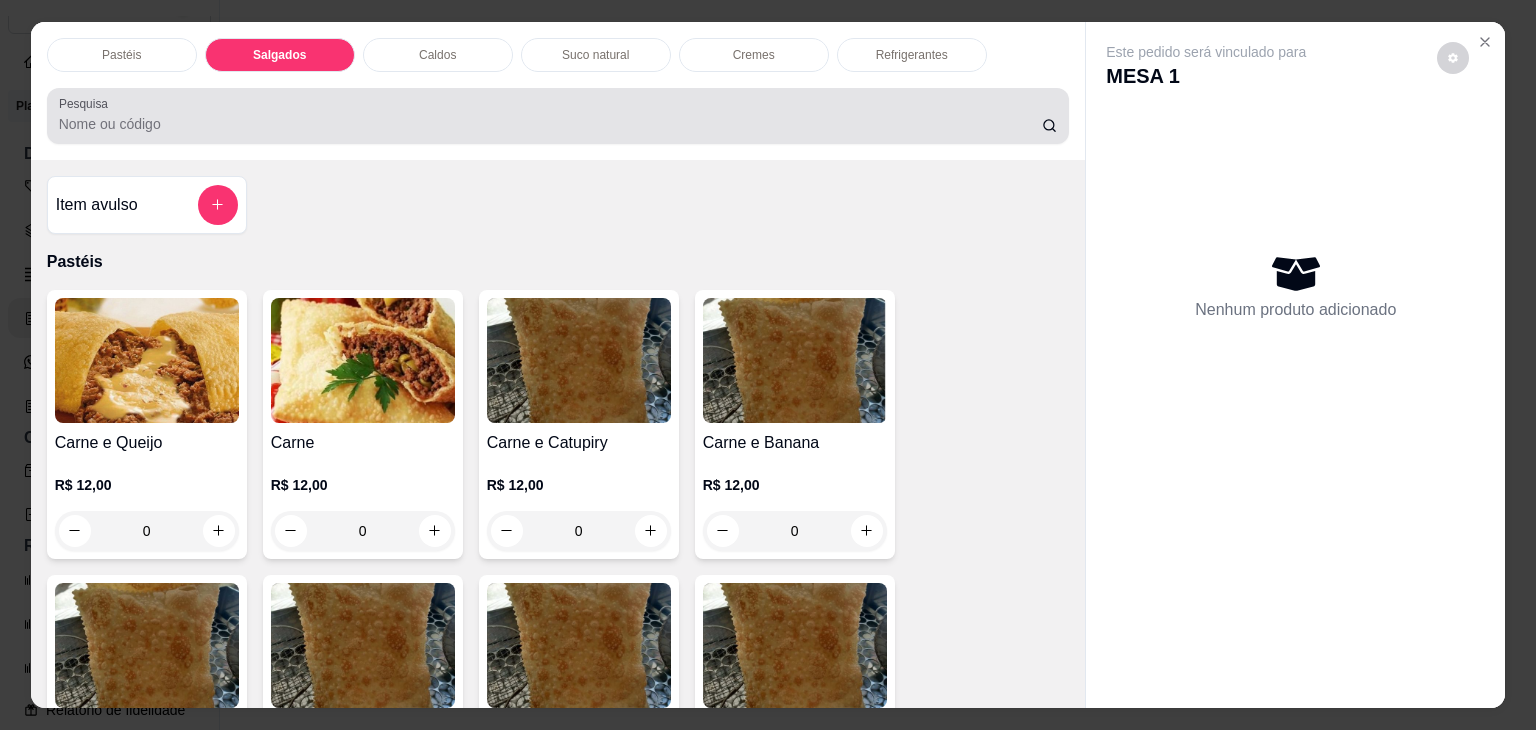 scroll, scrollTop: 2124, scrollLeft: 0, axis: vertical 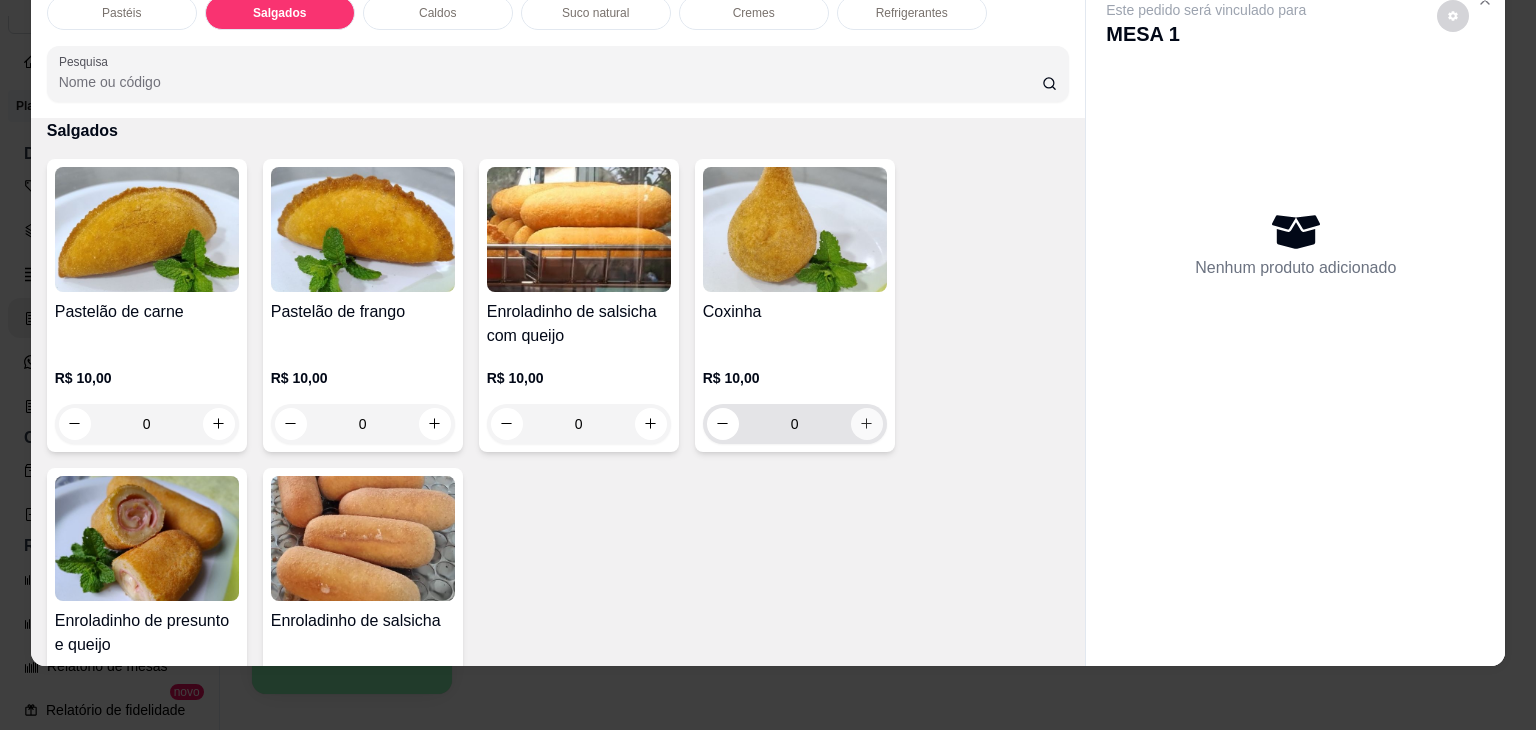 click 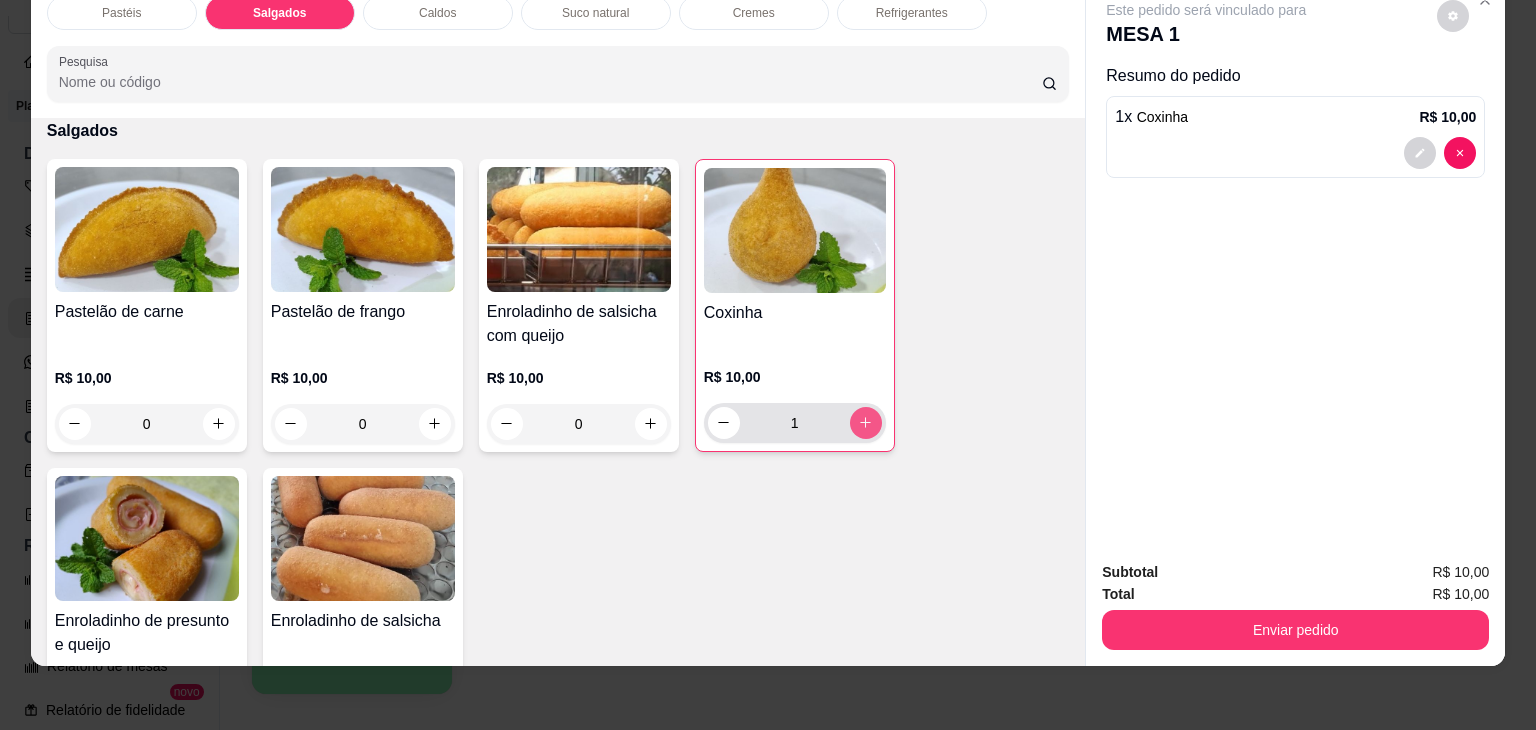 type on "1" 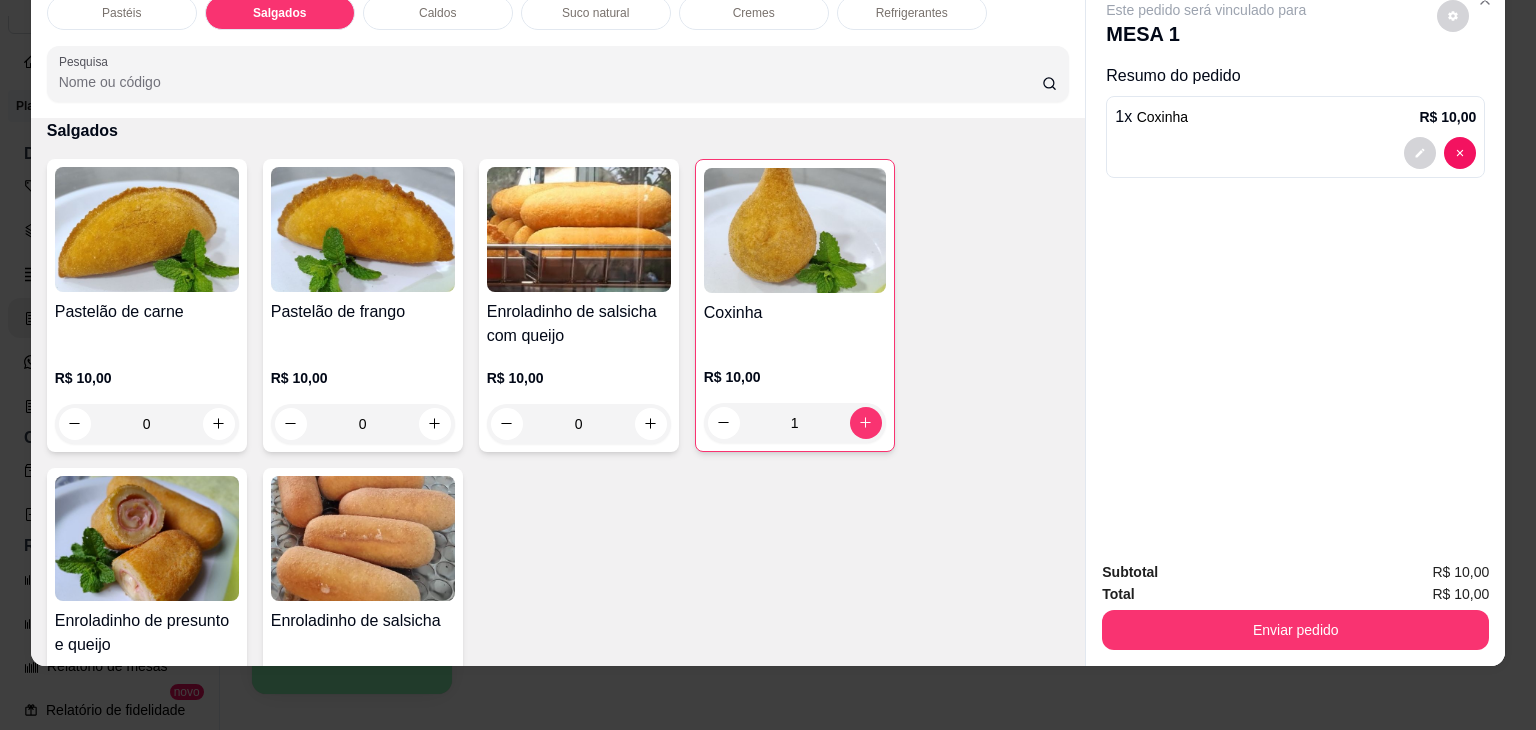scroll, scrollTop: 2224, scrollLeft: 0, axis: vertical 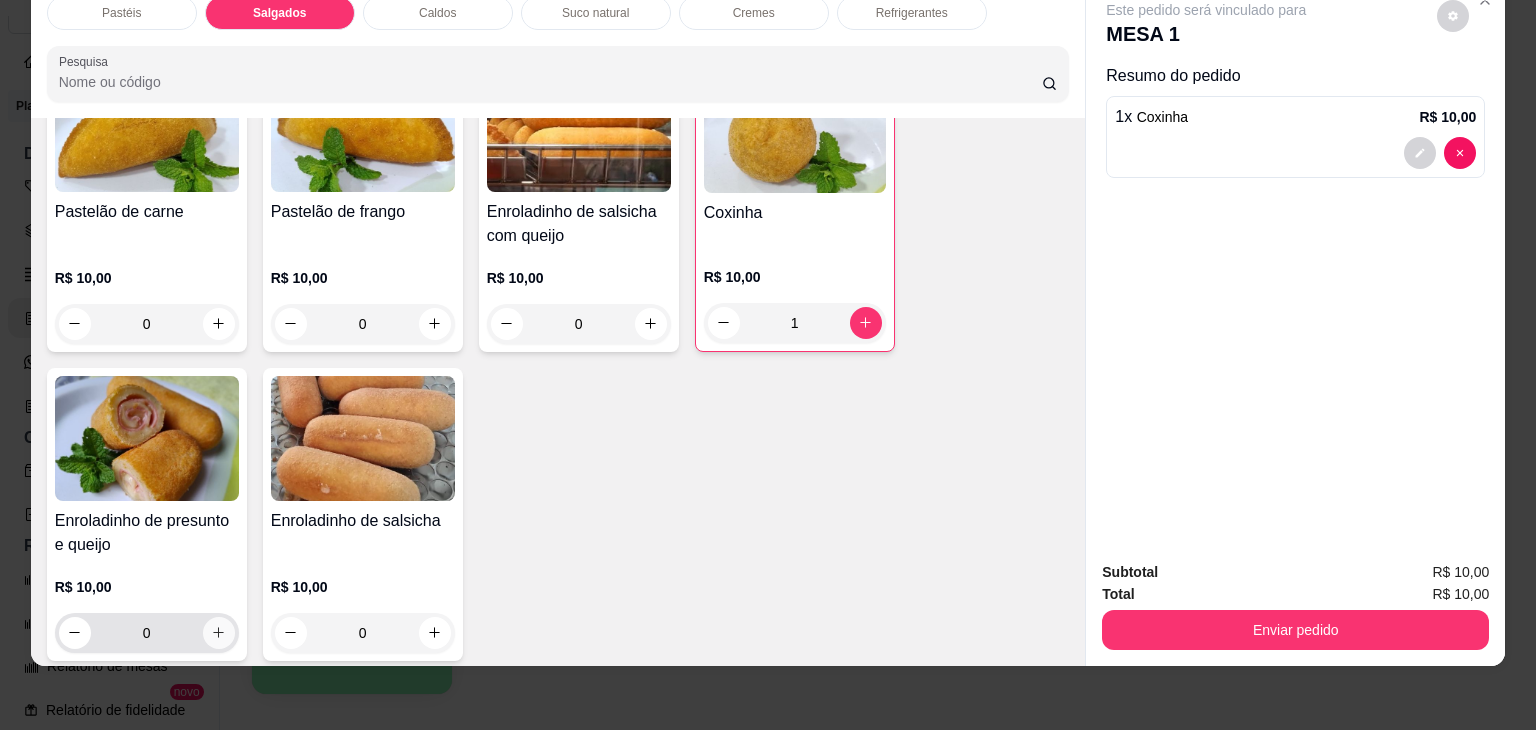 click at bounding box center [219, 633] 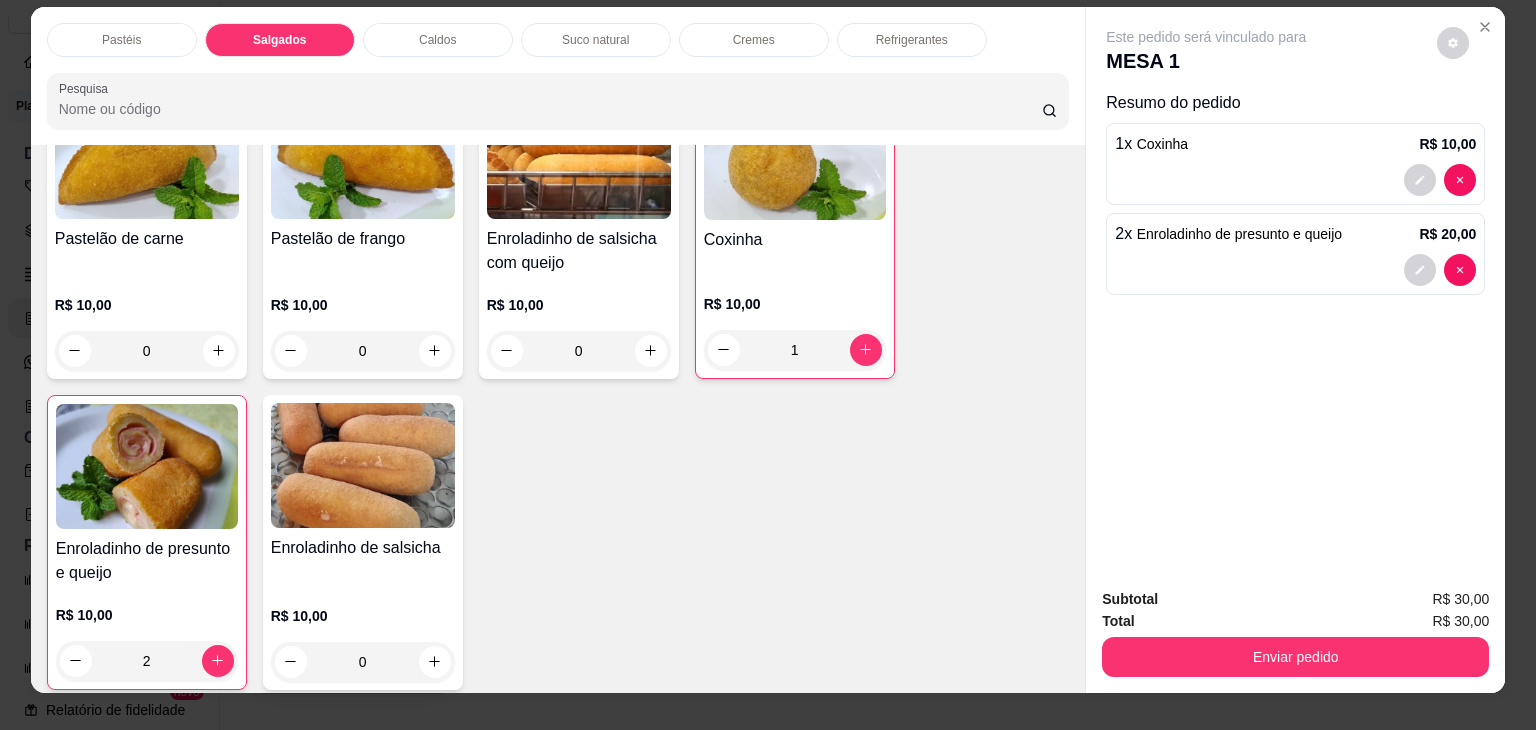 scroll, scrollTop: 0, scrollLeft: 0, axis: both 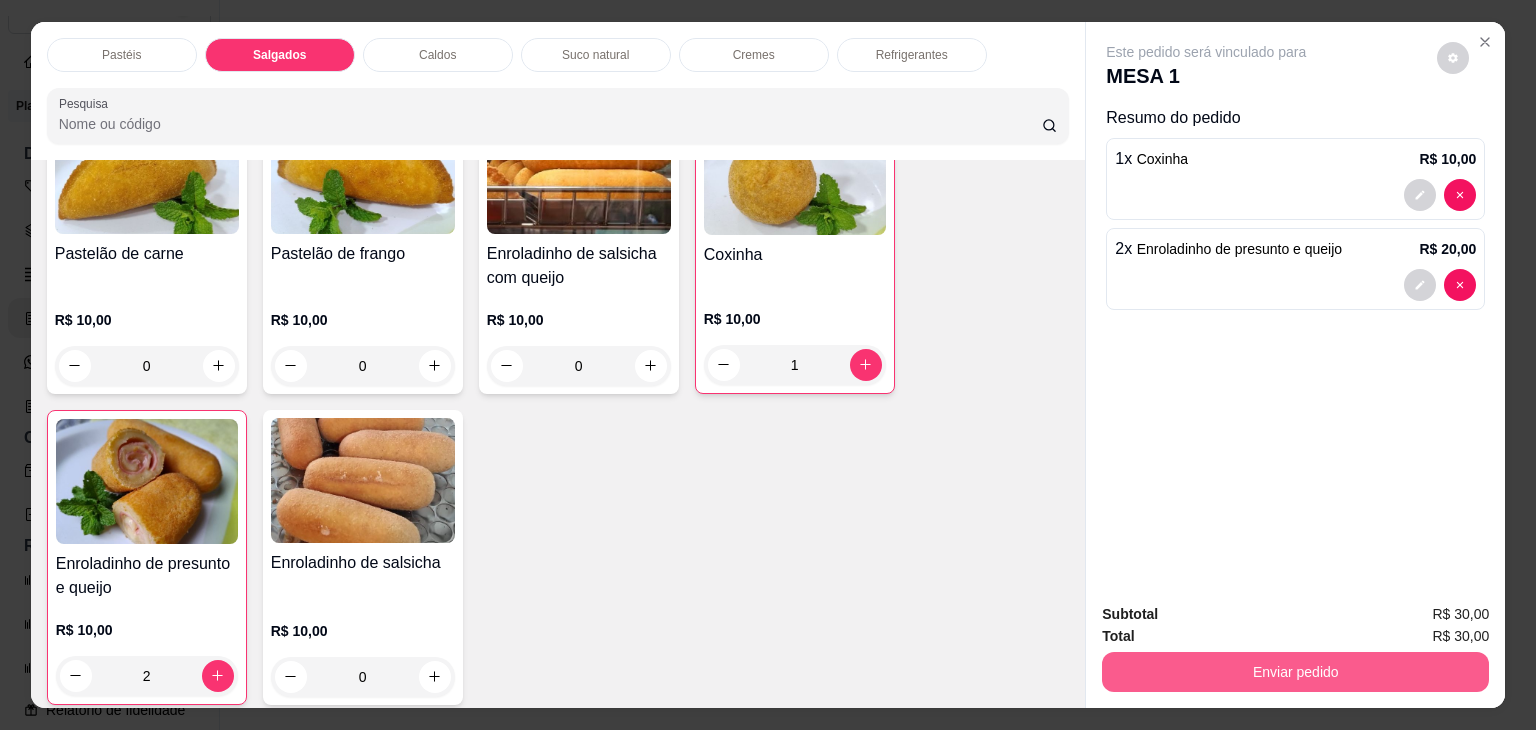 click on "Enviar pedido" at bounding box center (1295, 672) 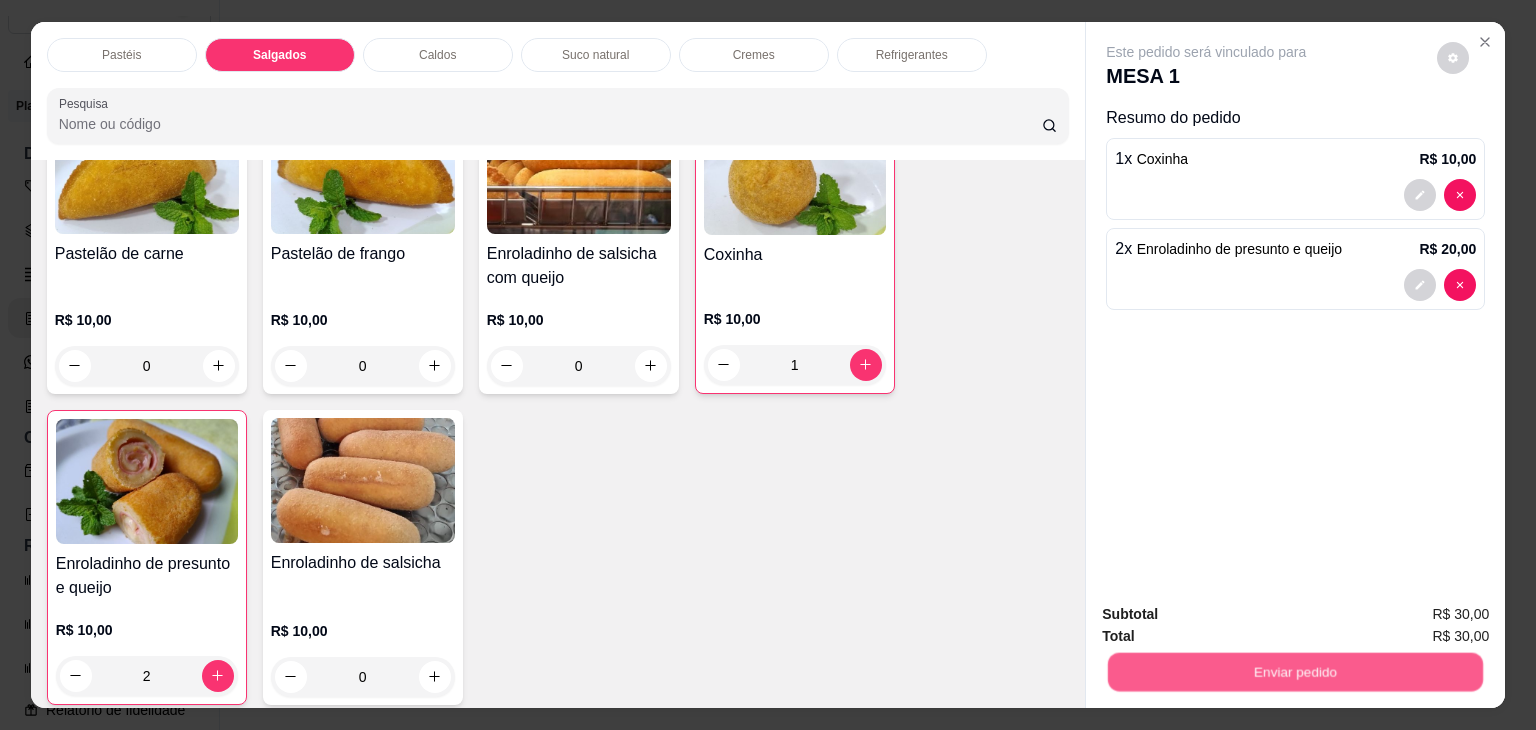 click on "Não registrar e enviar pedido" at bounding box center (1229, 615) 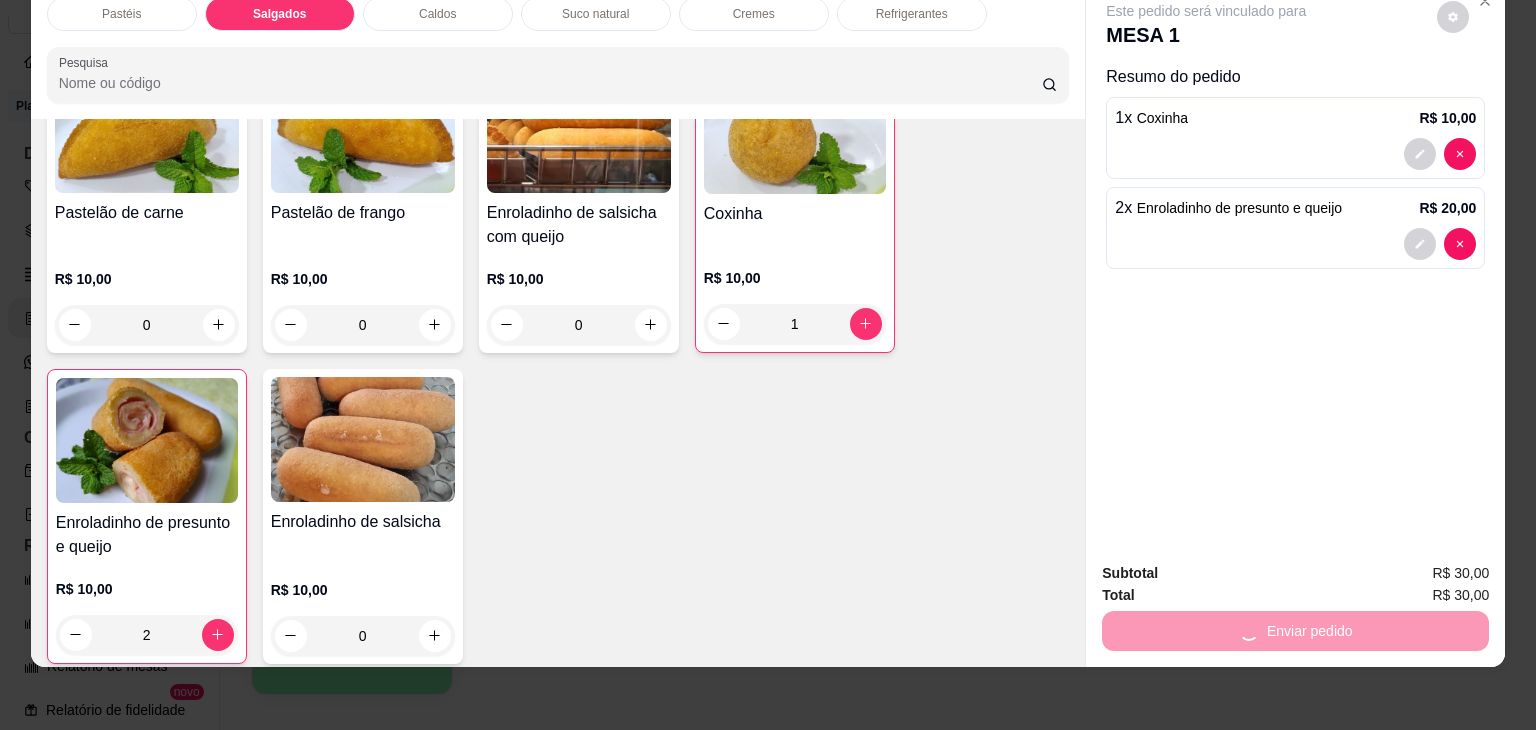 scroll, scrollTop: 0, scrollLeft: 0, axis: both 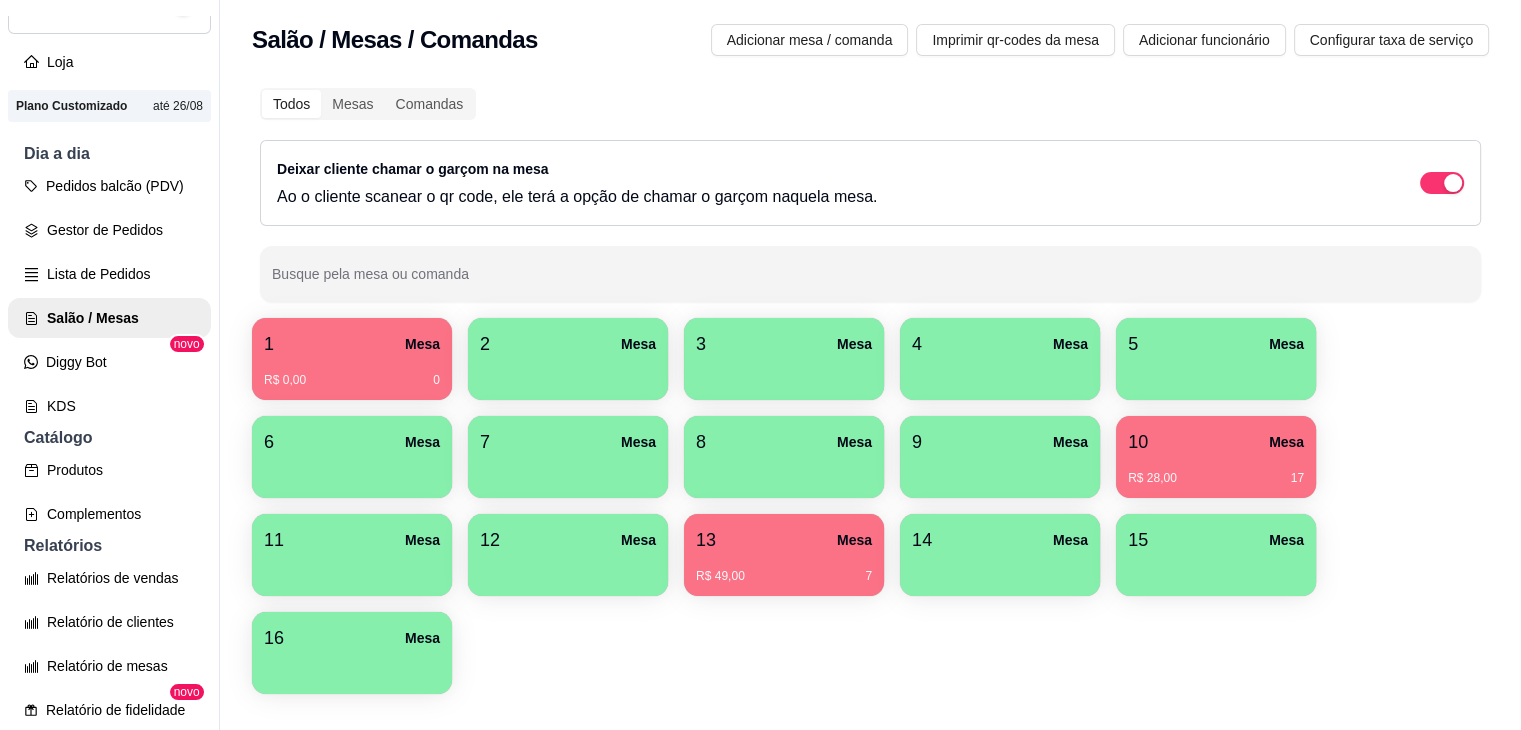 click on "R$ 49,00 7" at bounding box center [784, 569] 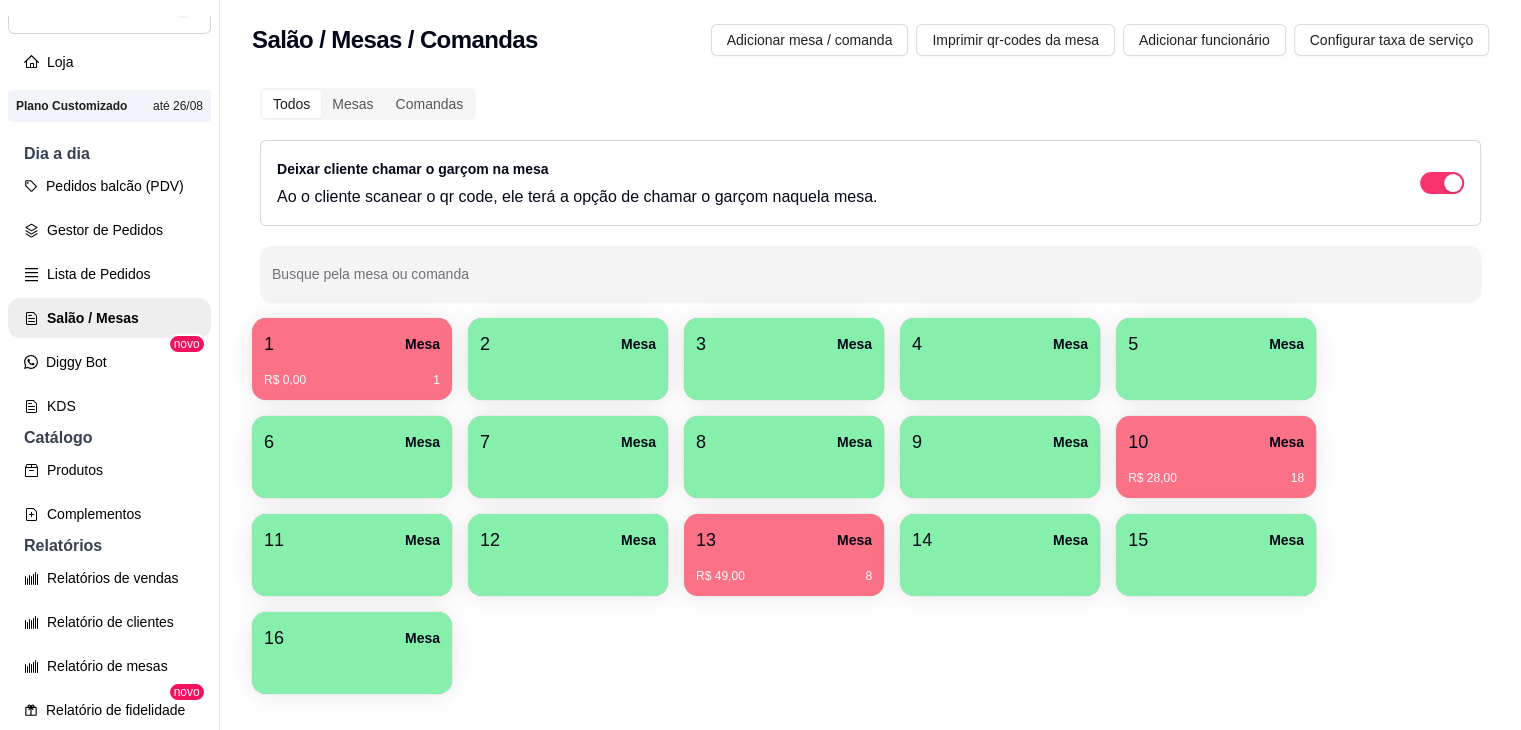 click on "R$ 28,00 18" at bounding box center [1216, 471] 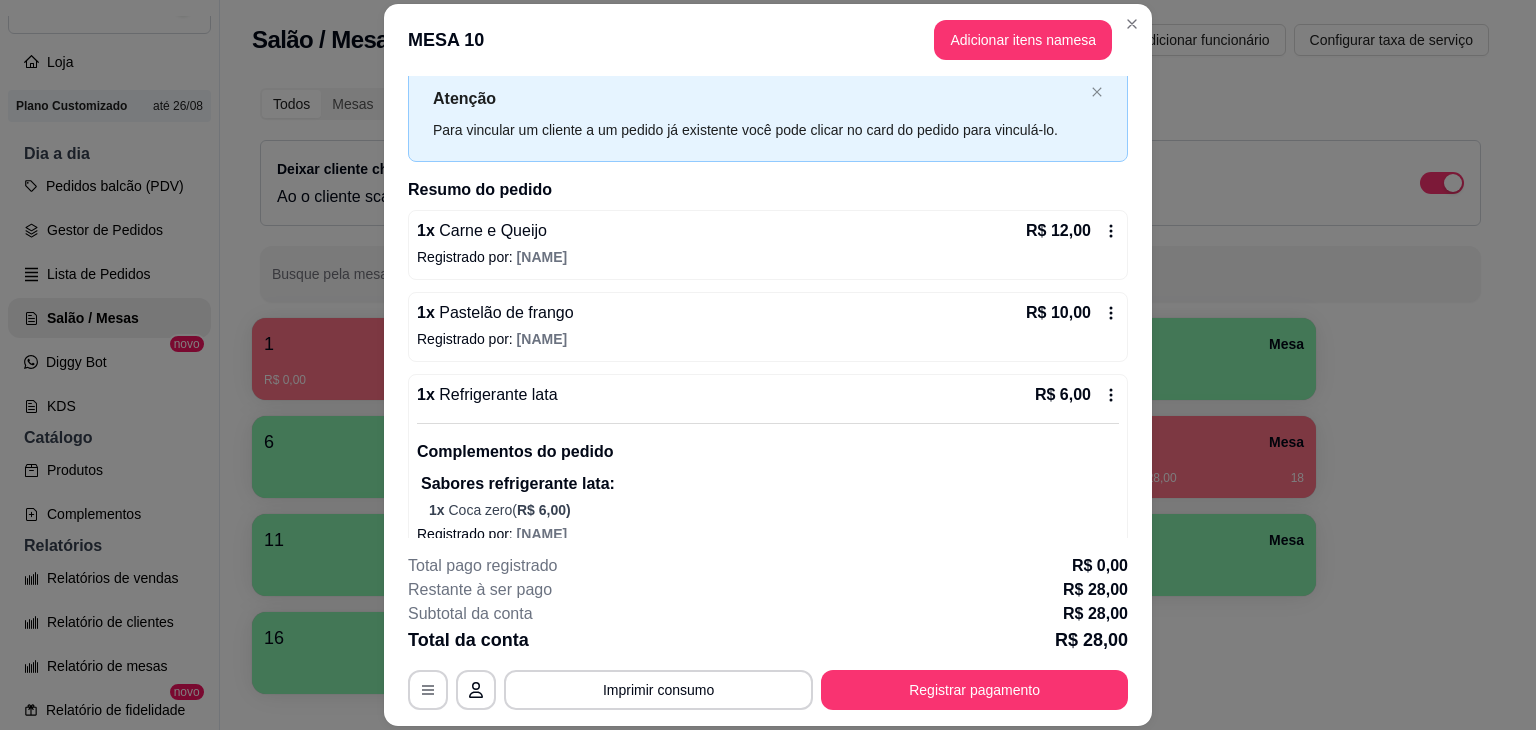 scroll, scrollTop: 80, scrollLeft: 0, axis: vertical 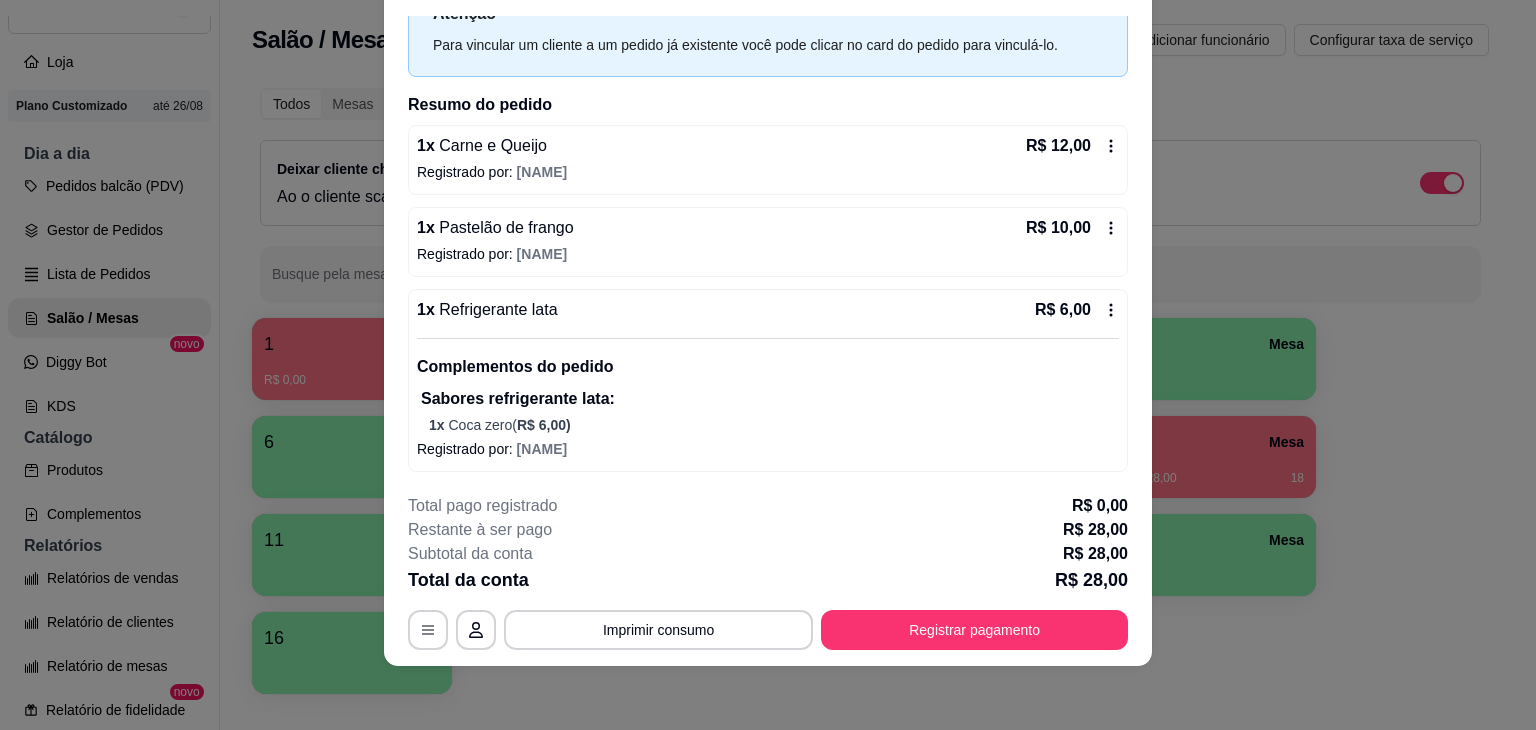 click on "Registrar pagamento" at bounding box center (974, 630) 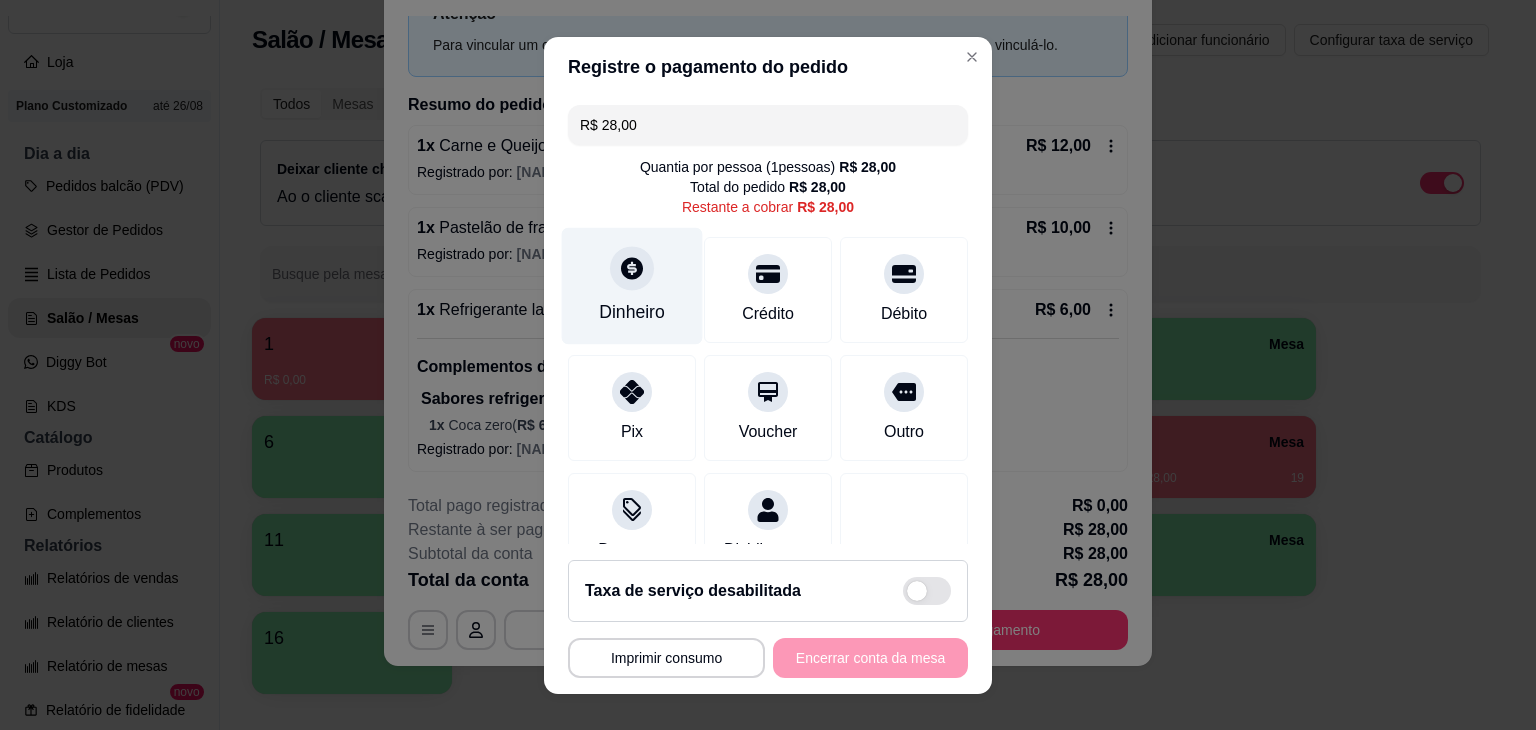 click on "Dinheiro" at bounding box center (632, 285) 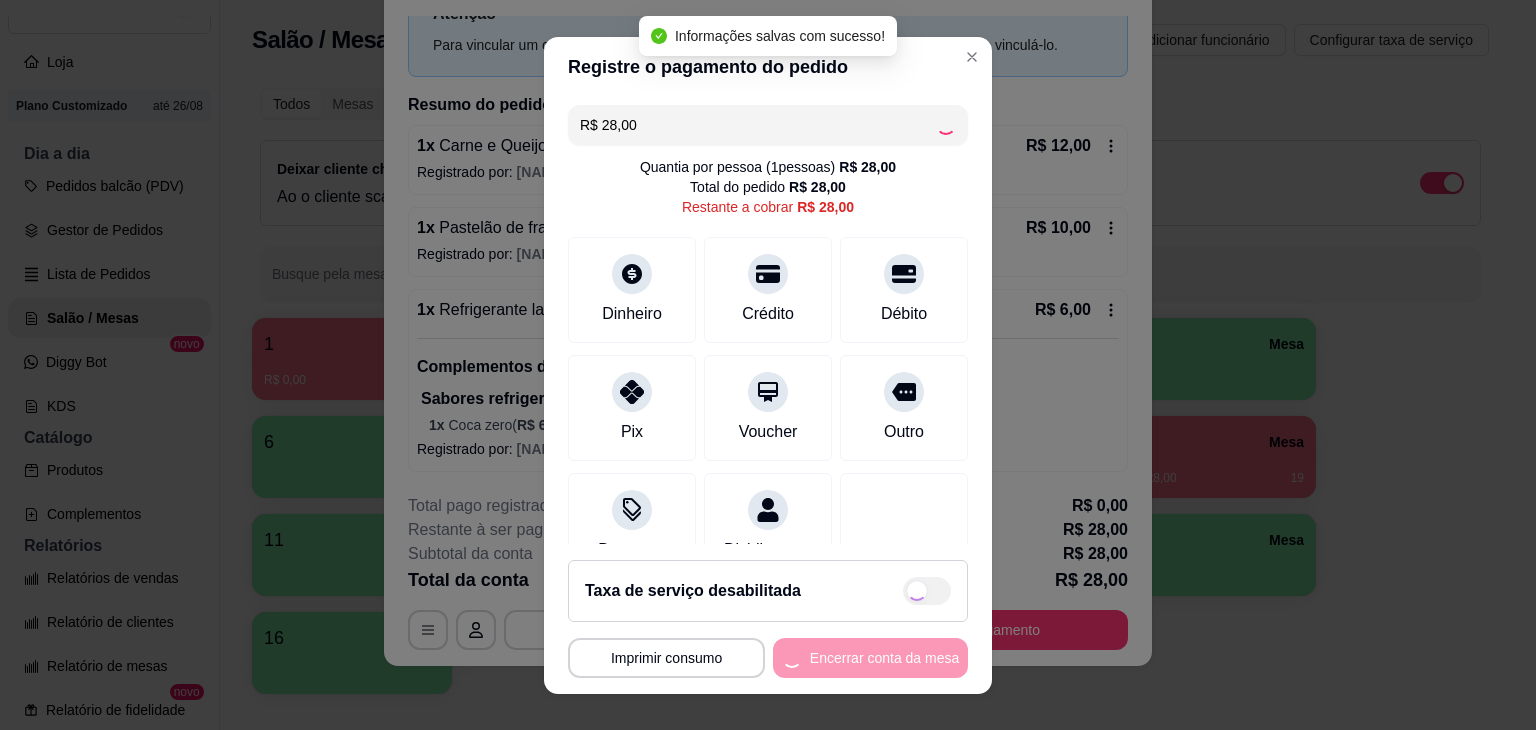 type on "R$ 0,00" 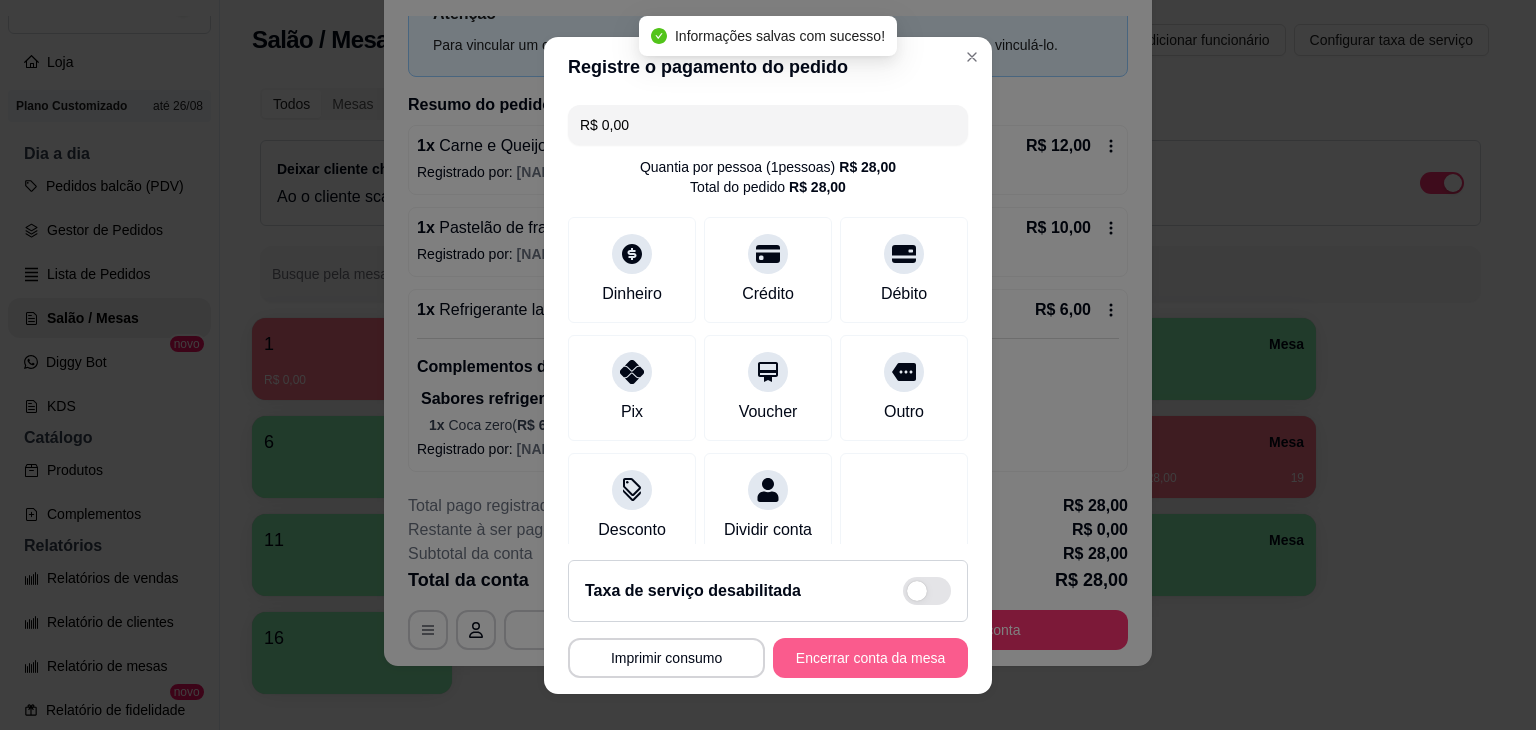 click on "Encerrar conta da mesa" at bounding box center [870, 658] 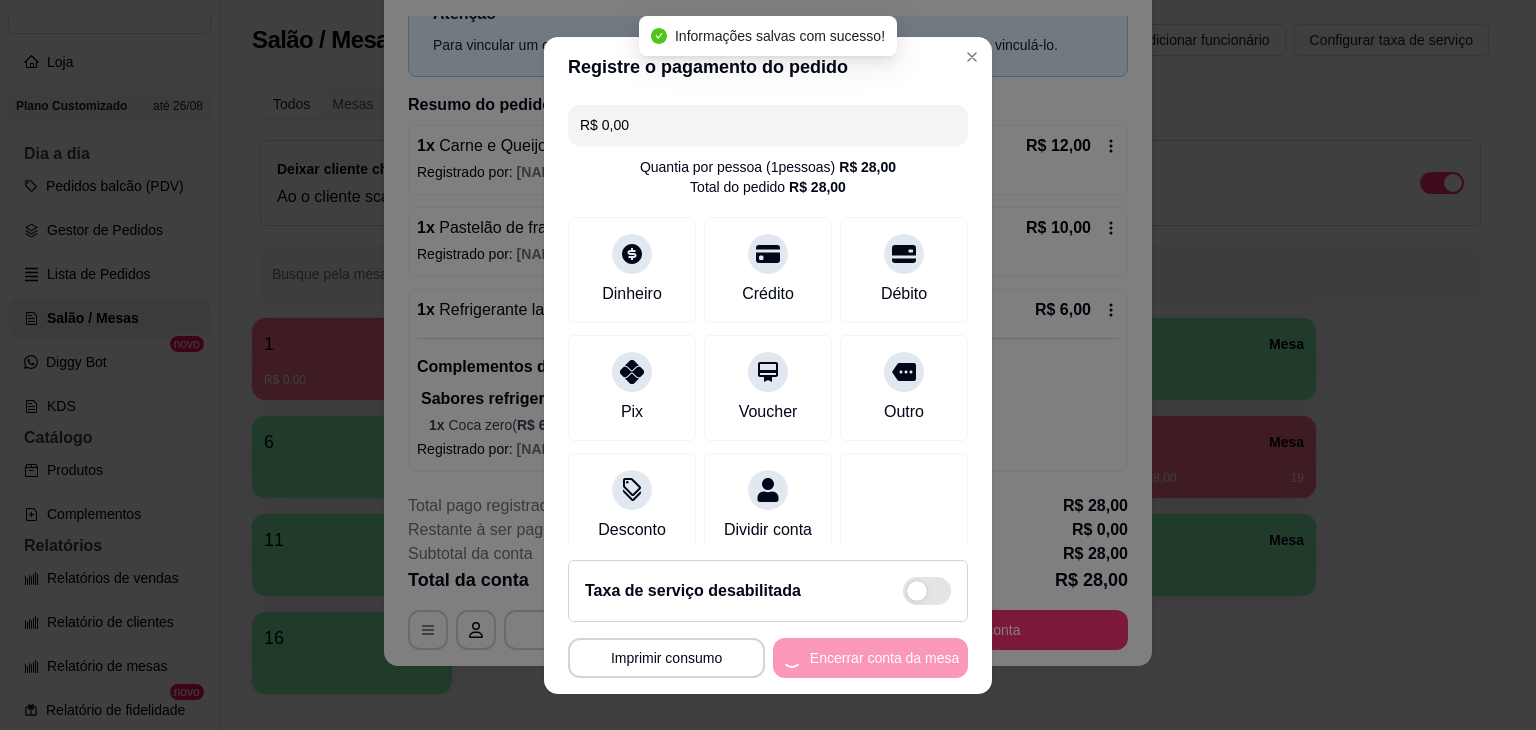 scroll, scrollTop: 0, scrollLeft: 0, axis: both 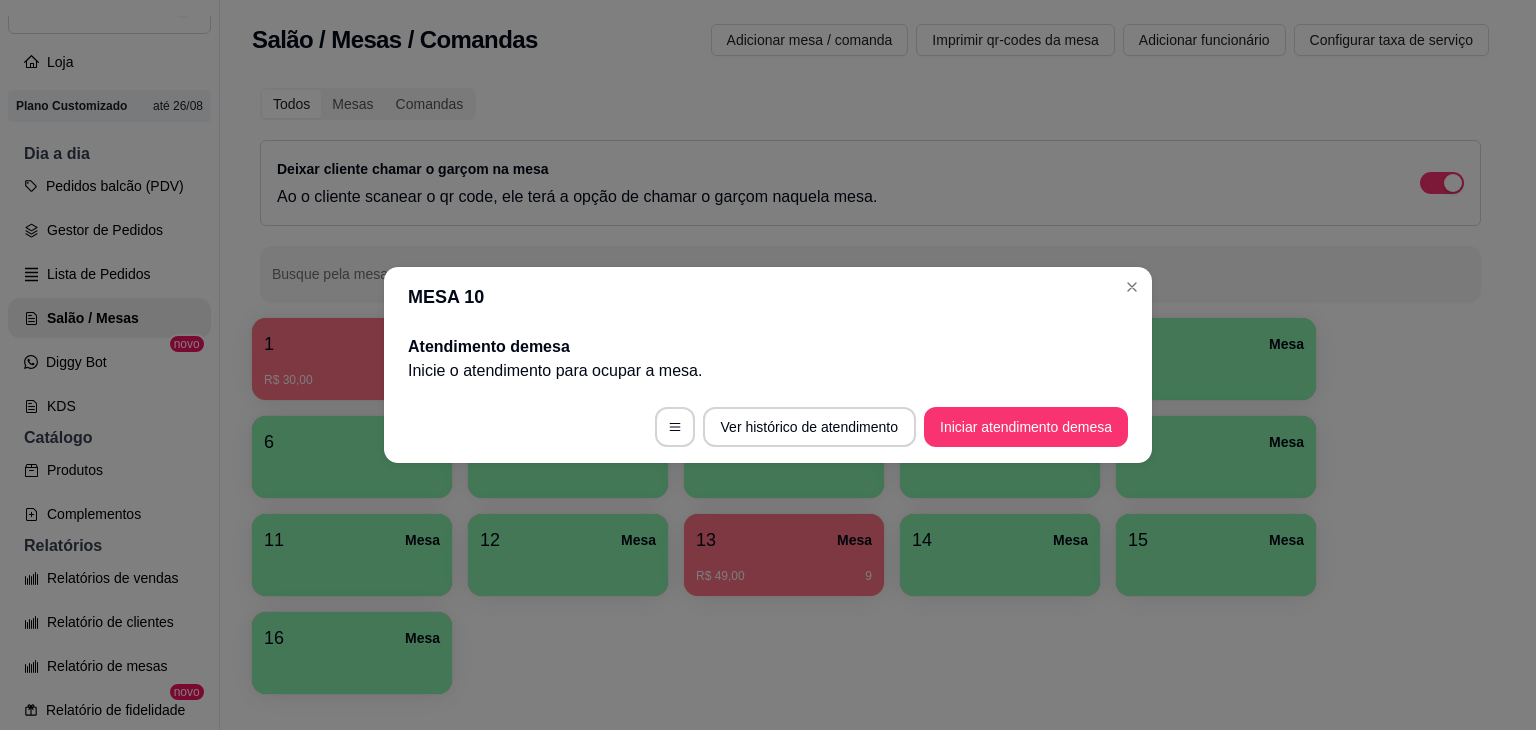 click on "MESA 10" at bounding box center (768, 297) 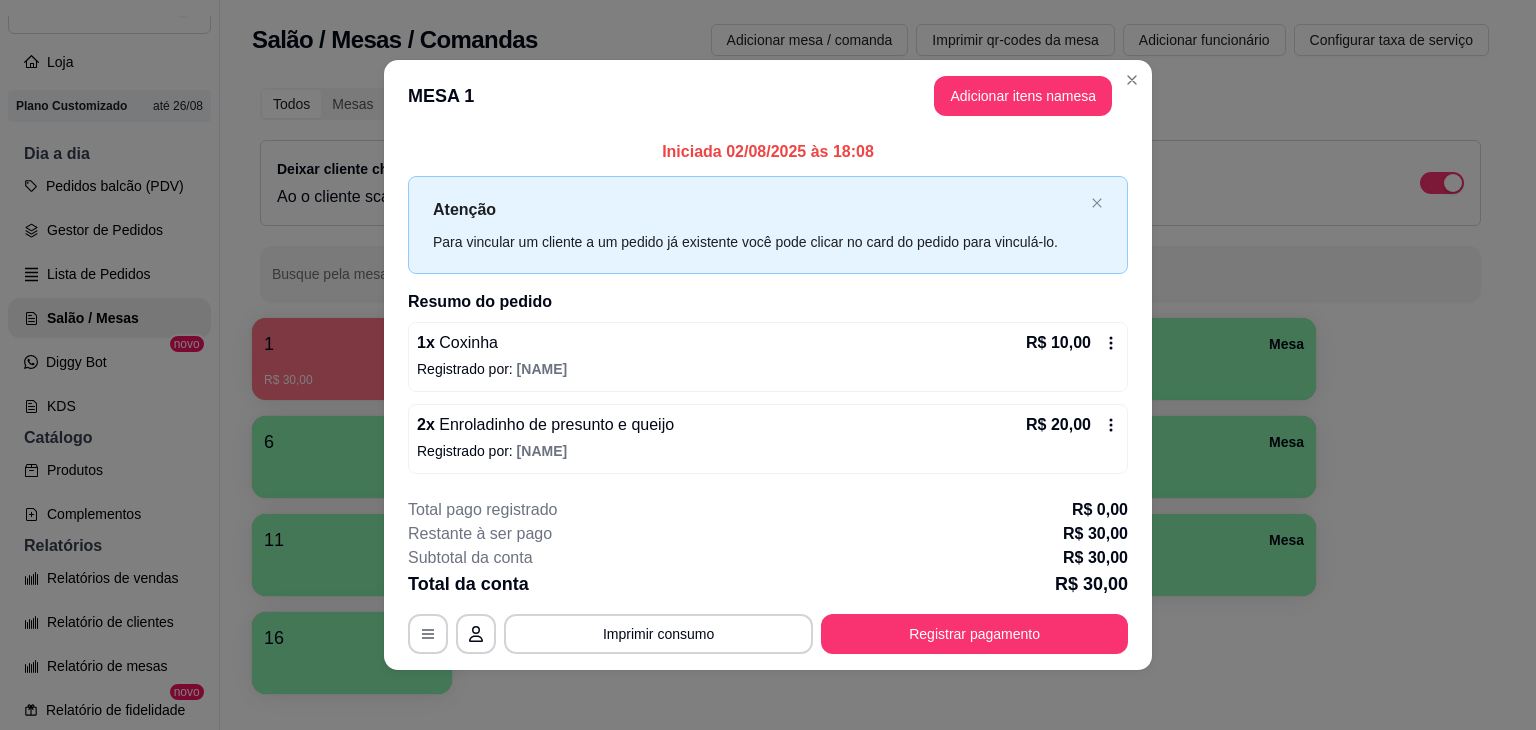 click 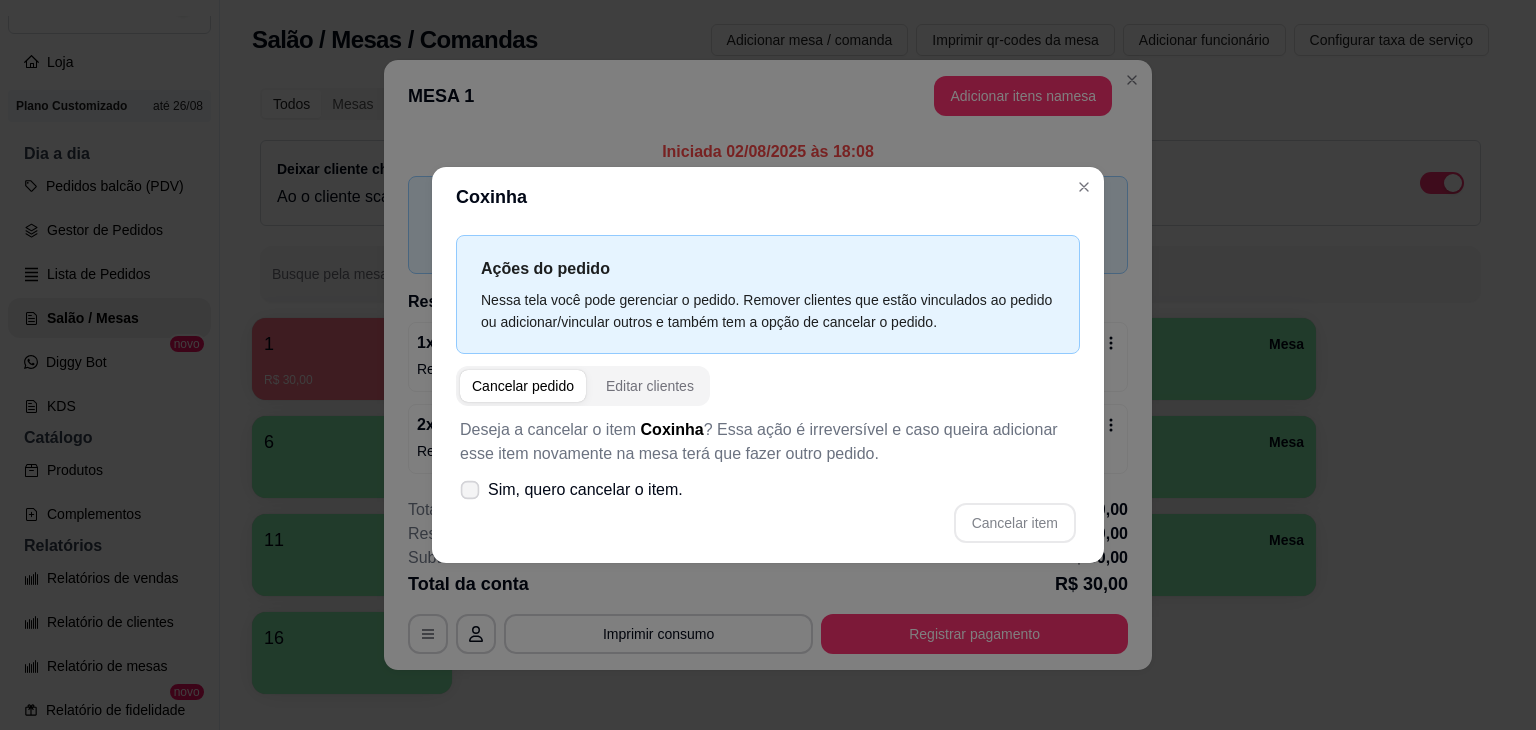 click on "Sim, quero cancelar o item." at bounding box center (571, 490) 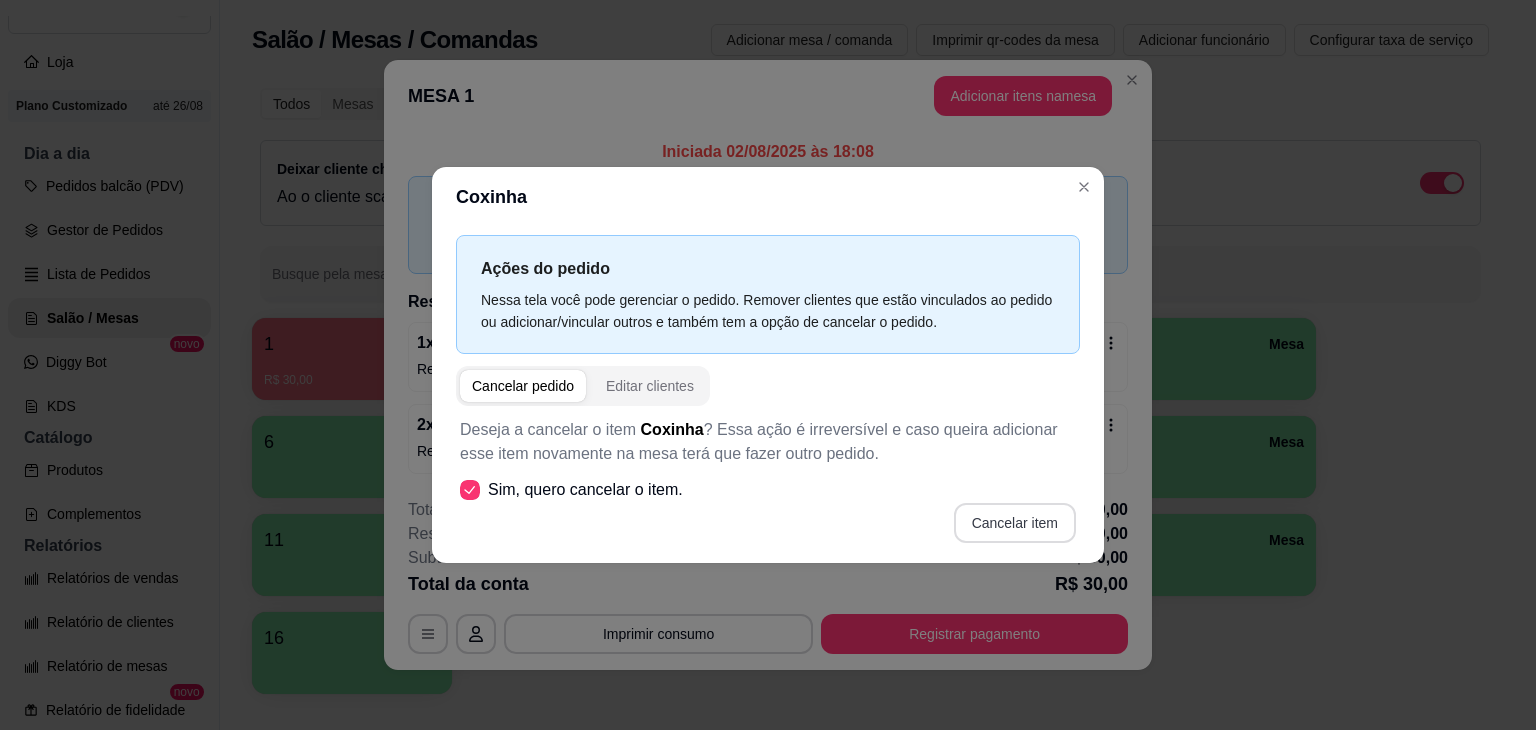 click on "Cancelar item" at bounding box center [1015, 523] 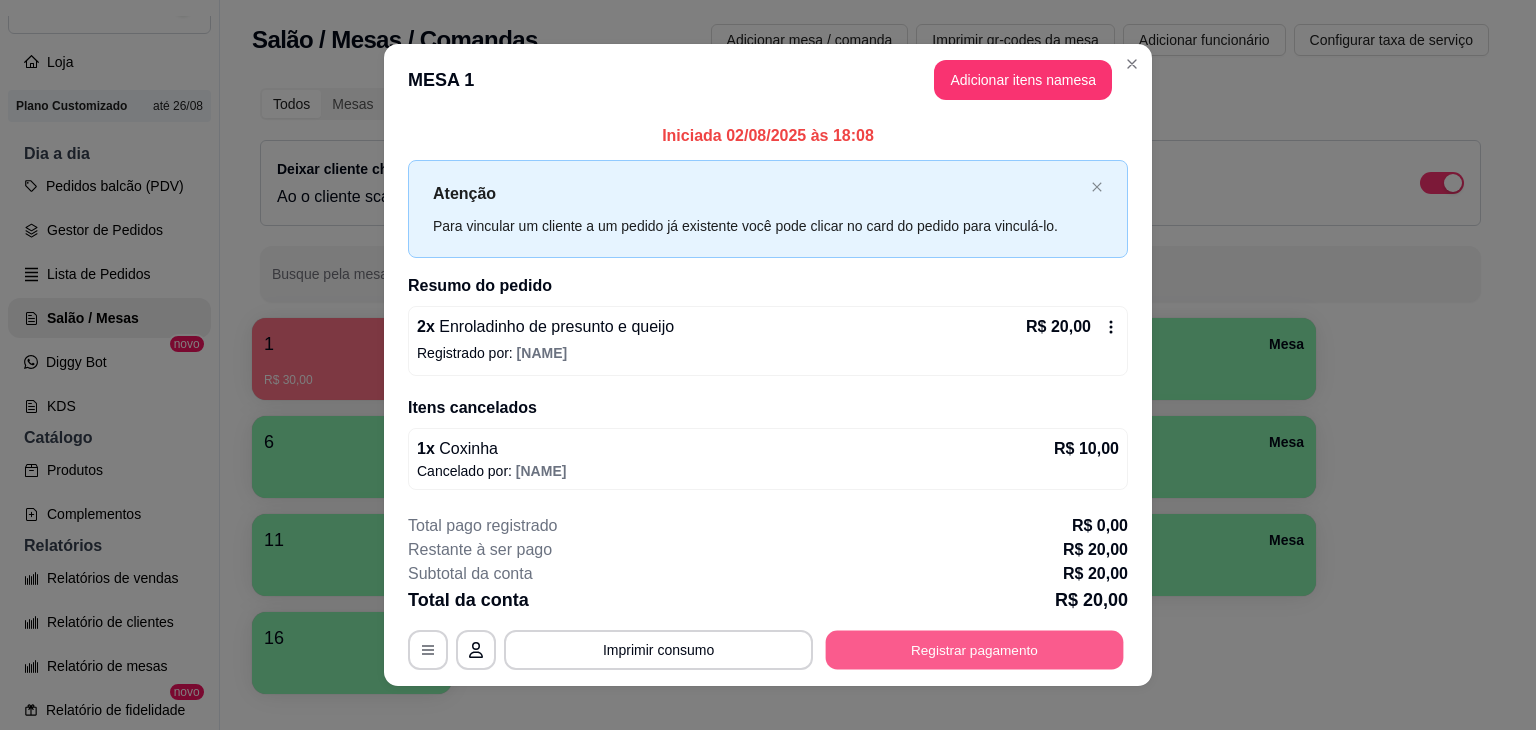 click on "Registrar pagamento" at bounding box center (975, 649) 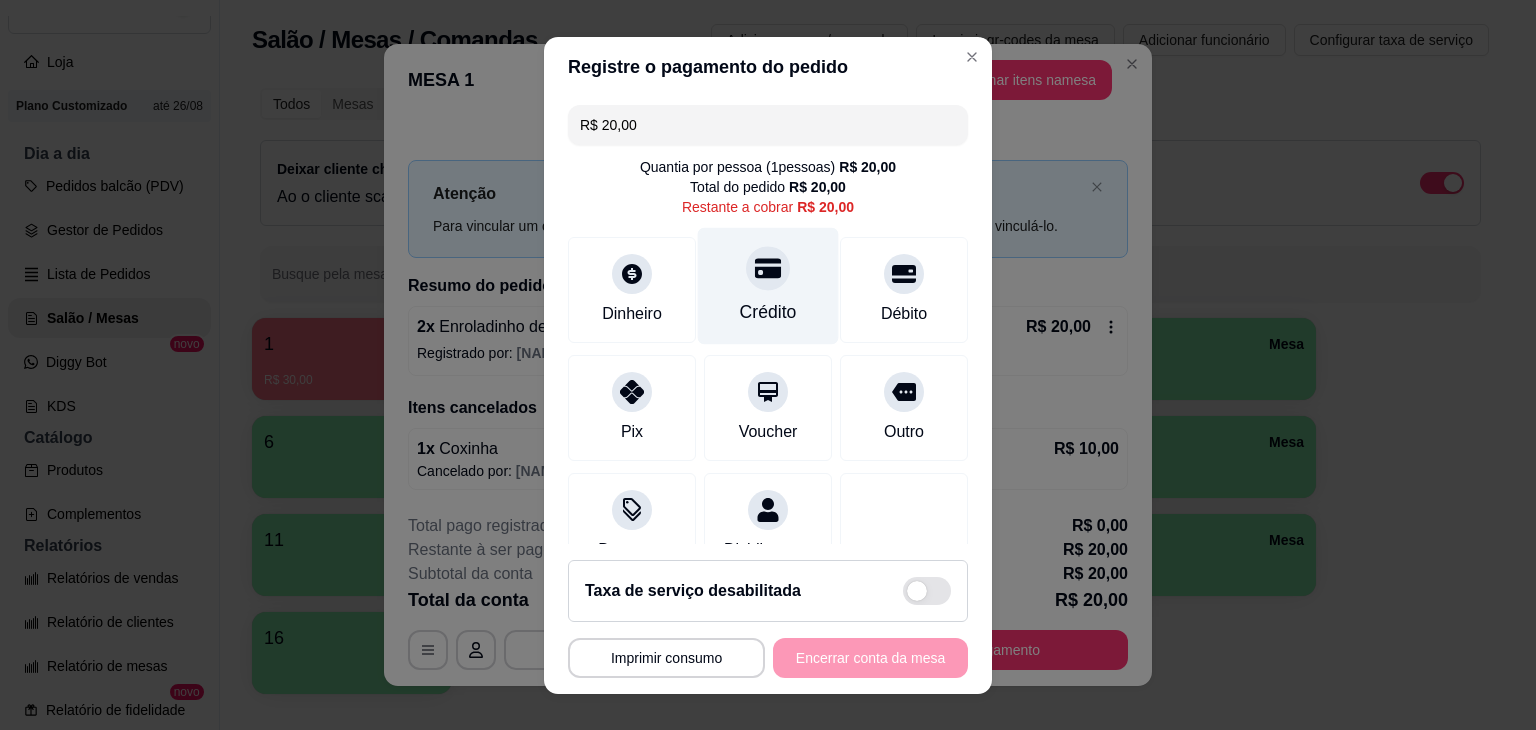 click at bounding box center [768, 268] 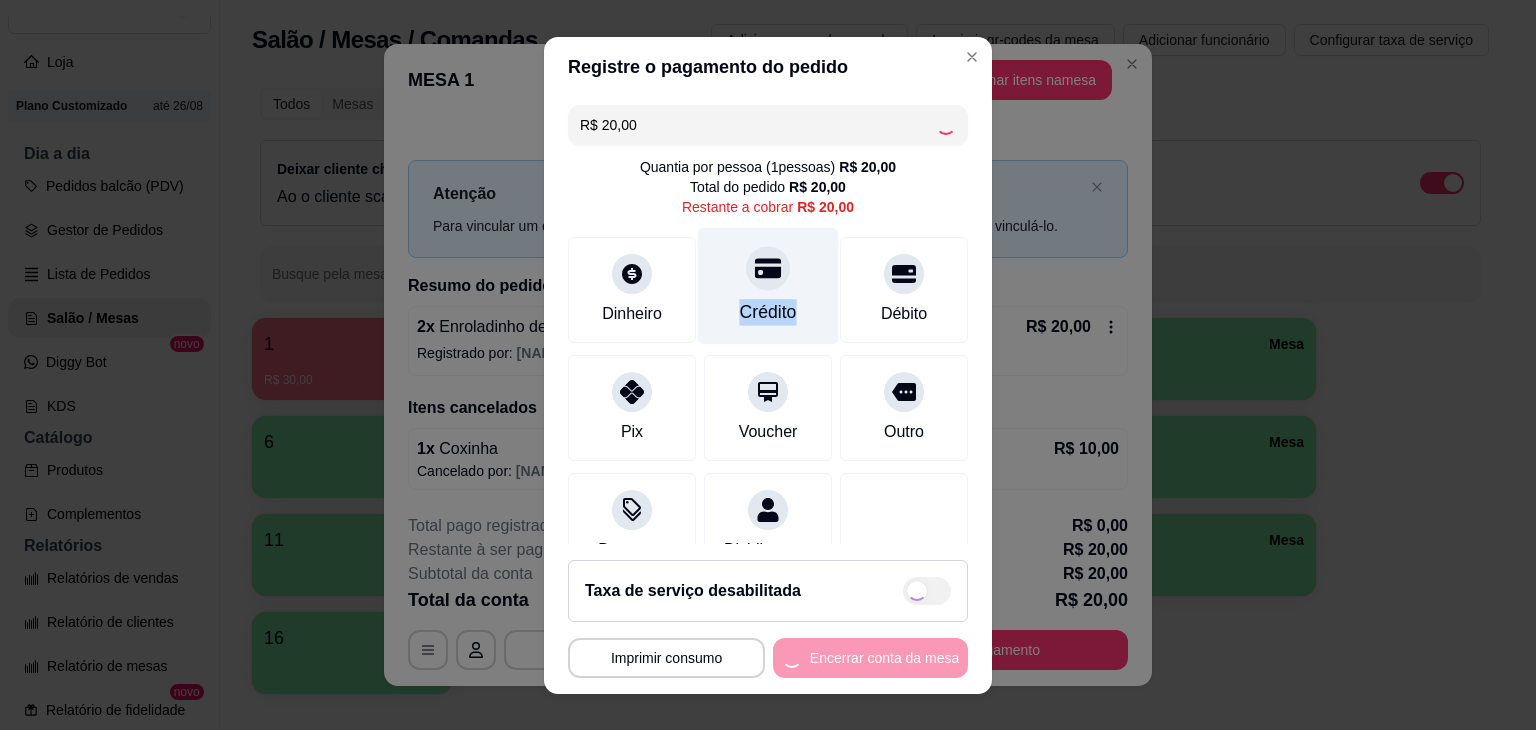click at bounding box center (768, 268) 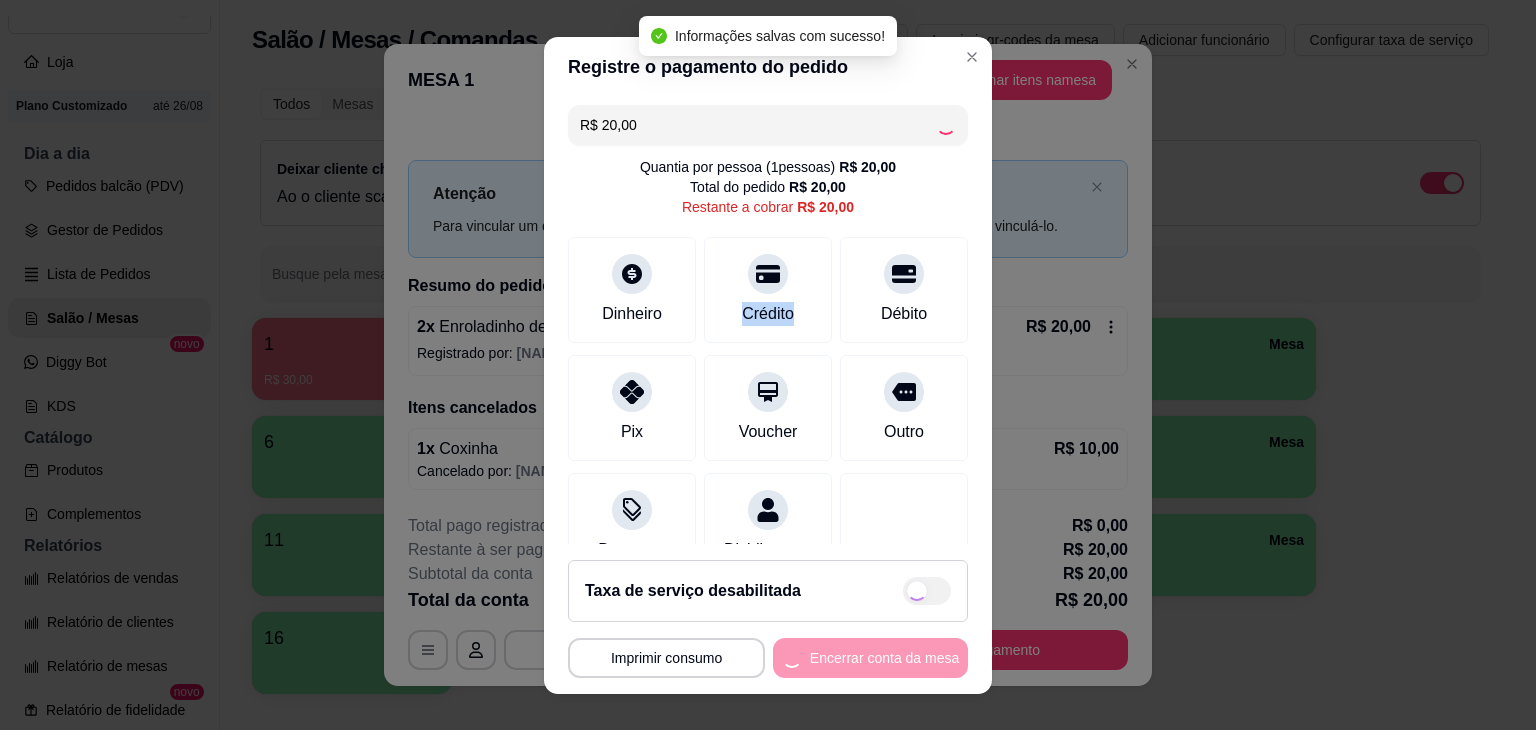 type on "R$ 0,00" 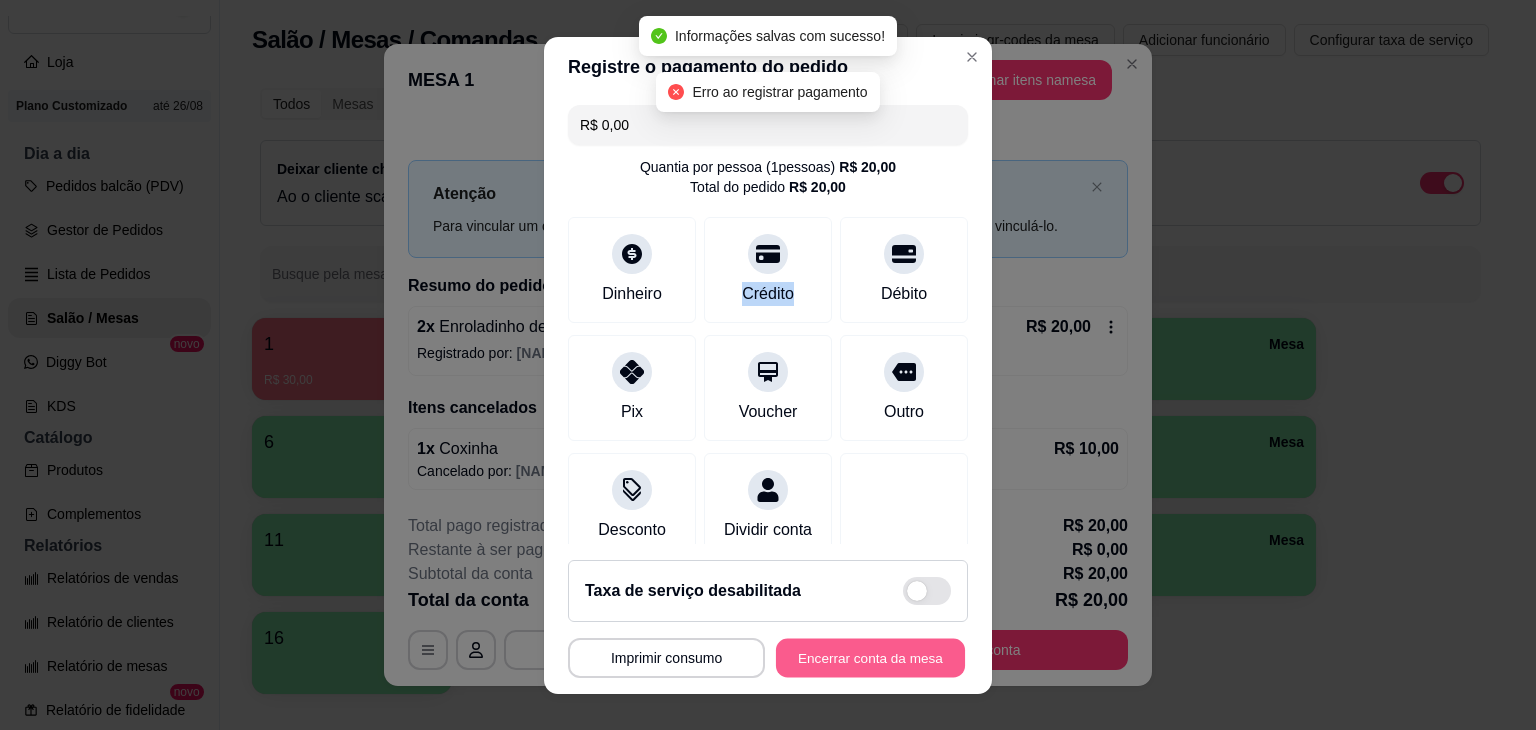 click on "Encerrar conta da mesa" at bounding box center (870, 657) 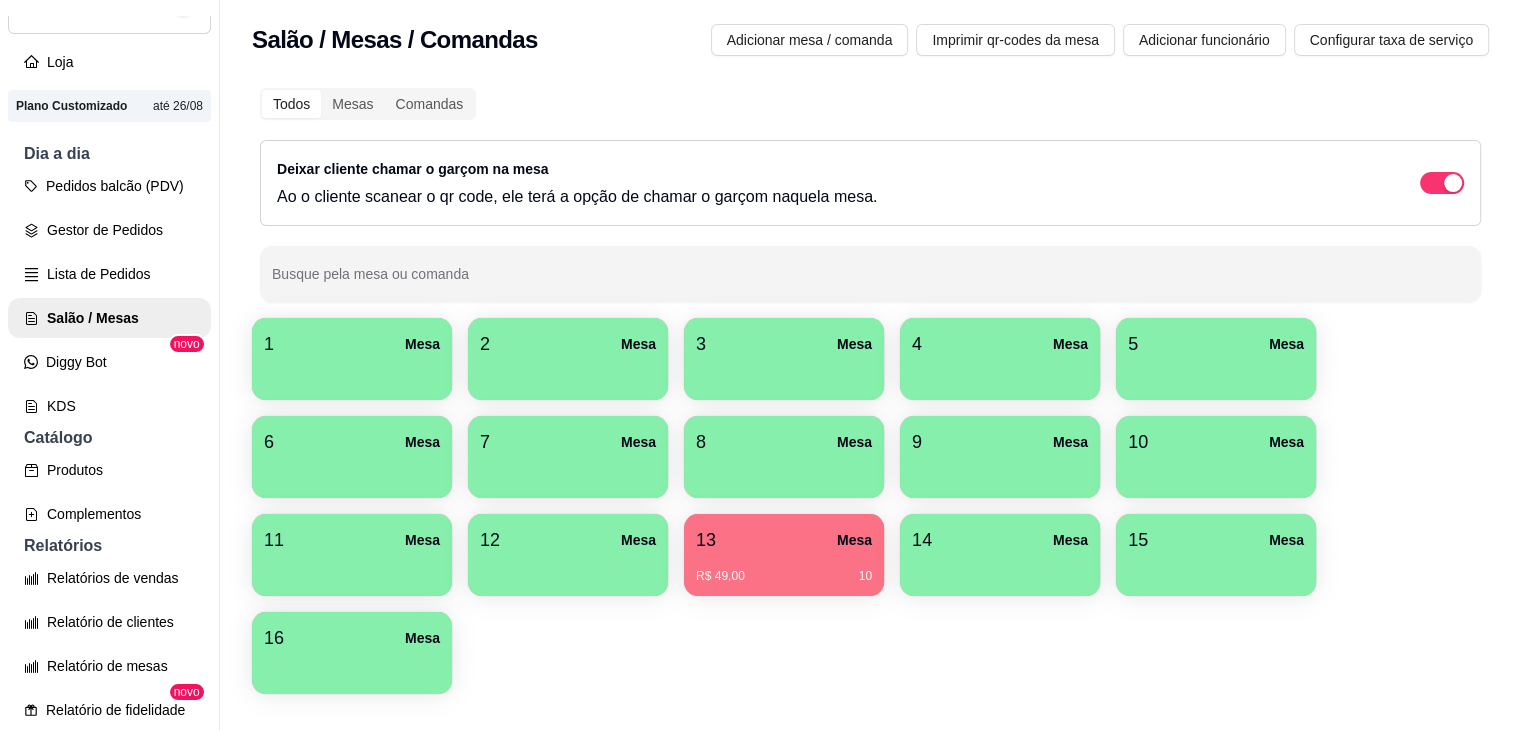 click on "Gestor de Pedidos" at bounding box center [109, 230] 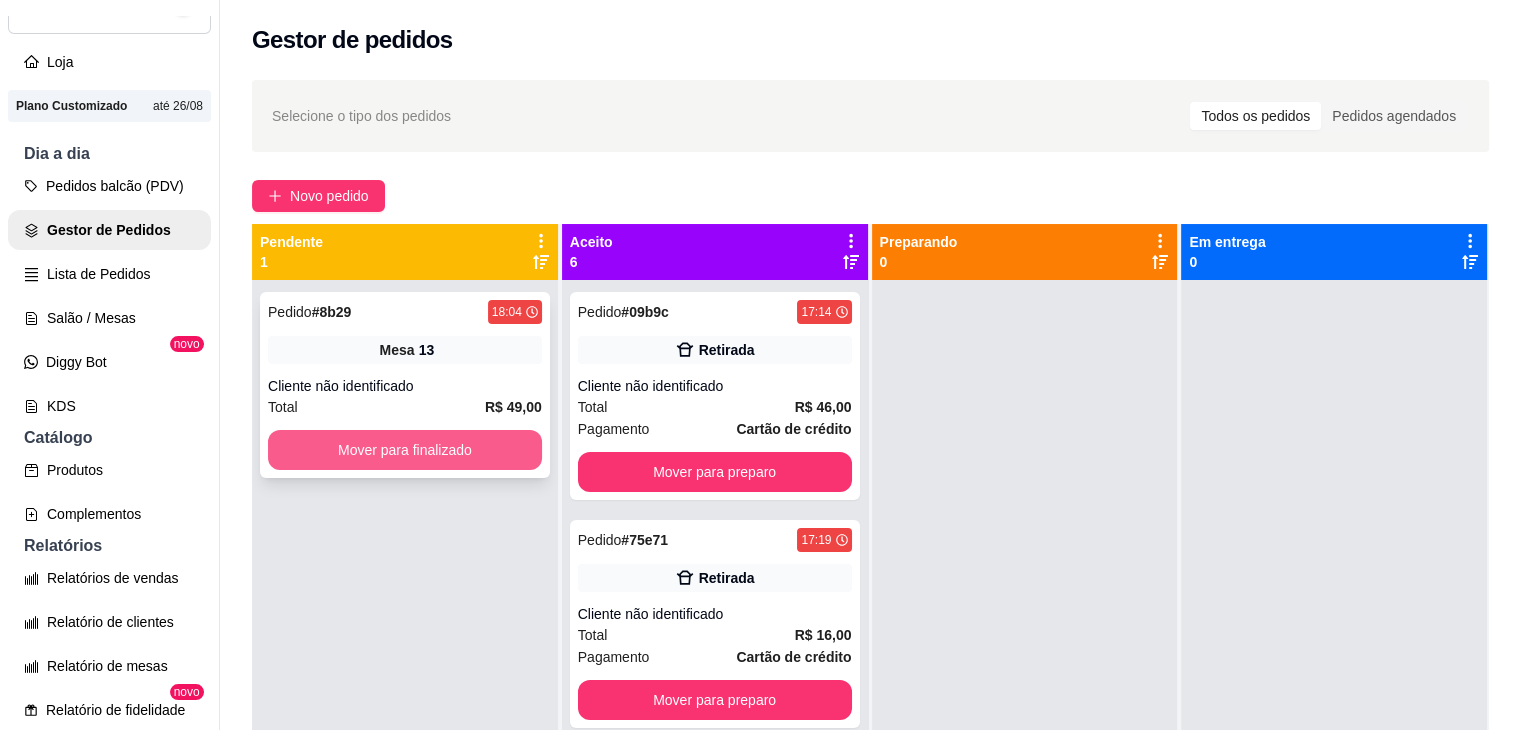 click on "Mover para finalizado" at bounding box center (405, 450) 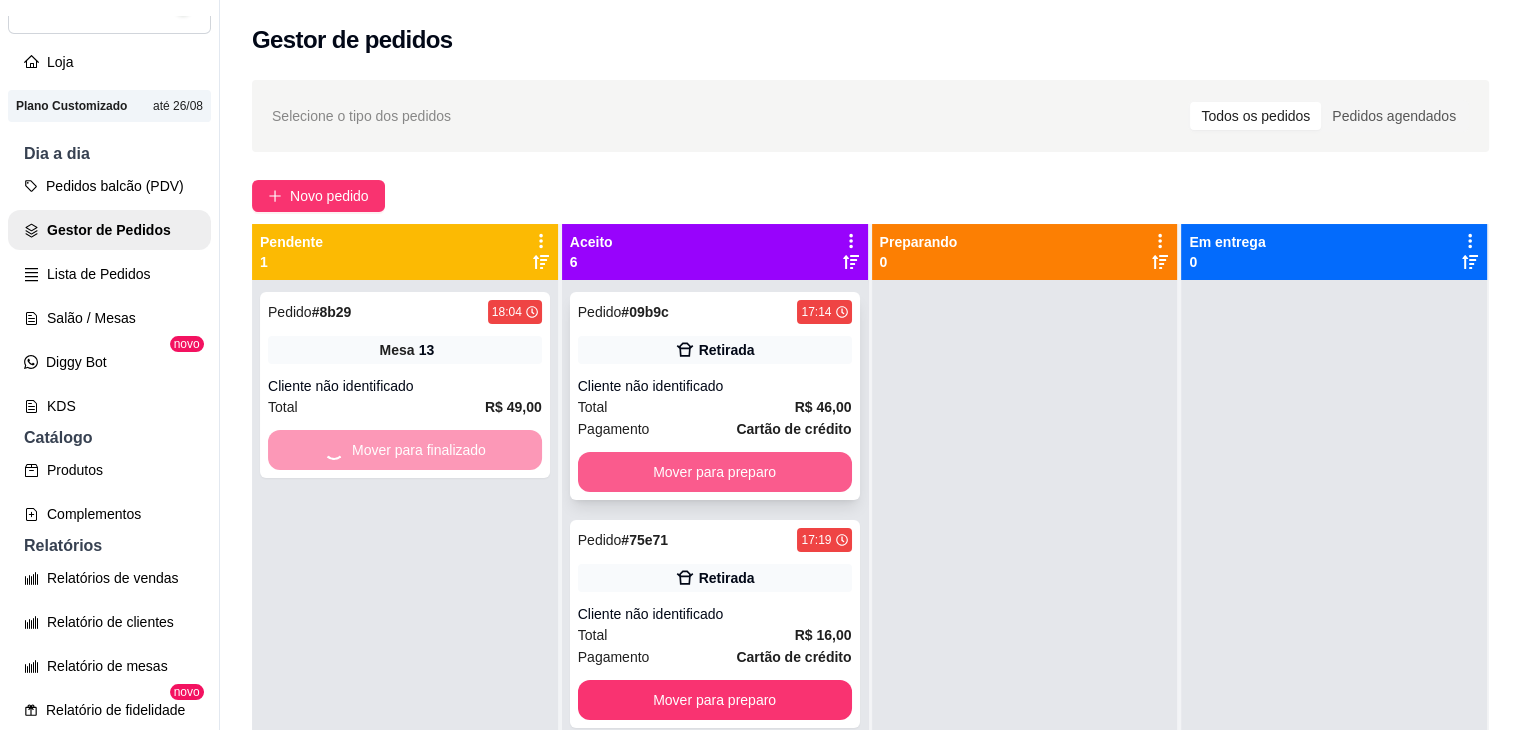 click on "Mover para preparo" at bounding box center (715, 472) 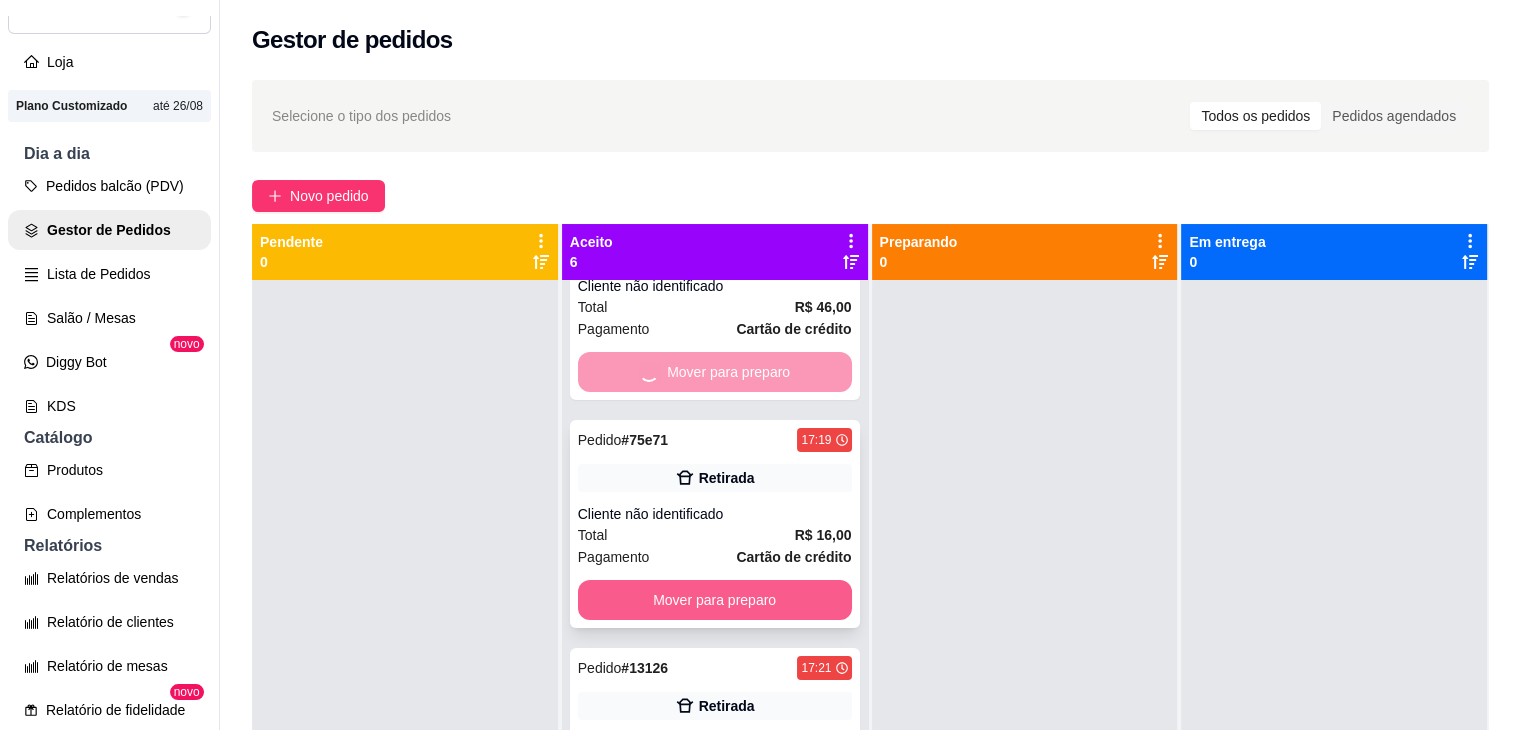 click on "Mover para preparo" at bounding box center [715, 600] 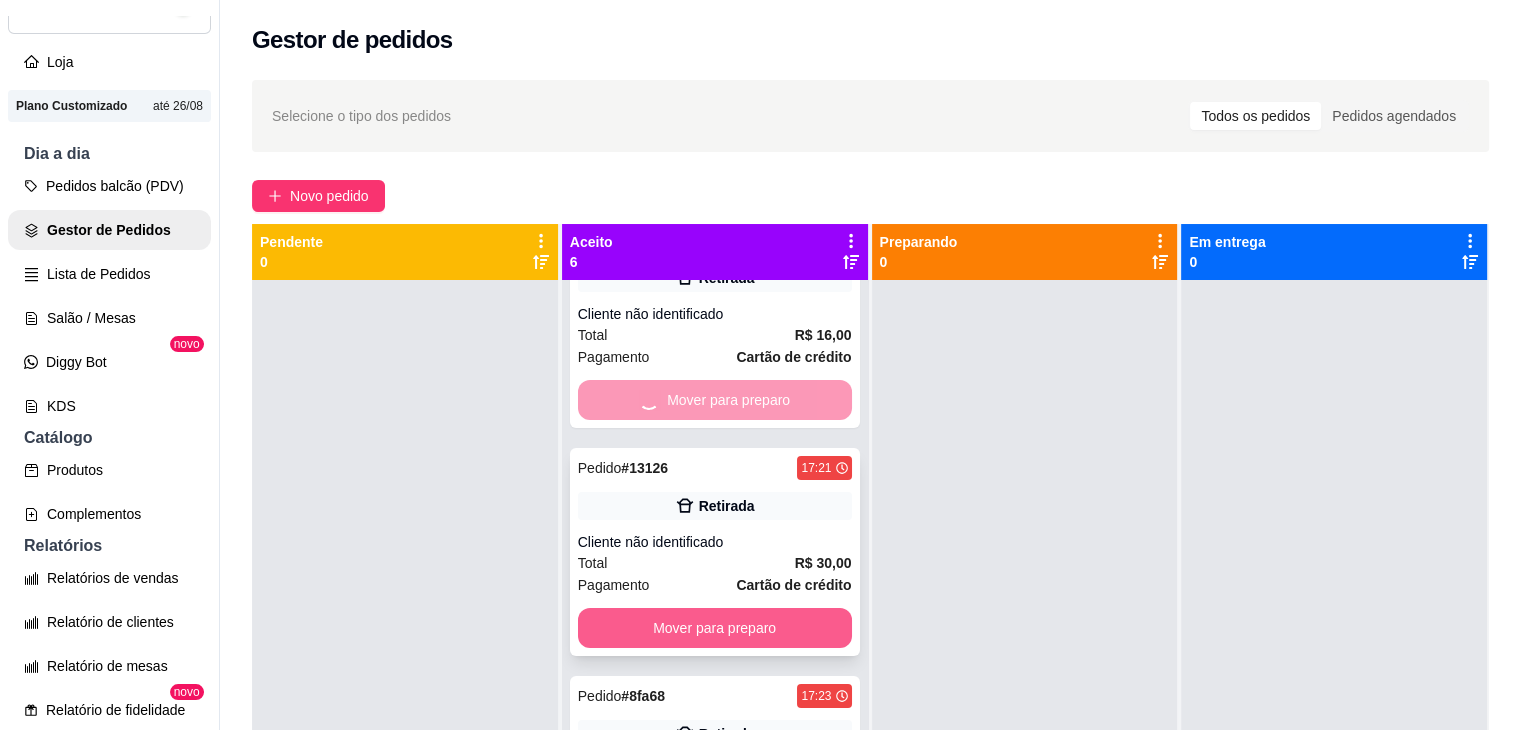 click on "Mover para preparo" at bounding box center (715, 628) 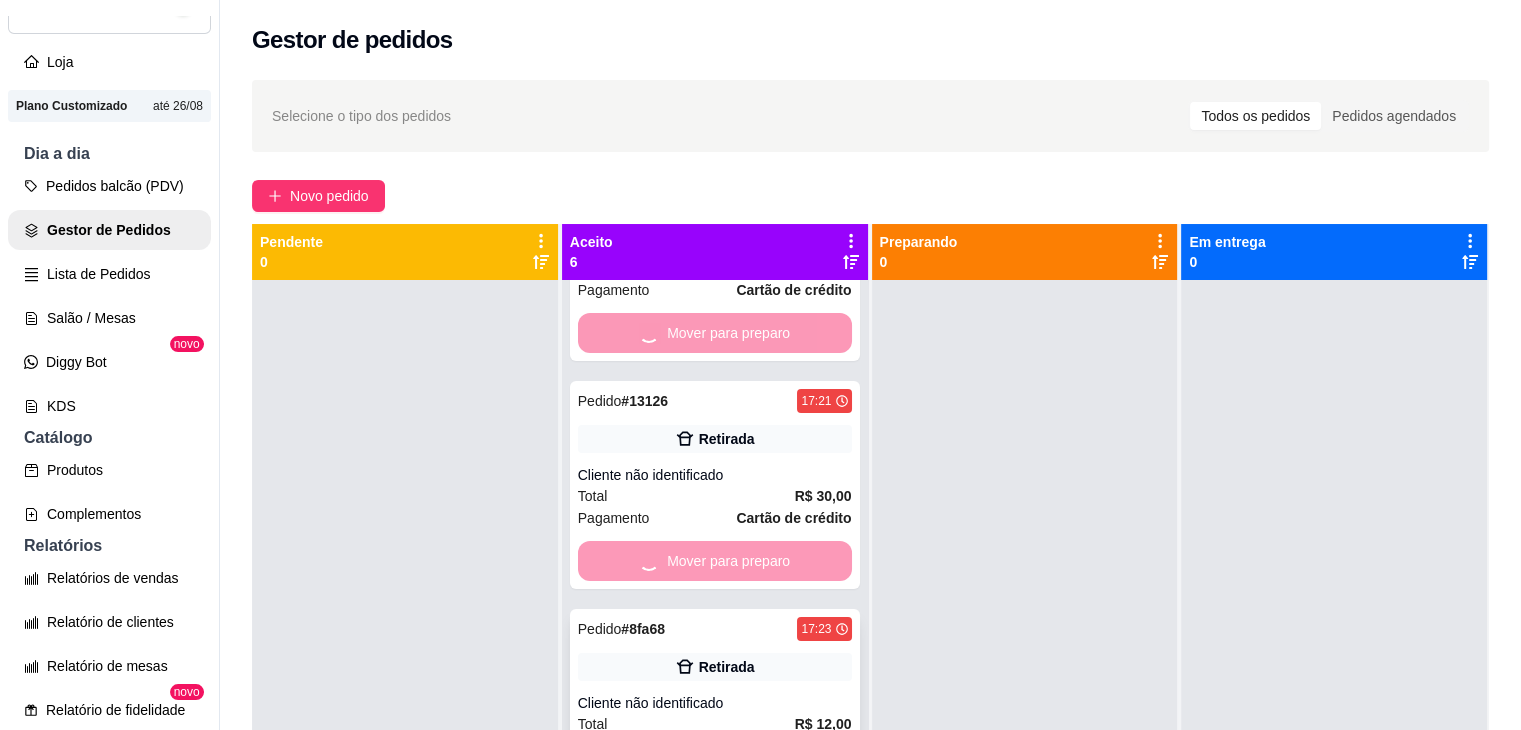 scroll, scrollTop: 500, scrollLeft: 0, axis: vertical 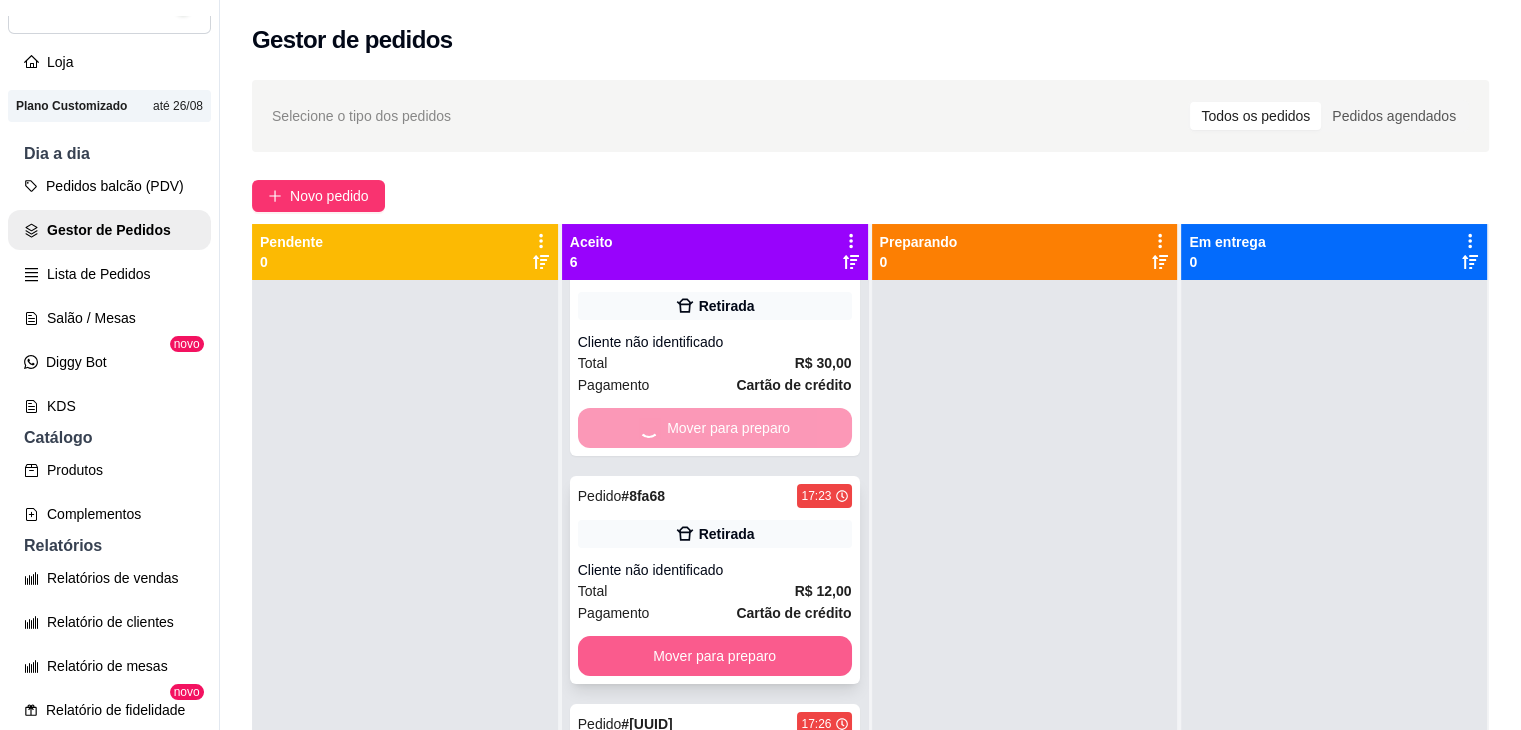 click on "Mover para preparo" at bounding box center (715, 656) 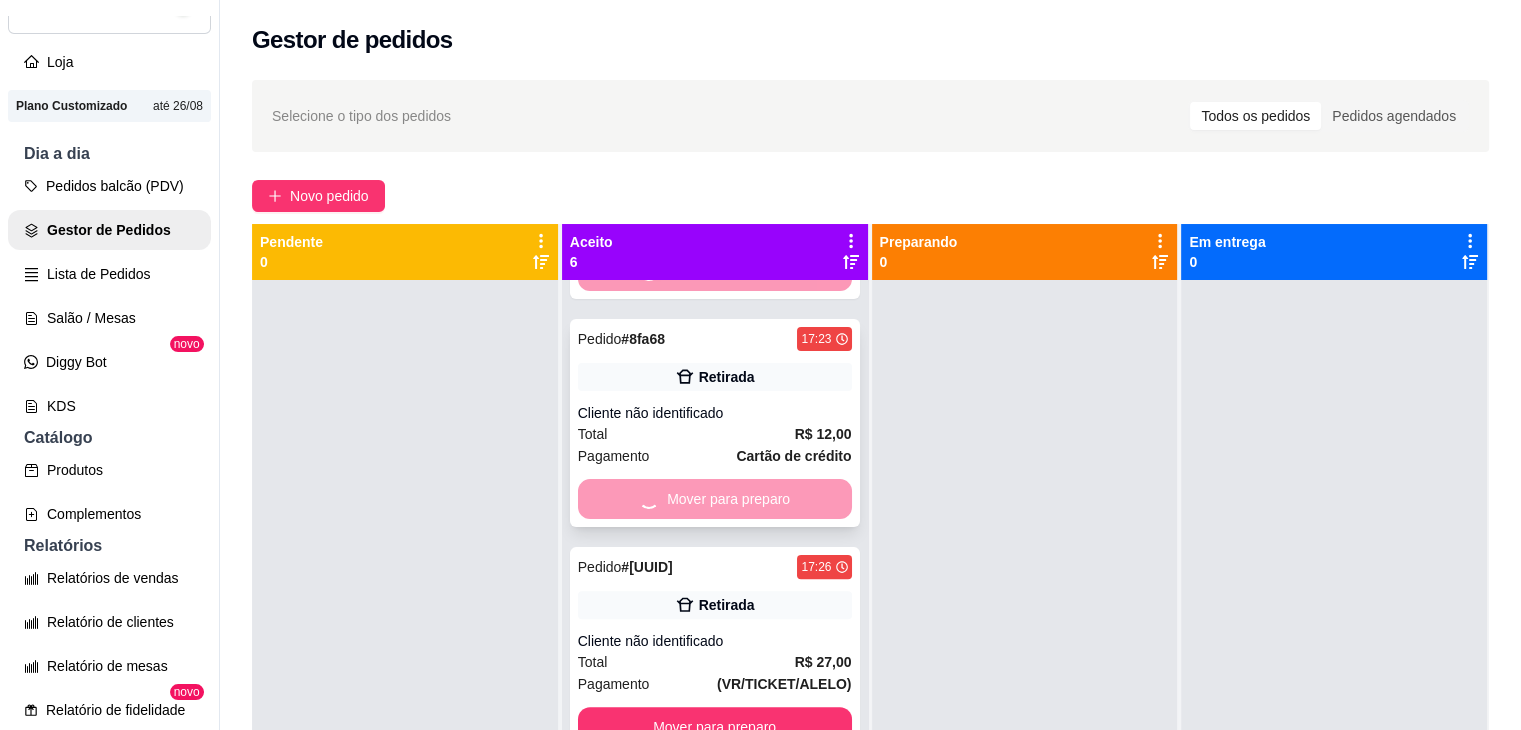 scroll, scrollTop: 658, scrollLeft: 0, axis: vertical 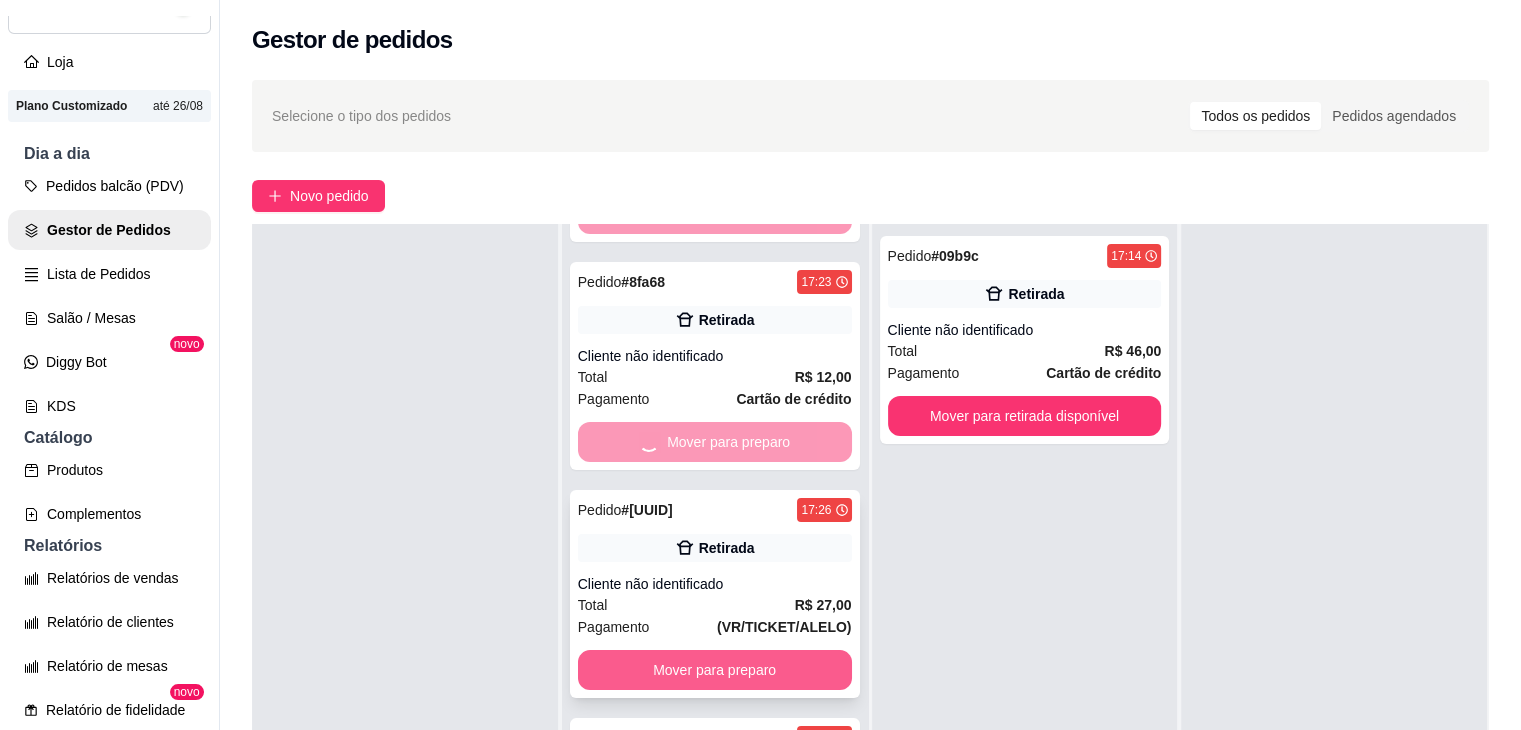 click on "Mover para preparo" at bounding box center [715, 670] 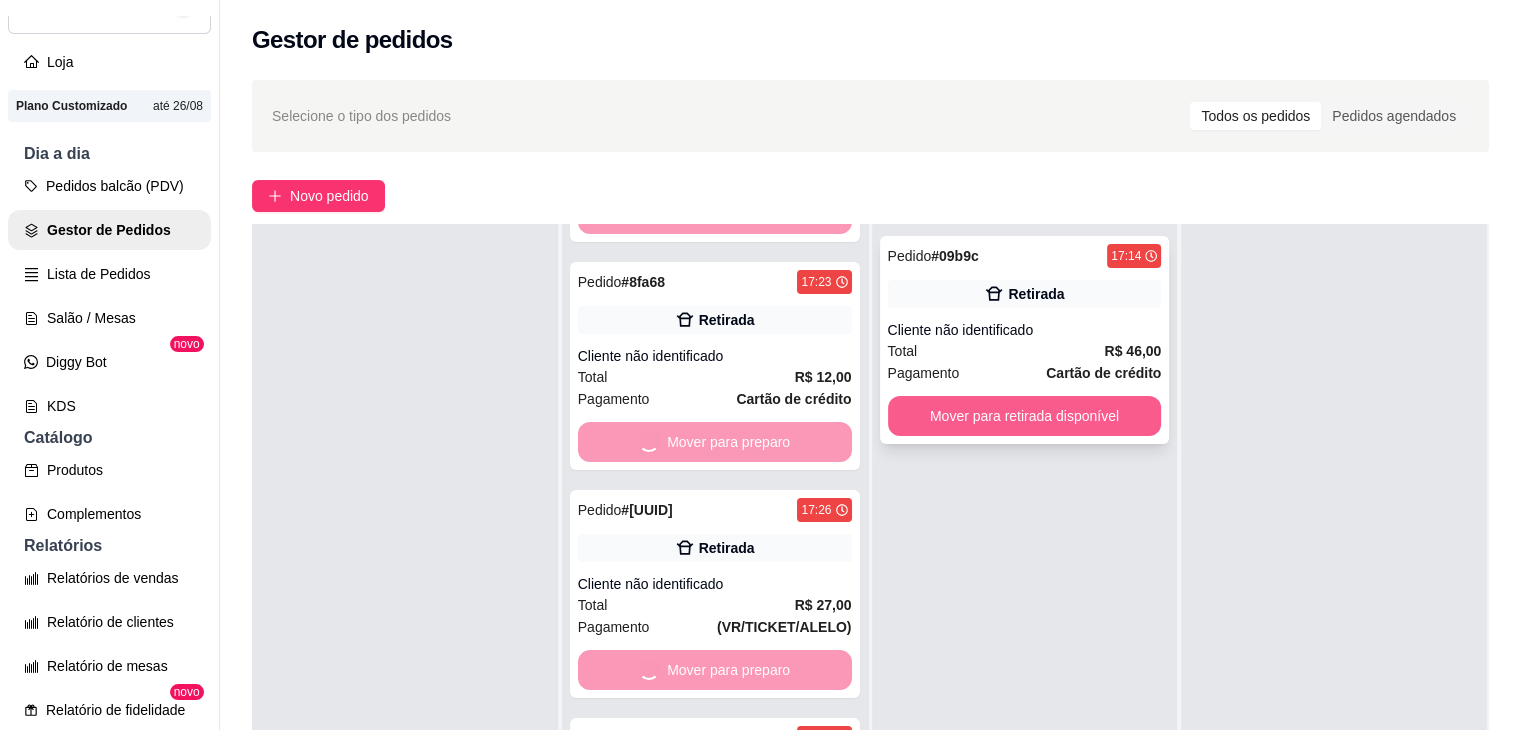 click on "Mover para retirada disponível" at bounding box center (1025, 416) 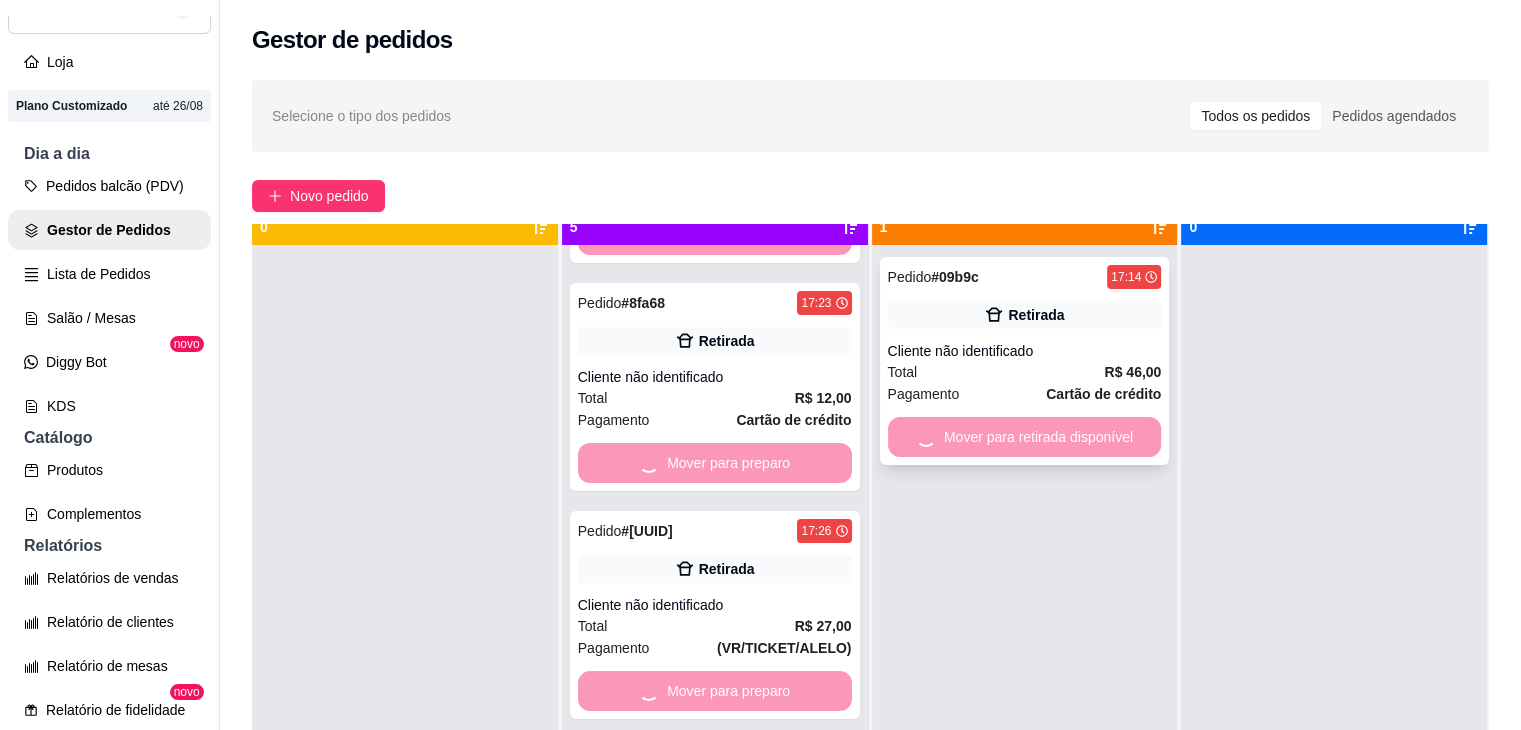 scroll, scrollTop: 0, scrollLeft: 0, axis: both 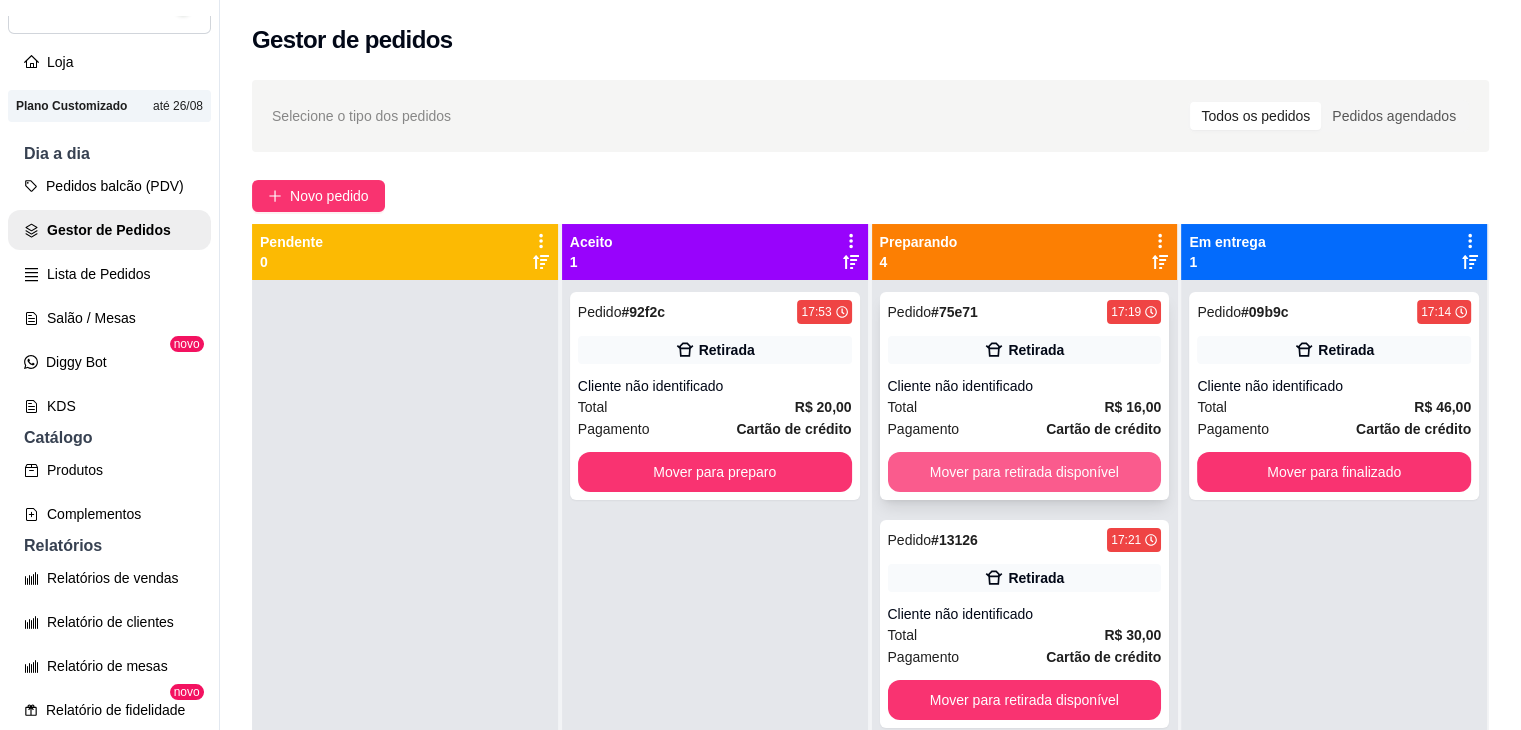click on "Mover para retirada disponível" at bounding box center [1025, 472] 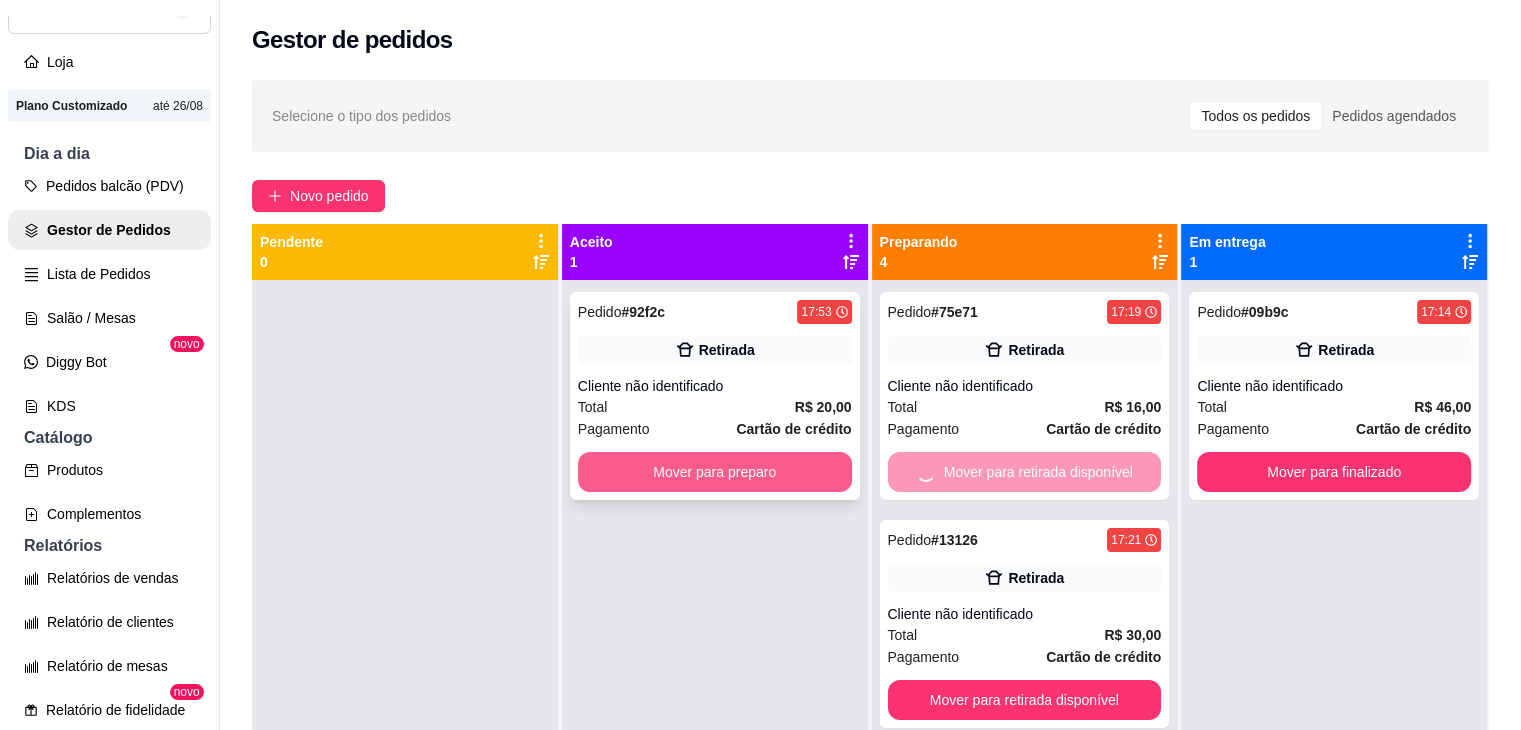 click on "Mover para preparo" at bounding box center [715, 472] 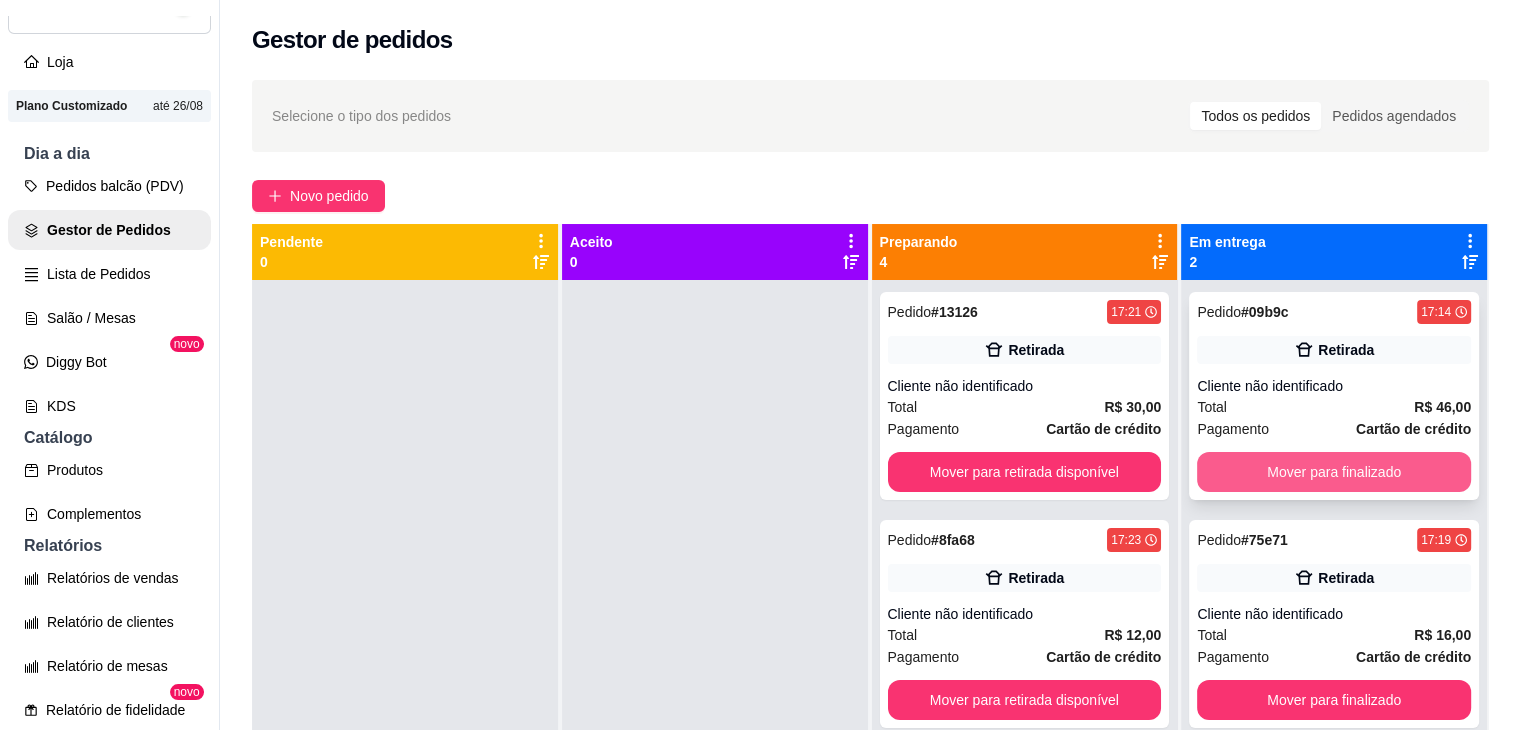 click on "Mover para finalizado" at bounding box center [1334, 472] 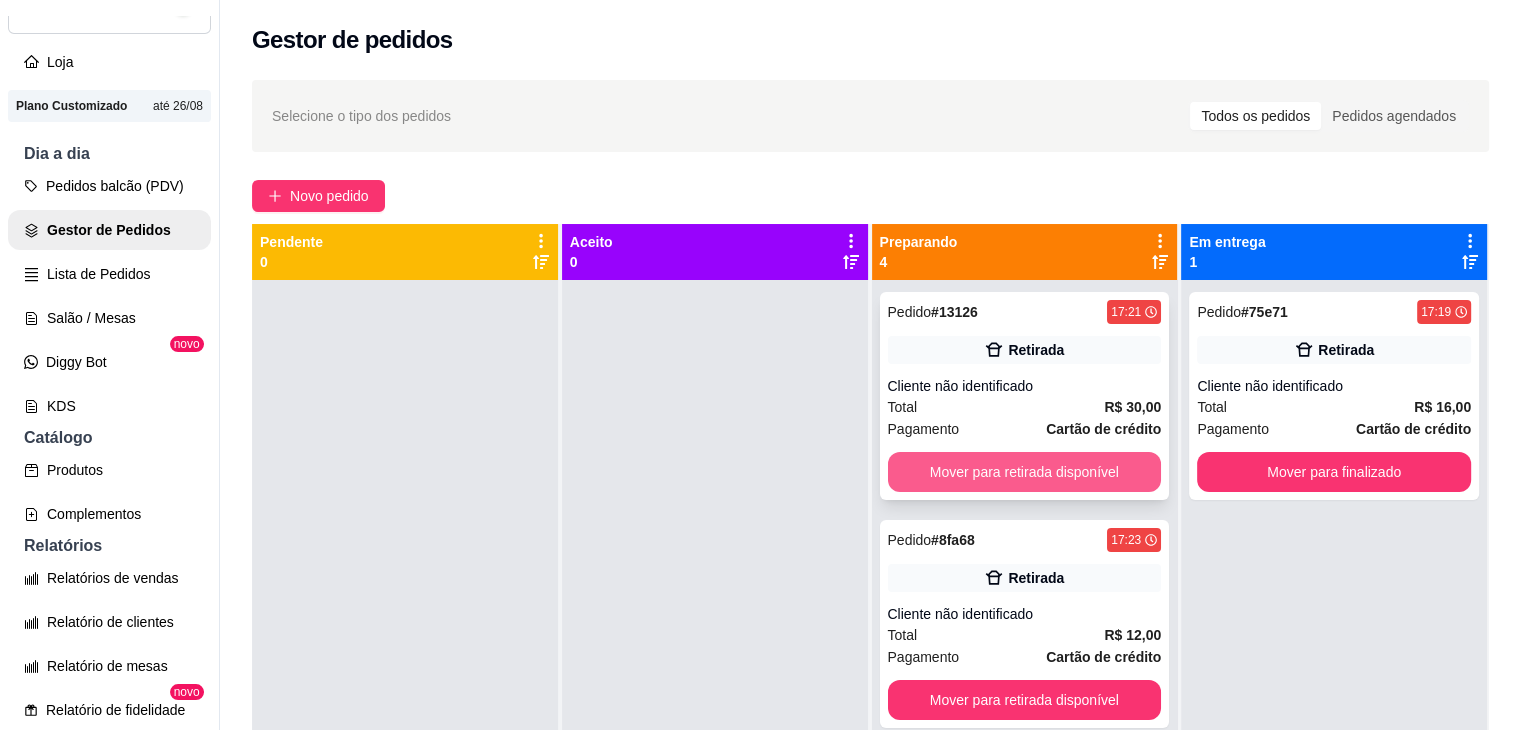 click on "Mover para retirada disponível" at bounding box center [1025, 472] 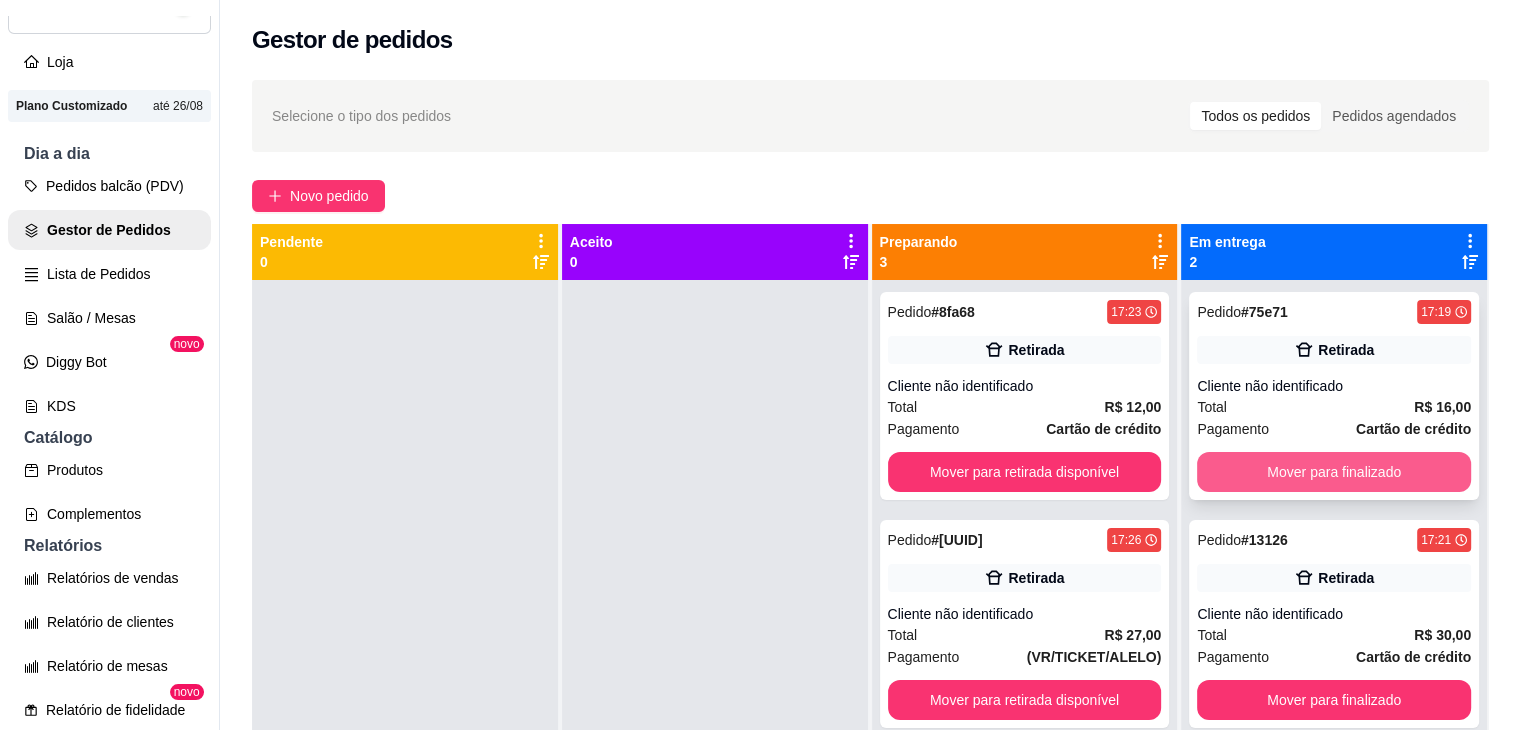 click on "Mover para finalizado" at bounding box center (1334, 472) 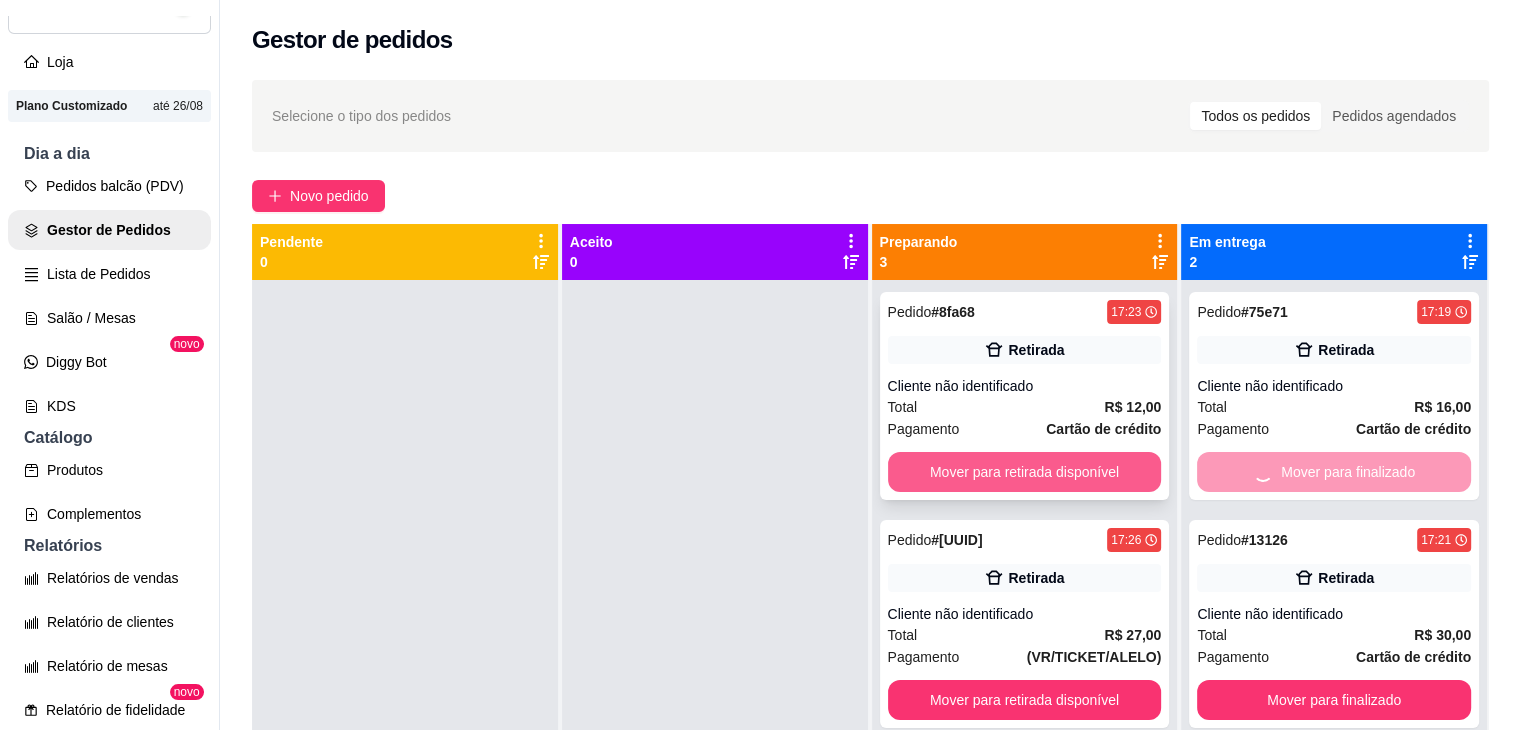 click on "Mover para retirada disponível" at bounding box center [1025, 472] 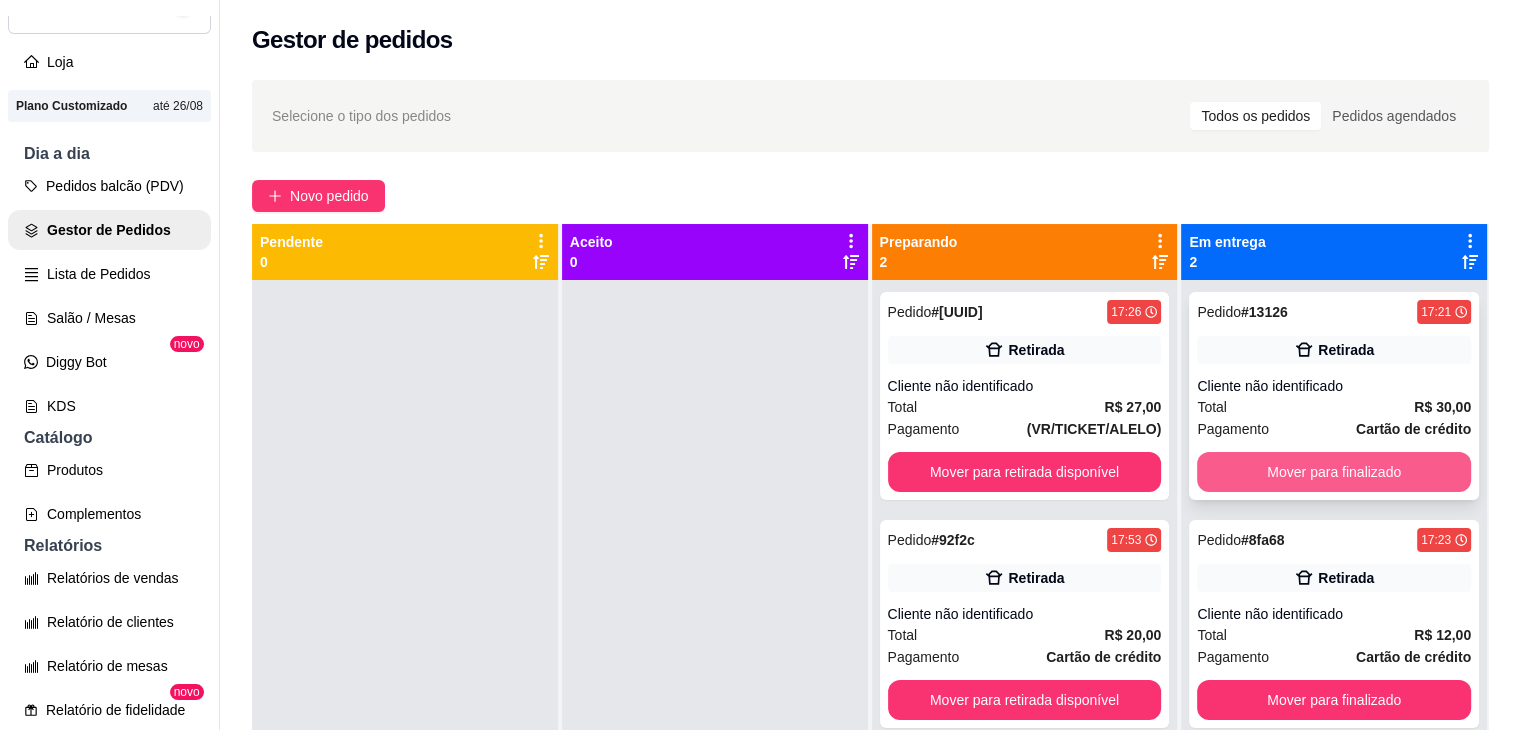click on "Mover para finalizado" at bounding box center (1334, 472) 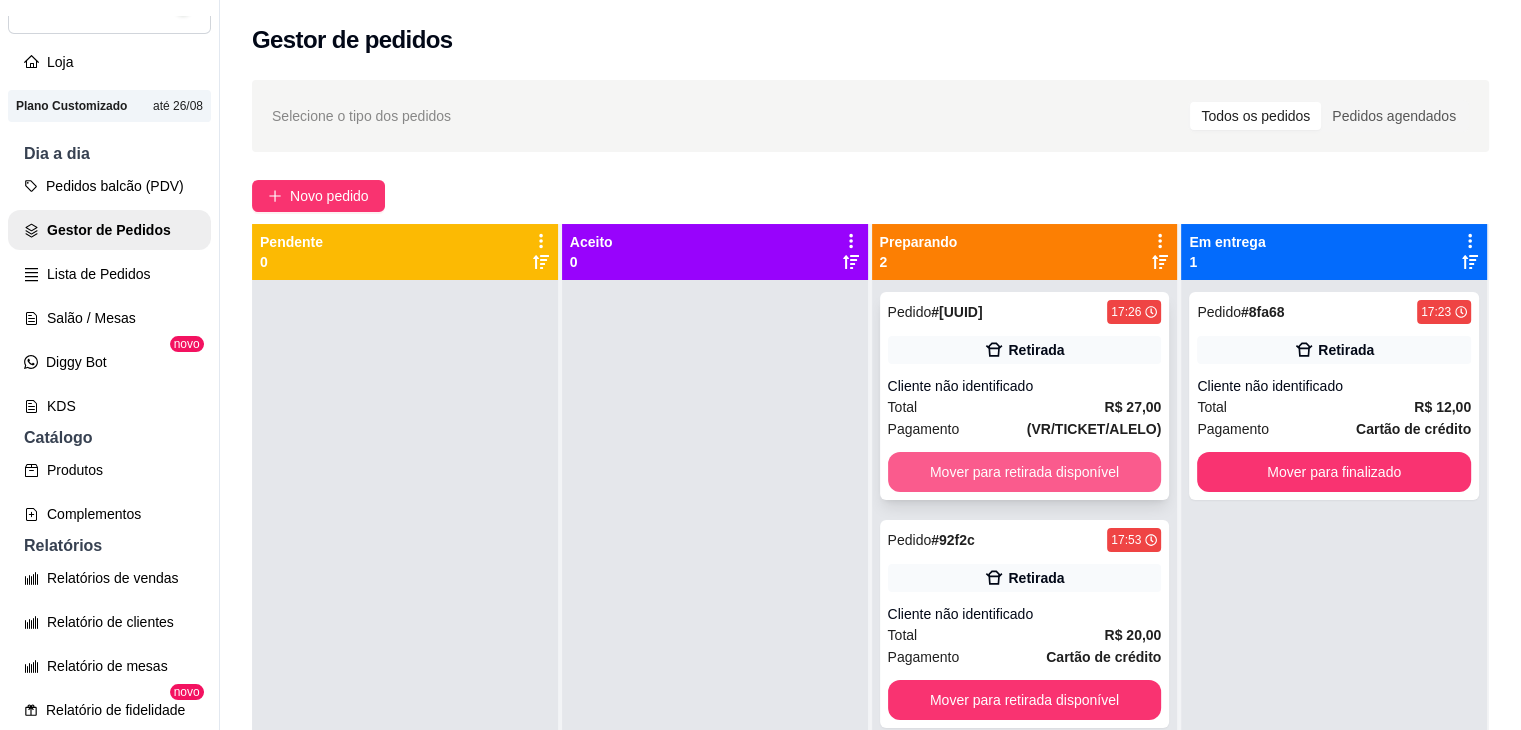 click on "Mover para retirada disponível" at bounding box center [1025, 472] 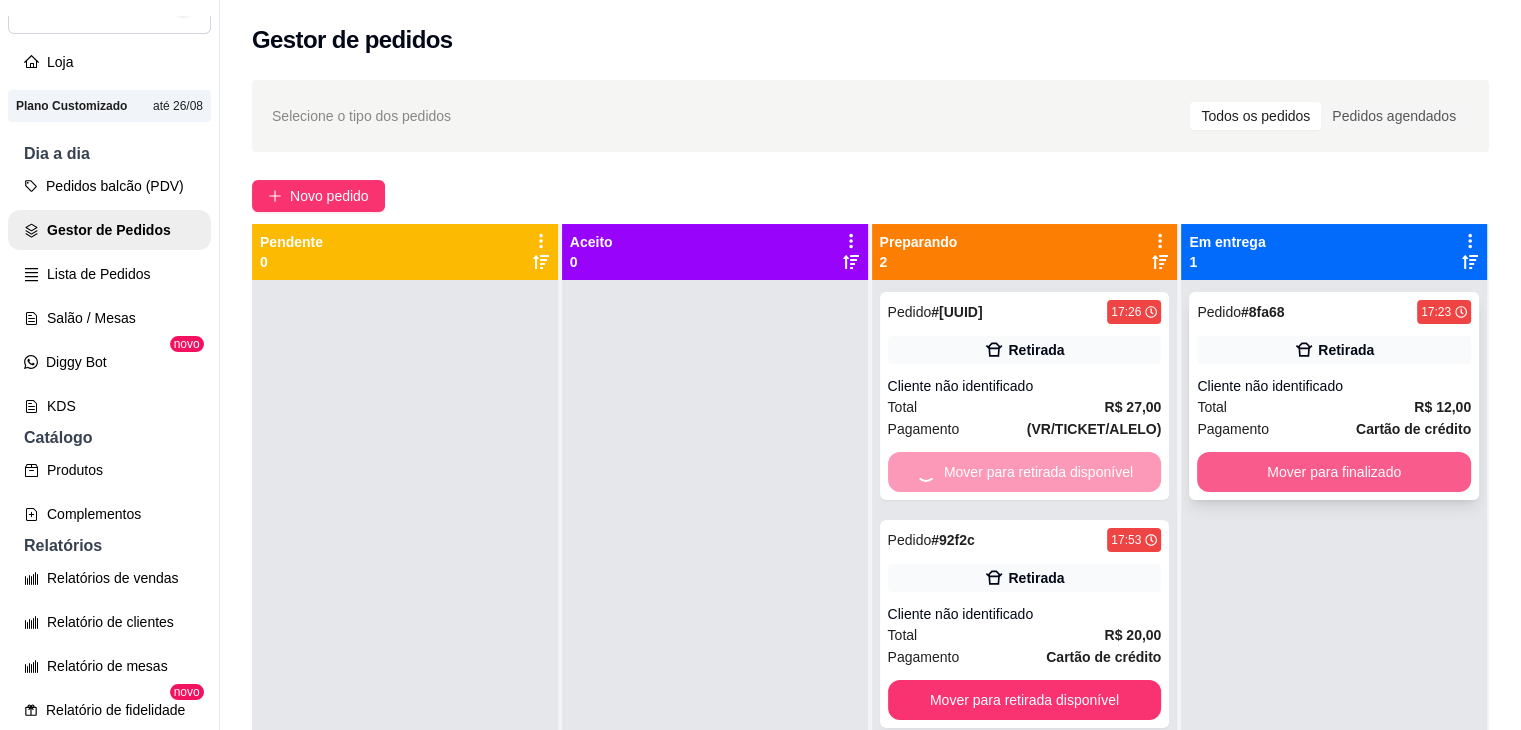 click on "Mover para finalizado" at bounding box center (1334, 472) 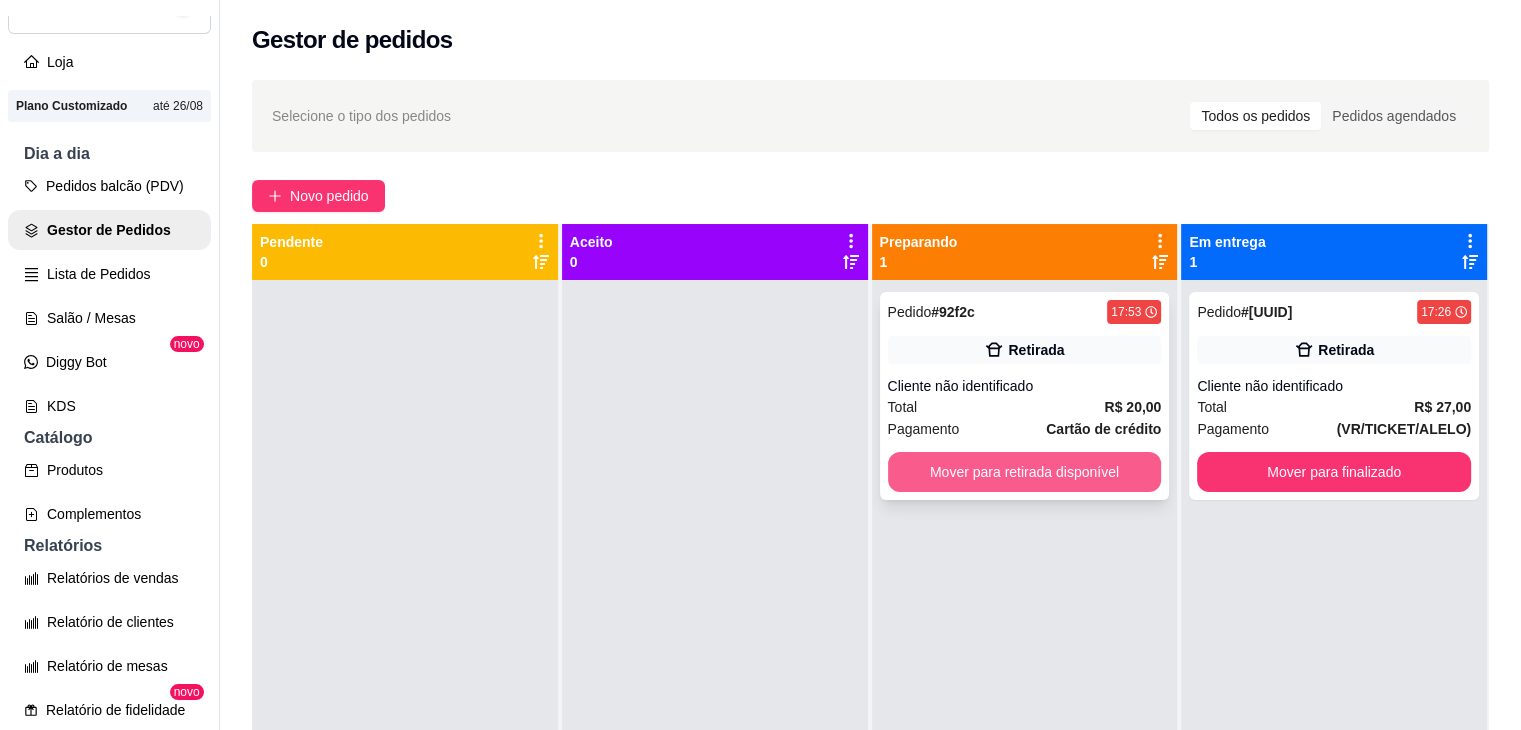 click on "Mover para retirada disponível" at bounding box center (1025, 472) 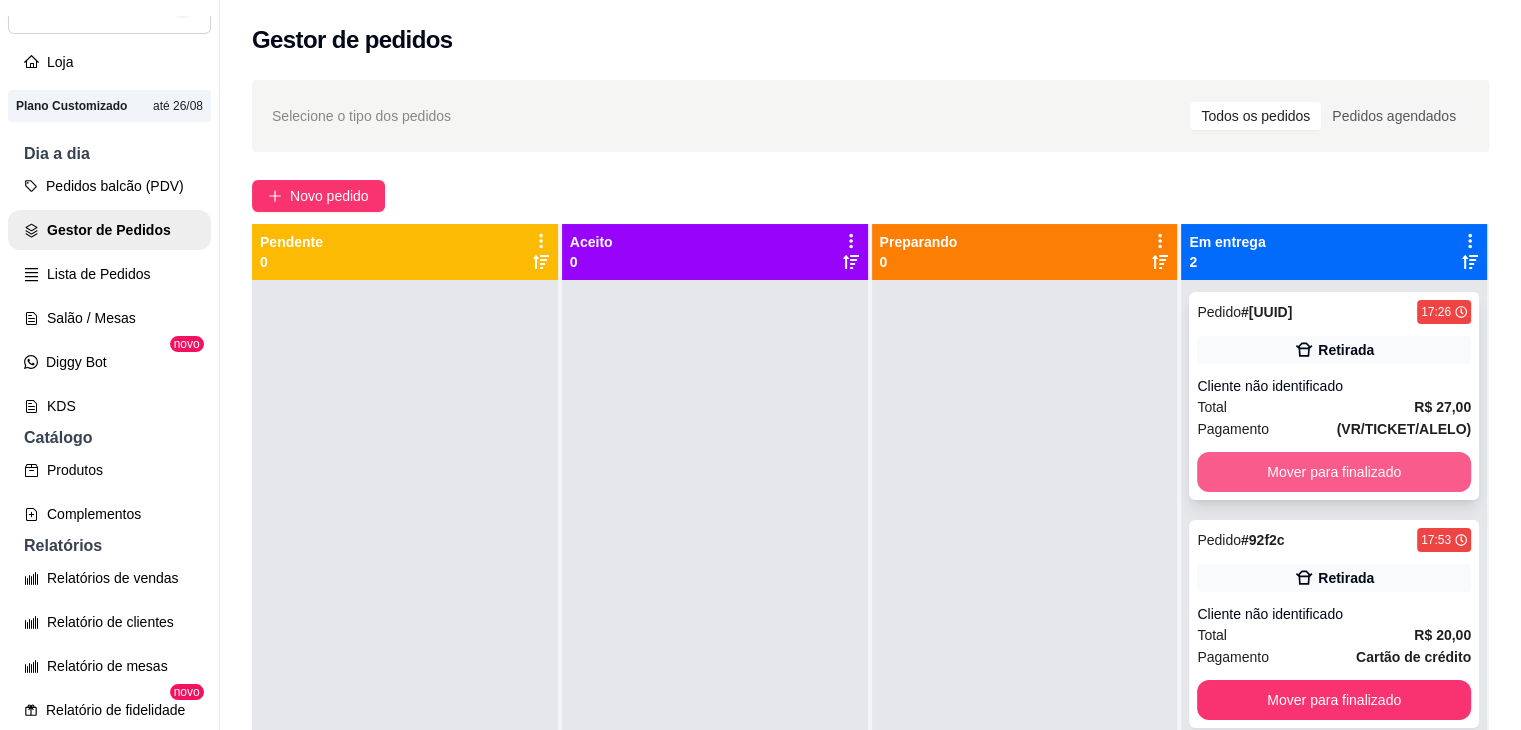 click on "Mover para finalizado" at bounding box center (1334, 472) 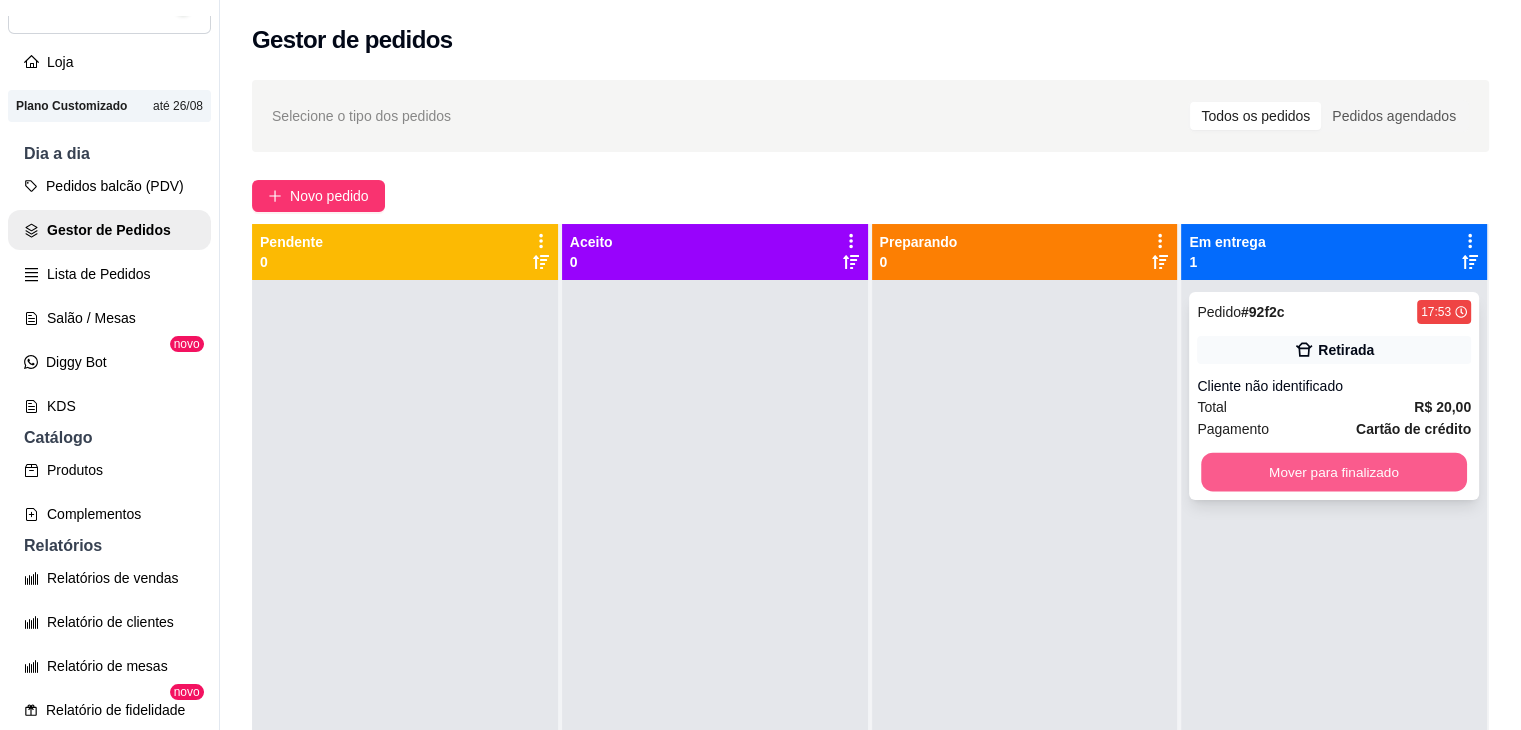 click on "Mover para finalizado" at bounding box center [1334, 472] 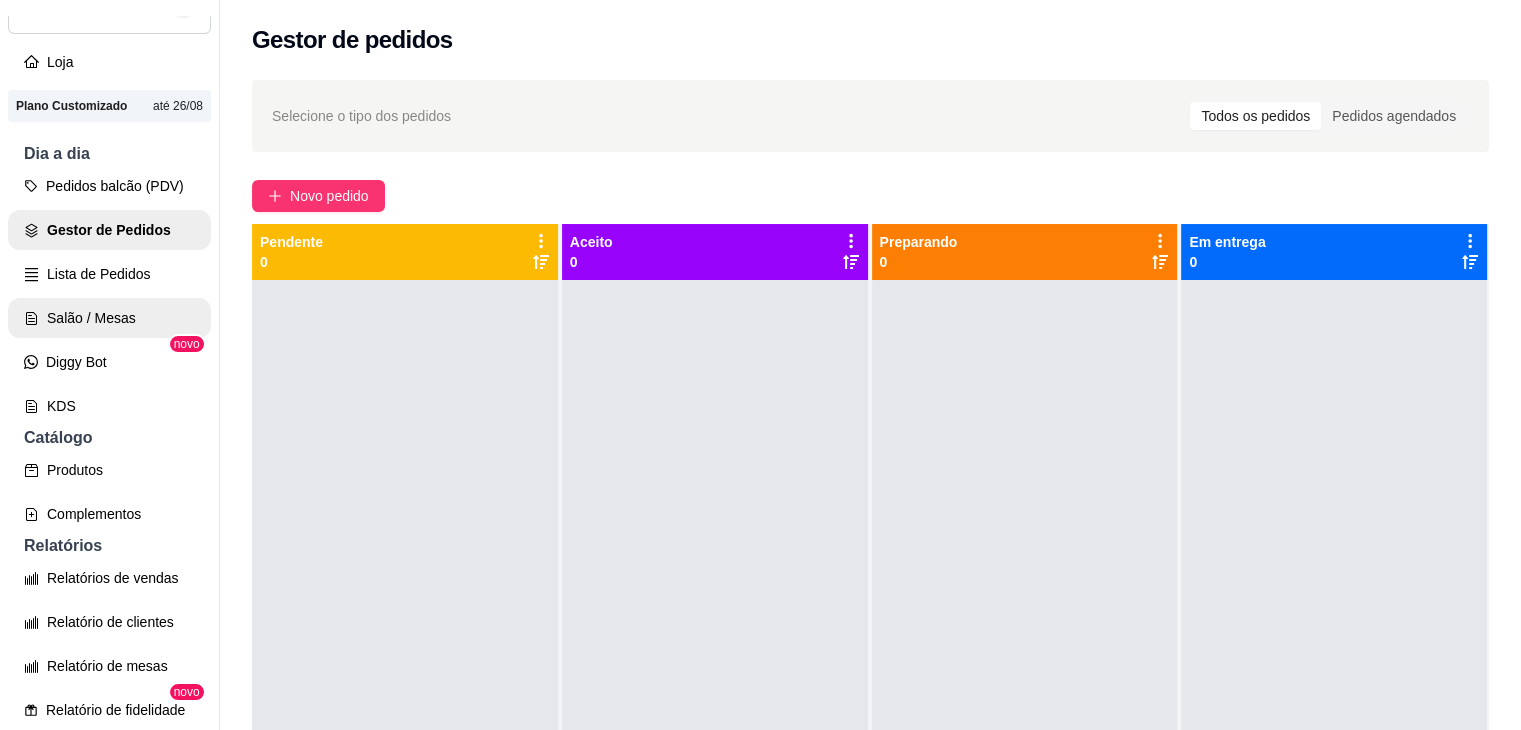 click on "Salão / Mesas" at bounding box center (109, 318) 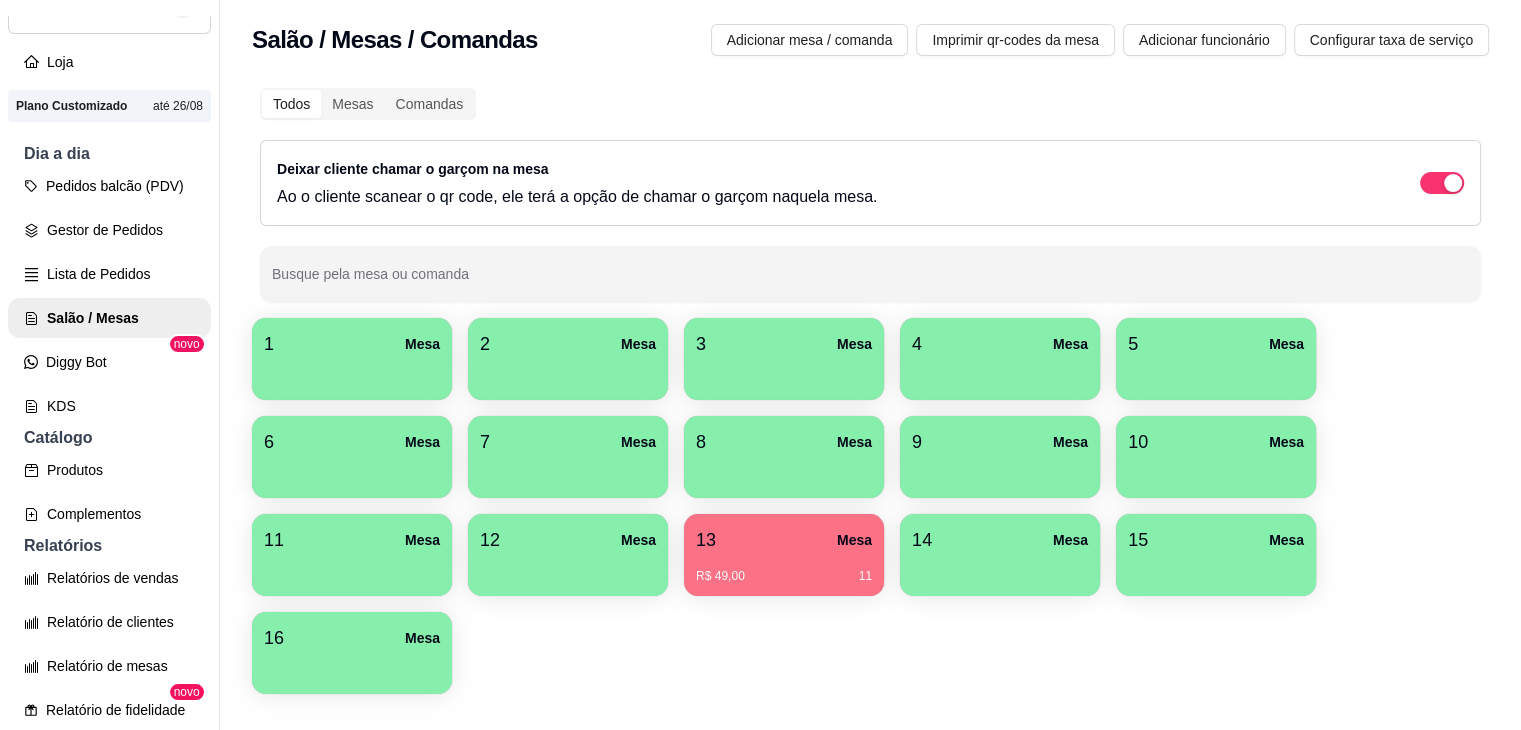drag, startPoint x: 1081, startPoint y: 165, endPoint x: 928, endPoint y: 84, distance: 173.11845 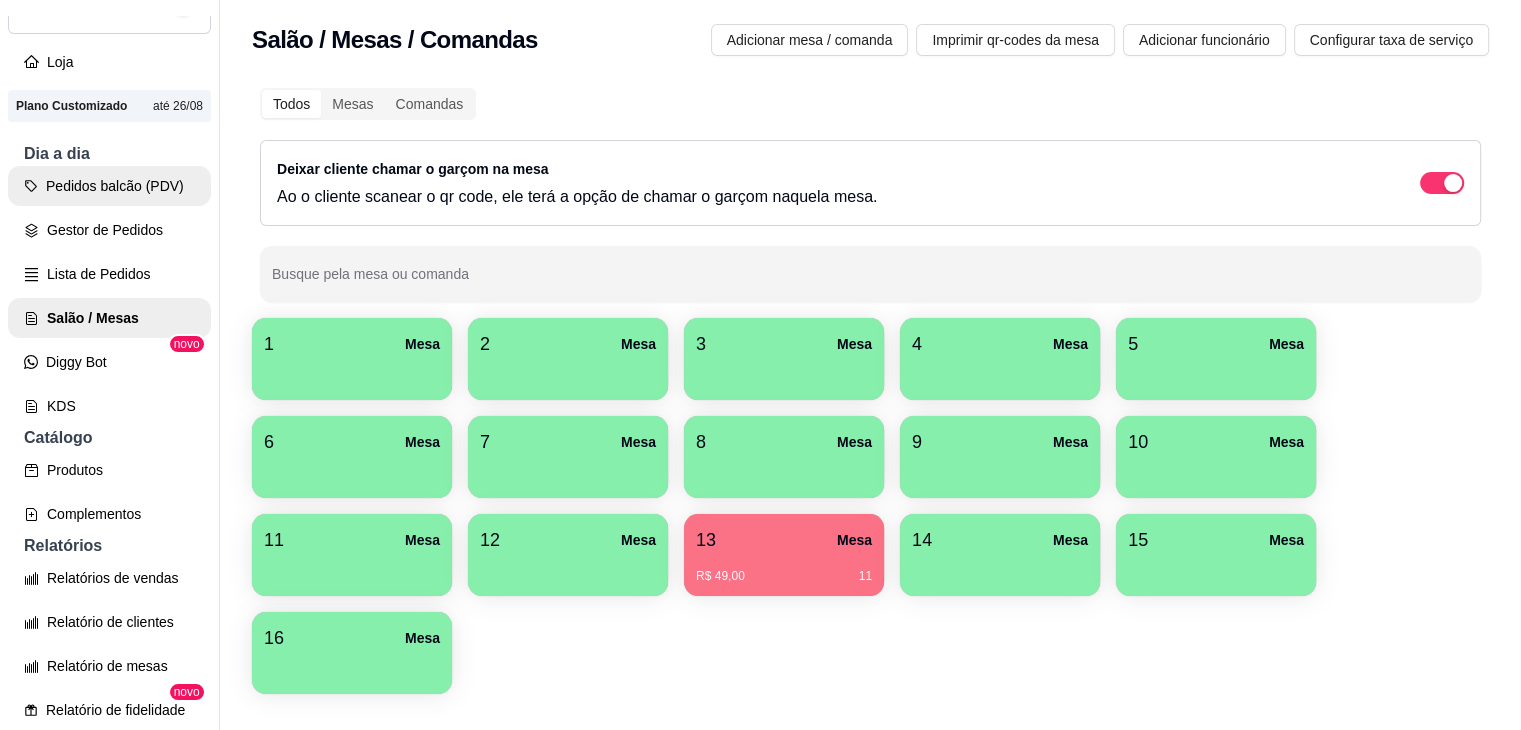 click on "Pedidos balcão (PDV)" at bounding box center [109, 186] 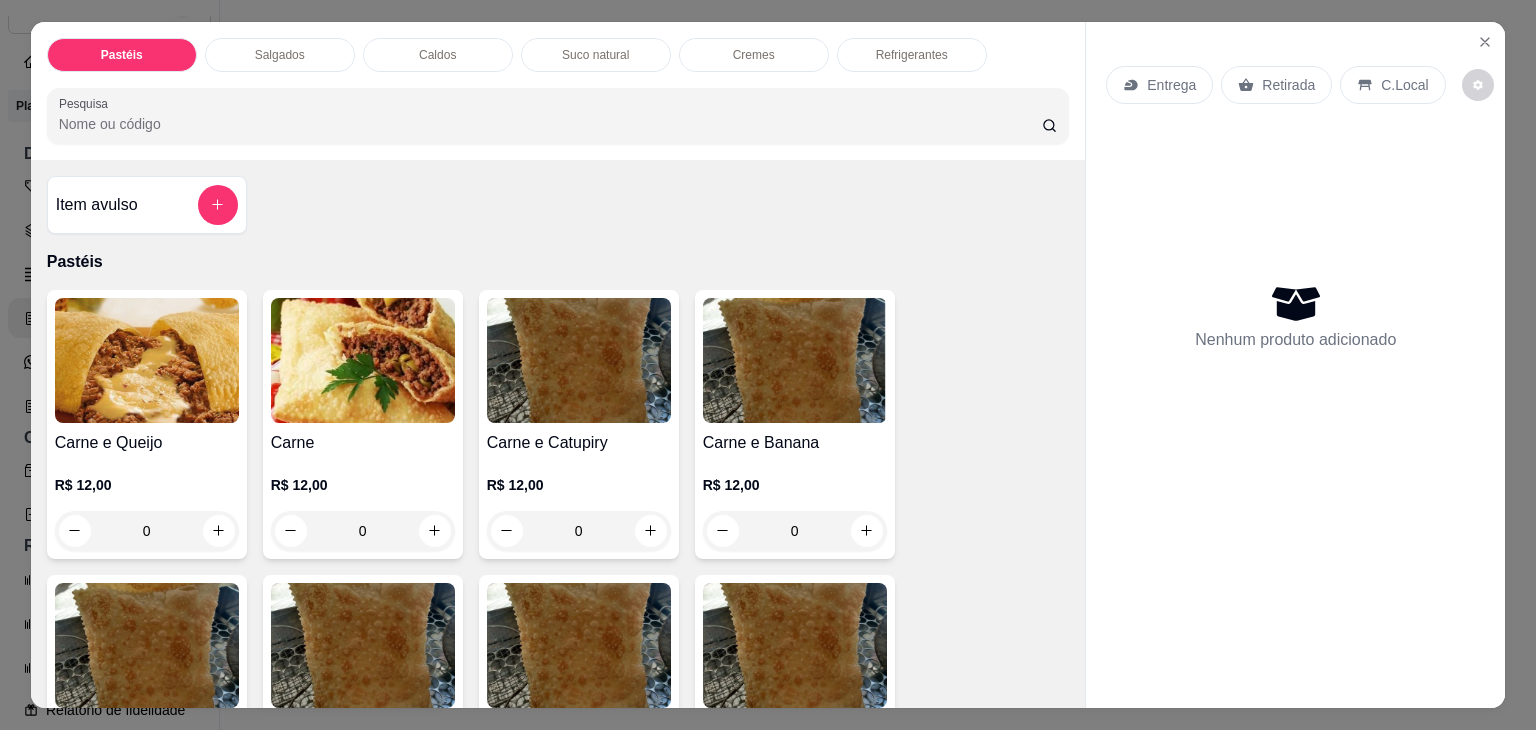 click on "Salgados" at bounding box center (280, 55) 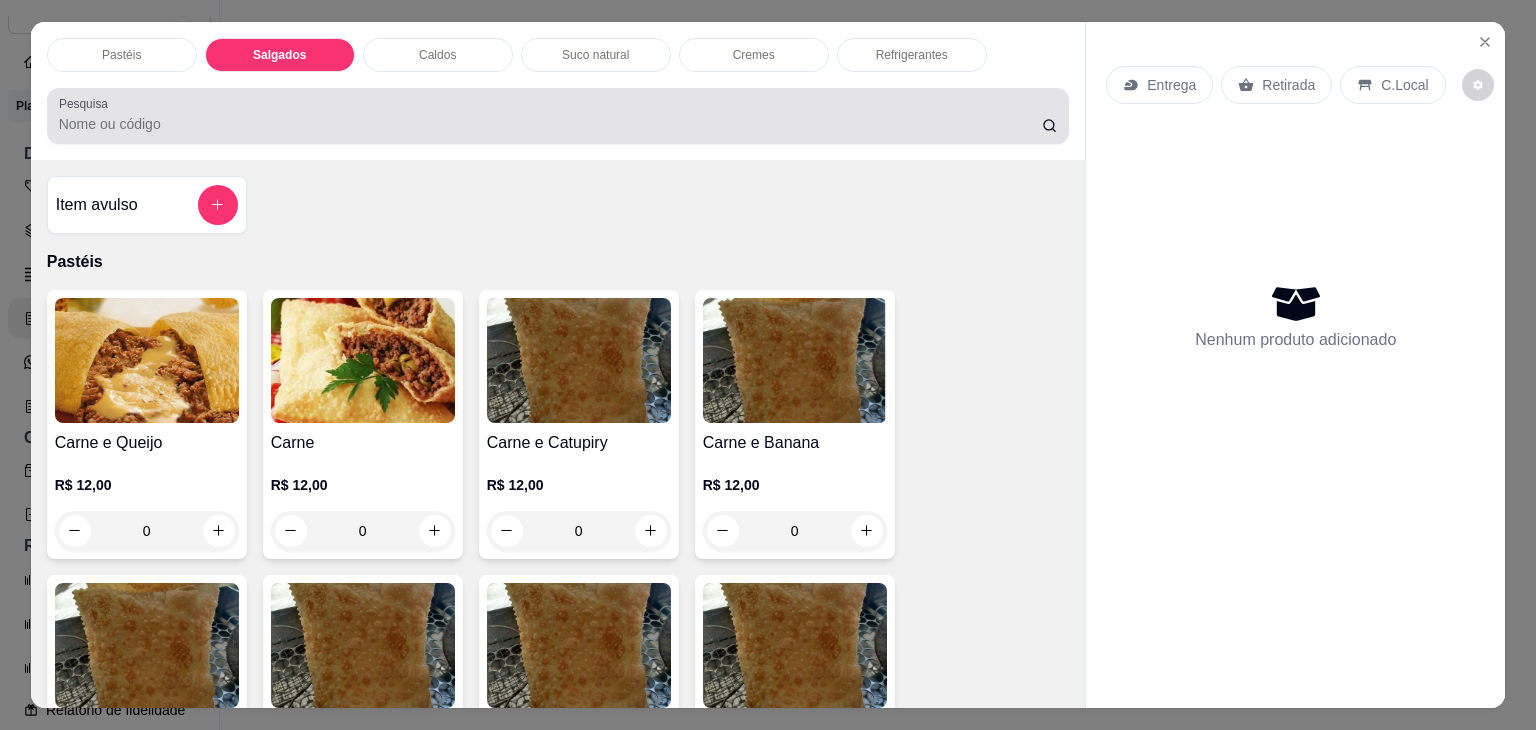 scroll, scrollTop: 2124, scrollLeft: 0, axis: vertical 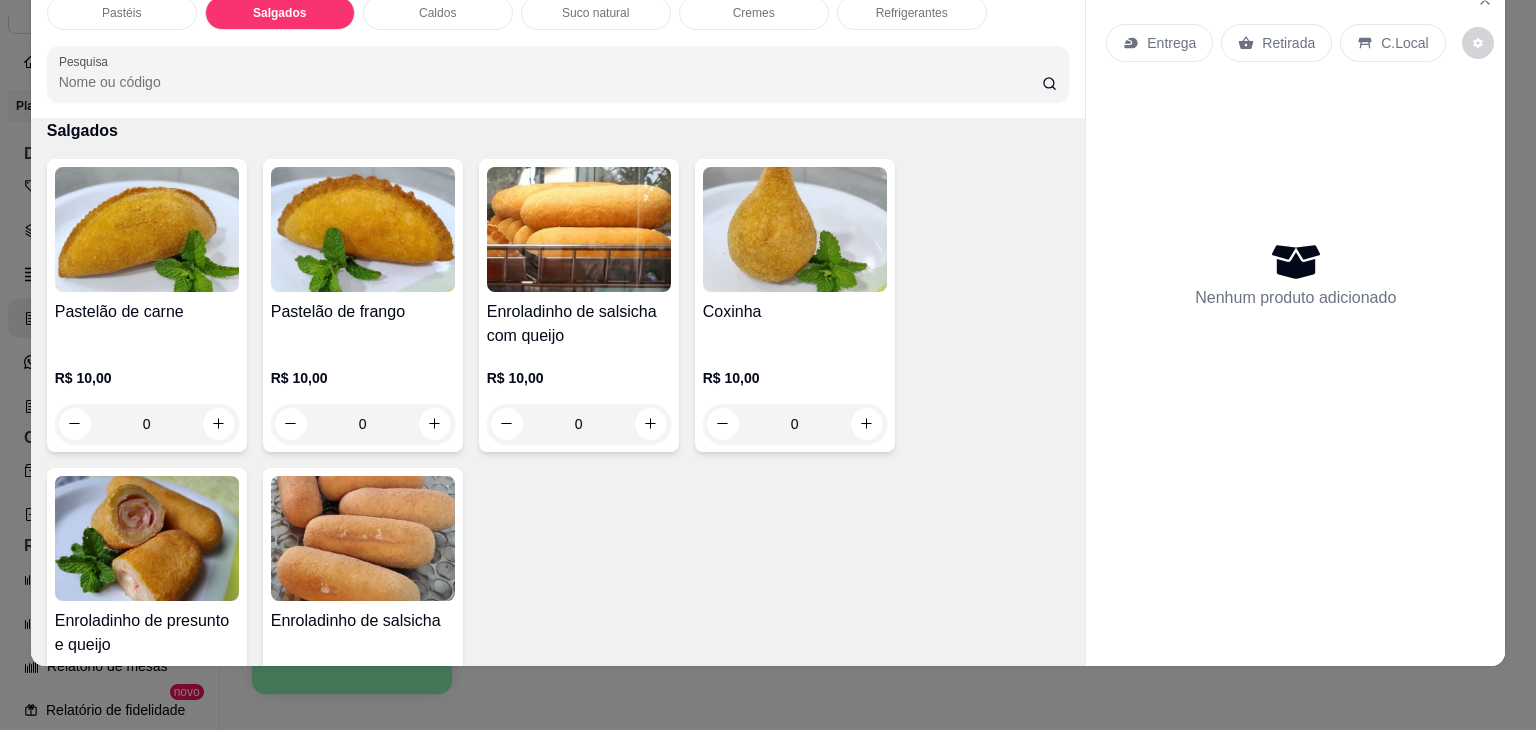 click at bounding box center [147, 229] 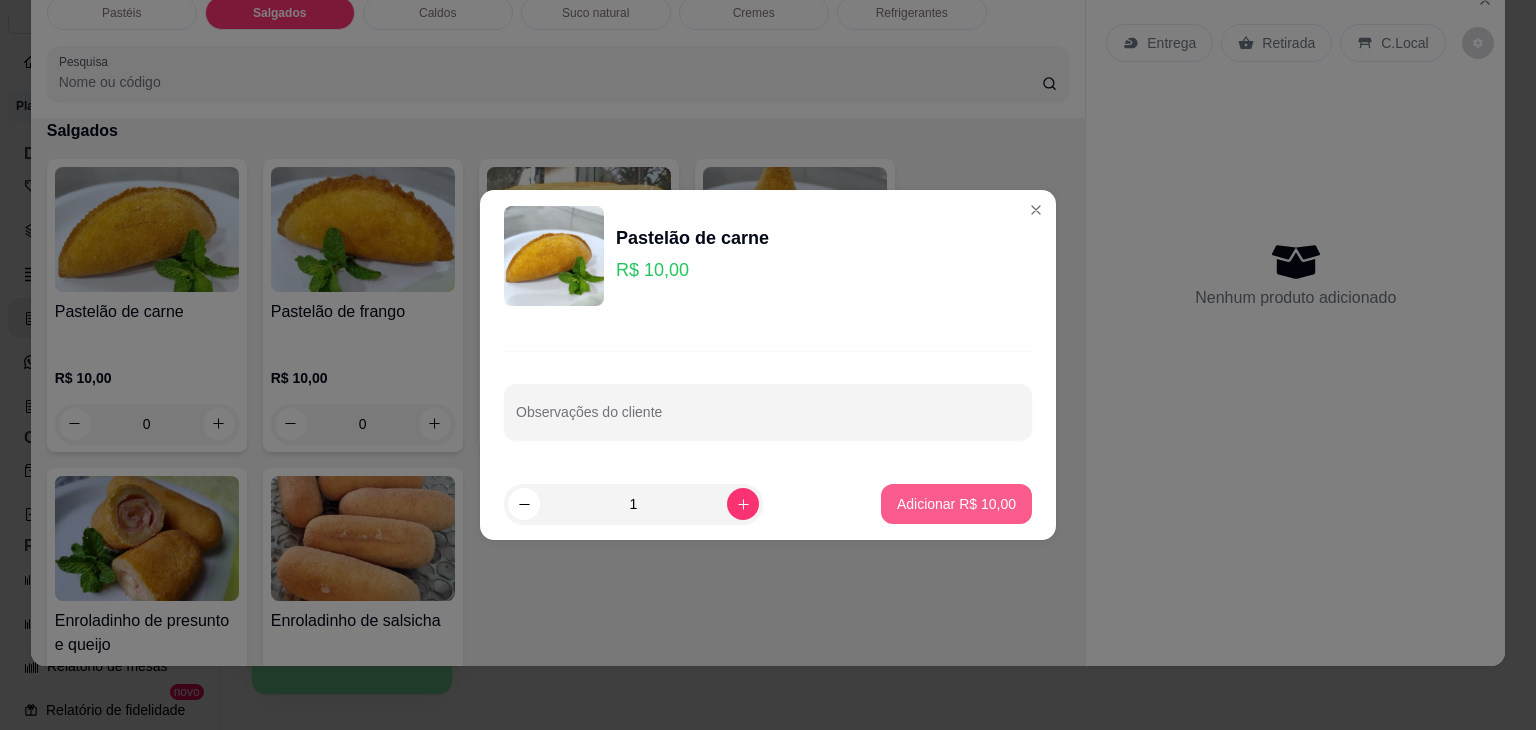 click on "Adicionar   R$ 10,00" at bounding box center (956, 504) 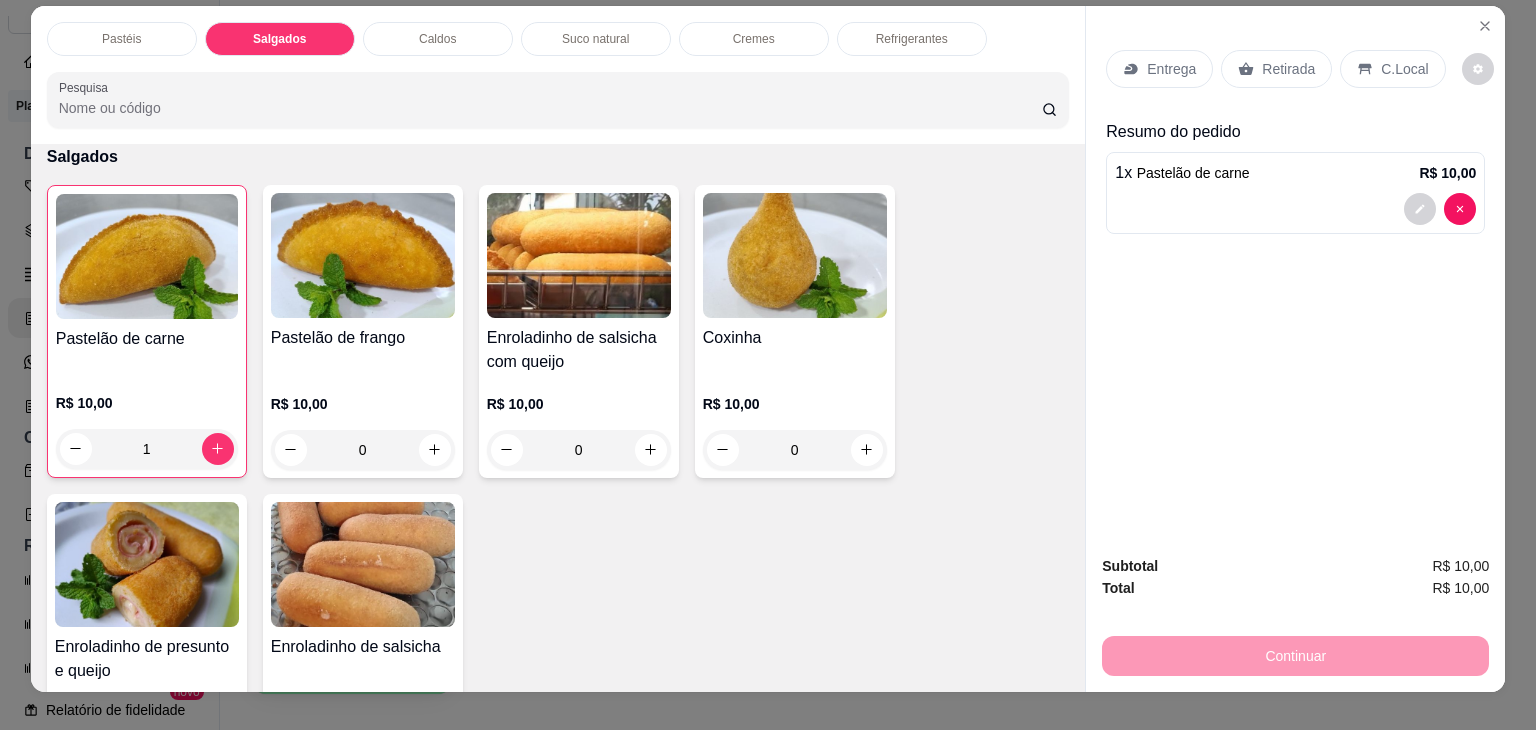 scroll, scrollTop: 0, scrollLeft: 0, axis: both 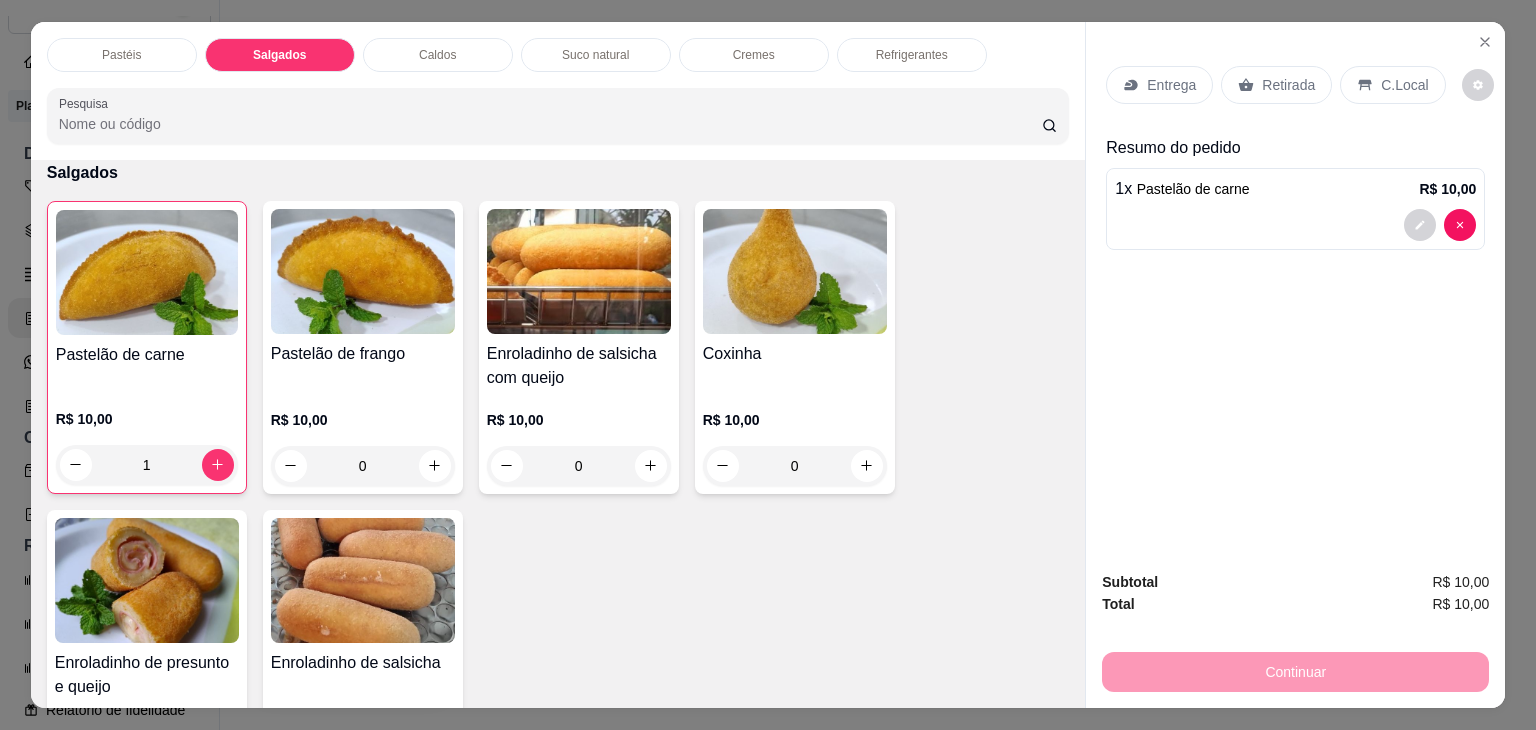 click on "Retirada" at bounding box center (1276, 85) 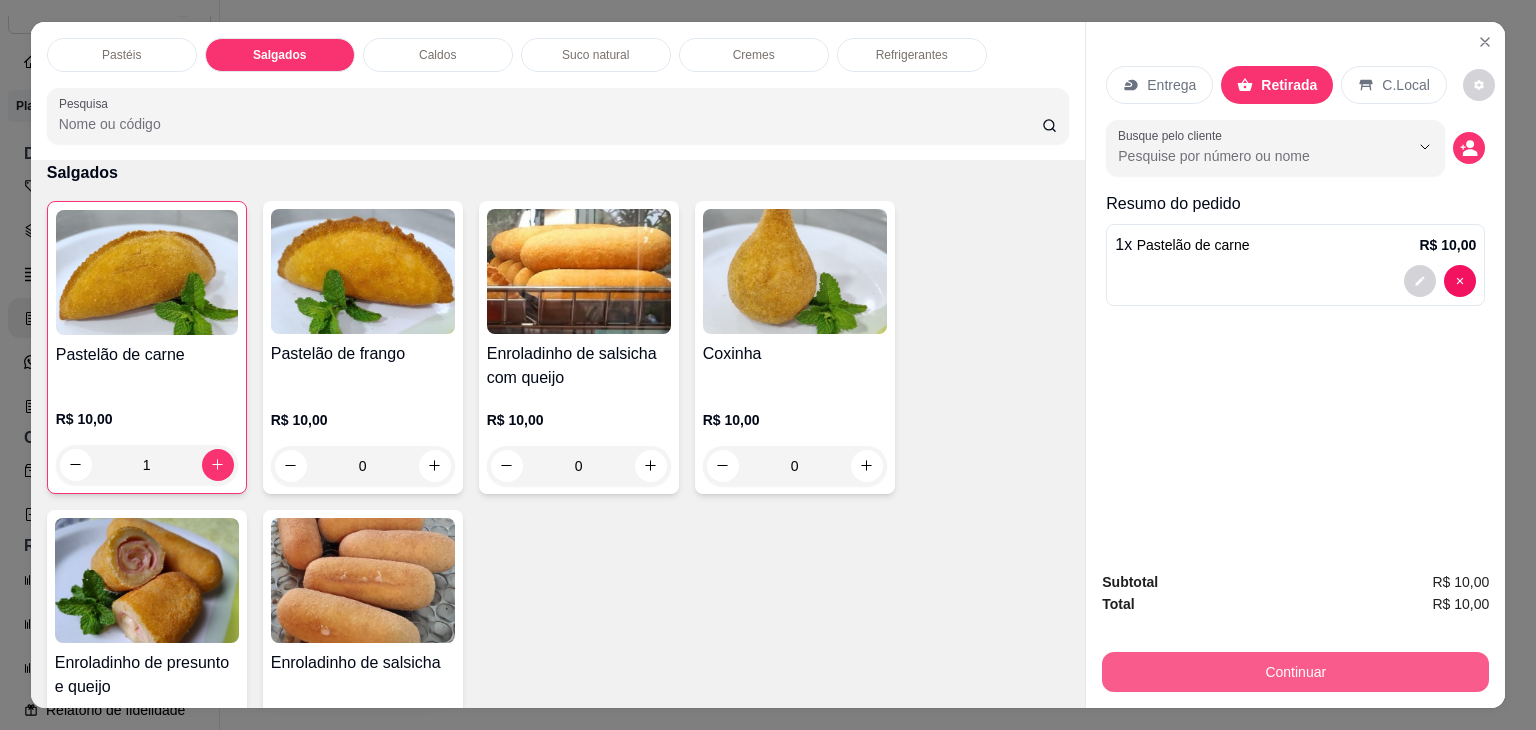 click on "Continuar" at bounding box center [1295, 672] 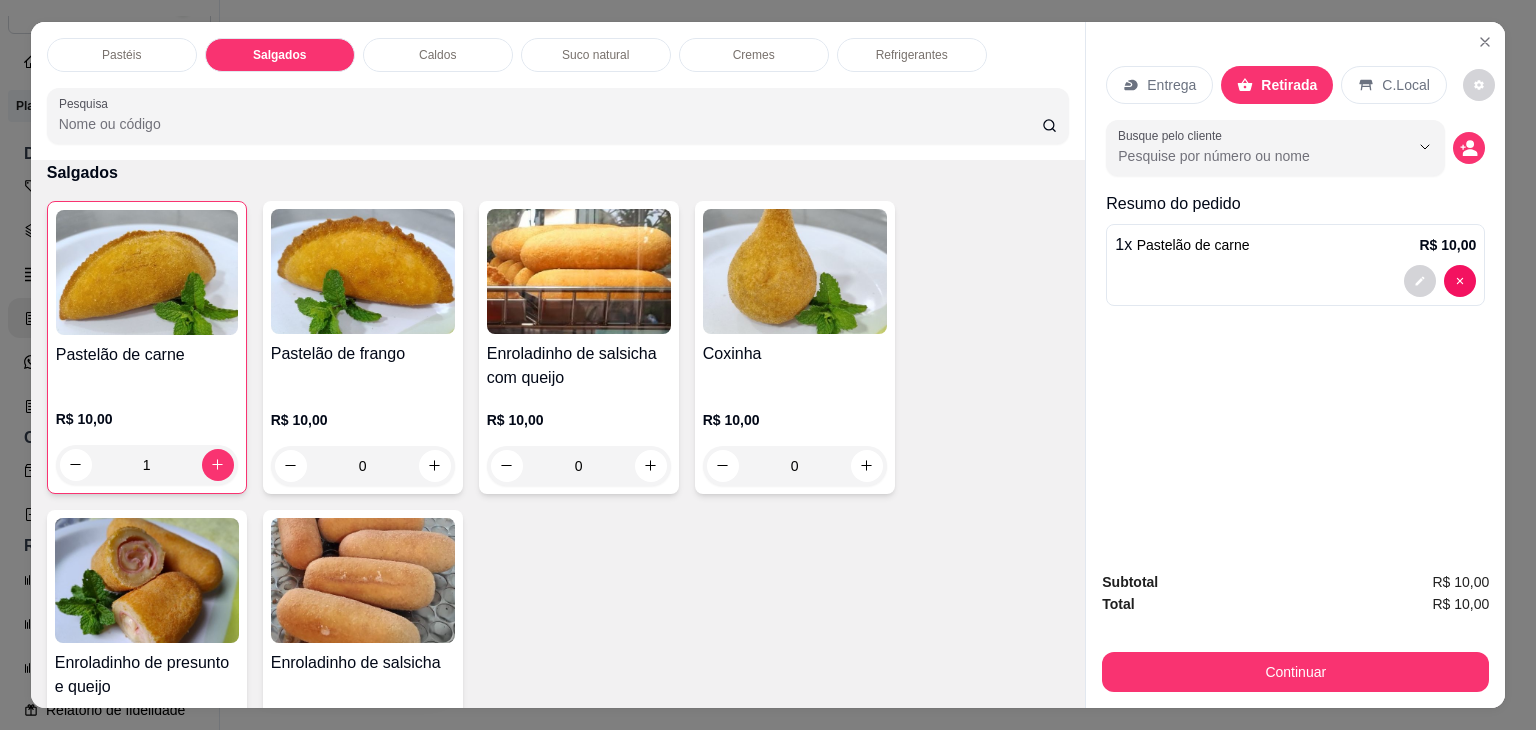 click at bounding box center (363, 271) 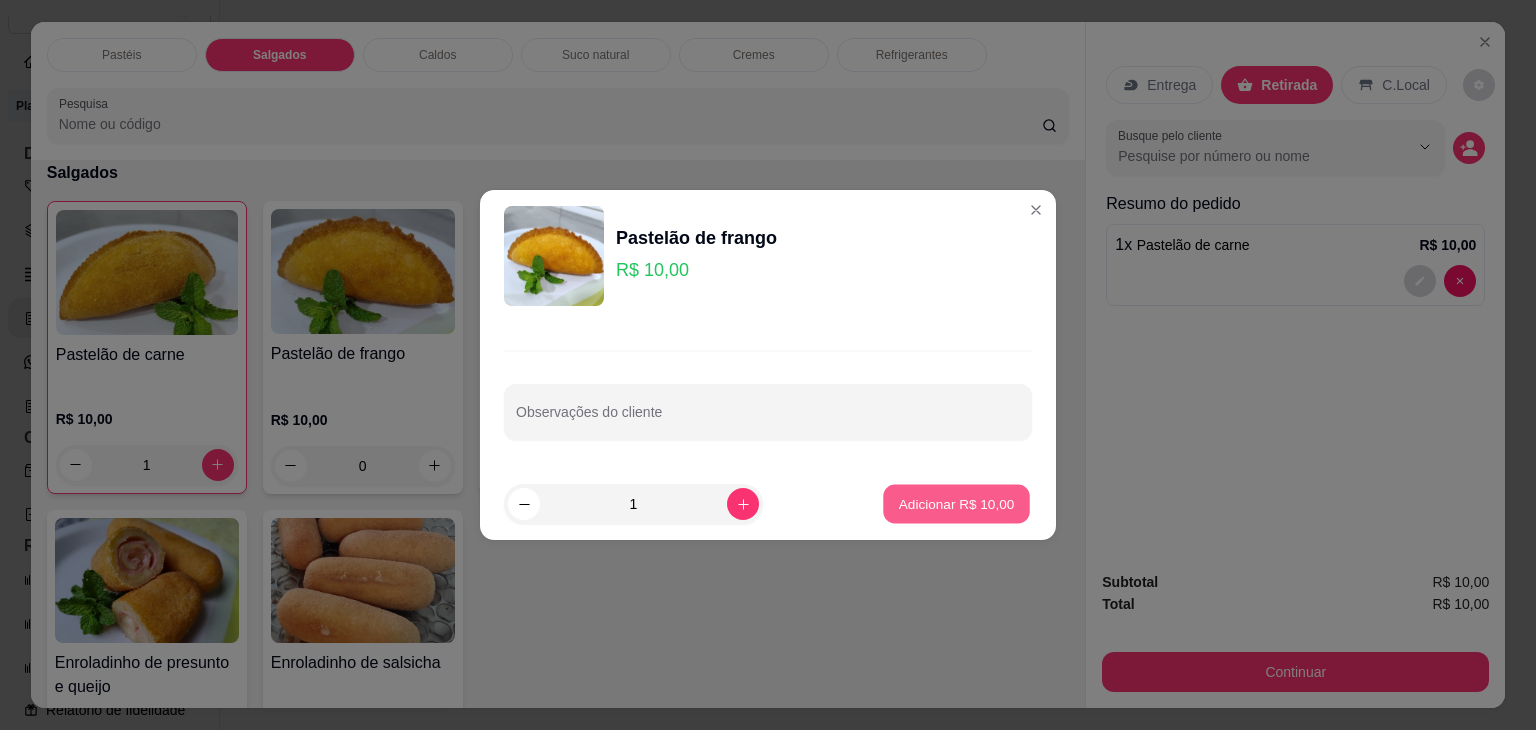 click on "Adicionar   R$ 10,00" at bounding box center [956, 504] 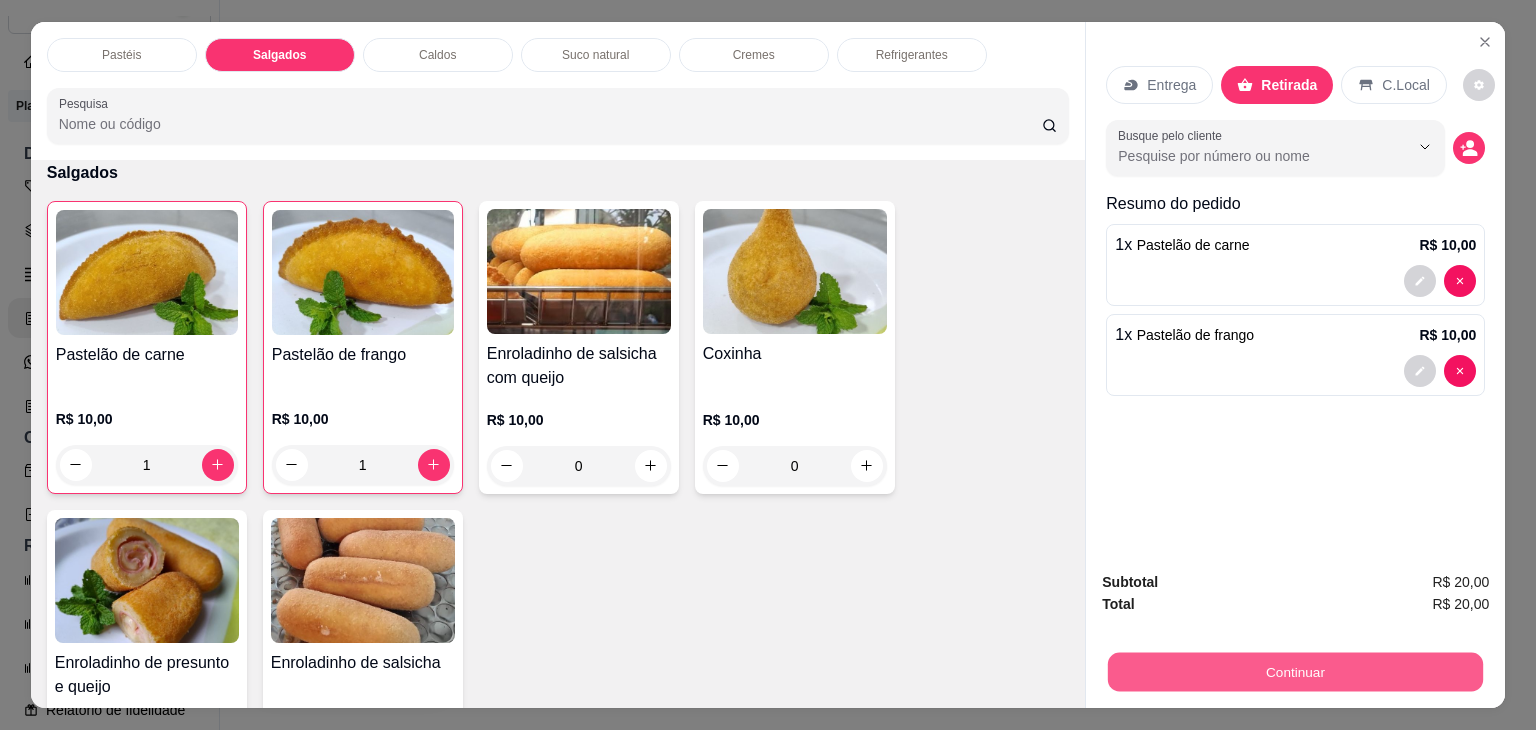 click on "Continuar" at bounding box center (1295, 672) 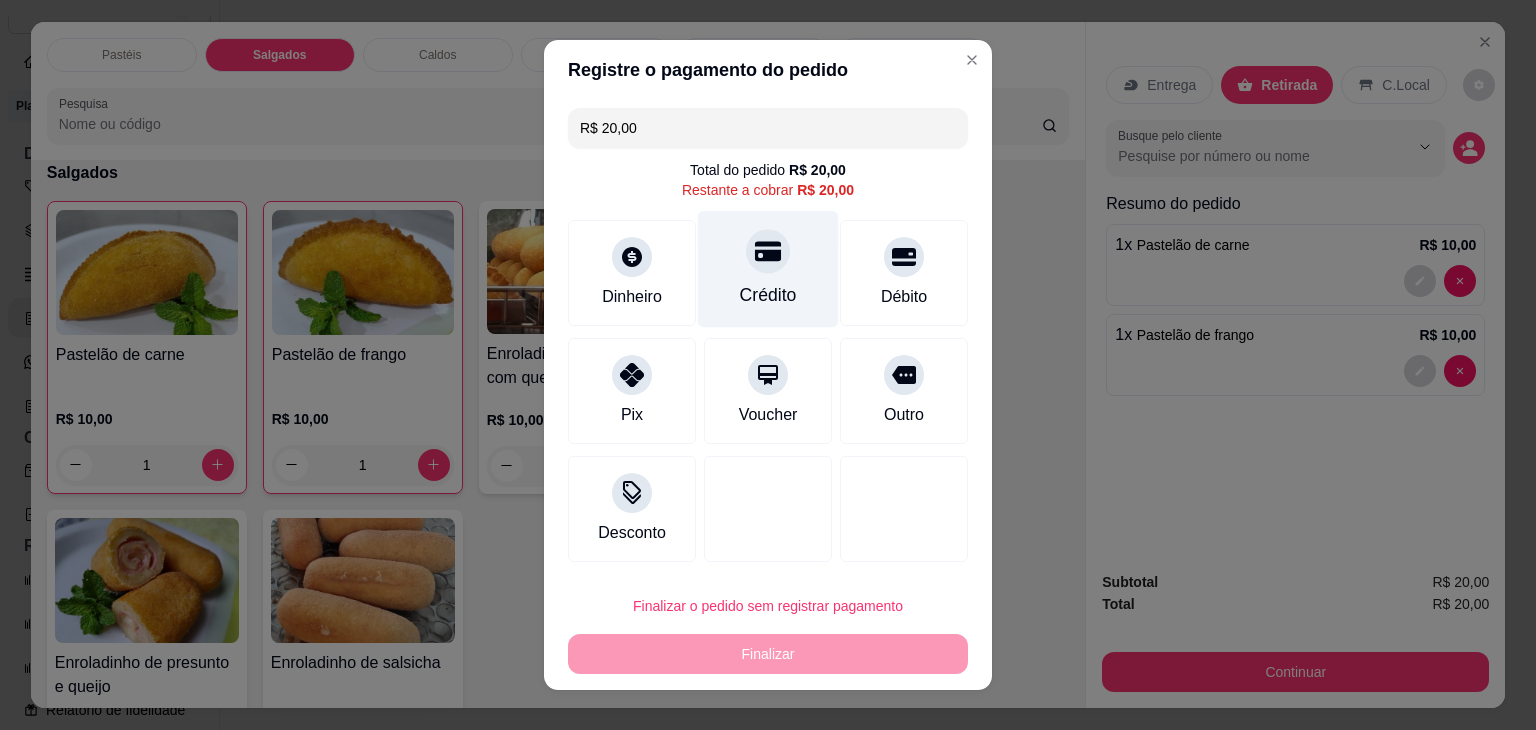 click on "Crédito" at bounding box center (768, 269) 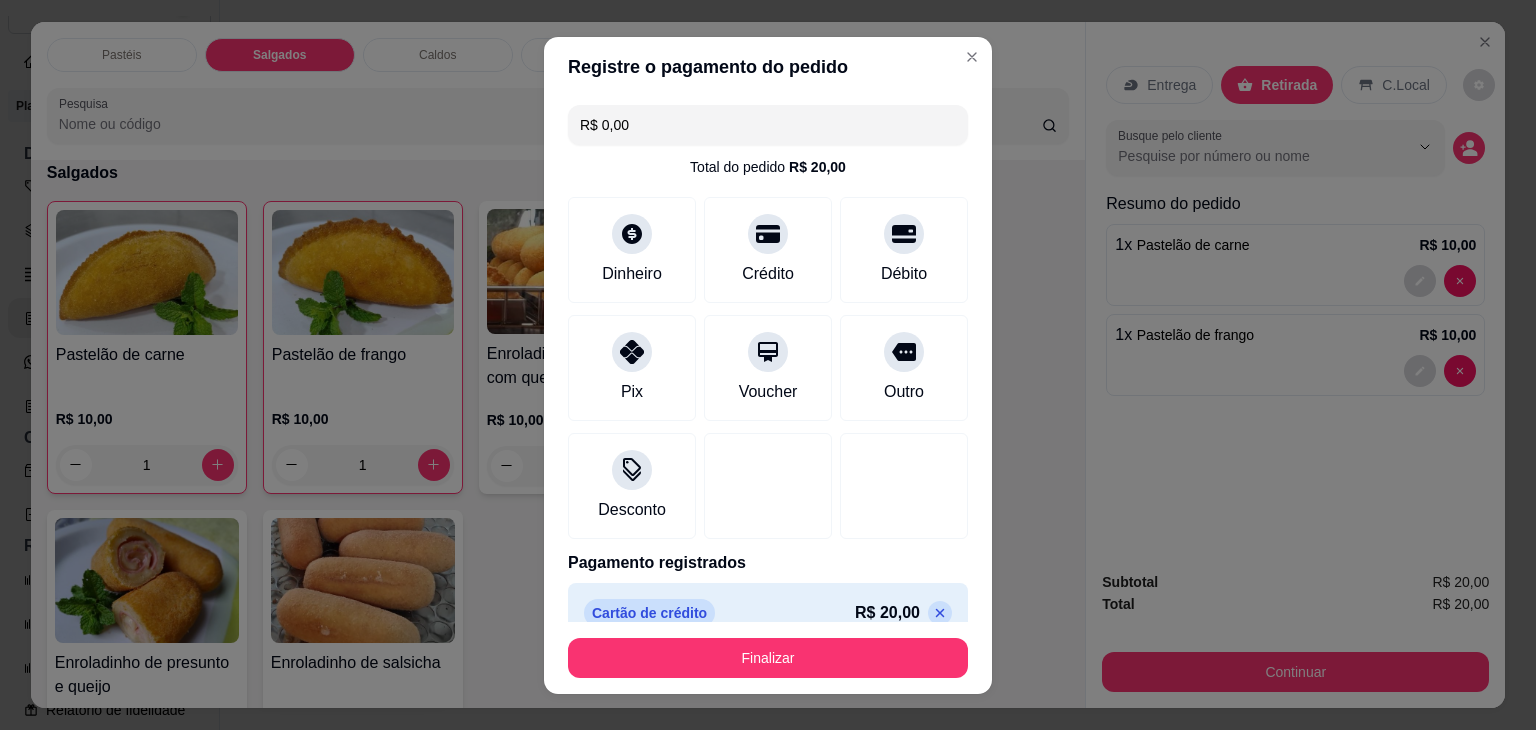 click on "Finalizar" at bounding box center [768, 658] 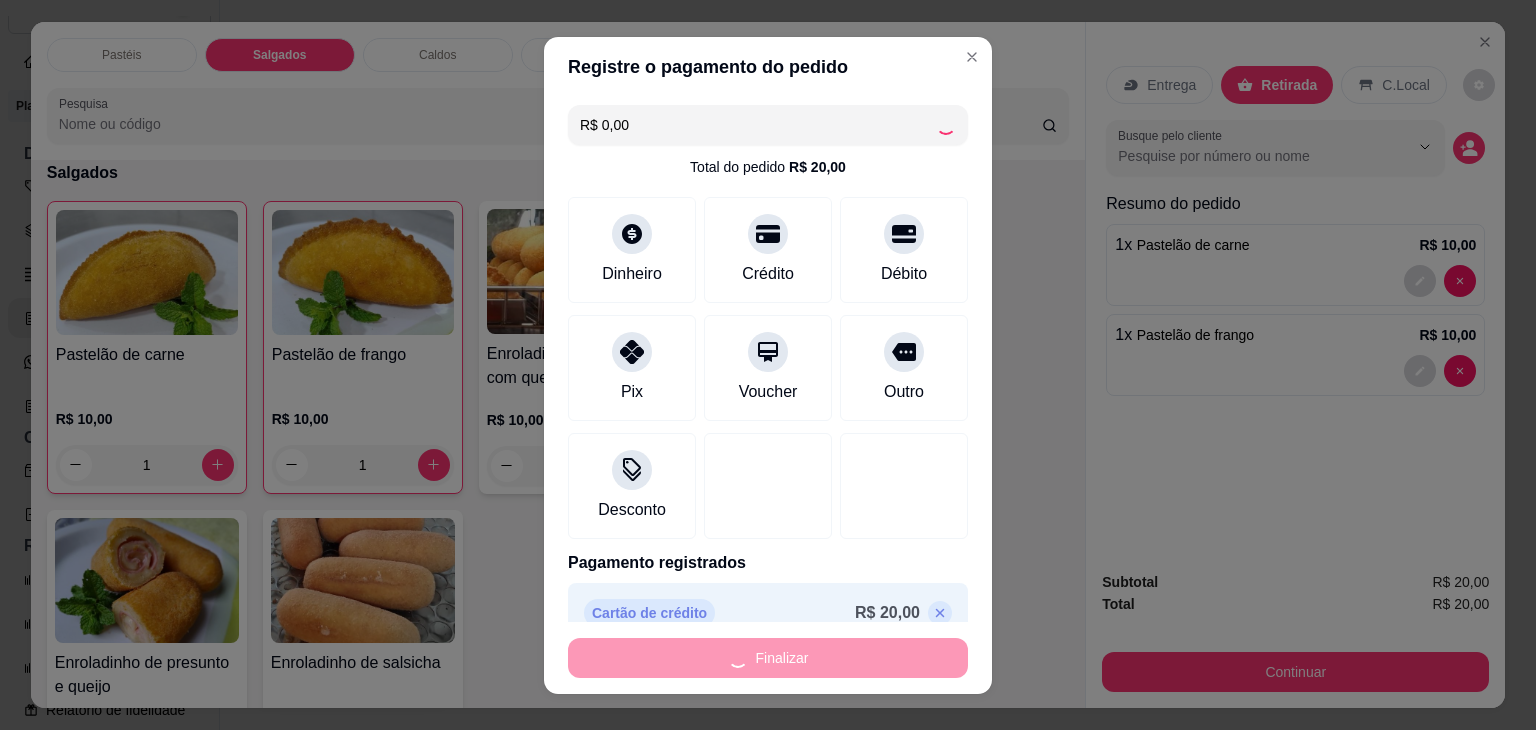 type on "0" 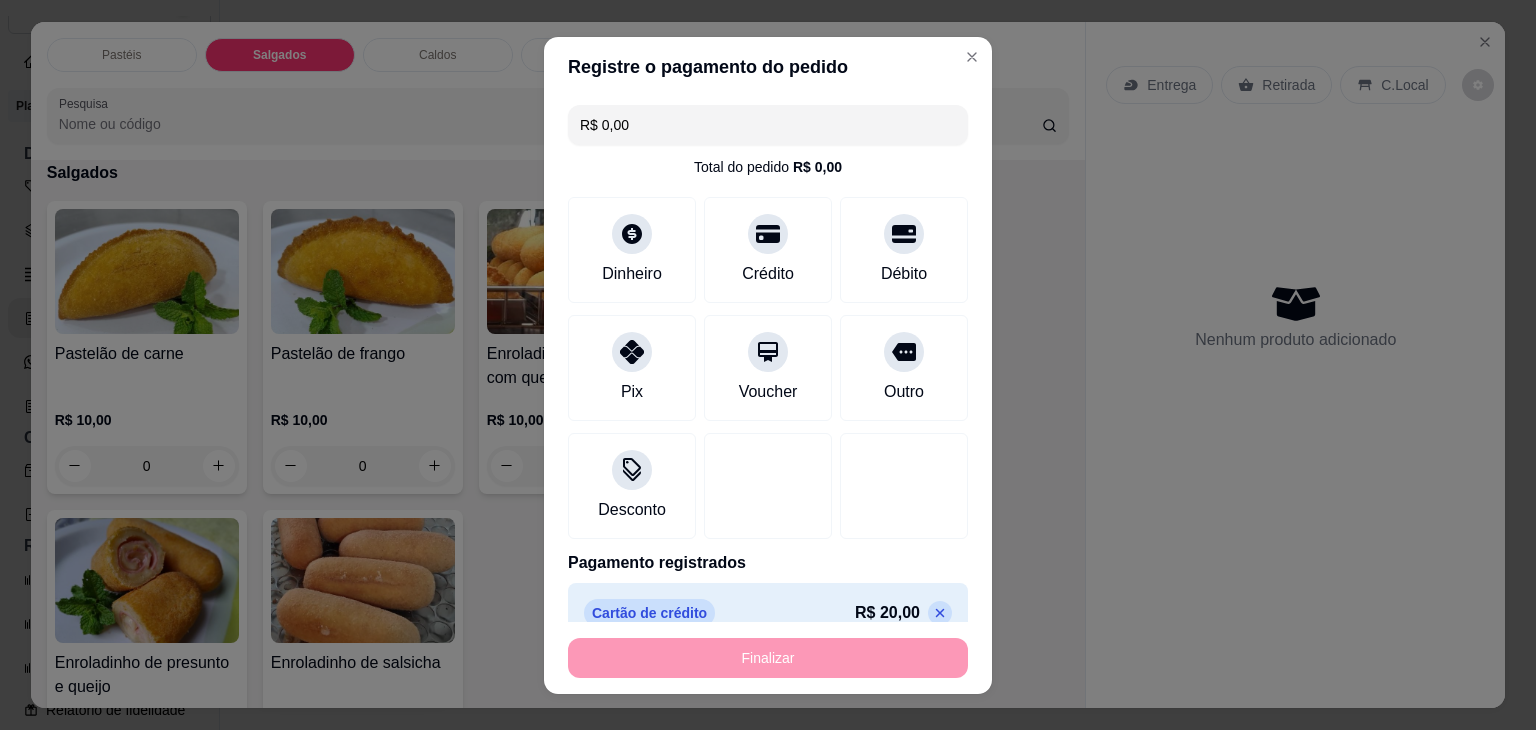 type on "-R$ 20,00" 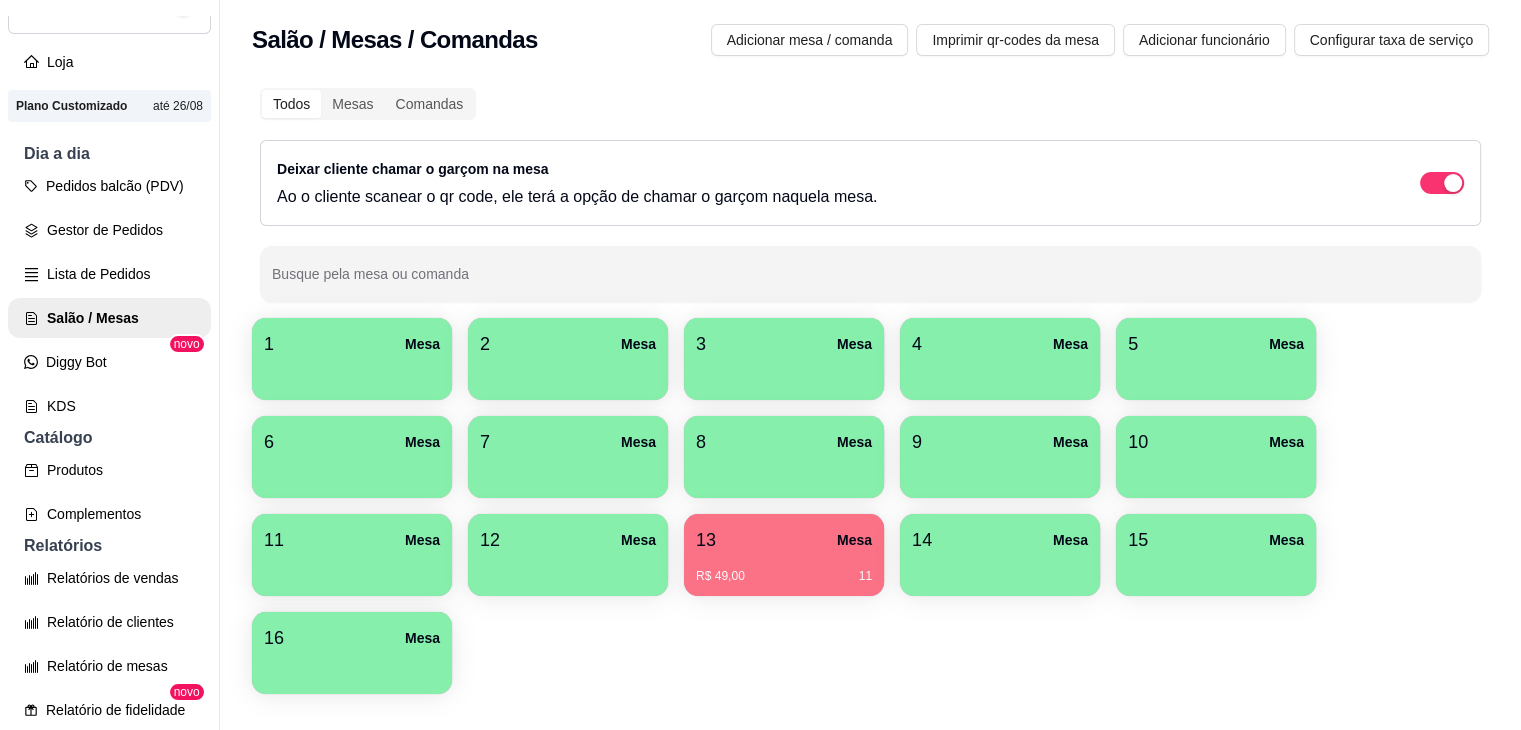 click on "13 Mesa" at bounding box center (784, 540) 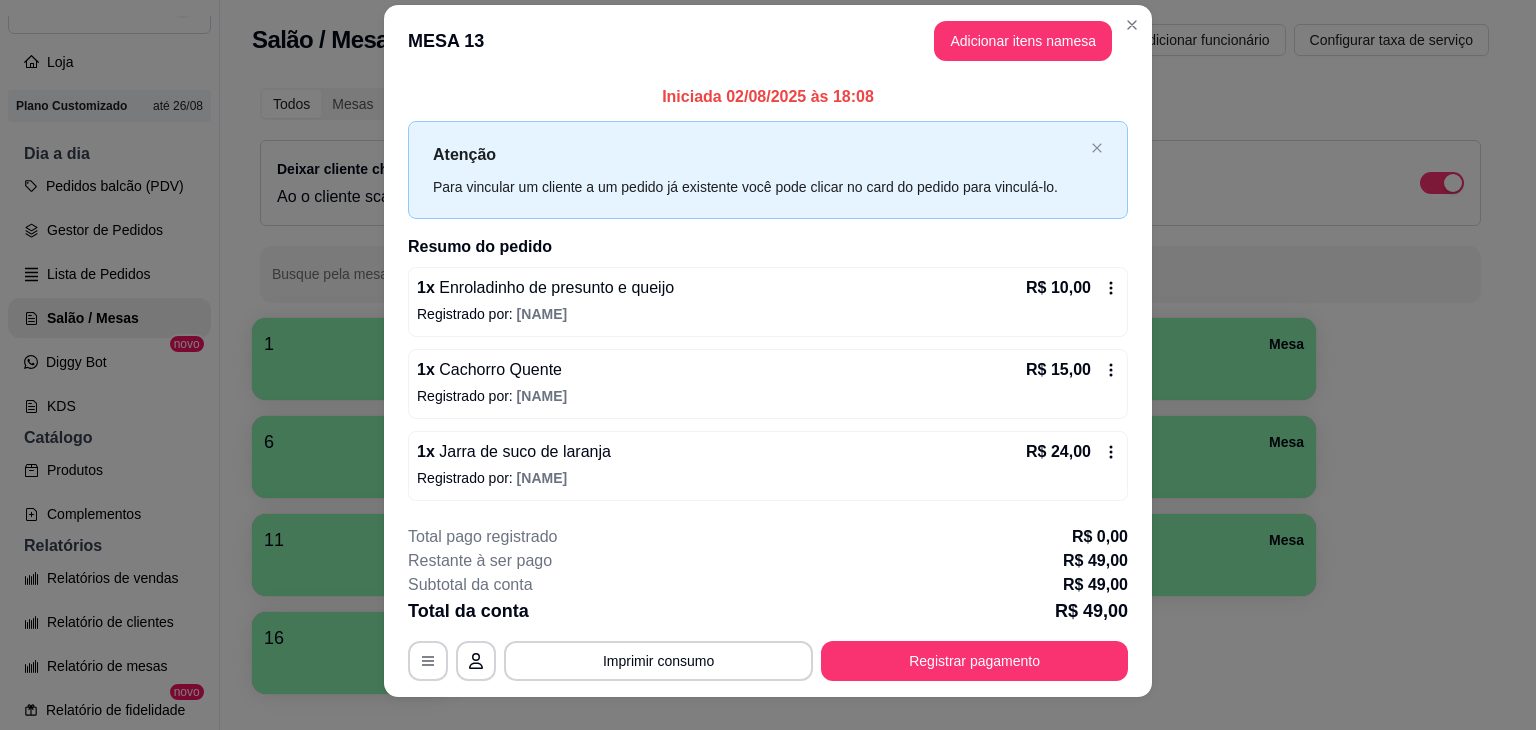 scroll, scrollTop: 0, scrollLeft: 0, axis: both 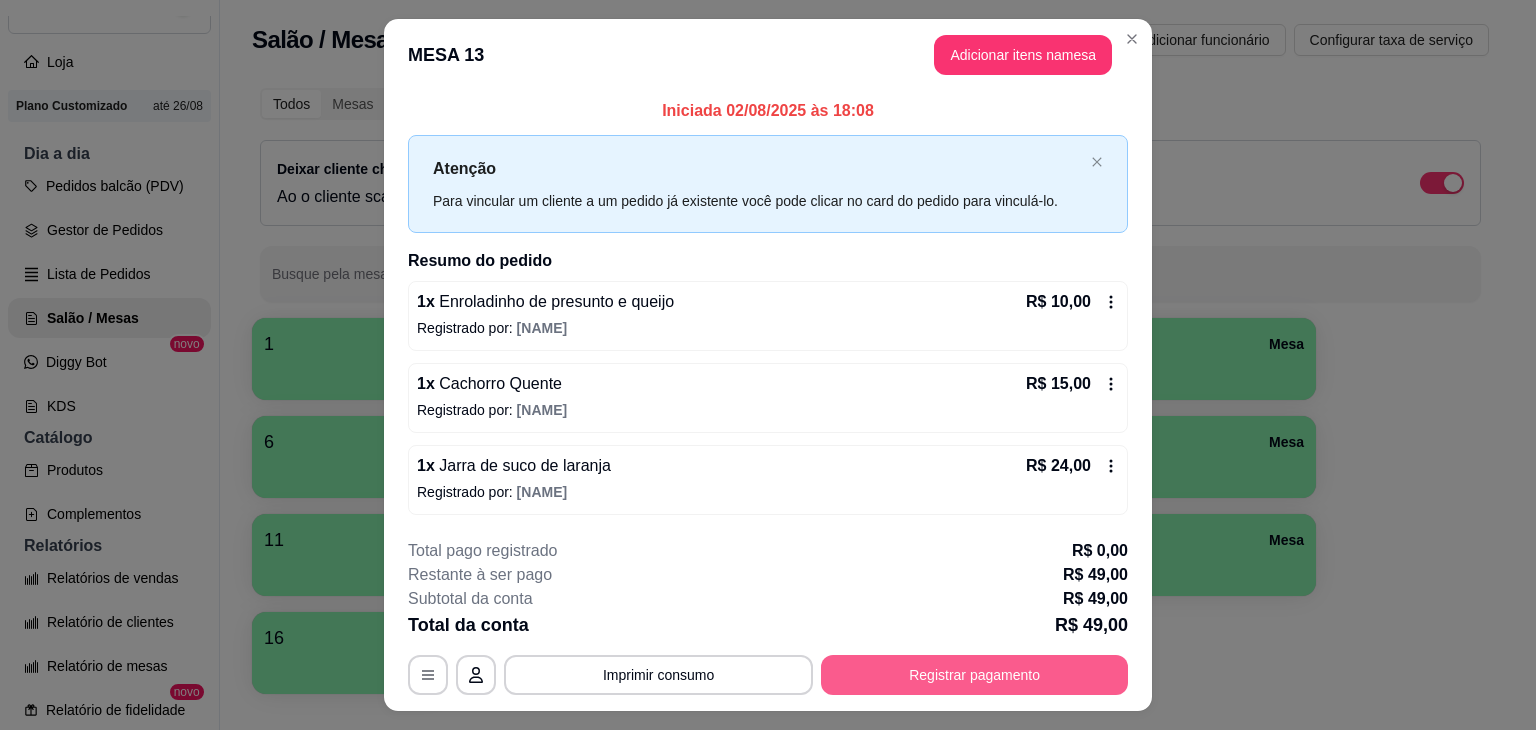 click on "Registrar pagamento" at bounding box center (974, 675) 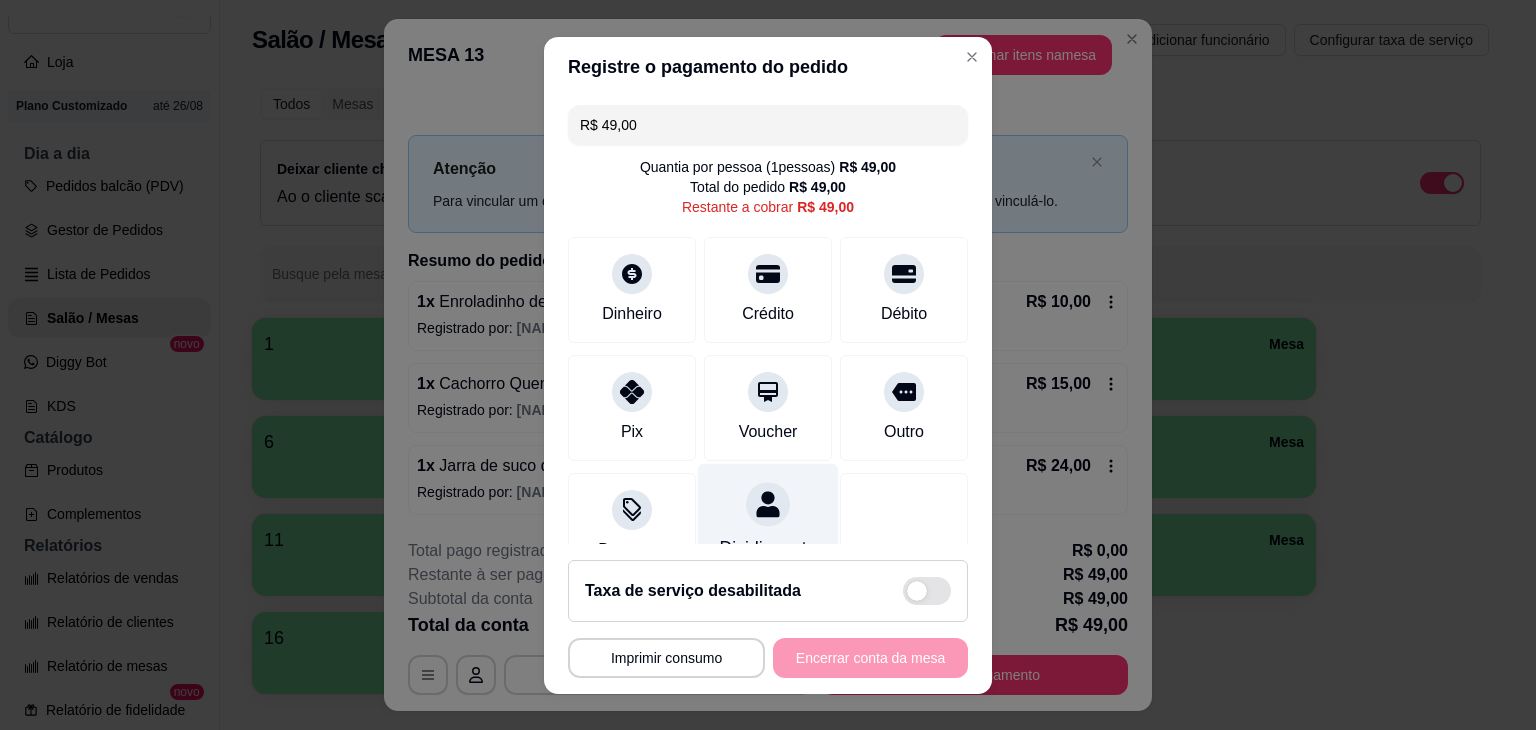 click on "Dividir conta" at bounding box center (768, 521) 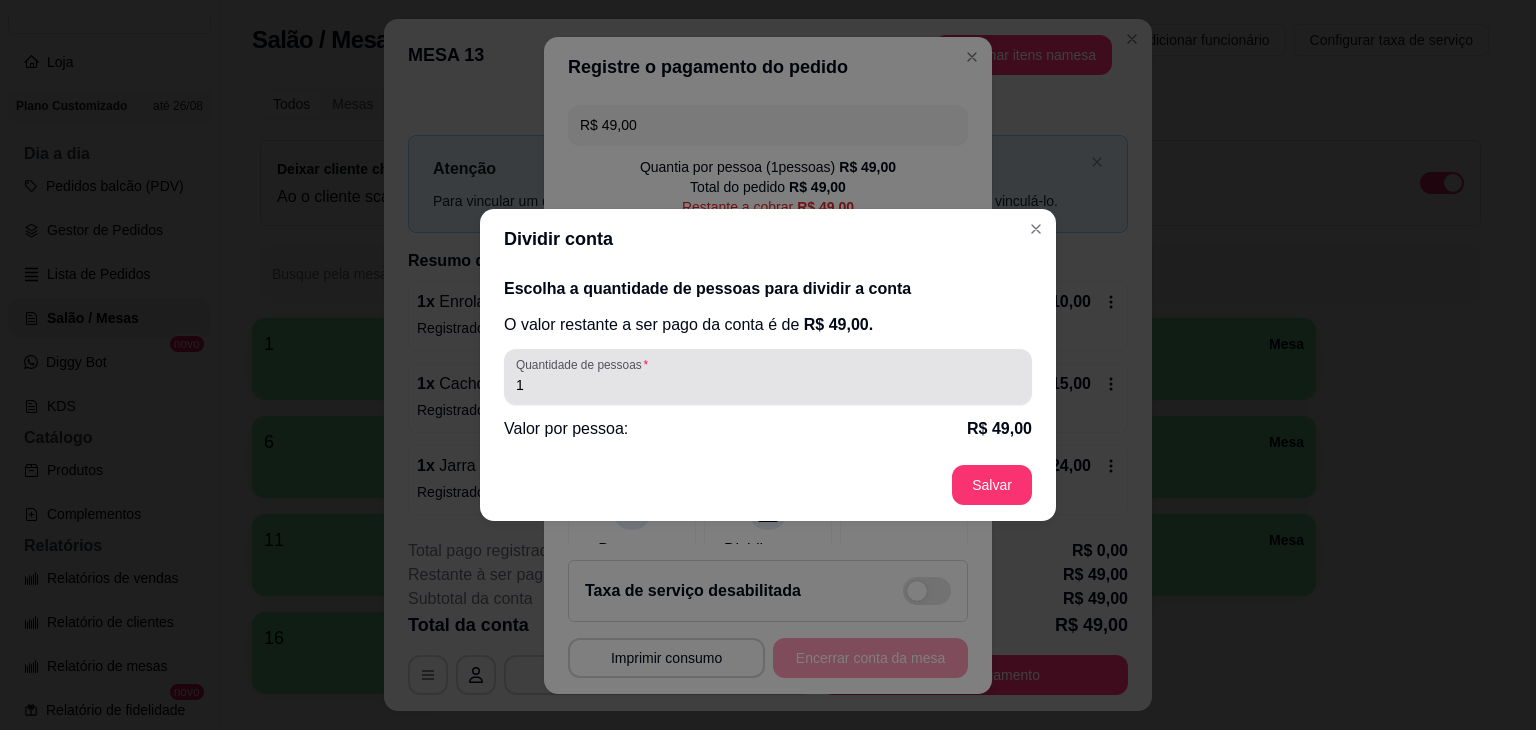 click on "1" at bounding box center [768, 385] 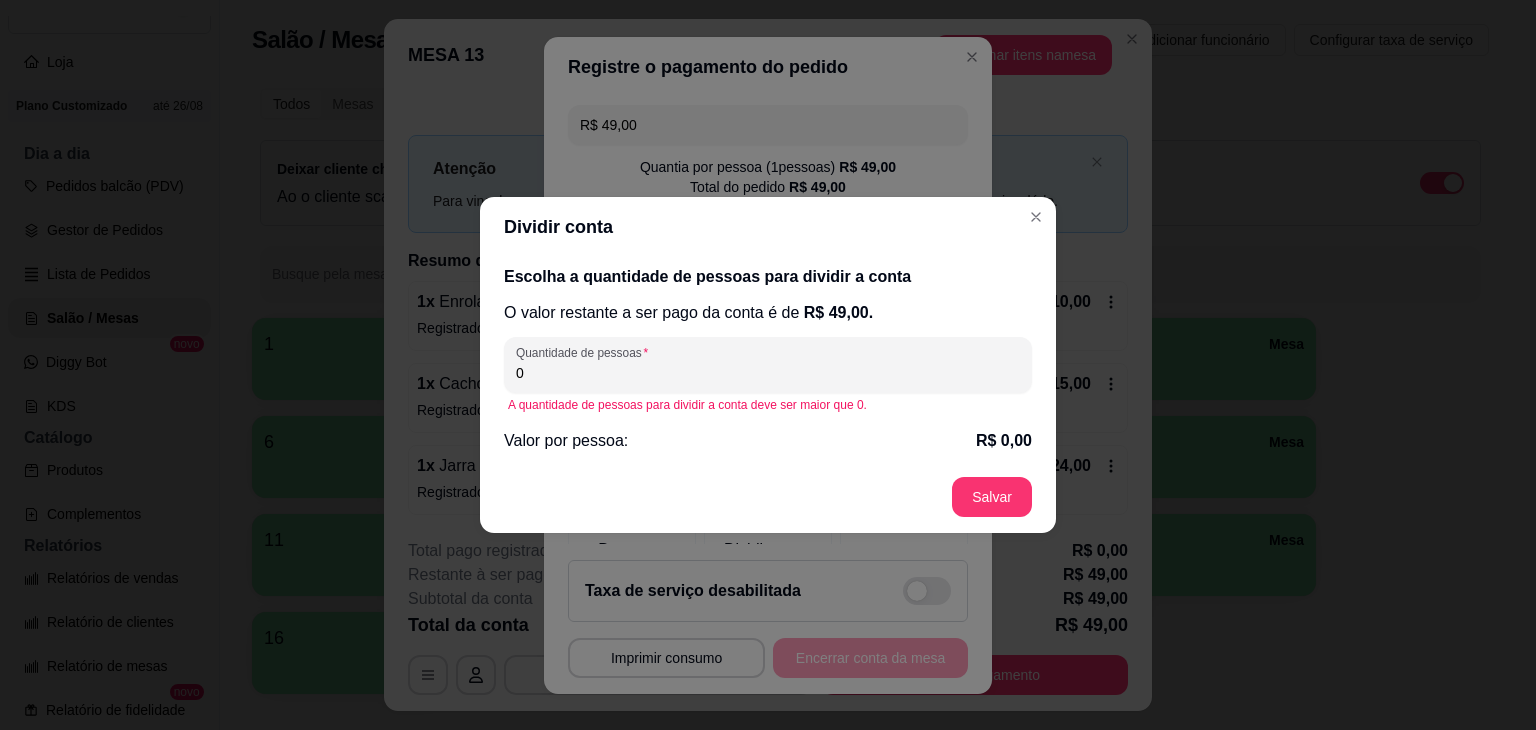 type on "2" 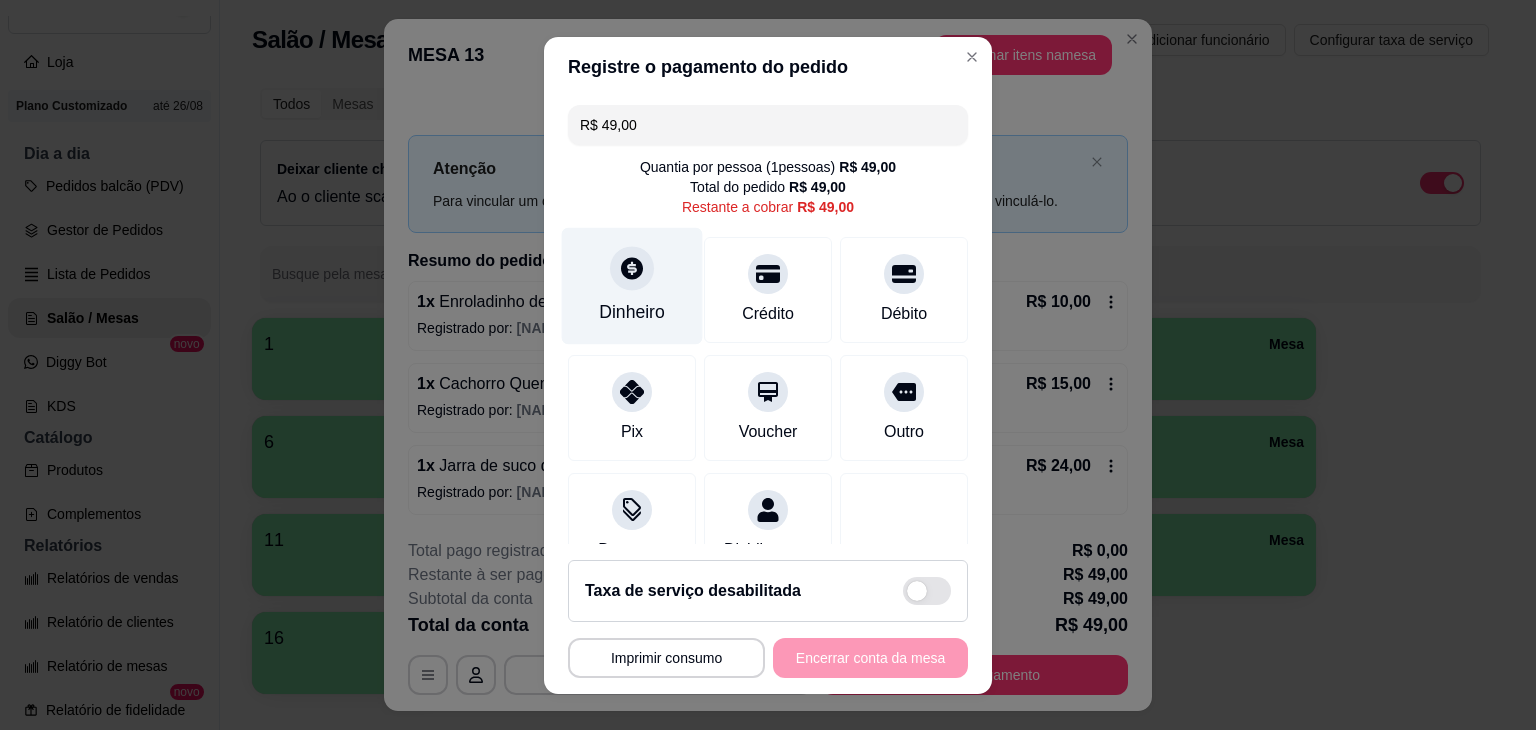 click on "Dinheiro" at bounding box center [632, 312] 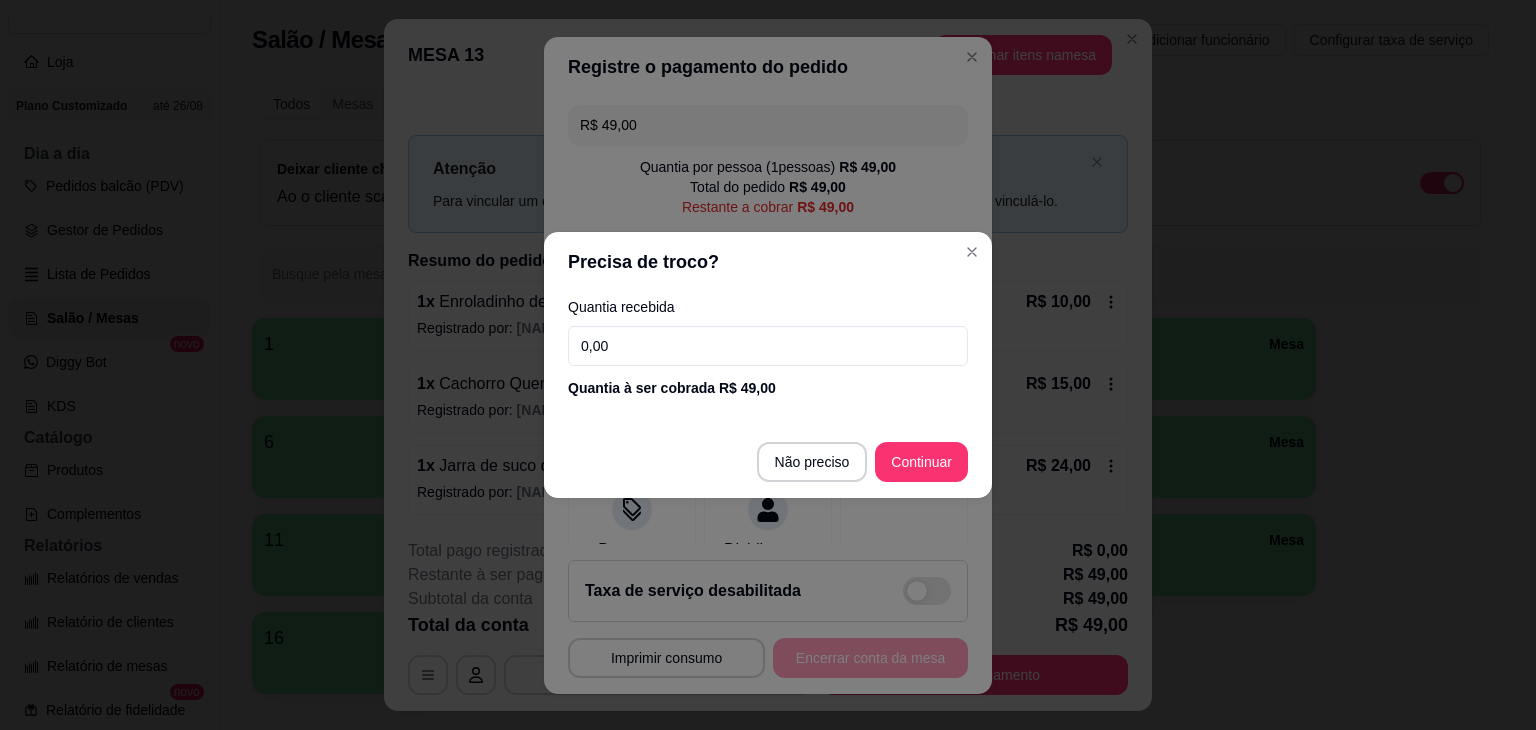 click on "0,00" at bounding box center (768, 346) 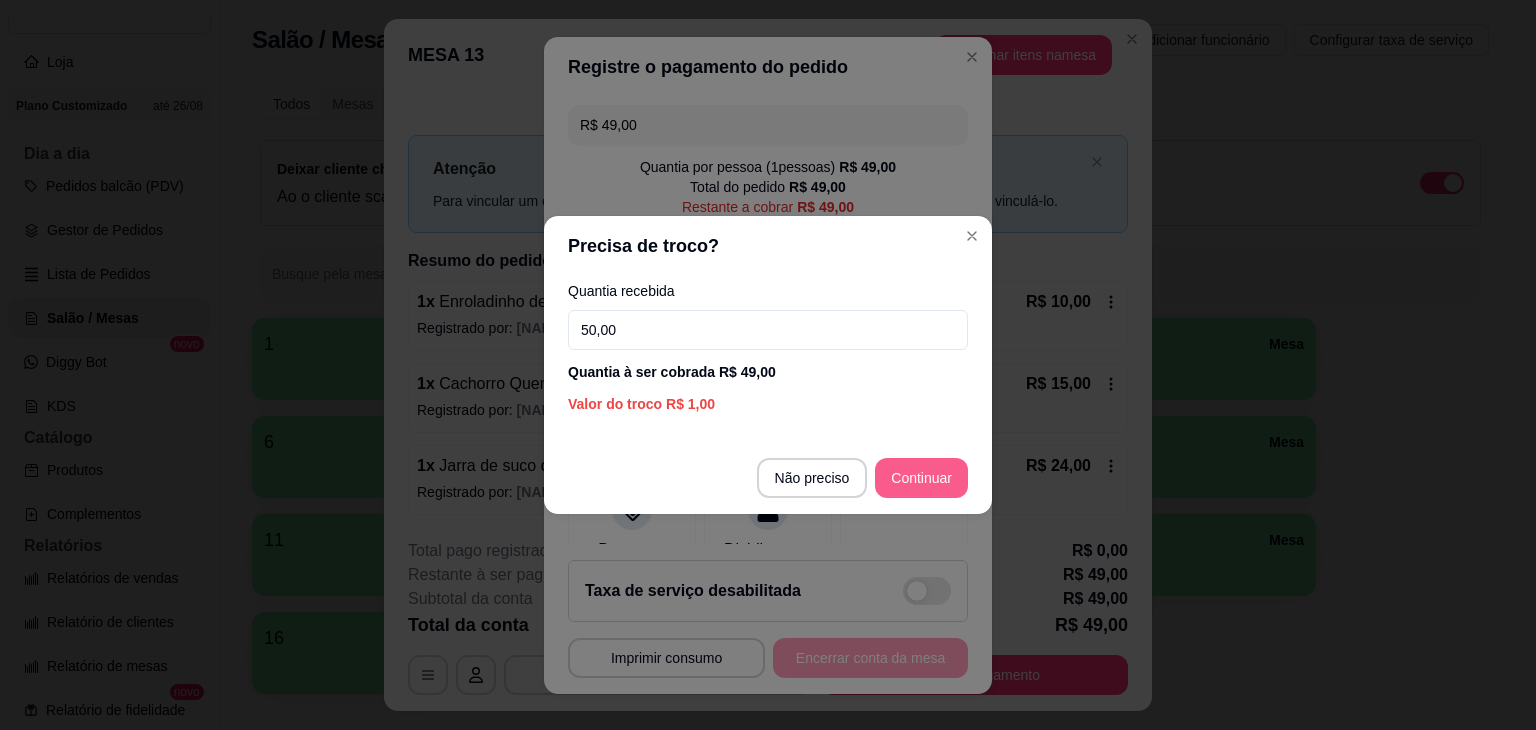 type on "50,00" 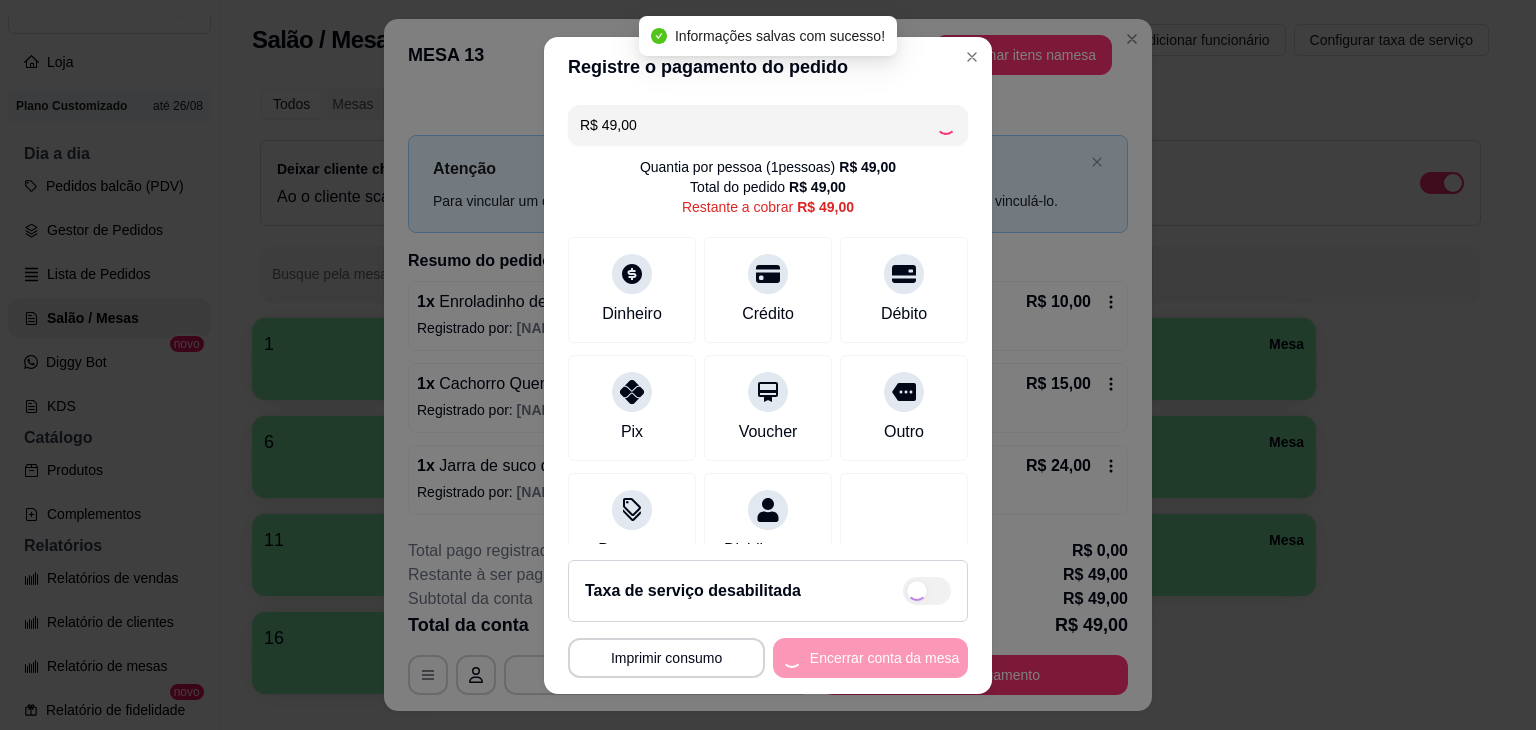 type on "R$ 0,00" 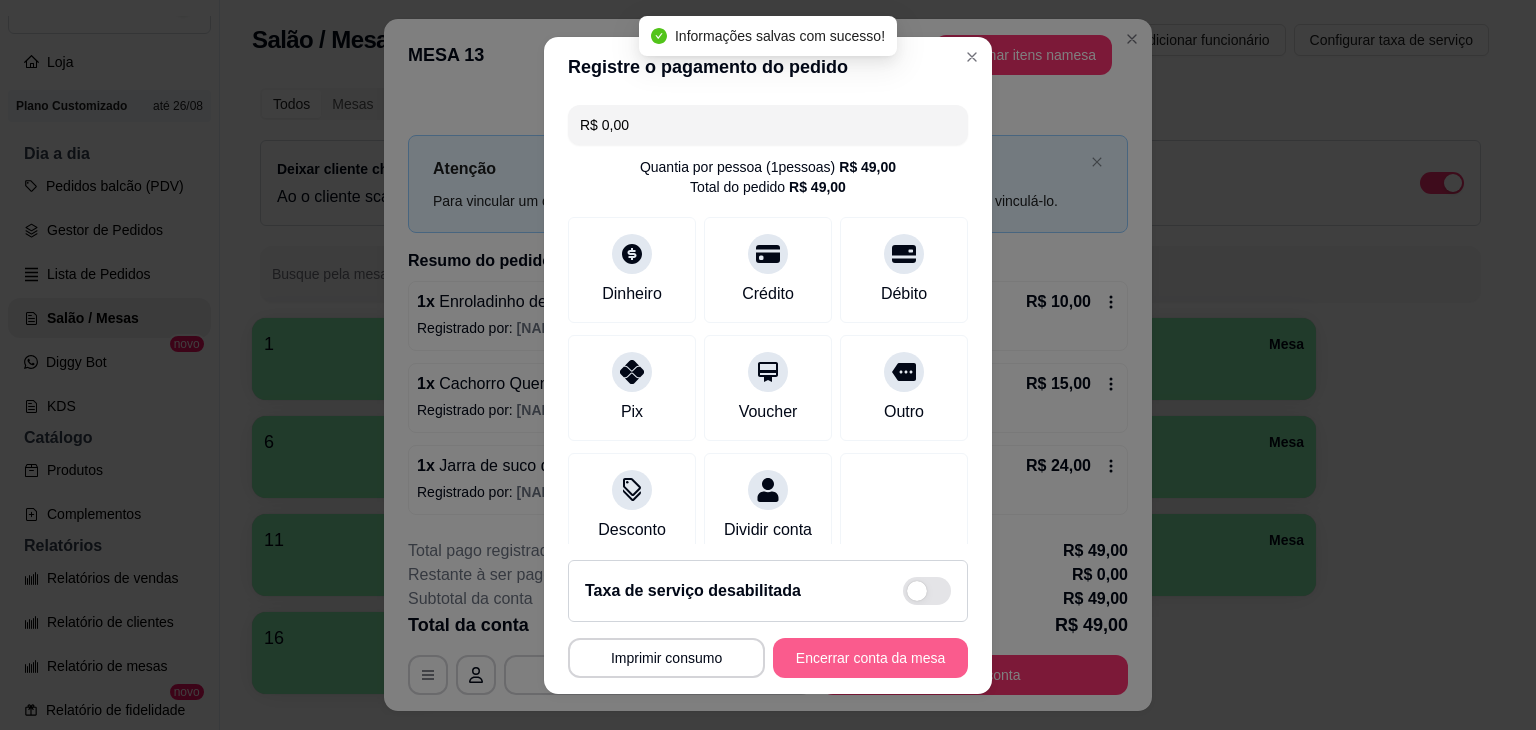 click on "Encerrar conta da mesa" at bounding box center (870, 658) 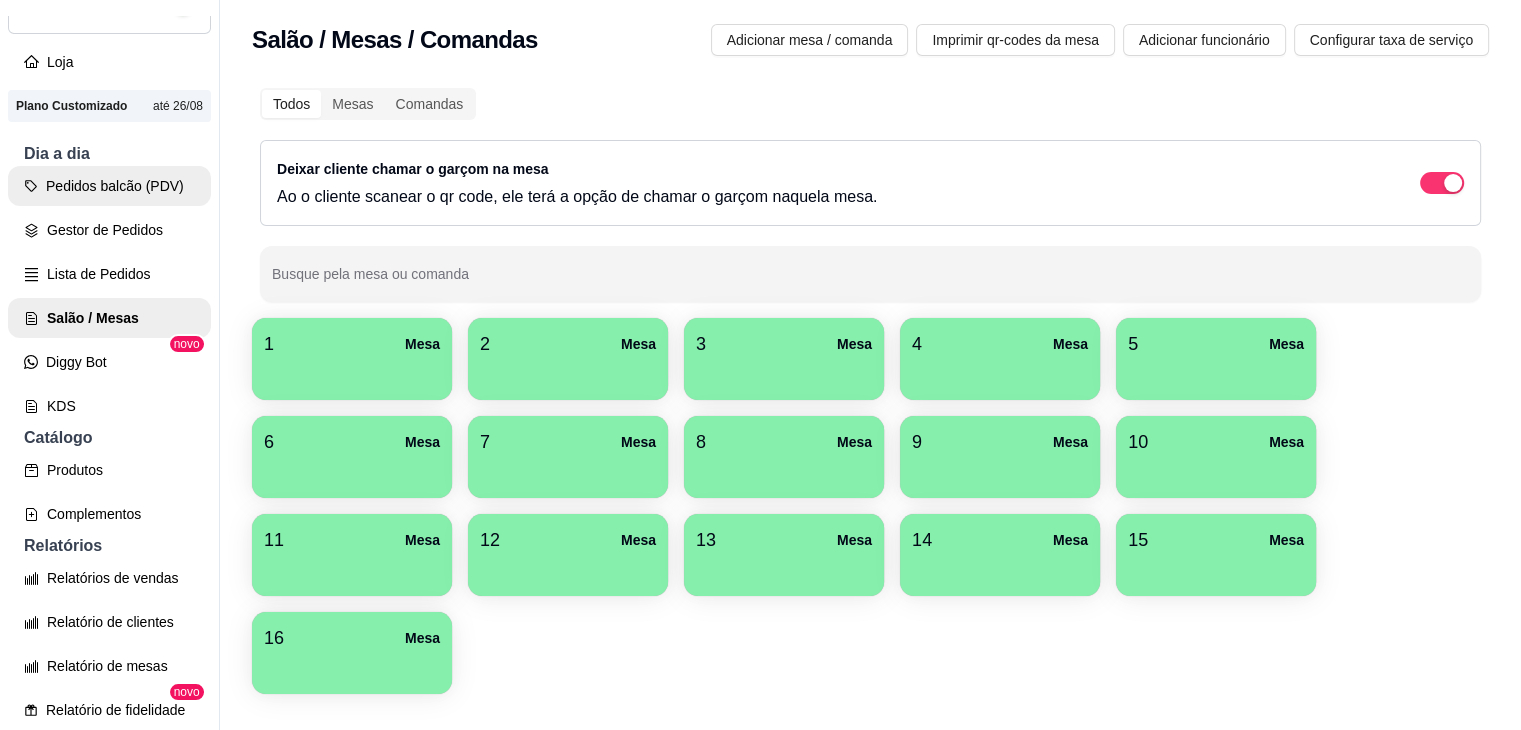 click on "Pedidos balcão (PDV)" at bounding box center [109, 186] 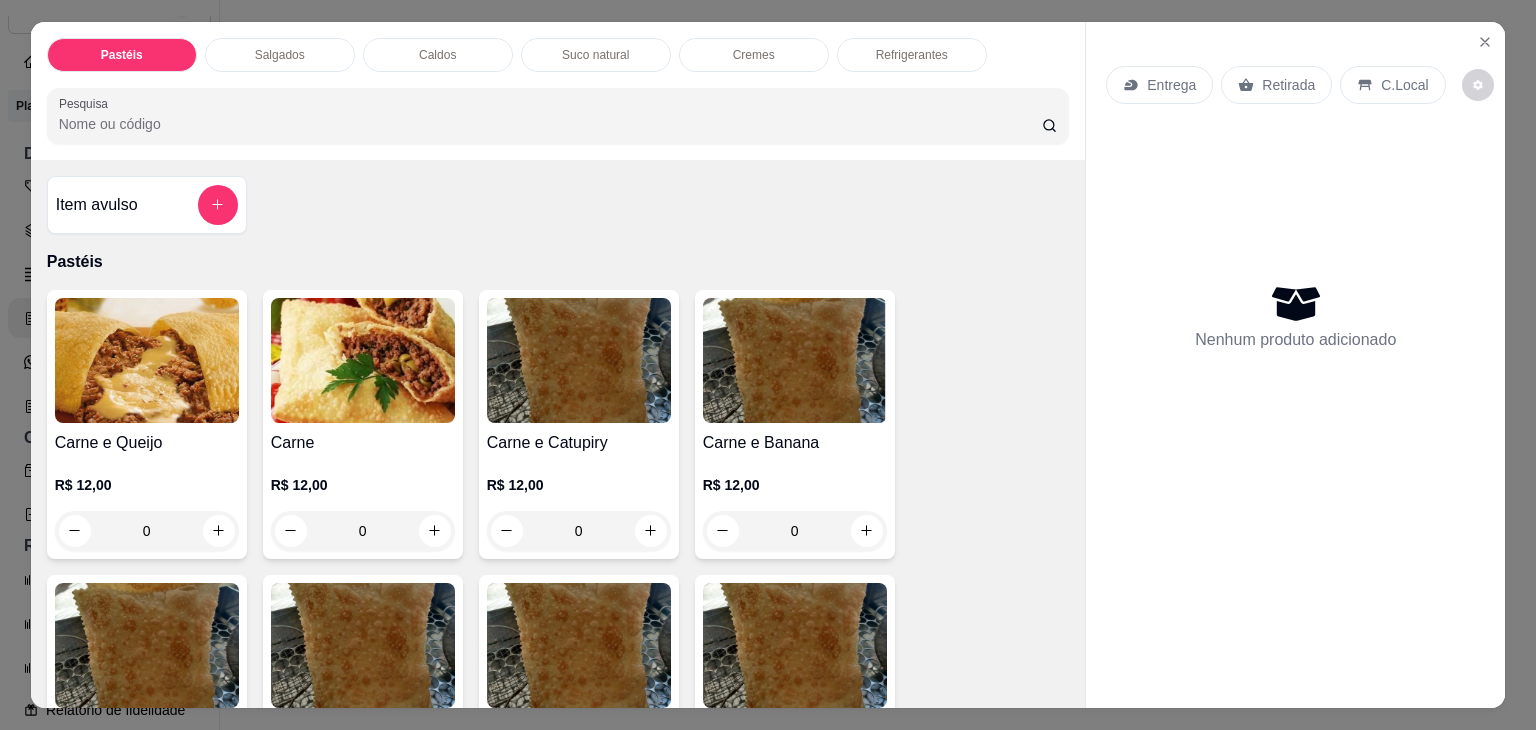 click on "Salgados" at bounding box center (280, 55) 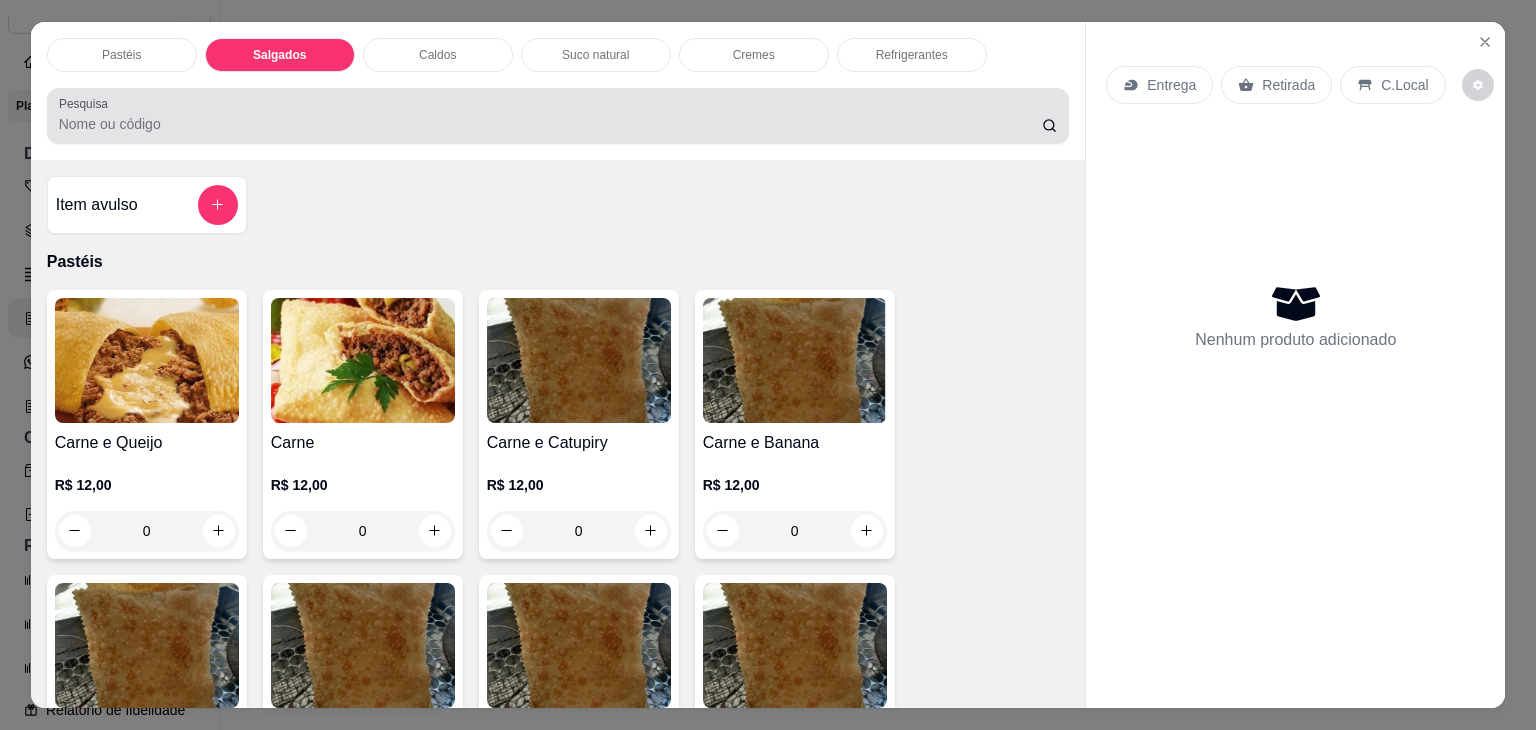 scroll, scrollTop: 2124, scrollLeft: 0, axis: vertical 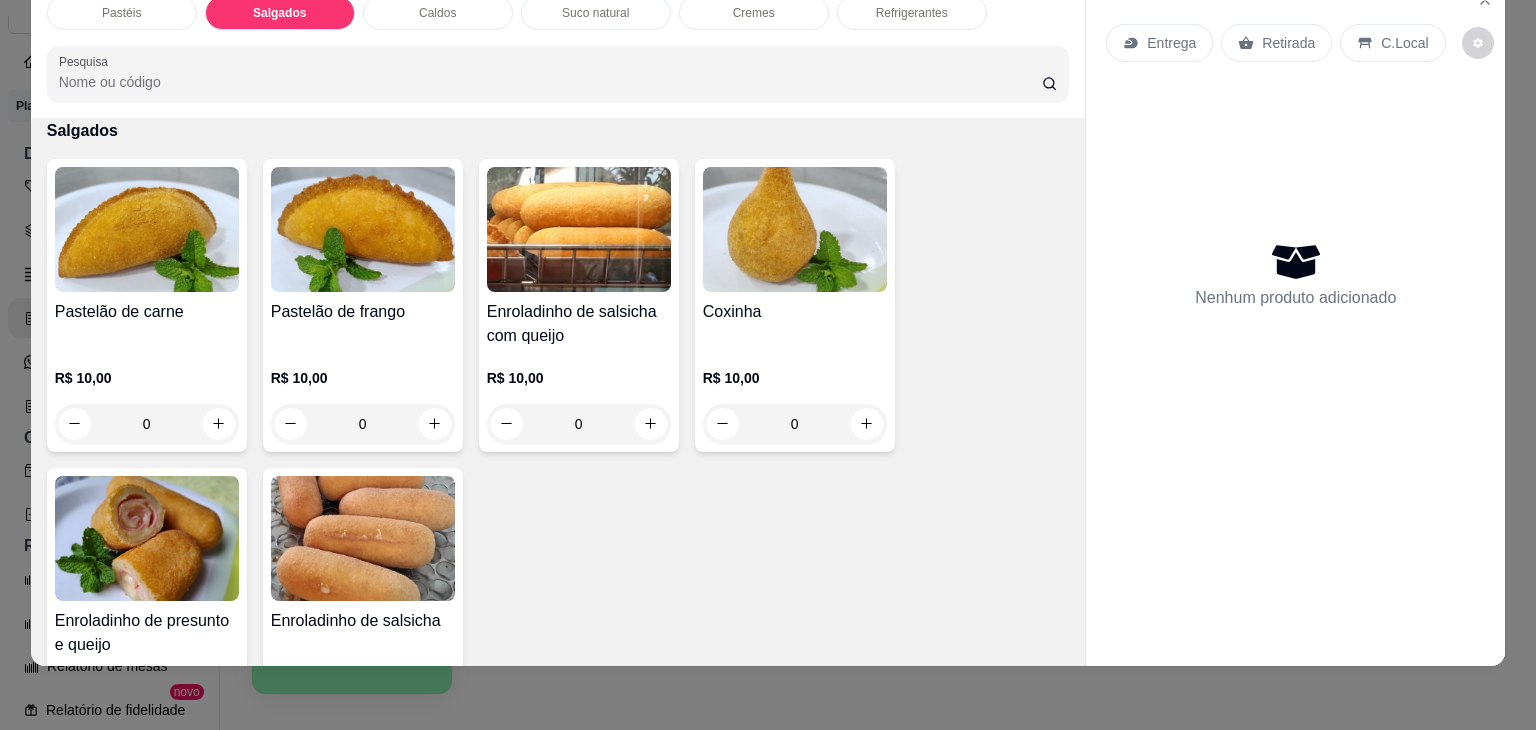 click at bounding box center (795, 229) 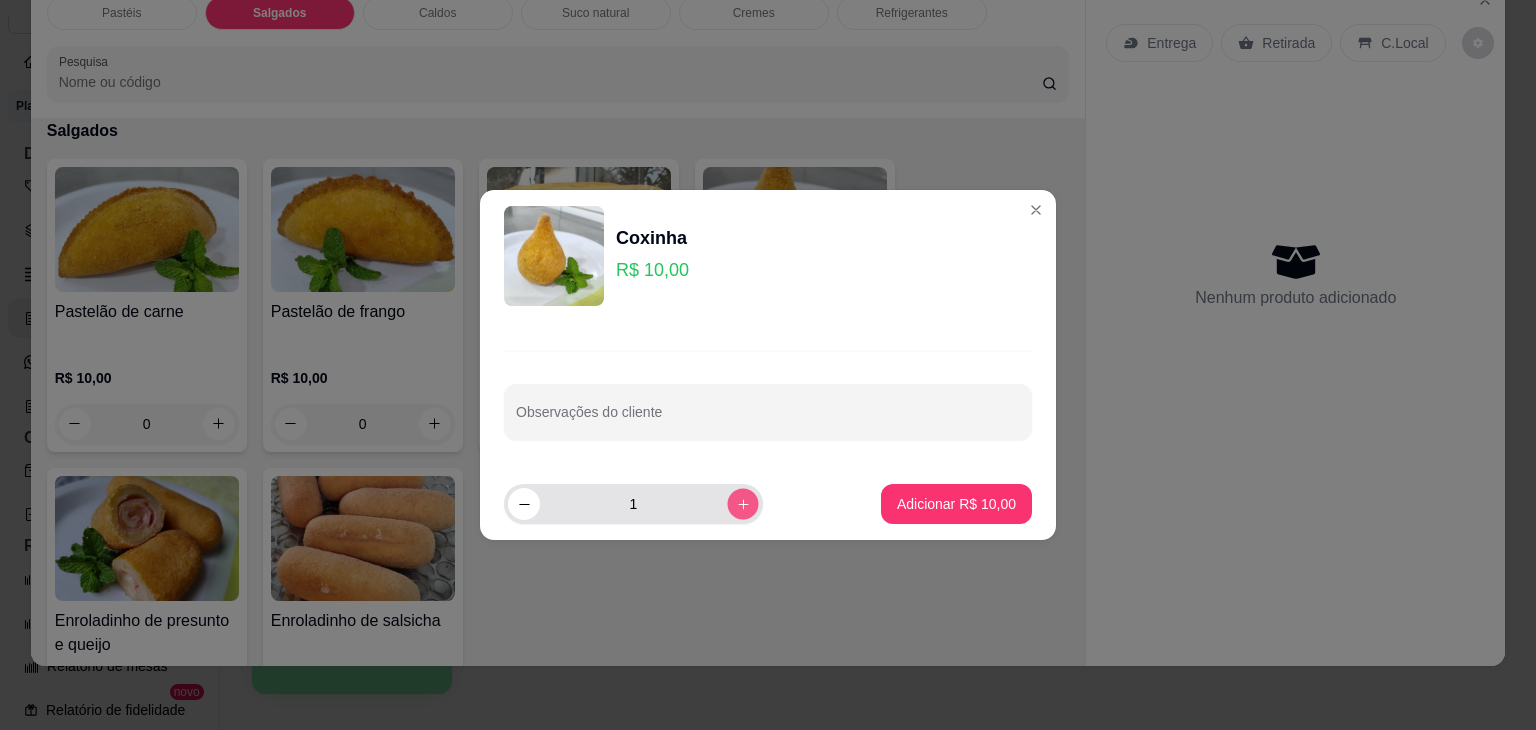 click 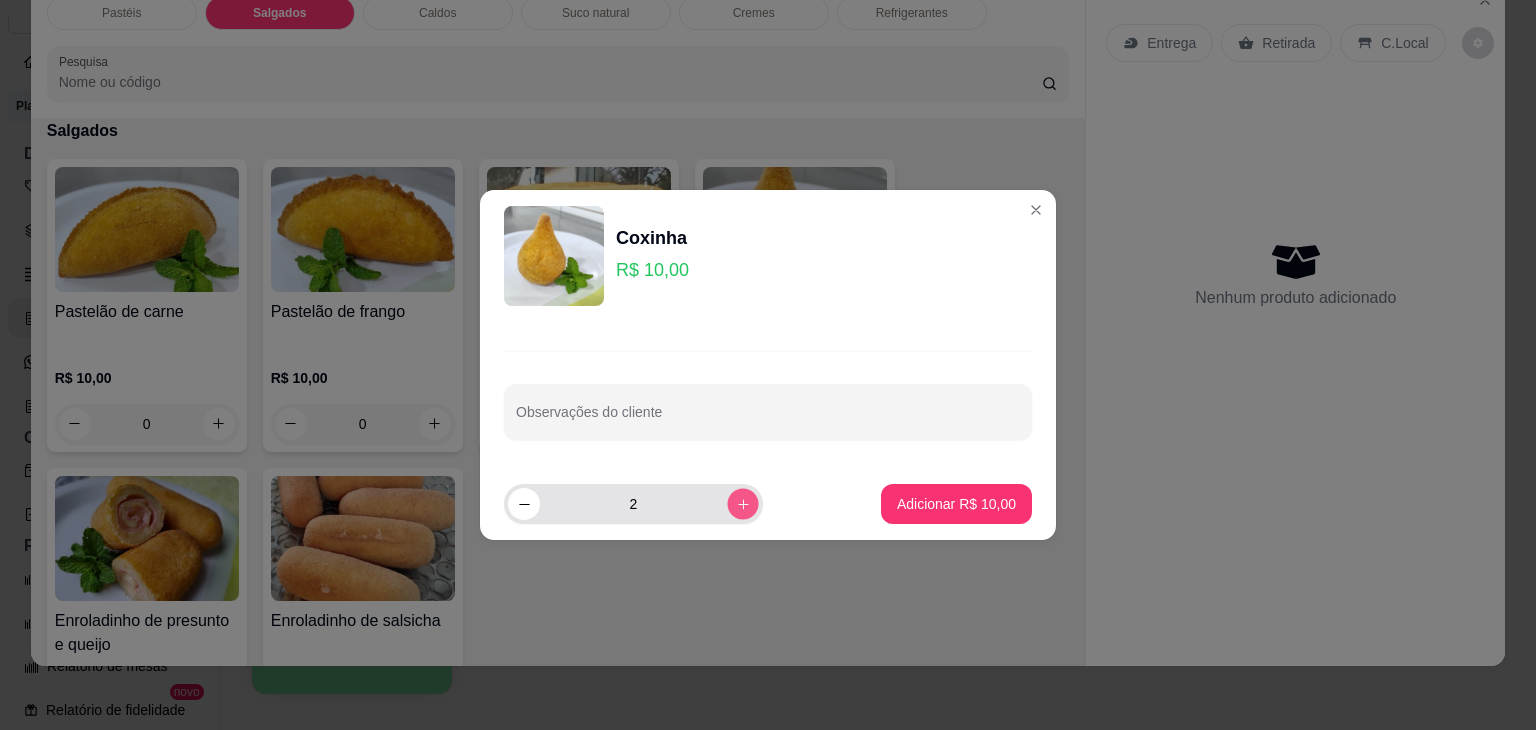 click 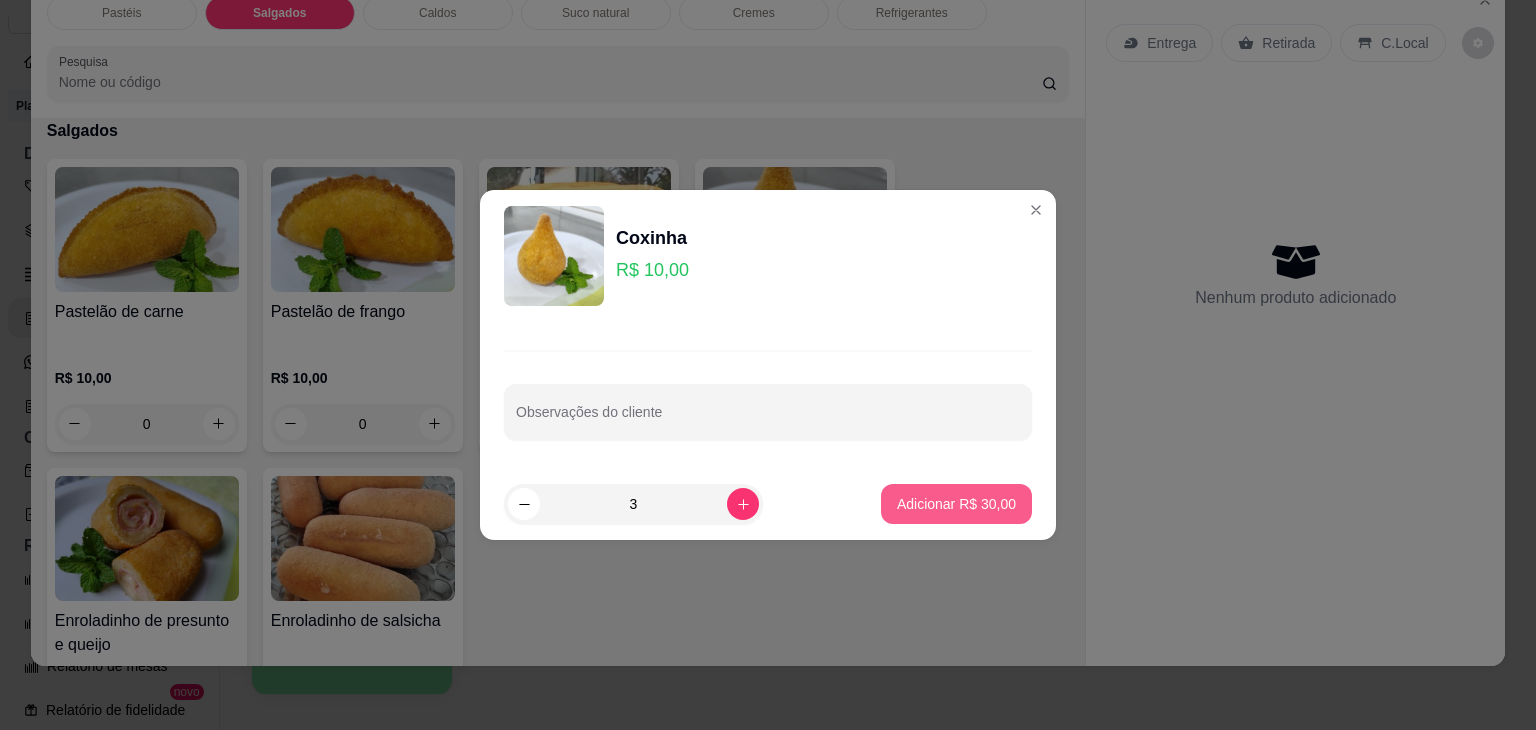 click on "Adicionar   R$ 30,00" at bounding box center [956, 504] 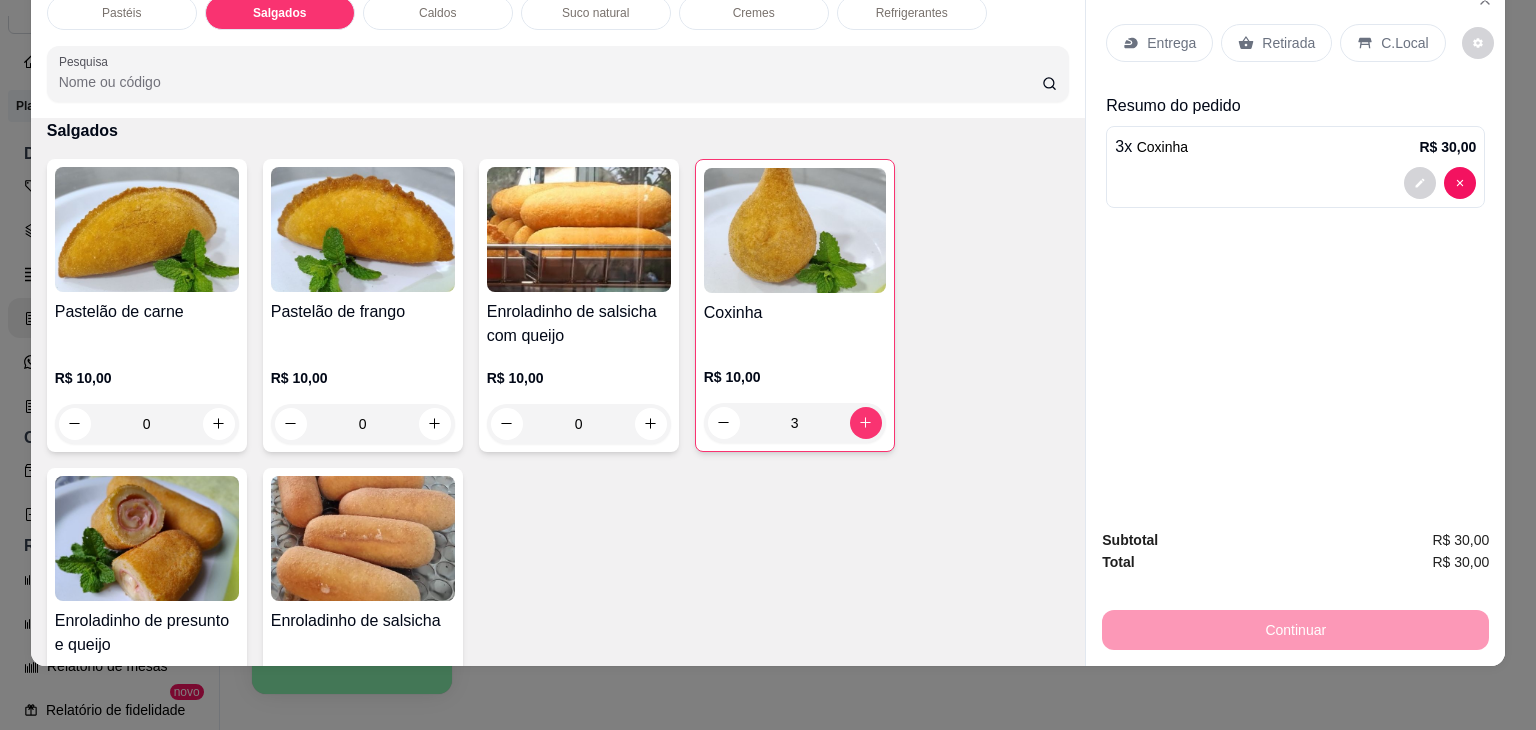 click on "Retirada" at bounding box center [1288, 43] 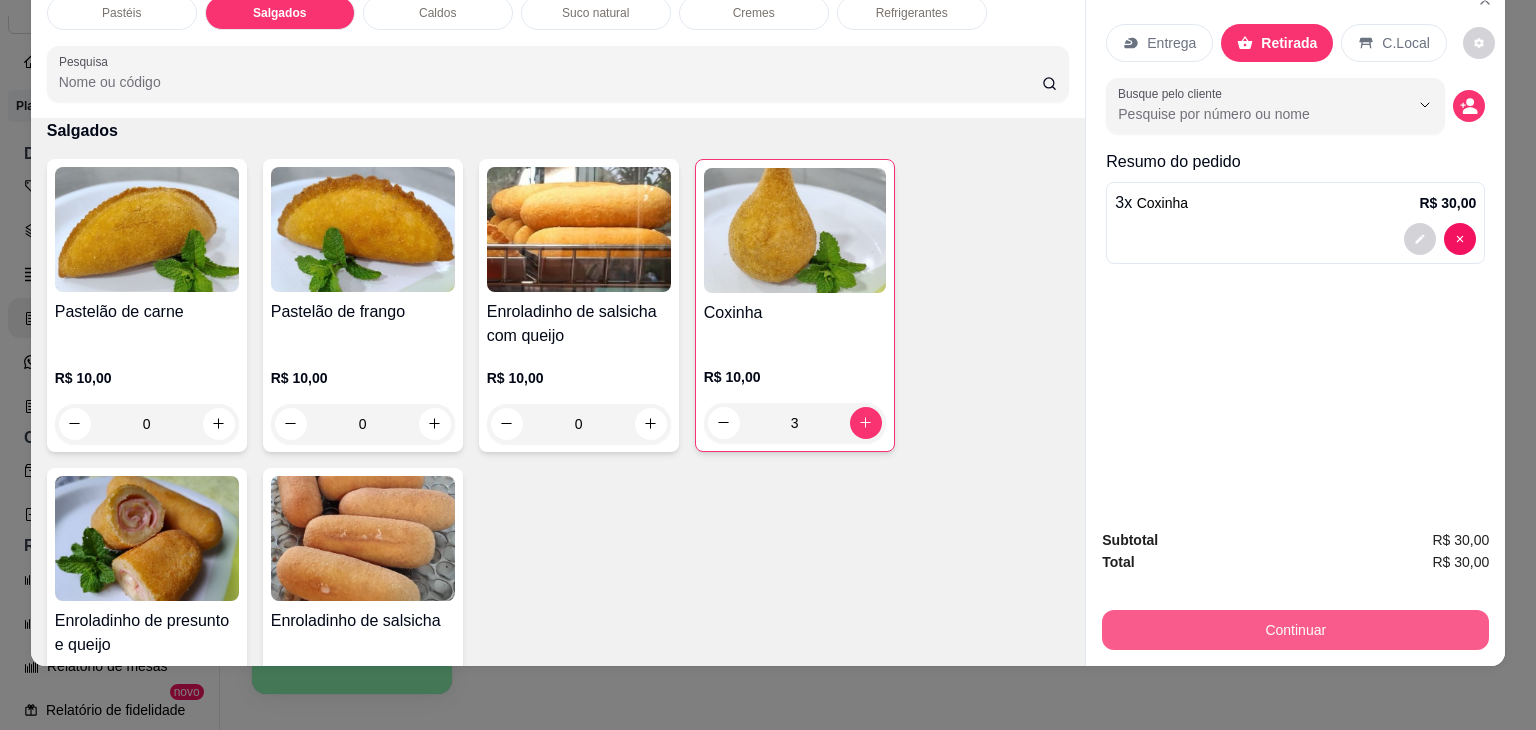 click on "Continuar" at bounding box center (1295, 630) 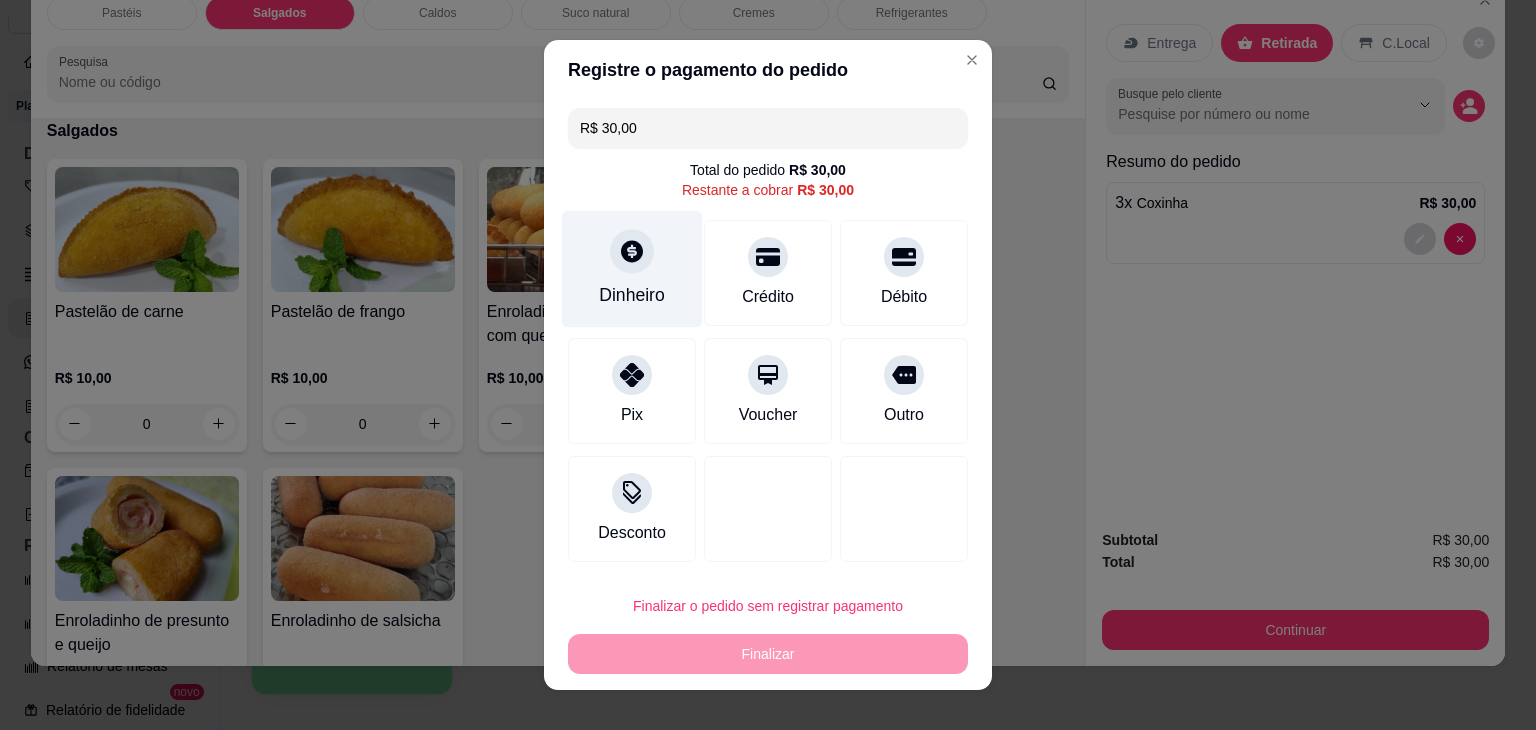 click on "Dinheiro" at bounding box center (632, 295) 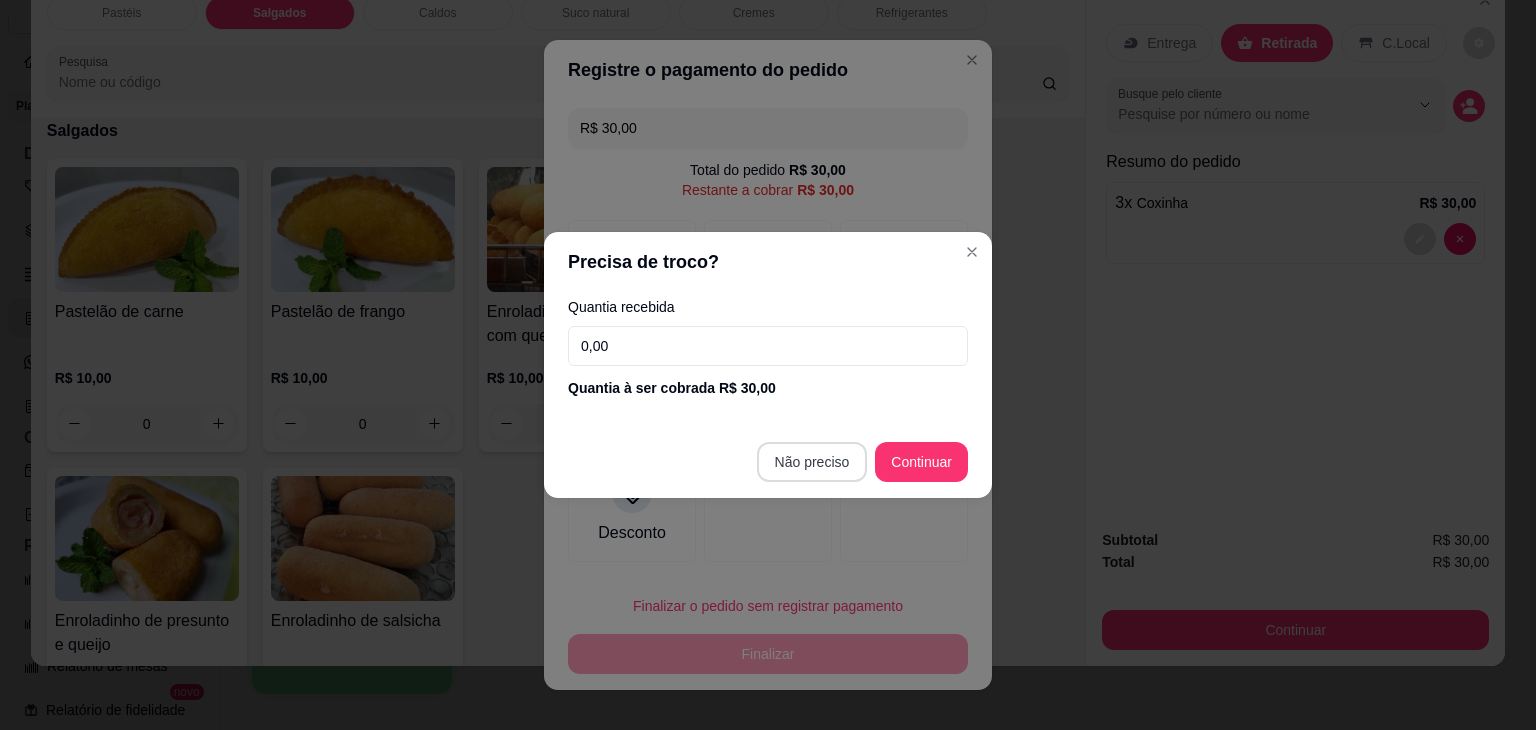 type on "R$ 0,00" 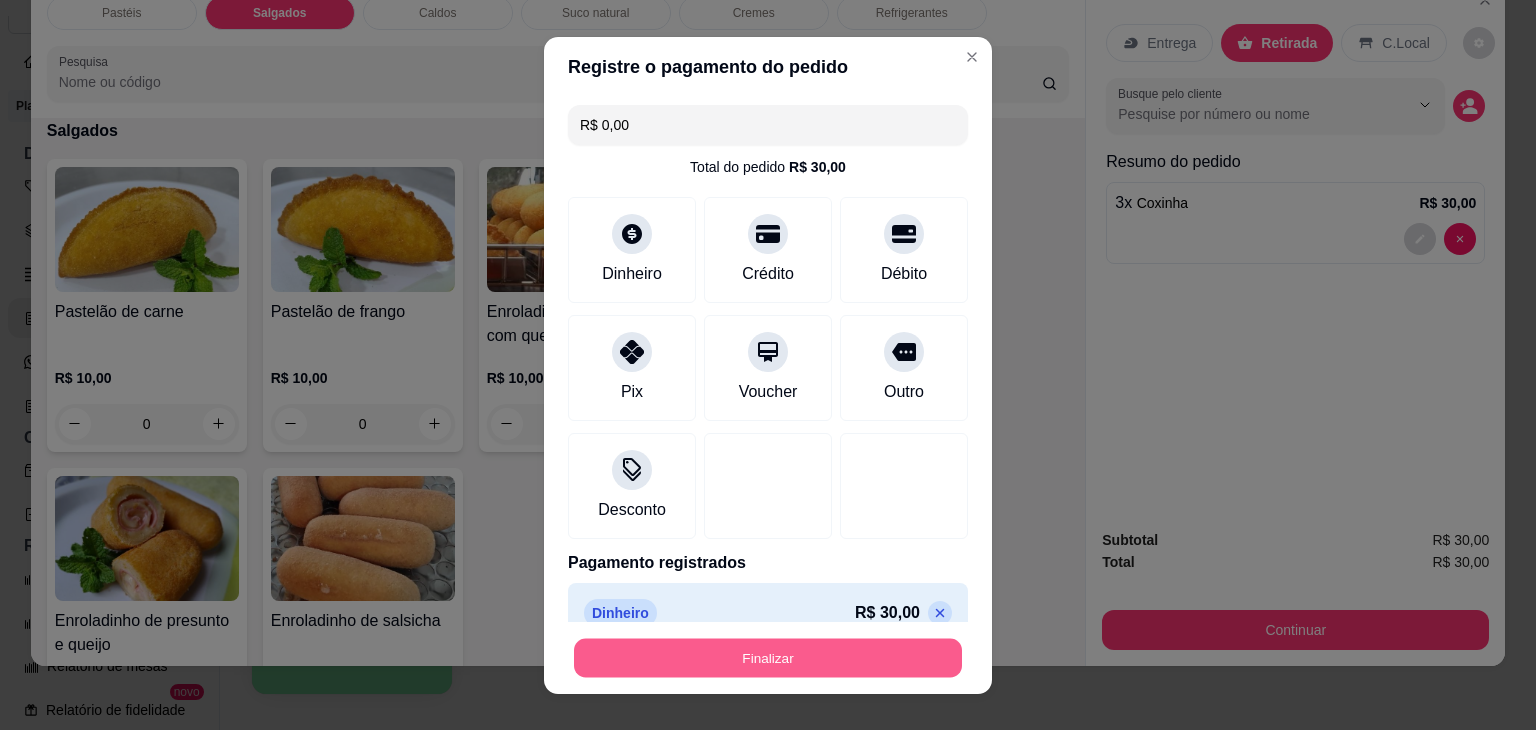 click on "Finalizar" at bounding box center (768, 657) 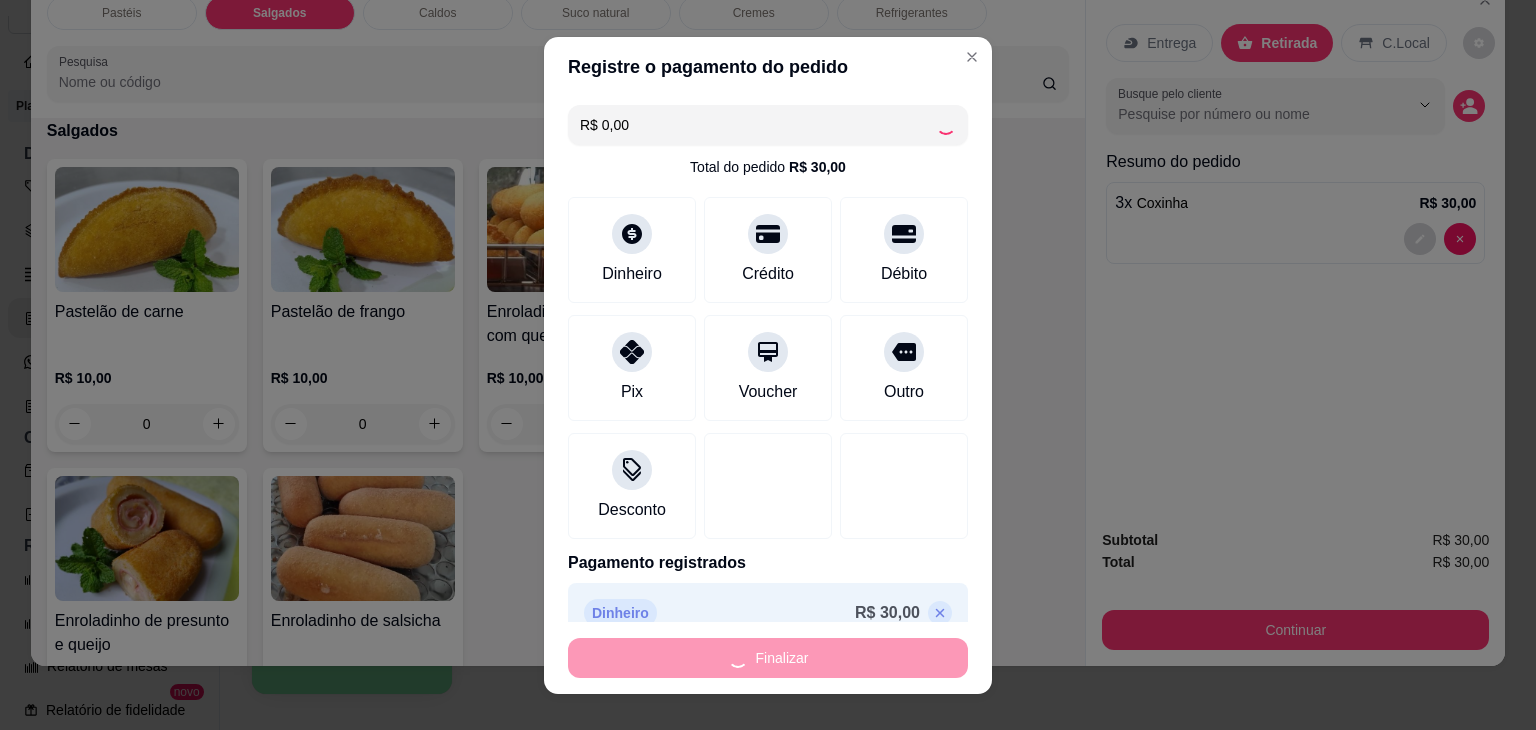 type on "0" 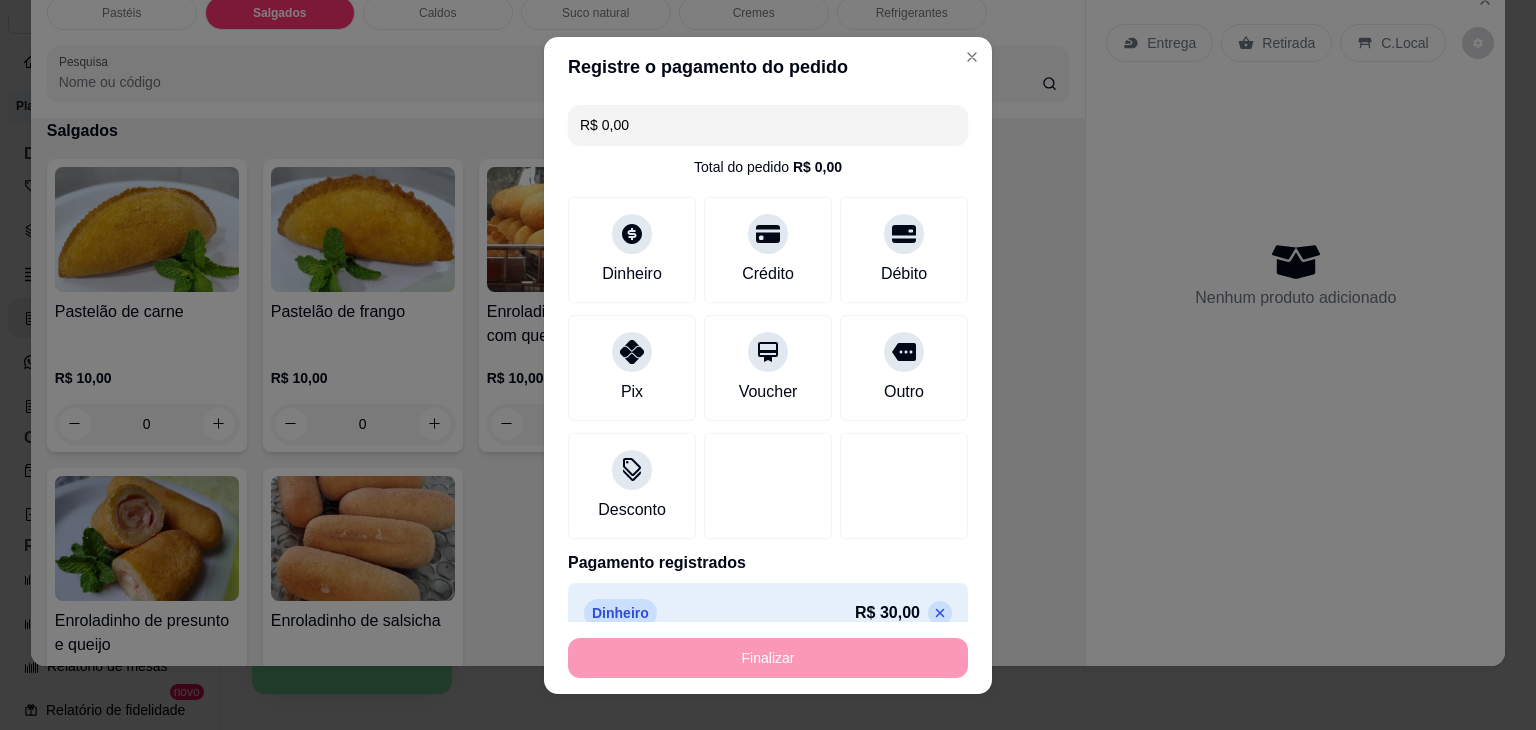 type on "-R$ 30,00" 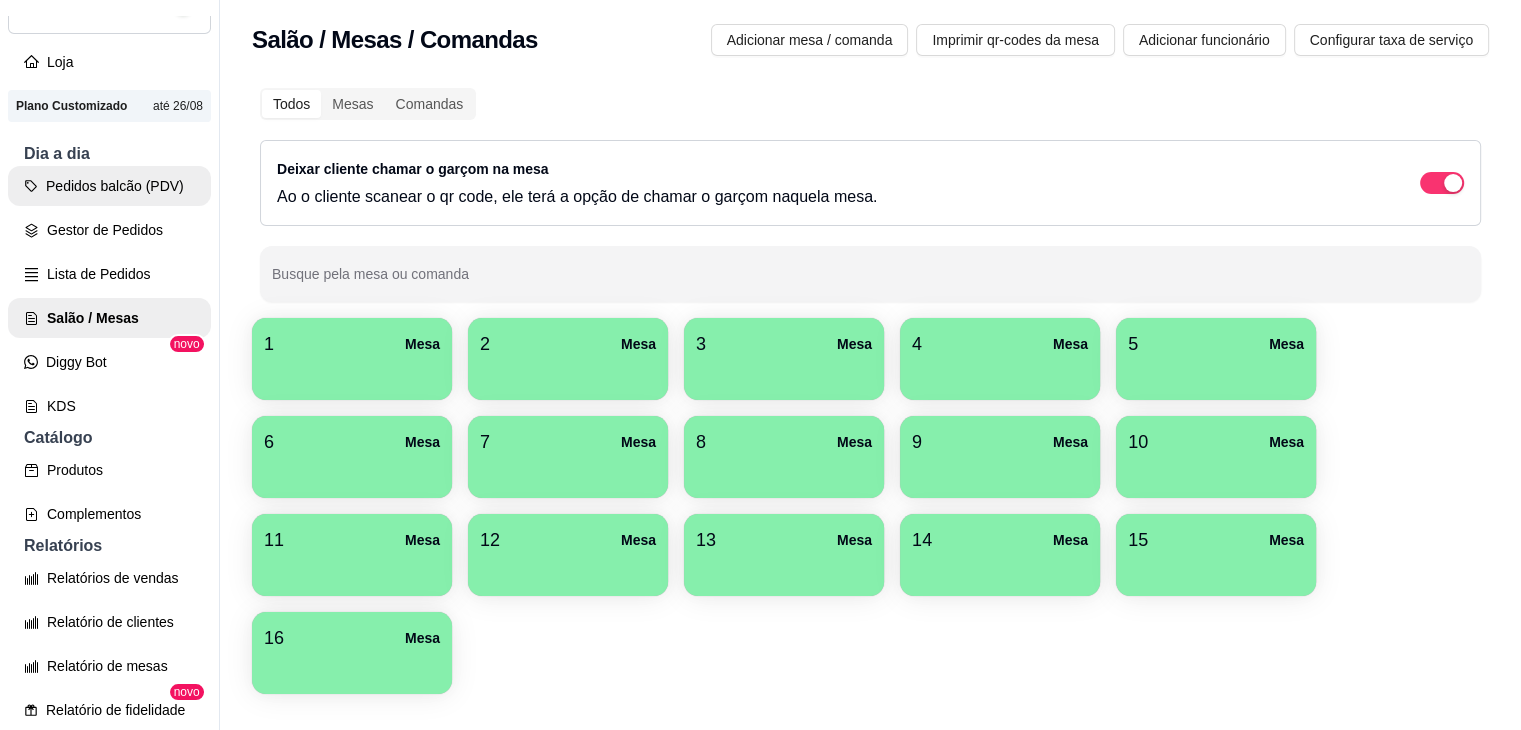 click on "Pedidos balcão (PDV)" at bounding box center (109, 186) 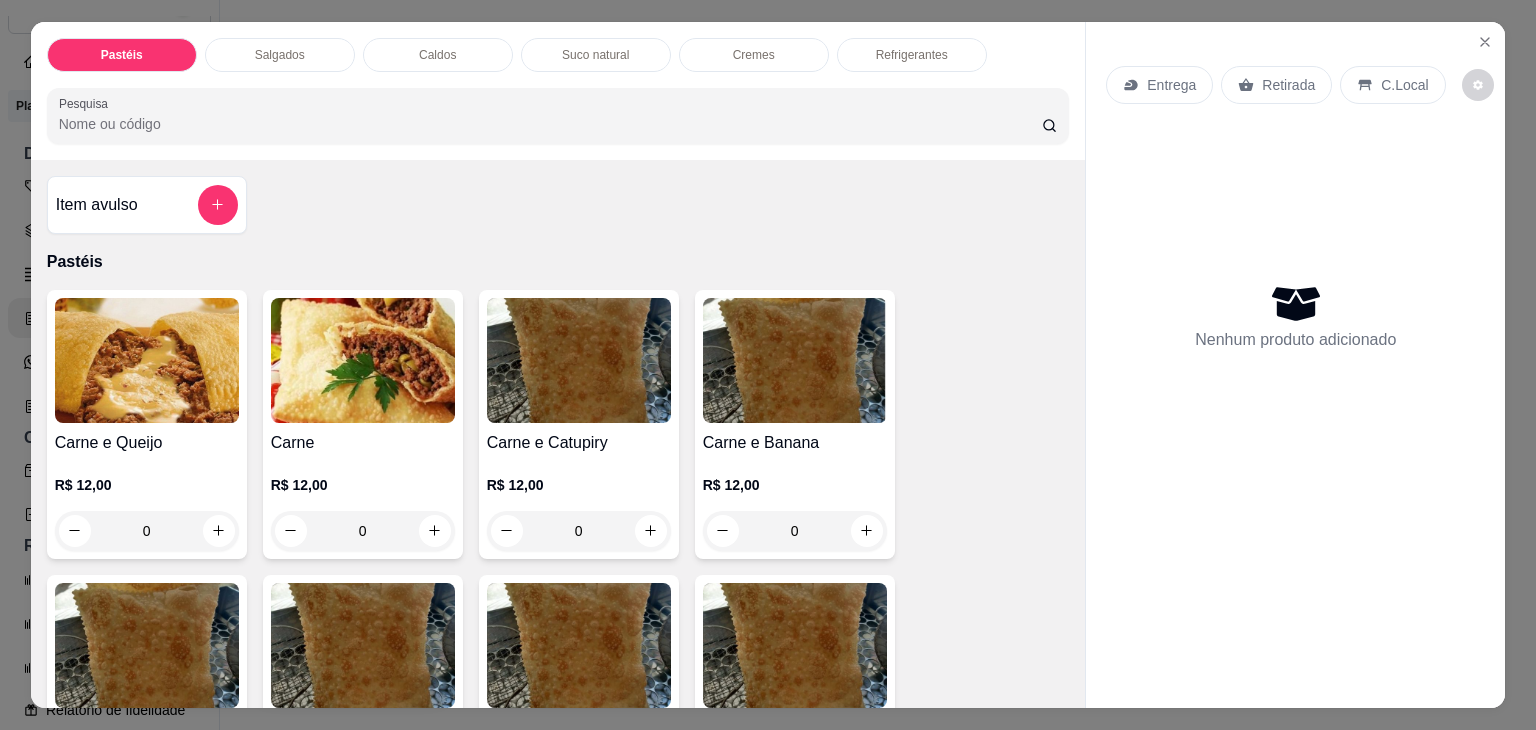 click on "Salgados" at bounding box center (280, 55) 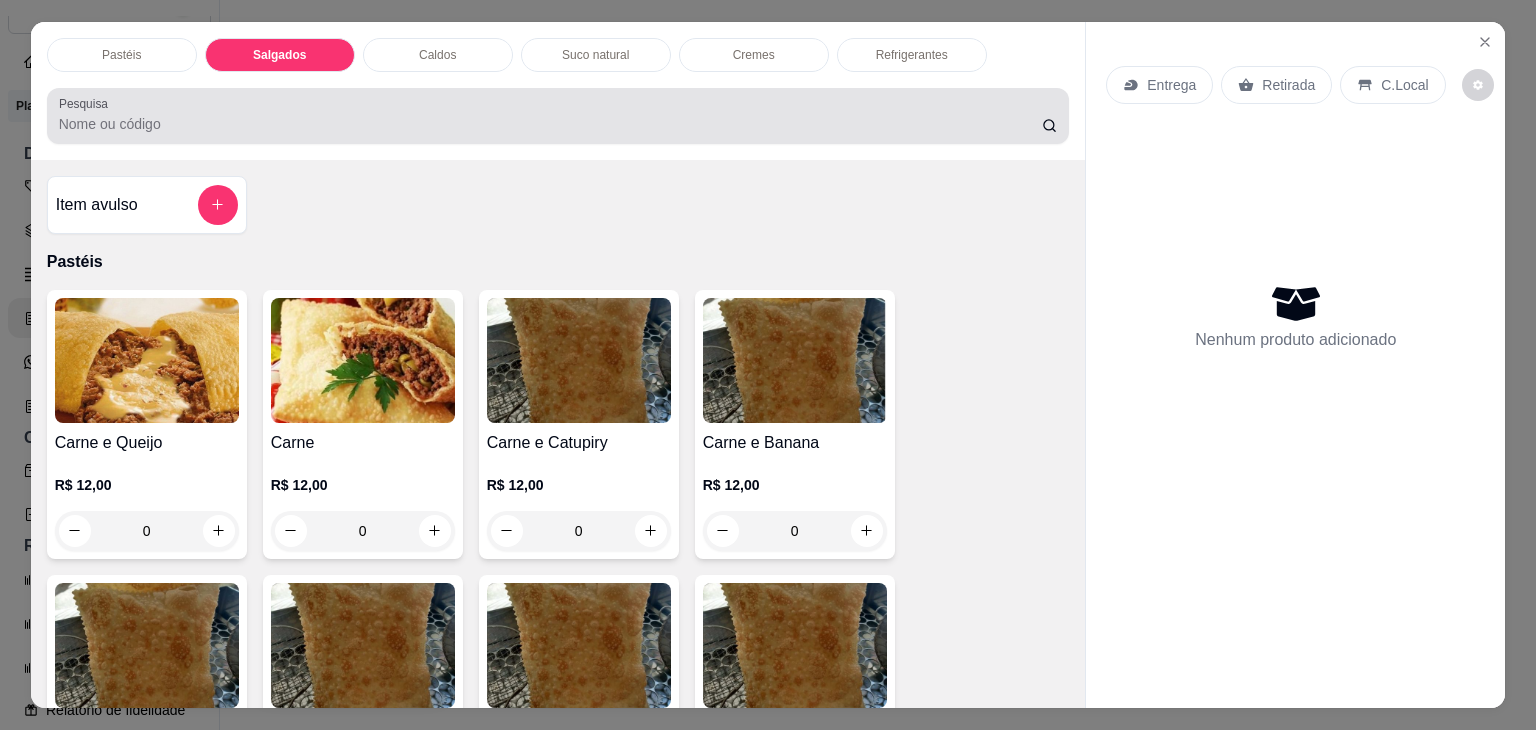 scroll, scrollTop: 2124, scrollLeft: 0, axis: vertical 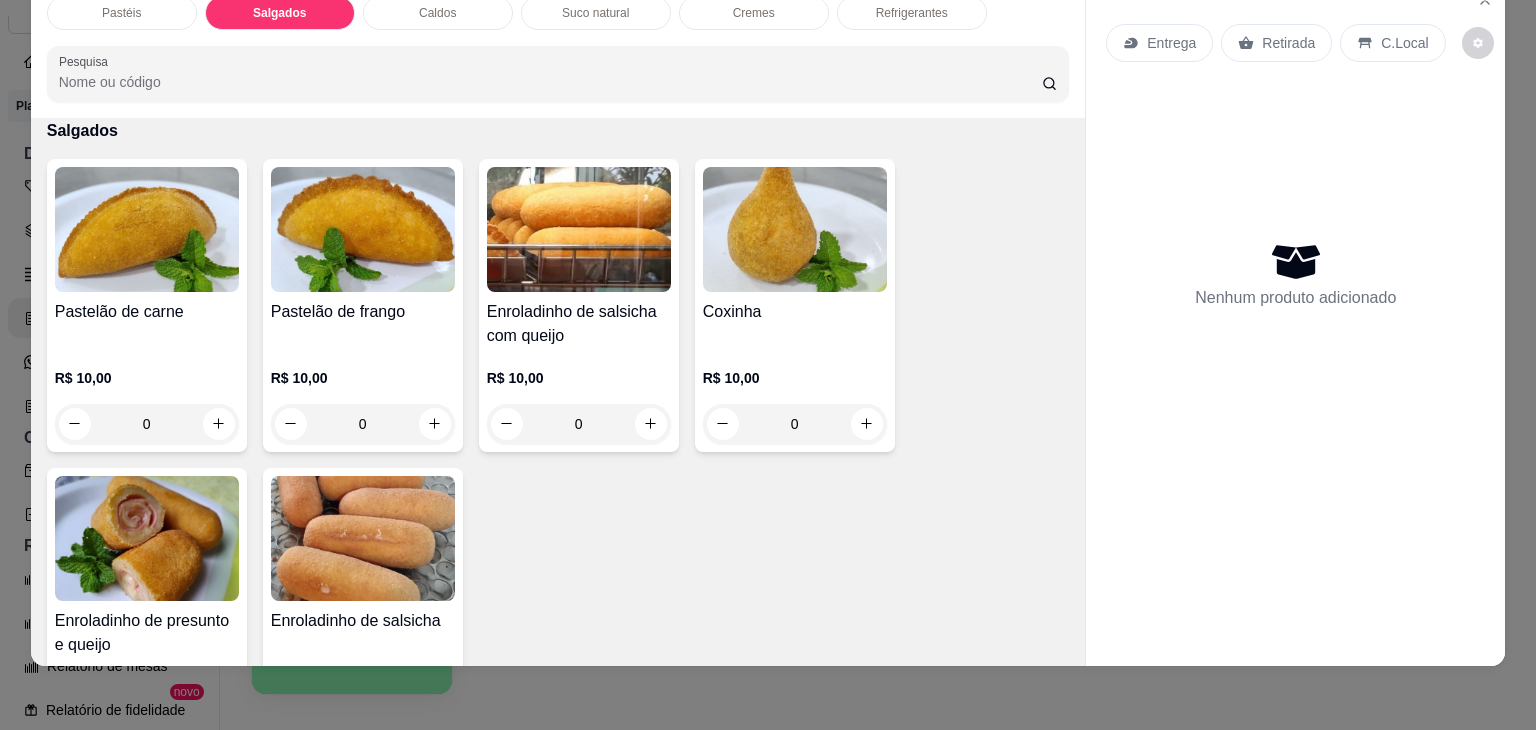 click at bounding box center [147, 229] 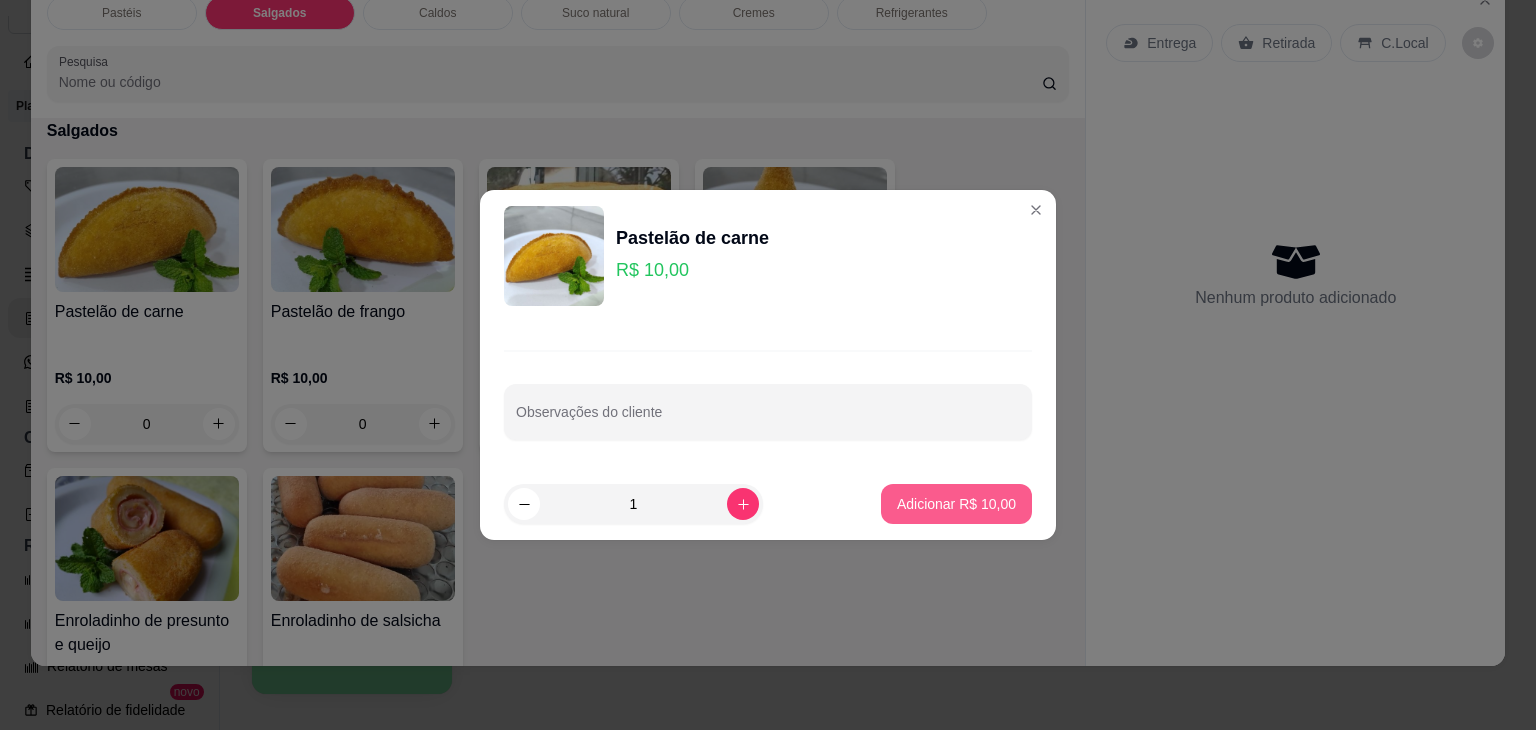 click on "Adicionar   R$ 10,00" at bounding box center (956, 504) 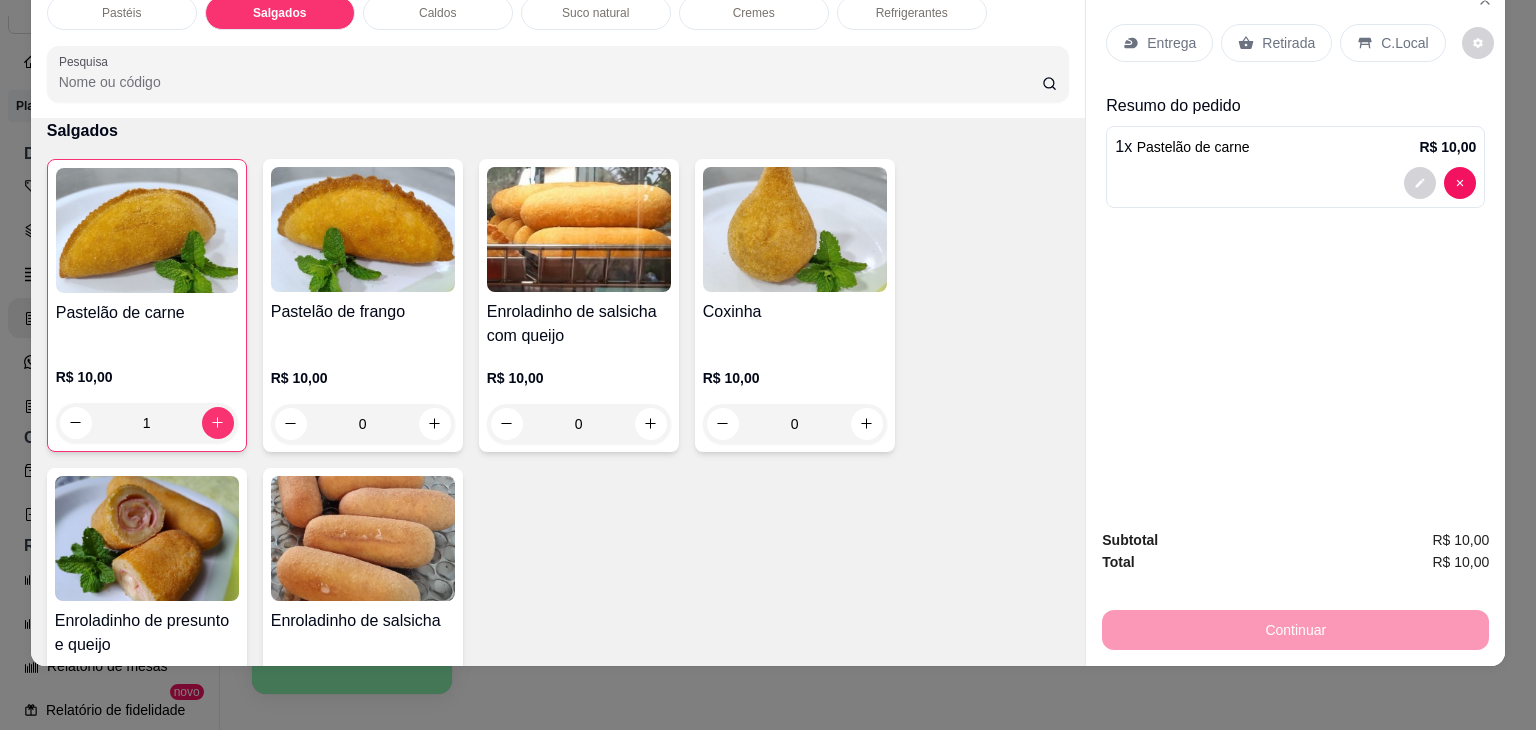 drag, startPoint x: 1270, startPoint y: 29, endPoint x: 1264, endPoint y: 125, distance: 96.18732 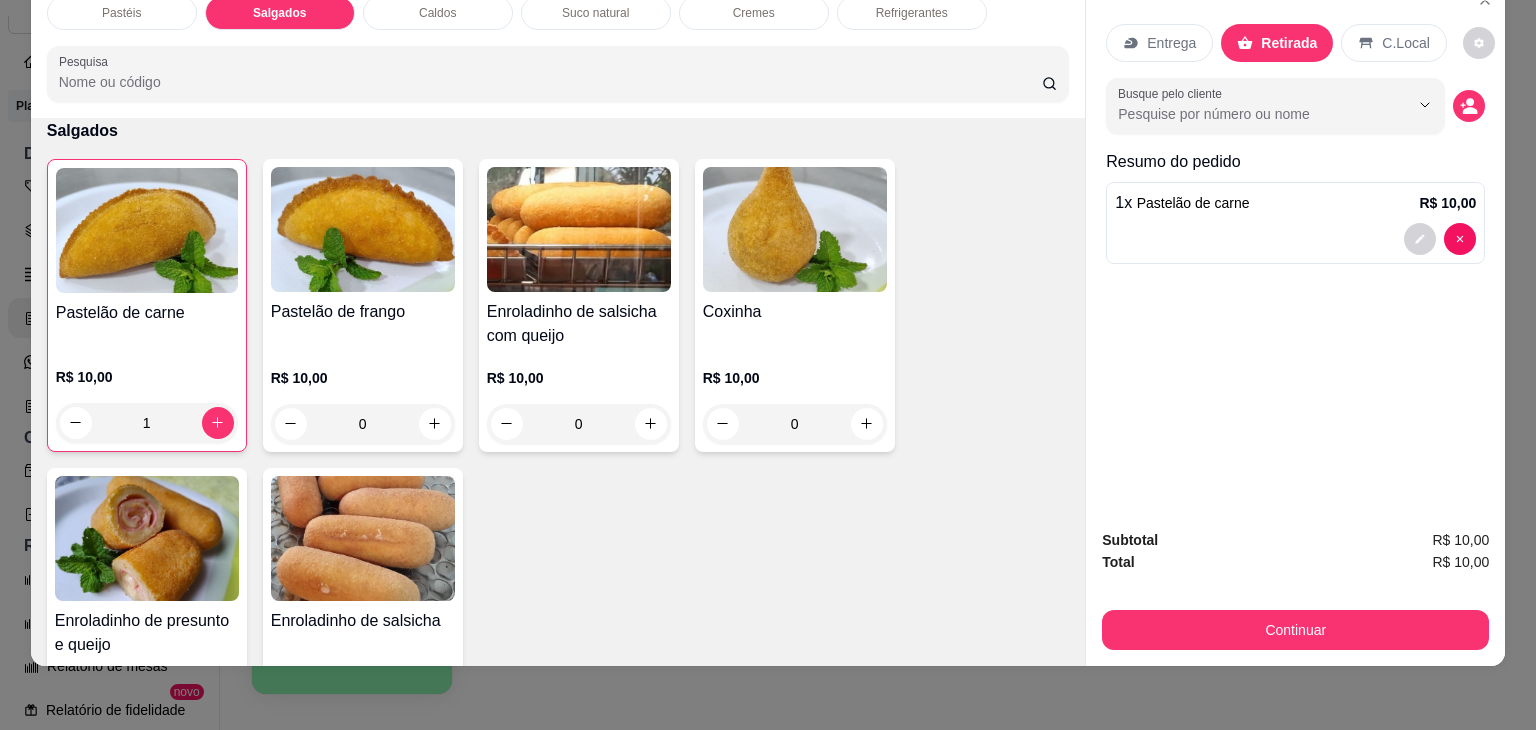 click on "Subtotal R$ 10,00 Total R$ 10,00 Continuar" at bounding box center (1295, 589) 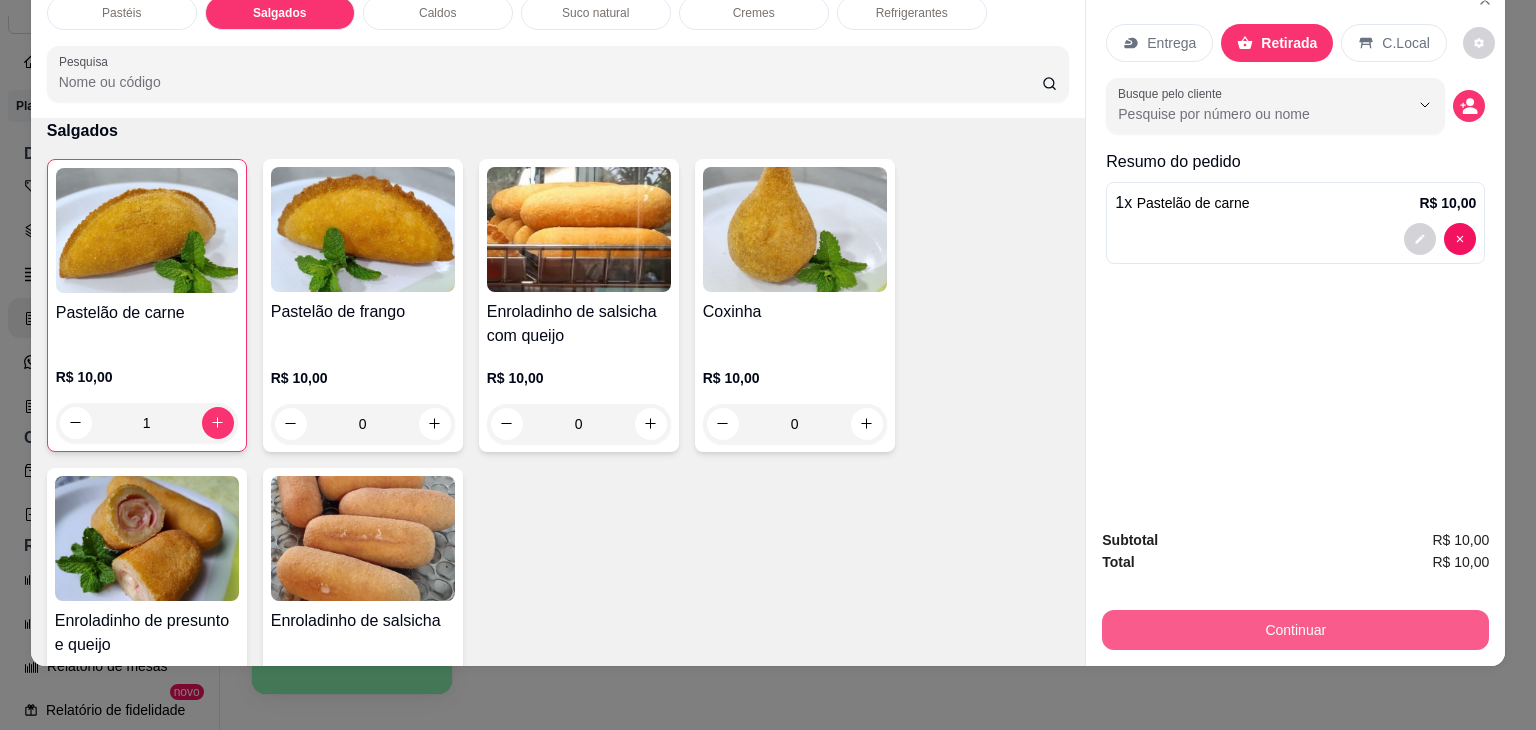 click on "Continuar" at bounding box center [1295, 630] 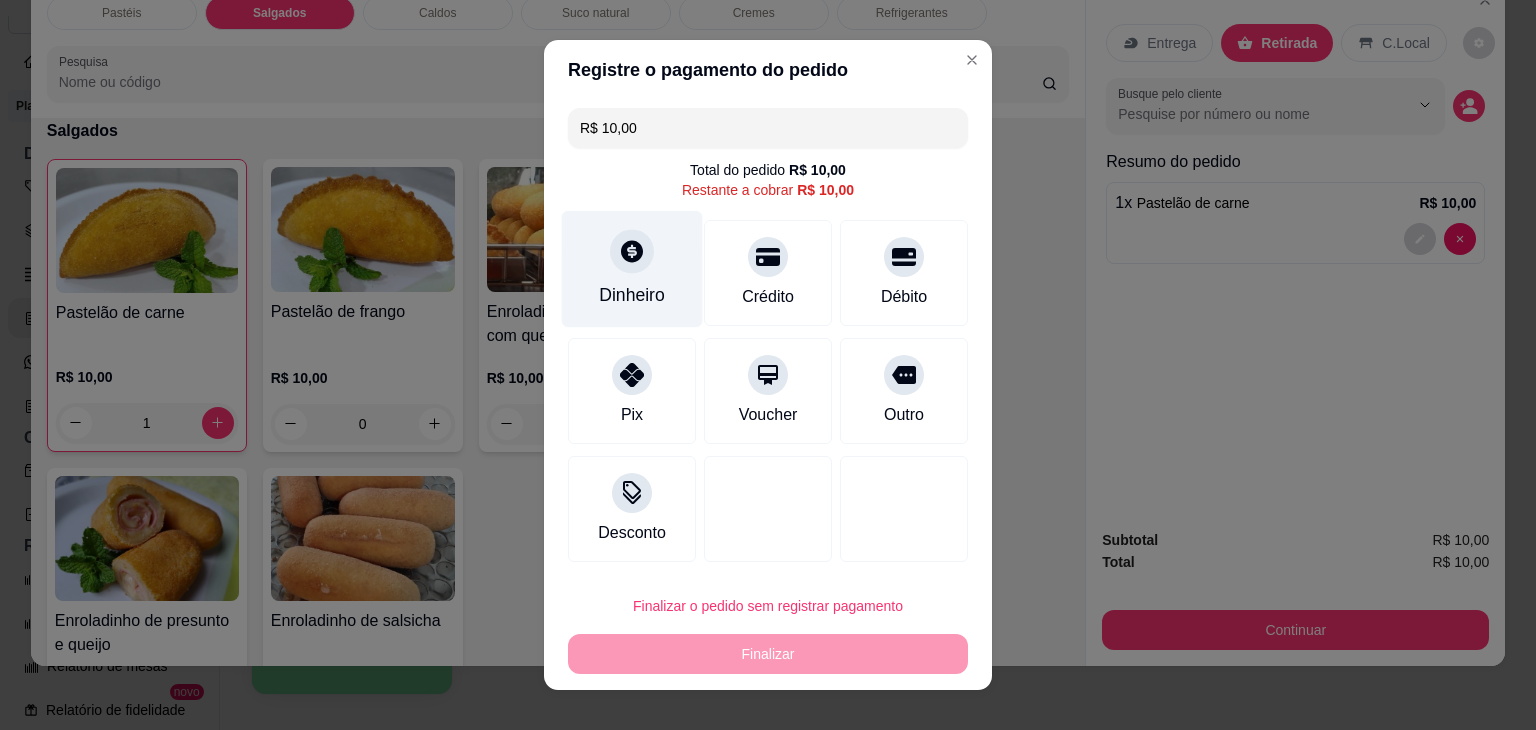 click 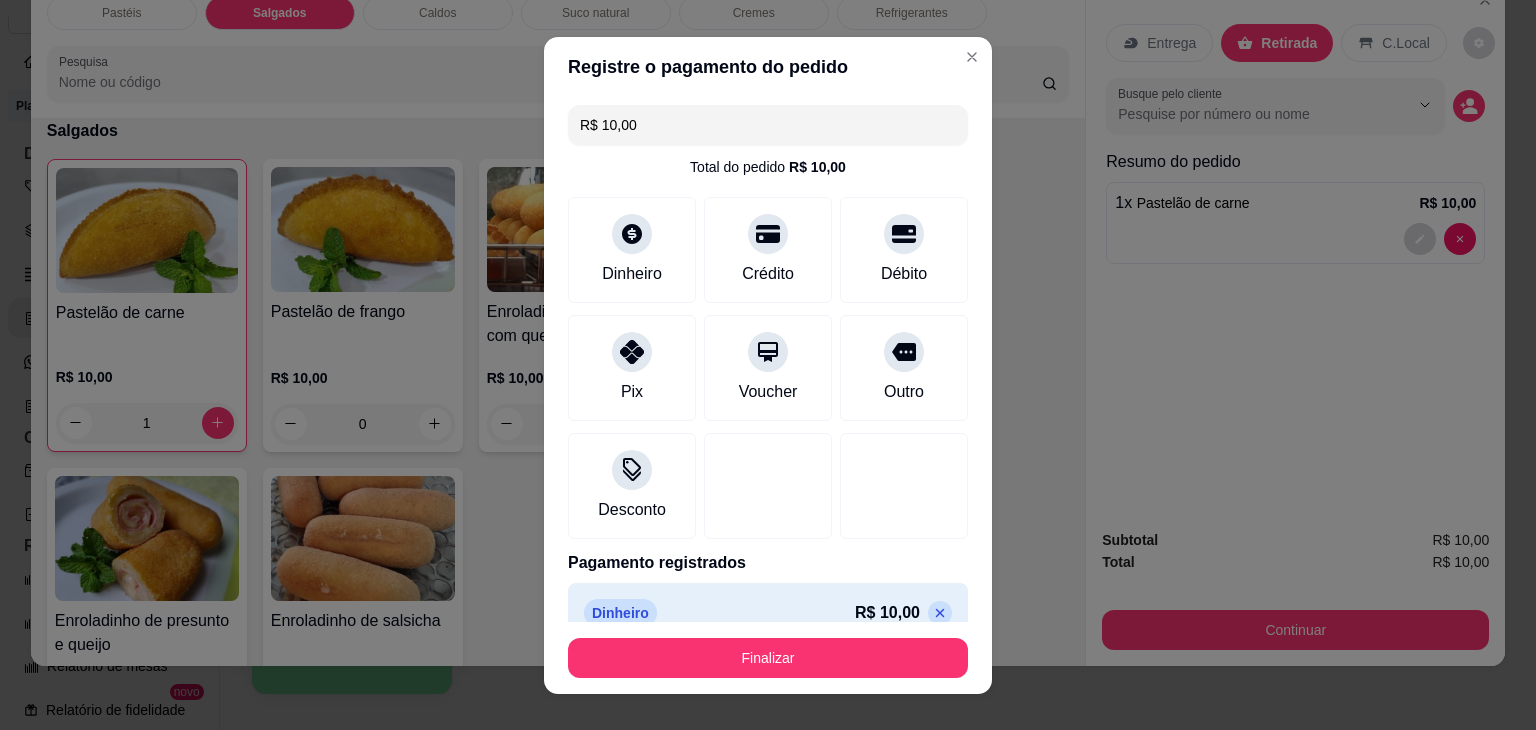 type on "R$ 0,00" 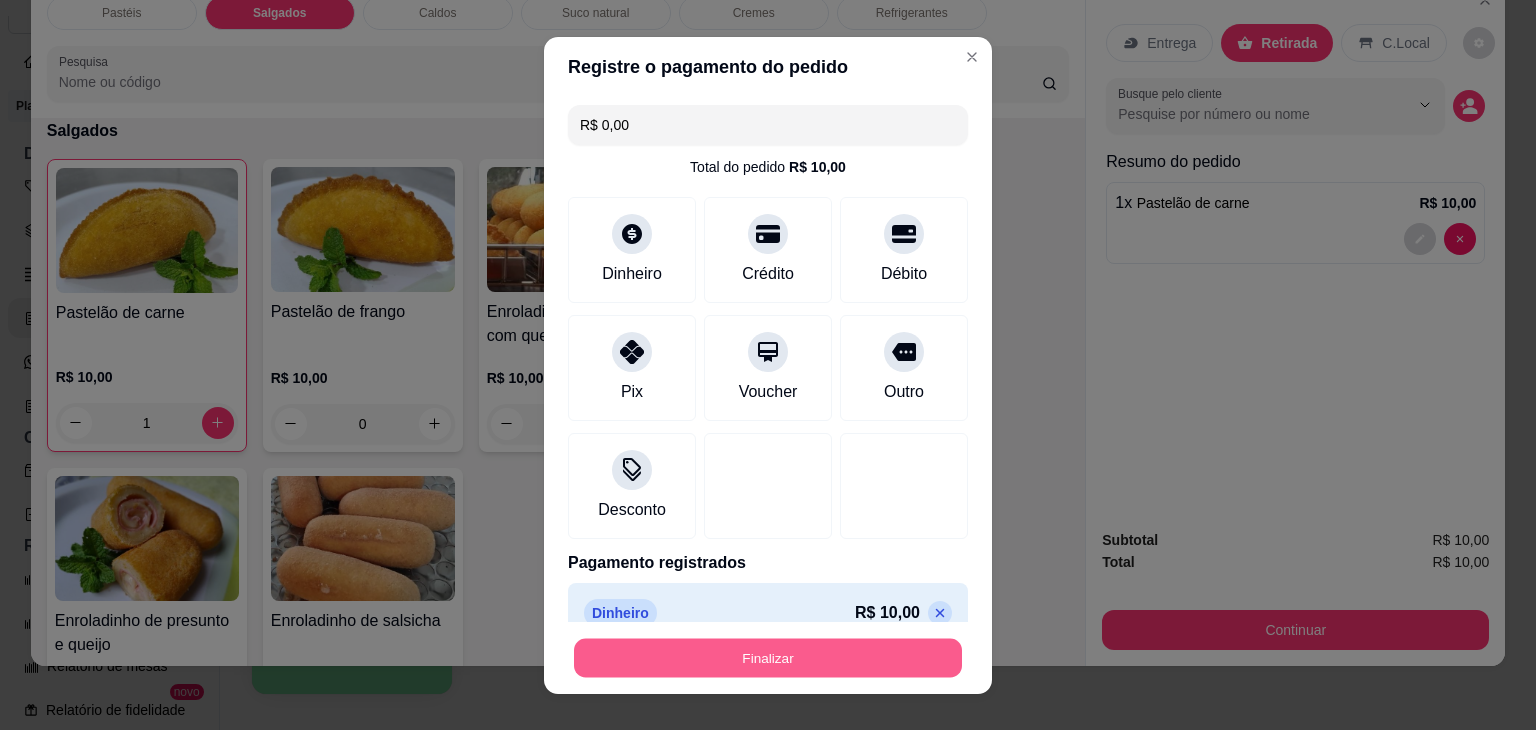 click on "Finalizar" at bounding box center [768, 657] 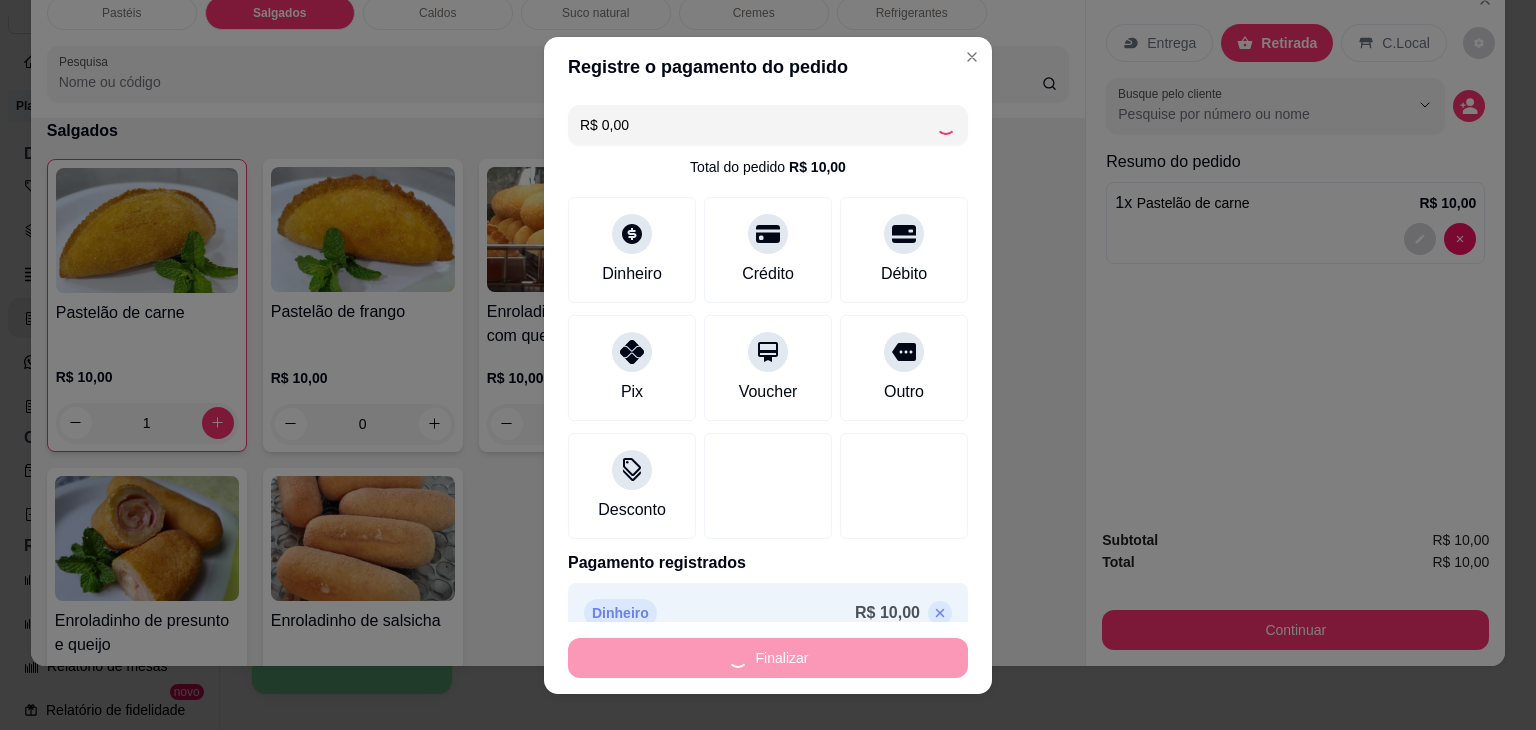 type on "0" 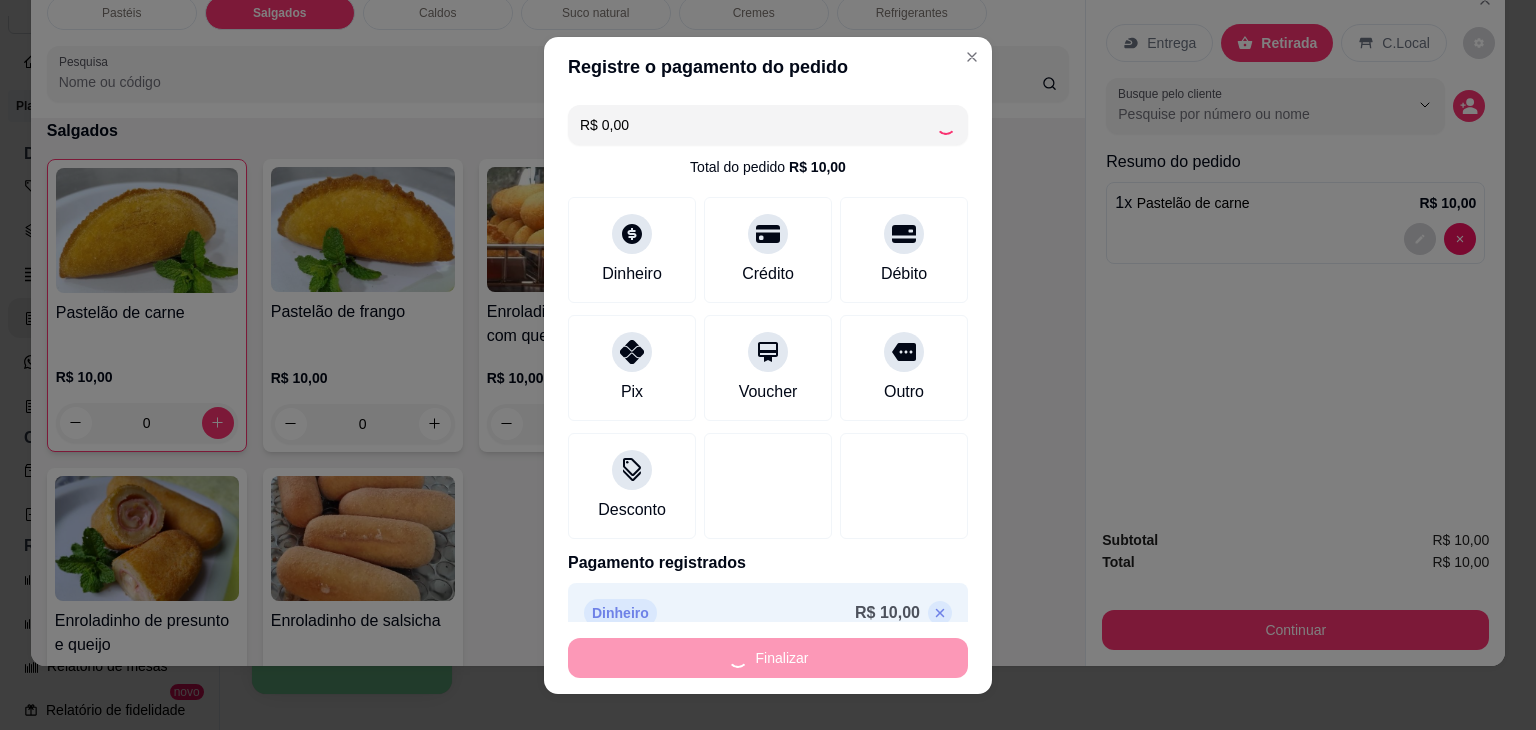 type on "-R$ 10,00" 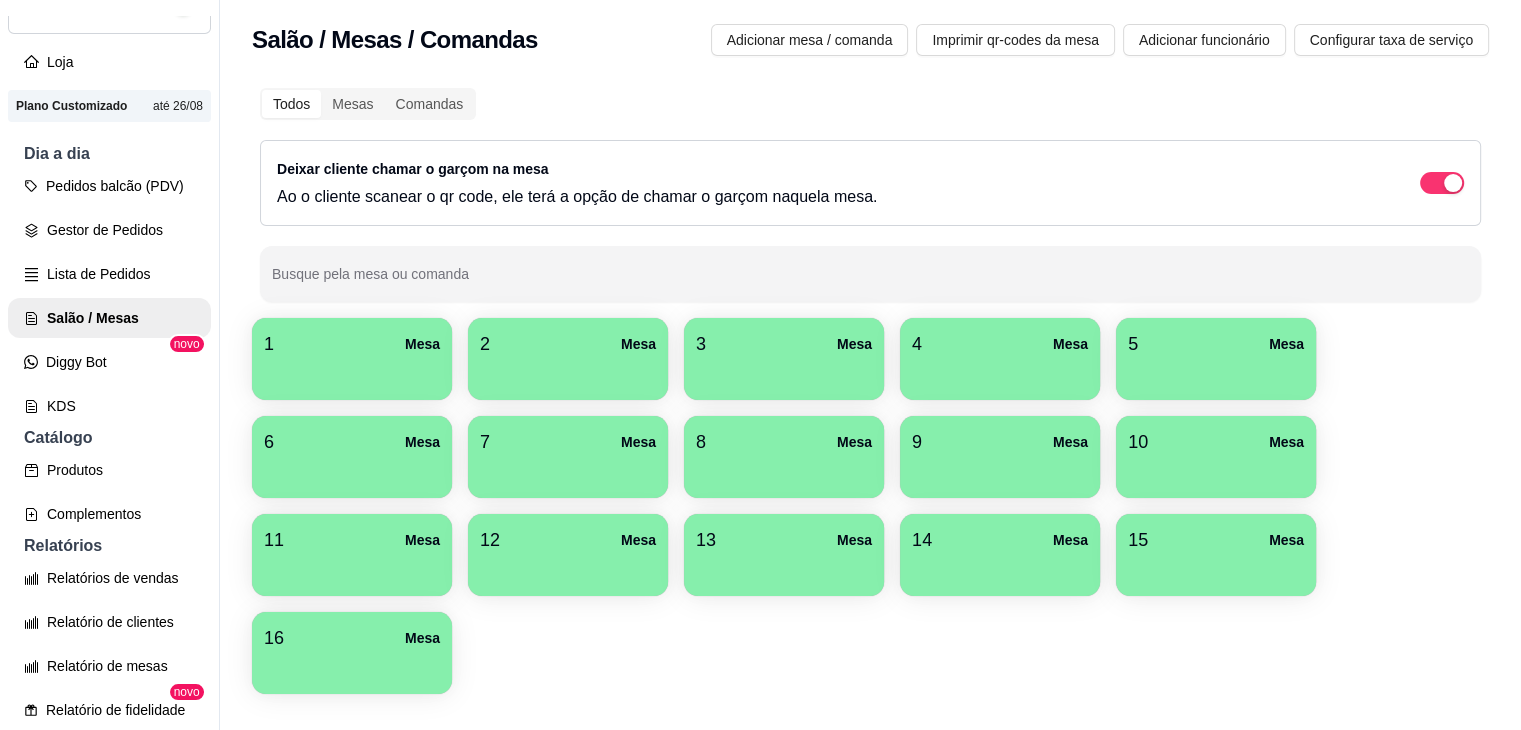 click at bounding box center (1000, 373) 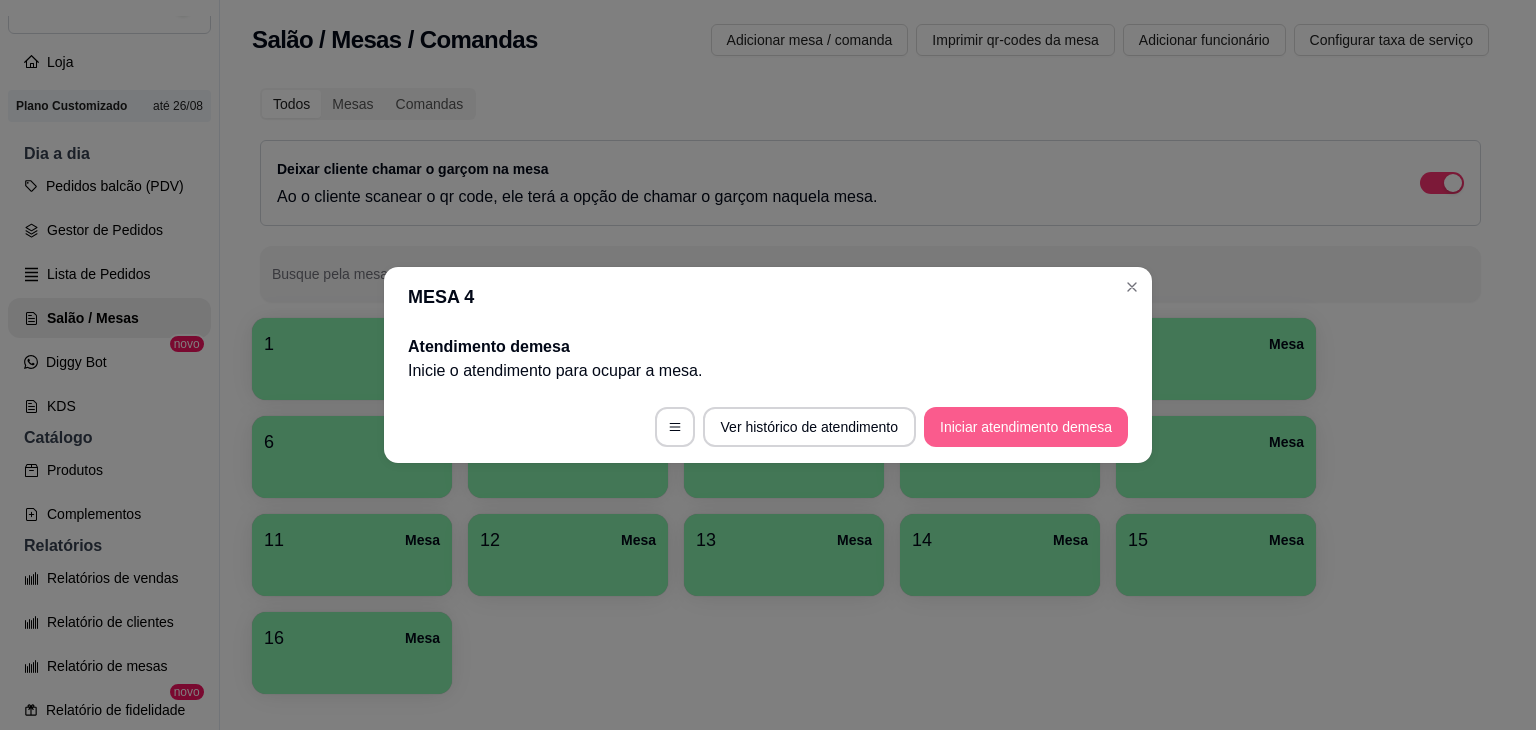 click on "Iniciar atendimento de  mesa" at bounding box center (1026, 427) 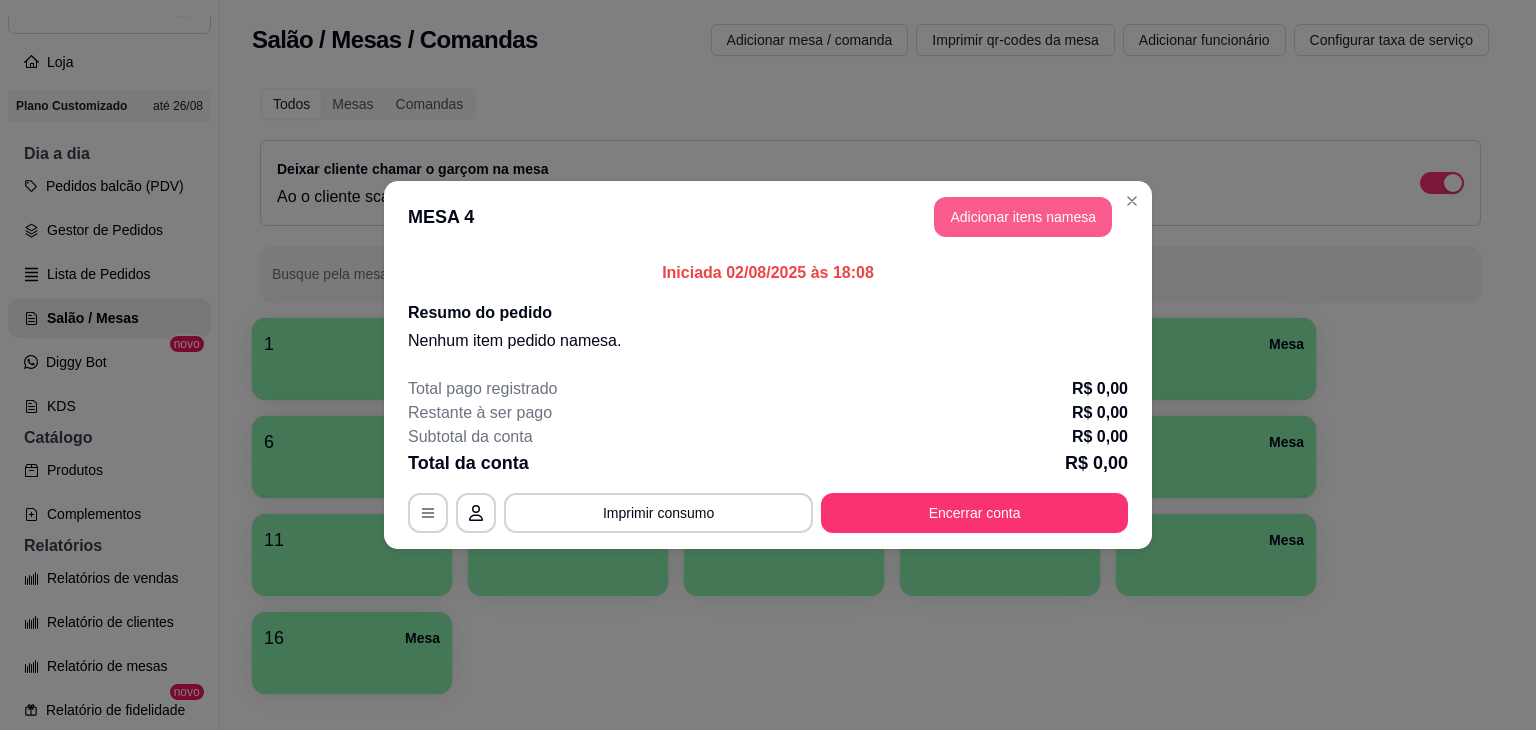 click on "Adicionar itens na  mesa" at bounding box center (1023, 217) 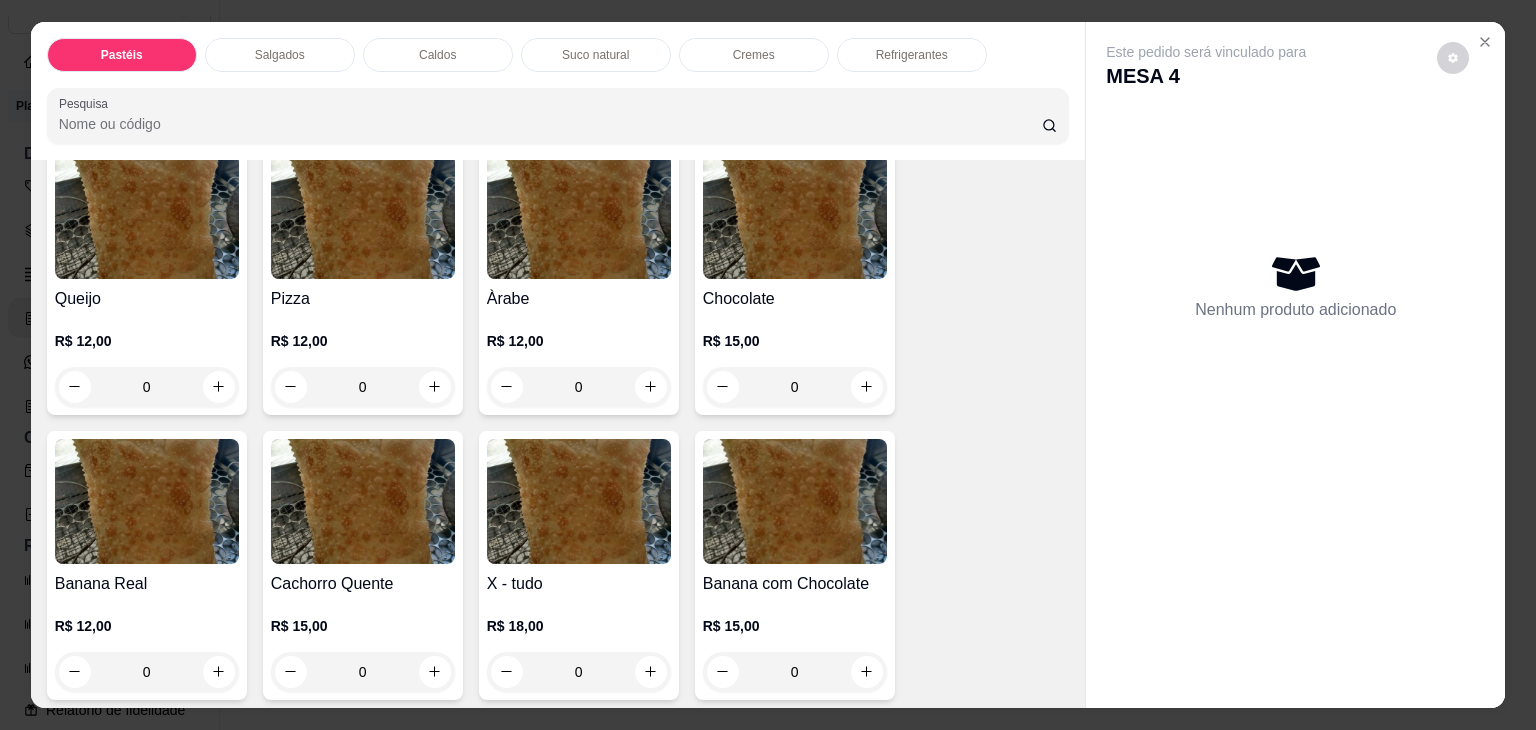 scroll, scrollTop: 1300, scrollLeft: 0, axis: vertical 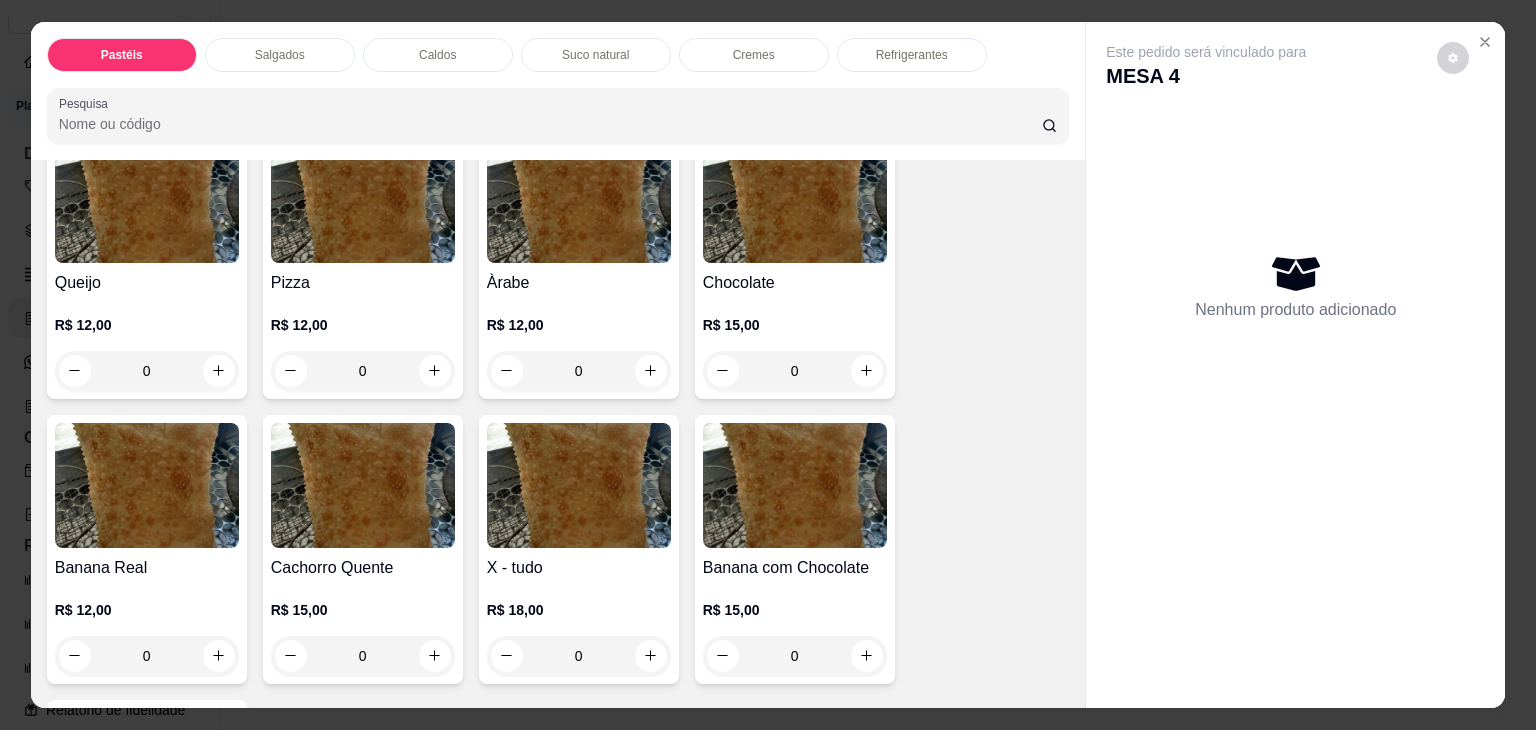 click on "0" at bounding box center [147, 371] 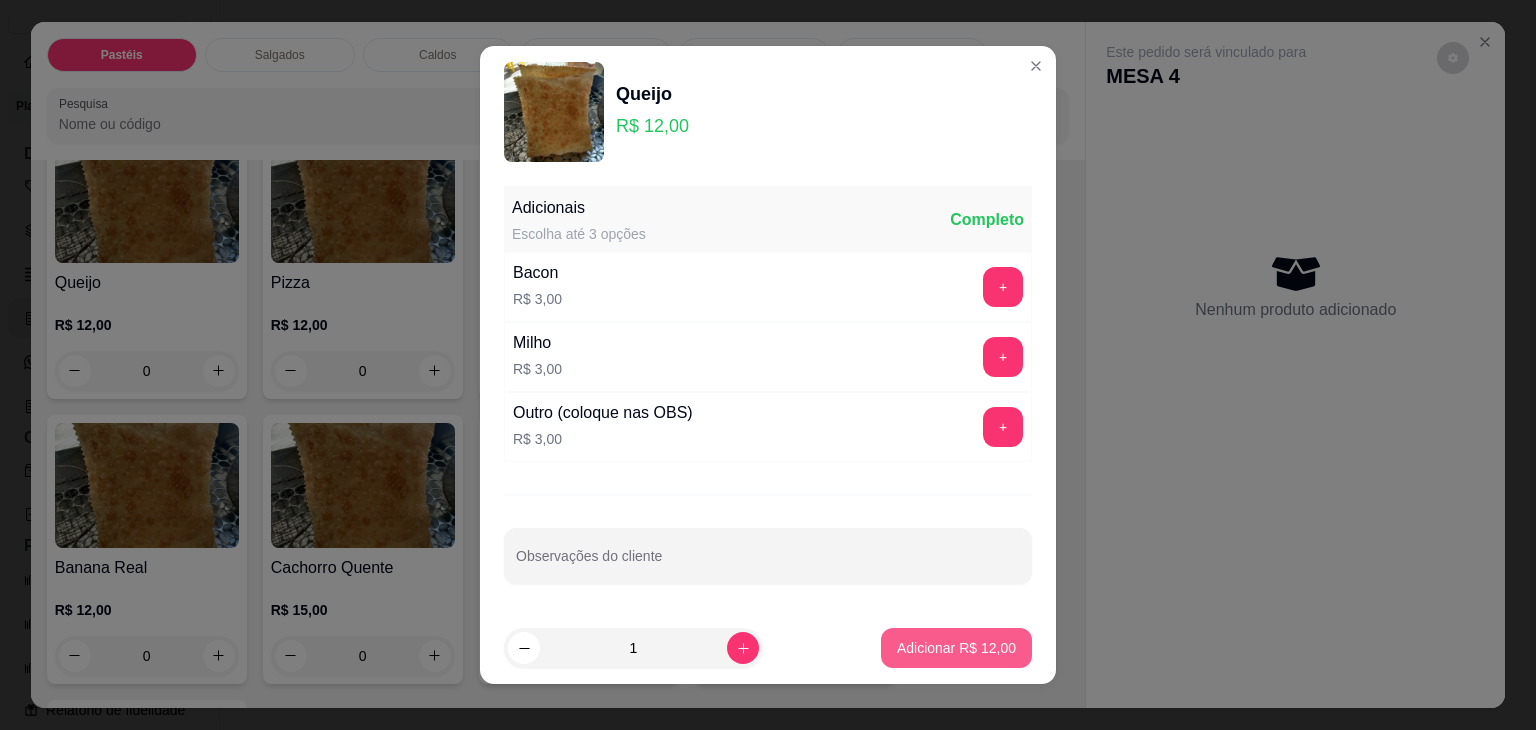 click on "Adicionar   R$ 12,00" at bounding box center [956, 648] 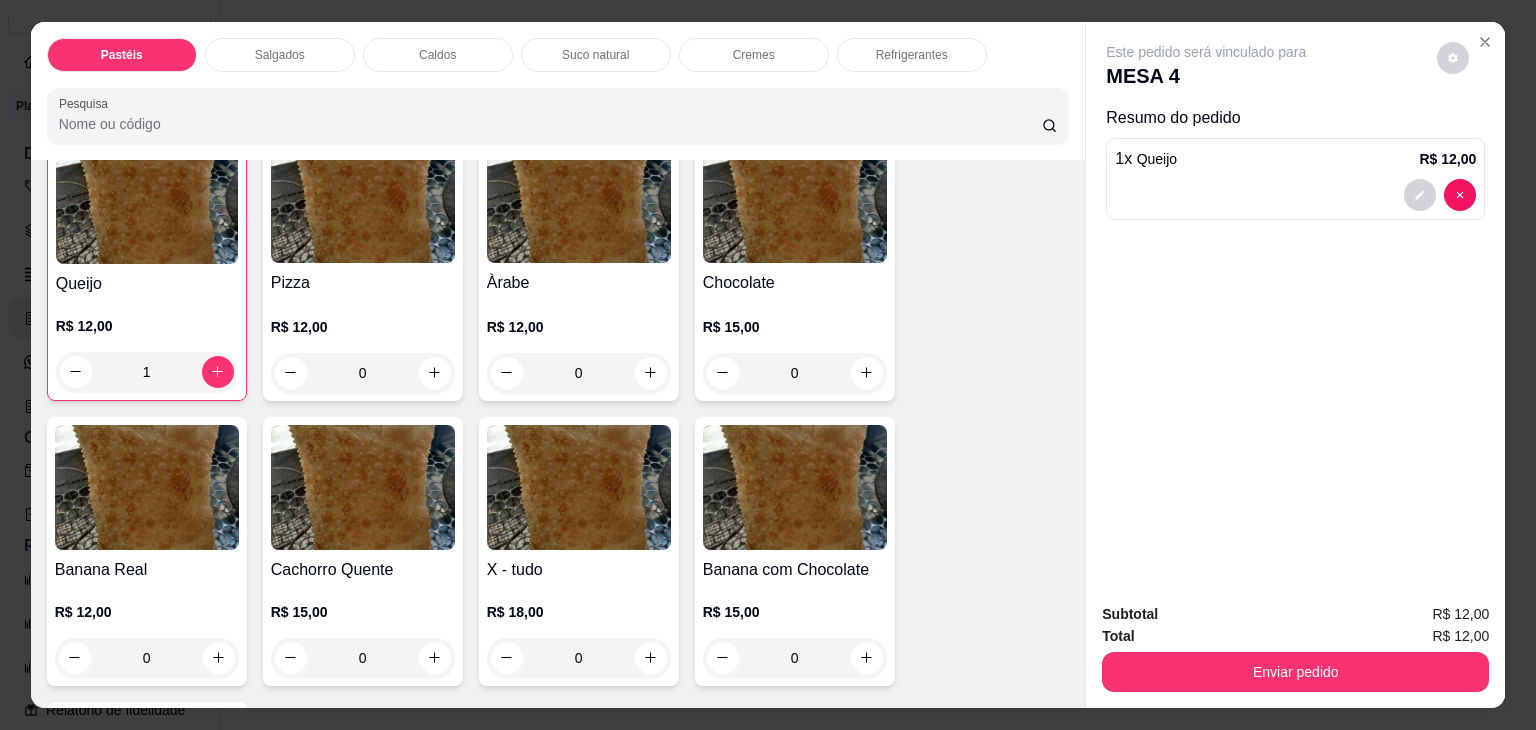 scroll, scrollTop: 1300, scrollLeft: 0, axis: vertical 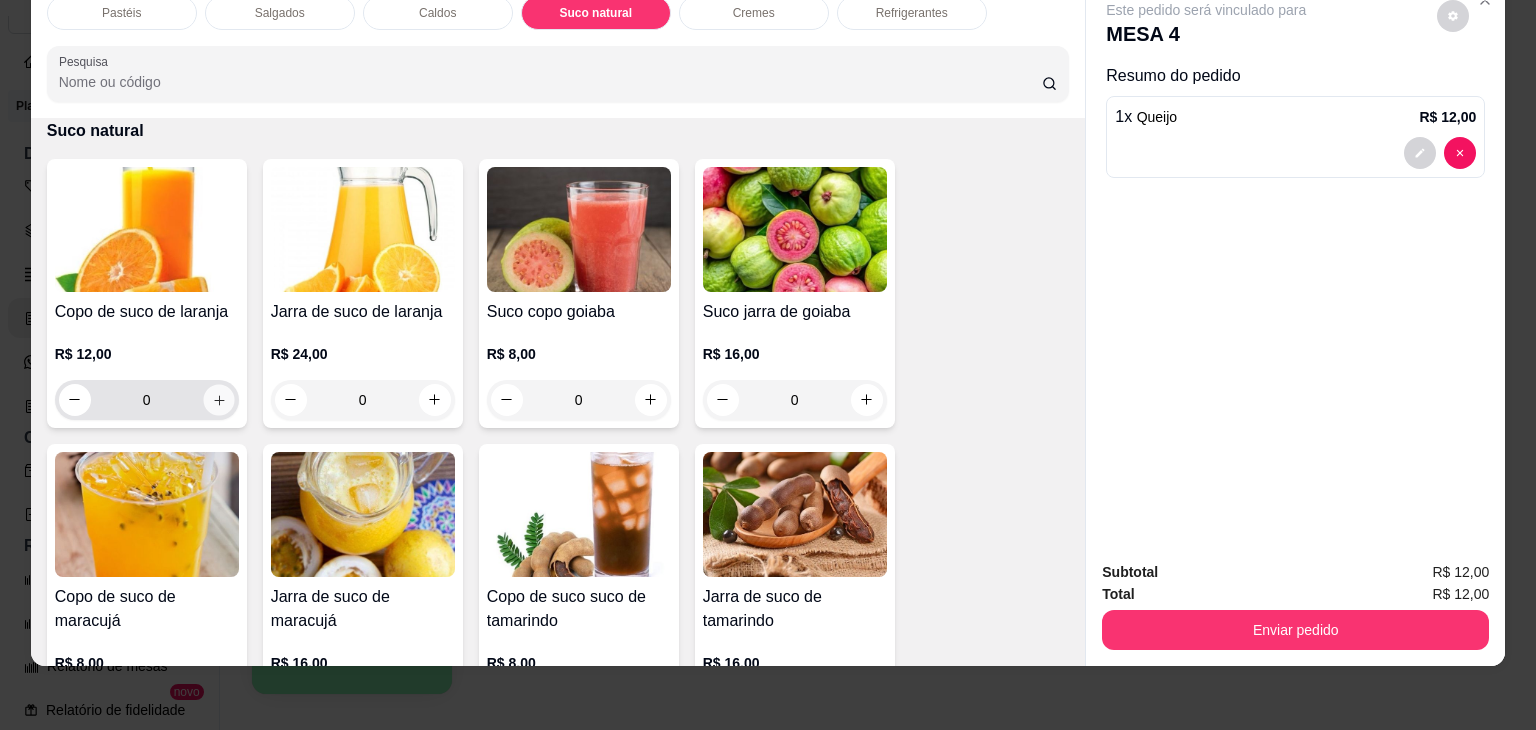 click 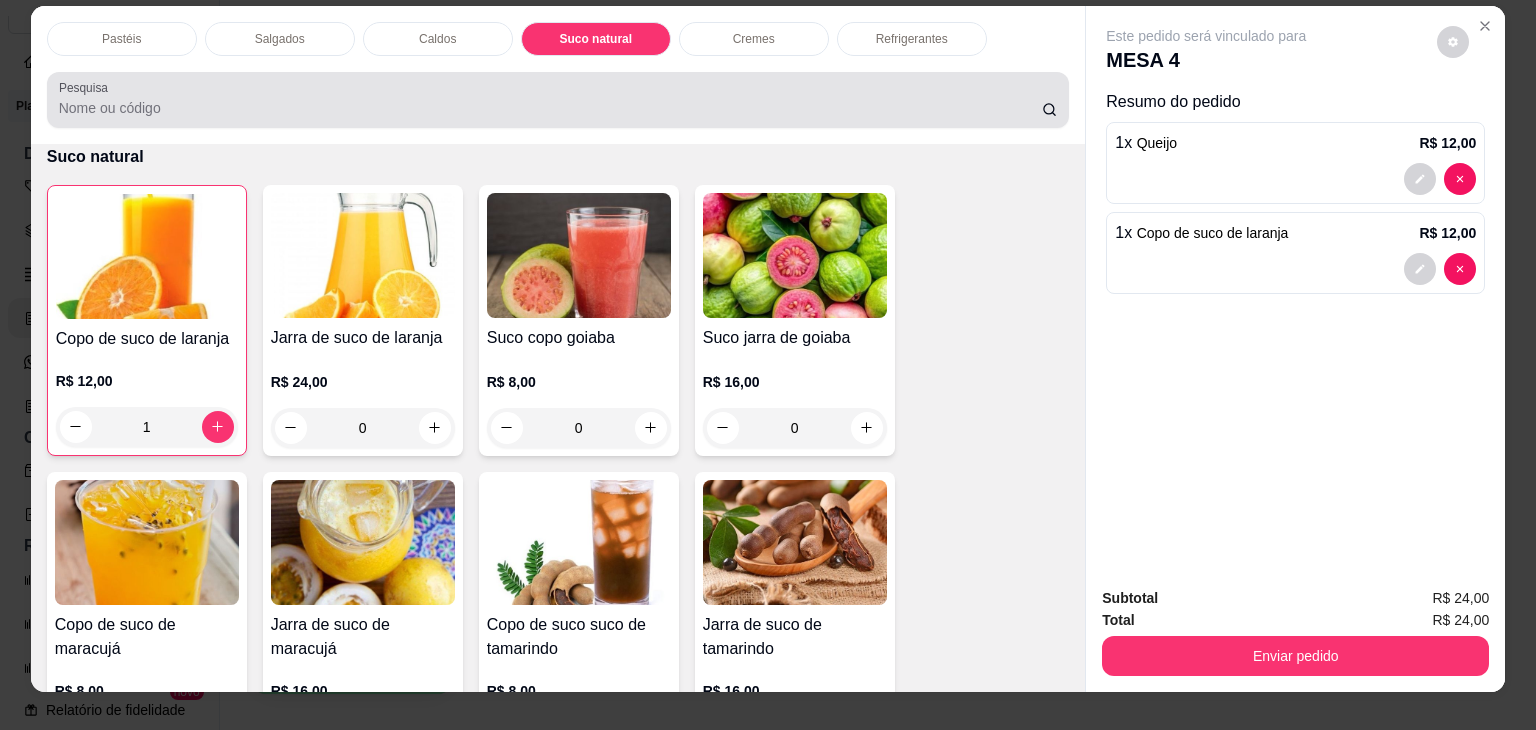 scroll, scrollTop: 0, scrollLeft: 0, axis: both 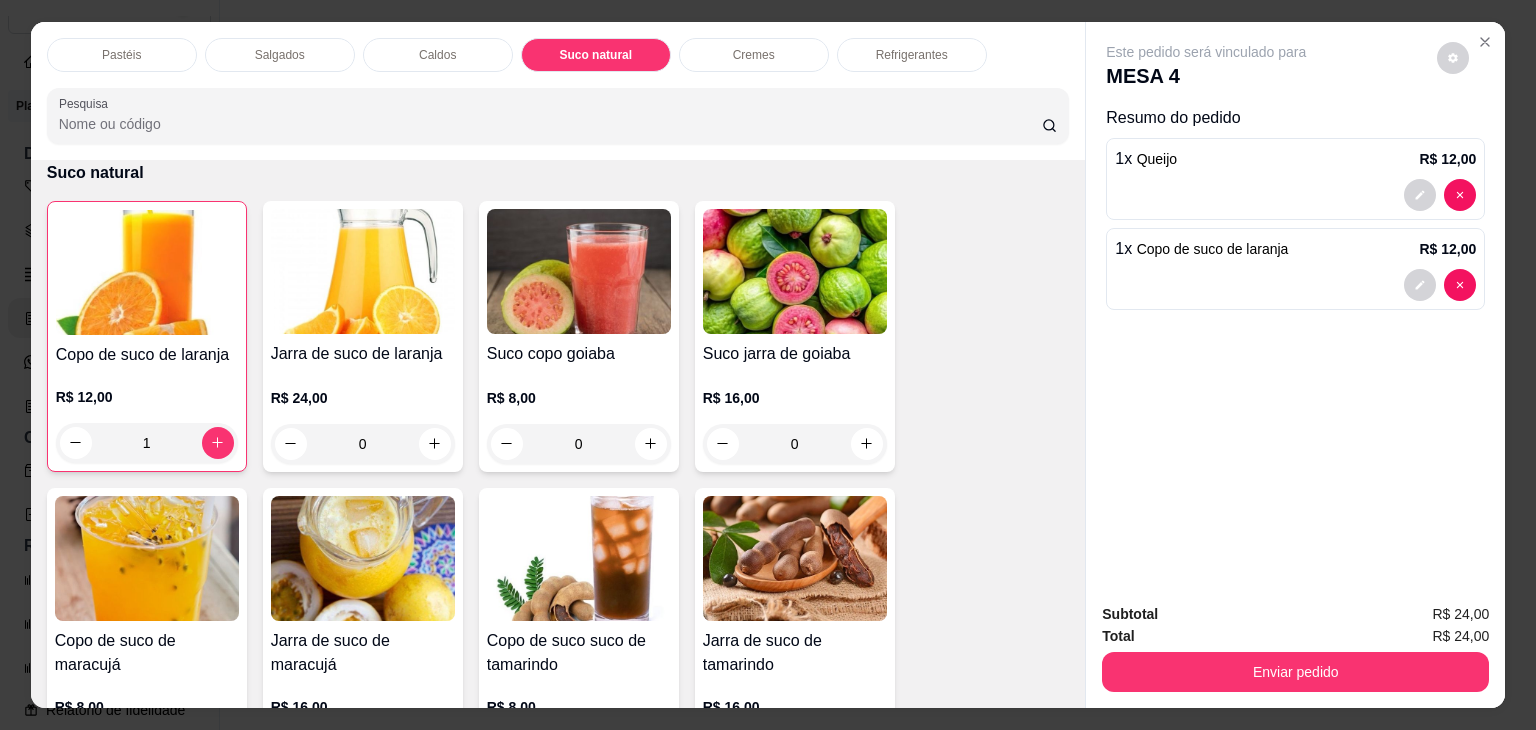 click on "Salgados" at bounding box center (280, 55) 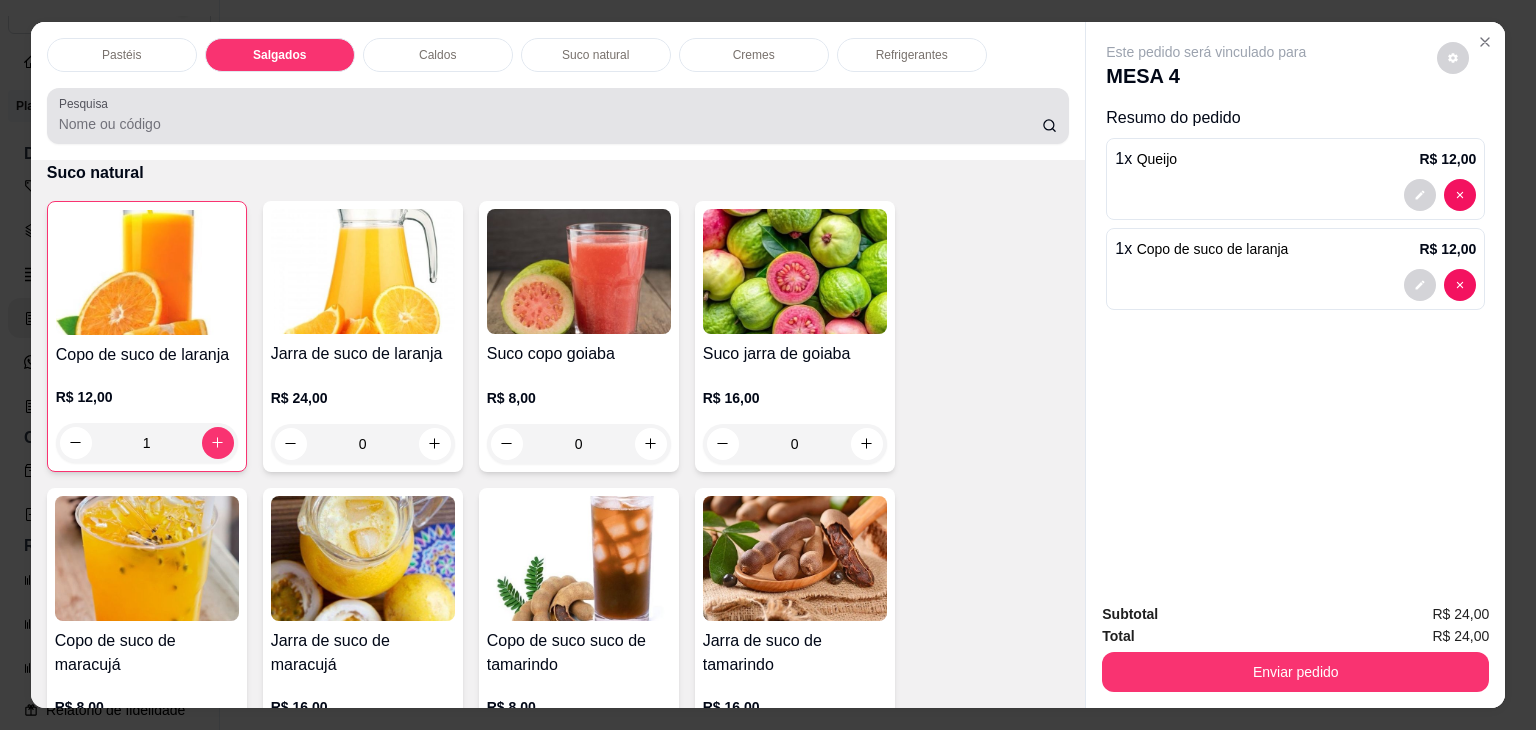 scroll, scrollTop: 2126, scrollLeft: 0, axis: vertical 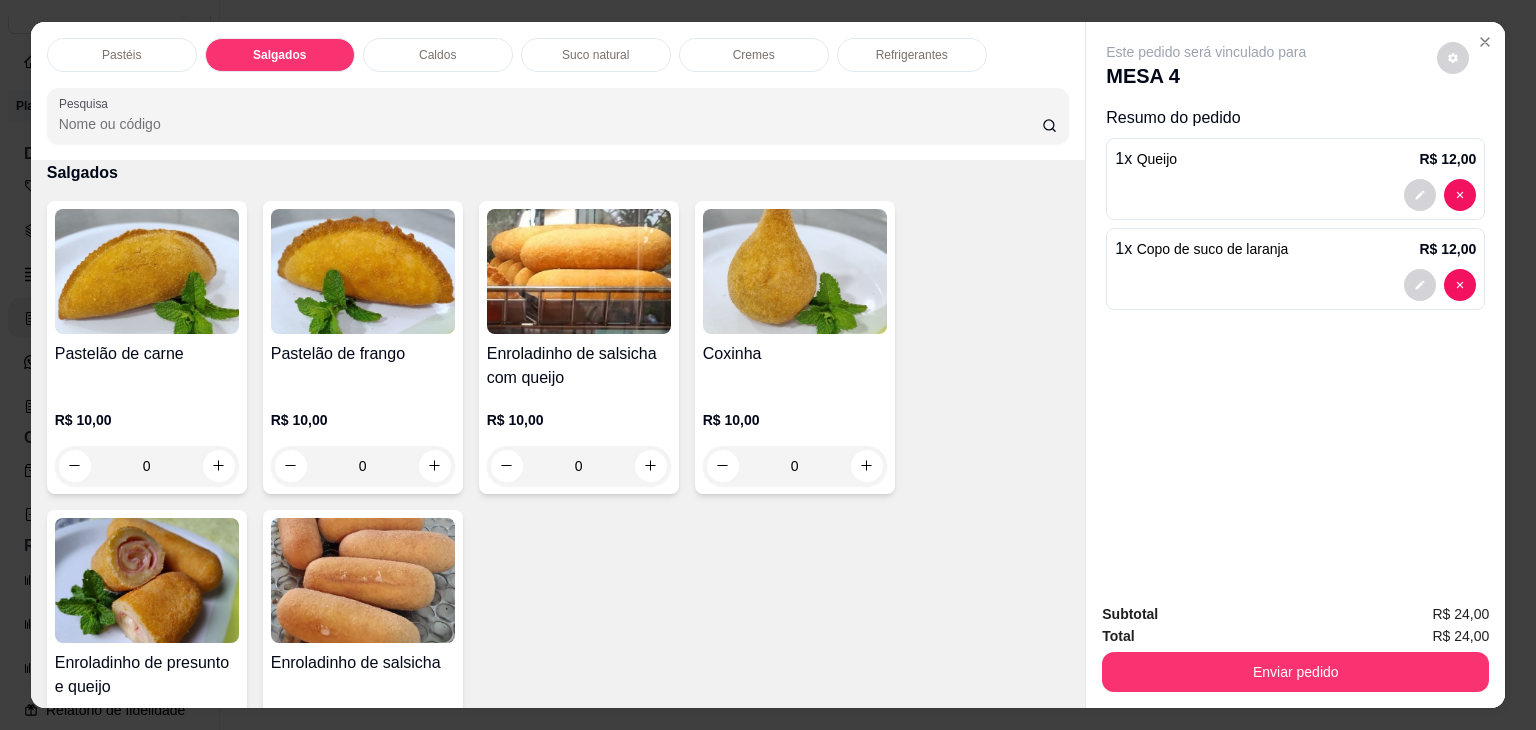 click on "Pastéis" at bounding box center (122, 55) 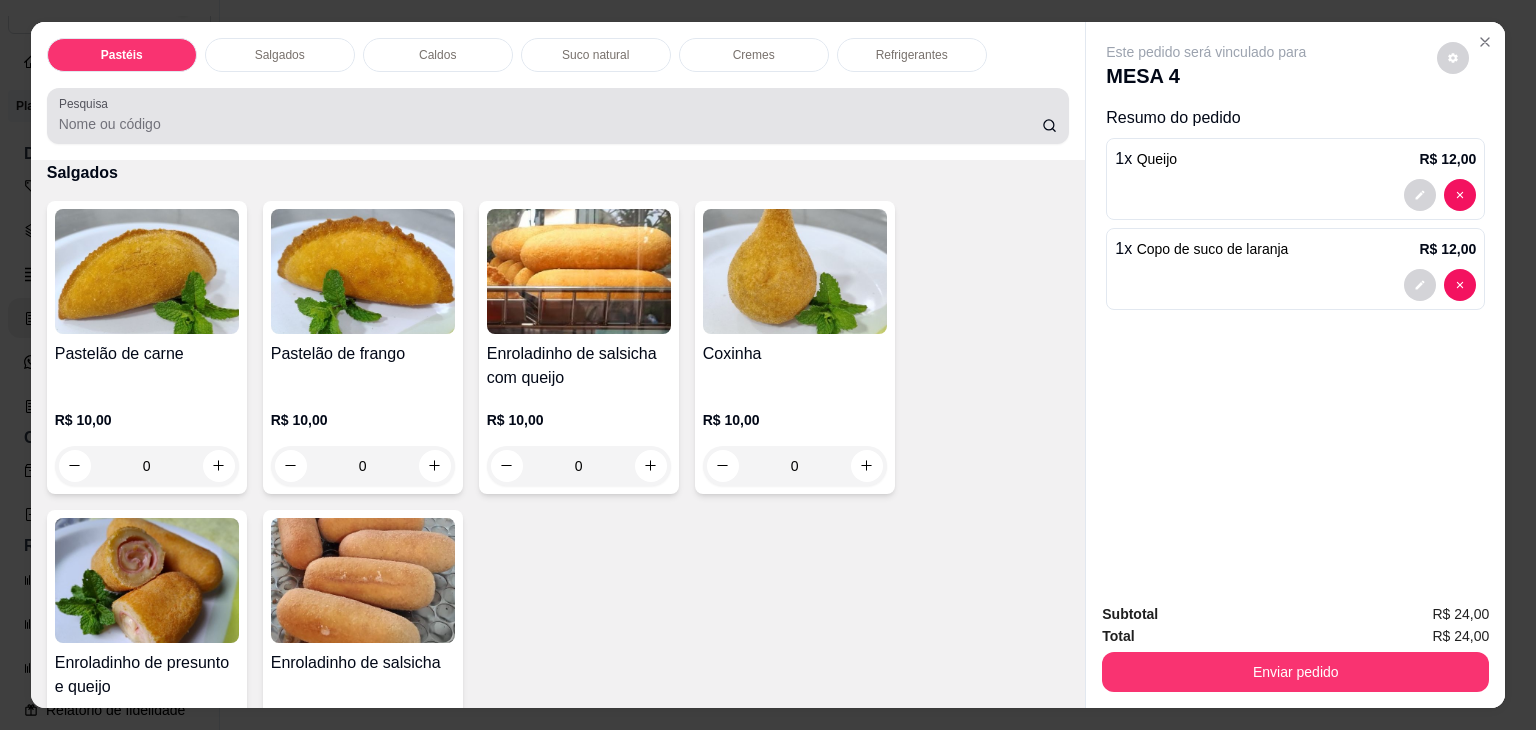 scroll, scrollTop: 89, scrollLeft: 0, axis: vertical 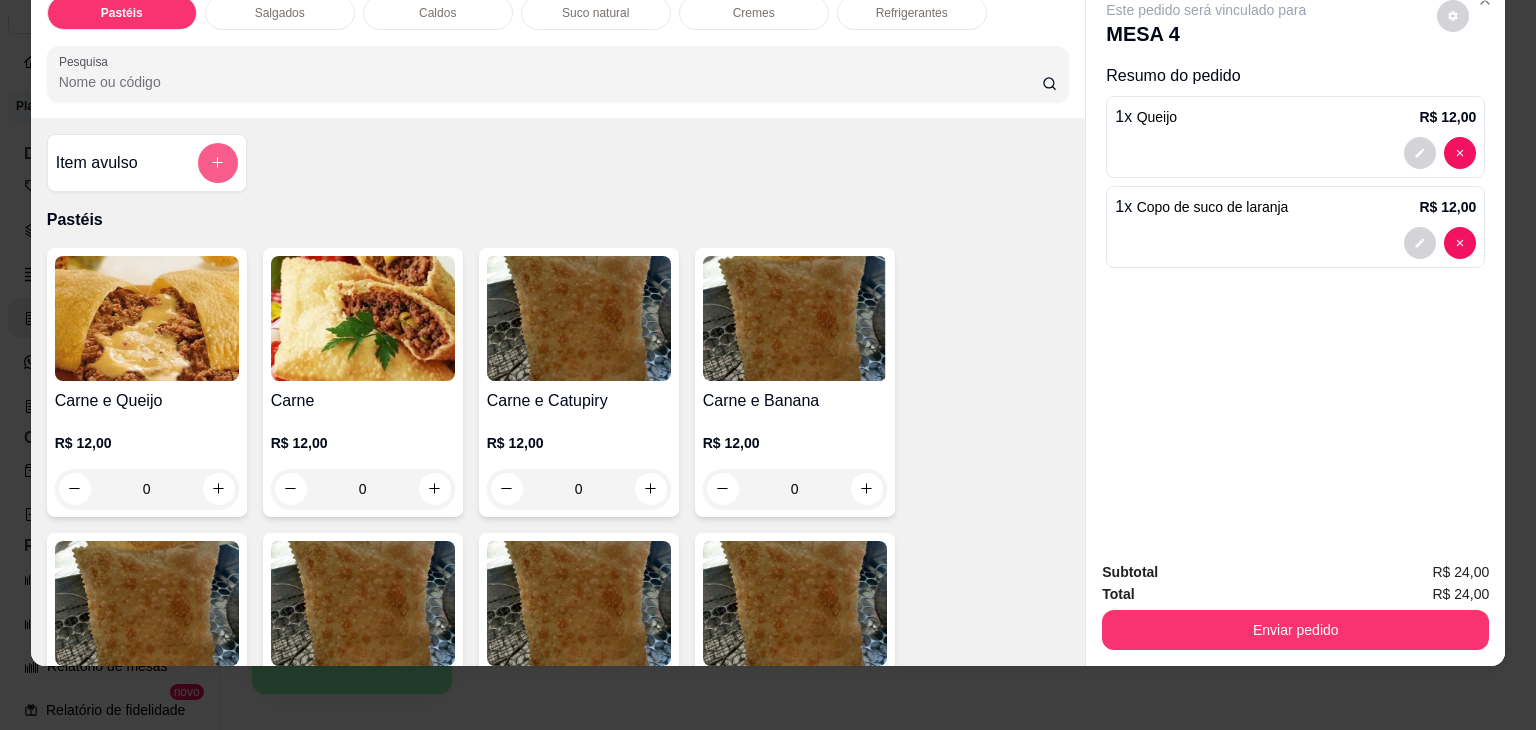 click 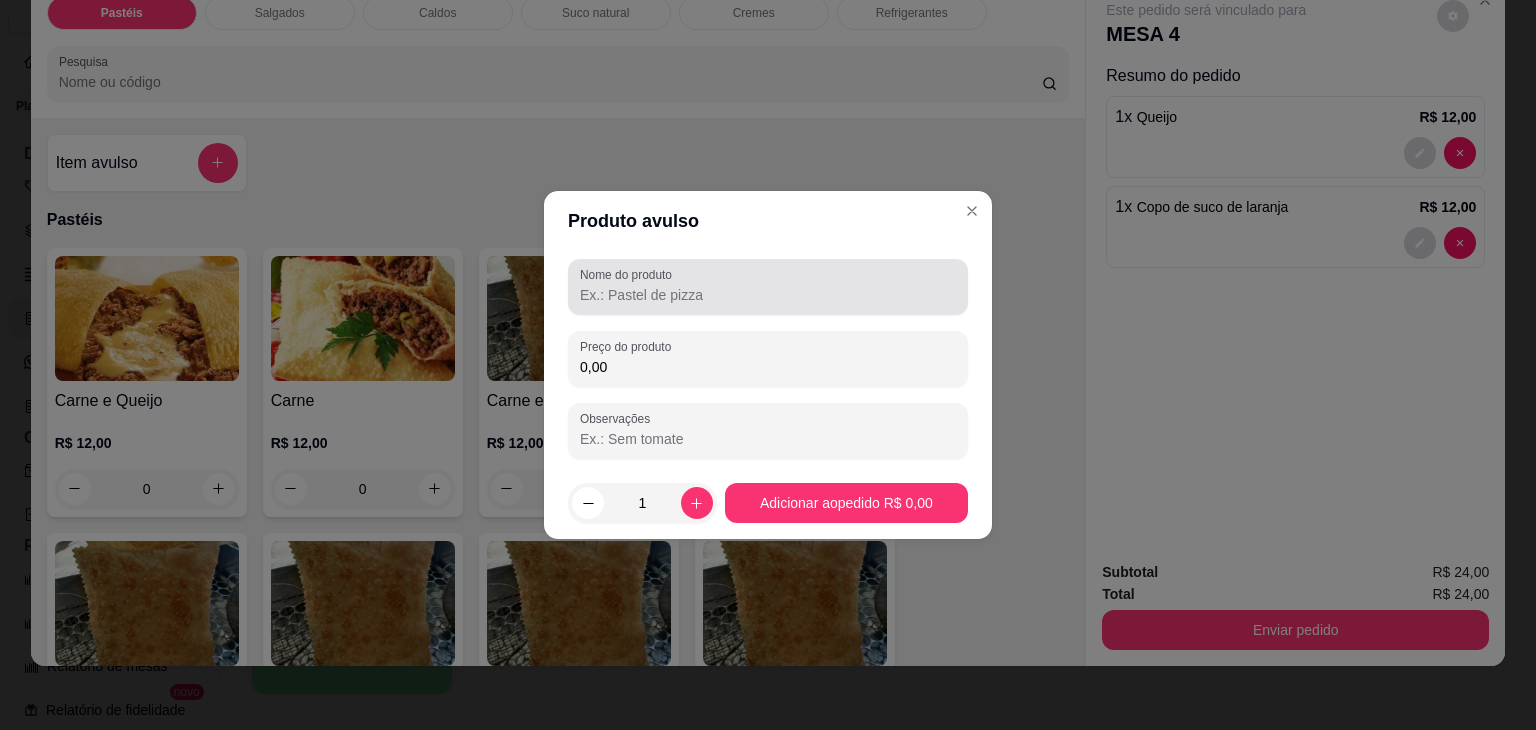 click on "Nome do produto" at bounding box center (768, 295) 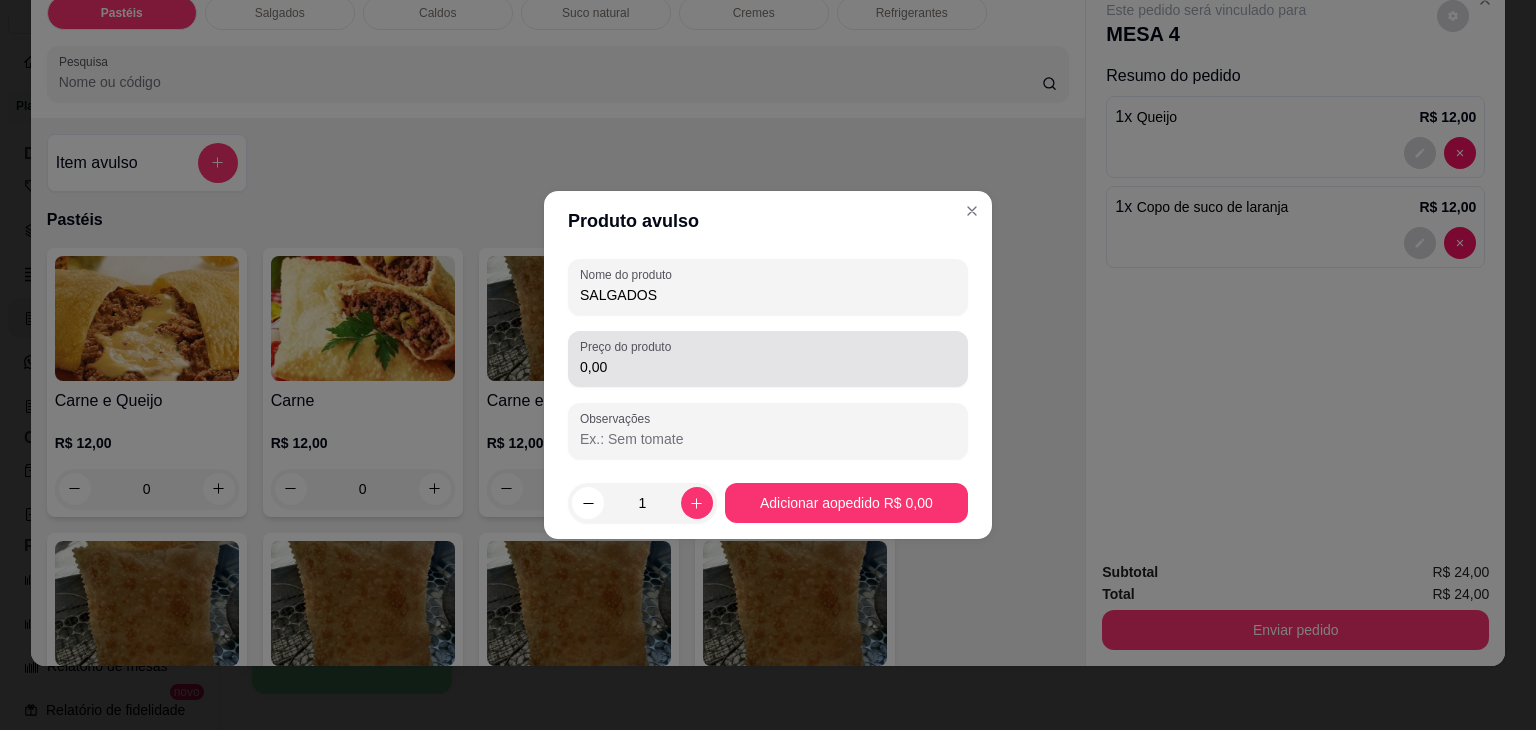 type on "SALGADOS" 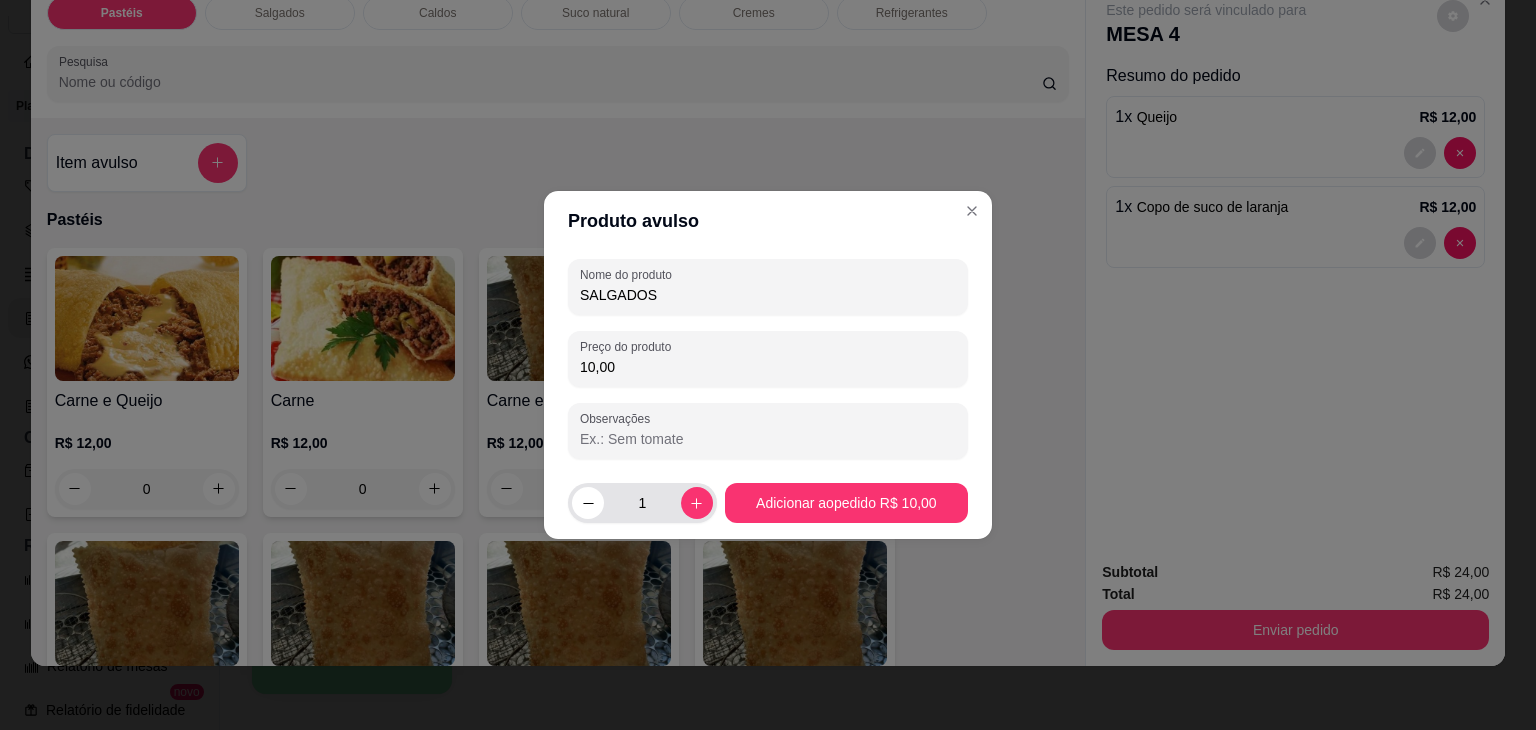 type on "10,00" 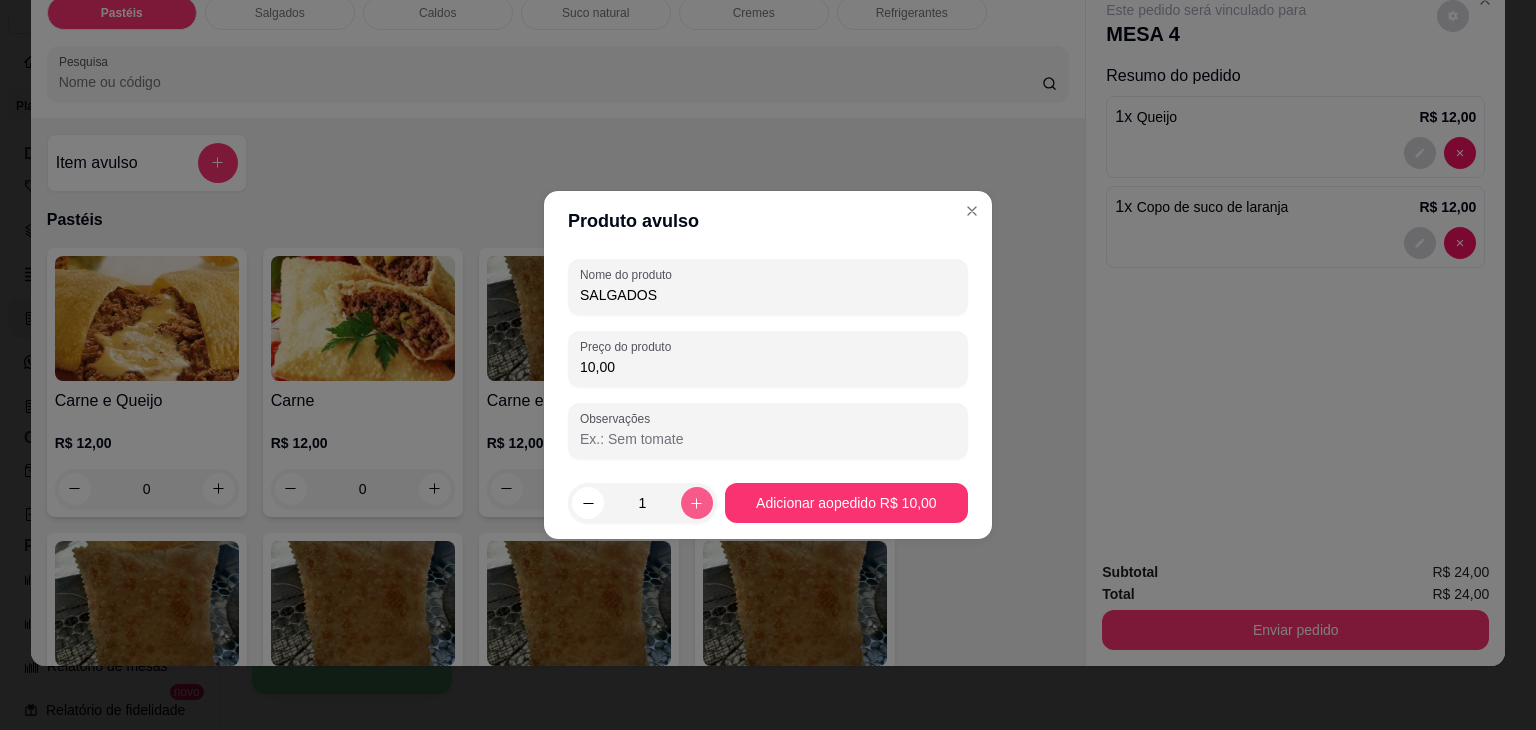 click 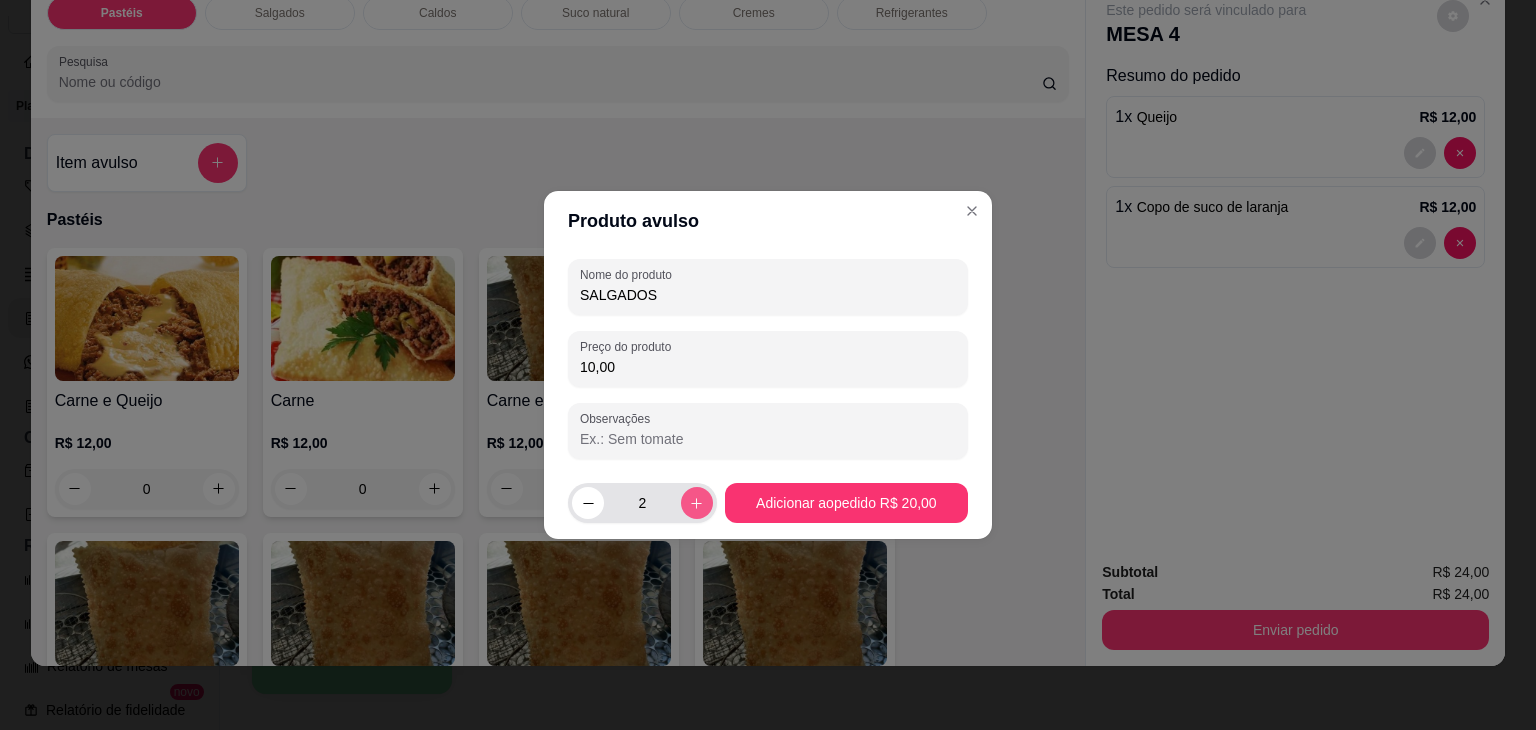 click 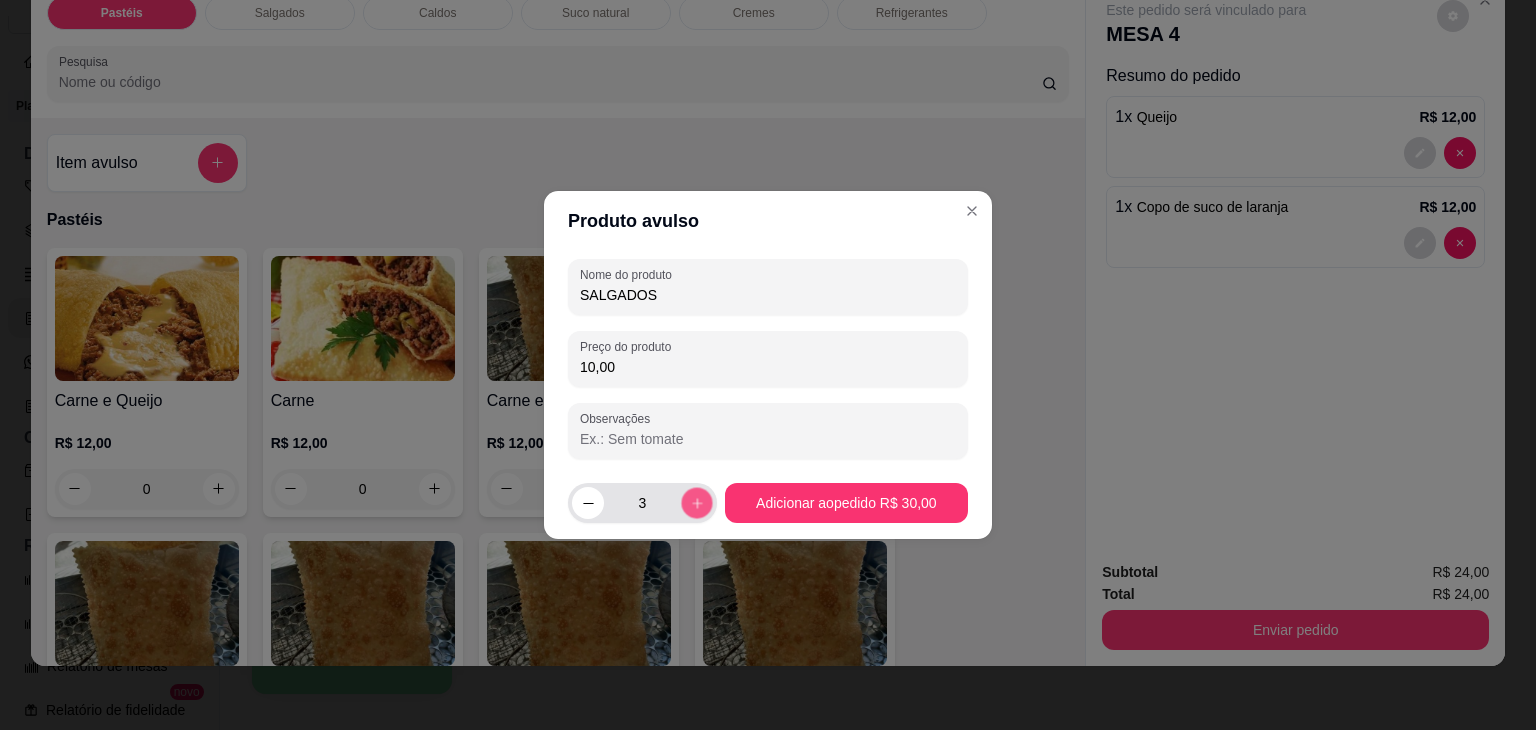 click 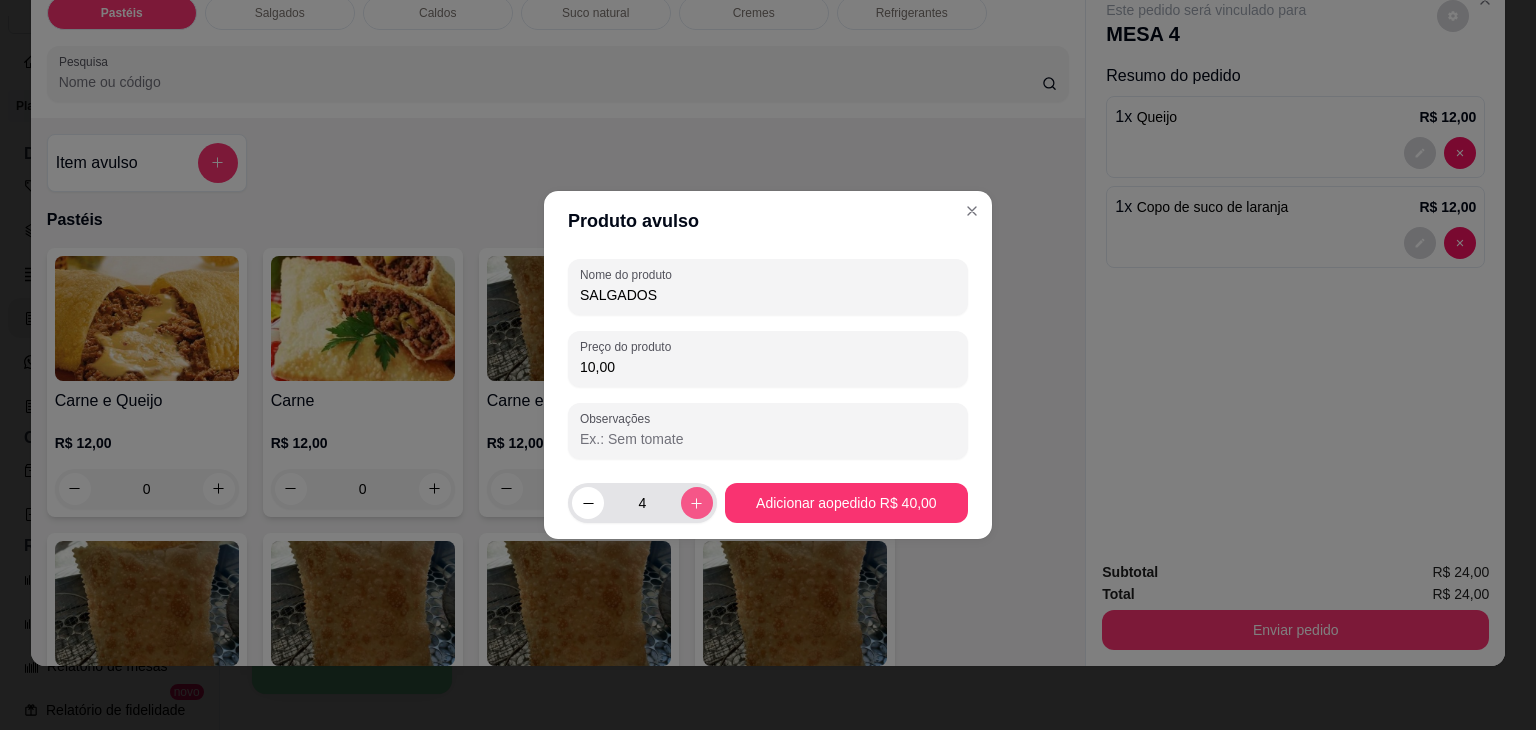 click 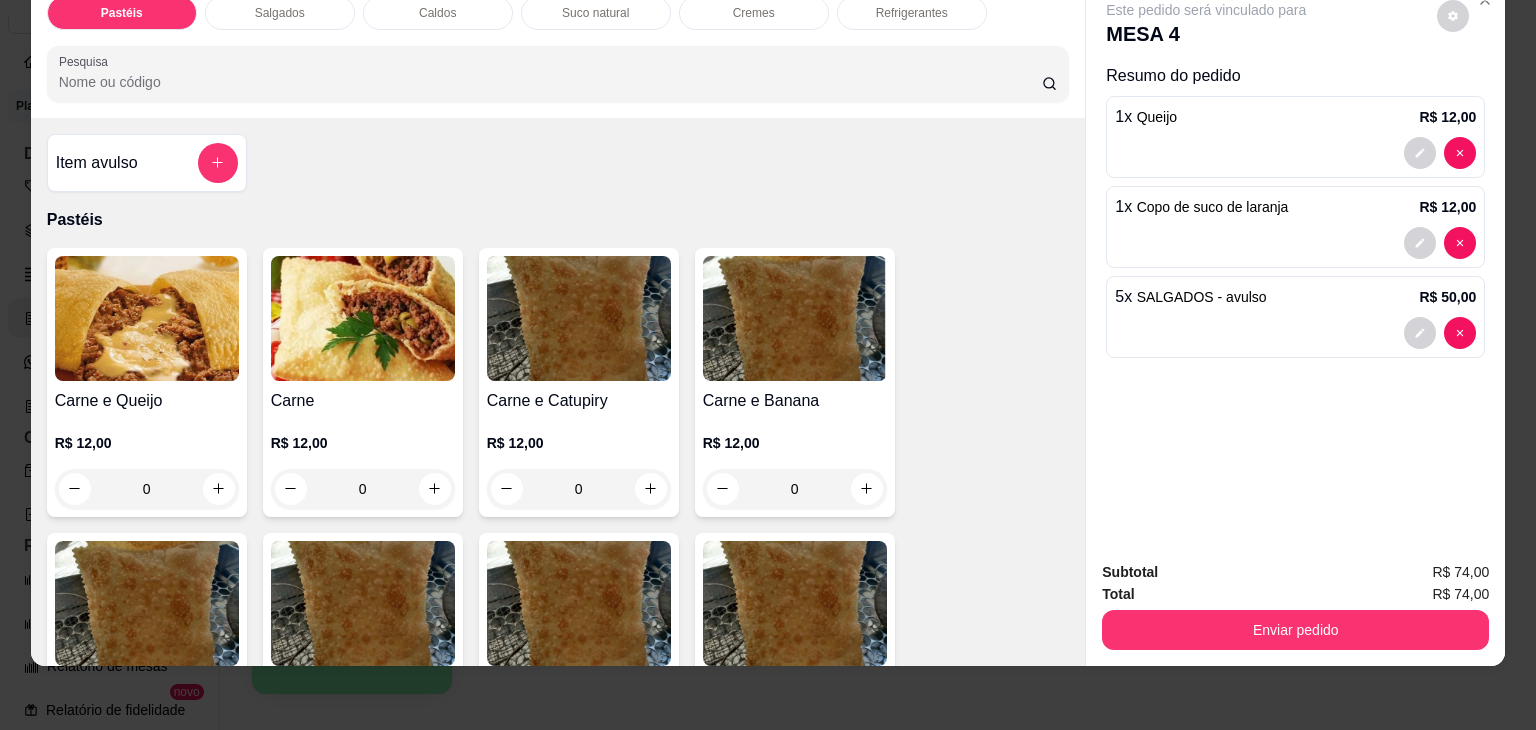 click on "Refrigerantes" at bounding box center [912, 13] 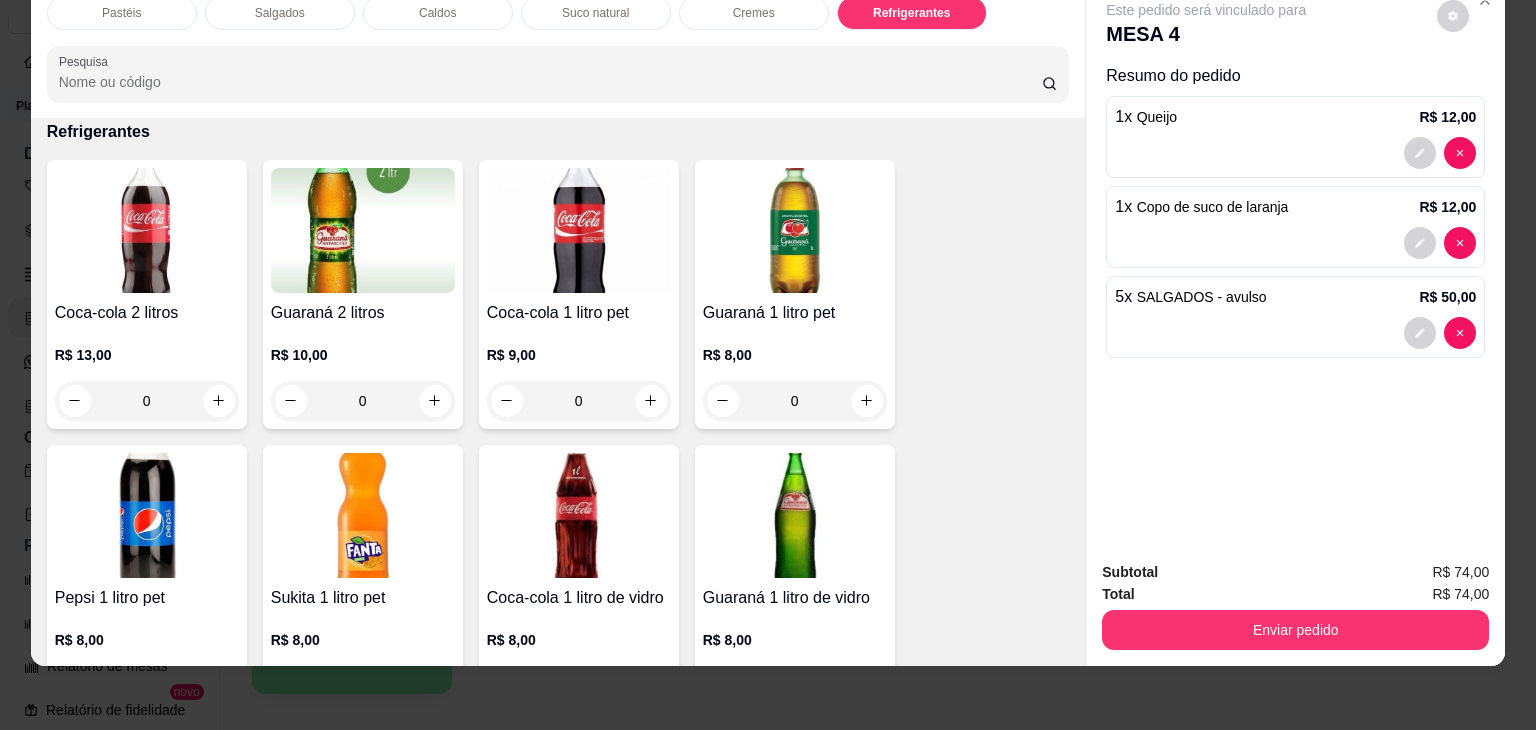 scroll, scrollTop: 5633, scrollLeft: 0, axis: vertical 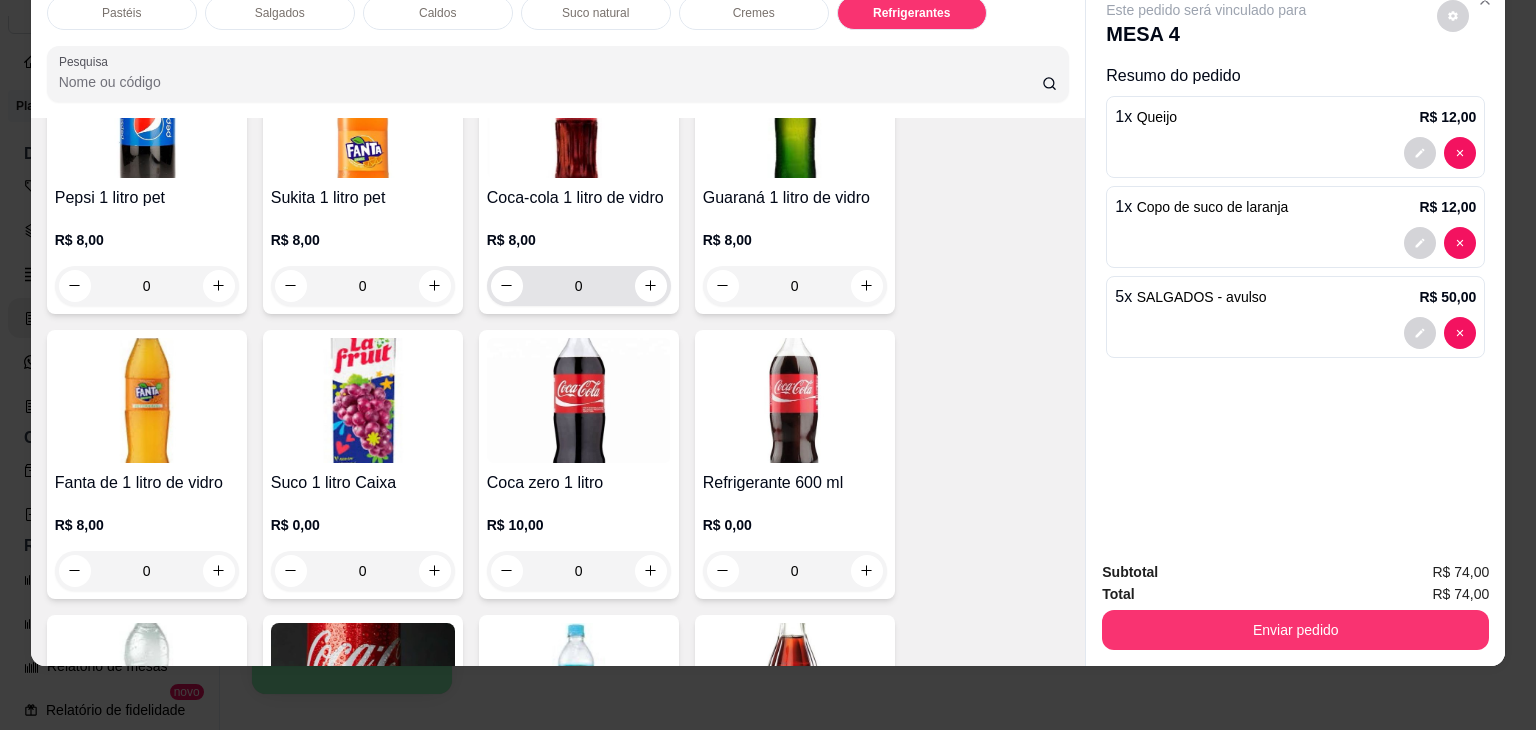 click at bounding box center (651, 286) 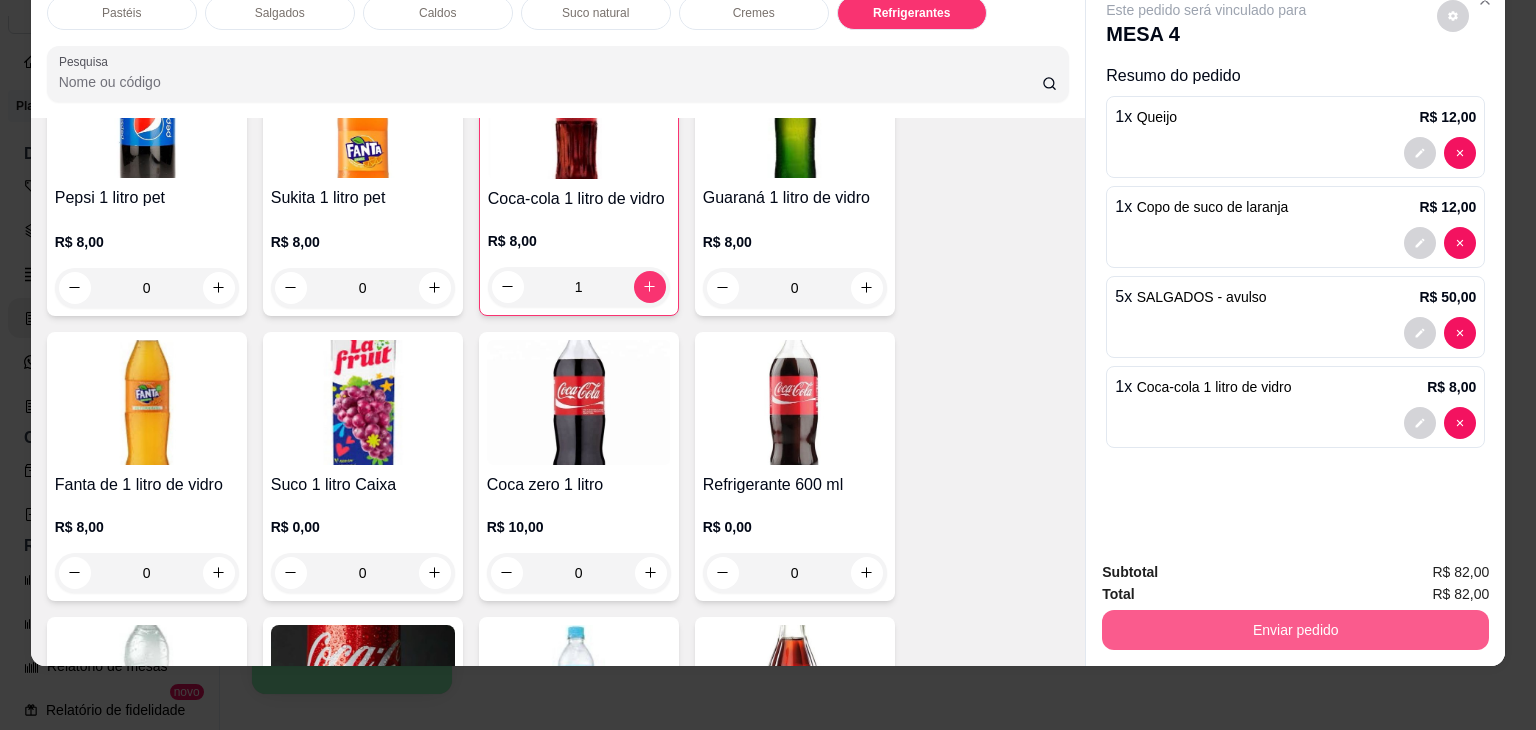 click on "Enviar pedido" at bounding box center [1295, 630] 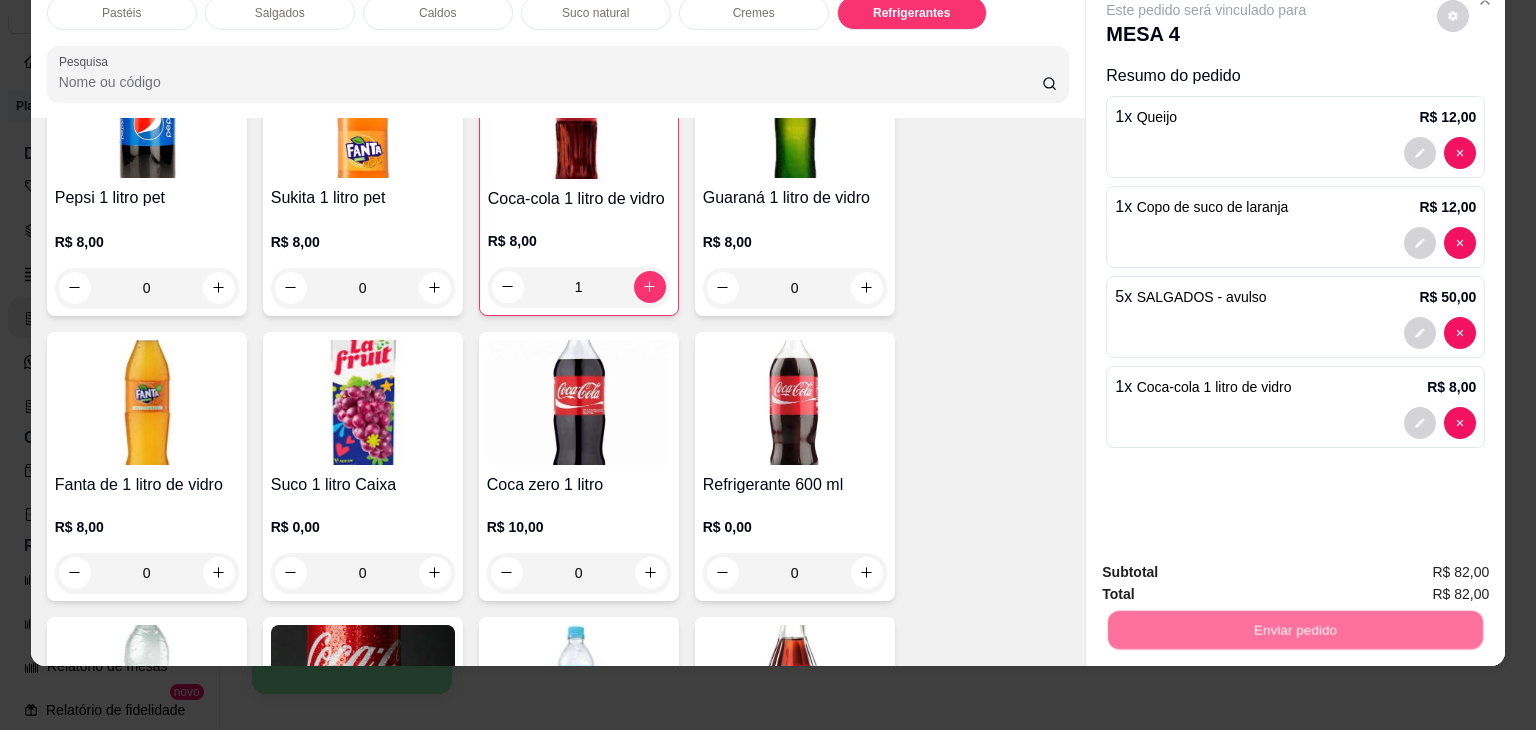 click on "Não registrar e enviar pedido" at bounding box center (1229, 565) 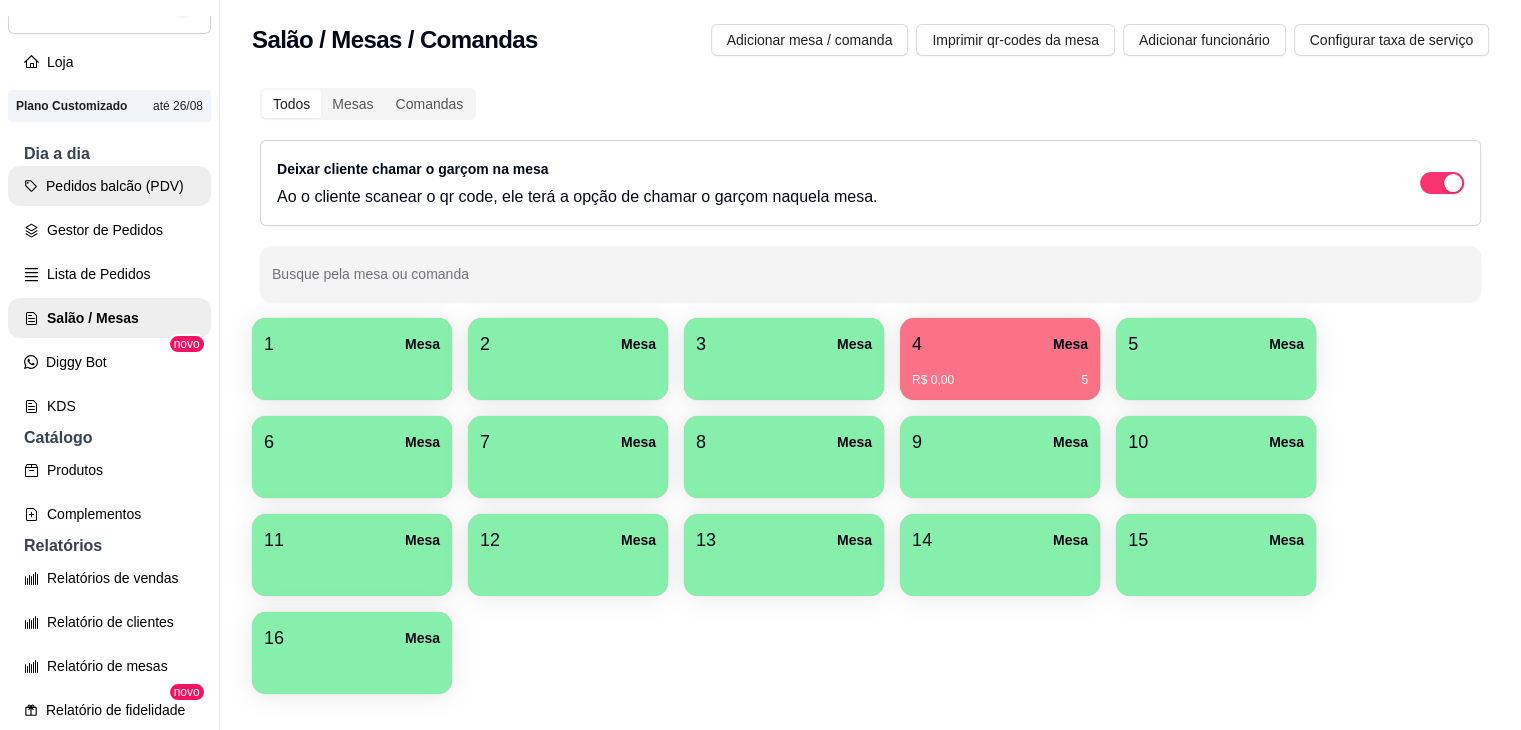 click on "Pedidos balcão (PDV)" at bounding box center (109, 186) 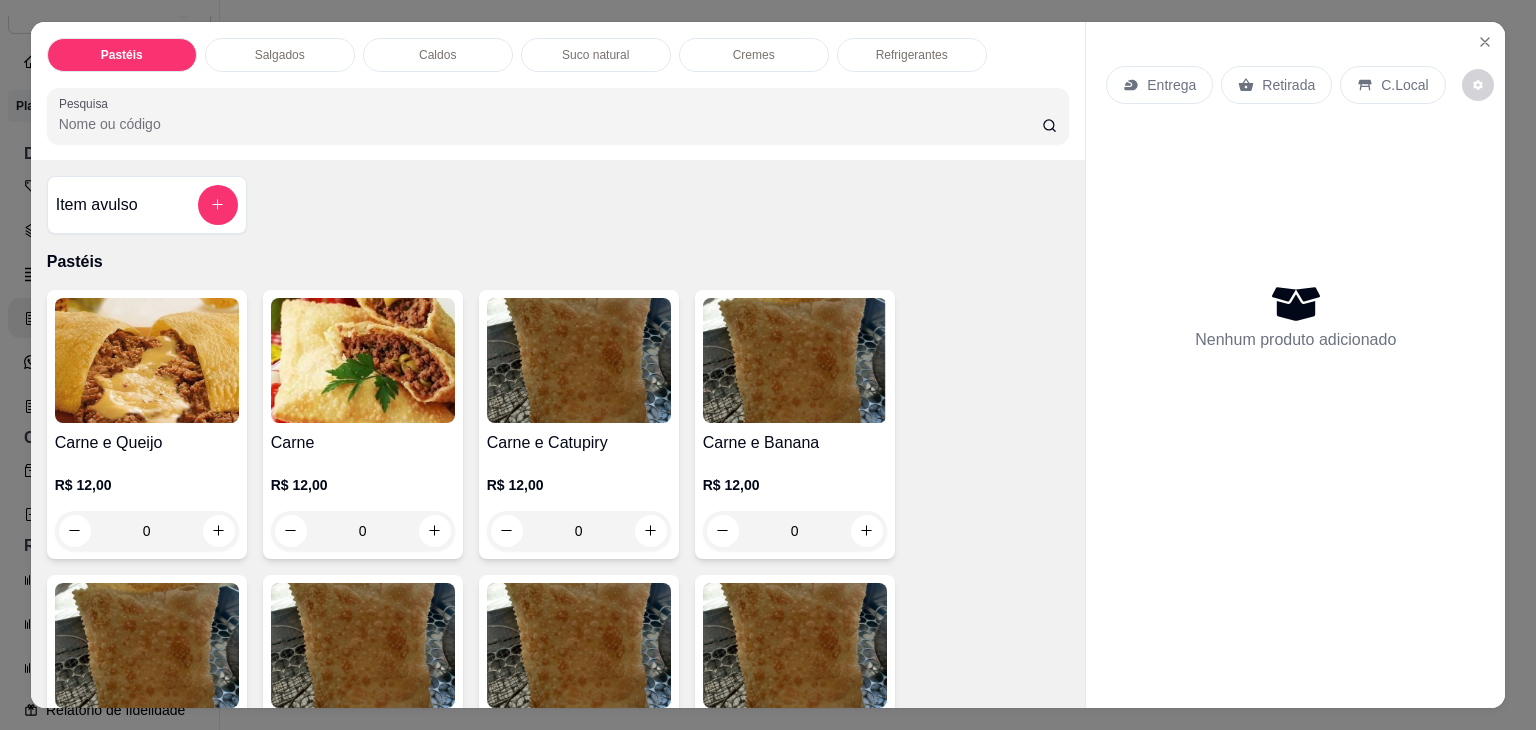 click on "Caldos" at bounding box center (438, 55) 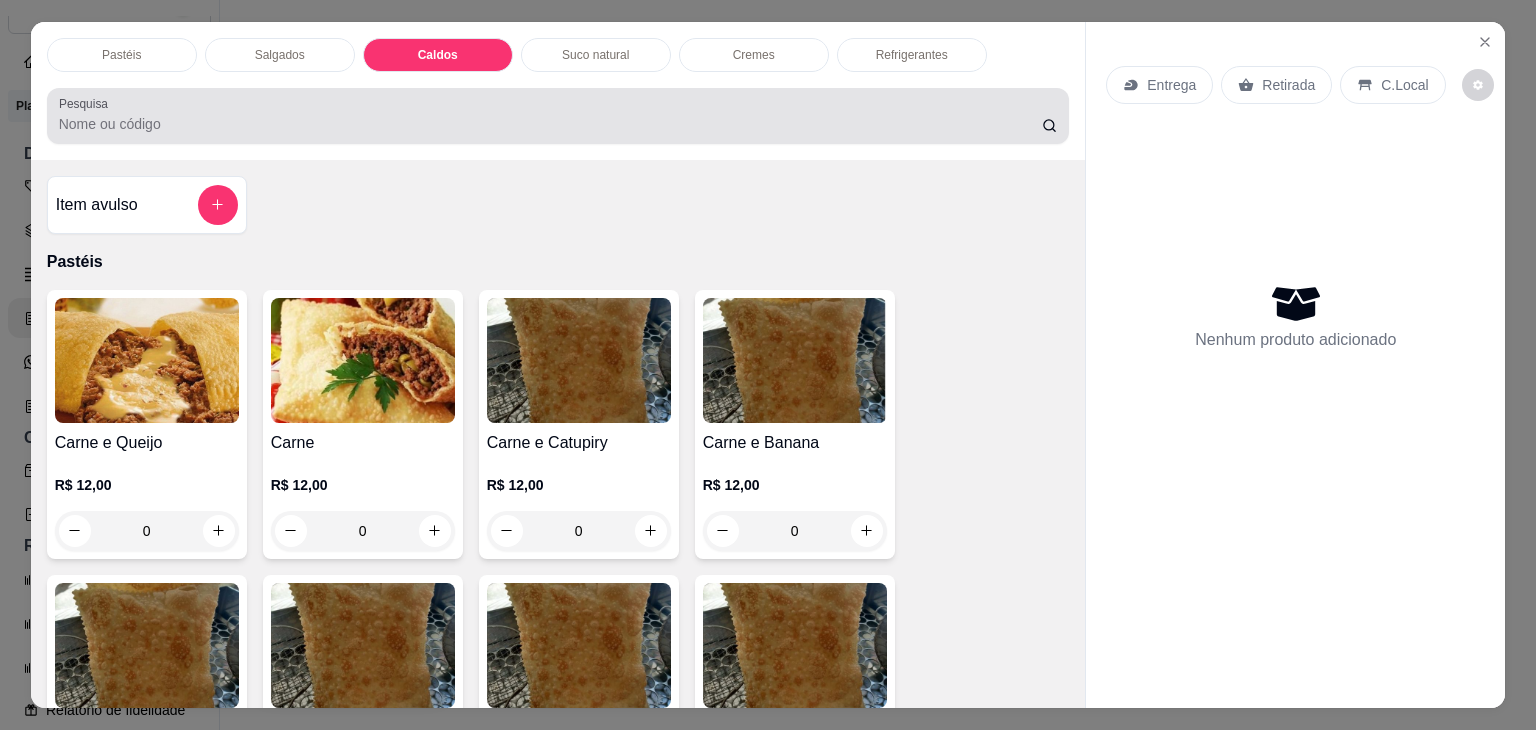 scroll, scrollTop: 2782, scrollLeft: 0, axis: vertical 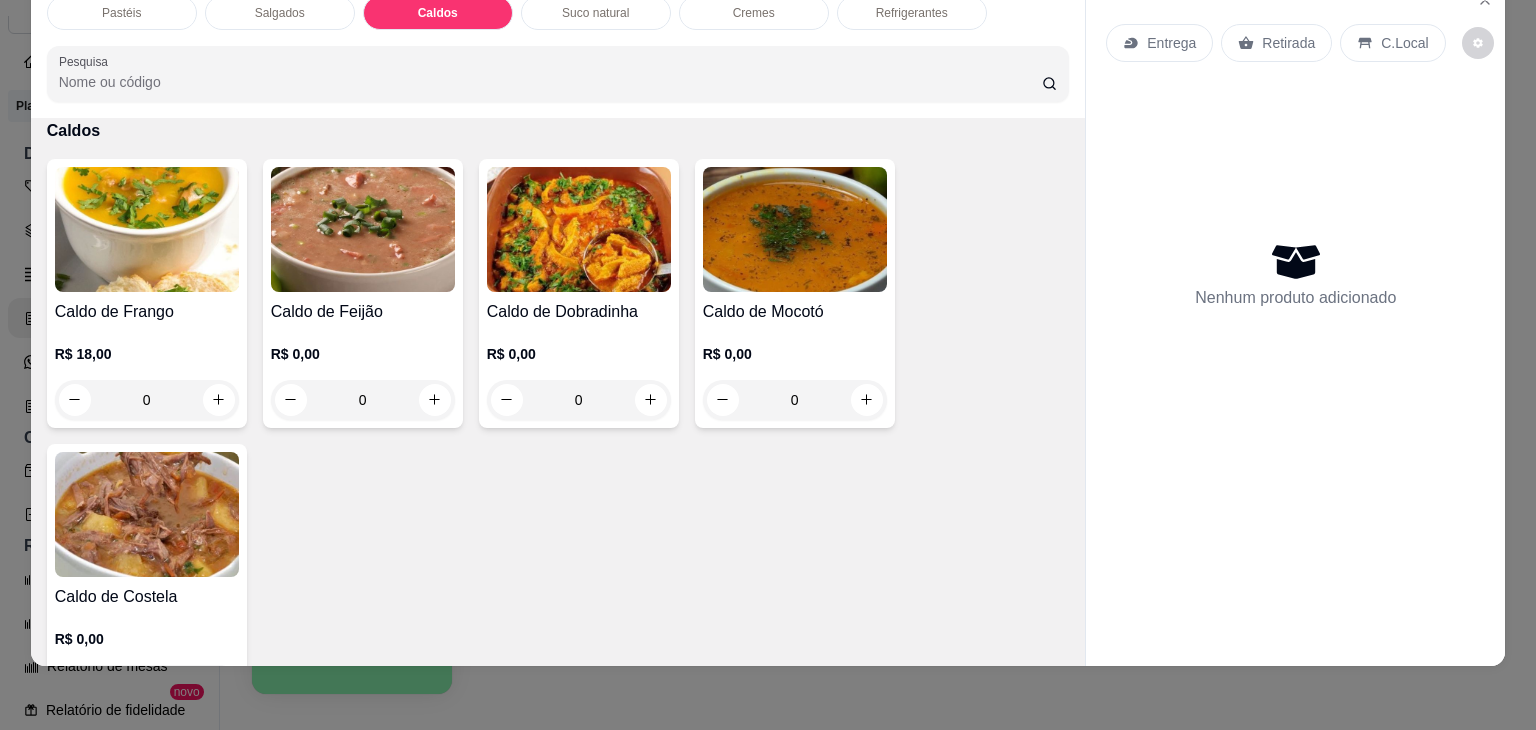 click at bounding box center [147, 514] 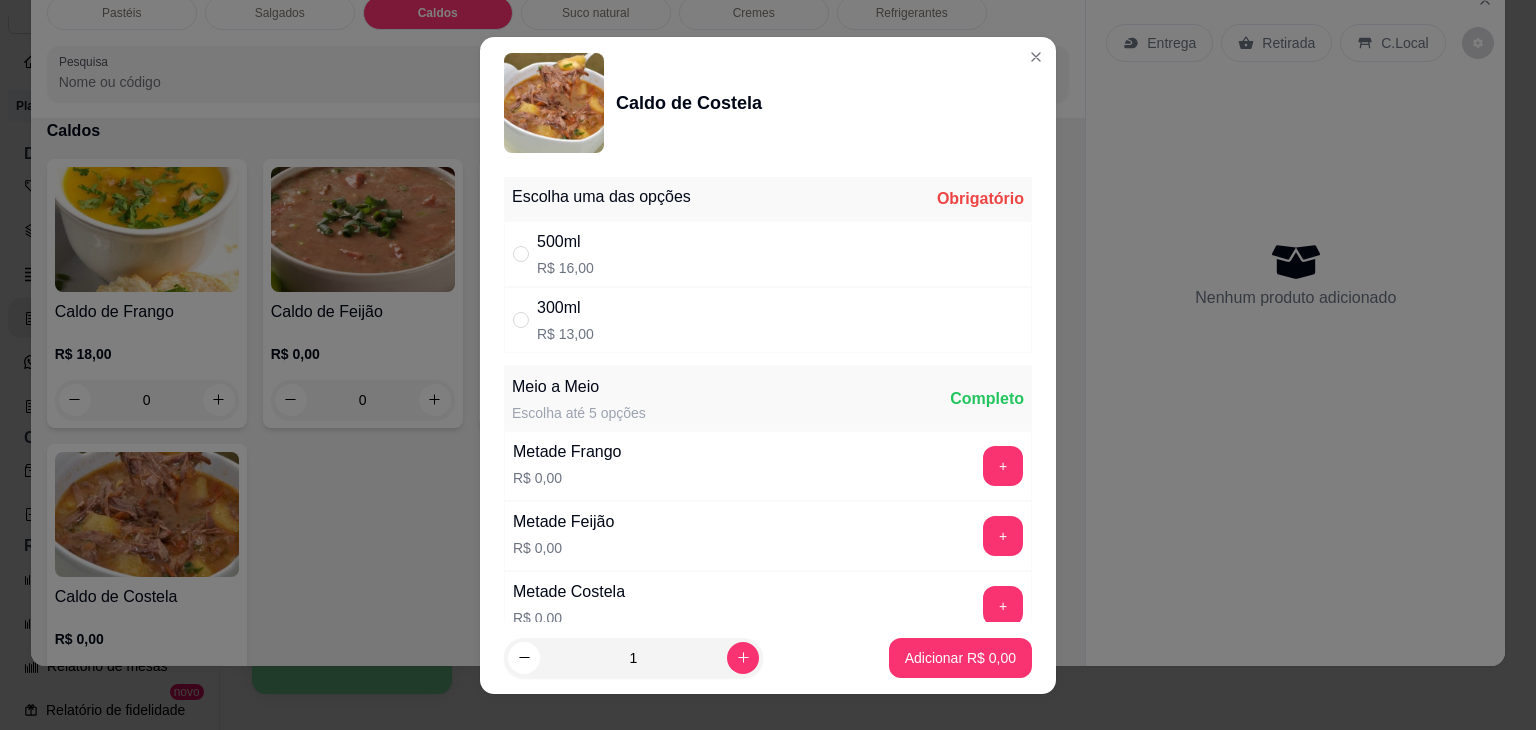 click on "R$ 13,00" at bounding box center [565, 334] 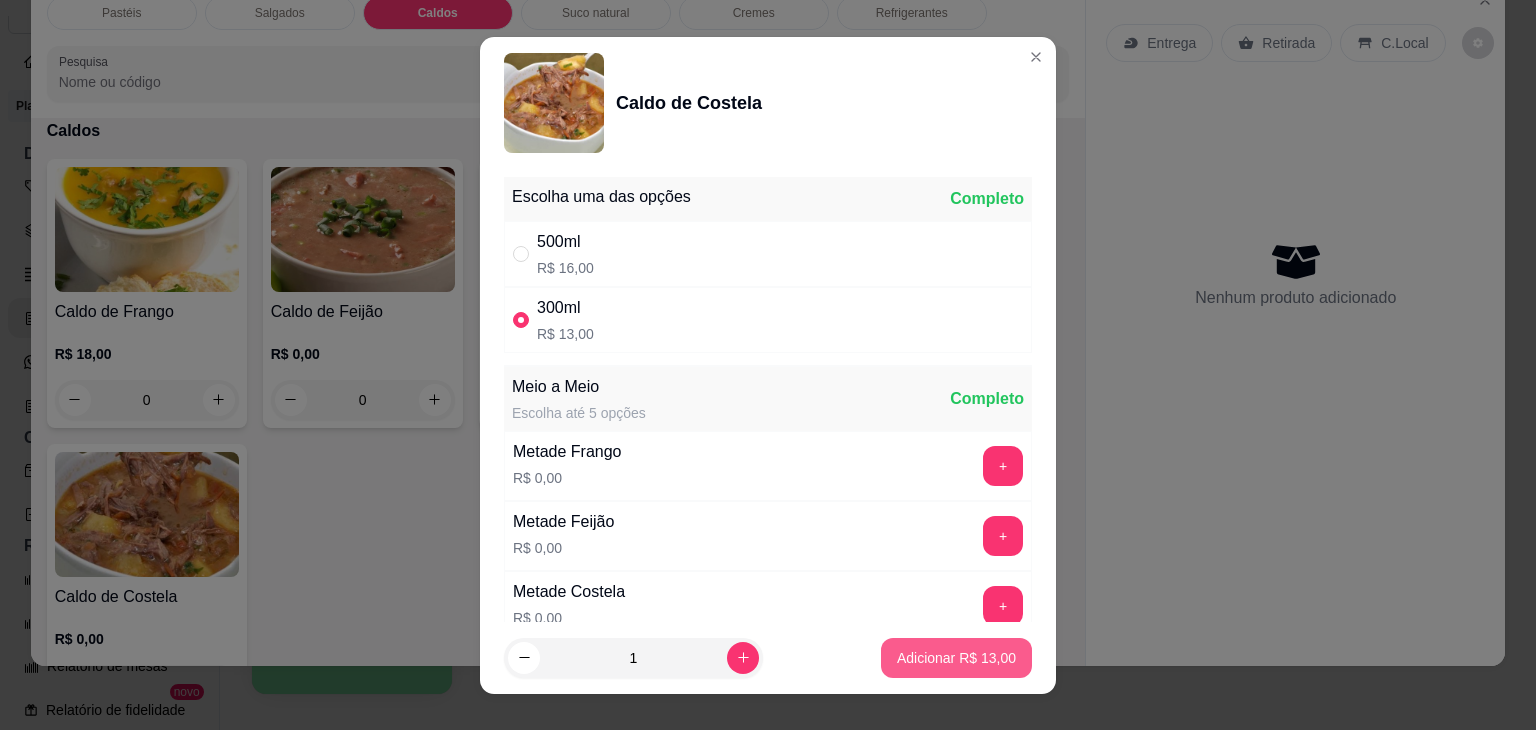 click on "Adicionar   R$ 13,00" at bounding box center (956, 658) 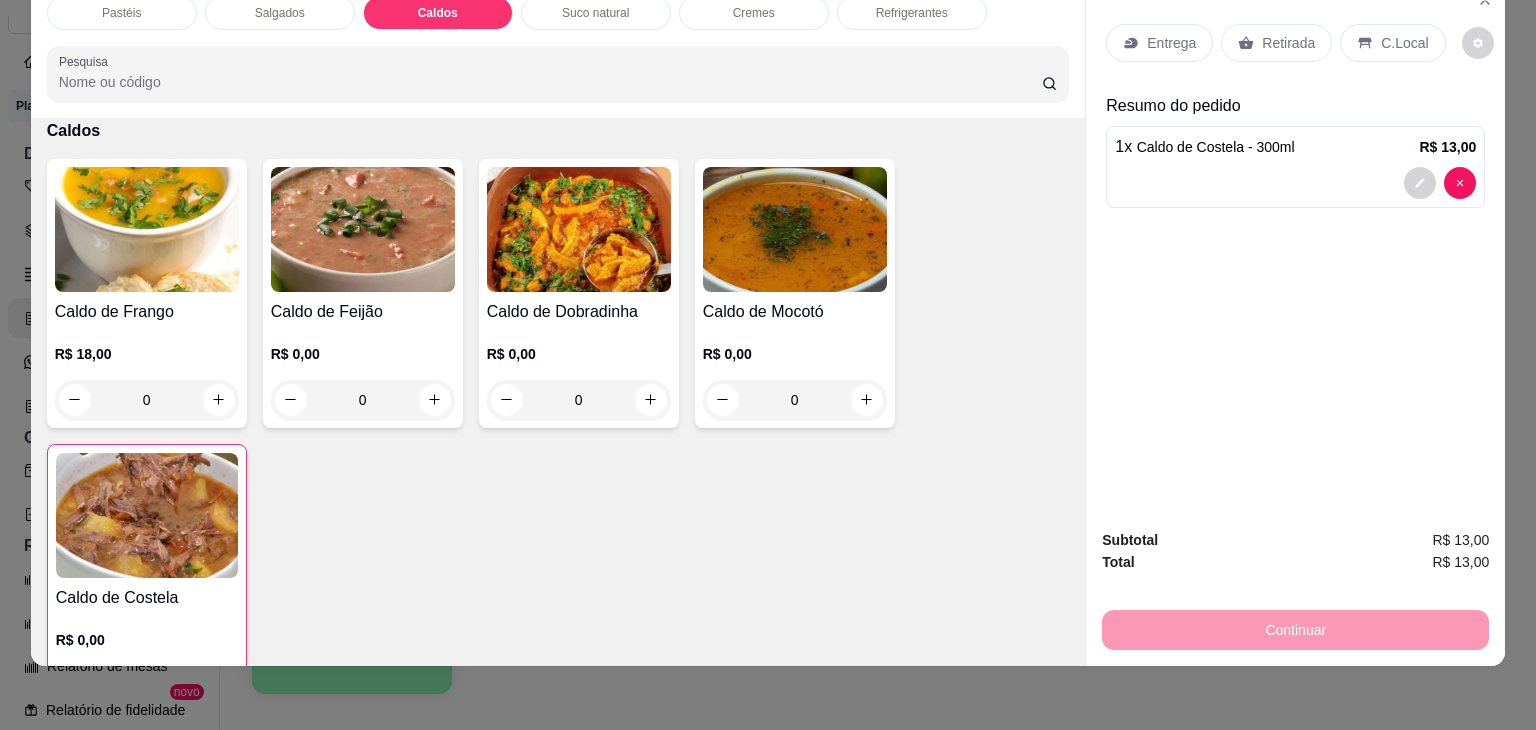 scroll, scrollTop: 0, scrollLeft: 0, axis: both 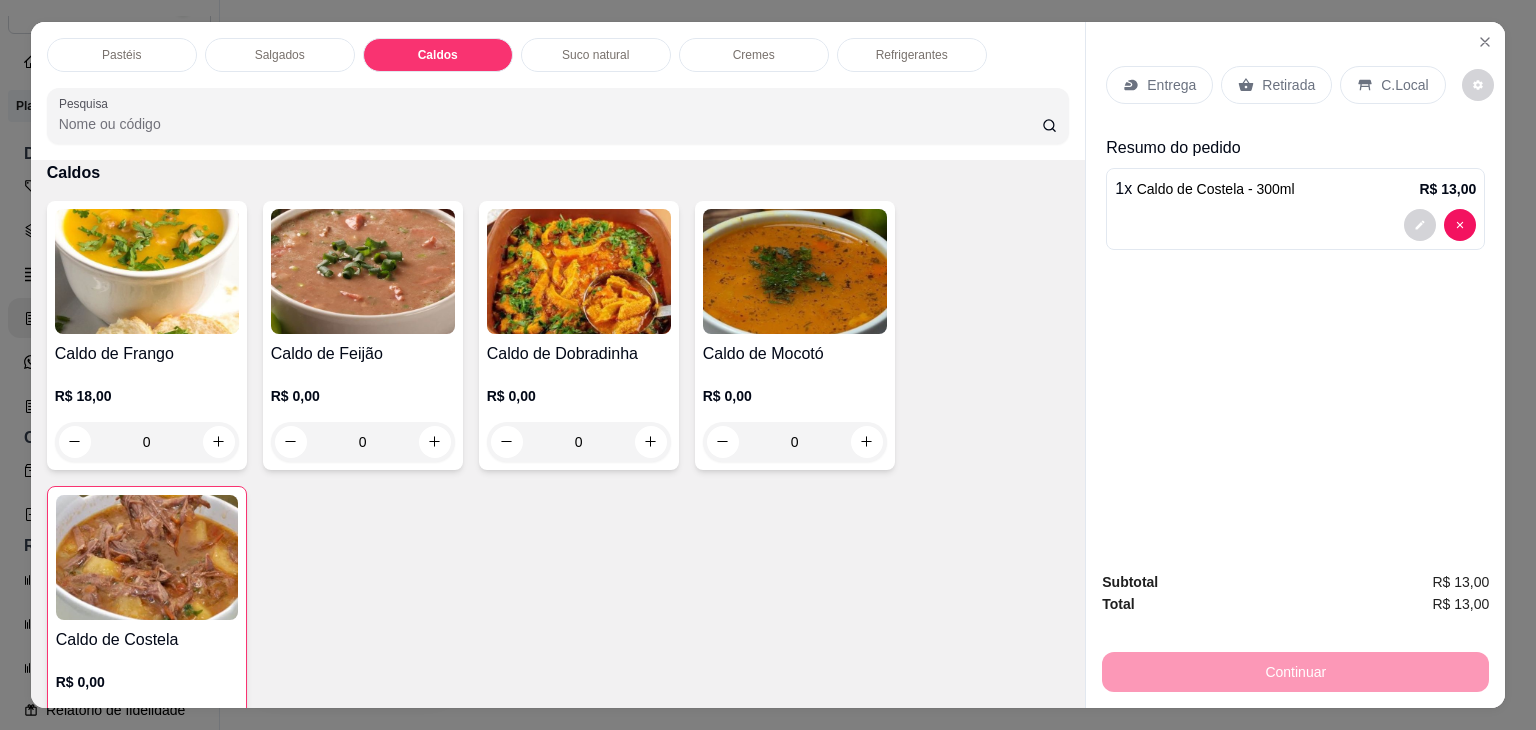 click on "Retirada" at bounding box center (1288, 85) 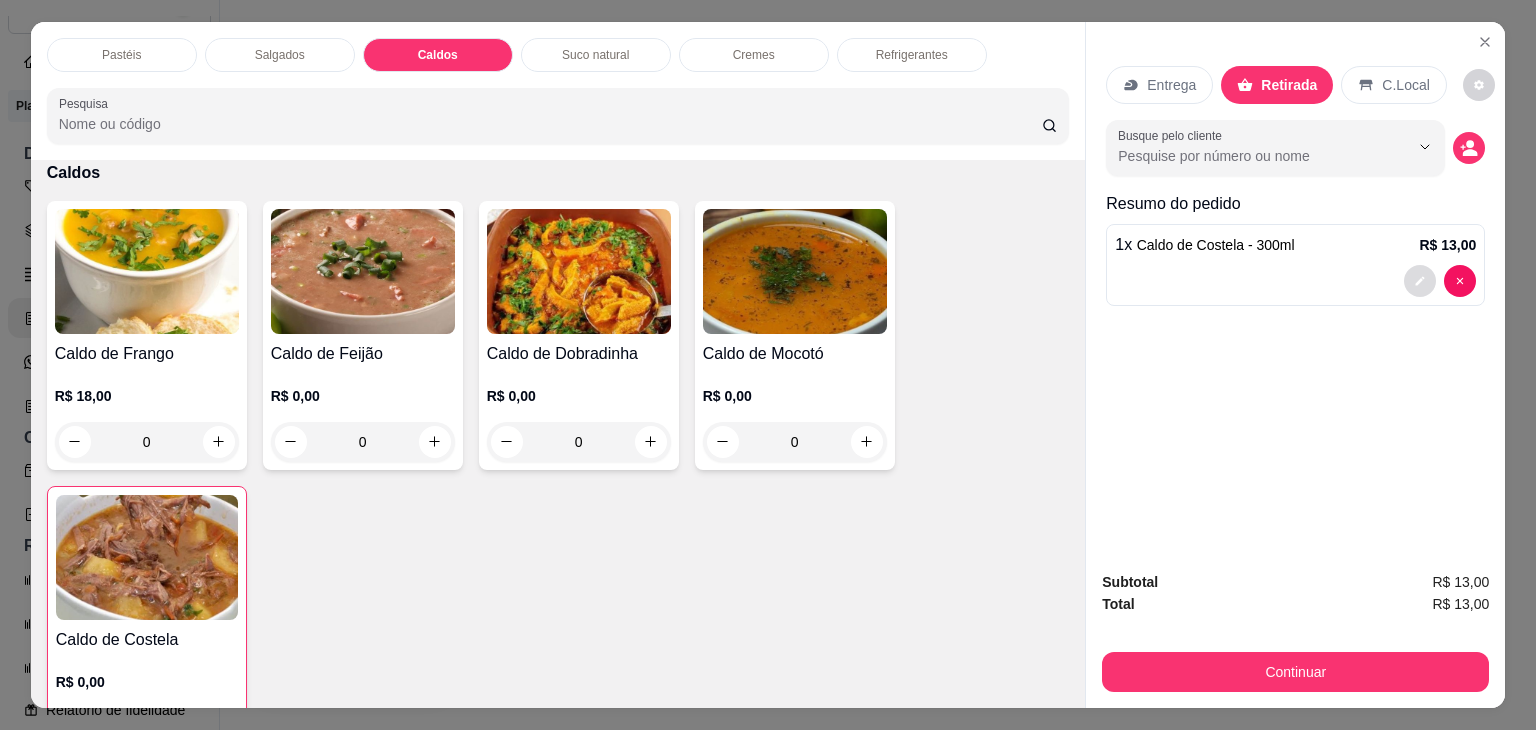 click at bounding box center (1420, 281) 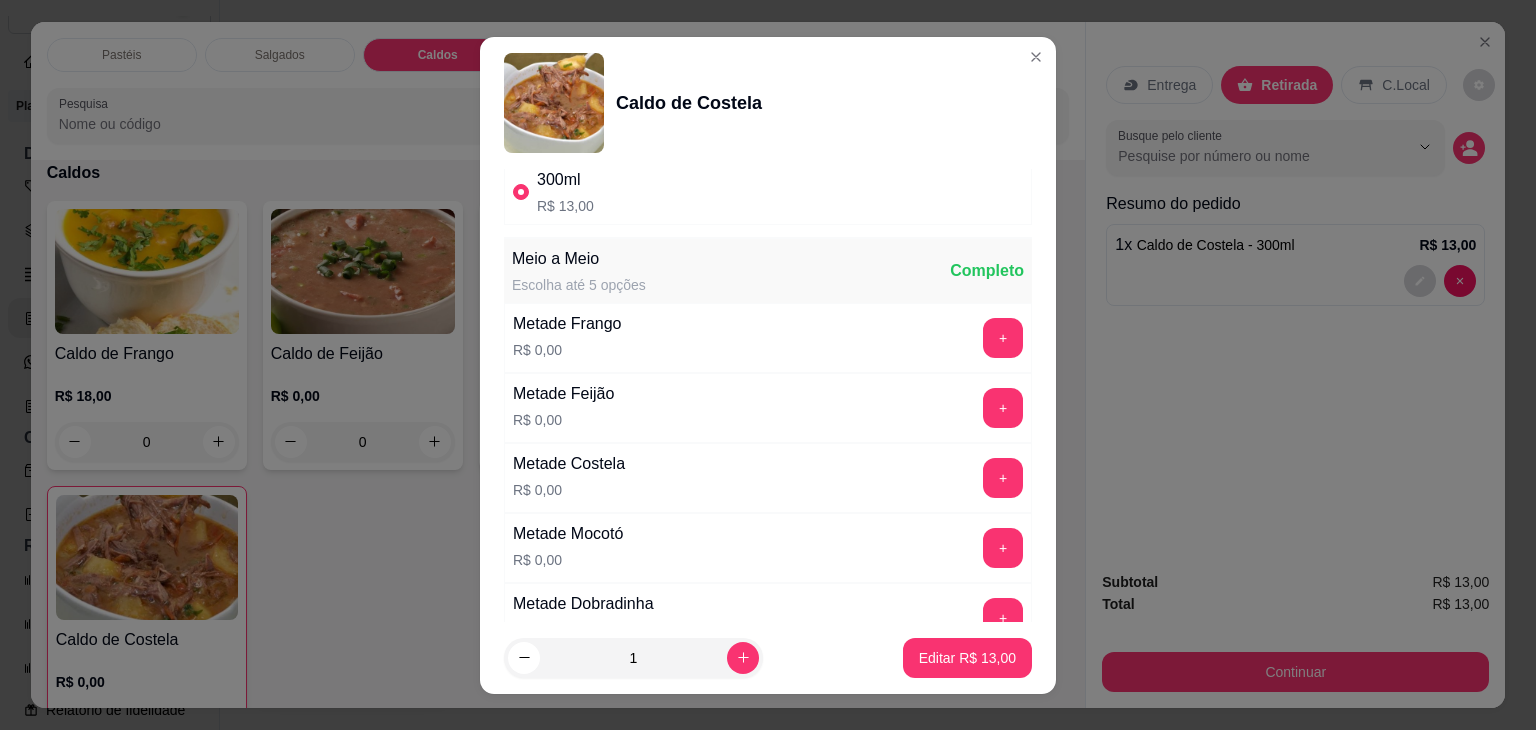 scroll, scrollTop: 200, scrollLeft: 0, axis: vertical 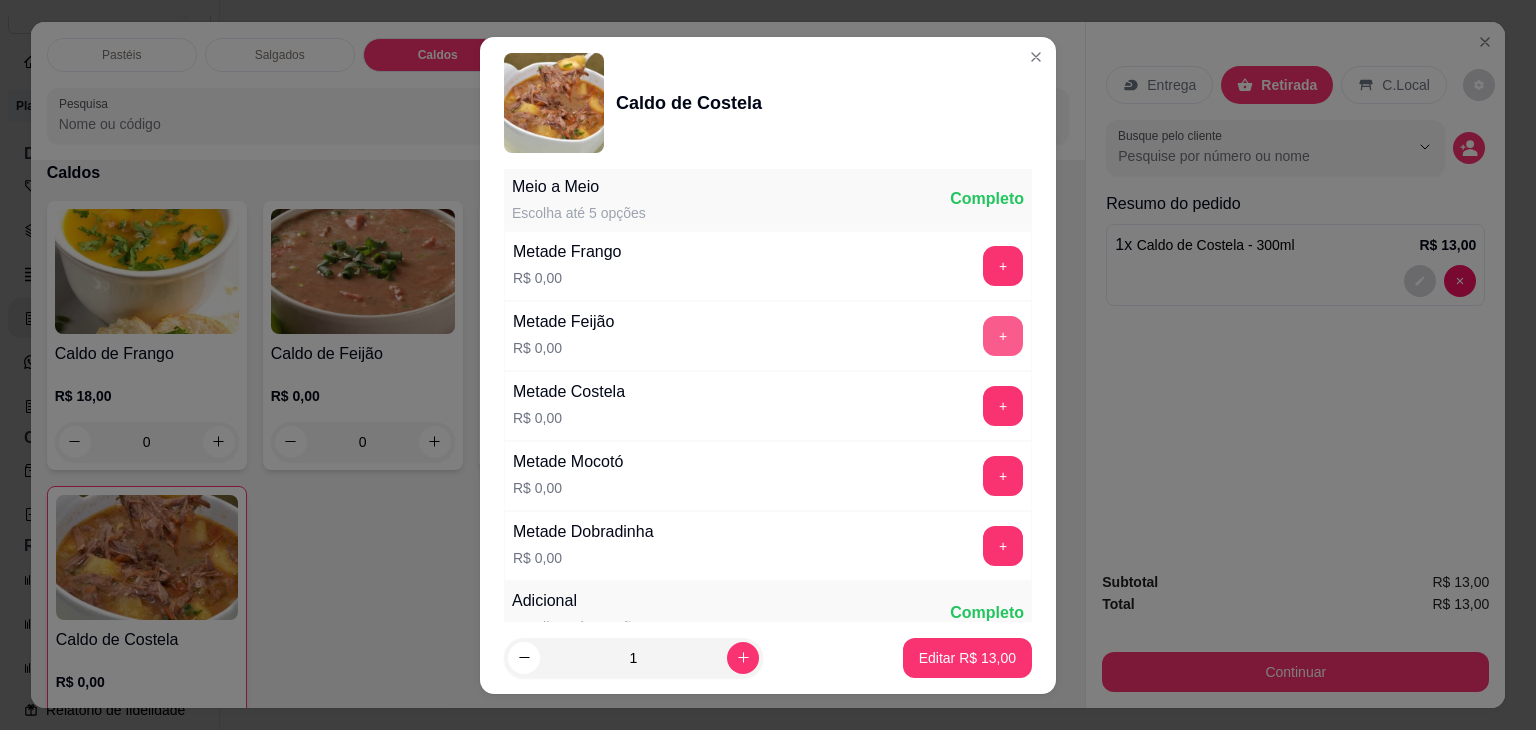 click on "+" at bounding box center [1003, 336] 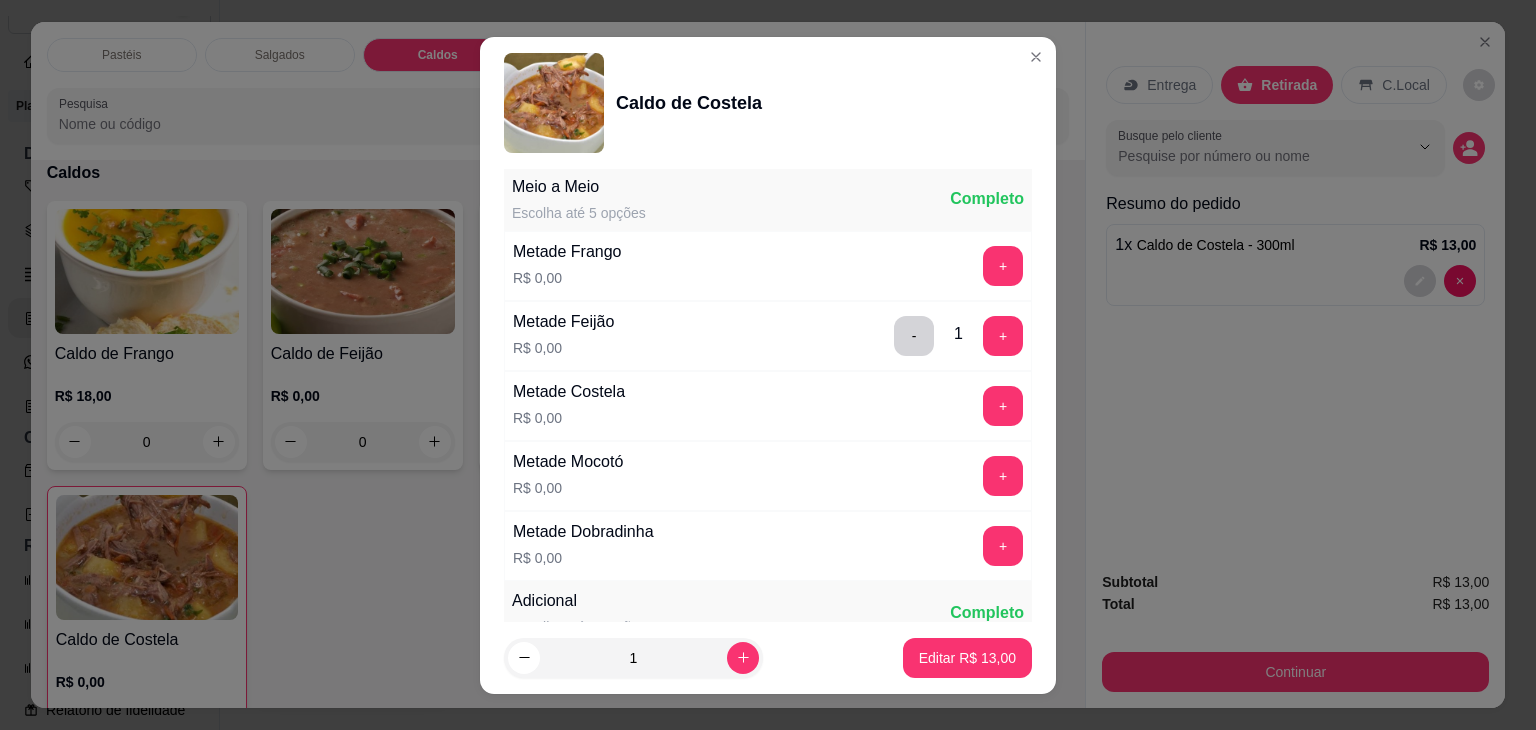 scroll, scrollTop: 0, scrollLeft: 0, axis: both 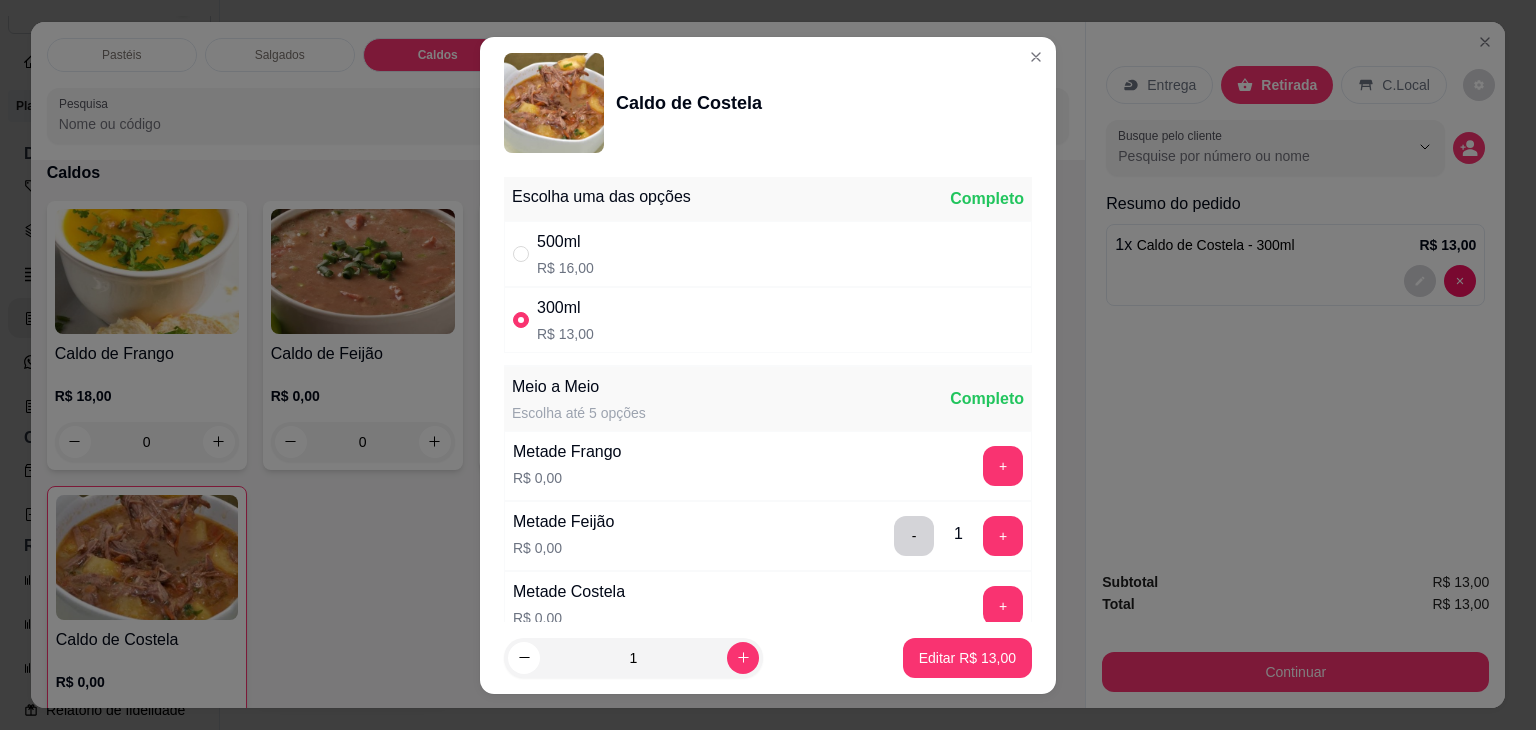 click on "500ml R$ 16,00" at bounding box center [768, 254] 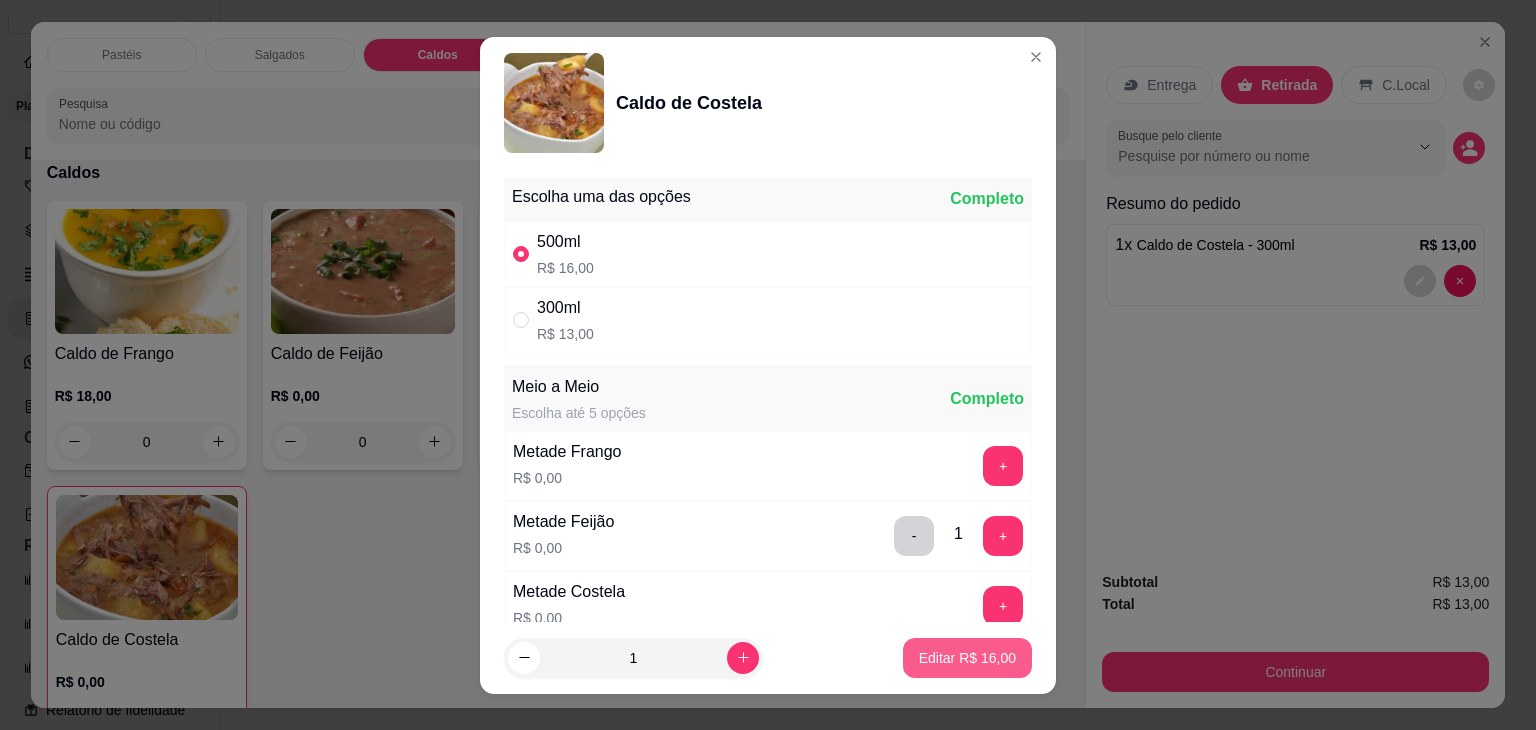 click on "Editar   R$ 16,00" at bounding box center (967, 658) 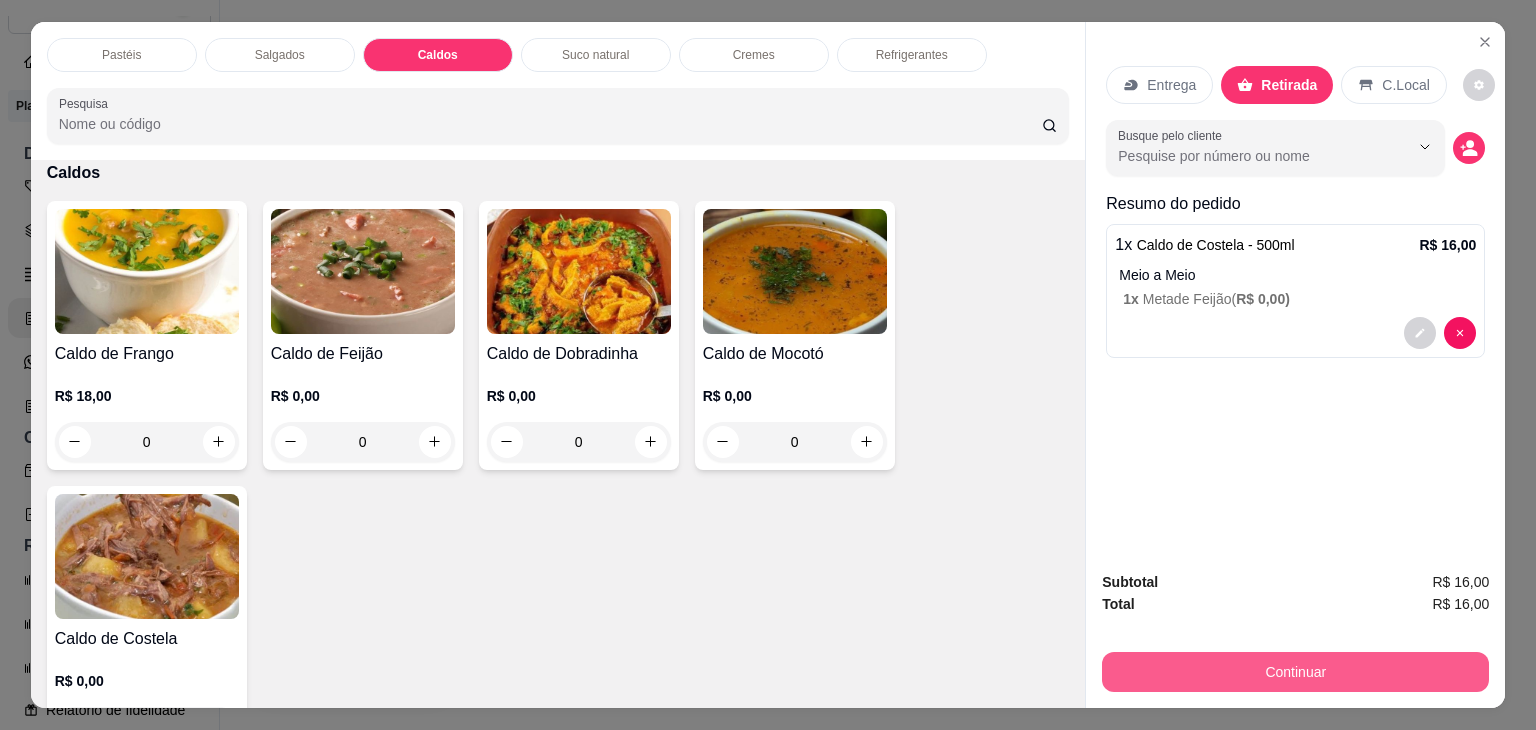 click on "Continuar" at bounding box center (1295, 672) 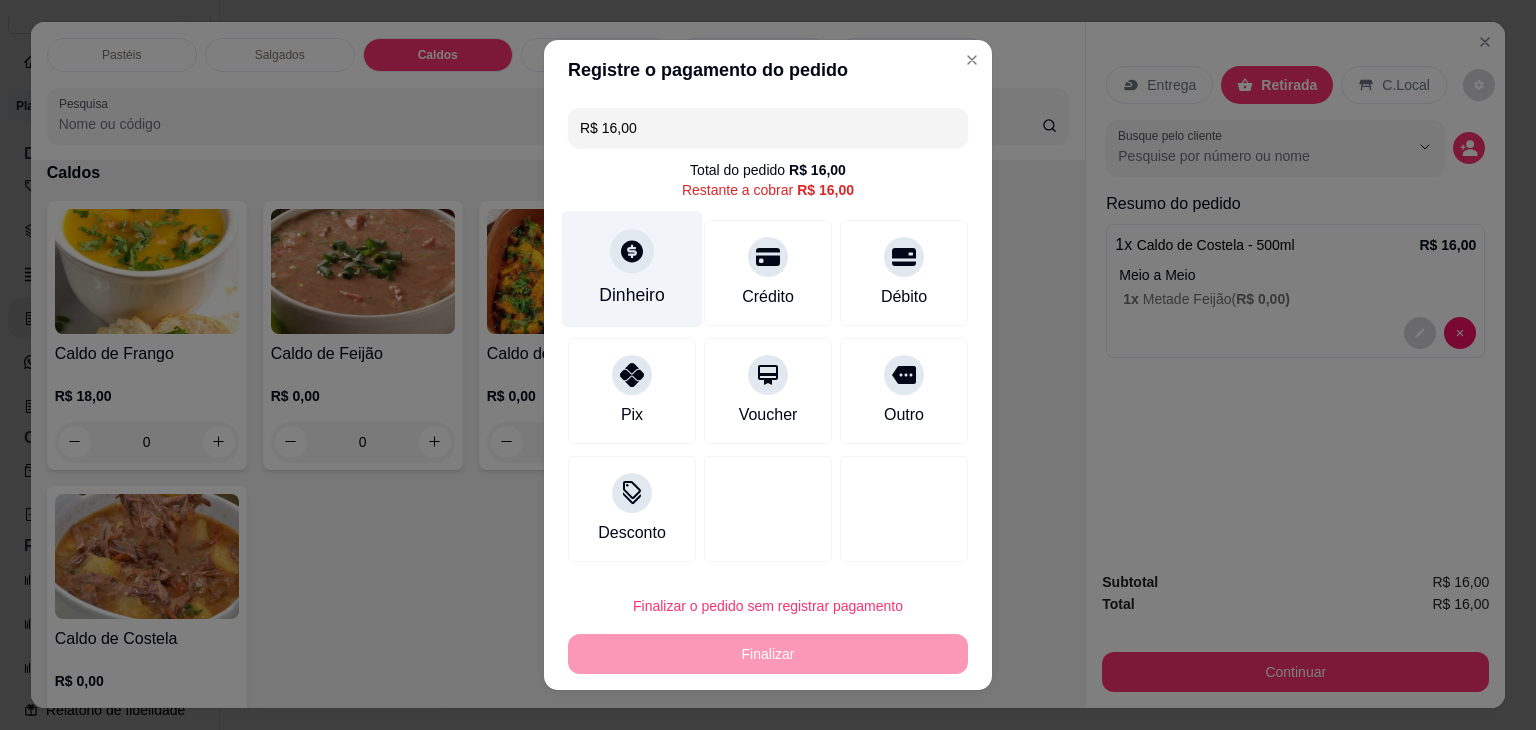click on "Dinheiro" at bounding box center (632, 269) 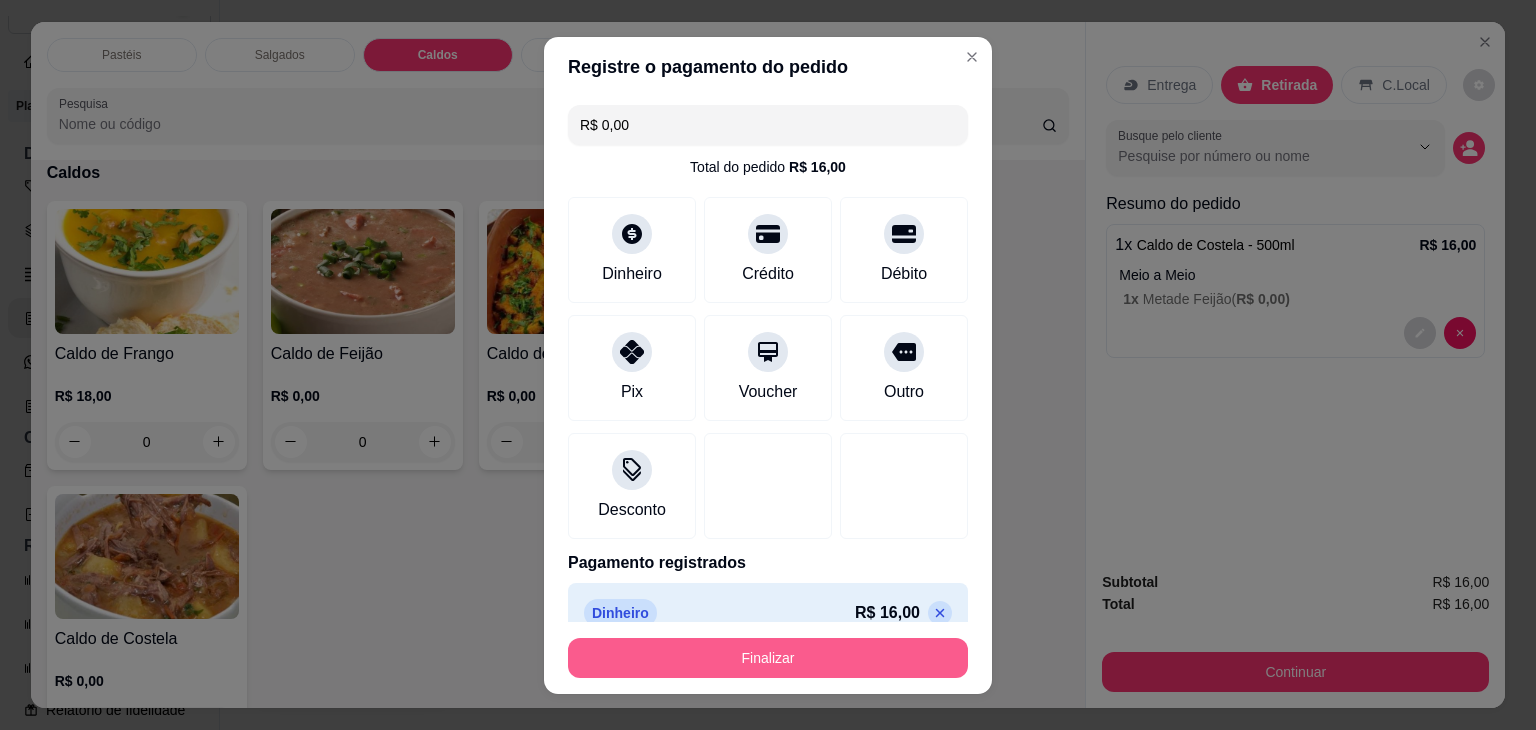 click on "Finalizar" at bounding box center [768, 658] 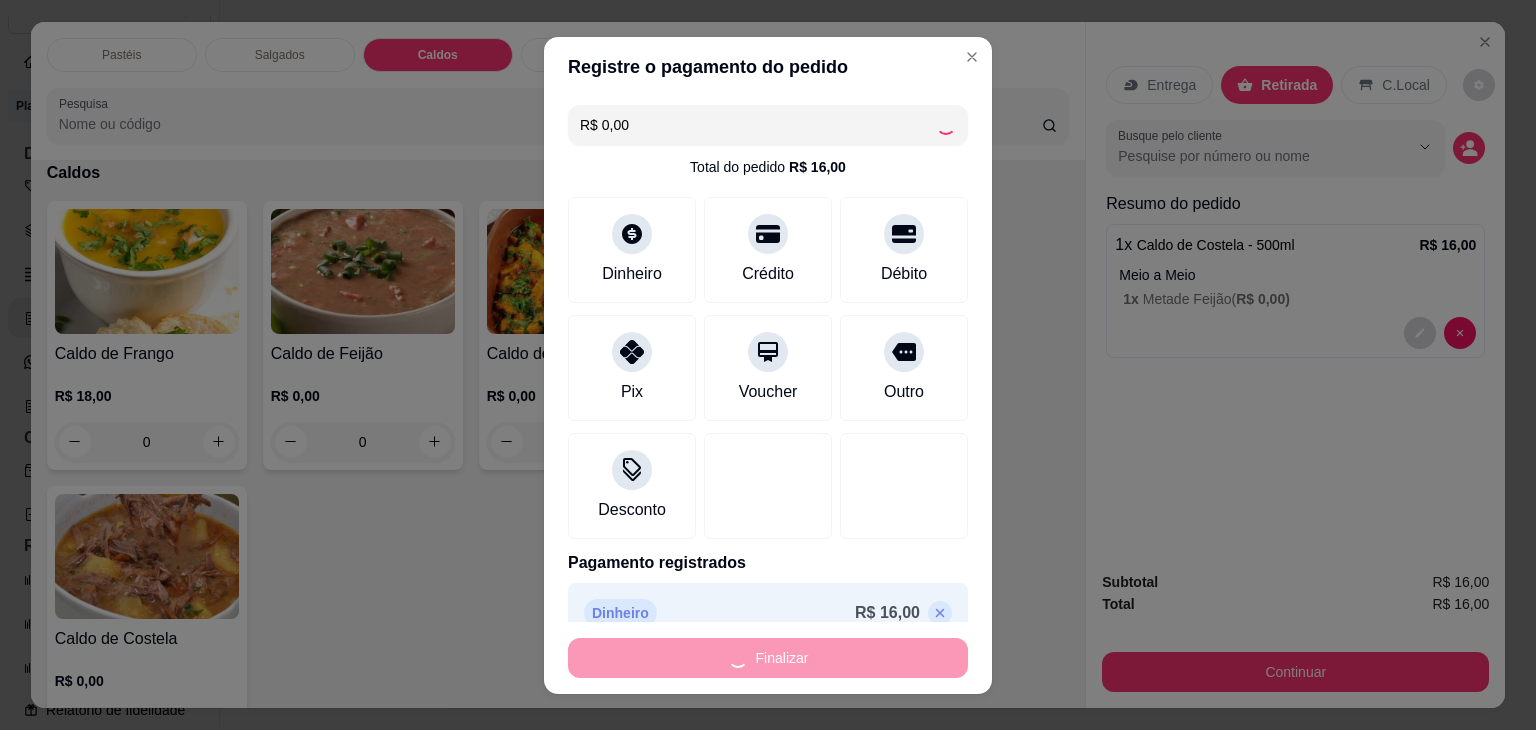 type on "-R$ 16,00" 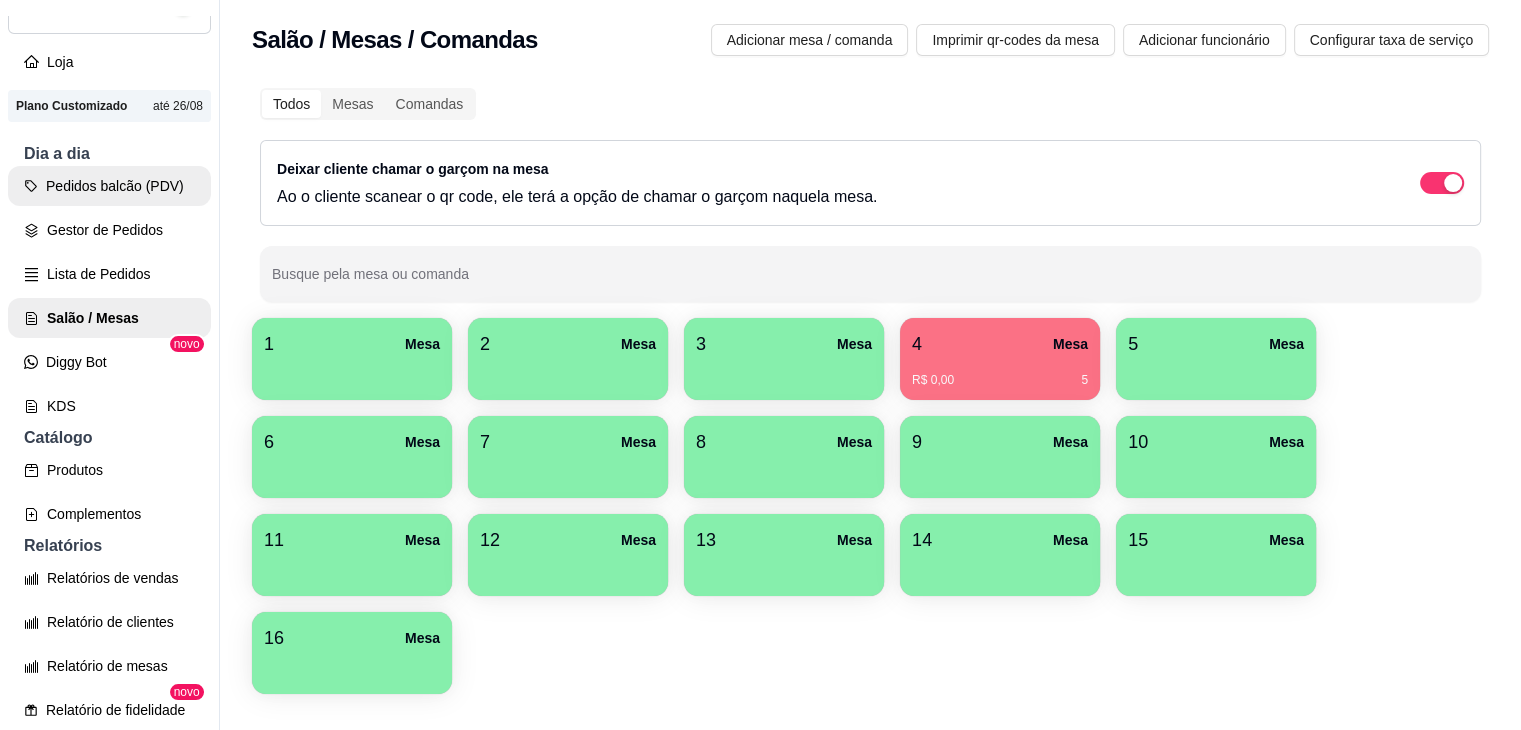 click on "Pedidos balcão (PDV)" at bounding box center [109, 186] 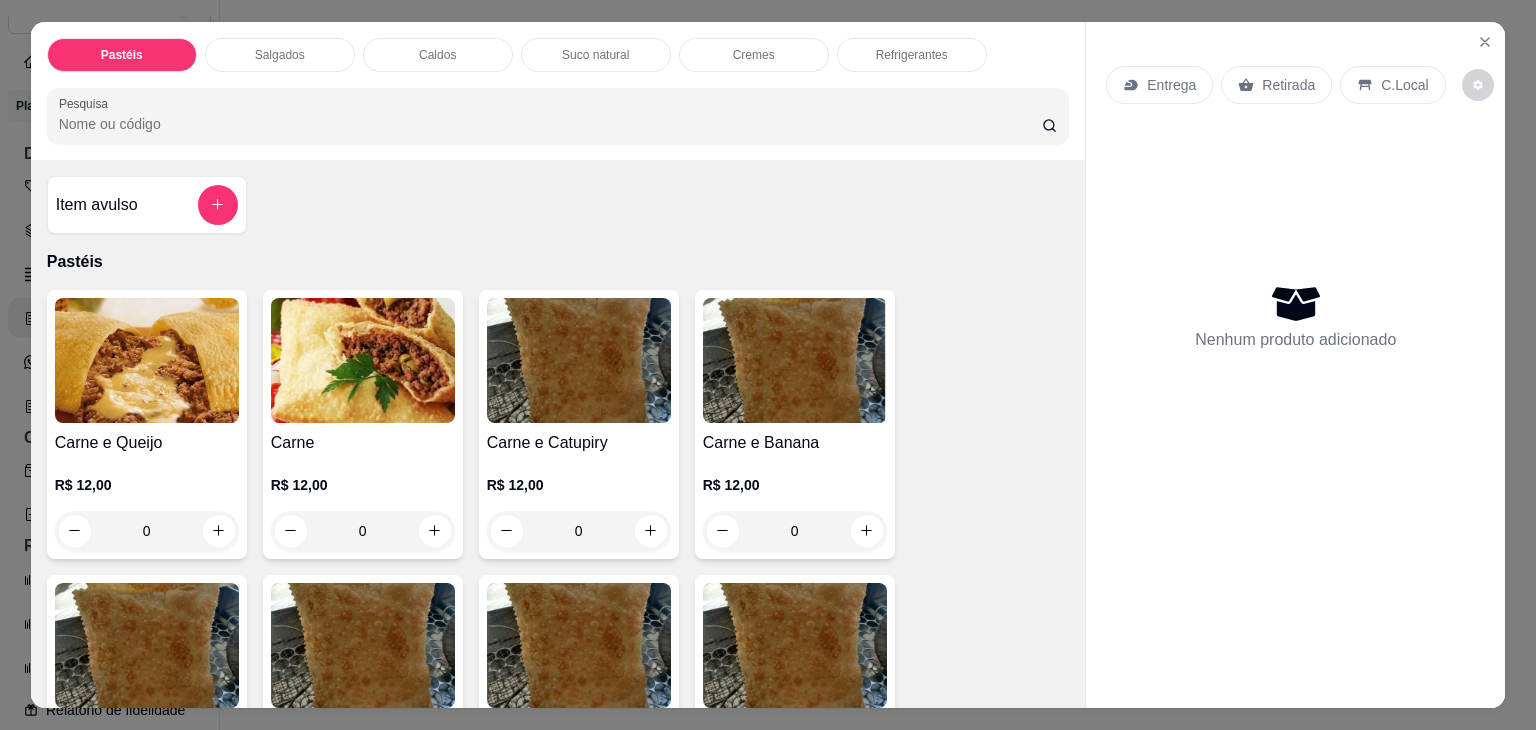 click on "Caldos" at bounding box center (438, 55) 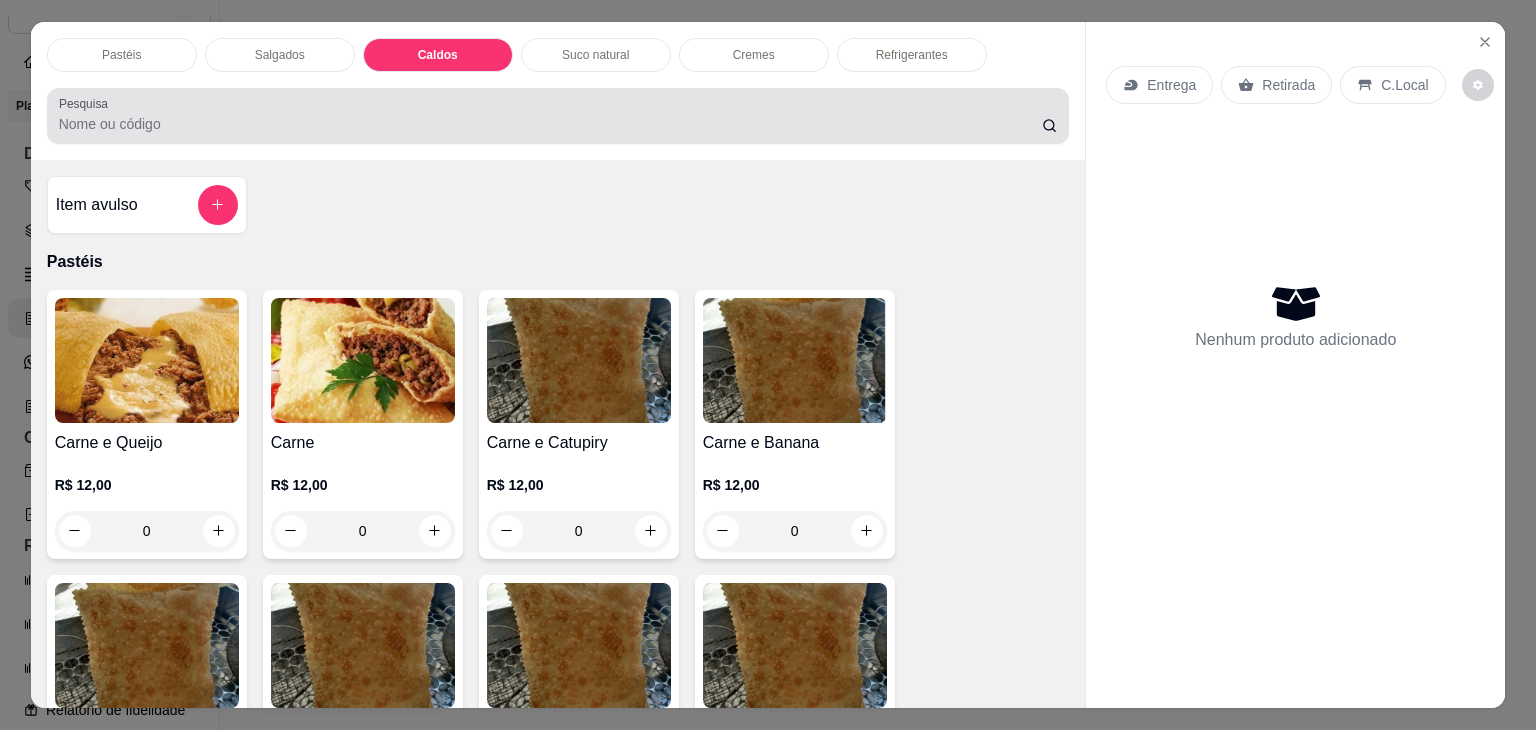 scroll, scrollTop: 2782, scrollLeft: 0, axis: vertical 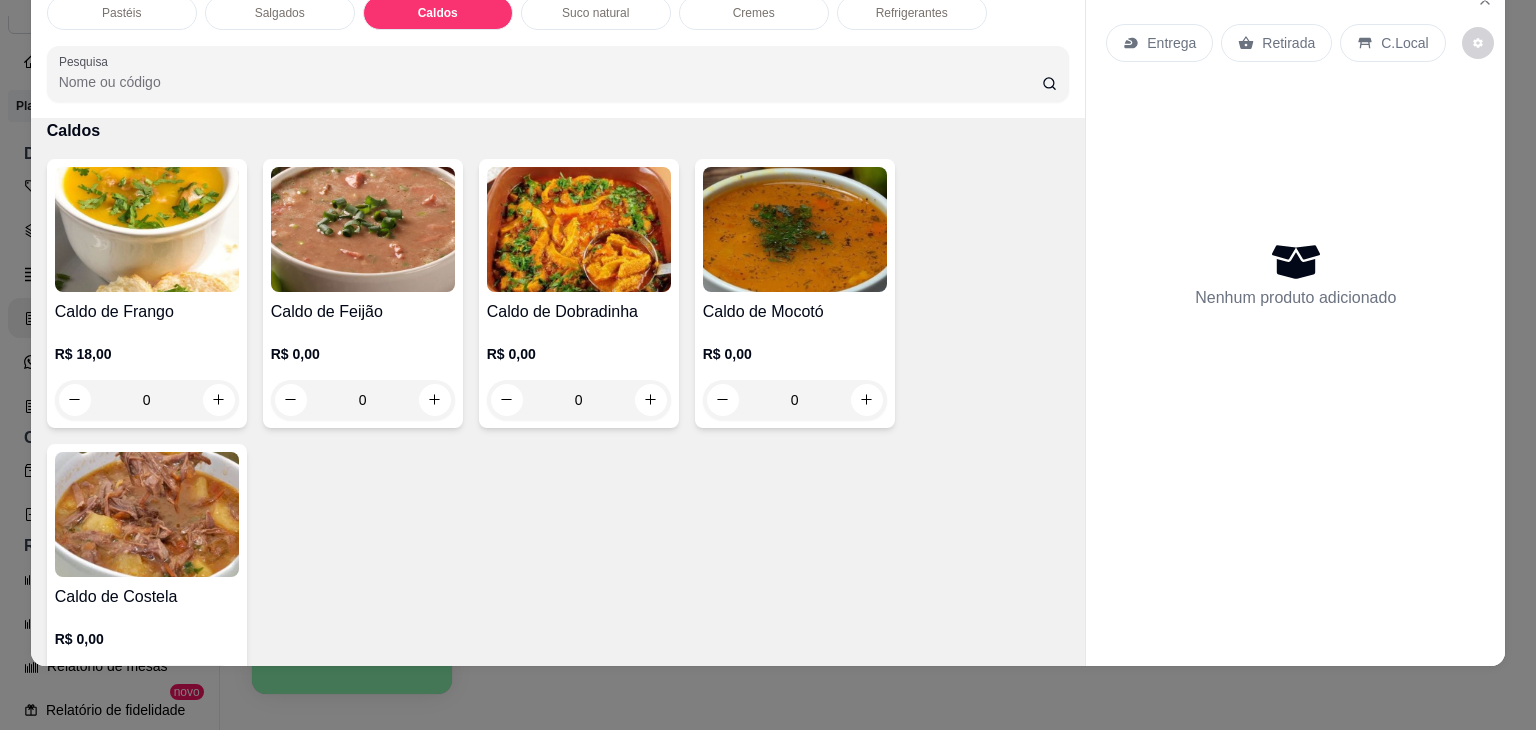 click on "Caldo de Frango" at bounding box center (147, 312) 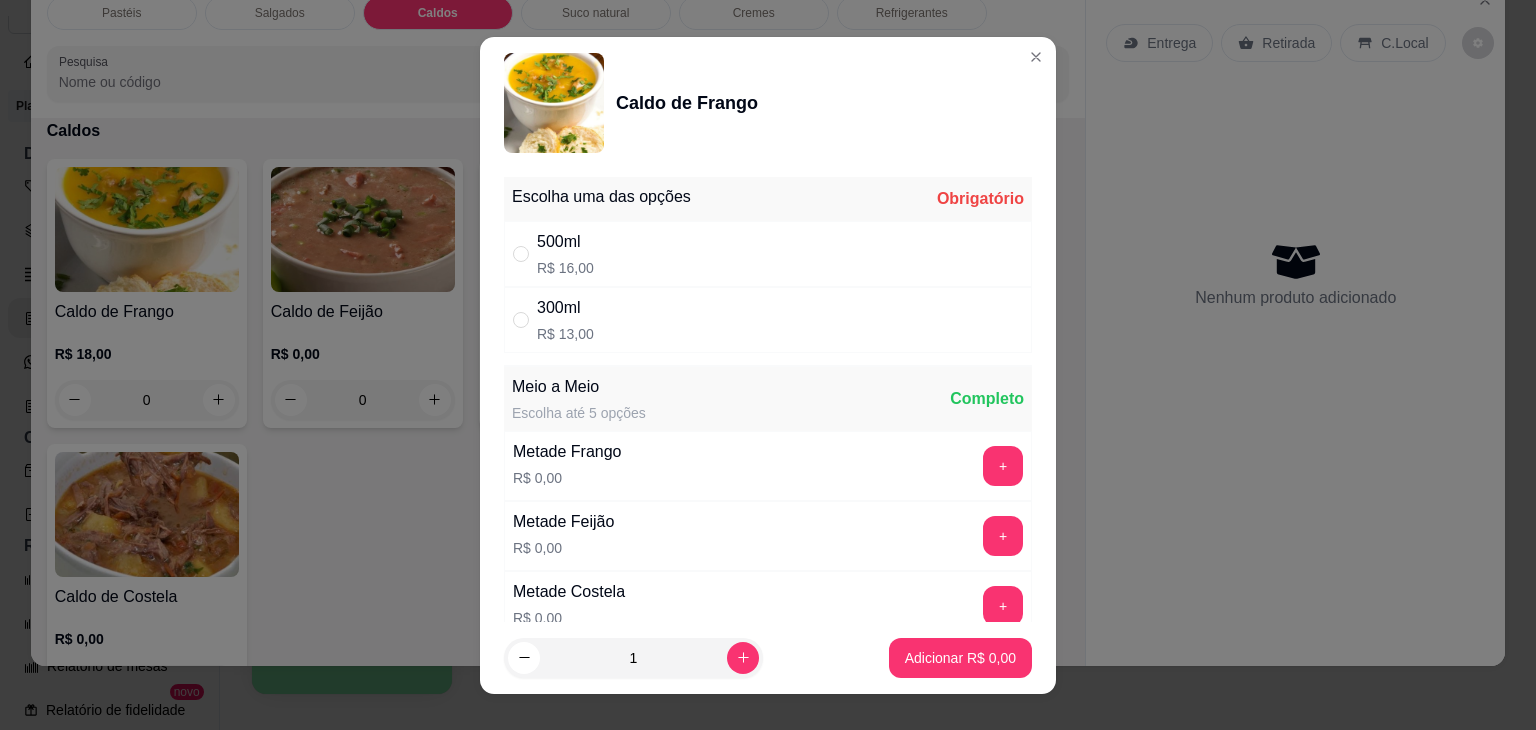 click on "500ml" at bounding box center (565, 242) 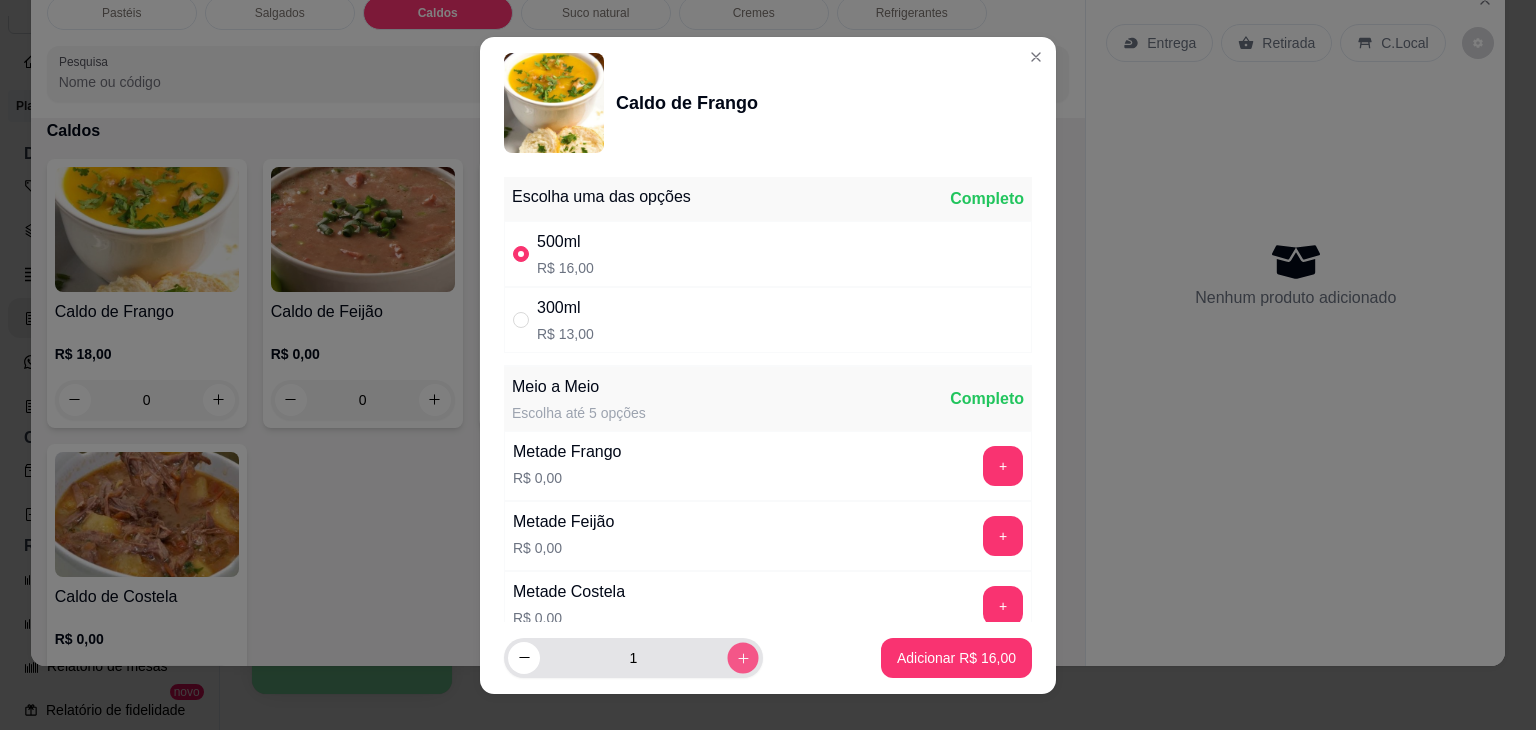 click at bounding box center [742, 657] 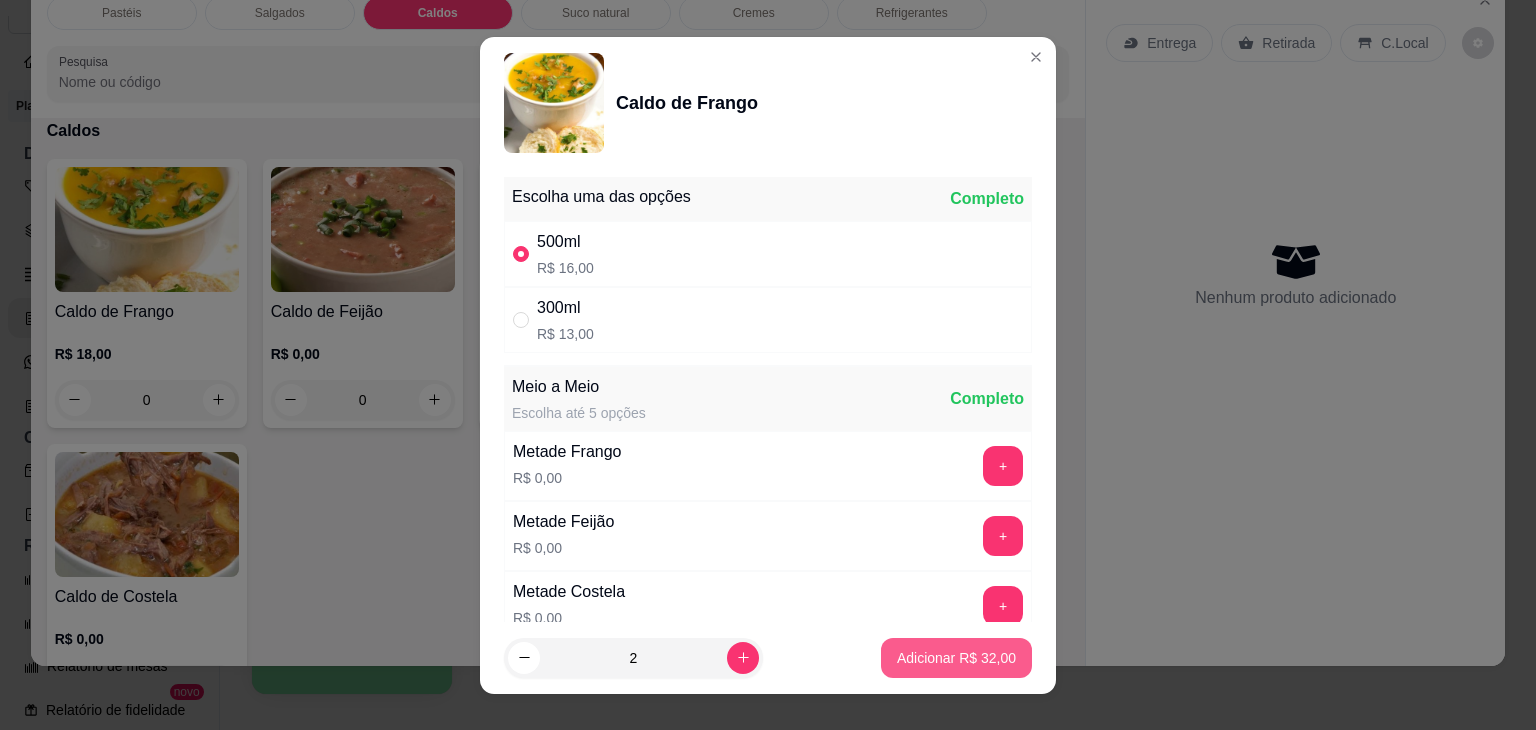 click on "Adicionar   R$ 32,00" at bounding box center (956, 658) 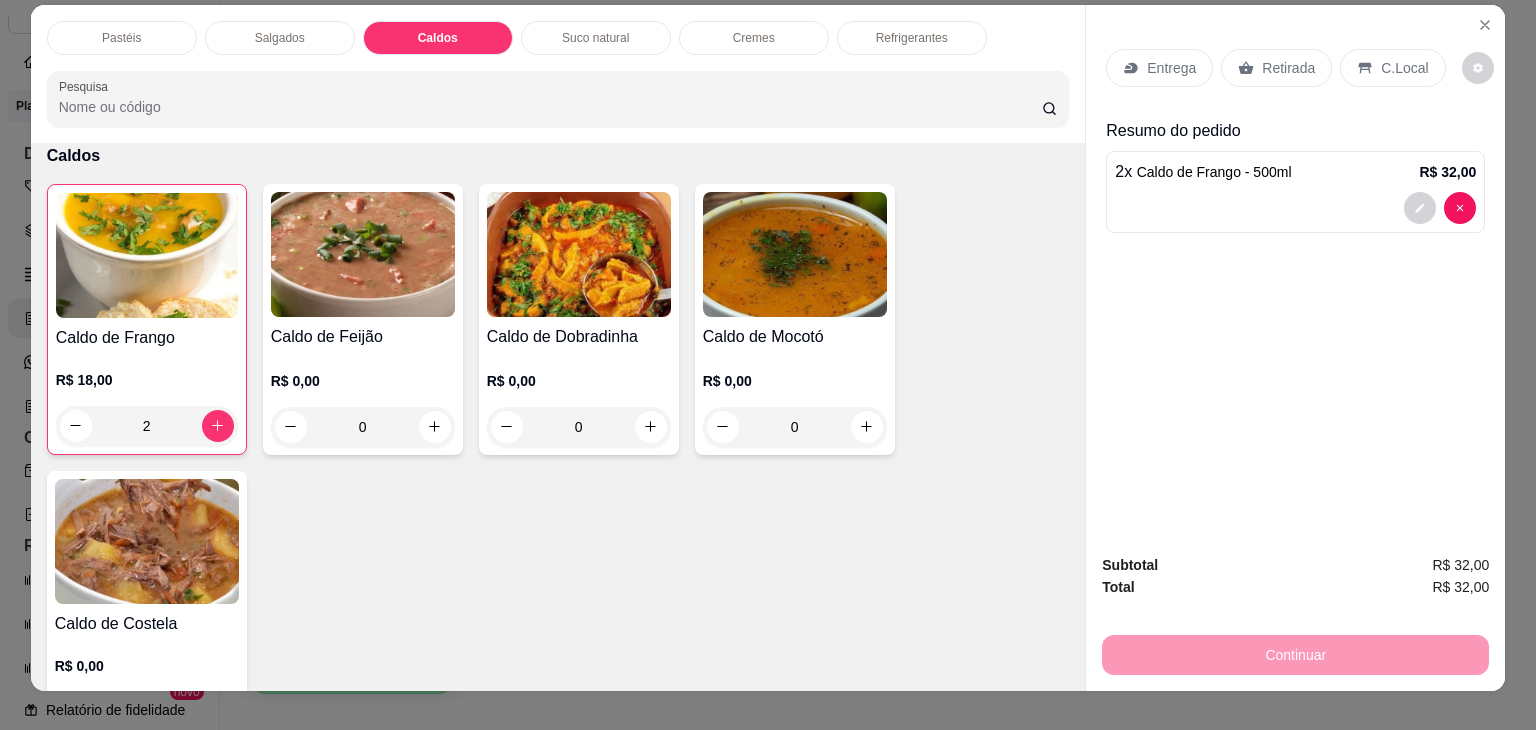 scroll, scrollTop: 0, scrollLeft: 0, axis: both 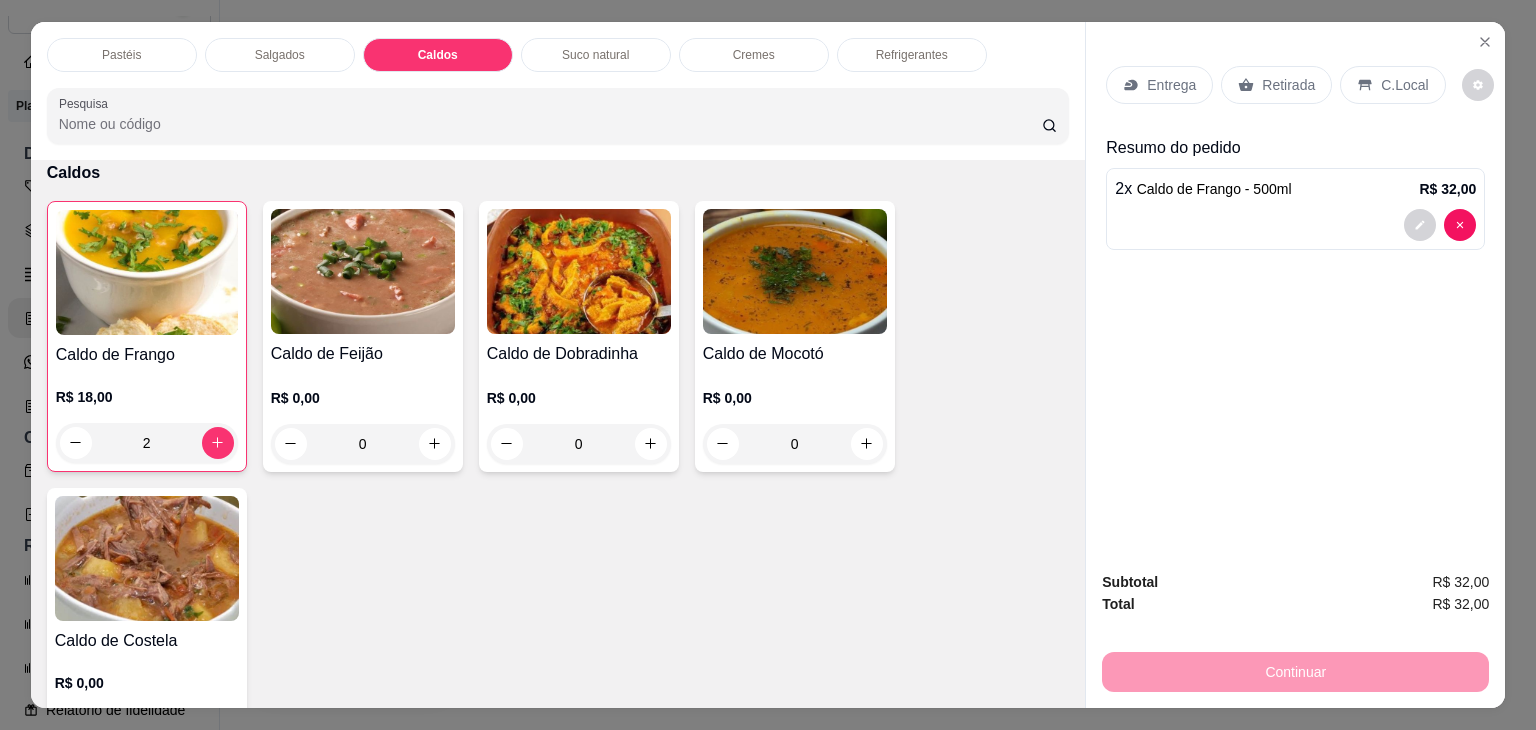 click on "Refrigerantes" at bounding box center (912, 55) 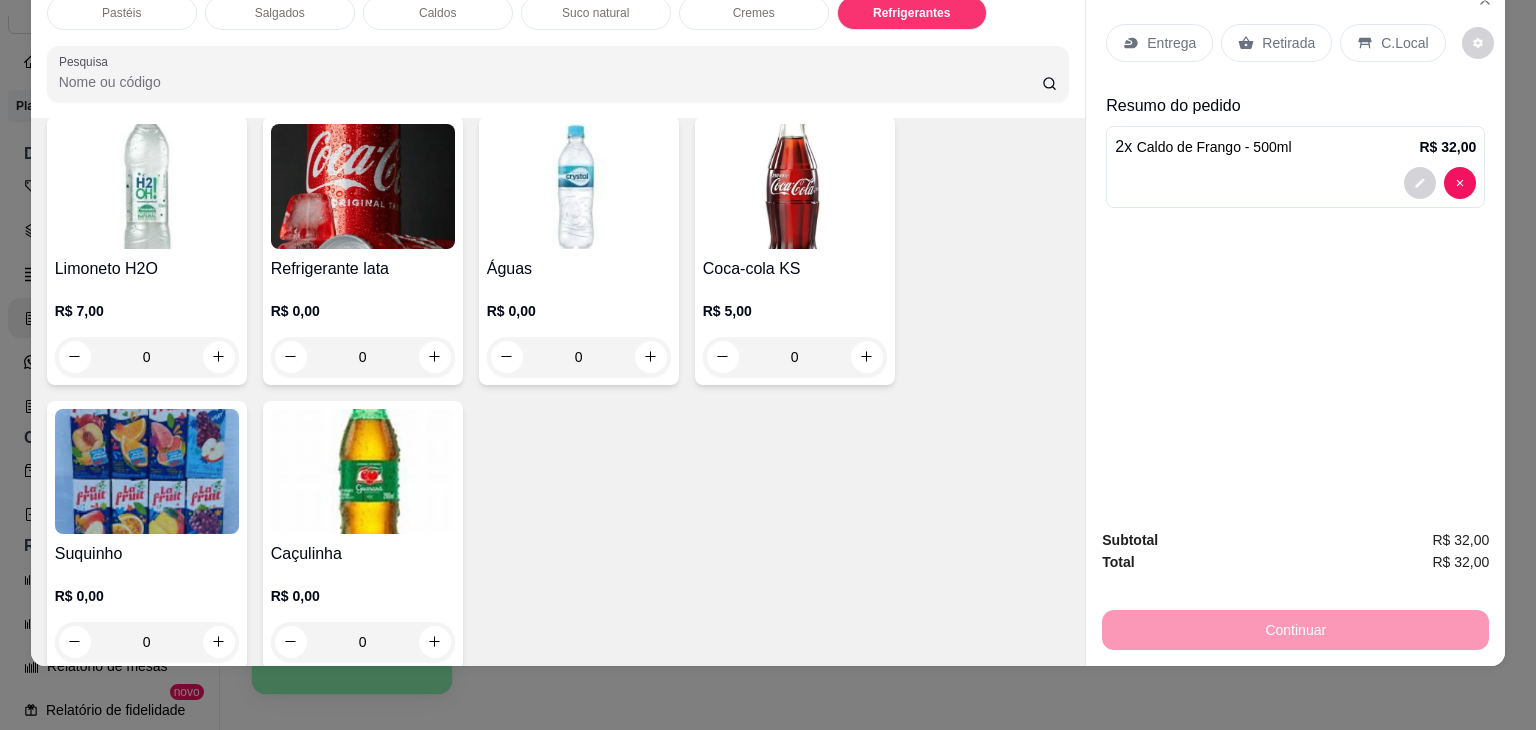 scroll, scrollTop: 6132, scrollLeft: 0, axis: vertical 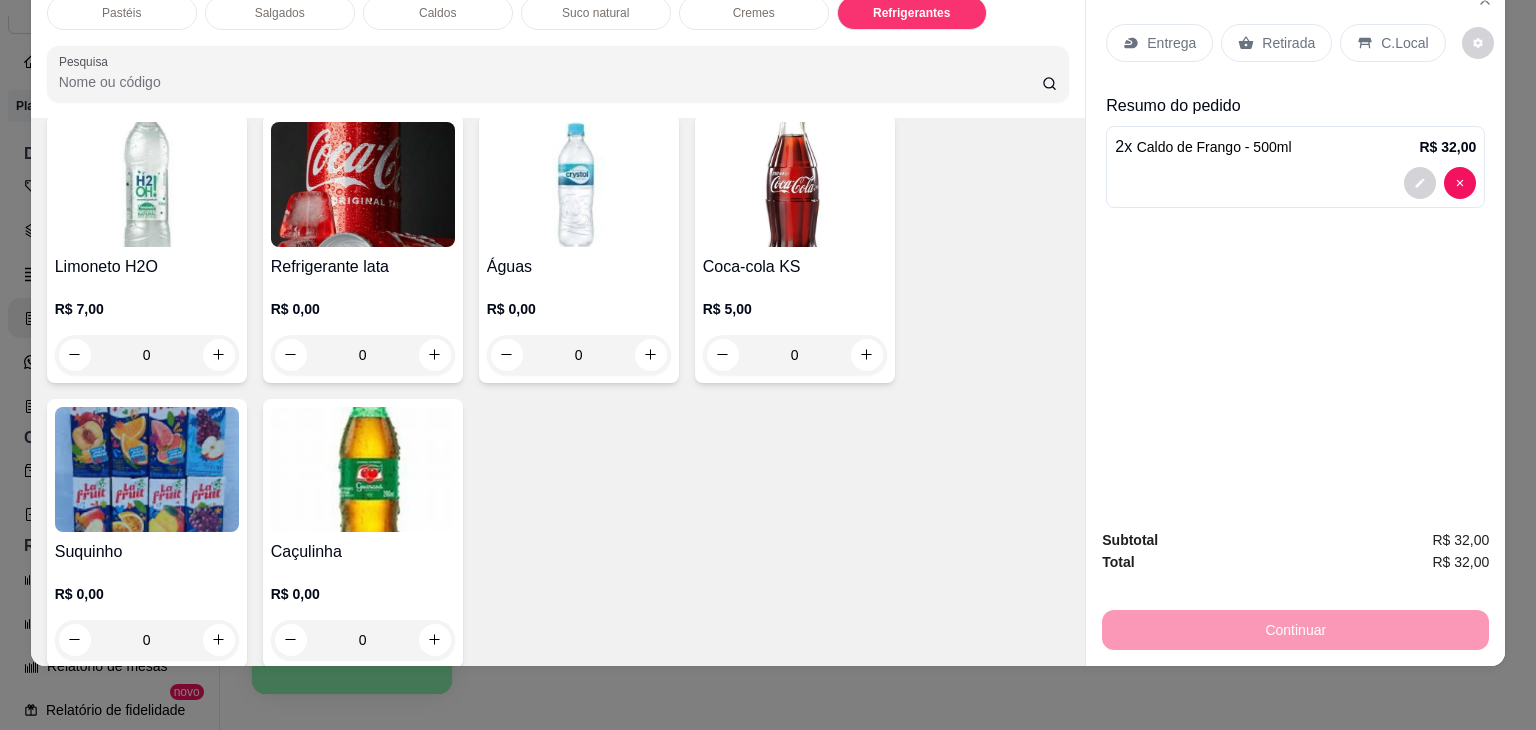 click on "Coca-cola KS   R$ 5,00 0" at bounding box center [795, 248] 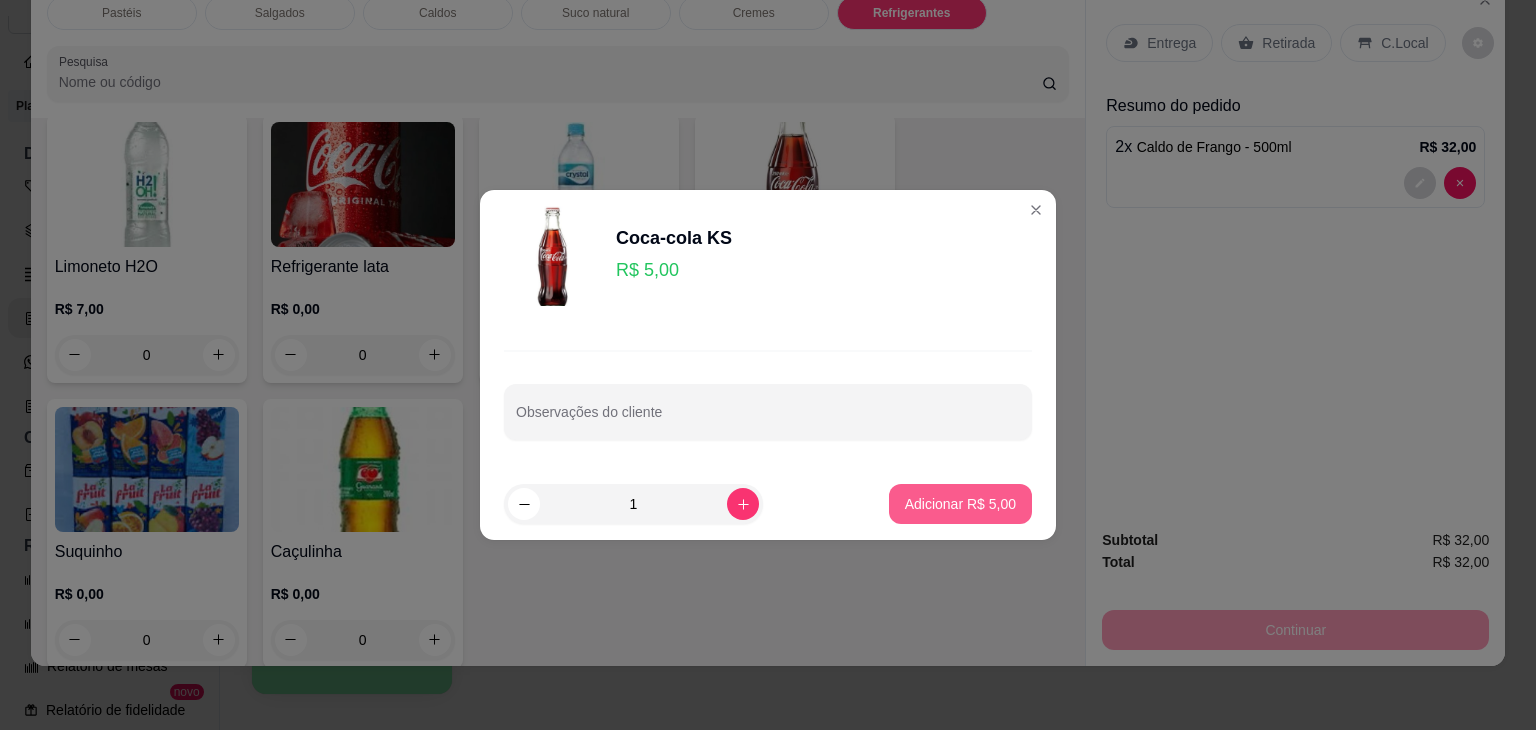 click on "Adicionar   R$ 5,00" at bounding box center [960, 504] 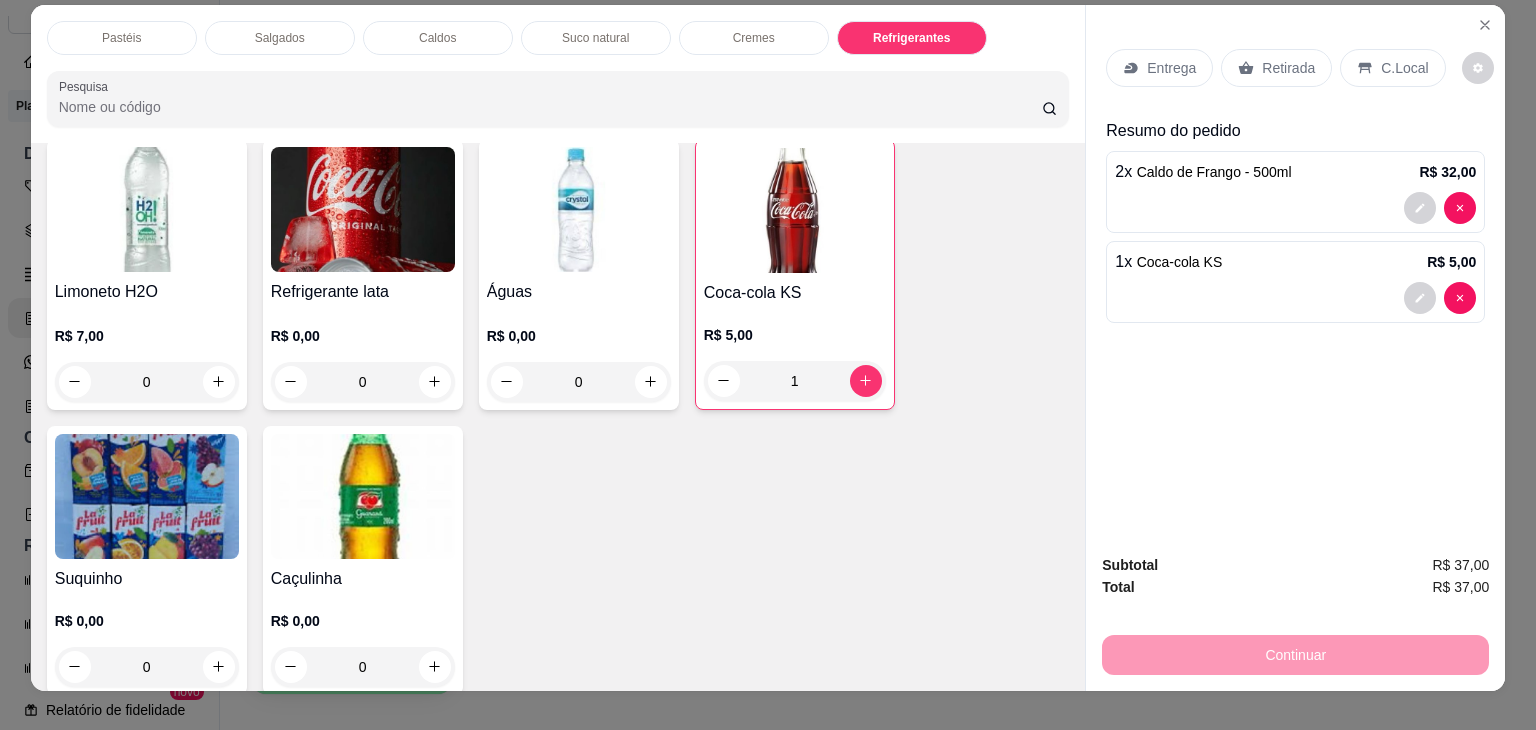 scroll, scrollTop: 0, scrollLeft: 0, axis: both 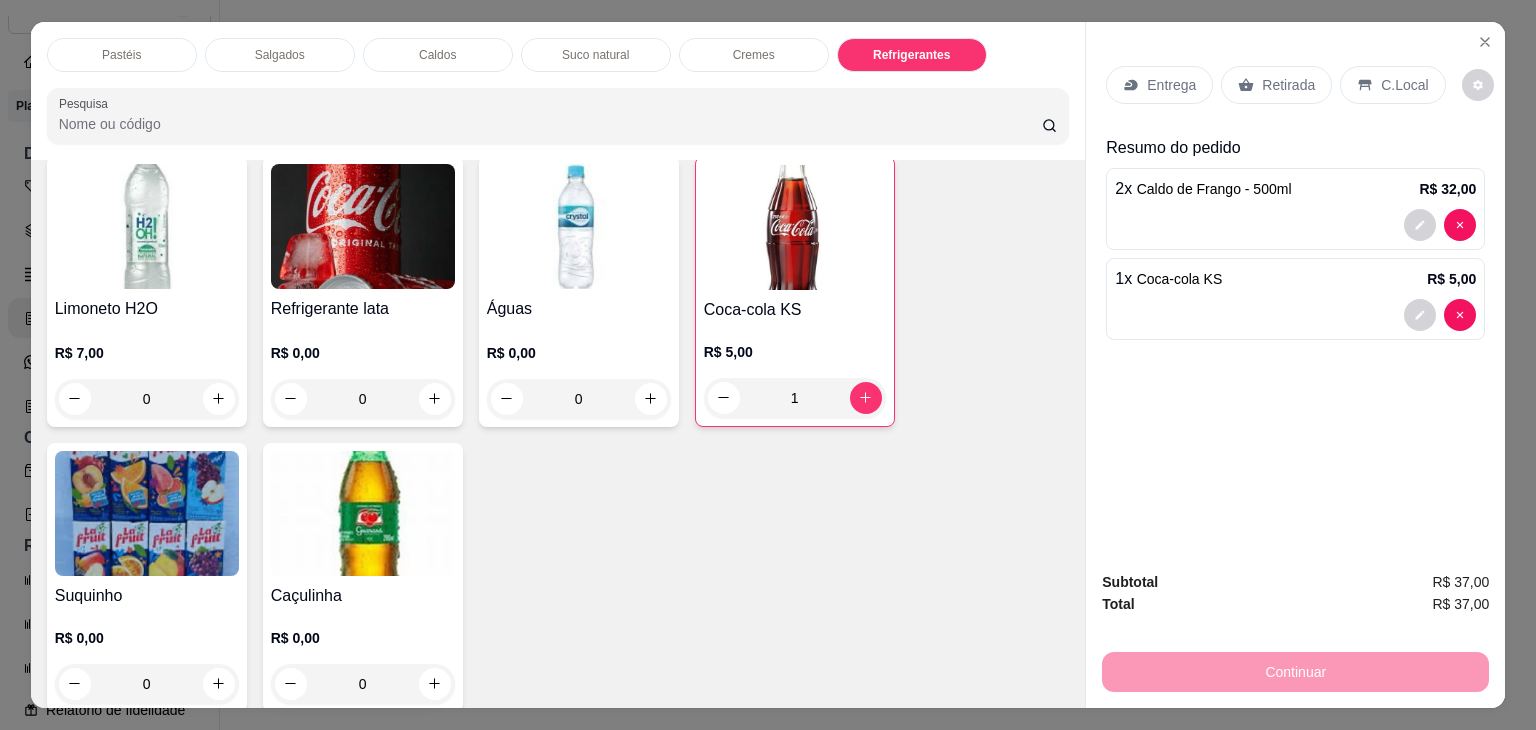 click on "Caldos" at bounding box center (438, 55) 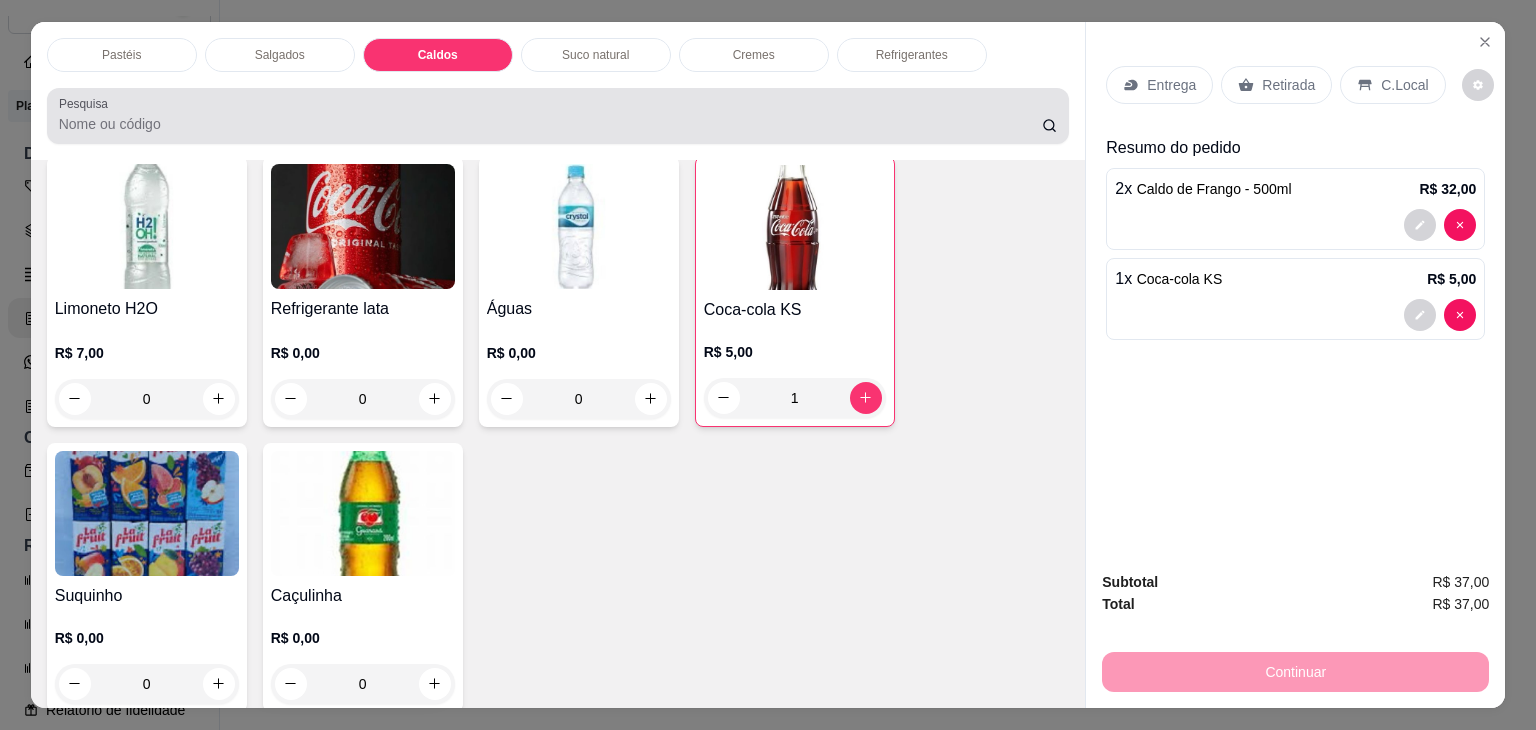 scroll, scrollTop: 2782, scrollLeft: 0, axis: vertical 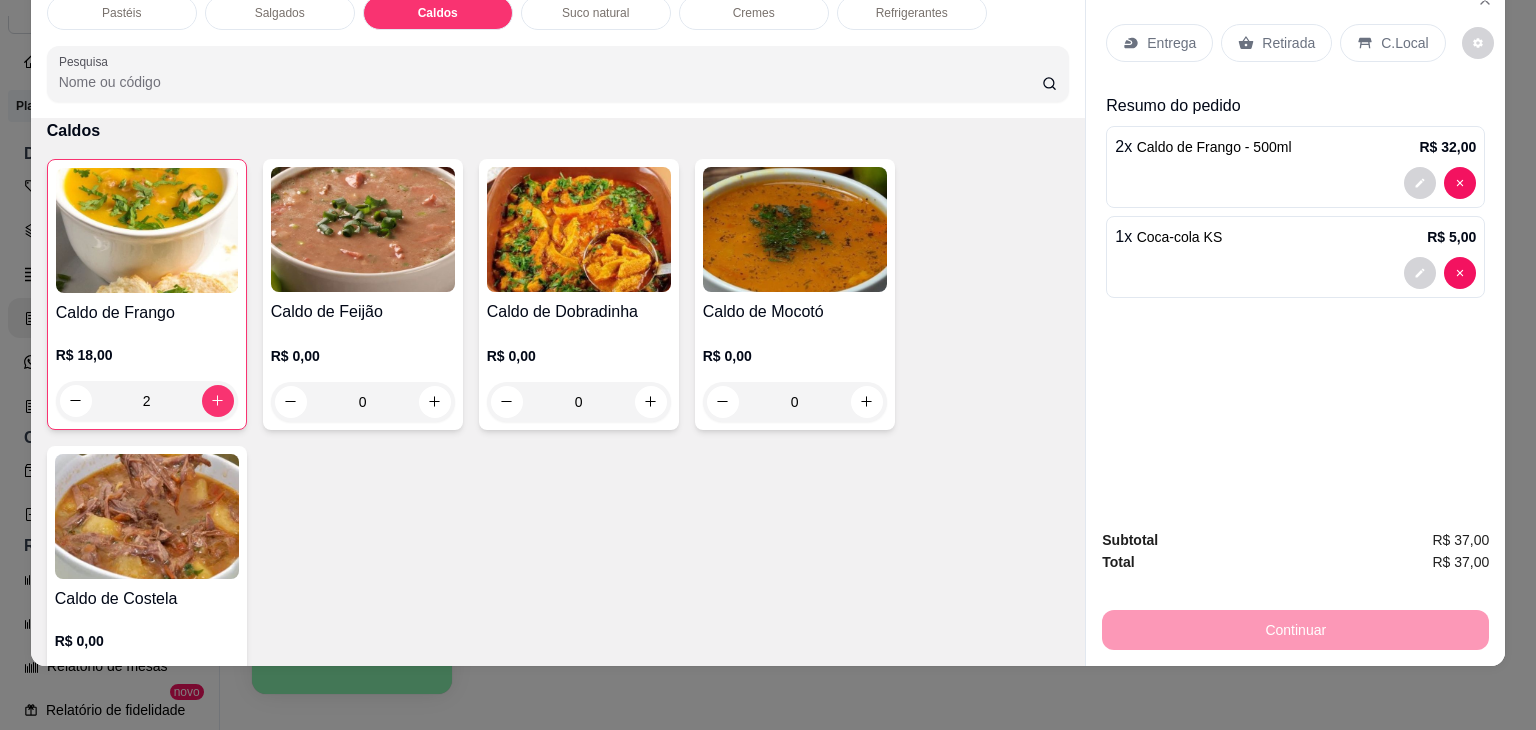 click on "2" at bounding box center (147, 401) 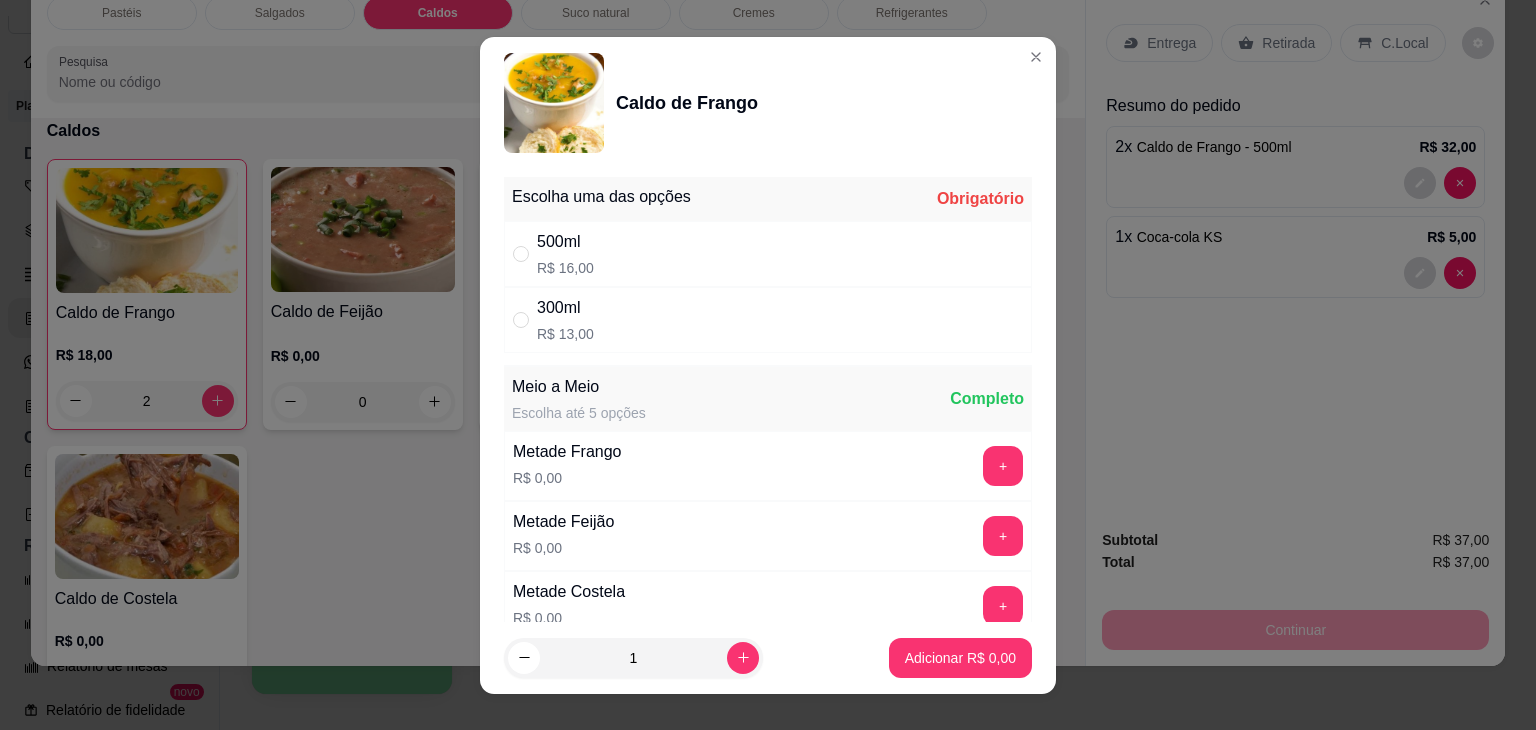 click on "500ml R$ 16,00" at bounding box center [768, 254] 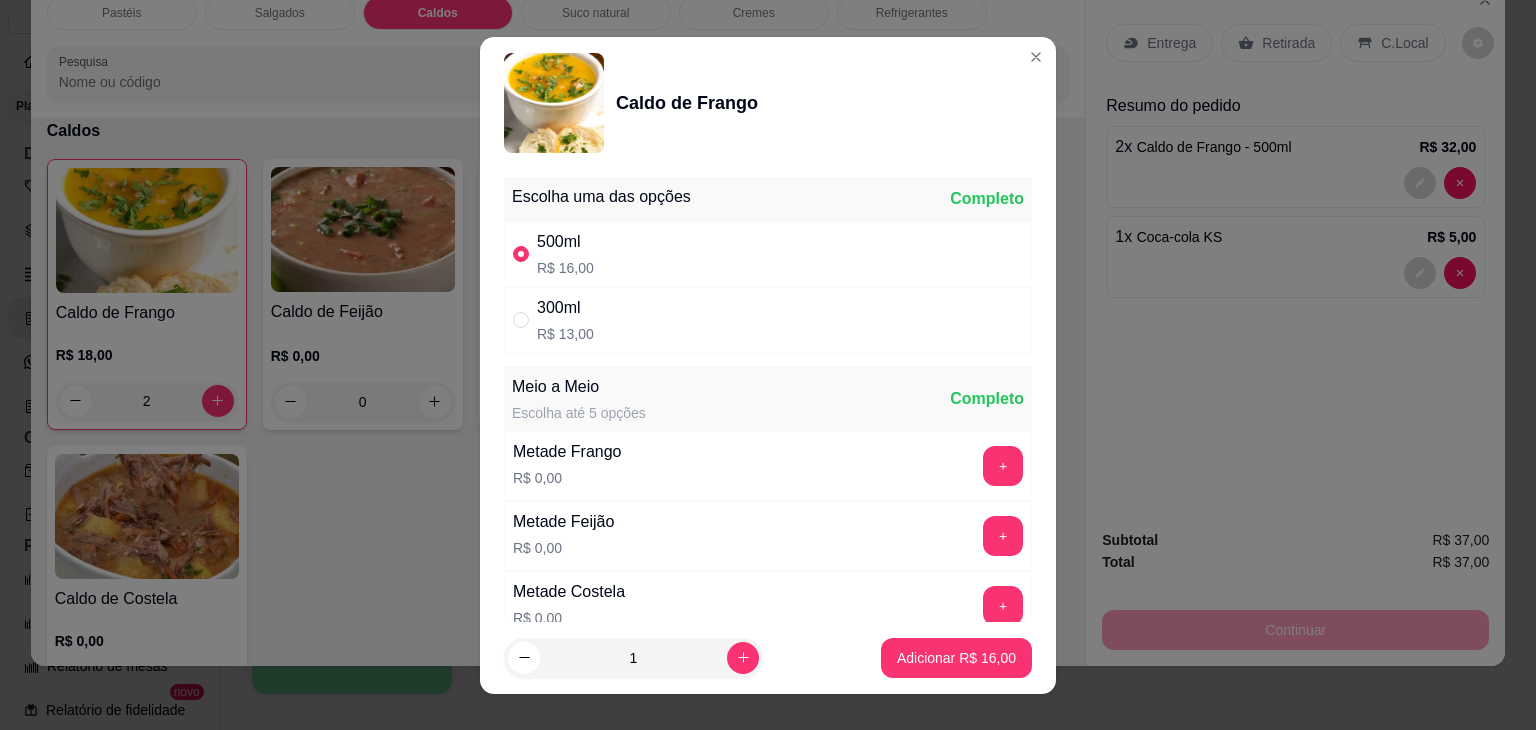 click on "Adicionar   R$ 16,00" at bounding box center (956, 658) 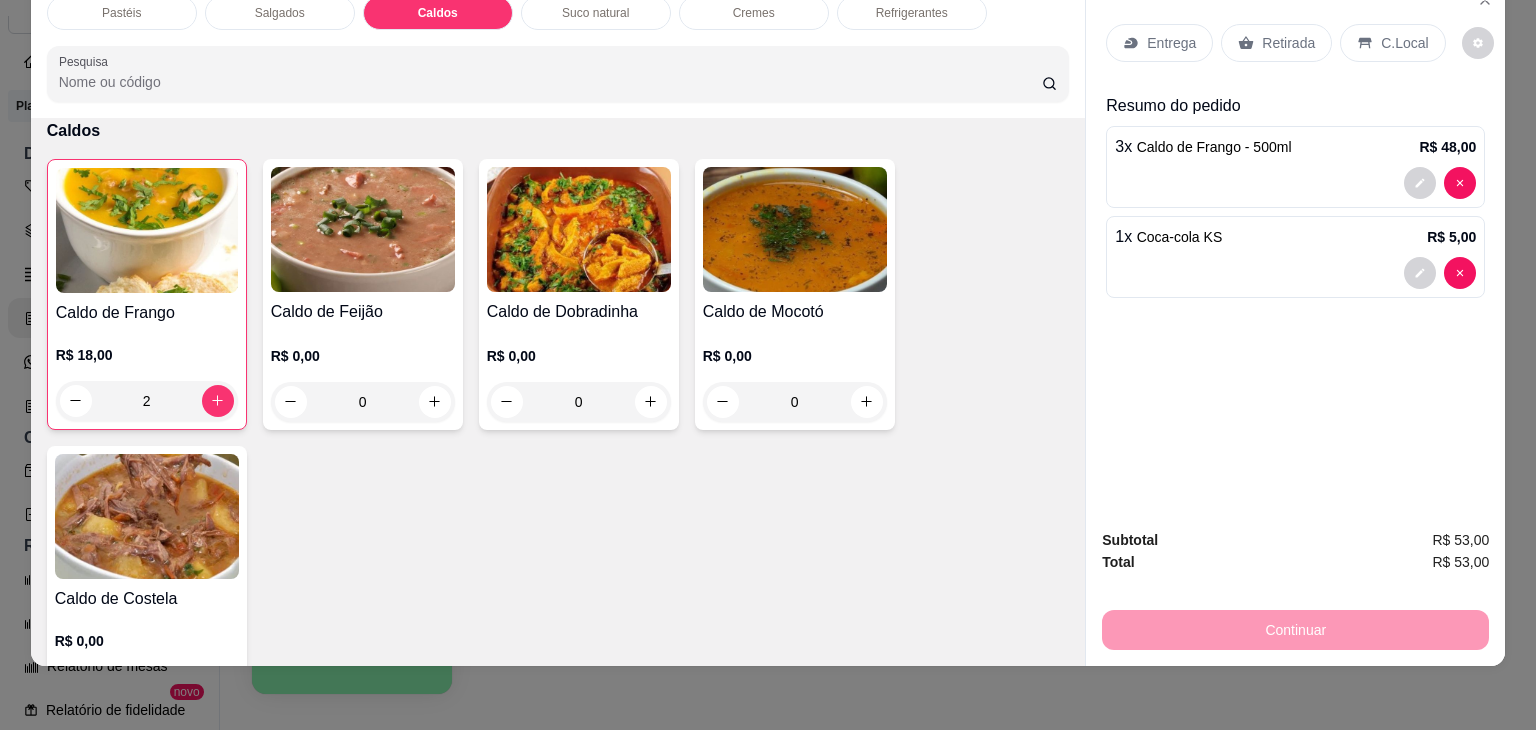 type on "3" 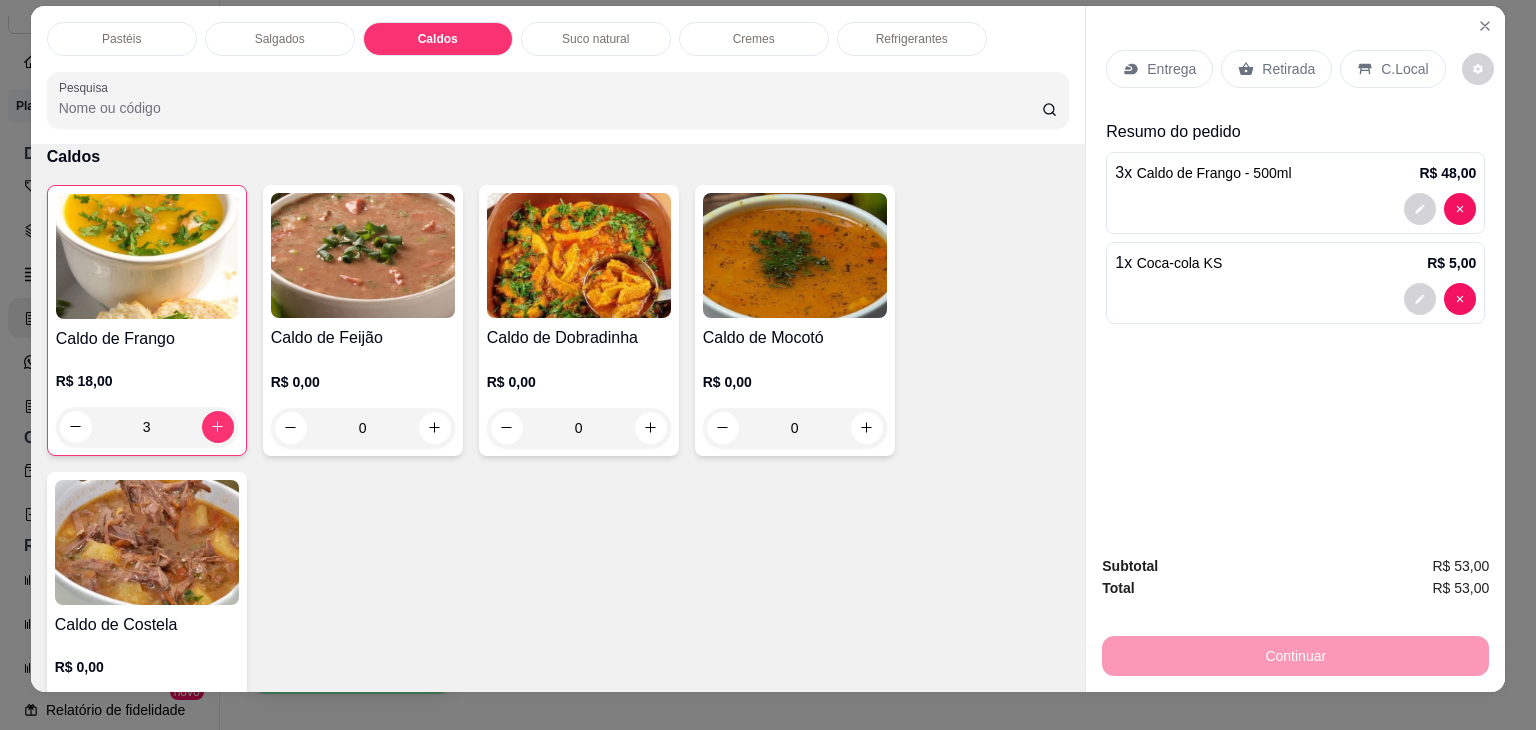 scroll, scrollTop: 0, scrollLeft: 0, axis: both 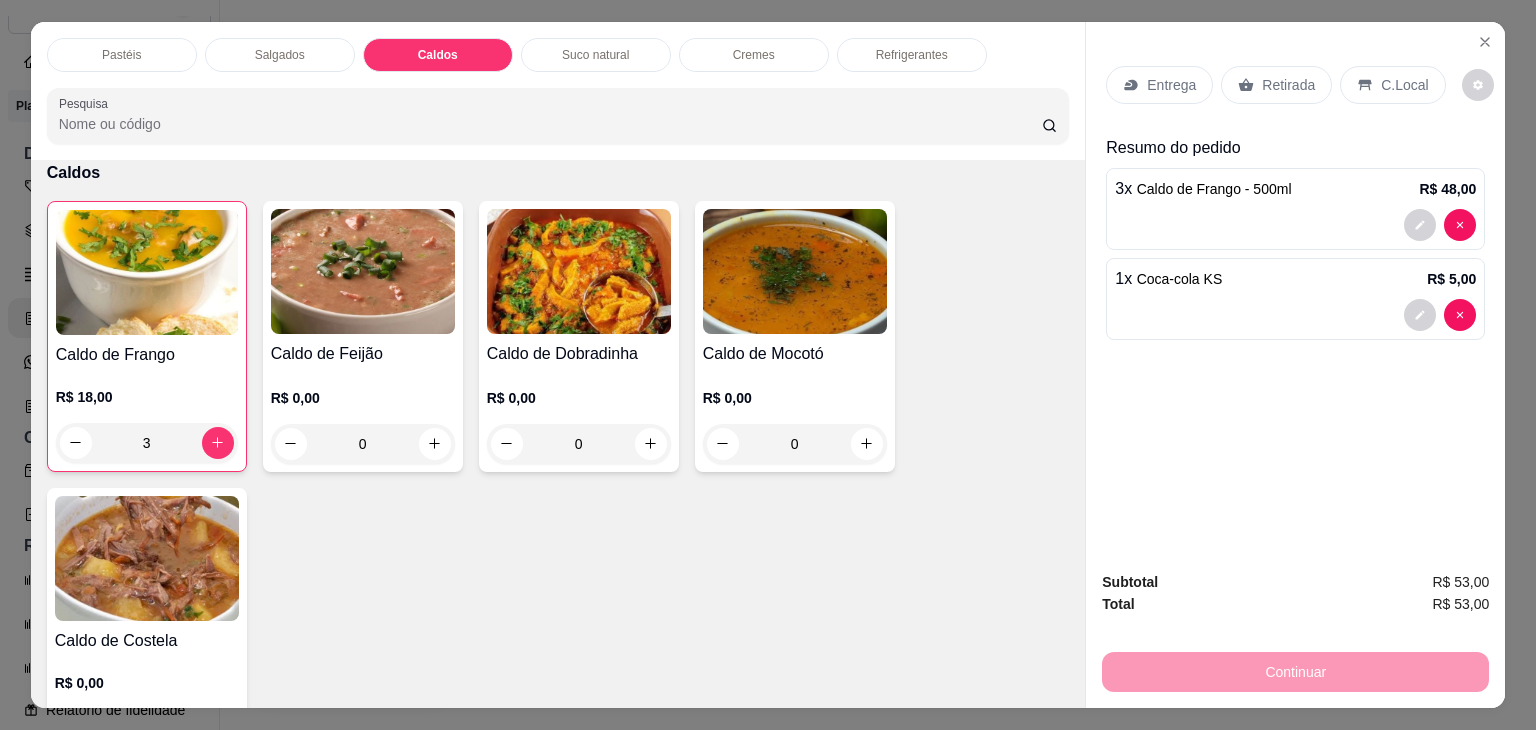 click on "Refrigerantes" at bounding box center [912, 55] 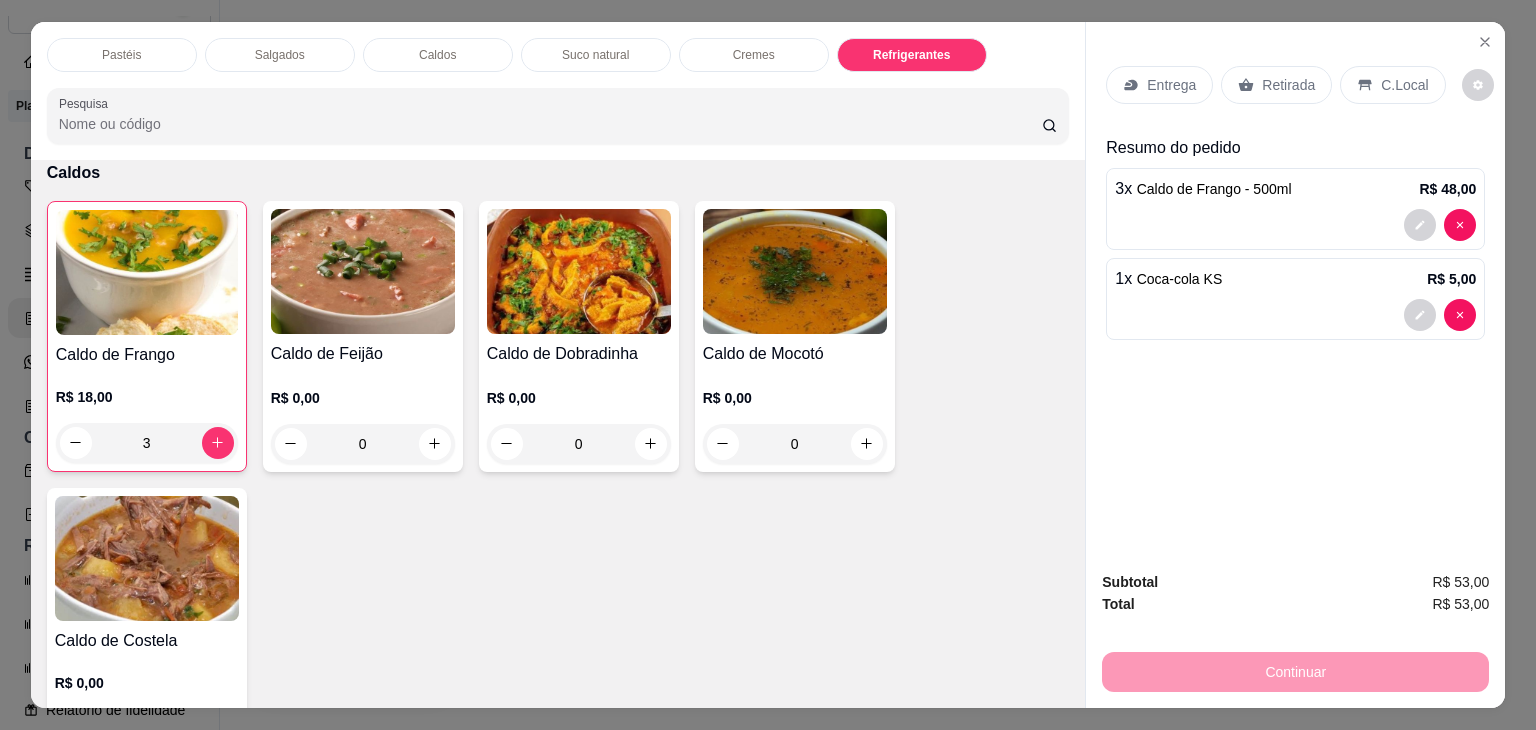 scroll, scrollTop: 5232, scrollLeft: 0, axis: vertical 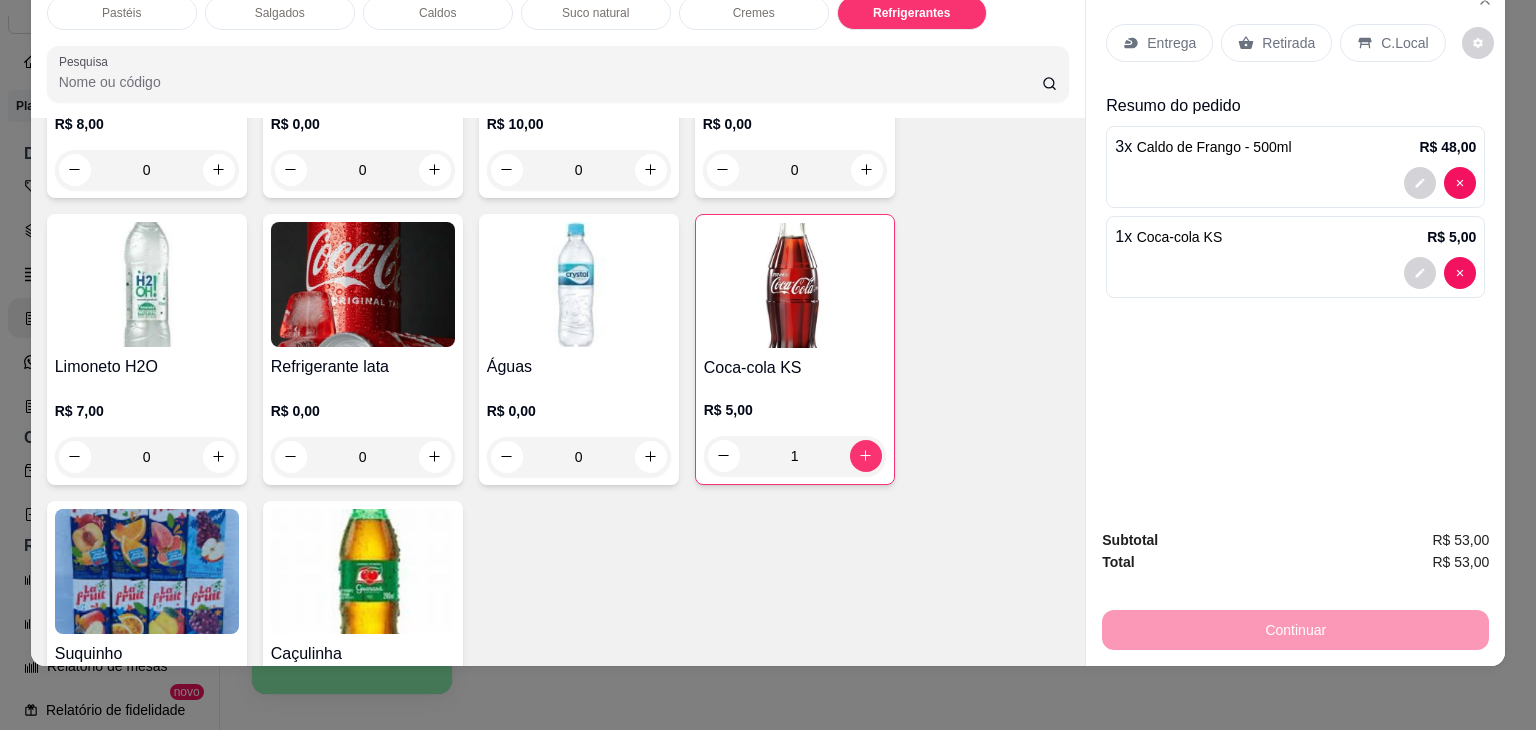 click on "Refrigerante lata   R$ 0,00 0" at bounding box center [363, 349] 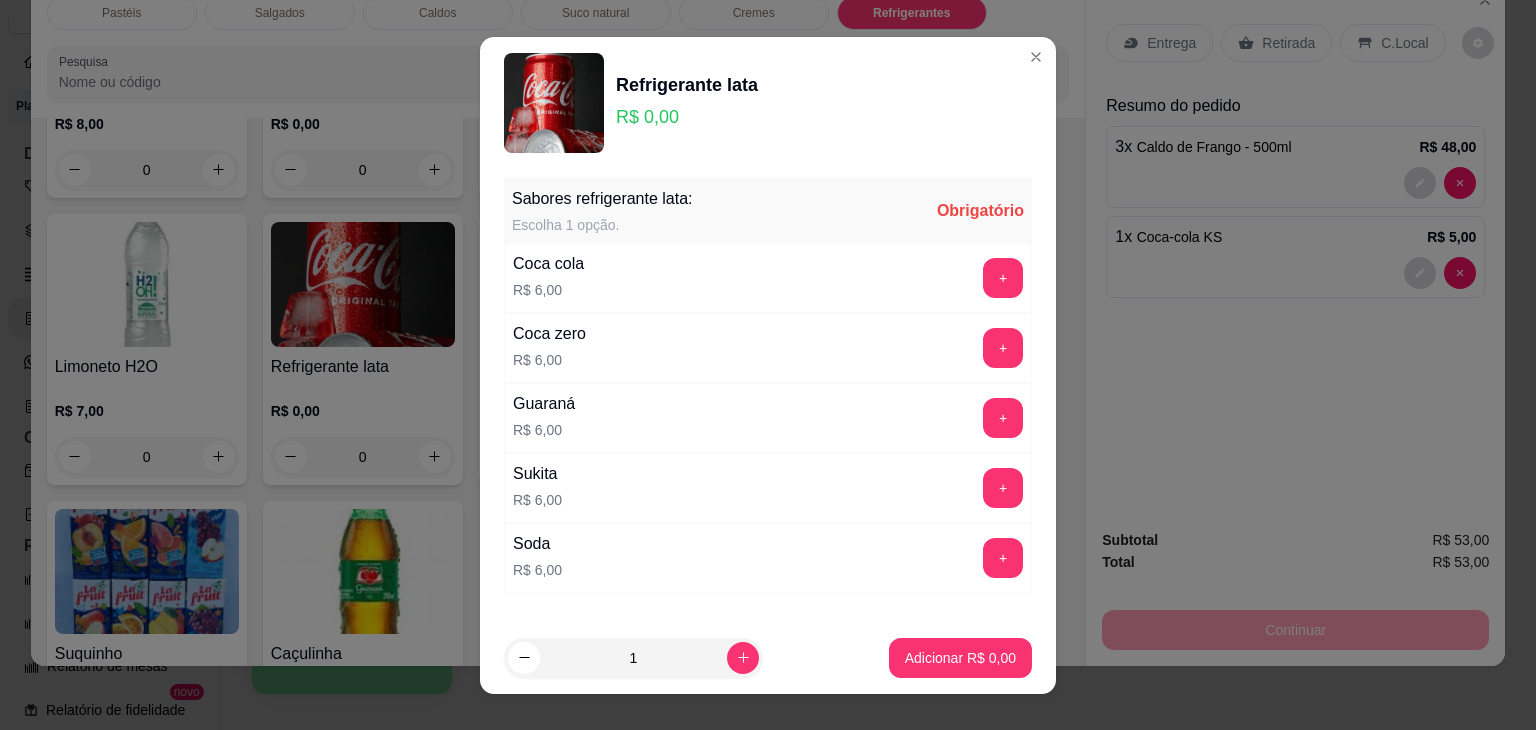 click on "+" at bounding box center (1003, 278) 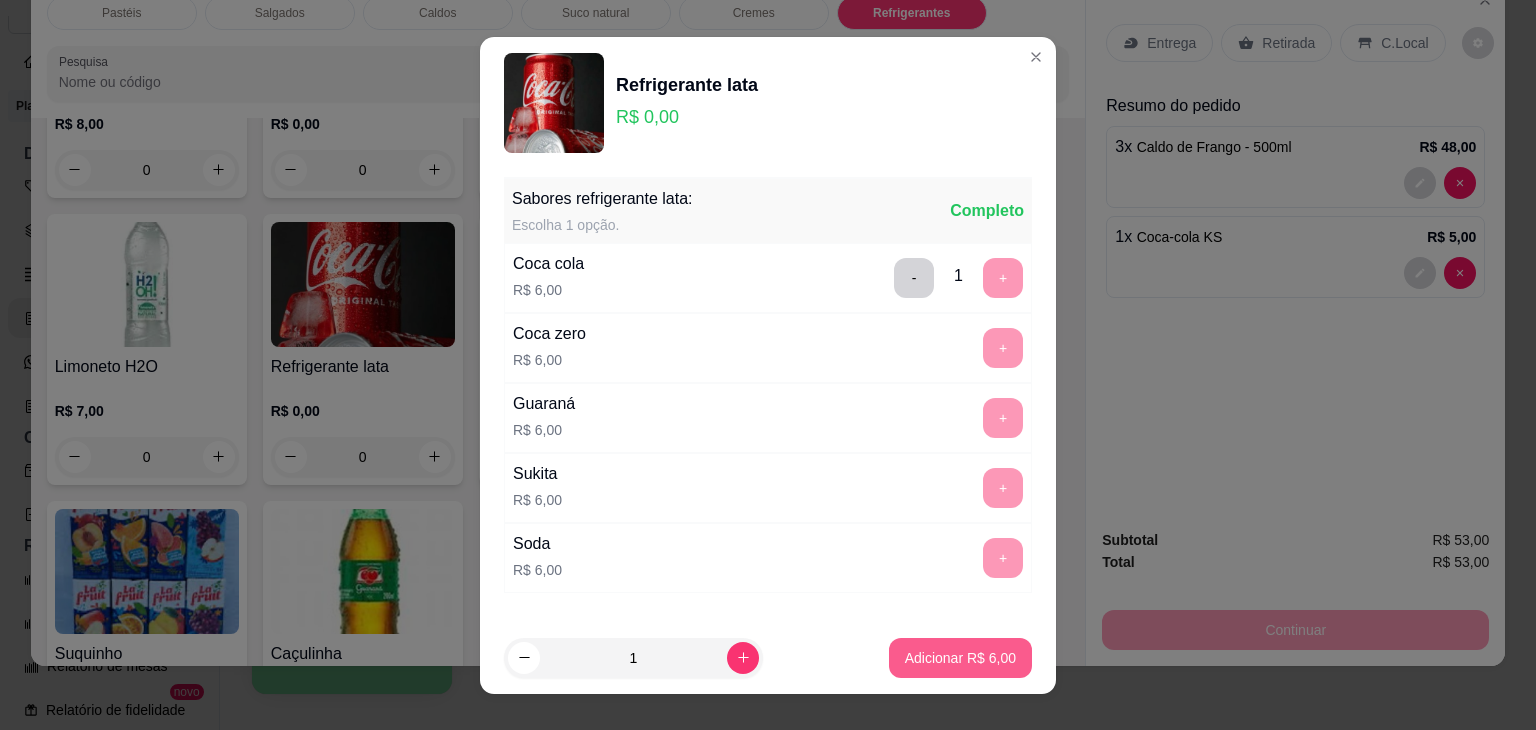 click on "Adicionar   R$ 6,00" at bounding box center (960, 658) 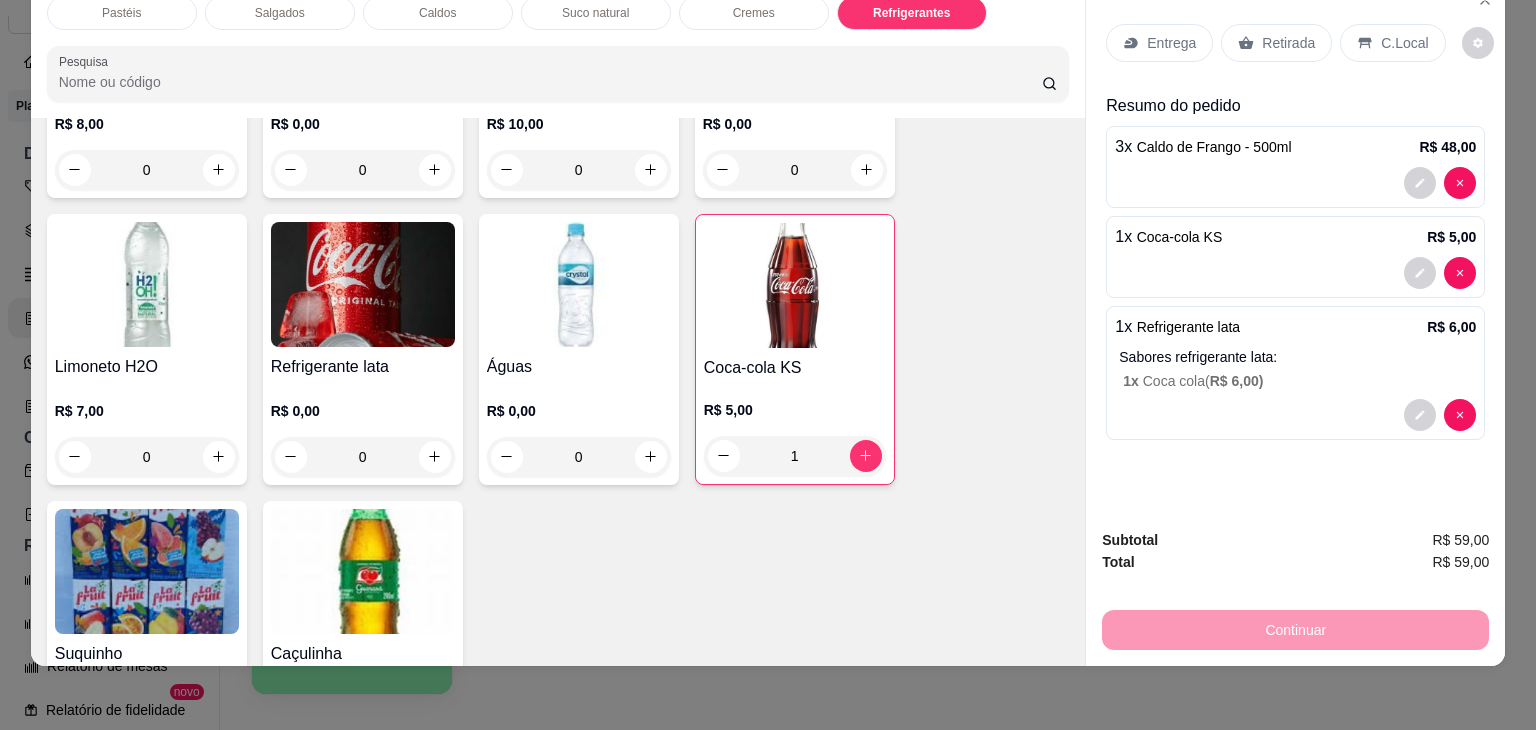 click on "Retirada" at bounding box center (1276, 43) 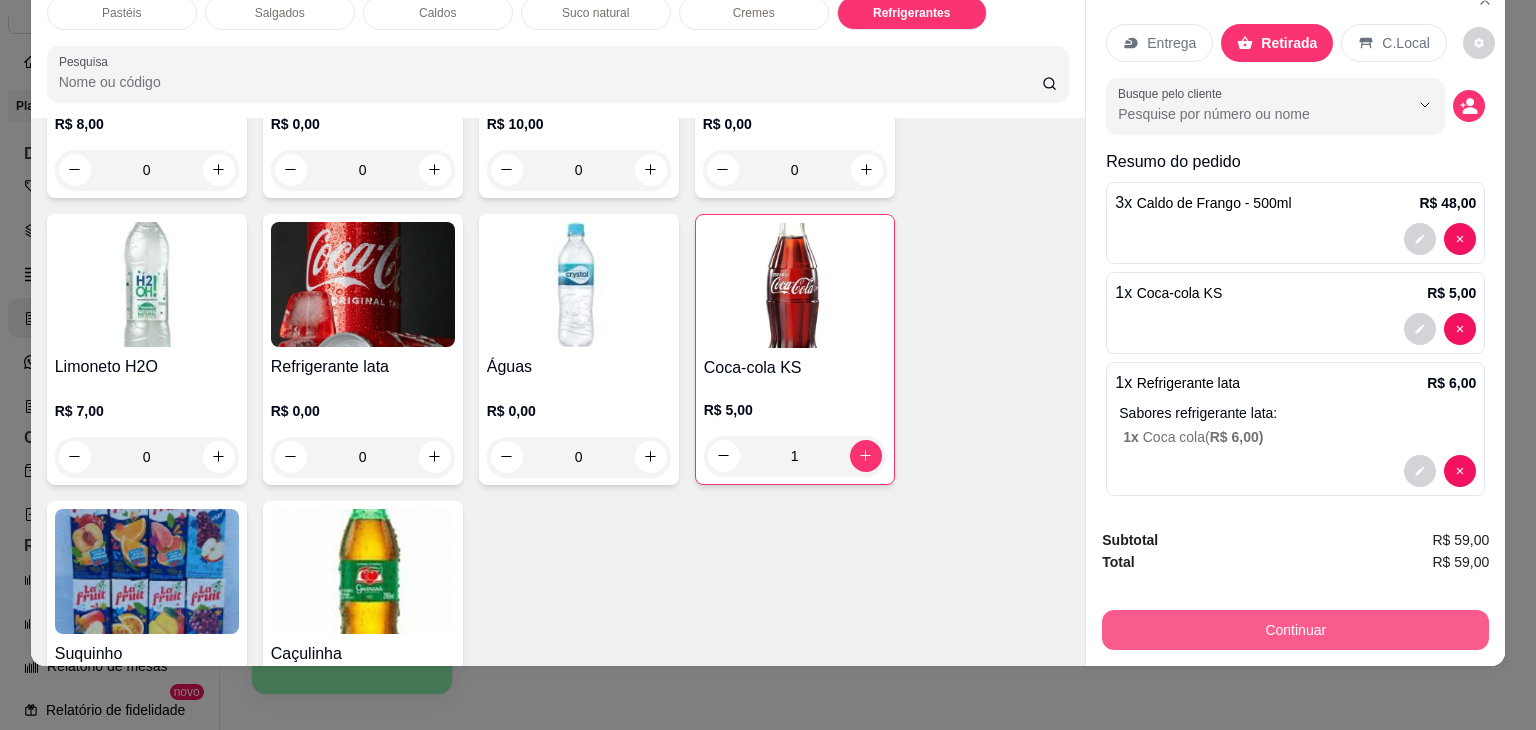 click on "Continuar" at bounding box center [1295, 630] 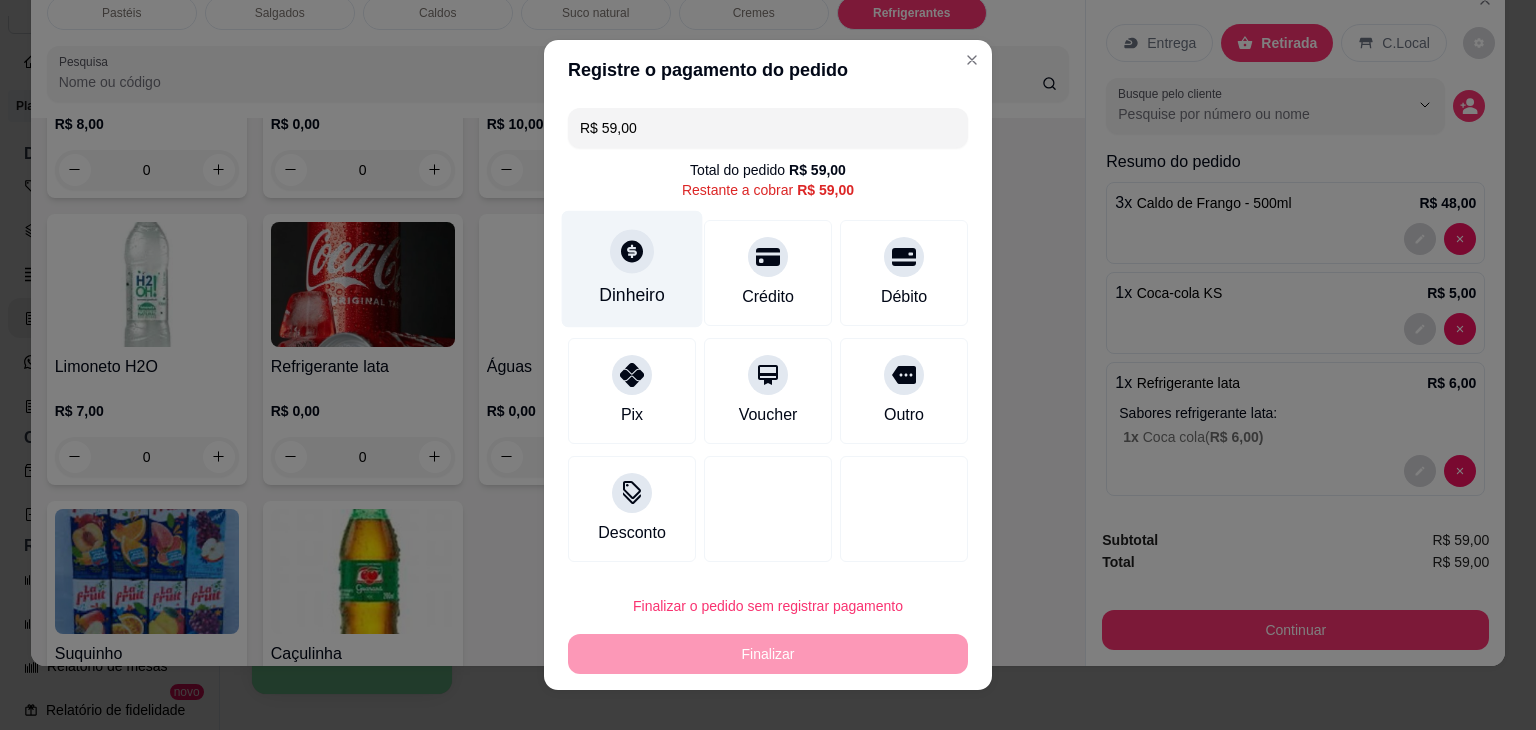 click on "Dinheiro" at bounding box center (632, 269) 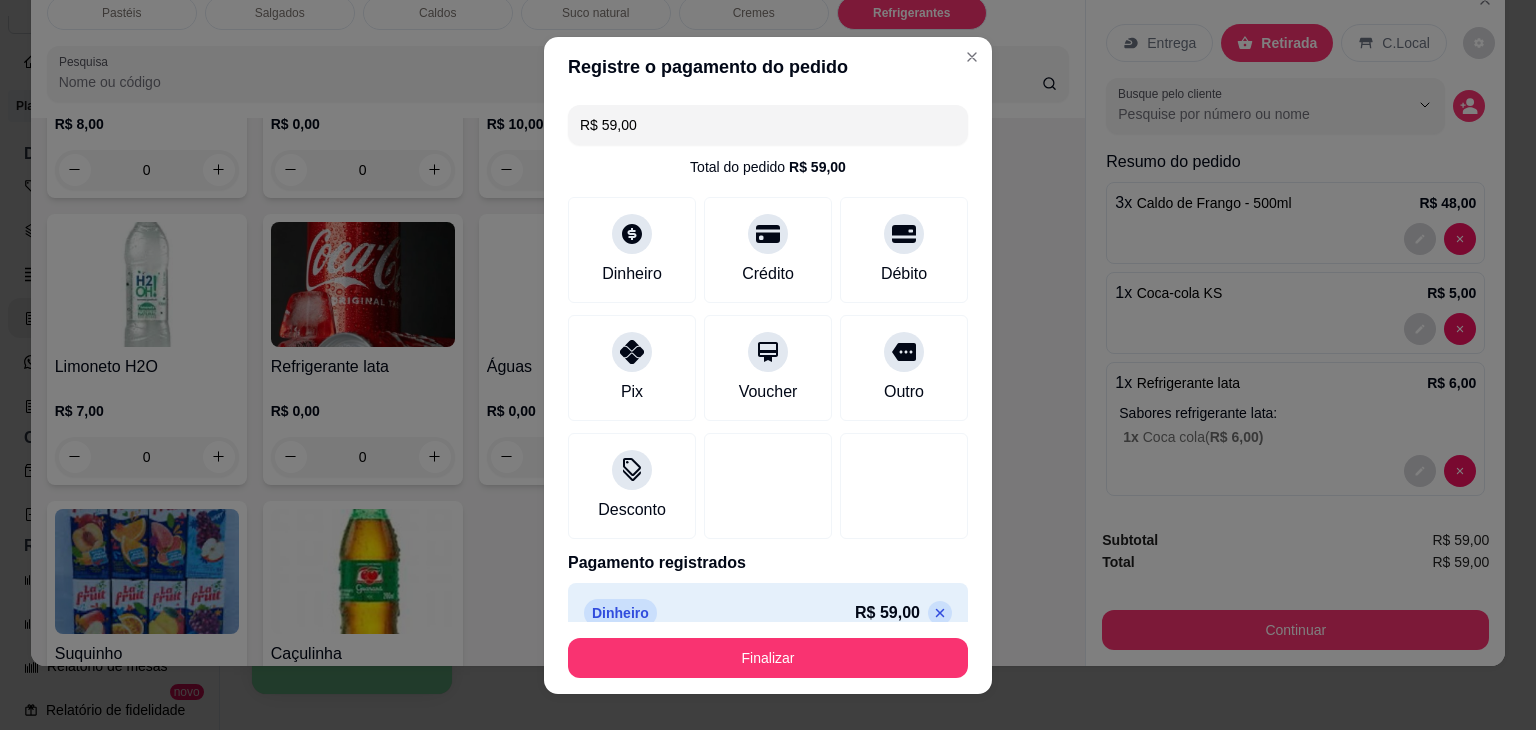 type on "R$ 0,00" 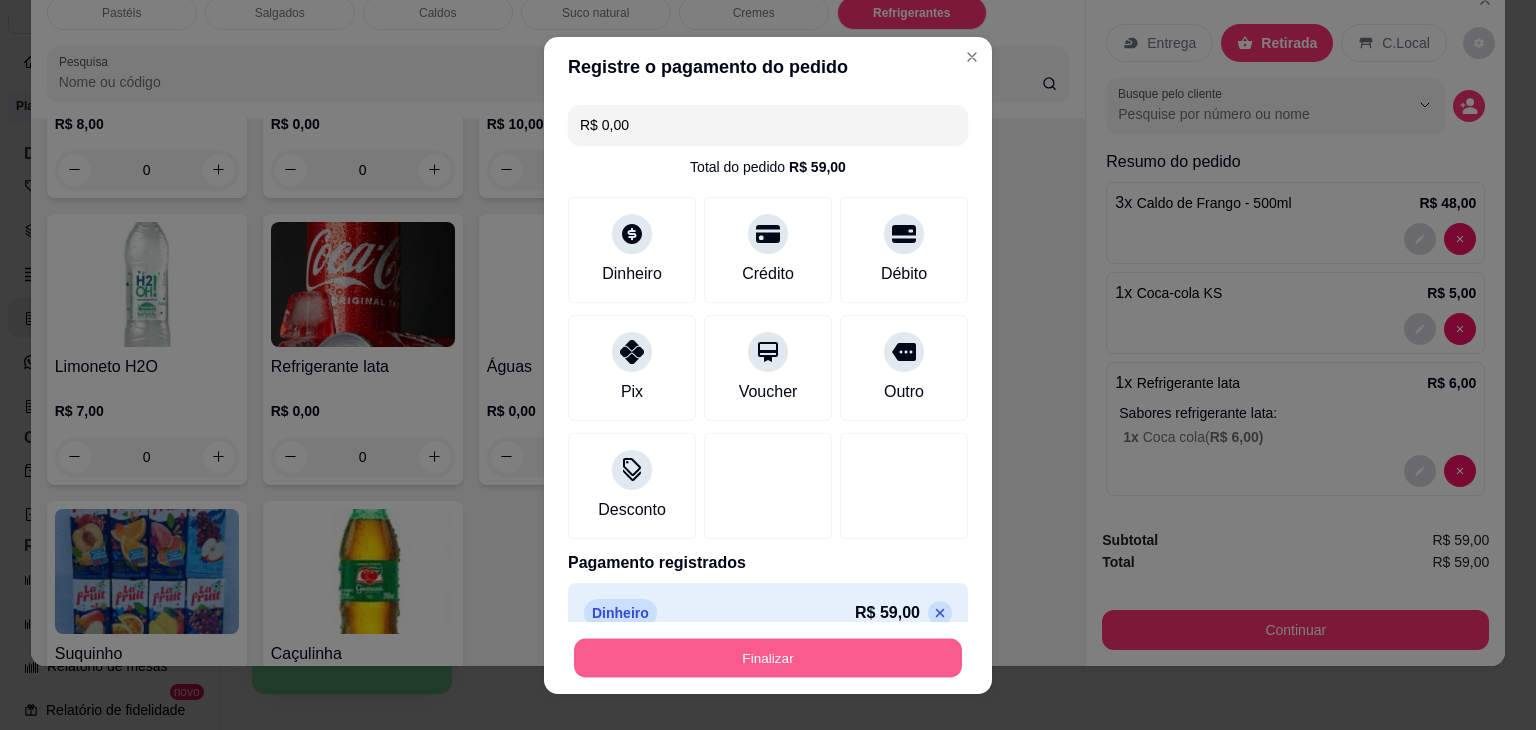 click on "Finalizar" at bounding box center (768, 657) 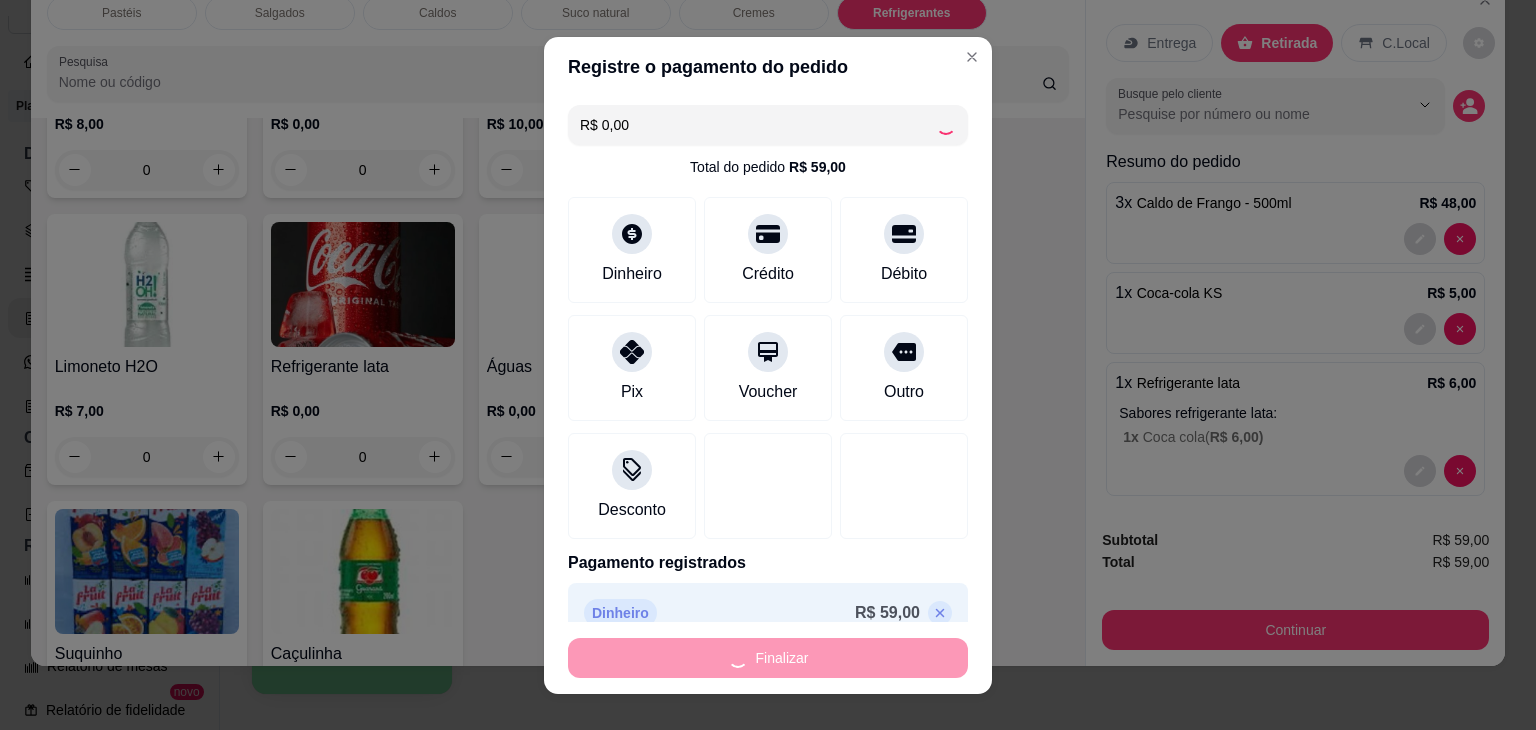 type on "0" 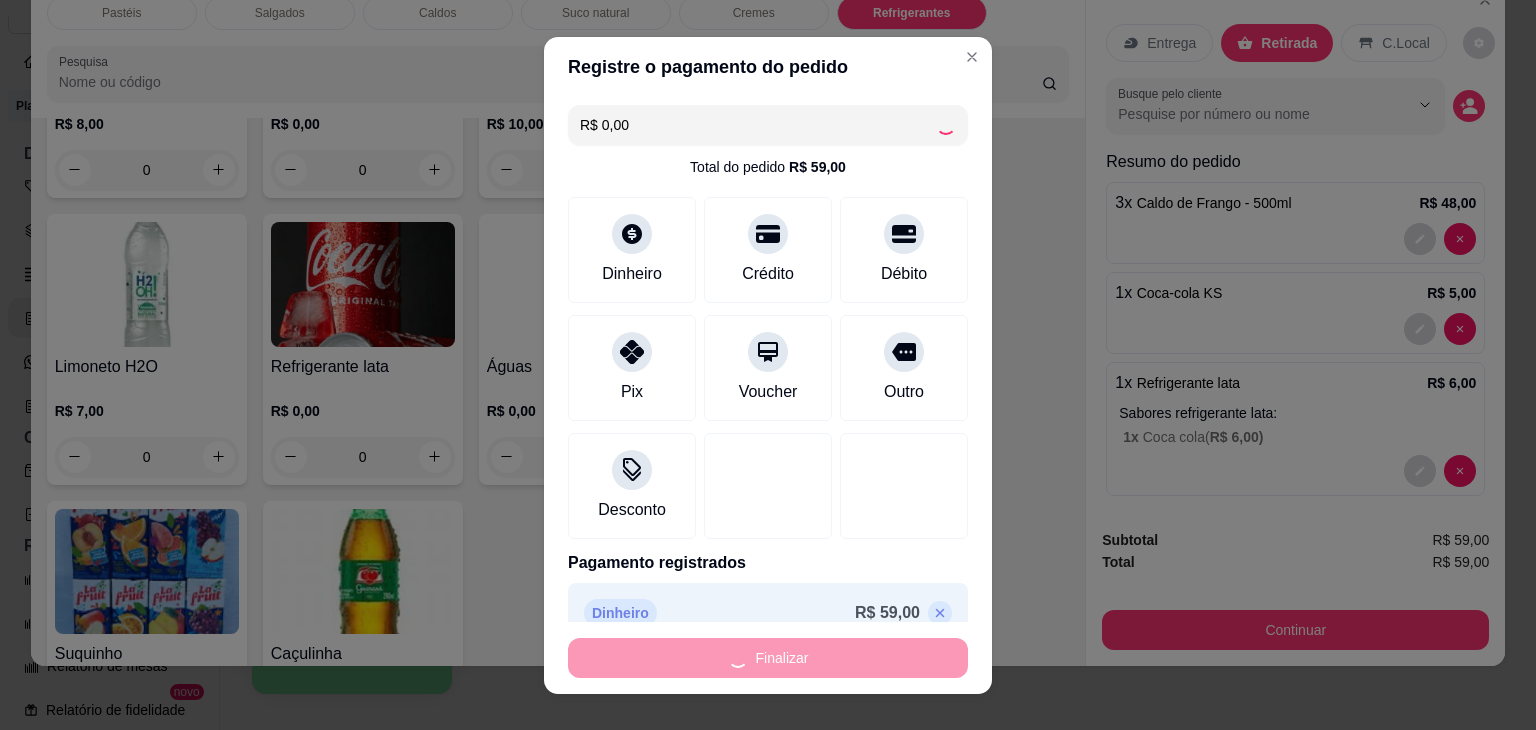 type on "0" 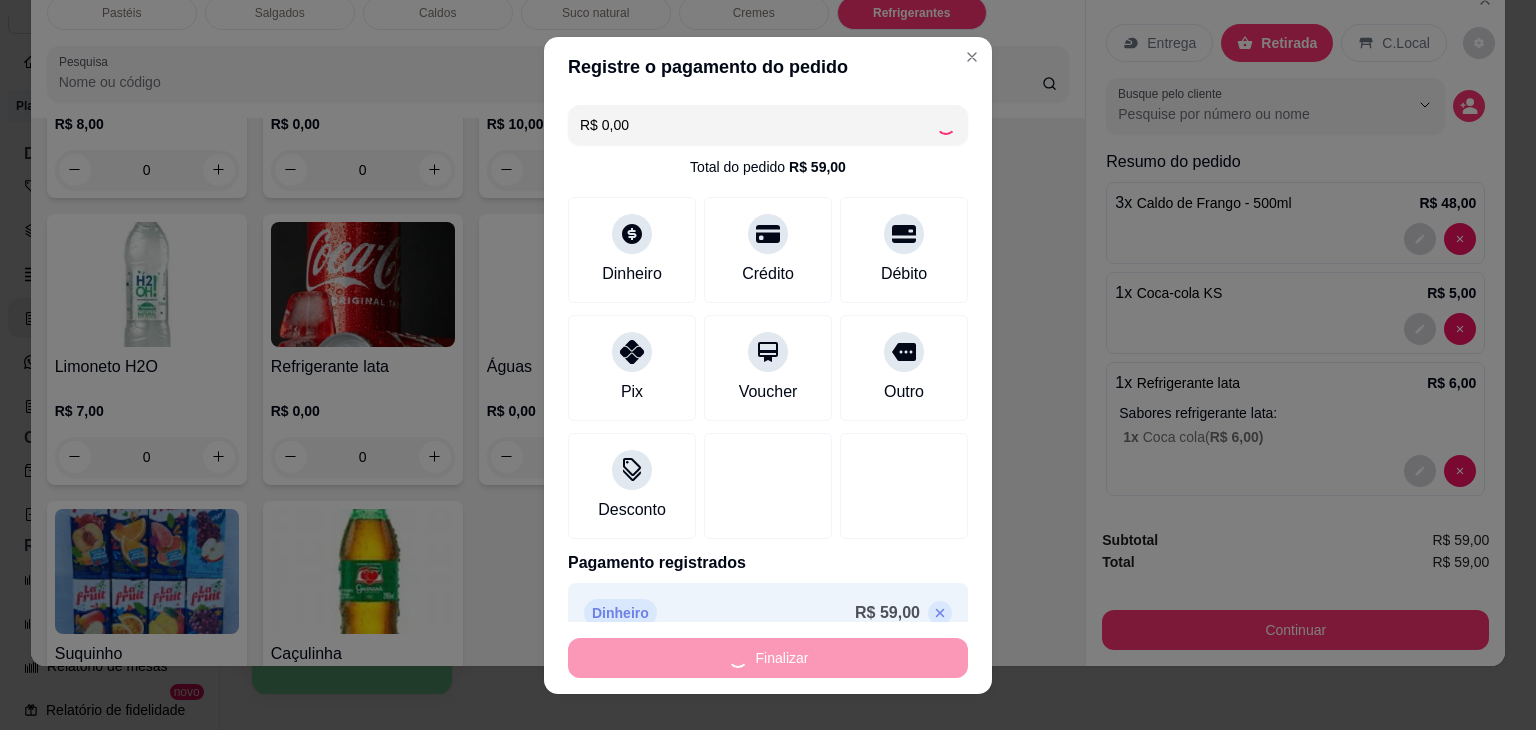 type on "-R$ 59,00" 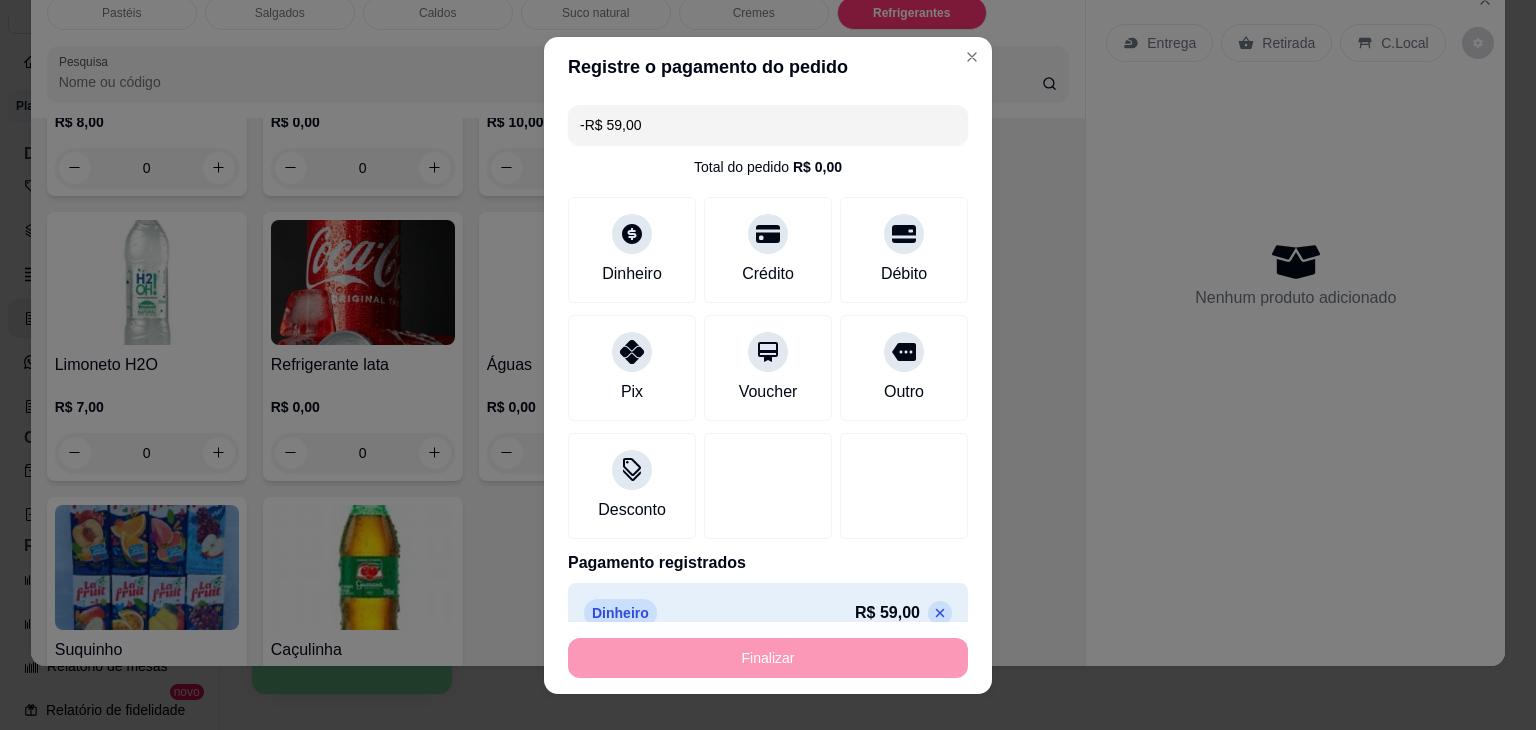 scroll, scrollTop: 6030, scrollLeft: 0, axis: vertical 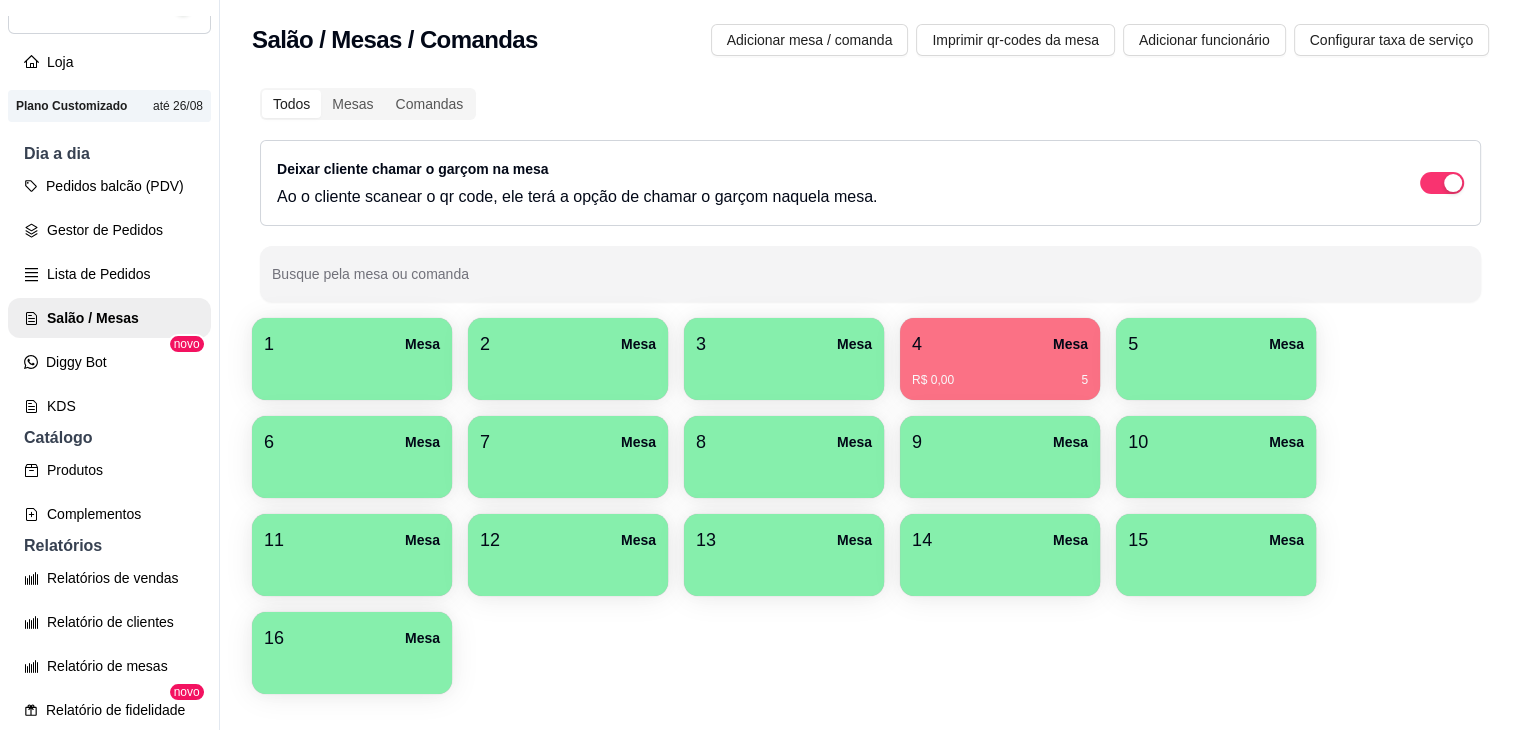 click on "1 Mesa 2 Mesa 3 Mesa 4 Mesa R$ 0,00 5 5 Mesa 6 Mesa 7 Mesa 8 Mesa 9 Mesa 10 Mesa 11 Mesa 12 Mesa 13 Mesa 14 Mesa 15 Mesa 16 Mesa" at bounding box center (870, 506) 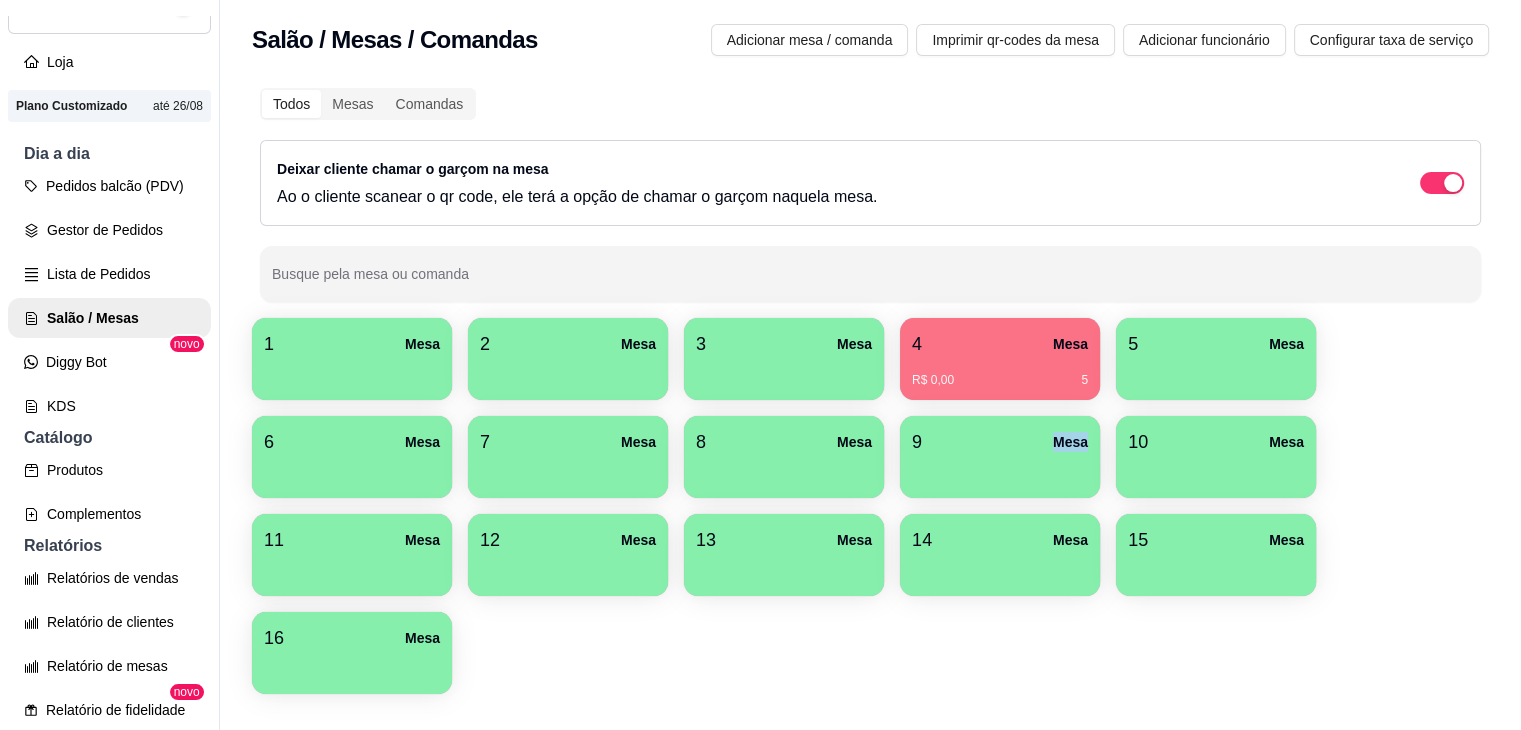 click on "4 Mesa" at bounding box center [1000, 344] 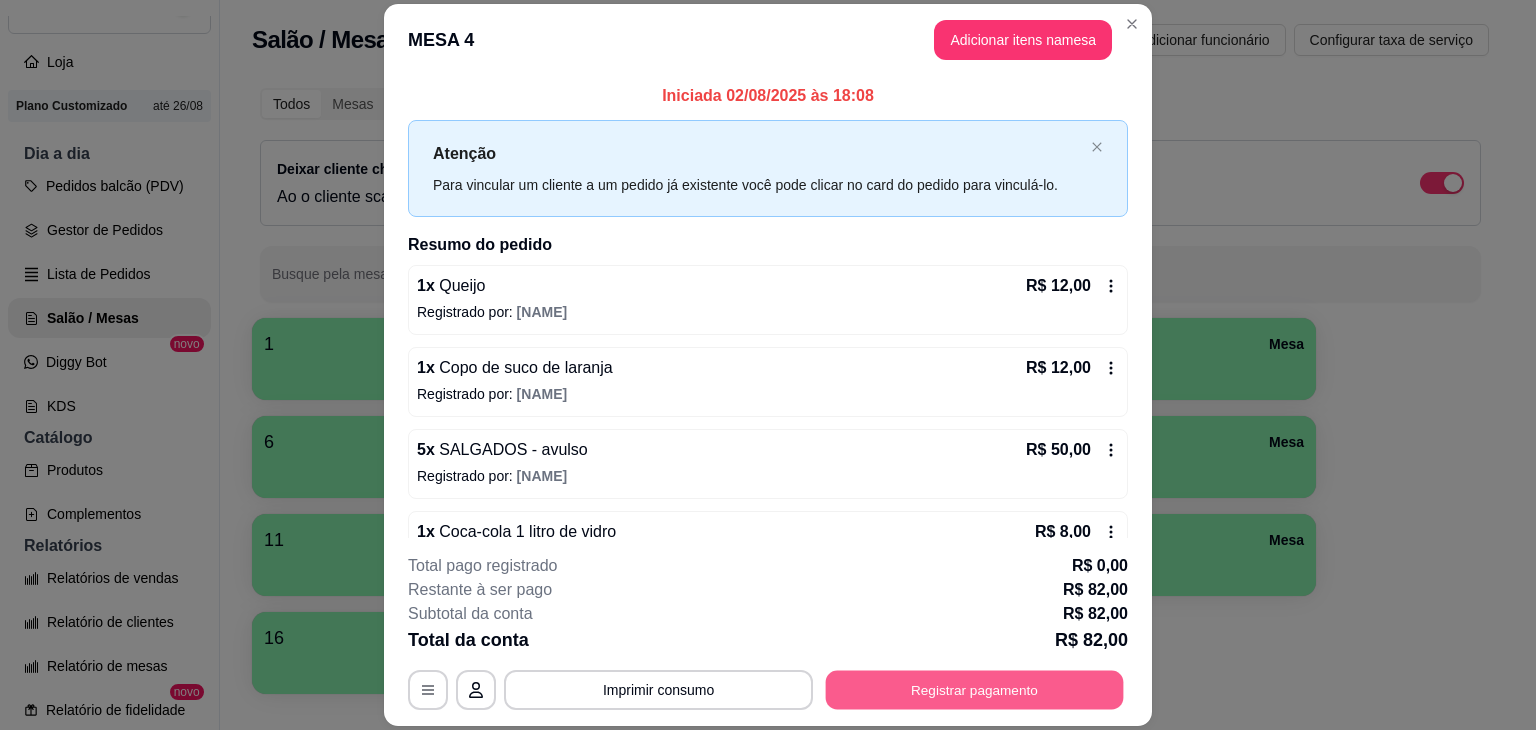 click on "Registrar pagamento" at bounding box center [975, 690] 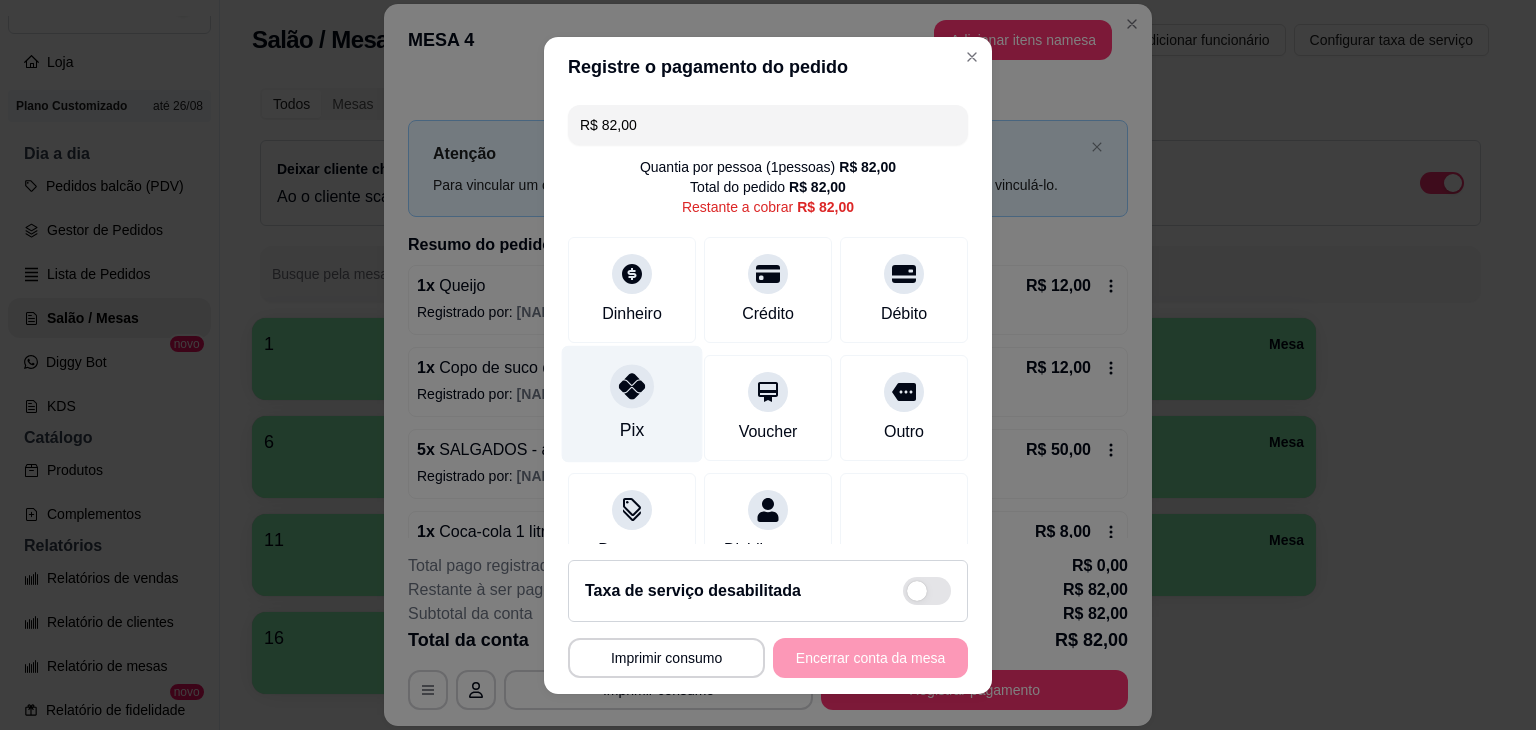 click on "Pix" at bounding box center (632, 403) 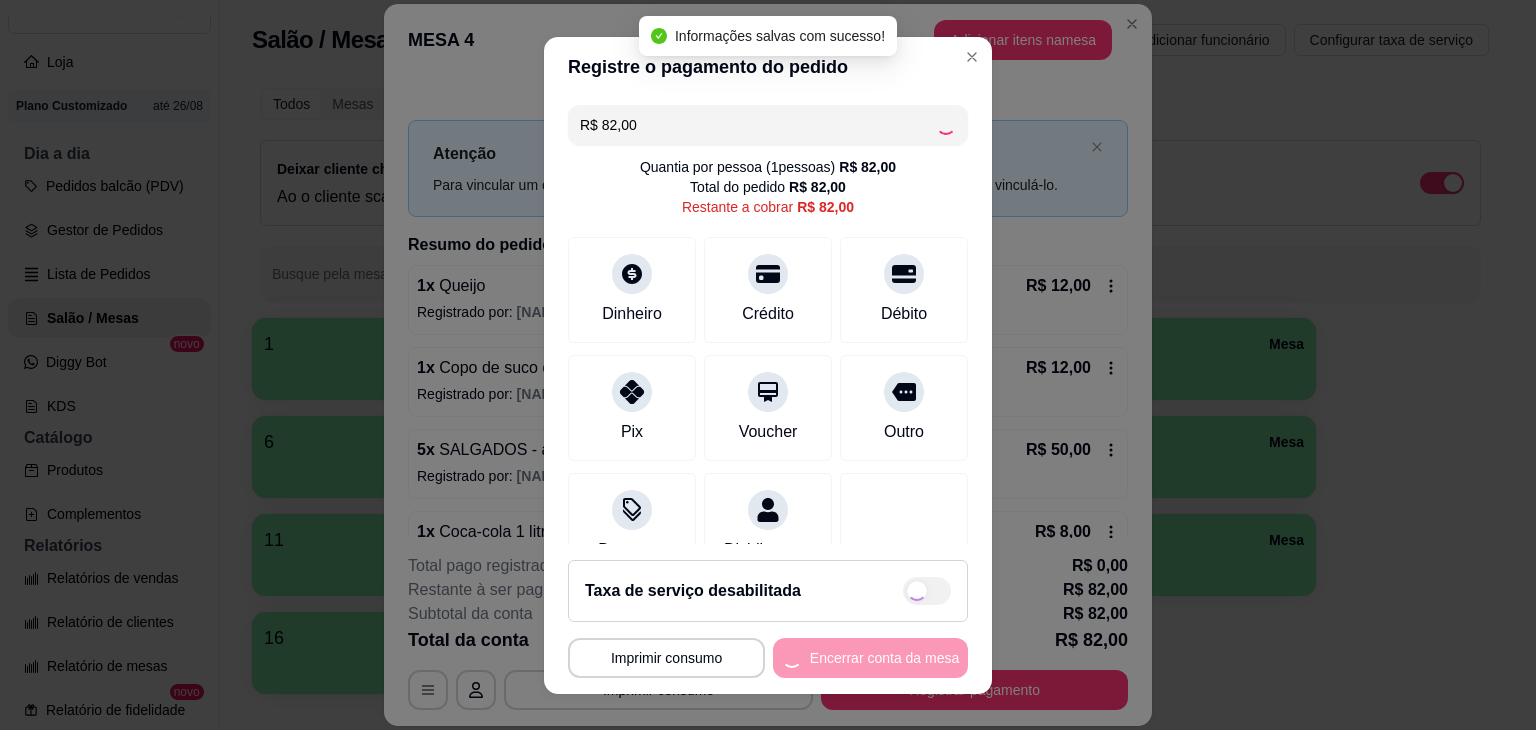 type on "R$ 0,00" 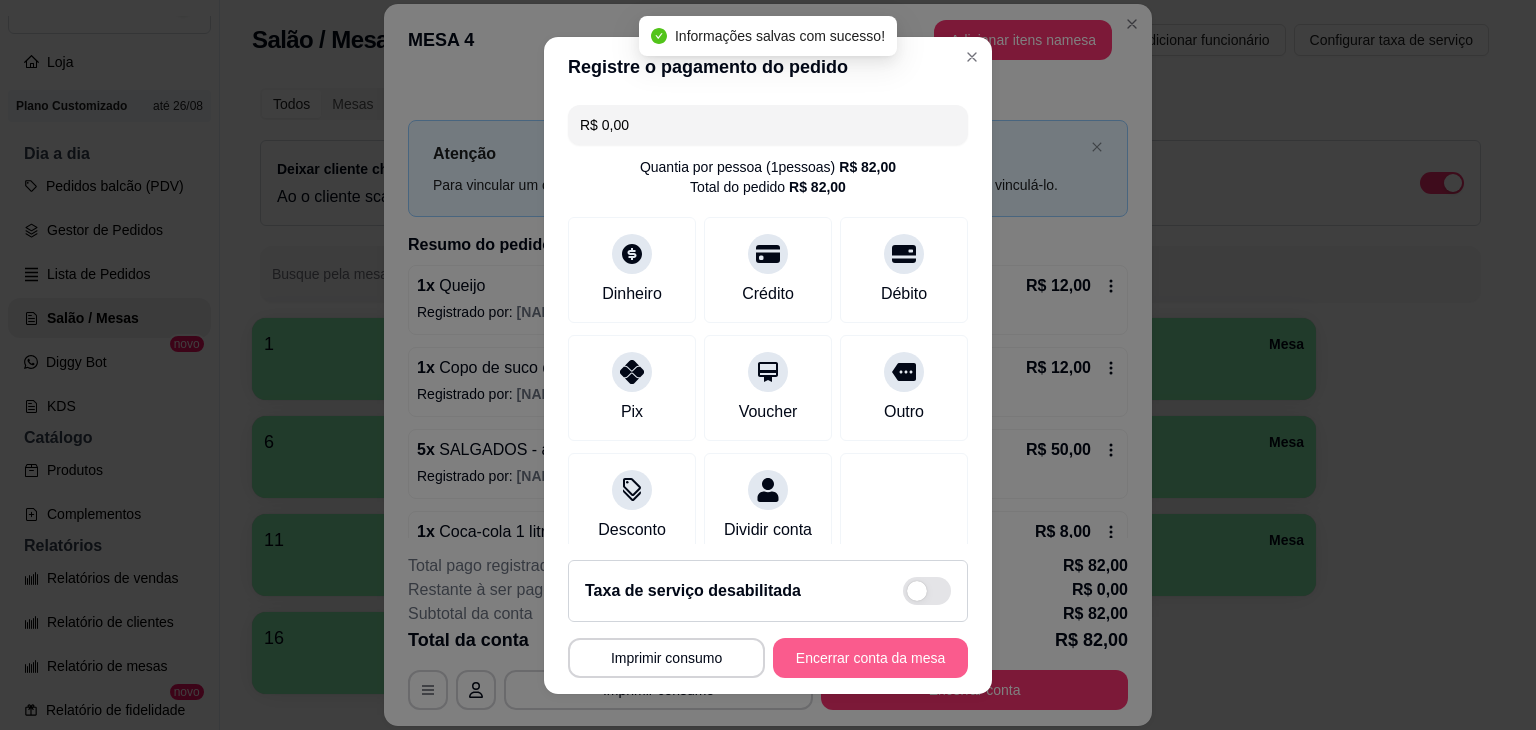 click on "Encerrar conta da mesa" at bounding box center [870, 658] 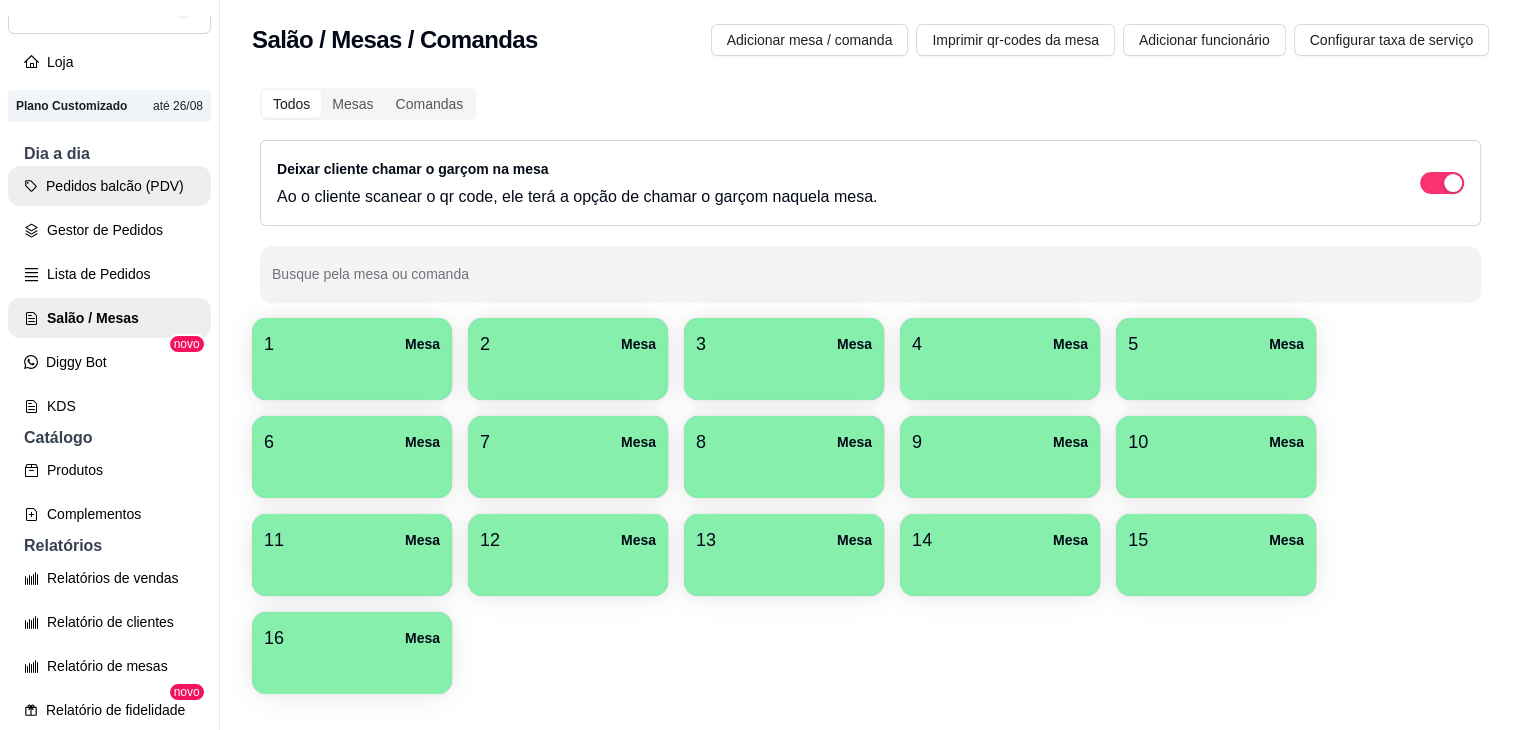 click on "Pedidos balcão (PDV)" at bounding box center (109, 186) 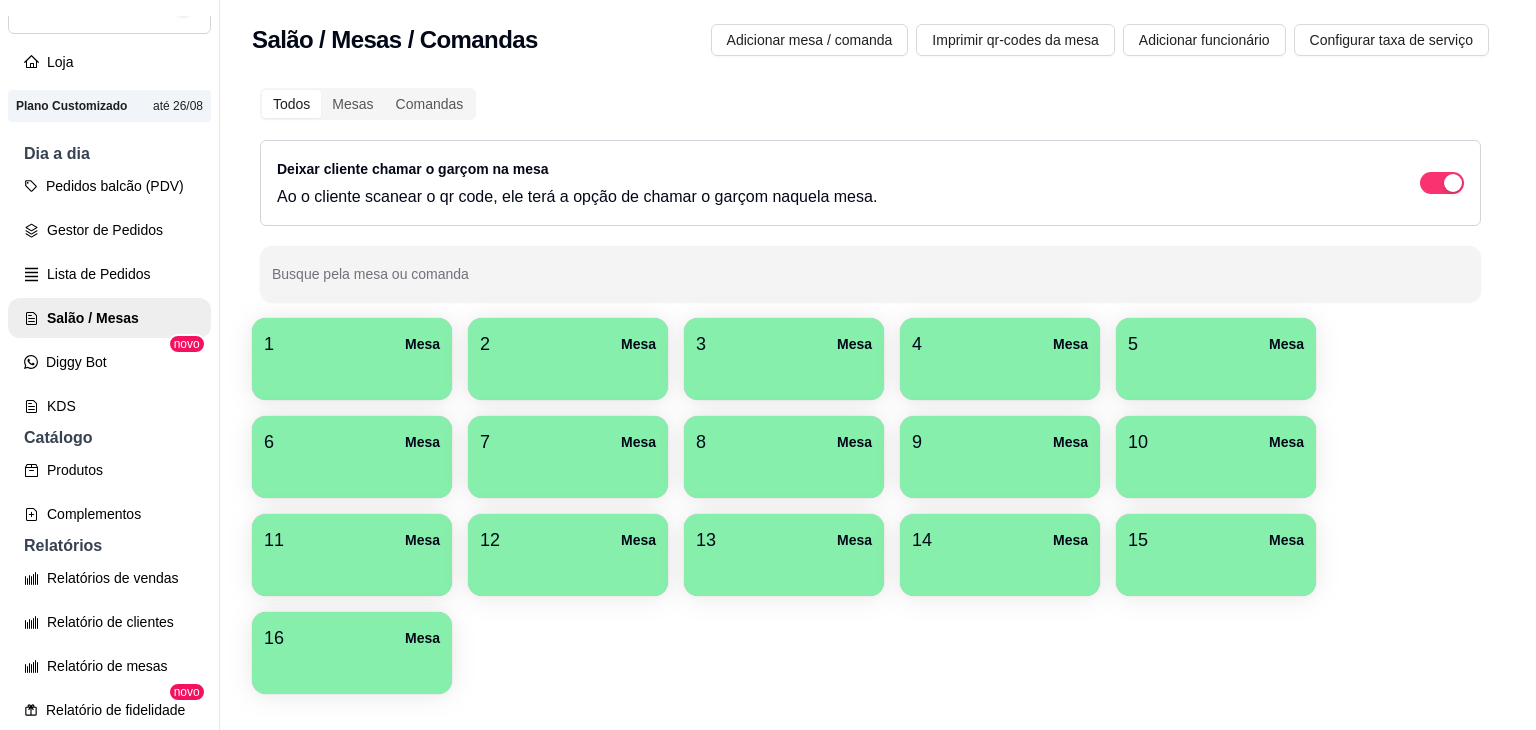 click on "Salgados" at bounding box center [280, 55] 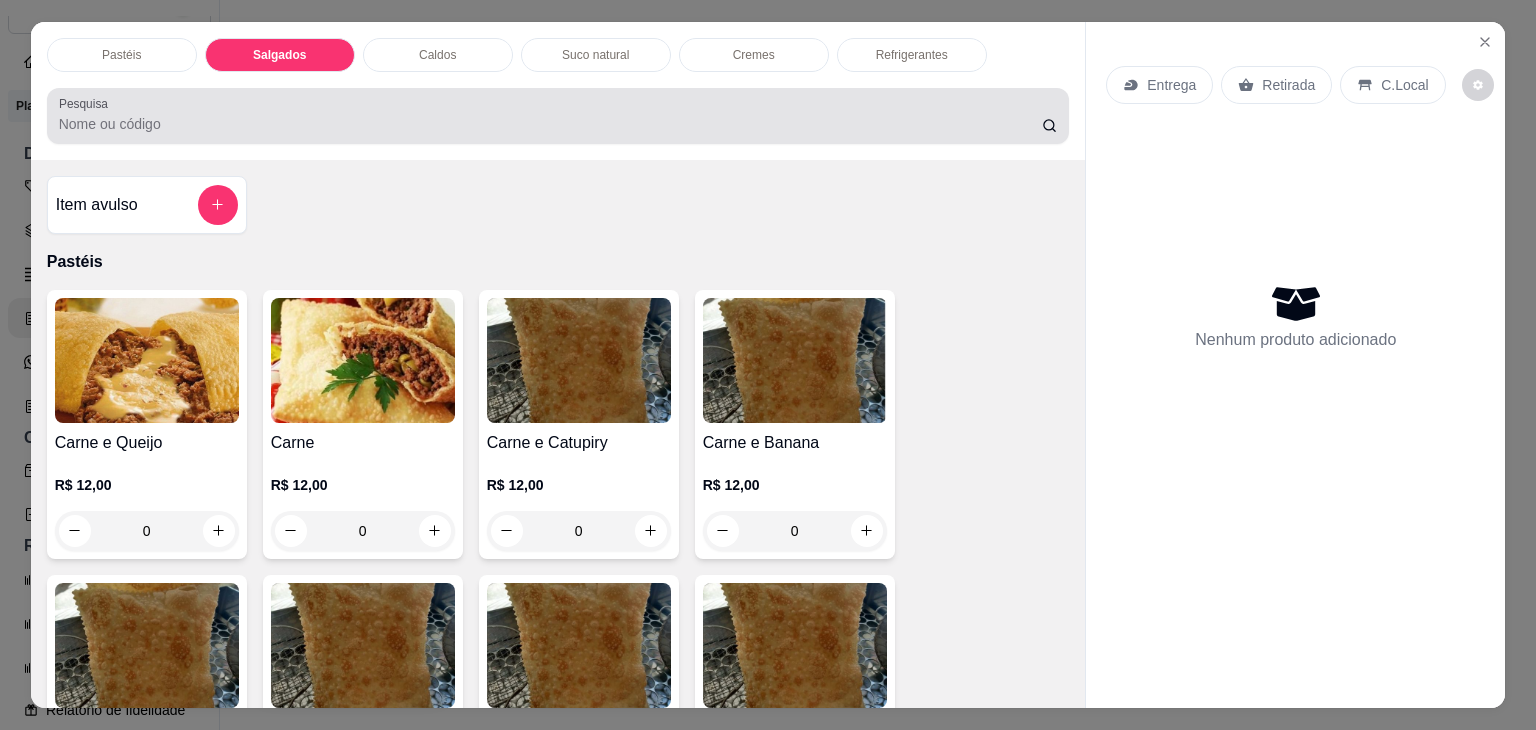 scroll, scrollTop: 2124, scrollLeft: 0, axis: vertical 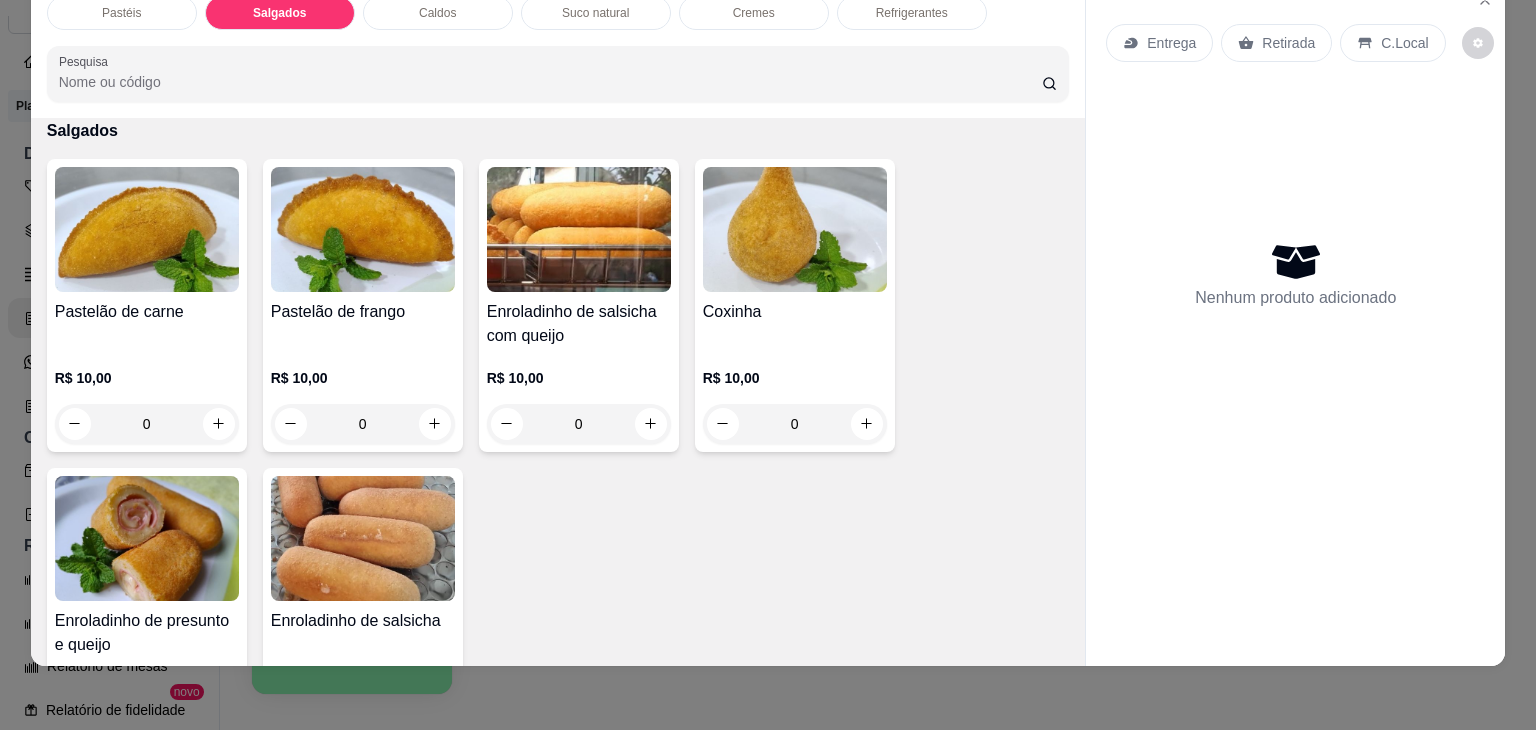 click at bounding box center [363, 229] 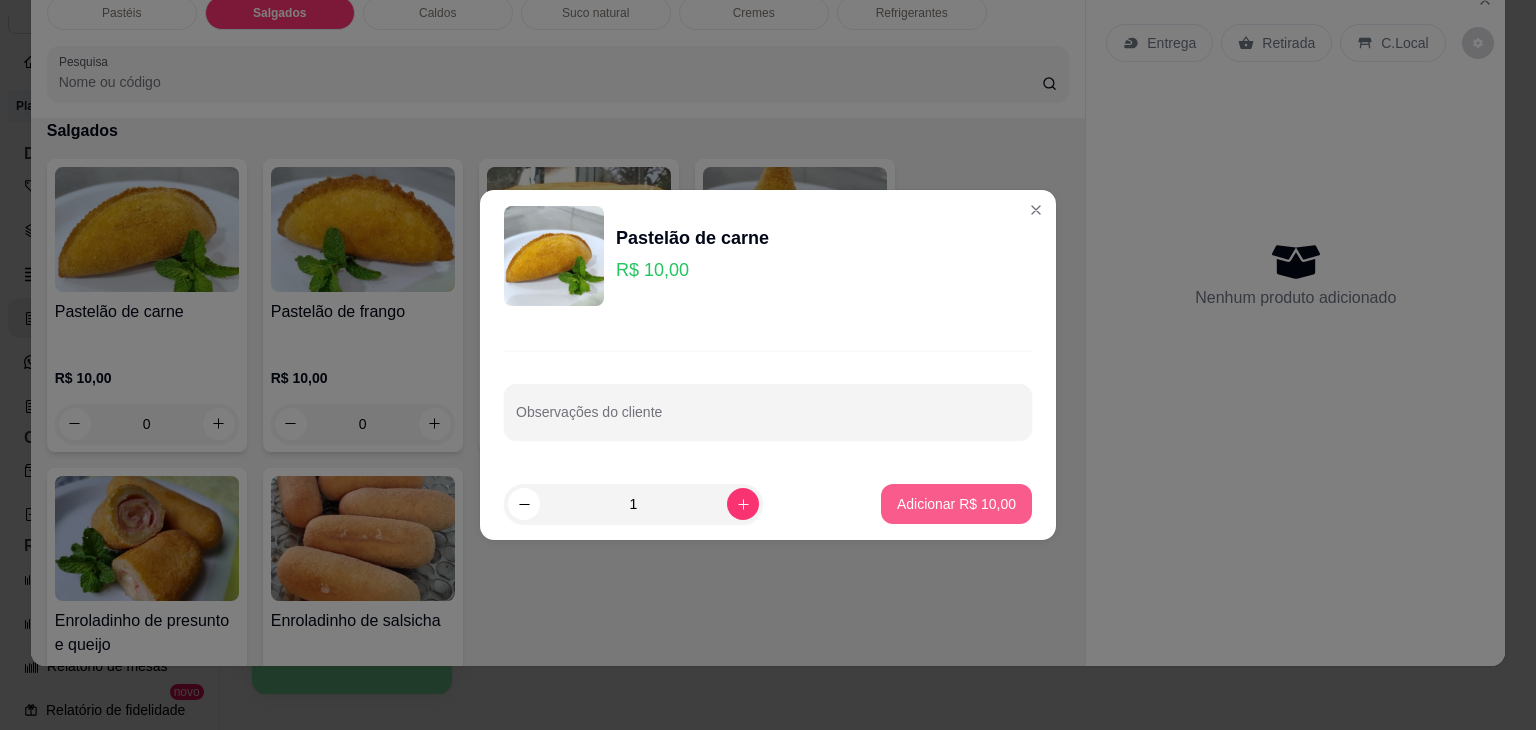 click on "Adicionar   R$ 10,00" at bounding box center (956, 504) 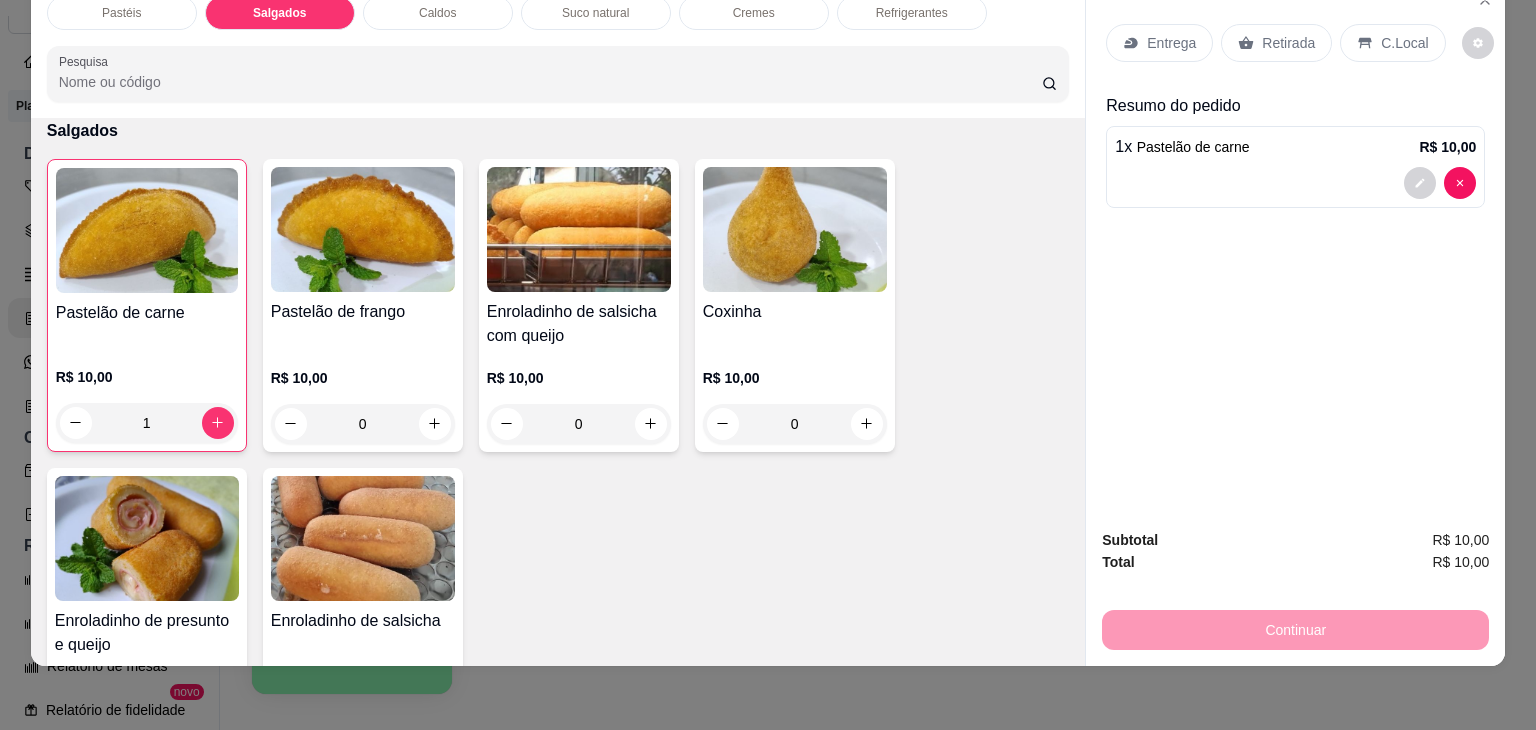 click at bounding box center [147, 538] 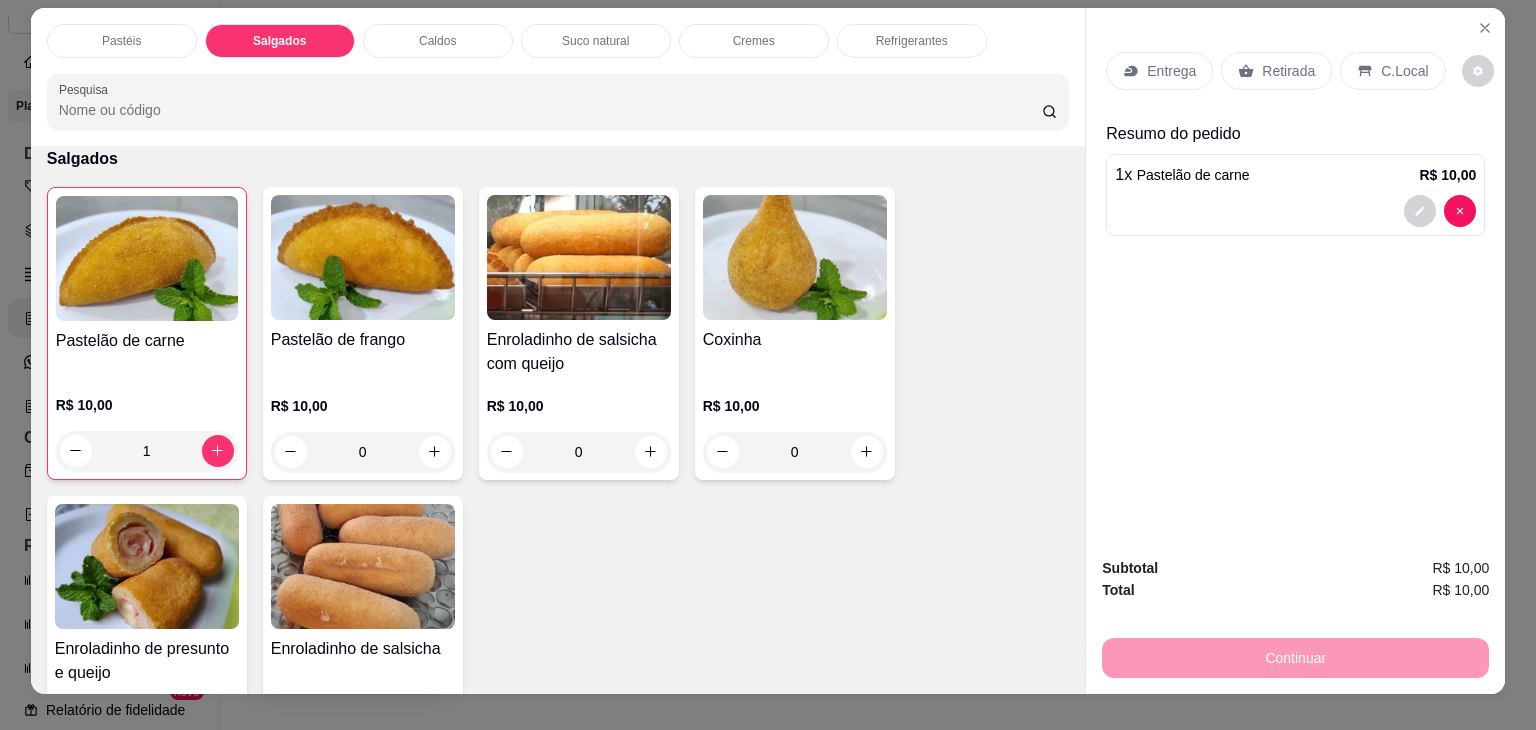 click at bounding box center (147, 566) 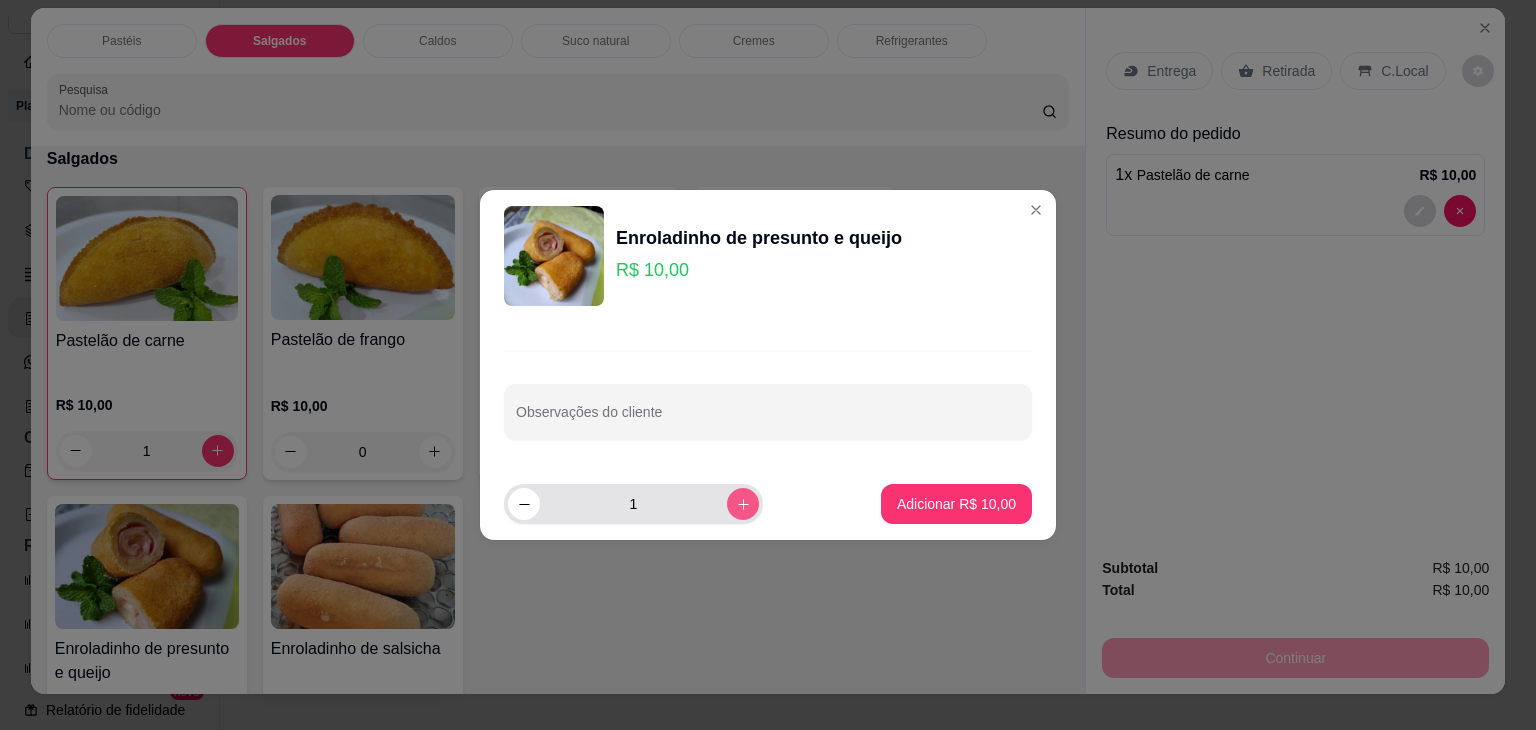 click 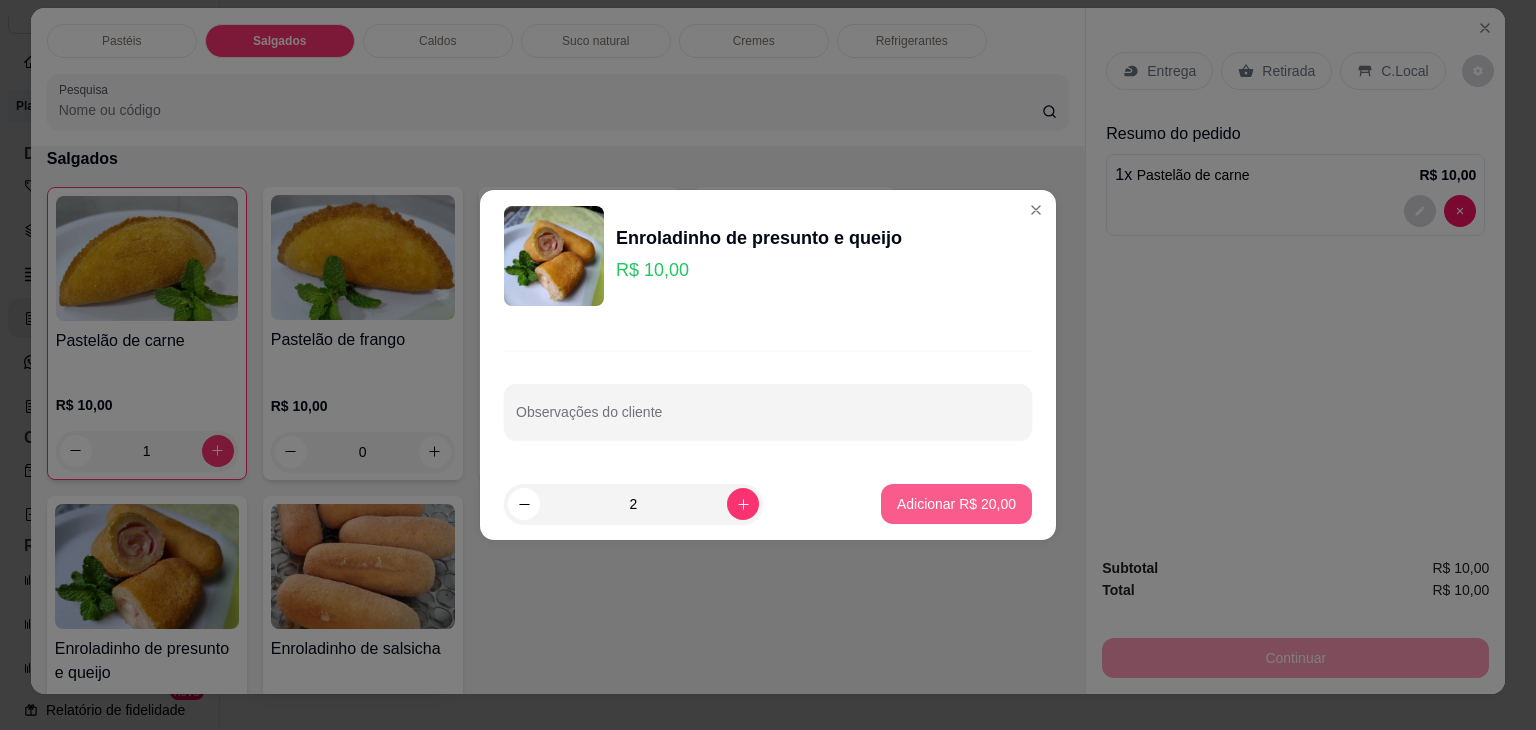 click on "Adicionar   R$ 20,00" at bounding box center (956, 504) 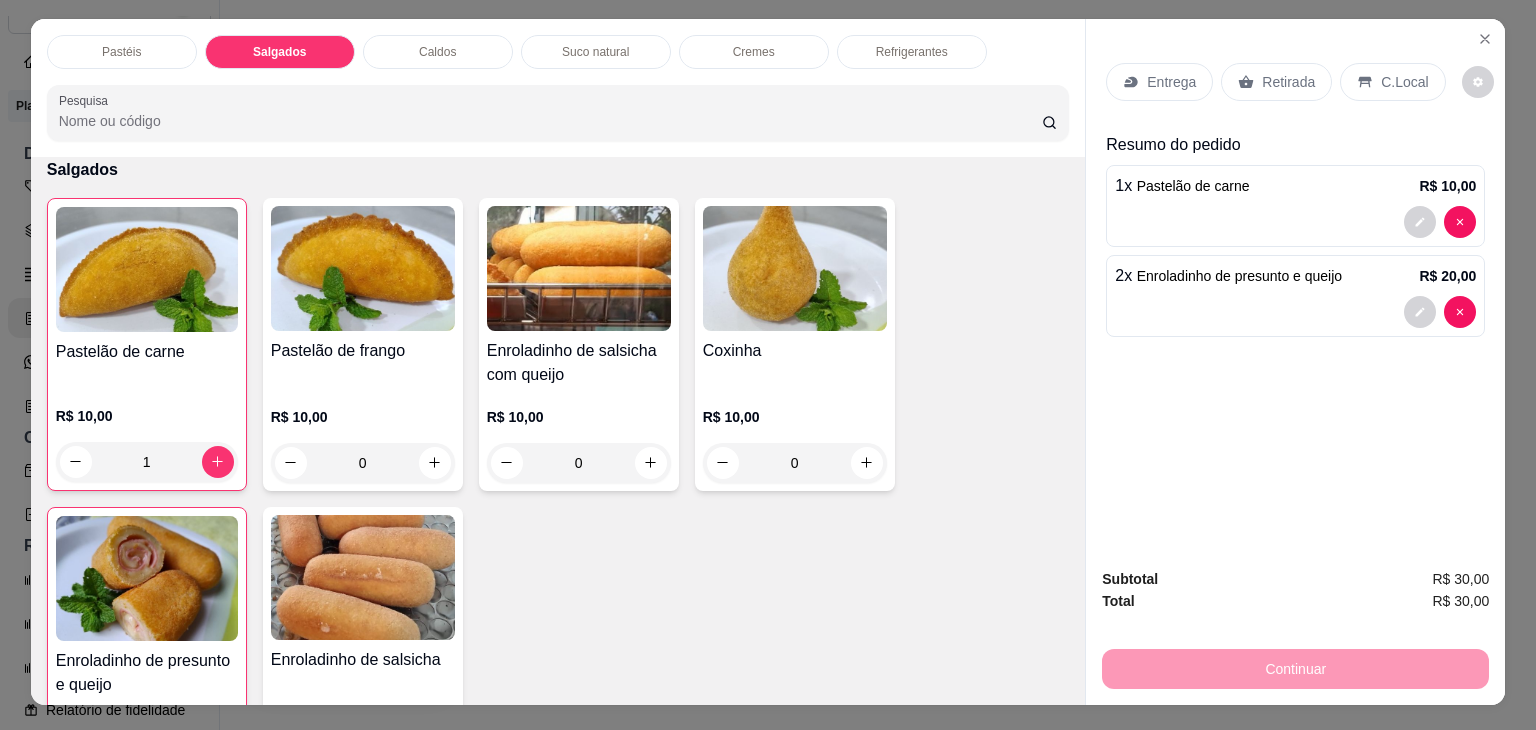 scroll, scrollTop: 0, scrollLeft: 0, axis: both 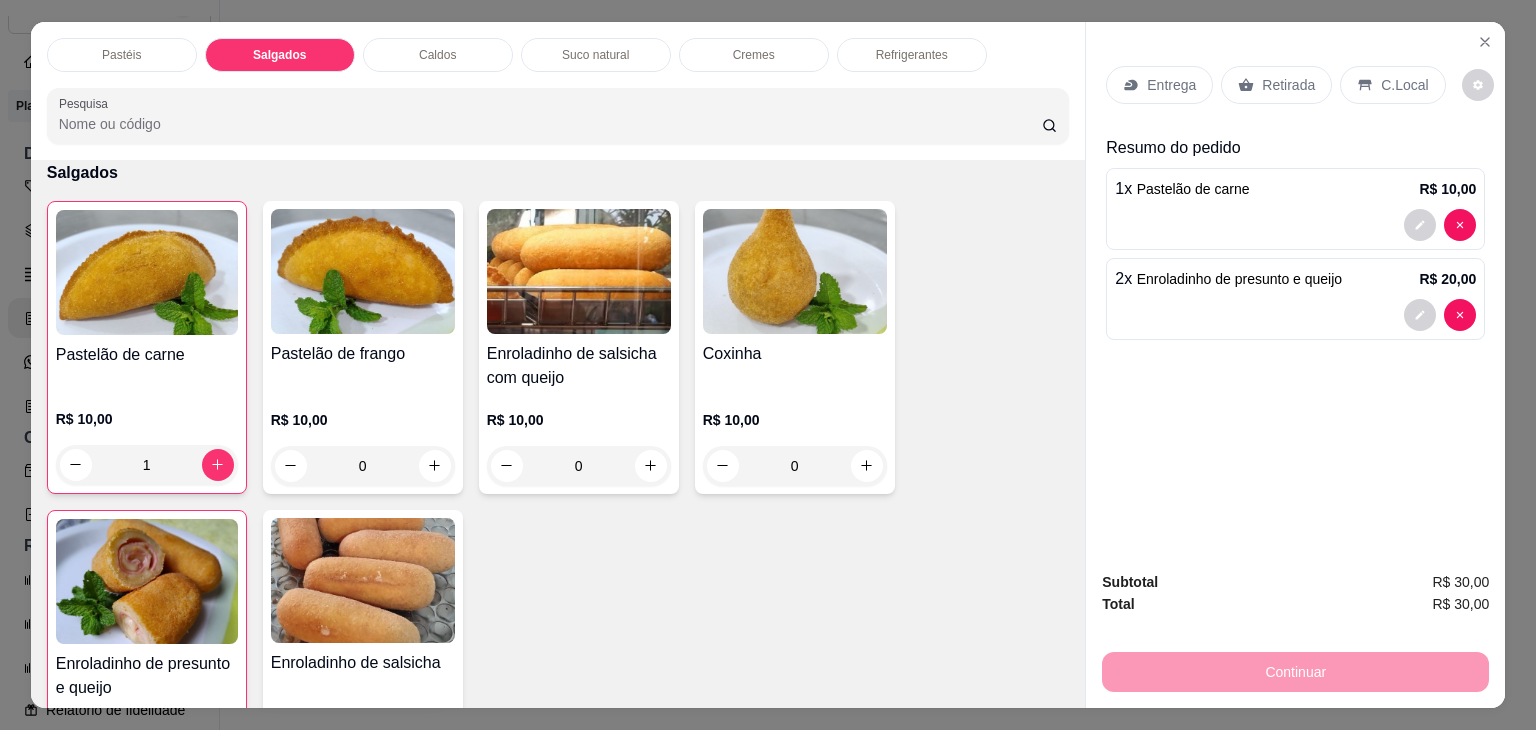 click on "Refrigerantes" at bounding box center [912, 55] 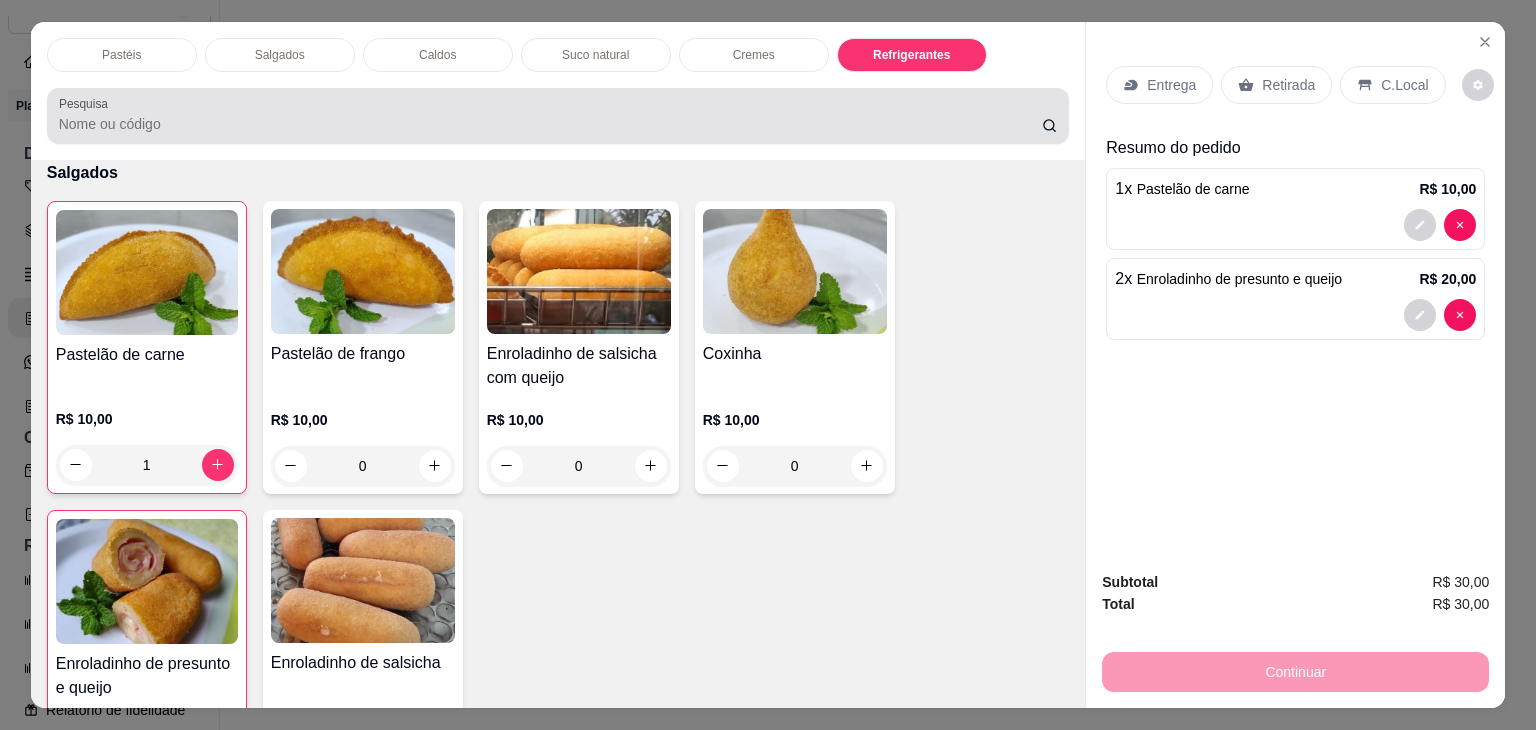 scroll, scrollTop: 5232, scrollLeft: 0, axis: vertical 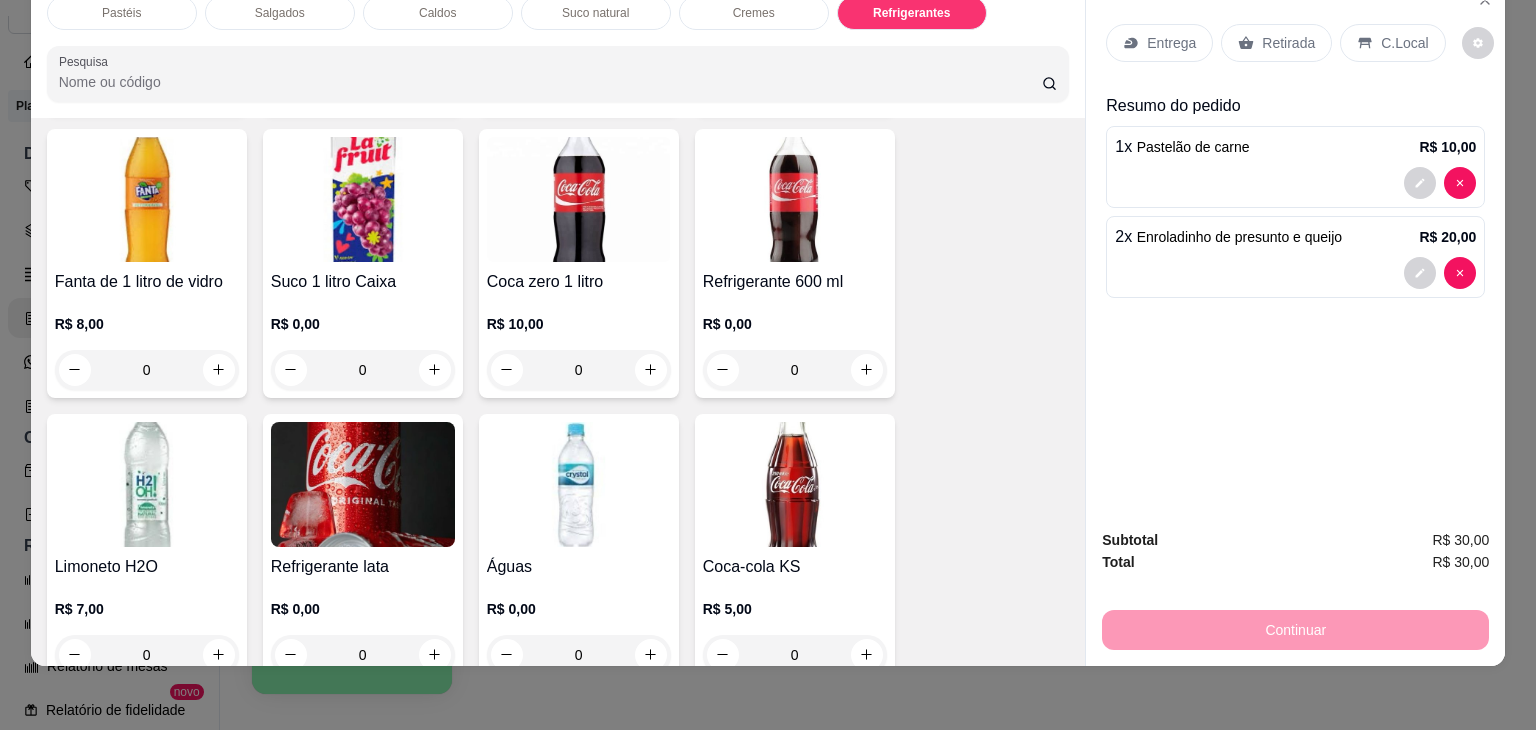 click at bounding box center [363, 484] 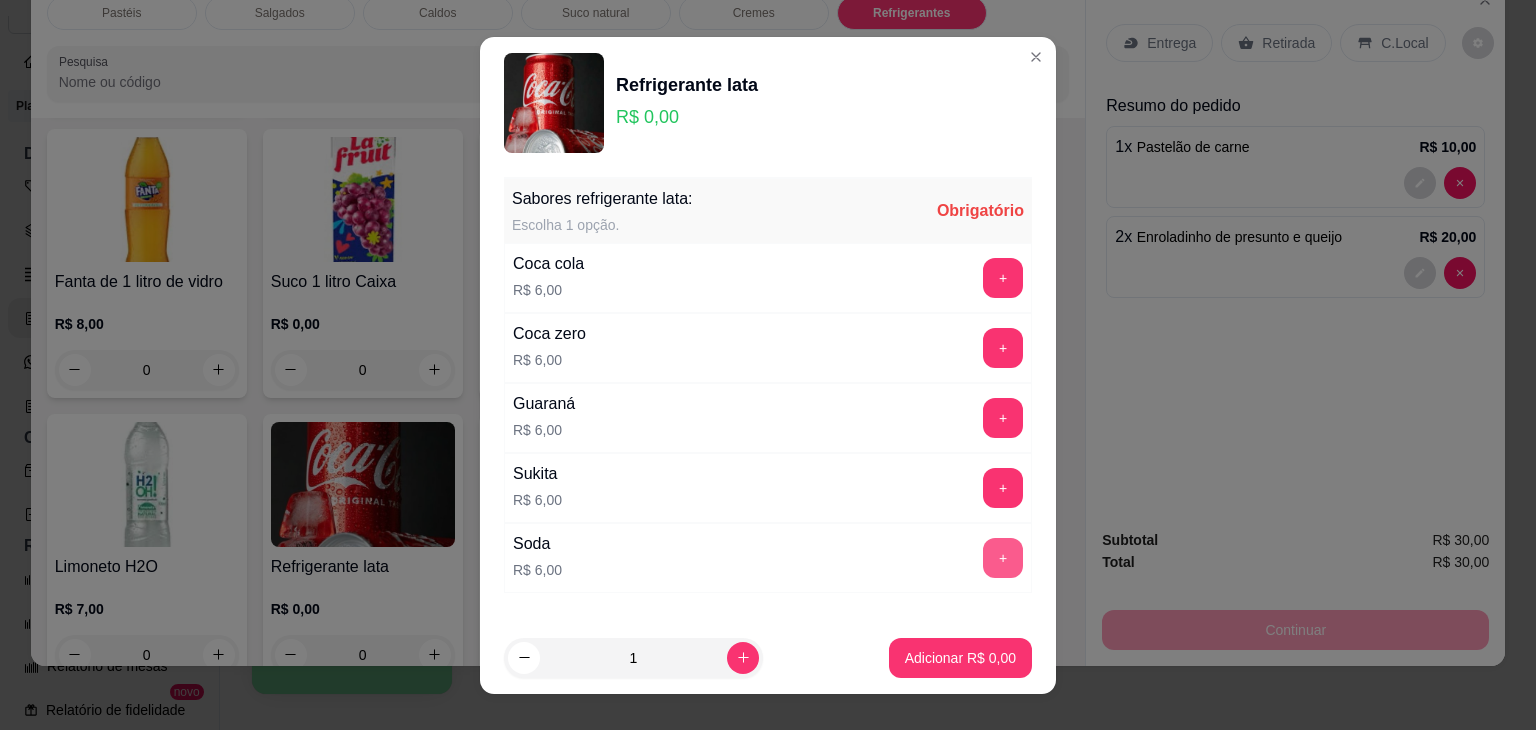 click on "+" at bounding box center [1003, 558] 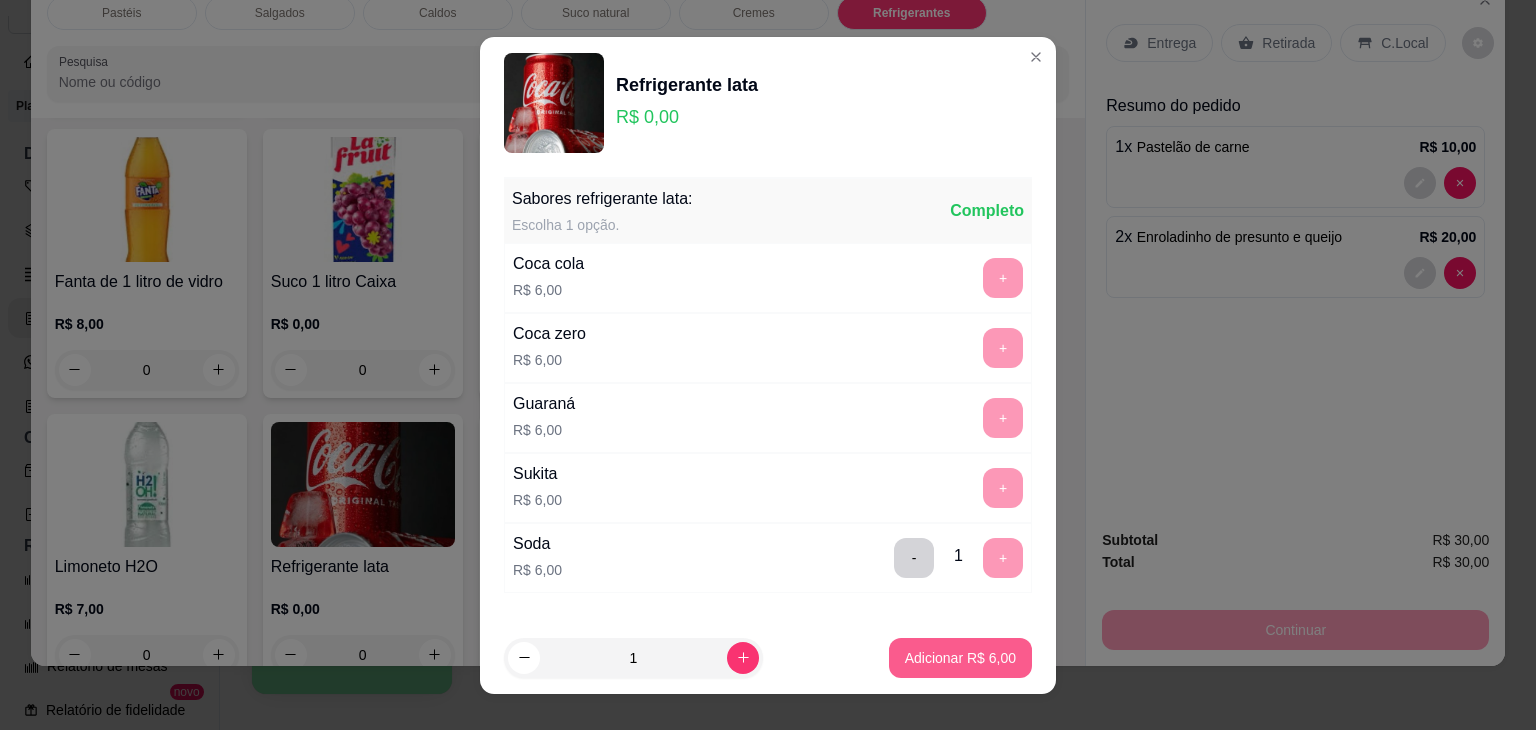 click on "Adicionar   R$ 6,00" at bounding box center (960, 658) 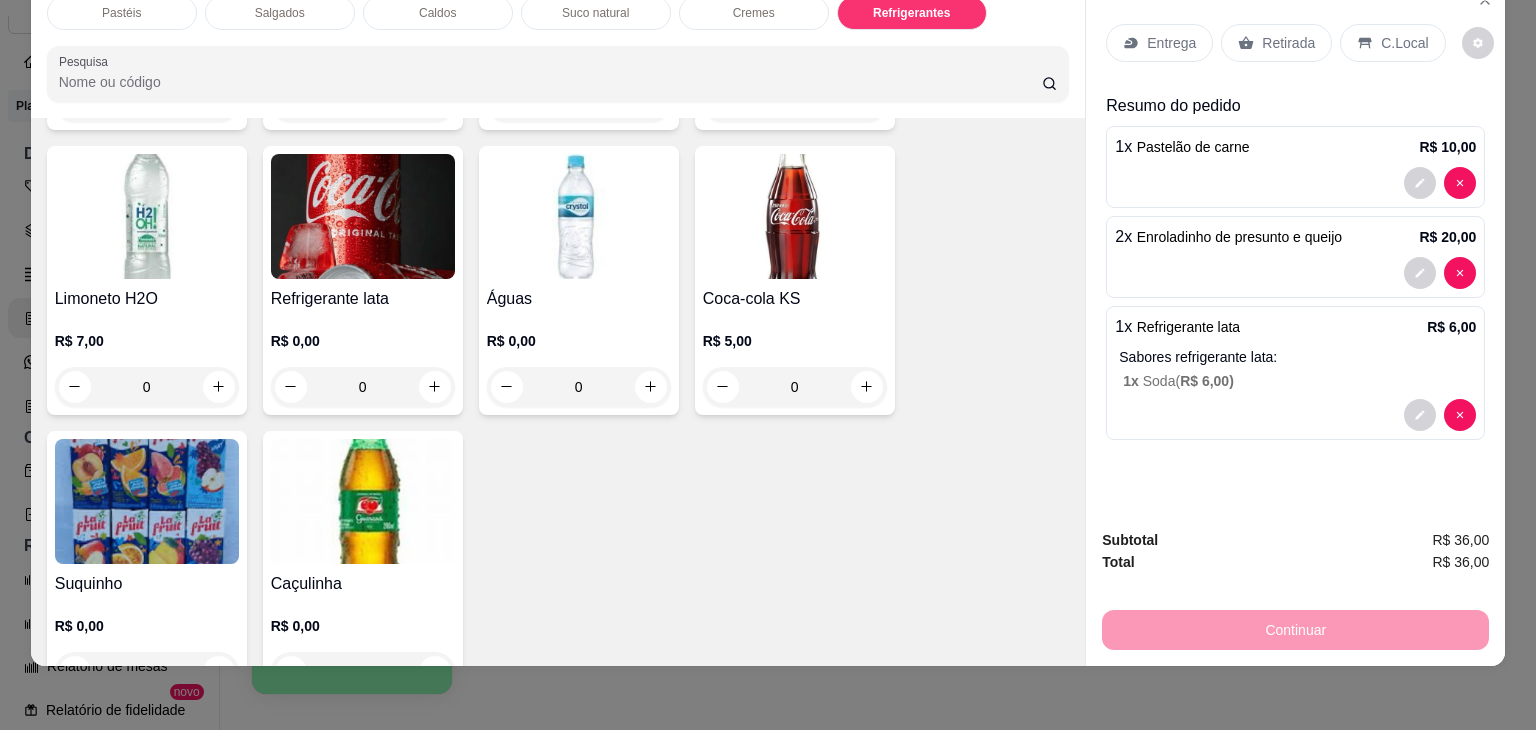 scroll, scrollTop: 6148, scrollLeft: 0, axis: vertical 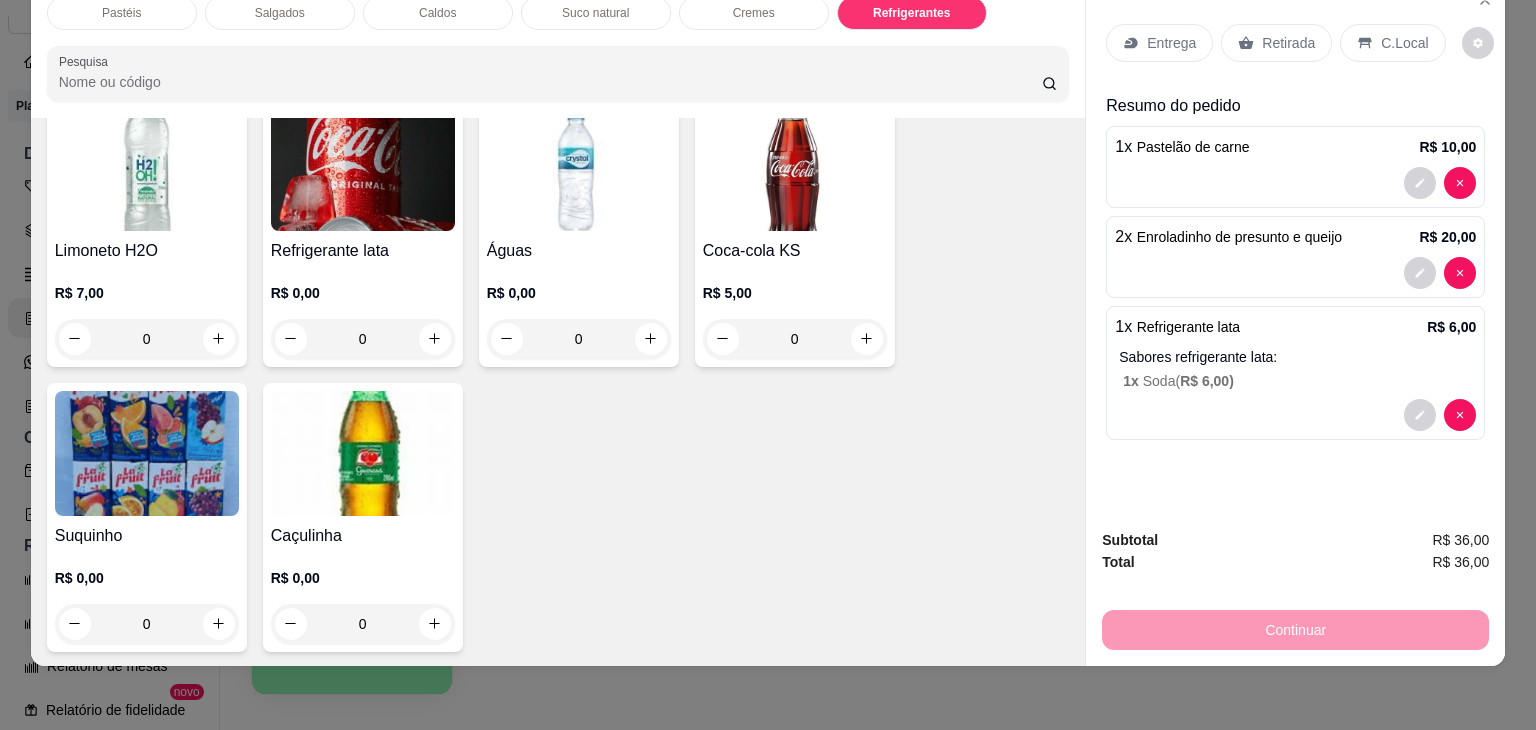 click at bounding box center (147, 453) 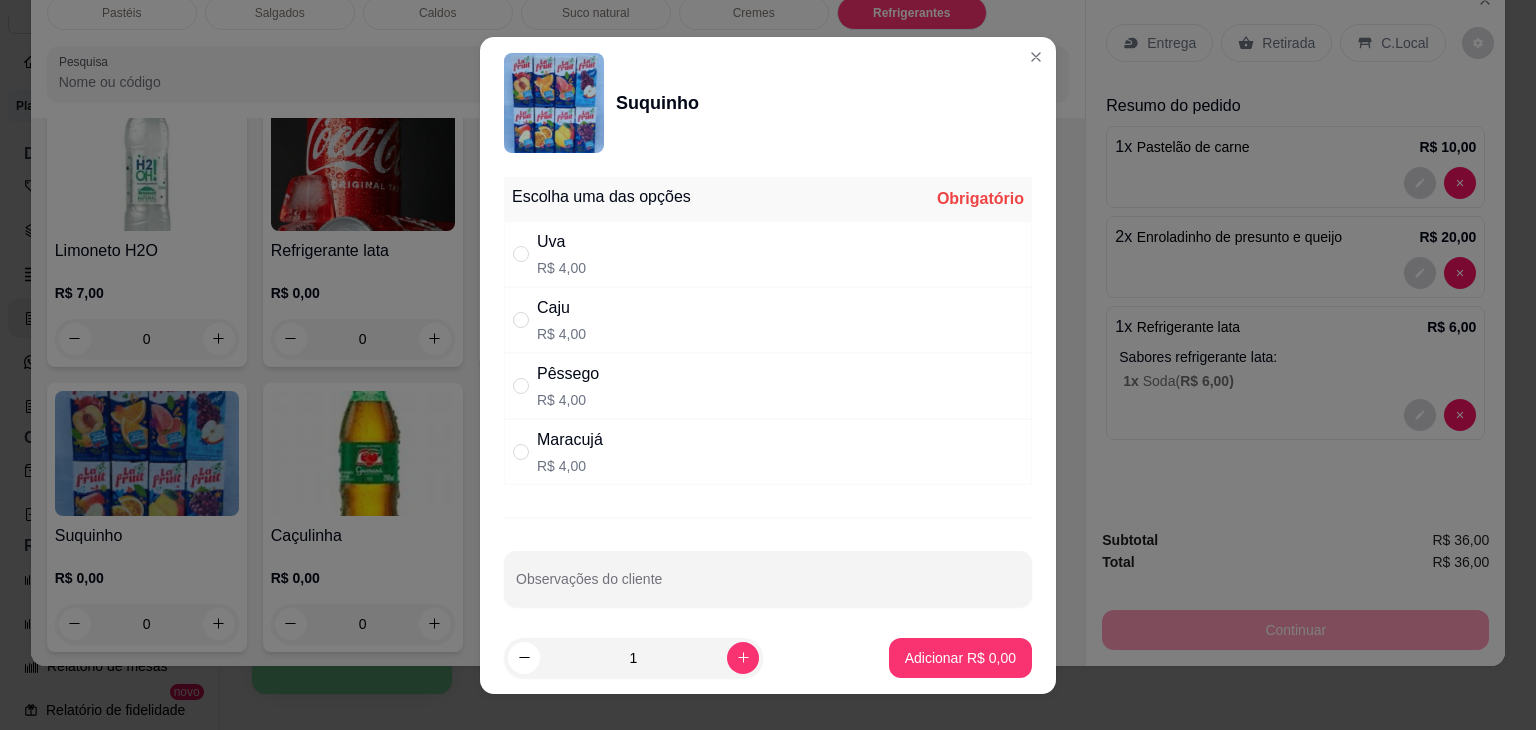 click on "Pêssego  R$ 4,00" at bounding box center (768, 386) 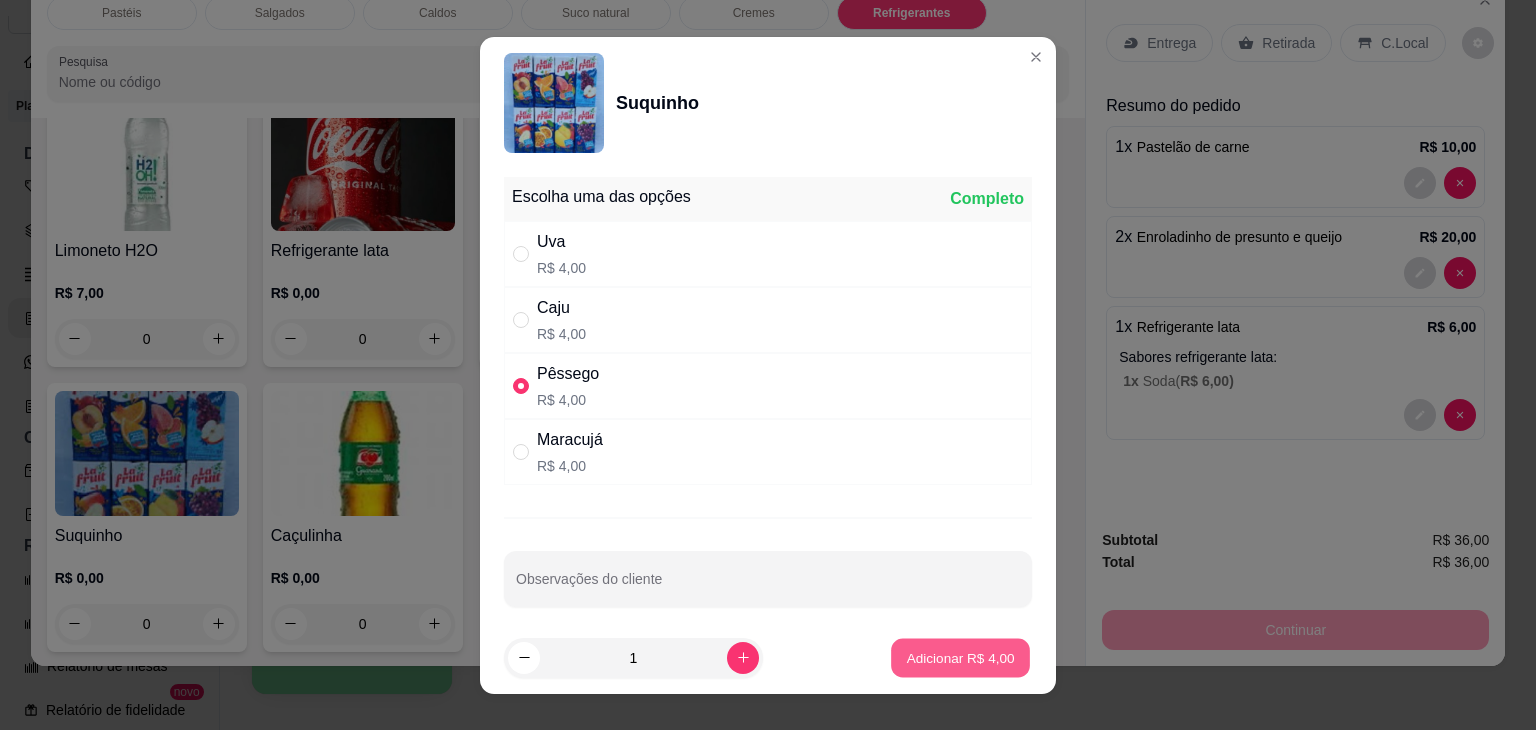 click on "Adicionar   R$ 4,00" at bounding box center [960, 657] 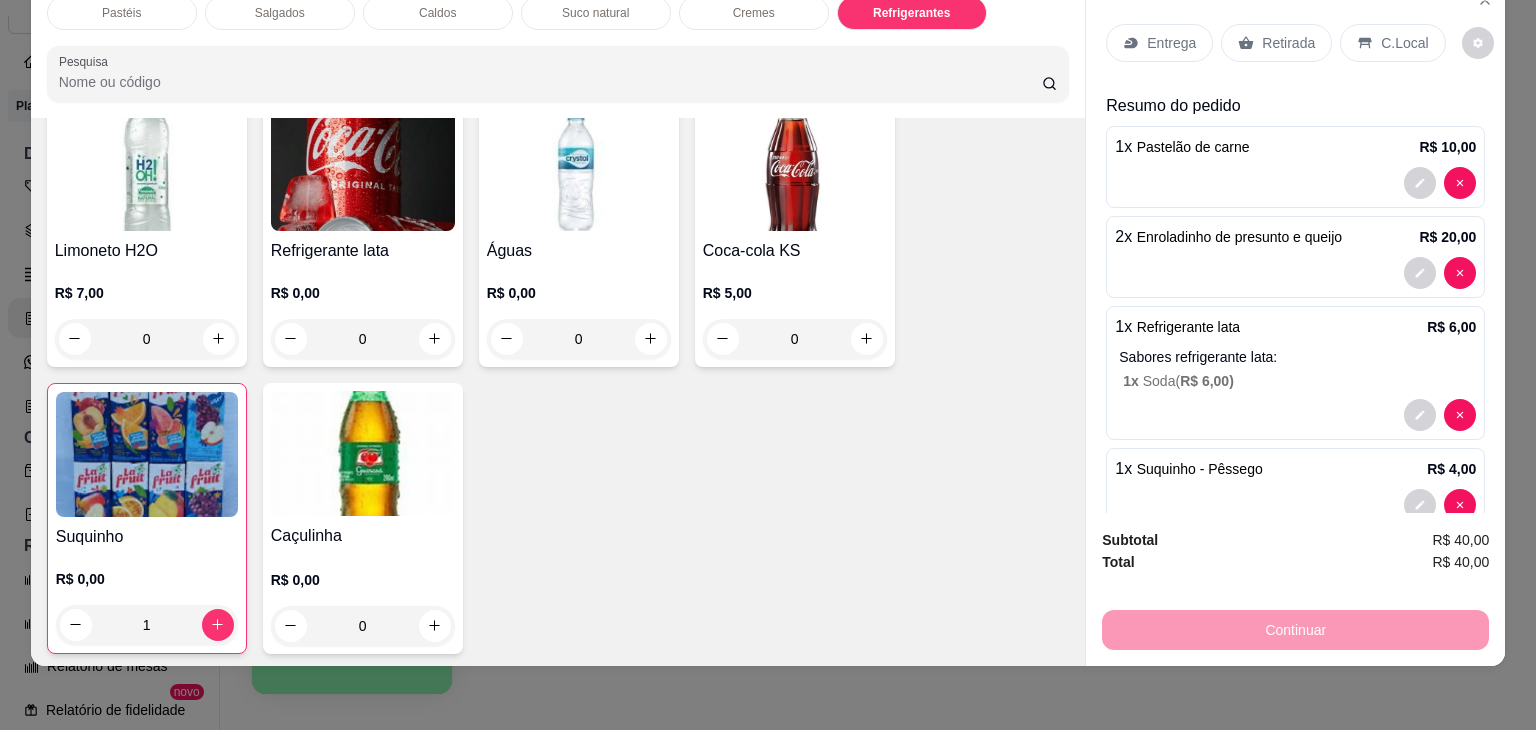 click on "Retirada" at bounding box center [1288, 43] 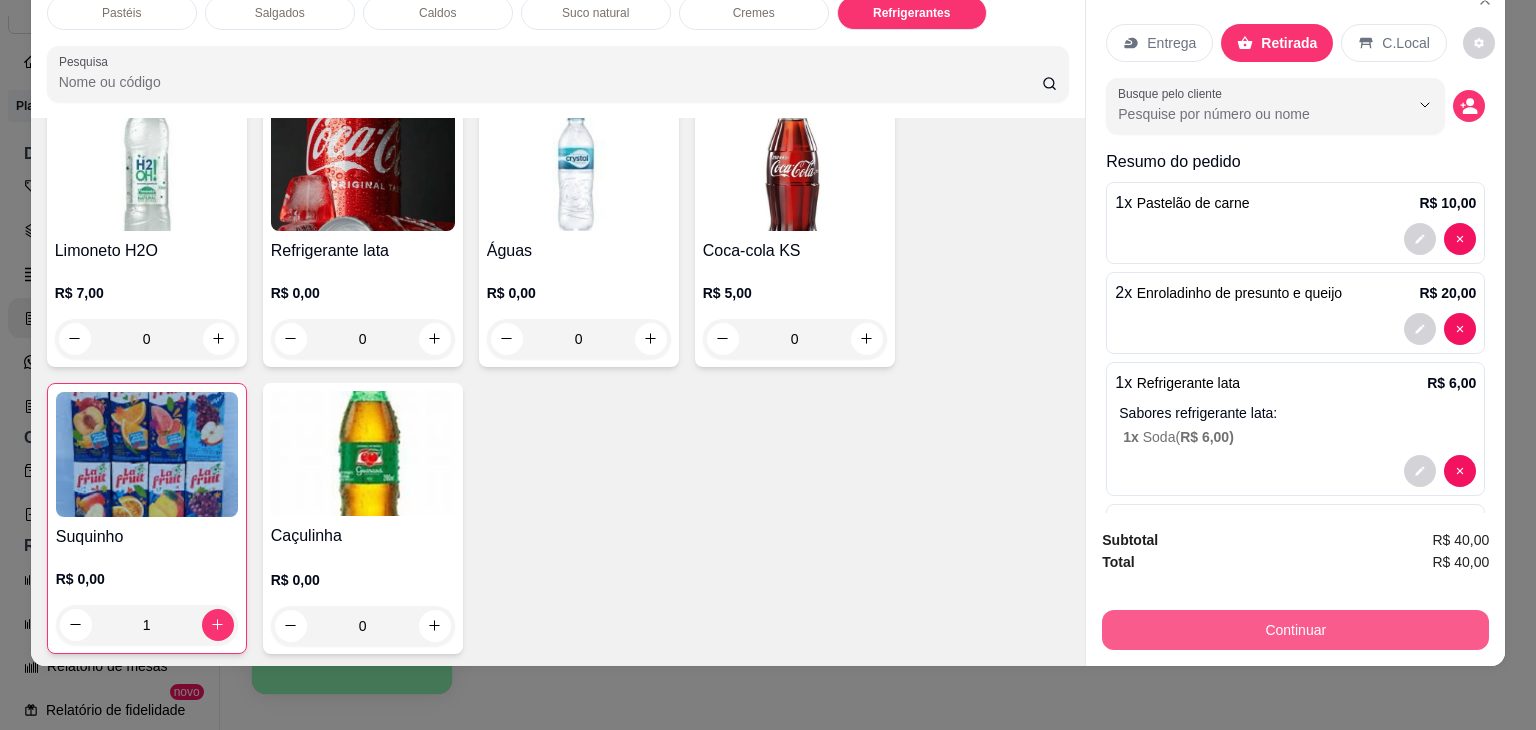click on "Continuar" at bounding box center (1295, 630) 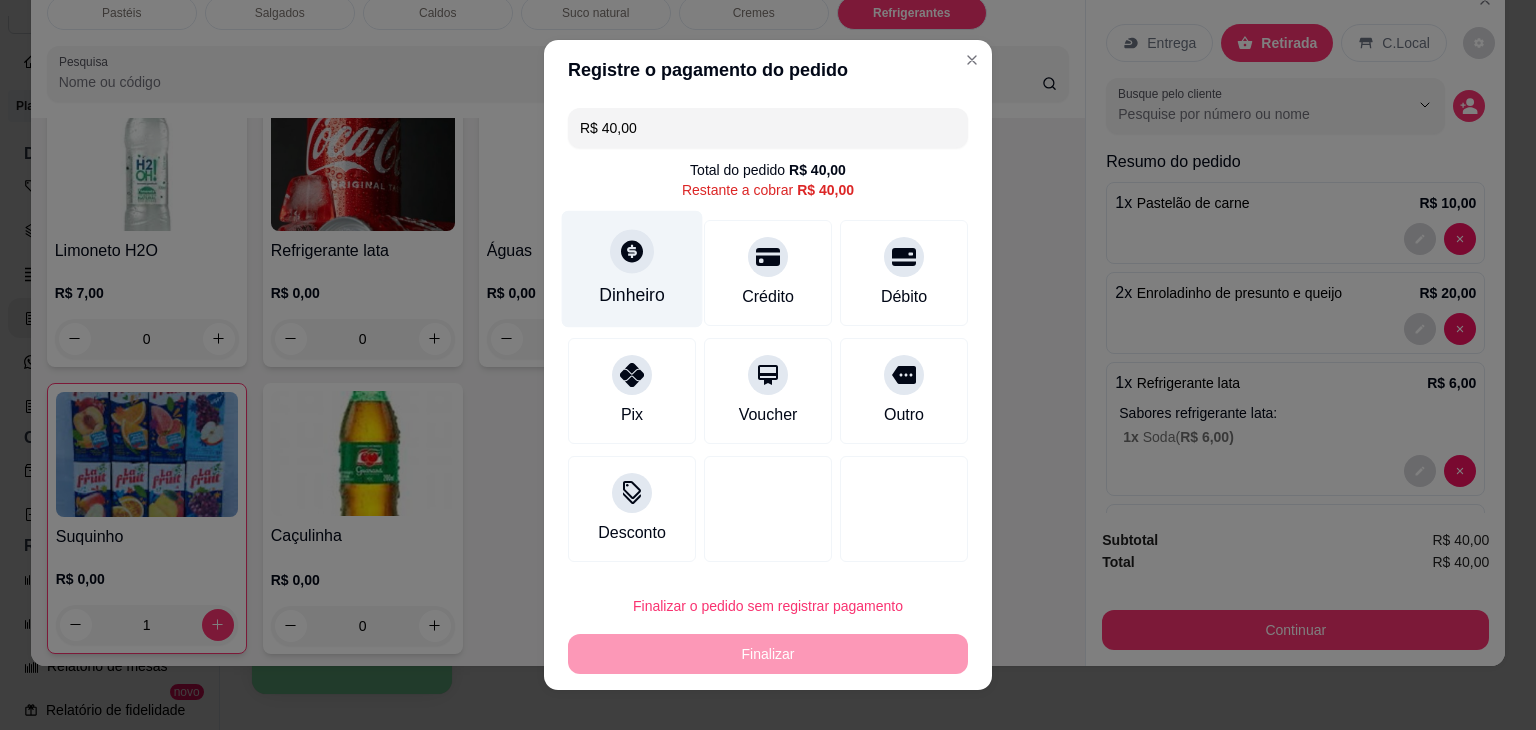 click on "Dinheiro" at bounding box center (632, 295) 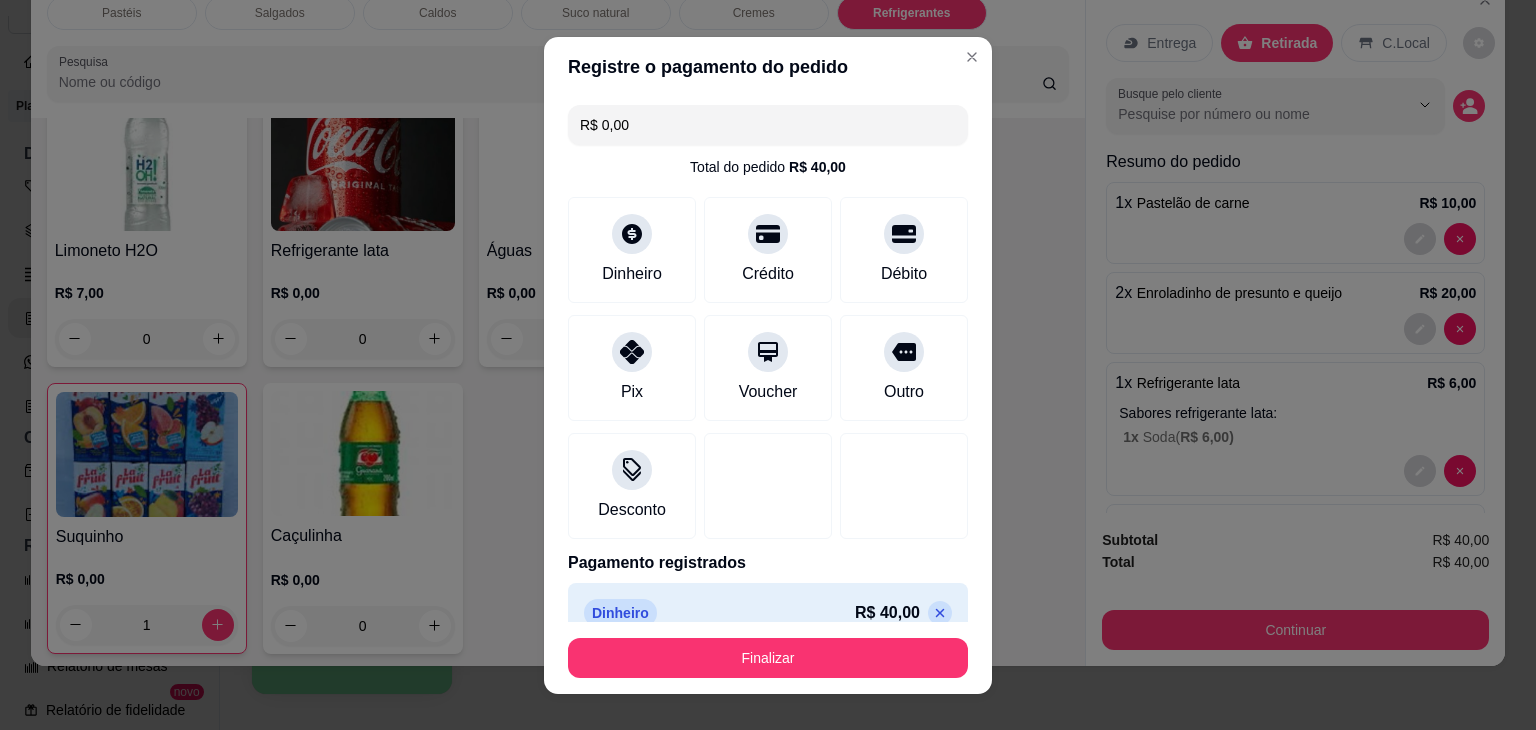 type on "R$ 0,00" 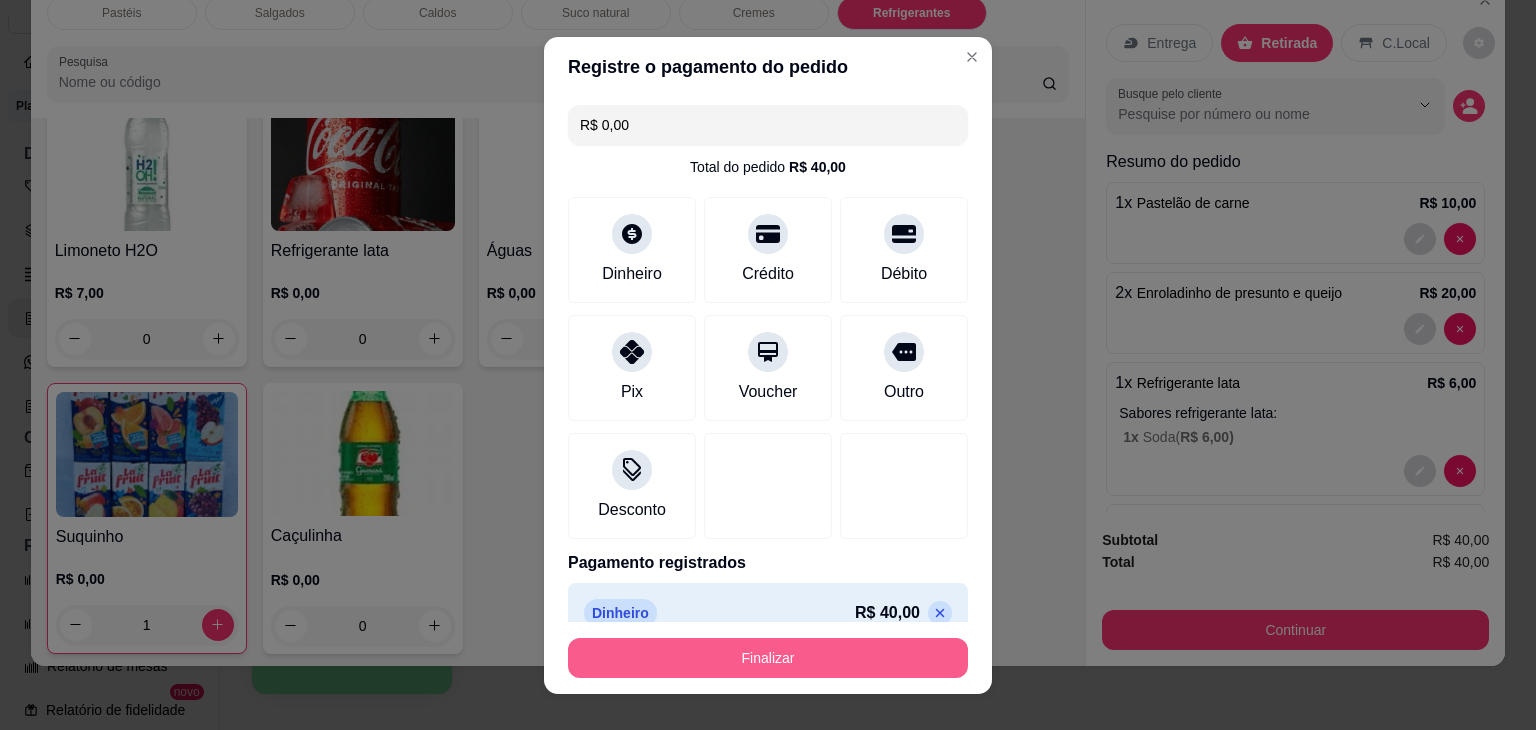 click on "Finalizar" at bounding box center (768, 658) 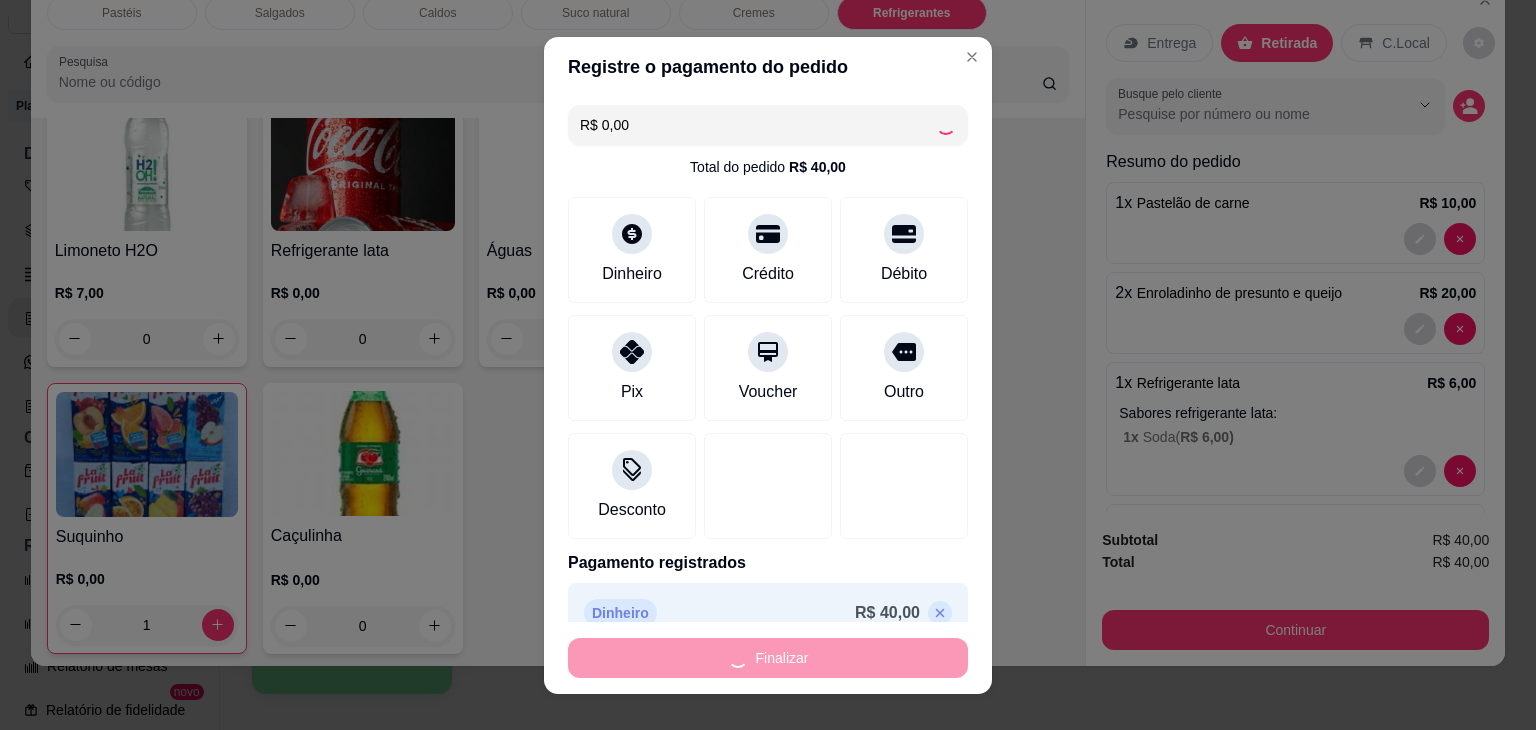 type on "0" 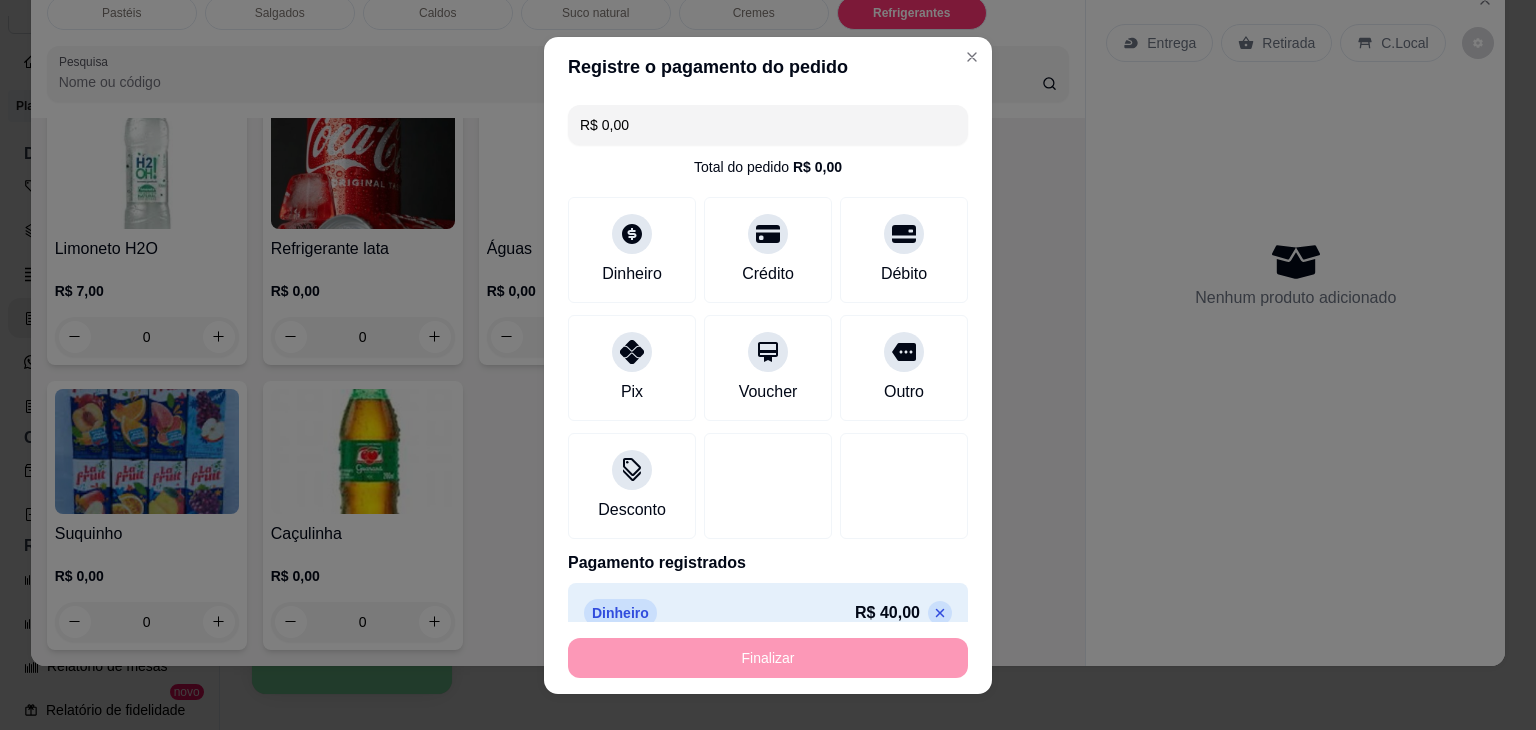 type on "-R$ 40,00" 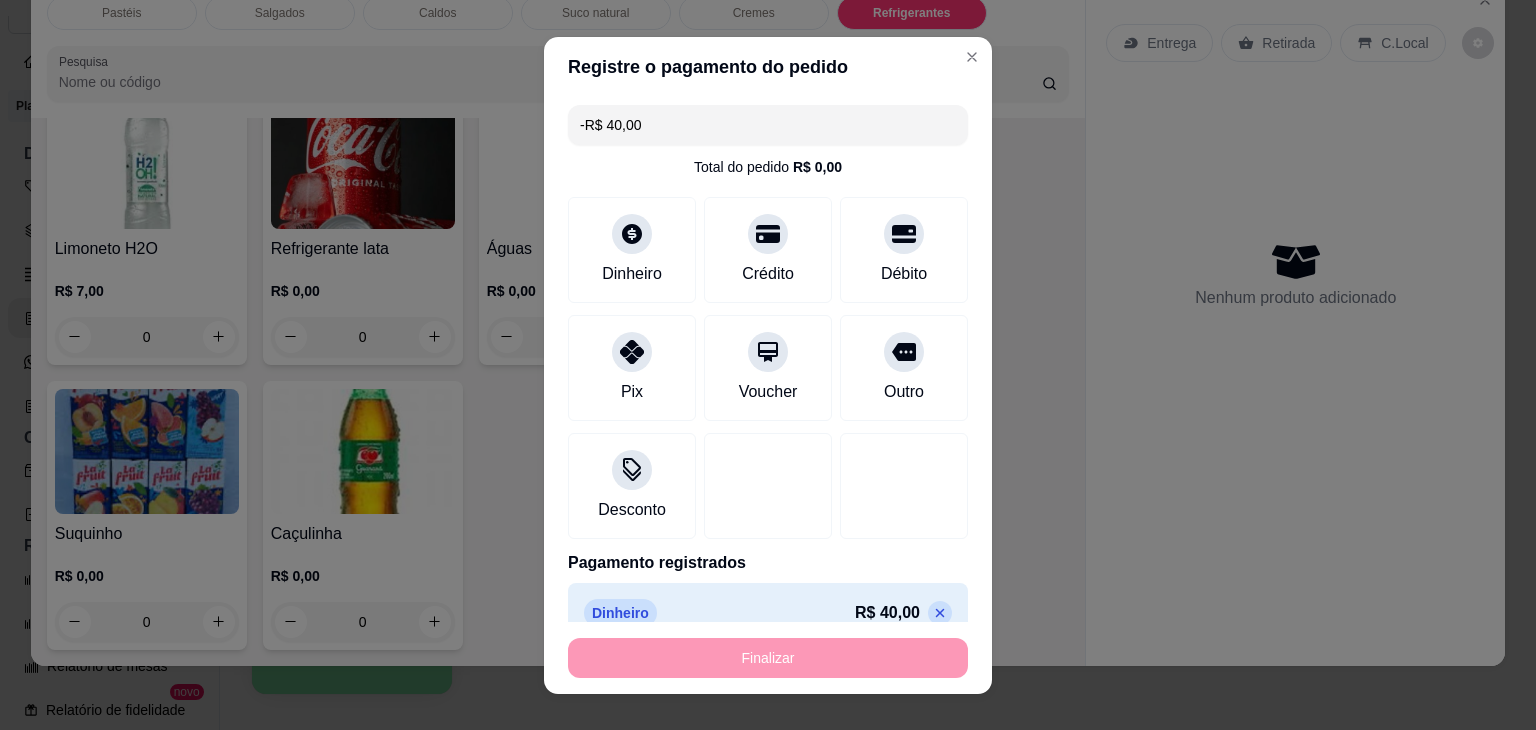 scroll, scrollTop: 6147, scrollLeft: 0, axis: vertical 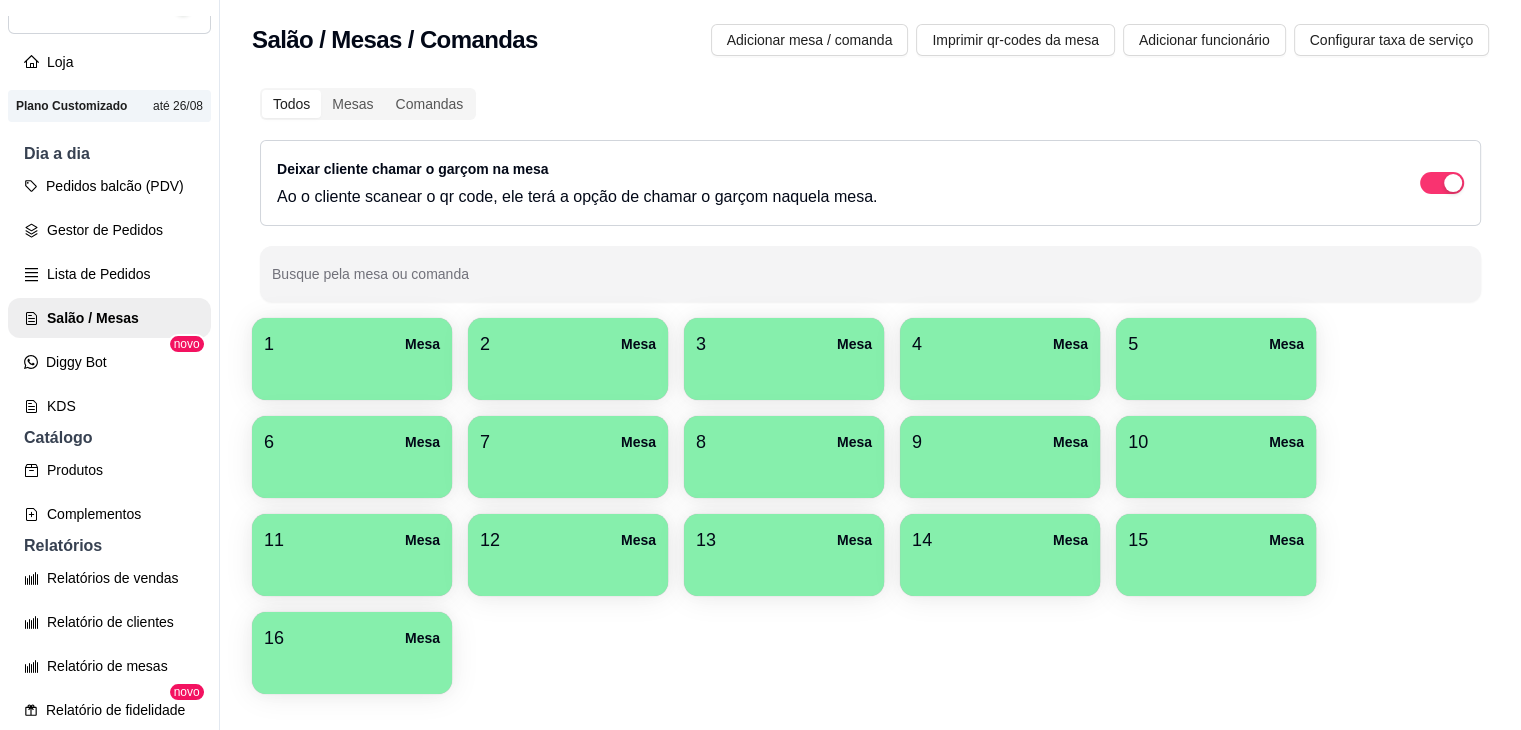 click on "Pedidos balcão (PDV)" at bounding box center (109, 186) 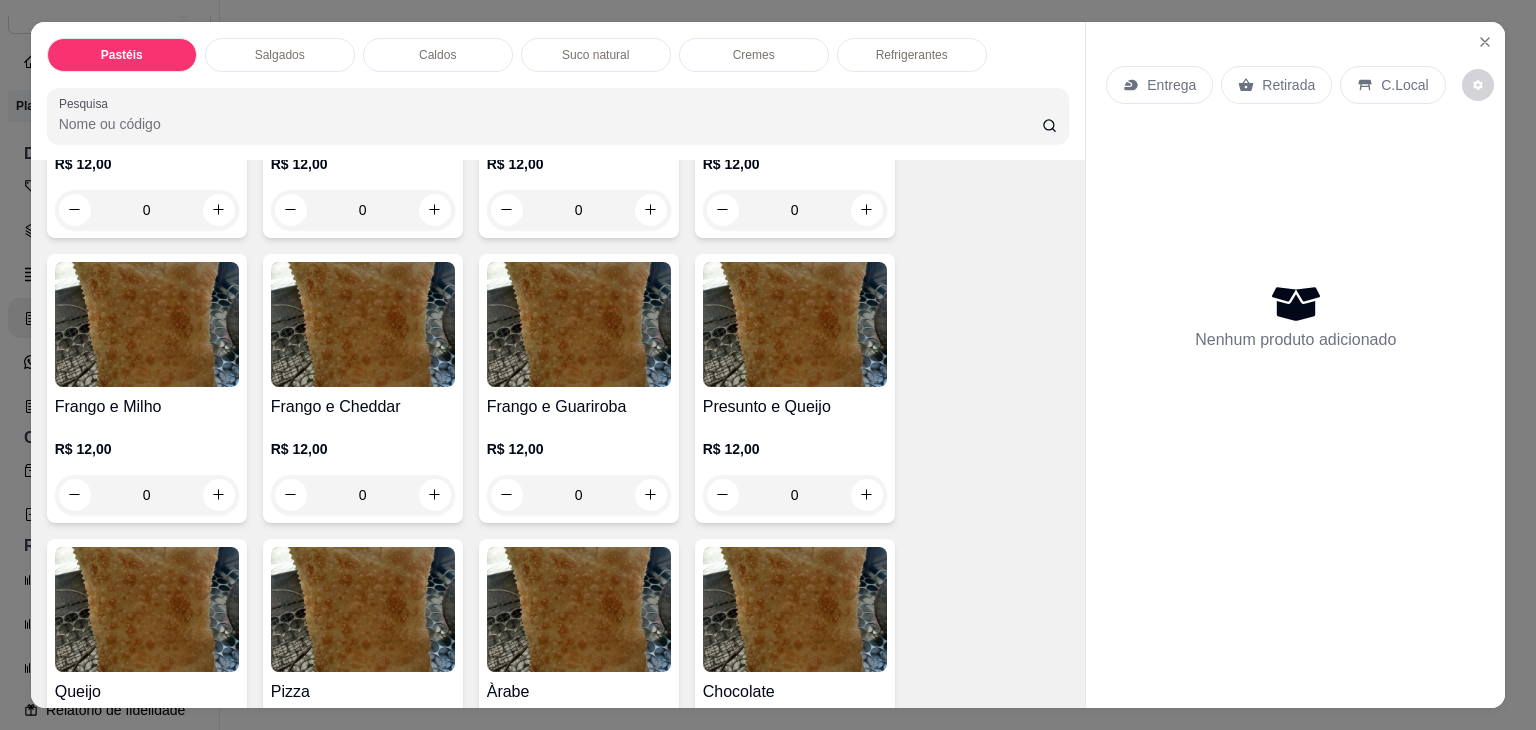 scroll, scrollTop: 900, scrollLeft: 0, axis: vertical 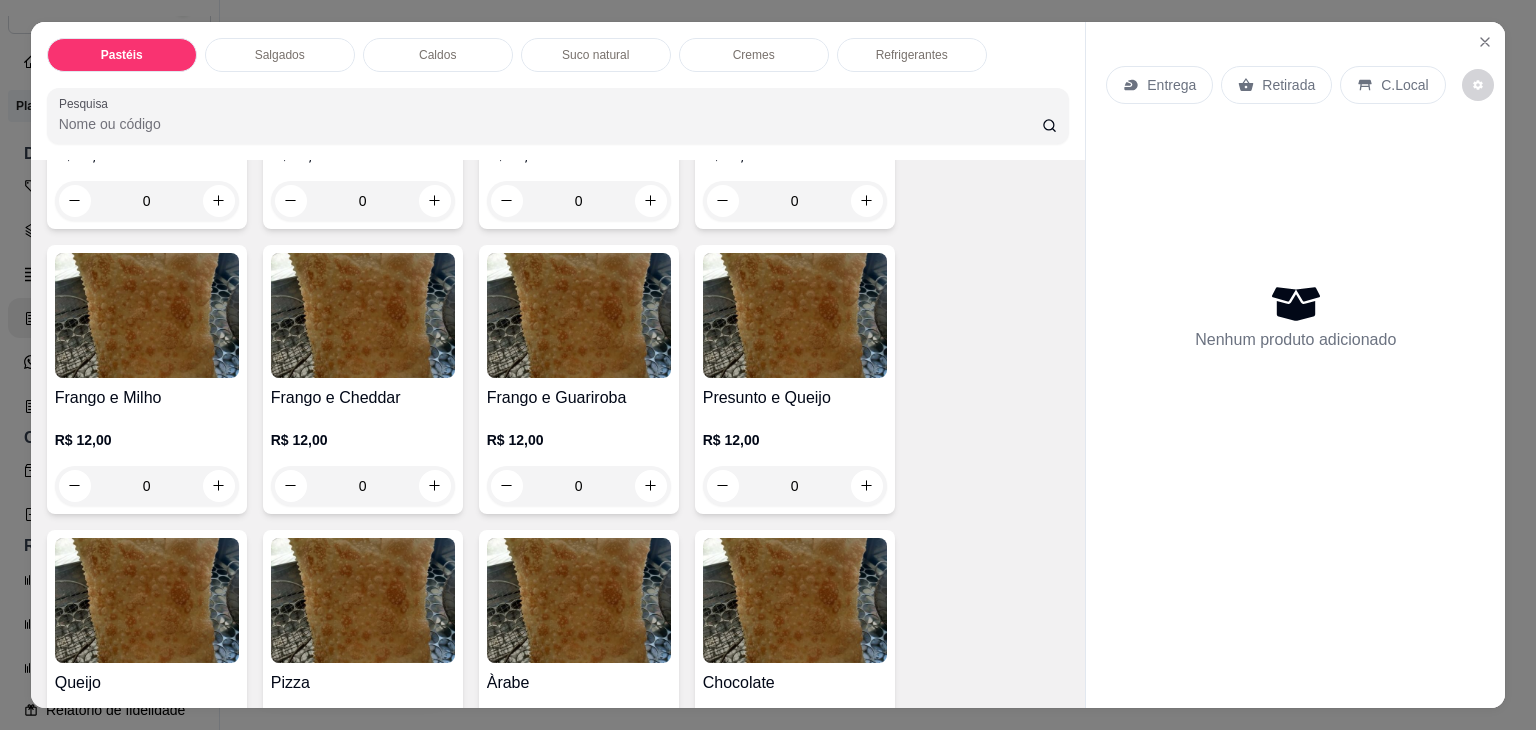 click on "Frango e Guariroba     R$ 12,00 0" at bounding box center (579, 379) 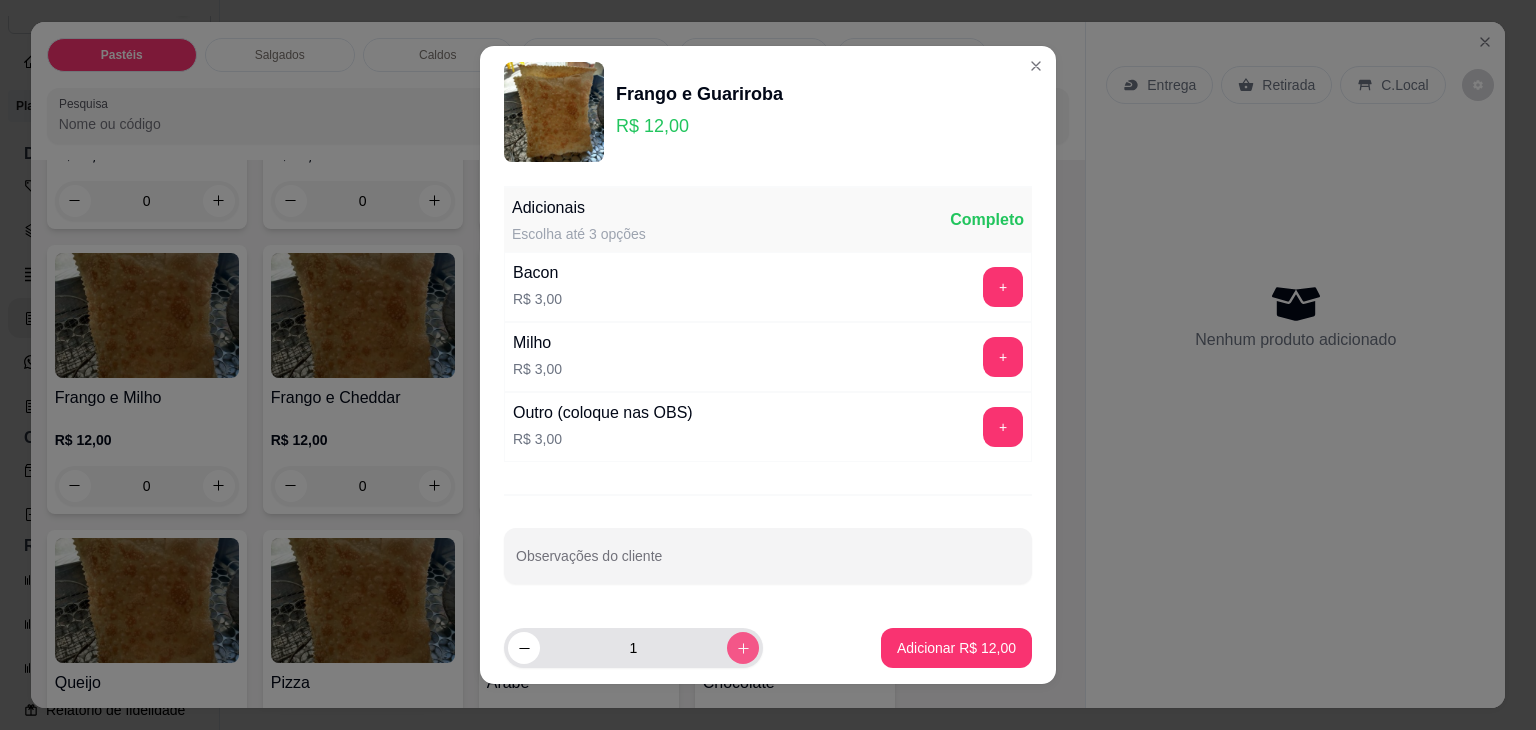 click 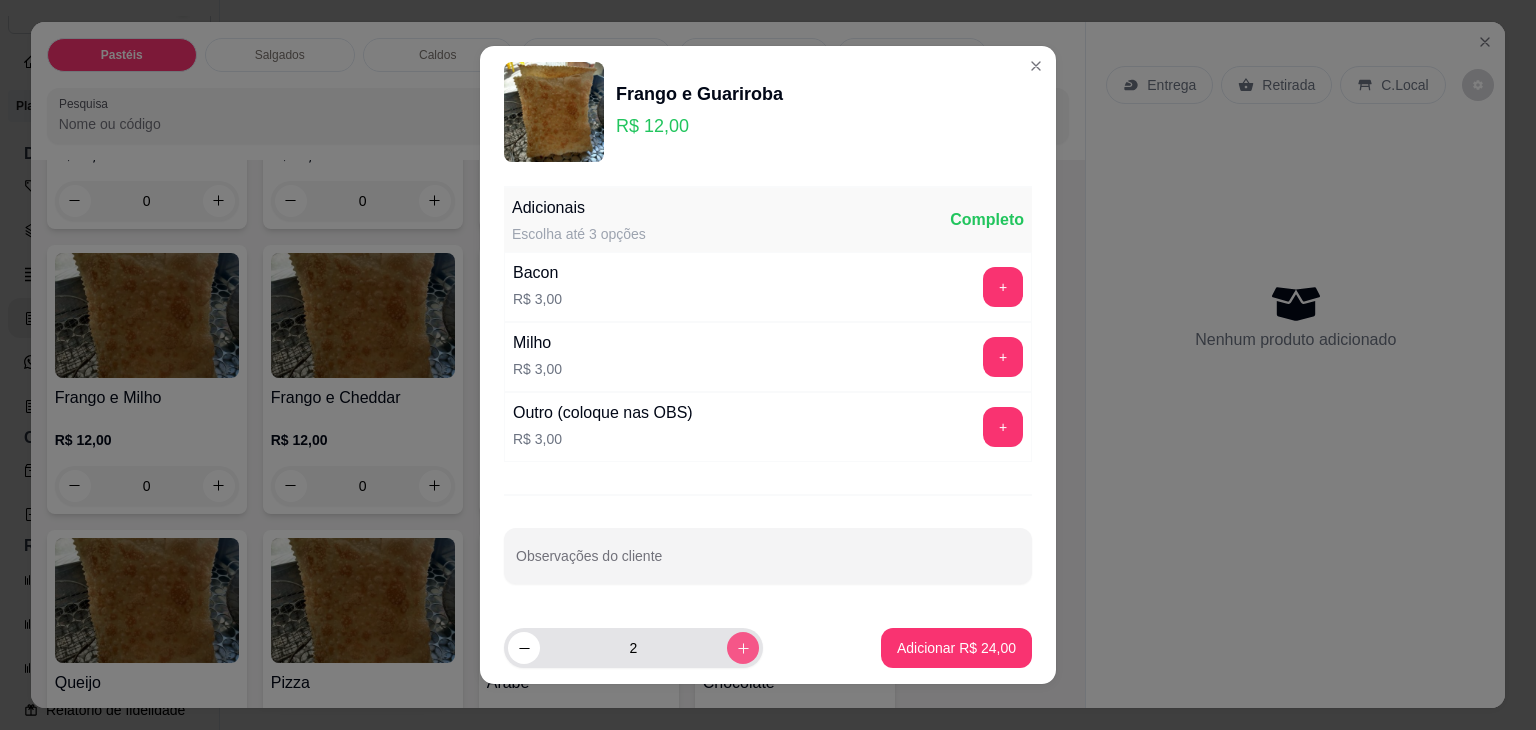 click 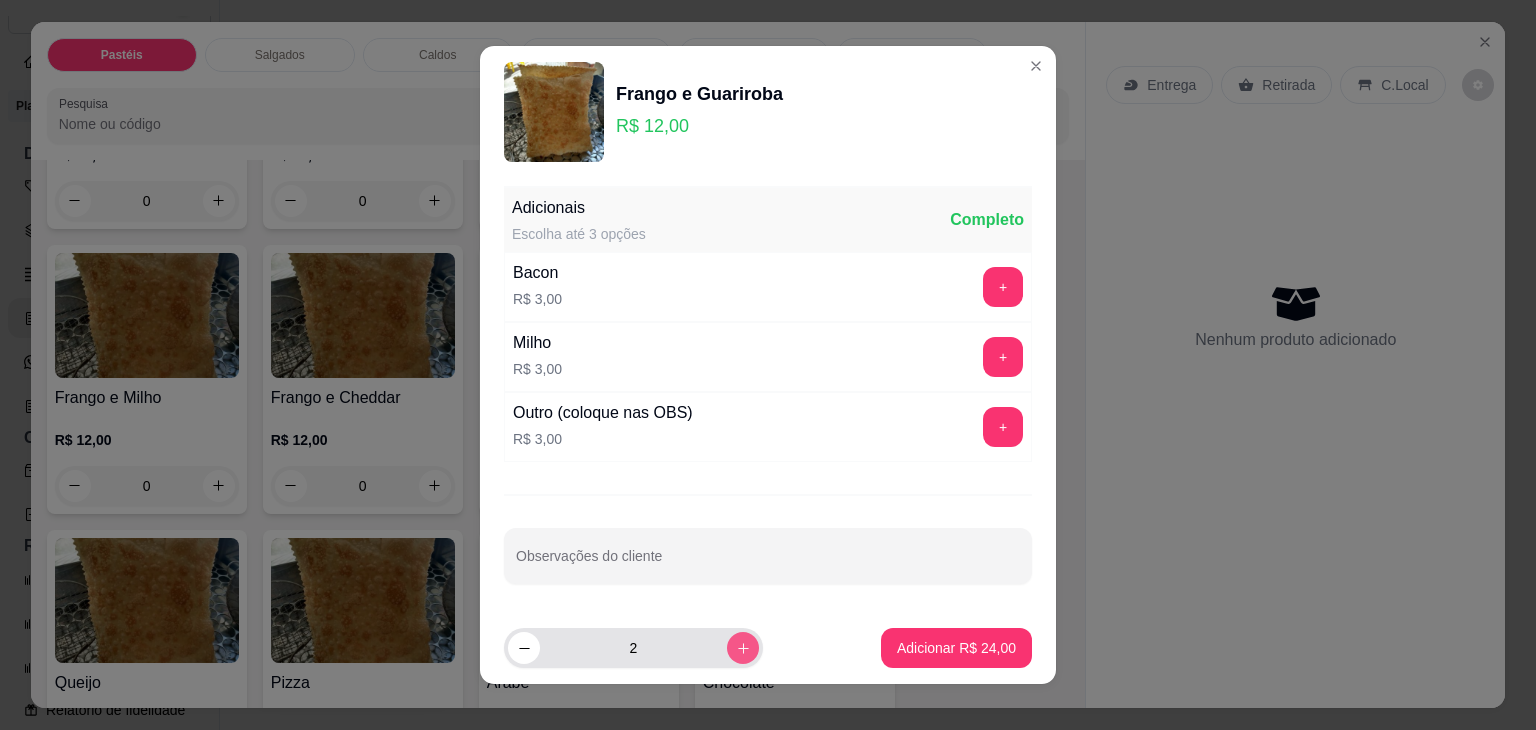 type on "3" 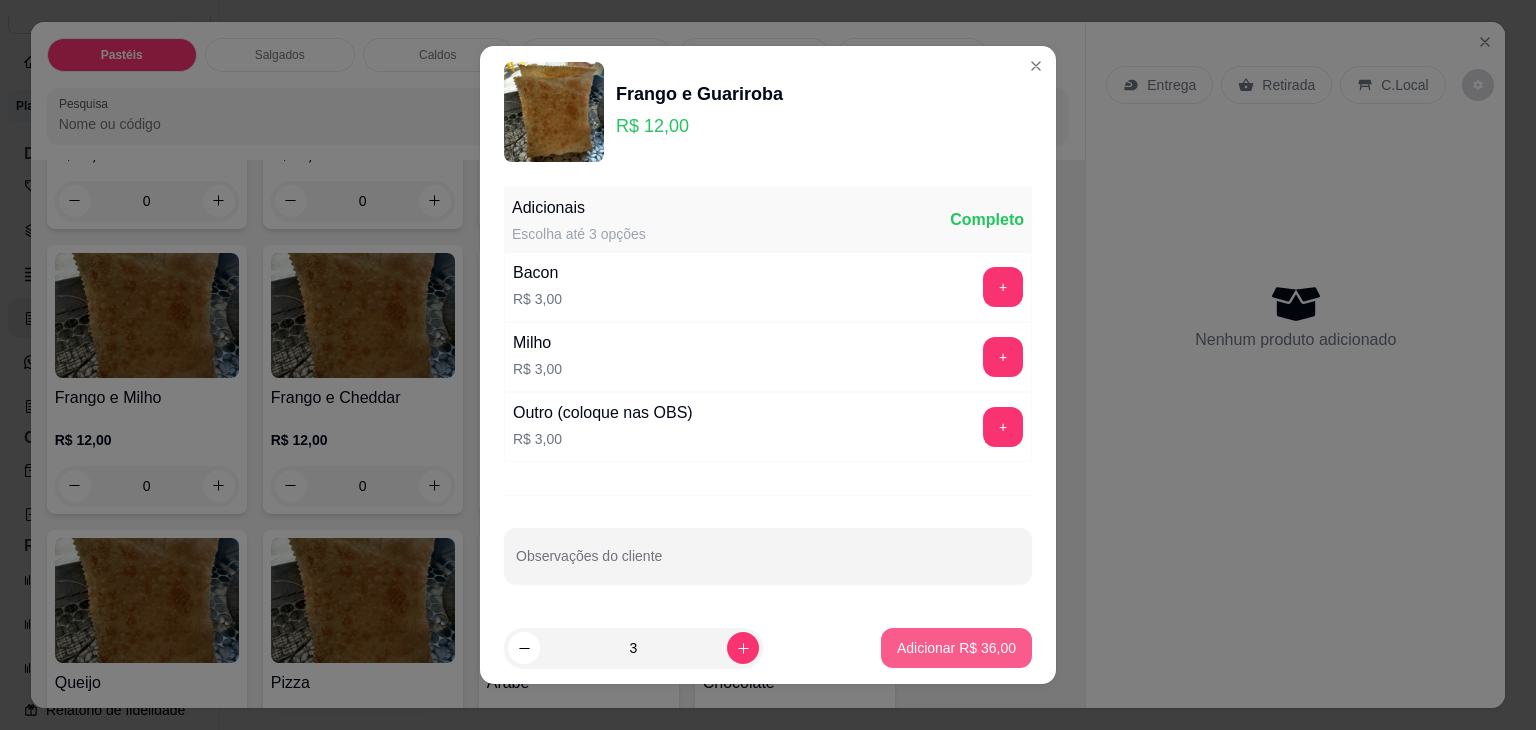 click on "Adicionar   R$ 36,00" at bounding box center (956, 648) 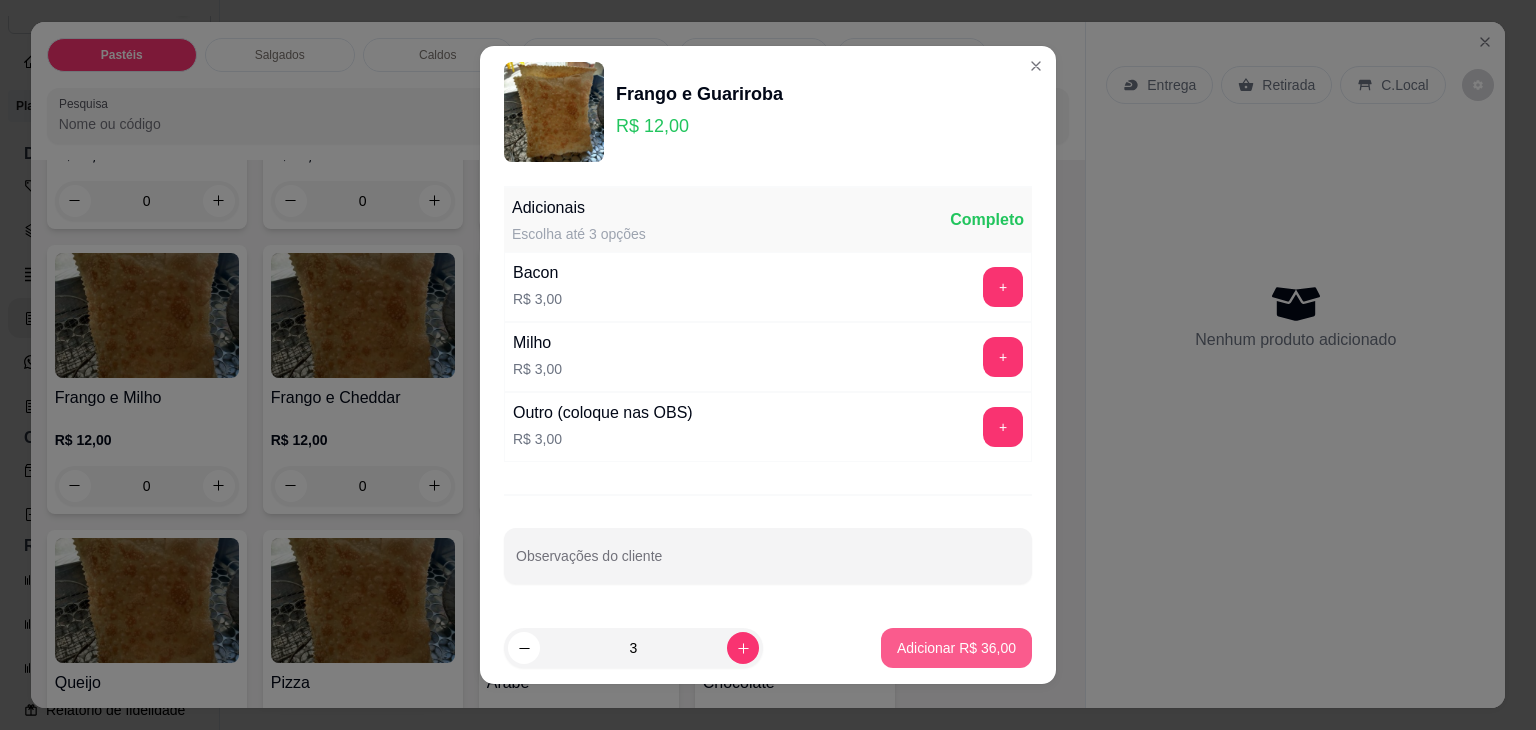 type on "3" 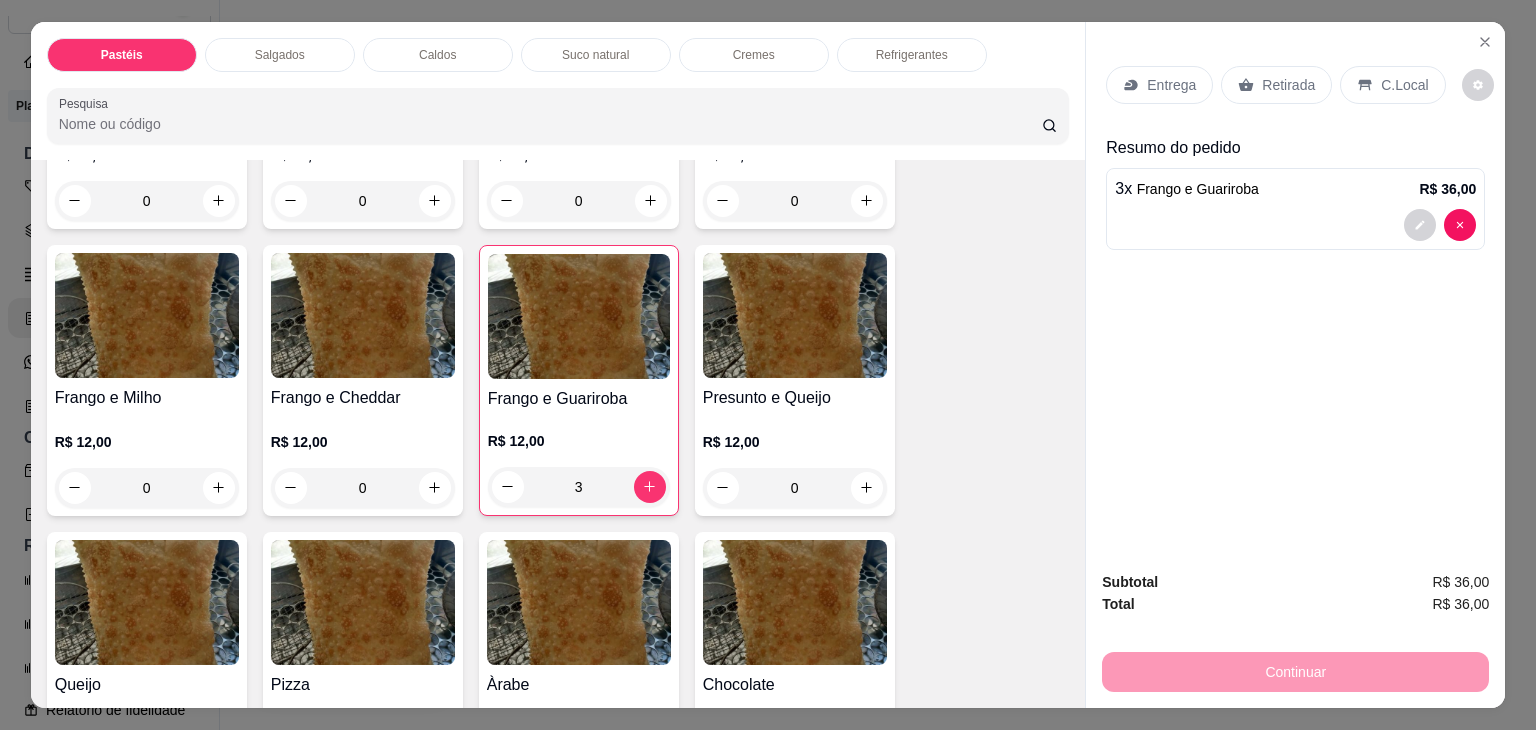 click on "Retirada" at bounding box center (1288, 85) 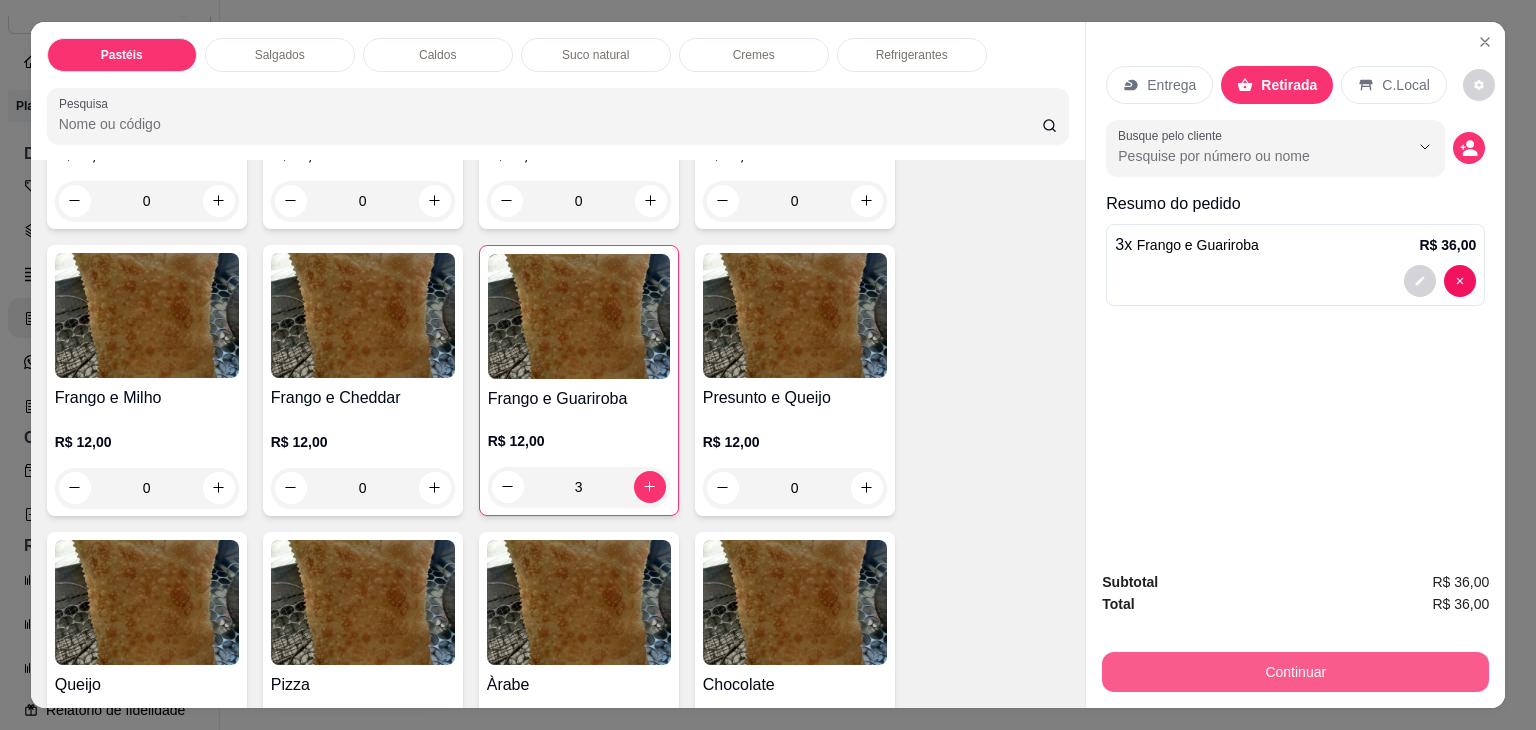click on "Continuar" at bounding box center [1295, 672] 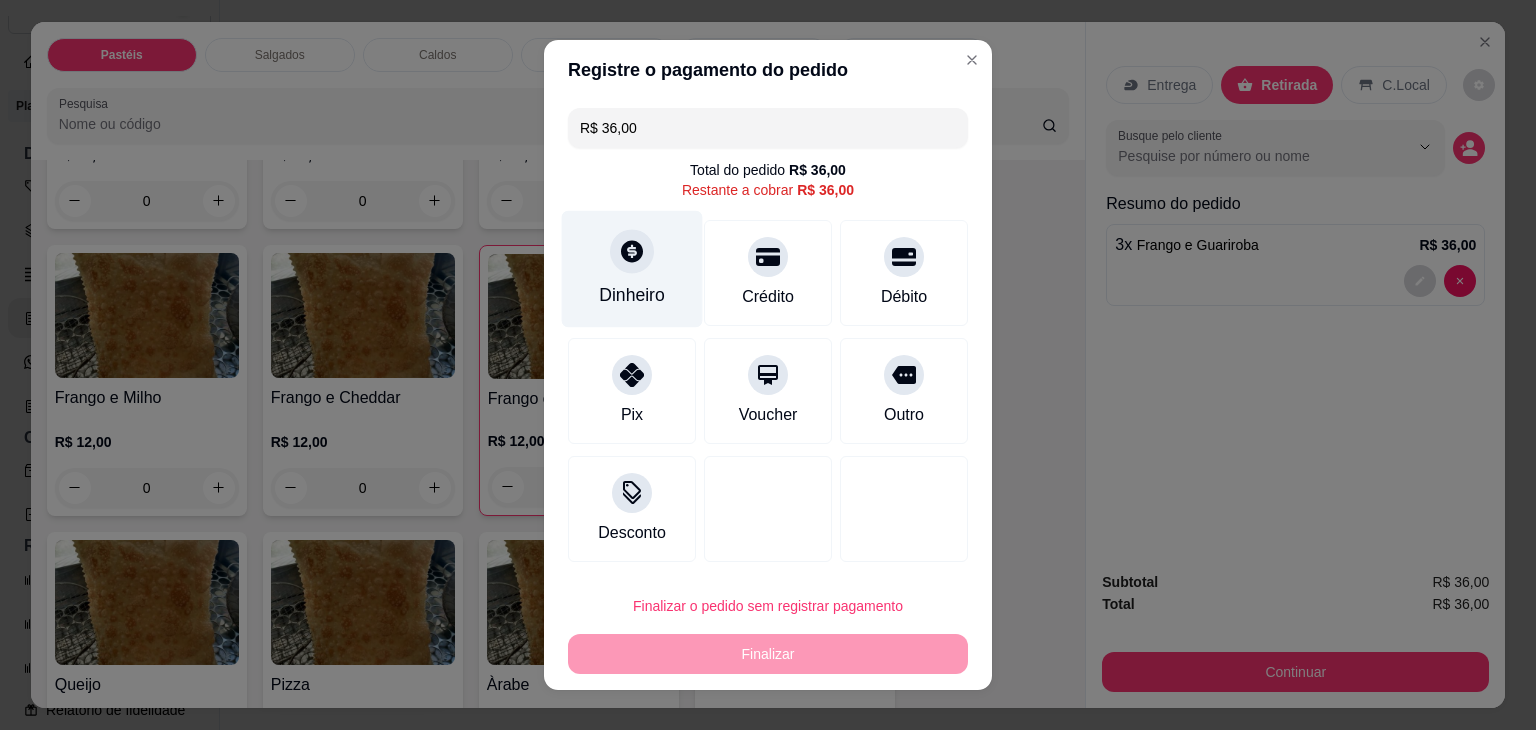 click on "Dinheiro" at bounding box center (632, 269) 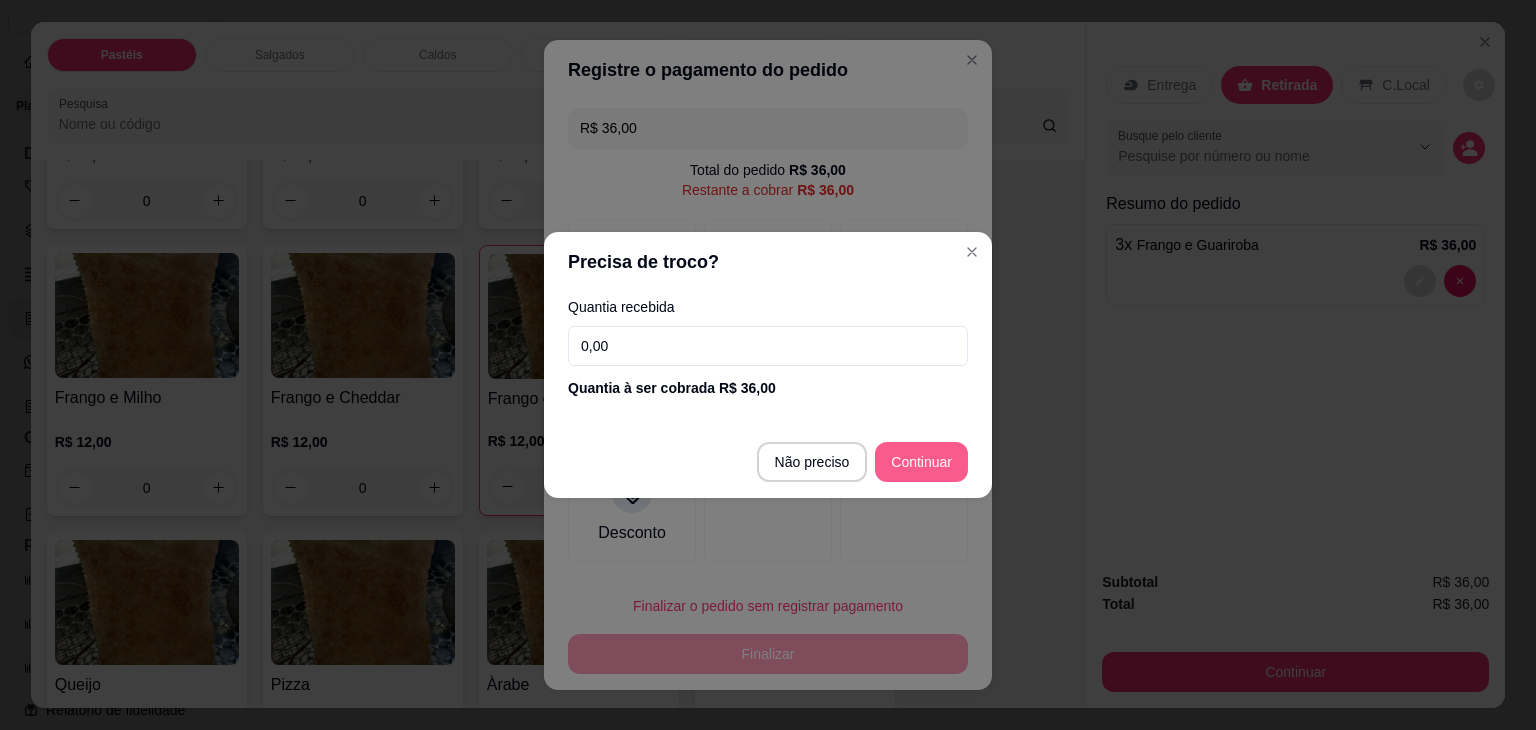 type on "R$ 0,00" 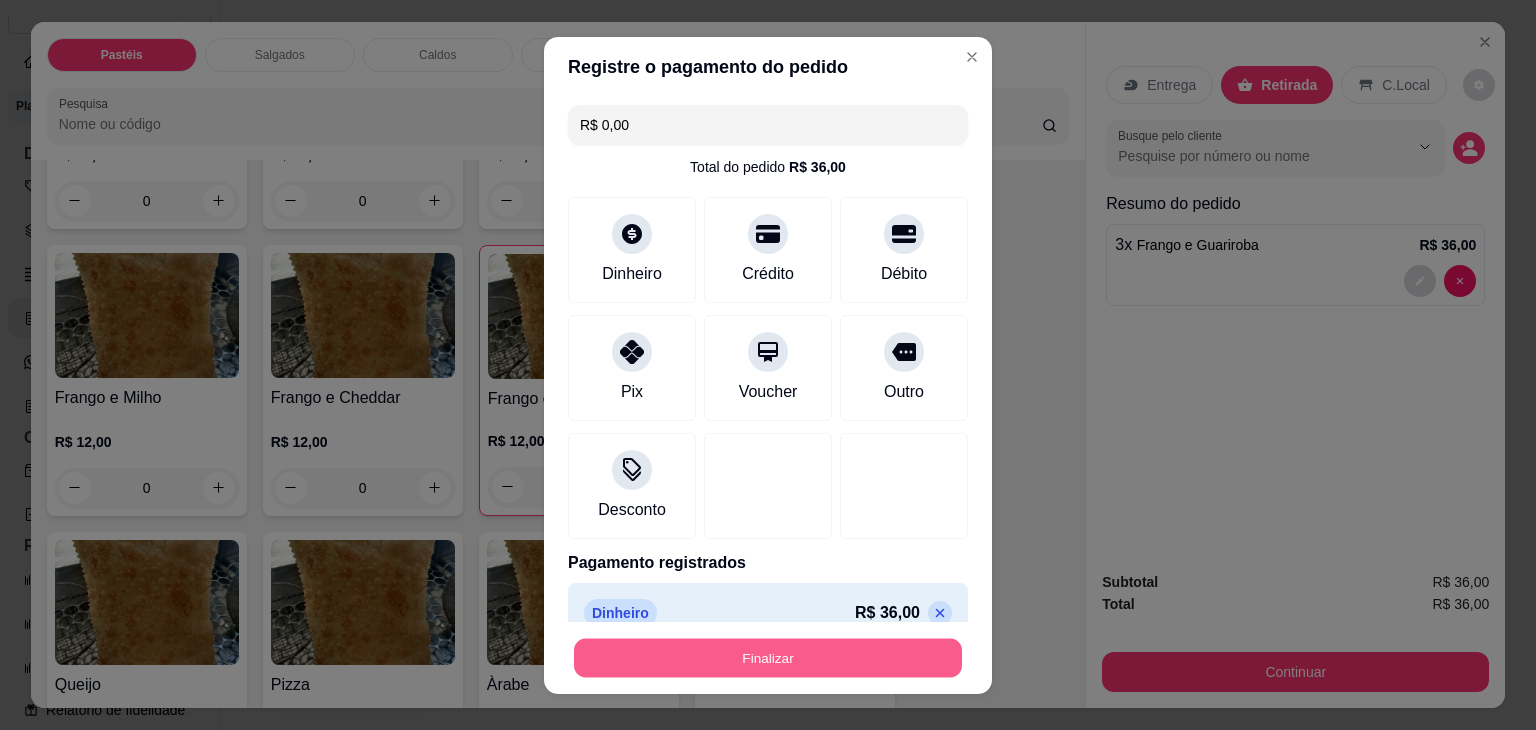 click on "Finalizar" at bounding box center [768, 657] 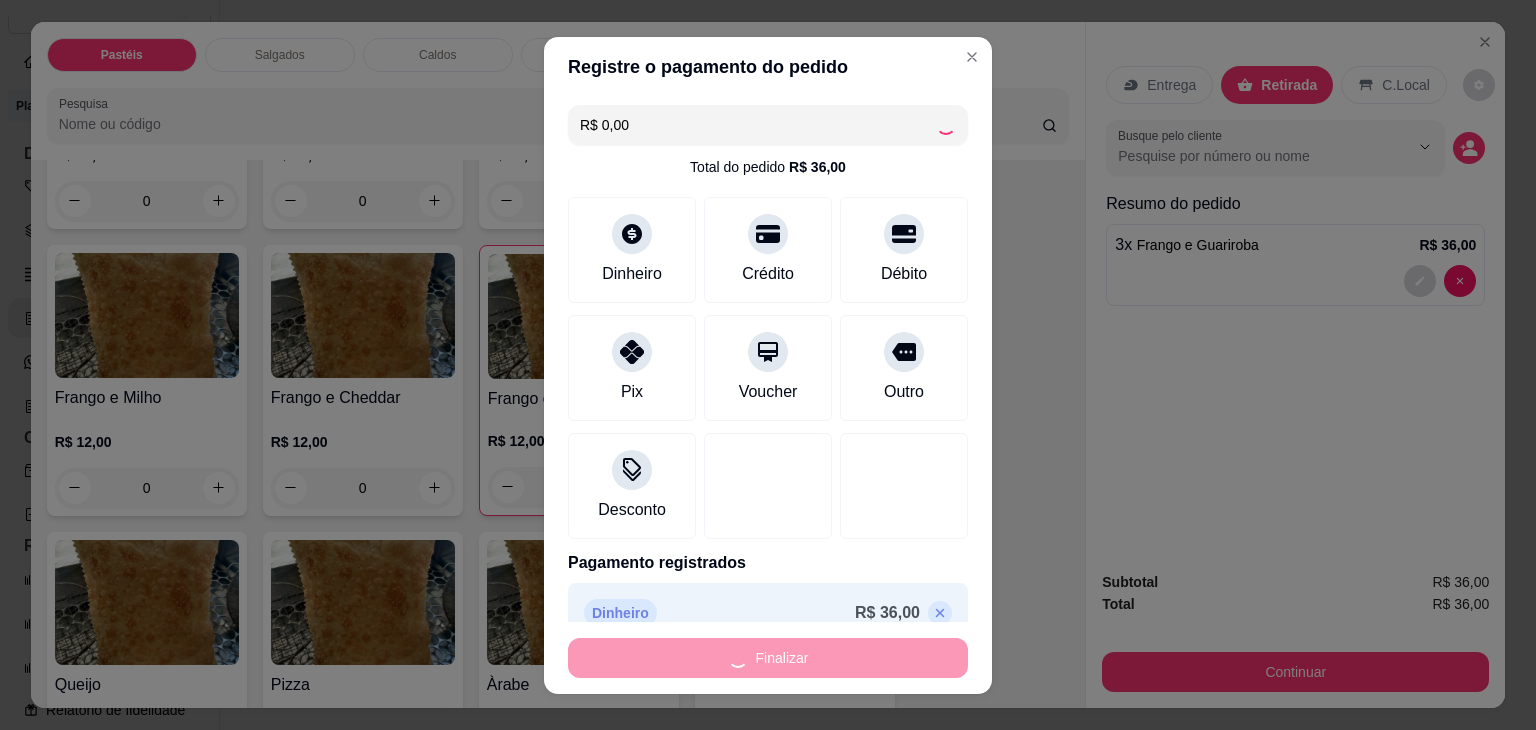 type on "0" 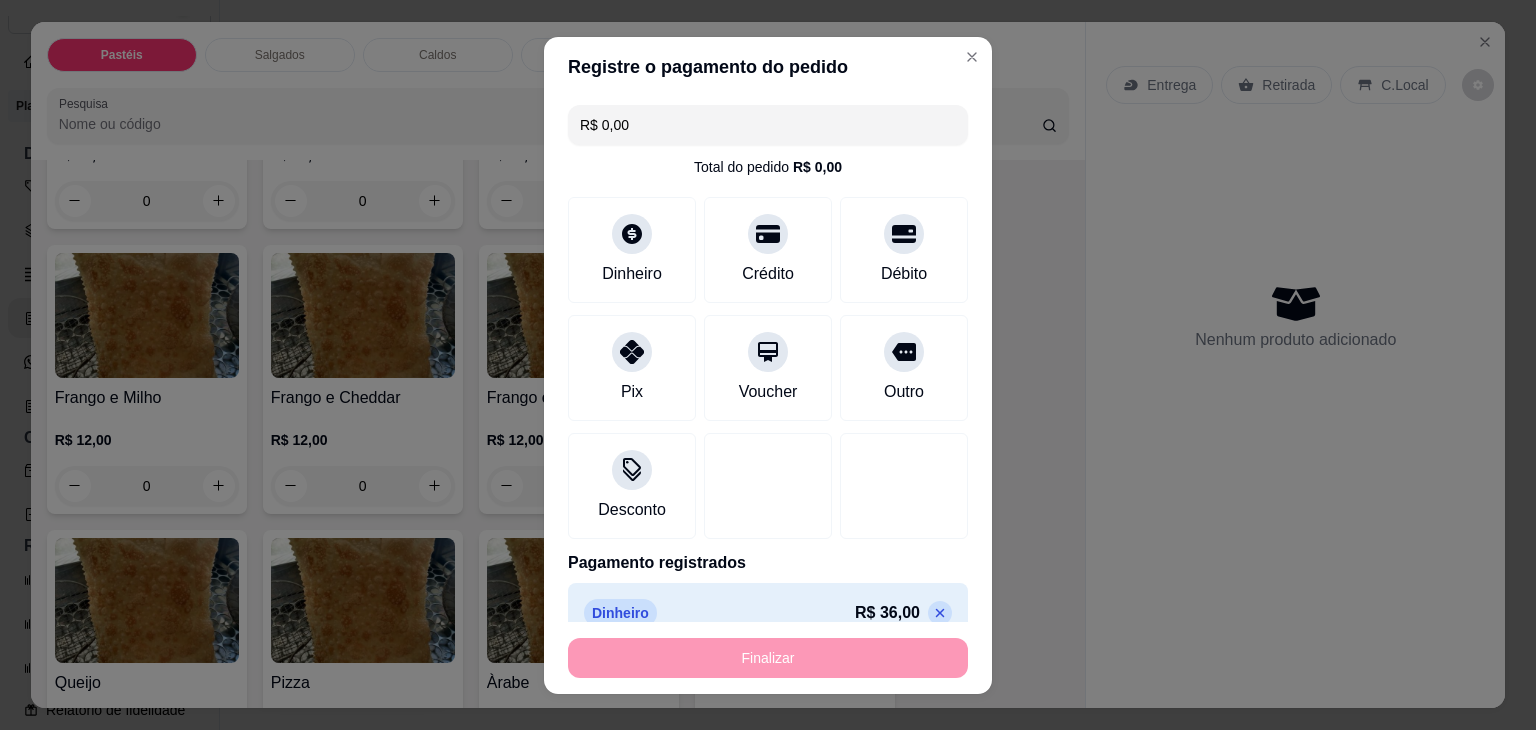 type on "-R$ 36,00" 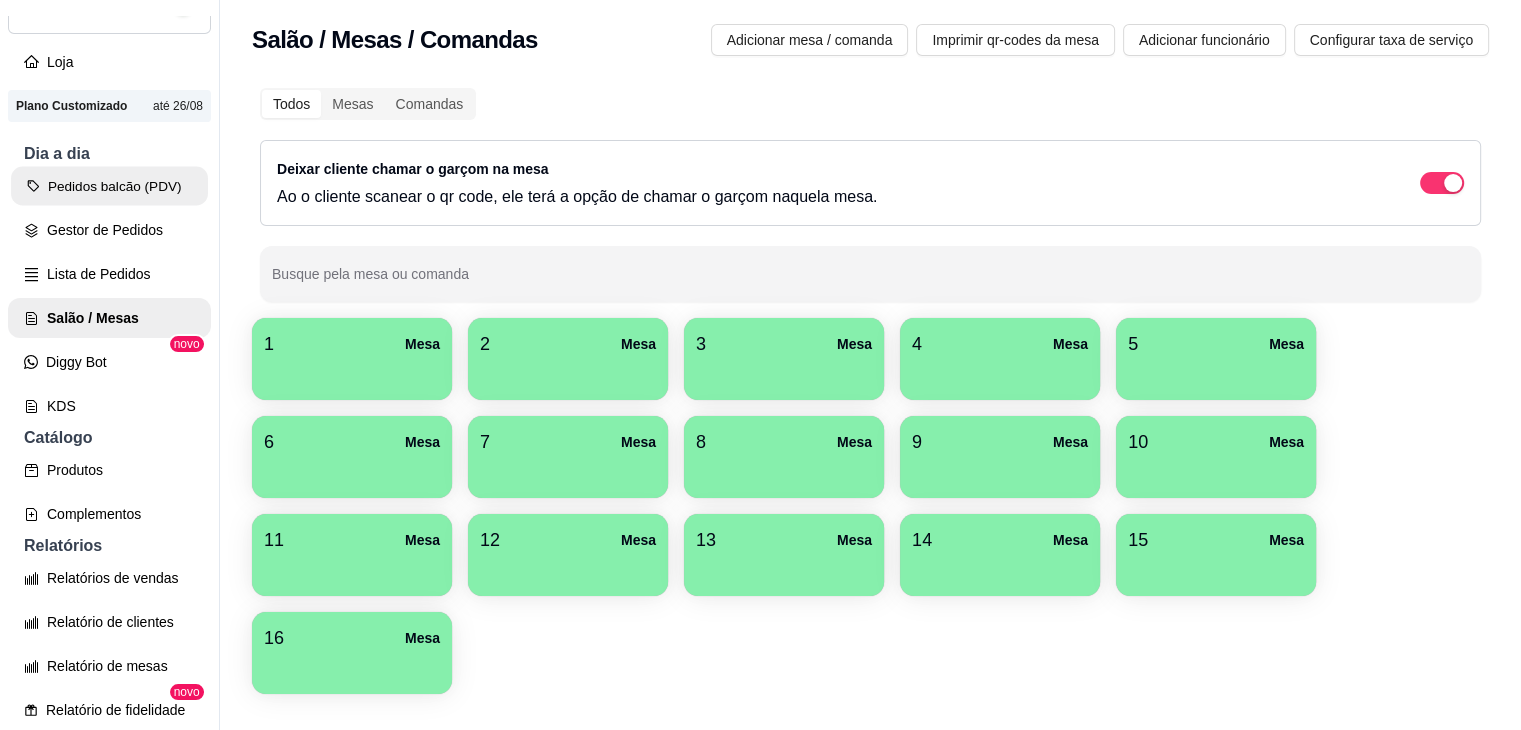 click on "Pedidos balcão (PDV)" at bounding box center [109, 186] 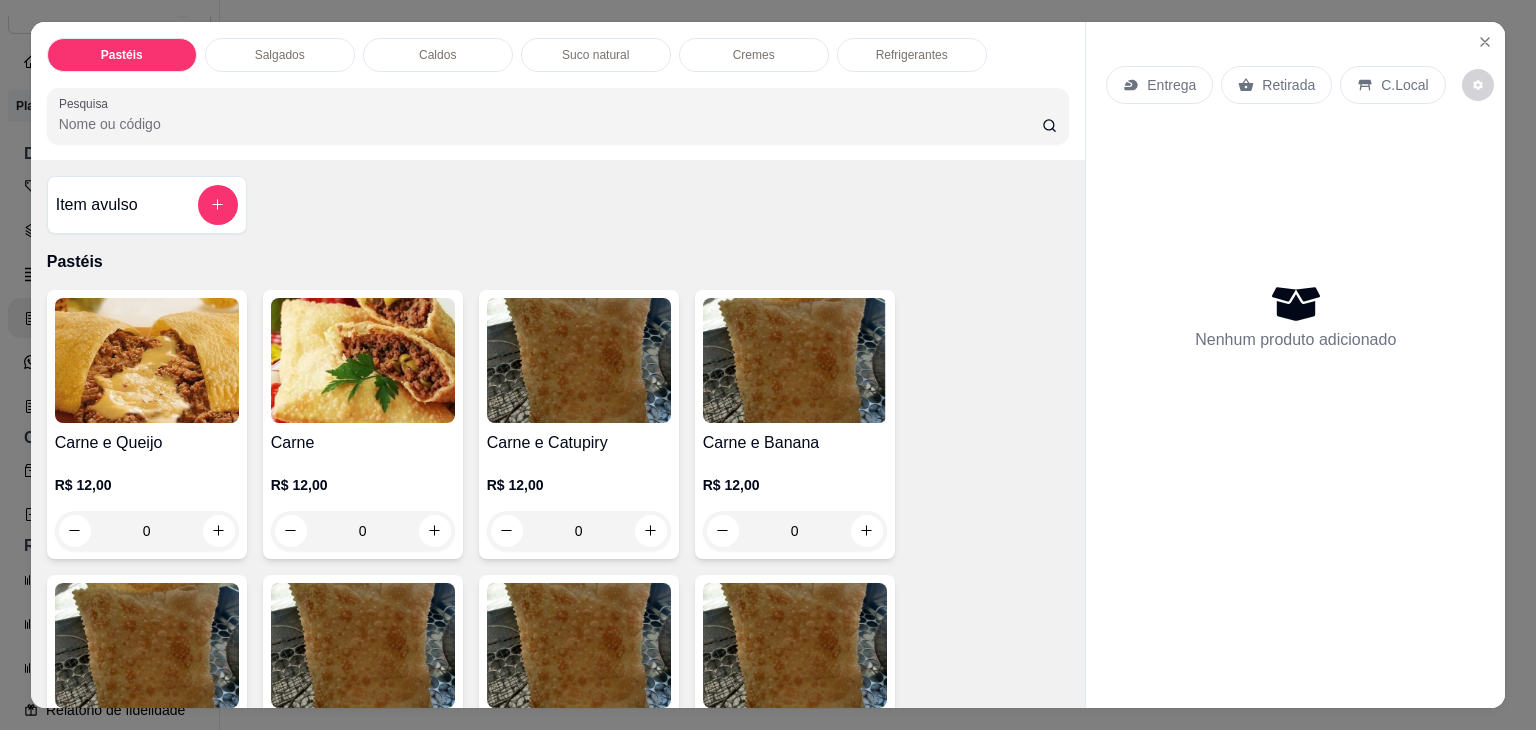click at bounding box center (147, 360) 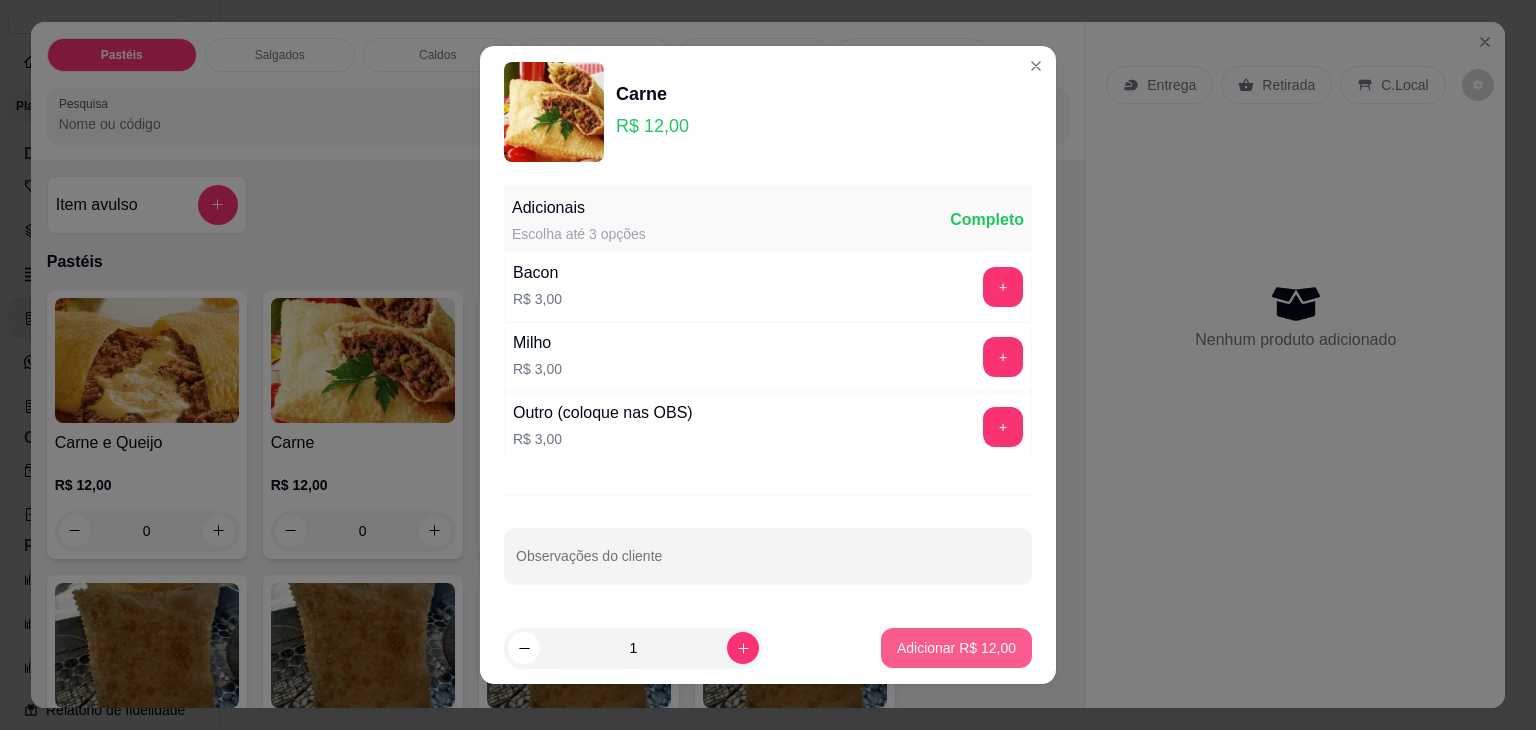 click on "Adicionar   R$ 12,00" at bounding box center (956, 648) 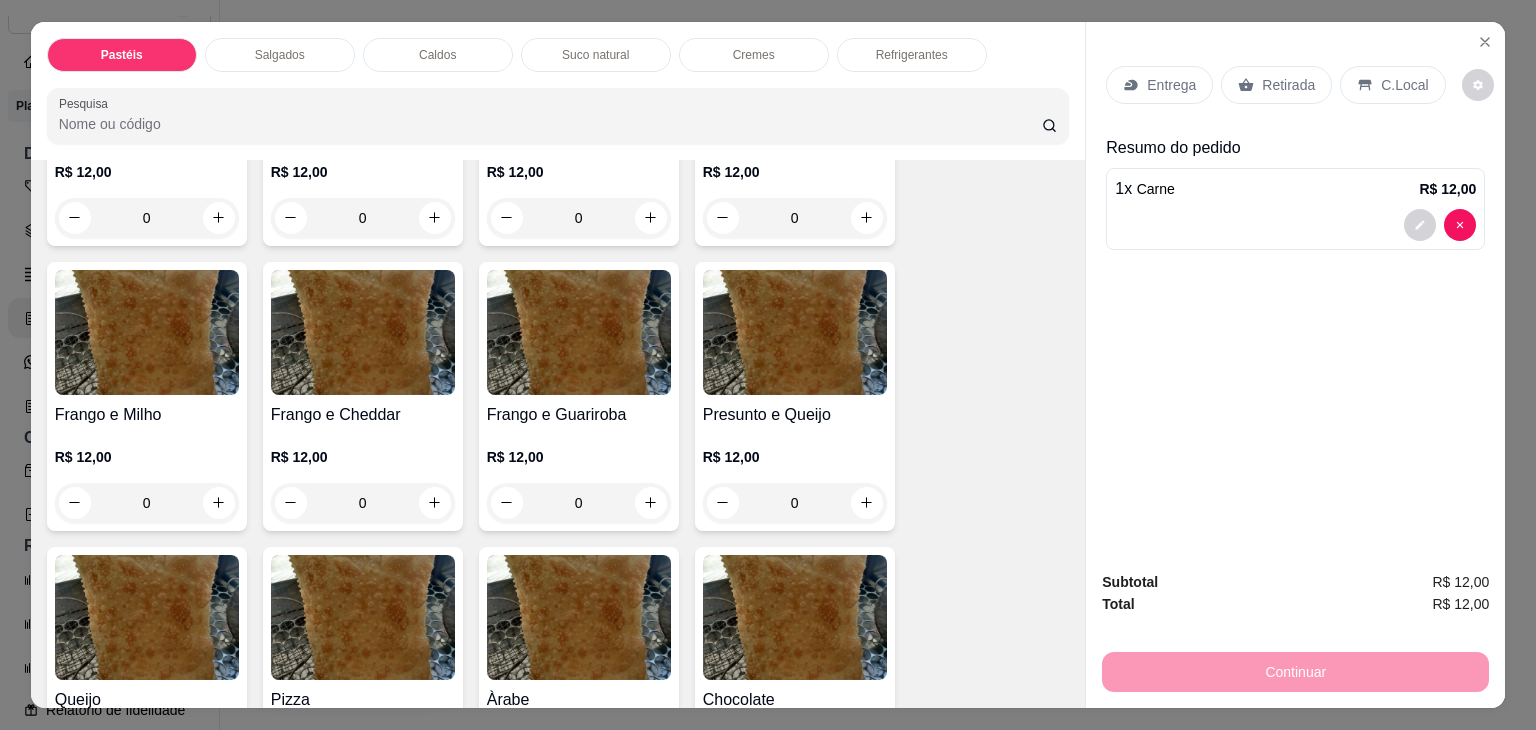 scroll, scrollTop: 900, scrollLeft: 0, axis: vertical 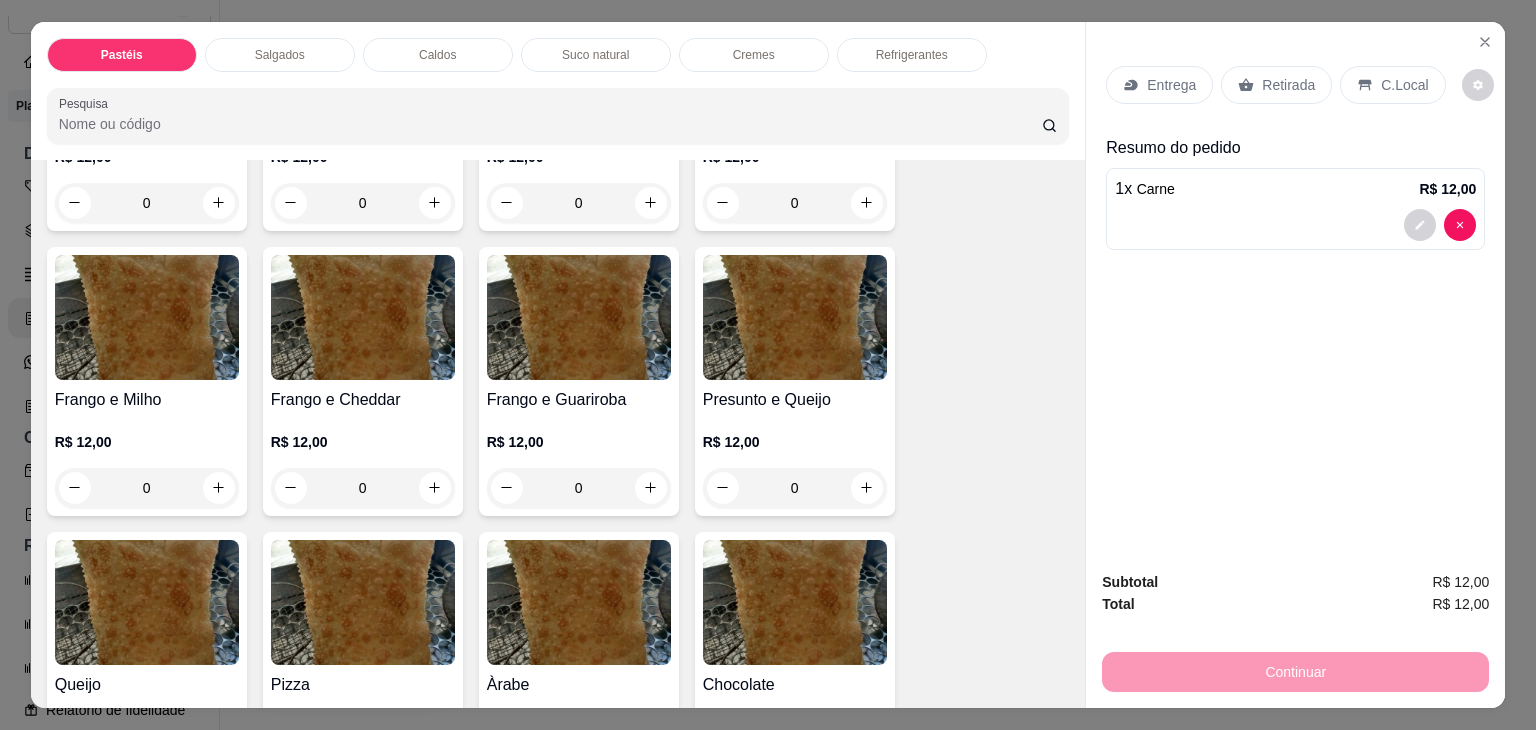 click at bounding box center [795, 317] 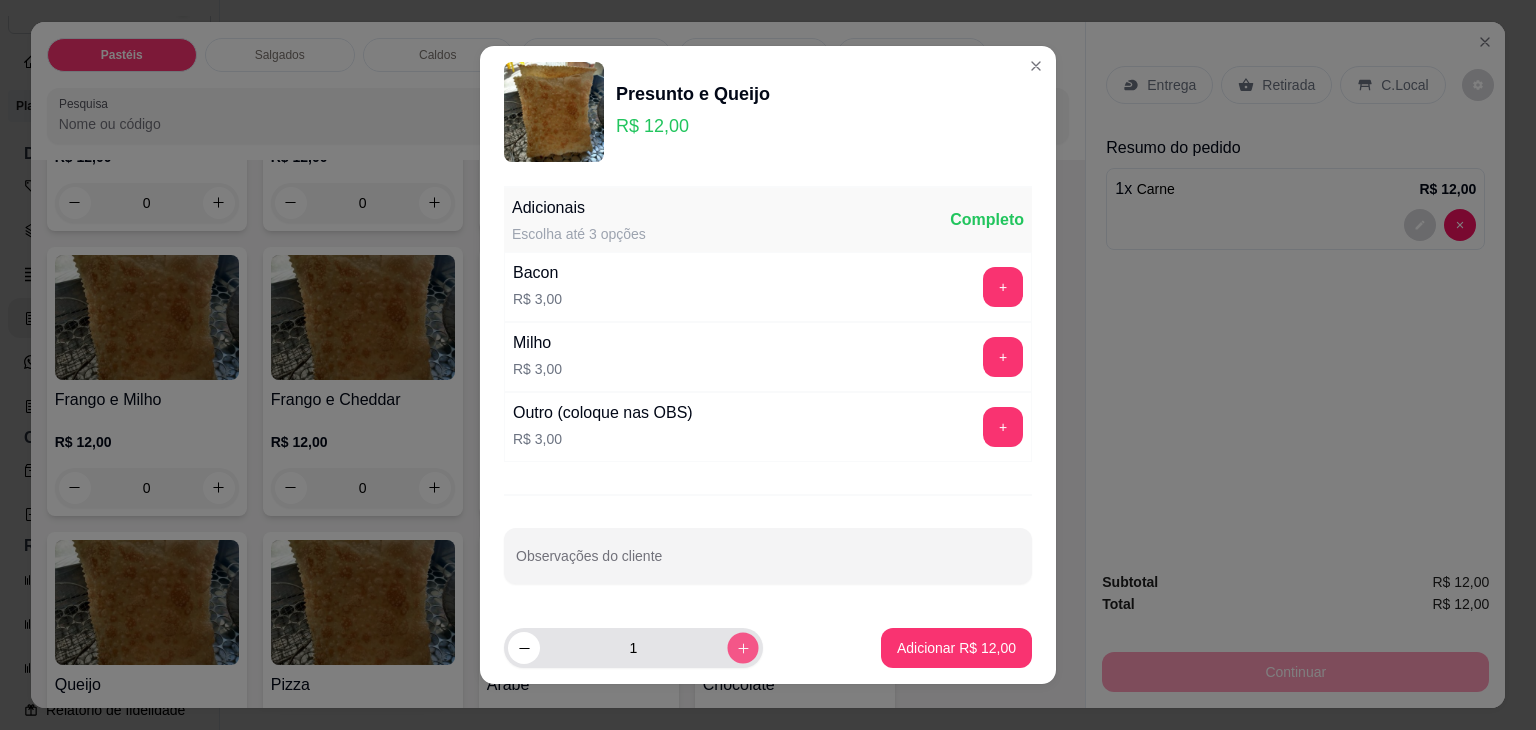click 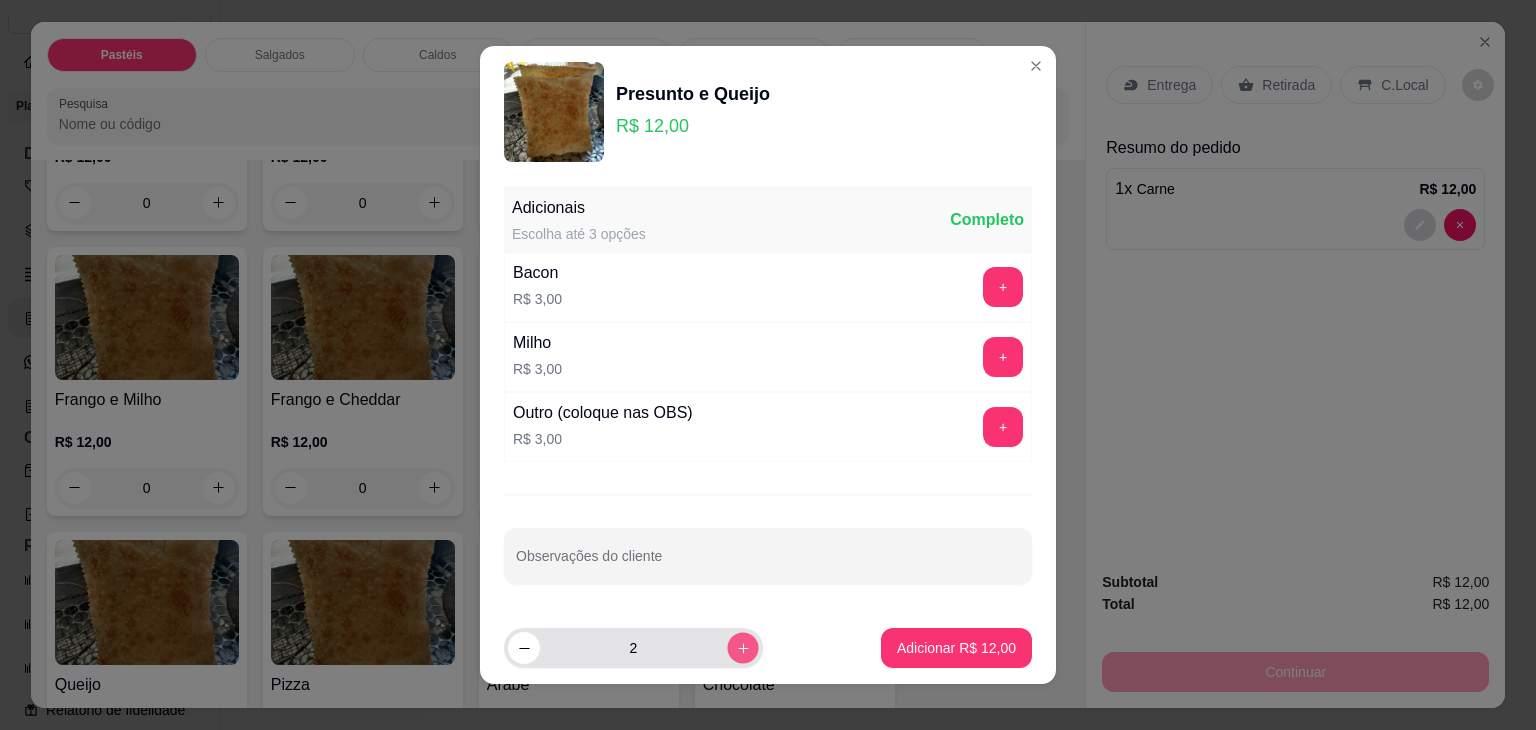 click 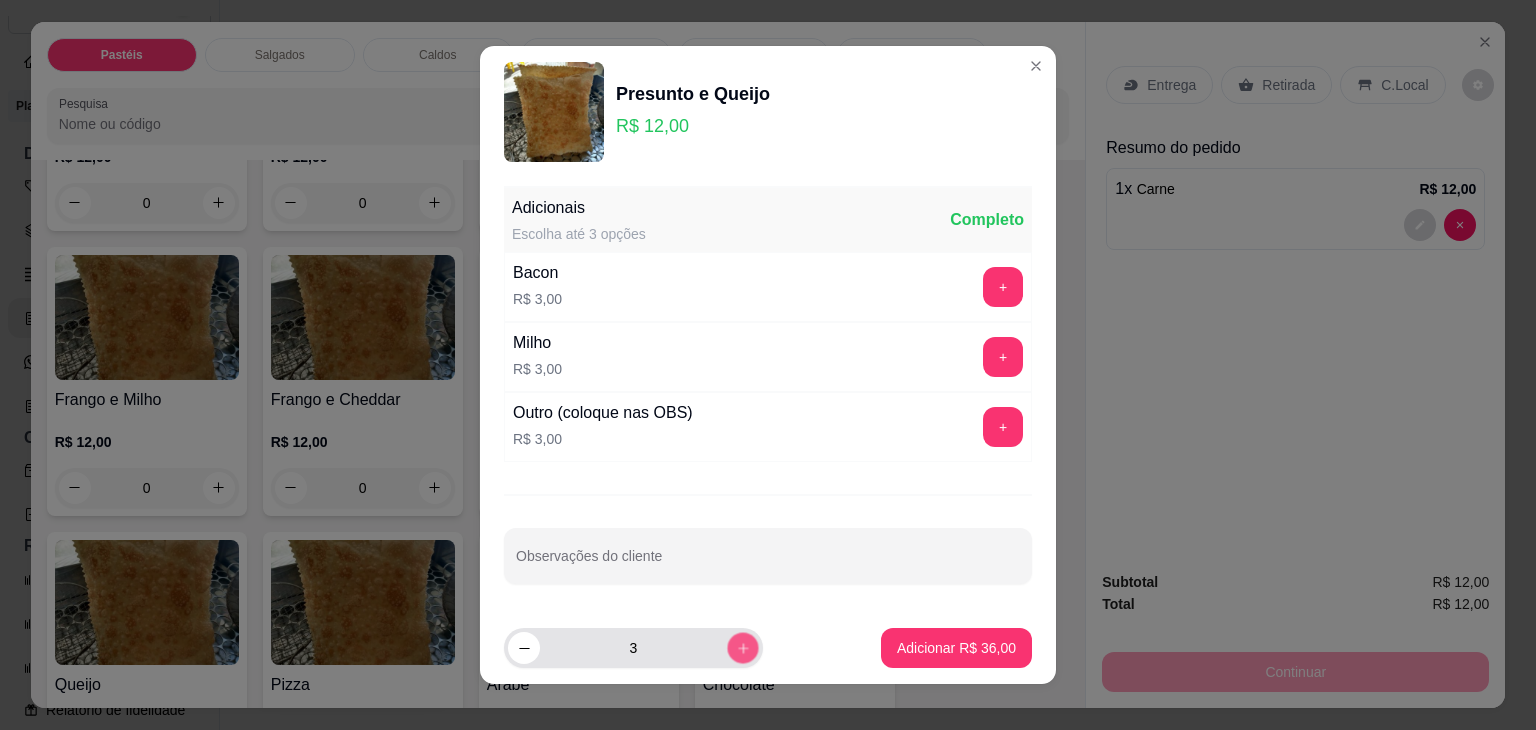 click 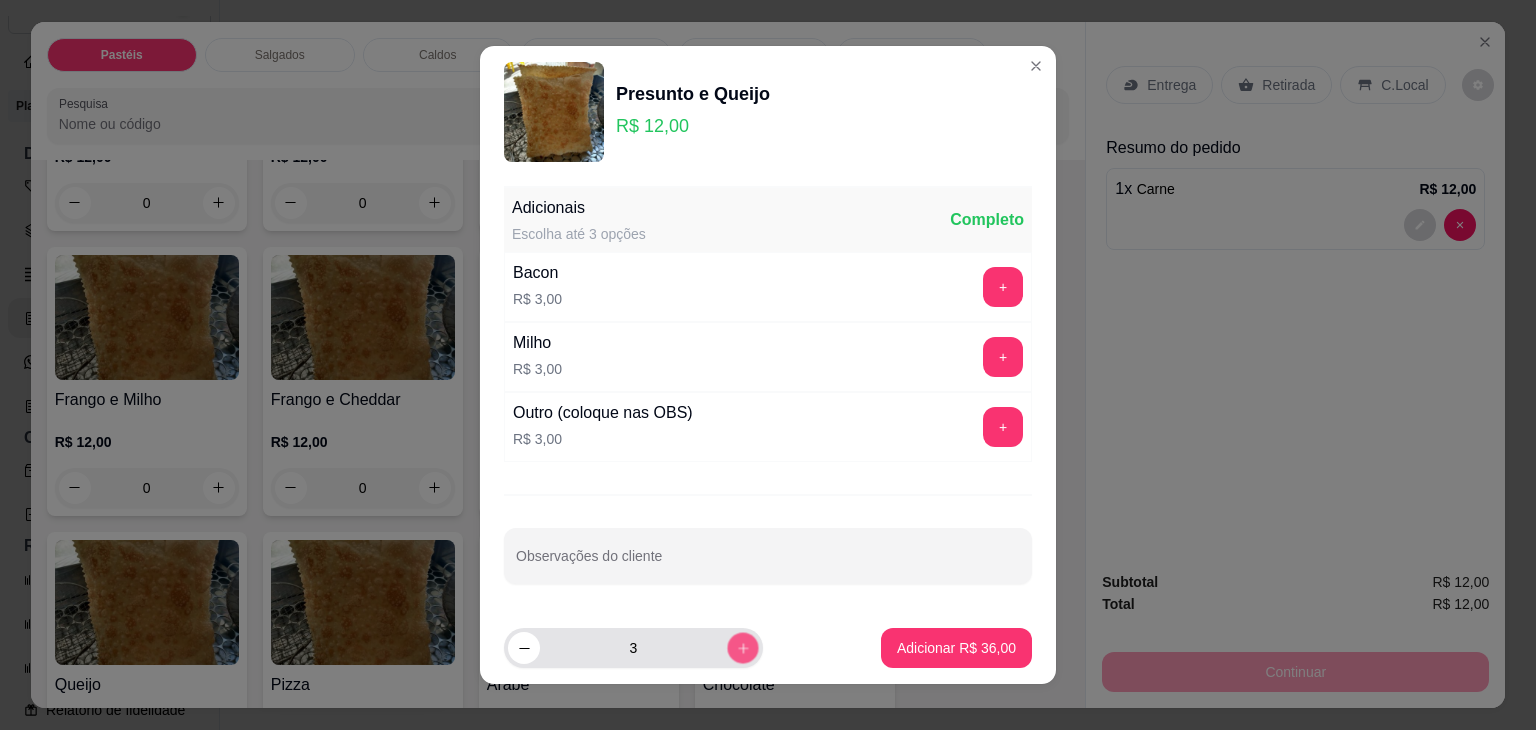 type on "4" 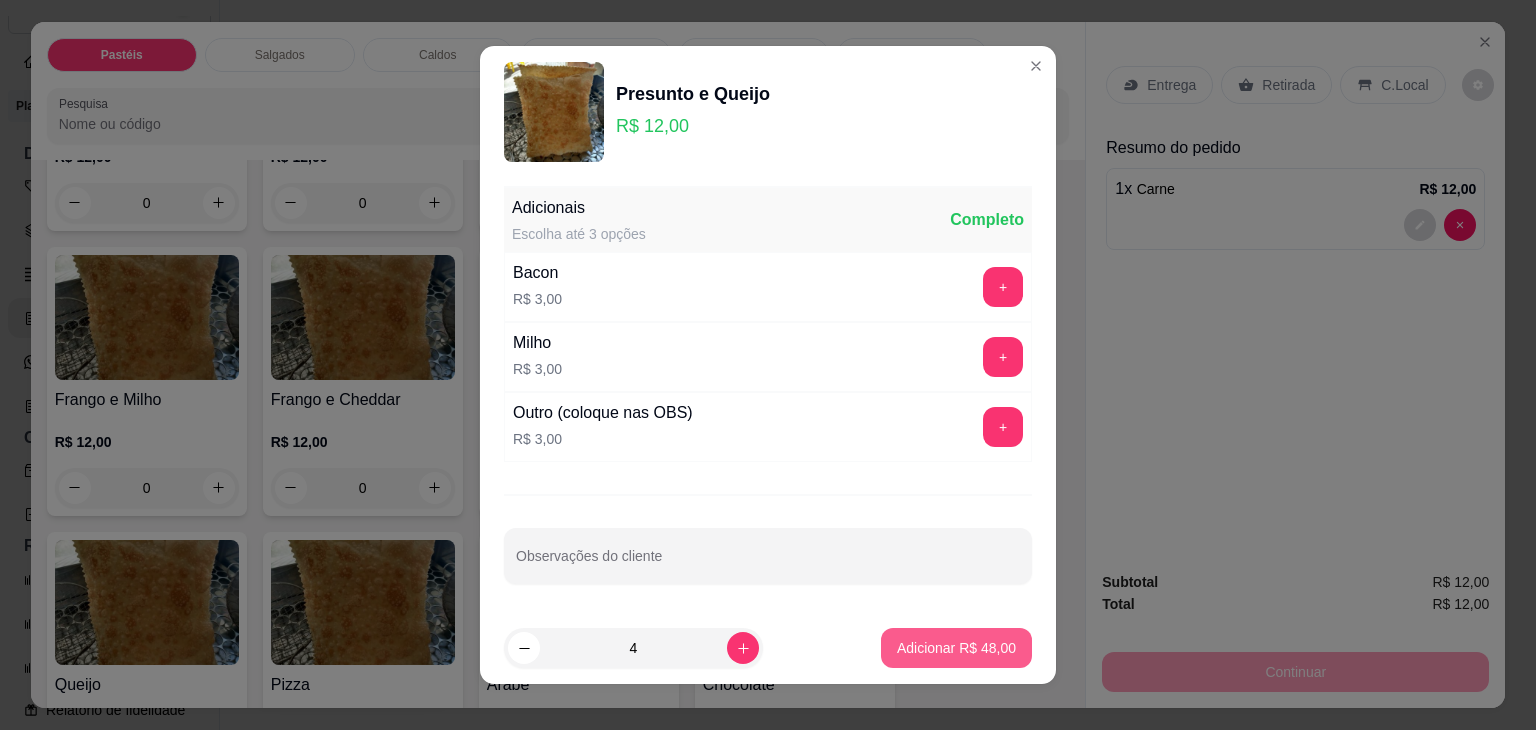click on "Adicionar   R$ 48,00" at bounding box center (956, 648) 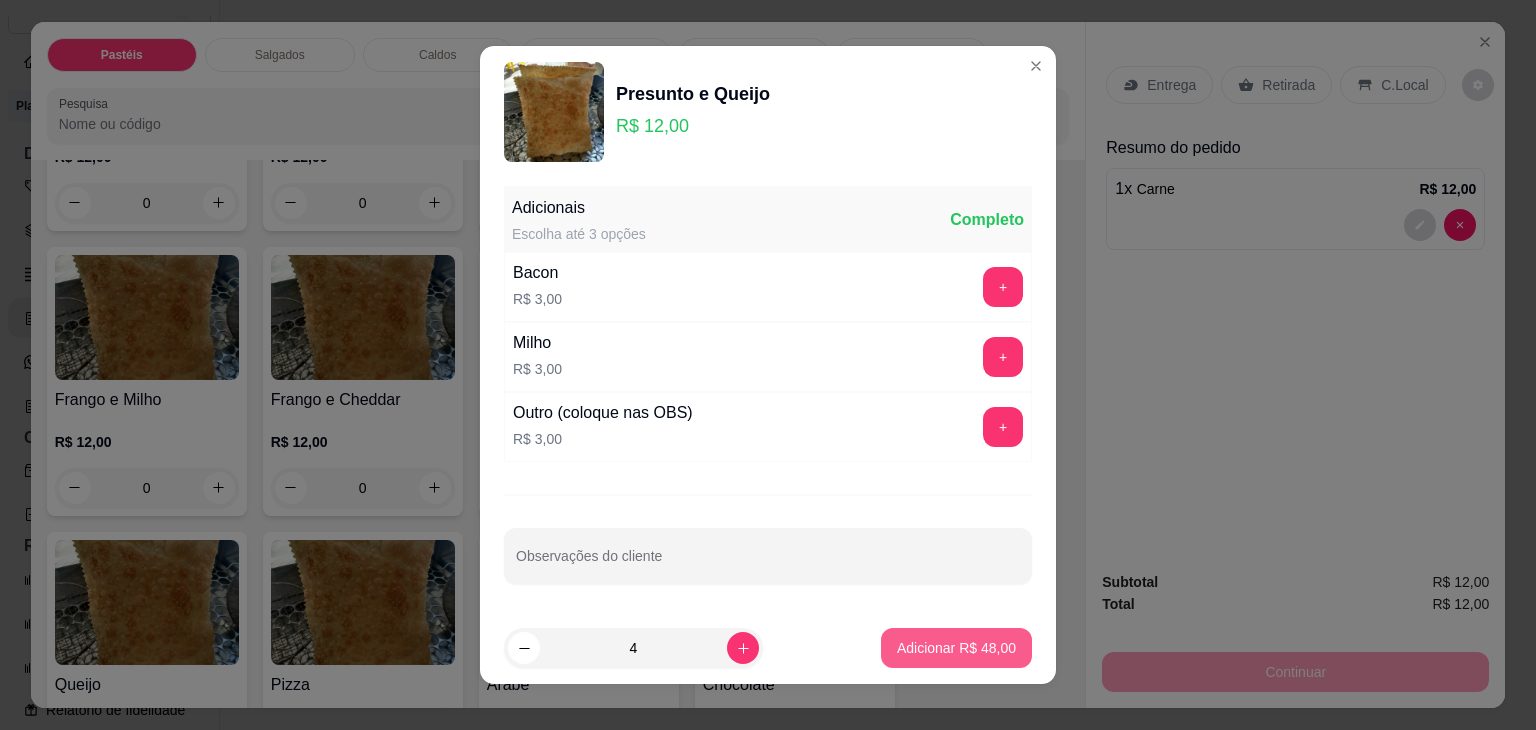type on "4" 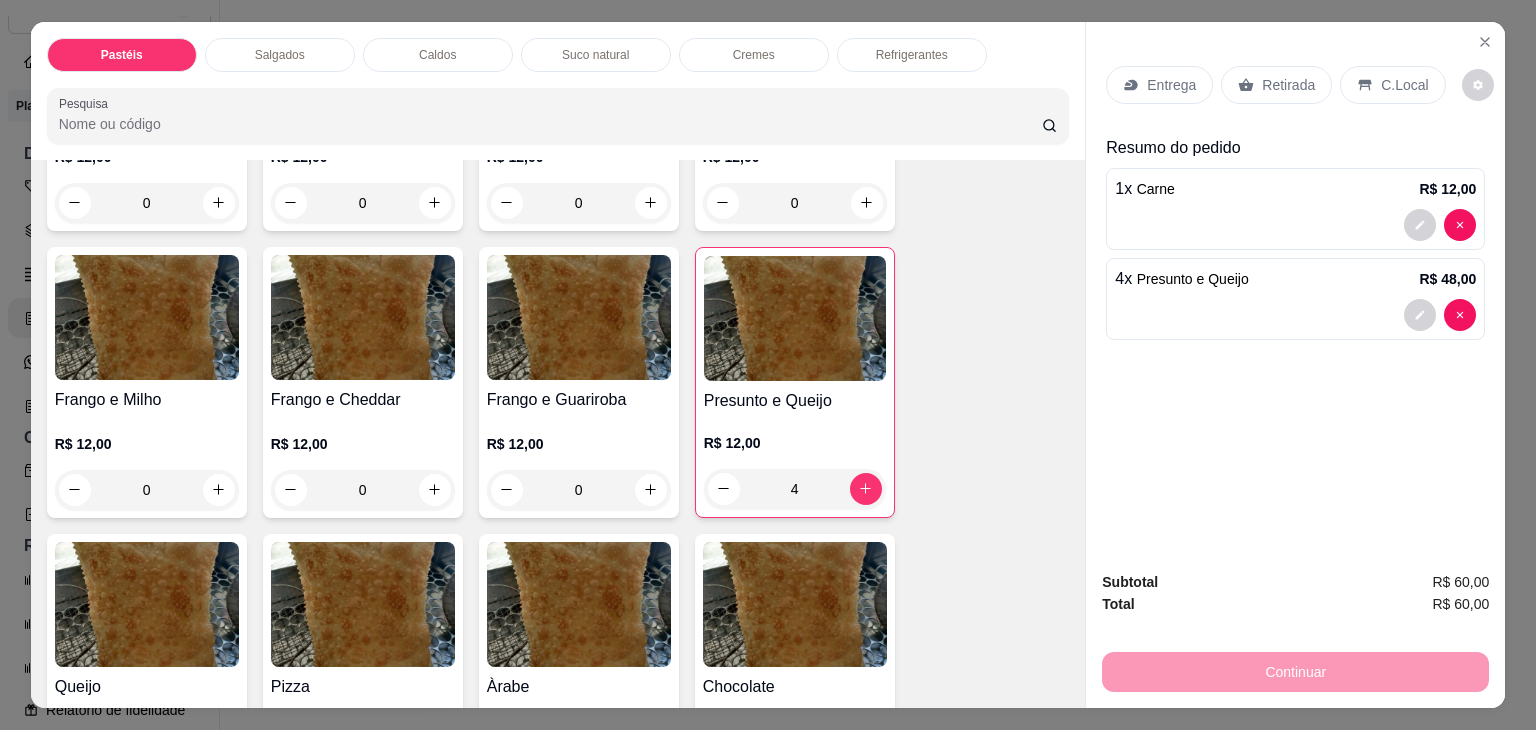 click on "Retirada" at bounding box center [1276, 85] 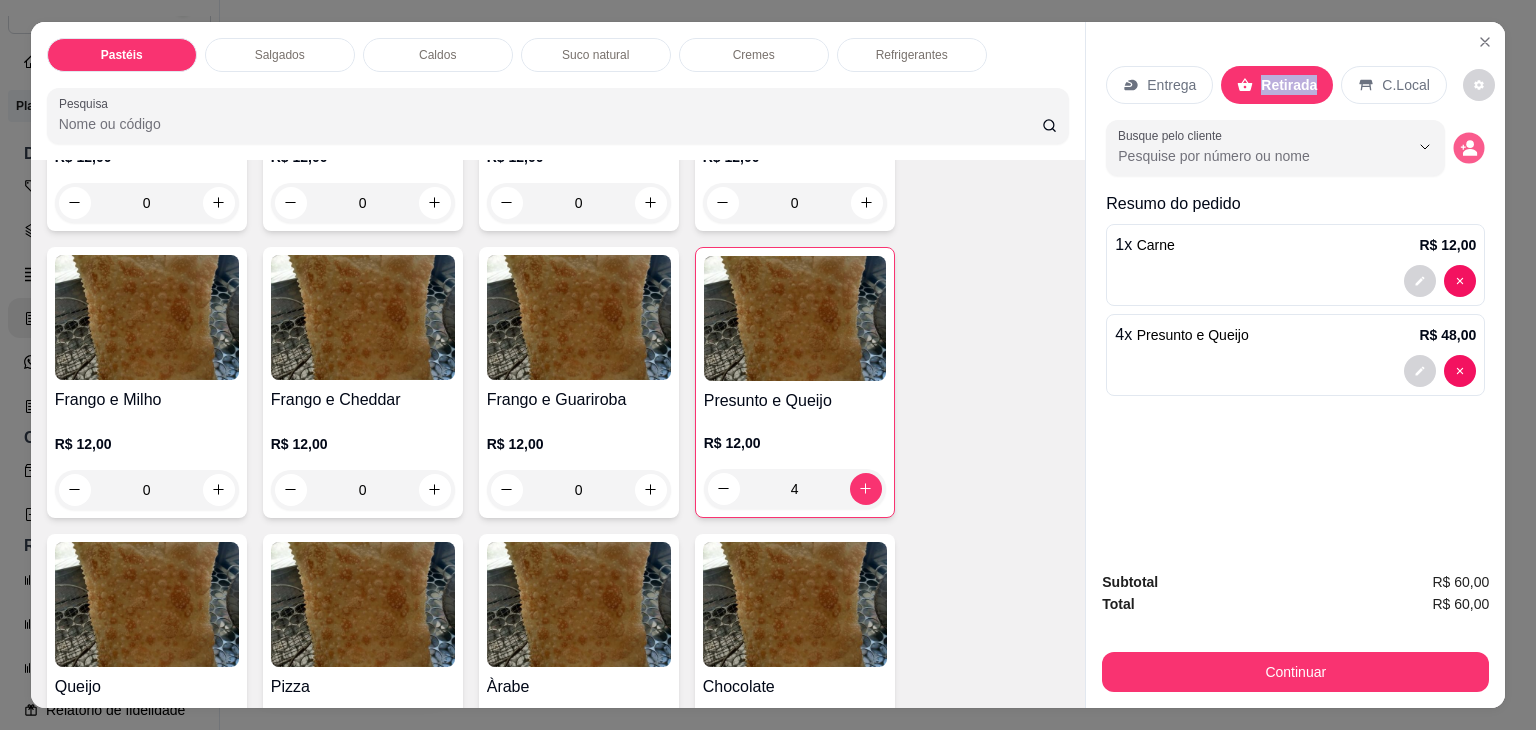 click 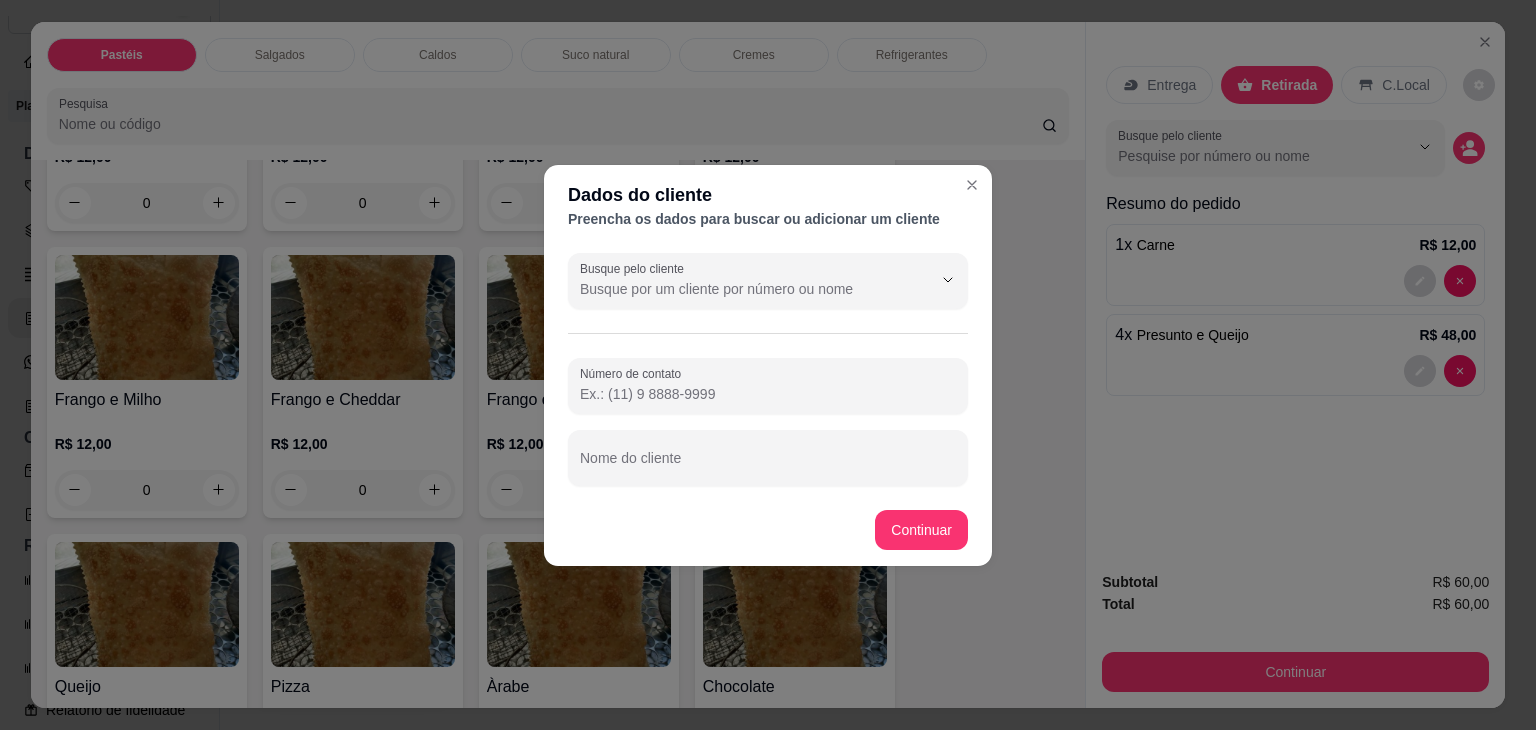 click on "Nome do cliente" at bounding box center (768, 458) 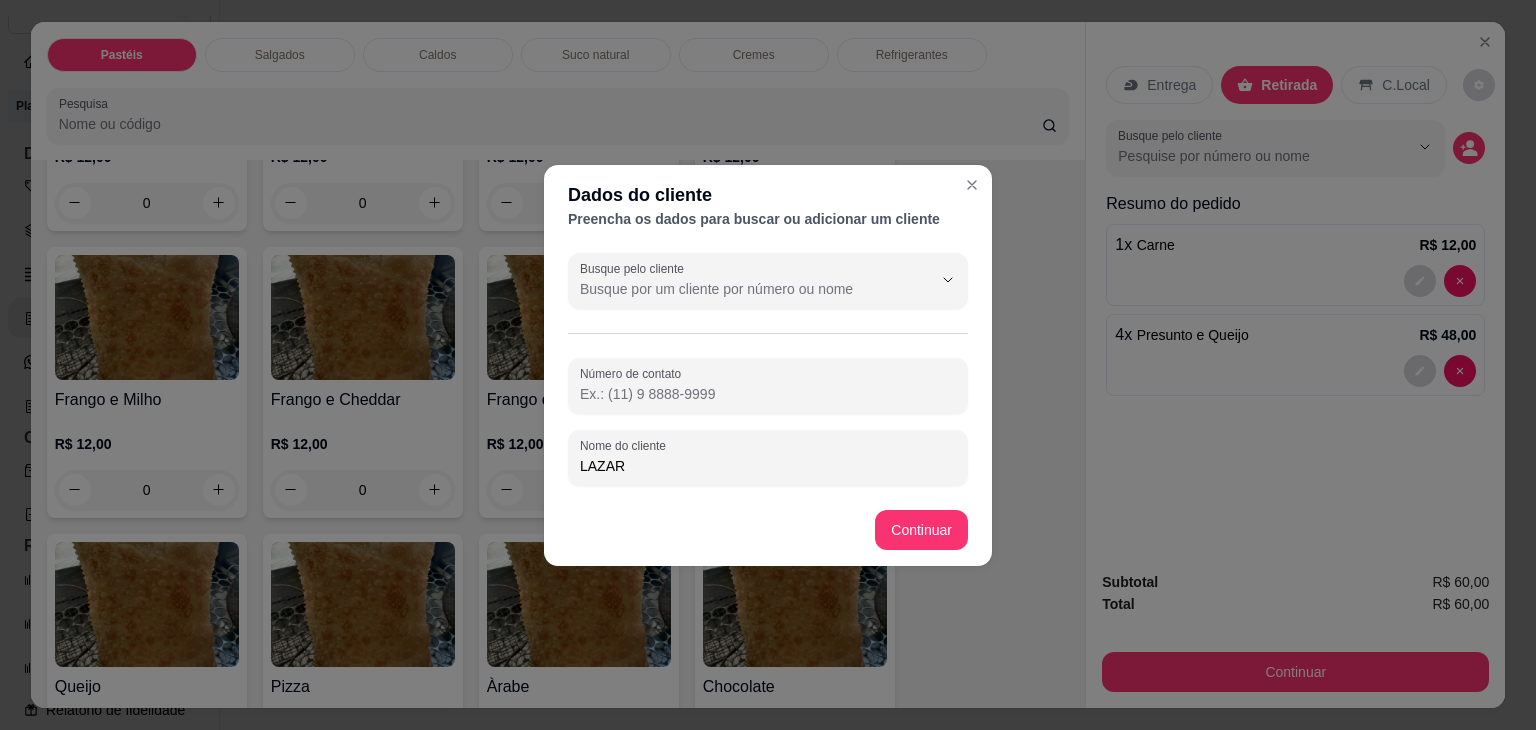 type on "[NAME]" 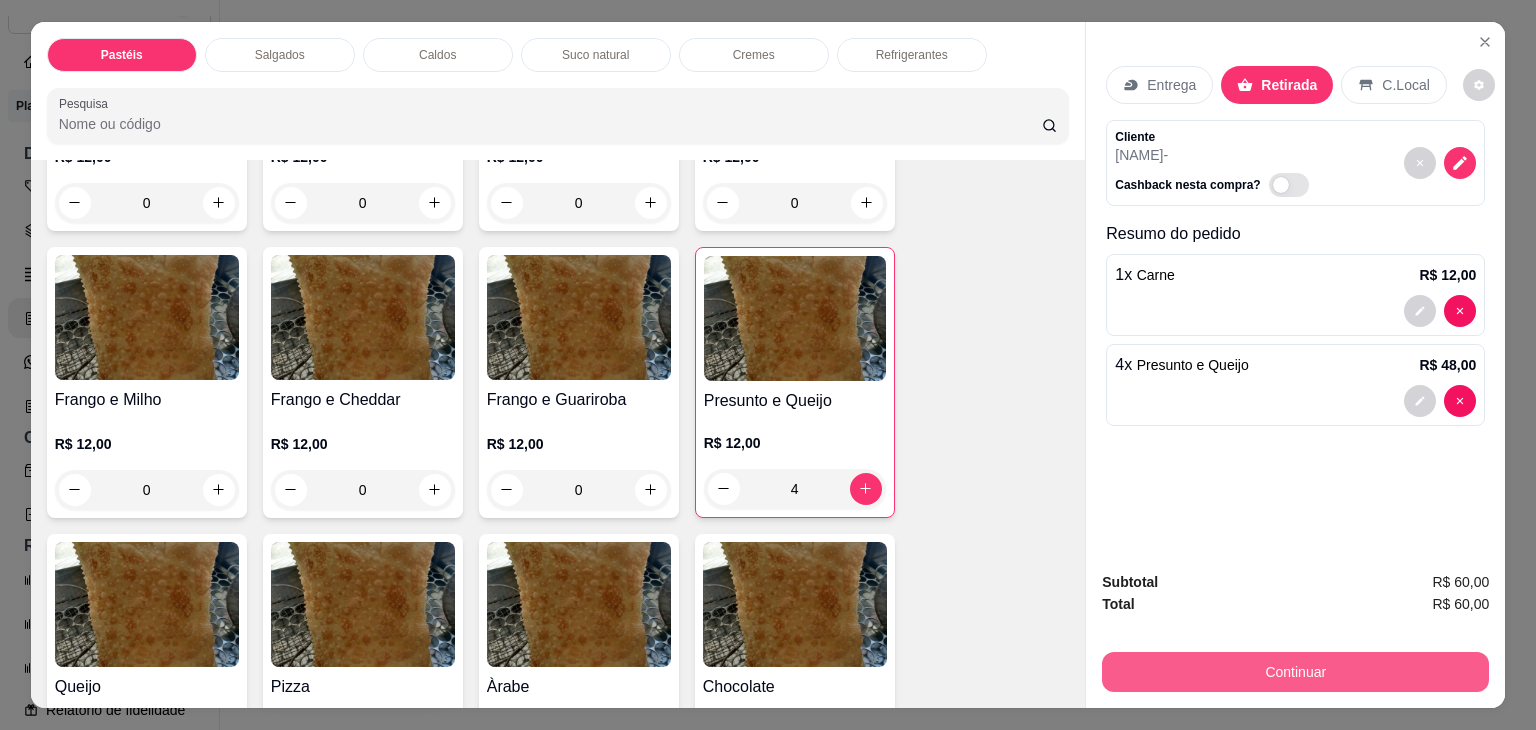 click on "Continuar" at bounding box center [1295, 672] 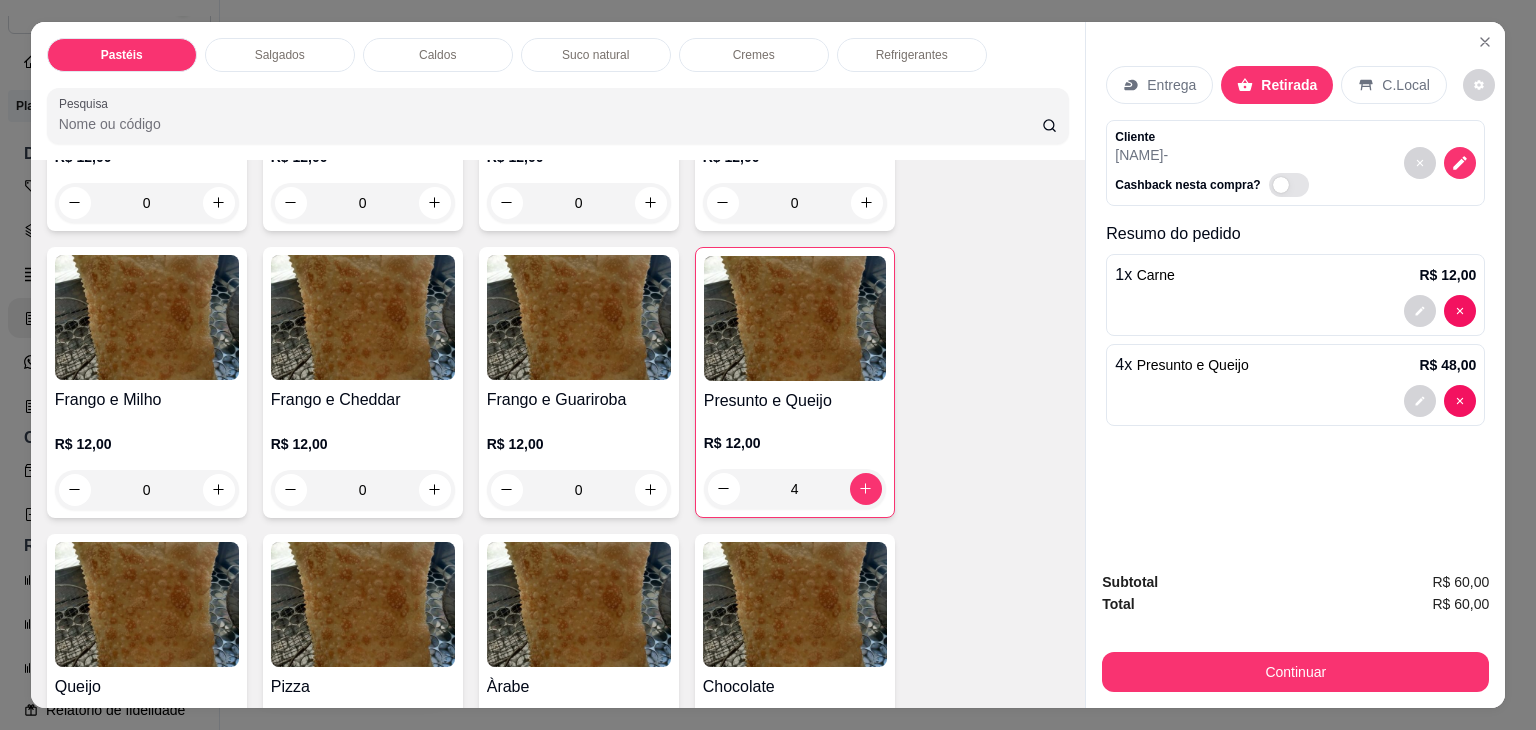 drag, startPoint x: 957, startPoint y: 536, endPoint x: 1238, endPoint y: 642, distance: 300.32816 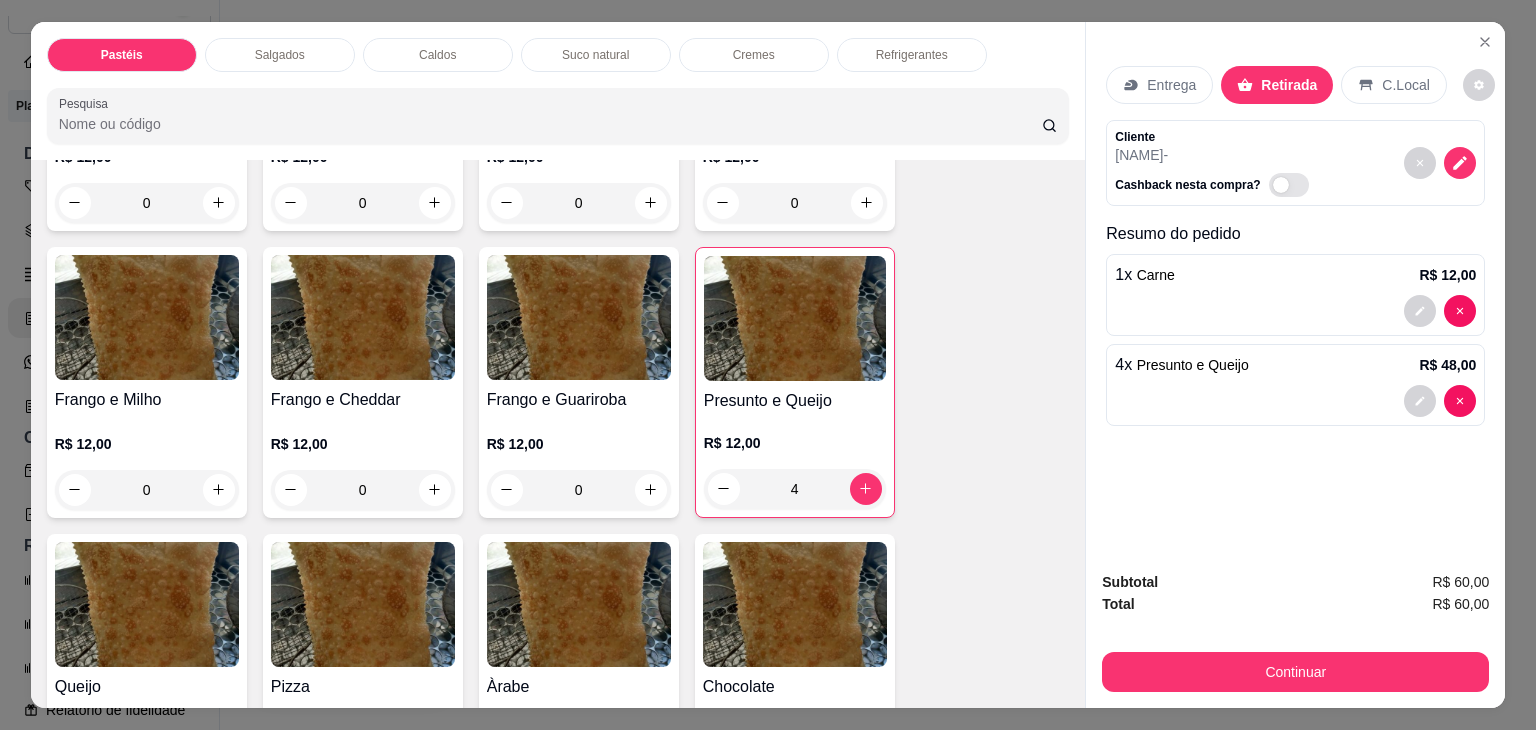 click on "Continuar" at bounding box center (1295, 669) 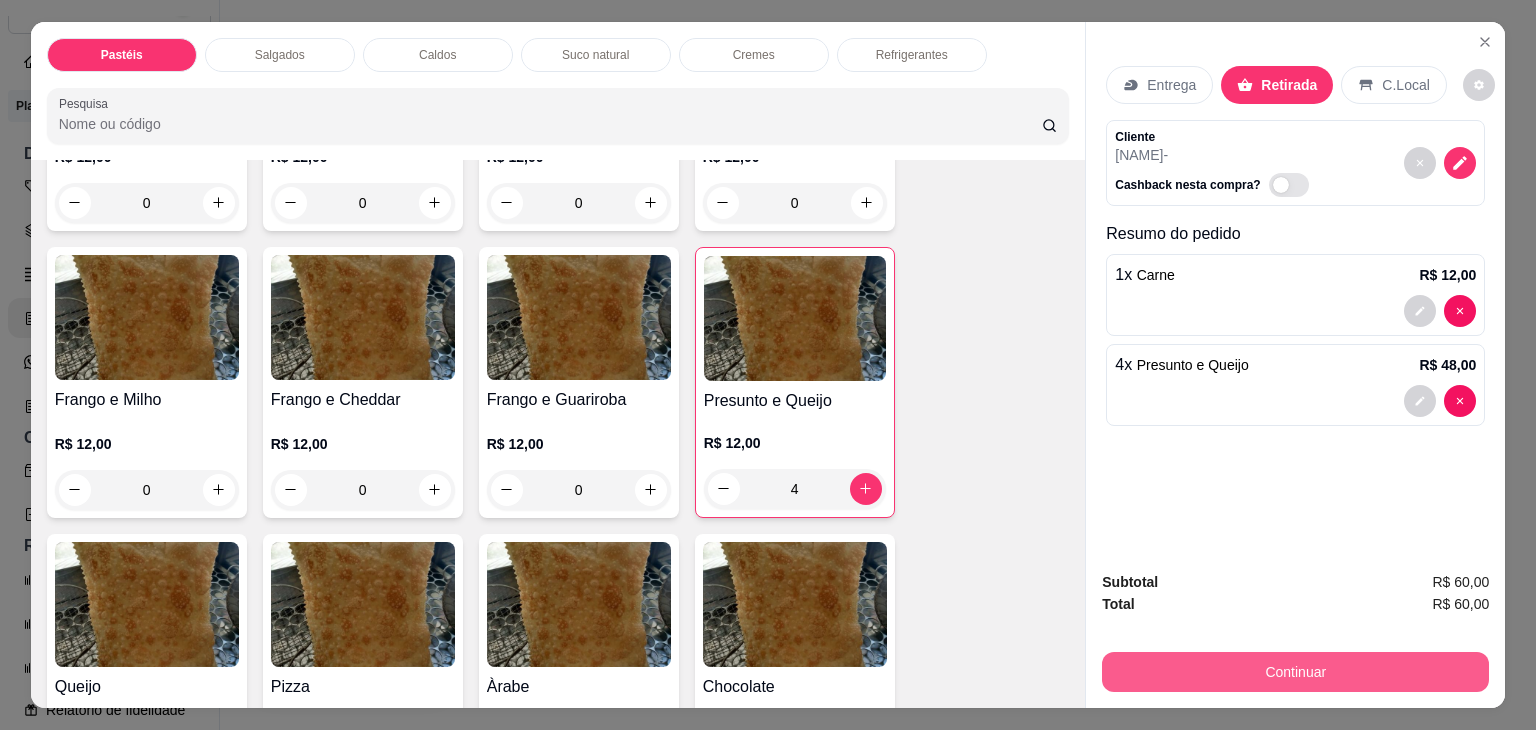 click on "Continuar" at bounding box center (1295, 672) 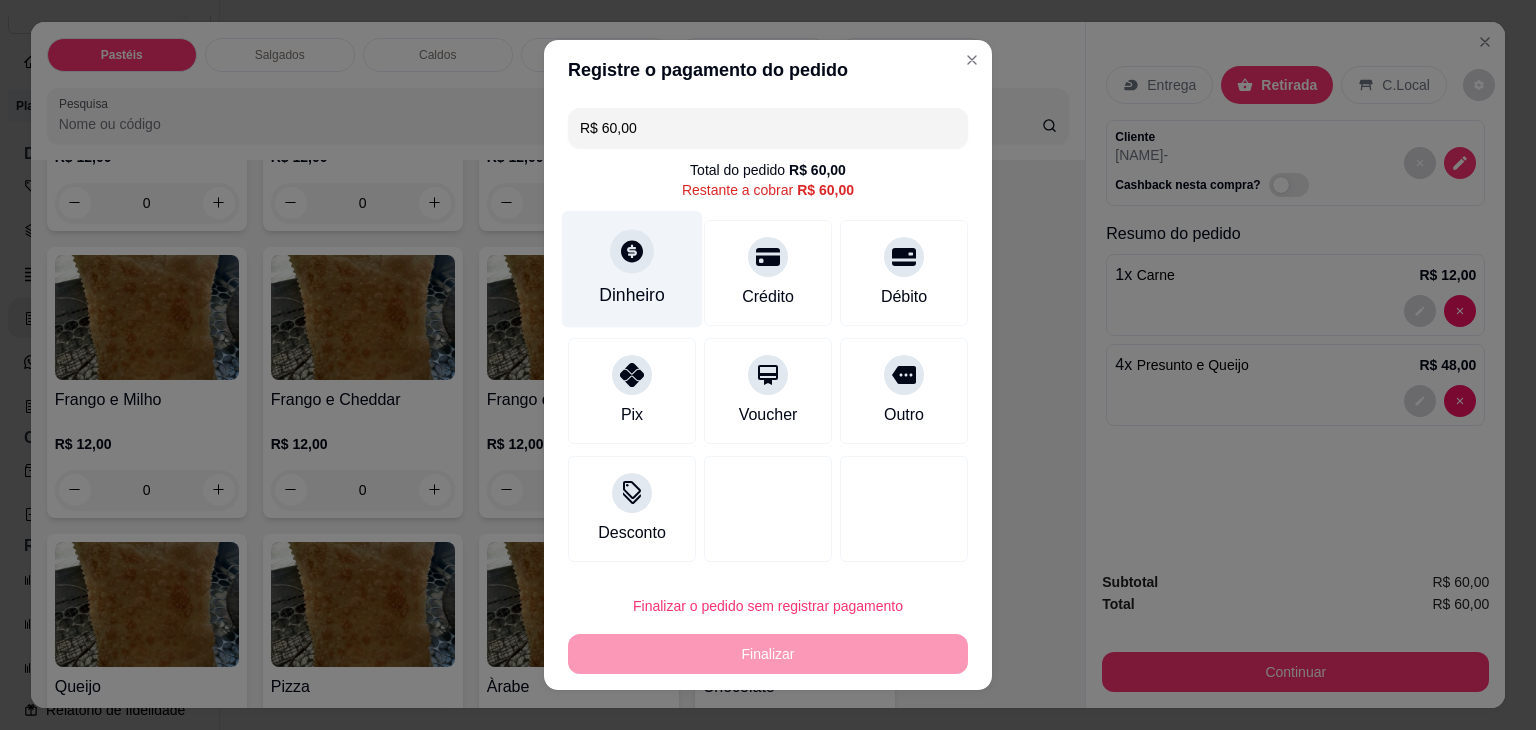 click on "Dinheiro" at bounding box center (632, 269) 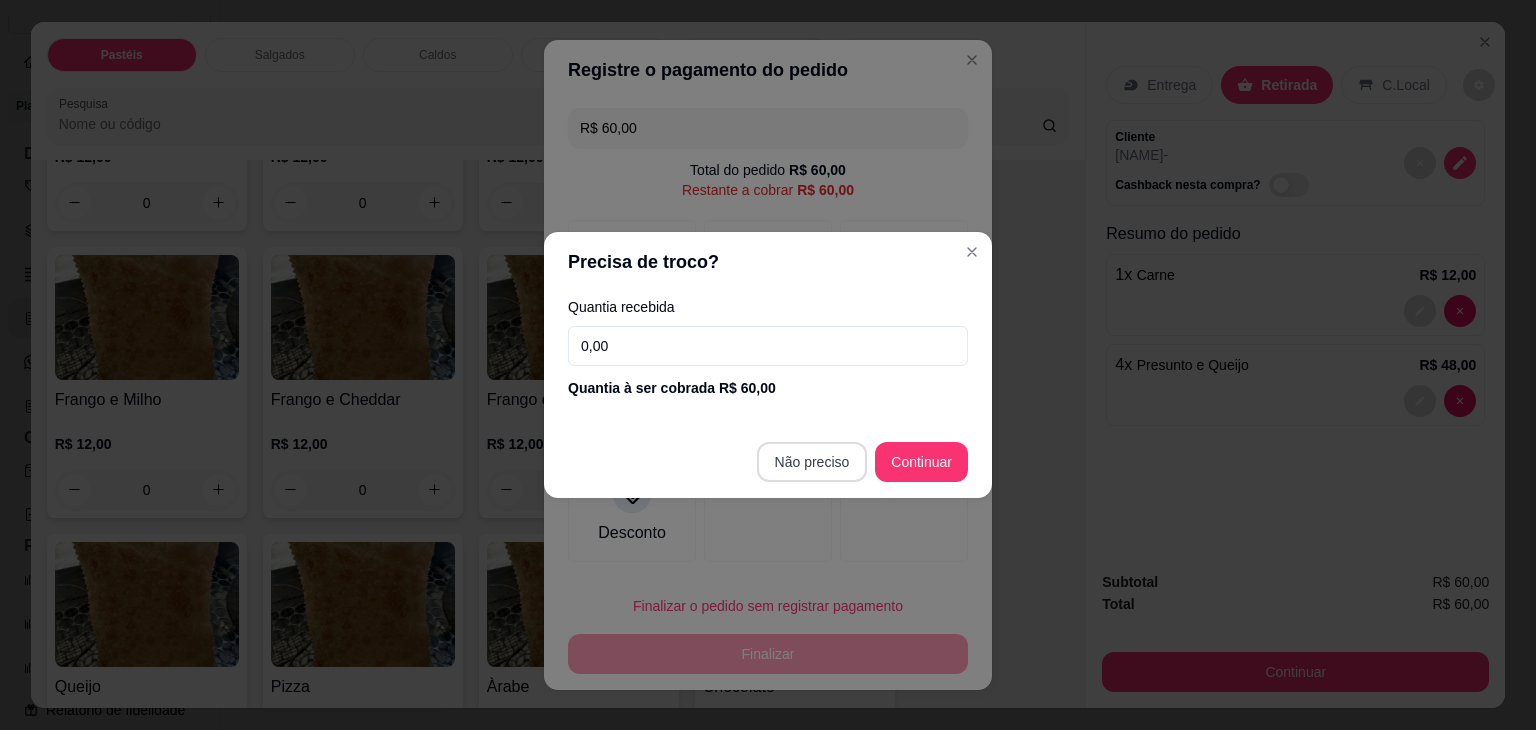 type on "R$ 0,00" 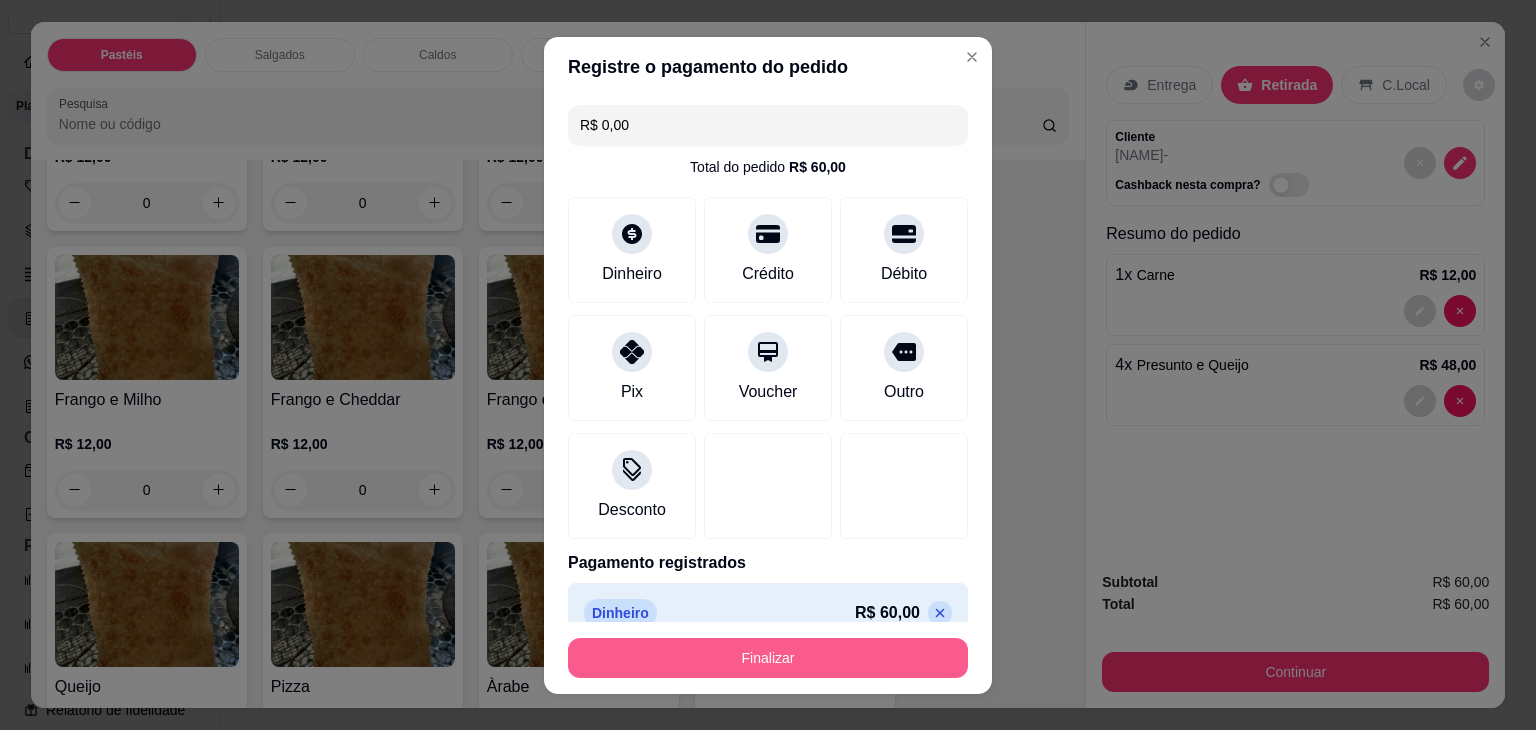 click on "Finalizar" at bounding box center [768, 658] 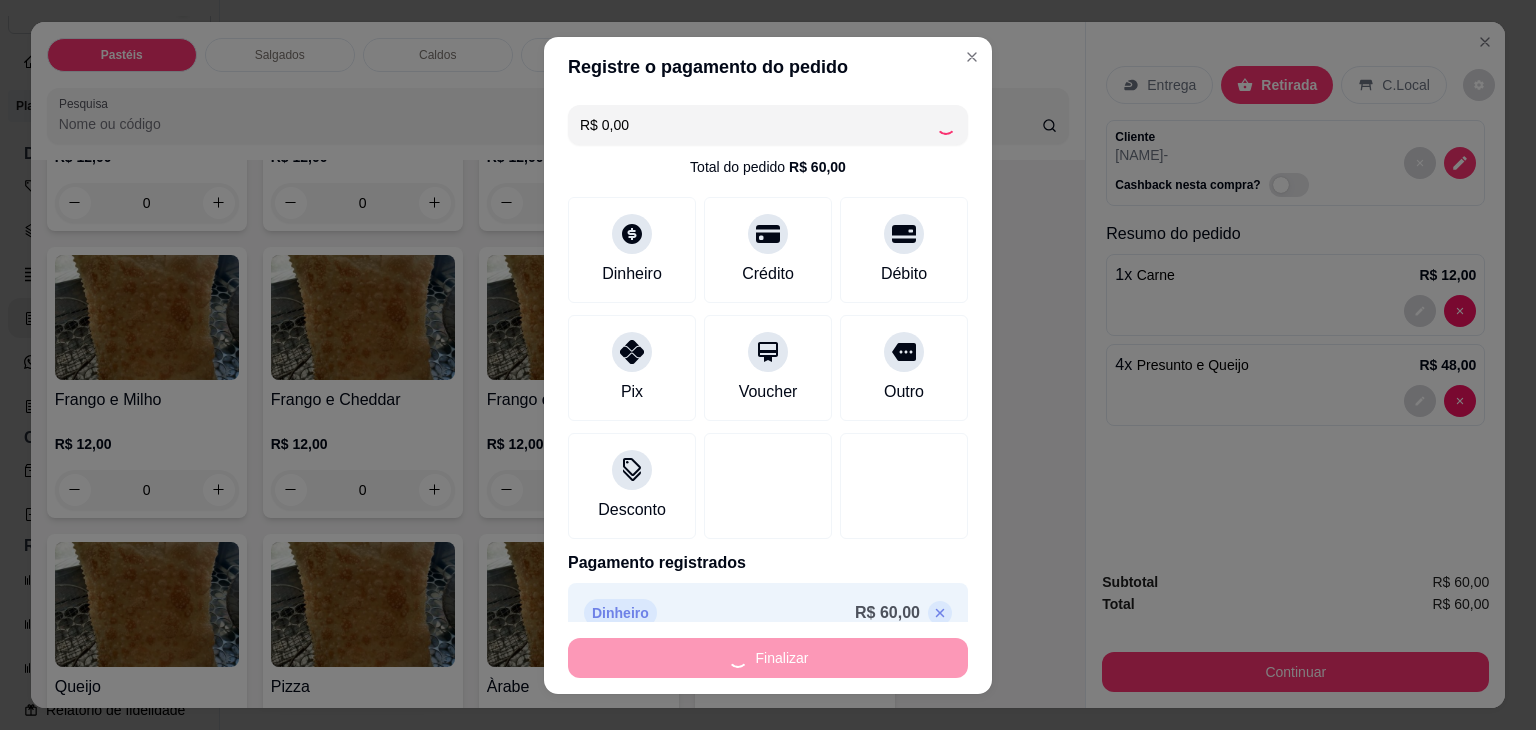 type on "0" 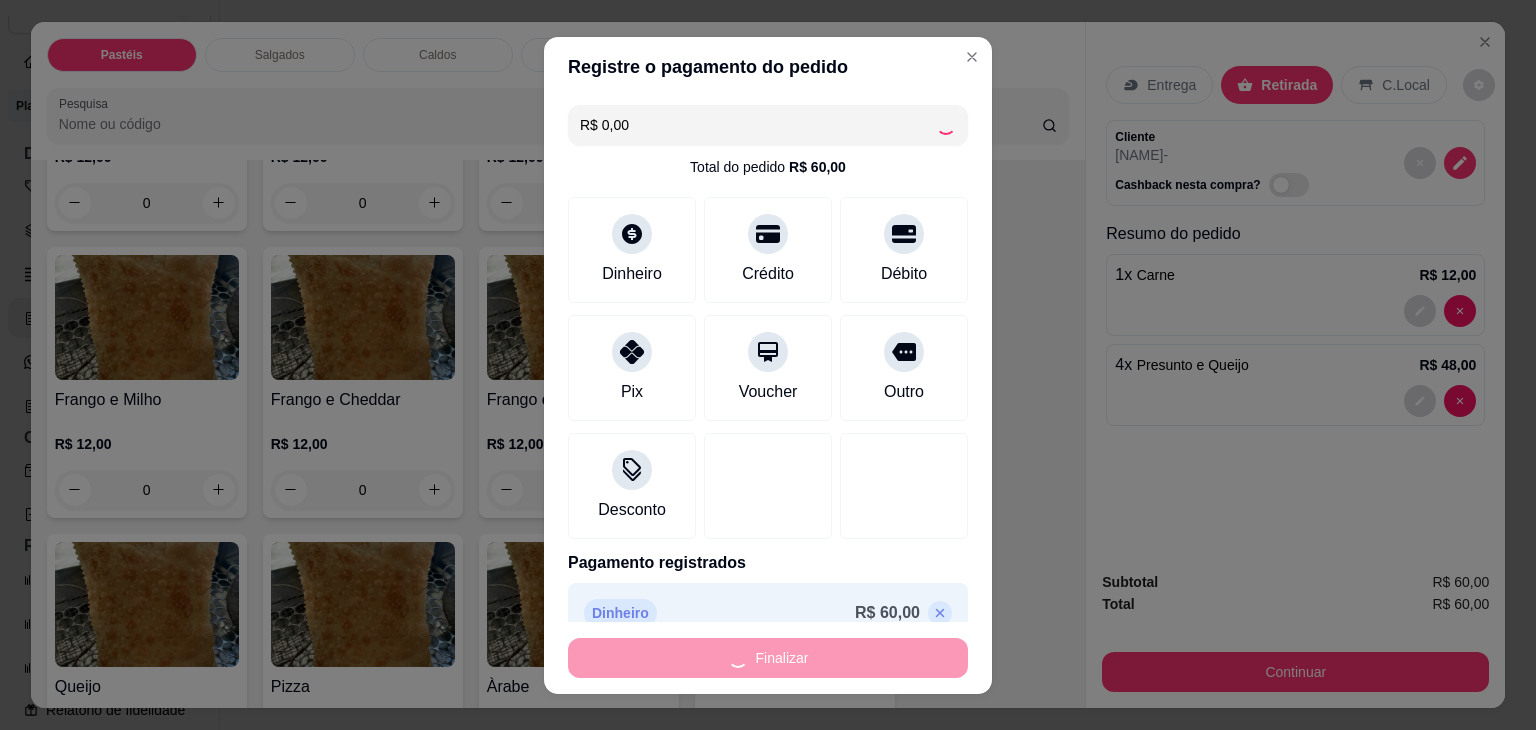 type on "-R$ 60,00" 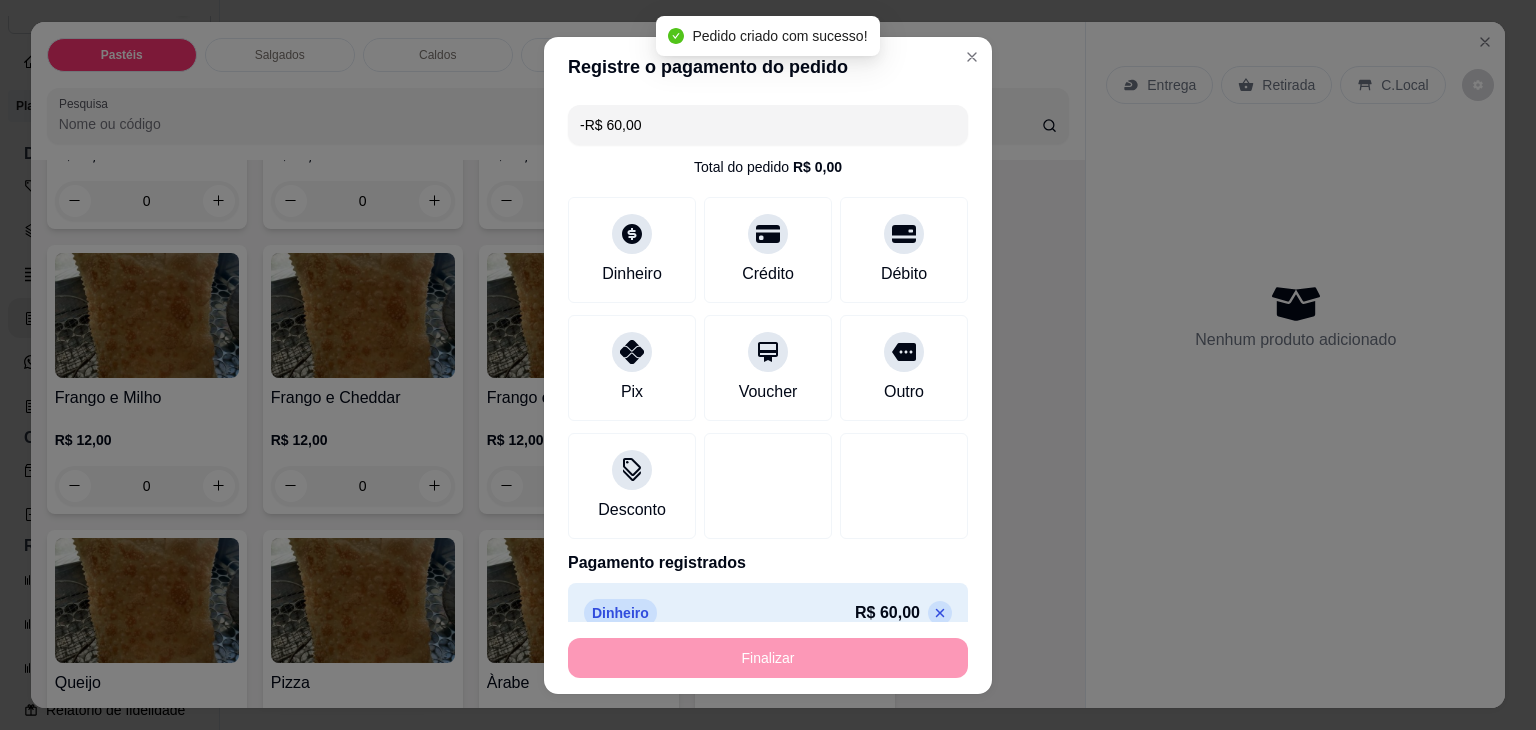 scroll, scrollTop: 898, scrollLeft: 0, axis: vertical 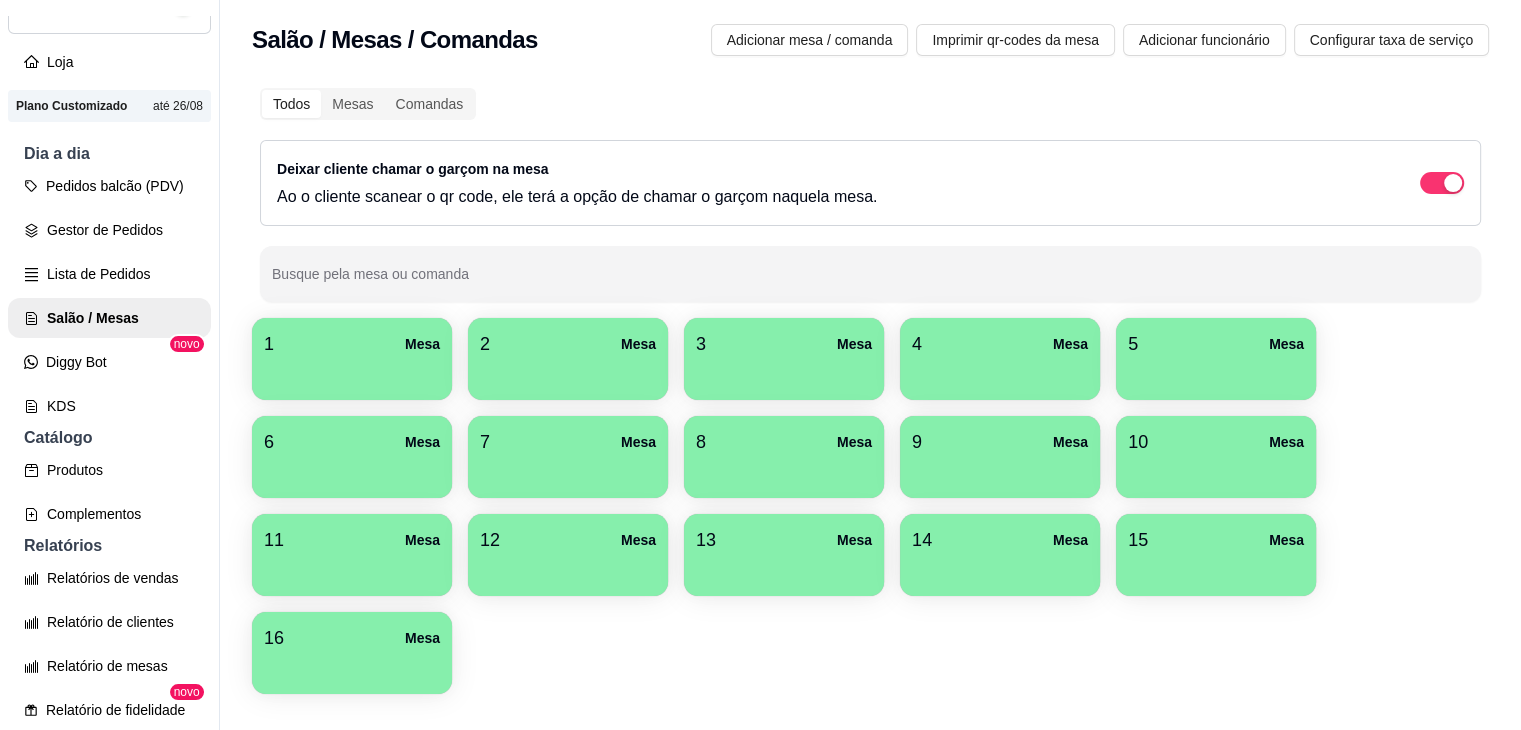 click on "Todos Mesas Comandas Deixar cliente chamar o garçom na mesa Ao o cliente scanear o qr code, ele terá a opção de chamar o garçom naquela mesa. Busque pela mesa ou comanda" at bounding box center [870, 195] 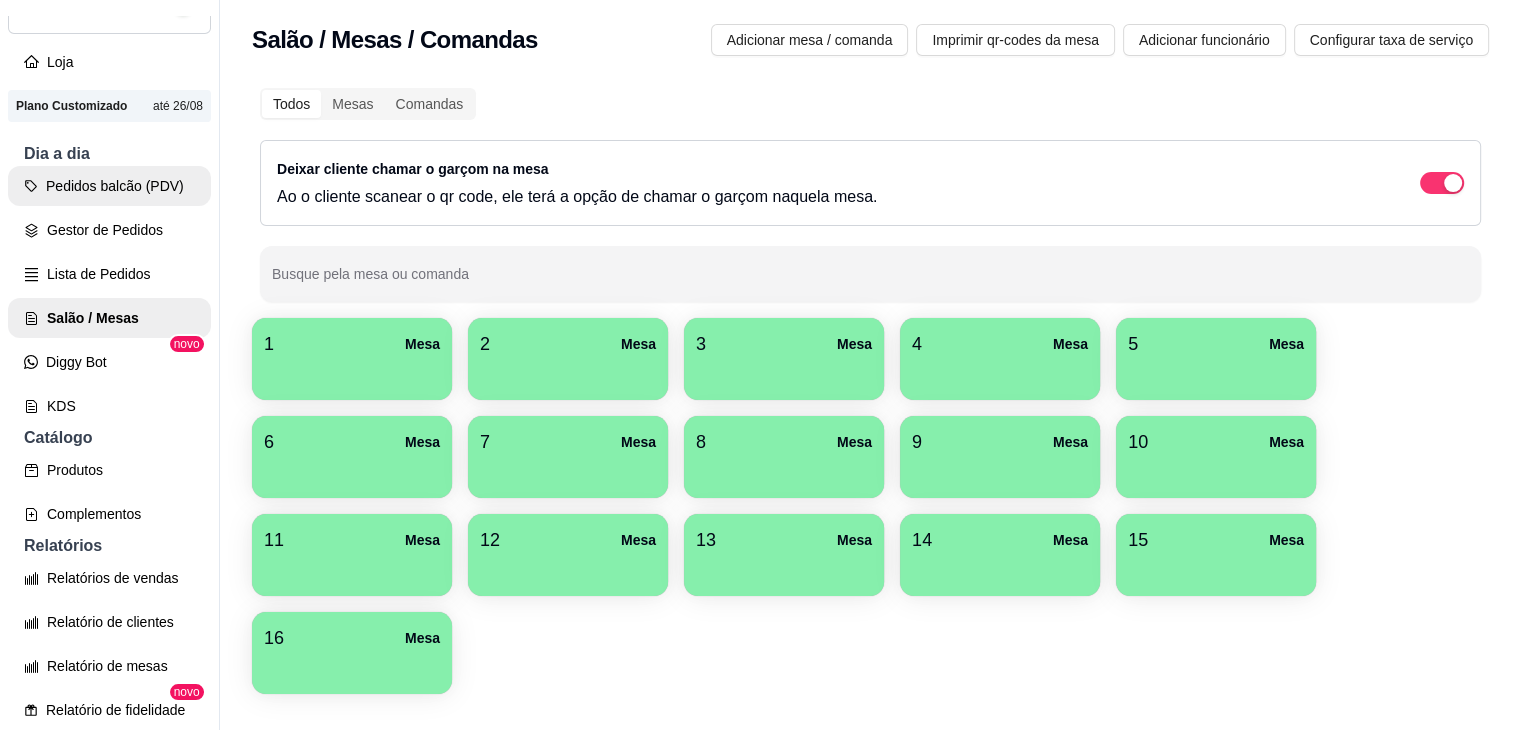 click on "Pedidos balcão (PDV)" at bounding box center [109, 186] 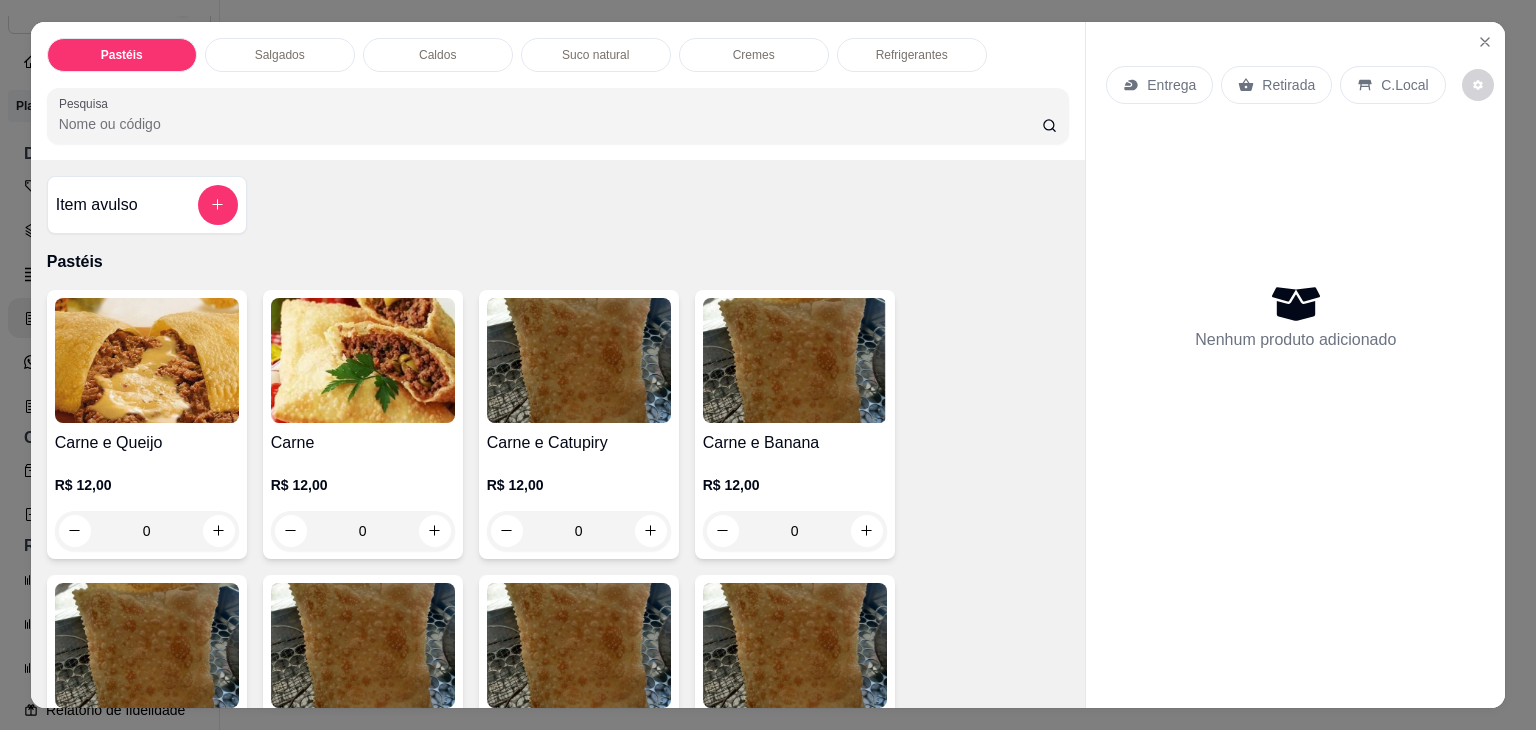 click on "Caldos" at bounding box center [438, 55] 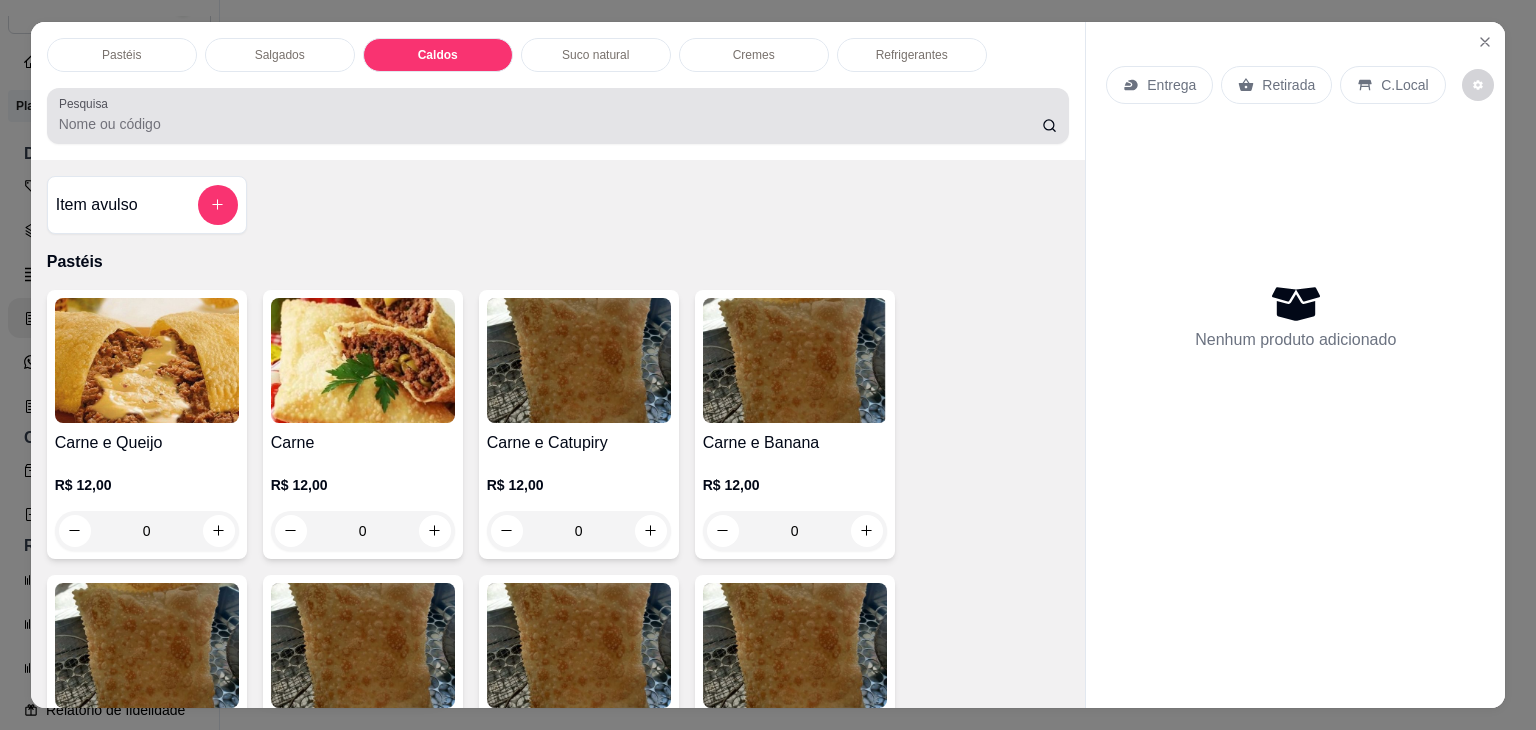 scroll, scrollTop: 2782, scrollLeft: 0, axis: vertical 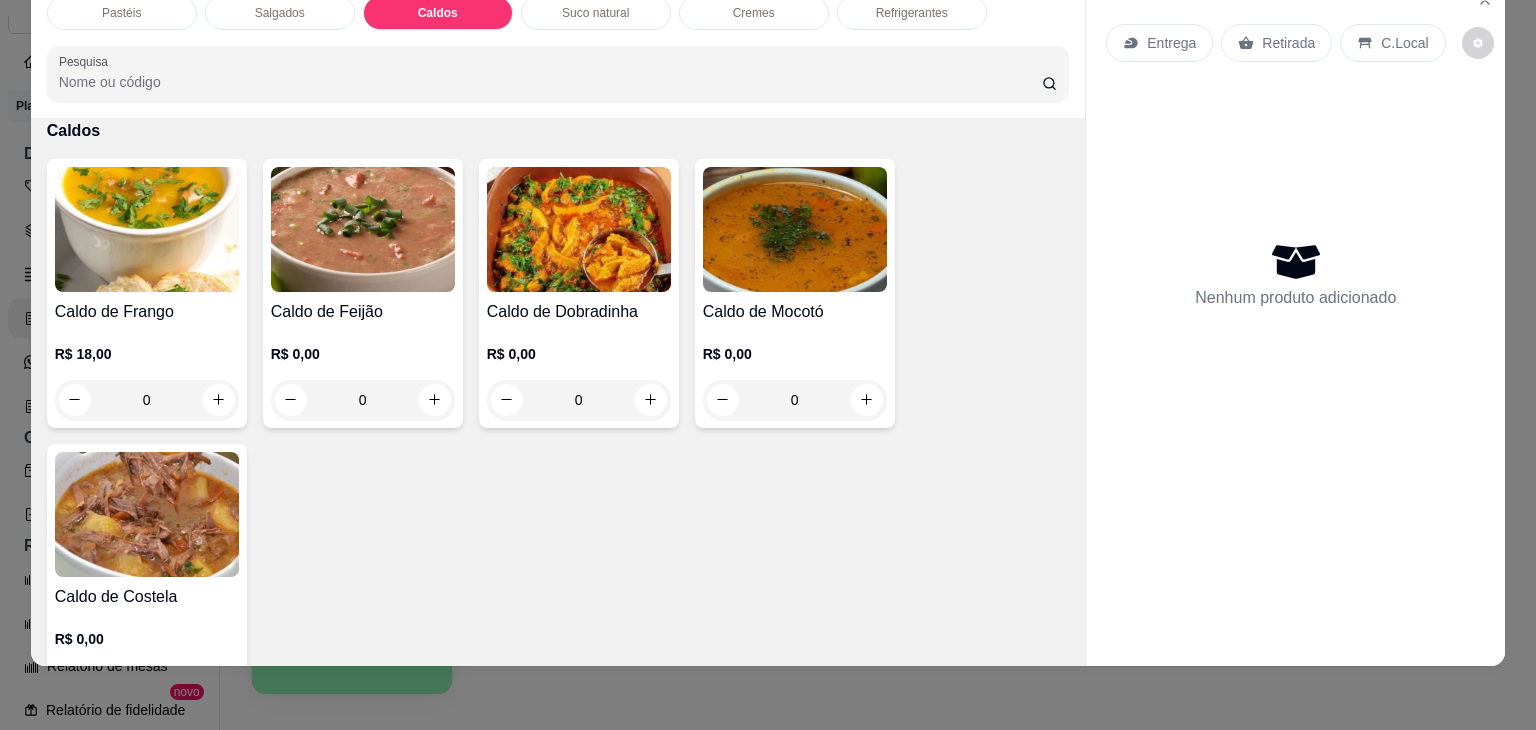 click on "0" at bounding box center (363, 400) 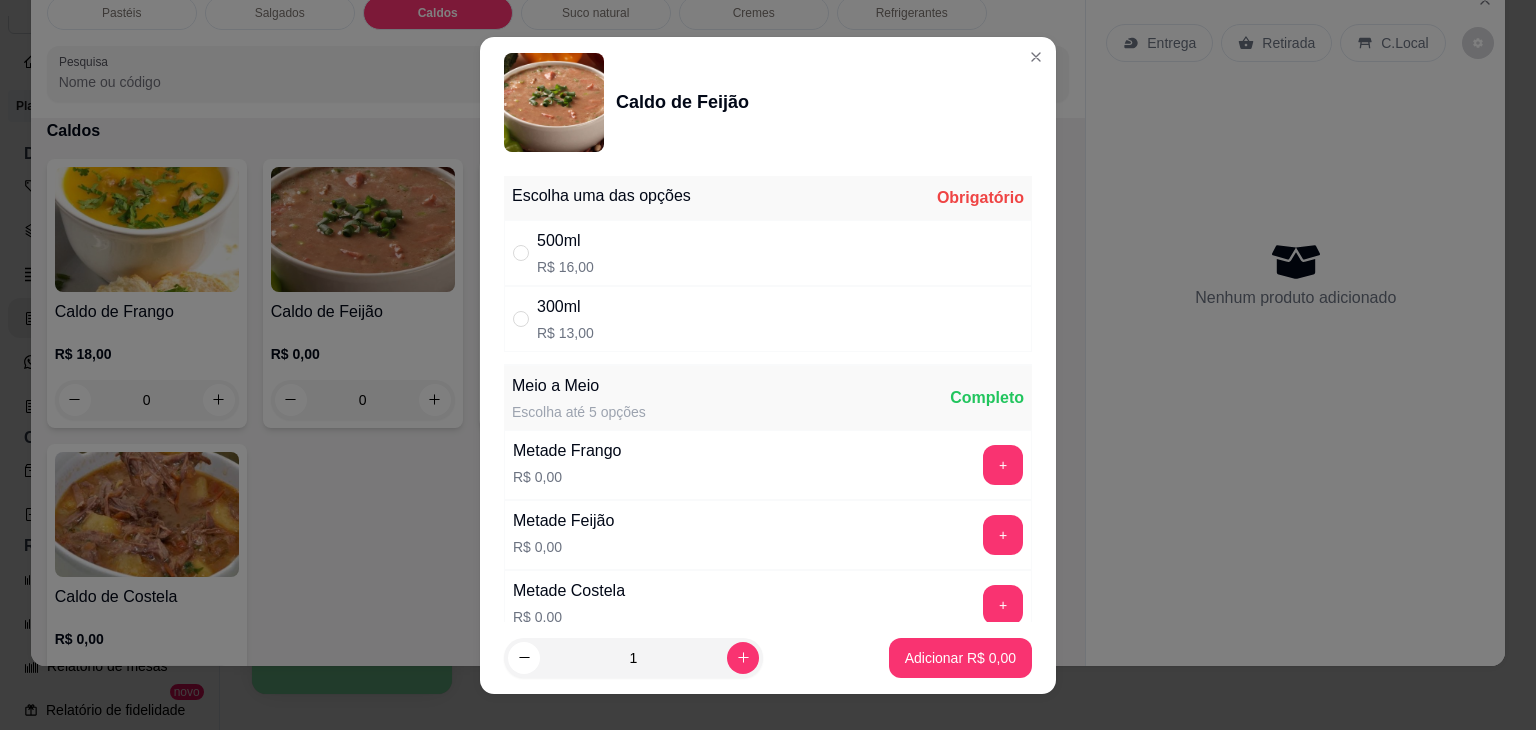 click on "R$ 13,00" at bounding box center [565, 333] 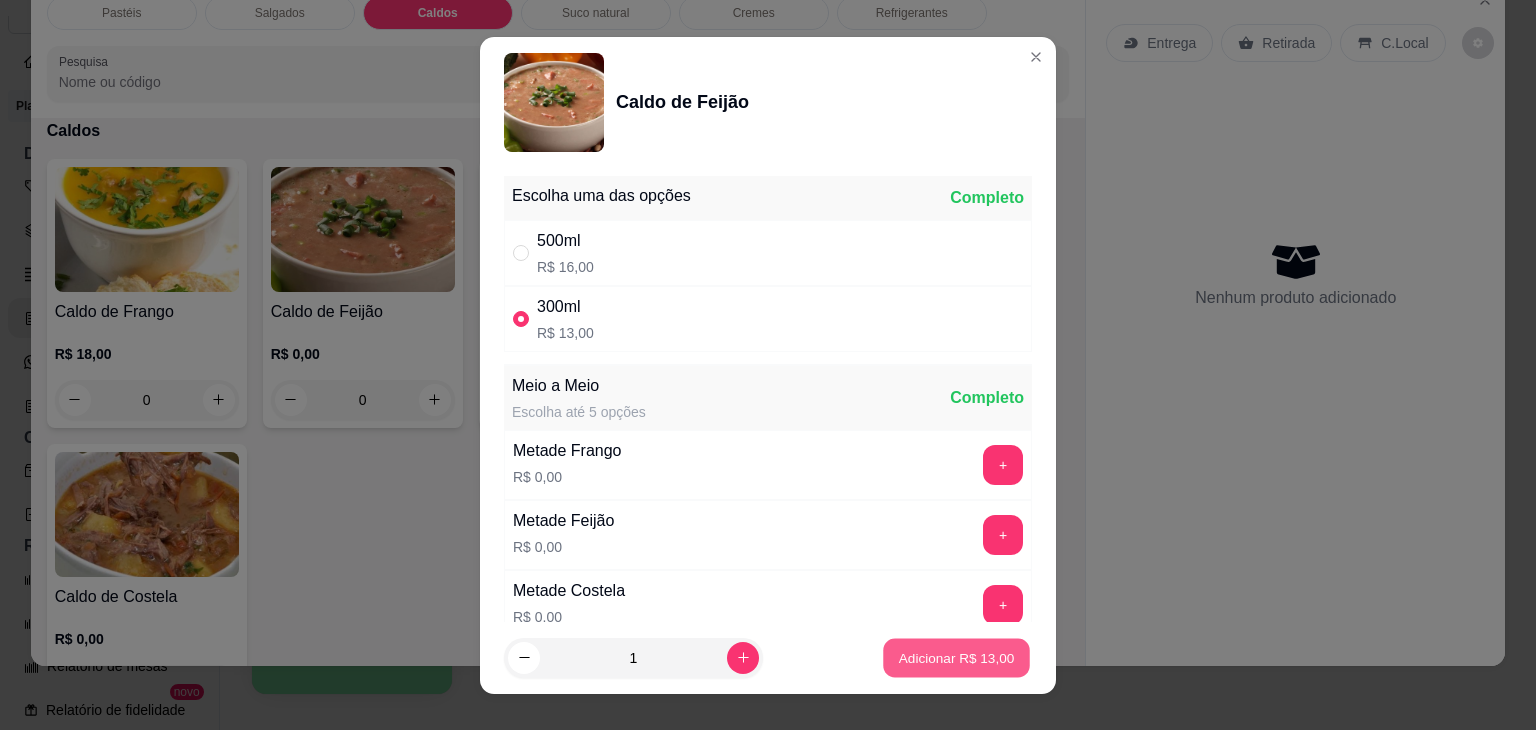 click on "Adicionar   R$ 13,00" at bounding box center [956, 657] 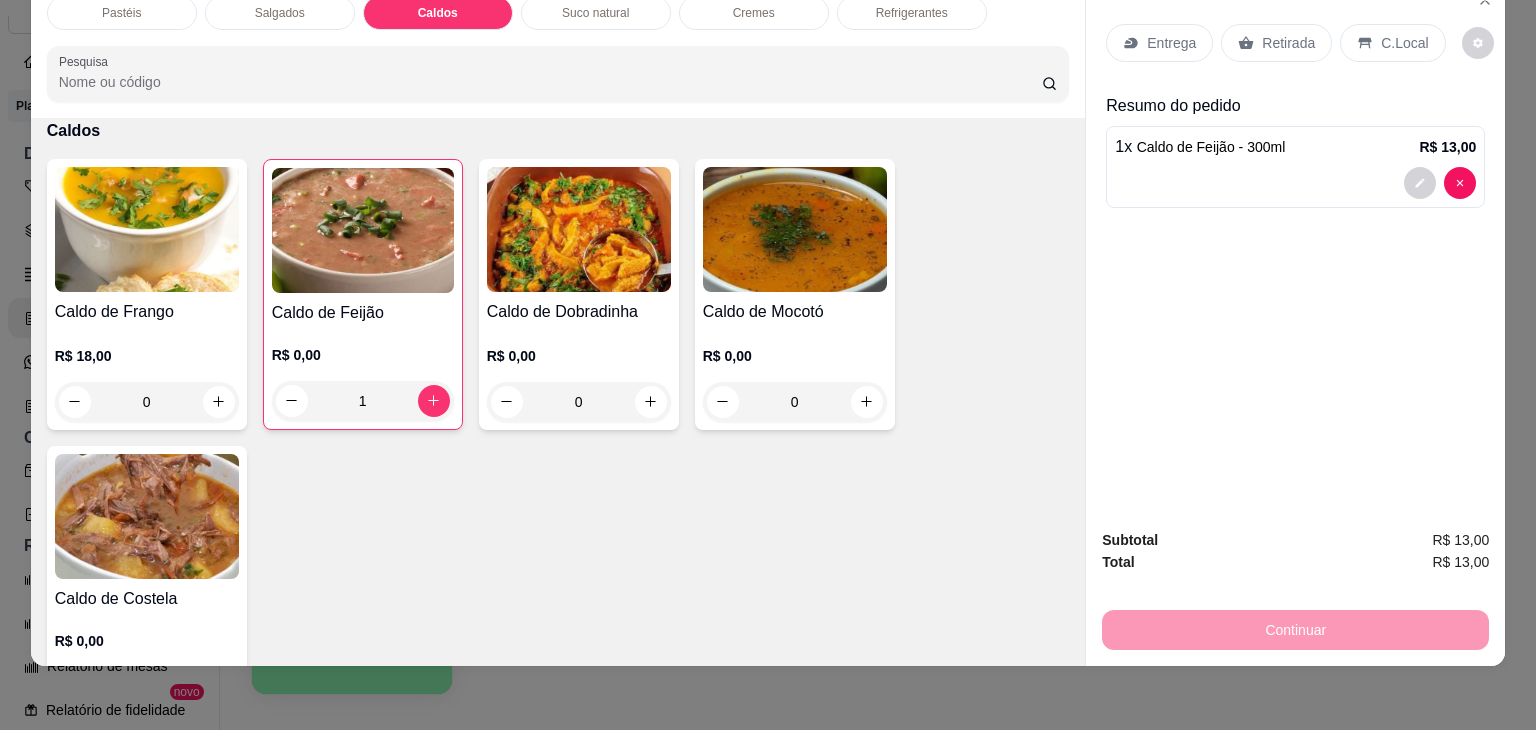 scroll, scrollTop: 2882, scrollLeft: 0, axis: vertical 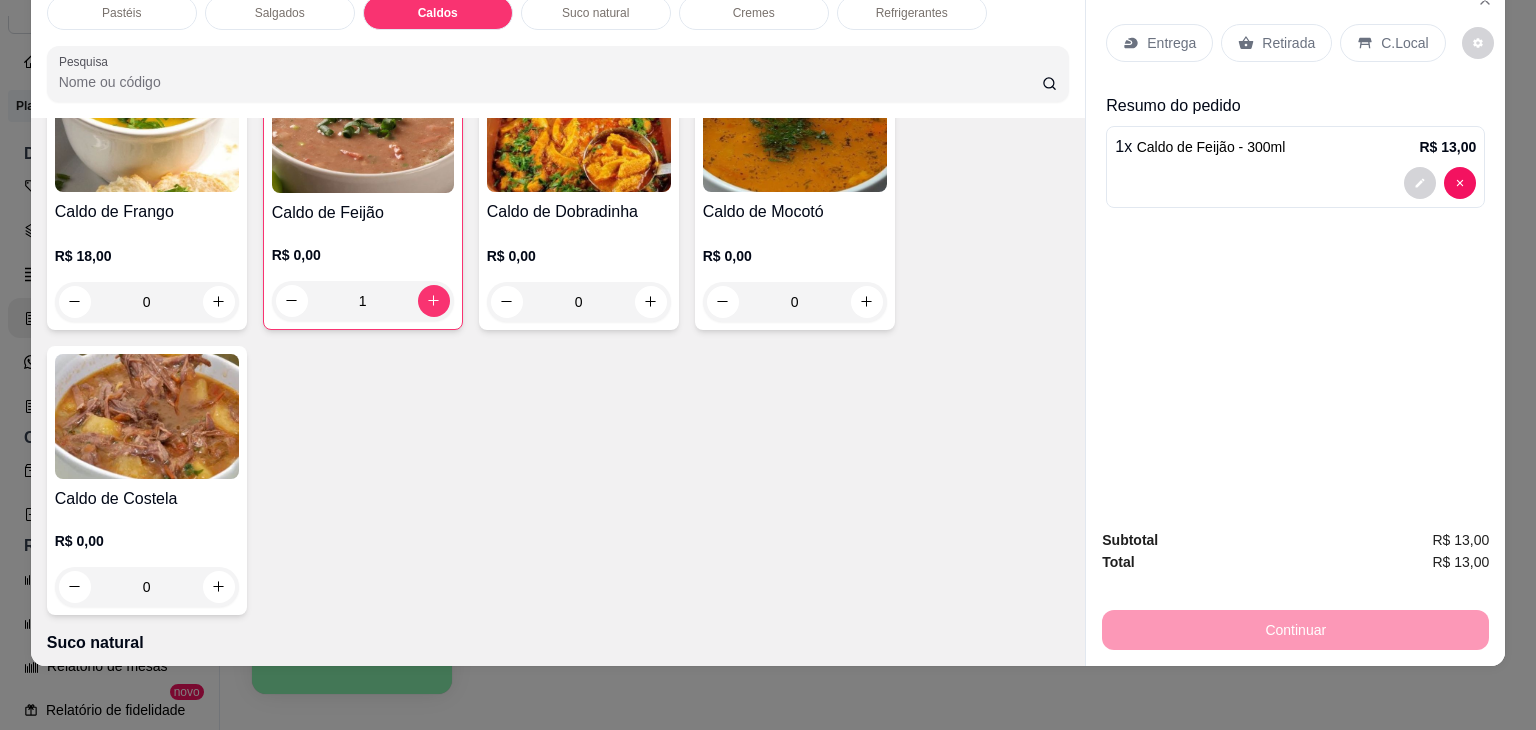 click on "0" at bounding box center [147, 587] 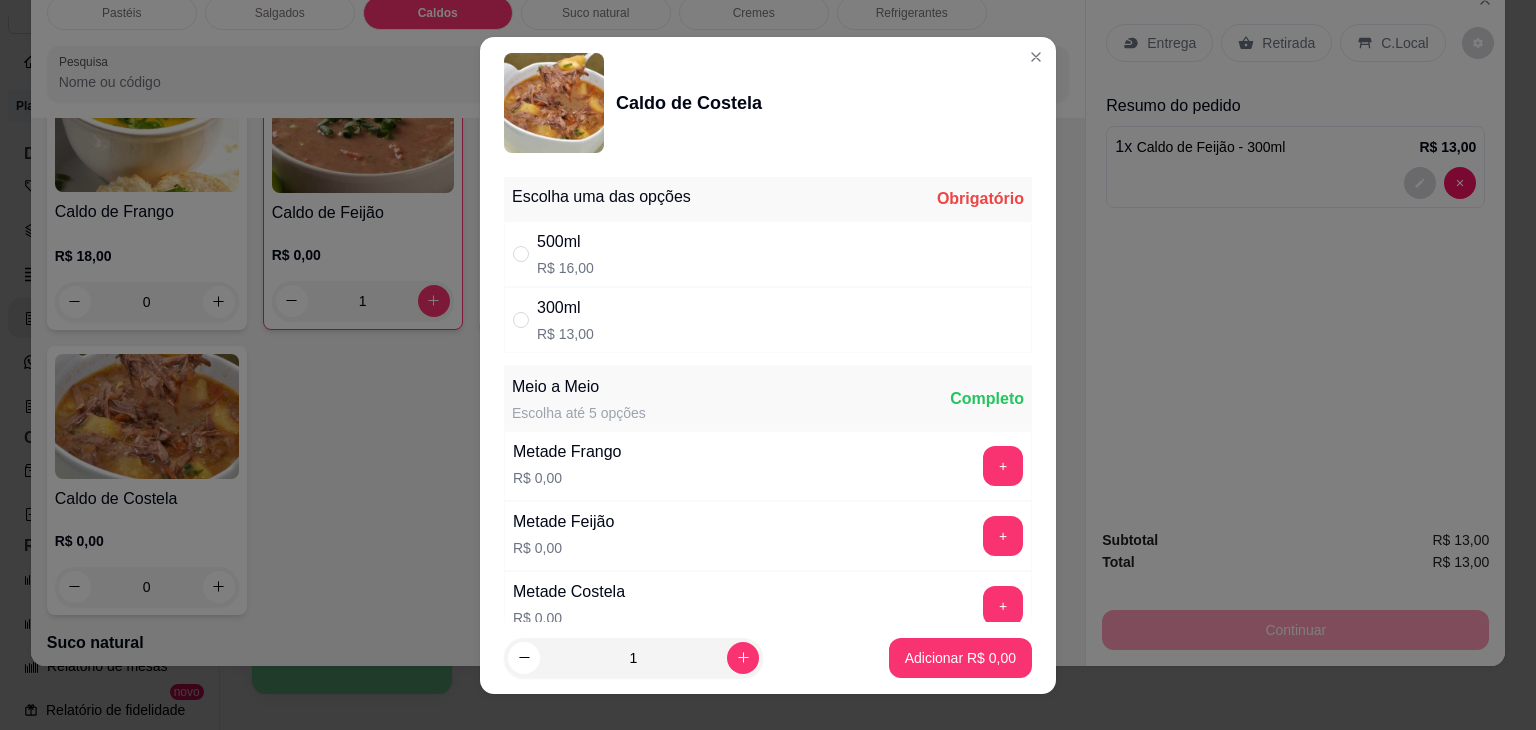 click on "300ml R$ 13,00" at bounding box center [768, 320] 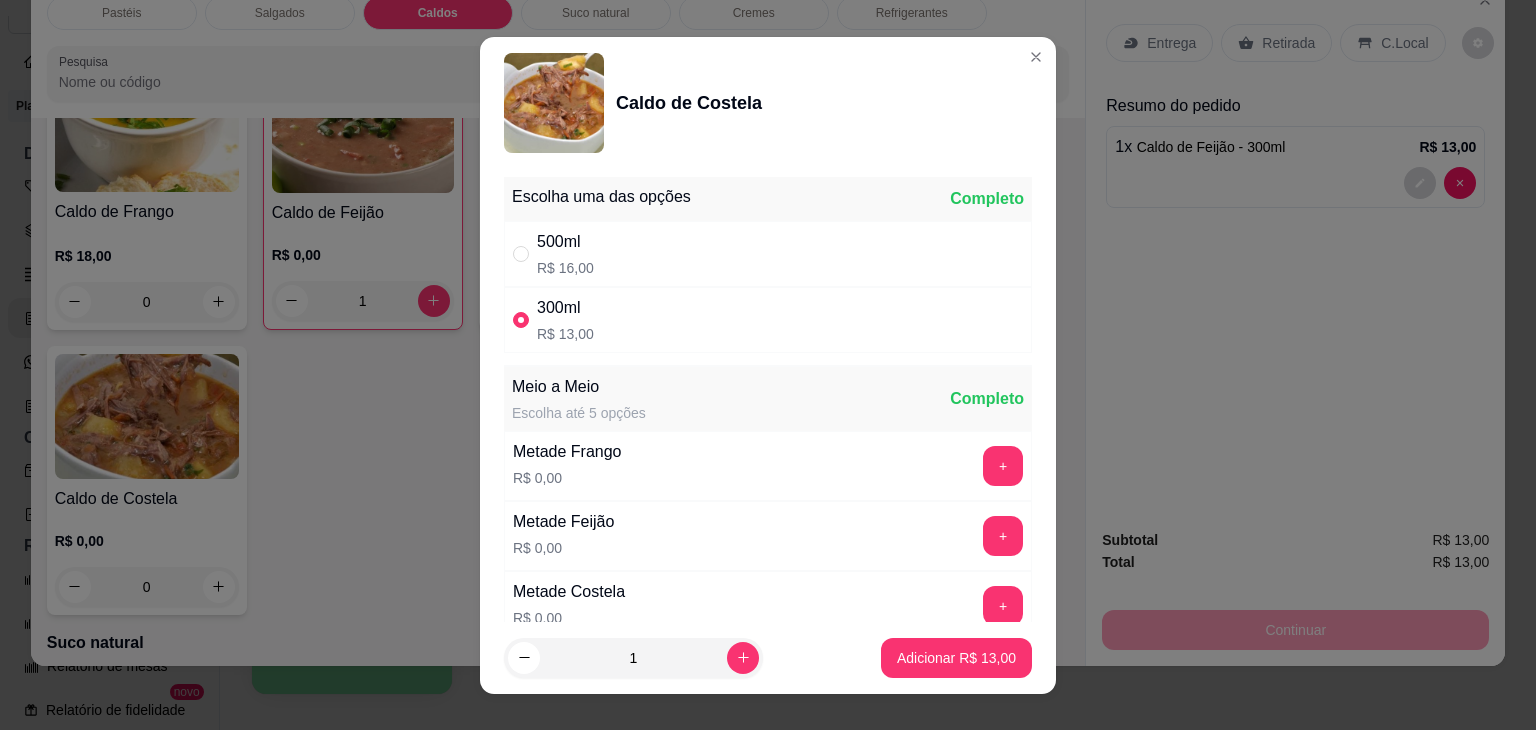 click on "500ml R$ 16,00" at bounding box center [768, 254] 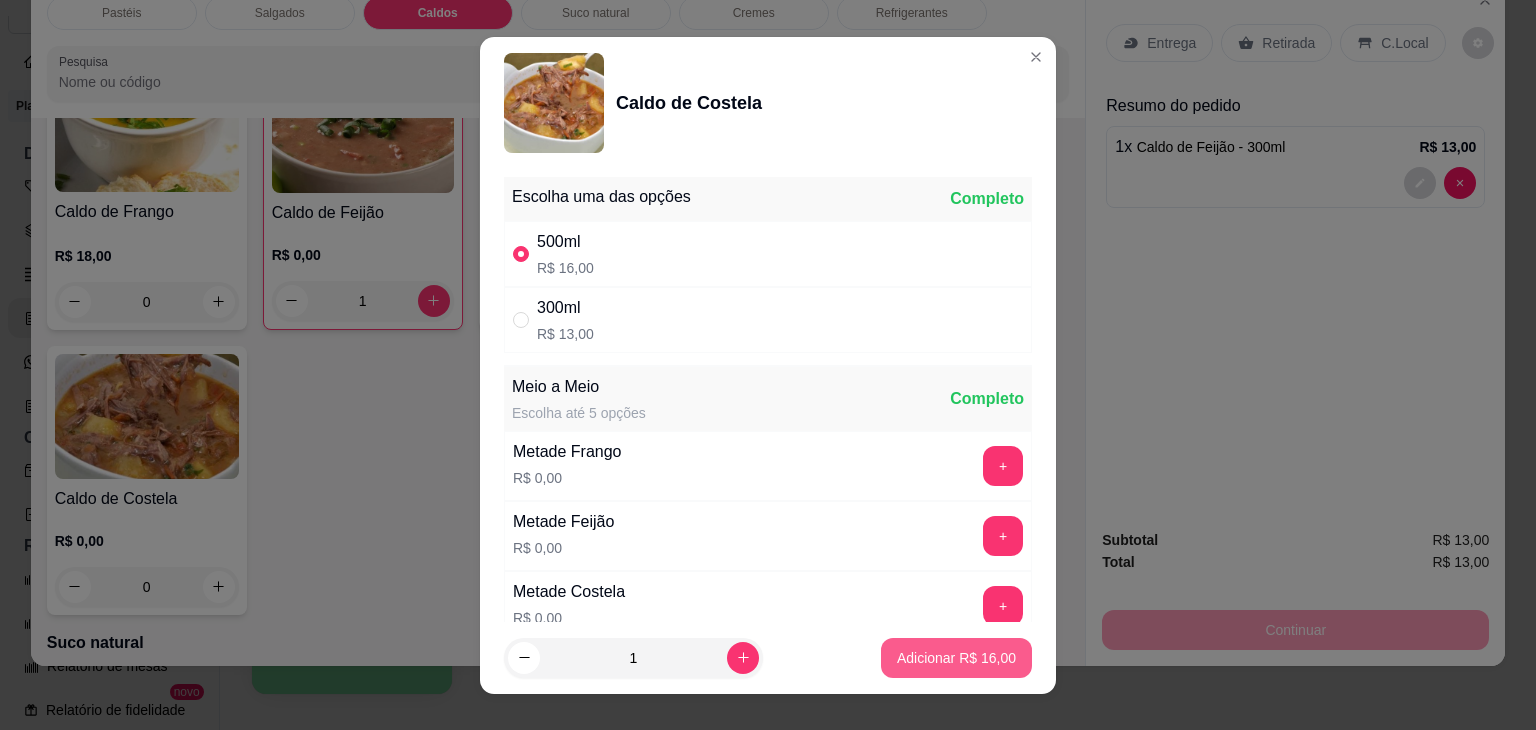 click on "Adicionar   R$ 16,00" at bounding box center [956, 658] 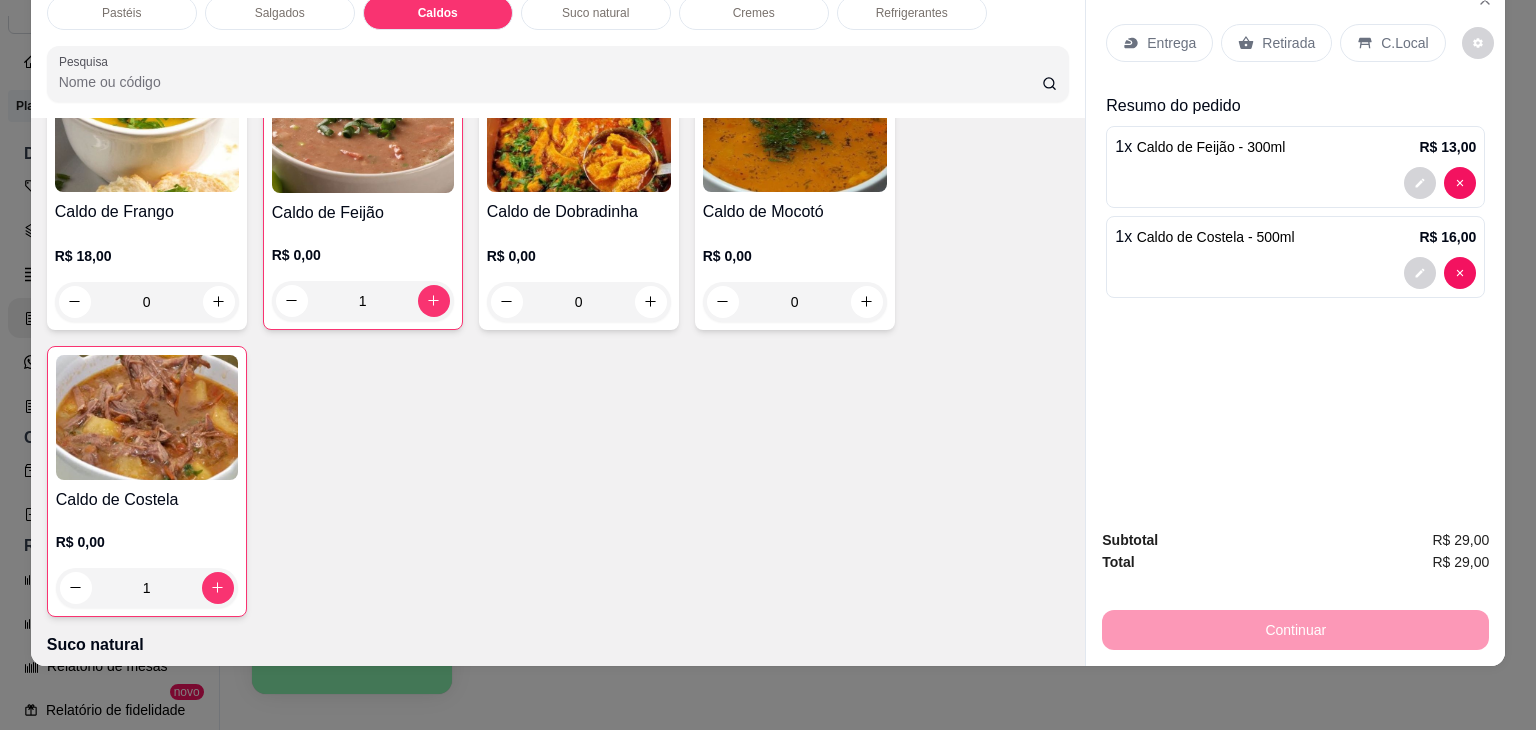 scroll, scrollTop: 0, scrollLeft: 0, axis: both 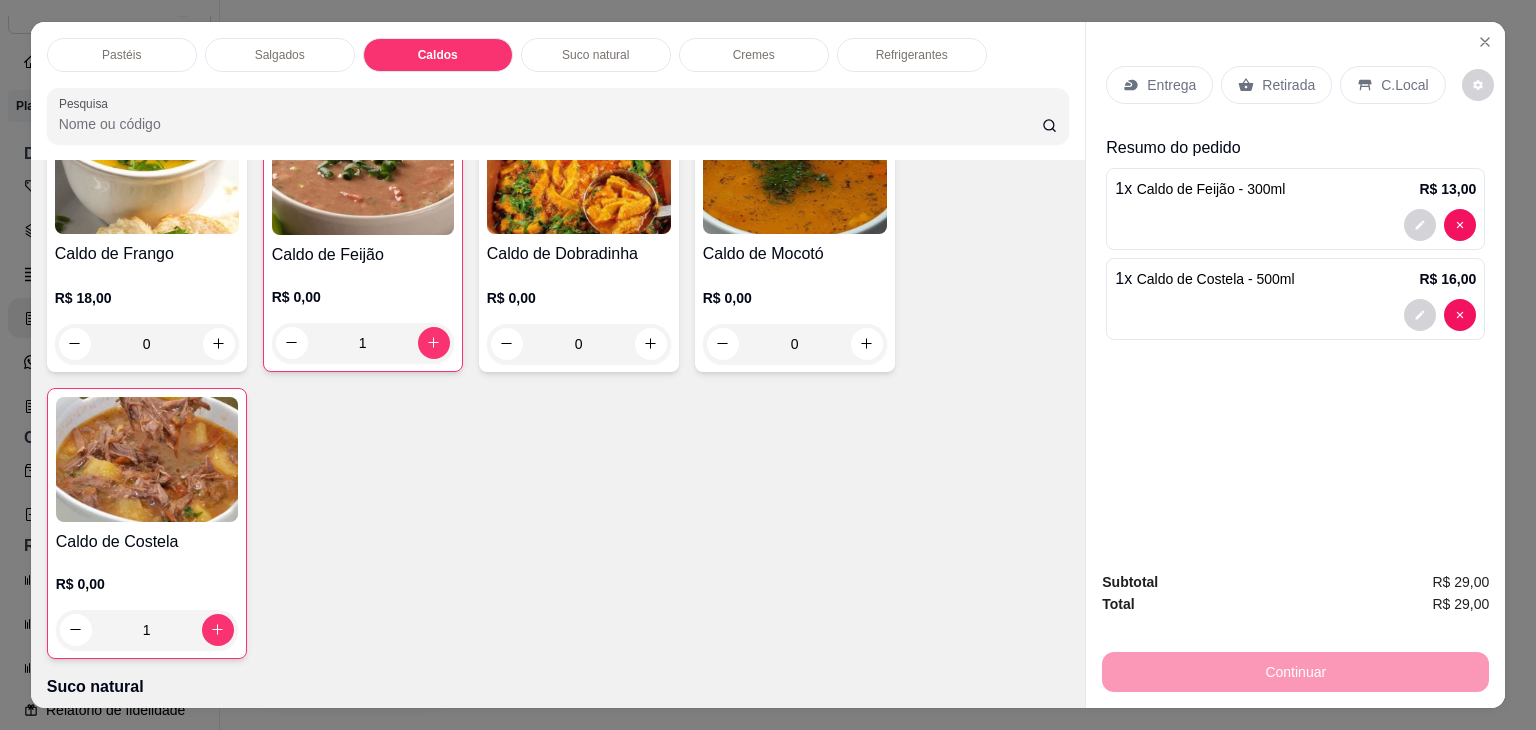 click on "Refrigerantes" at bounding box center [912, 55] 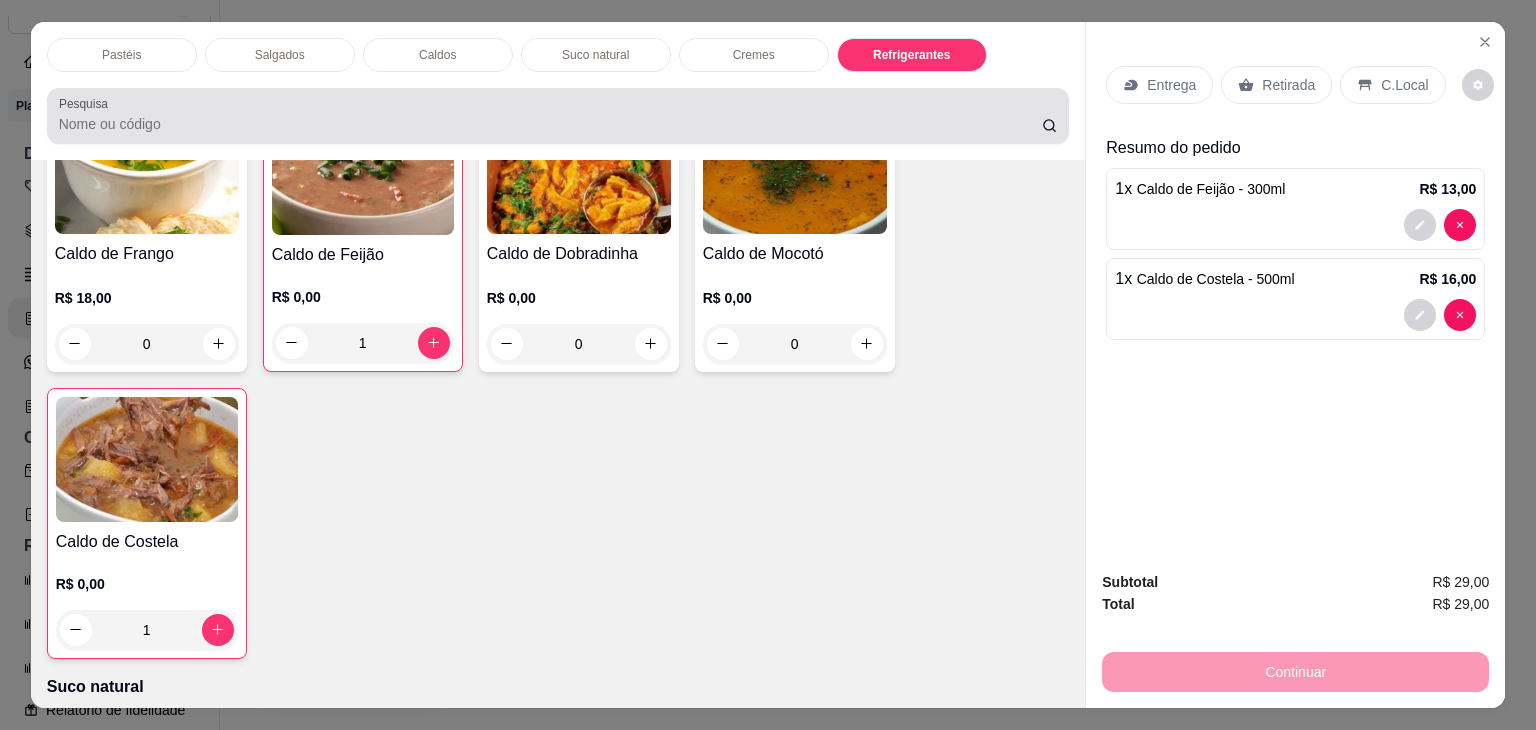 scroll, scrollTop: 5233, scrollLeft: 0, axis: vertical 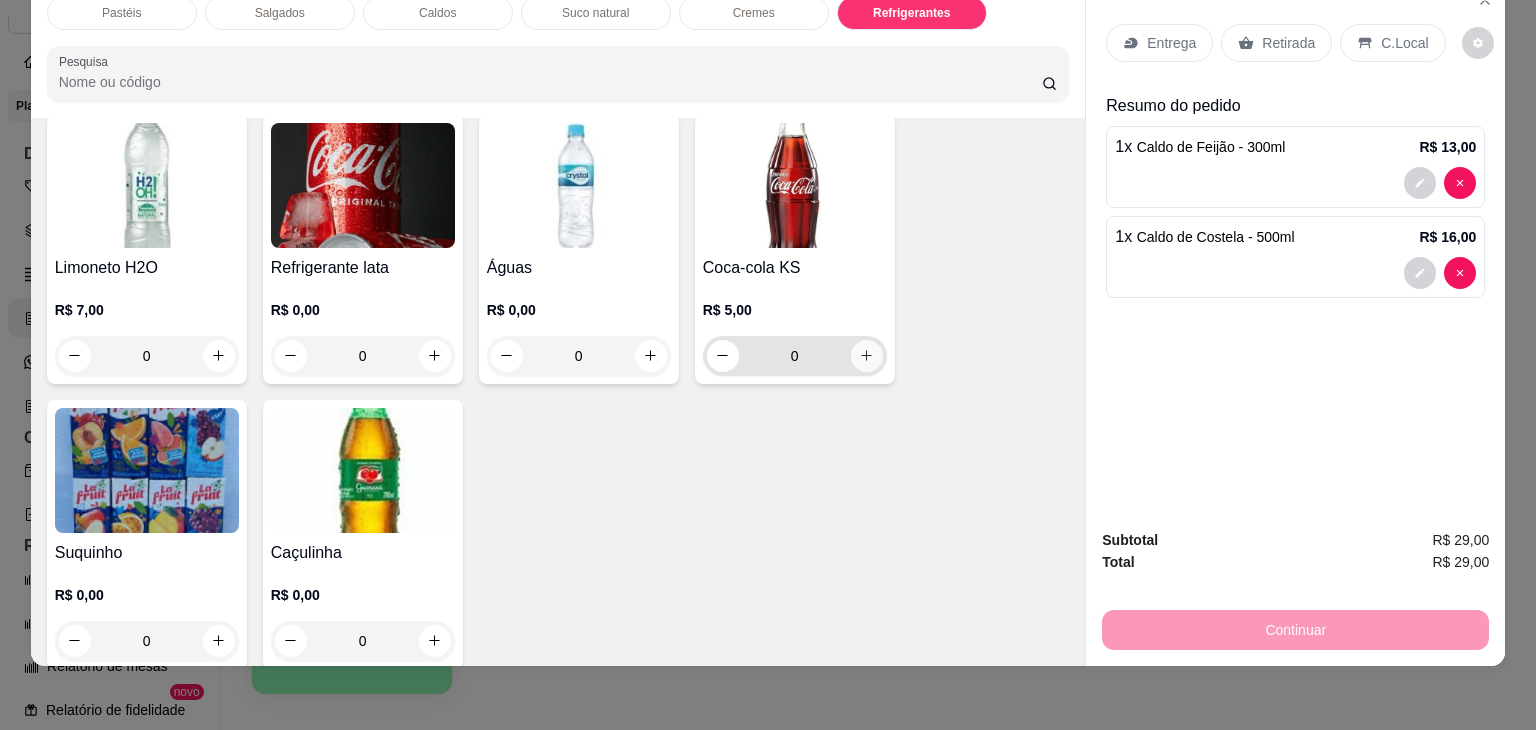 click 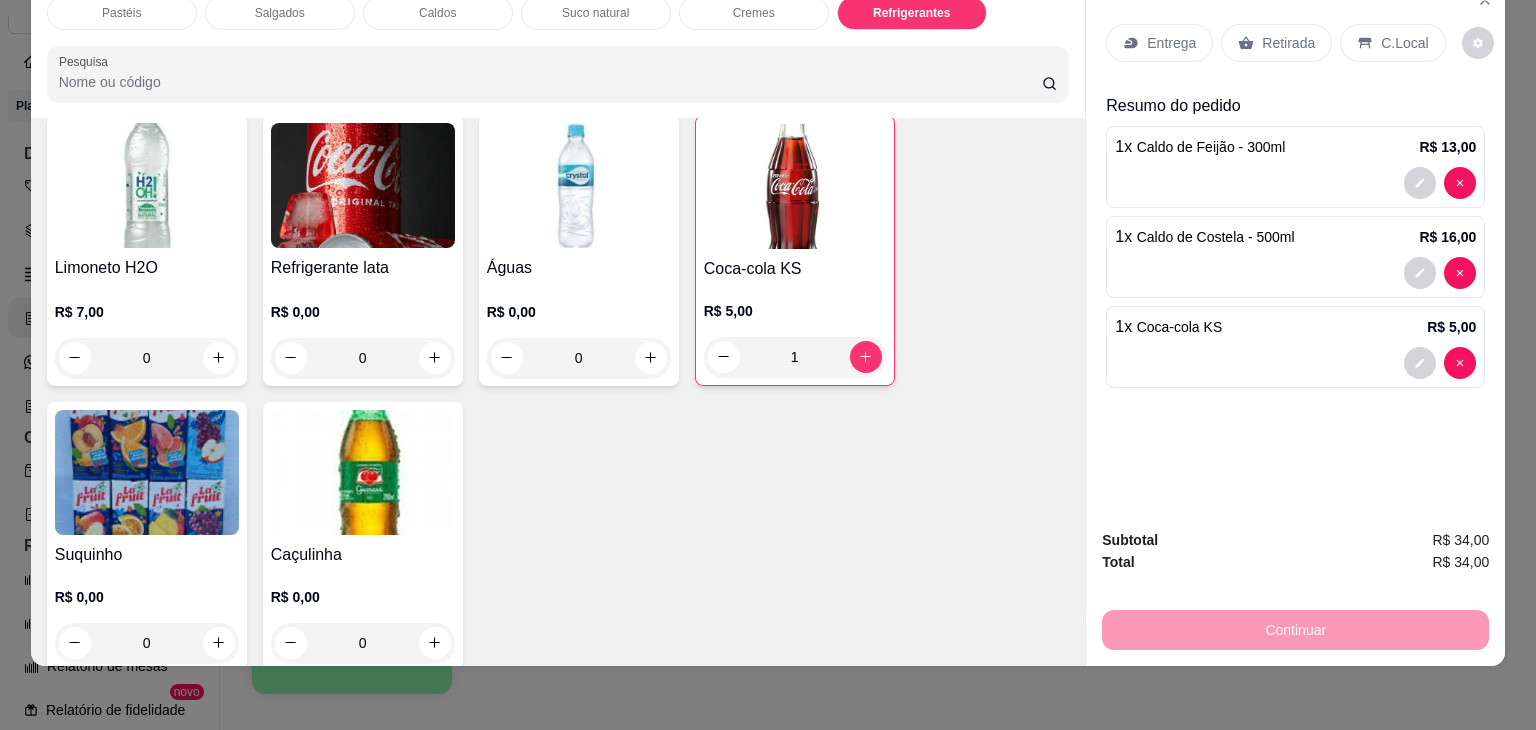 click on "Retirada" at bounding box center [1288, 43] 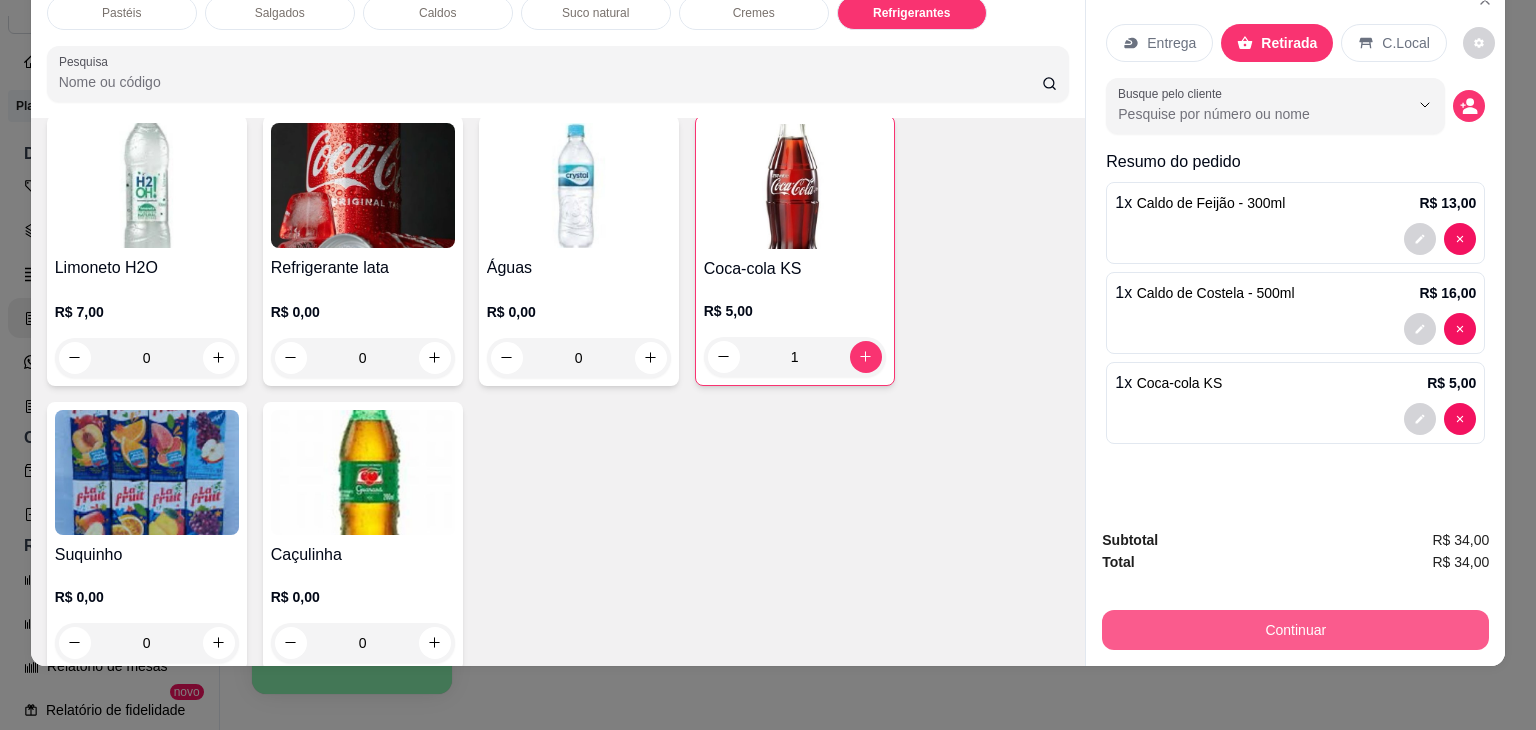 click on "Continuar" at bounding box center [1295, 630] 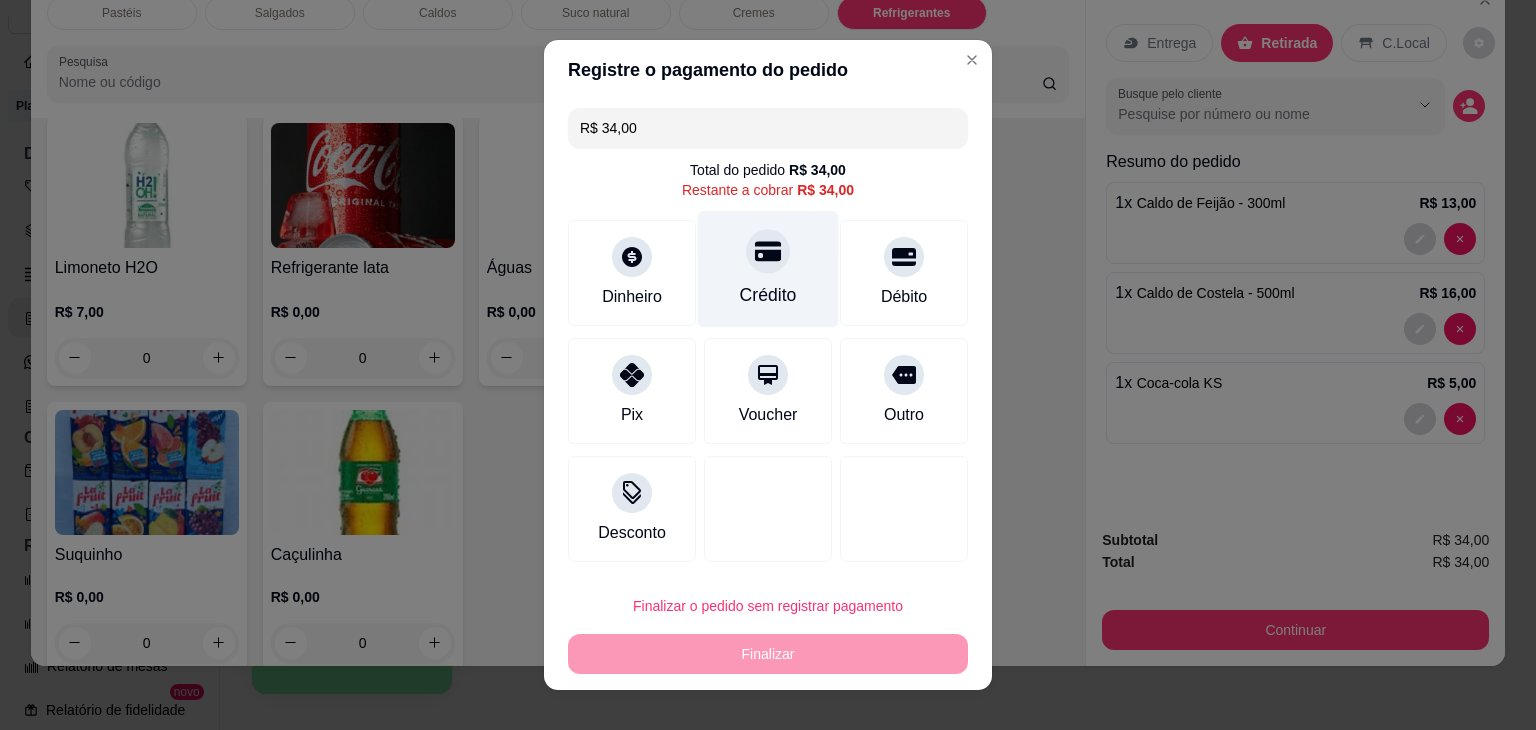 click on "Crédito" at bounding box center (768, 295) 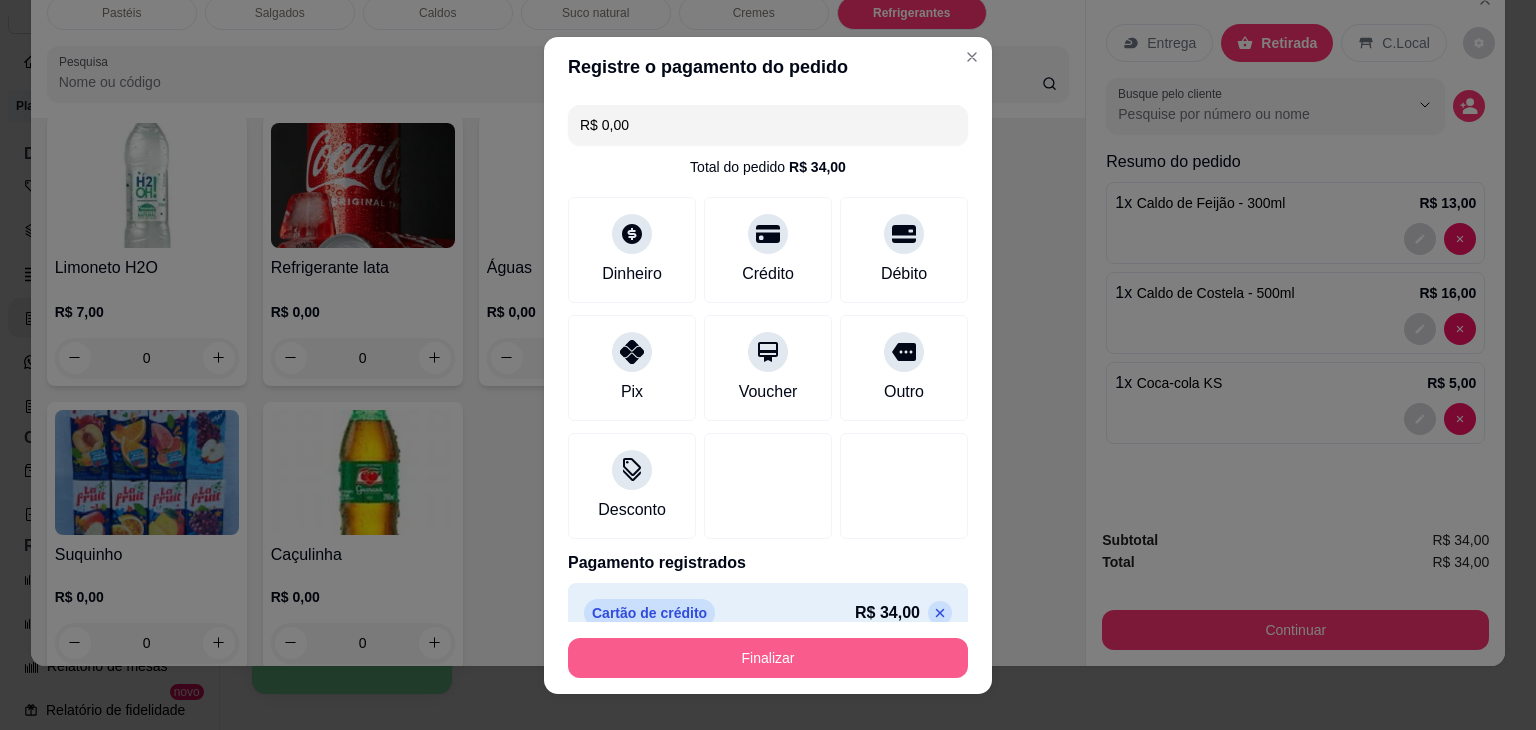 click on "Finalizar" at bounding box center [768, 658] 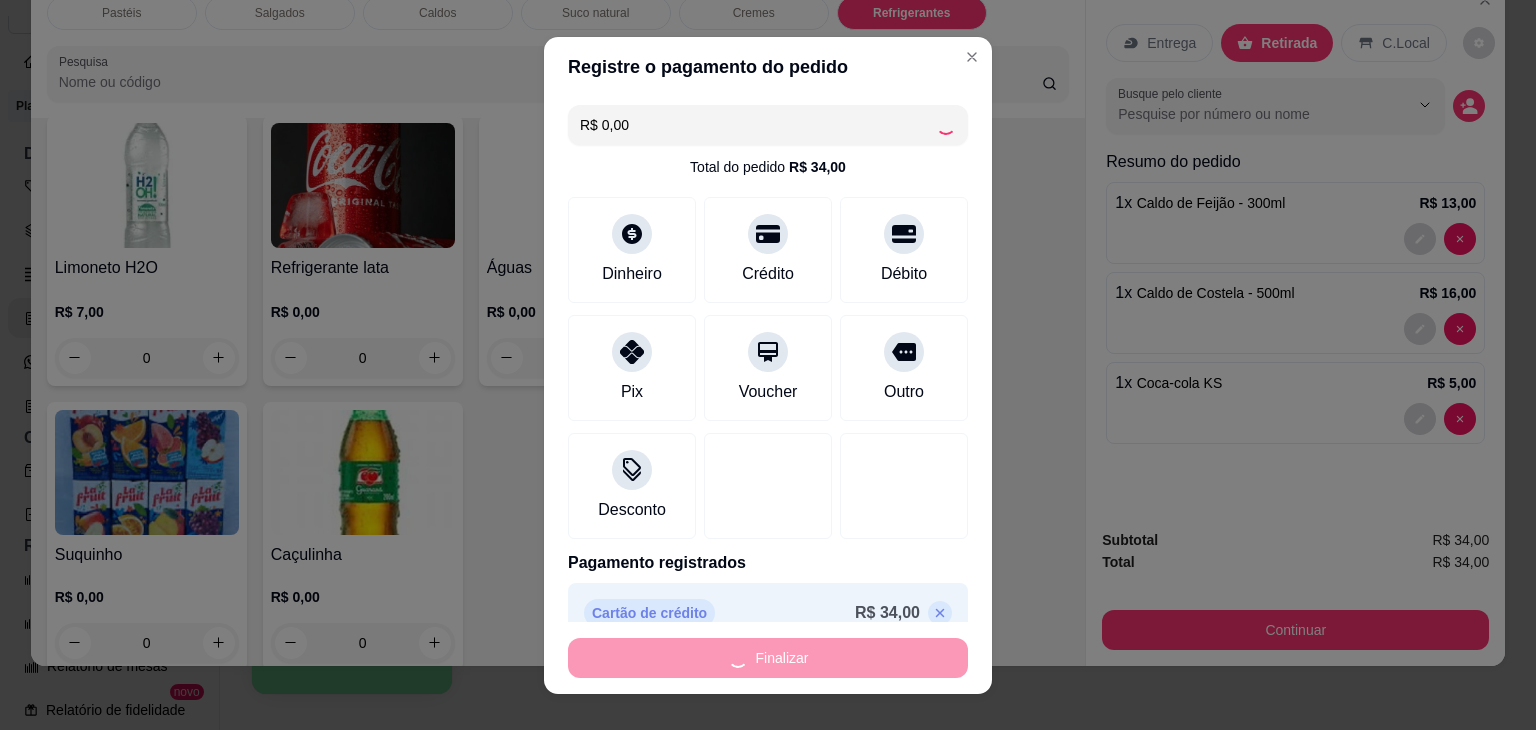 type on "0" 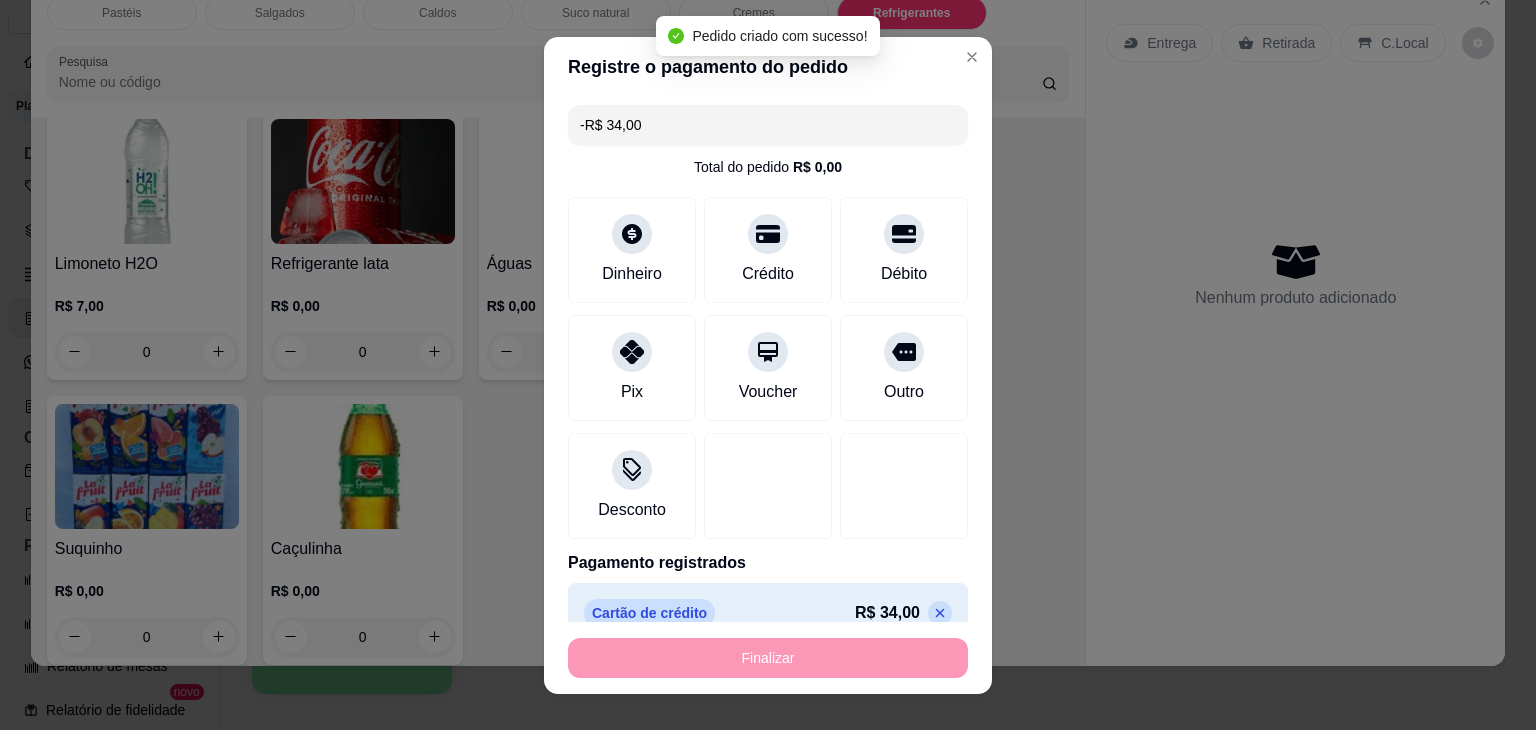 scroll, scrollTop: 6130, scrollLeft: 0, axis: vertical 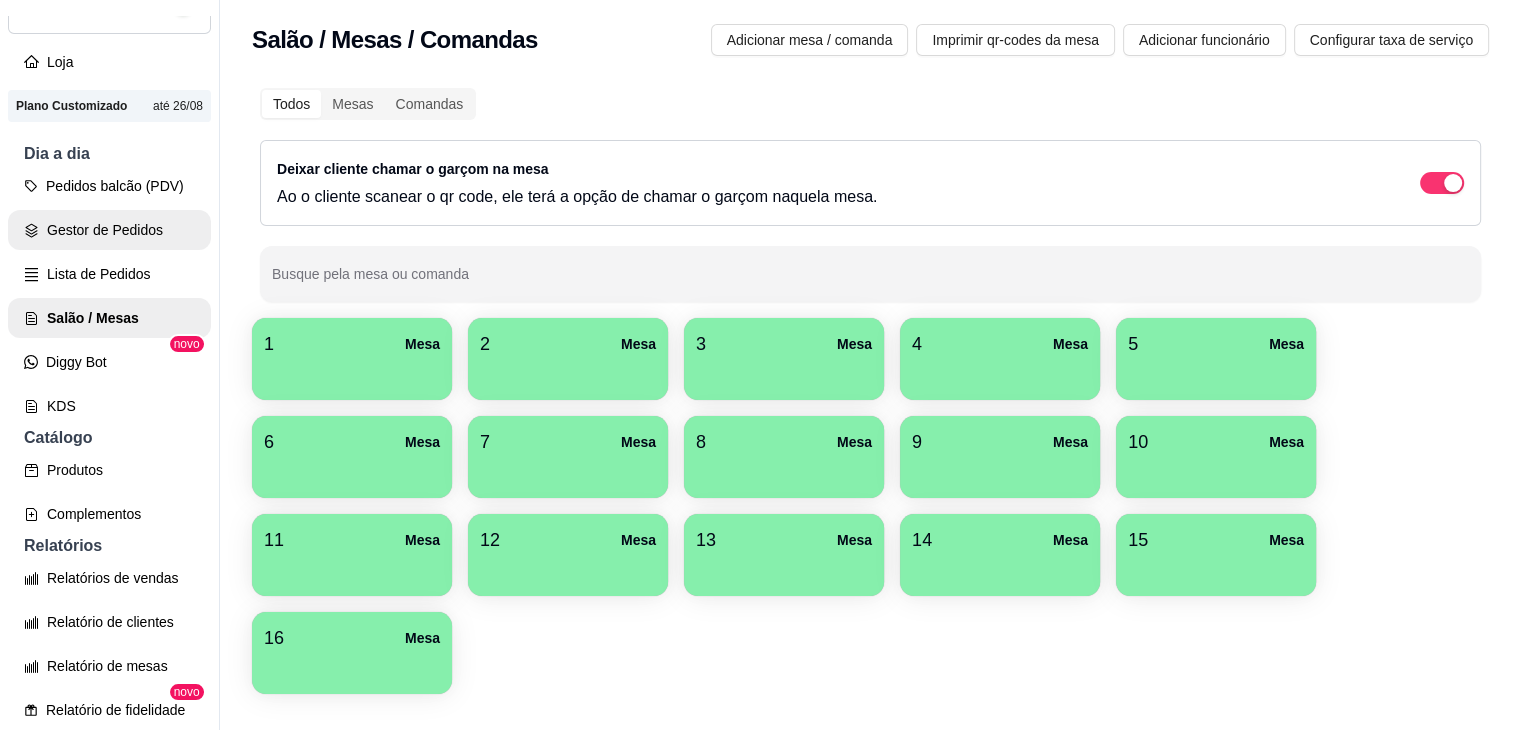 click on "Gestor de Pedidos" at bounding box center [109, 230] 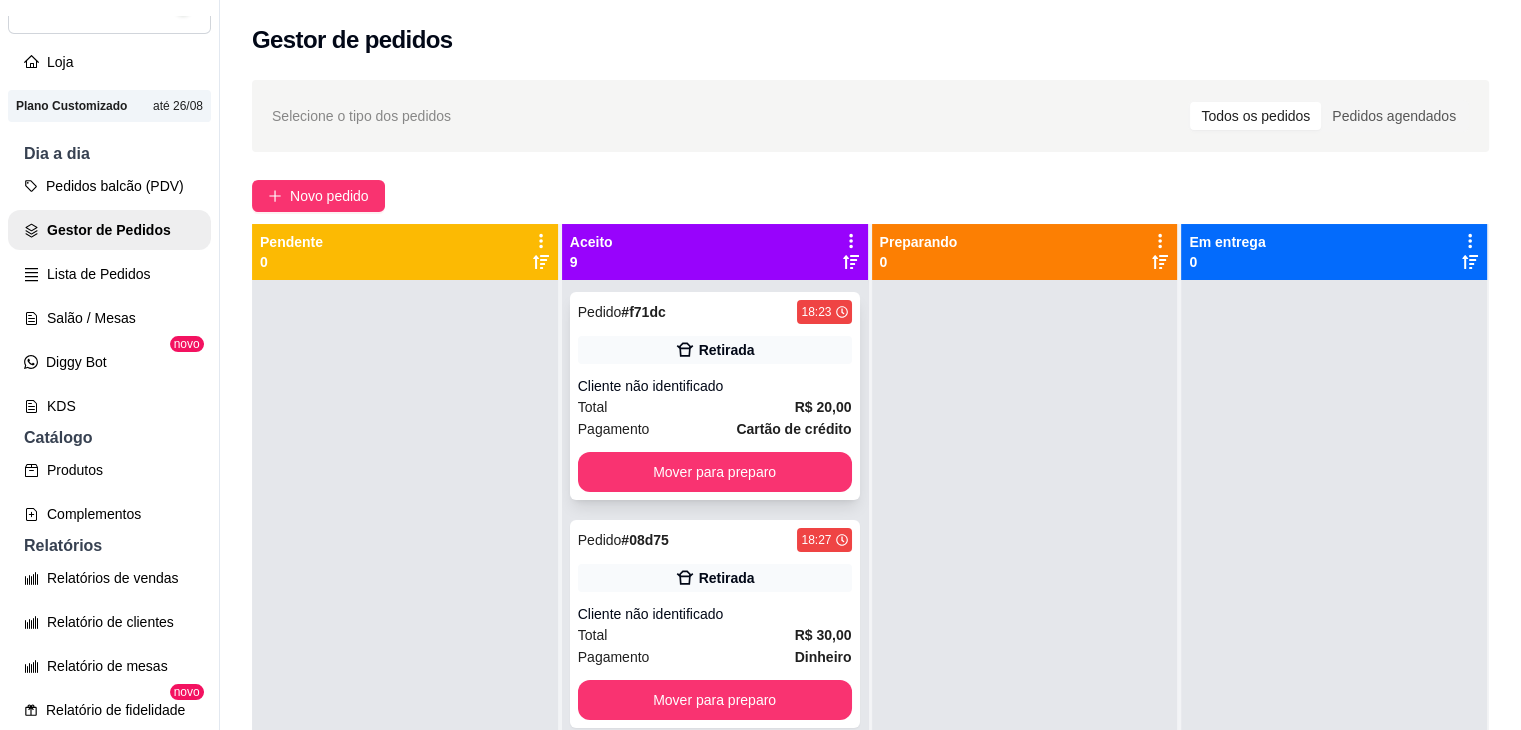 click on "Pedido # [ID] 18:23 Retirada Cliente não identificado Total R$ 20,00 Pagamento Cartão de crédito Mover para preparo" at bounding box center (715, 396) 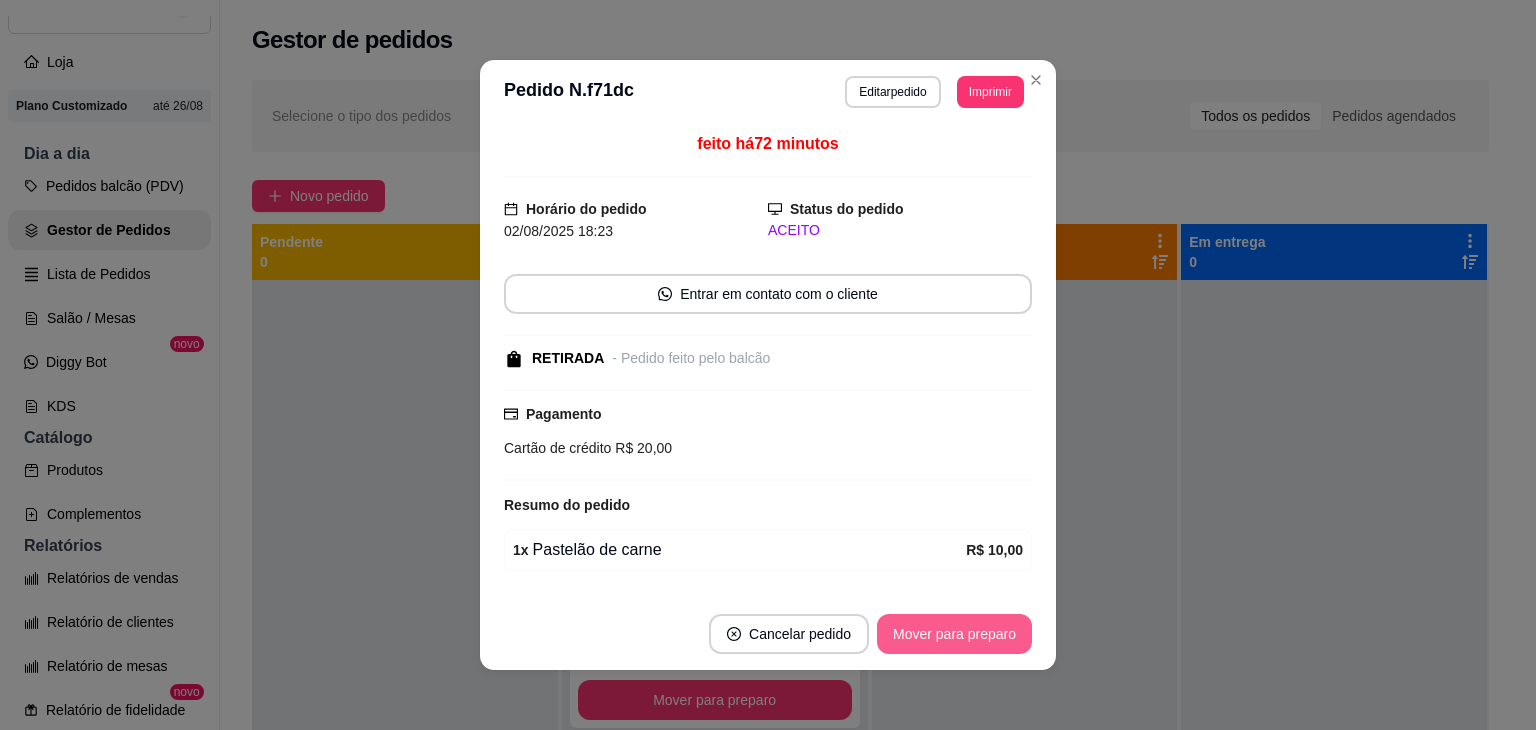 click on "Mover para preparo" at bounding box center [954, 634] 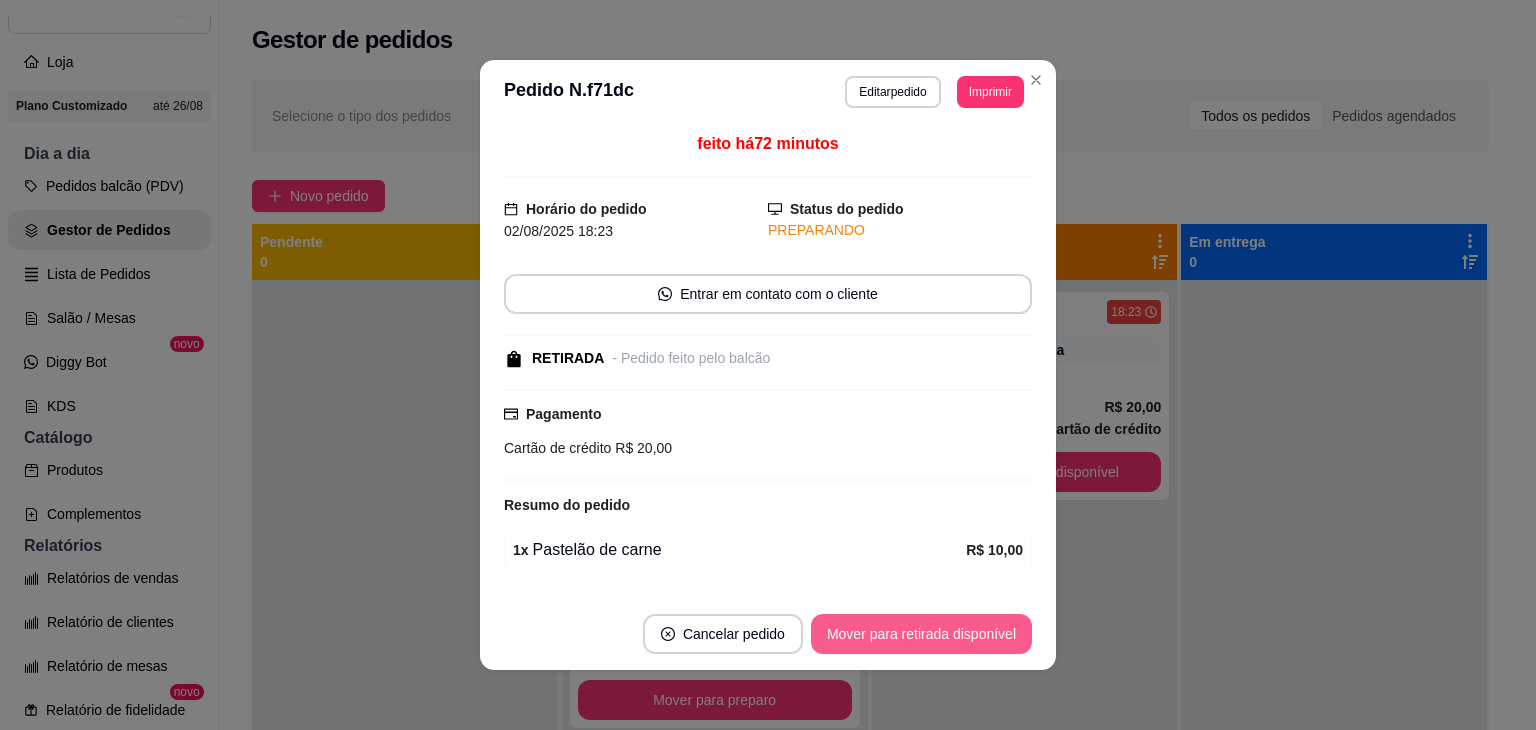 click on "Mover para retirada disponível" at bounding box center (921, 634) 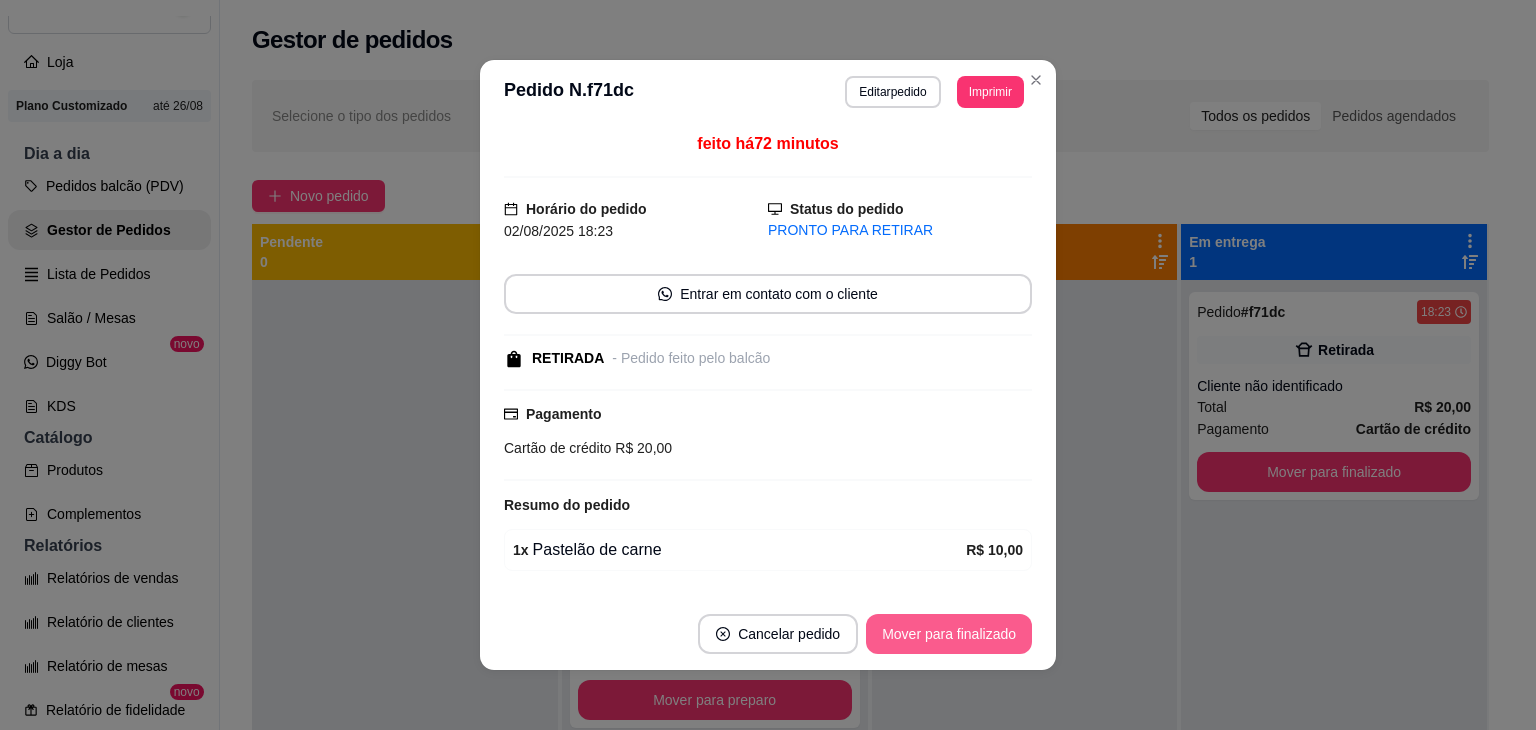 click on "Mover para finalizado" at bounding box center (949, 634) 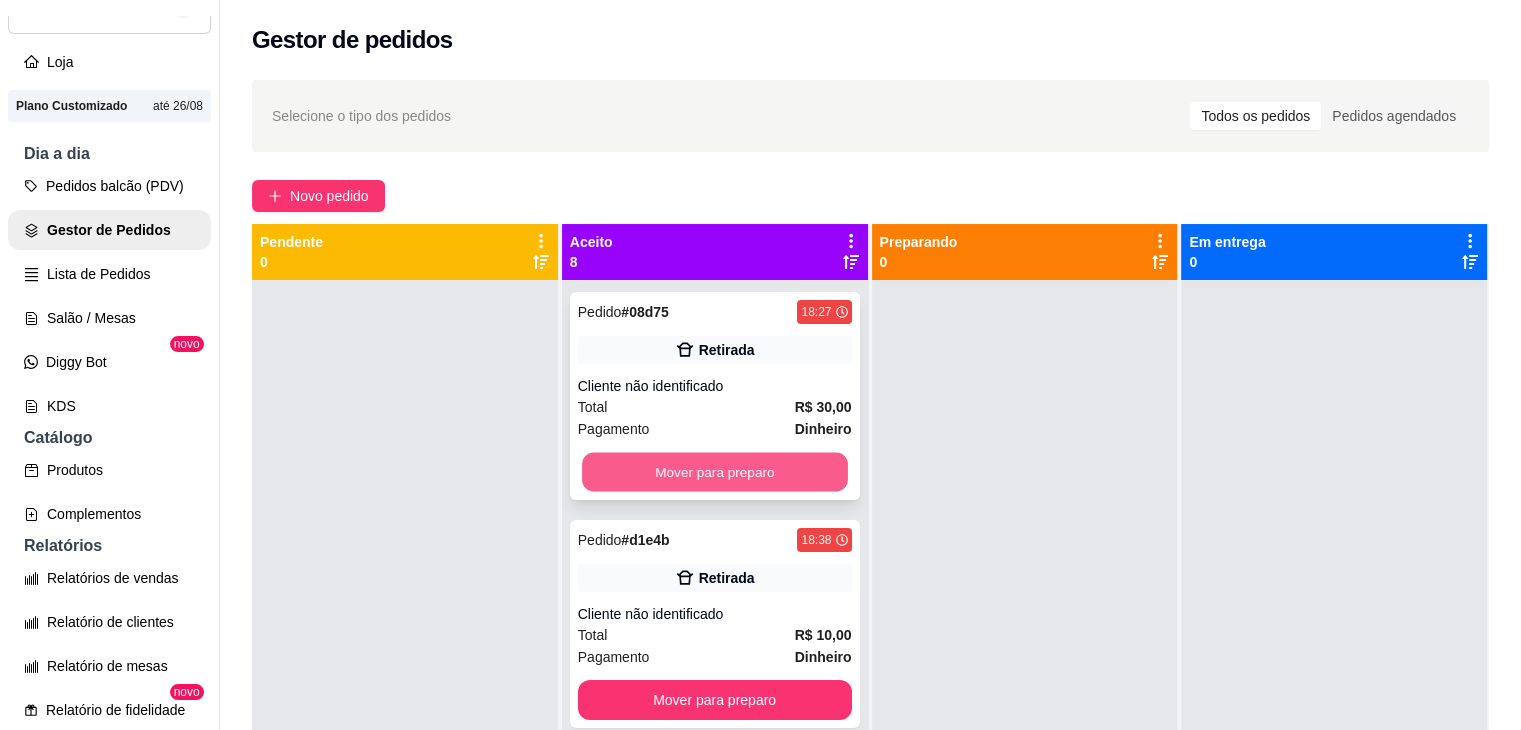 click on "Mover para preparo" at bounding box center [715, 472] 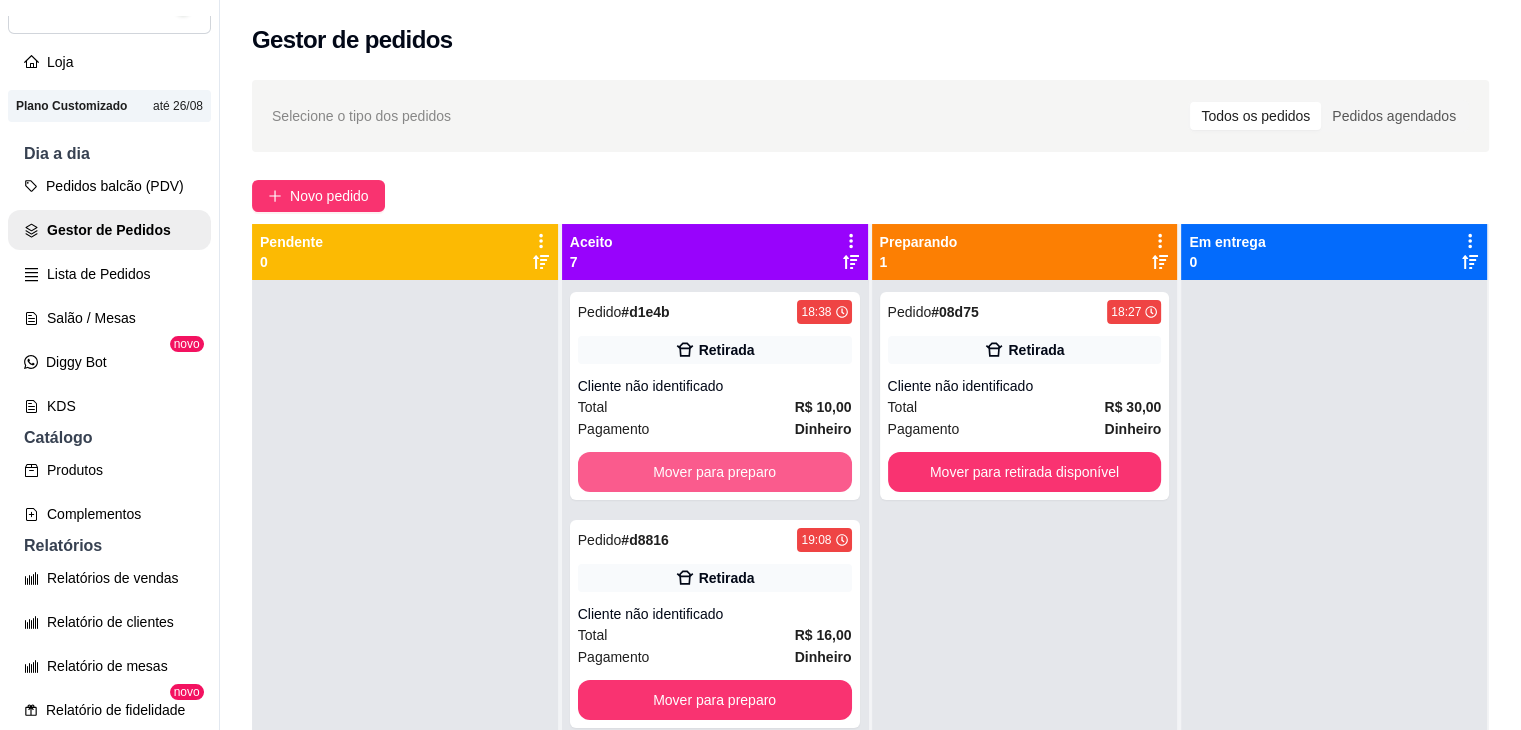 click on "Mover para preparo" at bounding box center (715, 472) 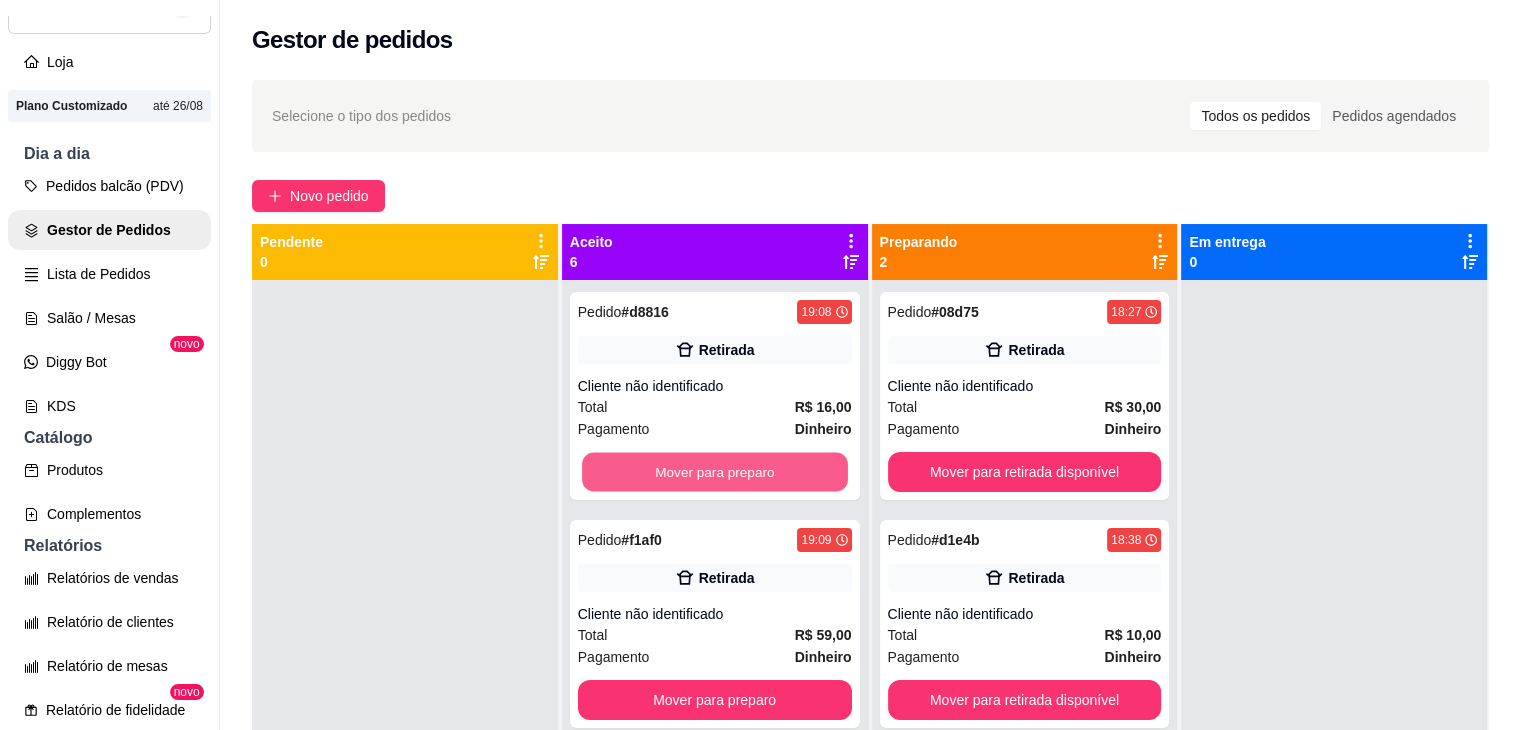 click on "Mover para preparo" at bounding box center [715, 472] 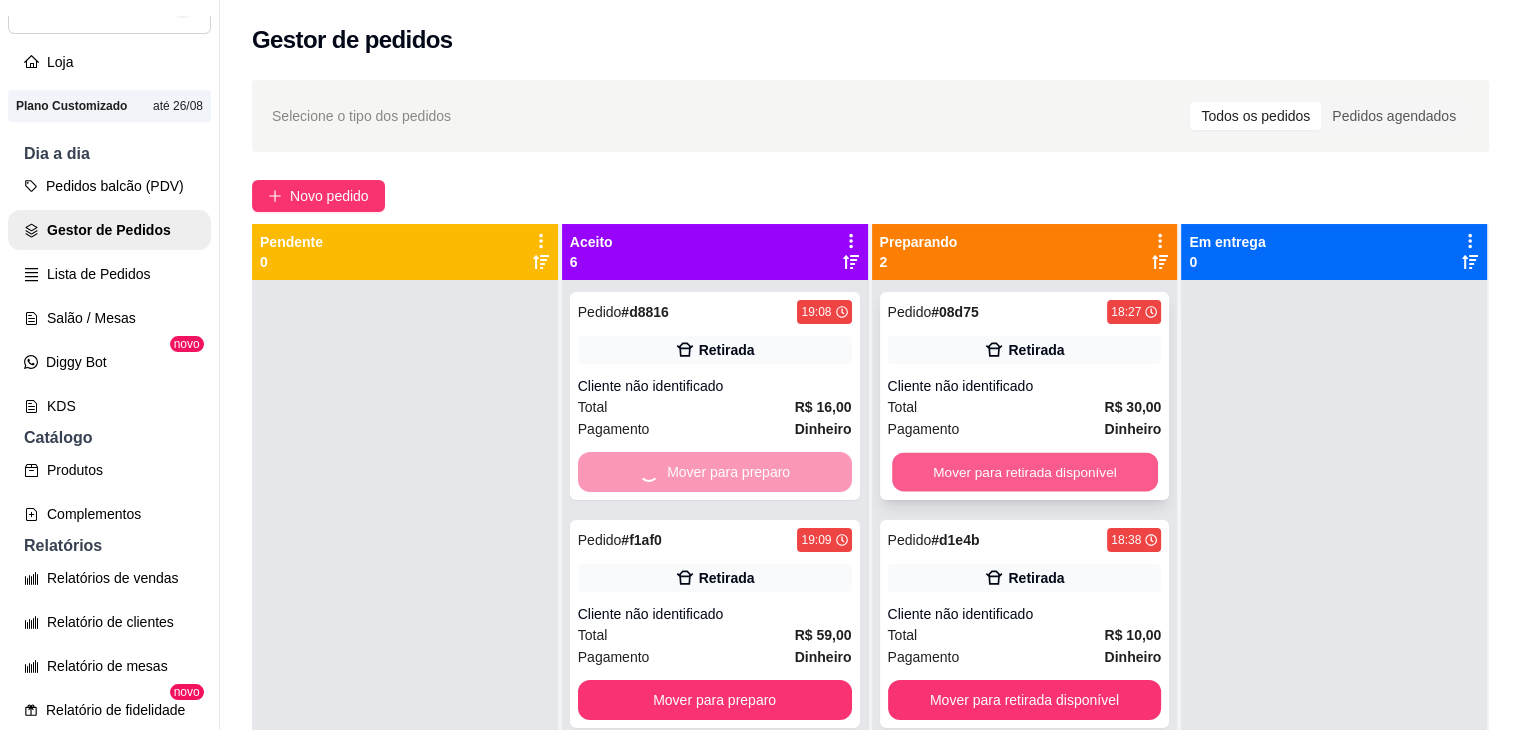 click on "Mover para retirada disponível" at bounding box center [1025, 472] 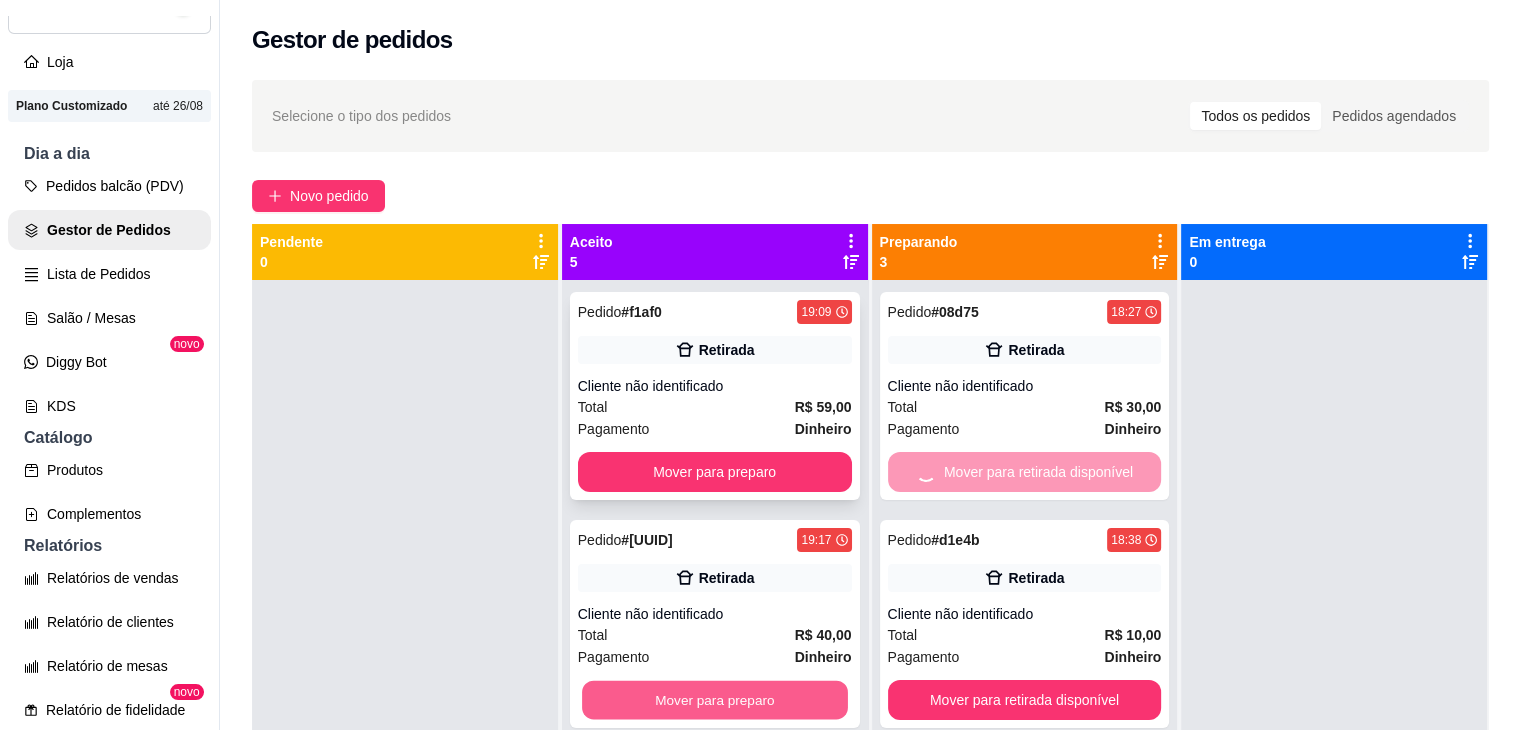 click on "Mover para preparo" at bounding box center [715, 700] 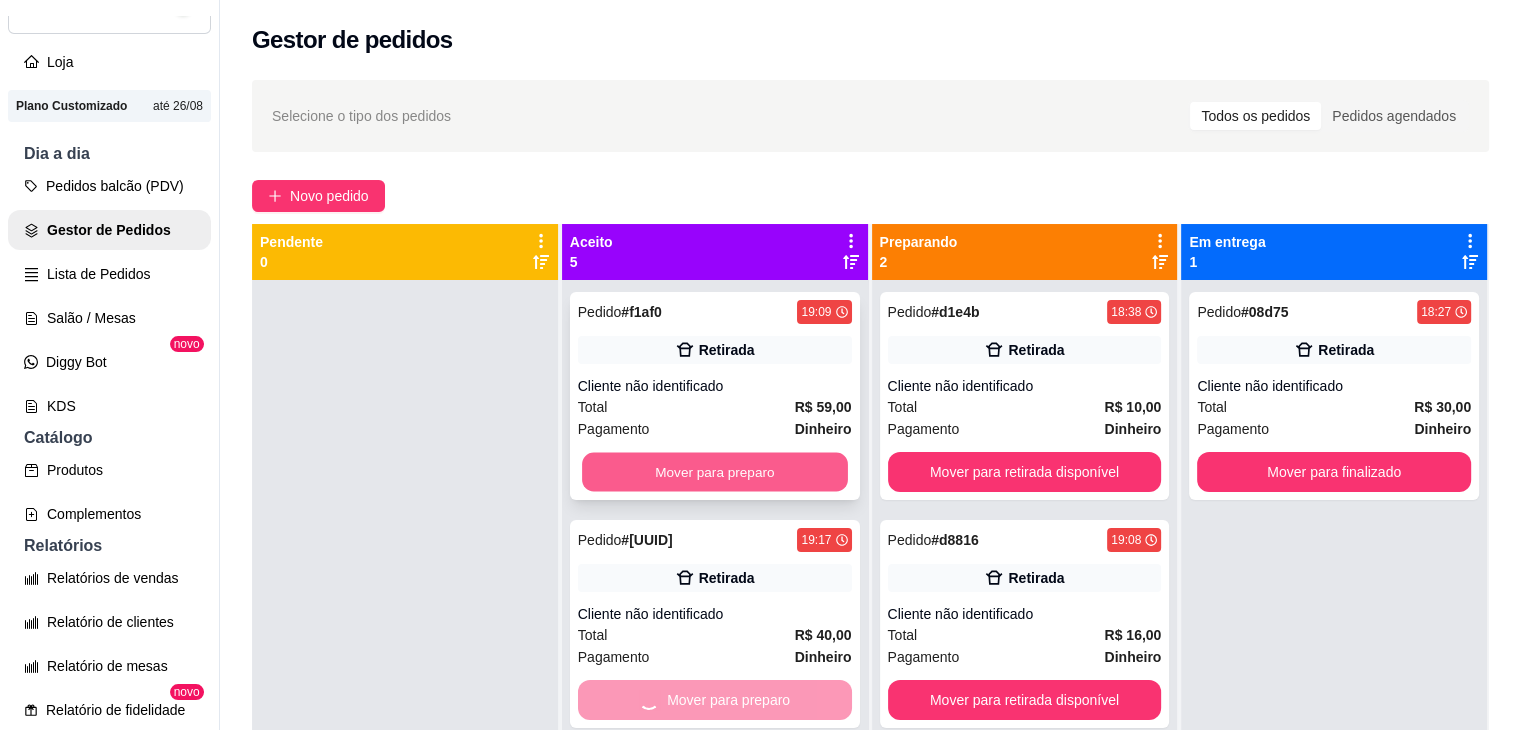 click on "Mover para preparo" at bounding box center [715, 472] 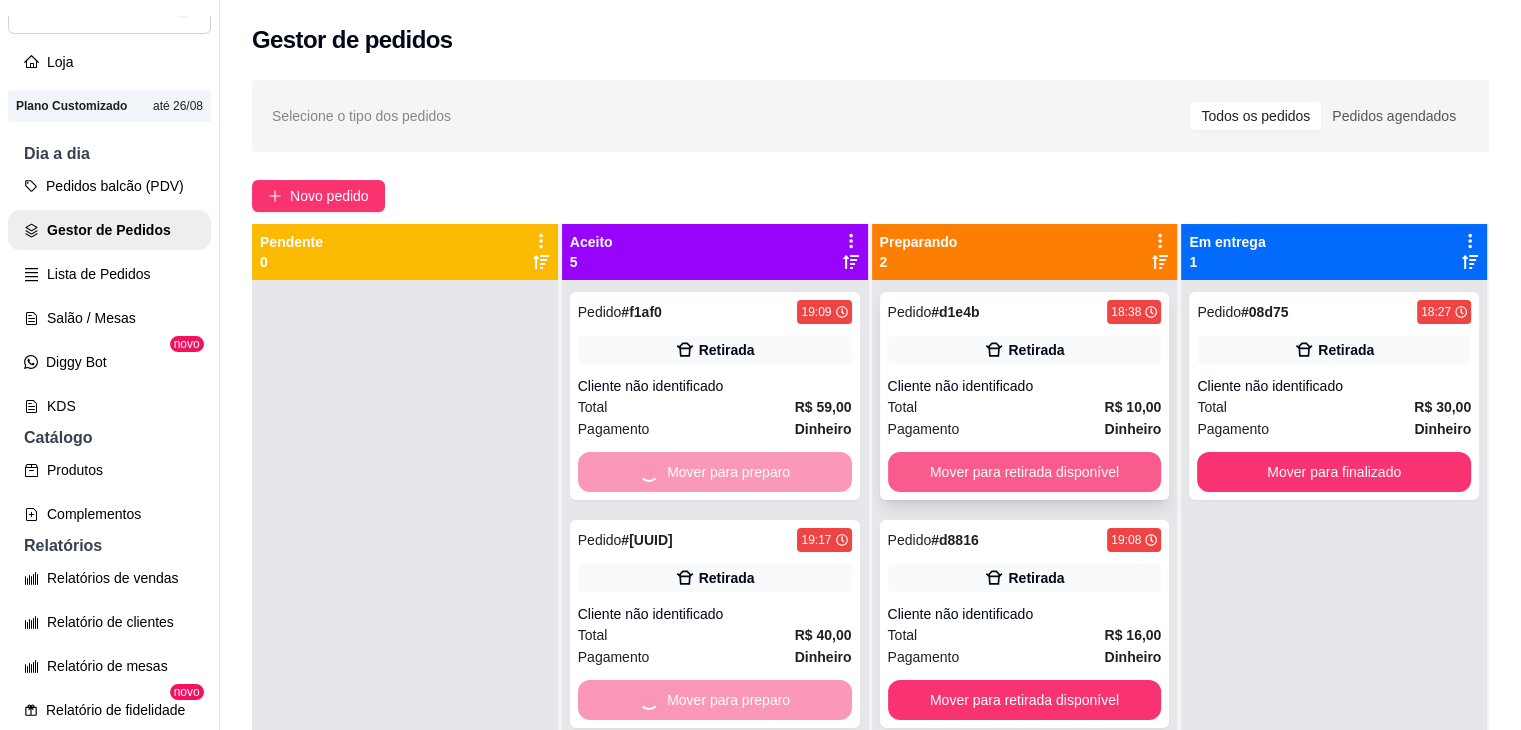 click on "Mover para retirada disponível" at bounding box center [1025, 472] 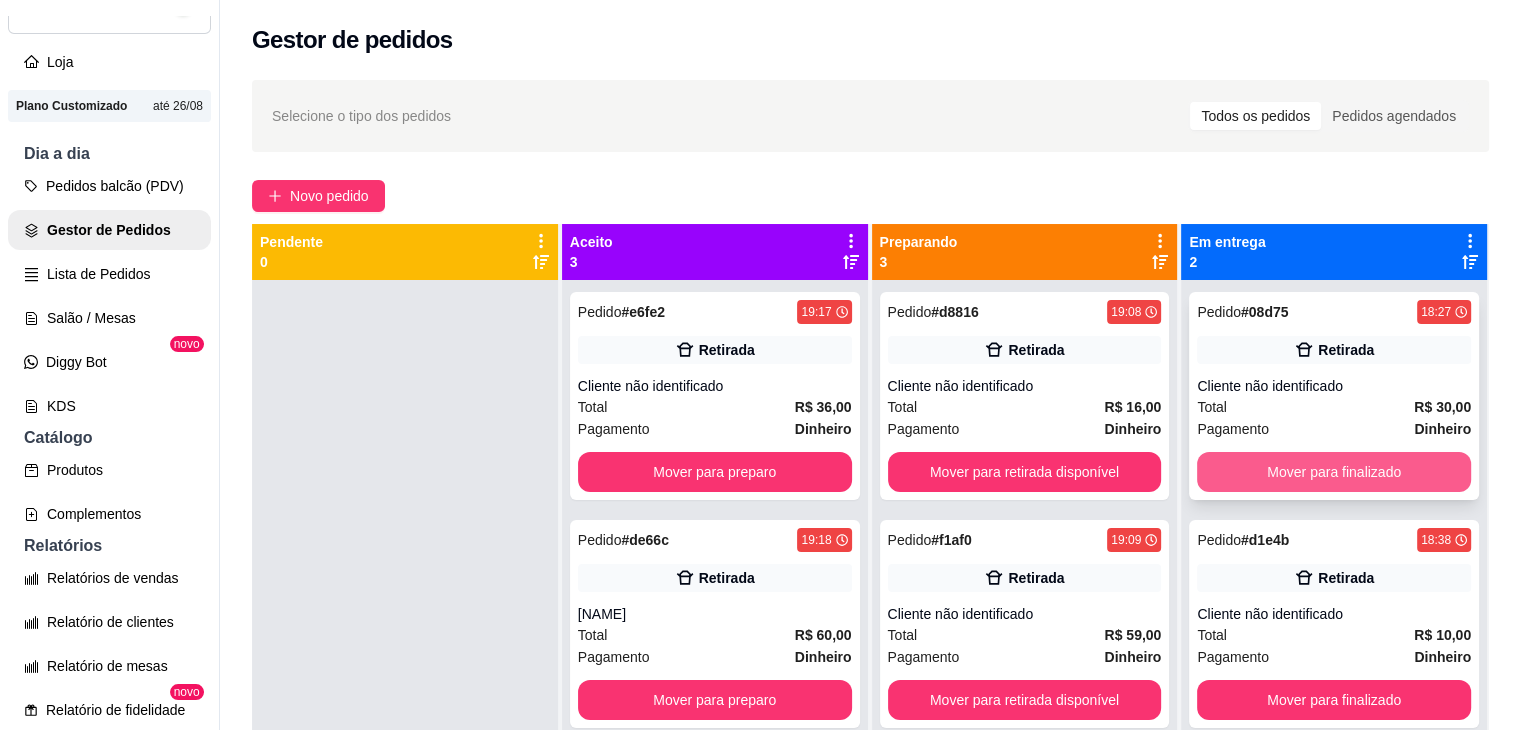 click on "Mover para finalizado" at bounding box center [1334, 472] 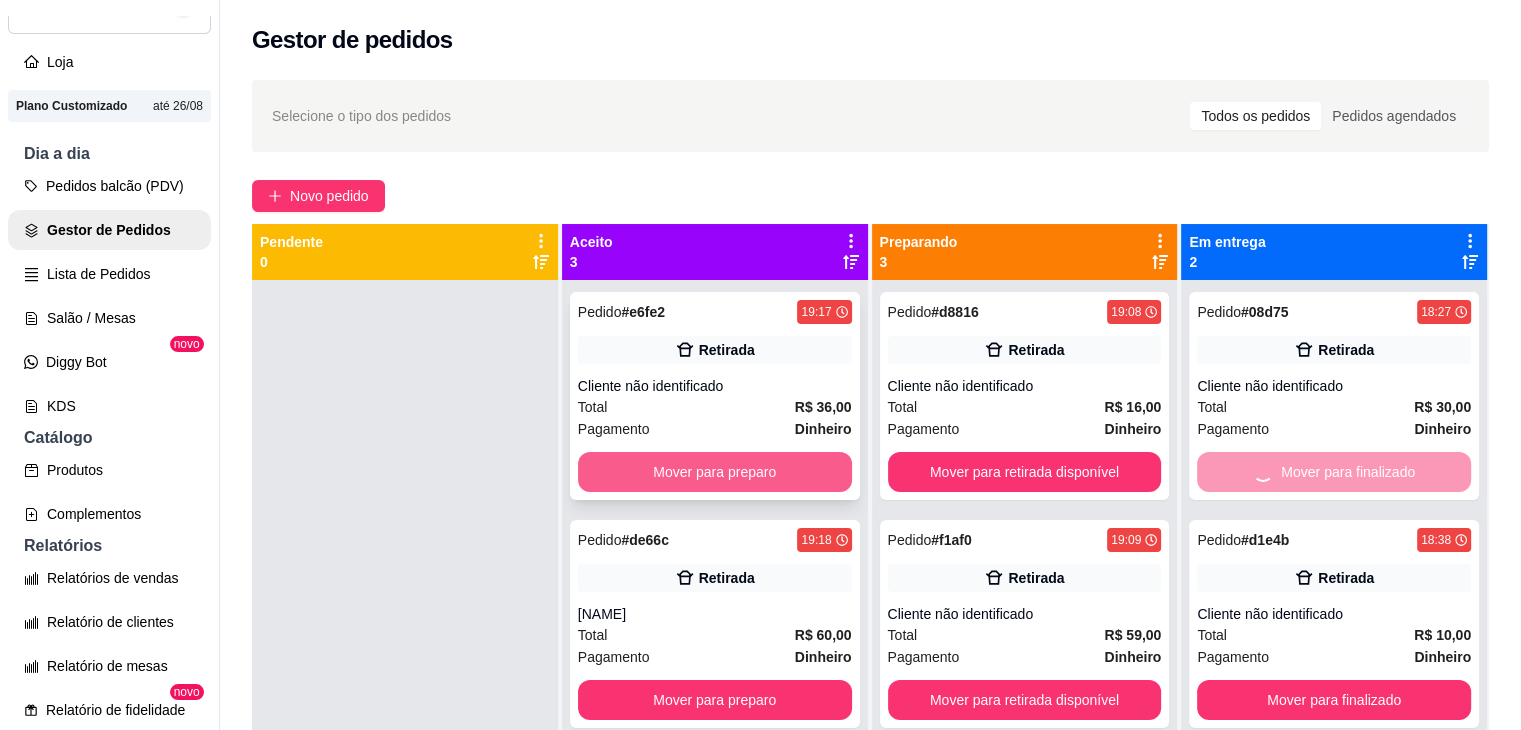 click on "Mover para preparo" at bounding box center (715, 472) 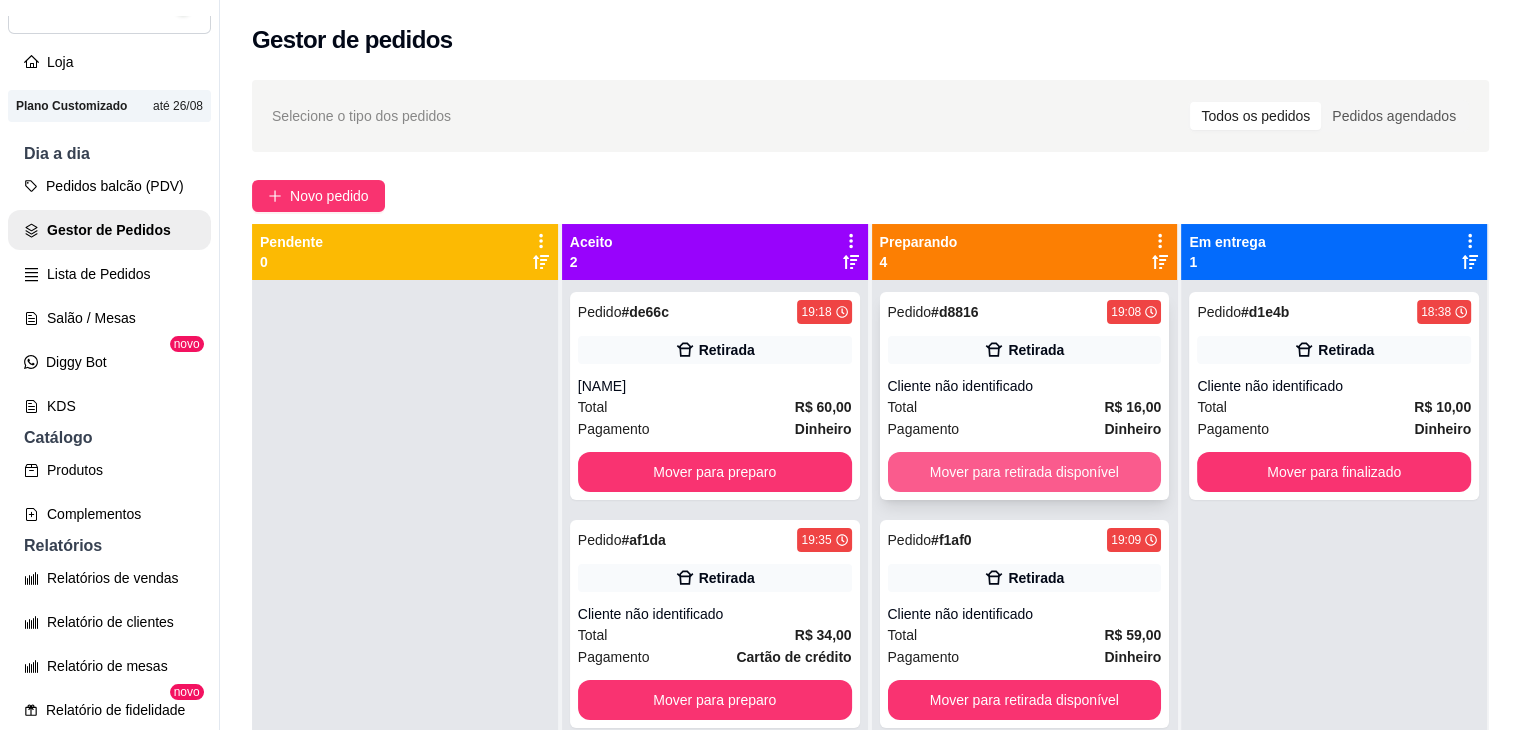 click on "Mover para retirada disponível" at bounding box center (1025, 472) 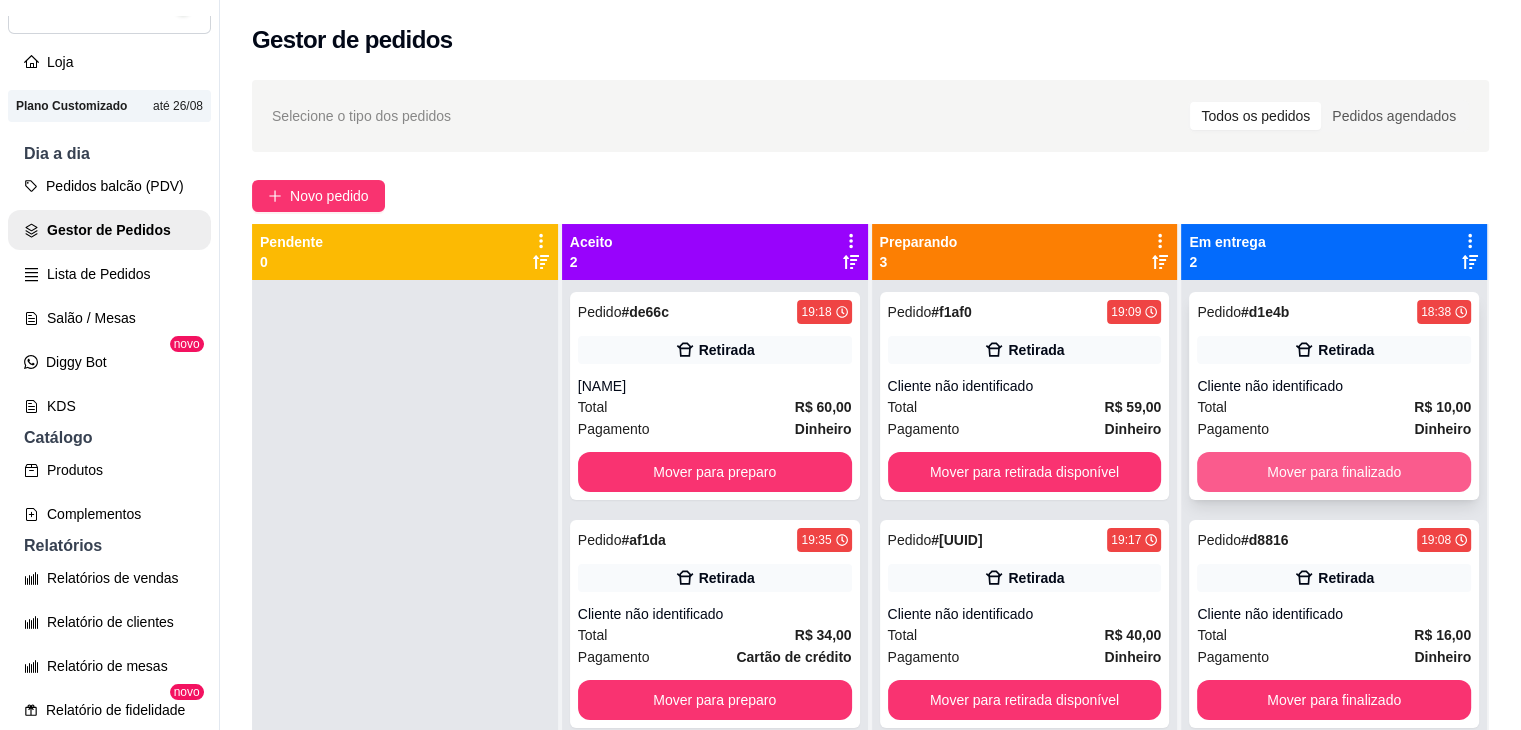 click on "Mover para finalizado" at bounding box center (1334, 472) 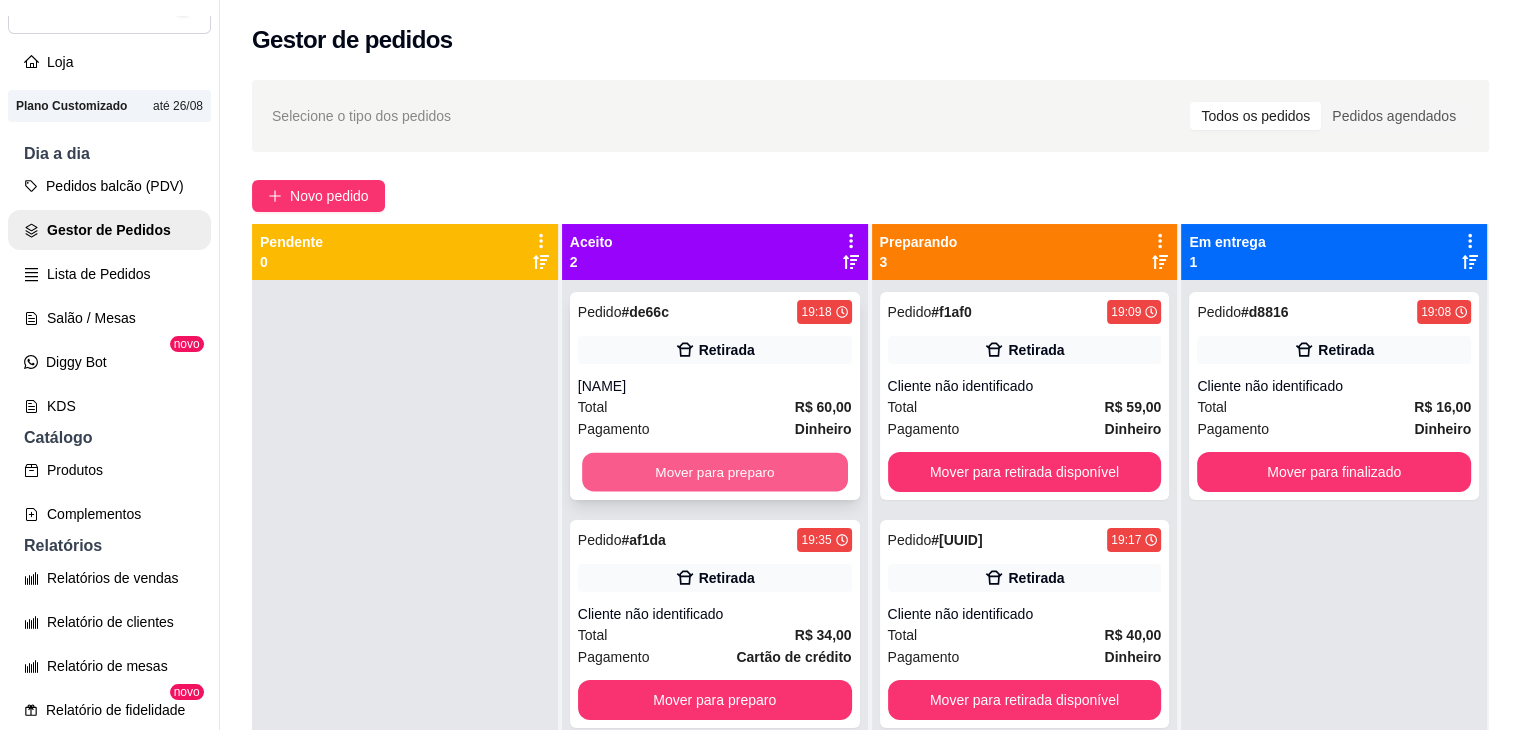 click on "Mover para preparo" at bounding box center [715, 472] 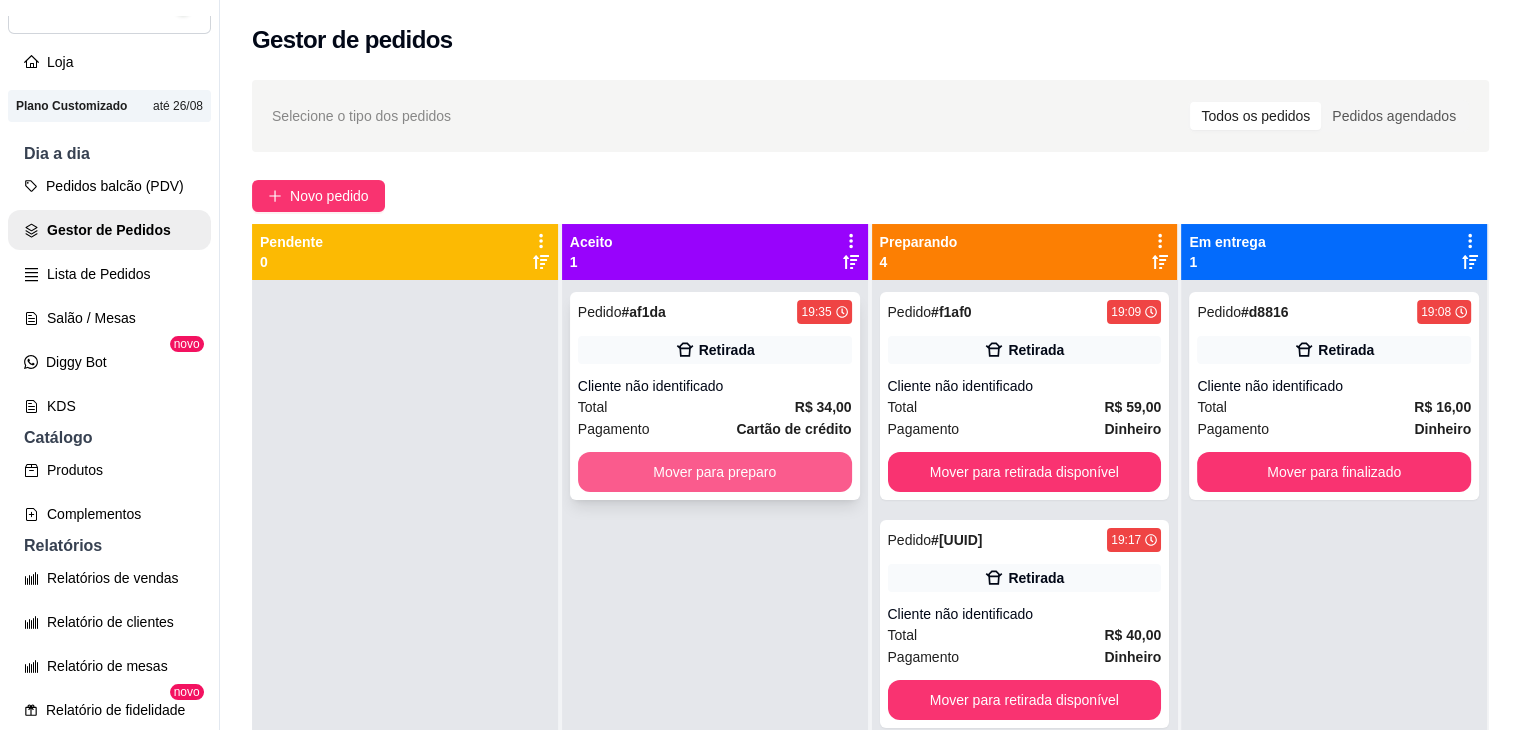 click on "Mover para preparo" at bounding box center [715, 472] 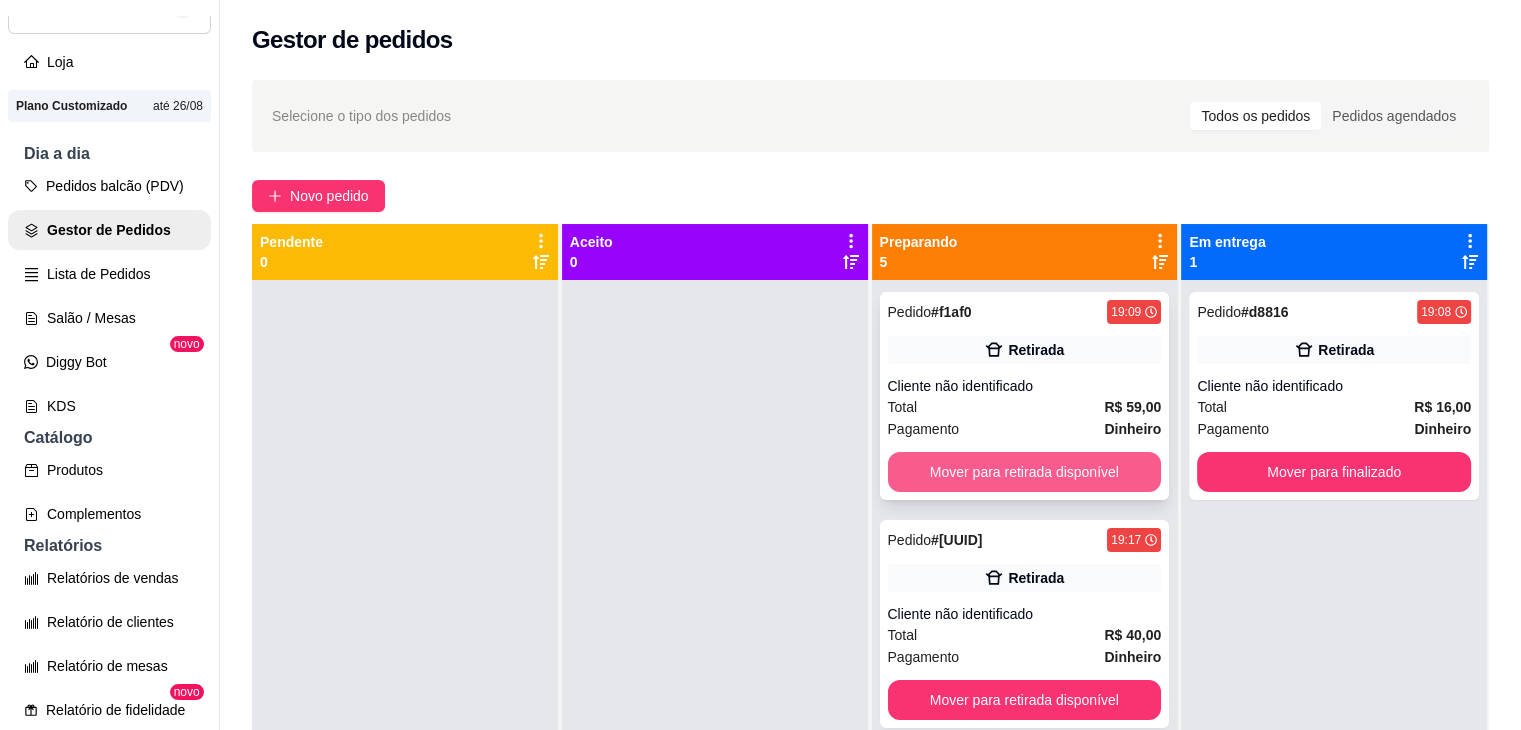 click on "Mover para retirada disponível" at bounding box center (1025, 472) 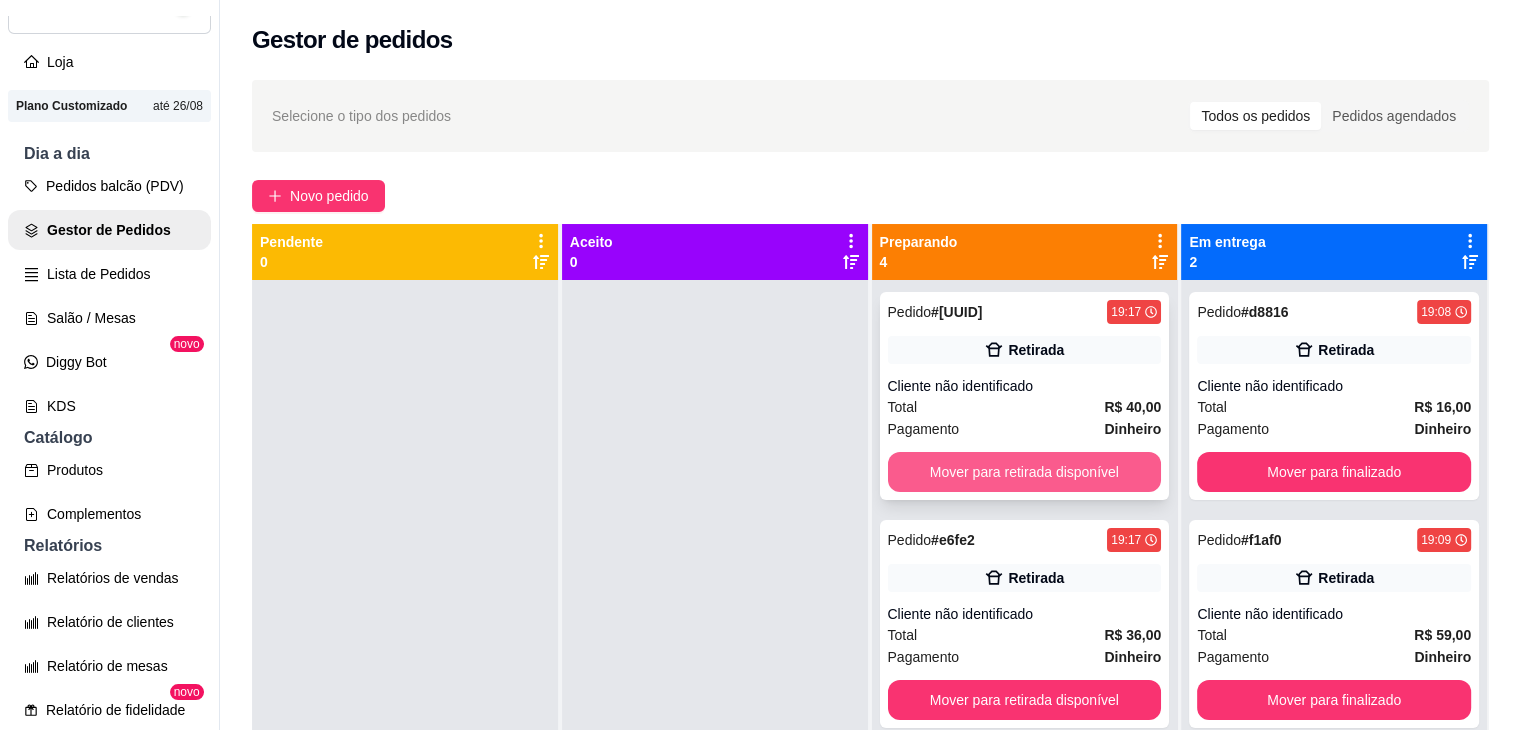 click on "Mover para retirada disponível" at bounding box center (1025, 472) 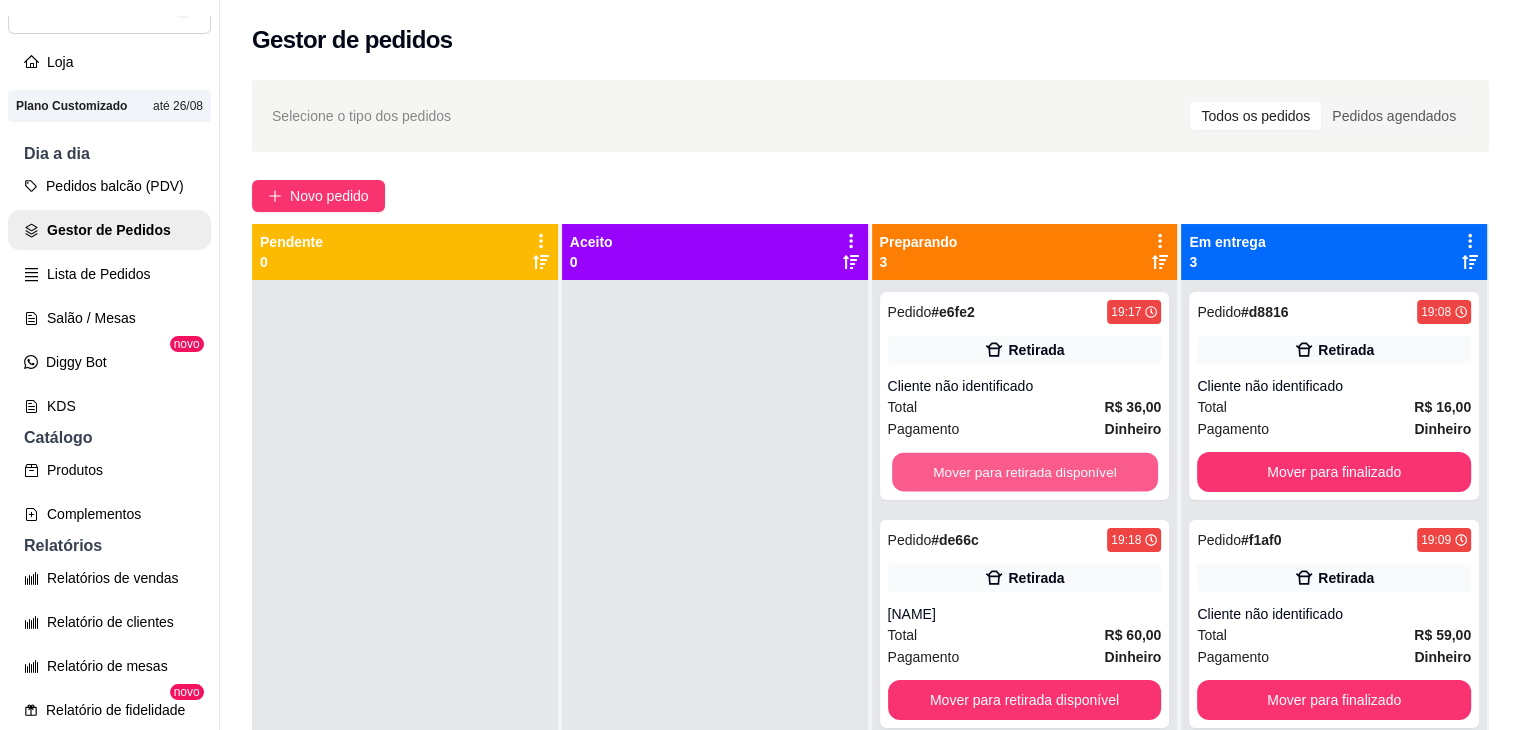 click on "Mover para retirada disponível" at bounding box center (1025, 472) 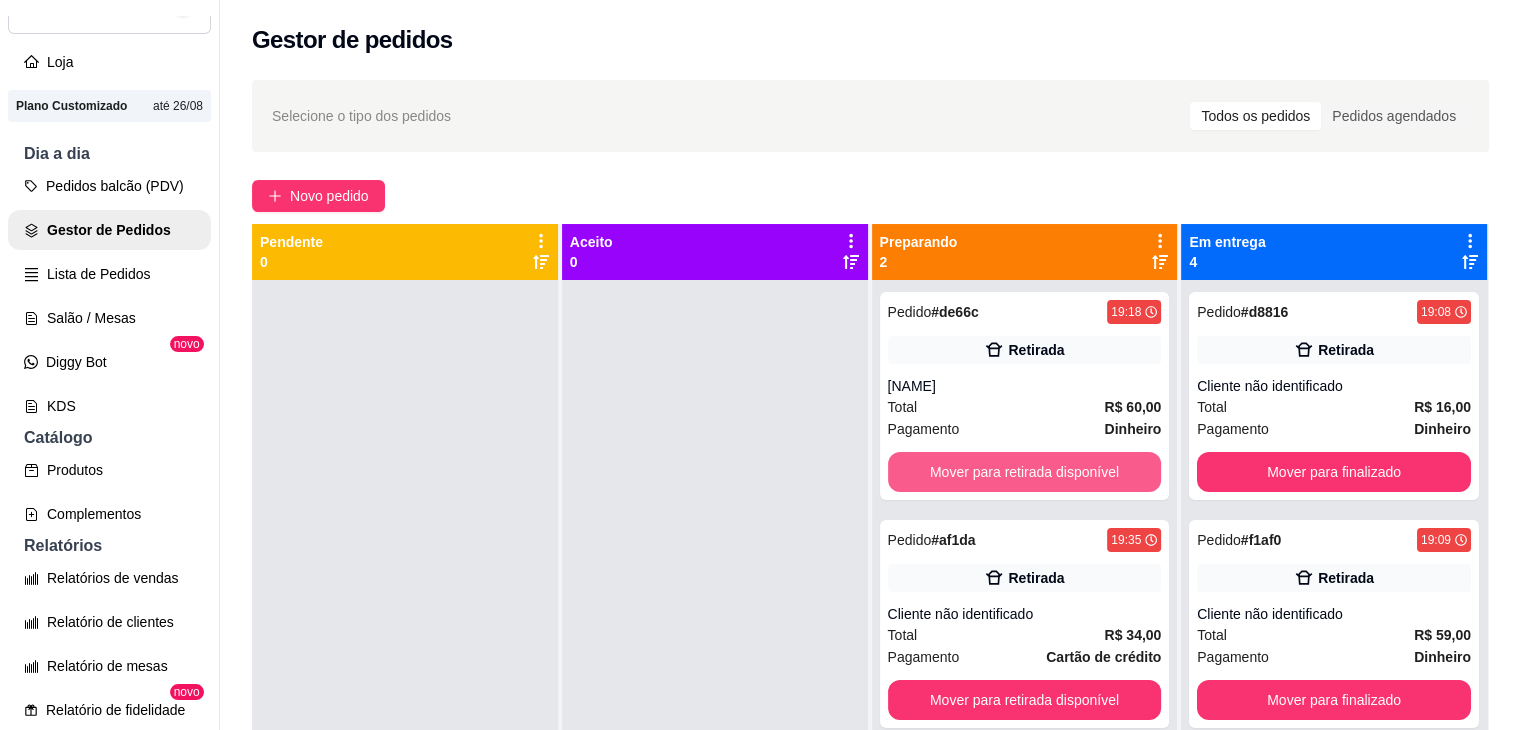 click on "Mover para retirada disponível" at bounding box center [1025, 472] 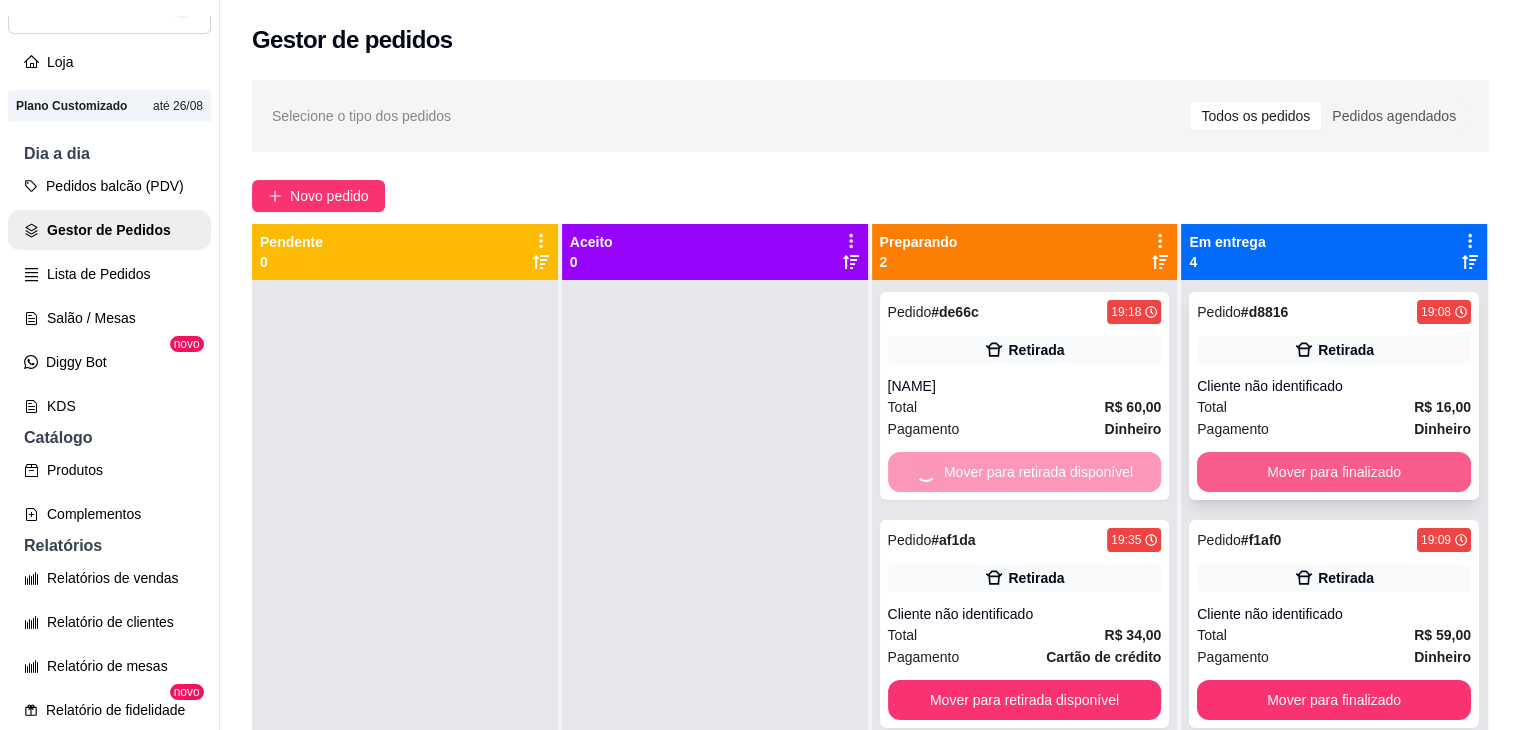 click on "Mover para finalizado" at bounding box center [1334, 472] 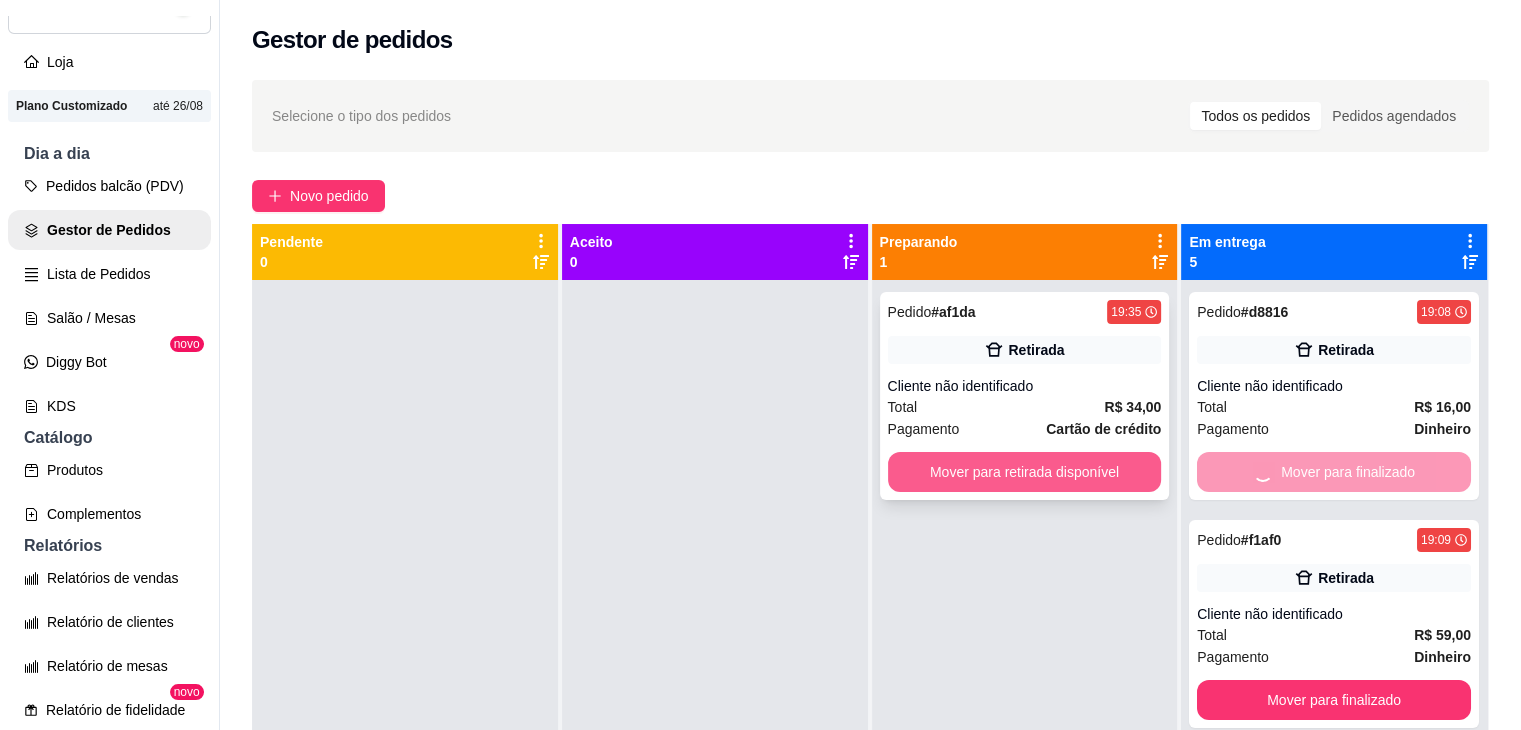 click on "Mover para retirada disponível" at bounding box center (1025, 472) 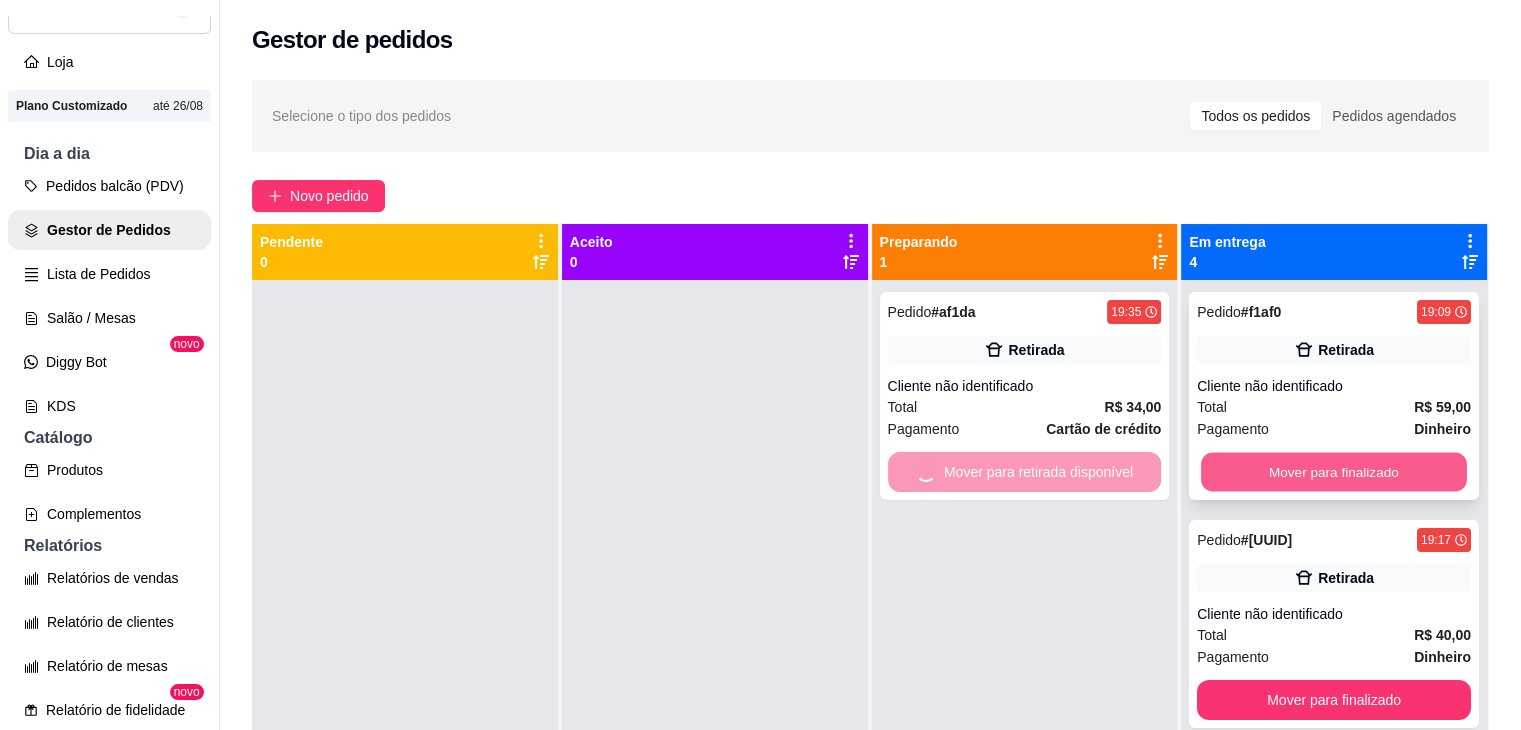 click on "Mover para finalizado" at bounding box center [1334, 472] 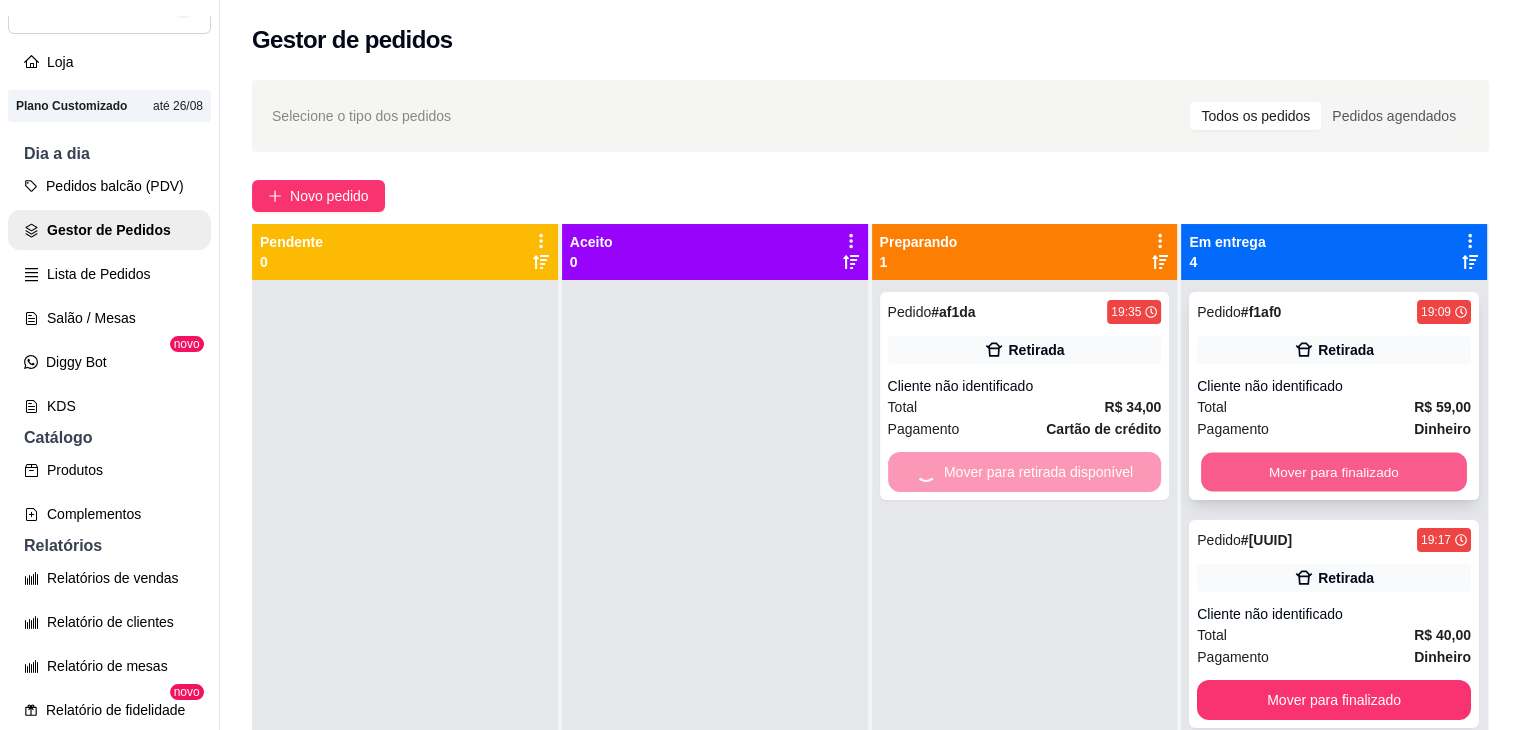 click on "Mover para finalizado" at bounding box center (1334, 472) 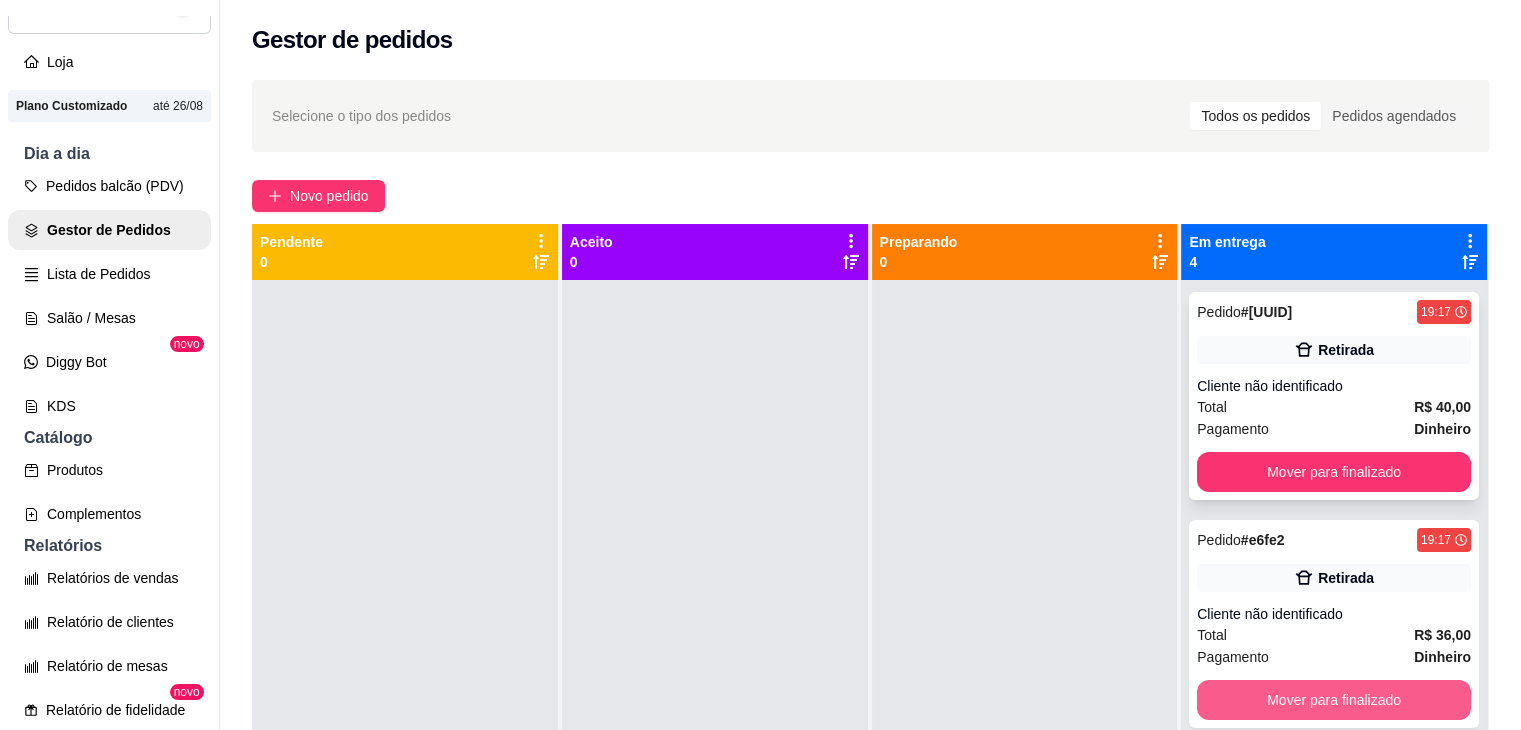 click on "Mover para finalizado" at bounding box center [1334, 700] 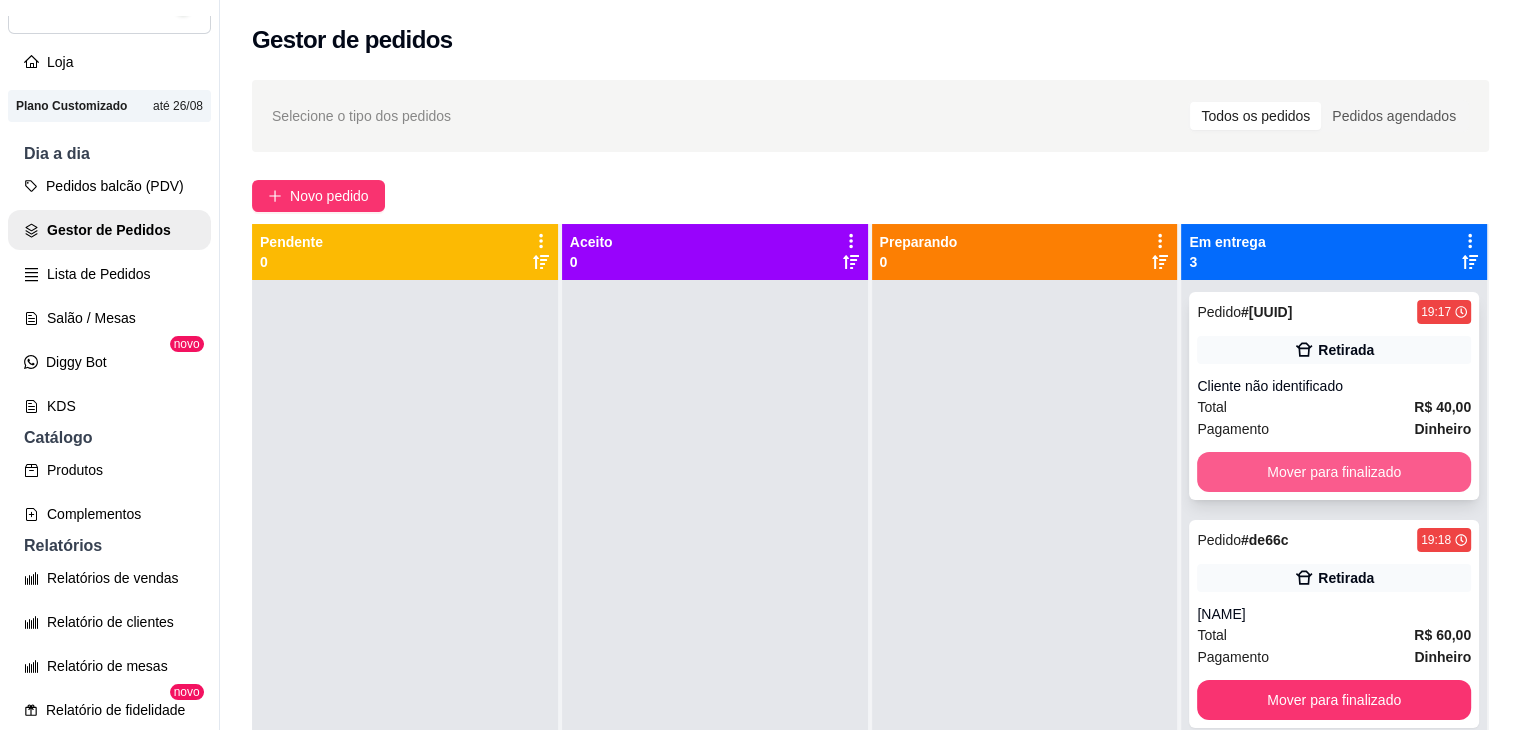 click on "Mover para finalizado" at bounding box center [1334, 472] 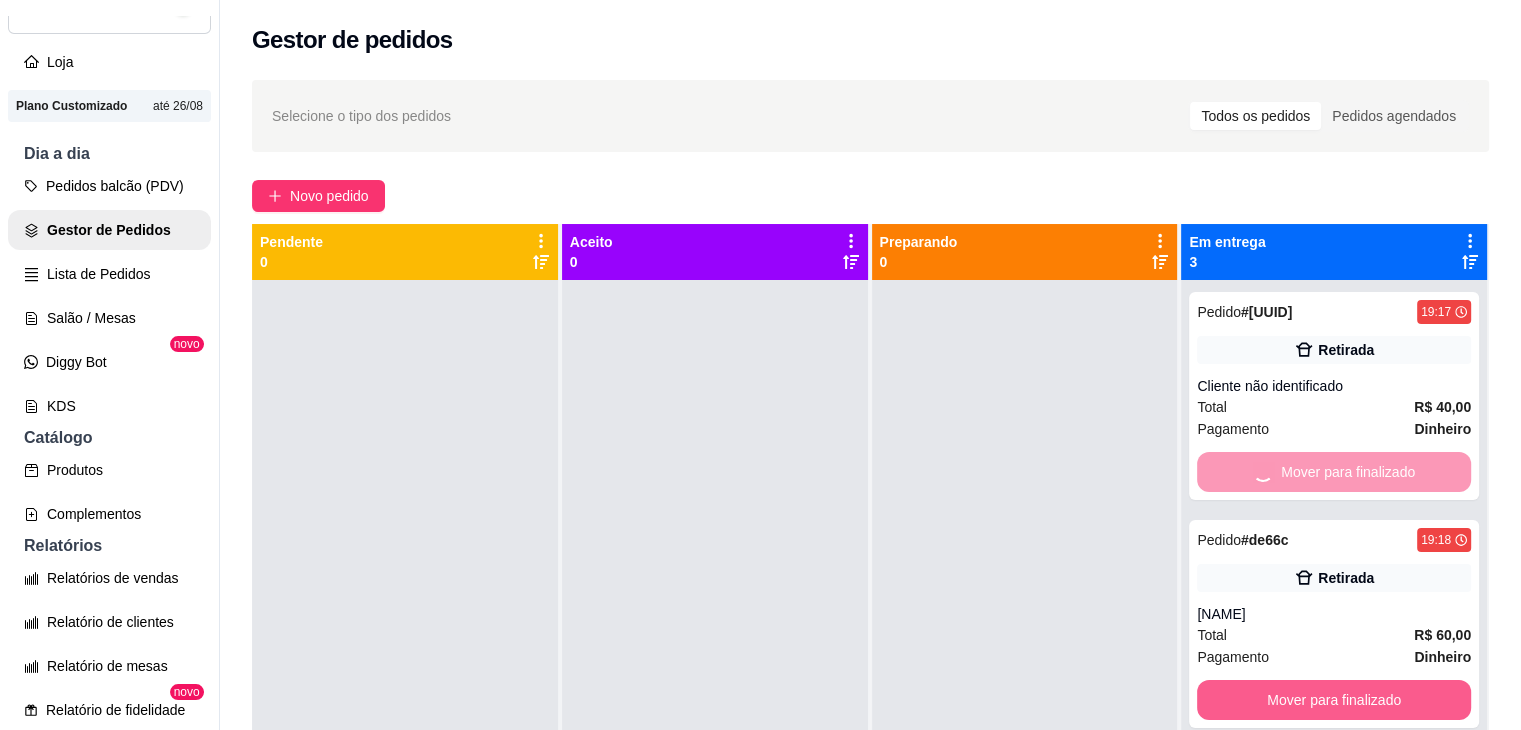 click on "Mover para finalizado" at bounding box center (1334, 928) 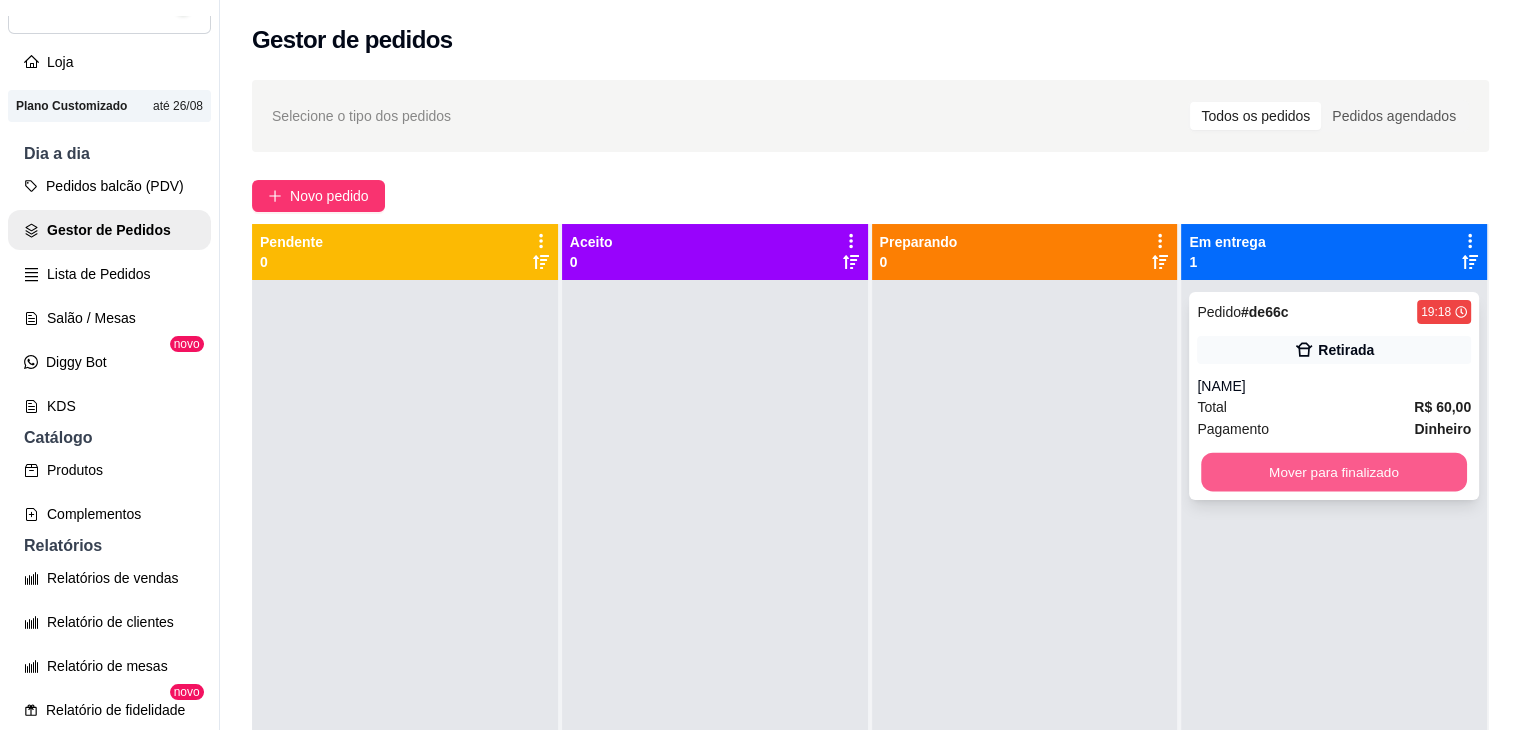 click on "Mover para finalizado" at bounding box center (1334, 472) 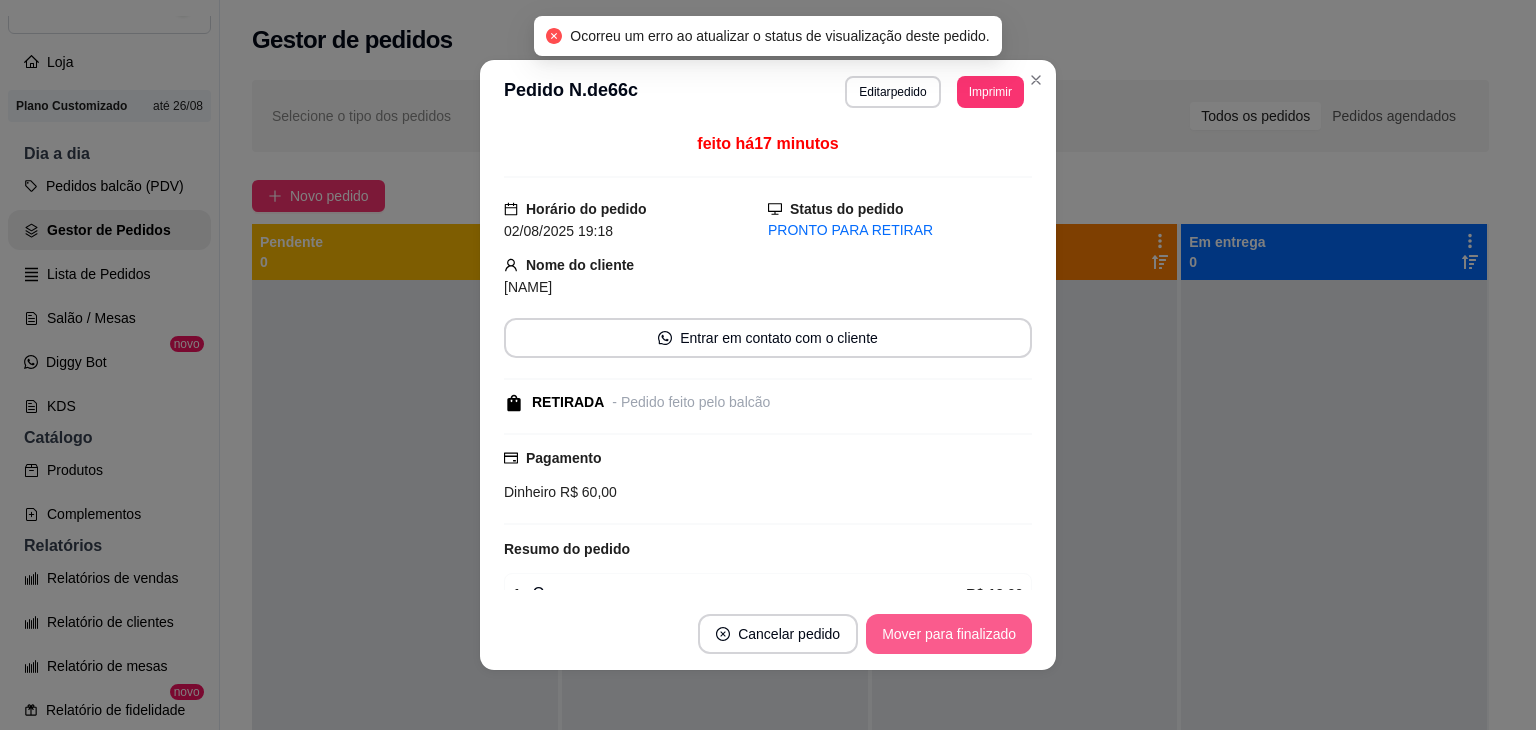 click on "Mover para finalizado" at bounding box center (949, 634) 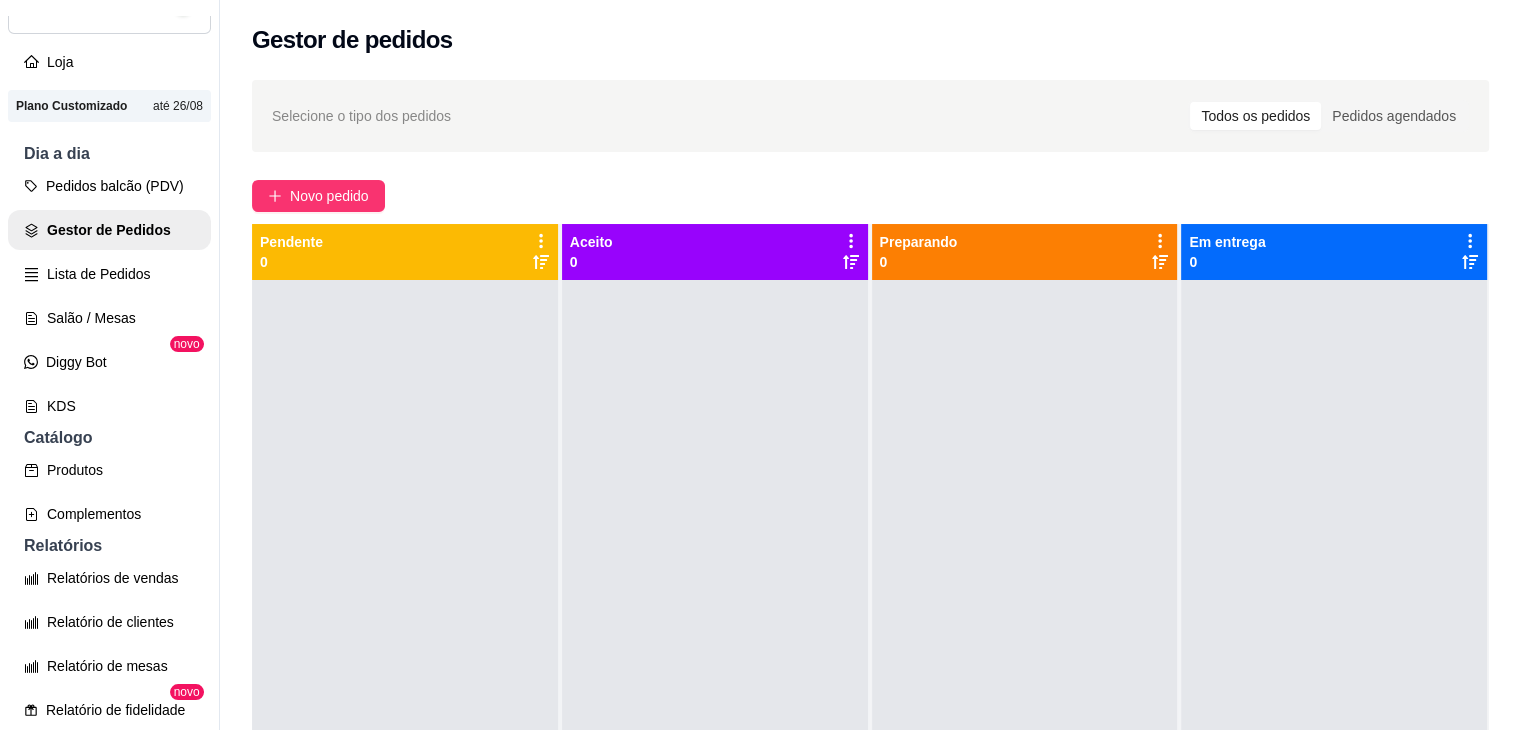 click on "0" at bounding box center [1227, 262] 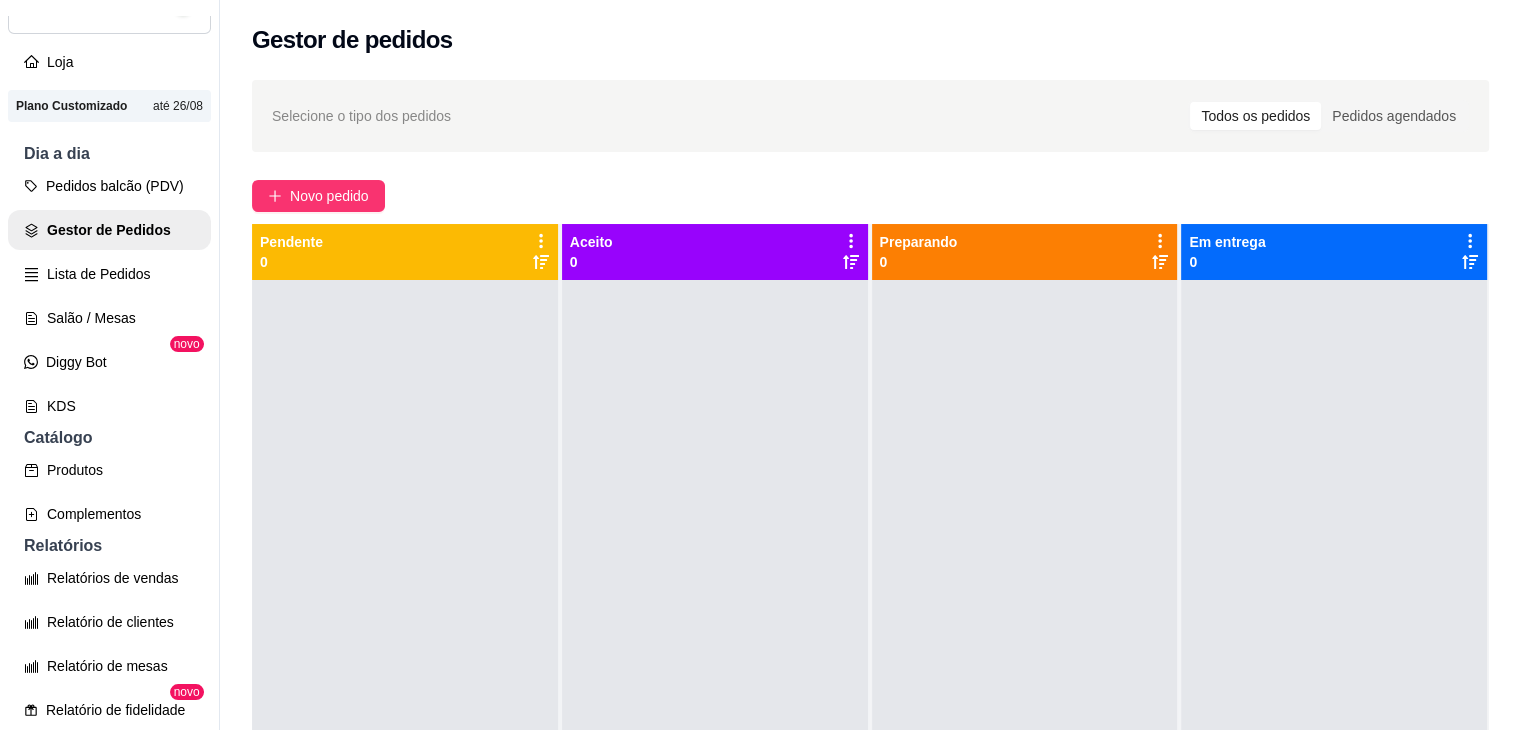 click on "0" at bounding box center [1227, 262] 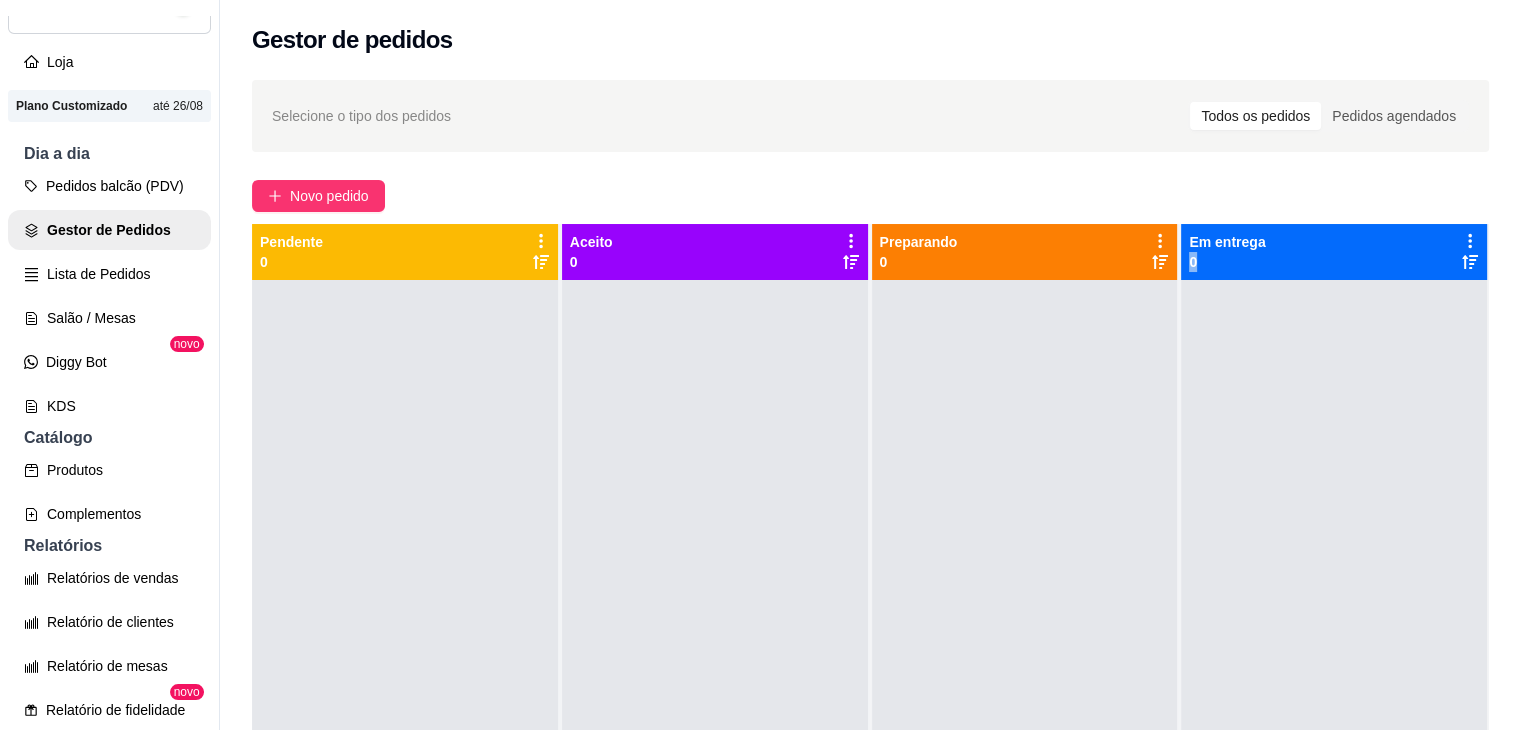 click on "0" at bounding box center [1227, 262] 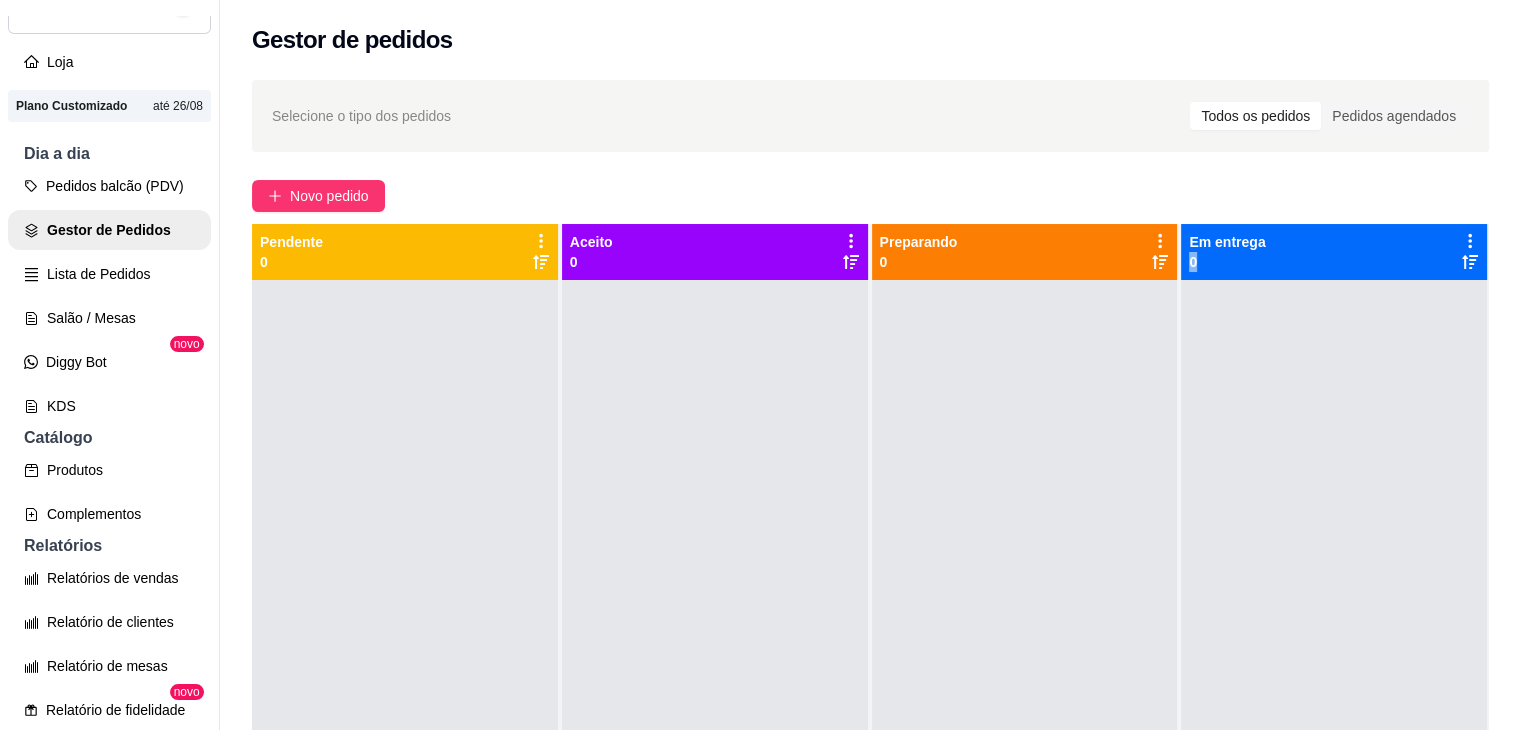 click at bounding box center [1334, 645] 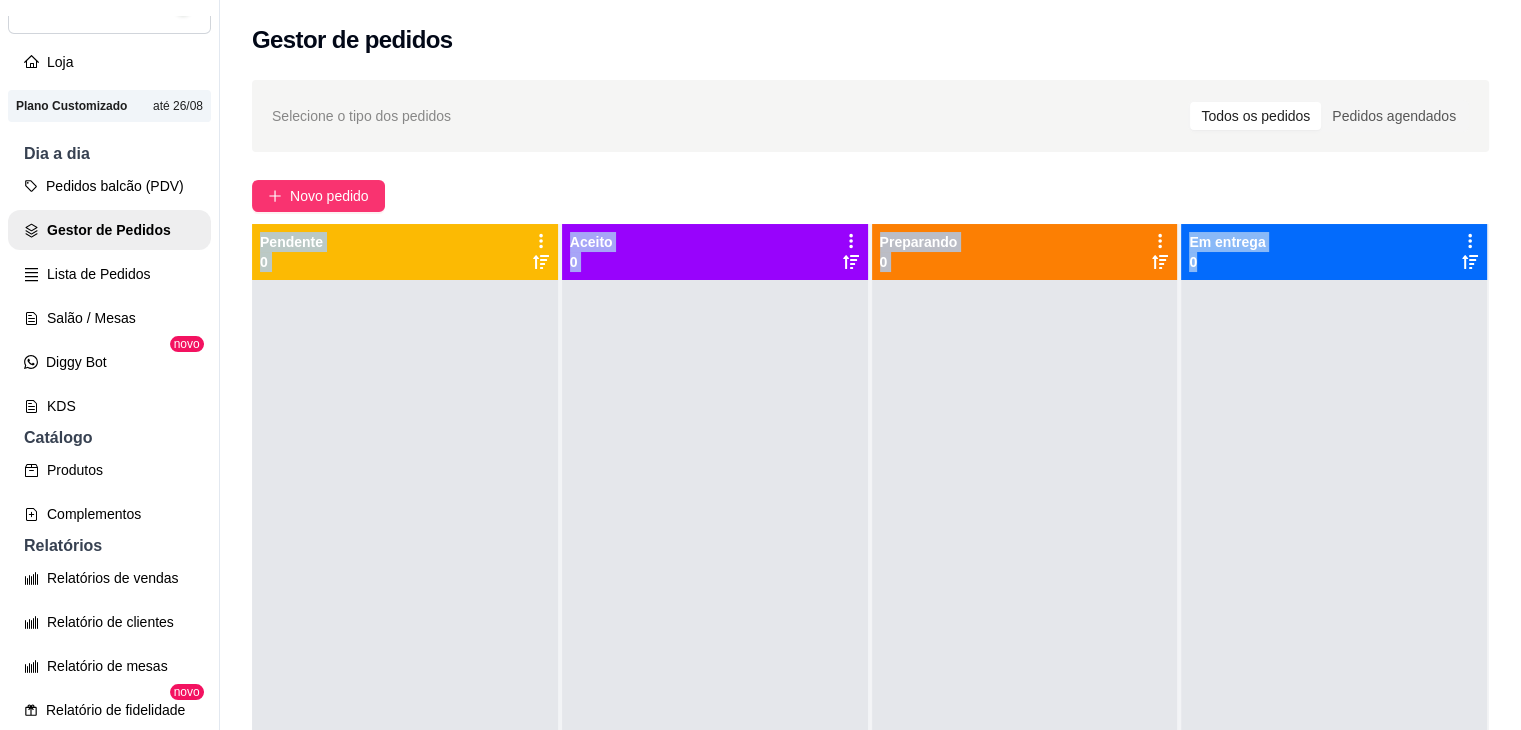 drag, startPoint x: 257, startPoint y: 239, endPoint x: 1321, endPoint y: 252, distance: 1064.0795 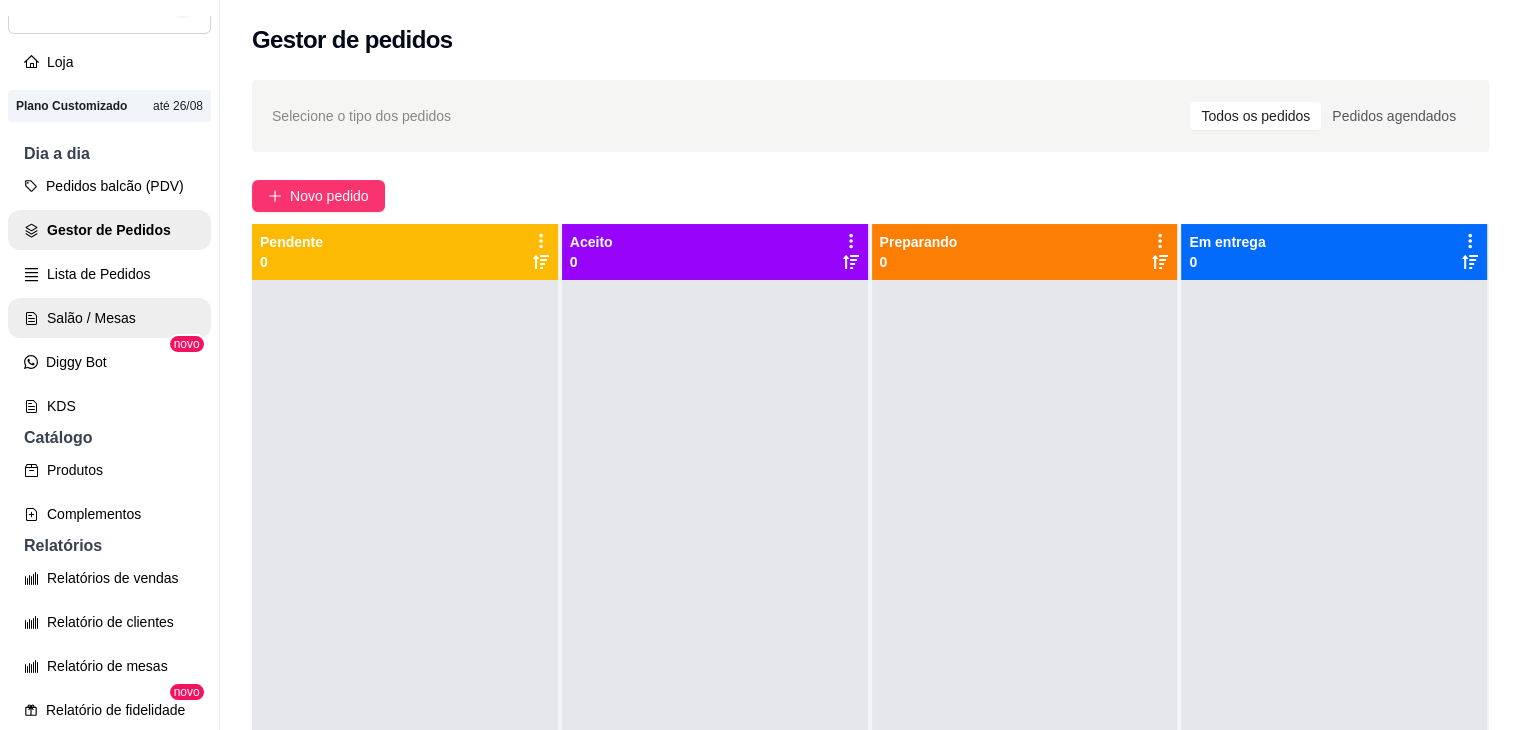 click on "Salão / Mesas" at bounding box center (109, 318) 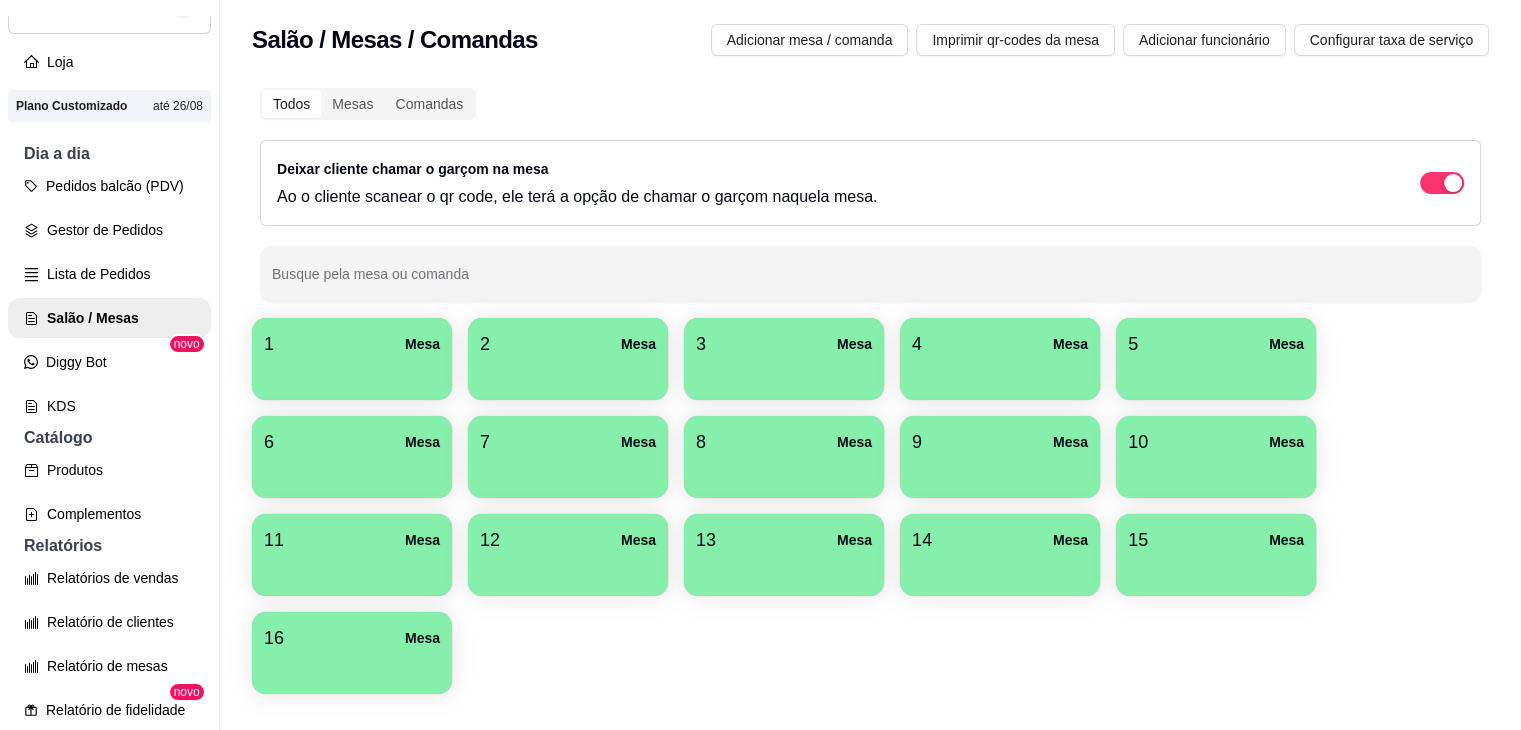 click at bounding box center [568, 373] 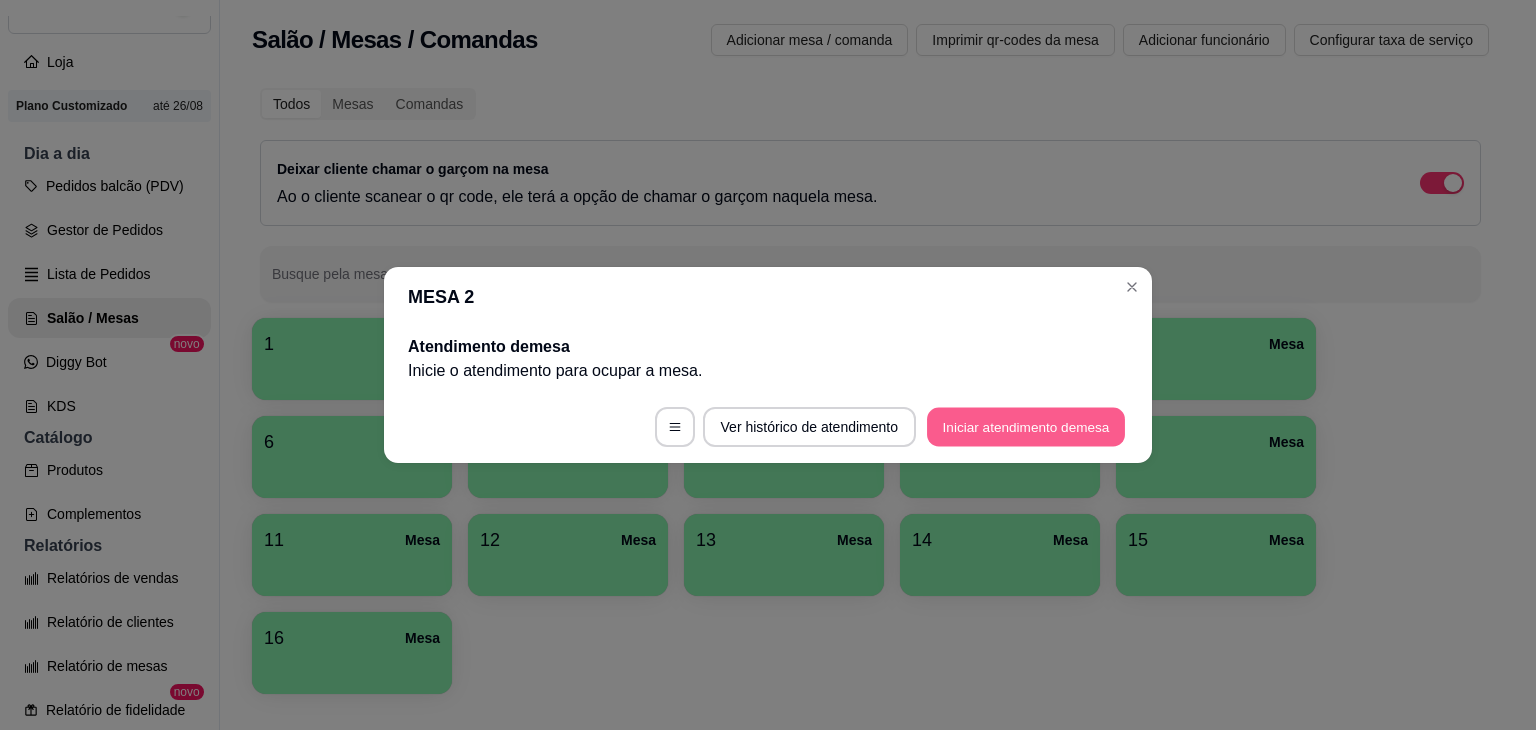 click on "Iniciar atendimento de  mesa" at bounding box center [1026, 427] 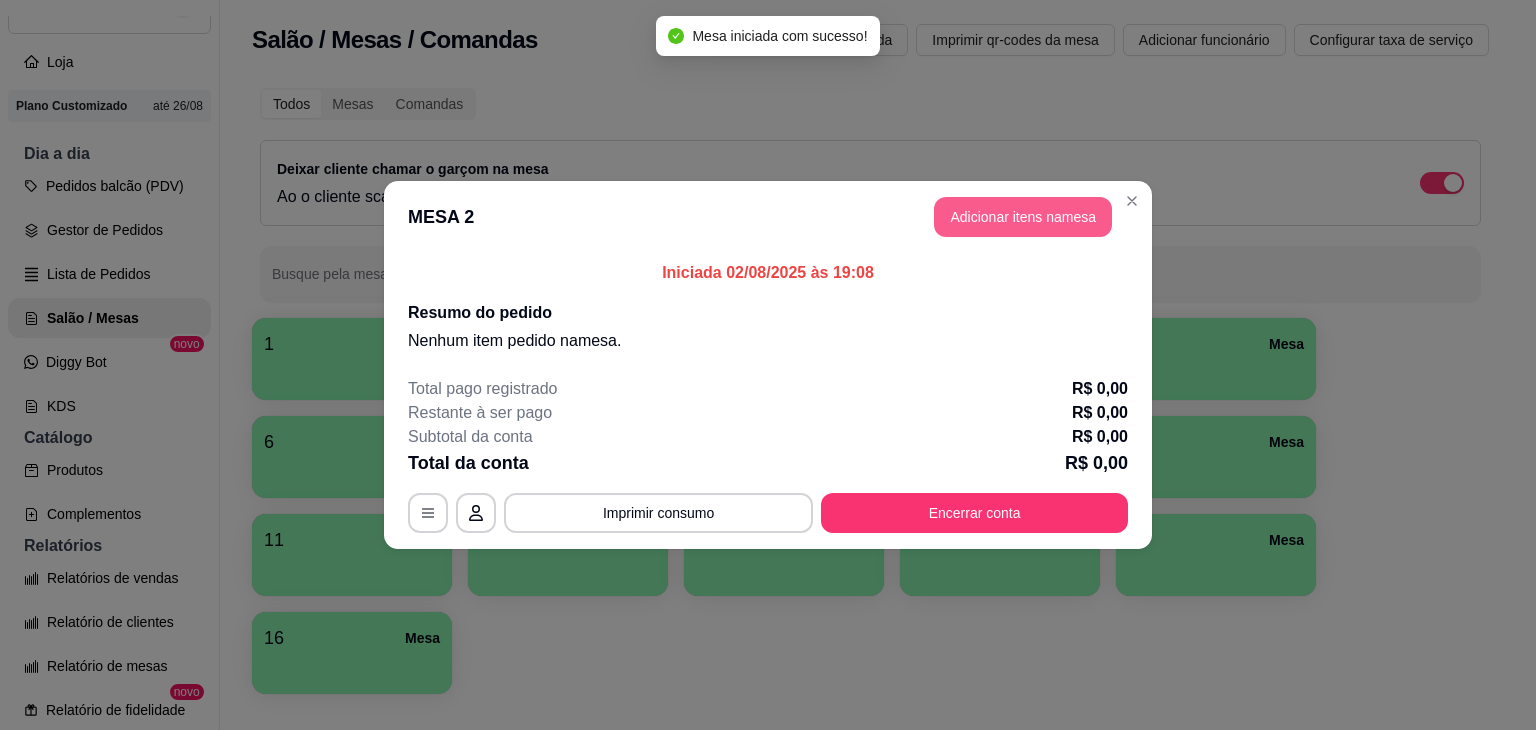 click on "Adicionar itens na  mesa" at bounding box center (1023, 217) 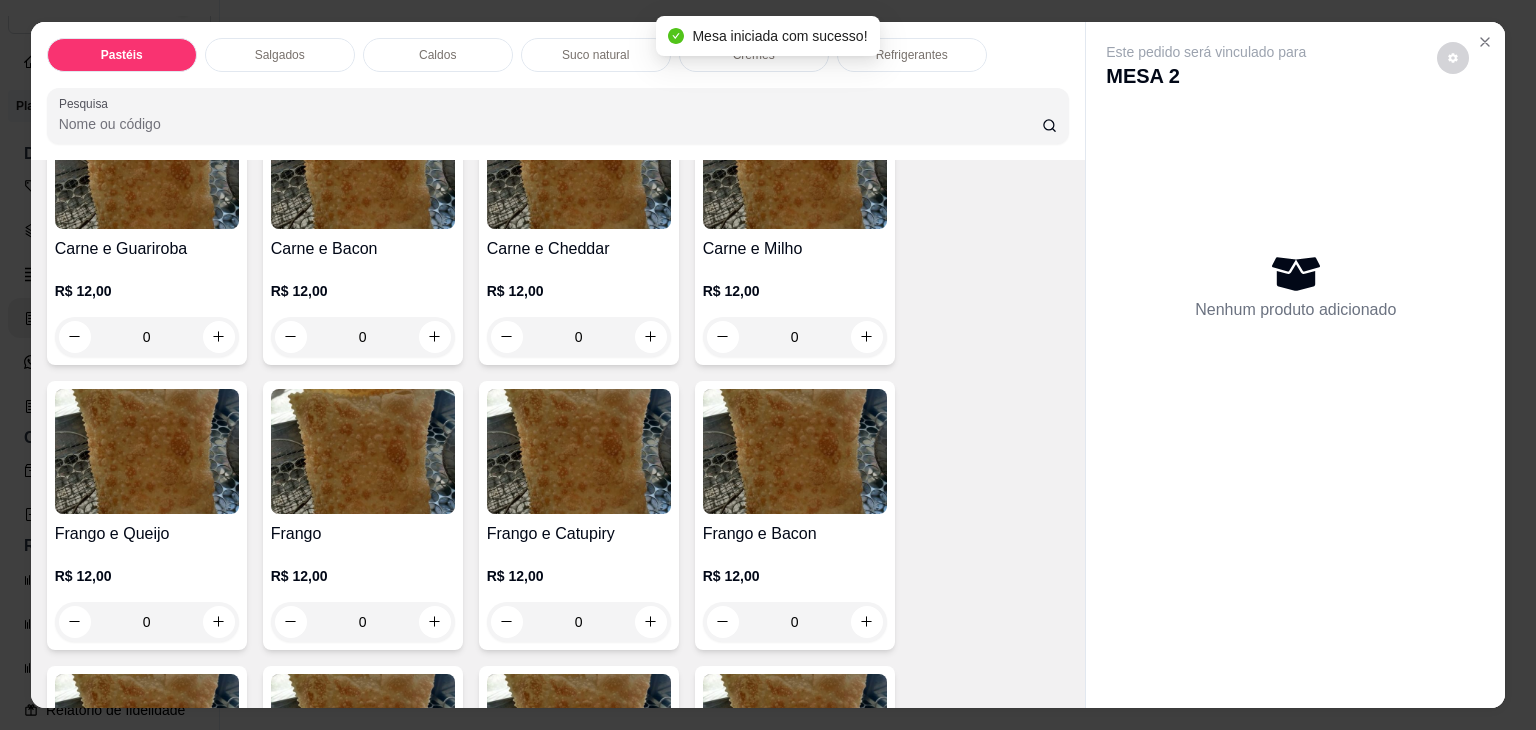 scroll, scrollTop: 700, scrollLeft: 0, axis: vertical 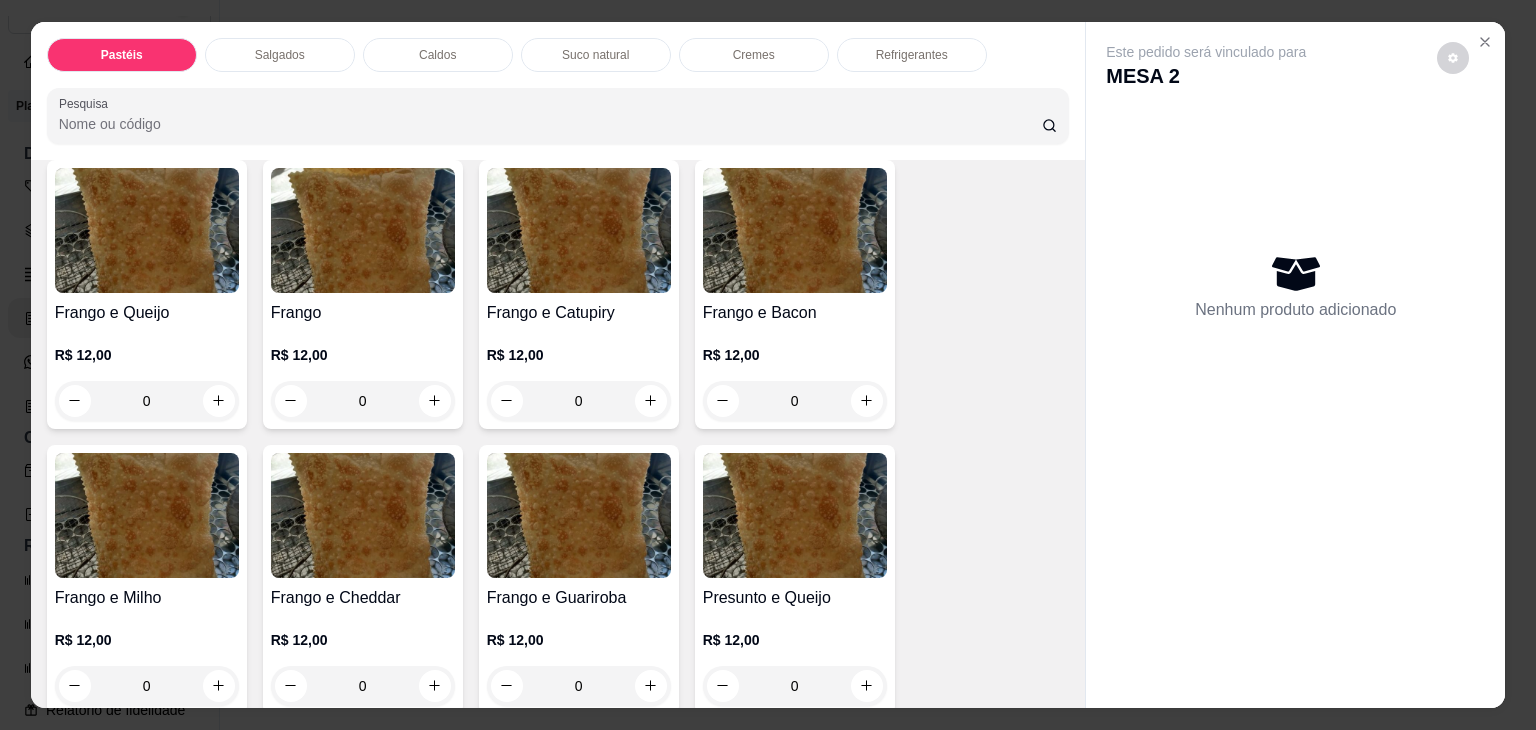 click at bounding box center (363, 515) 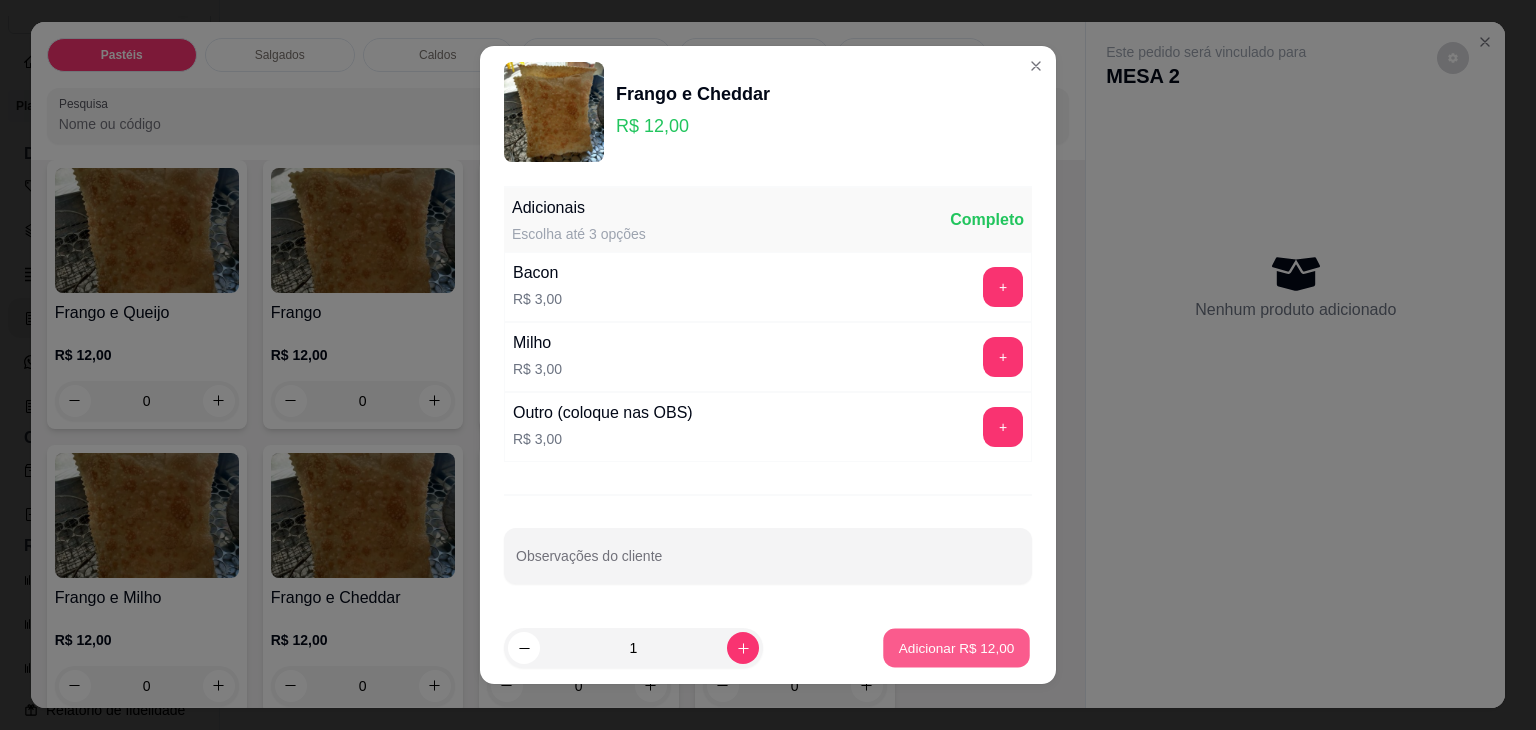click on "Adicionar   R$ 12,00" at bounding box center (957, 647) 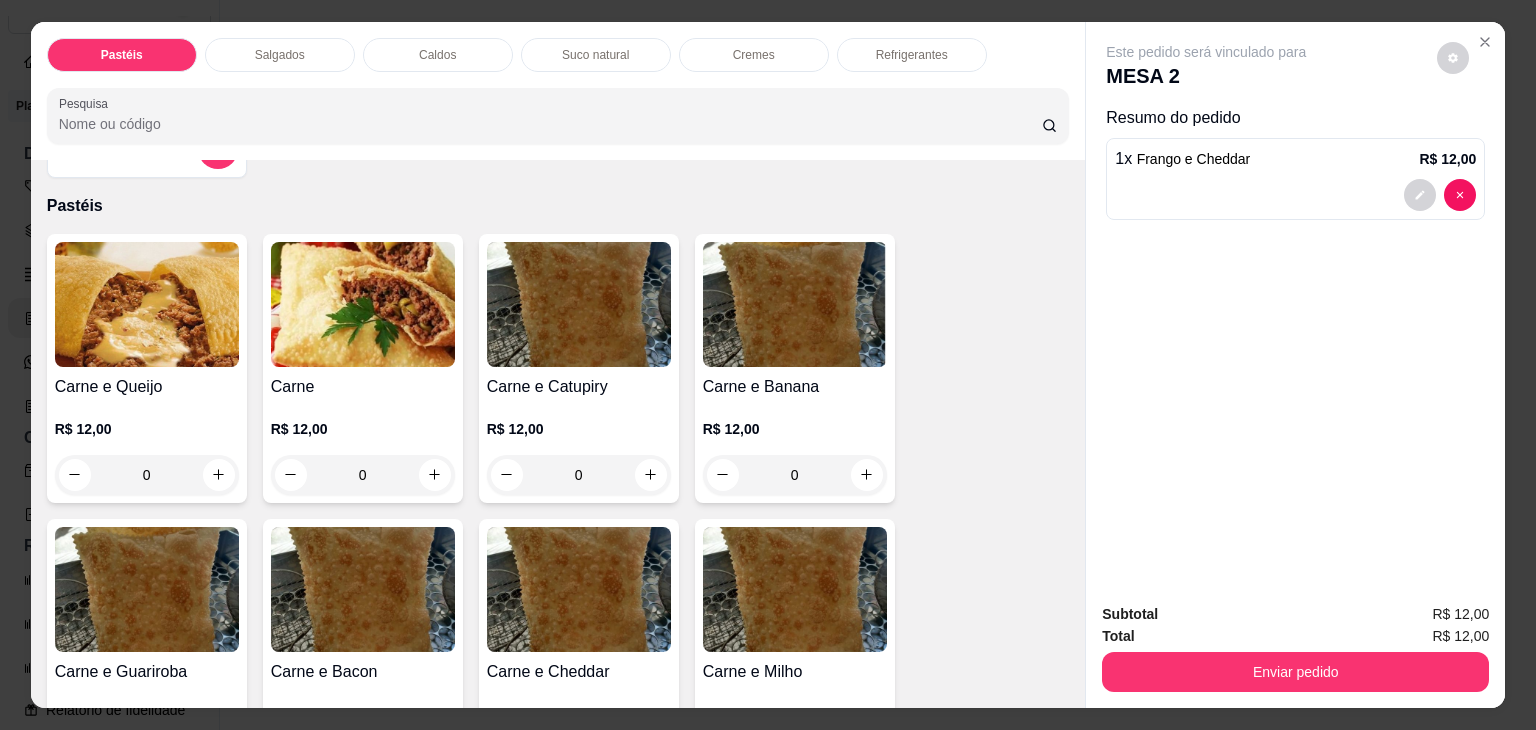 scroll, scrollTop: 200, scrollLeft: 0, axis: vertical 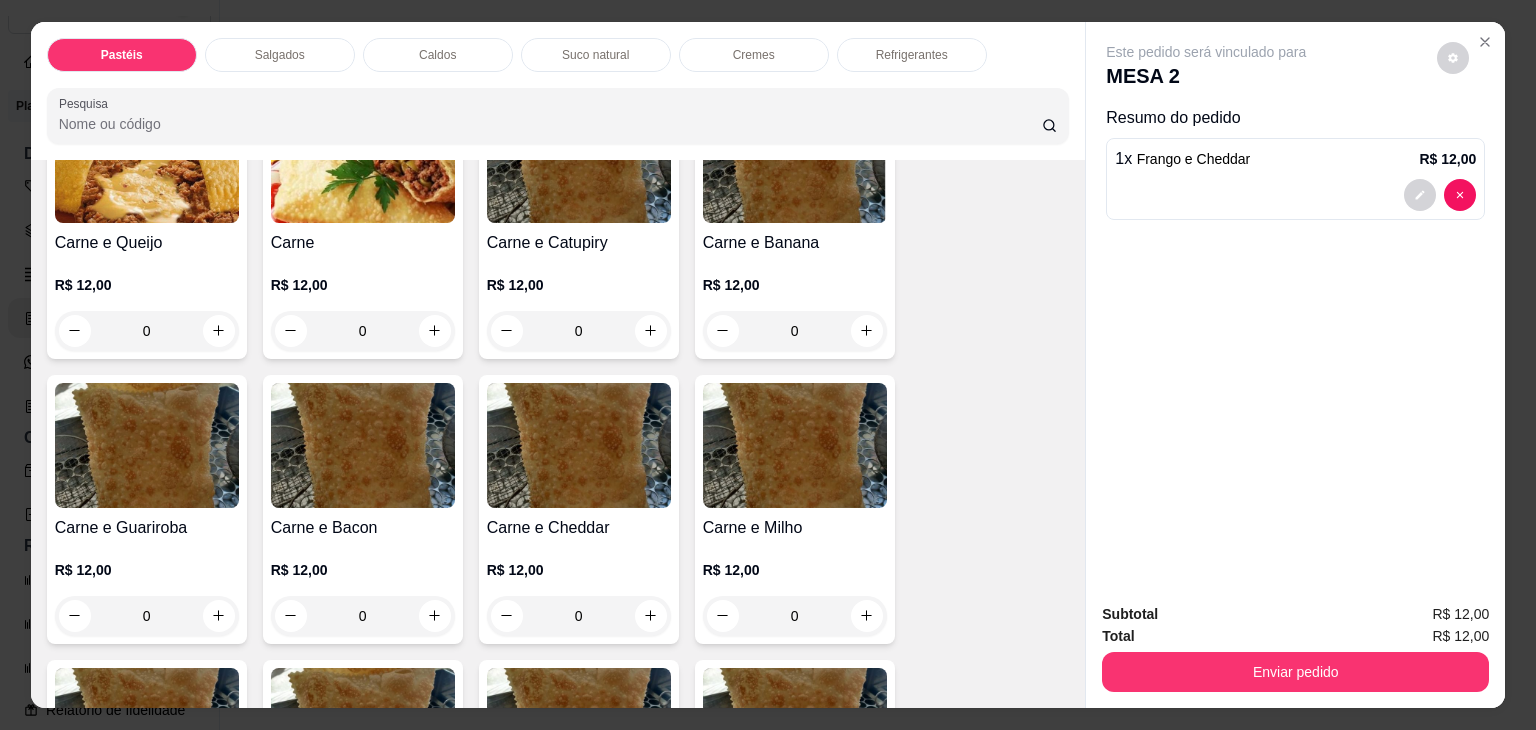 click at bounding box center [363, 445] 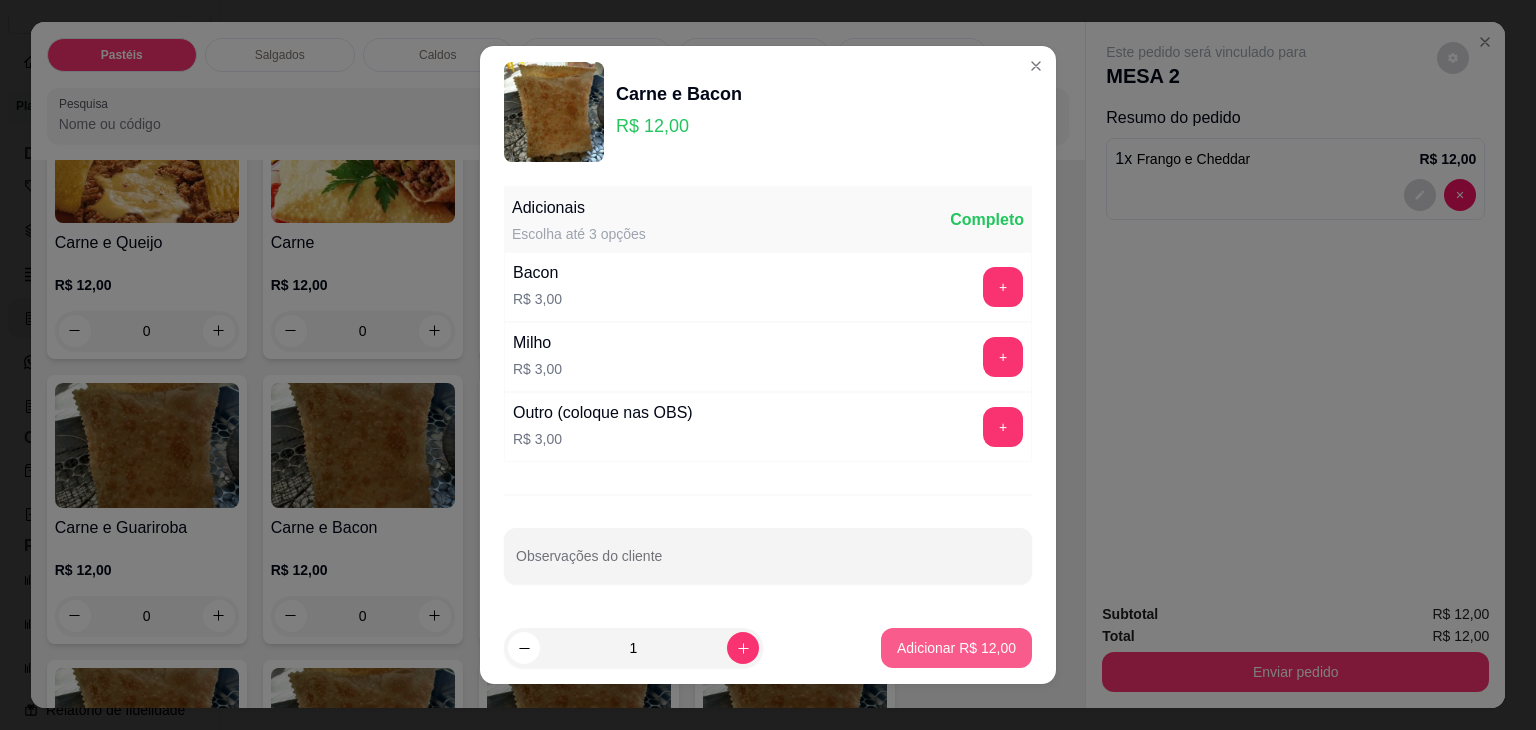 click on "Adicionar   R$ 12,00" at bounding box center [956, 648] 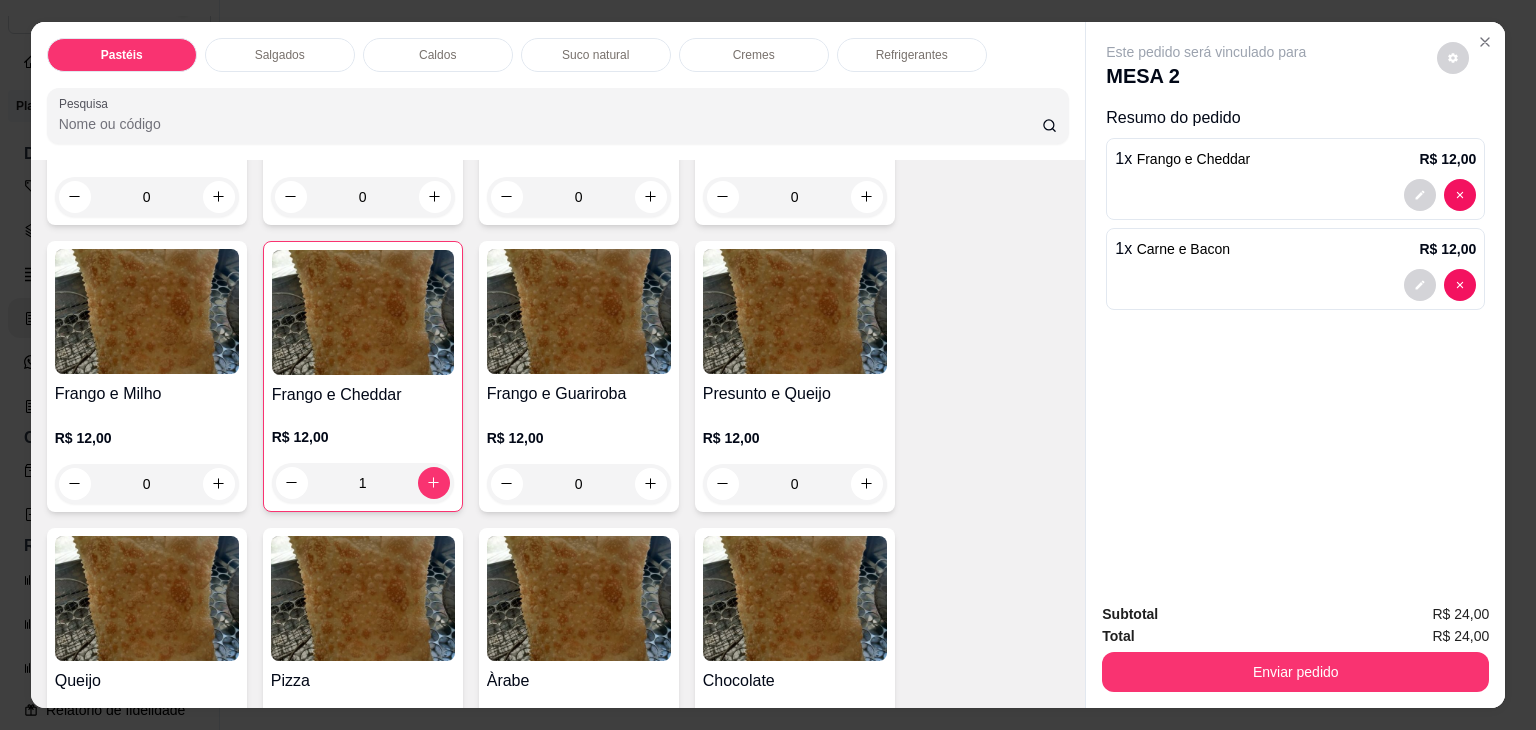 scroll, scrollTop: 1000, scrollLeft: 0, axis: vertical 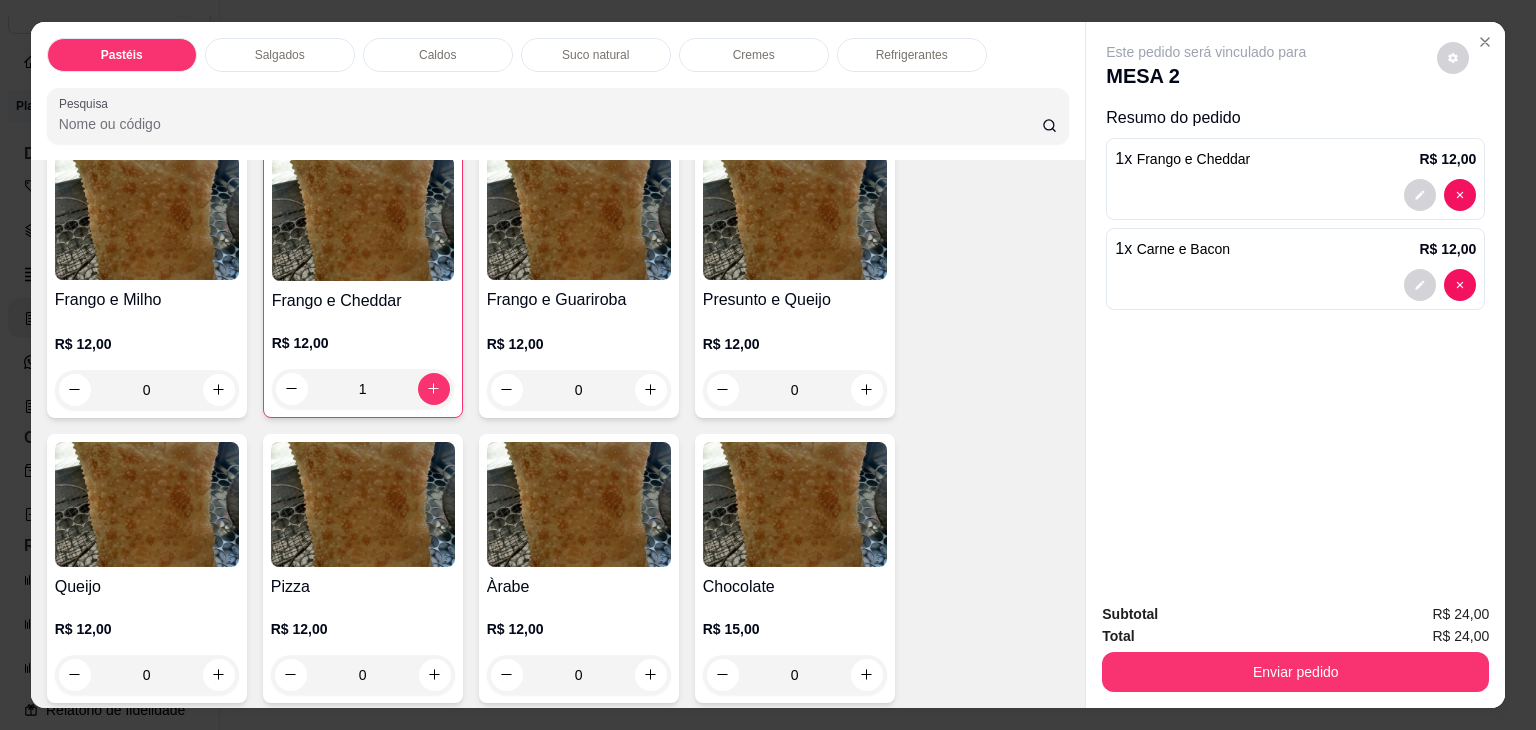 click on "Suco natural" at bounding box center [595, 55] 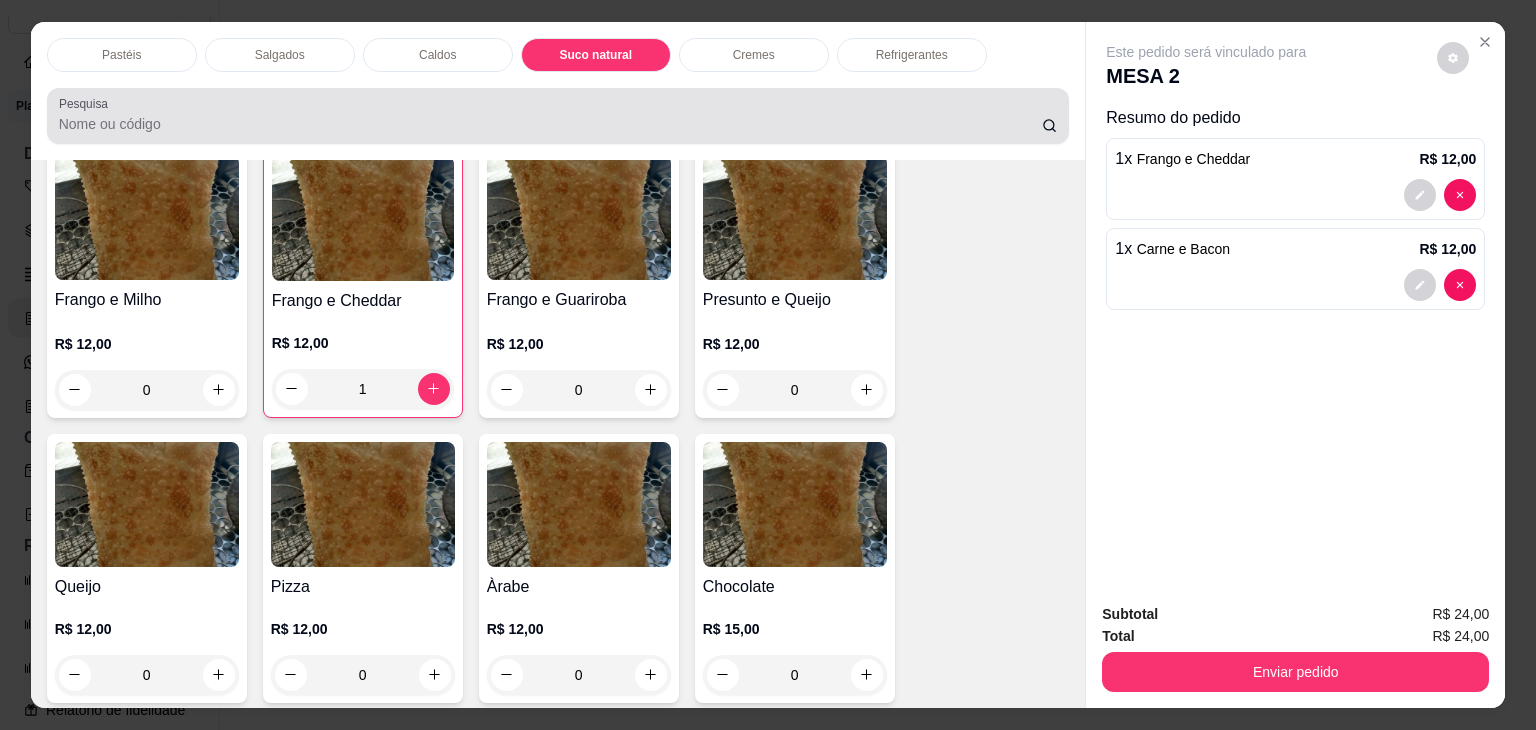 scroll, scrollTop: 3396, scrollLeft: 0, axis: vertical 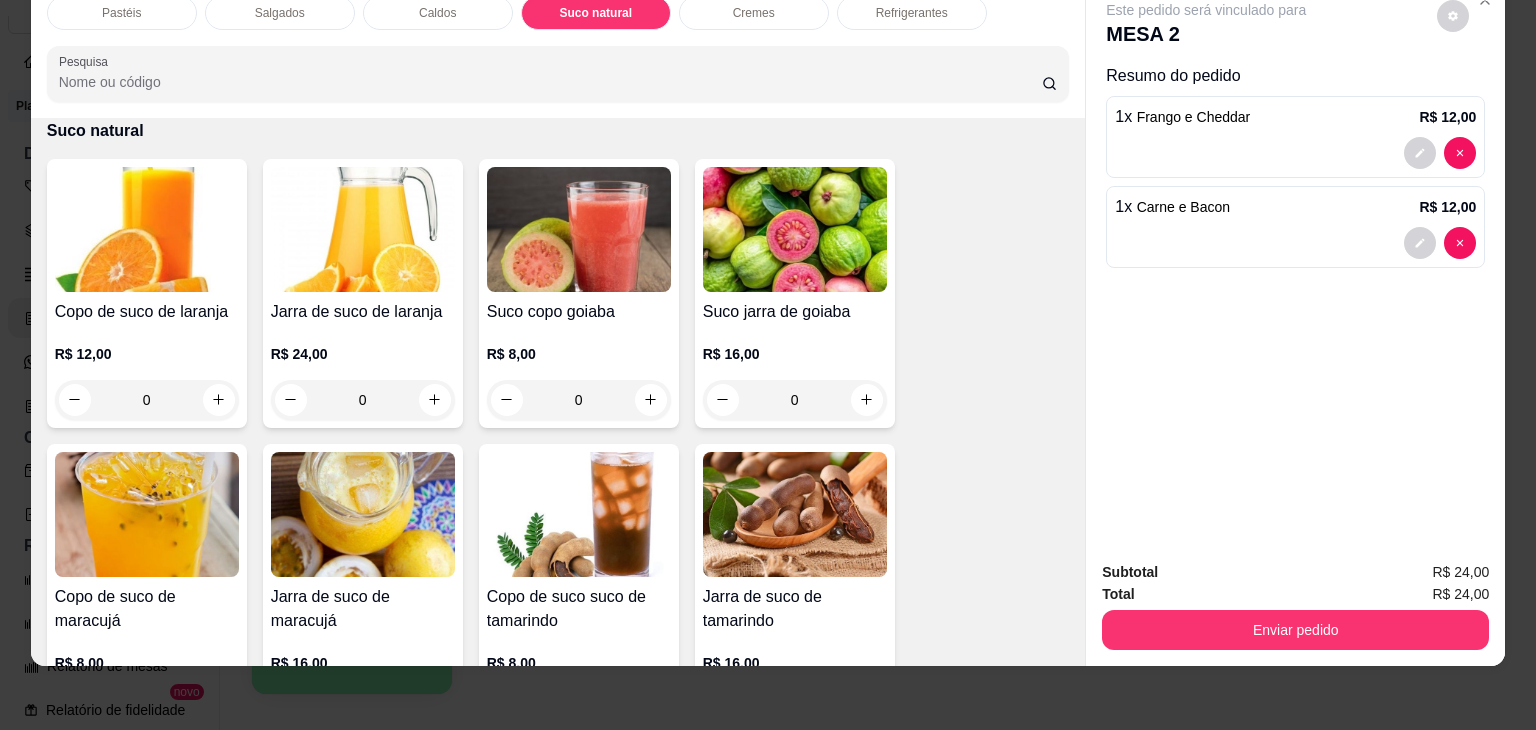 click at bounding box center (363, 229) 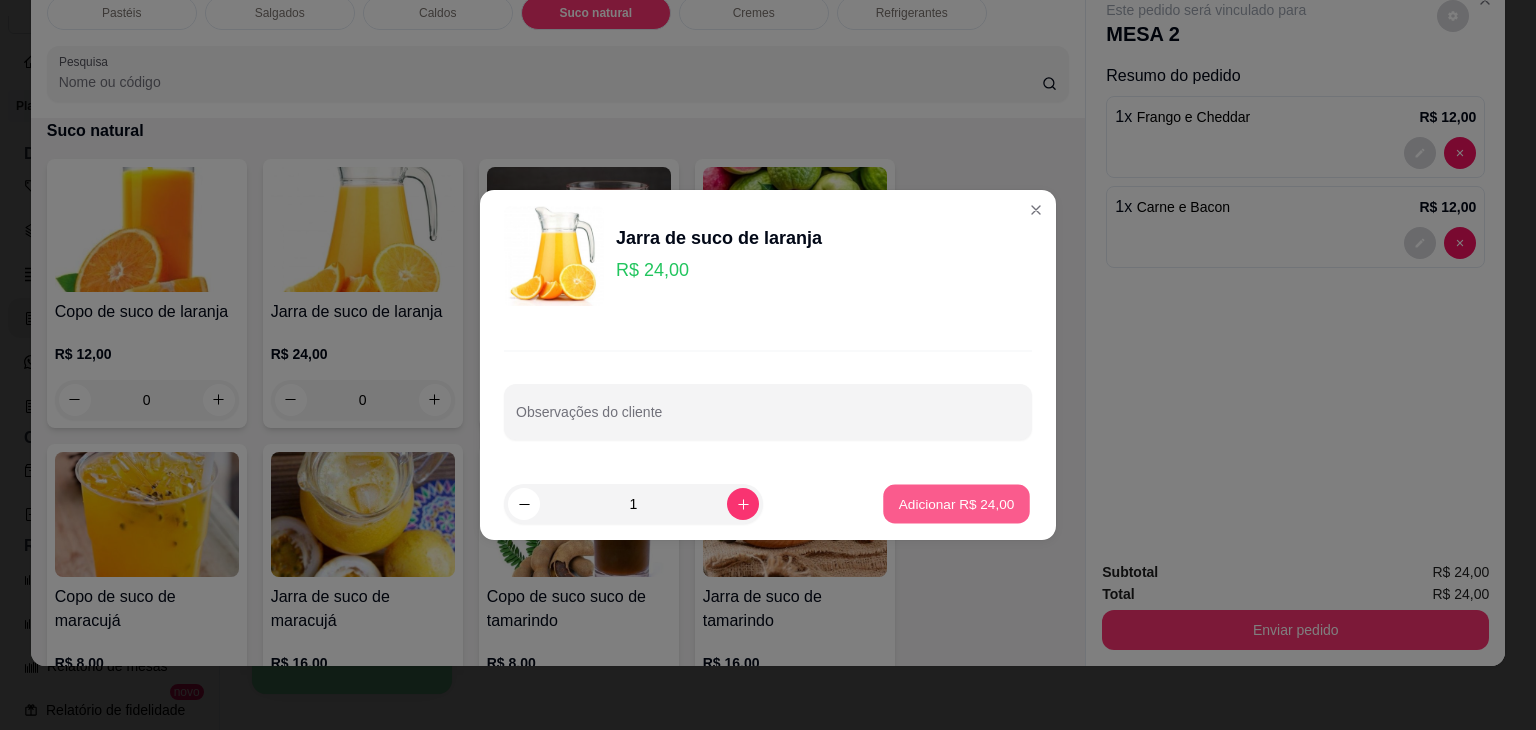 click on "Adicionar   R$ 24,00" at bounding box center [957, 503] 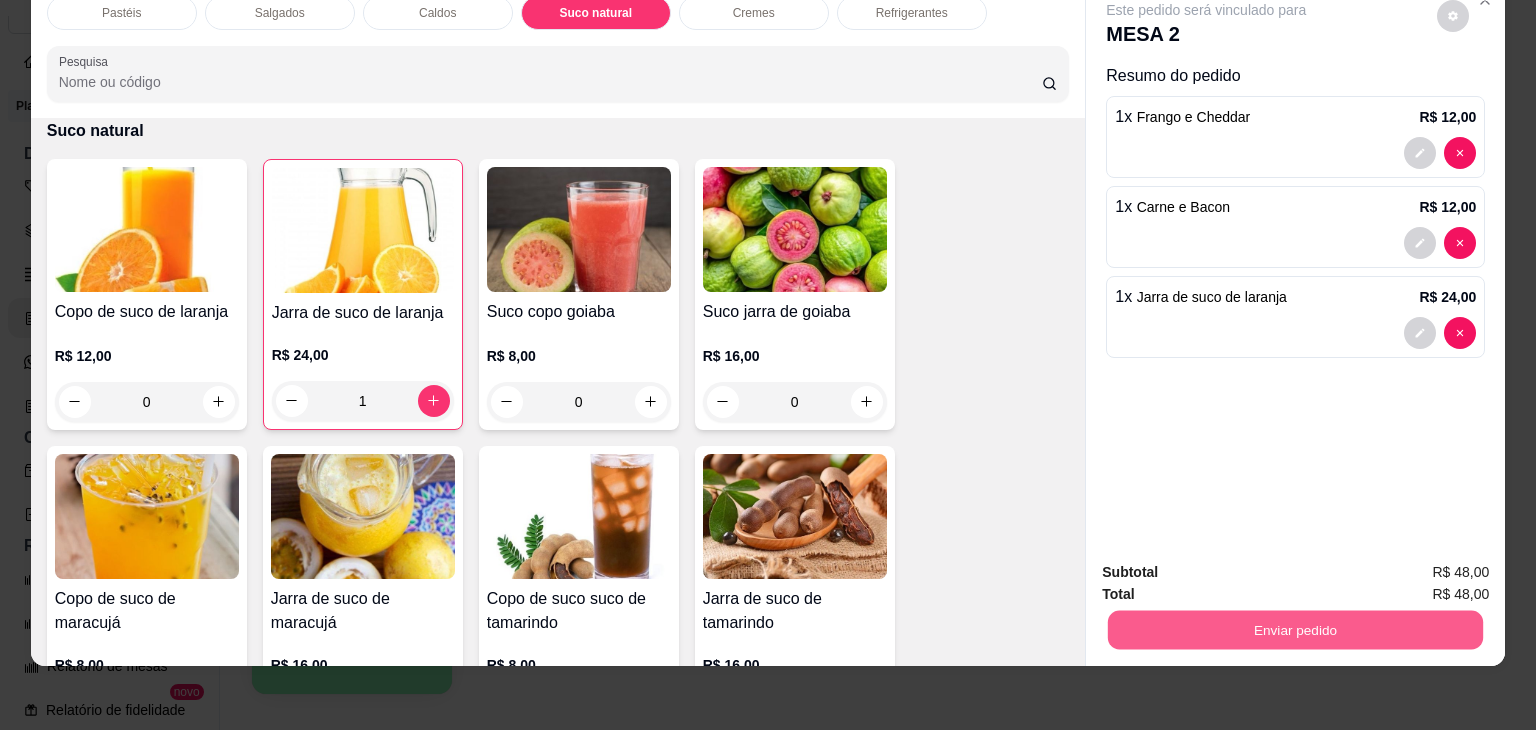 click on "Enviar pedido" at bounding box center (1295, 630) 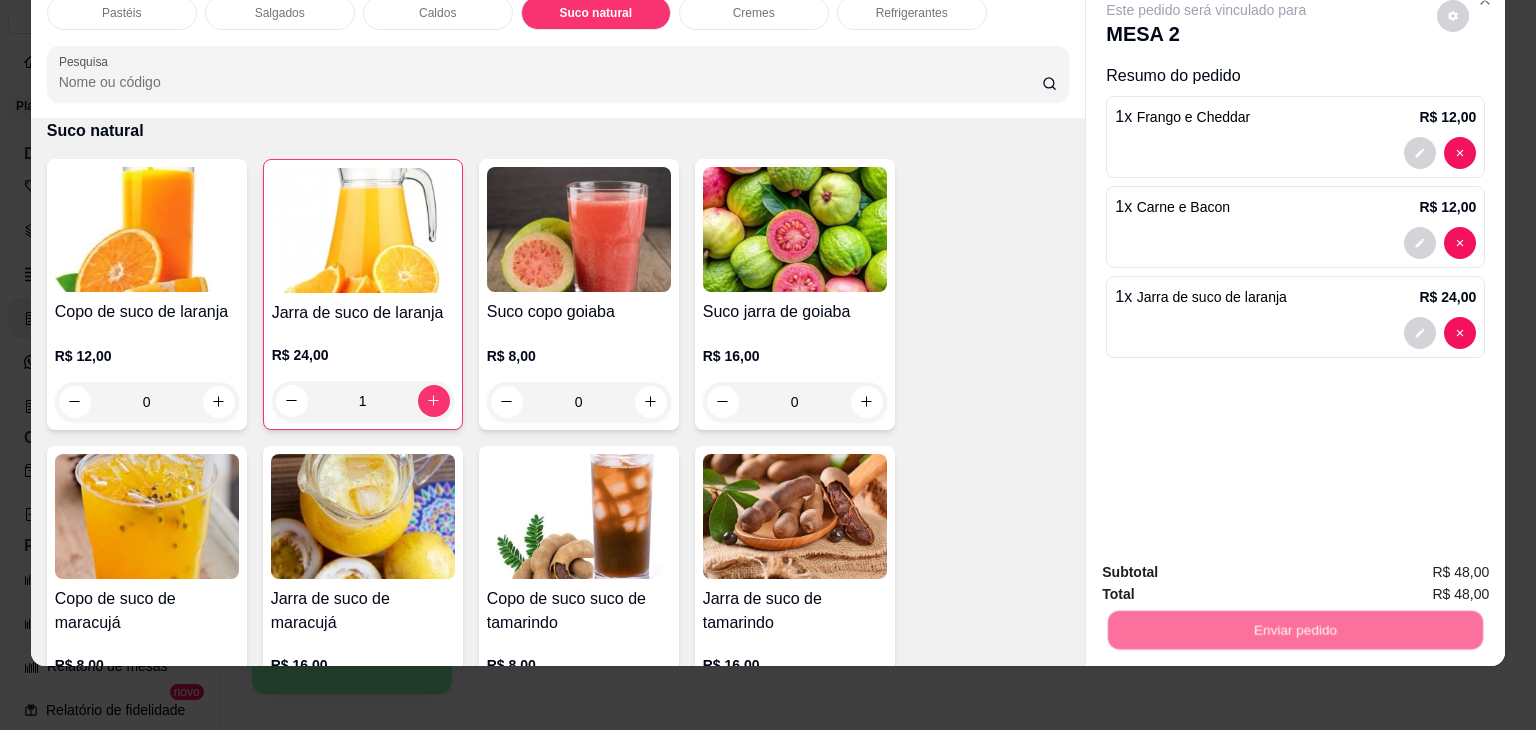 click on "Não registrar e enviar pedido" at bounding box center [1229, 565] 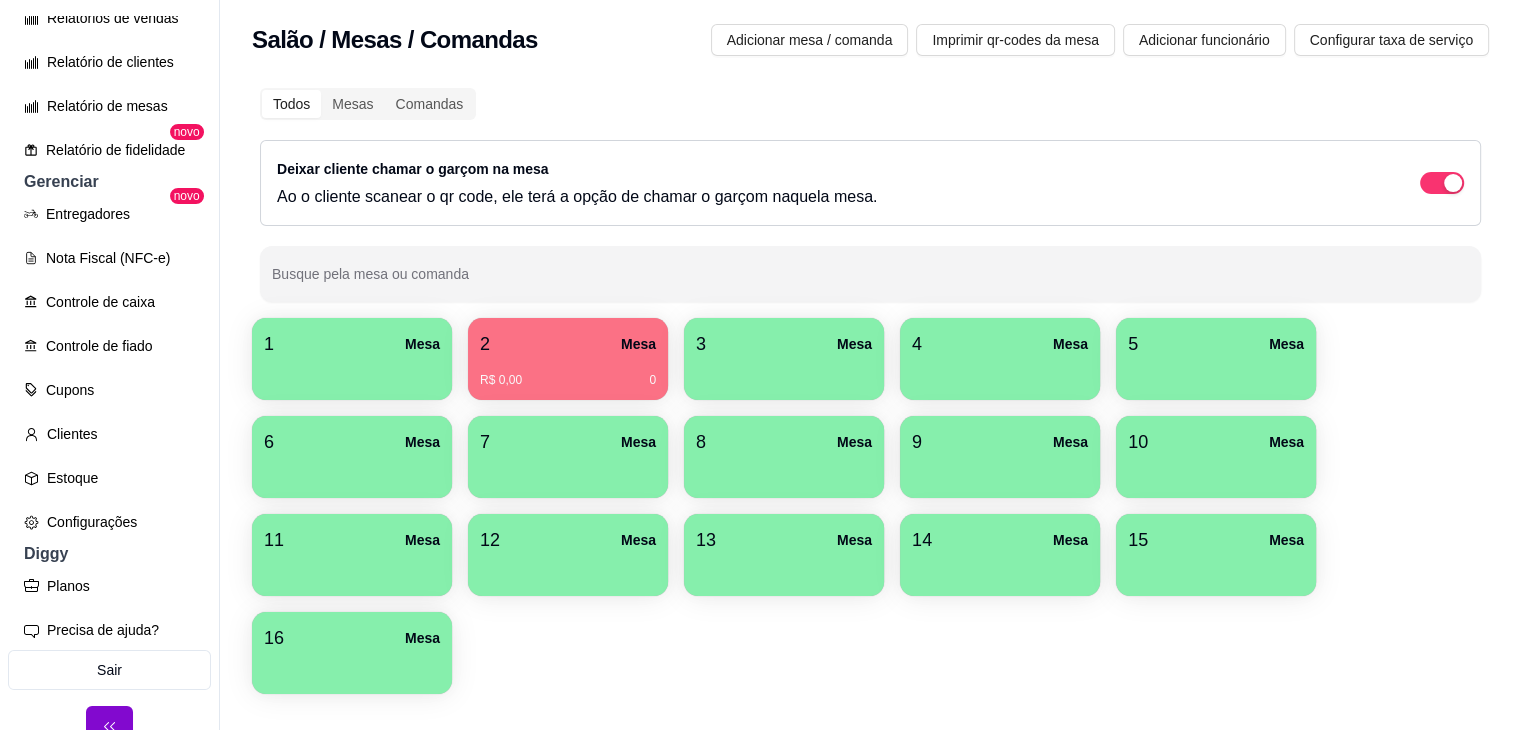 scroll, scrollTop: 684, scrollLeft: 0, axis: vertical 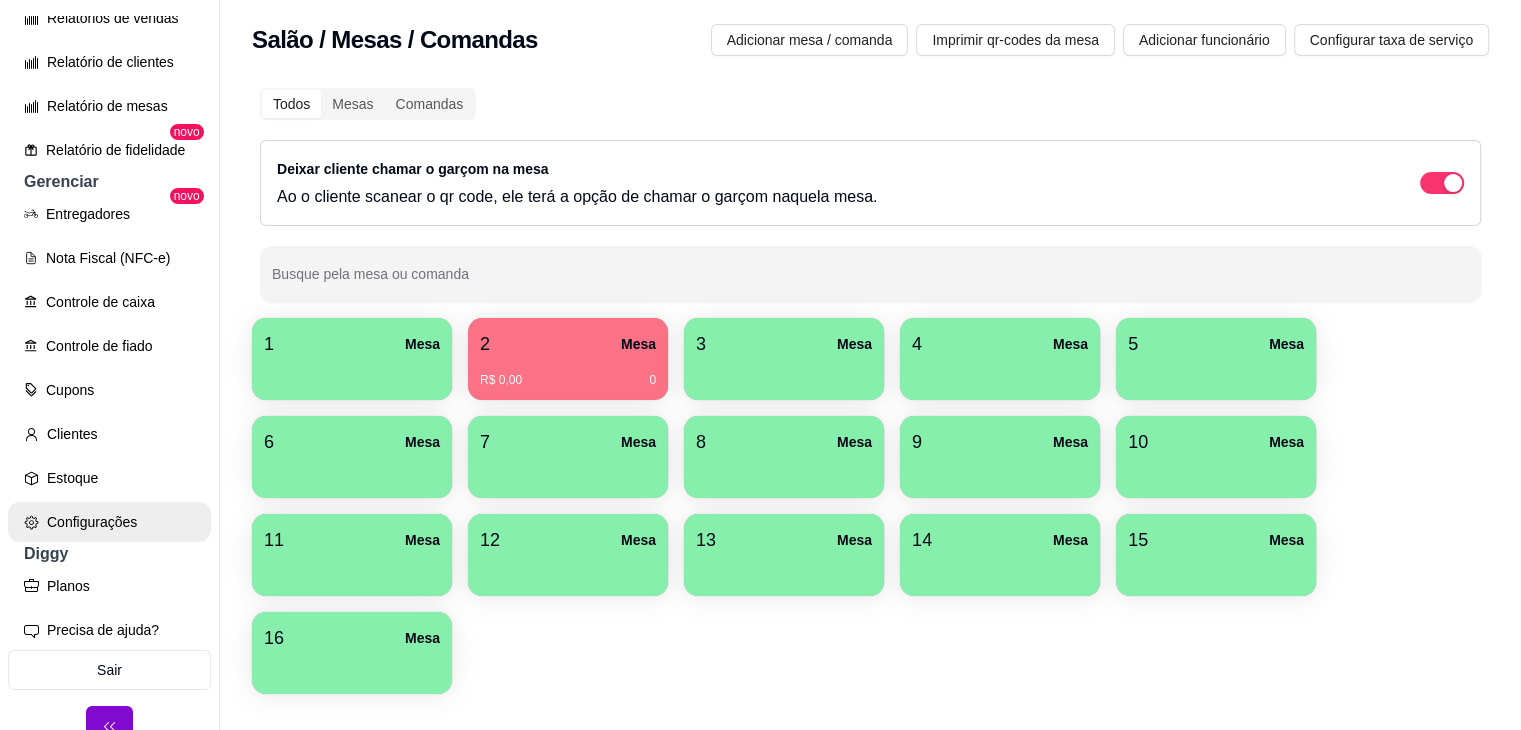 click on "Configurações" at bounding box center [109, 522] 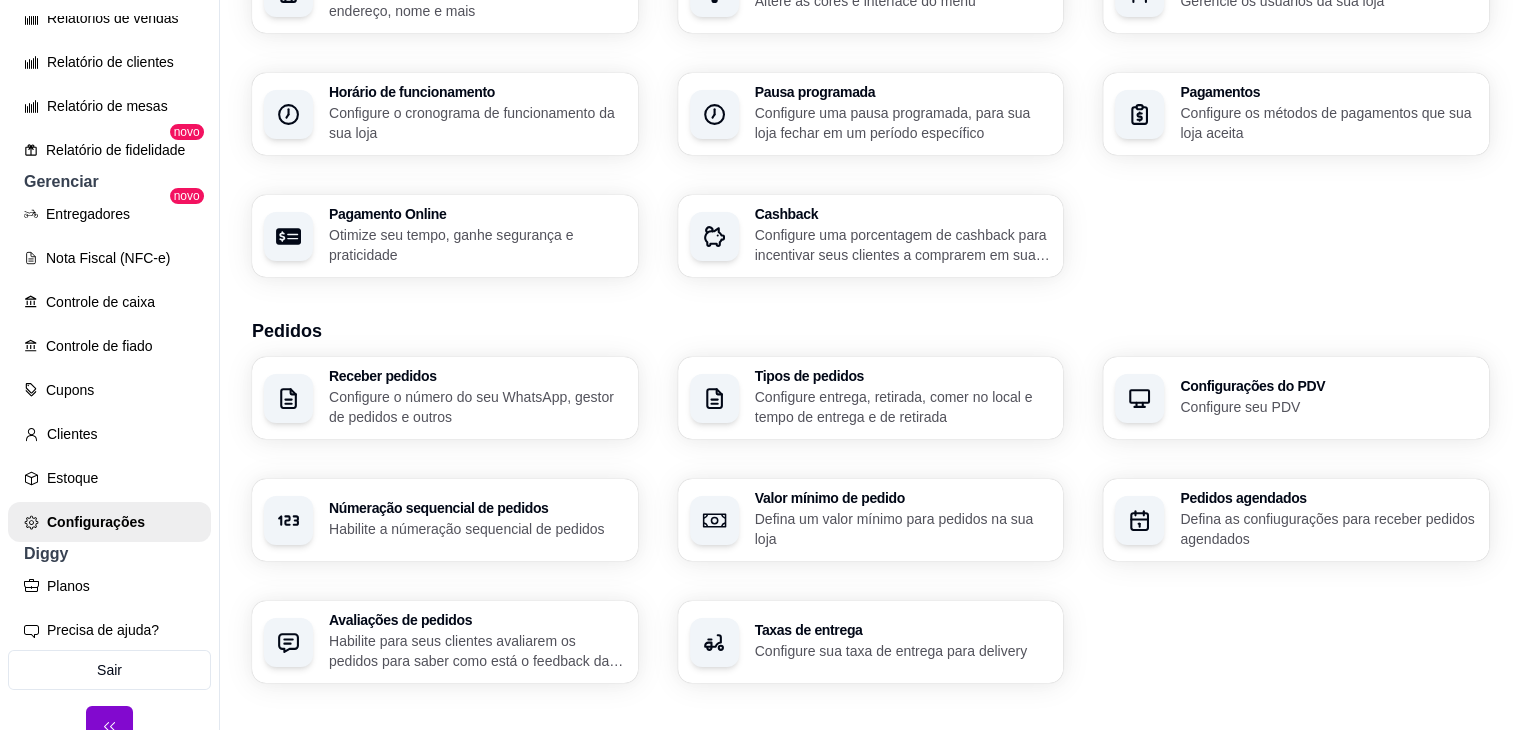 scroll, scrollTop: 0, scrollLeft: 0, axis: both 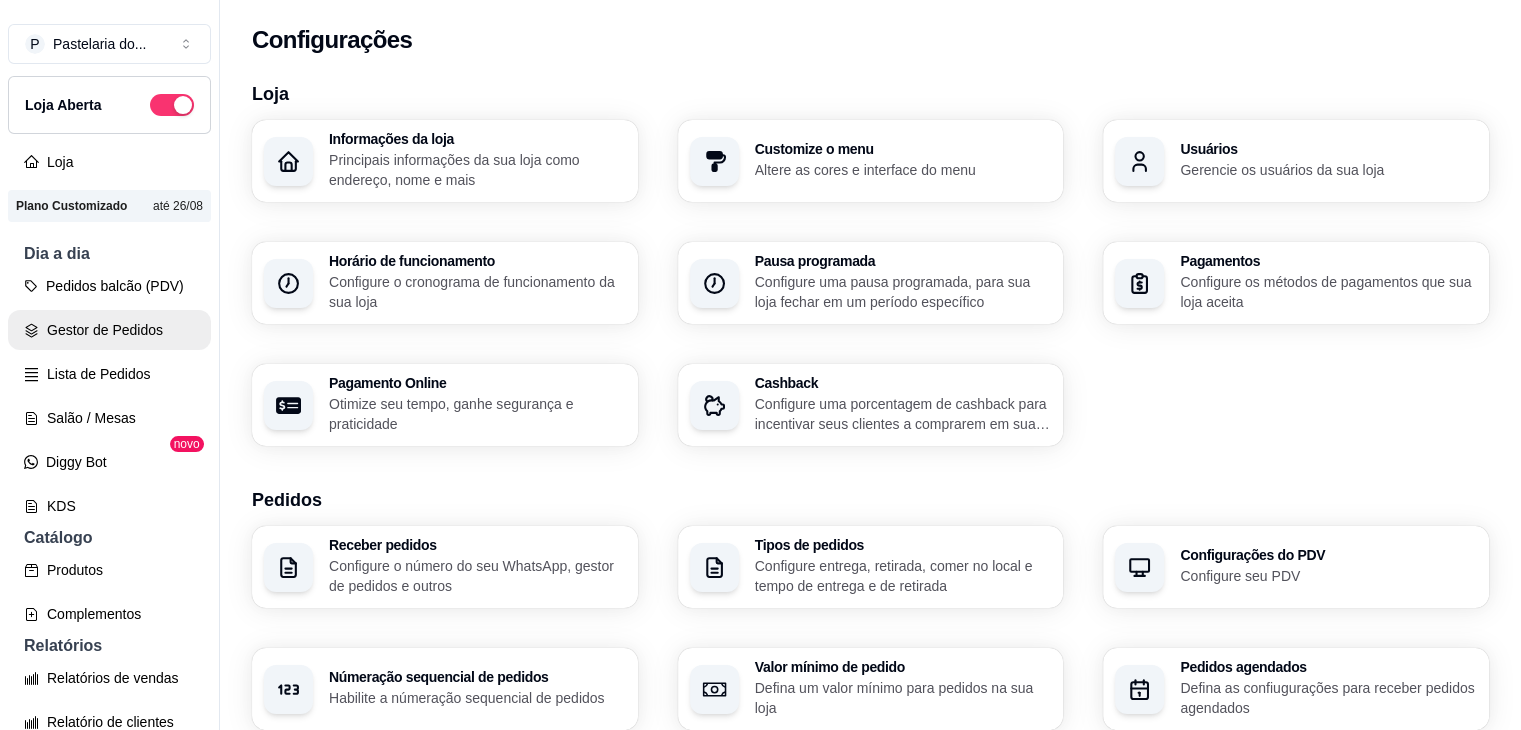 click on "Gestor de Pedidos" at bounding box center (109, 330) 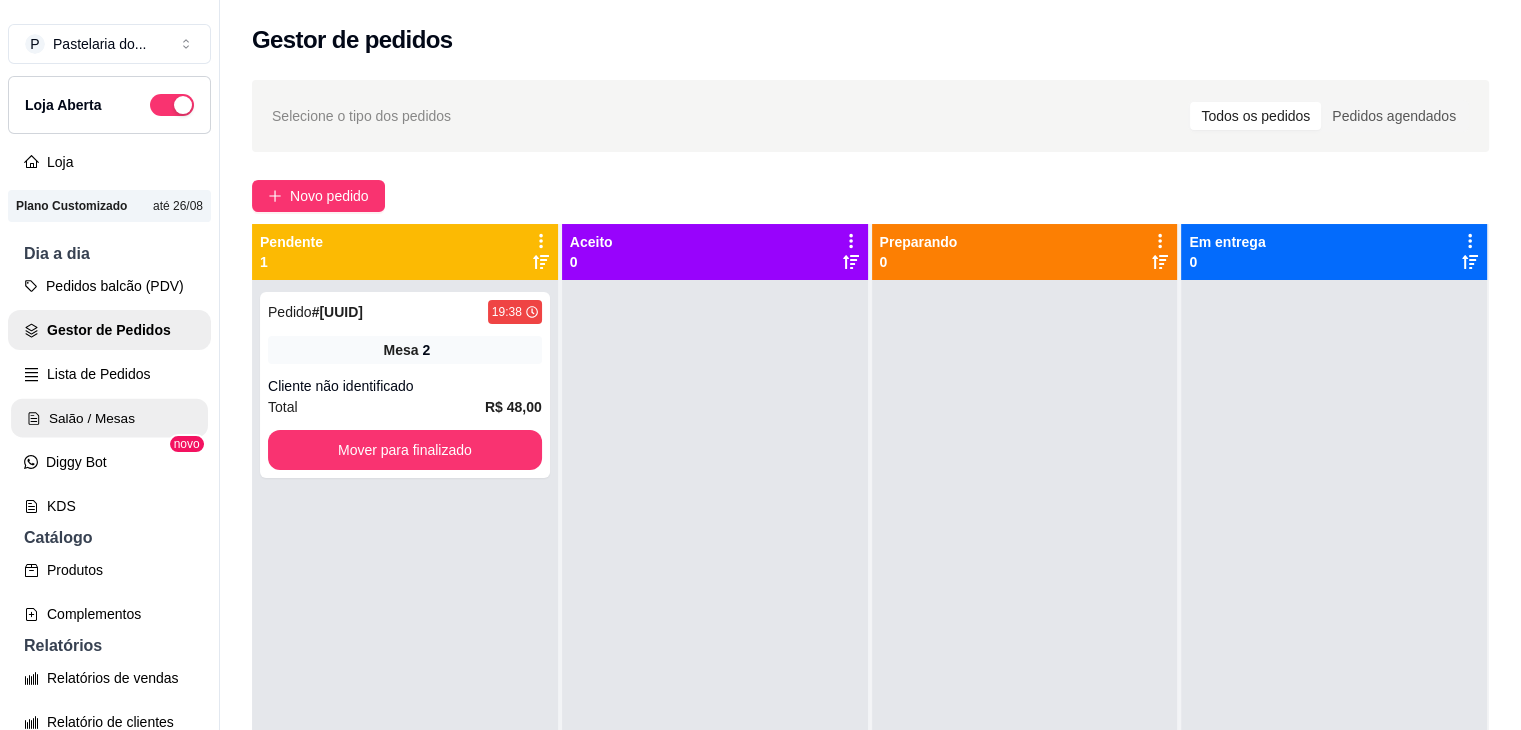 click on "Salão / Mesas" at bounding box center (109, 418) 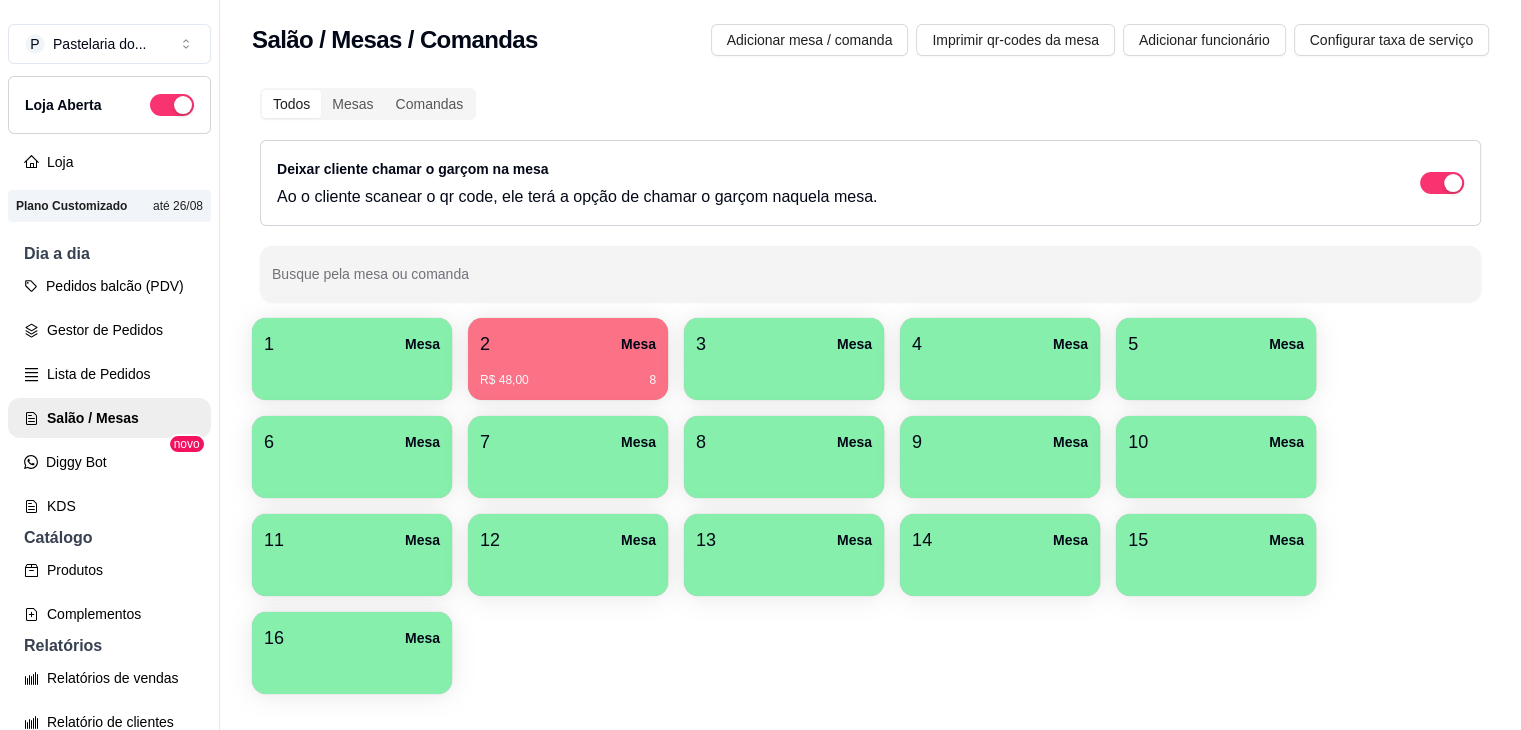 click on "5 Mesa" at bounding box center (1216, 359) 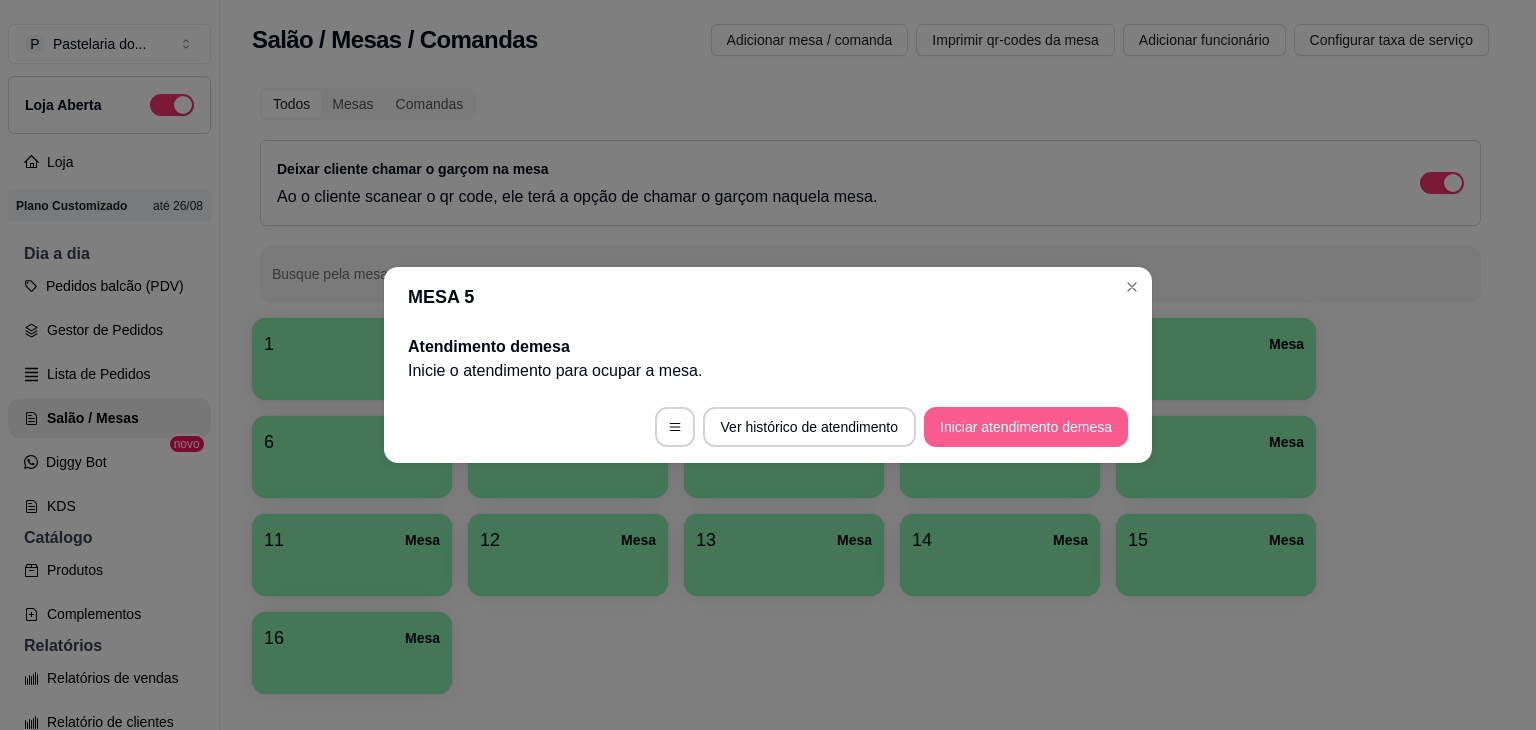 click on "Iniciar atendimento de  mesa" at bounding box center (1026, 427) 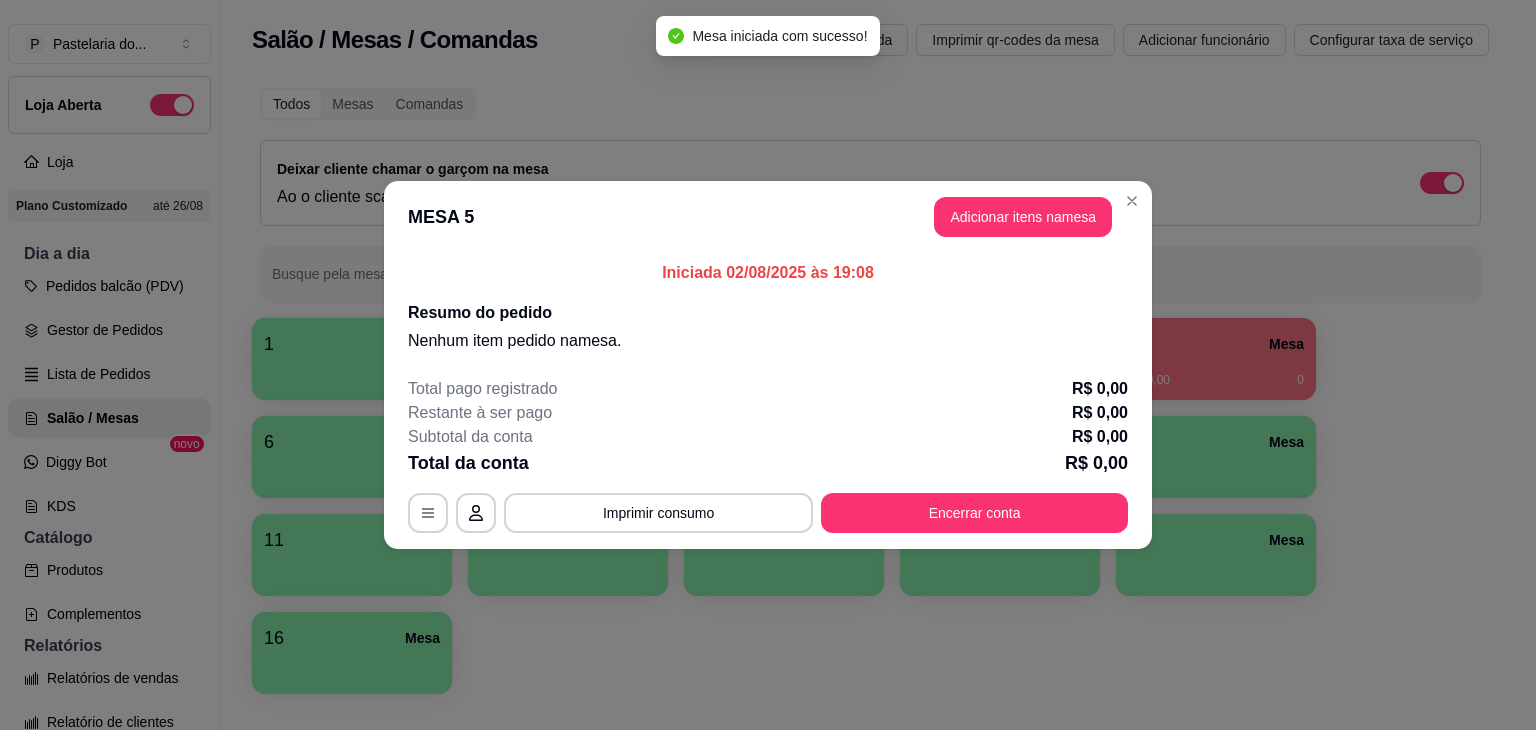 click on "Adicionar itens na  mesa" at bounding box center [1023, 217] 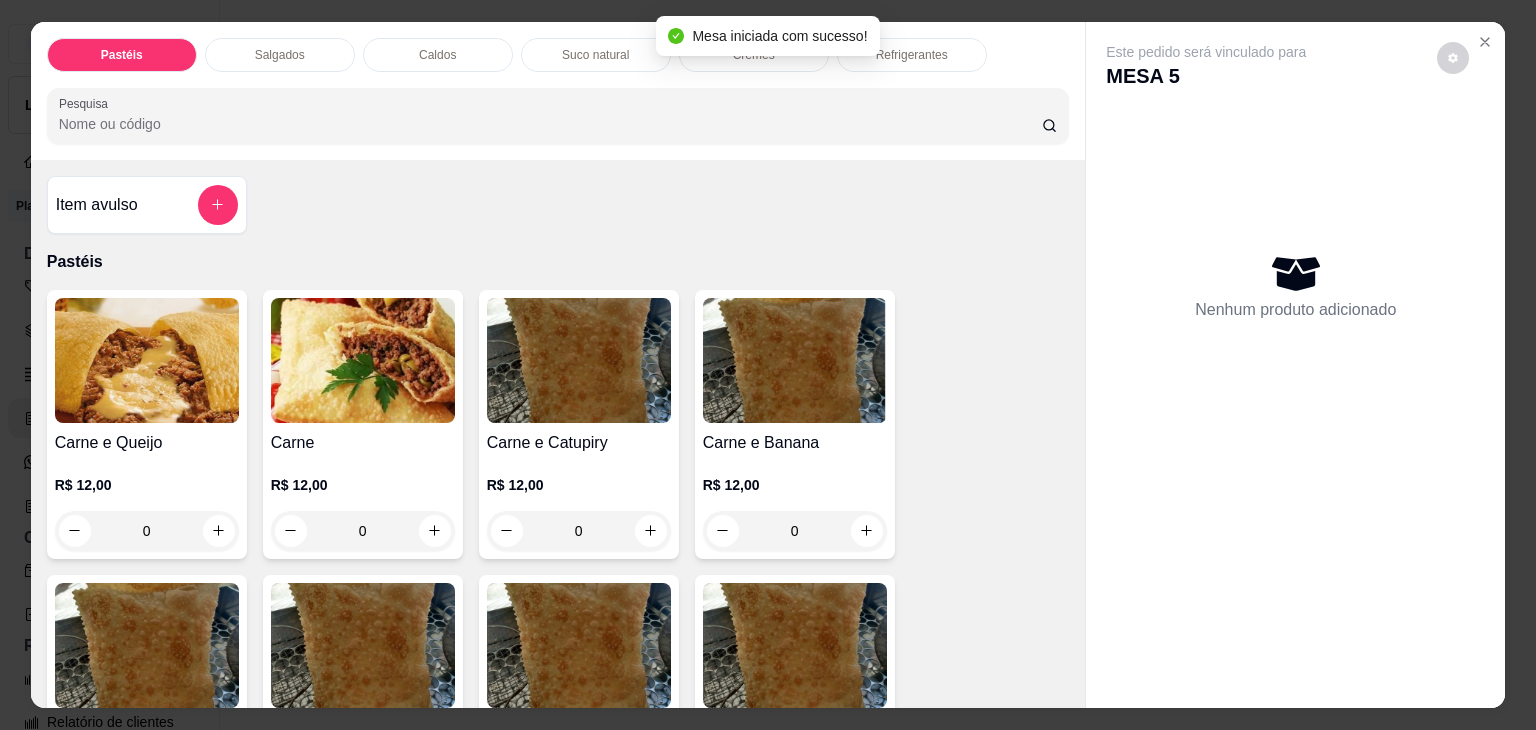 click on "Caldos" at bounding box center [437, 55] 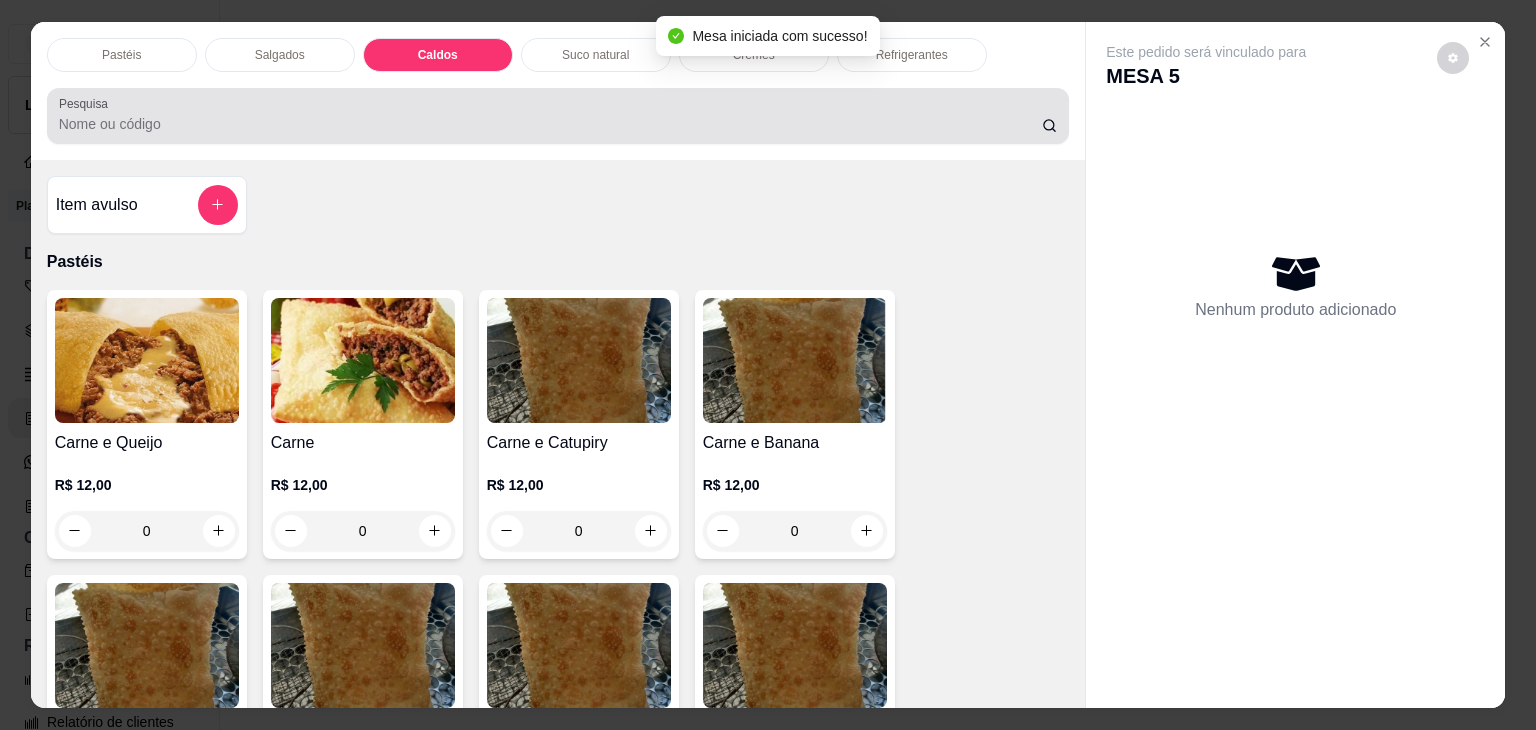 scroll, scrollTop: 2782, scrollLeft: 0, axis: vertical 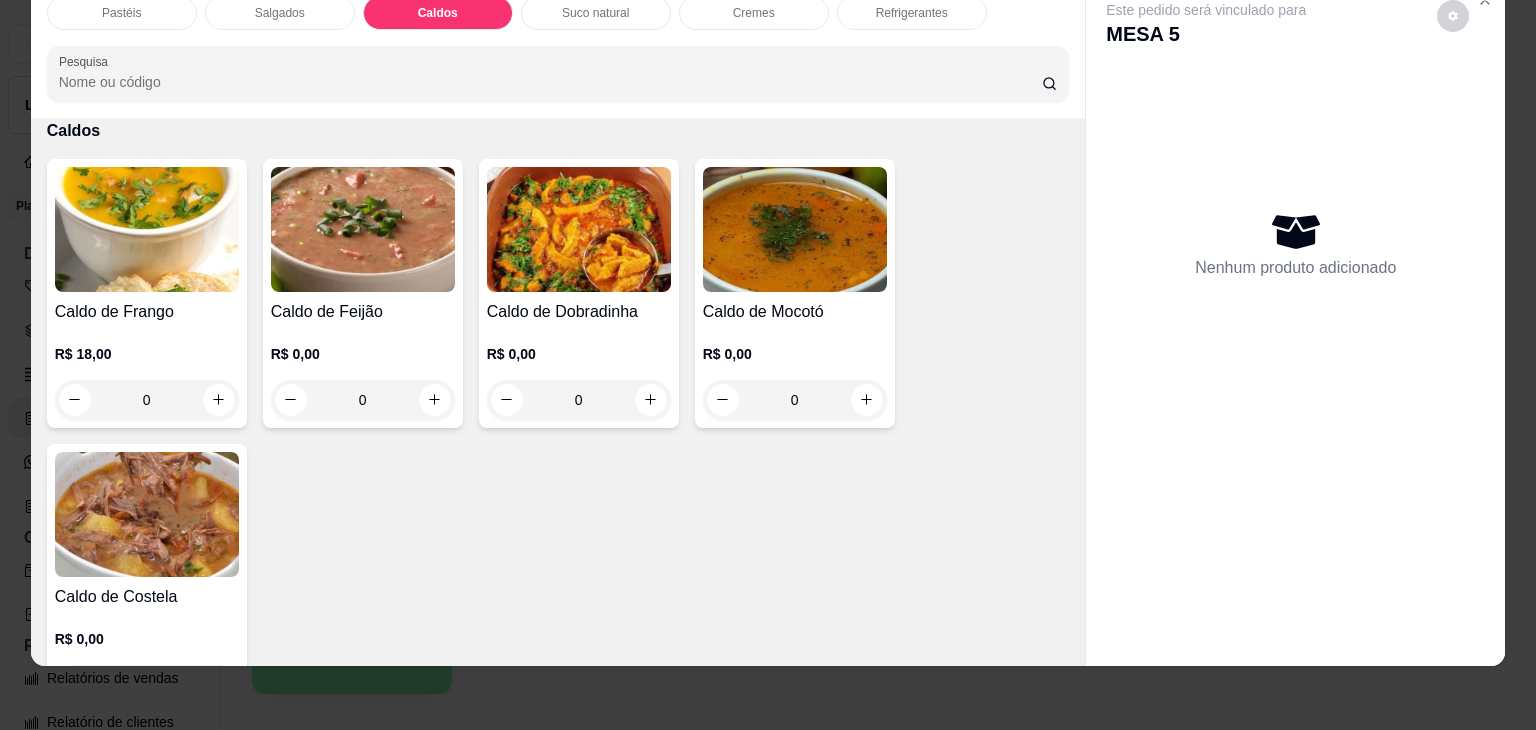 click on "0" at bounding box center (147, 400) 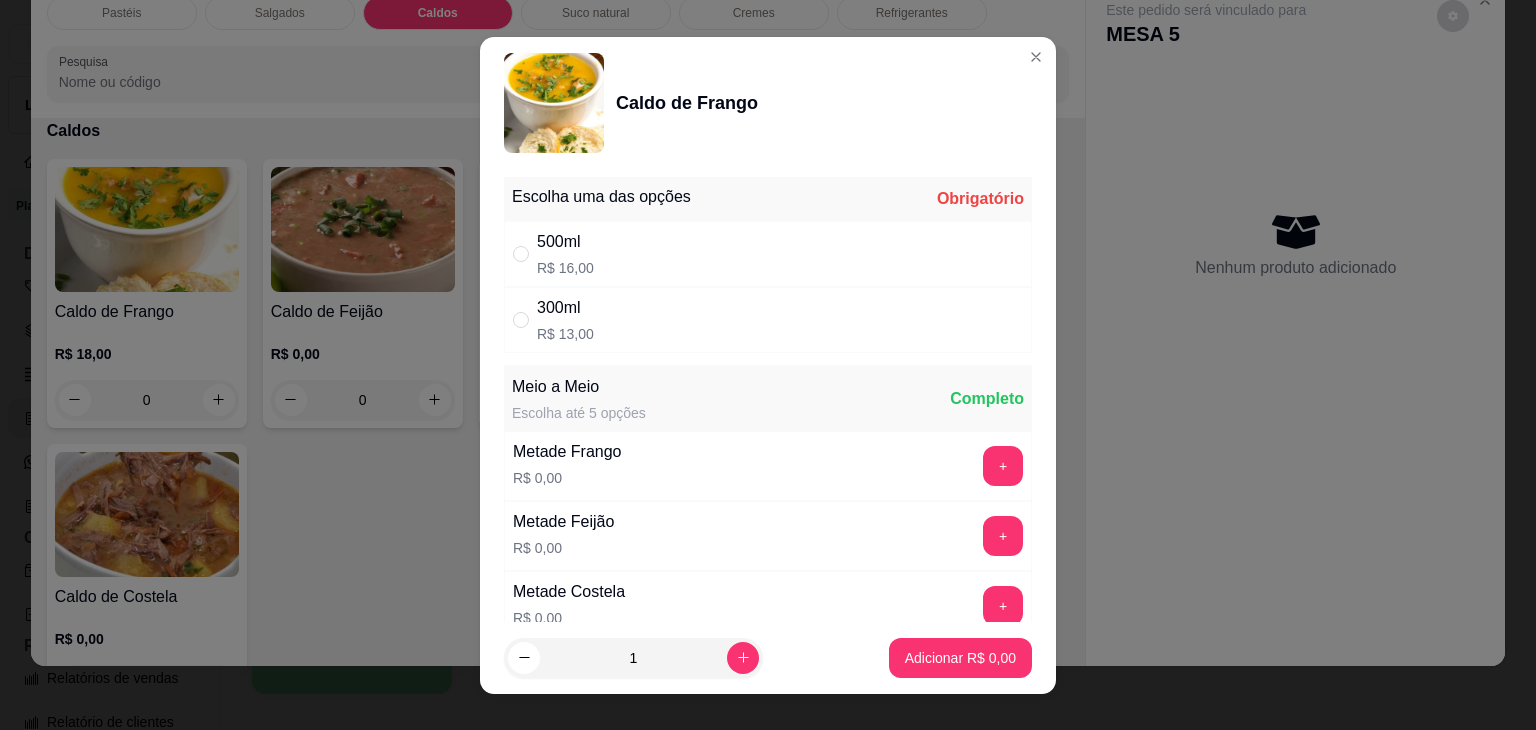 click on "300ml R$ 13,00" at bounding box center (768, 320) 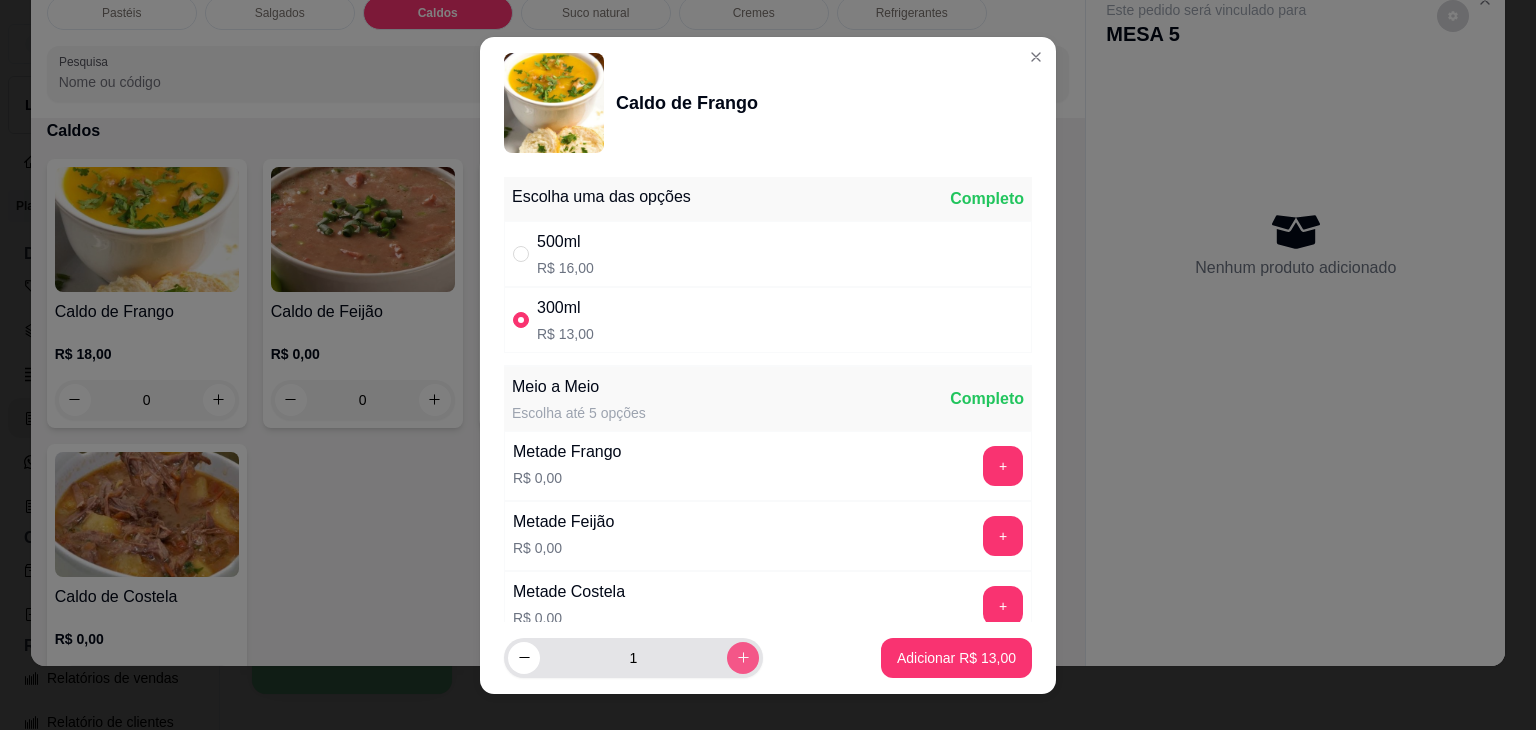 click 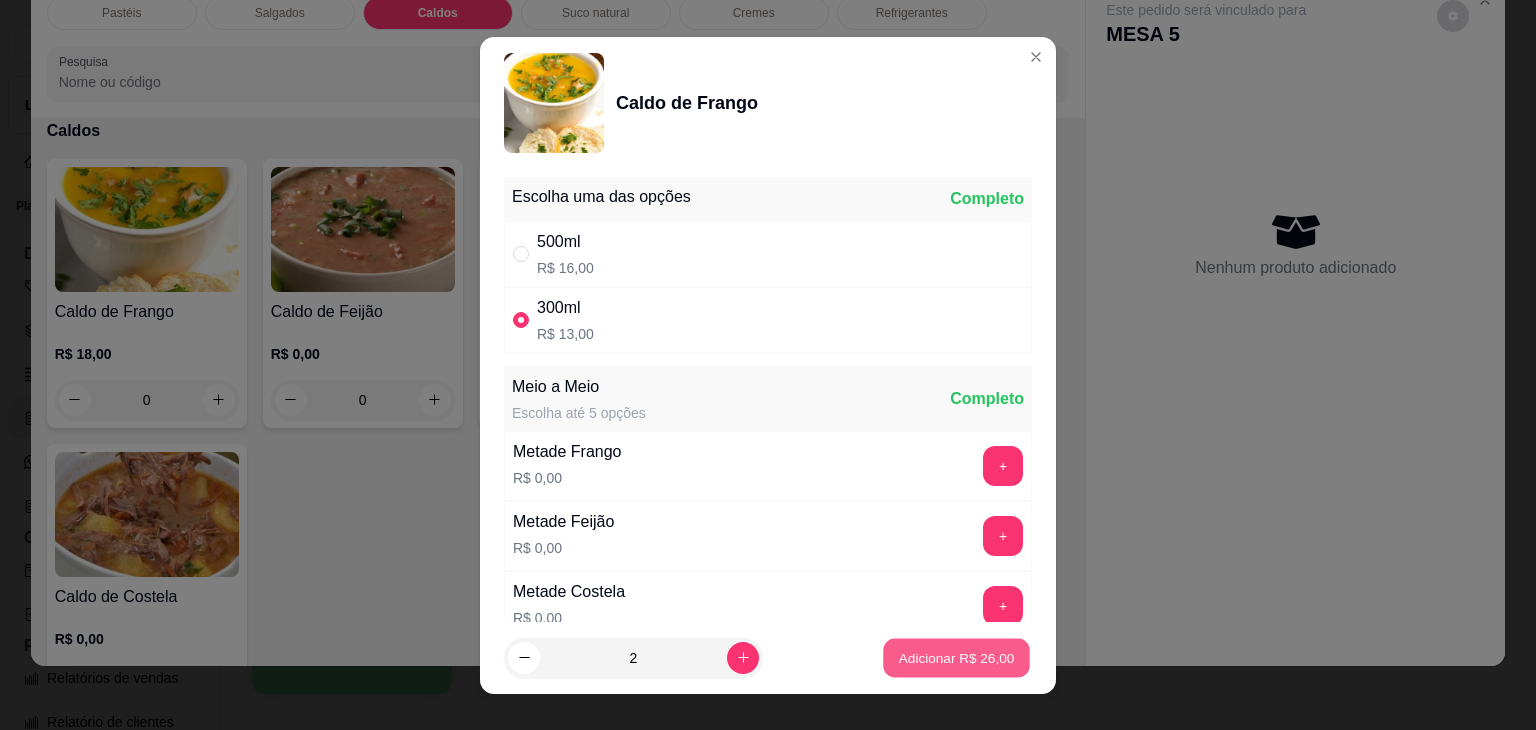 click on "Adicionar   R$ 26,00" at bounding box center [956, 657] 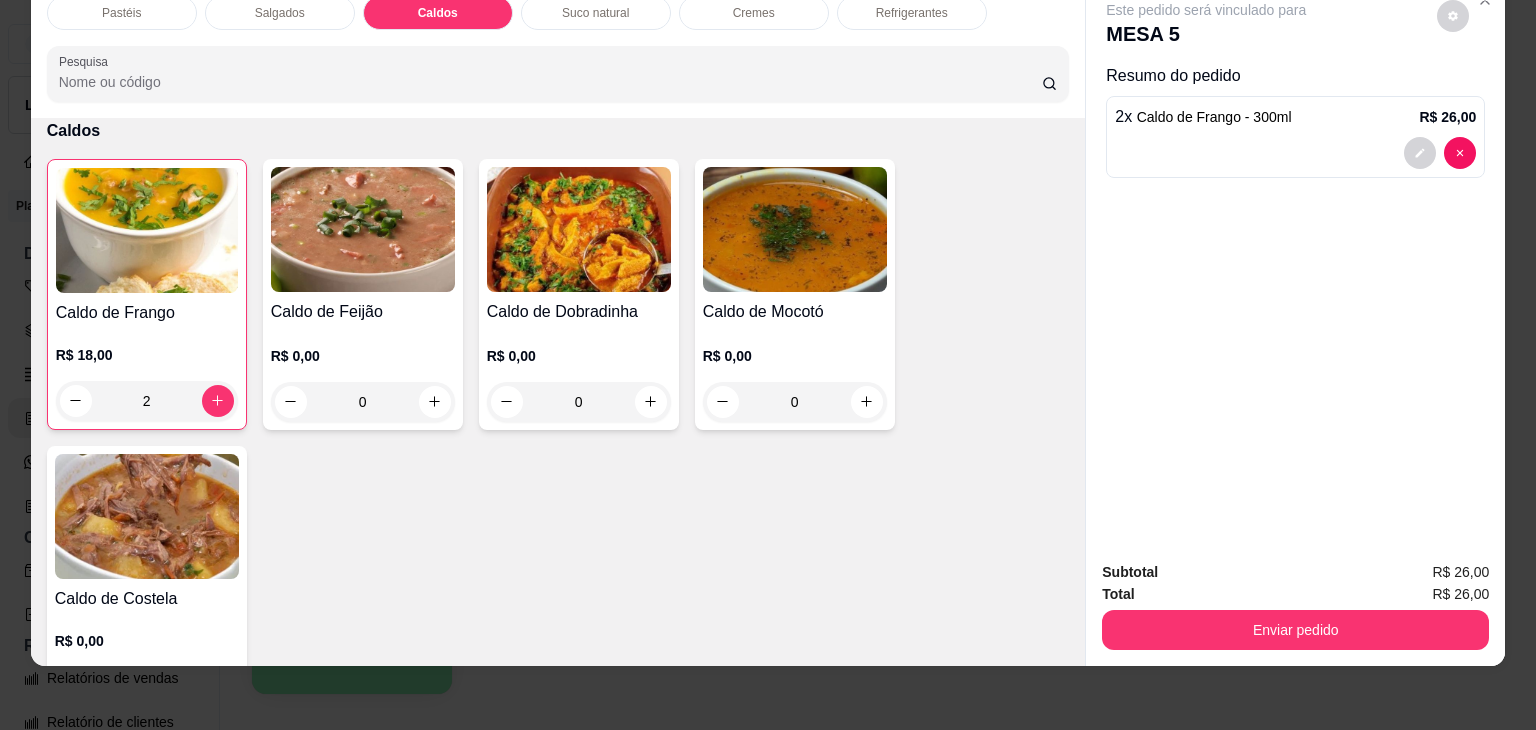 scroll, scrollTop: 2582, scrollLeft: 0, axis: vertical 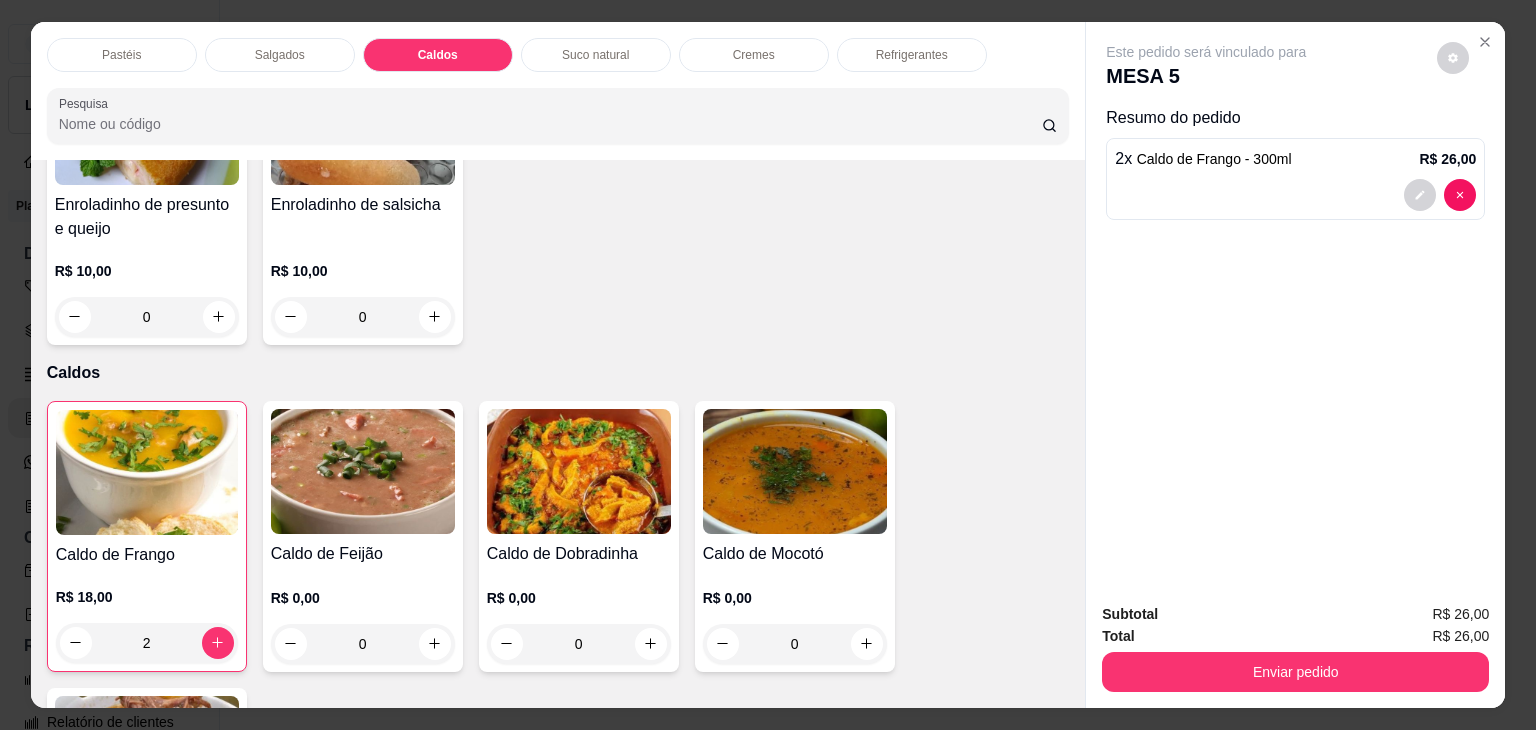 click on "Pastéis" at bounding box center [122, 55] 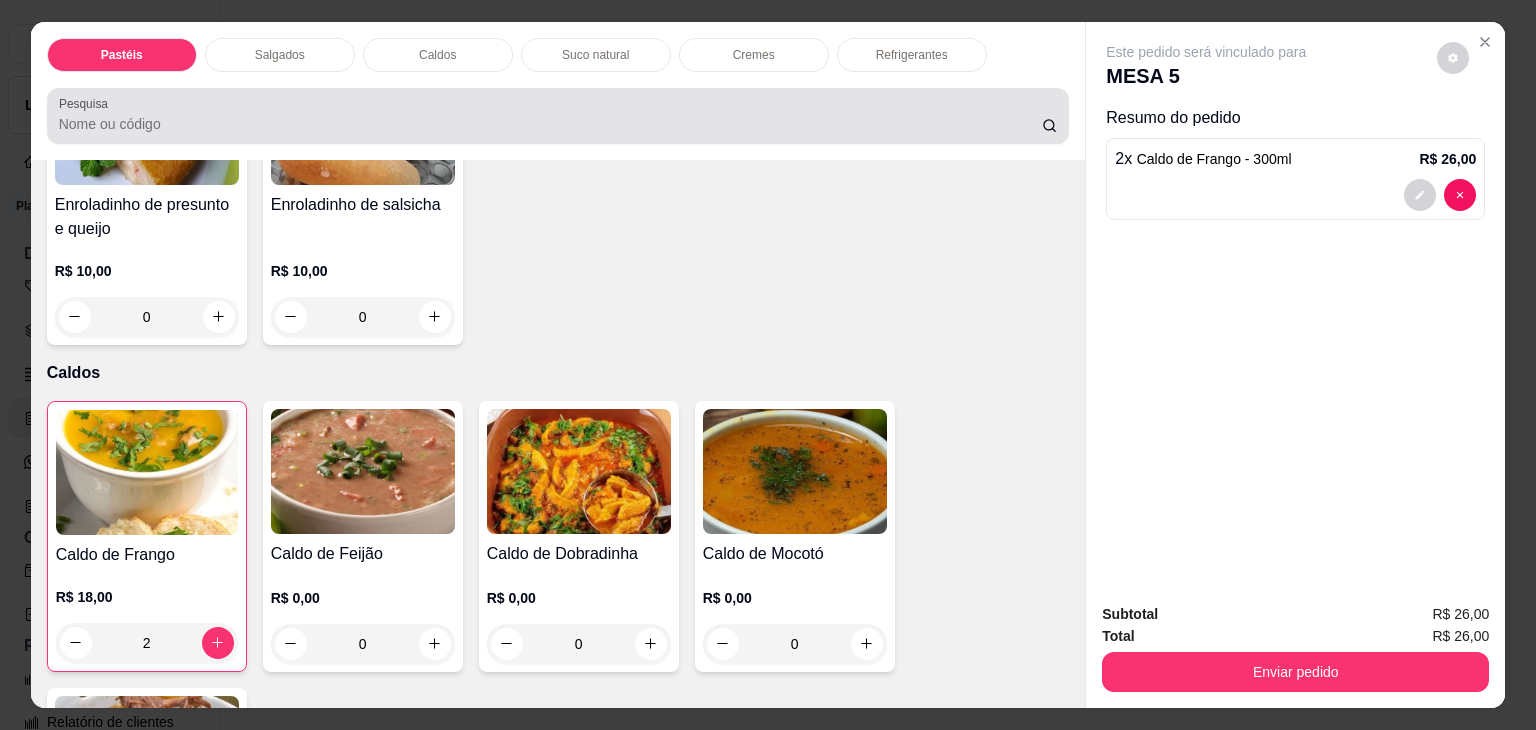 scroll, scrollTop: 89, scrollLeft: 0, axis: vertical 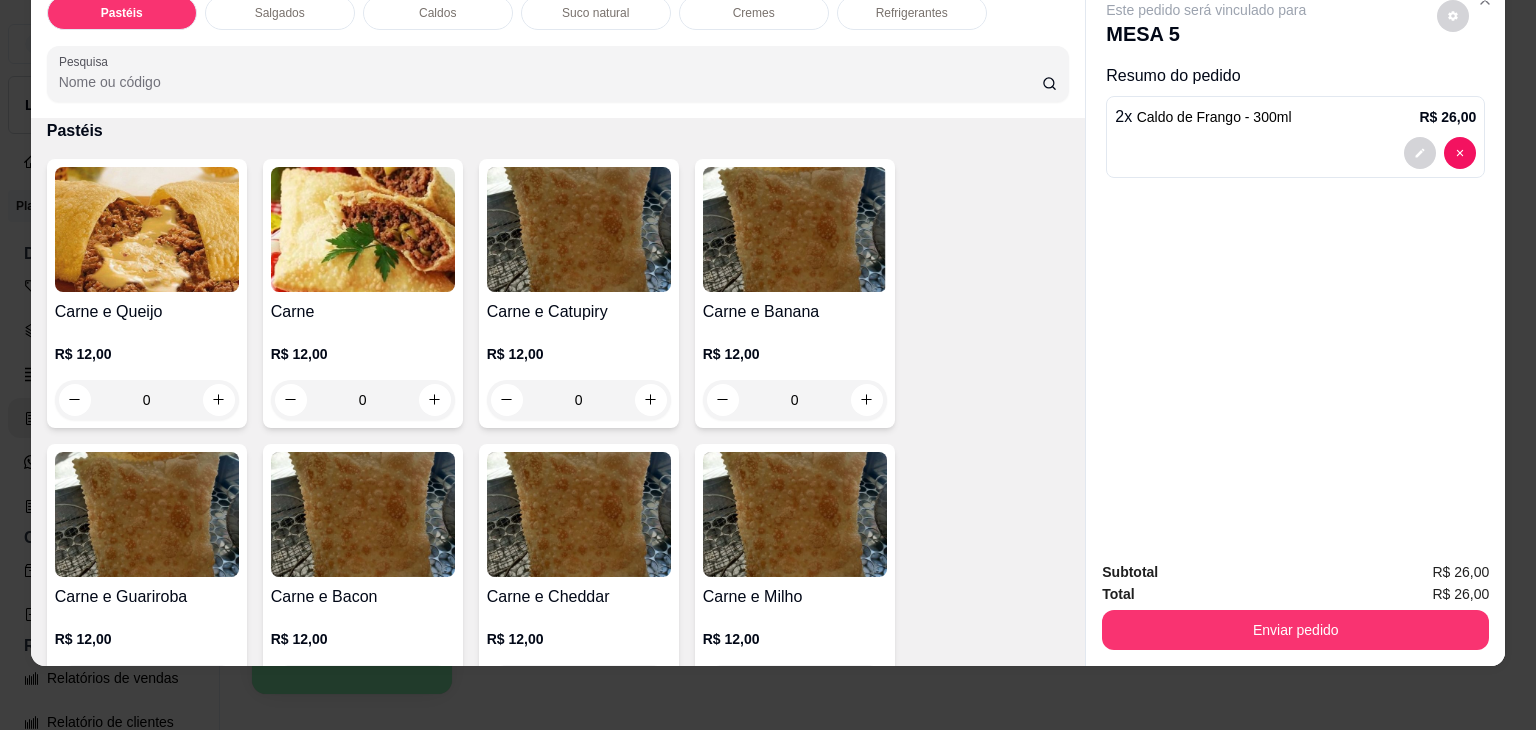 click on "0" at bounding box center (147, 400) 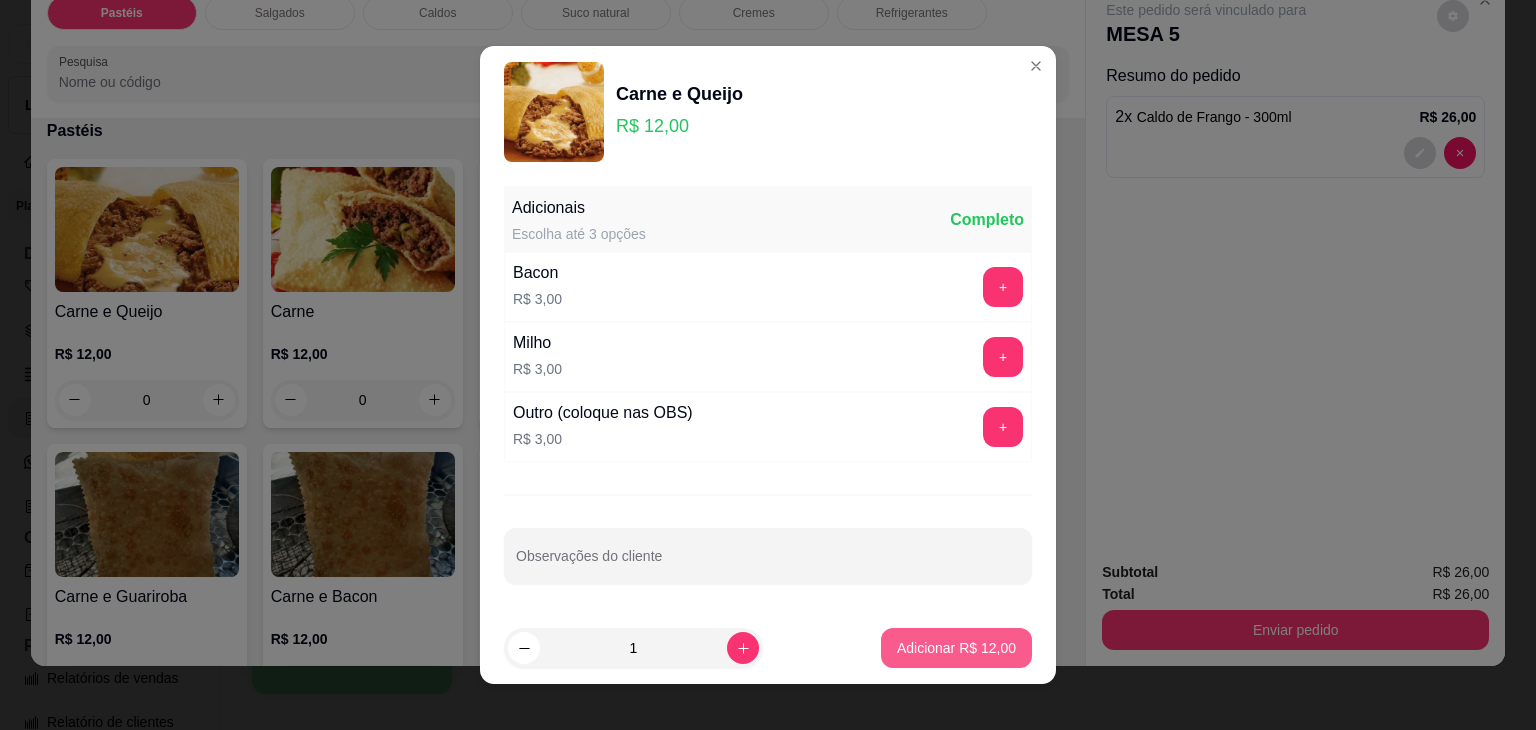 click on "Adicionar   R$ 12,00" at bounding box center (956, 648) 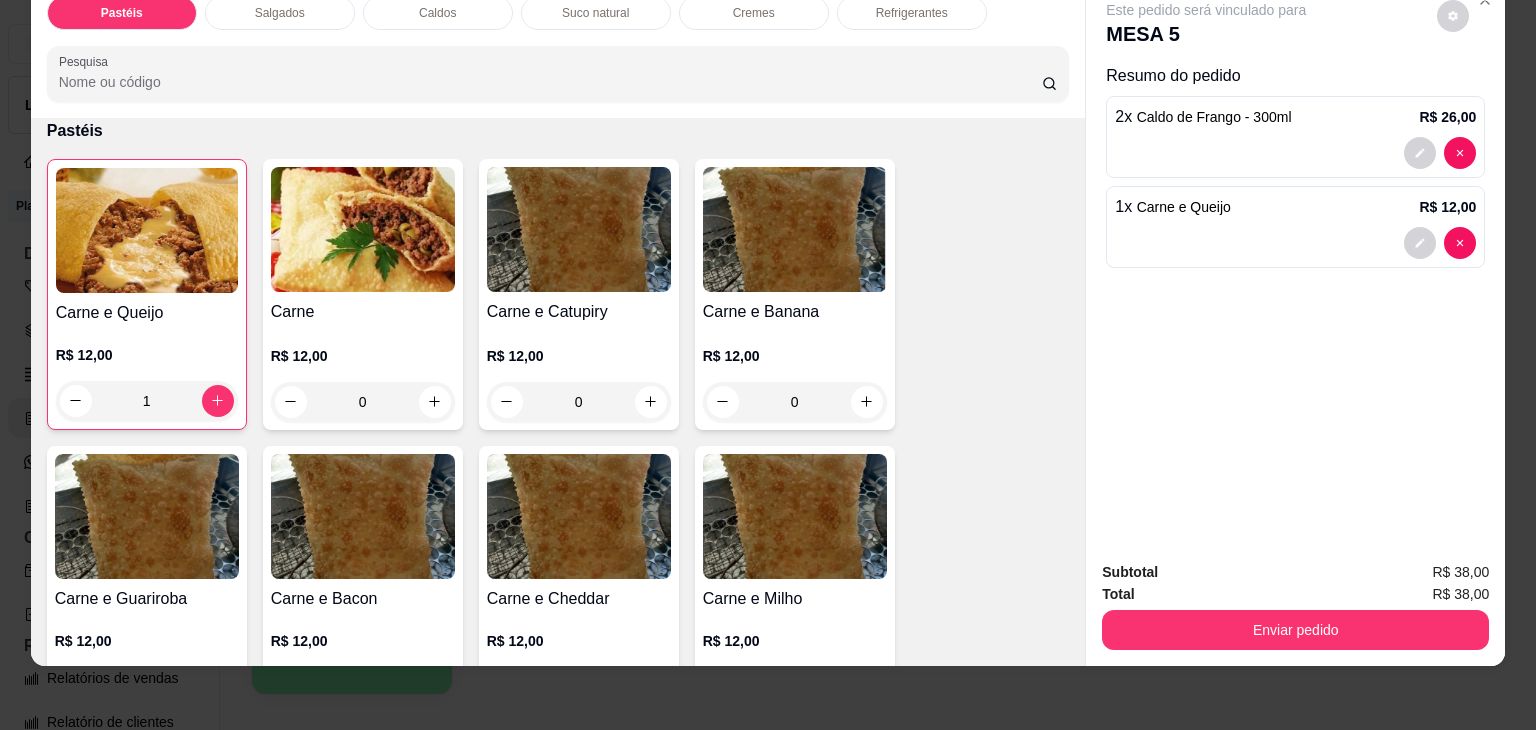 click on "Refrigerantes" at bounding box center (912, 13) 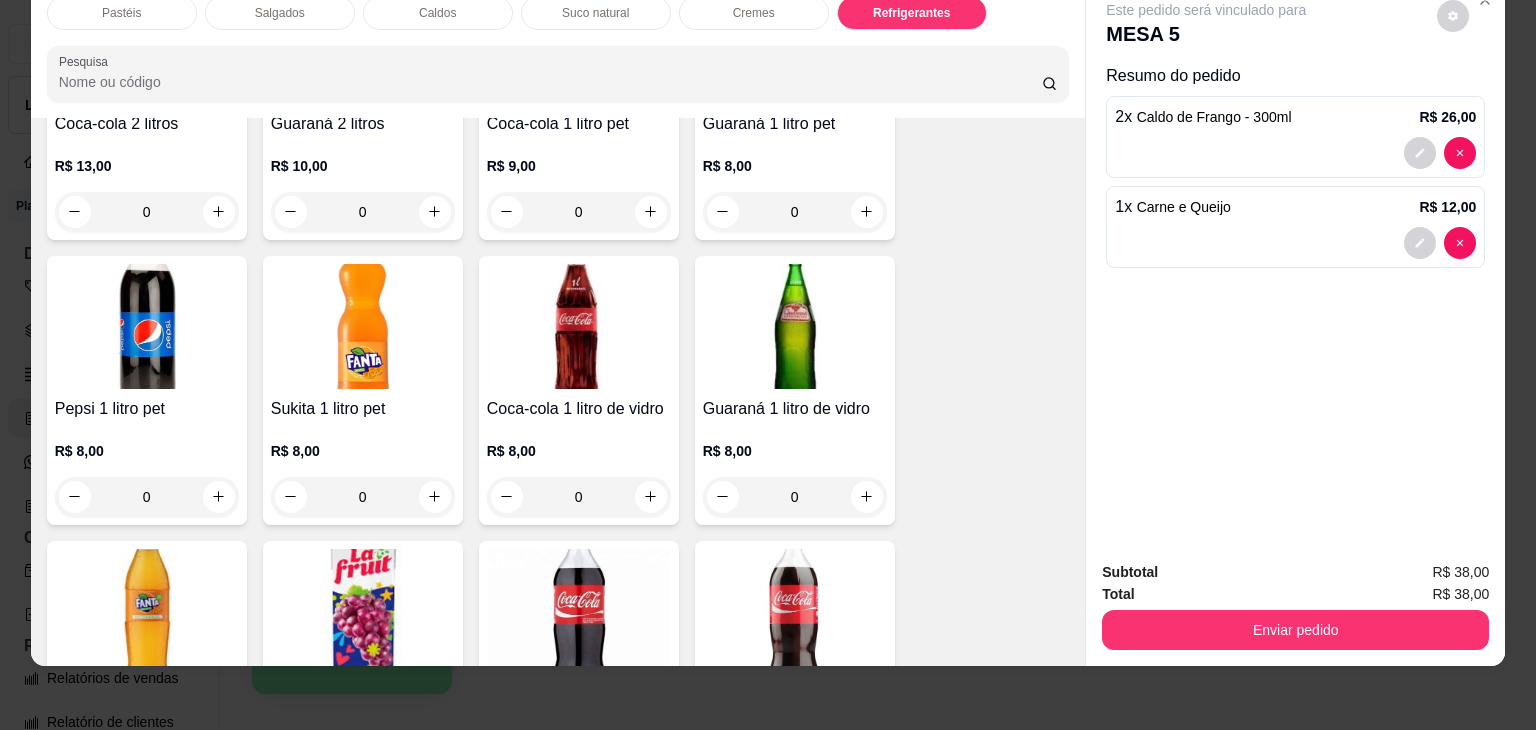 scroll, scrollTop: 5533, scrollLeft: 0, axis: vertical 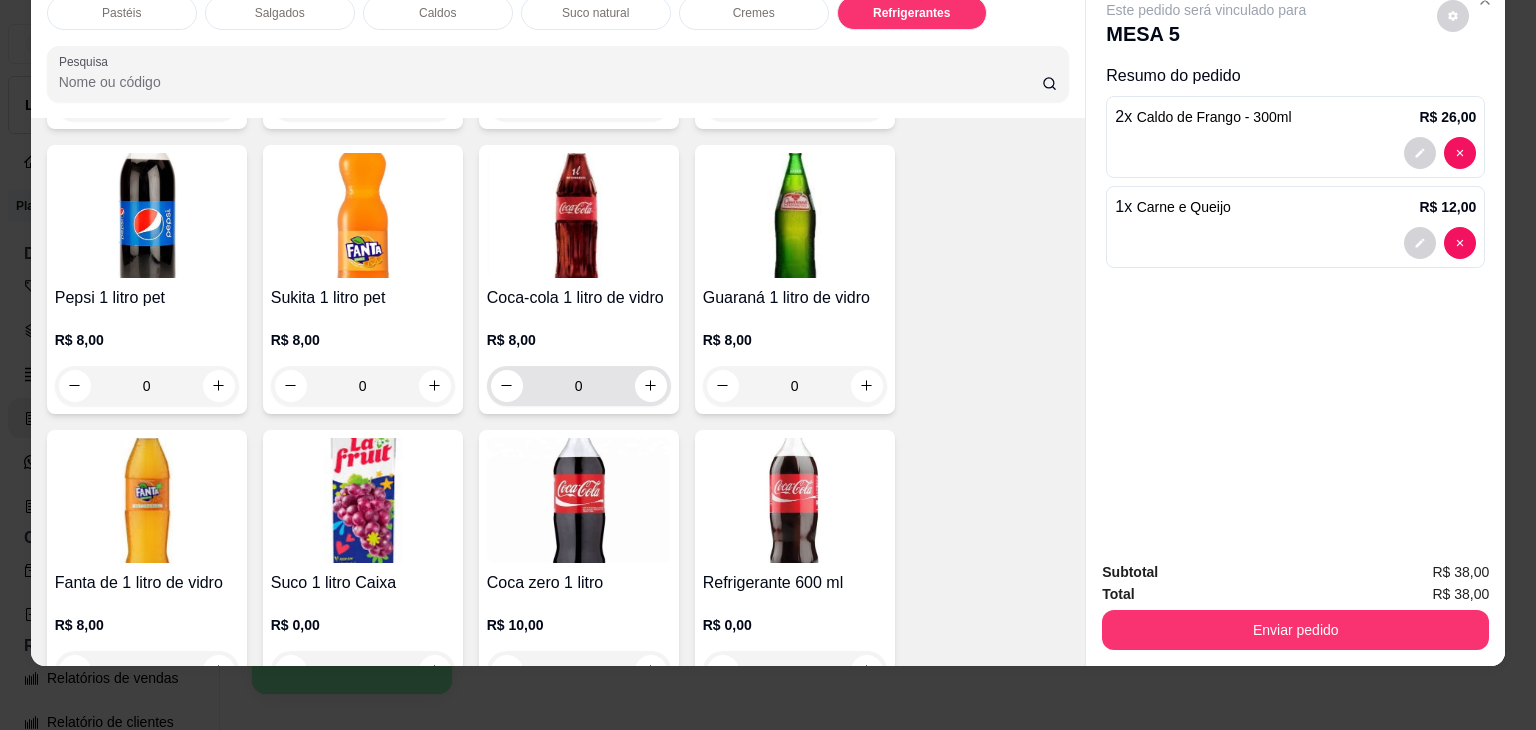 click 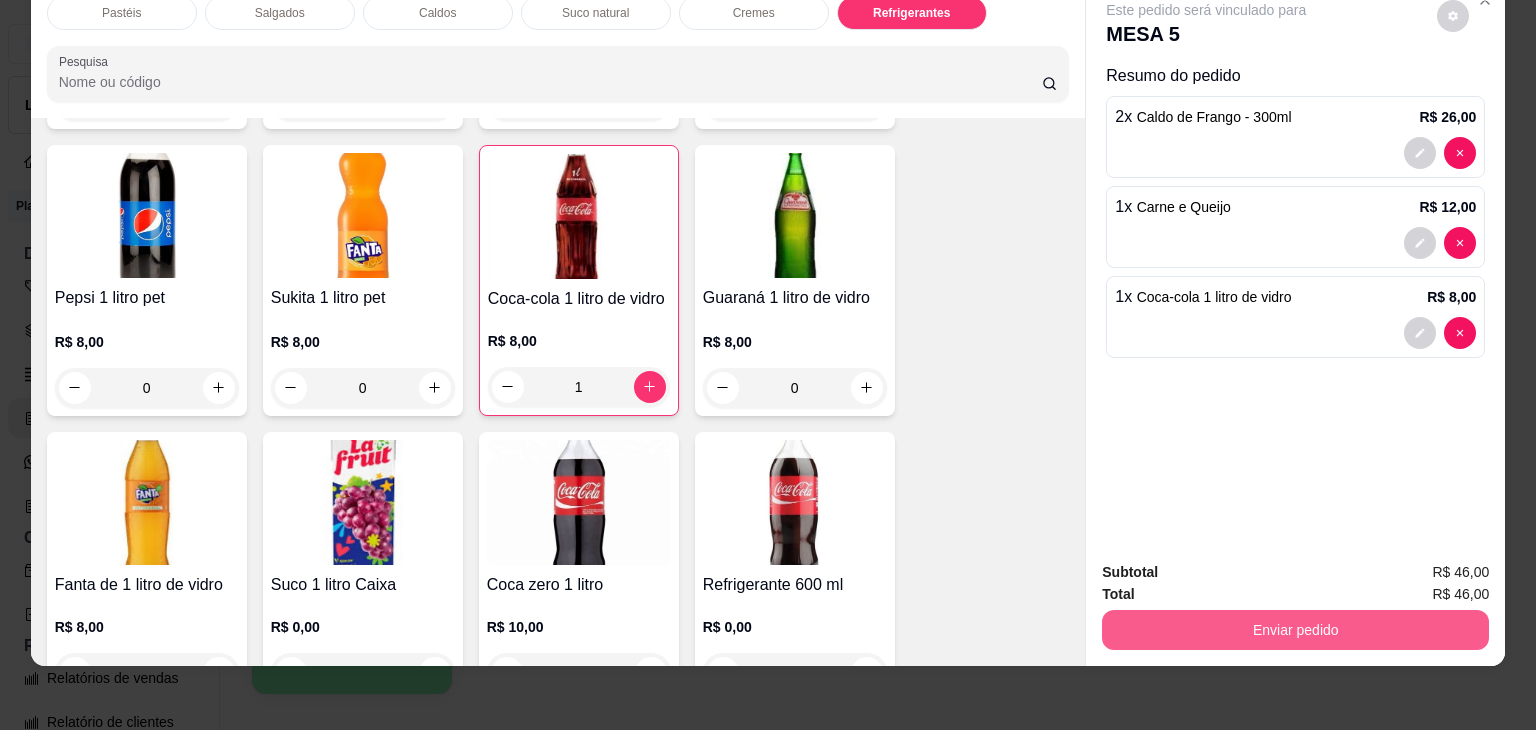 click on "Enviar pedido" at bounding box center [1295, 630] 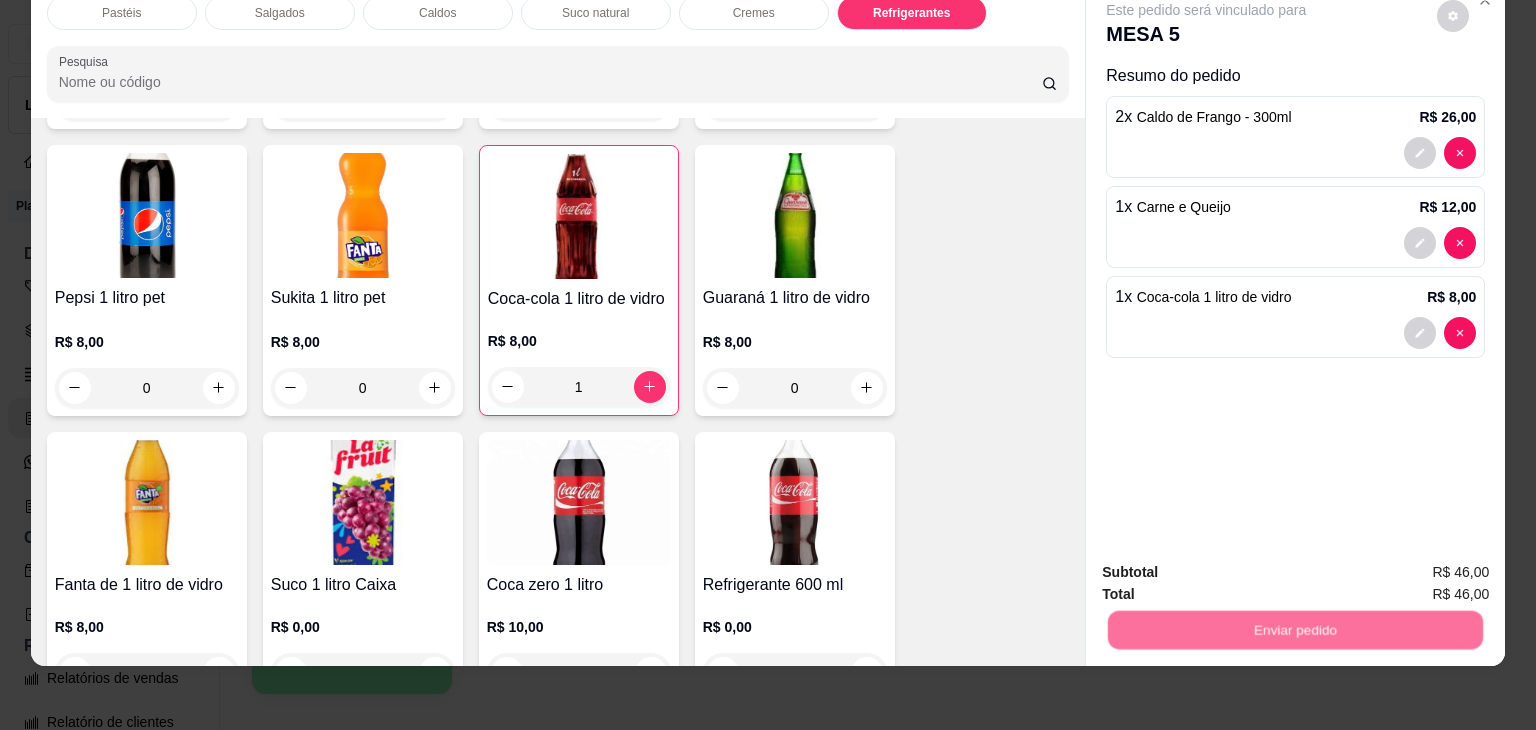 click on "Não registrar e enviar pedido" at bounding box center (1229, 564) 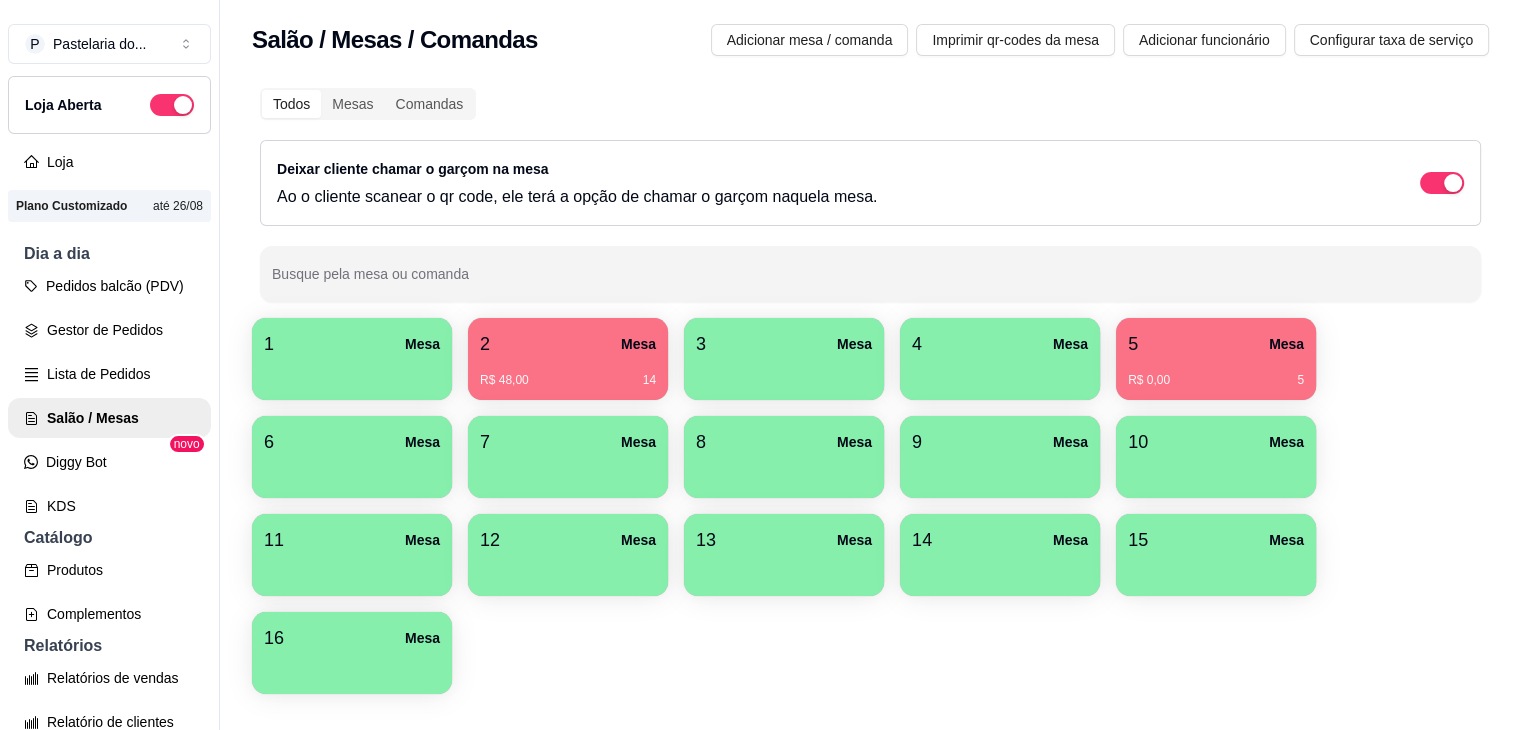 click on "Todos Mesas Comandas Deixar cliente chamar o garçom na mesa Ao o cliente scanear o qr code, ele terá a opção de chamar o garçom naquela mesa. Busque pela mesa ou comanda" at bounding box center [870, 195] 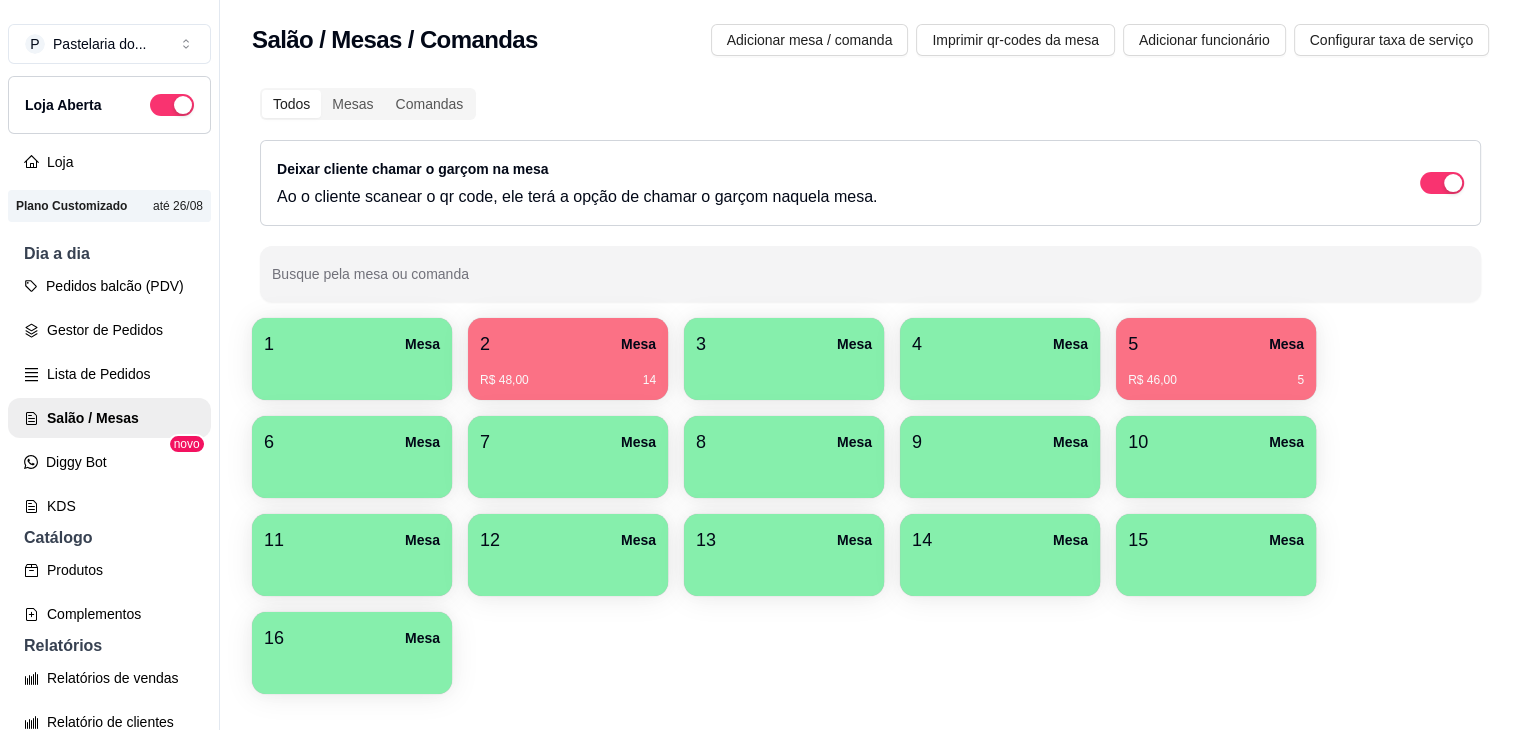 click on "1 Mesa 2 Mesa R$ 48,00 14 3 Mesa 4 Mesa 5 Mesa R$ 46,00 5 6 Mesa 7 Mesa 8 Mesa 9 Mesa 10 Mesa 11 Mesa 12 Mesa 13 Mesa 14 Mesa 15 Mesa 16 Mesa" at bounding box center (870, 506) 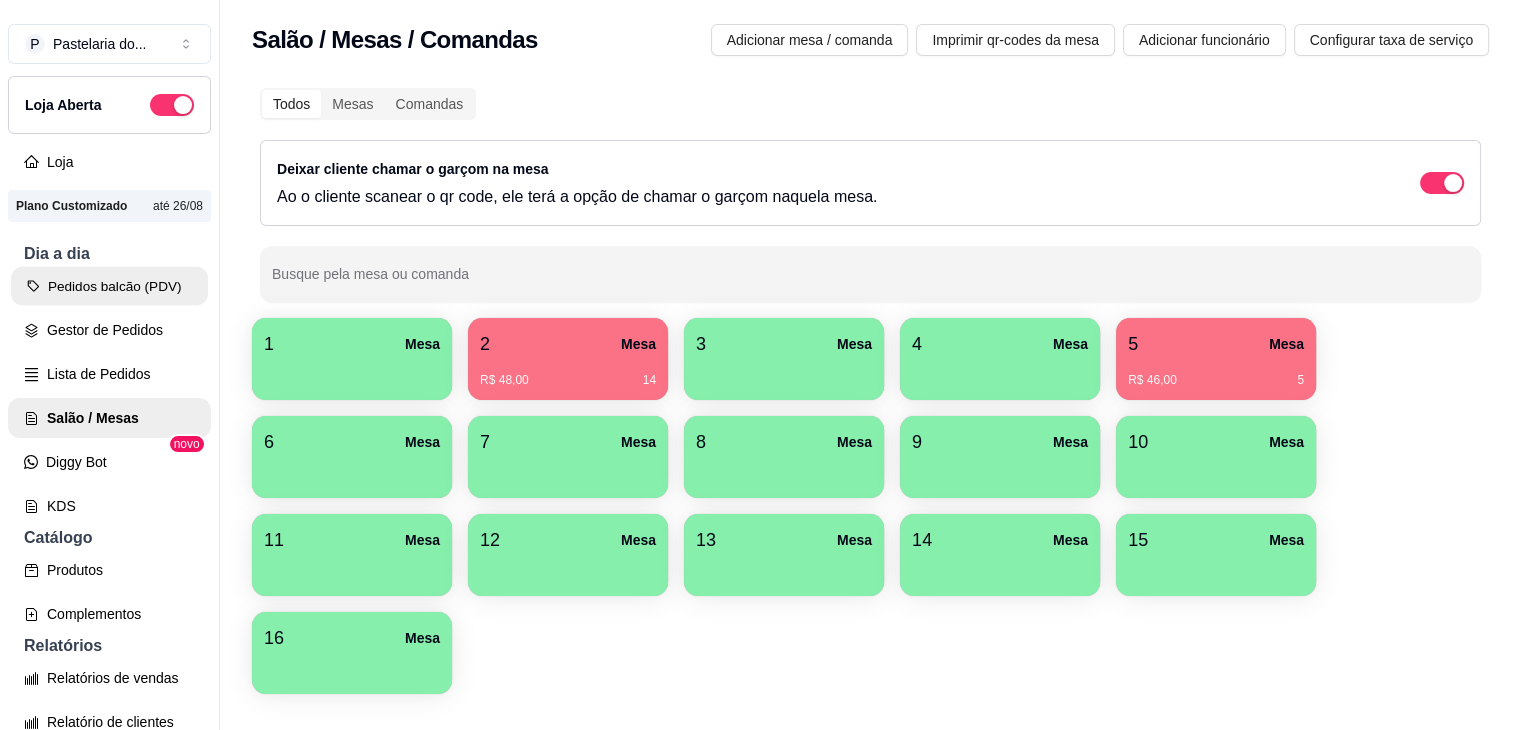 click on "Pedidos balcão (PDV)" at bounding box center (109, 286) 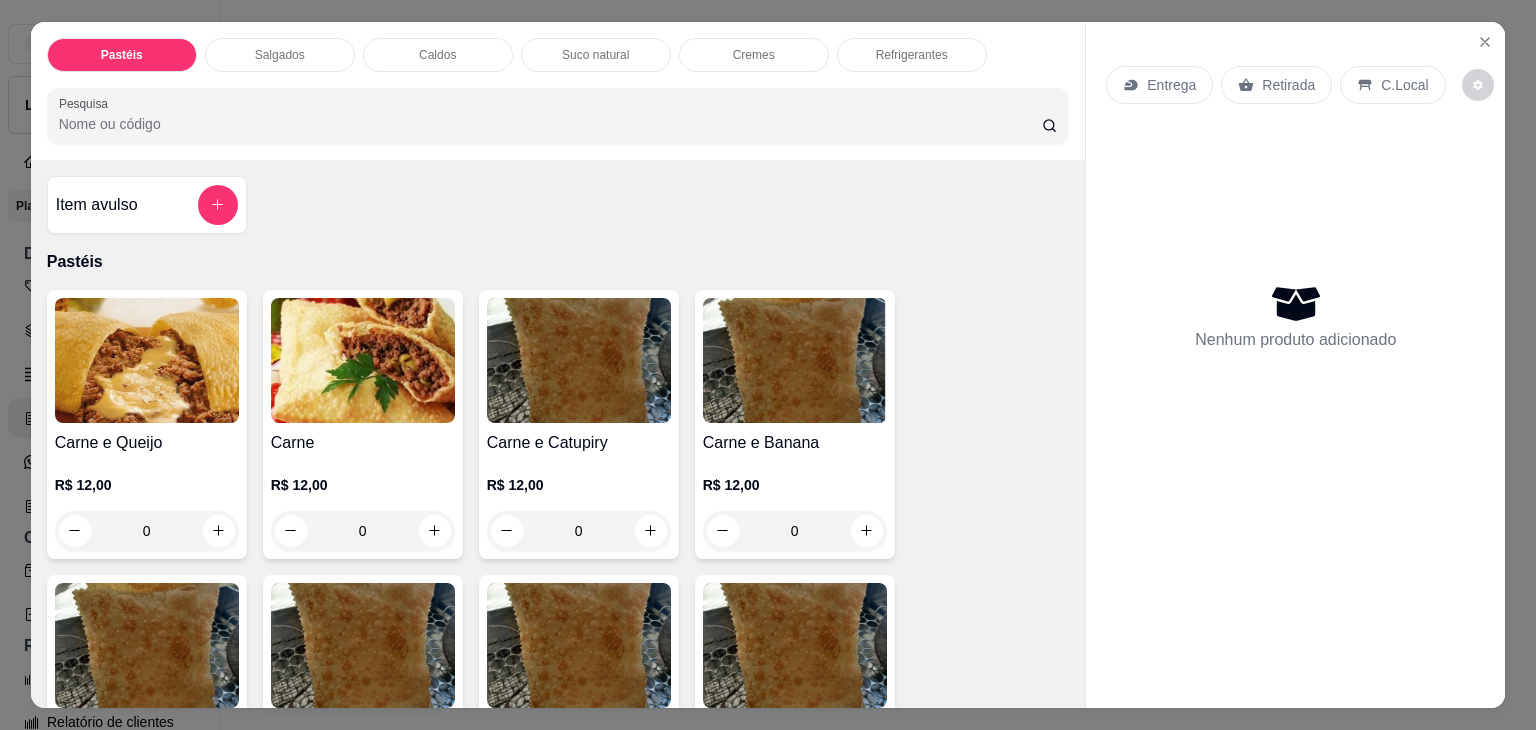 click on "Salgados" at bounding box center (280, 55) 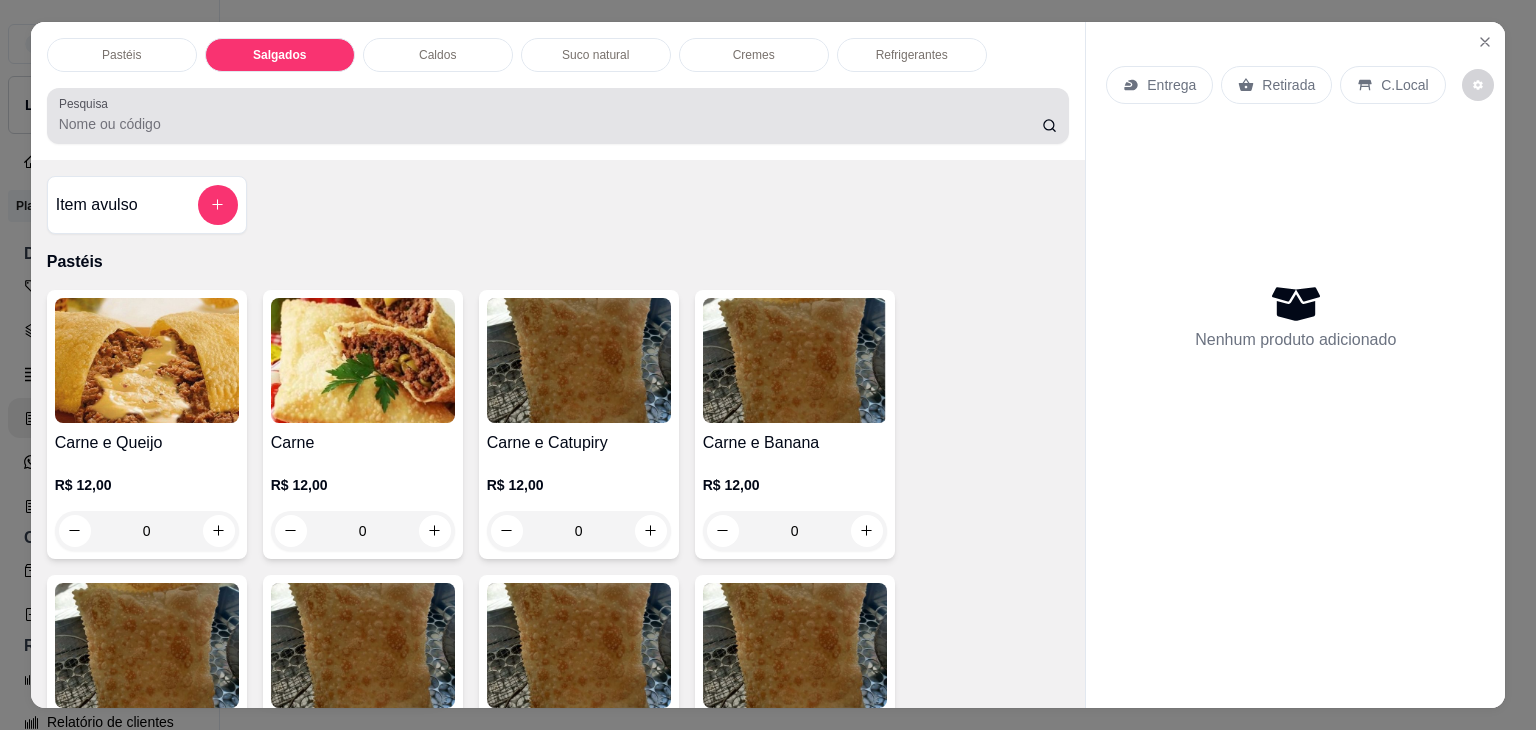 scroll, scrollTop: 2124, scrollLeft: 0, axis: vertical 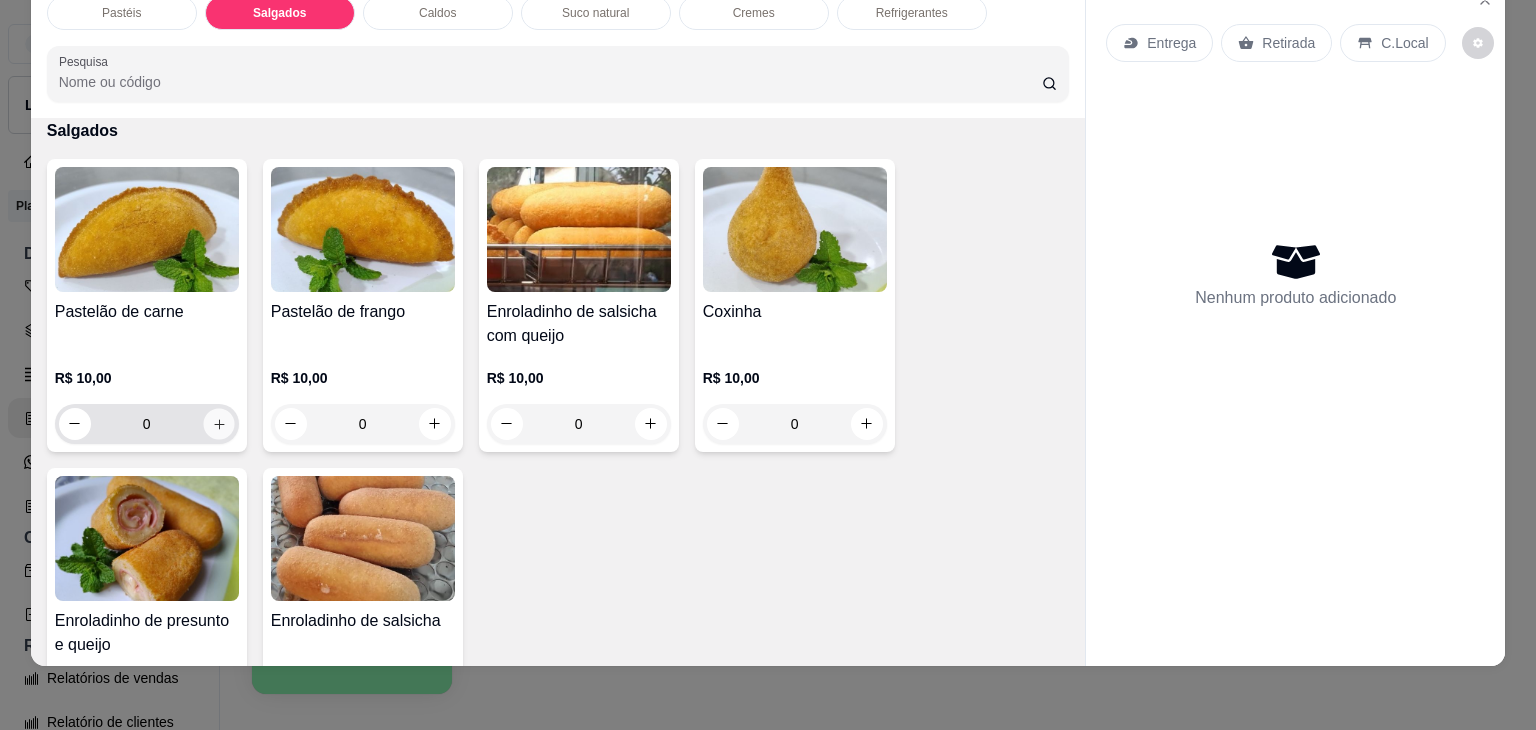 click 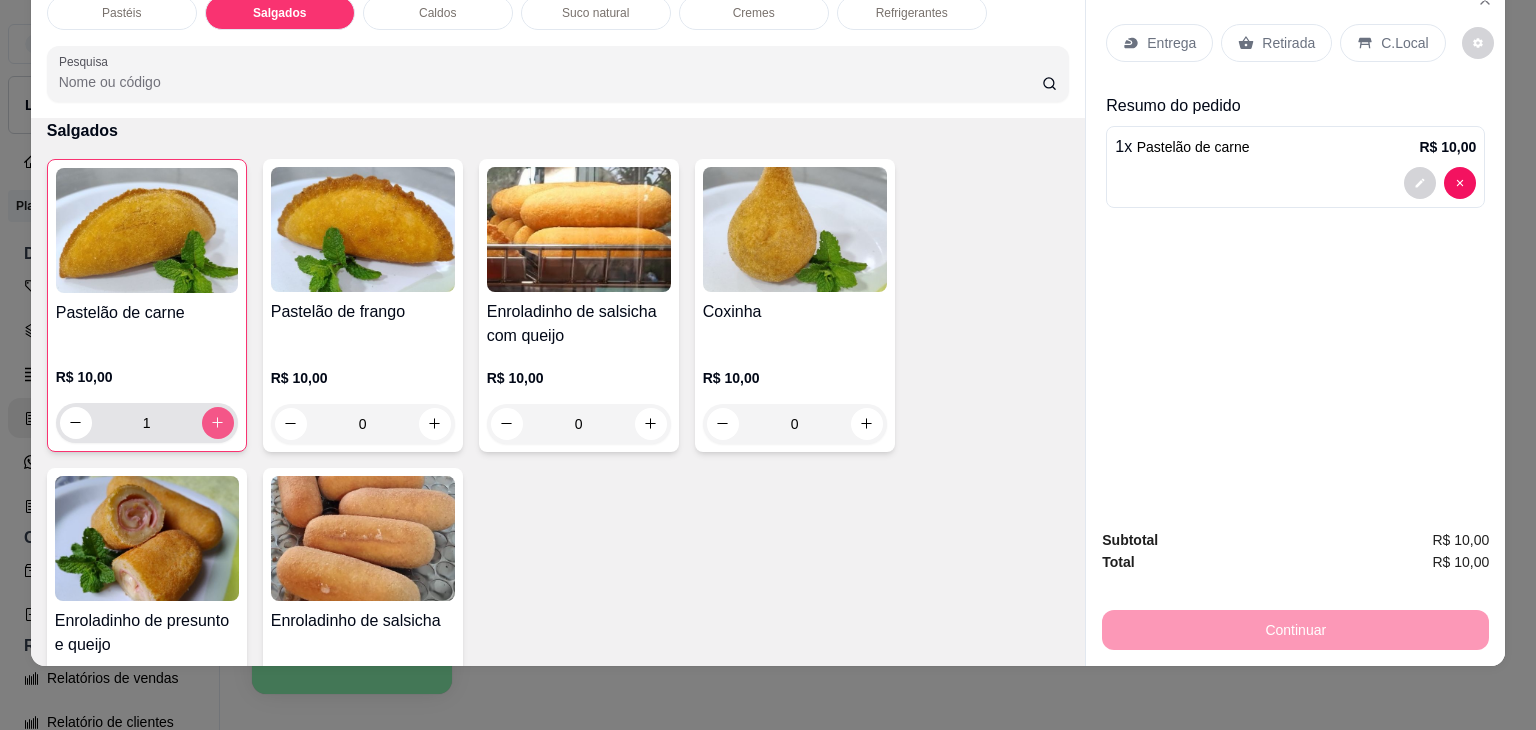 click 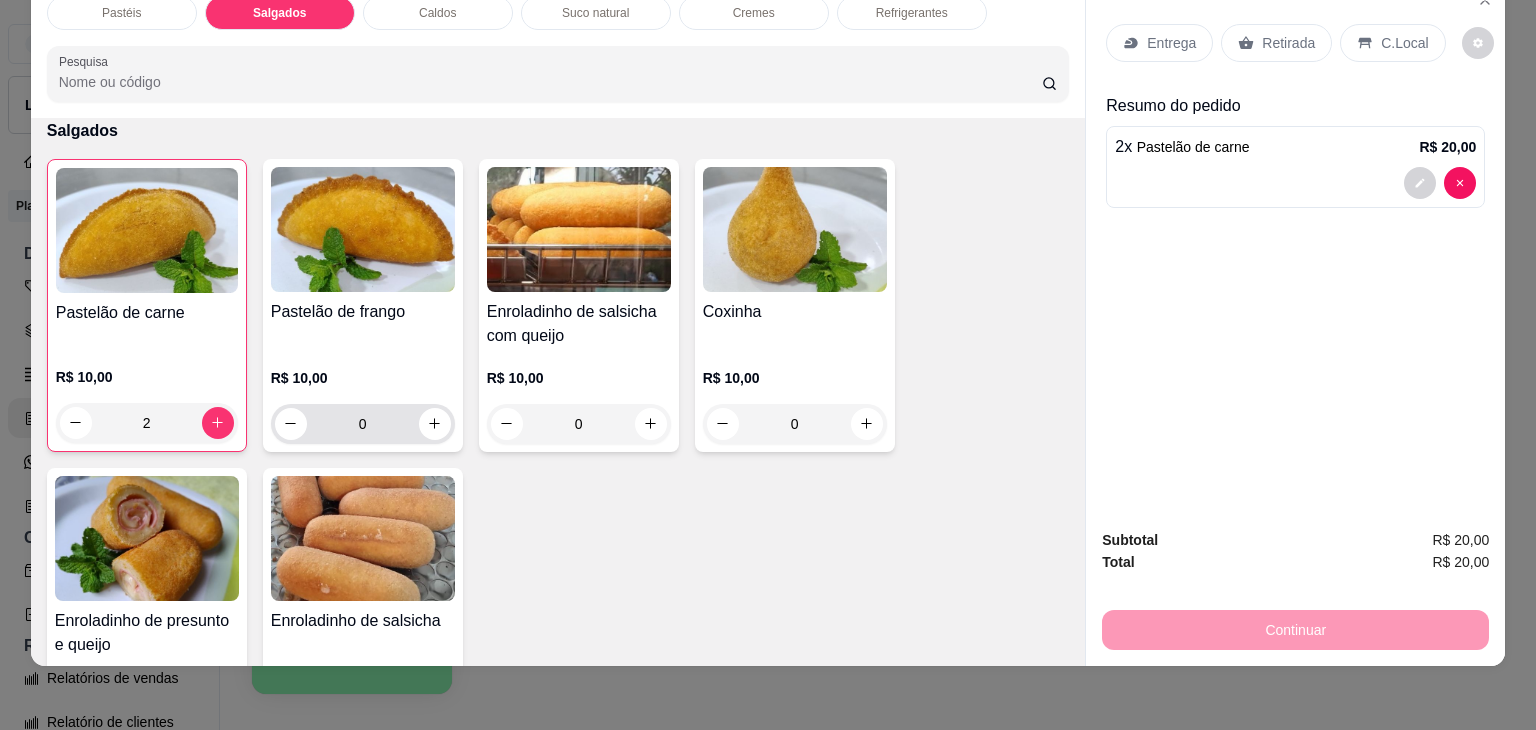 click on "0" at bounding box center (363, 424) 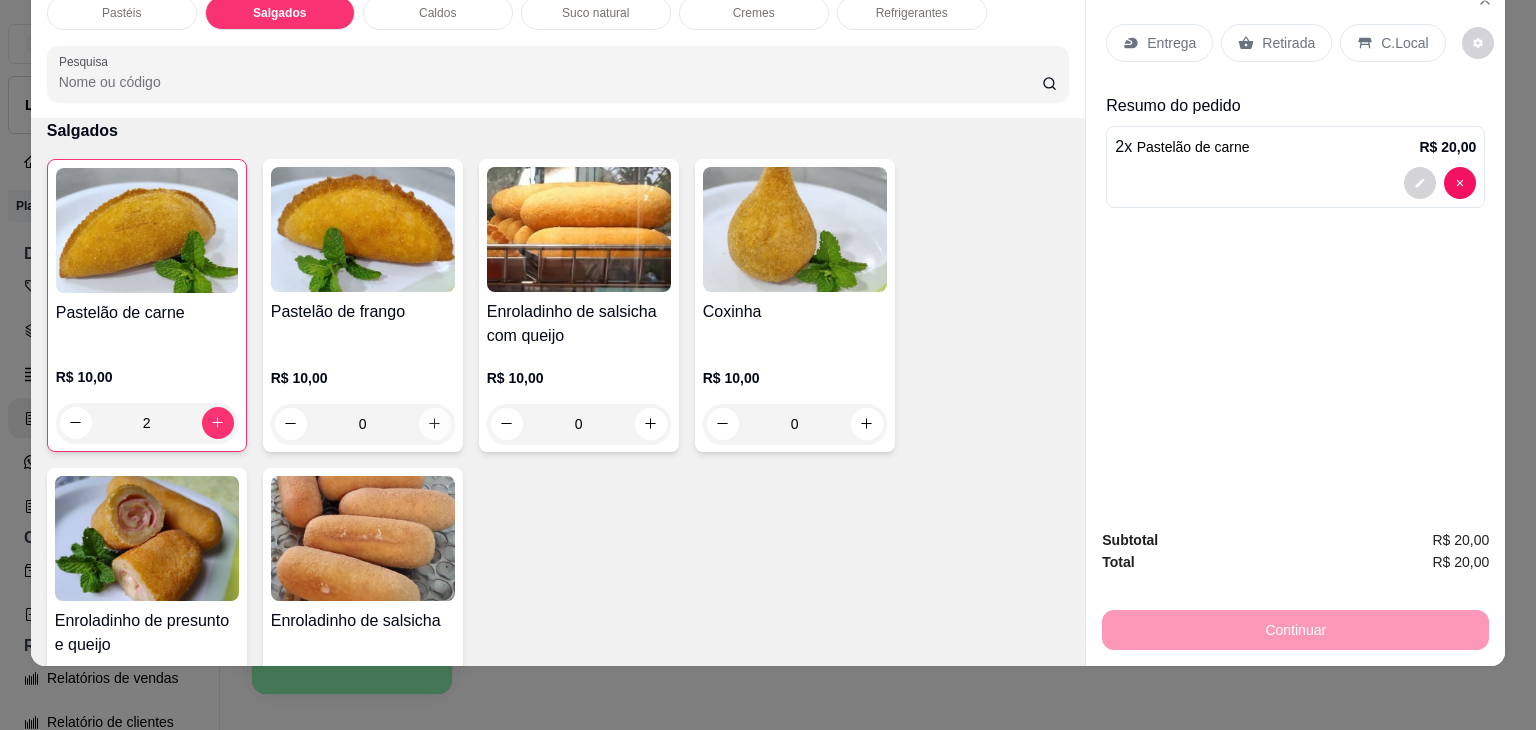 click 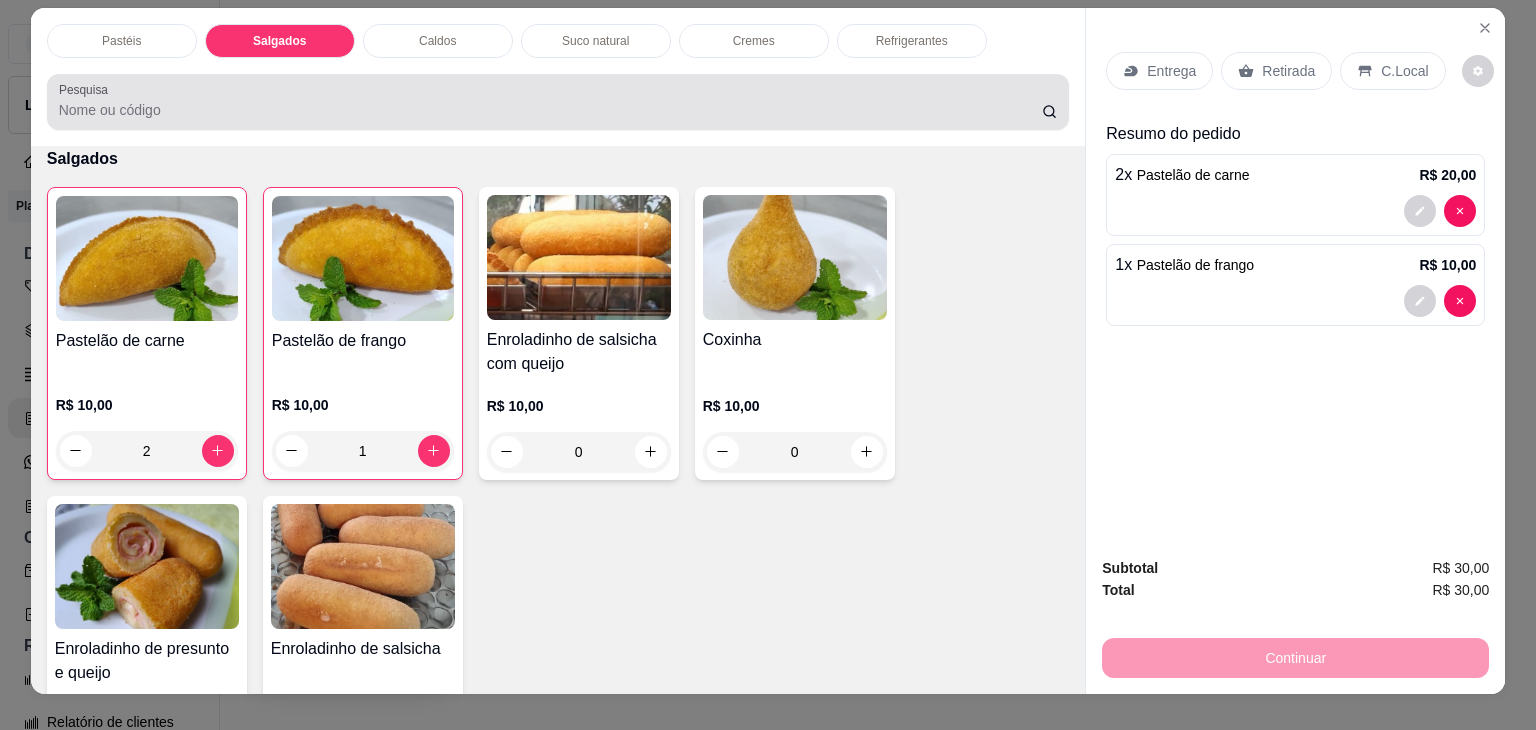 scroll, scrollTop: 0, scrollLeft: 0, axis: both 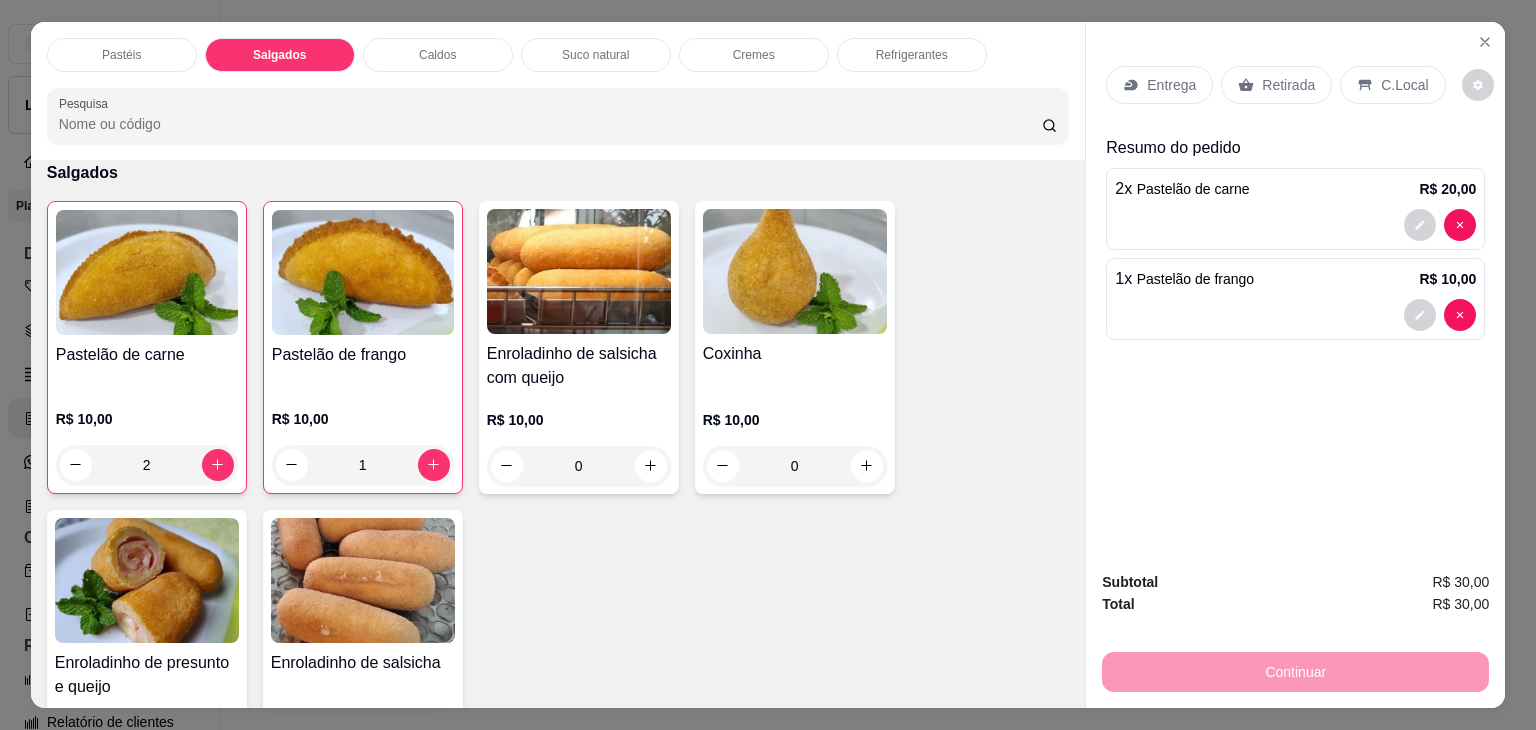click on "Refrigerantes" at bounding box center (912, 55) 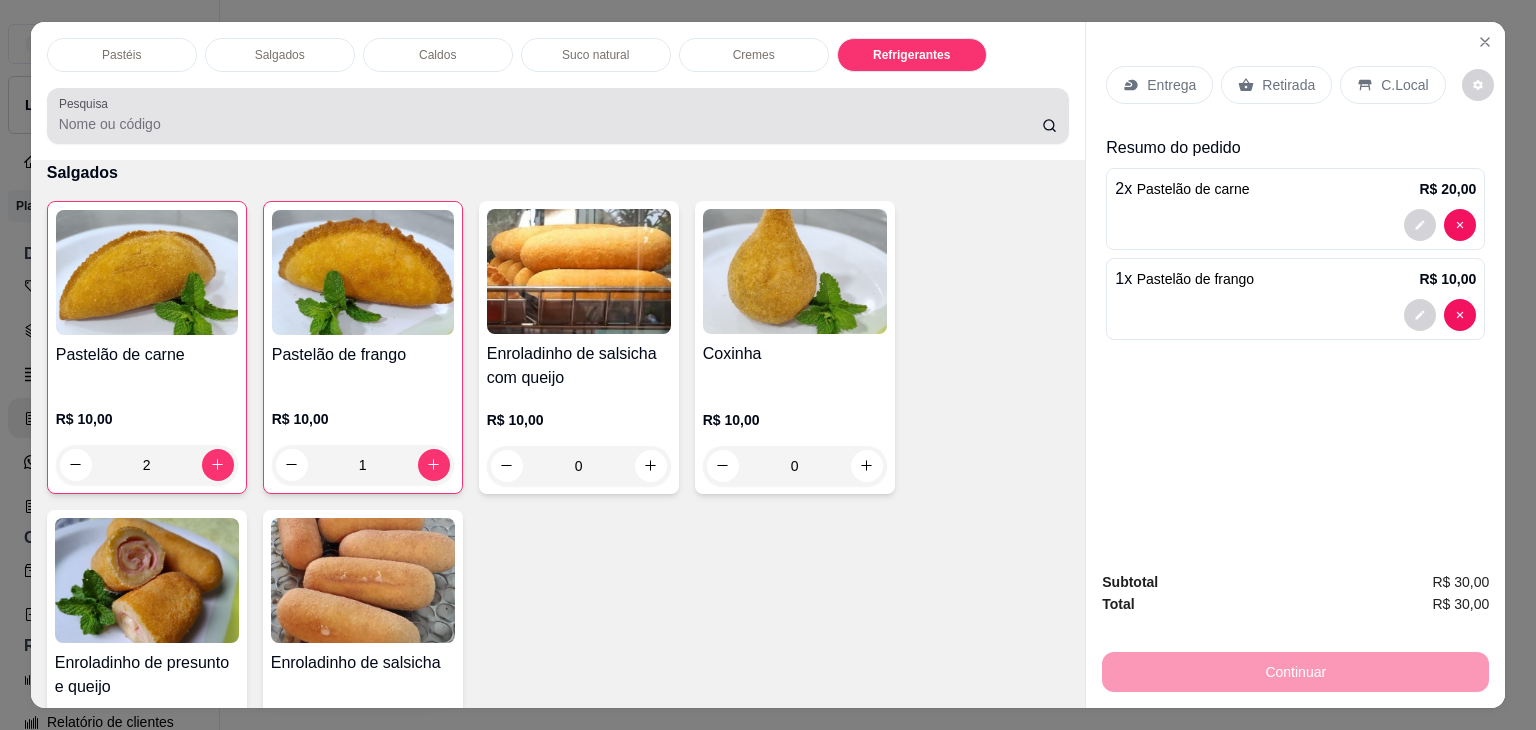 scroll, scrollTop: 5230, scrollLeft: 0, axis: vertical 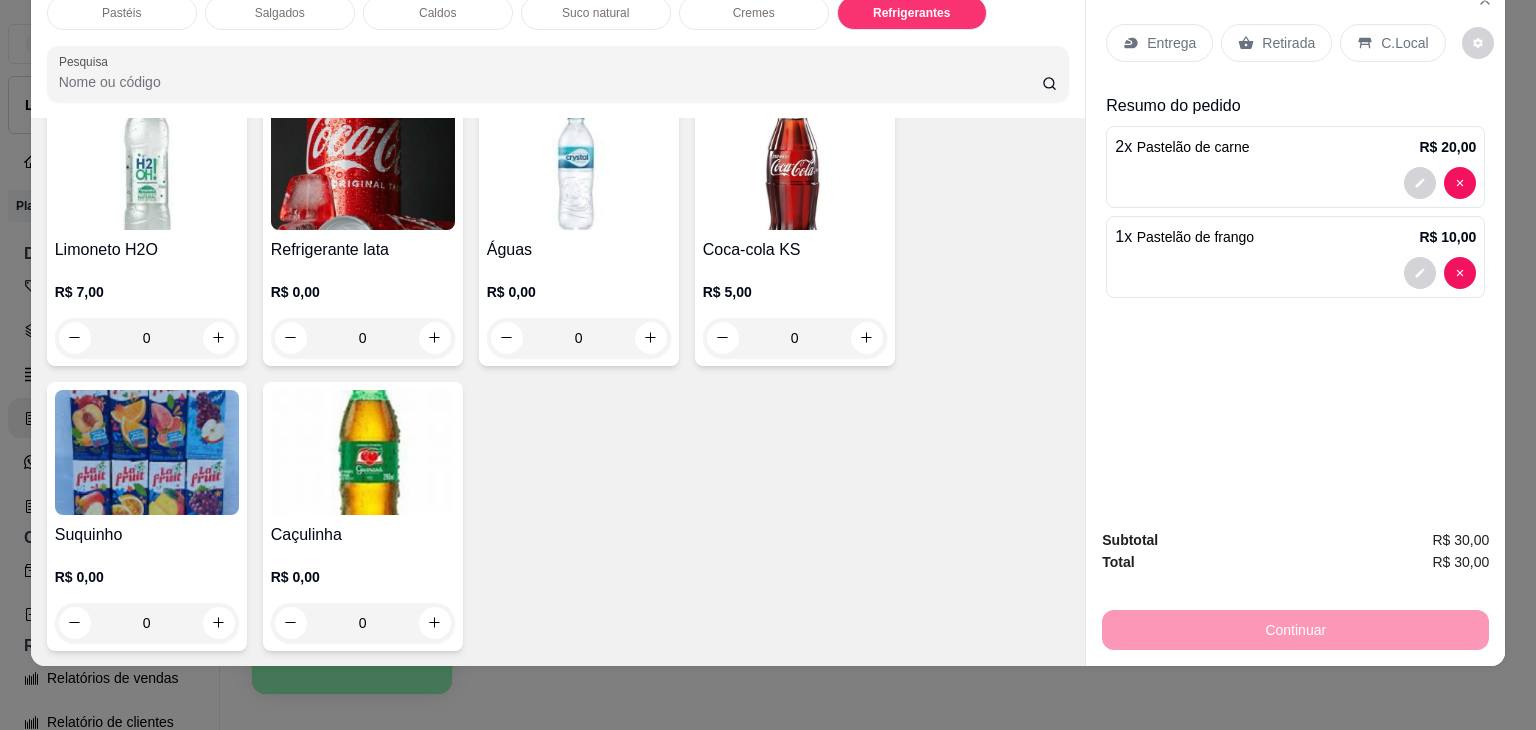 click on "0" at bounding box center (363, 623) 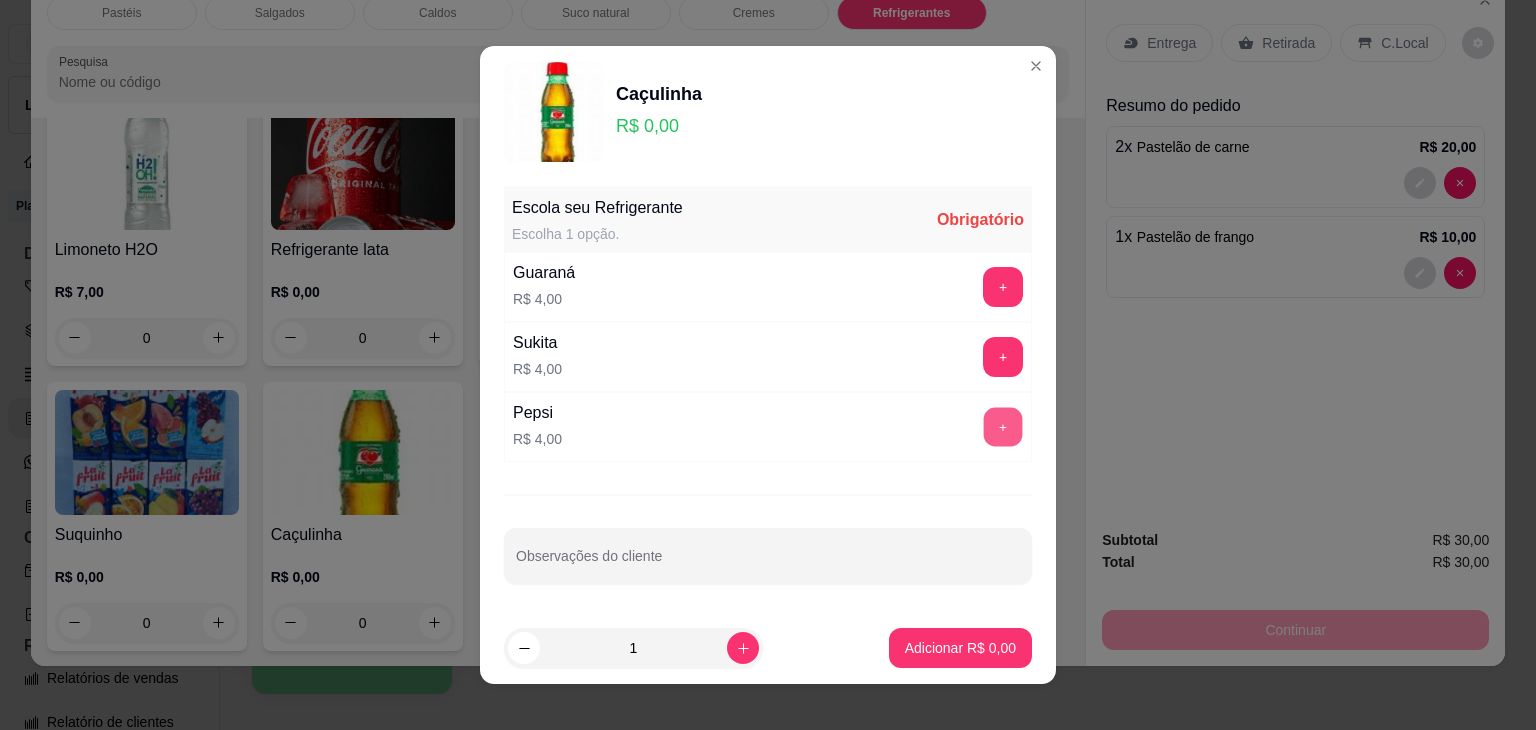 click on "+" at bounding box center [1003, 427] 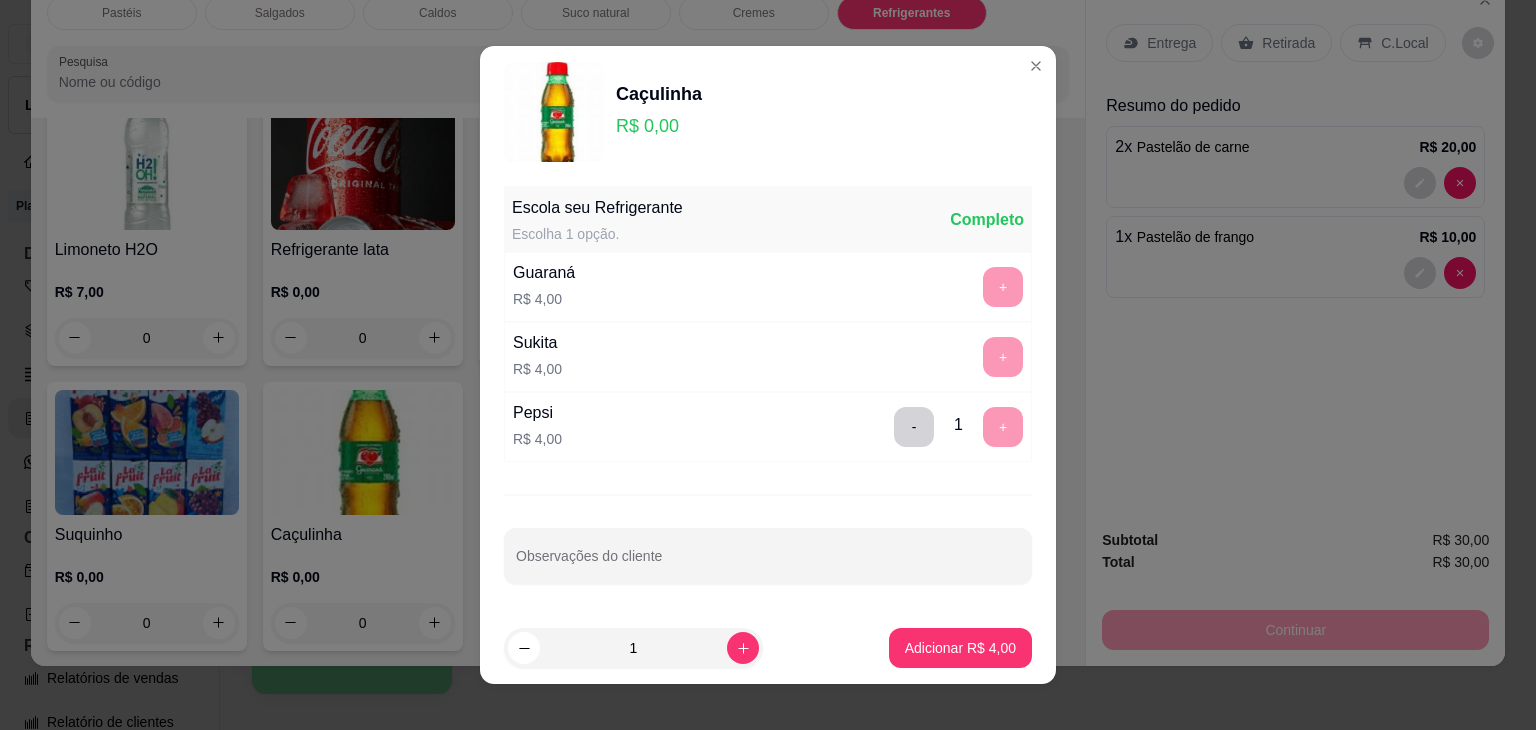 click on "- 1 +" at bounding box center (958, 427) 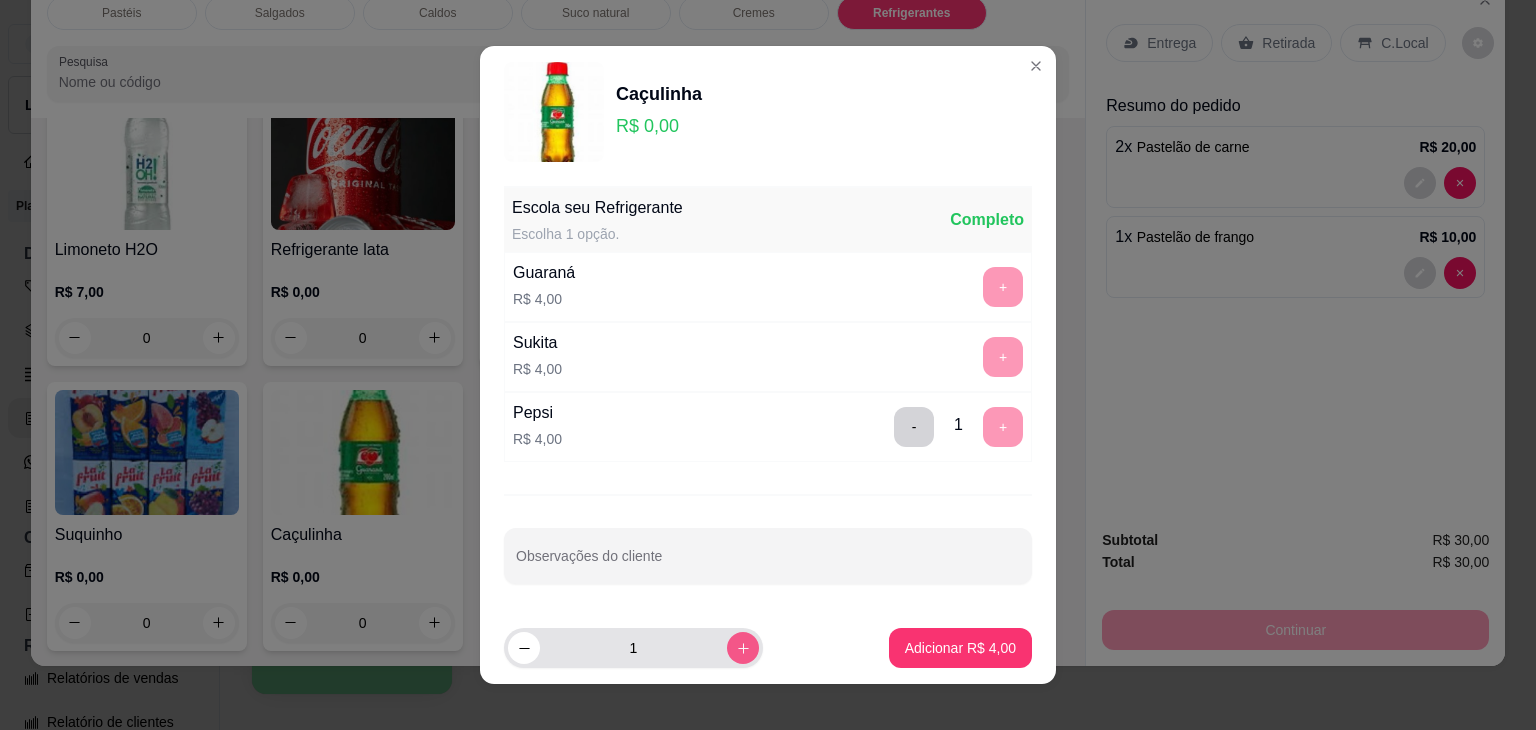 click 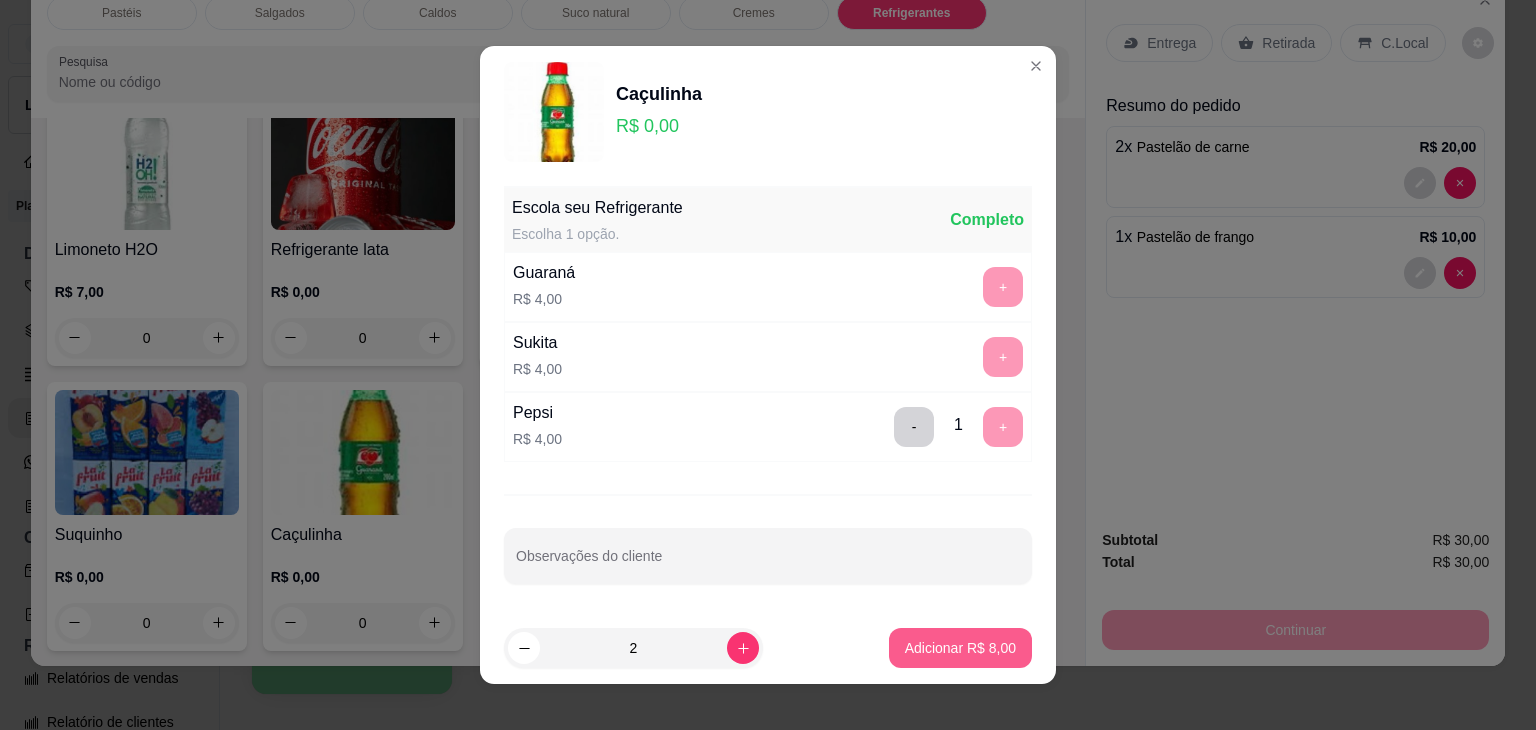 click on "Adicionar   R$ 8,00" at bounding box center [960, 648] 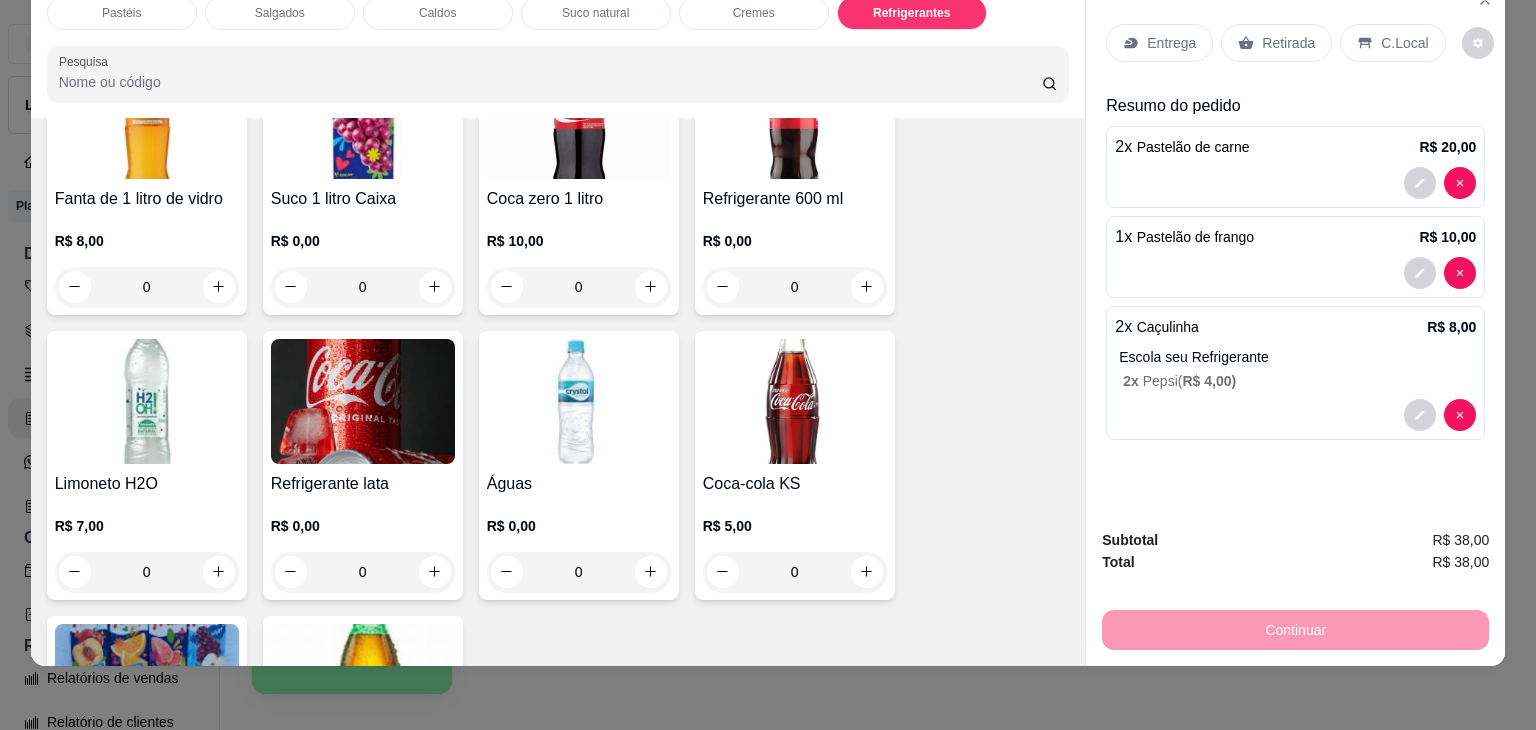 scroll, scrollTop: 5947, scrollLeft: 0, axis: vertical 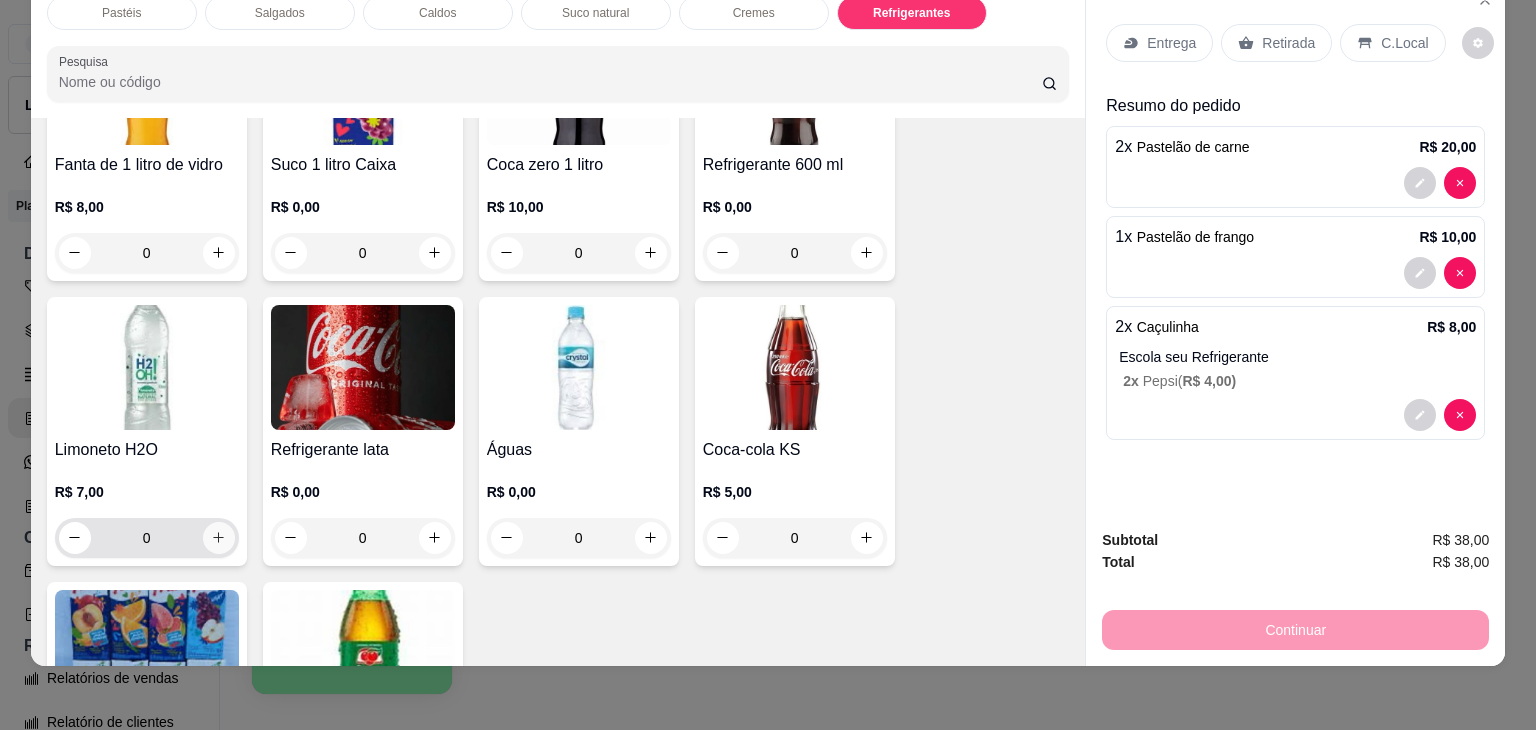 click at bounding box center [219, 538] 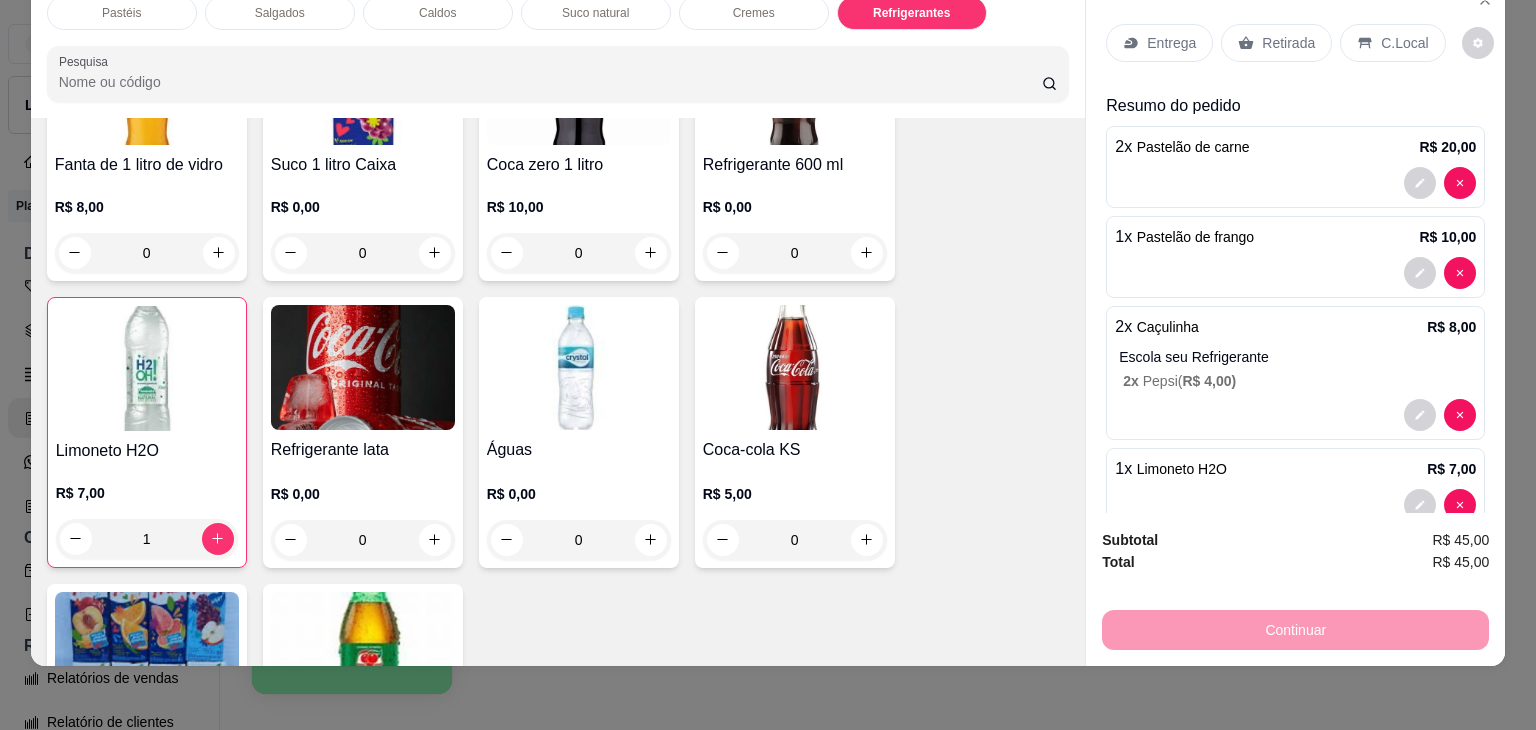 click on "Retirada" at bounding box center (1276, 43) 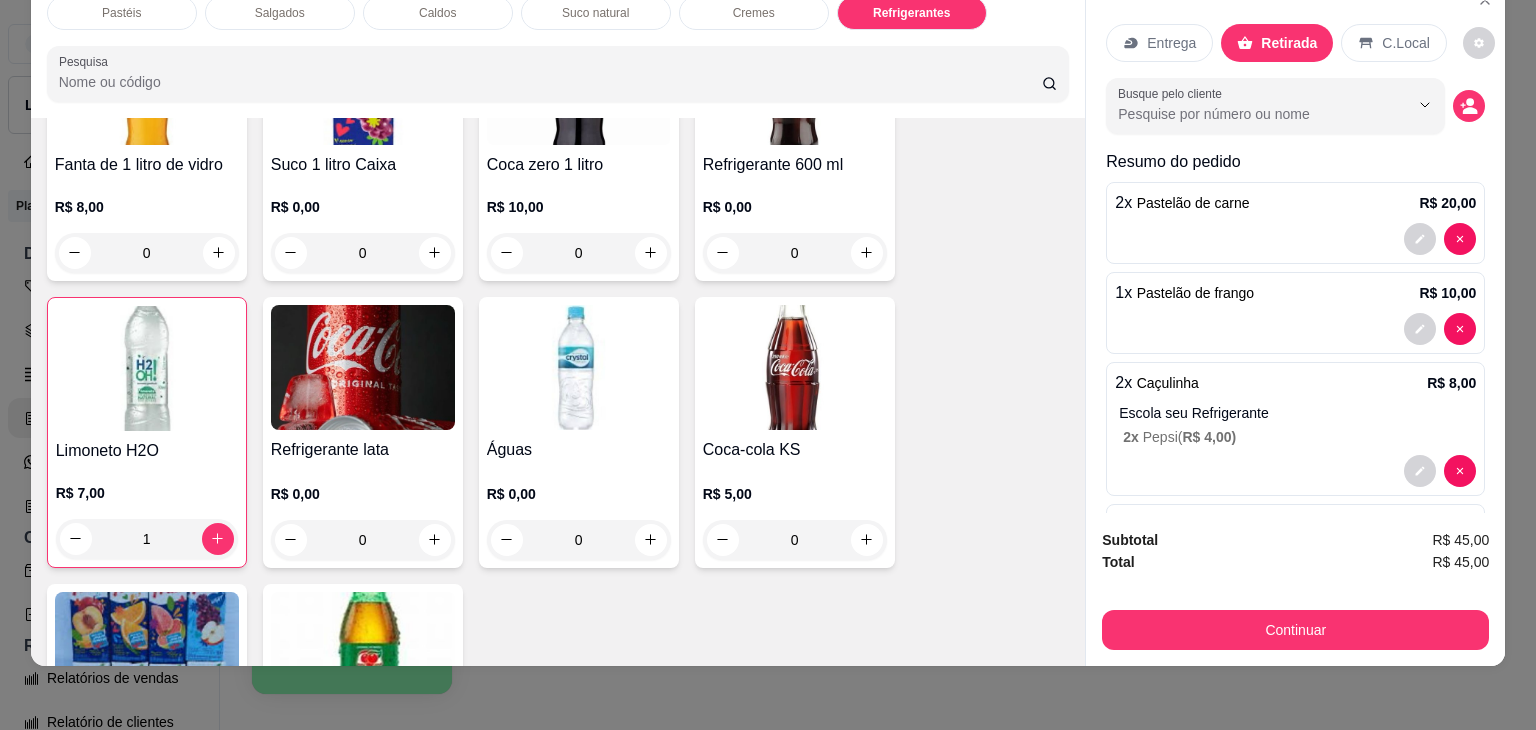 click on "Subtotal R$ 45,00 Total R$ 45,00 Continuar" at bounding box center [1295, 589] 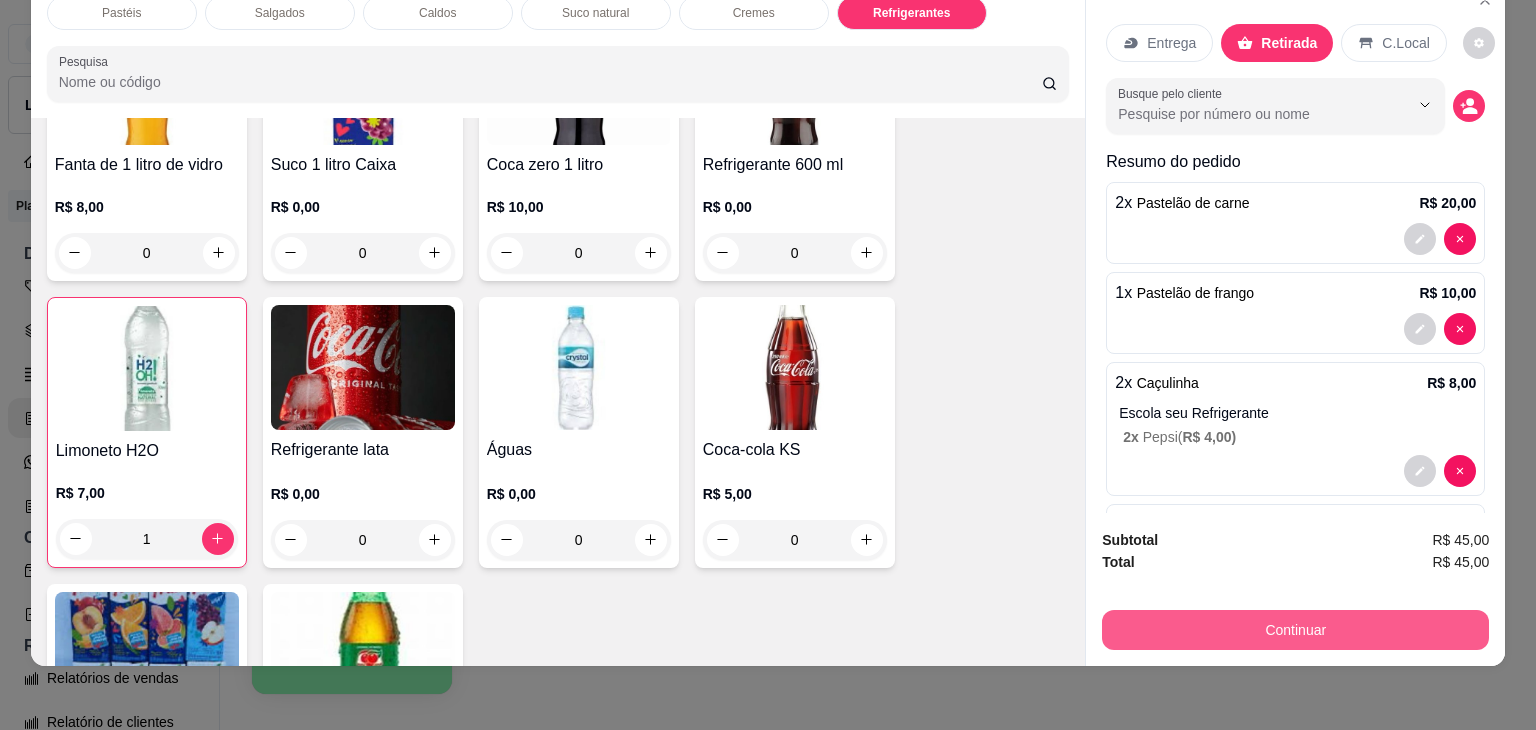 click on "Continuar" at bounding box center (1295, 630) 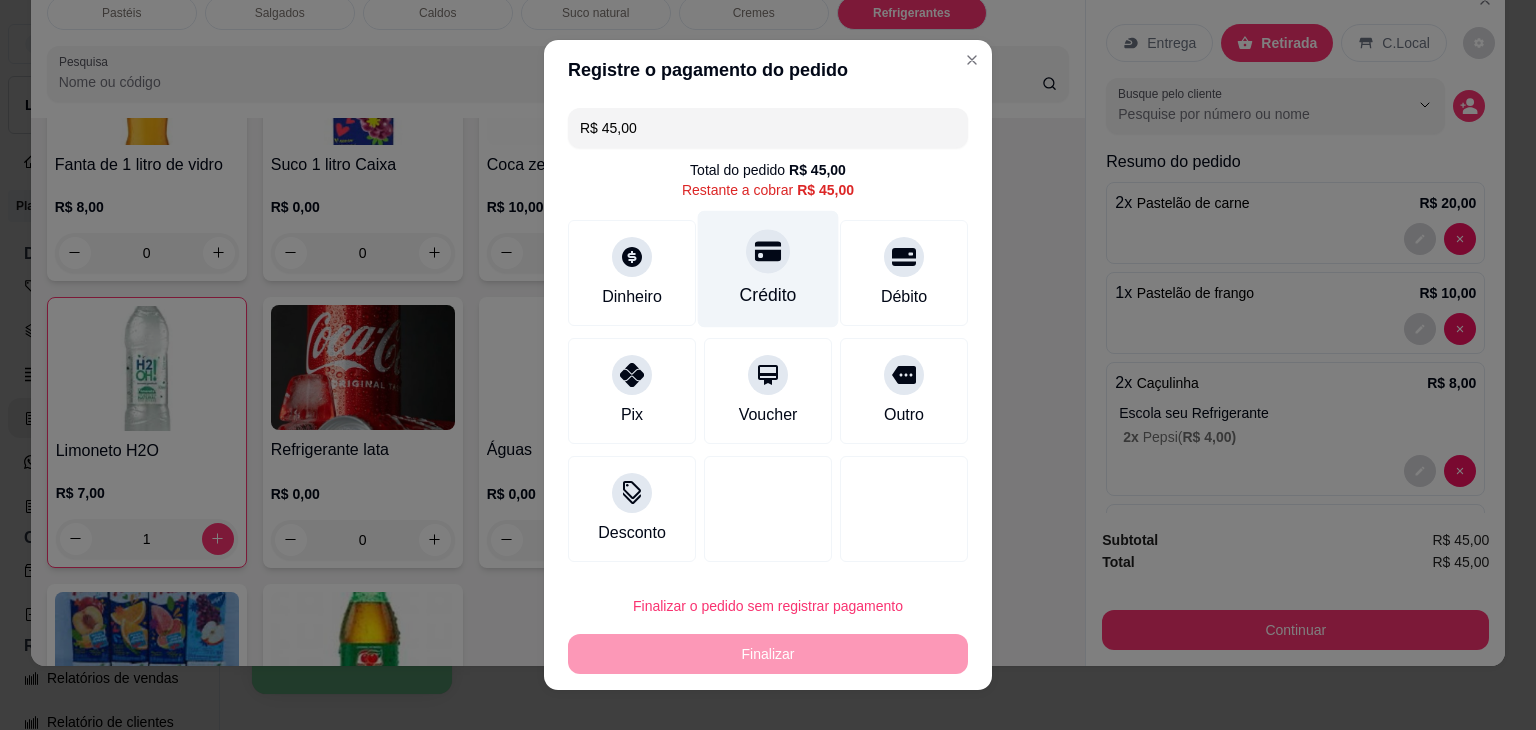 click on "Crédito" at bounding box center [768, 269] 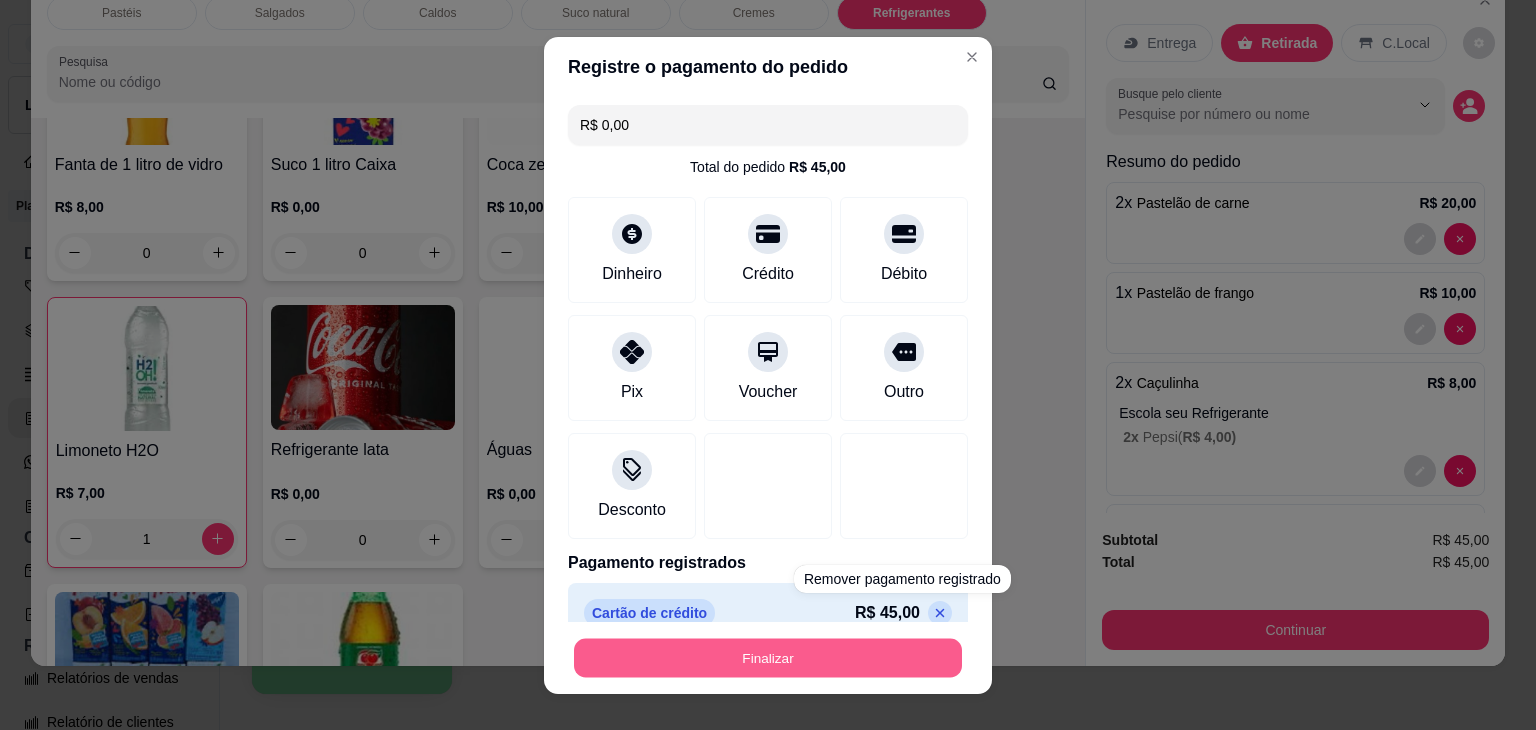 click on "Finalizar" at bounding box center [768, 657] 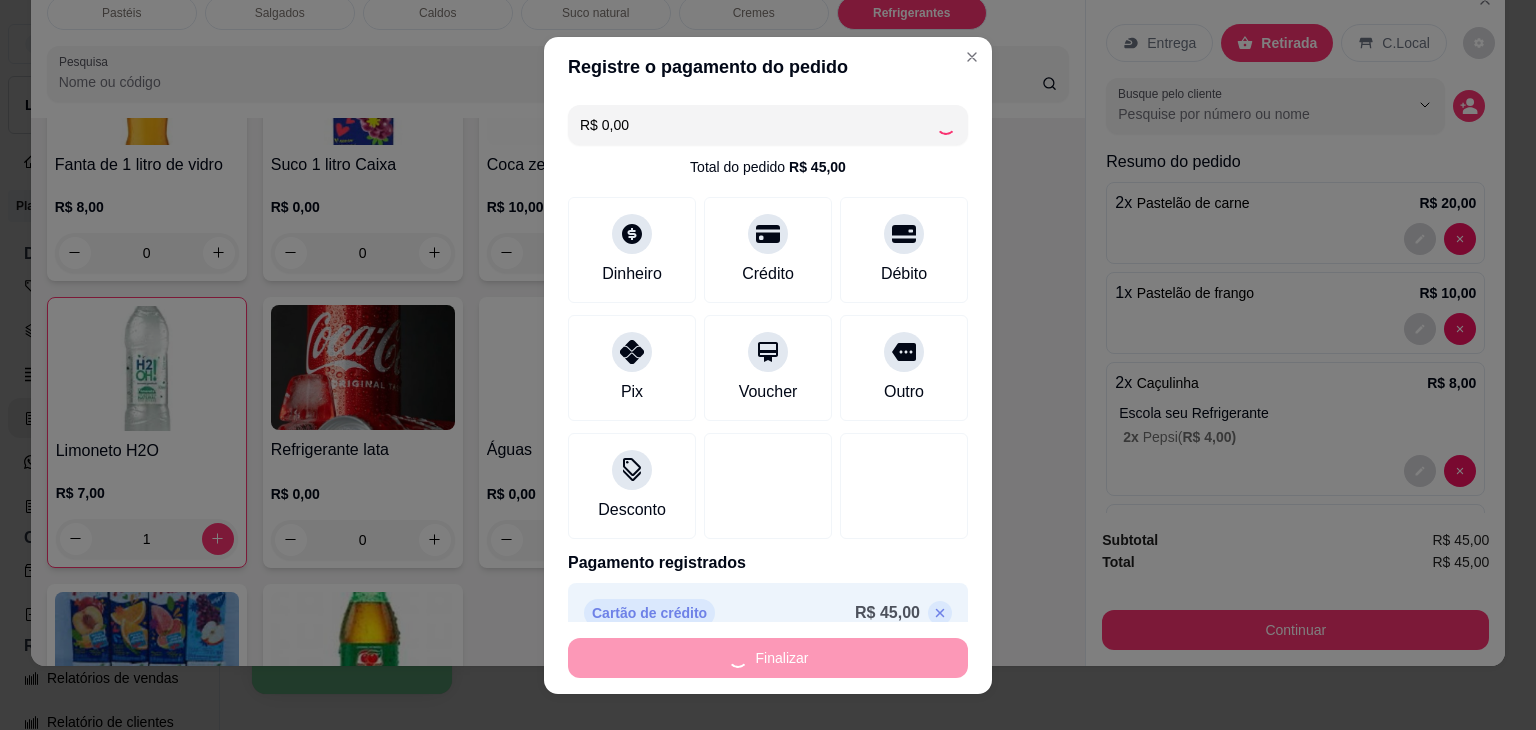 type on "0" 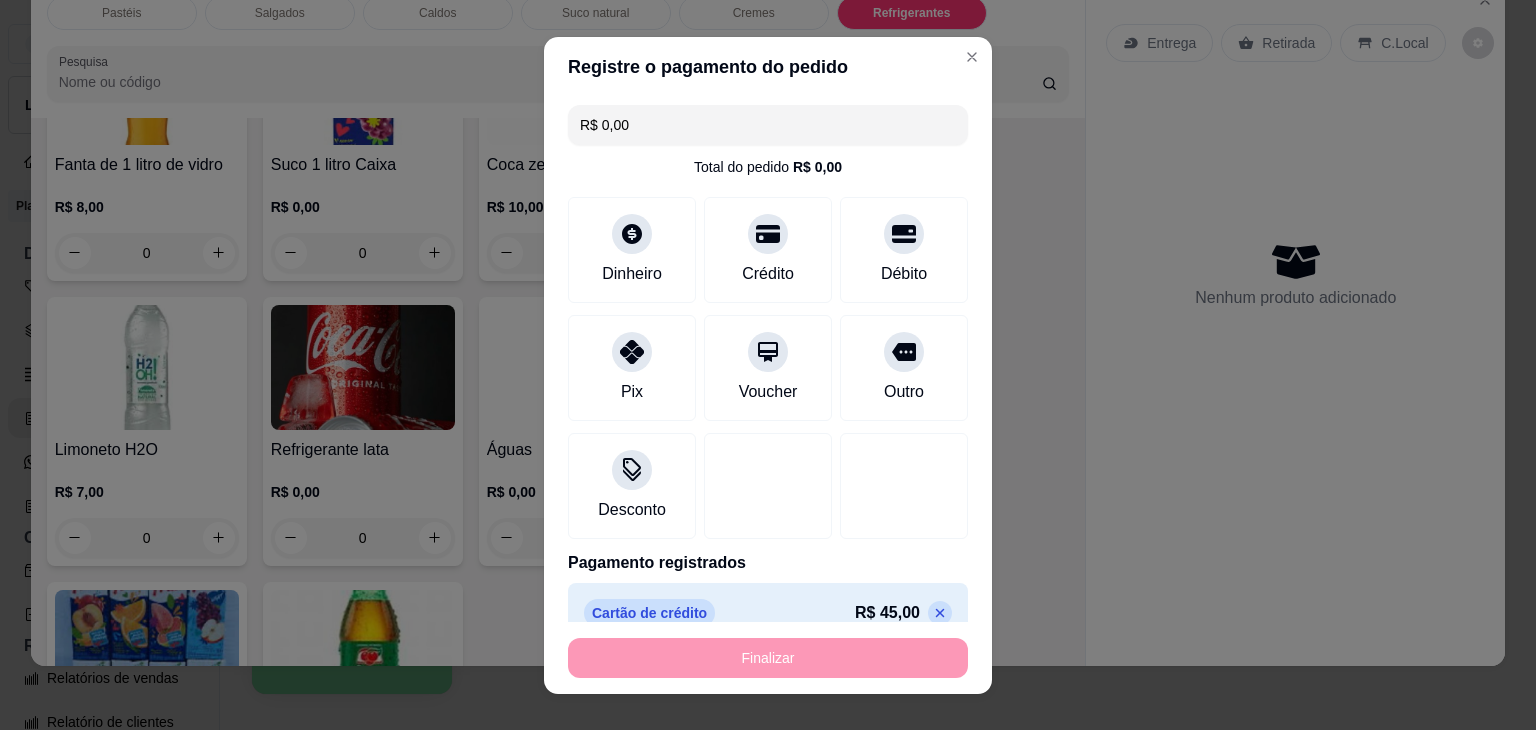 type on "-R$ 45,00" 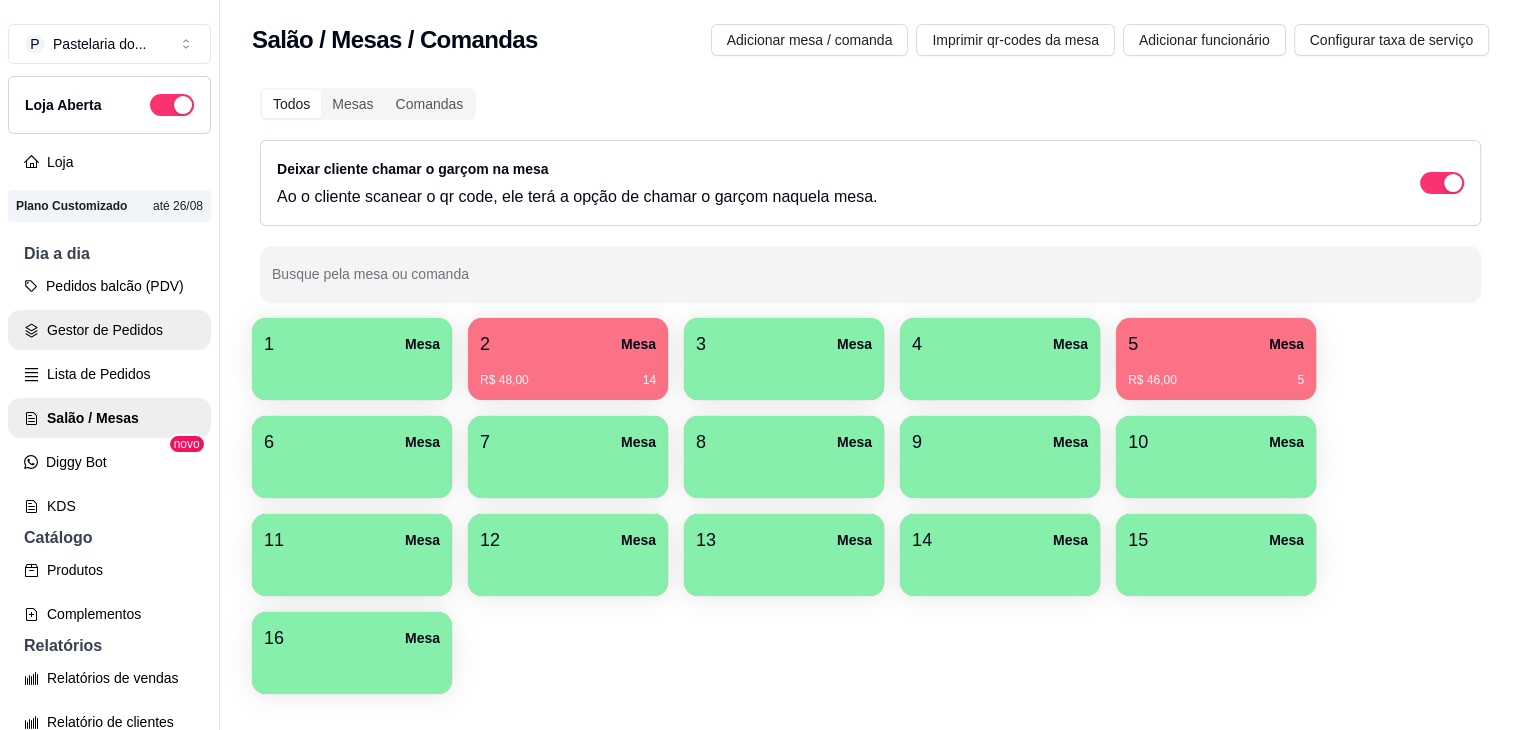 click on "Gestor de Pedidos" at bounding box center (109, 330) 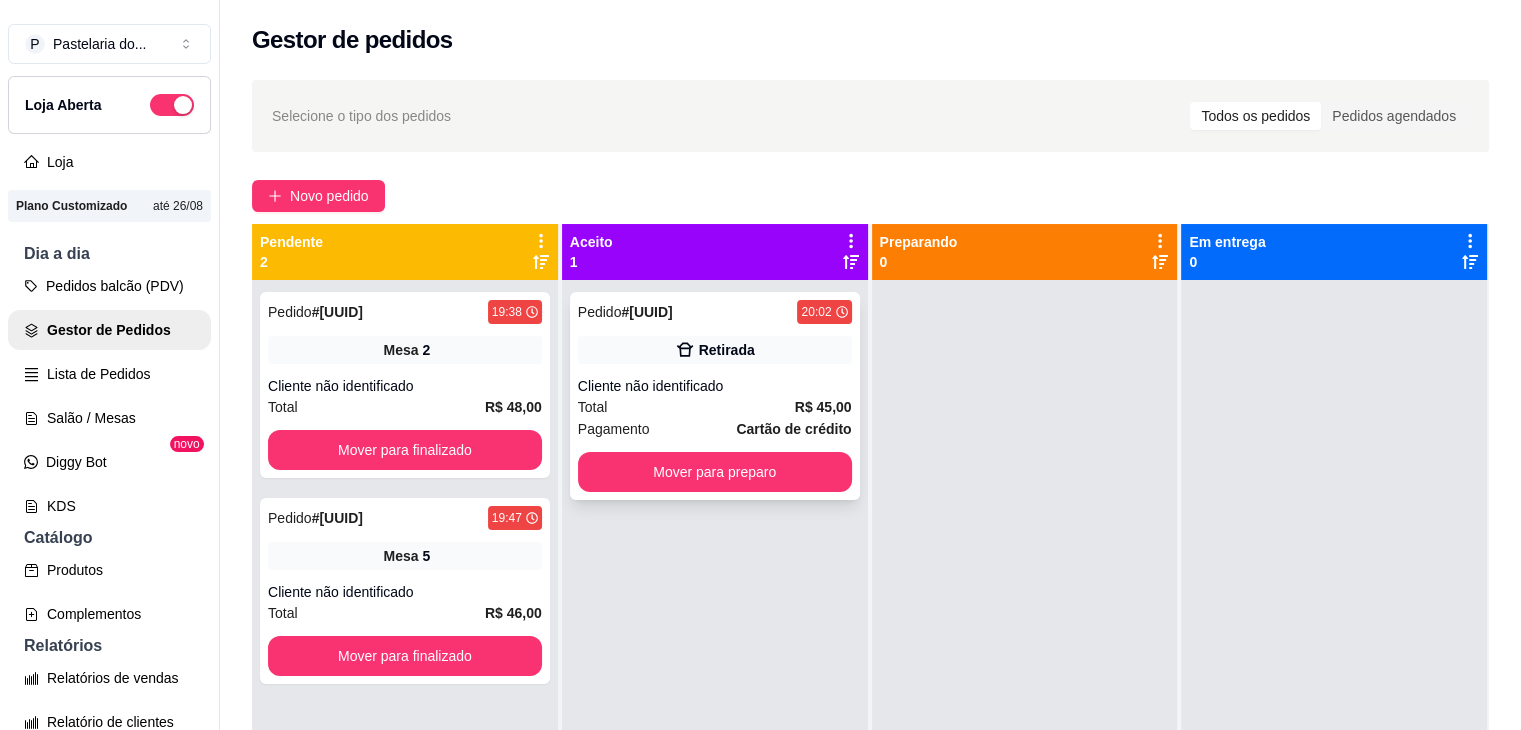 click on "Mover para preparo" at bounding box center (715, 472) 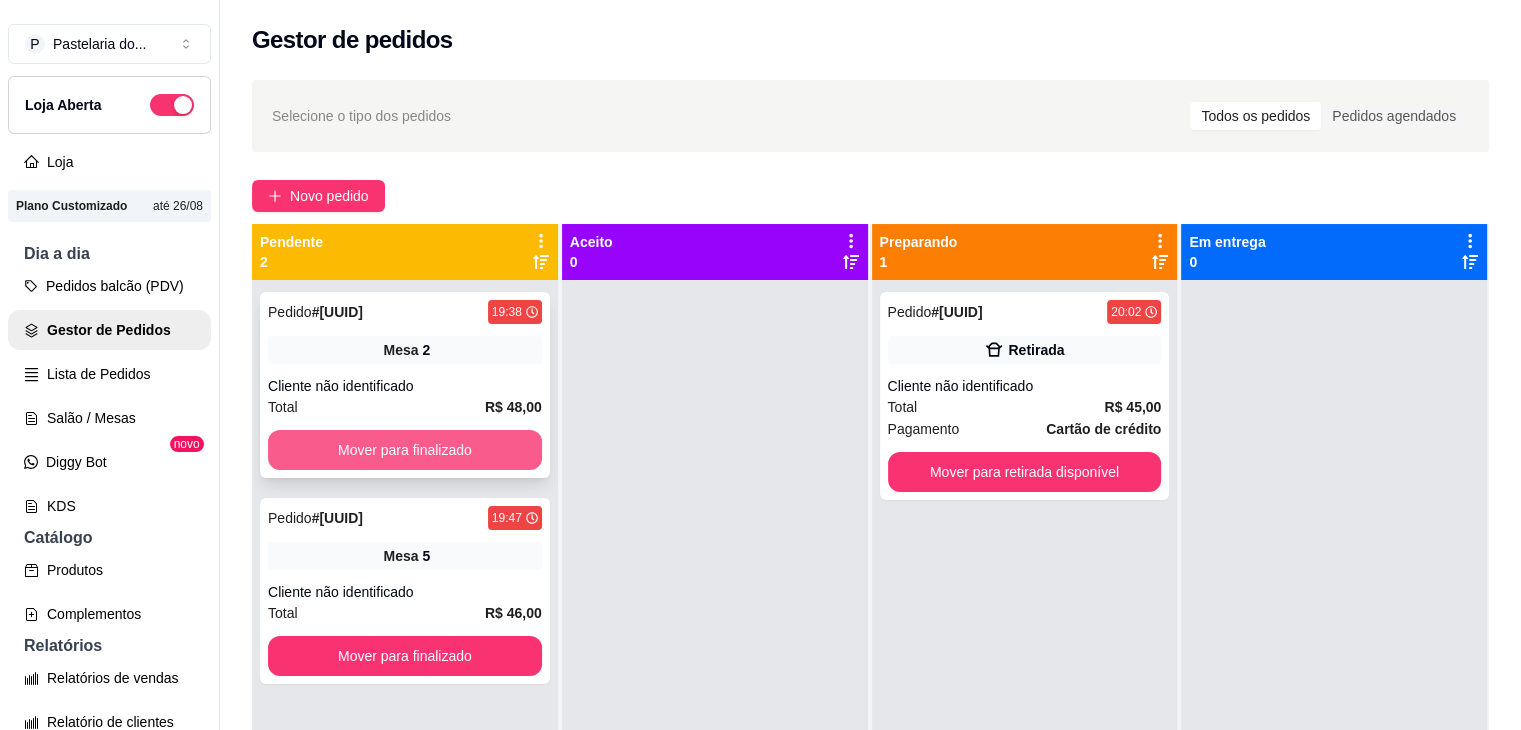 click on "Mover para finalizado" at bounding box center [405, 450] 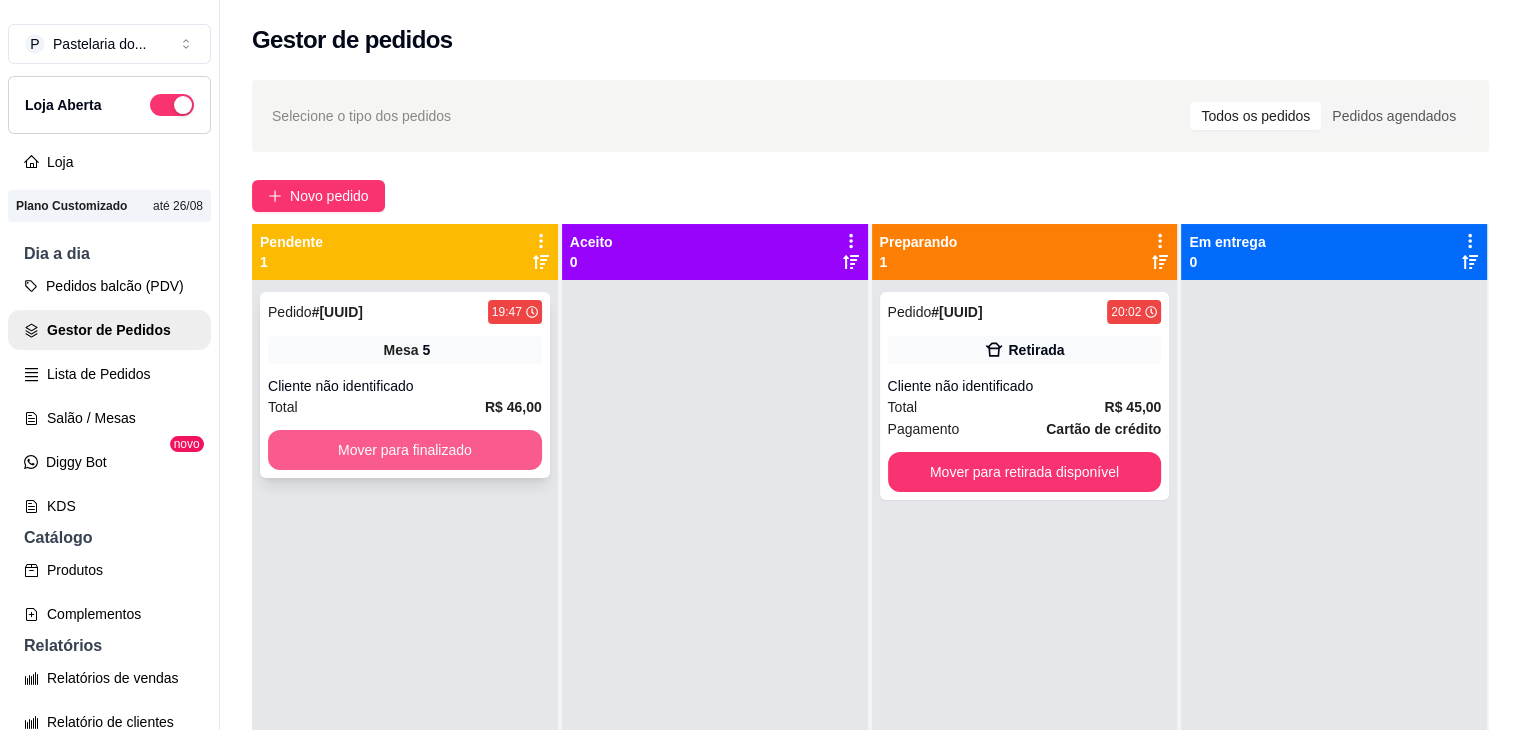 click on "Mover para finalizado" at bounding box center (405, 450) 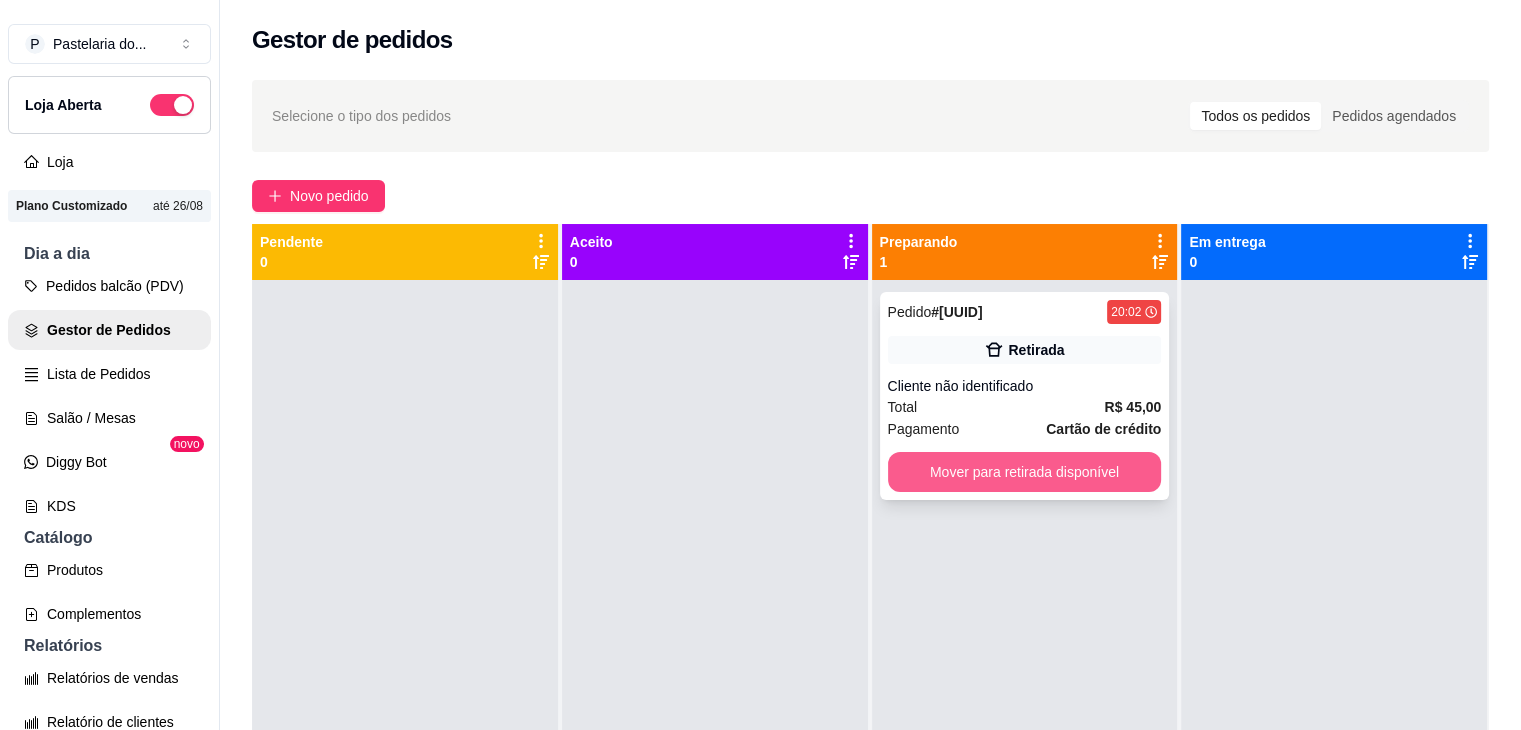 click on "Mover para retirada disponível" at bounding box center (1025, 472) 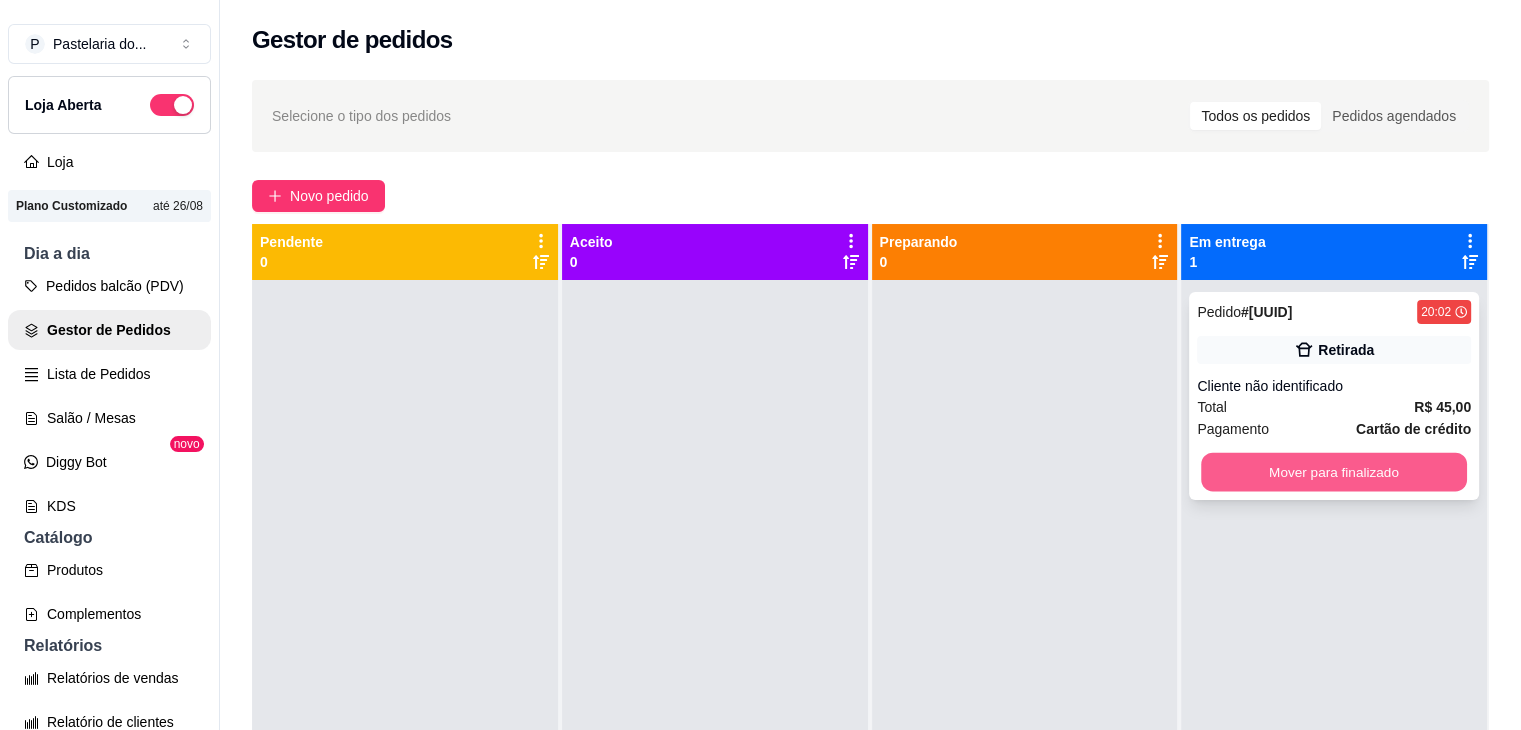 click on "Mover para finalizado" at bounding box center [1334, 472] 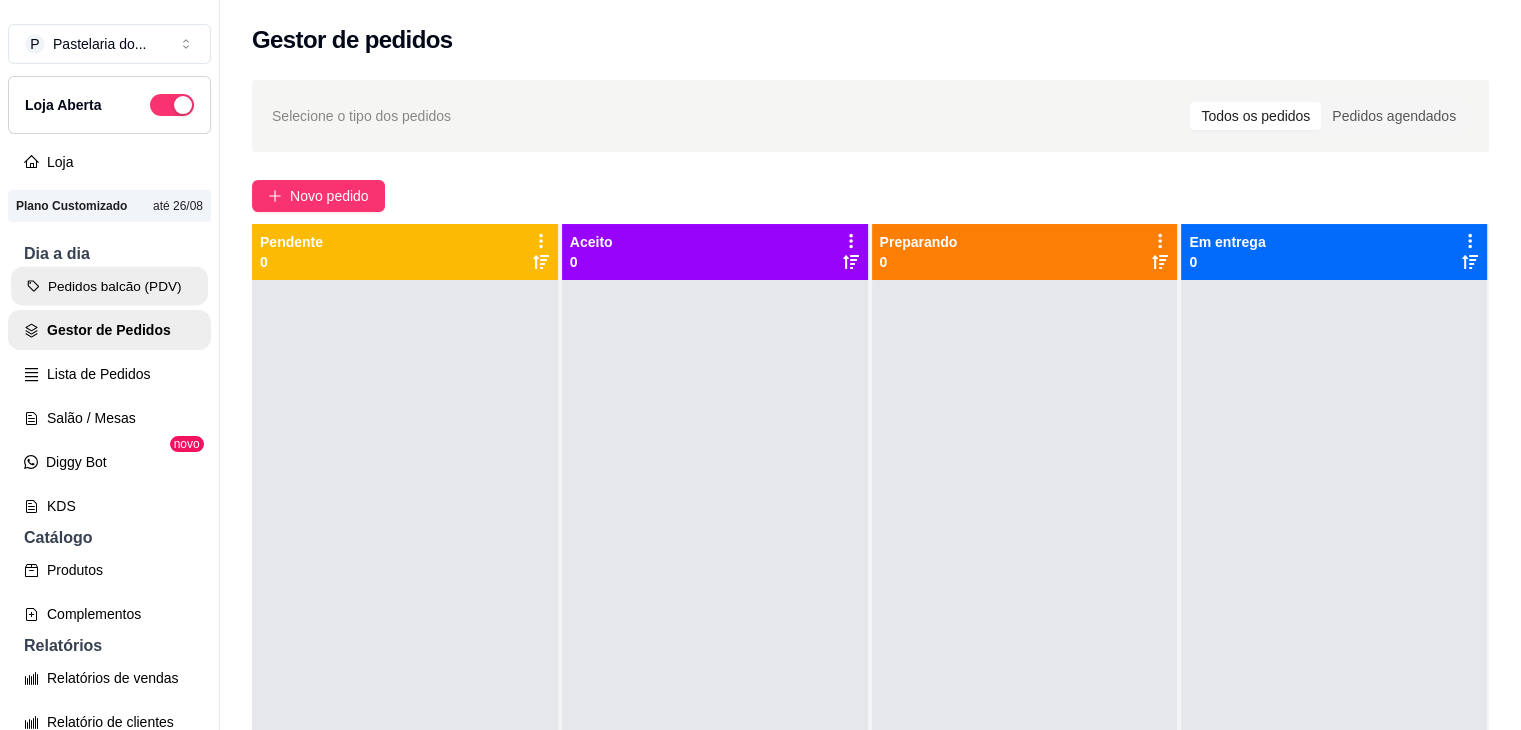 click on "Pedidos balcão (PDV)" at bounding box center (109, 286) 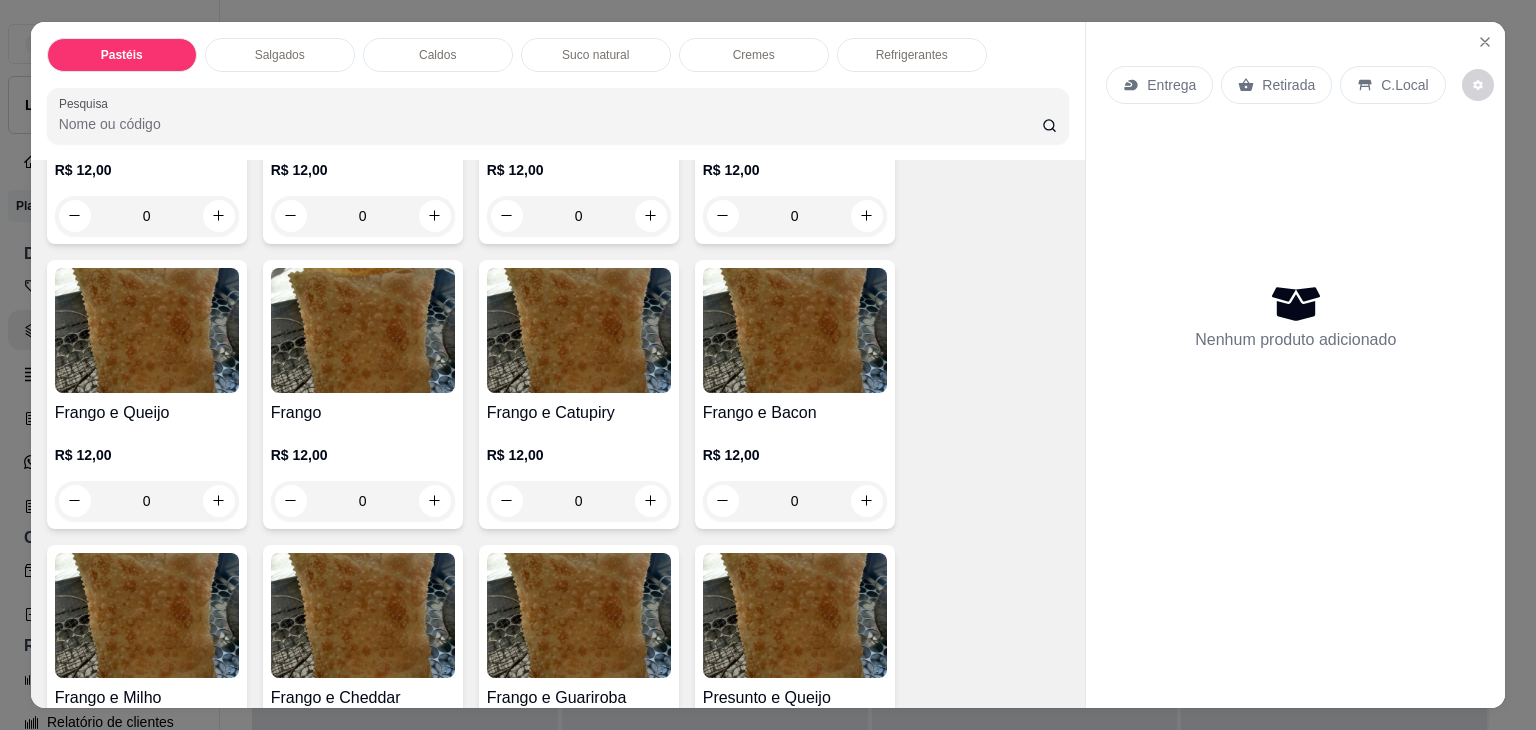 scroll, scrollTop: 800, scrollLeft: 0, axis: vertical 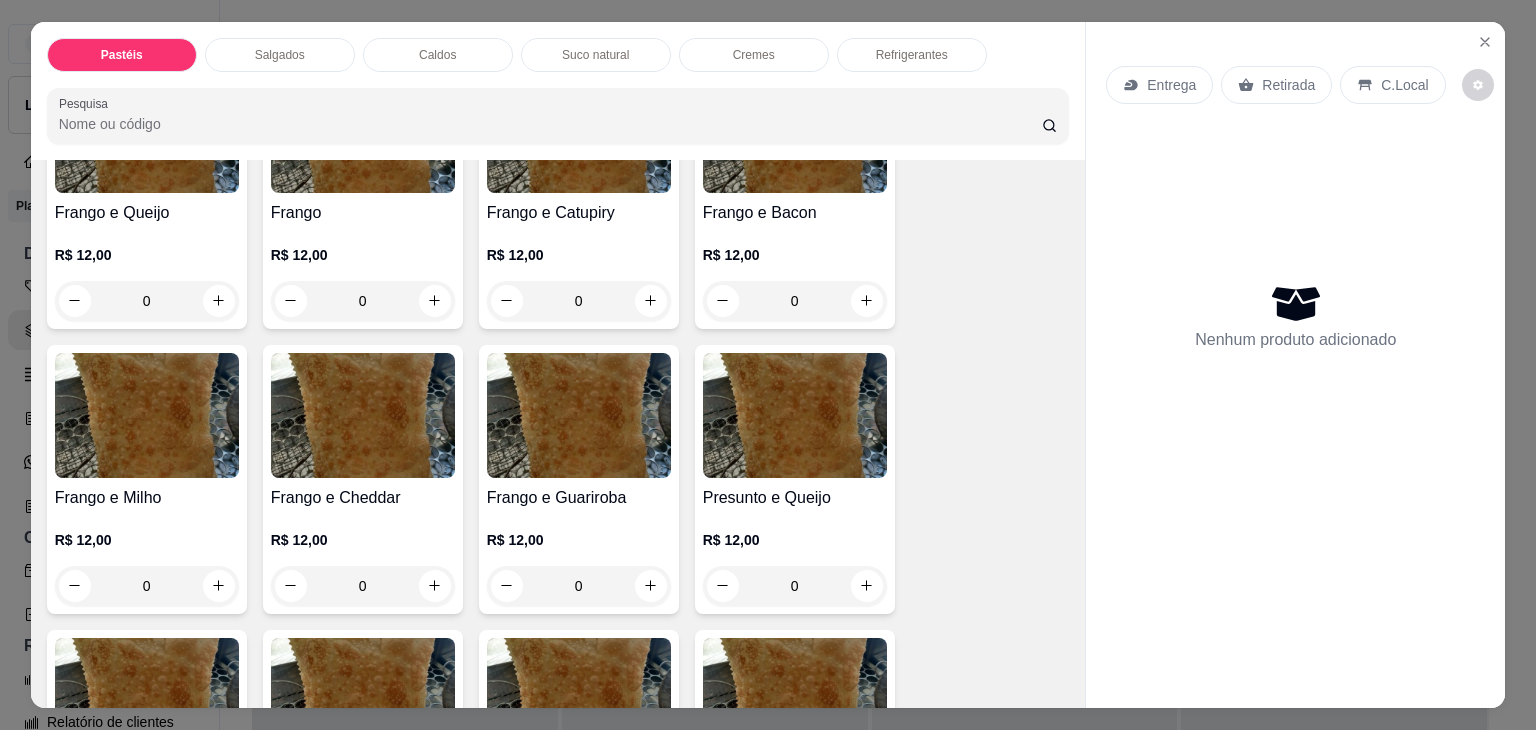 click on "0" at bounding box center (579, 586) 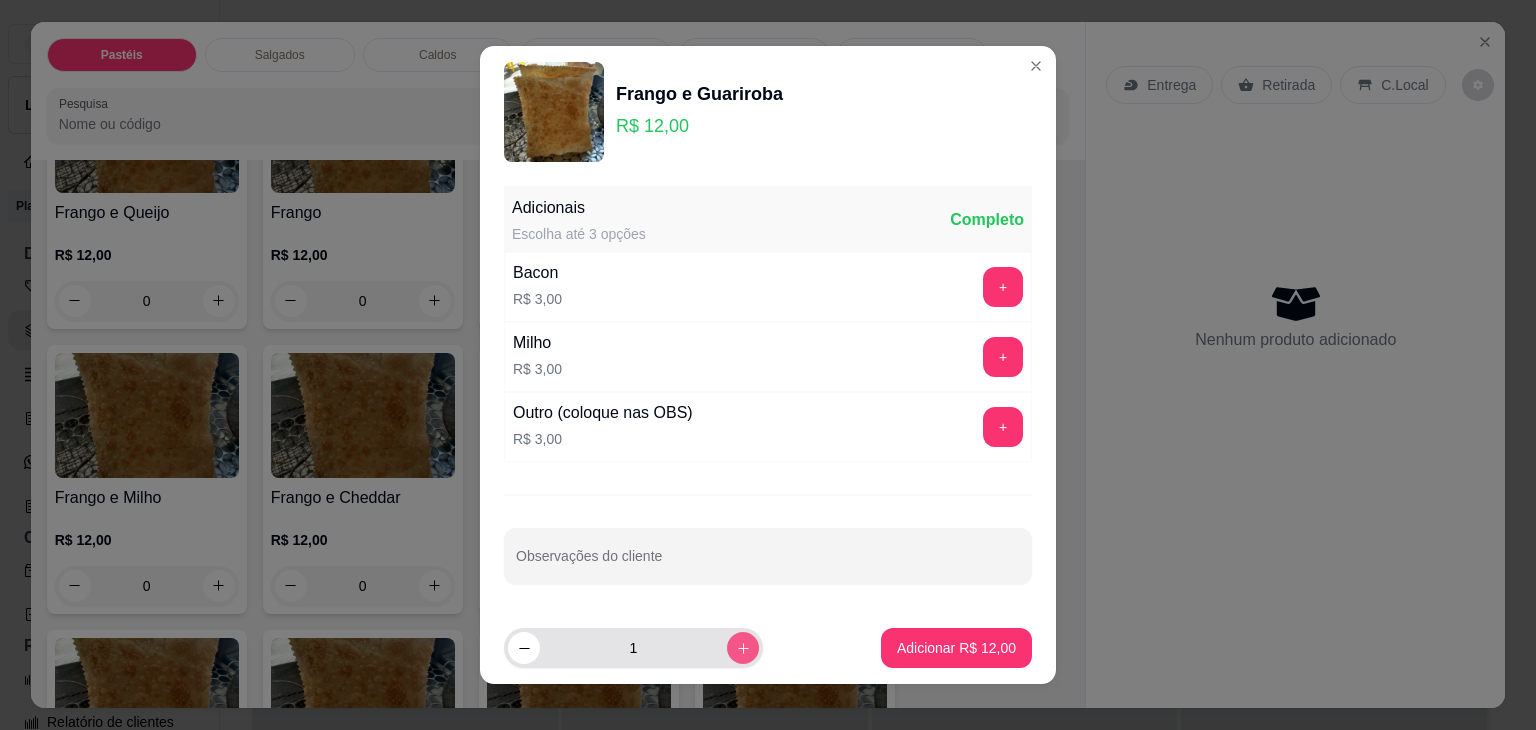 click at bounding box center [743, 648] 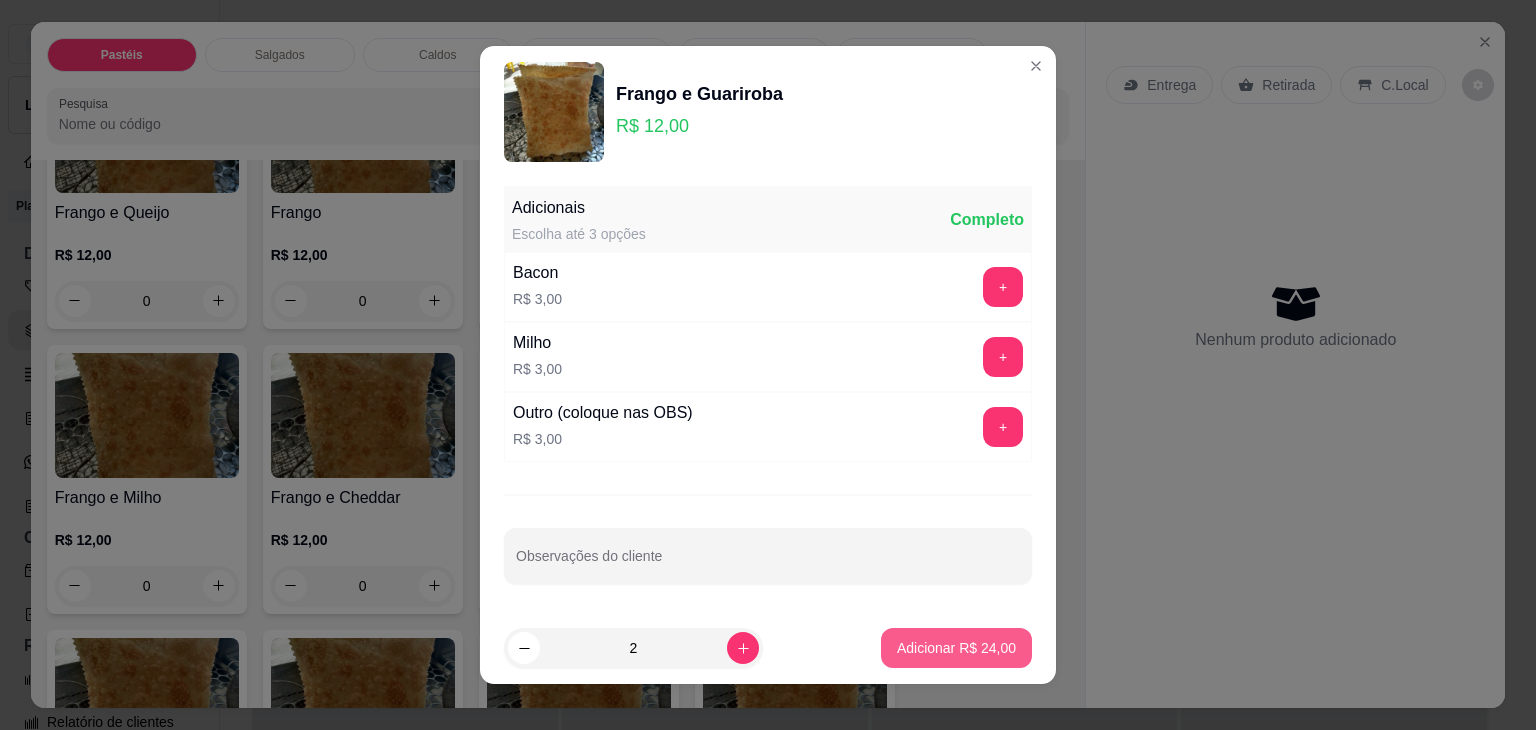 click on "Adicionar   R$ 24,00" at bounding box center (956, 648) 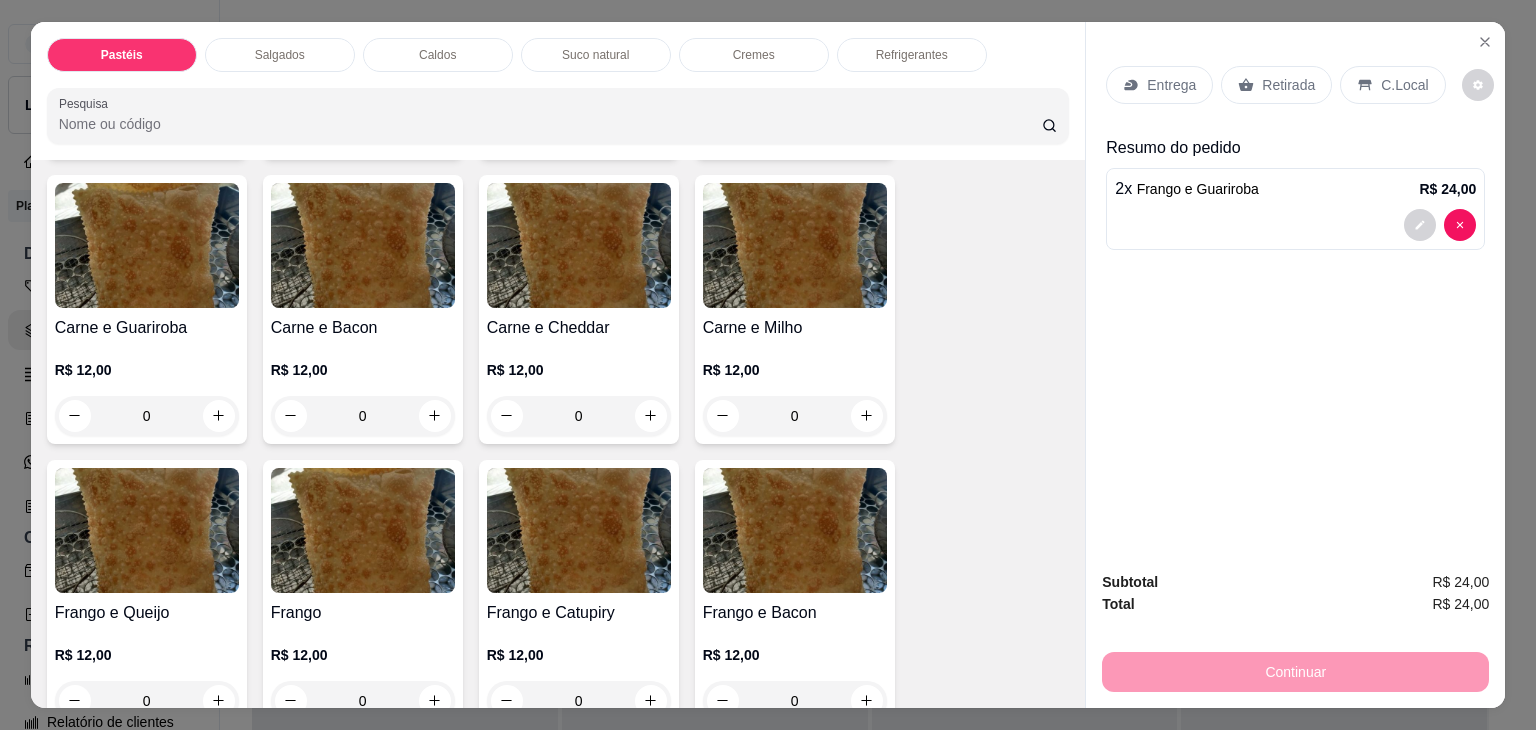 scroll, scrollTop: 0, scrollLeft: 0, axis: both 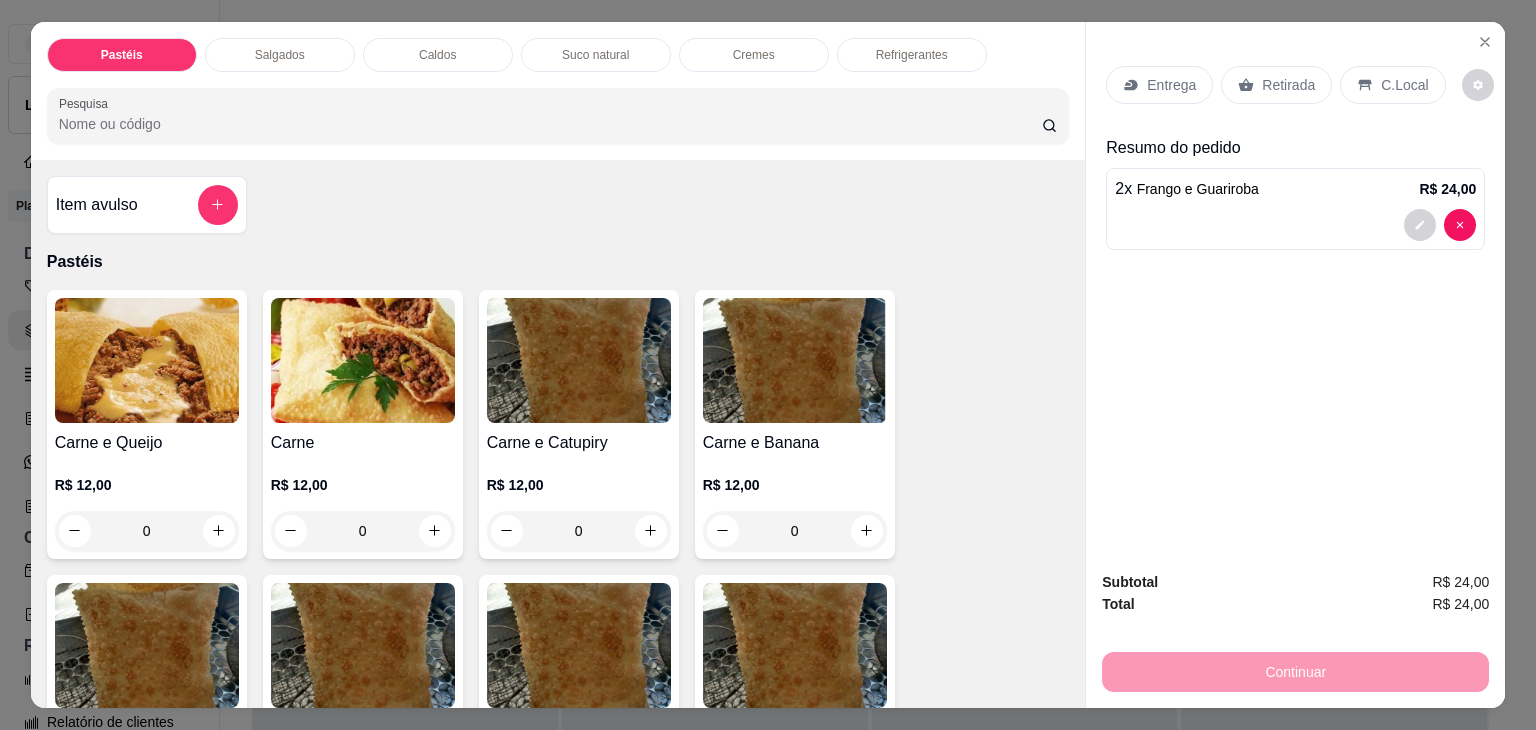 click on "0" at bounding box center [147, 531] 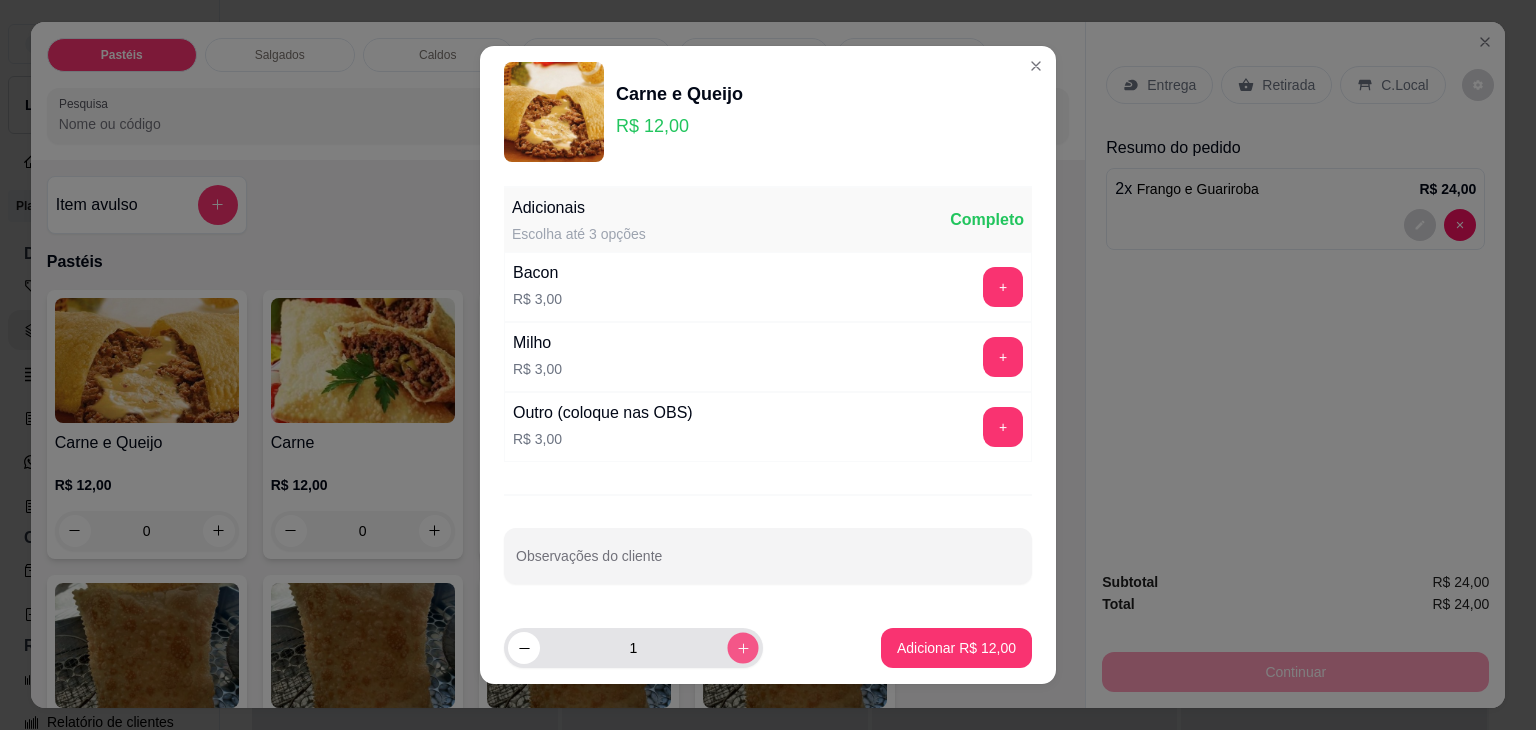 click at bounding box center (742, 647) 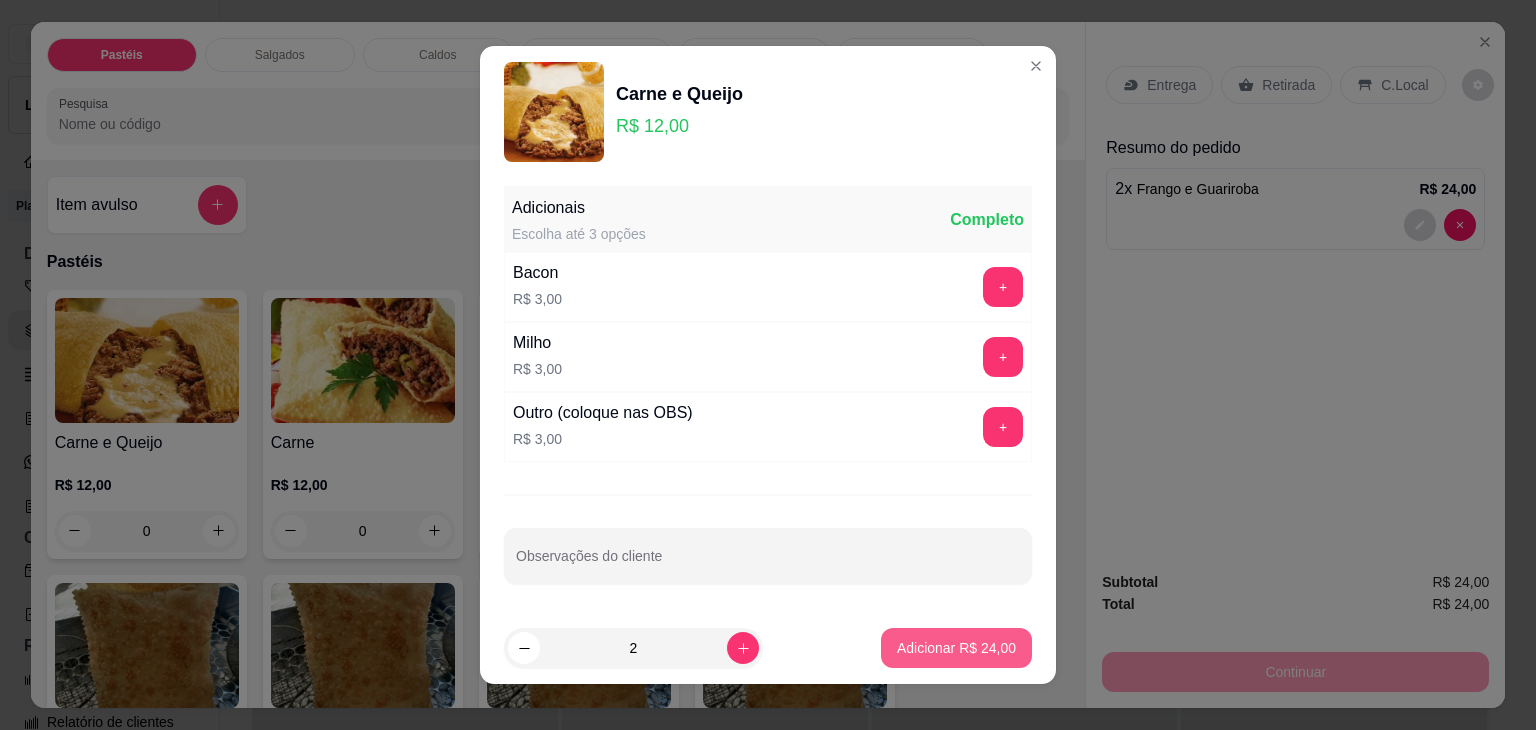 click on "Adicionar   R$ 24,00" at bounding box center [956, 648] 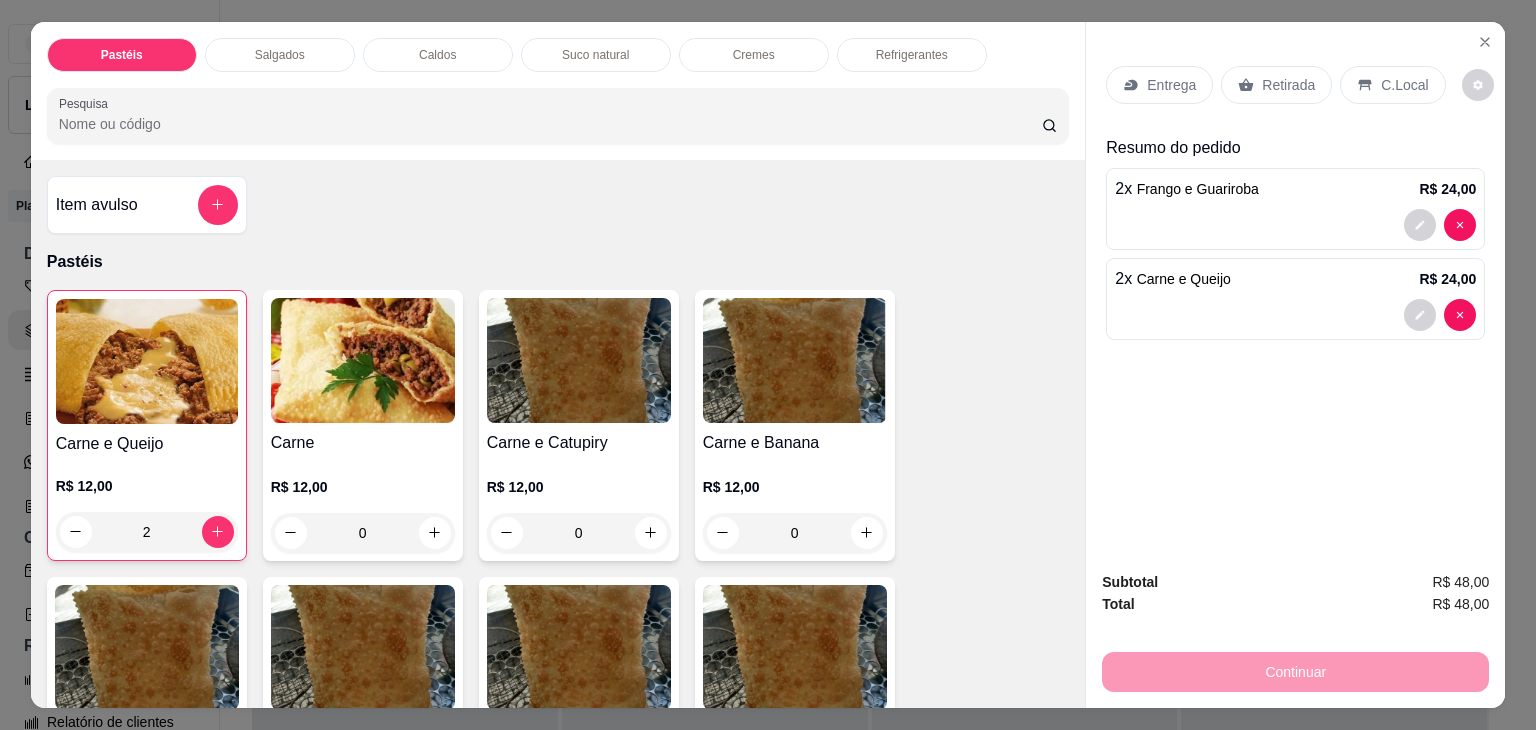 click on "Retirada" at bounding box center [1288, 85] 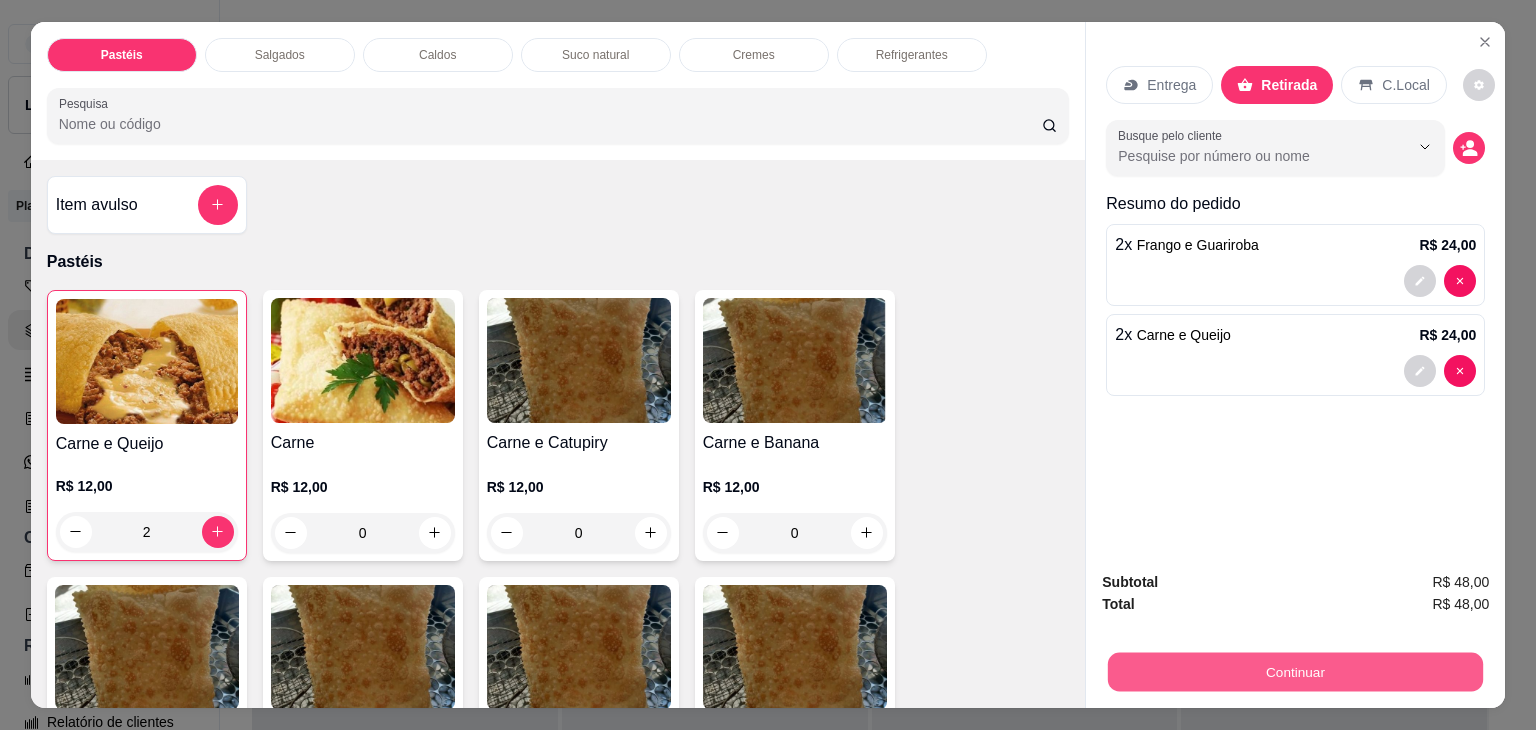 click on "Continuar" at bounding box center [1295, 672] 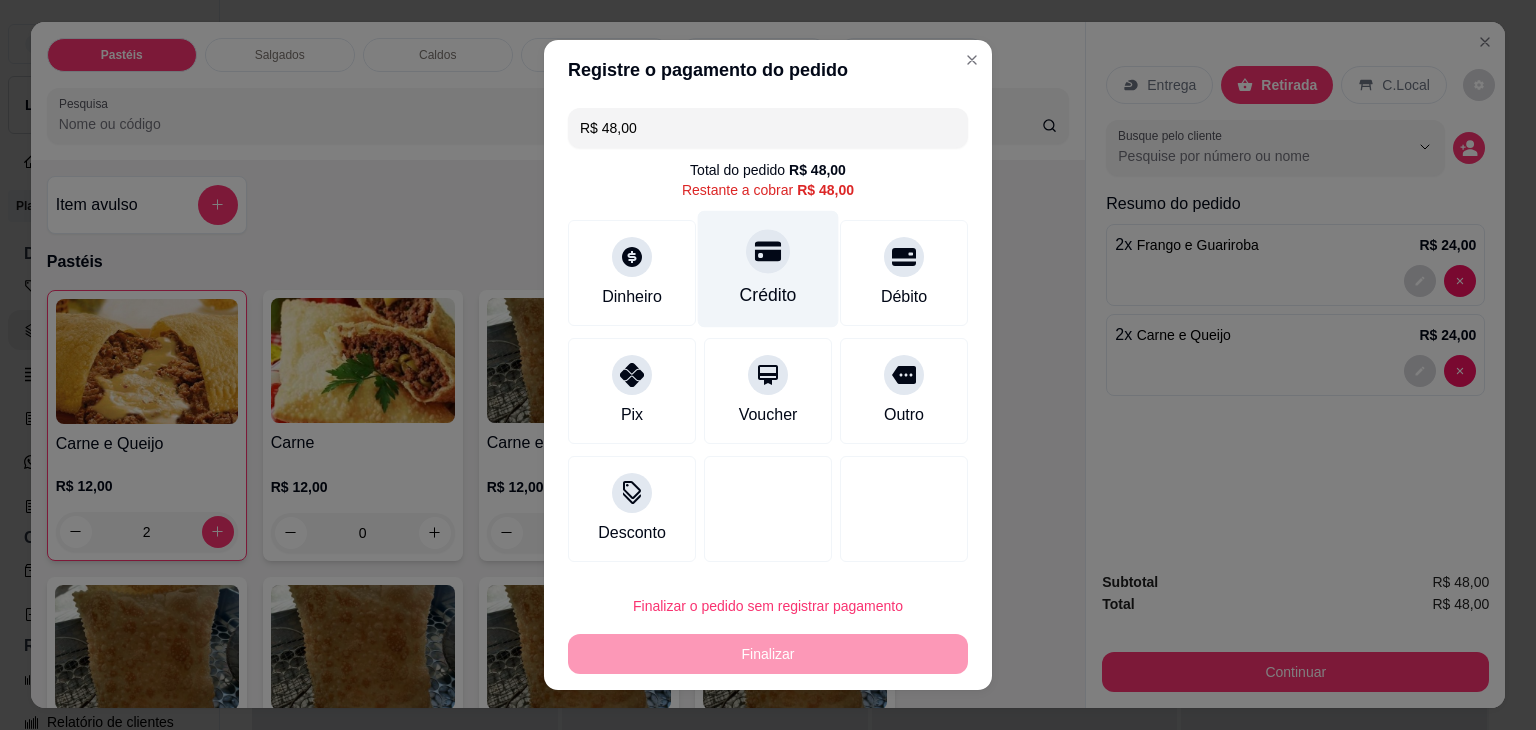 click at bounding box center (768, 251) 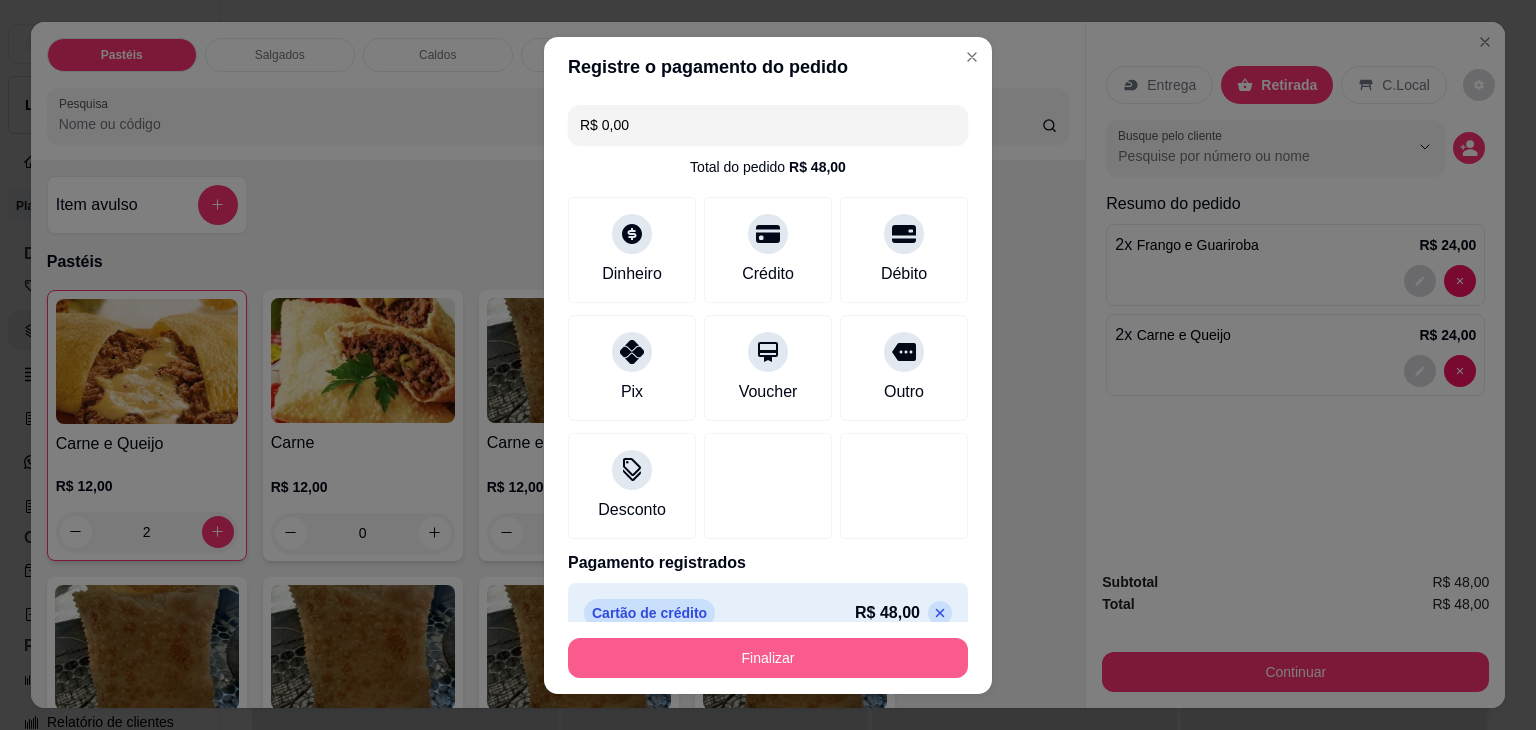 click on "Finalizar" at bounding box center (768, 658) 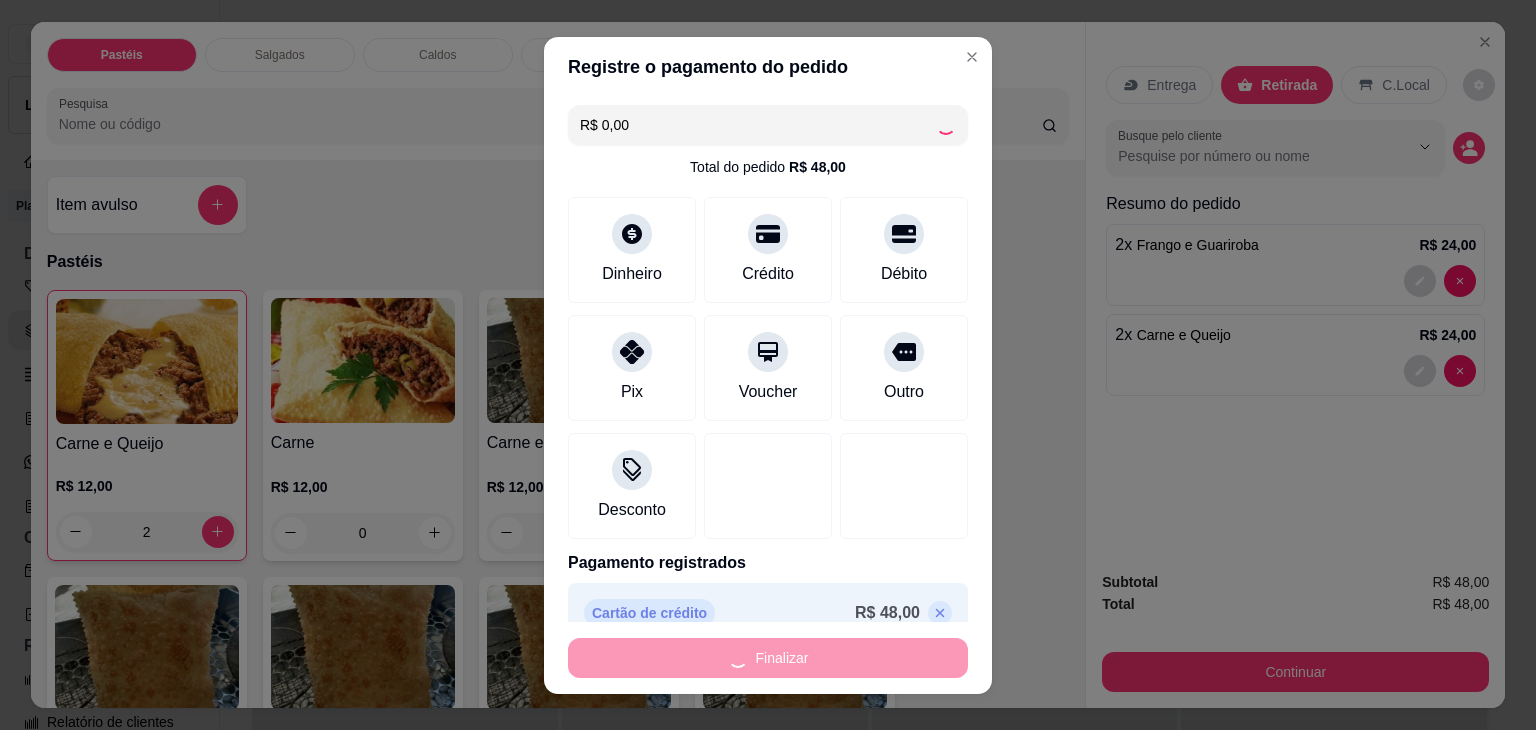 type on "0" 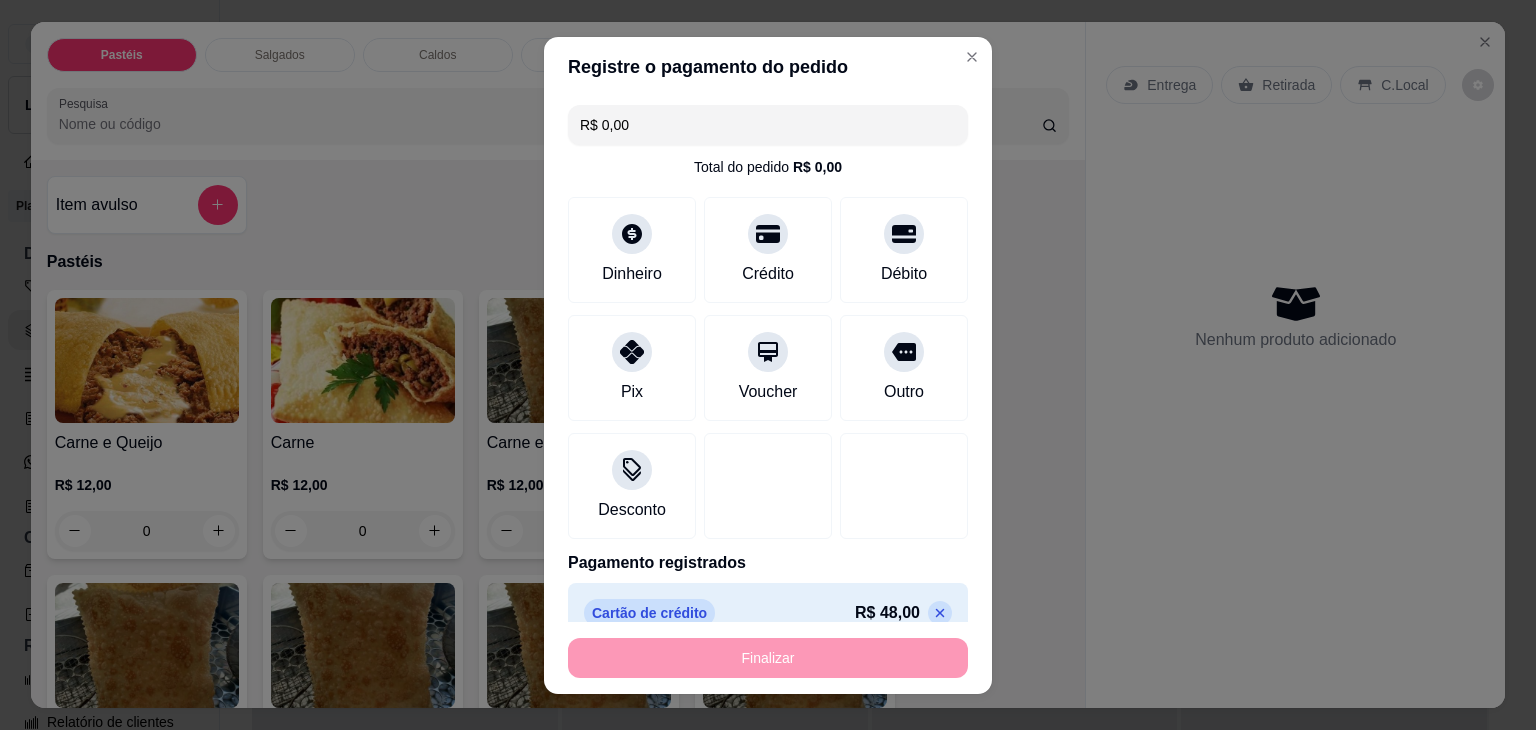 type on "-R$ 48,00" 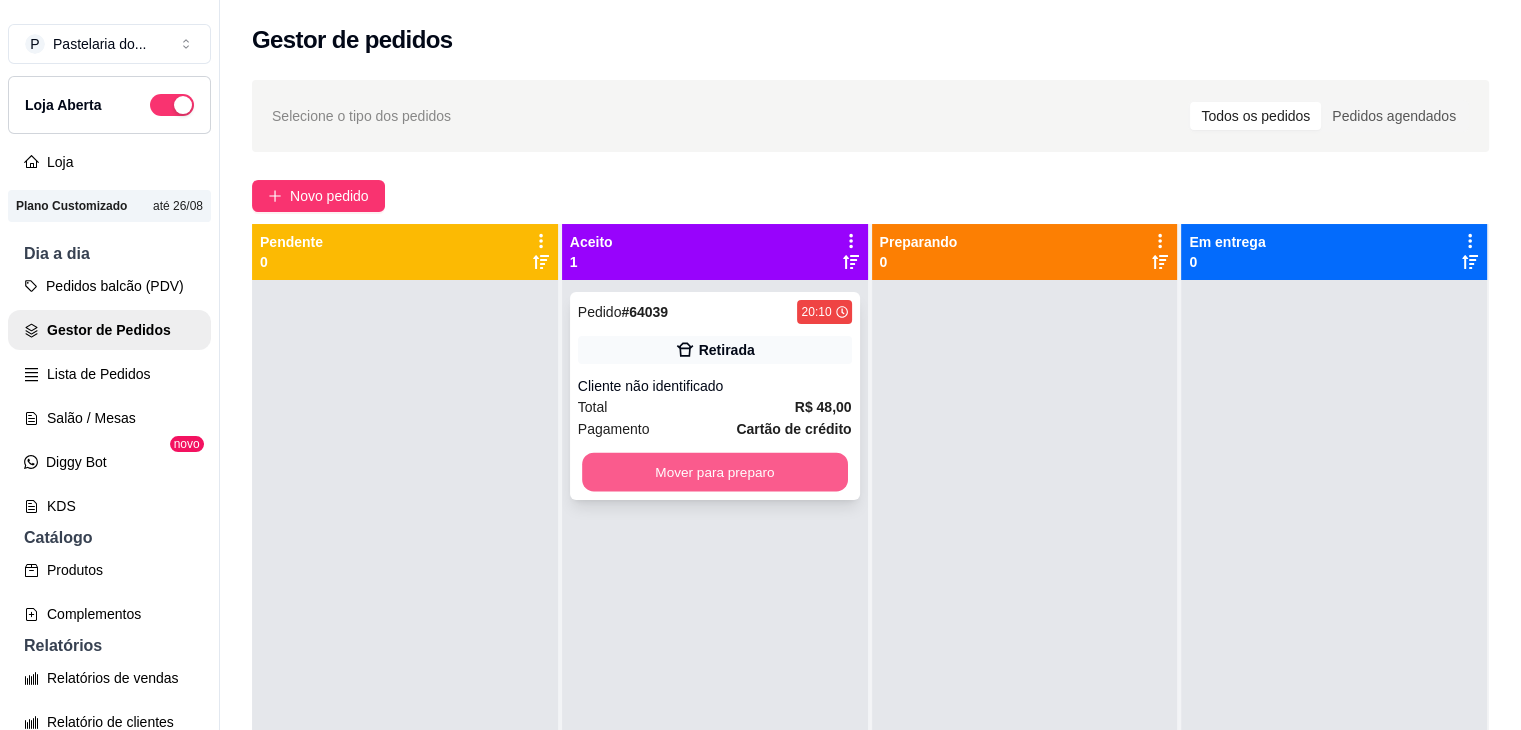 click on "Mover para preparo" at bounding box center [715, 472] 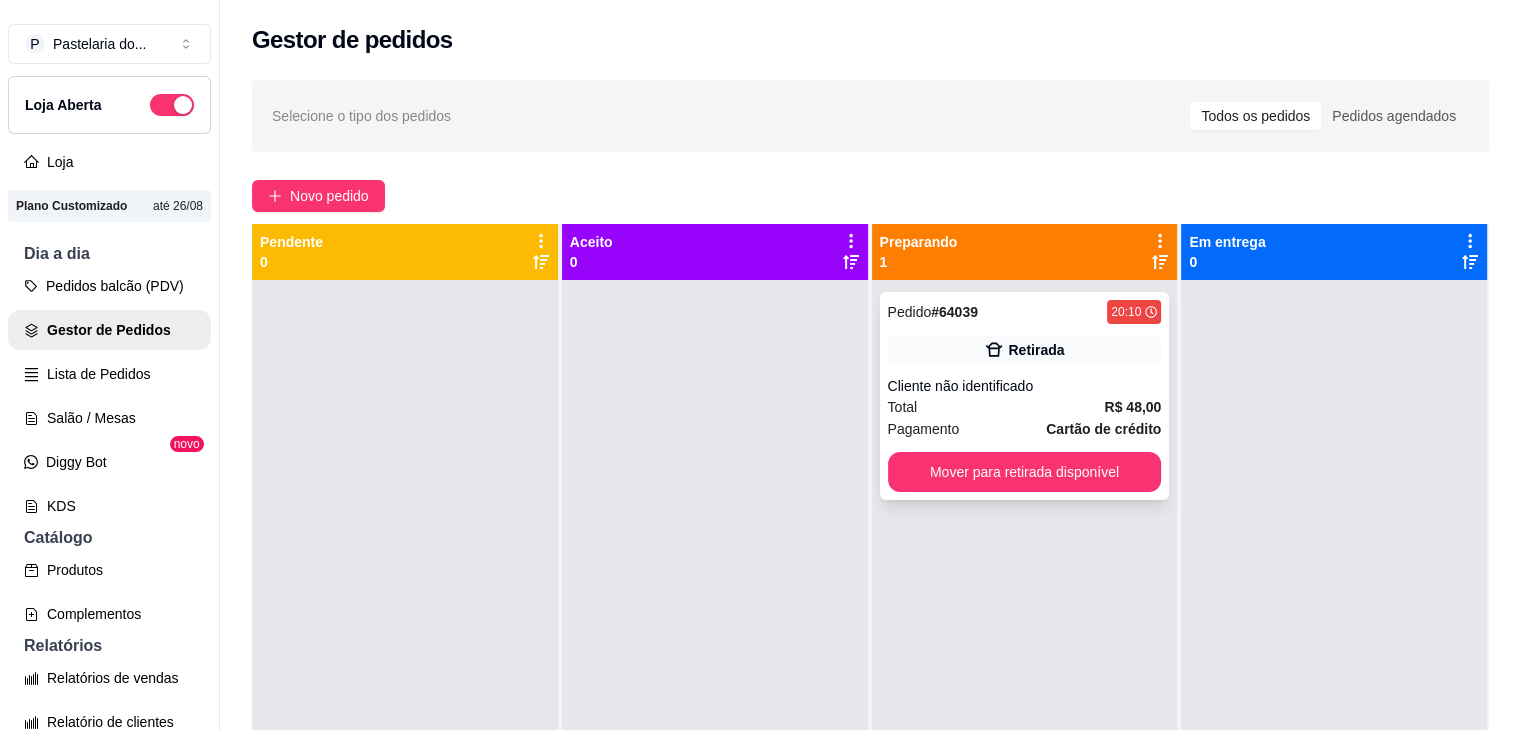 click on "Pedido # [ID] 20:10 Retirada Cliente não identificado Total R$ 48,00 Pagamento Cartão de crédito Mover para retirada disponível" at bounding box center [1025, 396] 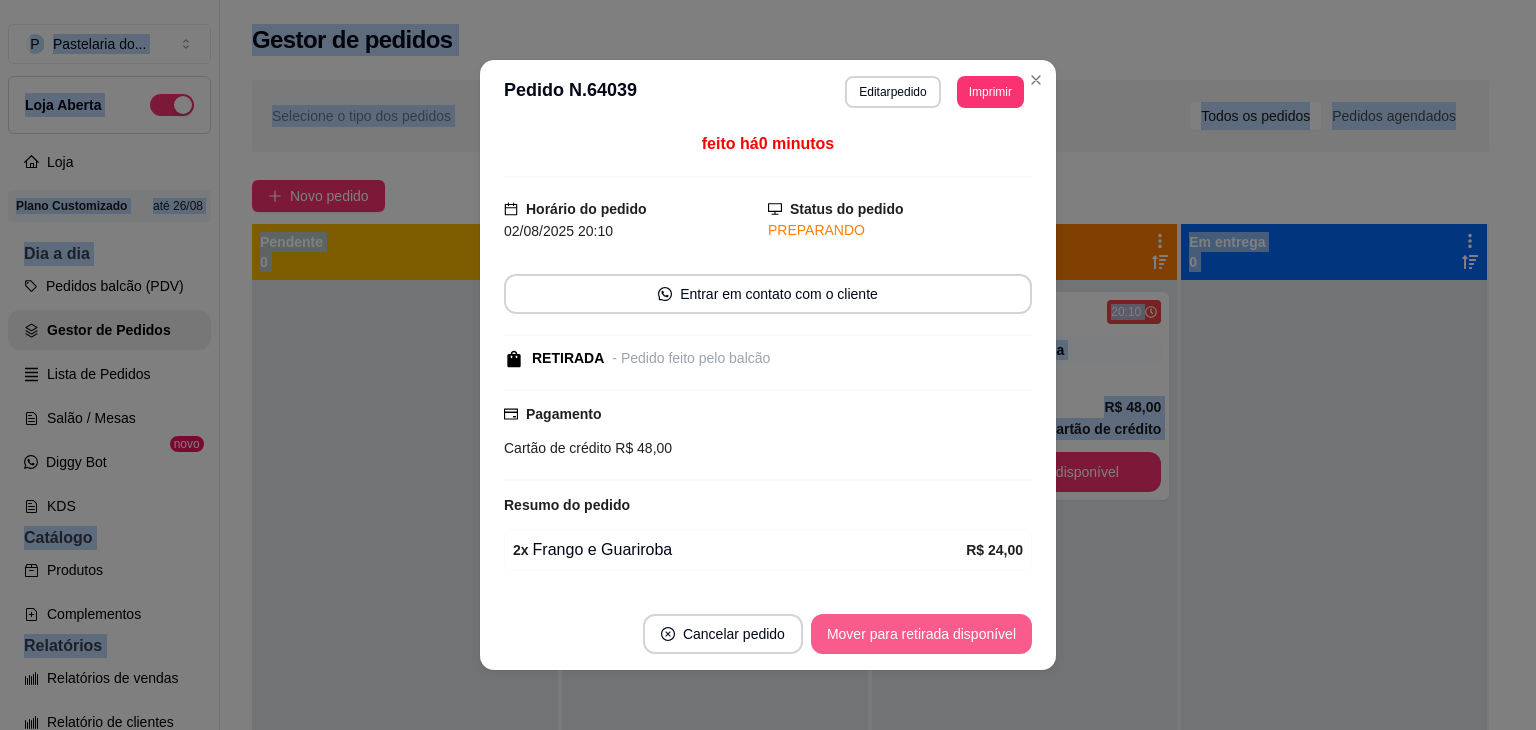 click on "Mover para retirada disponível" at bounding box center (921, 634) 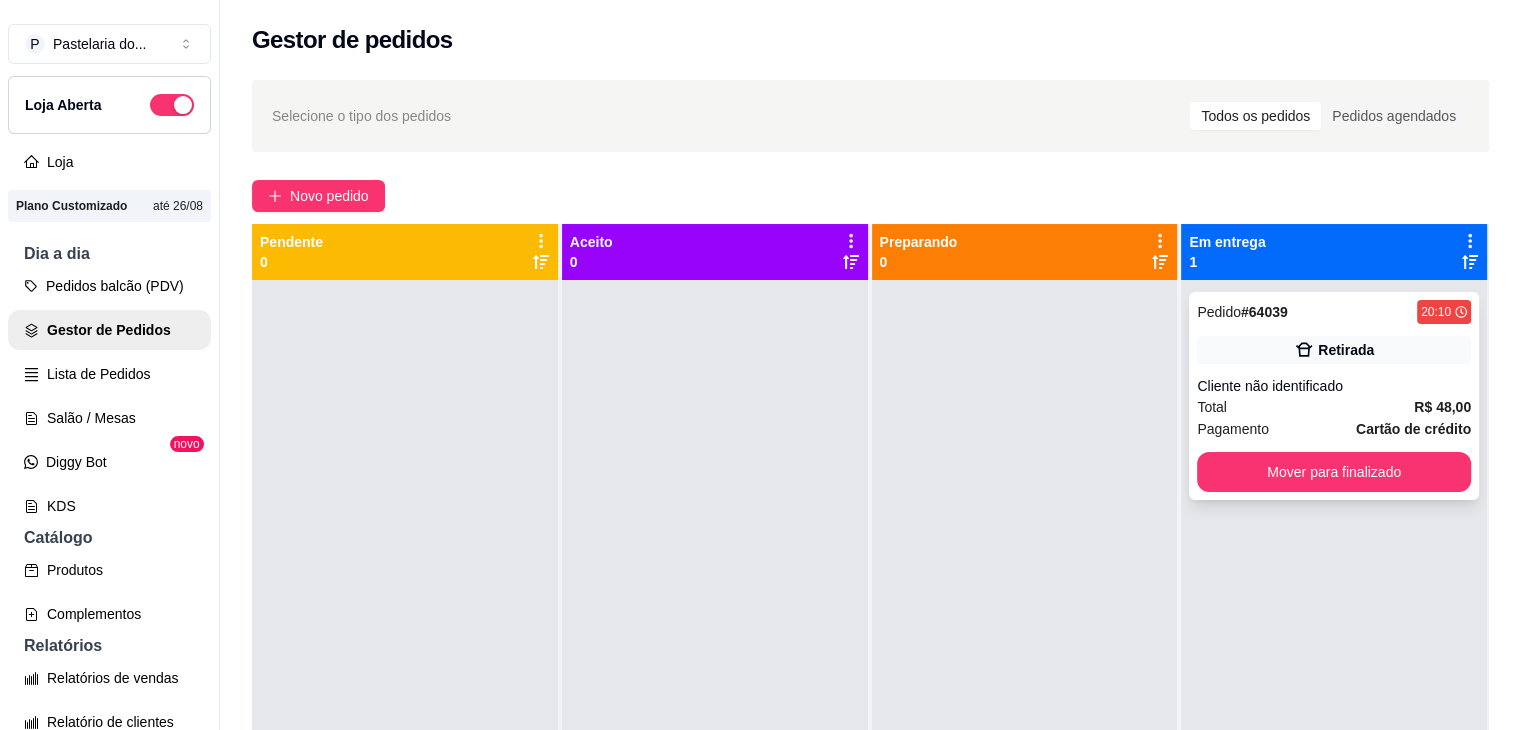 click on "Cliente não identificado" at bounding box center (1334, 386) 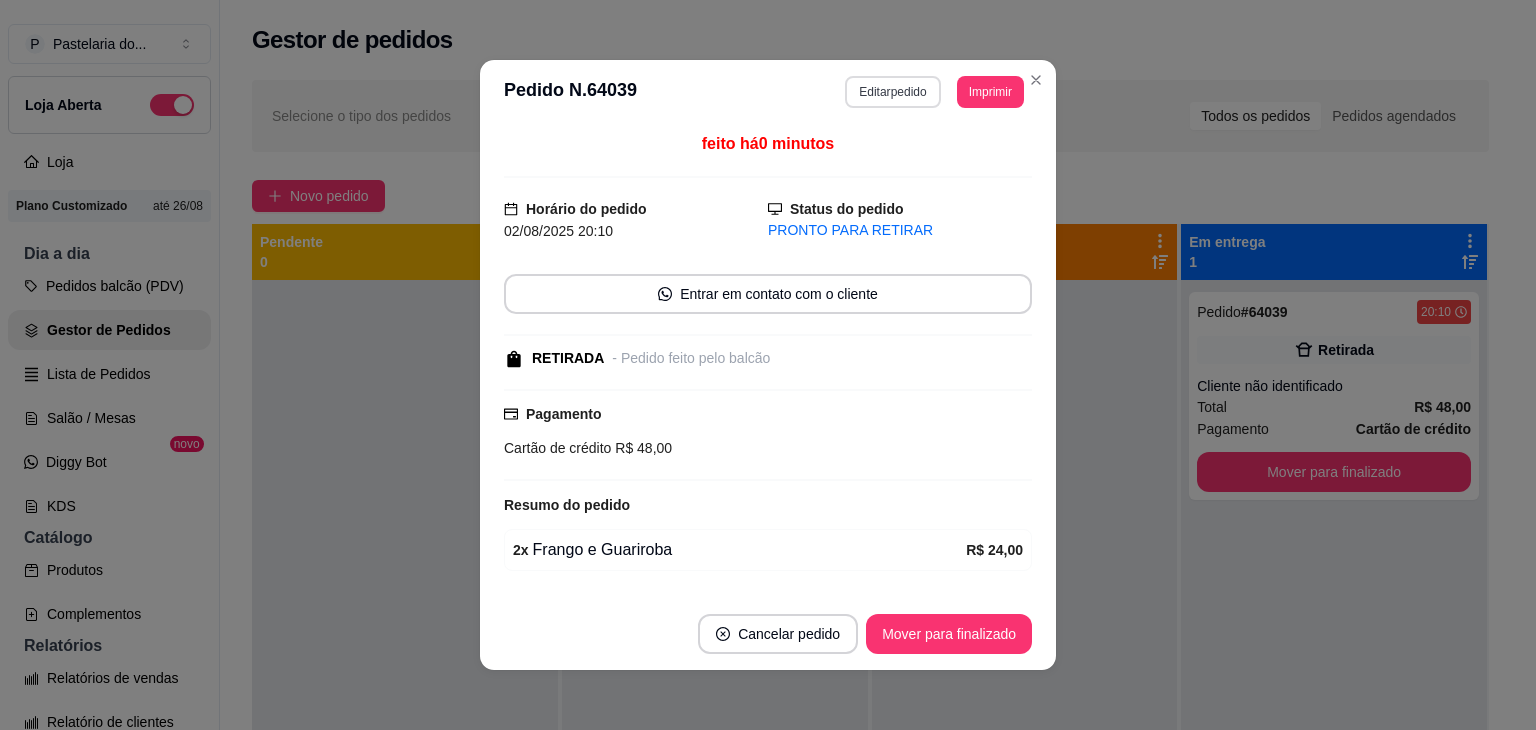 click on "Editar  pedido" at bounding box center (892, 92) 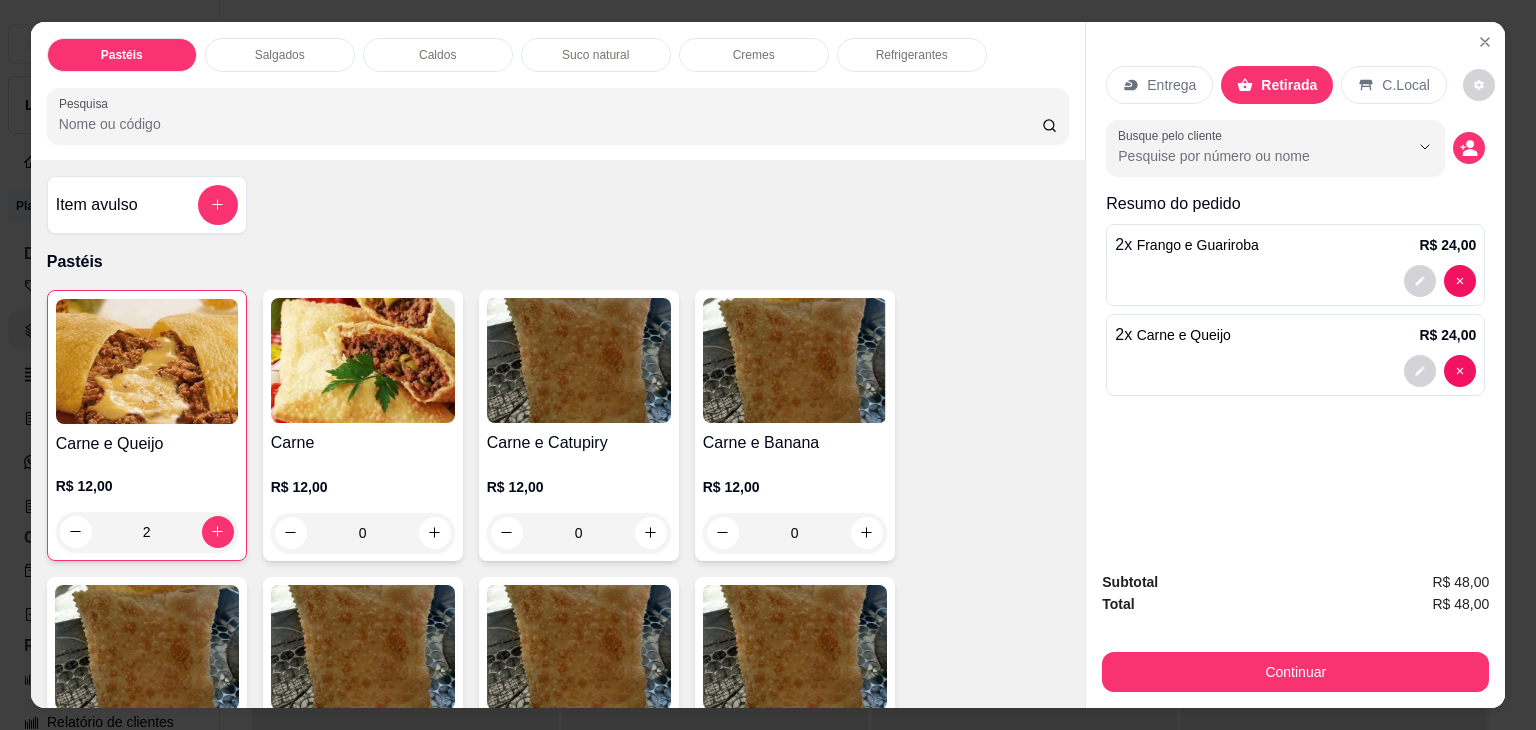 click on "Refrigerantes" at bounding box center [912, 55] 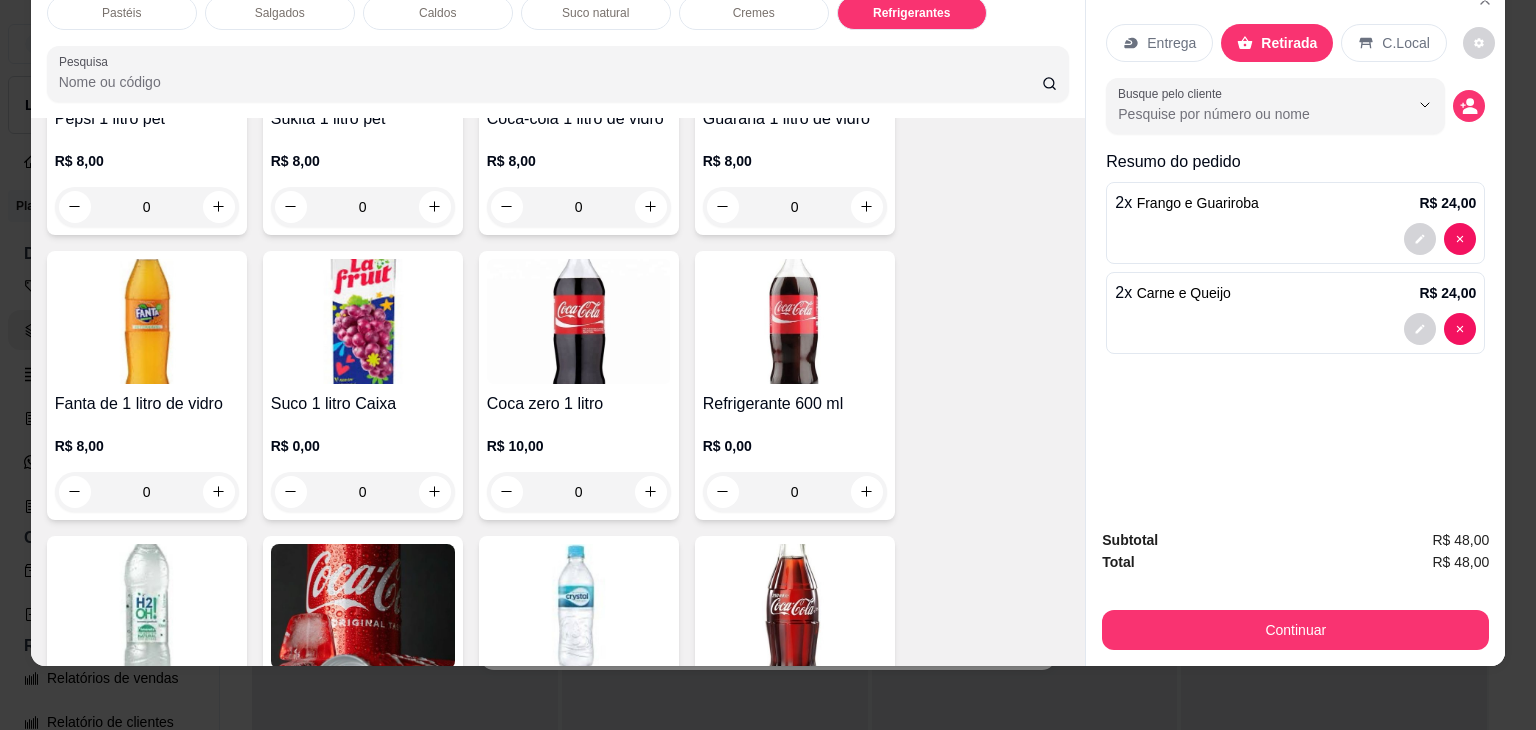 scroll, scrollTop: 5833, scrollLeft: 0, axis: vertical 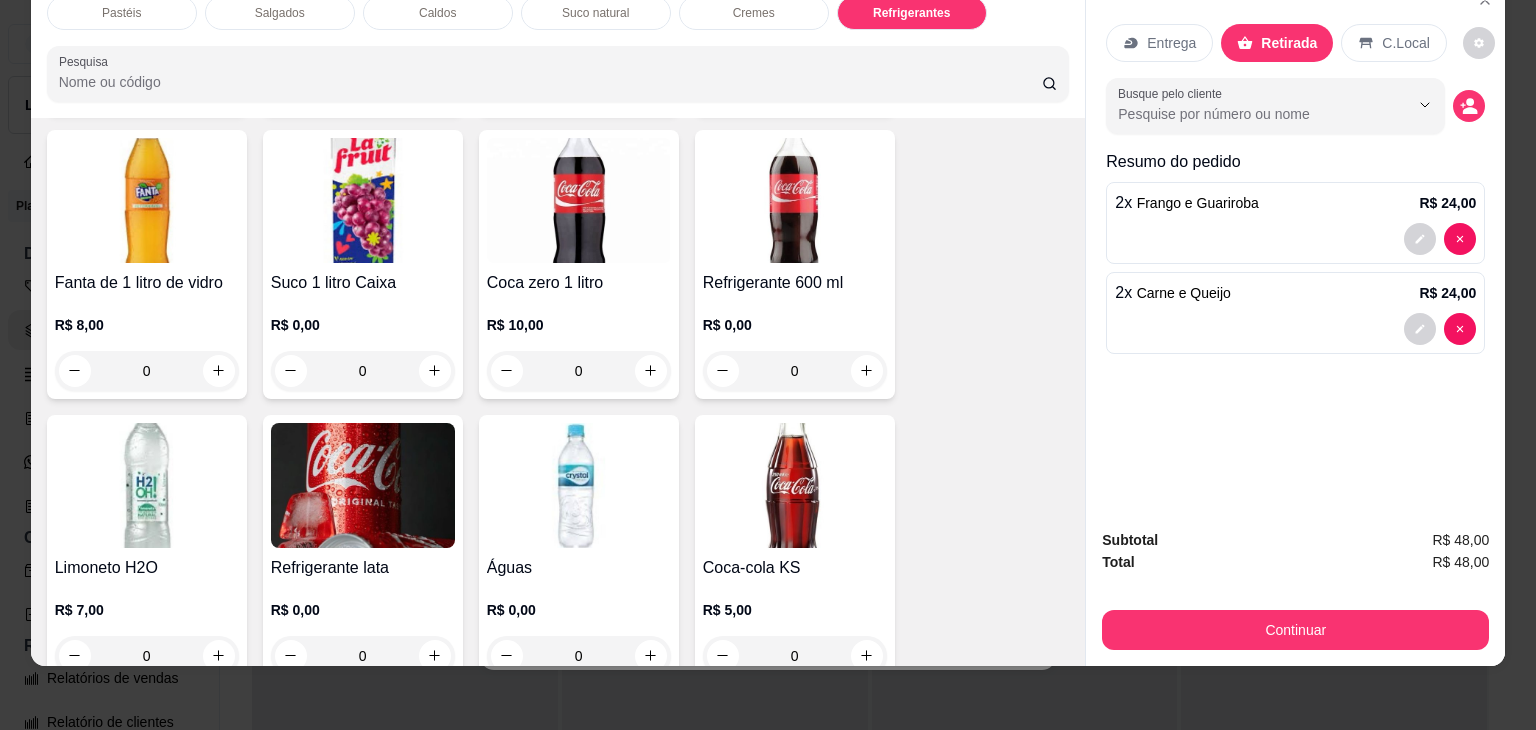 click on "0" at bounding box center [795, 371] 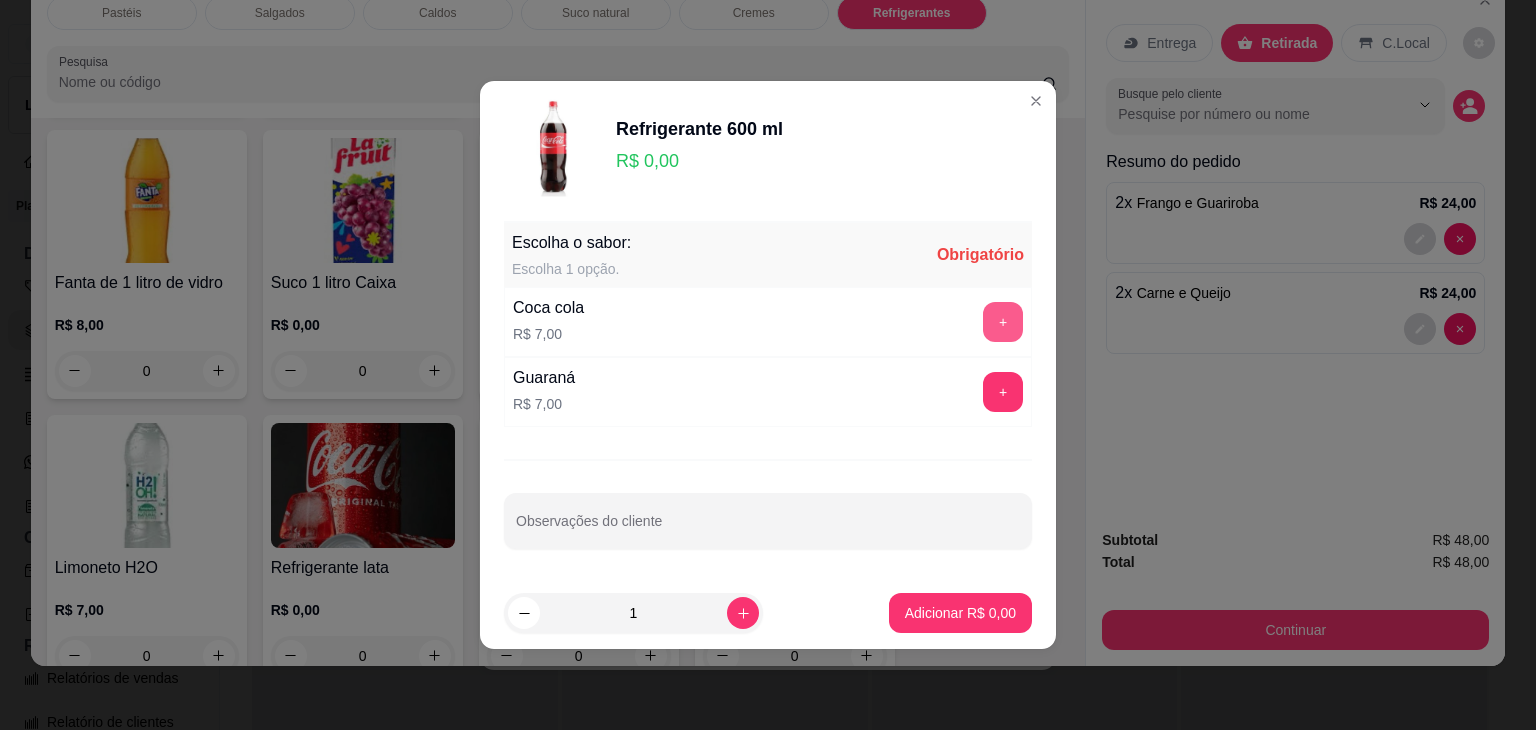 click on "+" at bounding box center [1003, 322] 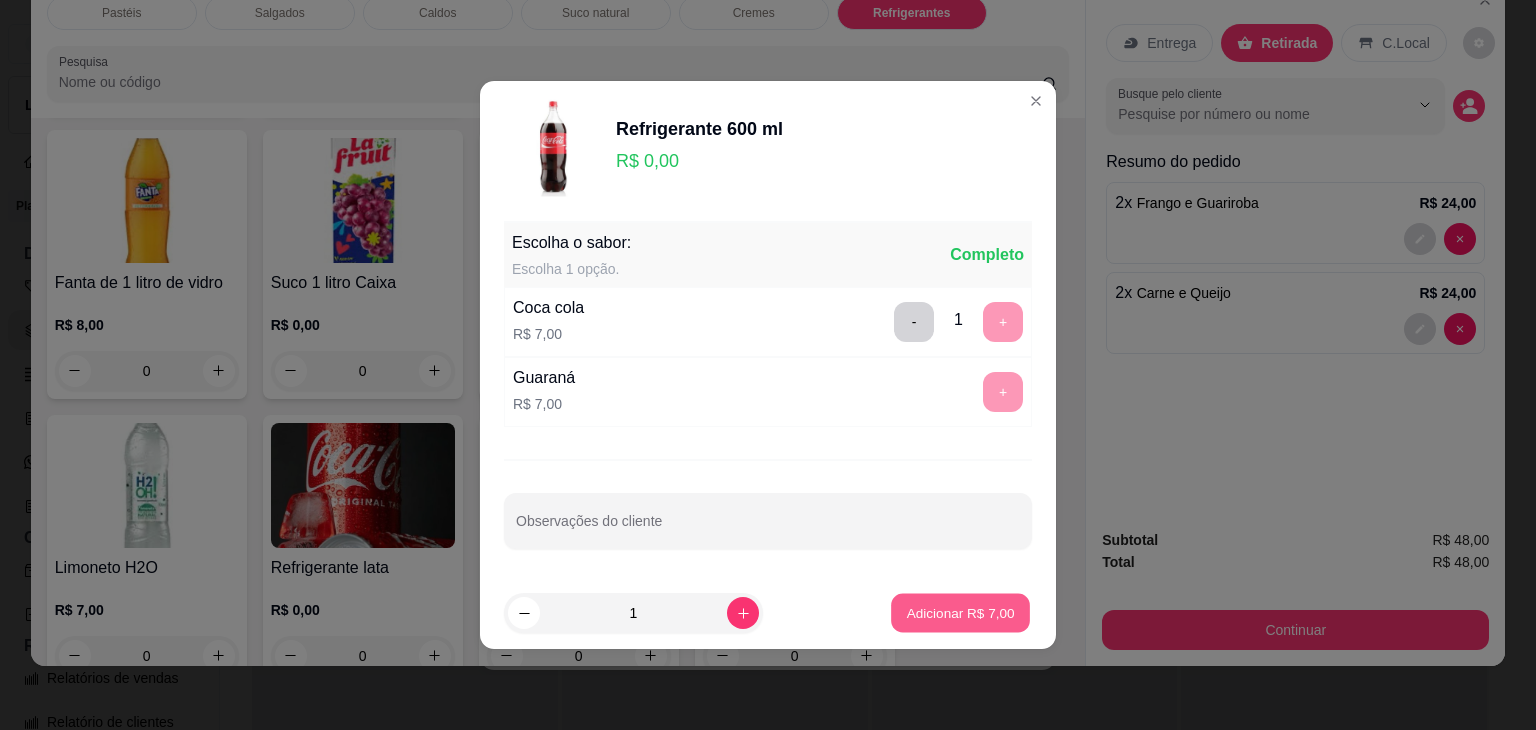 click on "Adicionar   R$ 7,00" at bounding box center [960, 612] 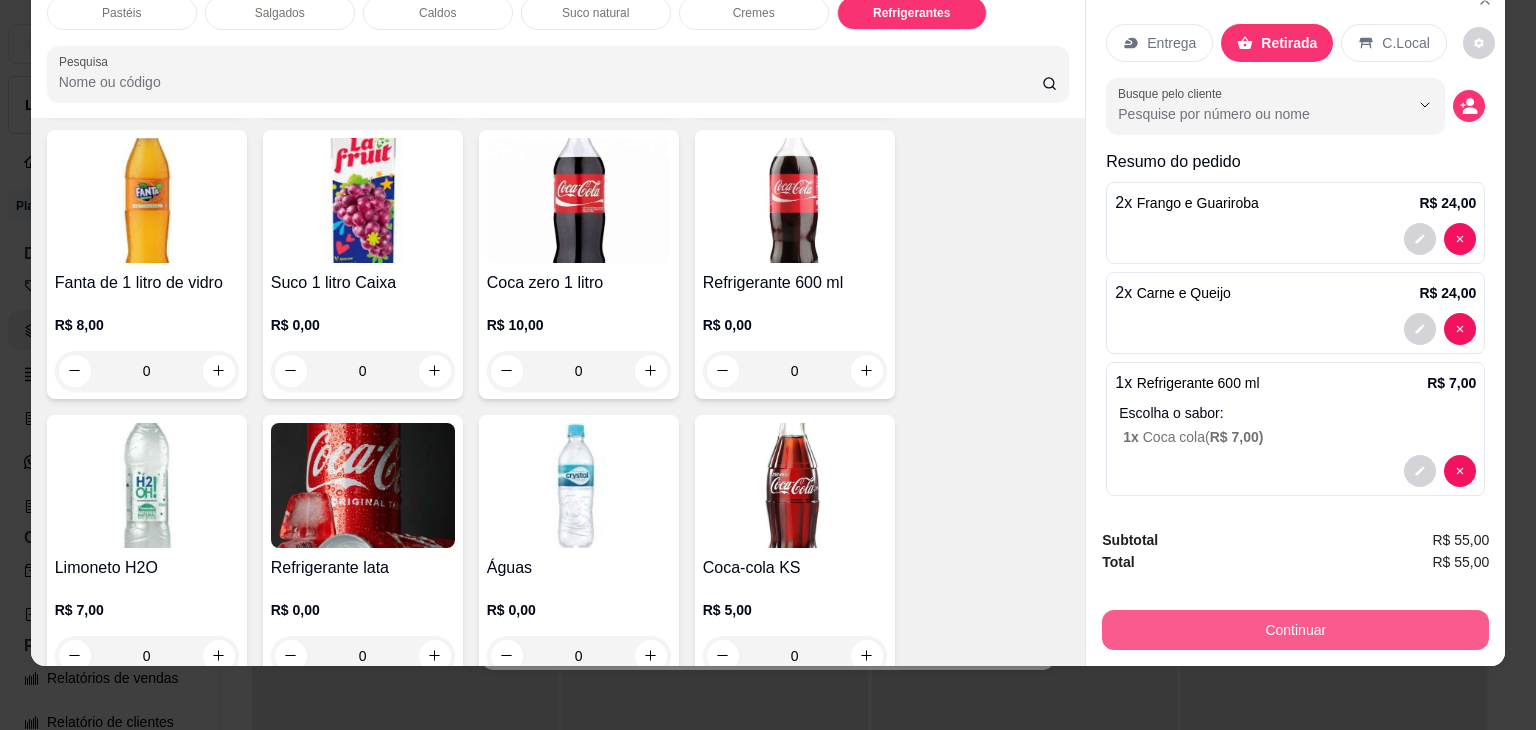 click on "Continuar" at bounding box center (1295, 630) 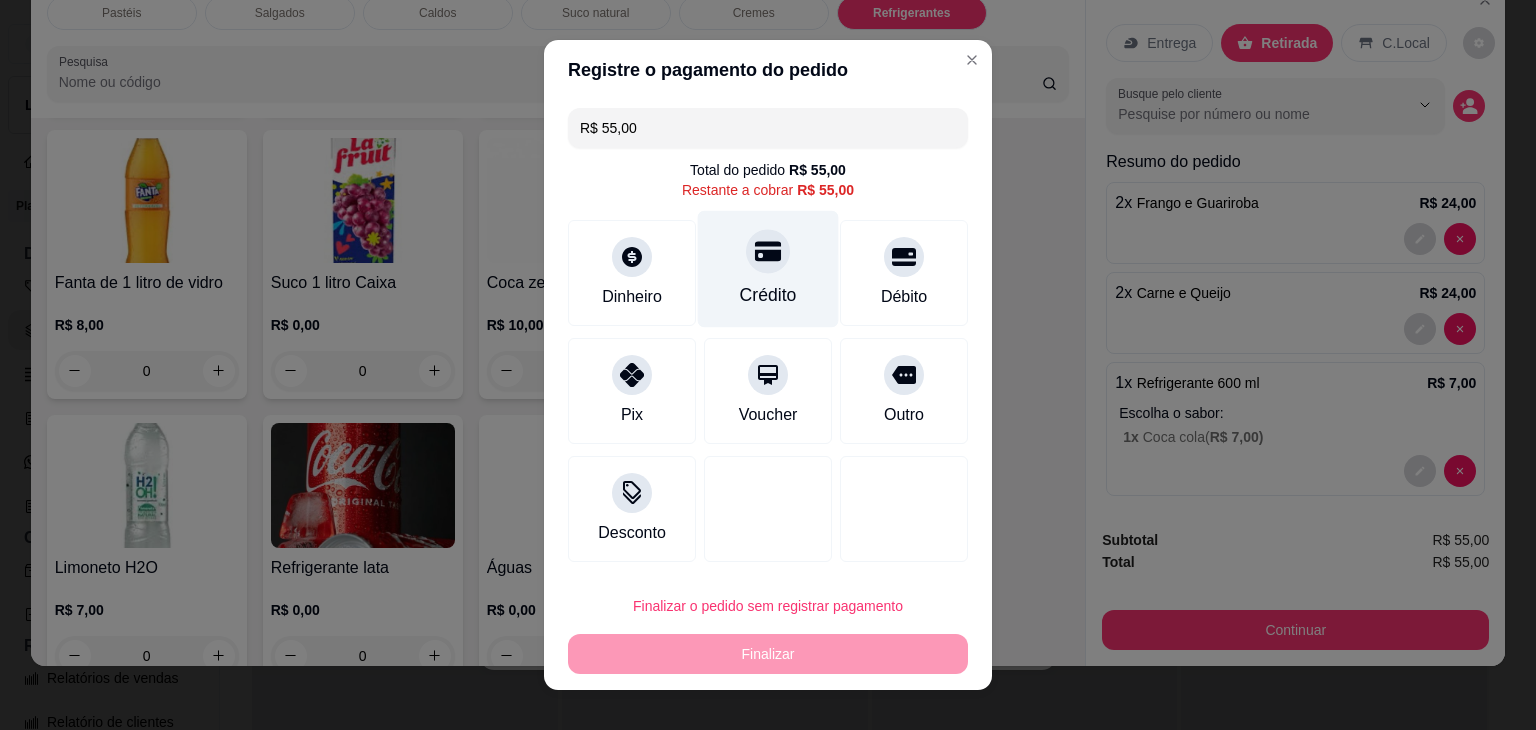 click at bounding box center (768, 251) 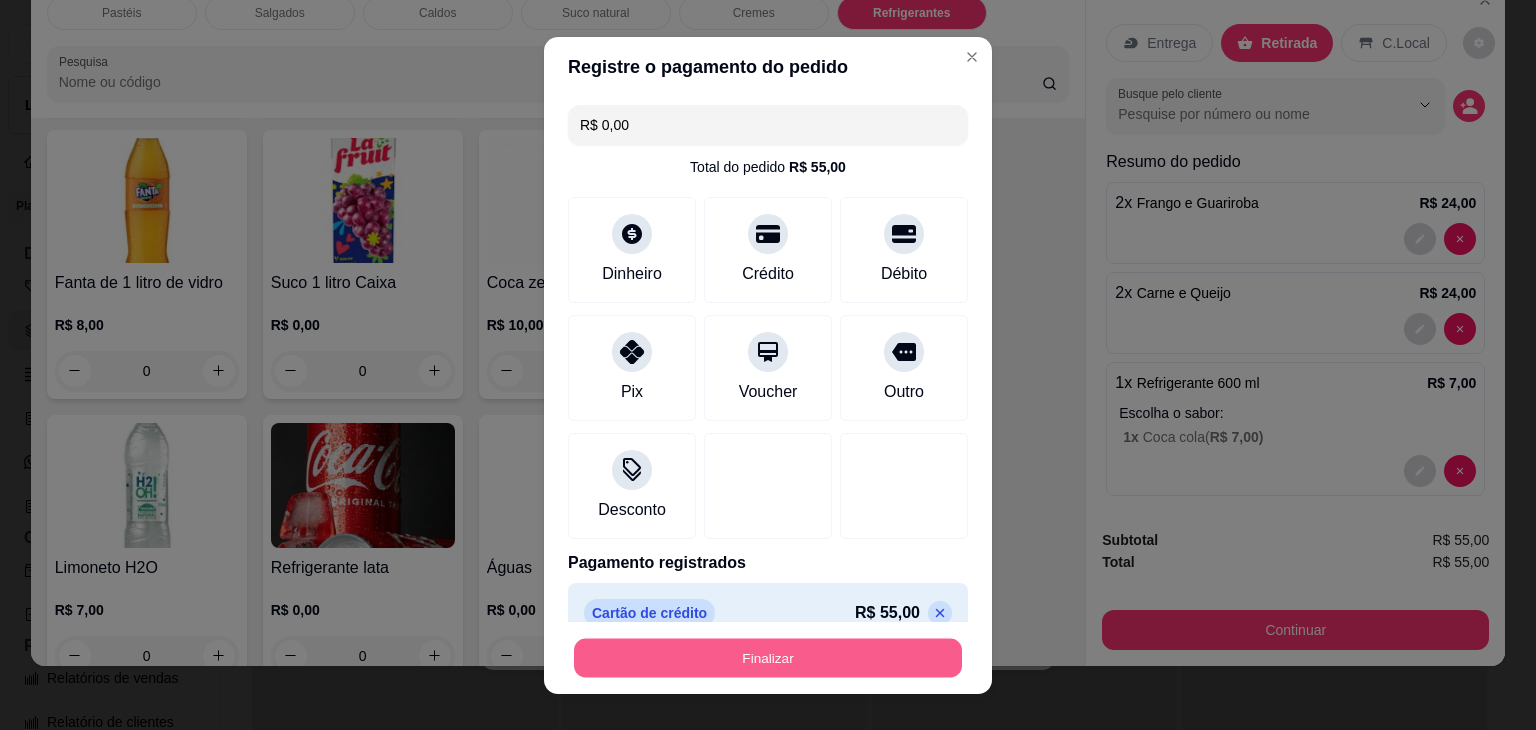 click on "Finalizar" at bounding box center [768, 657] 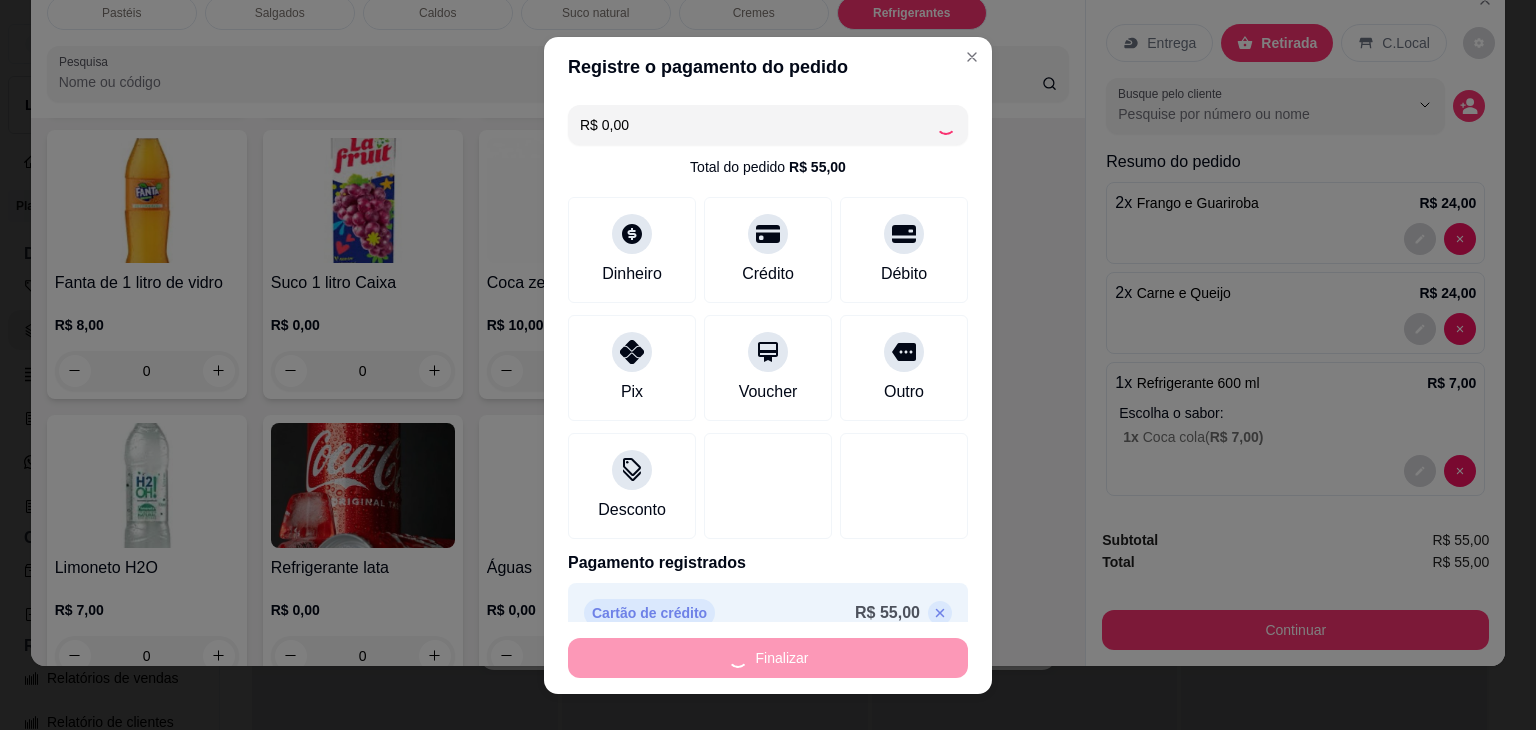 type on "0" 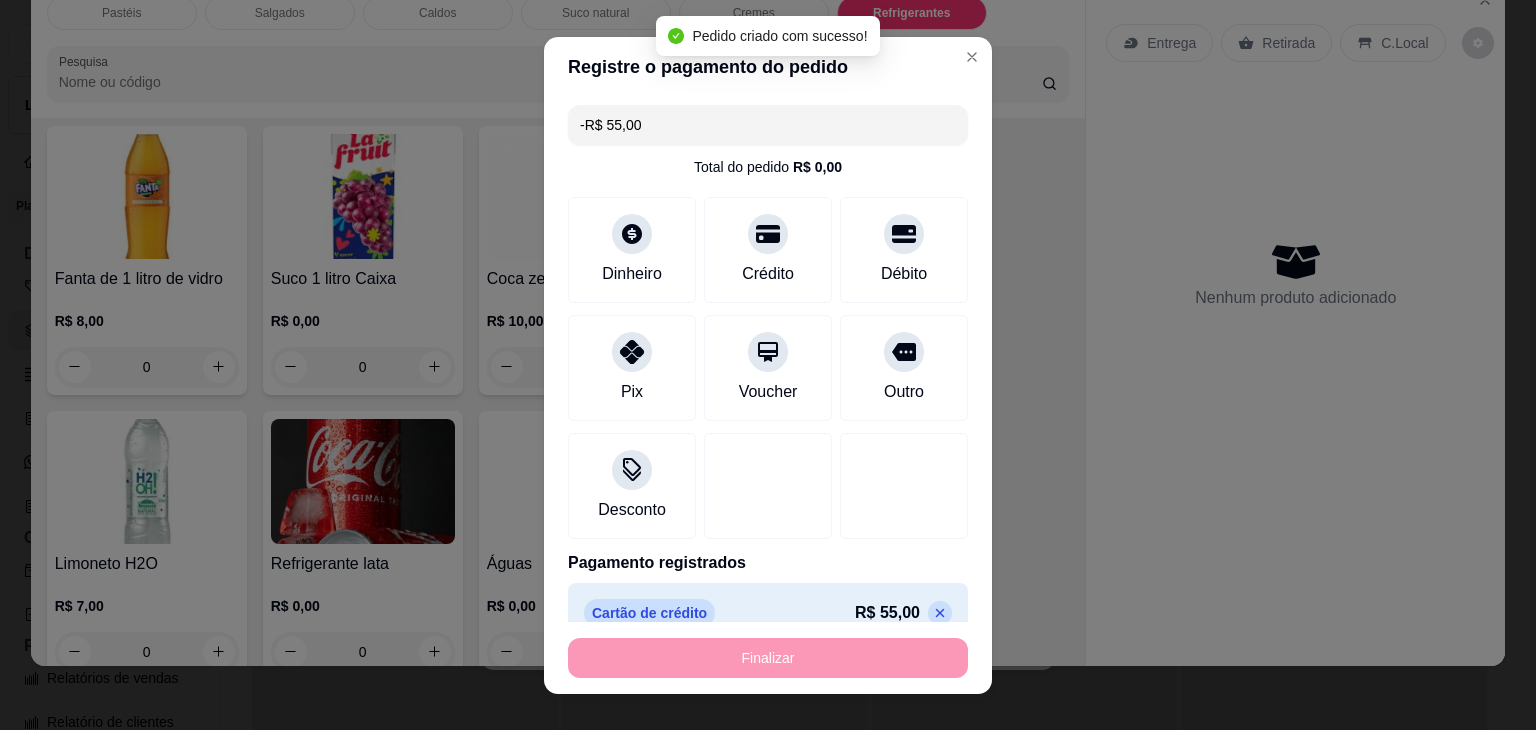 scroll, scrollTop: 5830, scrollLeft: 0, axis: vertical 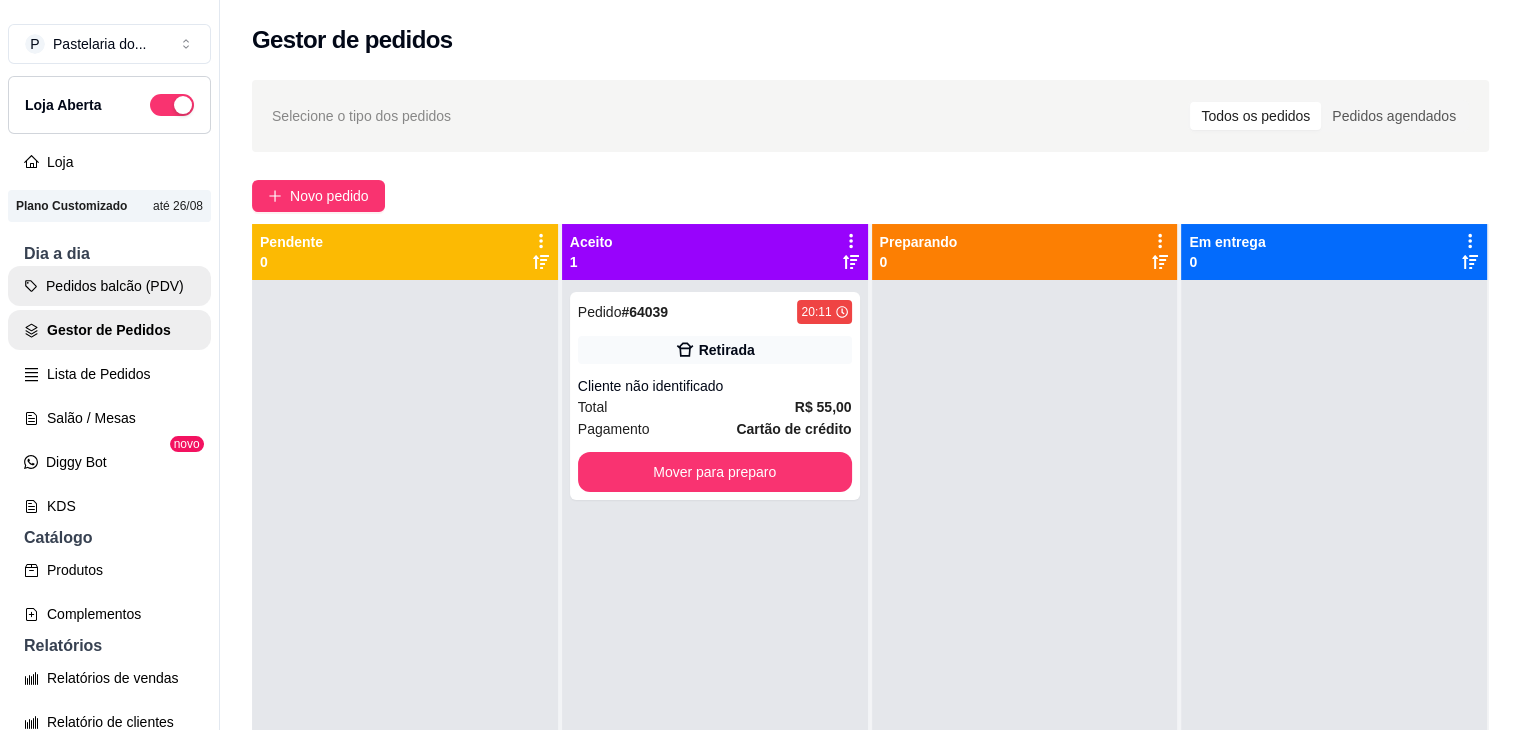 click on "Pedidos balcão (PDV)" at bounding box center [109, 286] 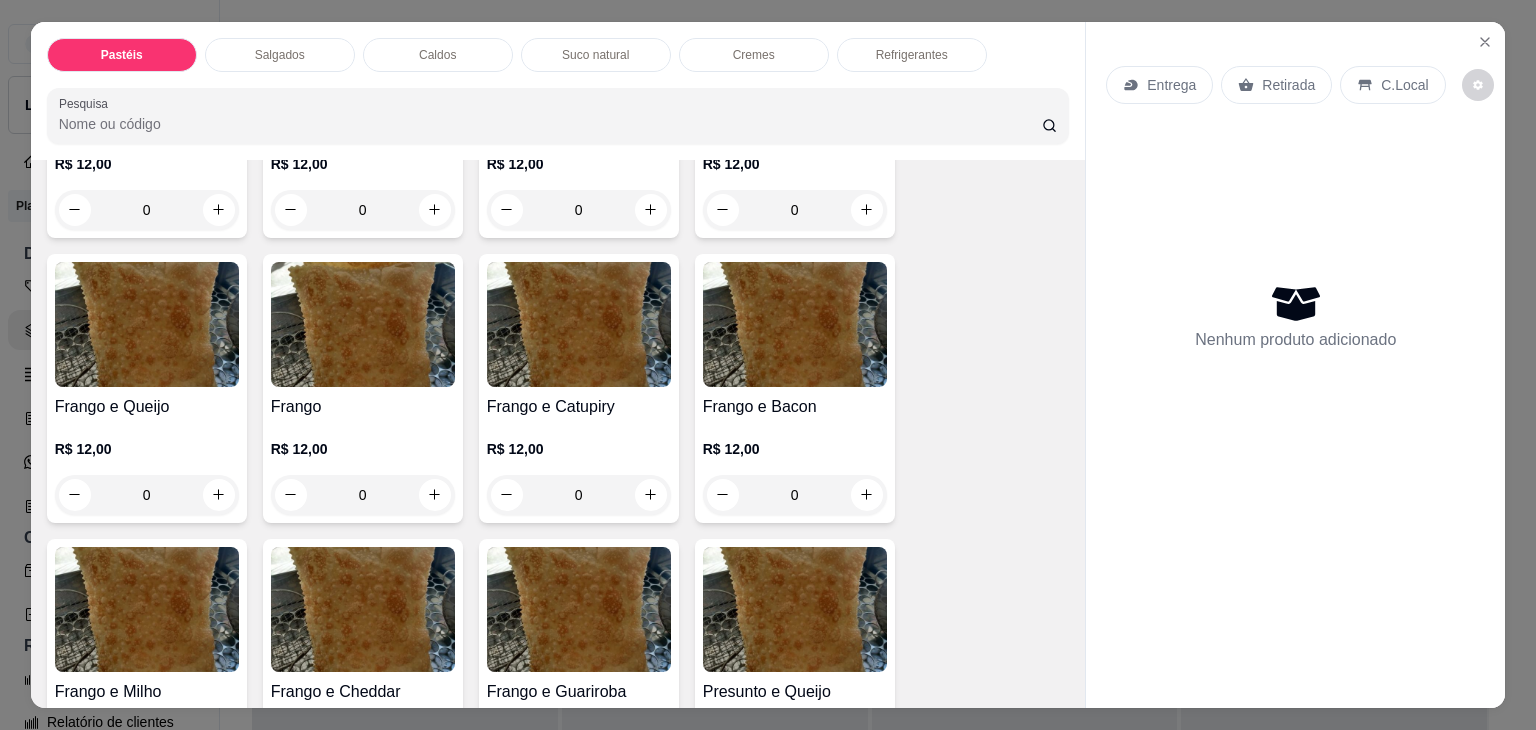 scroll, scrollTop: 800, scrollLeft: 0, axis: vertical 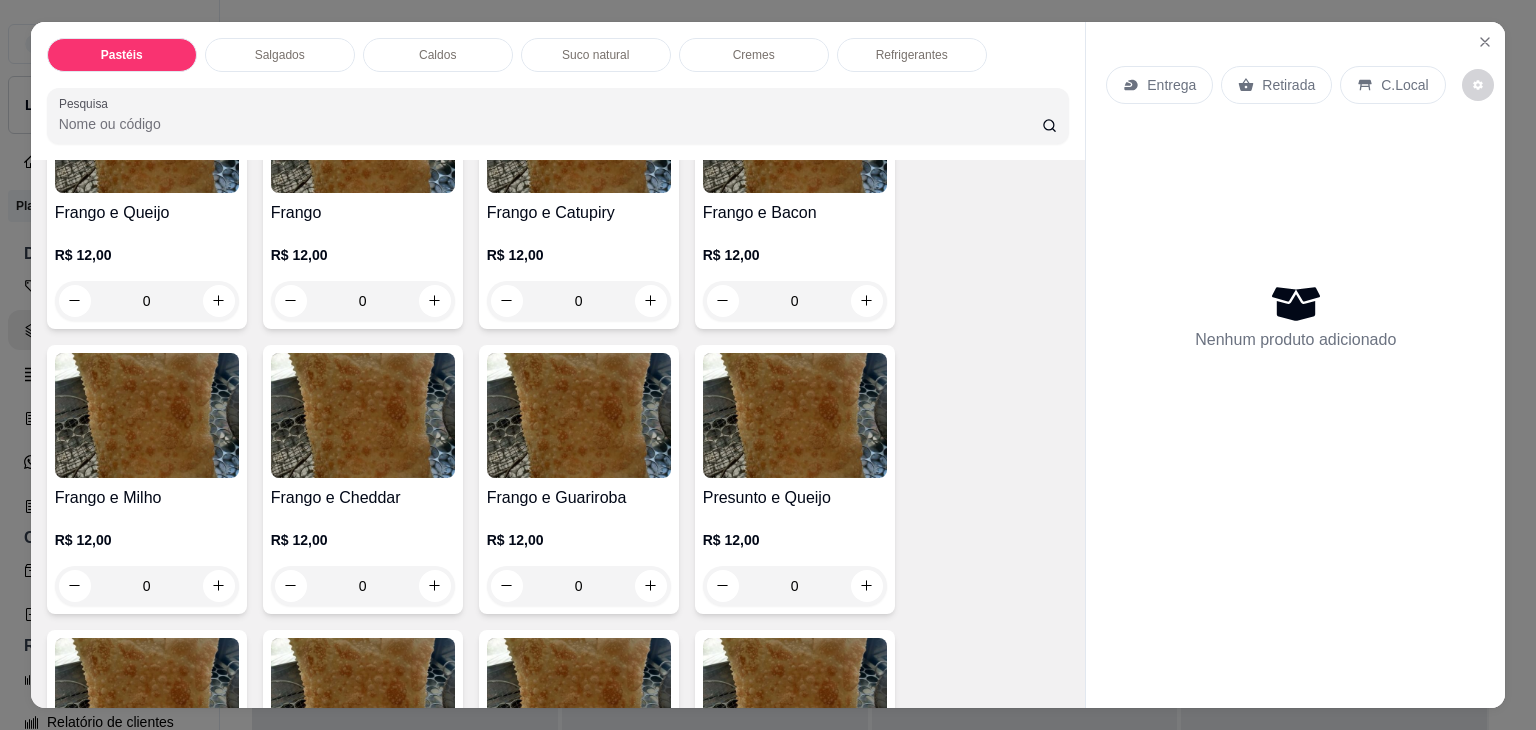 click on "0" at bounding box center [147, 301] 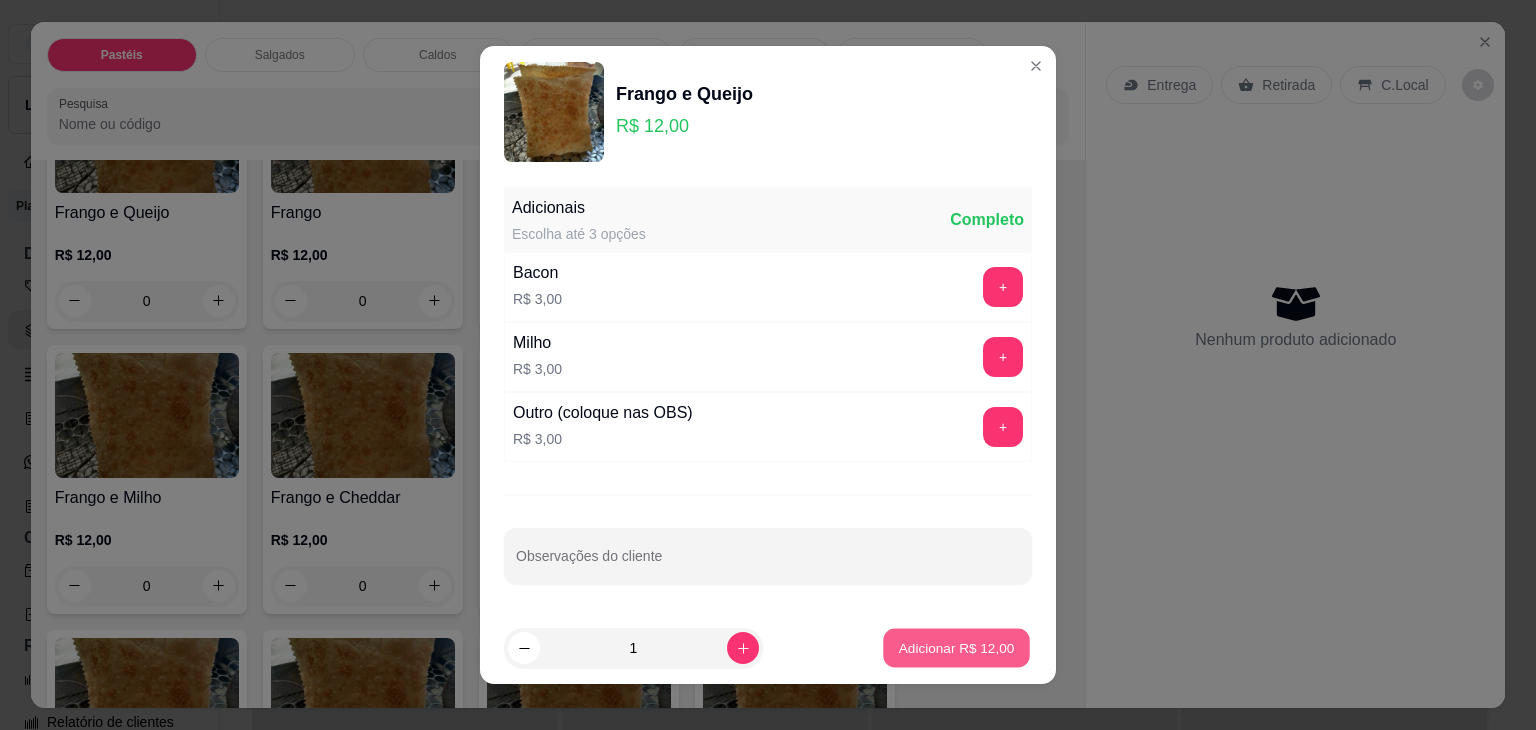 click on "Adicionar   R$ 12,00" at bounding box center (957, 647) 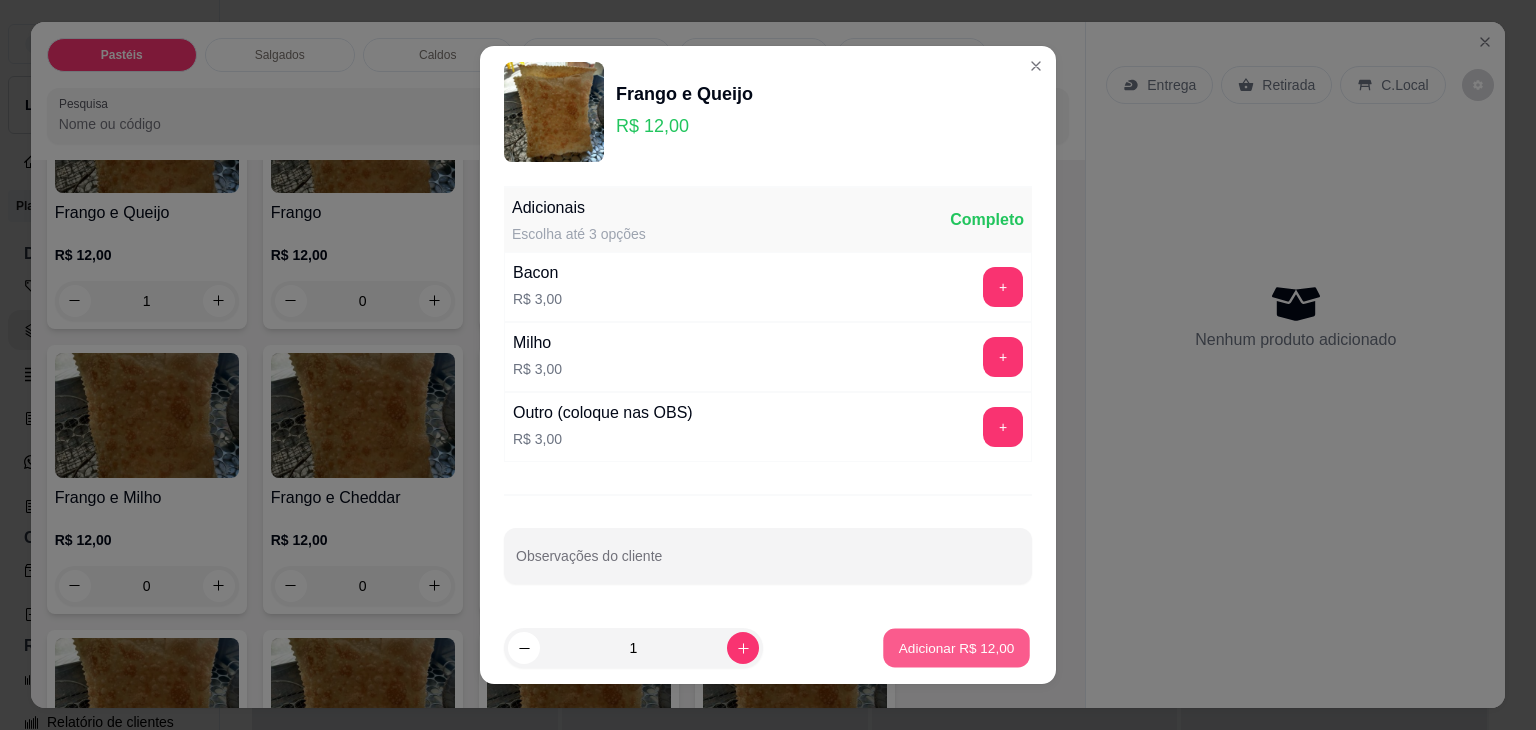 scroll, scrollTop: 800, scrollLeft: 0, axis: vertical 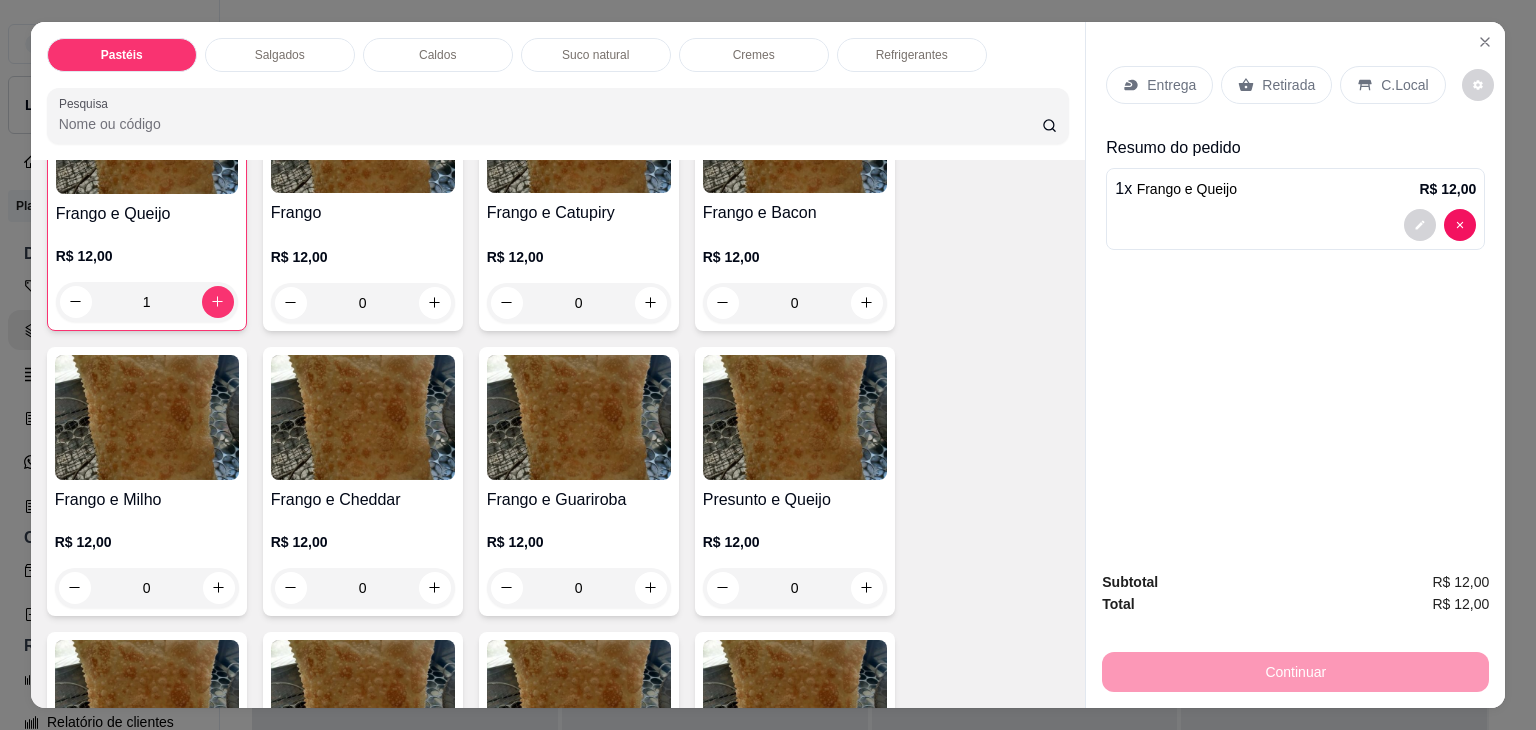 click on "0" at bounding box center [579, 588] 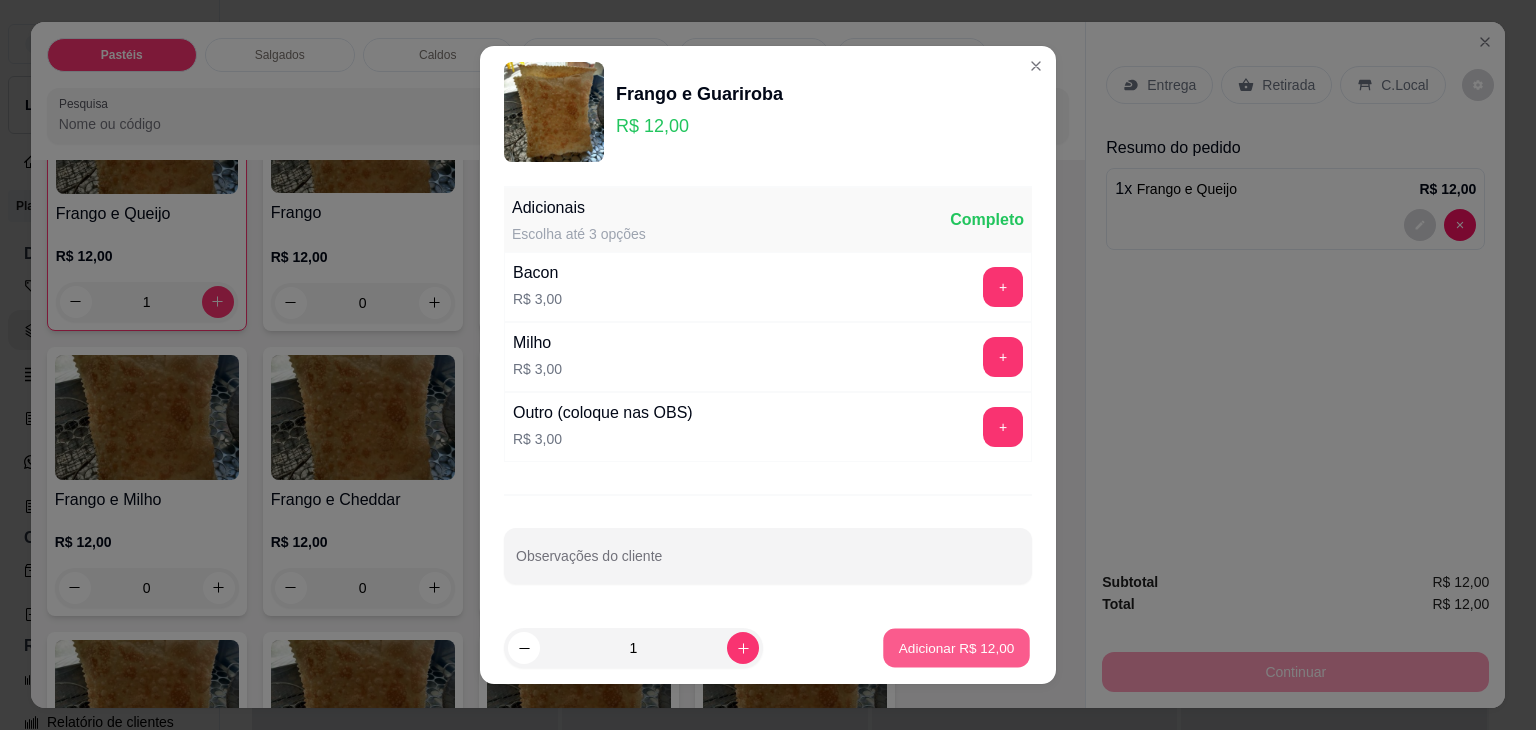 click on "Adicionar   R$ 12,00" at bounding box center (957, 647) 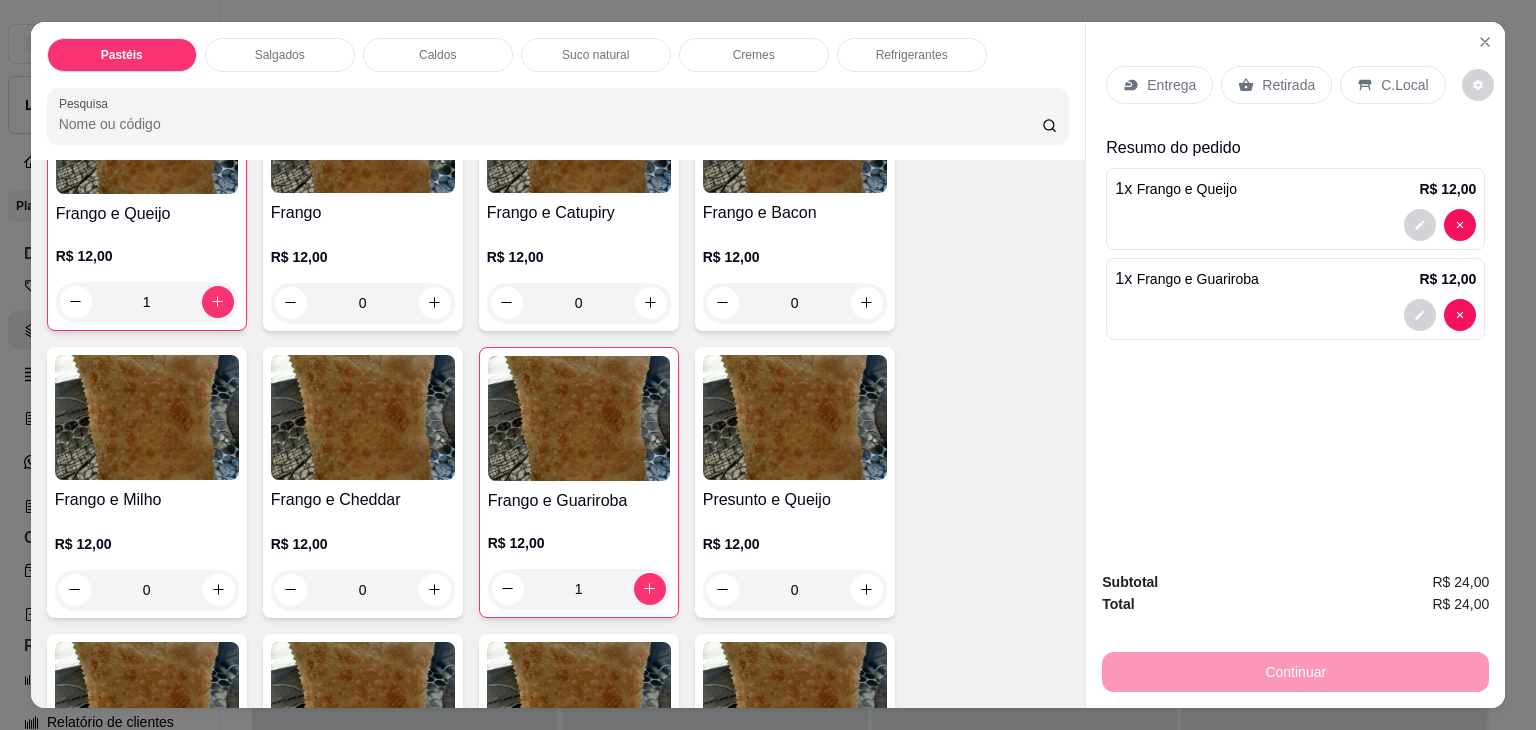 click on "Retirada" at bounding box center [1288, 85] 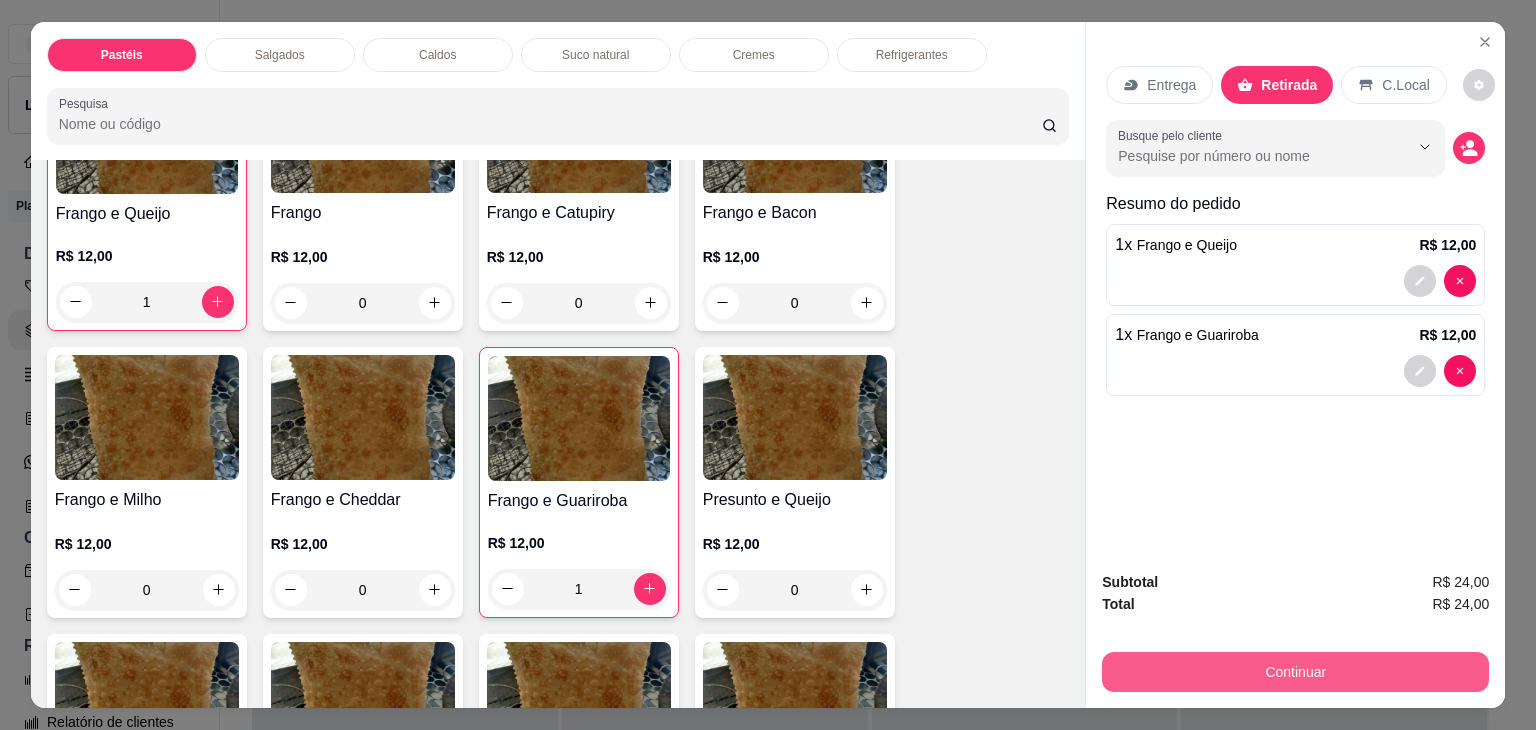 click on "Continuar" at bounding box center (1295, 672) 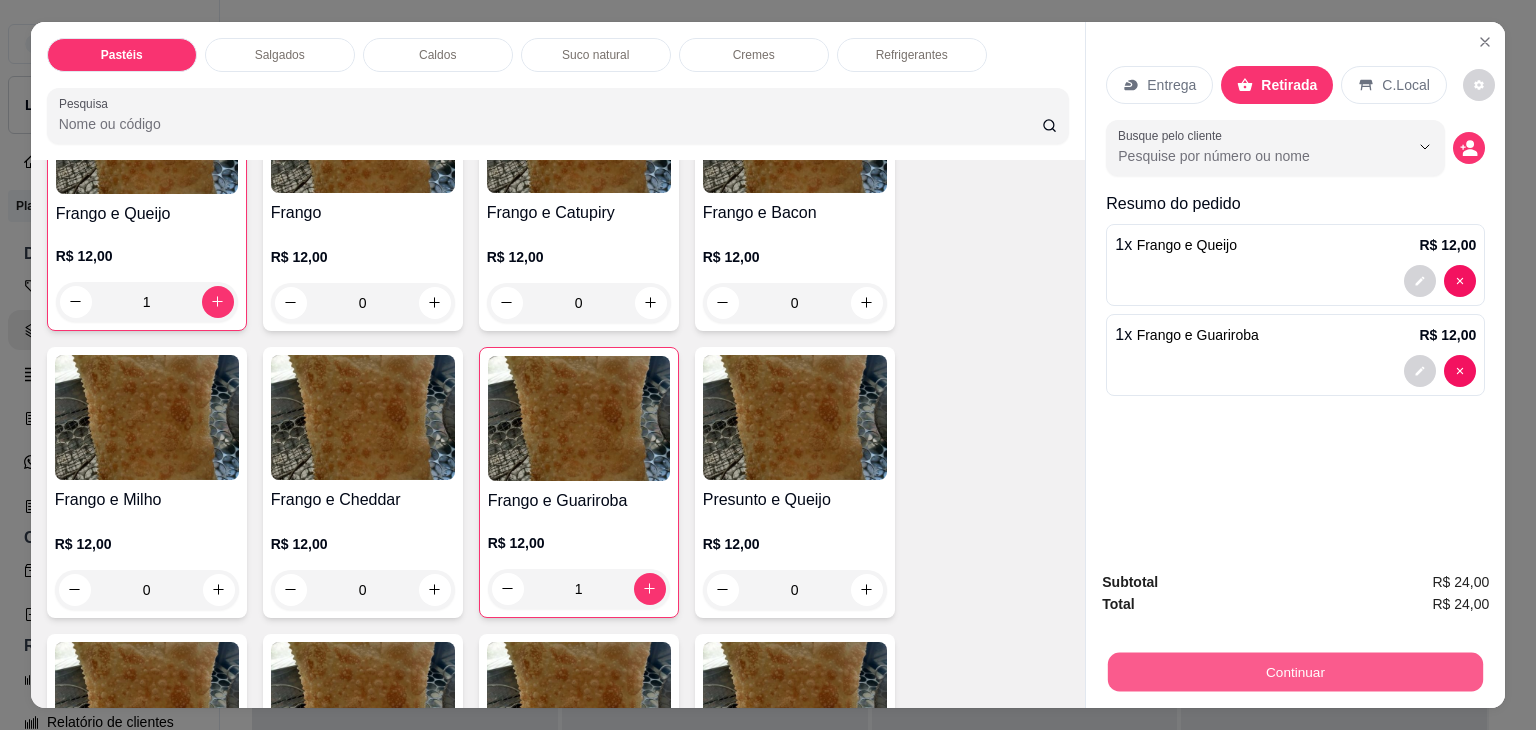 click on "Continuar" at bounding box center [1295, 672] 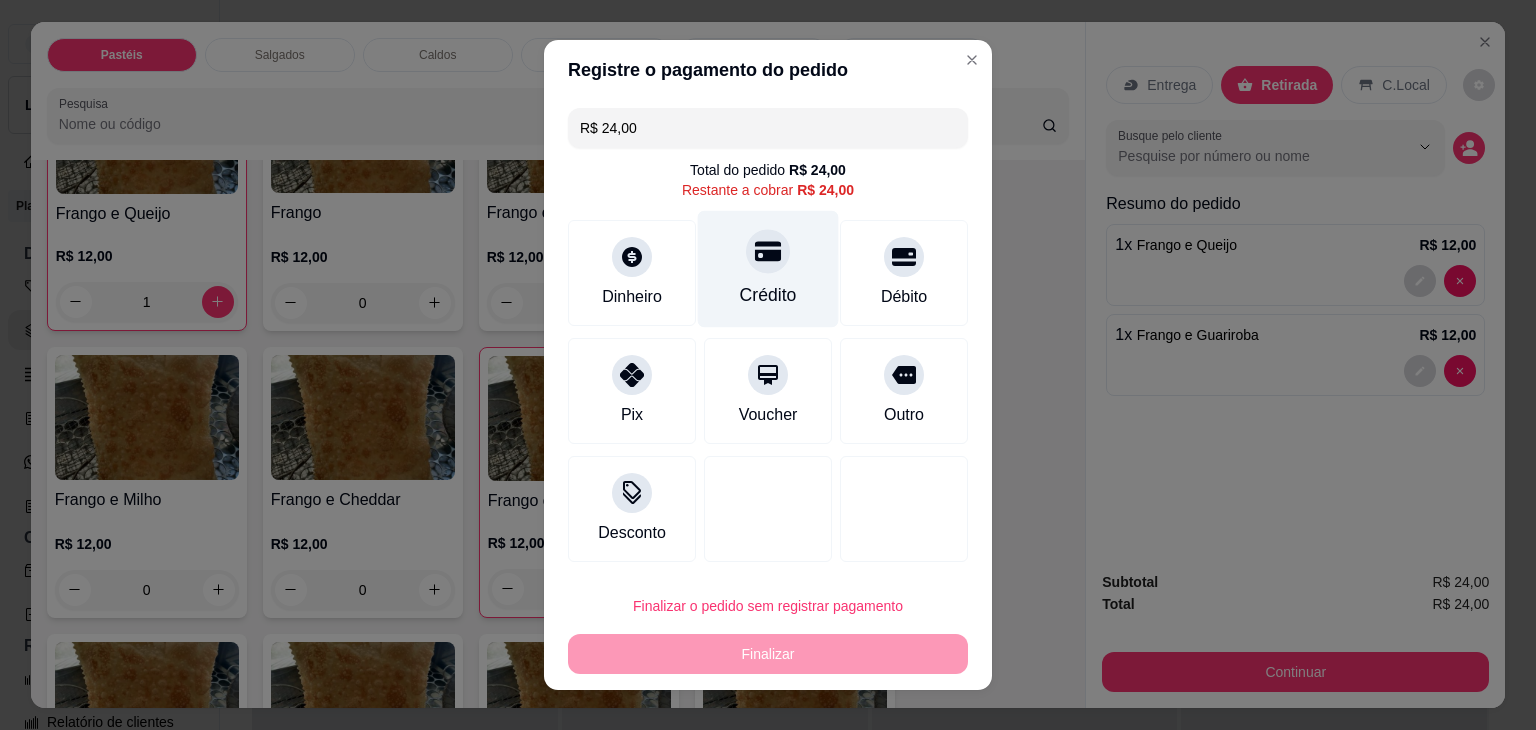 click on "Crédito" at bounding box center [768, 295] 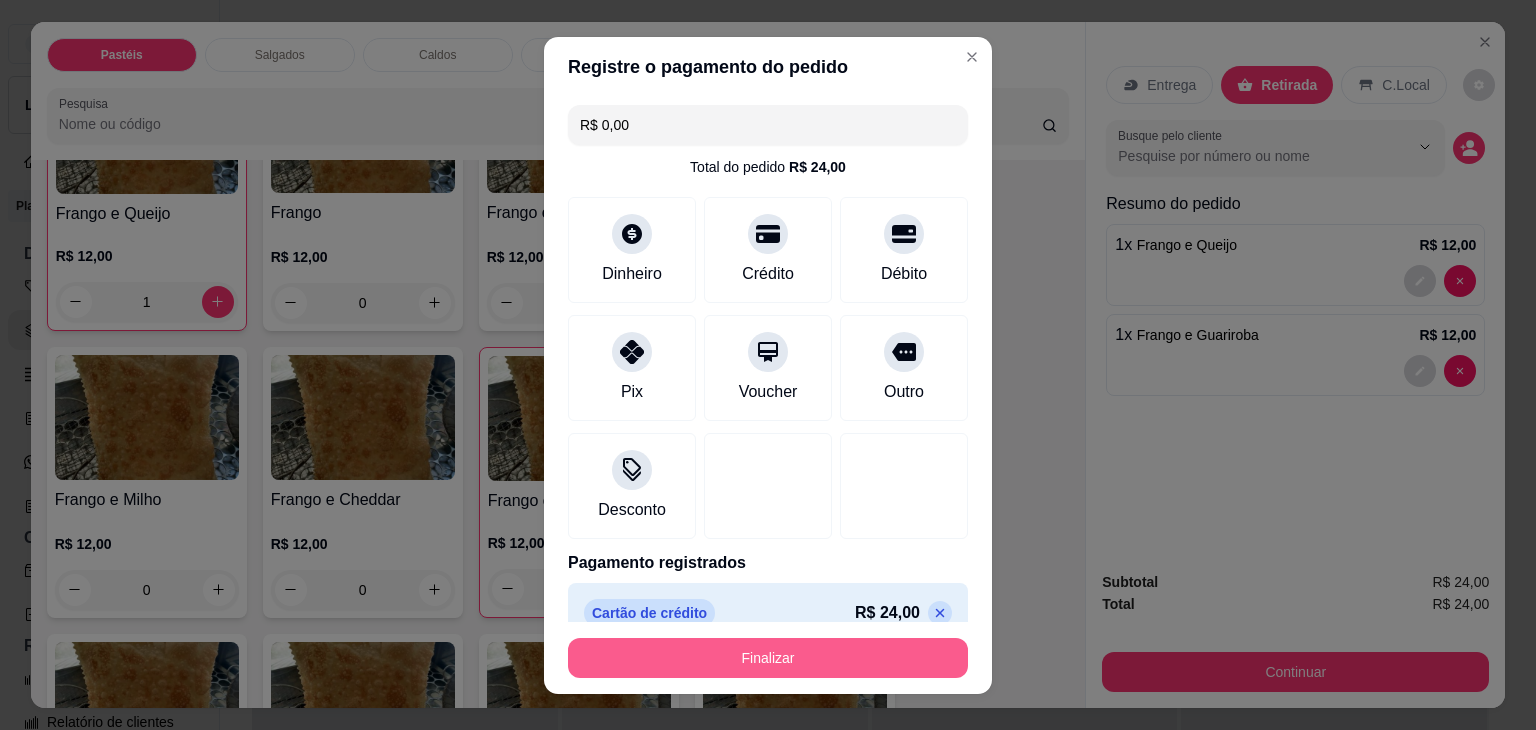 click on "Finalizar" at bounding box center (768, 658) 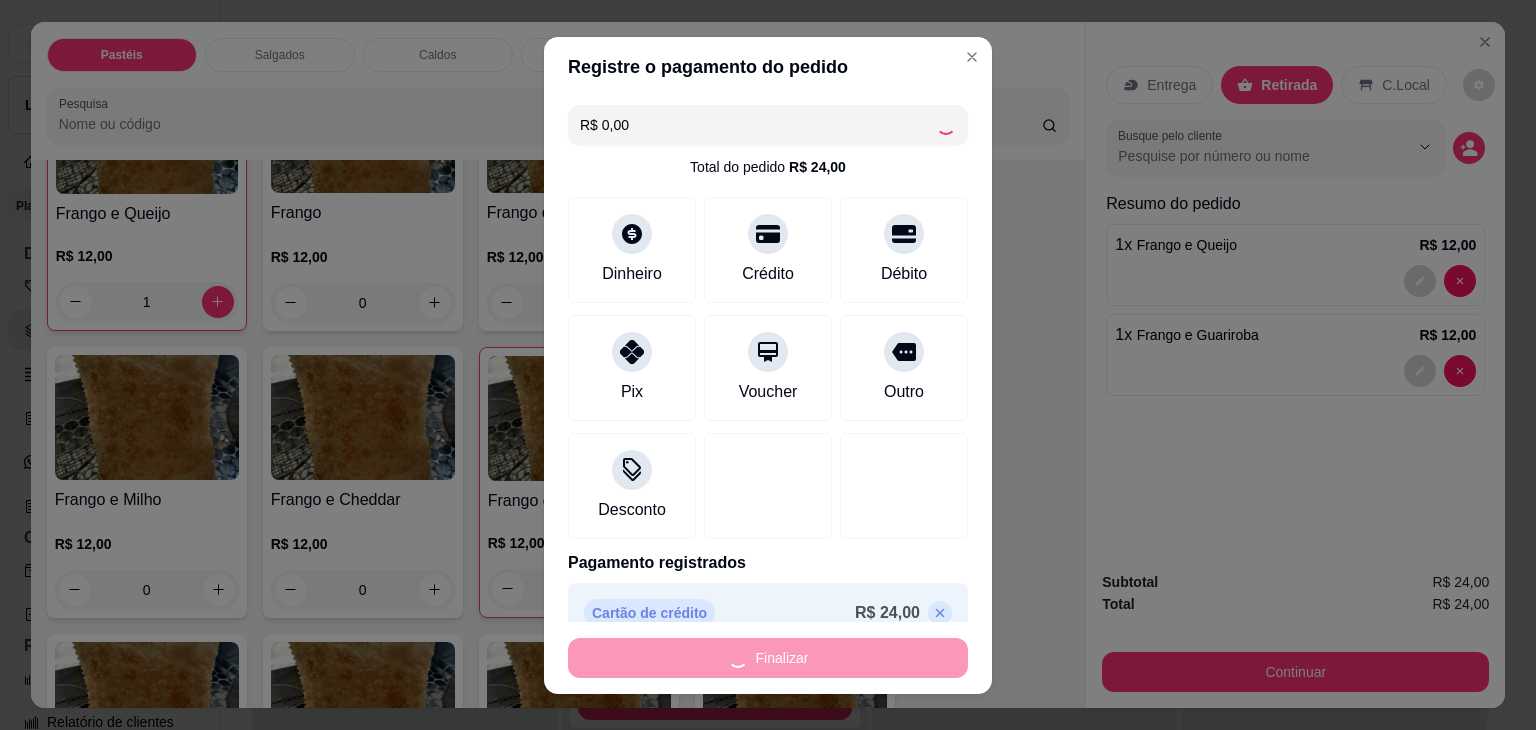 type on "0" 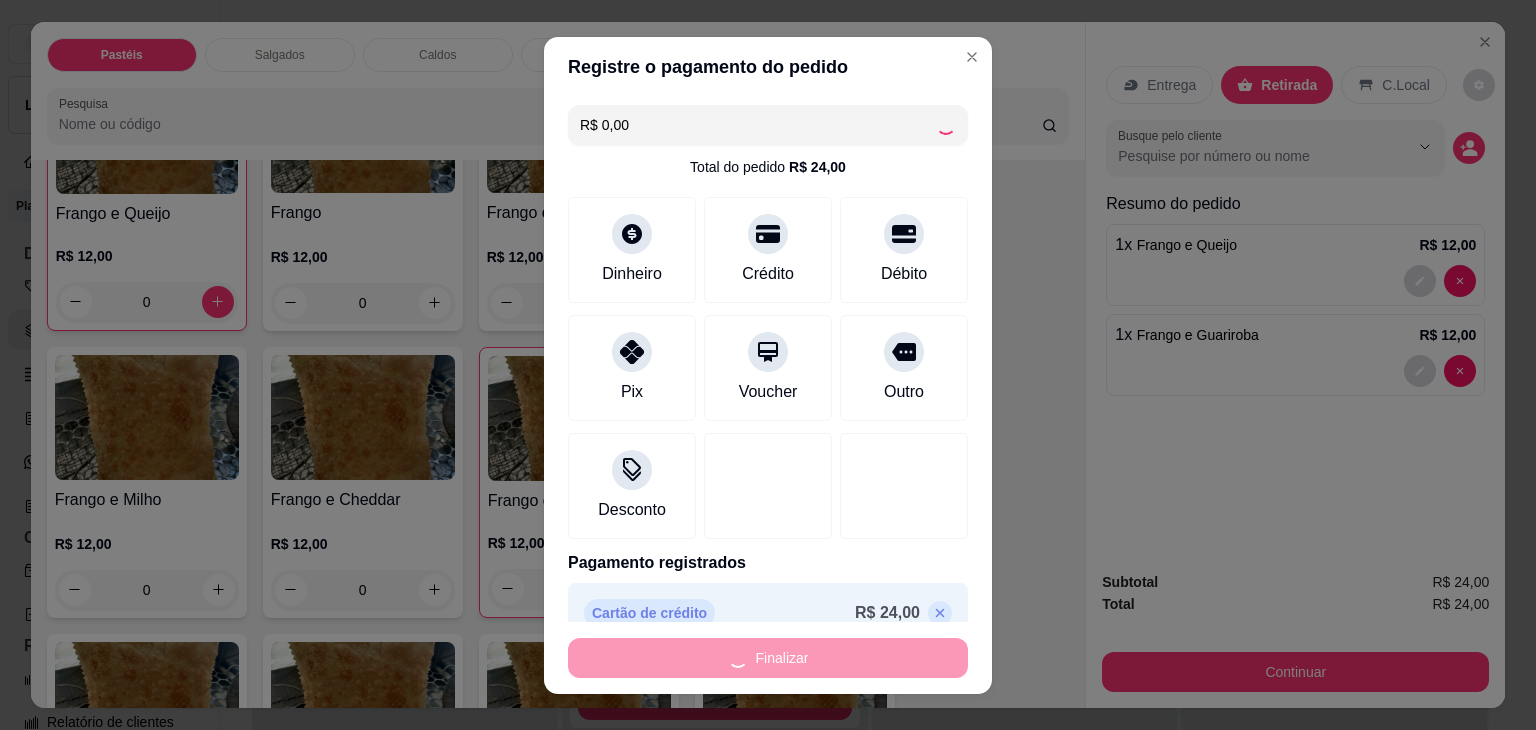 type on "-R$ 24,00" 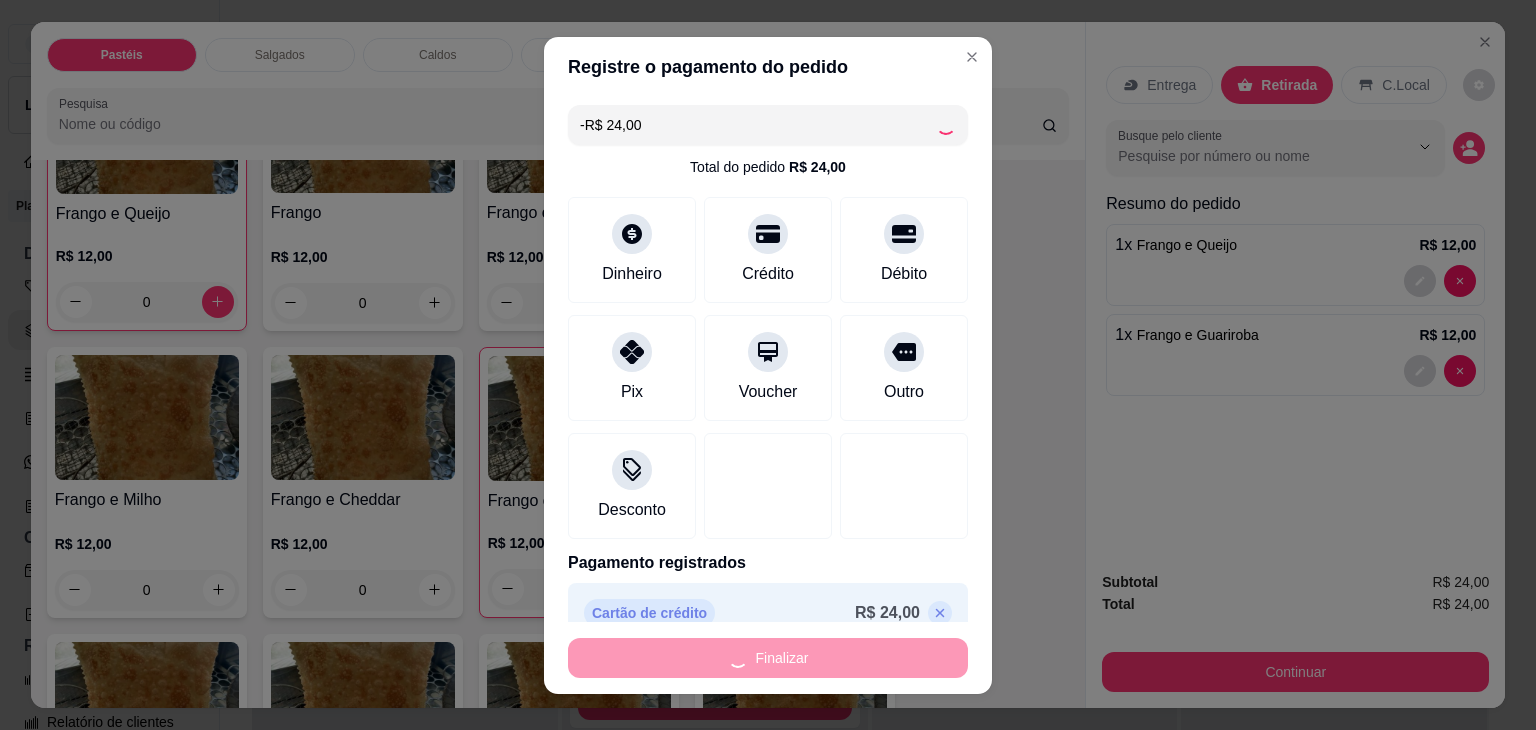 scroll, scrollTop: 800, scrollLeft: 0, axis: vertical 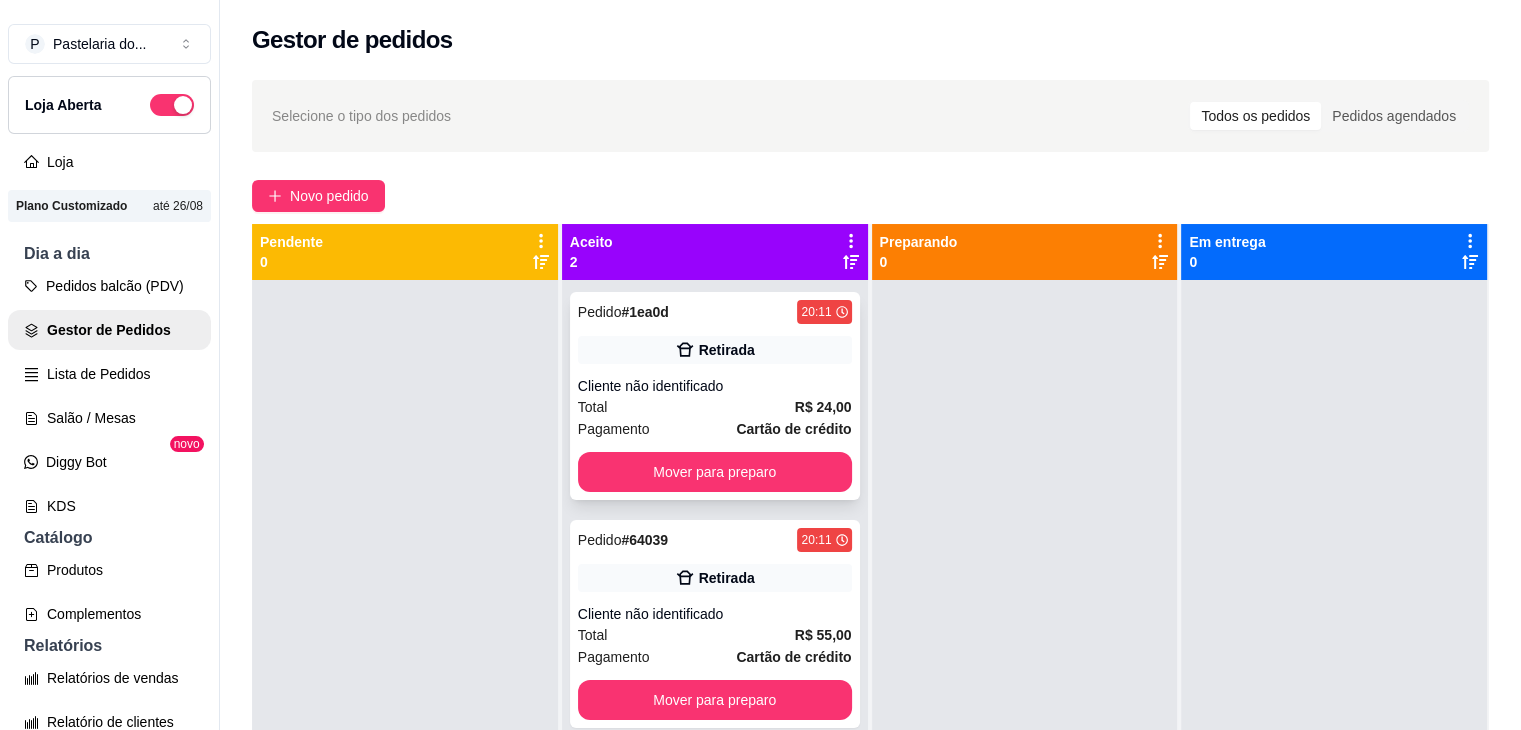 click on "Pedido # 1ea0d 20:11 Retirada Cliente não identificado Total R$ 24,00 Pagamento Cartão de crédito Mover para preparo" at bounding box center [715, 396] 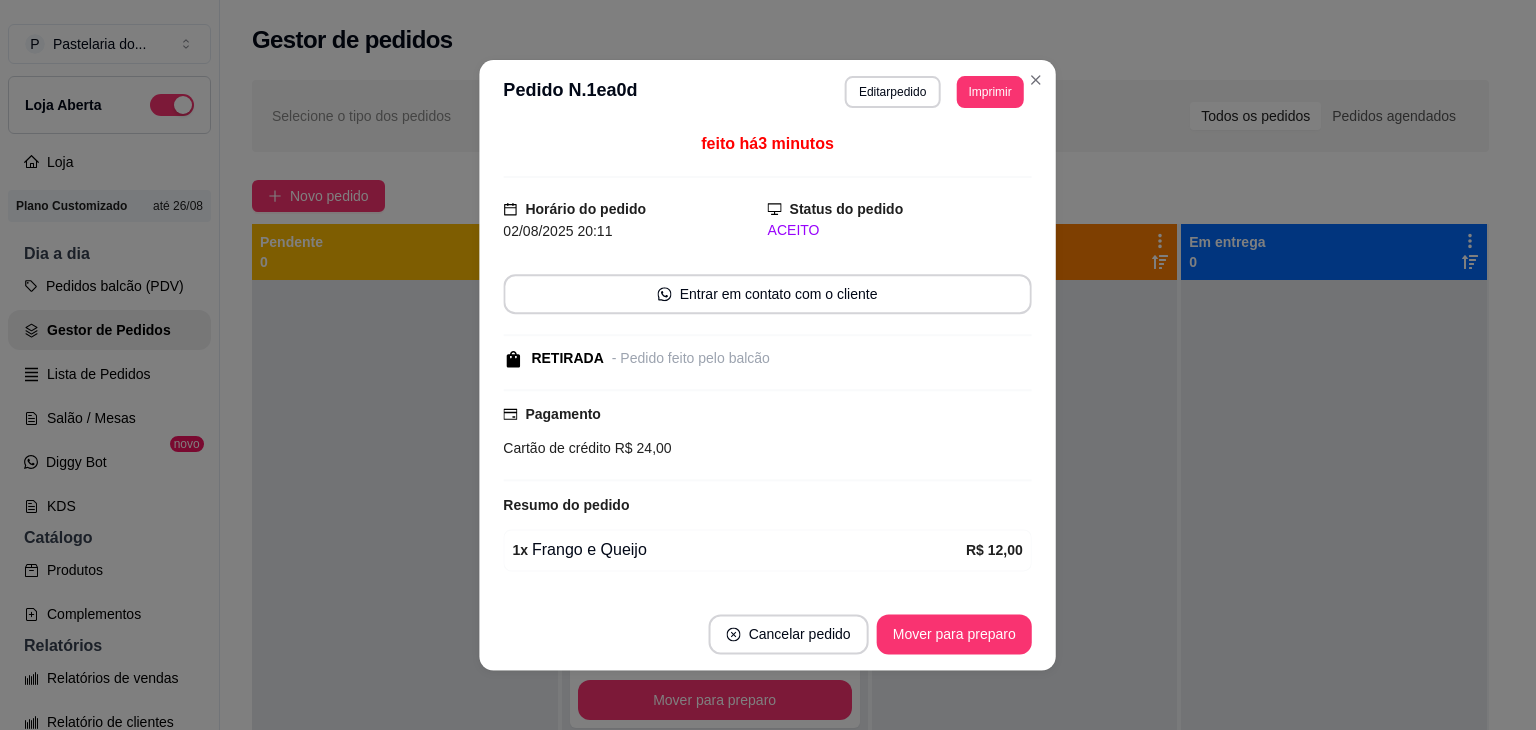 click on "feito há 3 minutos Horário do pedido 02/08/2025 20:11 Status do pedido ACEITO Entrar em contato com o cliente RETIRADA - Pedido feito pelo balcão Pagamento Cartão de crédito R$ 24,00 Resumo do pedido 1 x Frango e Queijo R$ 12,00 1 x Frango e Guariroba R$ 12,00 Subtotal R$ 24,00 Total R$ 24,00" at bounding box center [768, 361] 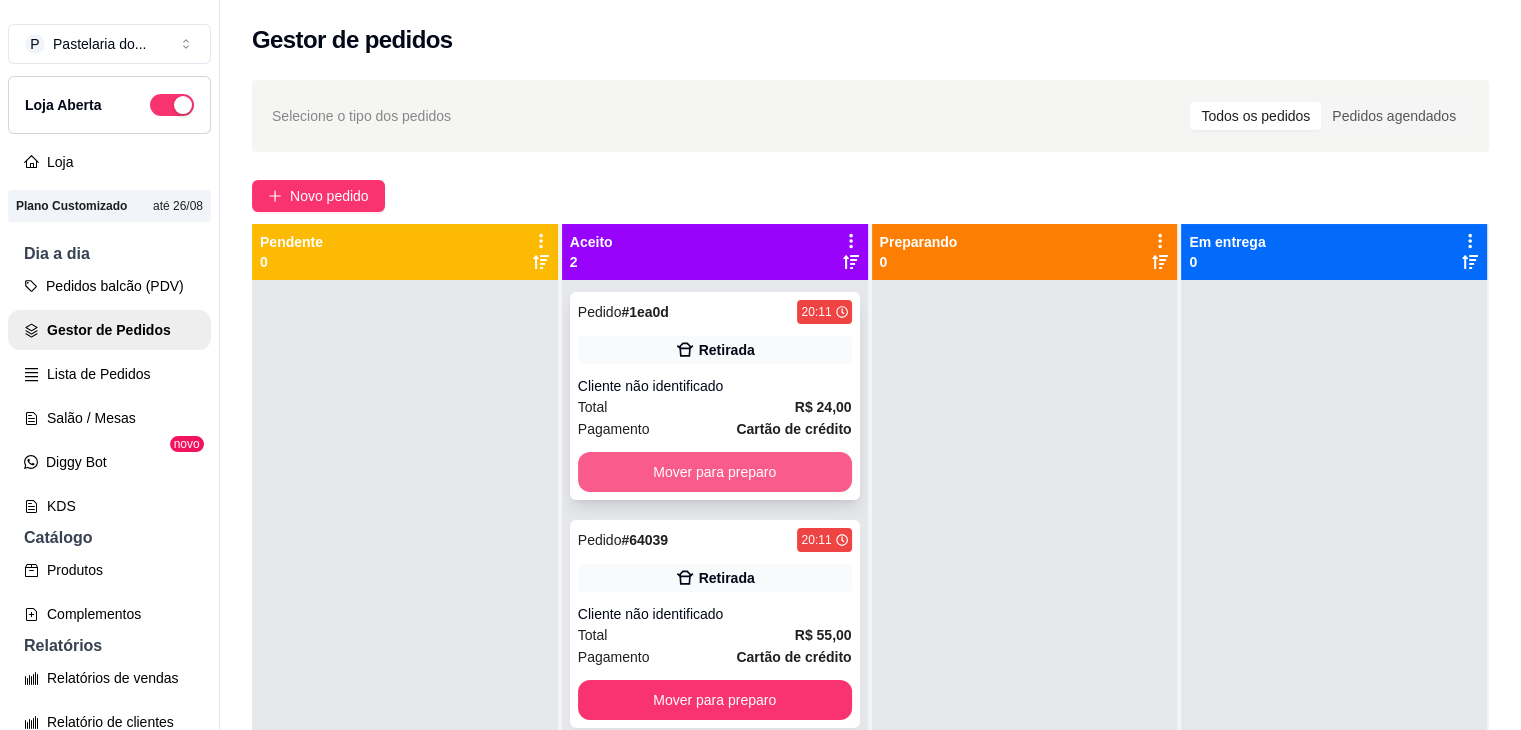 click on "Mover para preparo" at bounding box center (715, 472) 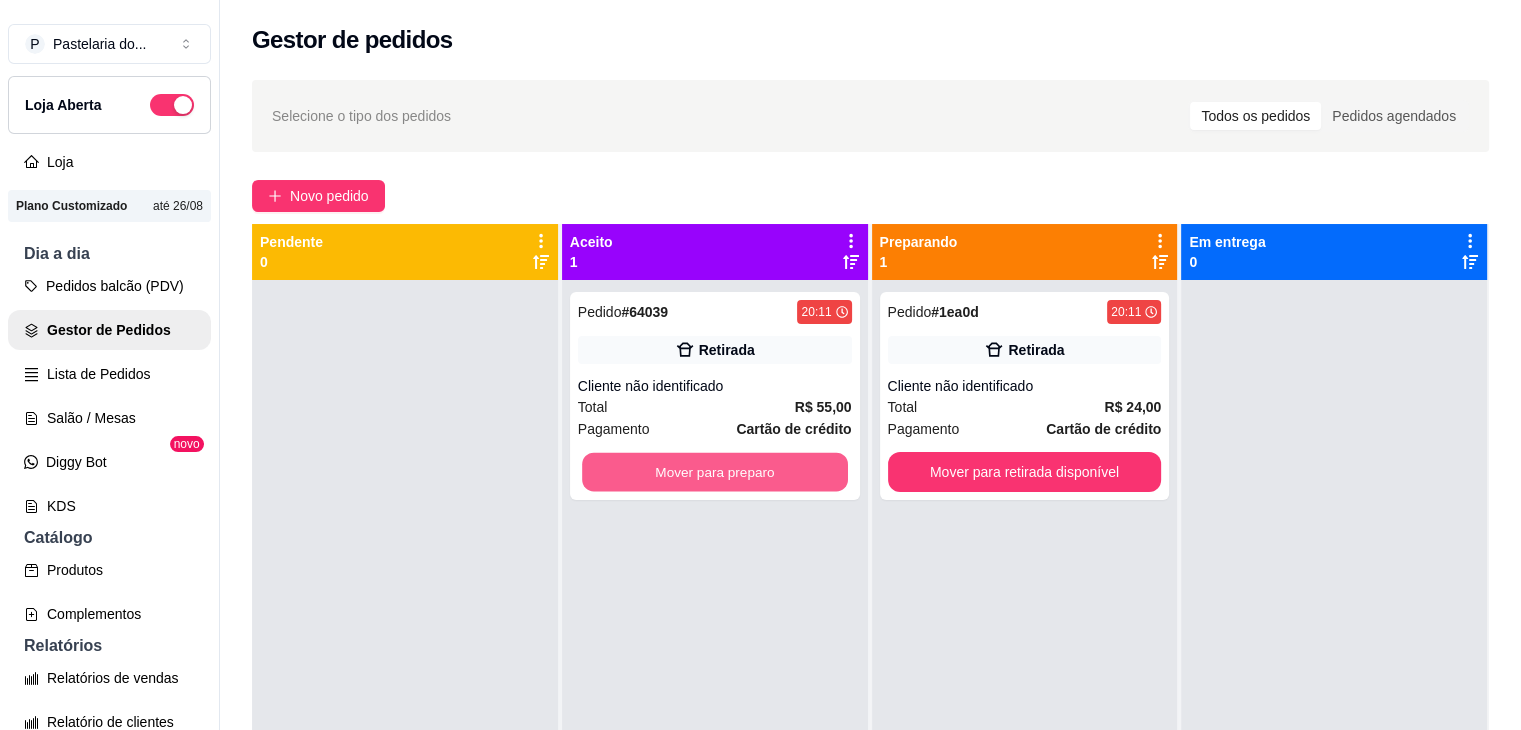 click on "Mover para preparo" at bounding box center [715, 472] 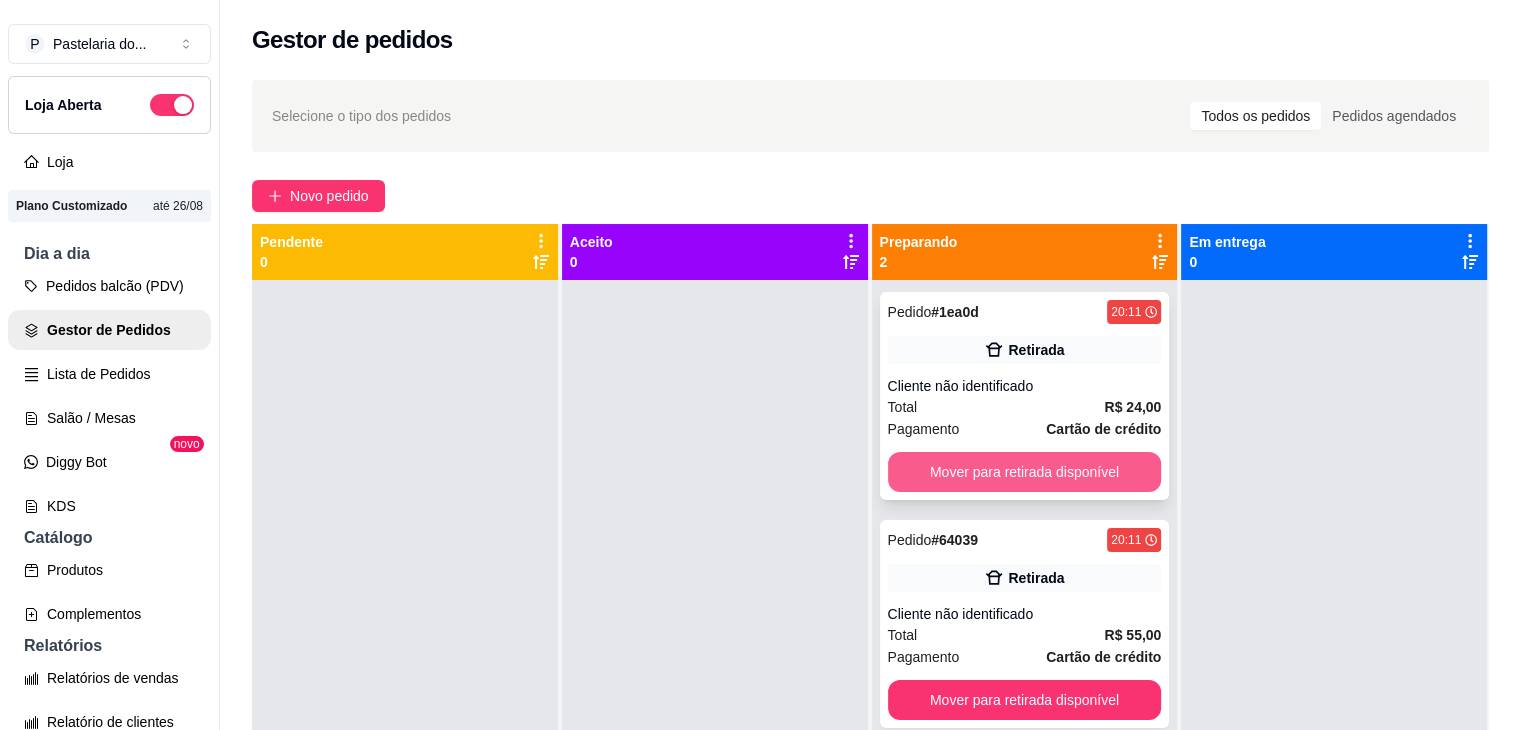click on "Mover para retirada disponível" at bounding box center (1025, 472) 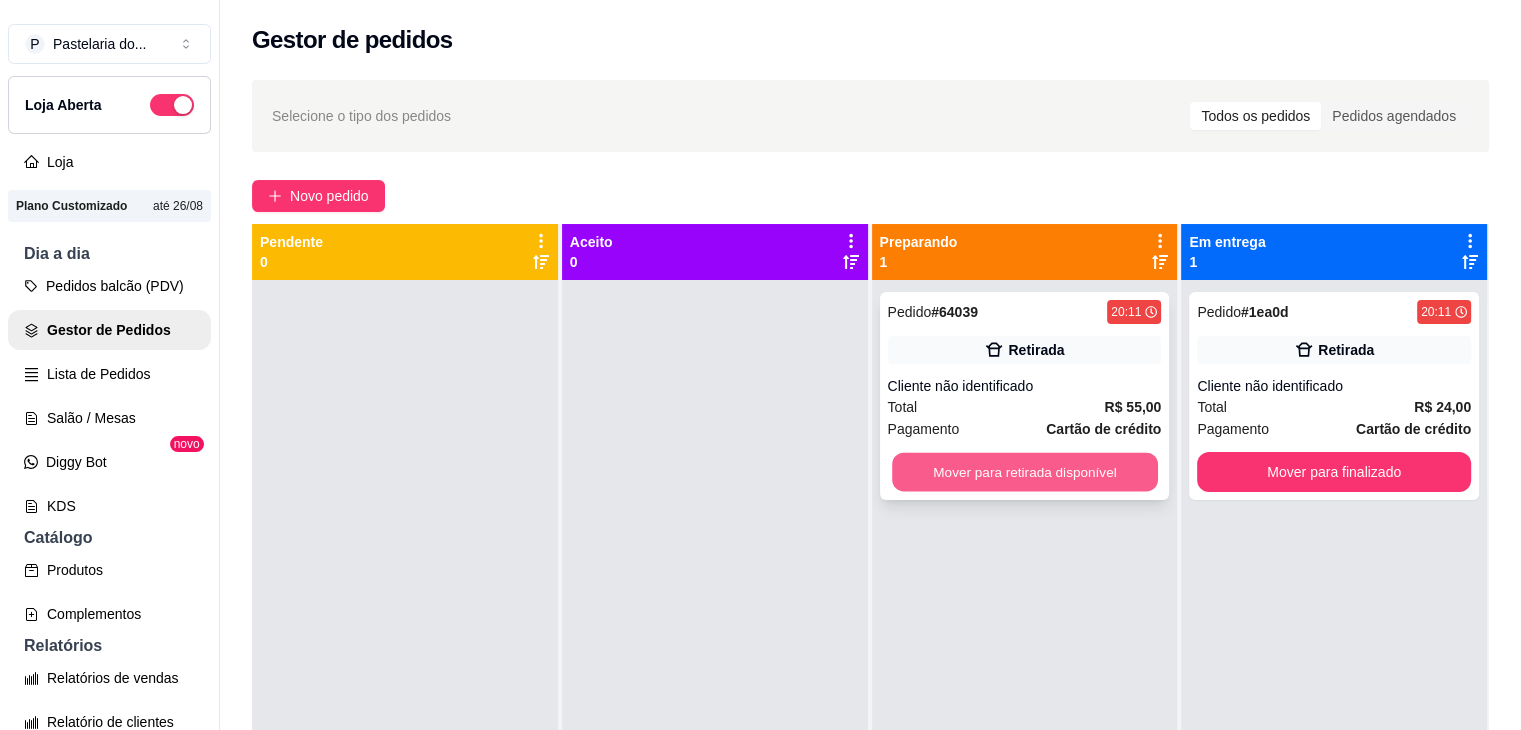 click on "Mover para retirada disponível" at bounding box center [1025, 472] 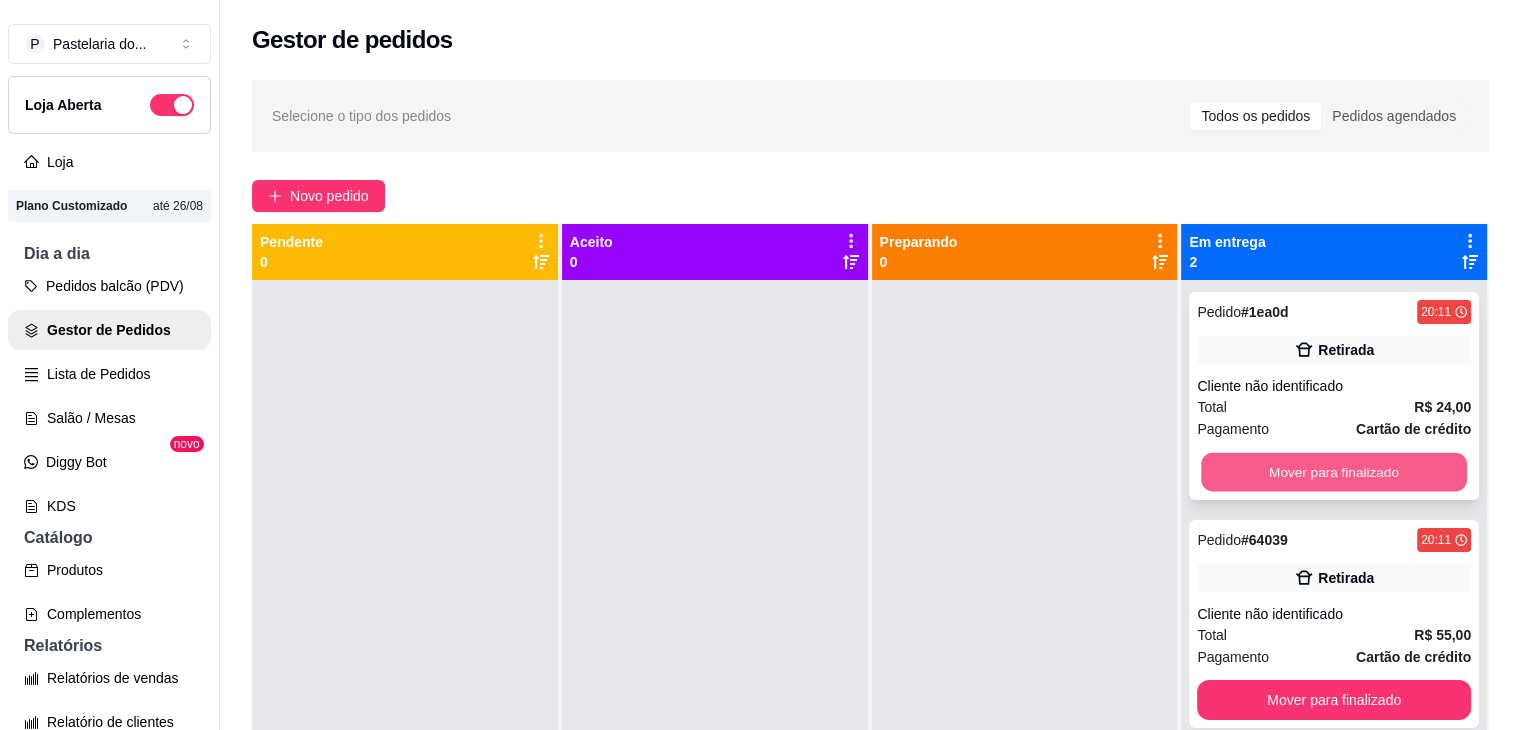 click on "Mover para finalizado" at bounding box center (1334, 472) 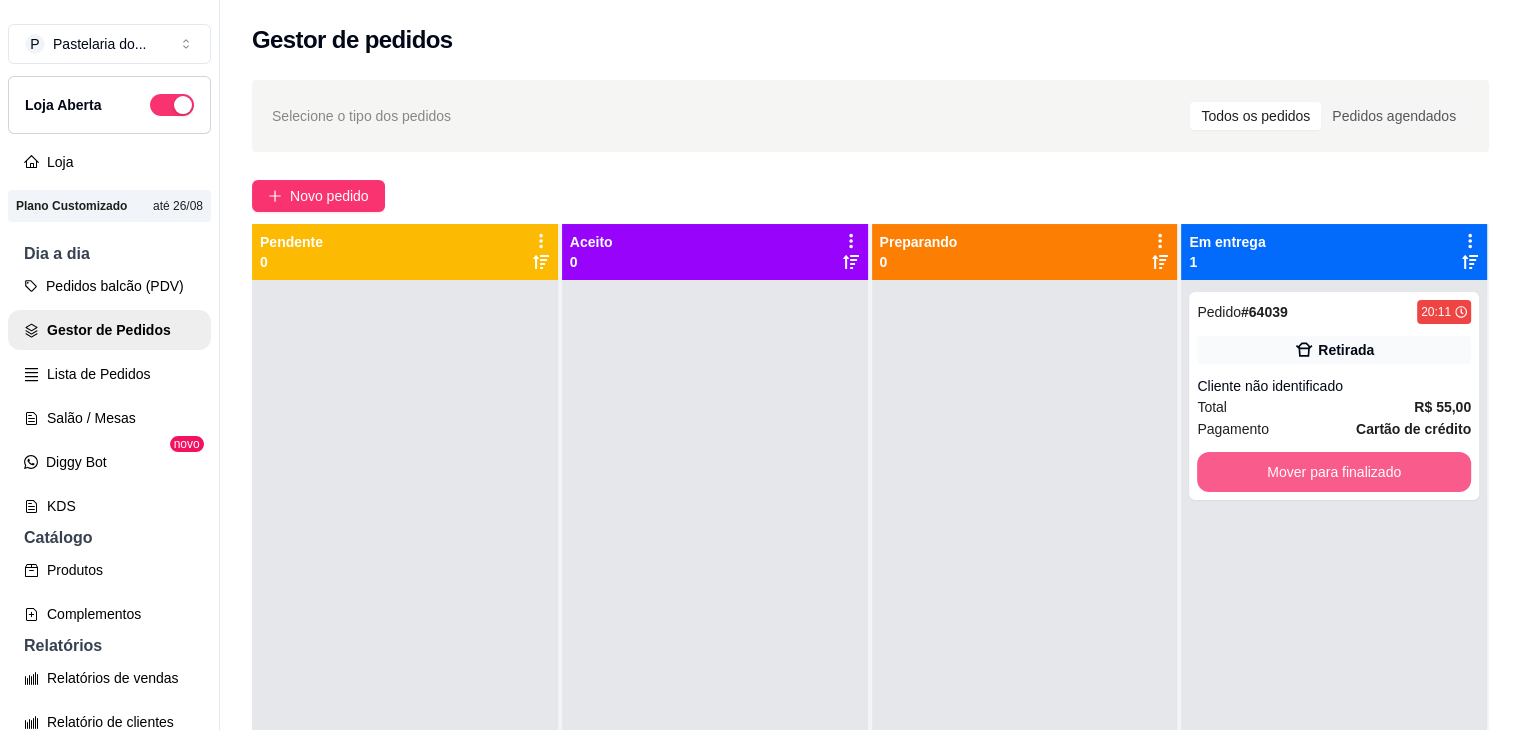 click on "Mover para finalizado" at bounding box center (1334, 472) 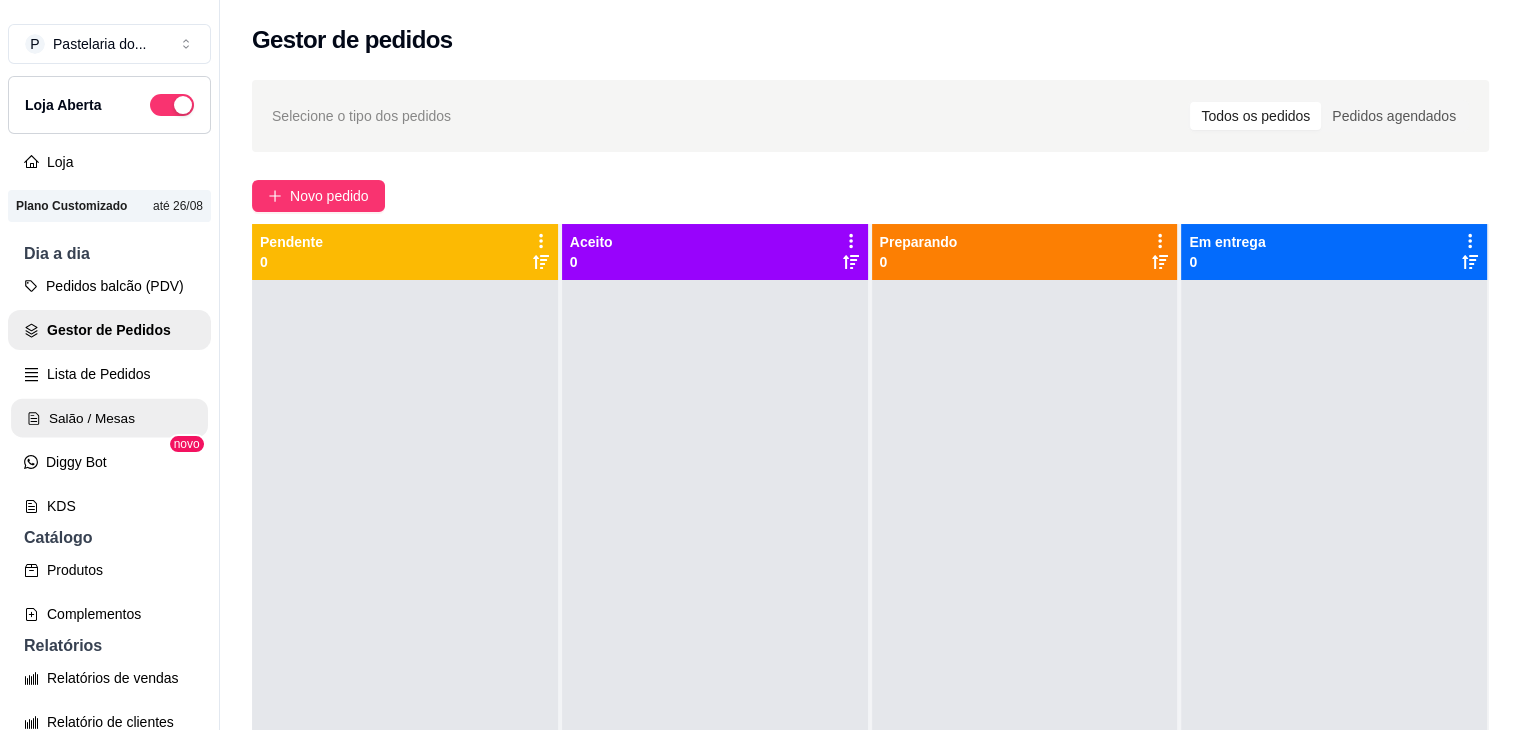 click on "Salão / Mesas" at bounding box center (109, 418) 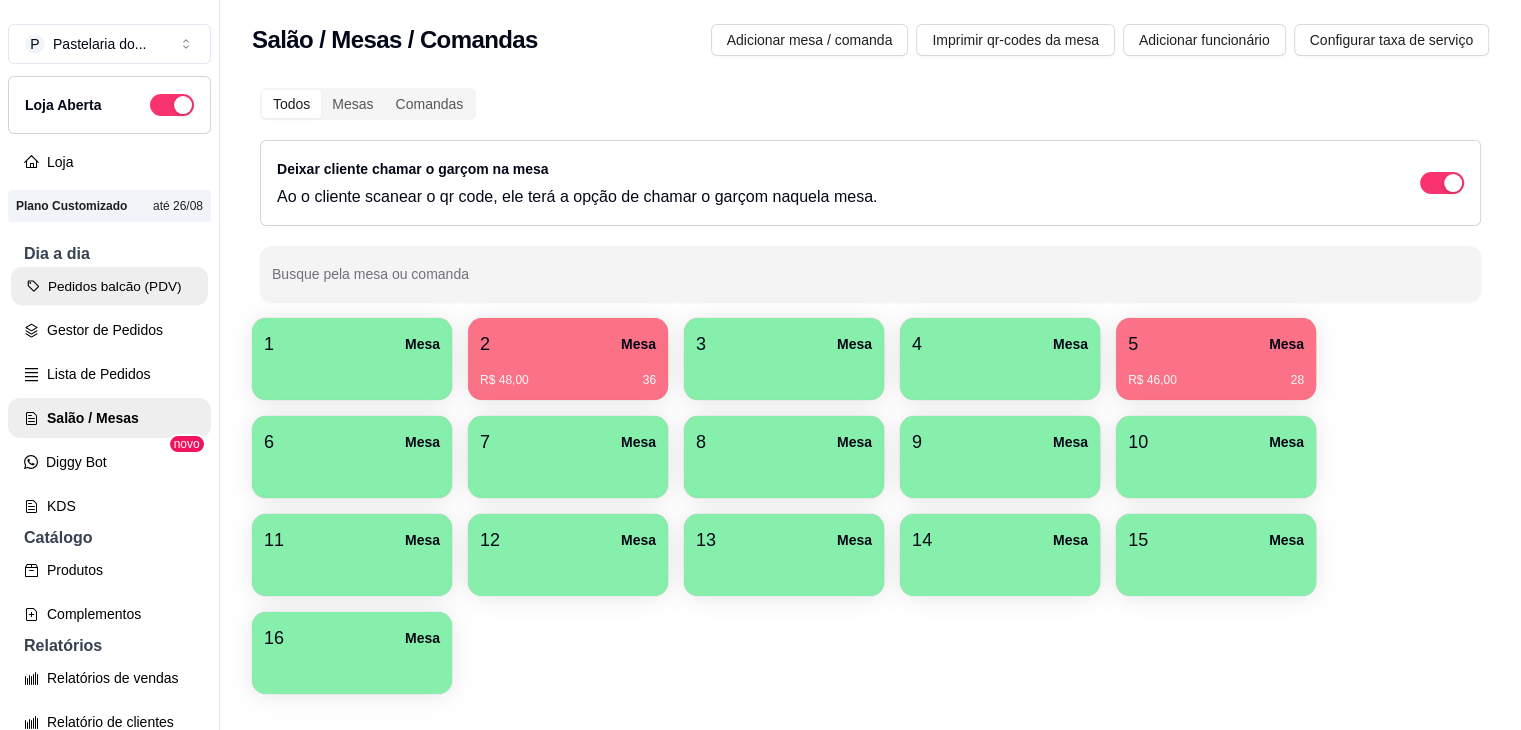 click on "Pedidos balcão (PDV)" at bounding box center [109, 286] 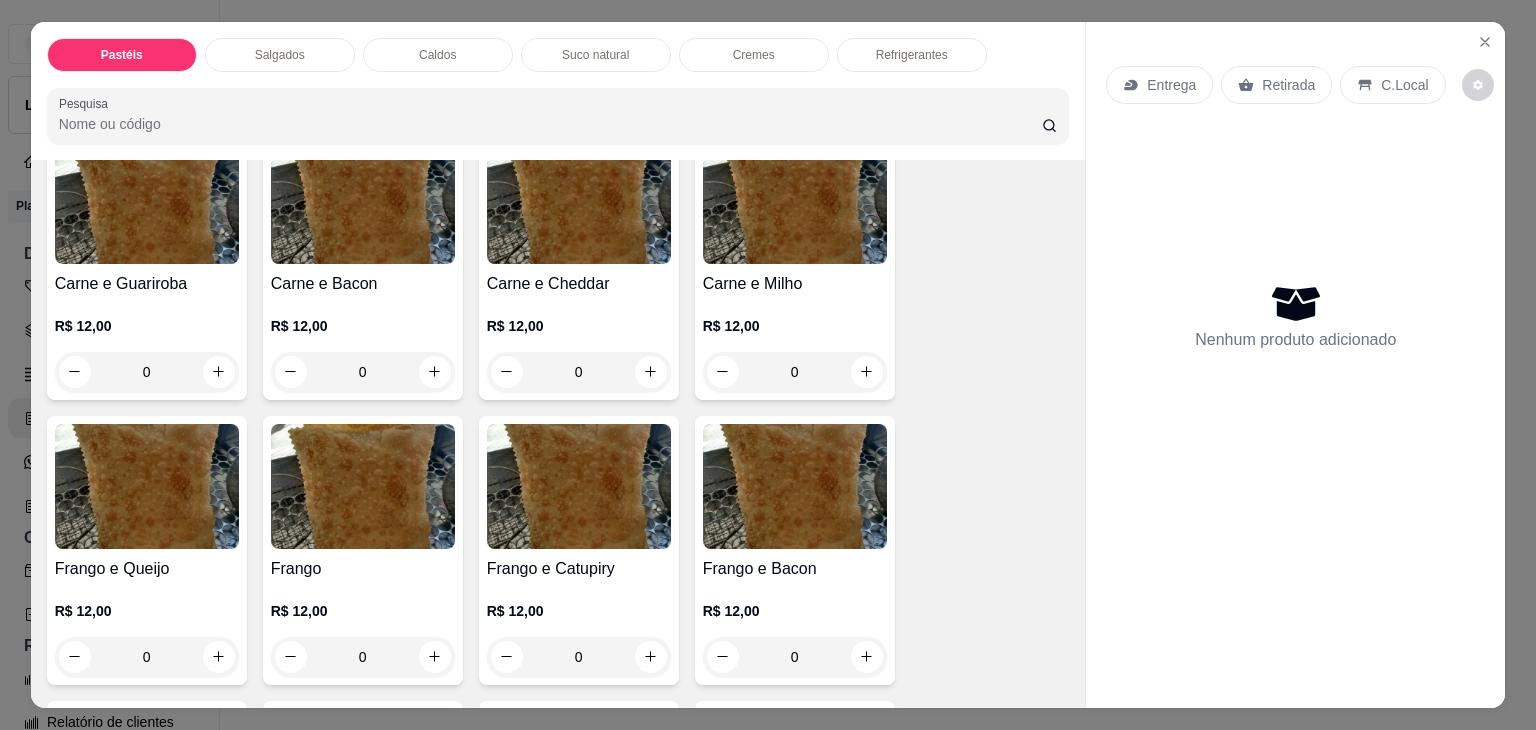 scroll, scrollTop: 600, scrollLeft: 0, axis: vertical 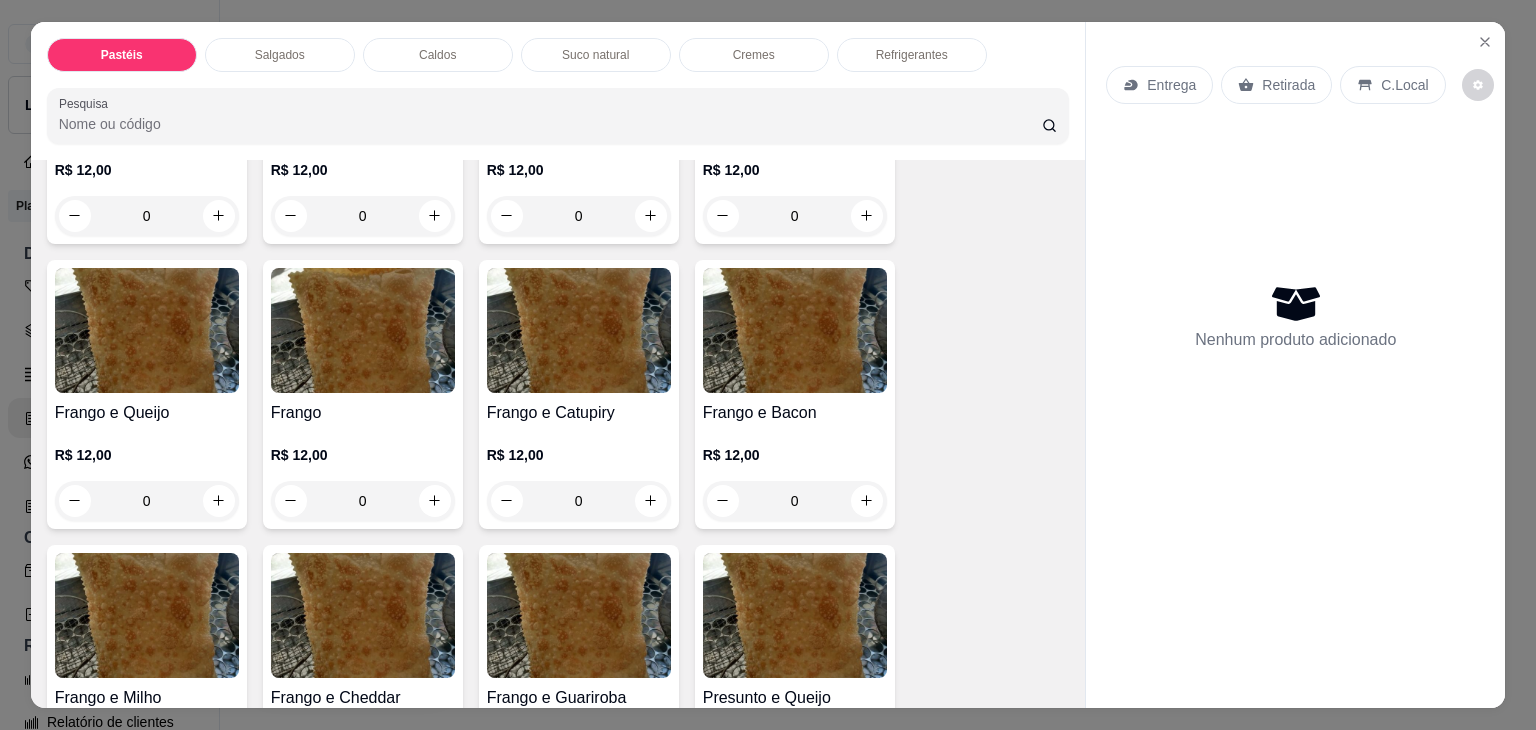 click on "0" at bounding box center (147, 501) 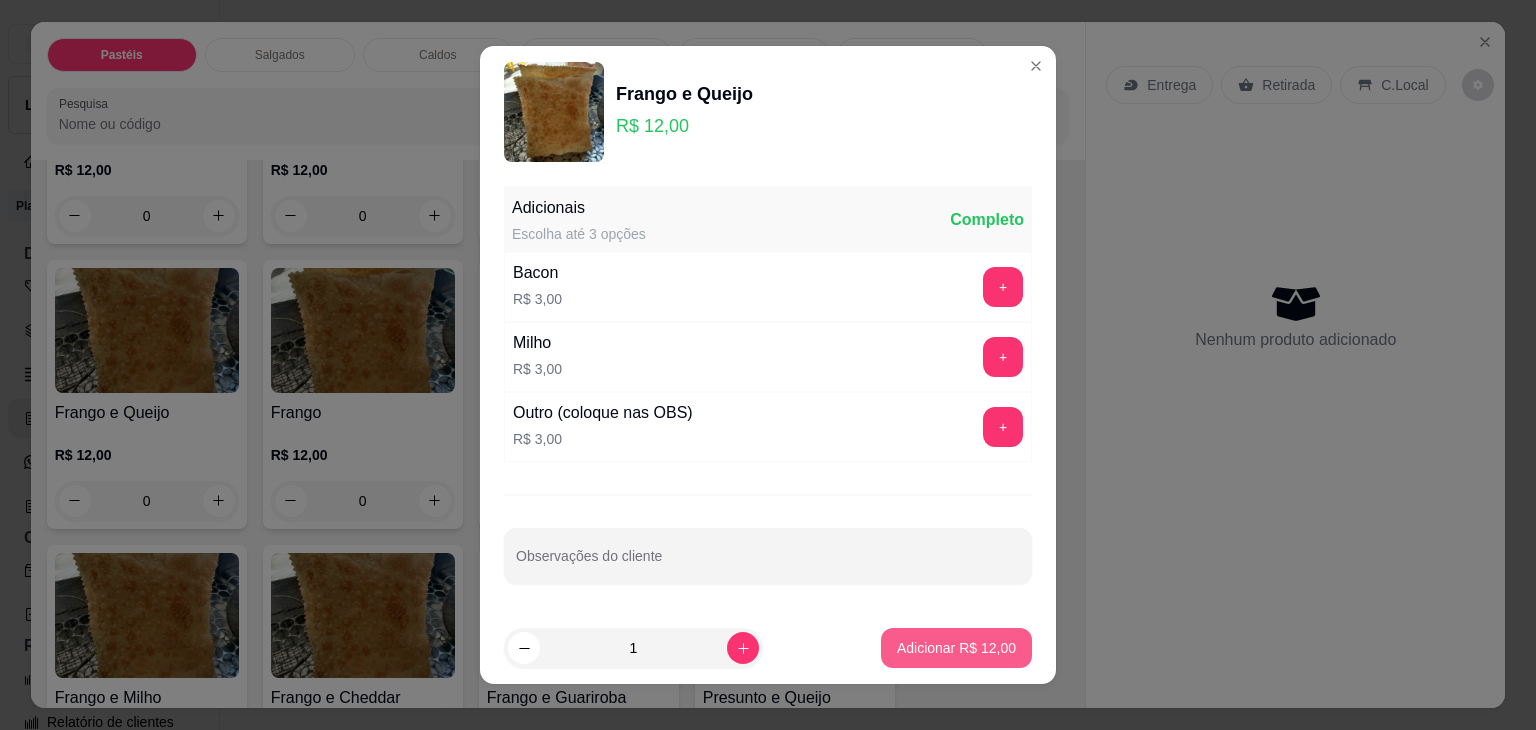 click on "Adicionar   R$ 12,00" at bounding box center [956, 648] 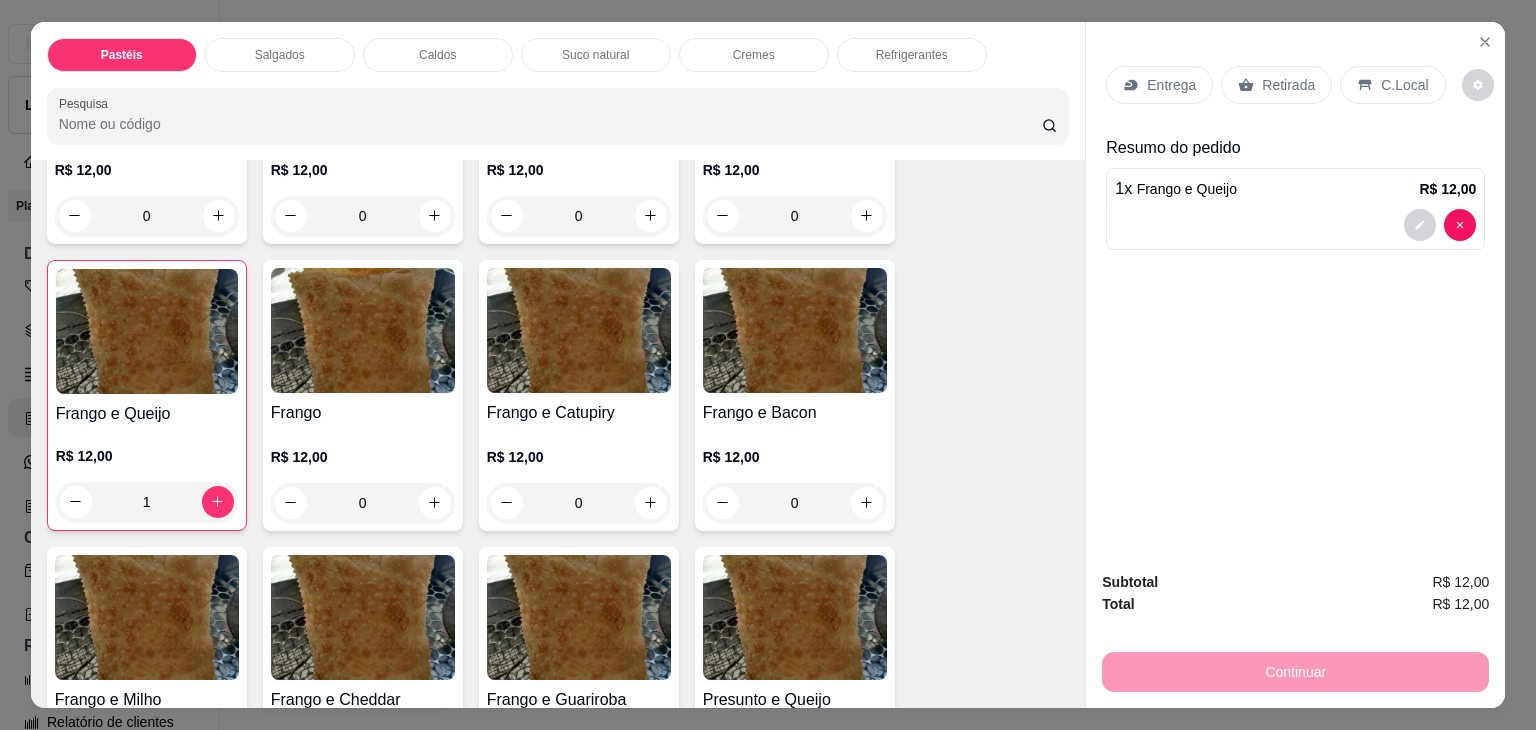 type on "1" 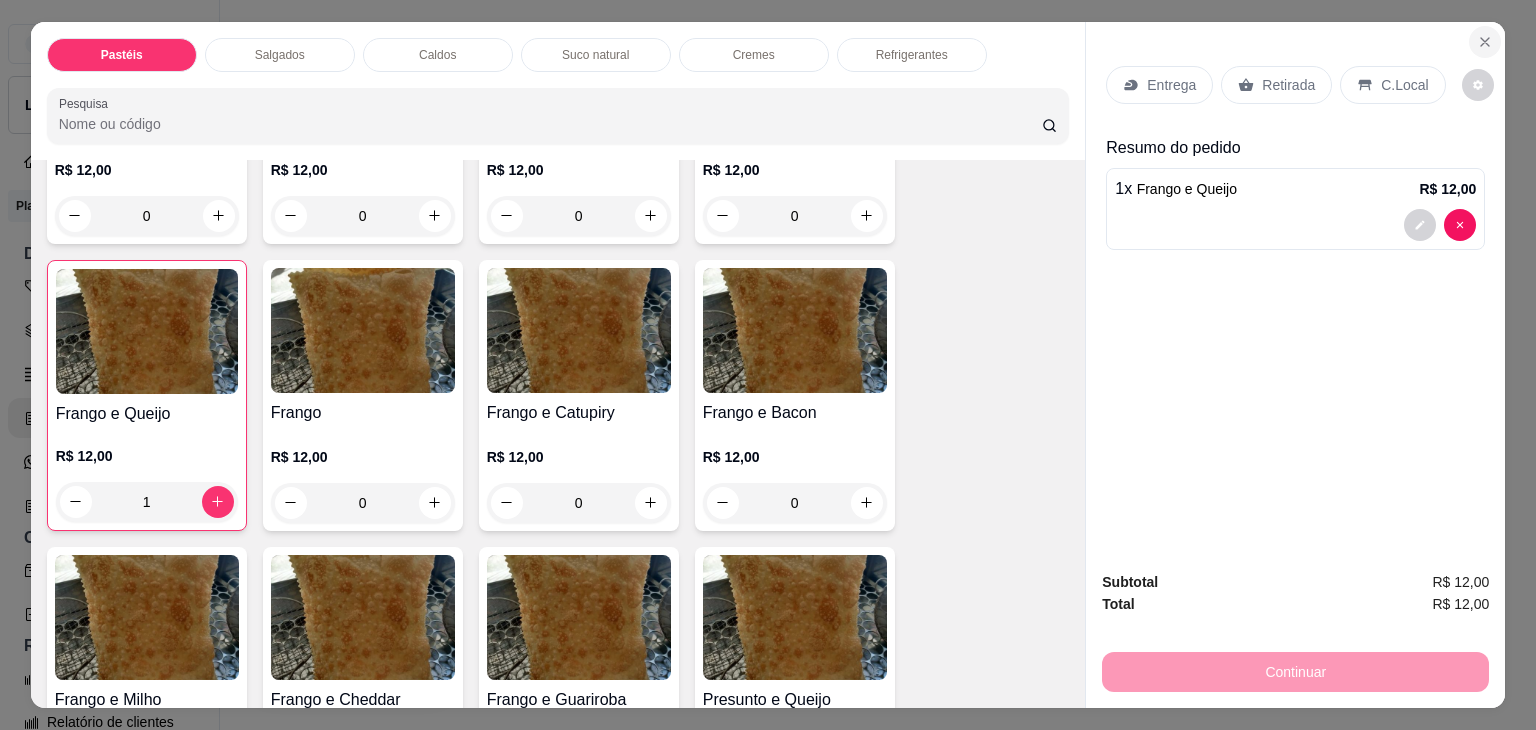 click 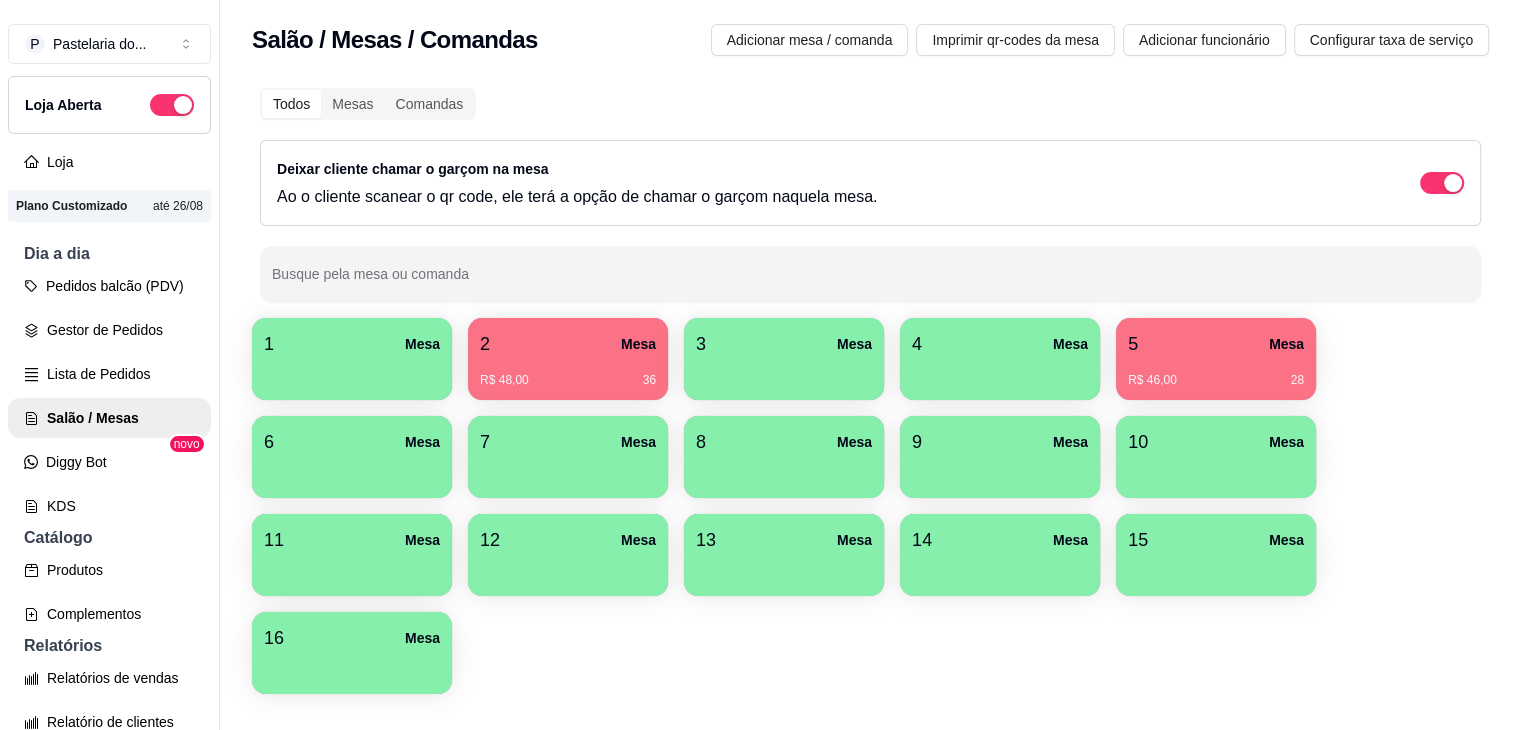 click on "1 Mesa" at bounding box center (352, 344) 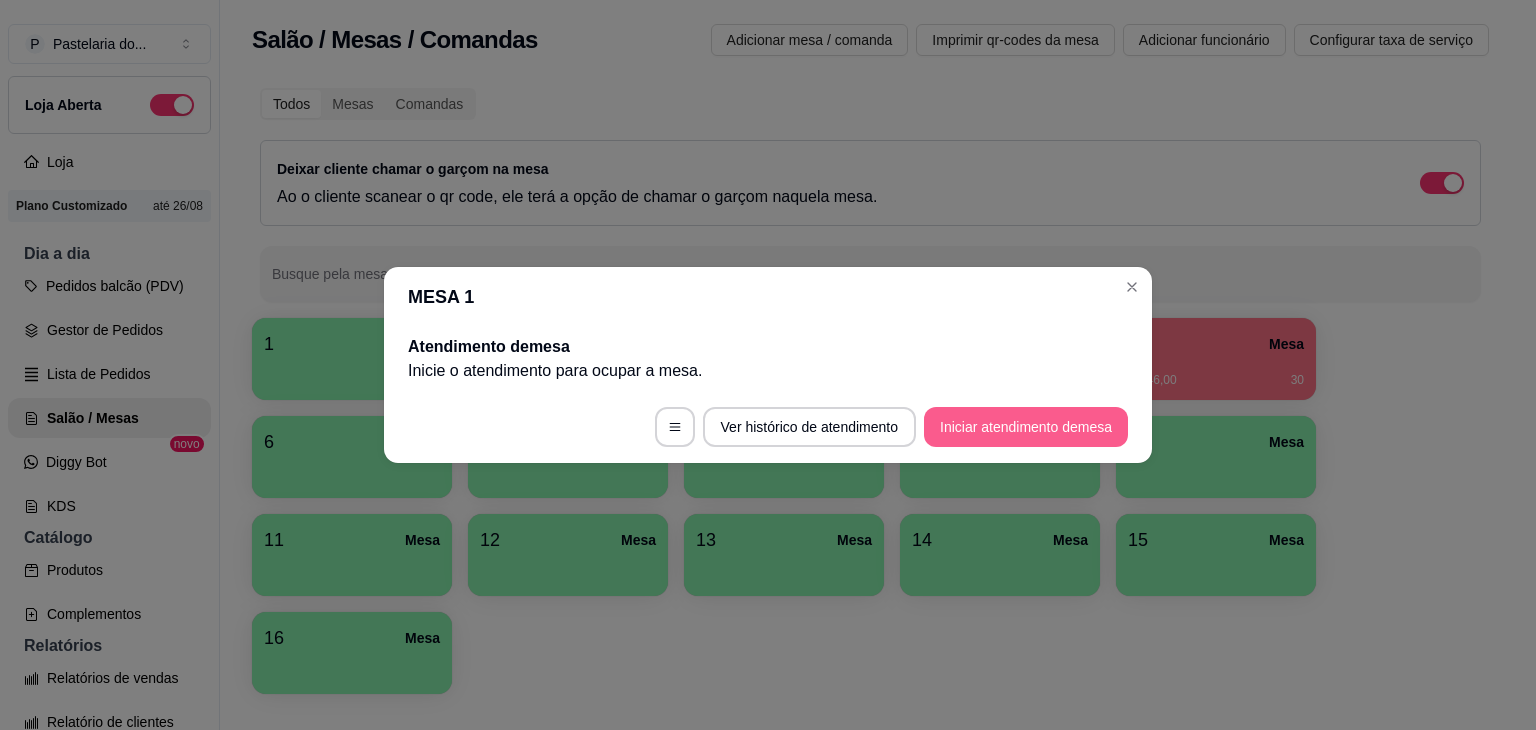 click on "Iniciar atendimento de  mesa" at bounding box center (1026, 427) 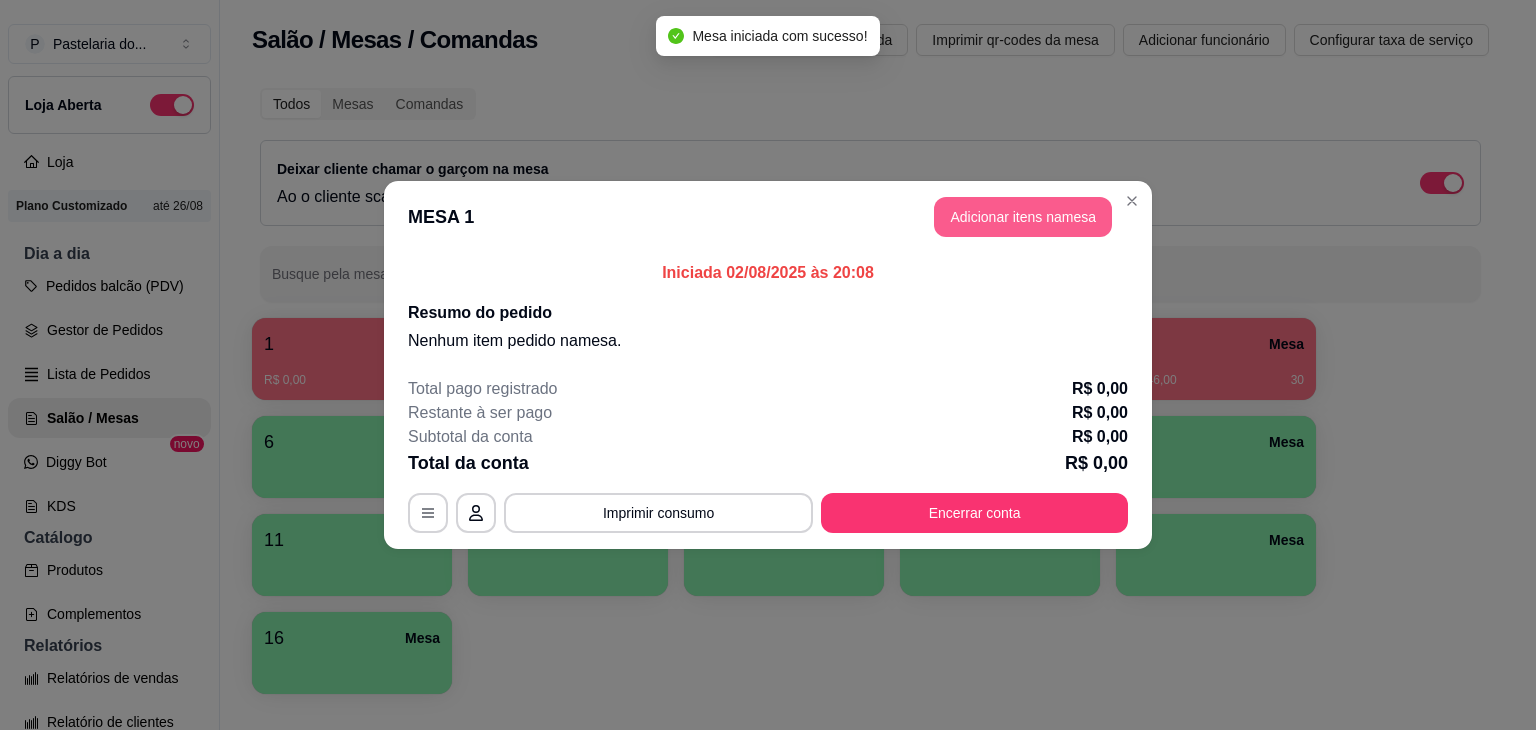 click on "Adicionar itens na  mesa" at bounding box center [1023, 217] 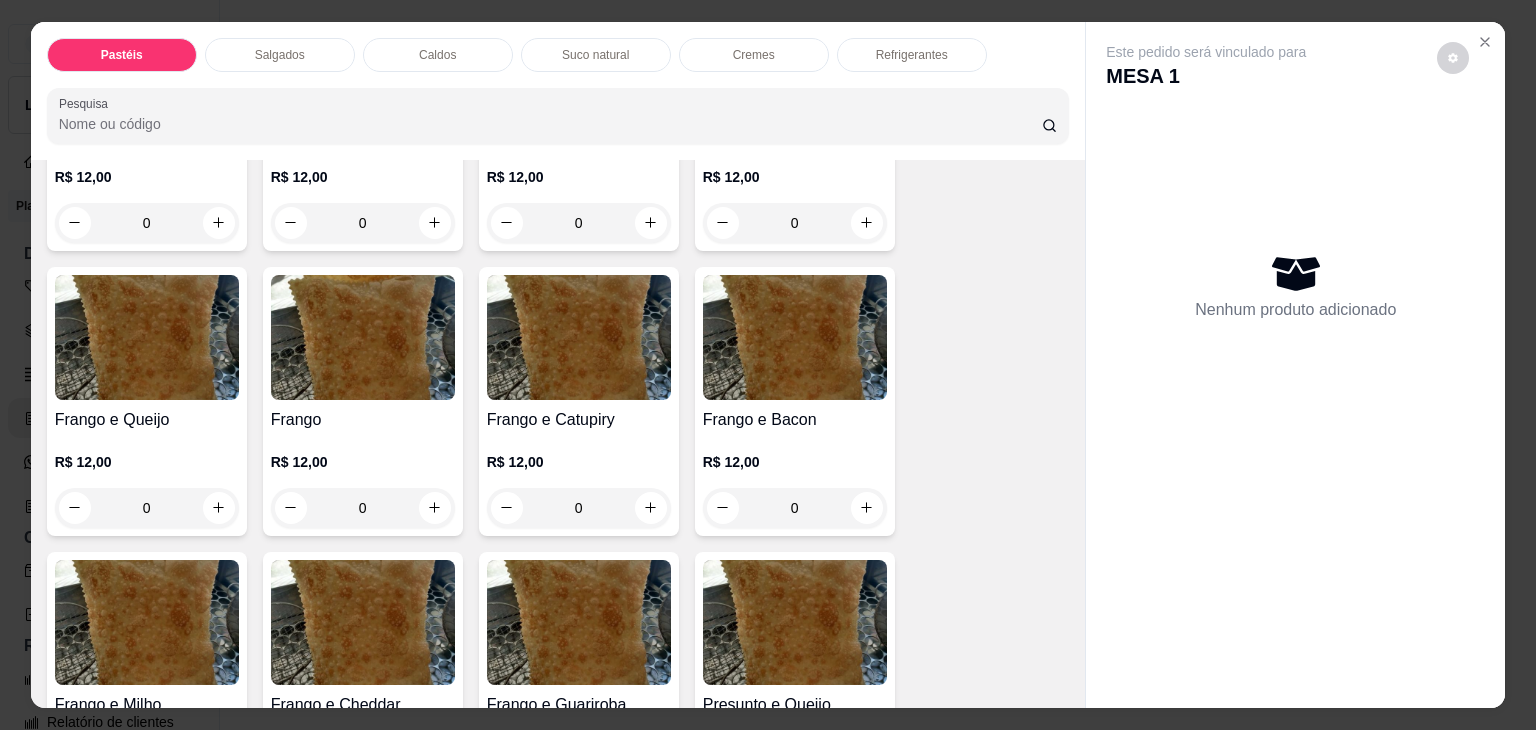 scroll, scrollTop: 700, scrollLeft: 0, axis: vertical 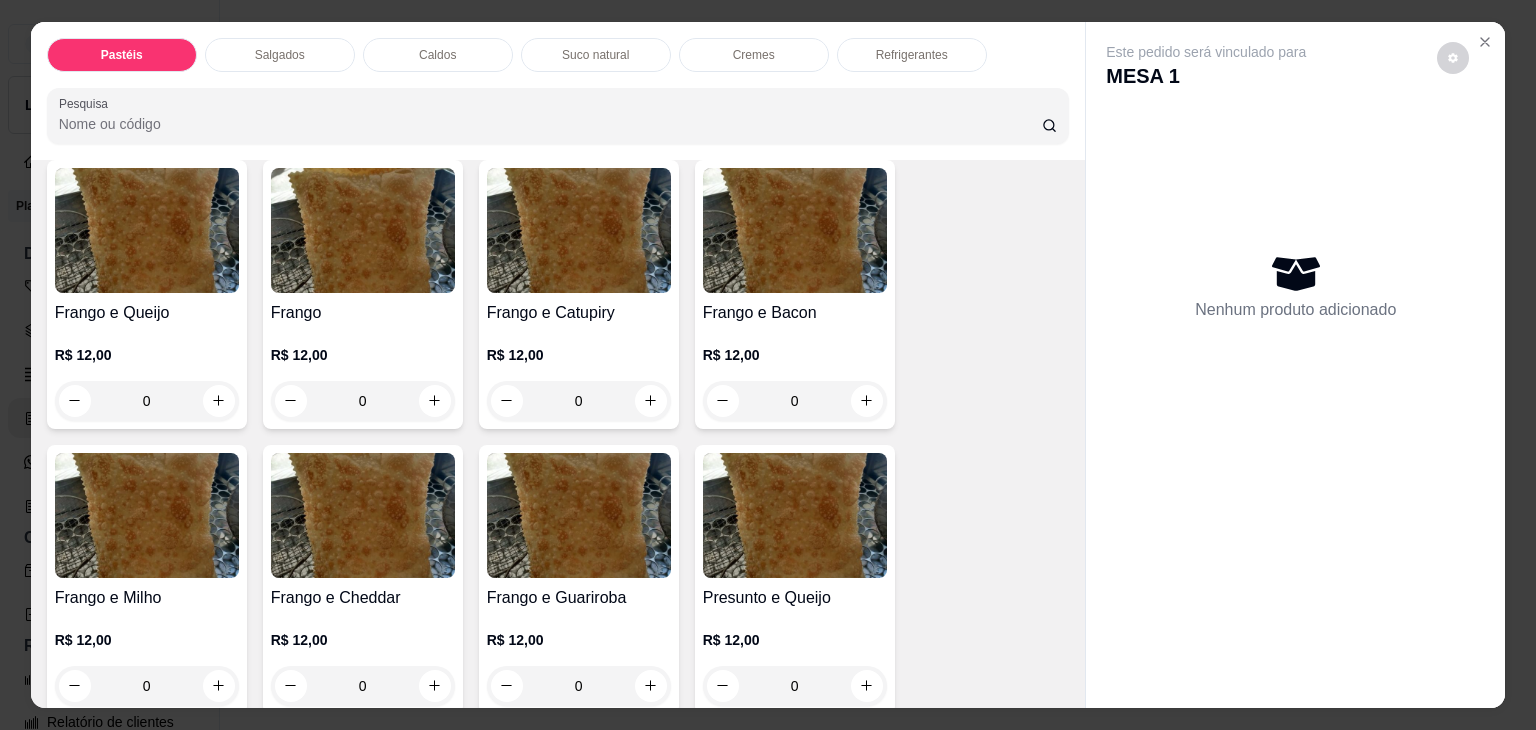 click on "0" at bounding box center (147, 401) 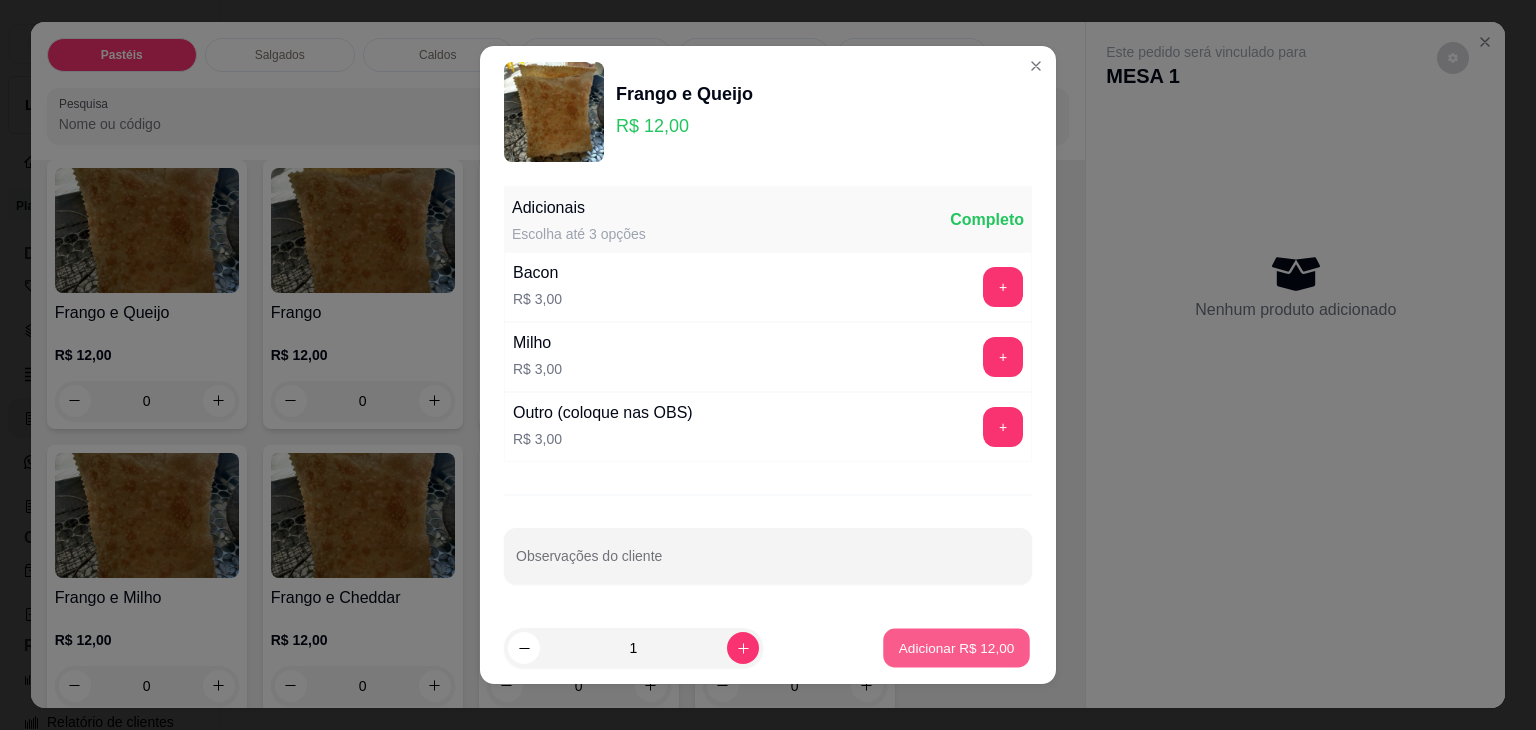 click on "Adicionar   R$ 12,00" at bounding box center [957, 647] 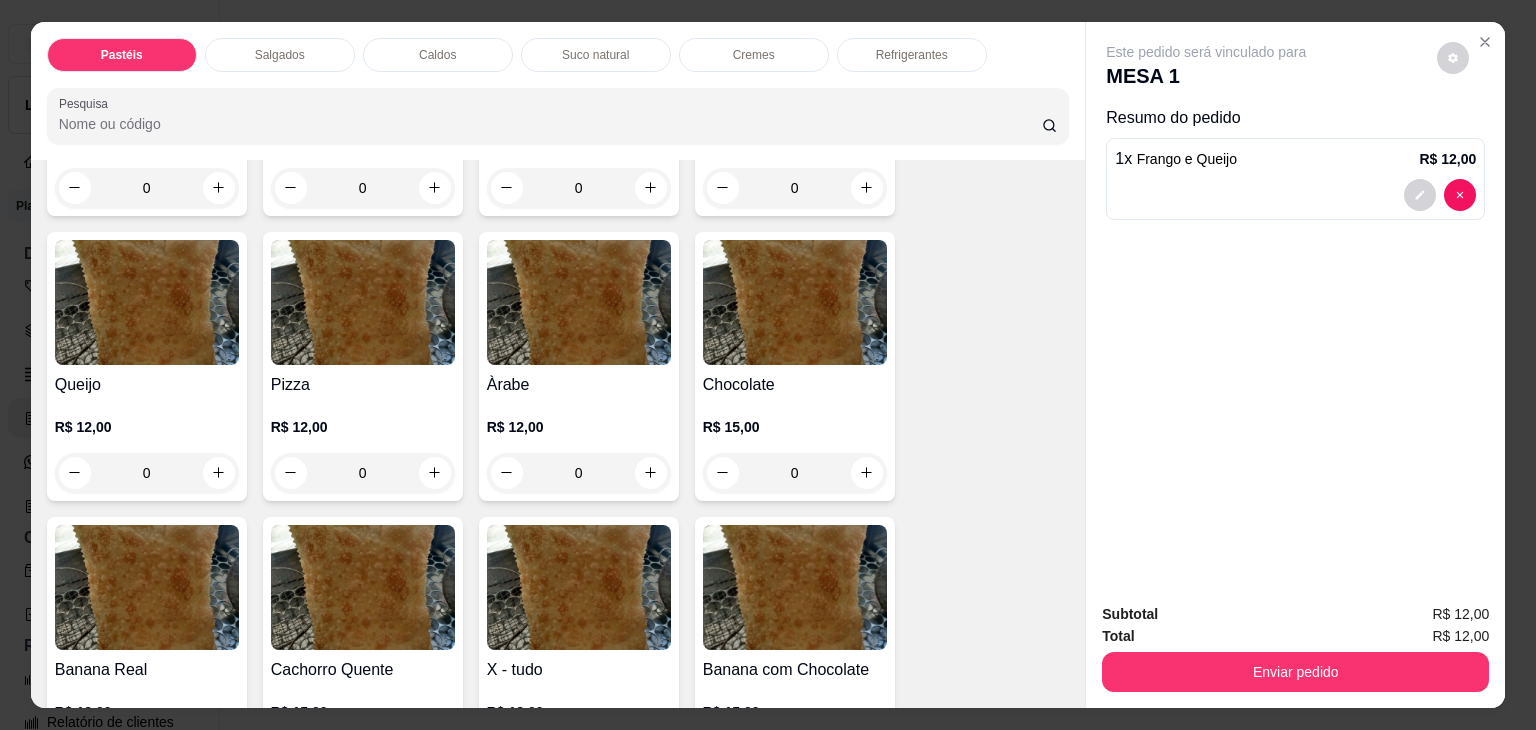 scroll, scrollTop: 1300, scrollLeft: 0, axis: vertical 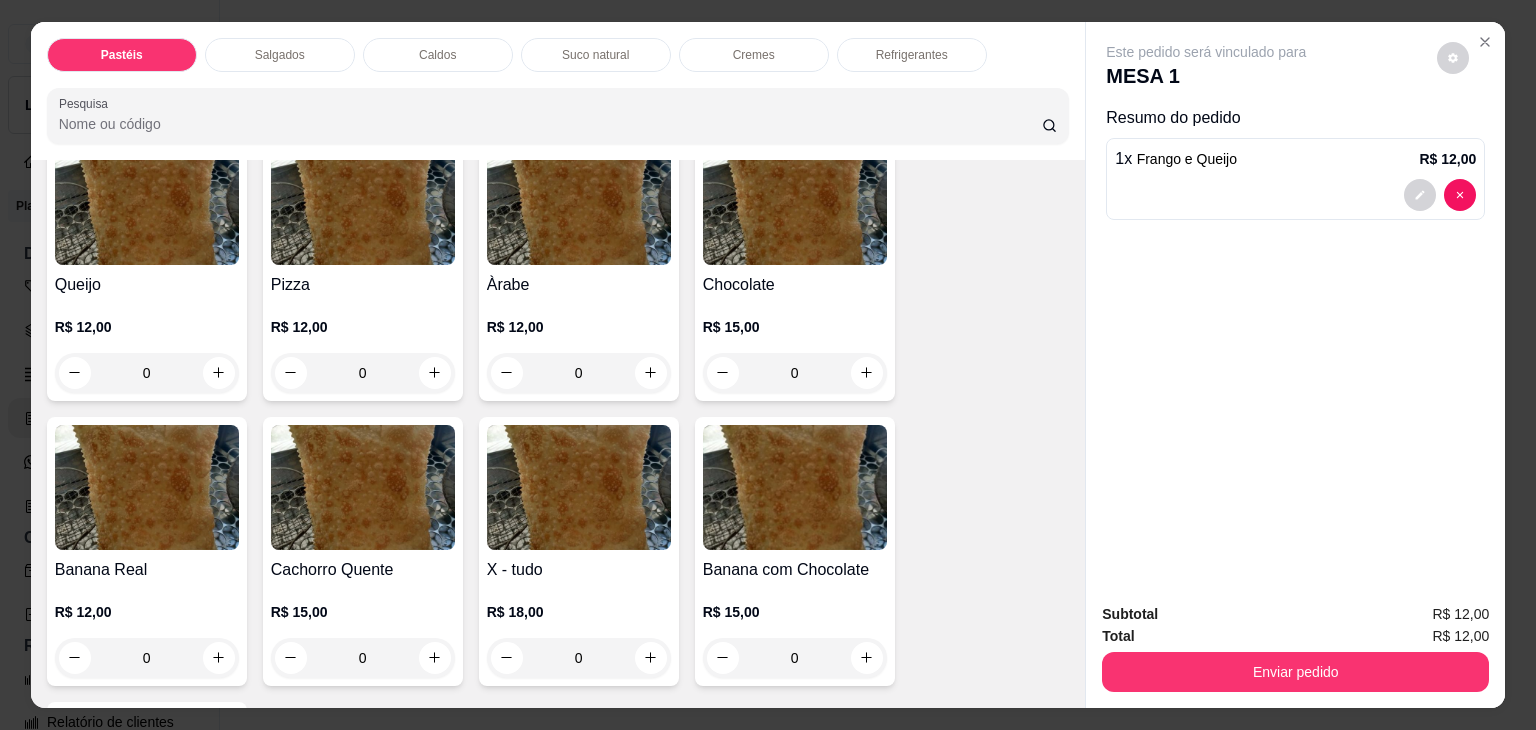 click on "0" at bounding box center (363, 373) 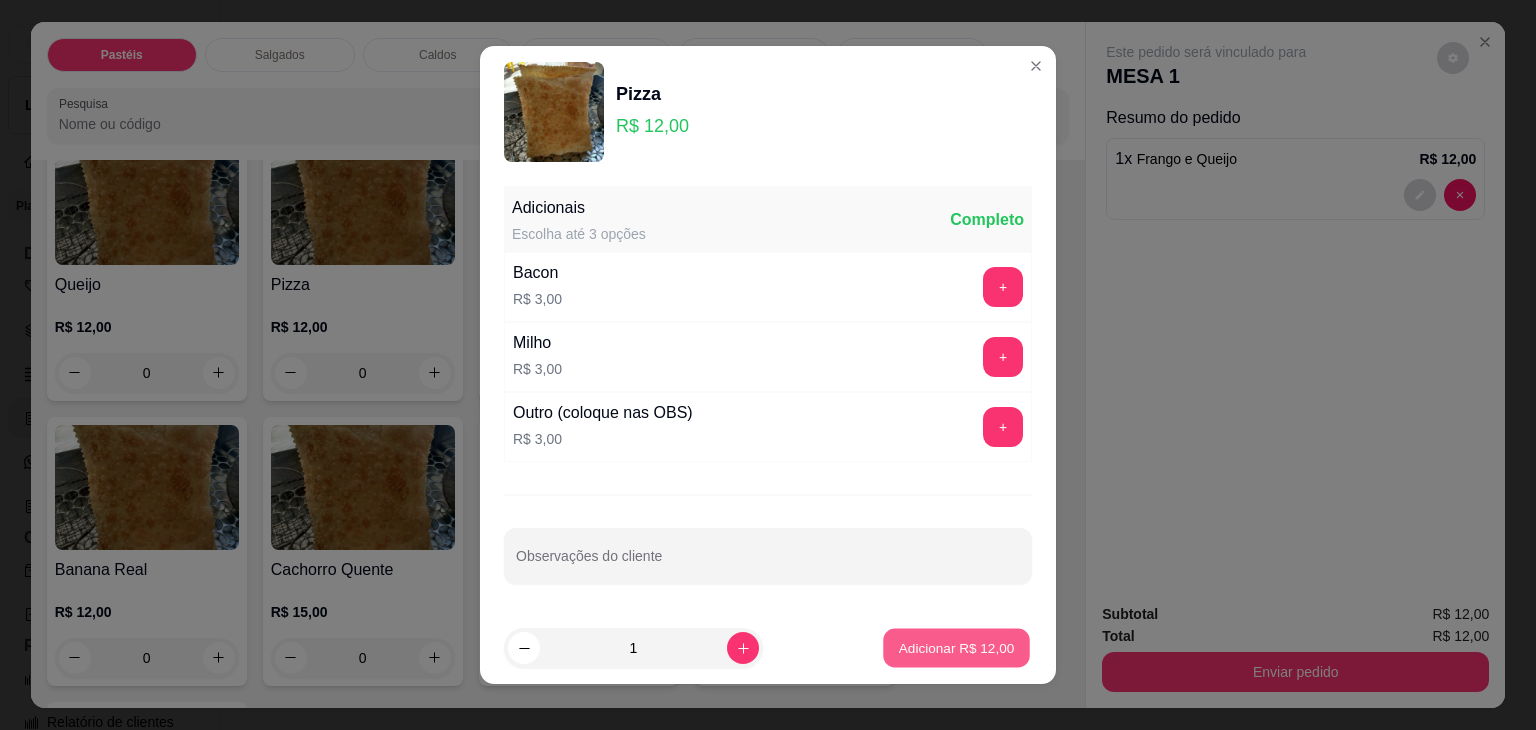 click on "Adicionar   R$ 12,00" at bounding box center (956, 648) 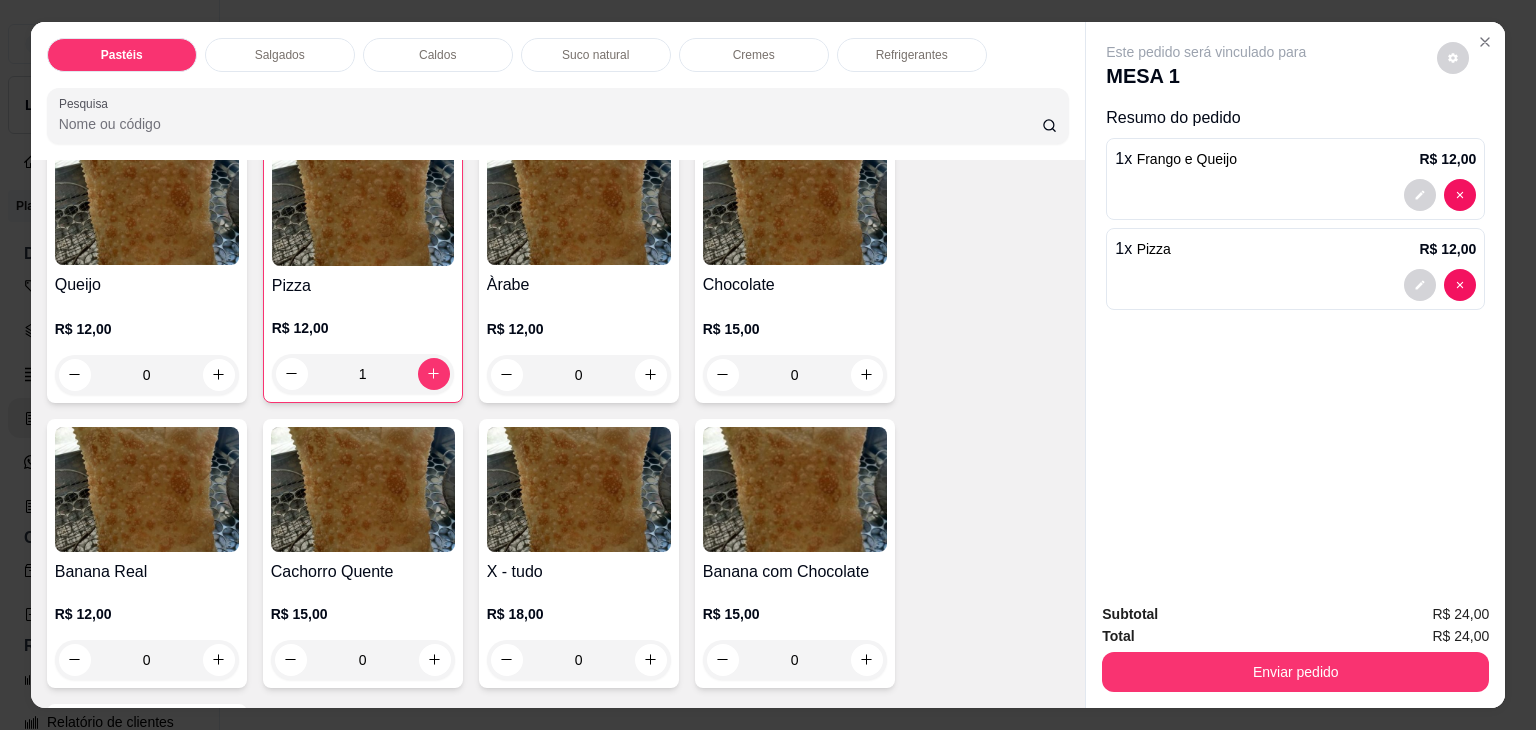 click on "Suco natural" at bounding box center [595, 55] 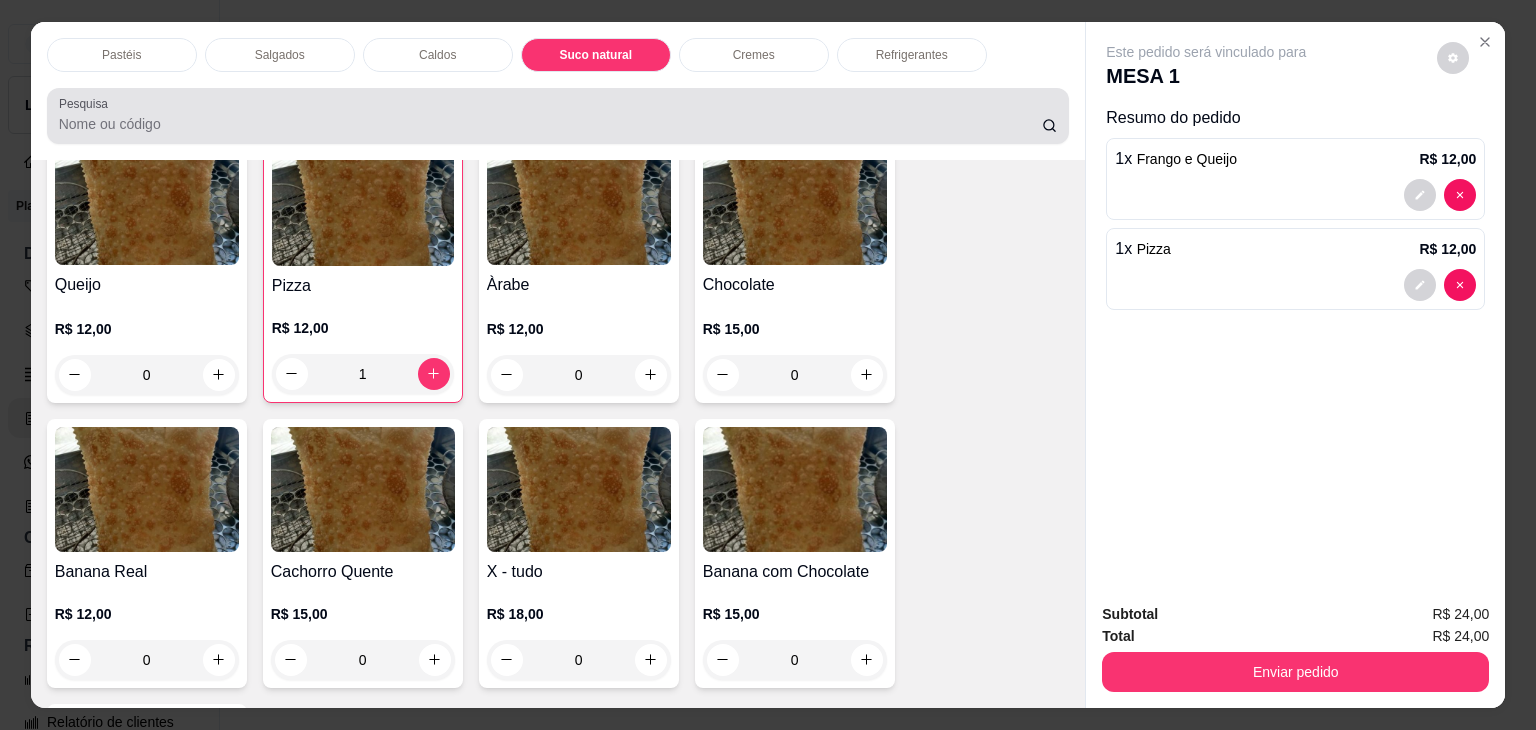 scroll, scrollTop: 3396, scrollLeft: 0, axis: vertical 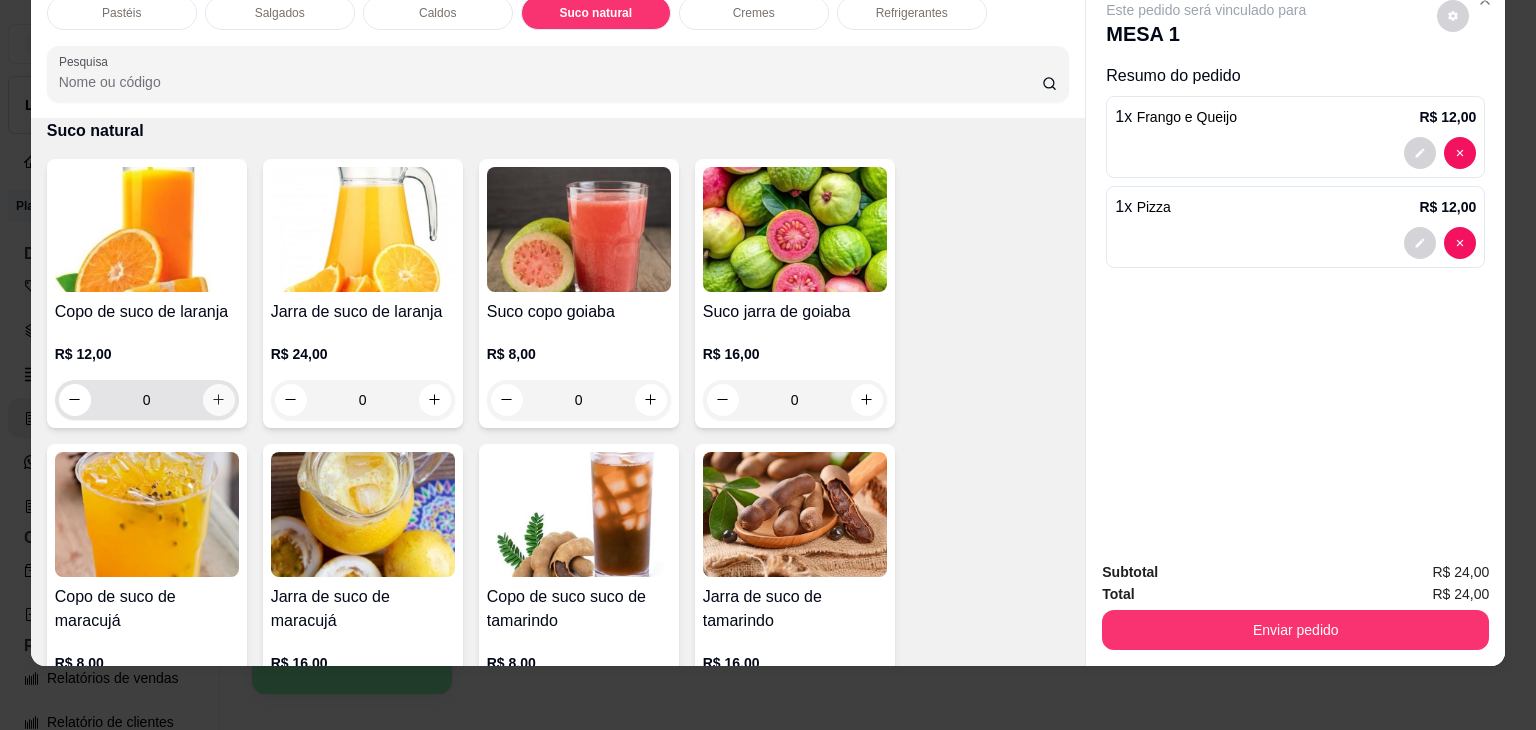 click 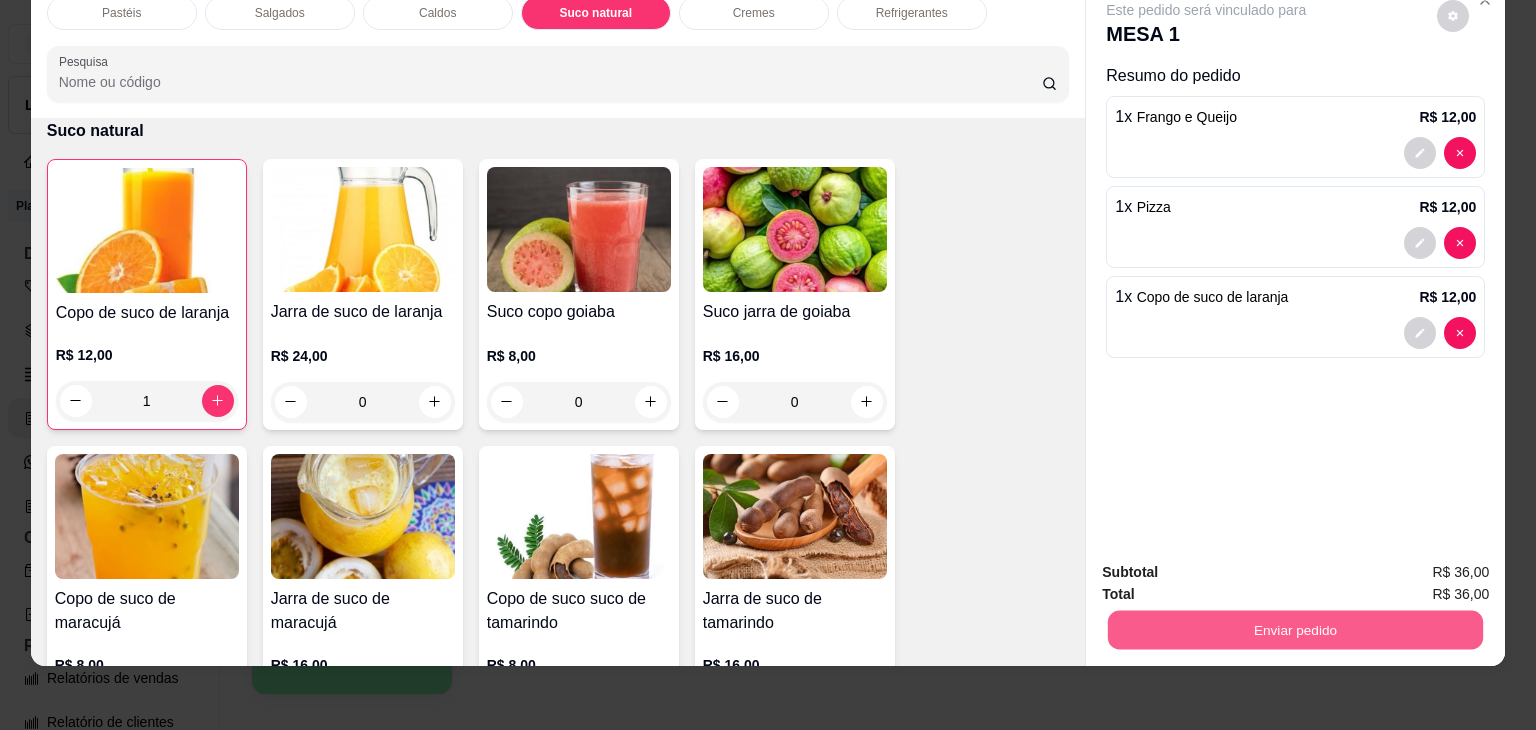 click on "Enviar pedido" at bounding box center [1295, 630] 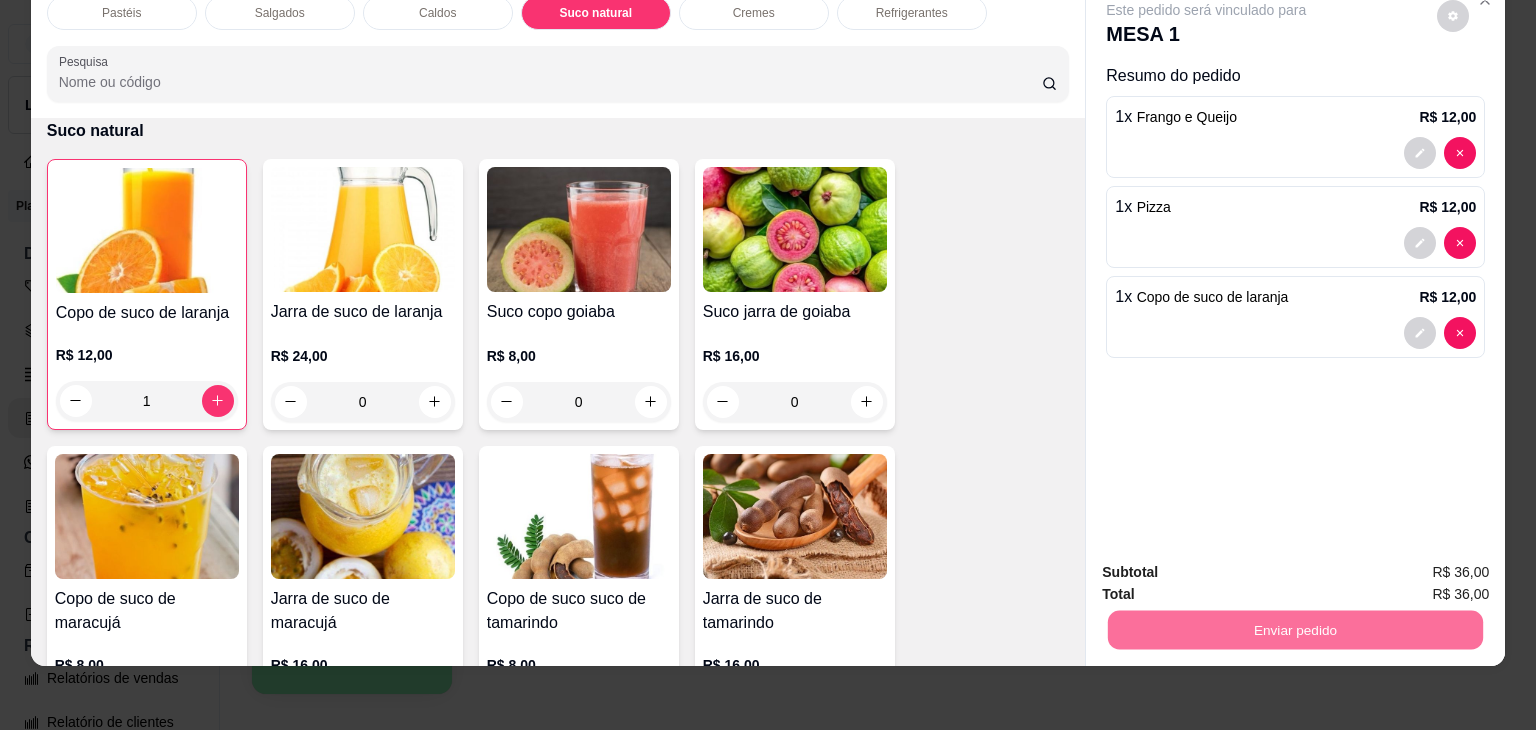 click on "Não registrar e enviar pedido" at bounding box center (1229, 564) 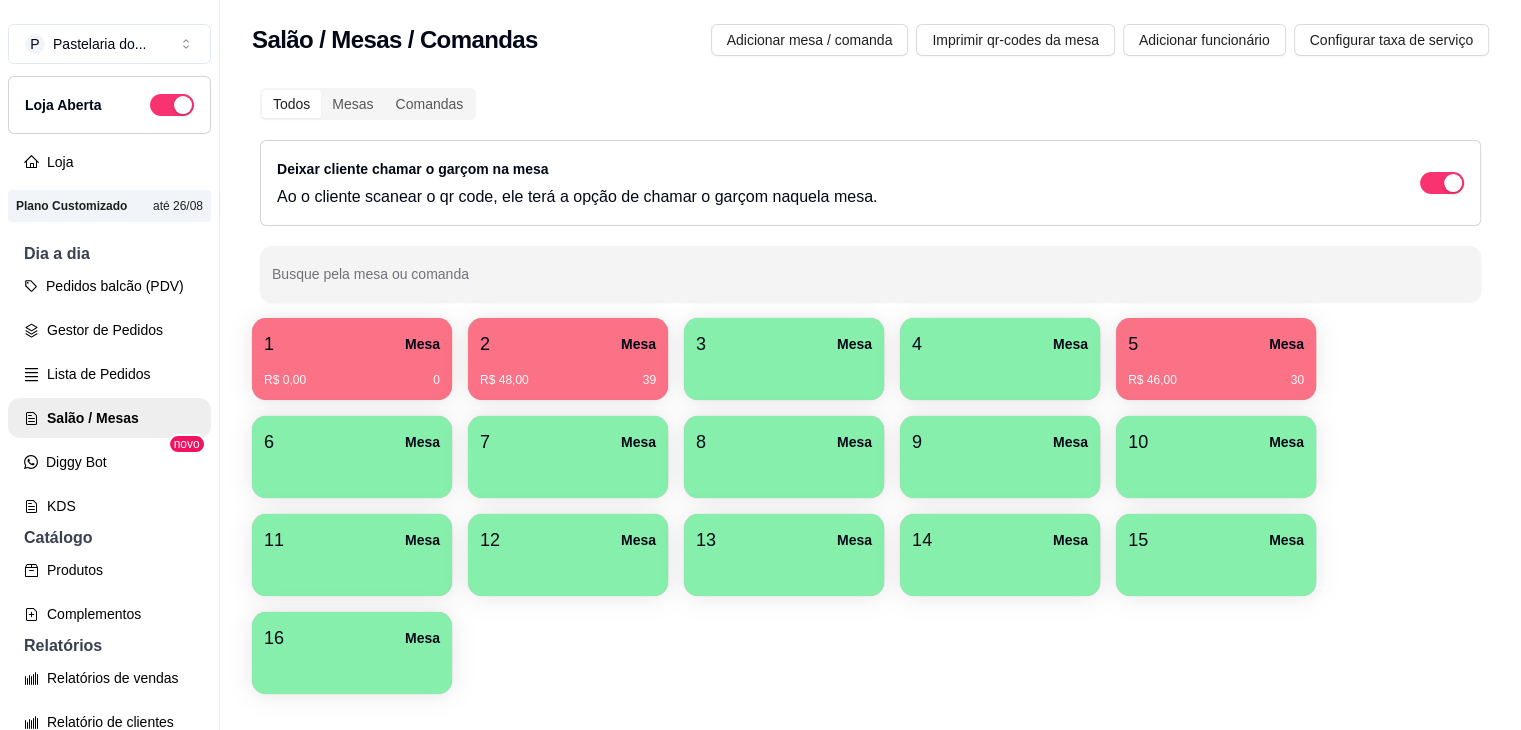 click on "R$ 48,00 39" at bounding box center [568, 380] 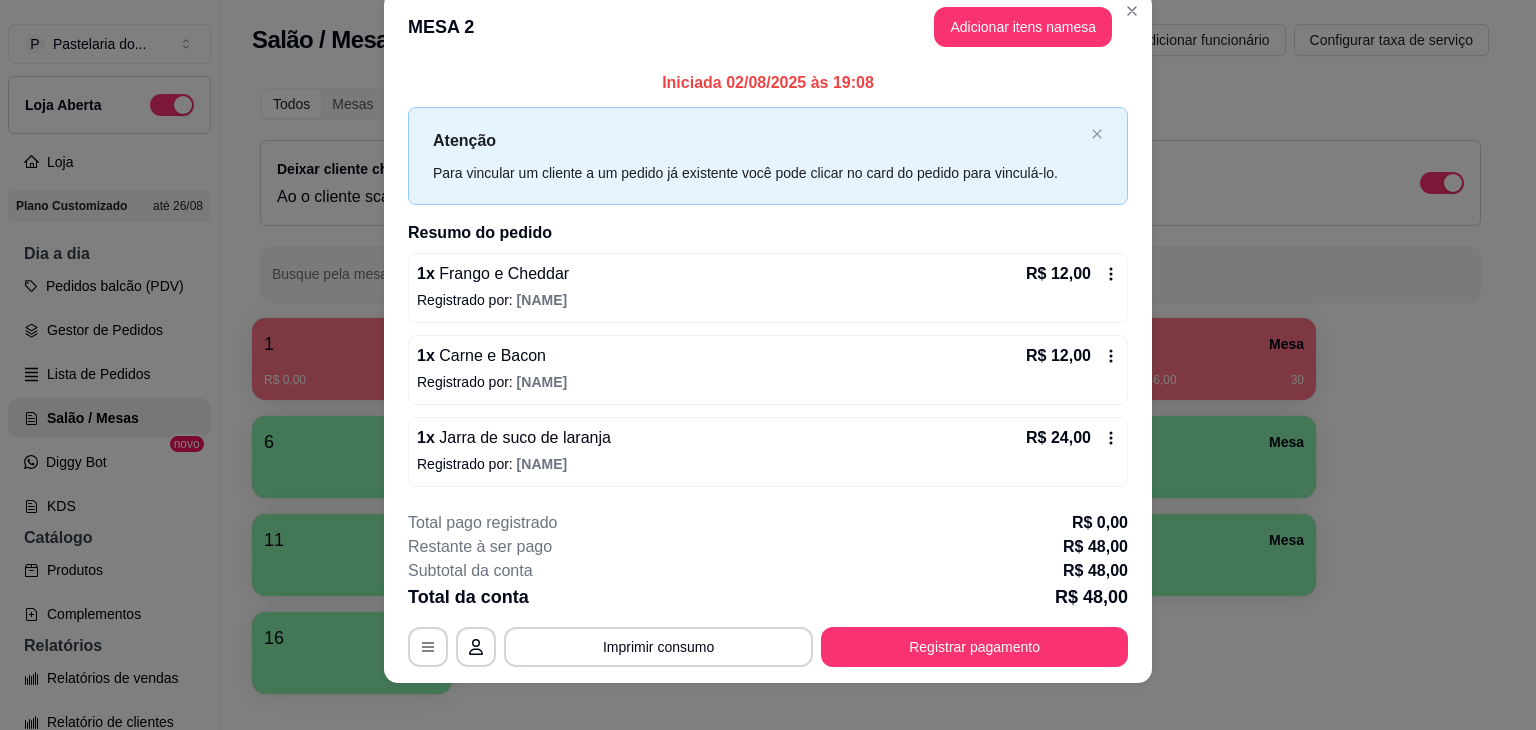 scroll, scrollTop: 44, scrollLeft: 0, axis: vertical 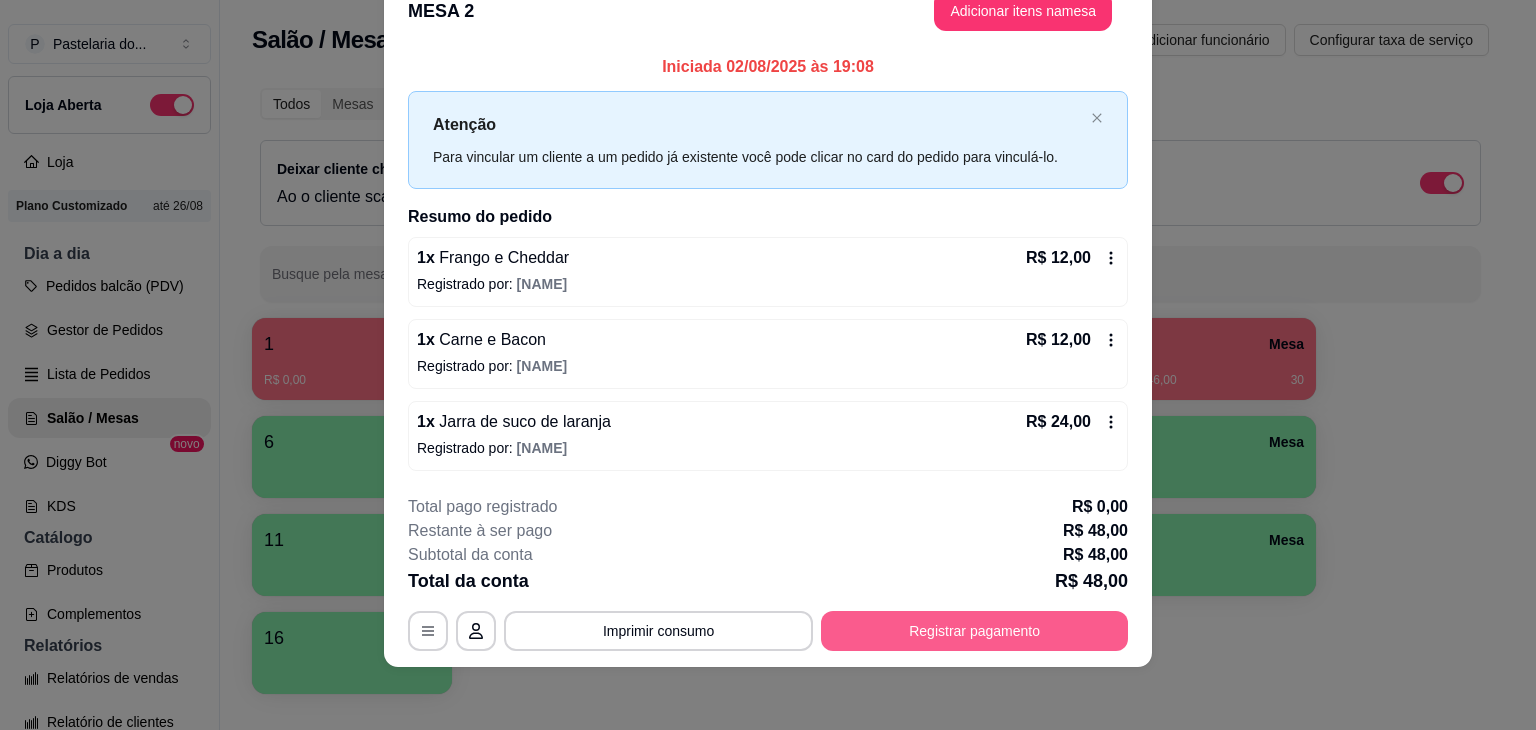 click on "Registrar pagamento" at bounding box center (974, 631) 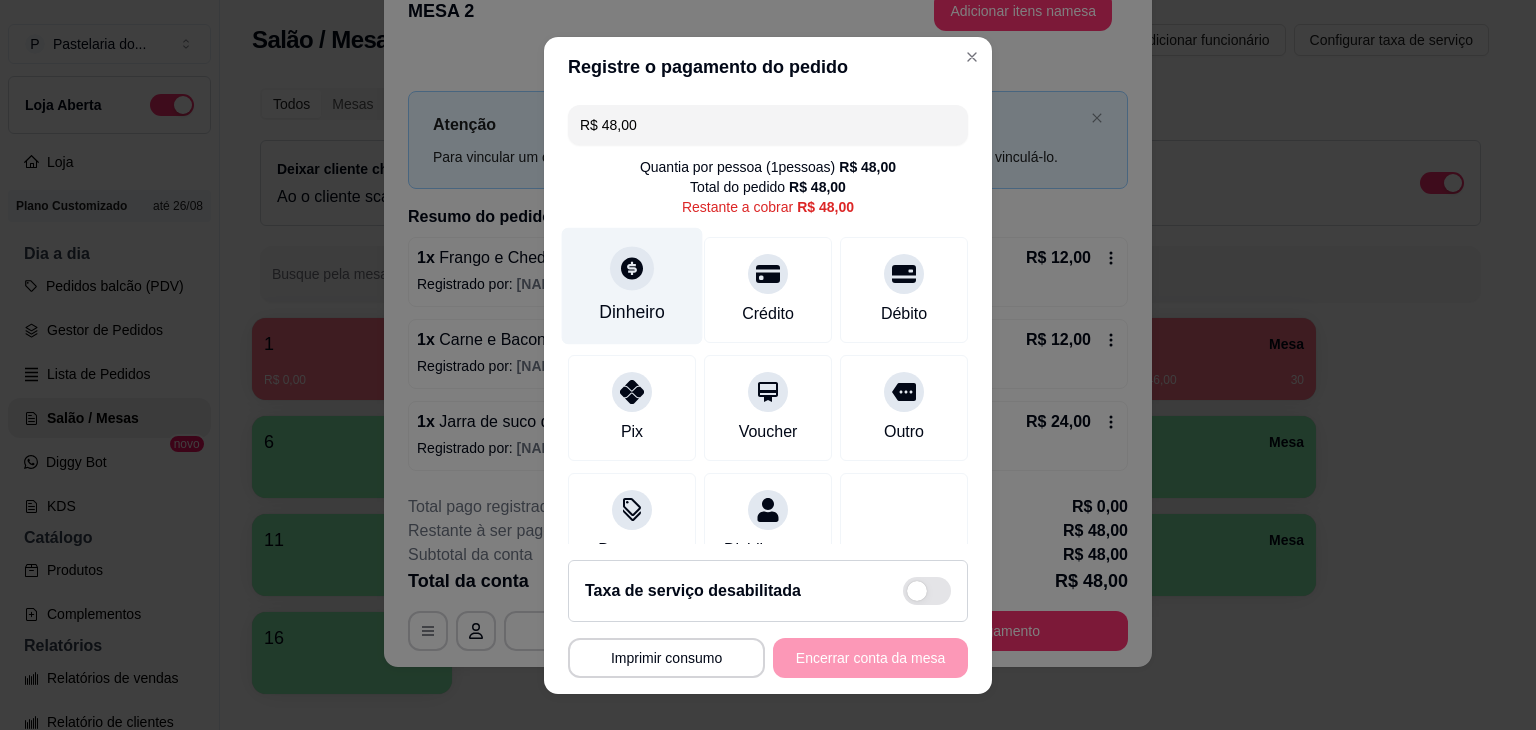 click on "Dinheiro" at bounding box center (632, 285) 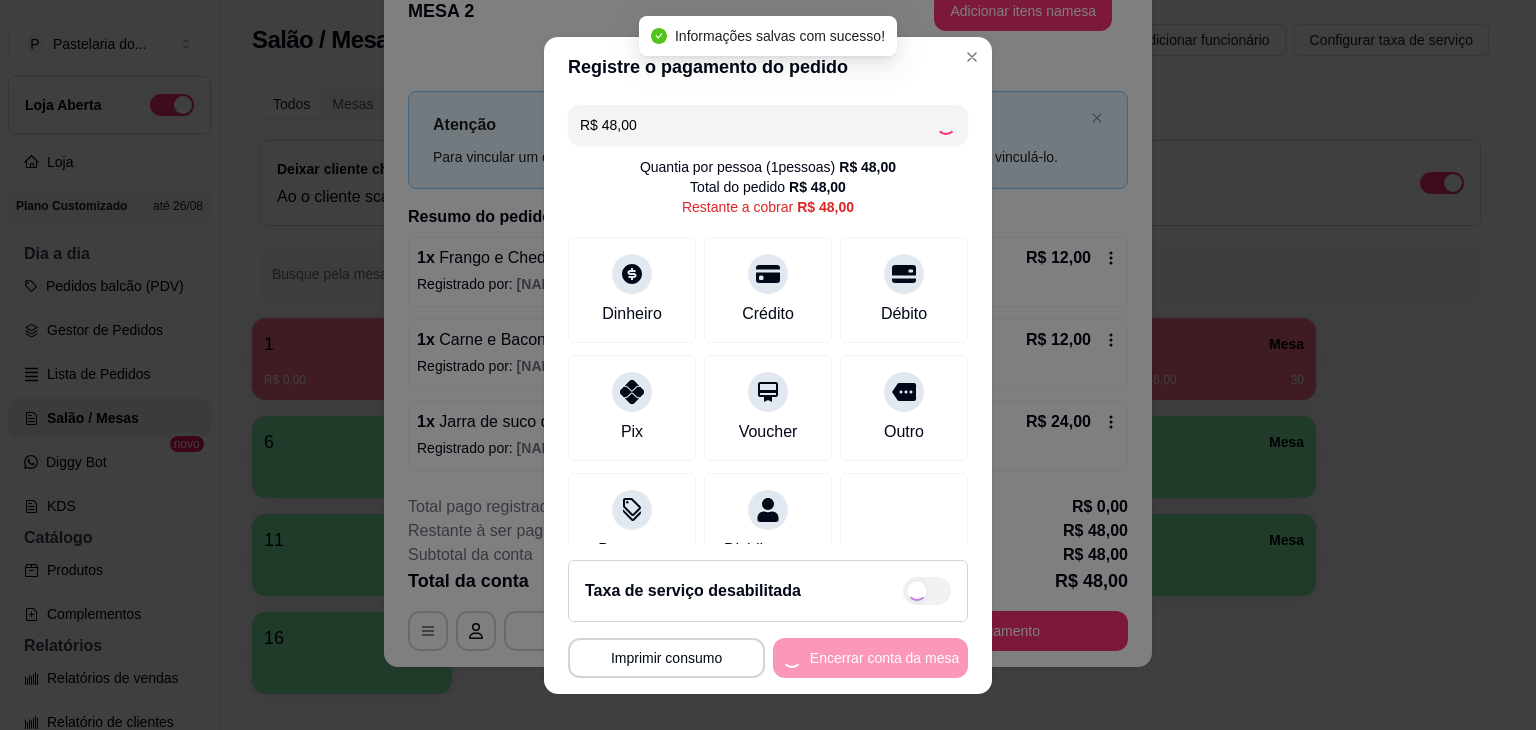 type on "R$ 0,00" 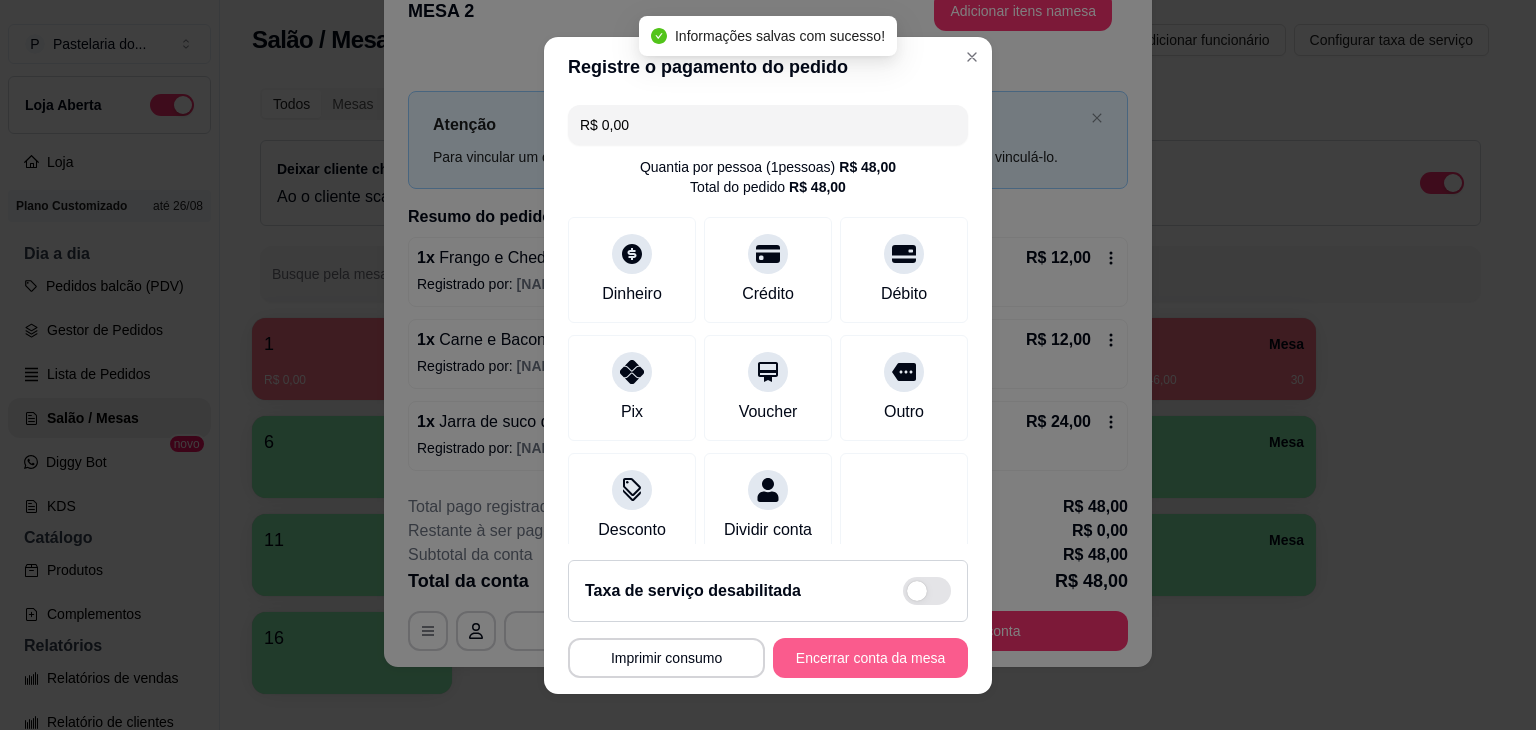 click on "Encerrar conta da mesa" at bounding box center (870, 658) 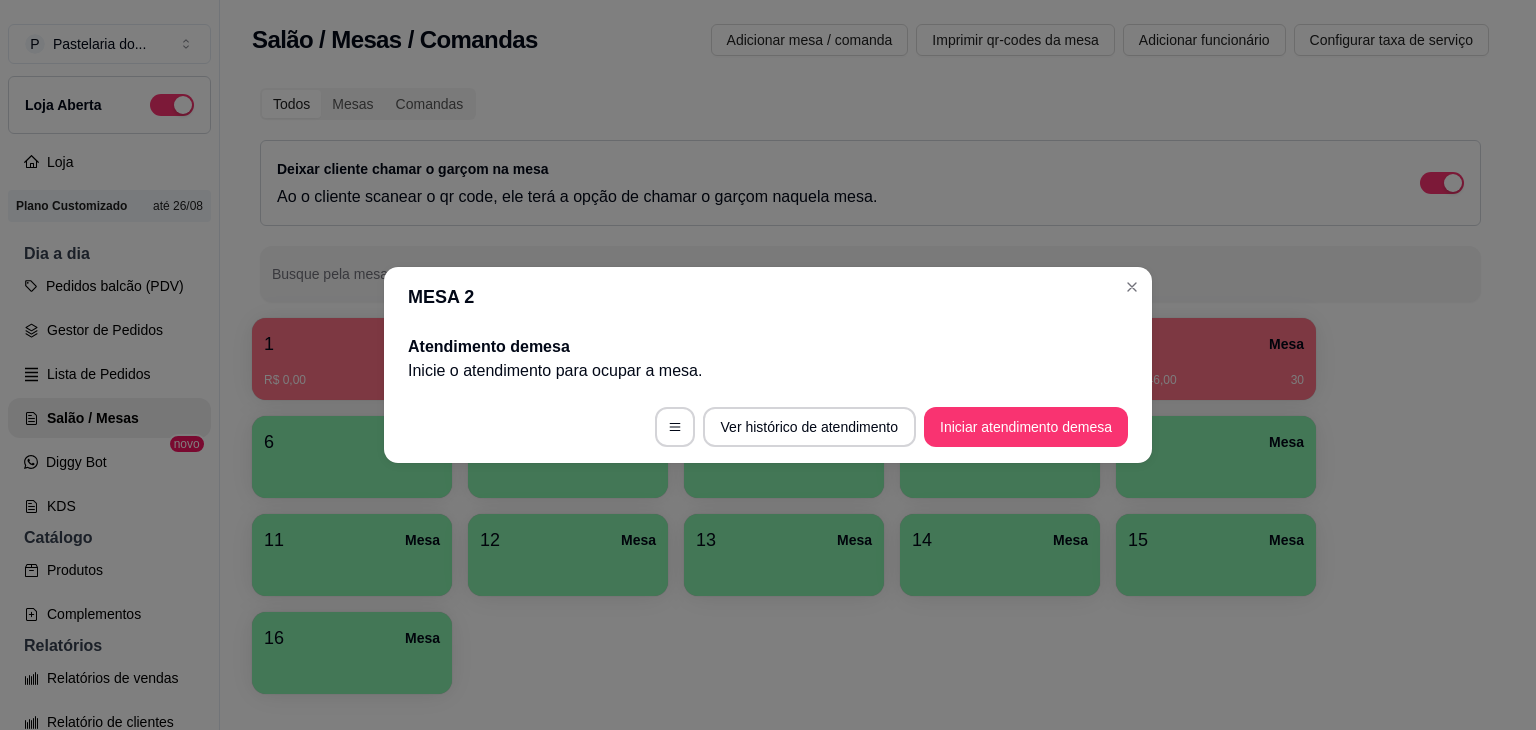 scroll, scrollTop: 0, scrollLeft: 0, axis: both 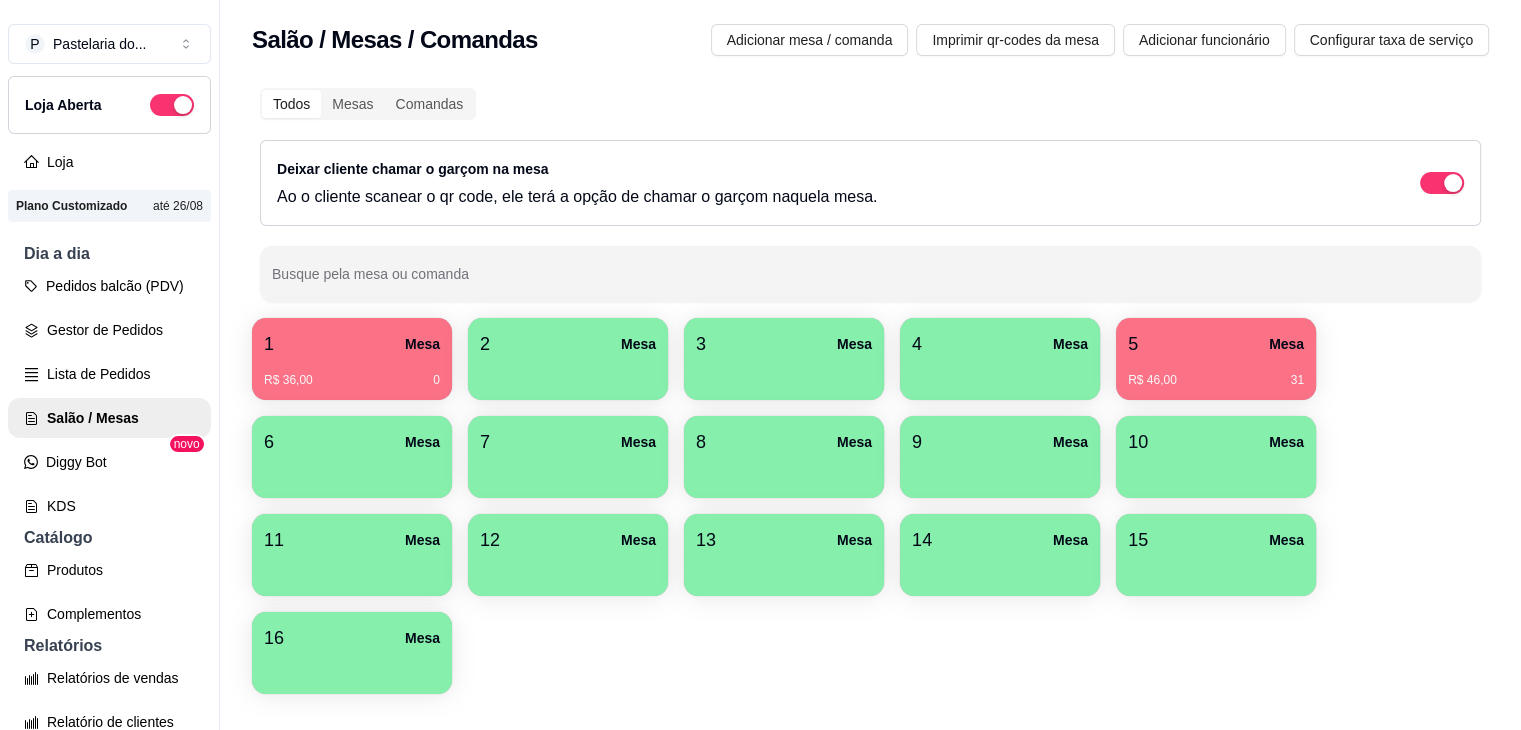 click on "R$ 36,00 0" at bounding box center (352, 373) 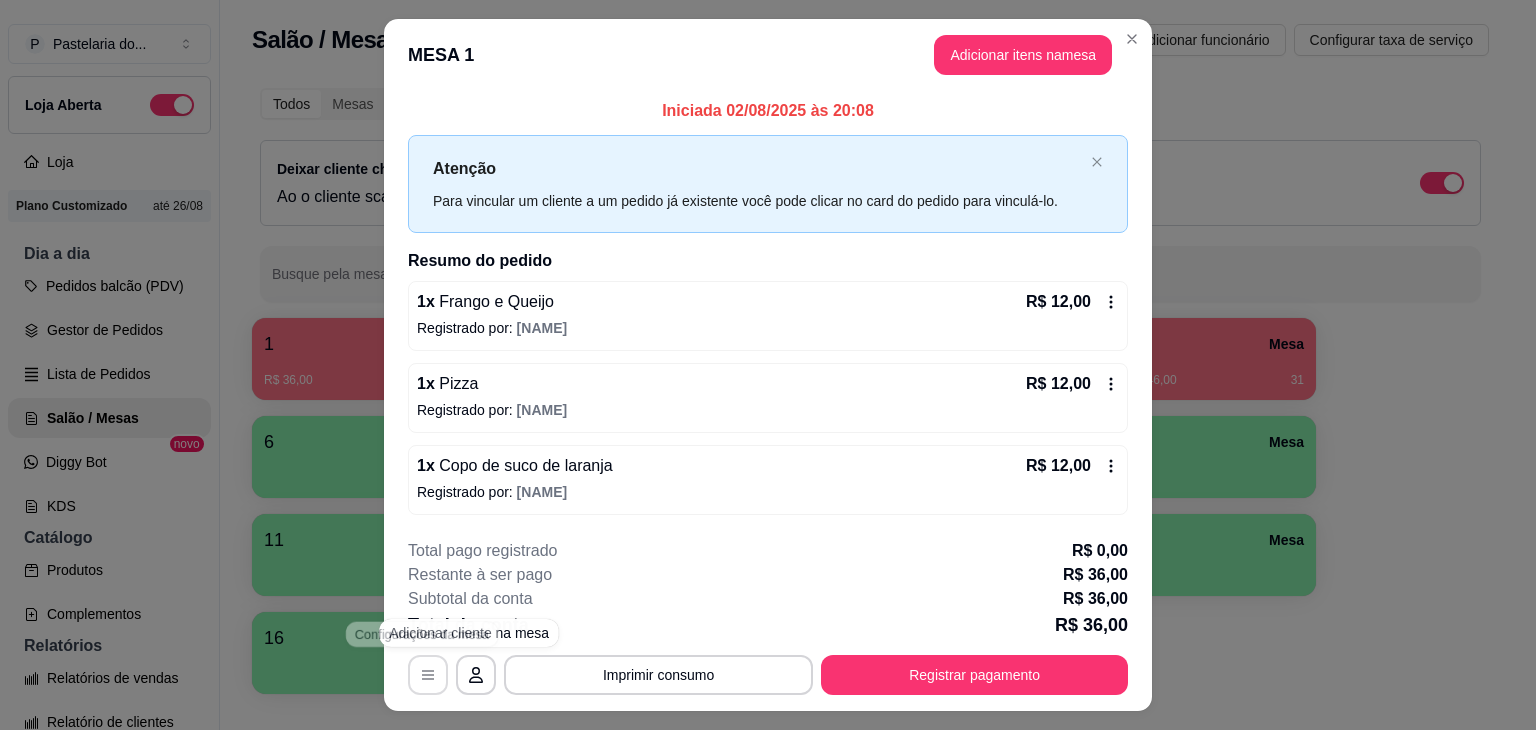 click 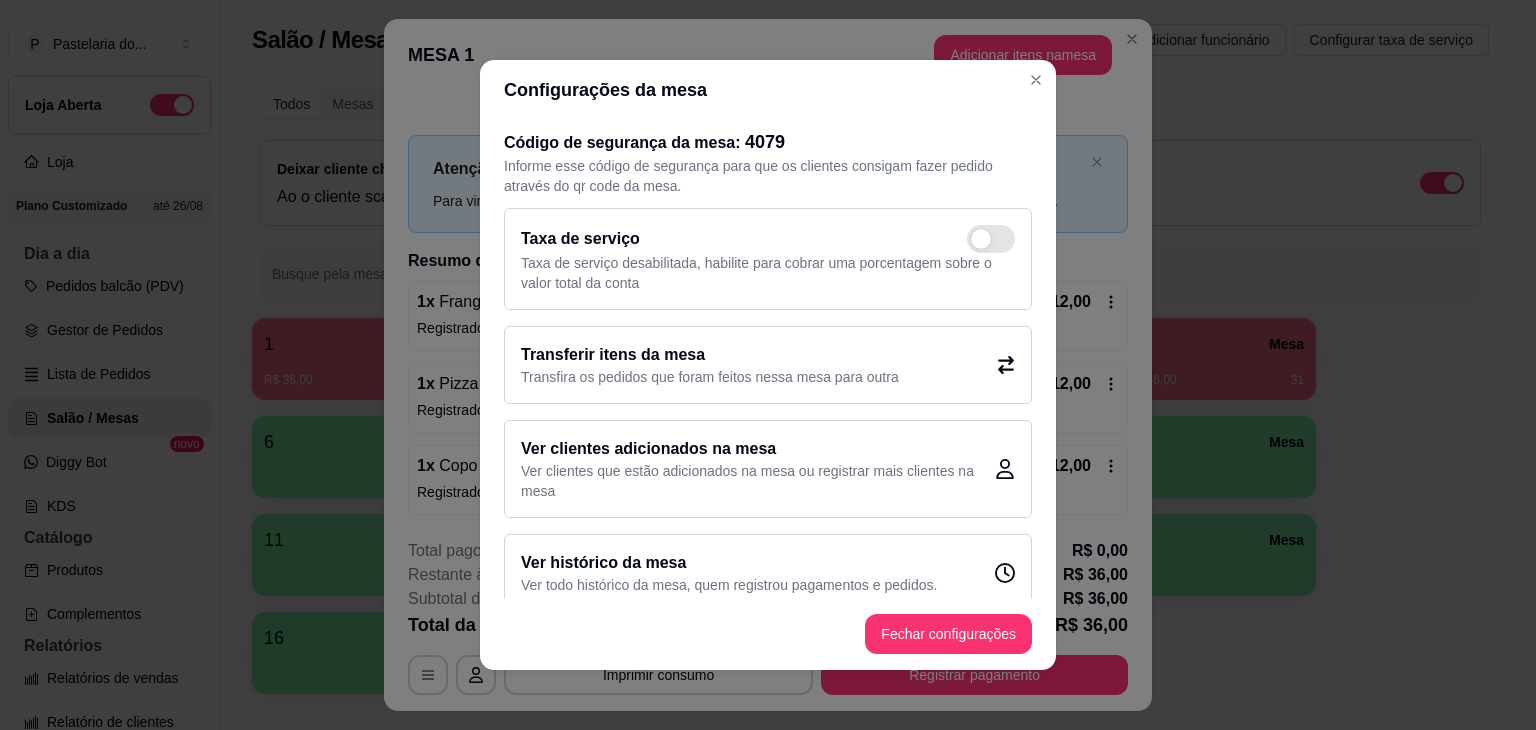 click on "Transfira os pedidos que foram feitos nessa mesa para outra" at bounding box center [710, 377] 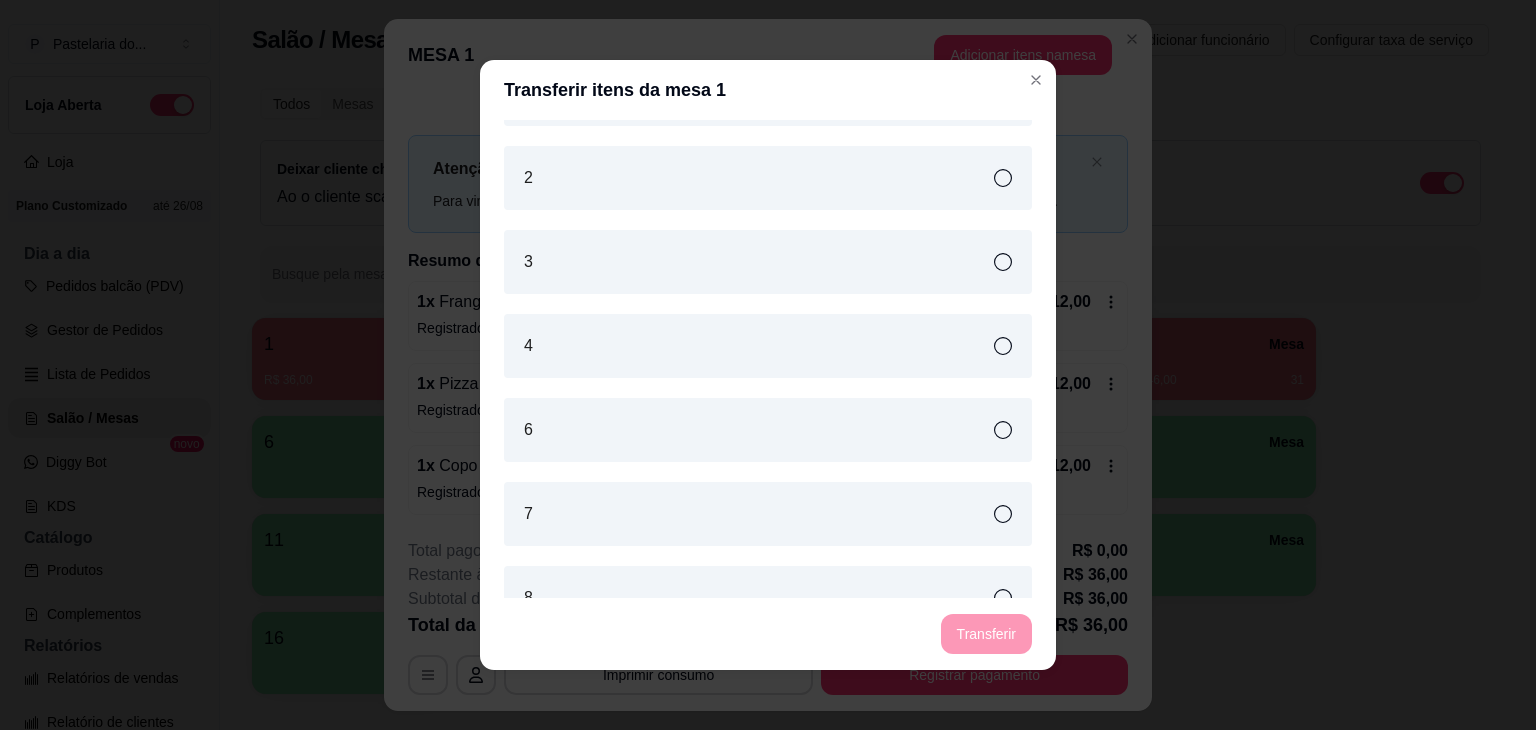 scroll, scrollTop: 600, scrollLeft: 0, axis: vertical 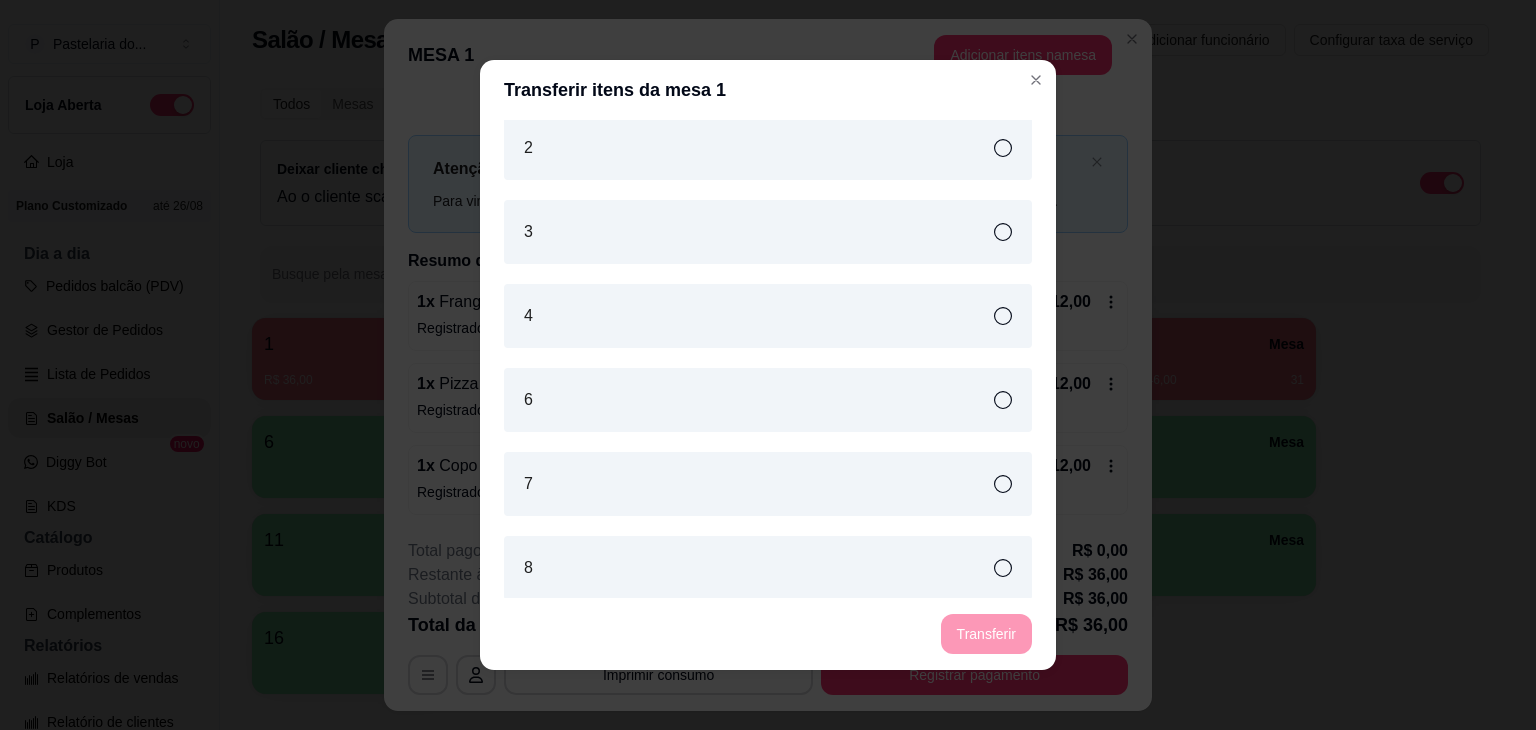 click on "7" at bounding box center [768, 484] 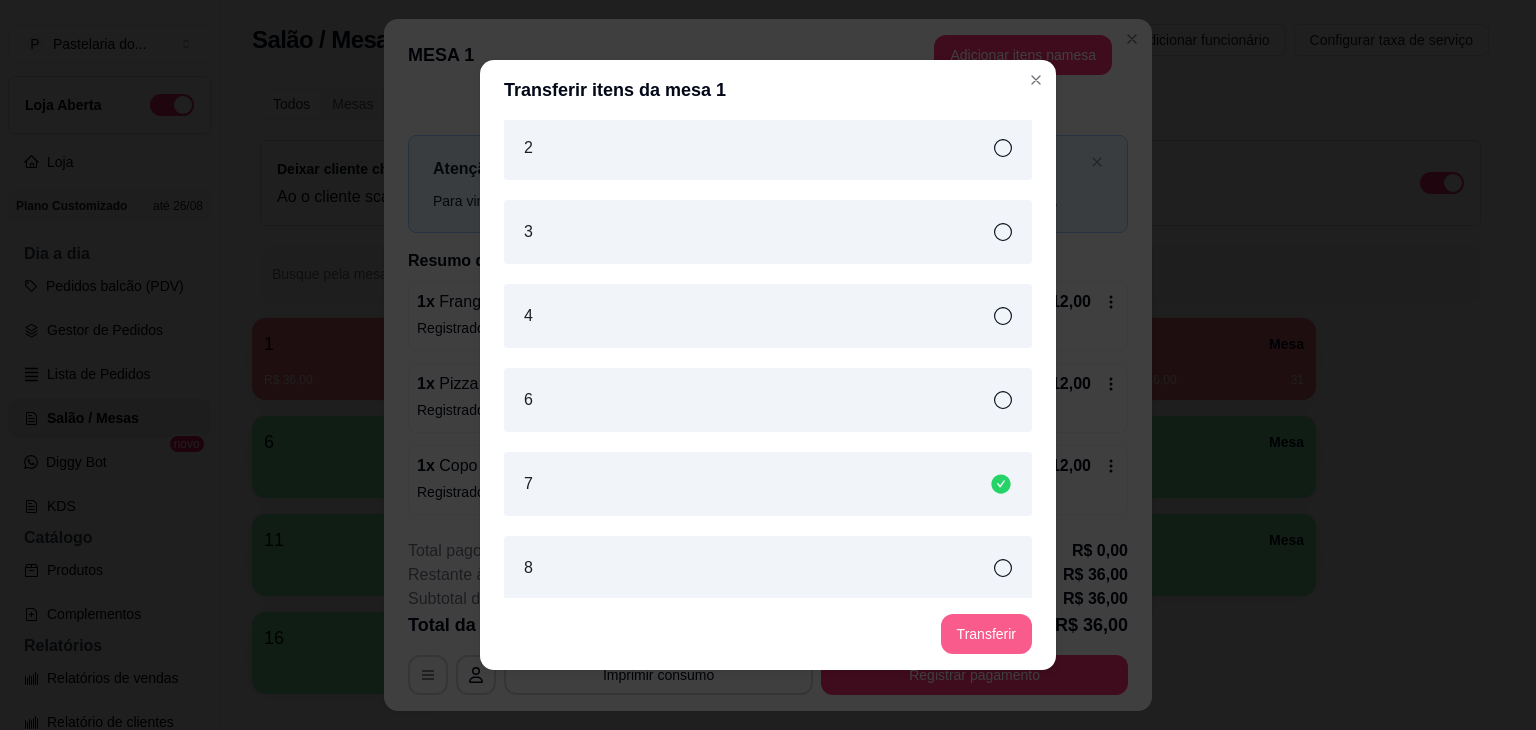 click on "Transferir" at bounding box center (986, 634) 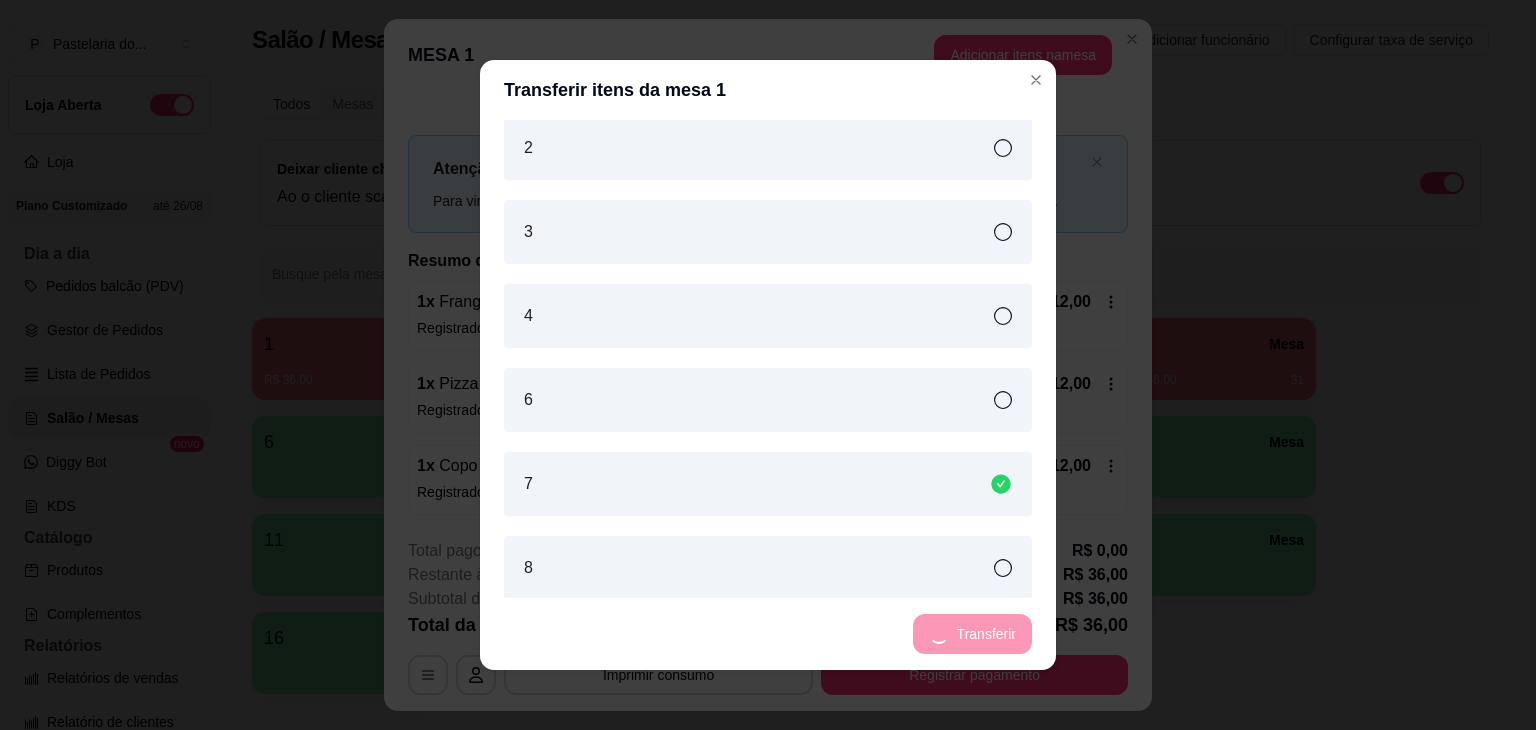 scroll, scrollTop: 684, scrollLeft: 0, axis: vertical 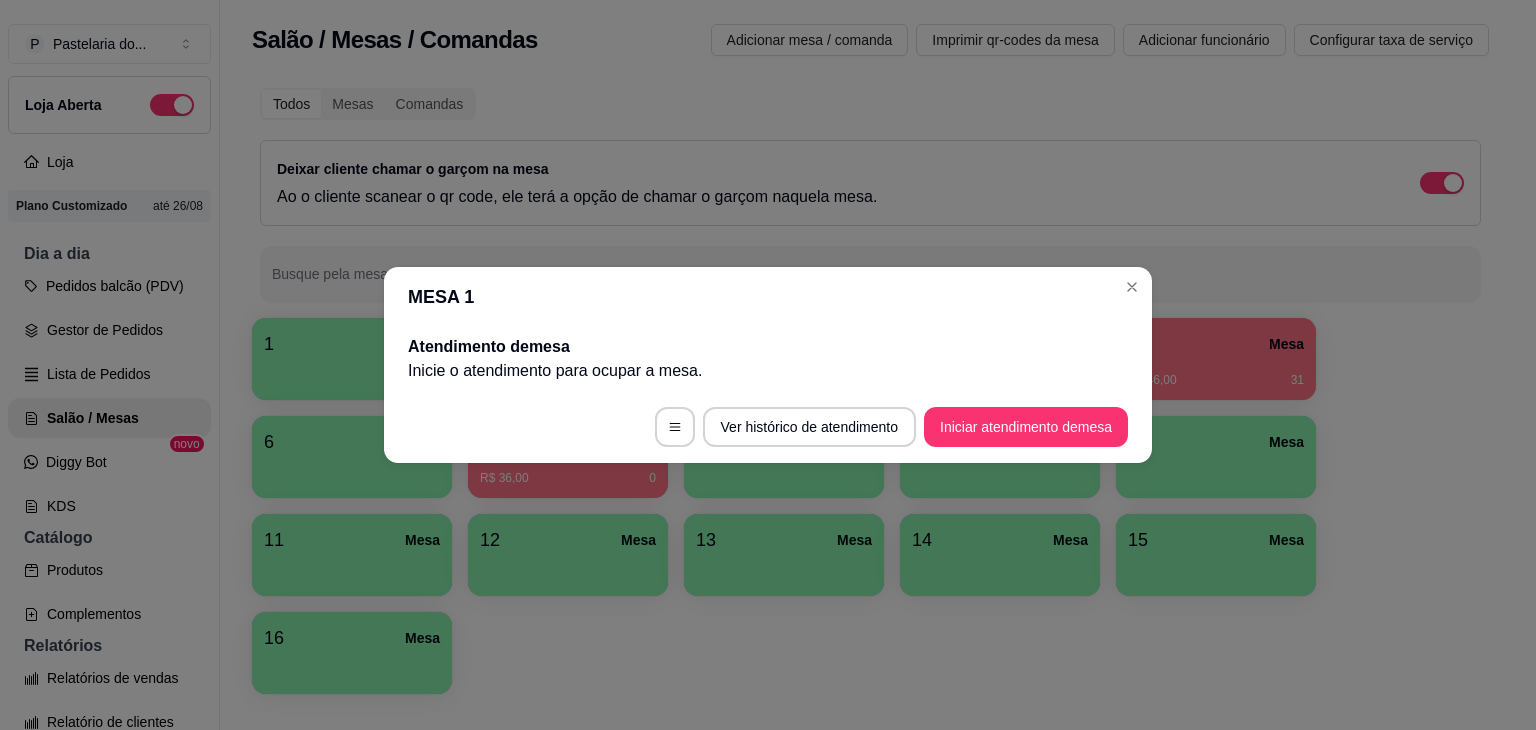 click on "MESA 1" at bounding box center (768, 297) 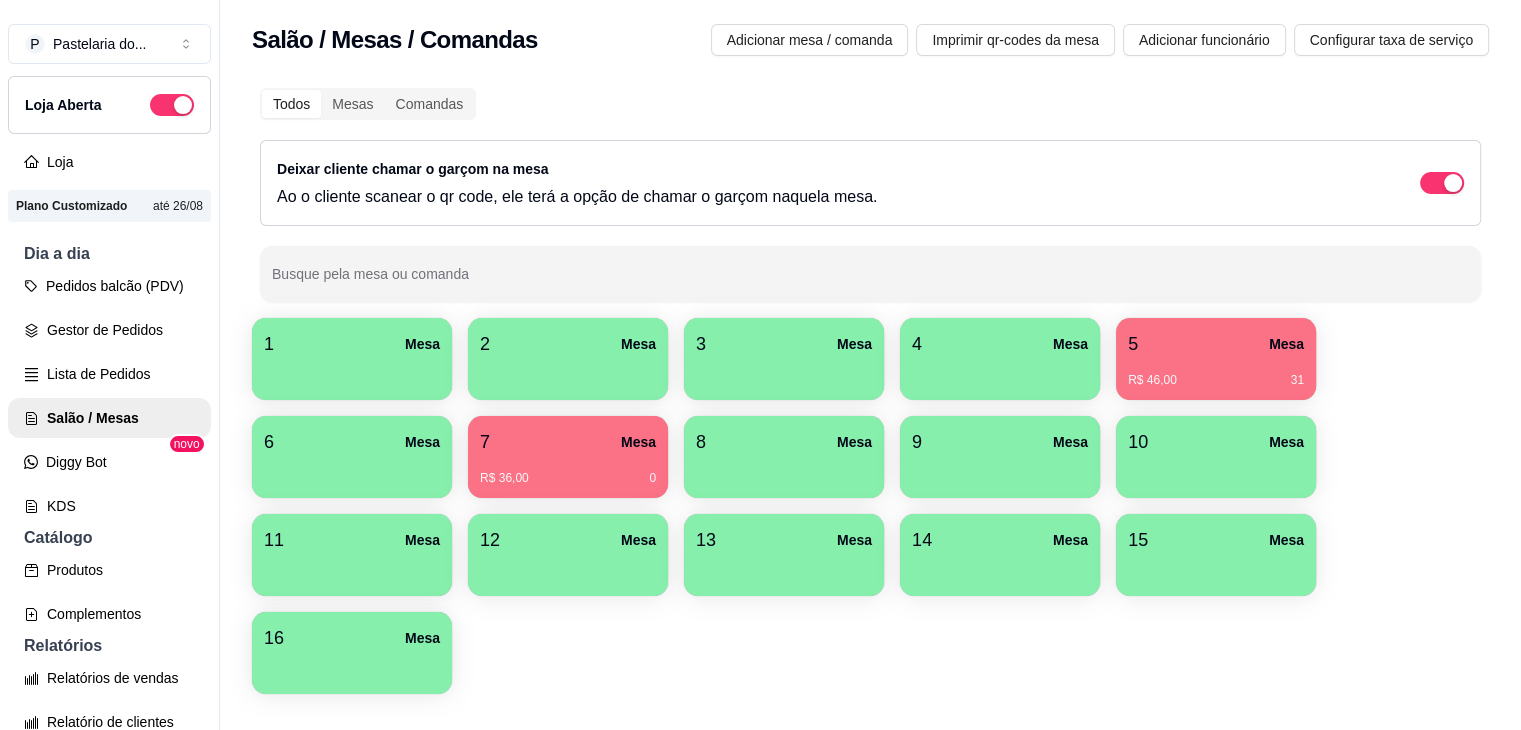 click on "R$ 36,00 0" at bounding box center (568, 471) 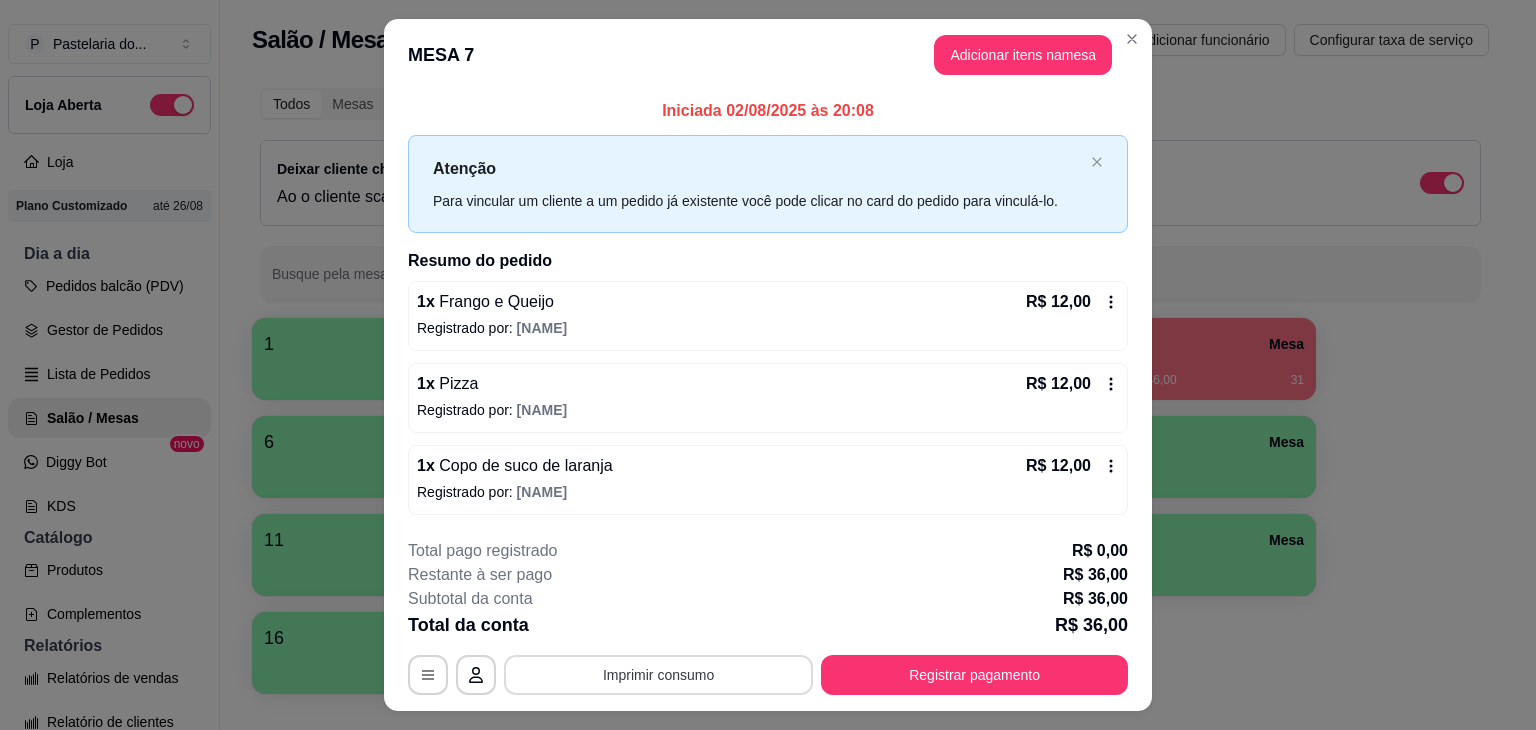 click on "Imprimir consumo" at bounding box center [658, 675] 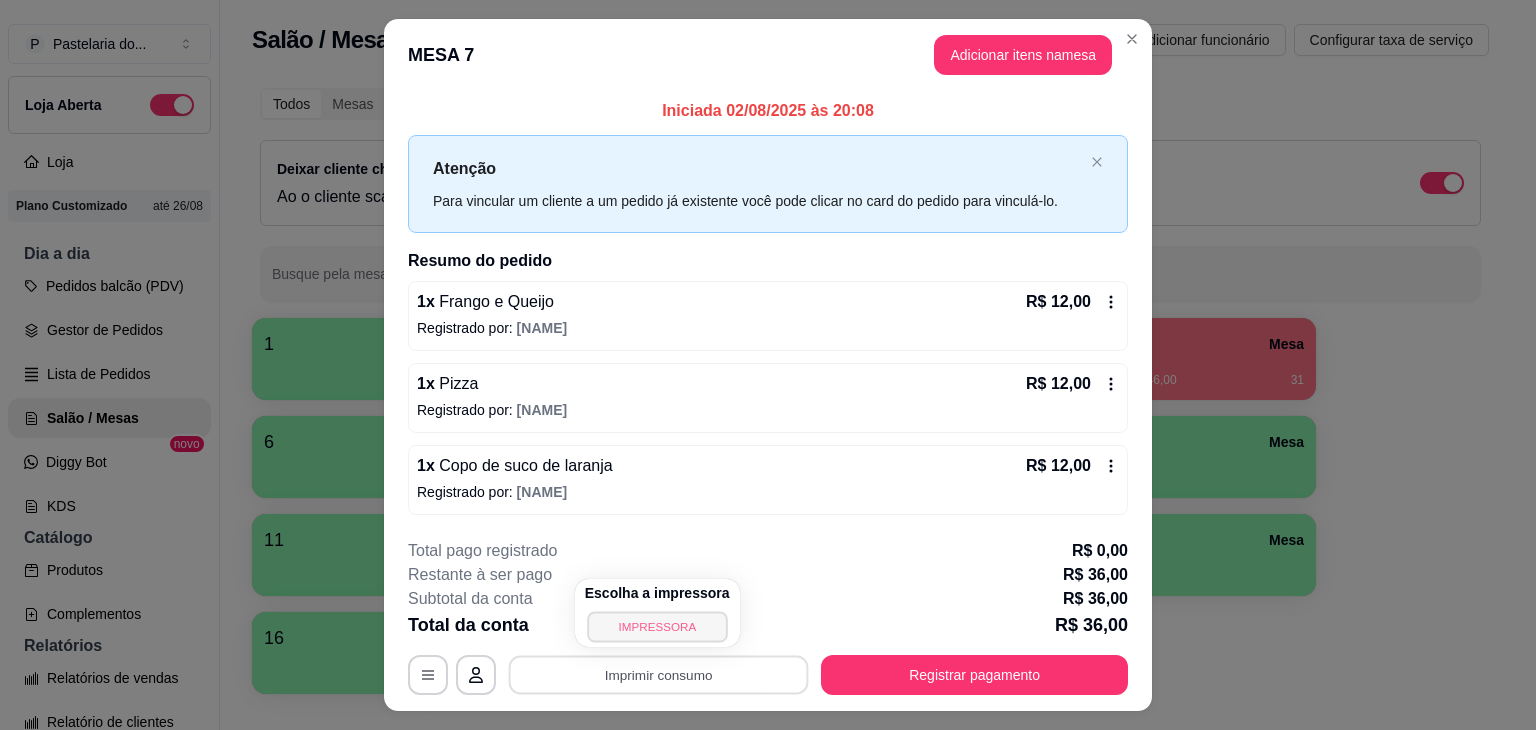 click on "IMPRESSORA" at bounding box center [657, 626] 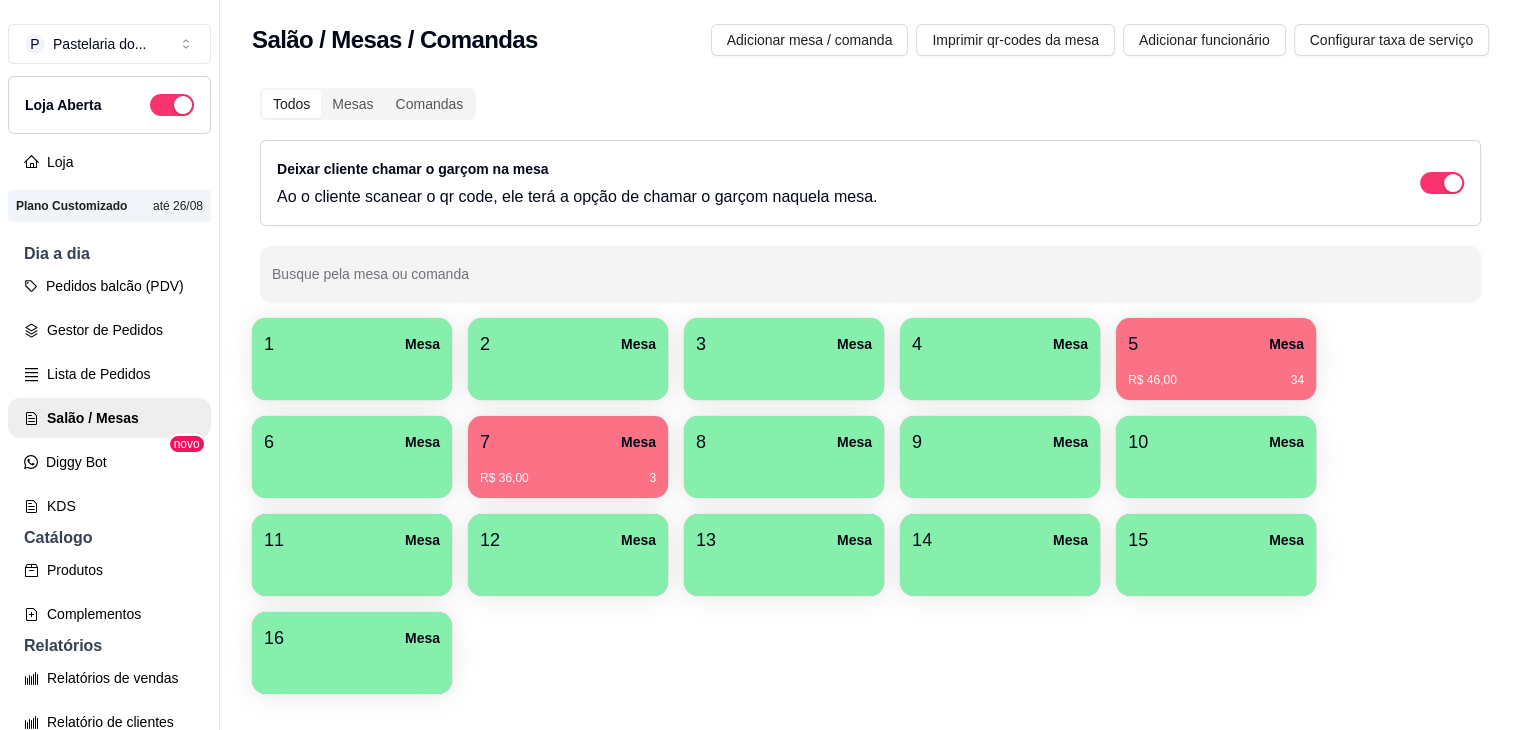 click on "5 Mesa" at bounding box center [1216, 344] 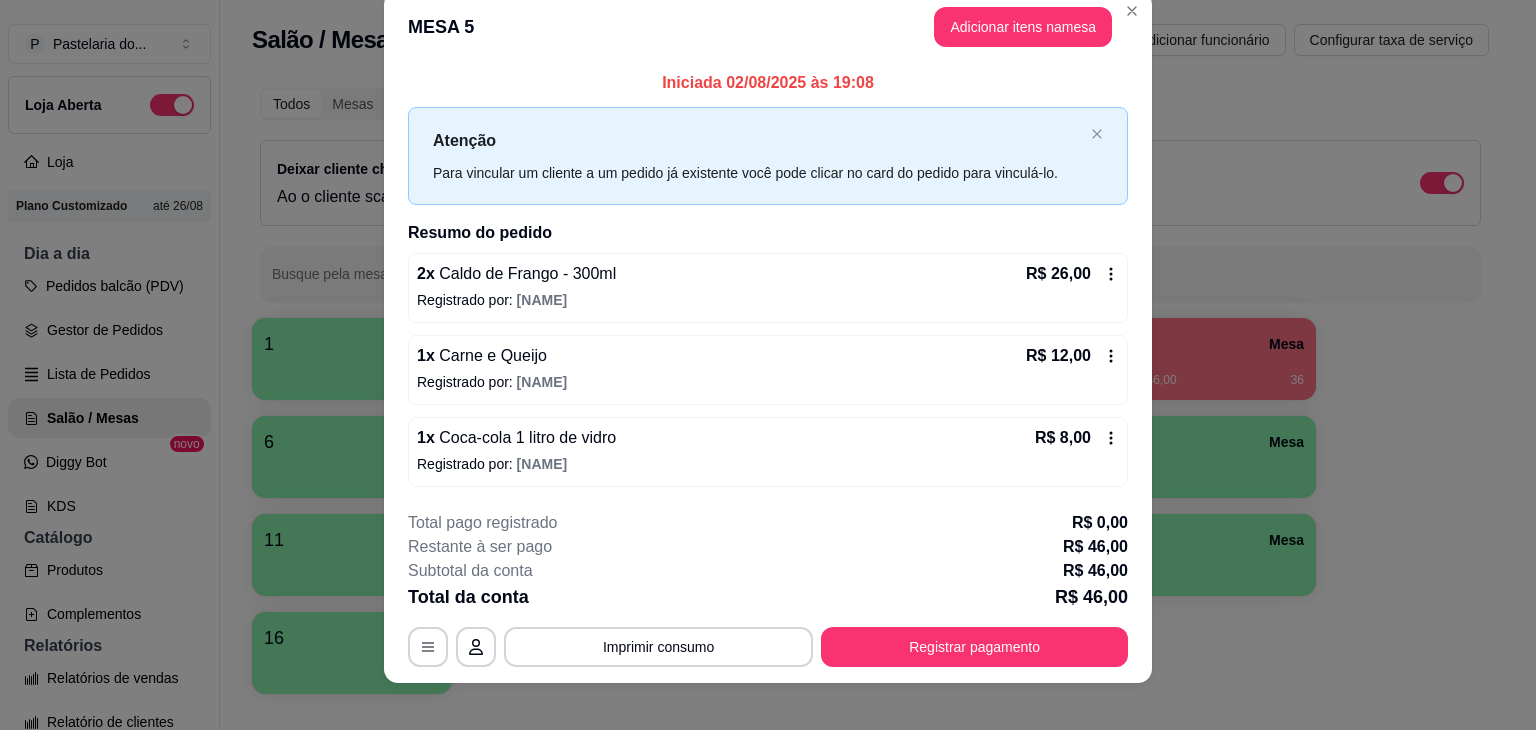 scroll, scrollTop: 44, scrollLeft: 0, axis: vertical 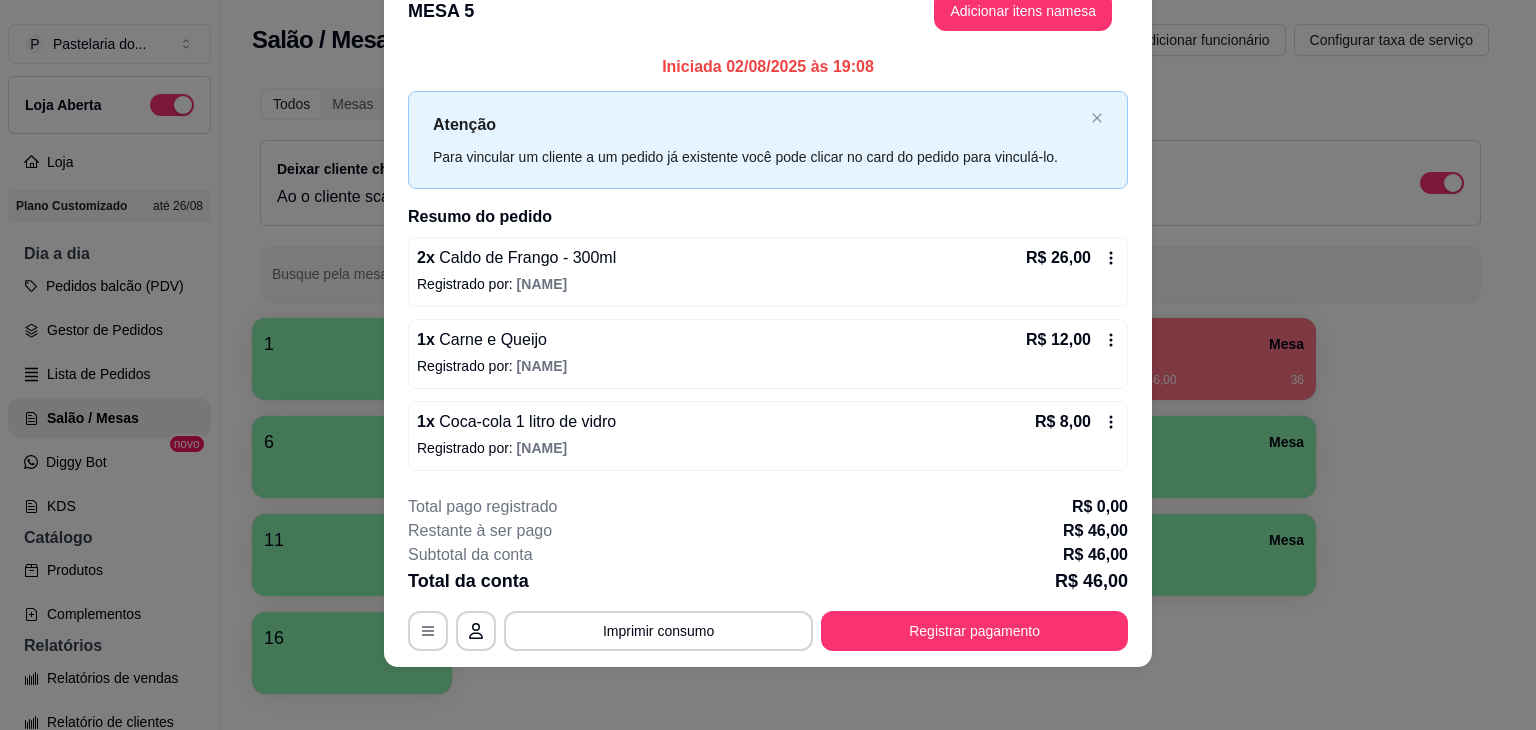 click on "Registrar pagamento" at bounding box center [974, 631] 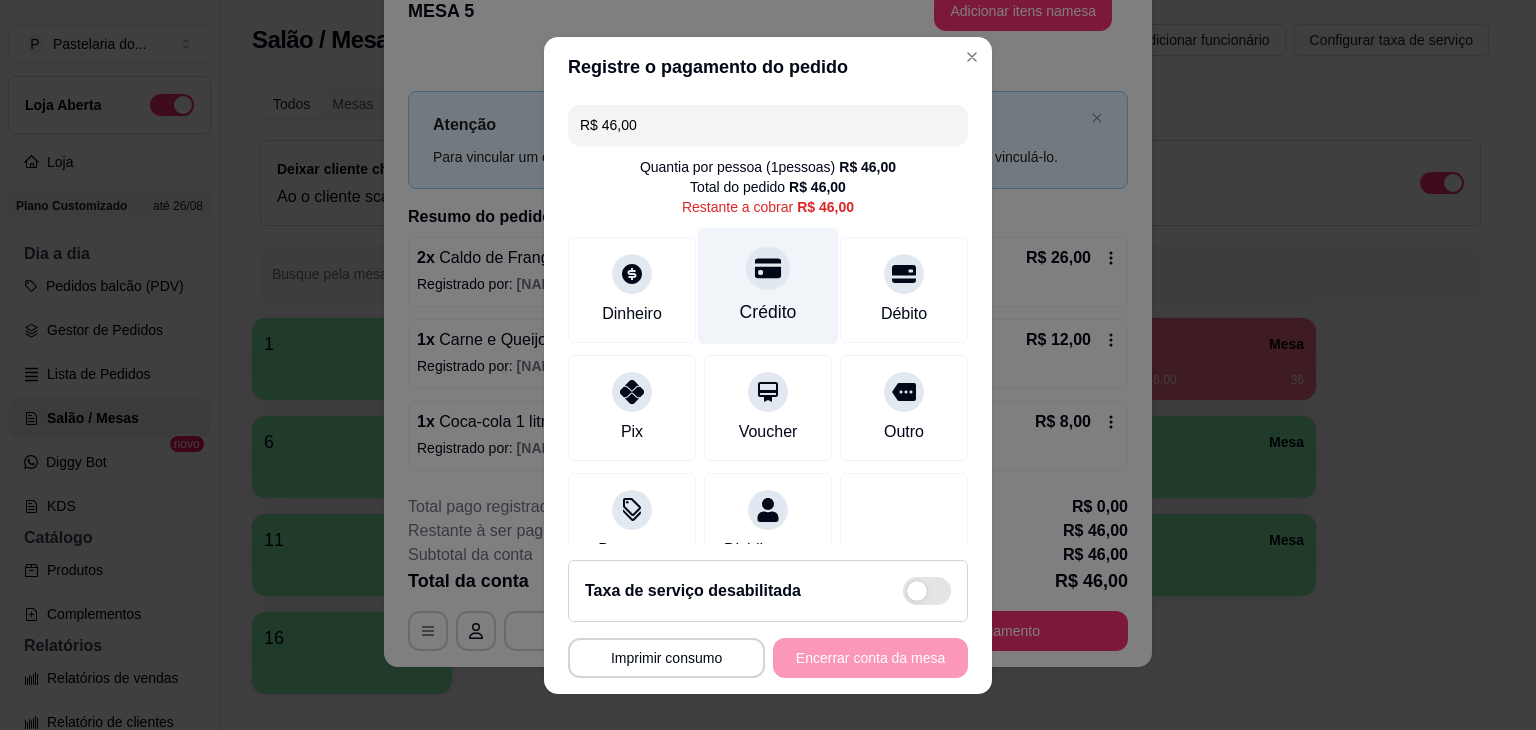 click on "Crédito" at bounding box center [768, 312] 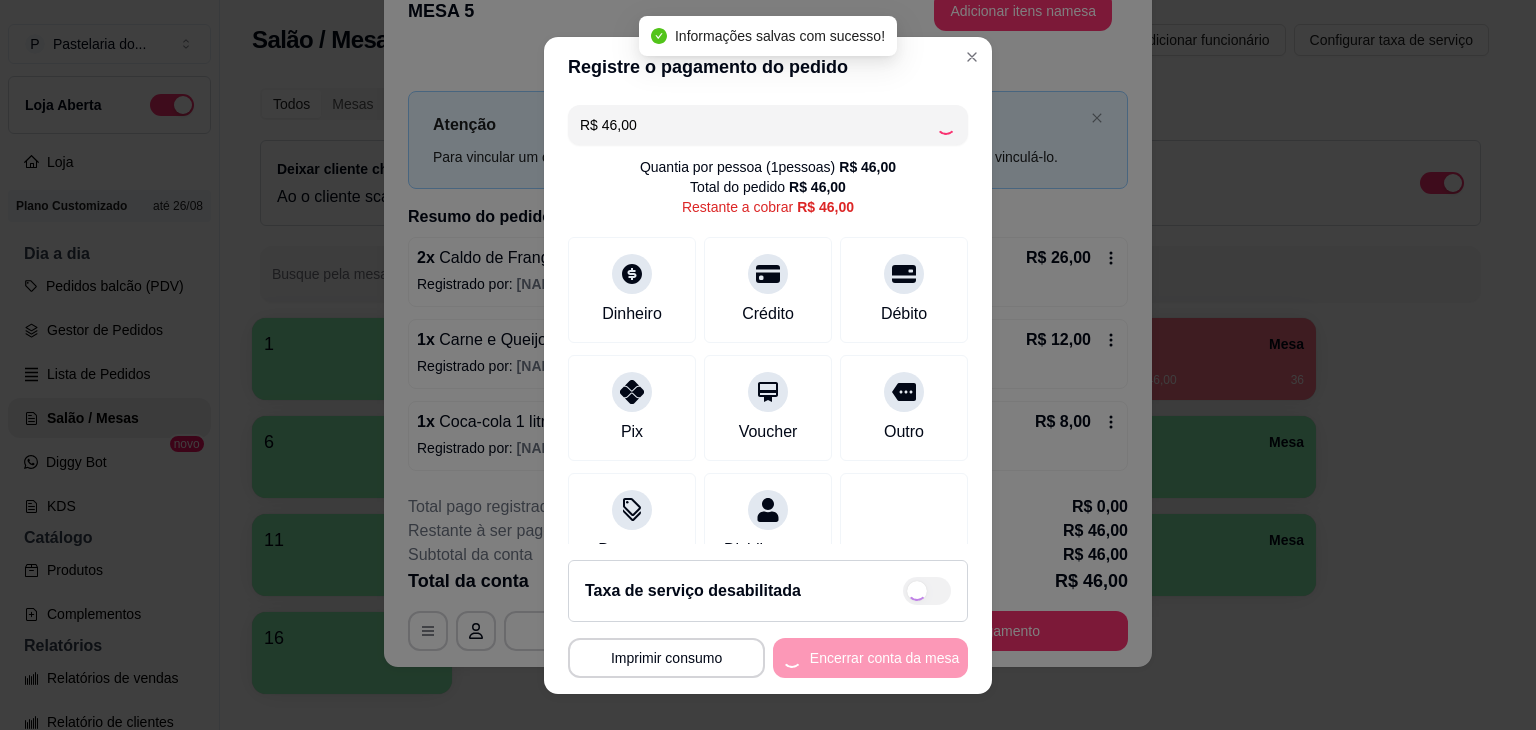 type on "R$ 0,00" 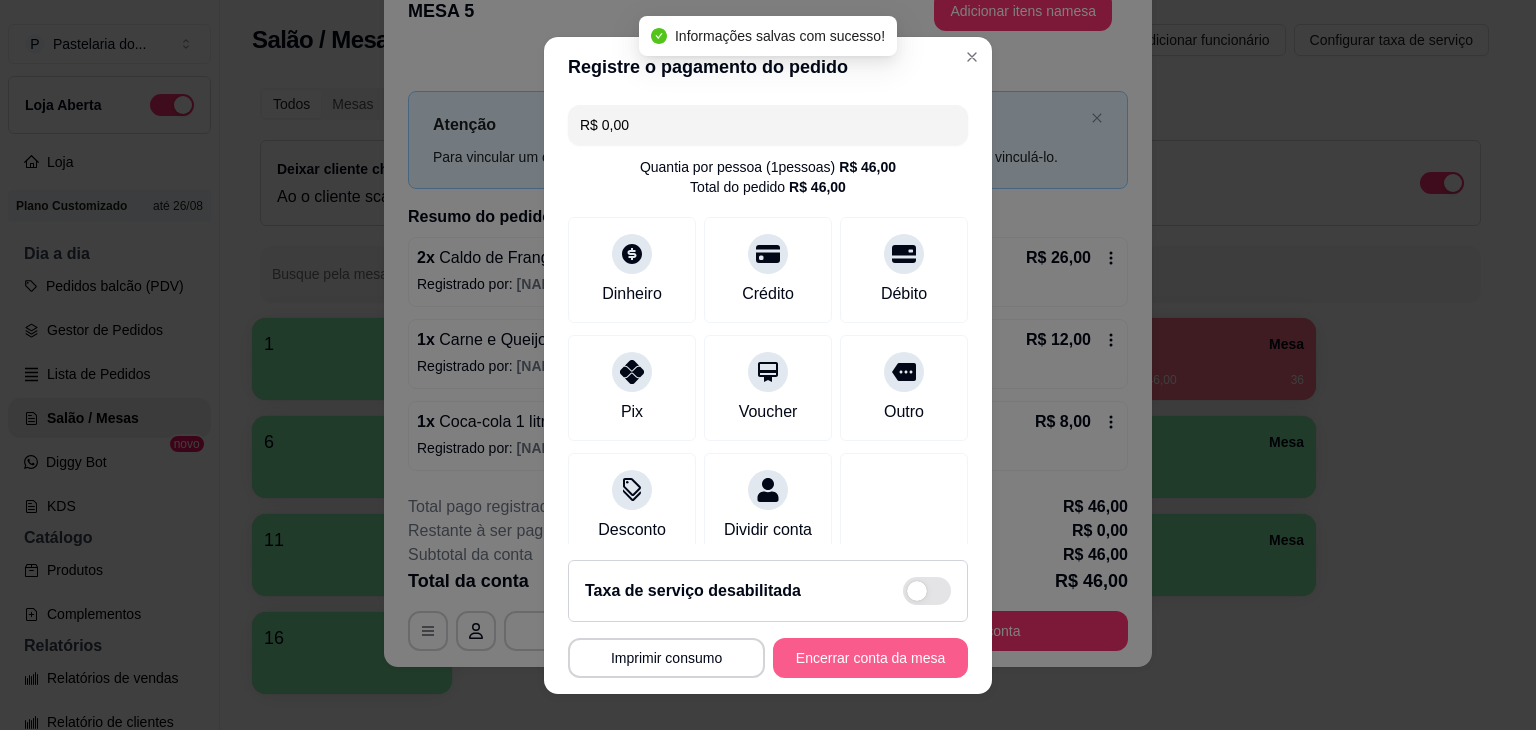 click on "Encerrar conta da mesa" at bounding box center [870, 658] 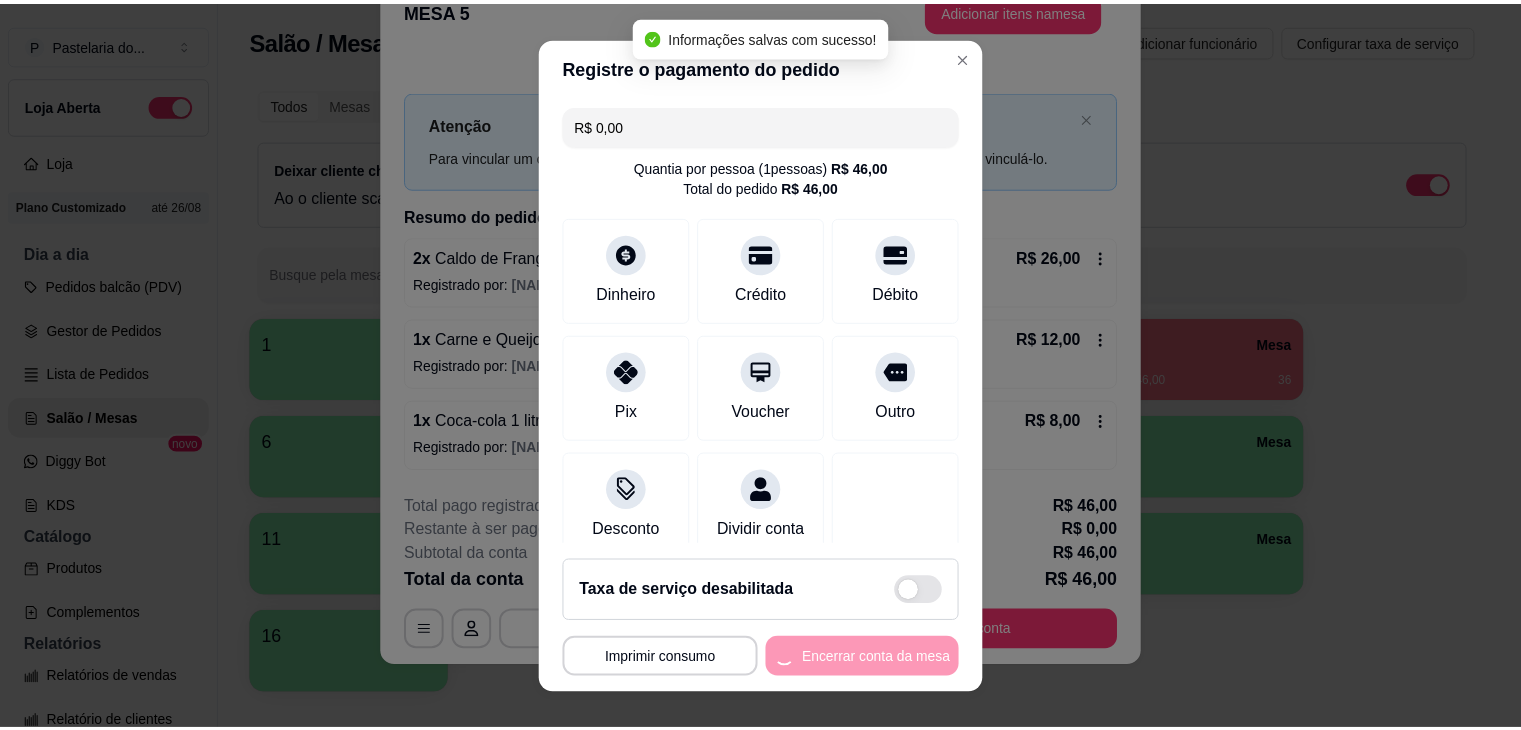 scroll, scrollTop: 0, scrollLeft: 0, axis: both 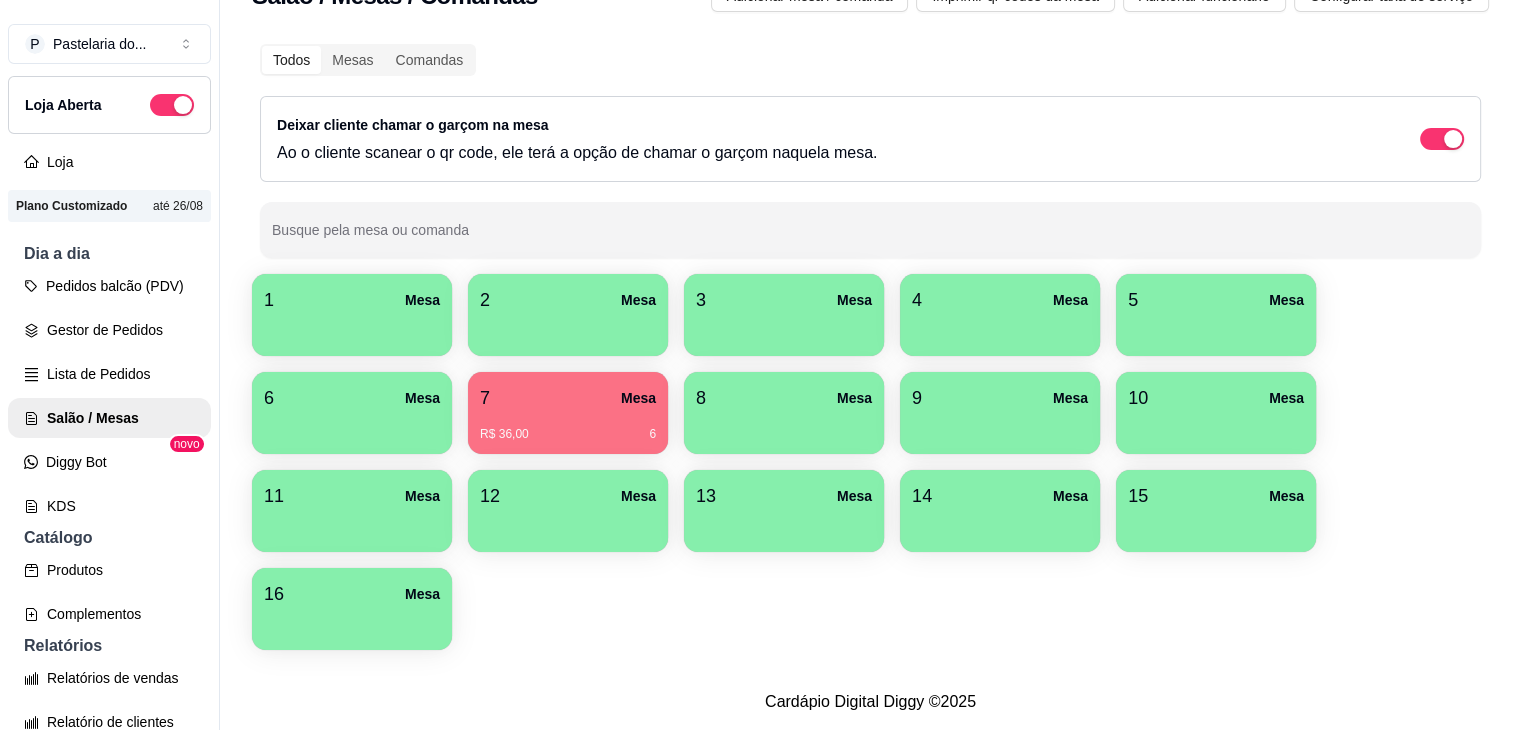 click on "1 Mesa 2 Mesa 3 Mesa 4 Mesa 5 Mesa 6 Mesa 7 Mesa R$ 36,00 6 8 Mesa 9 Mesa 10 Mesa 11 Mesa 12 Mesa 13 Mesa 14 Mesa 15 Mesa 16 Mesa" at bounding box center (870, 462) 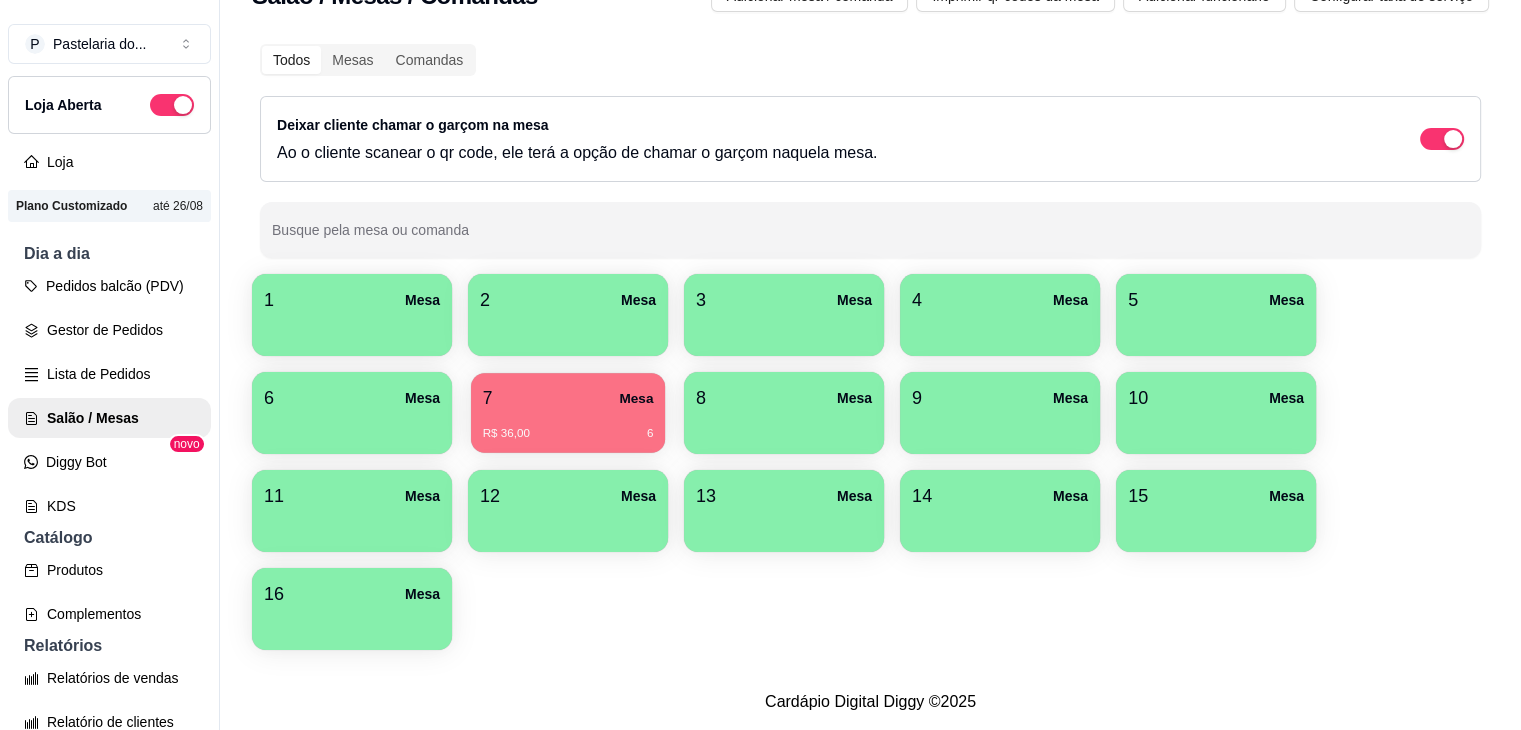 click on "7 Mesa R$ 36,00 6" at bounding box center (568, 413) 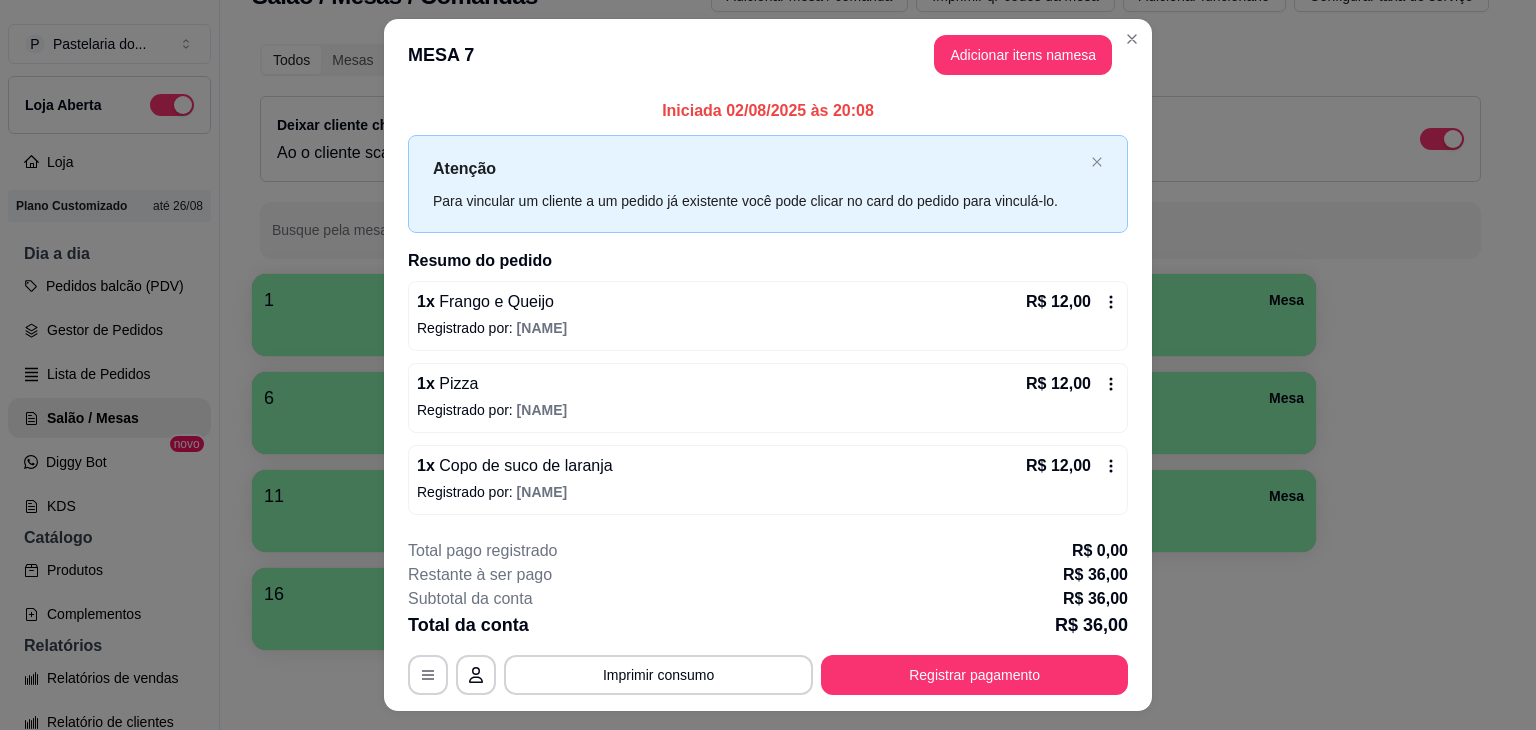 scroll, scrollTop: 44, scrollLeft: 0, axis: vertical 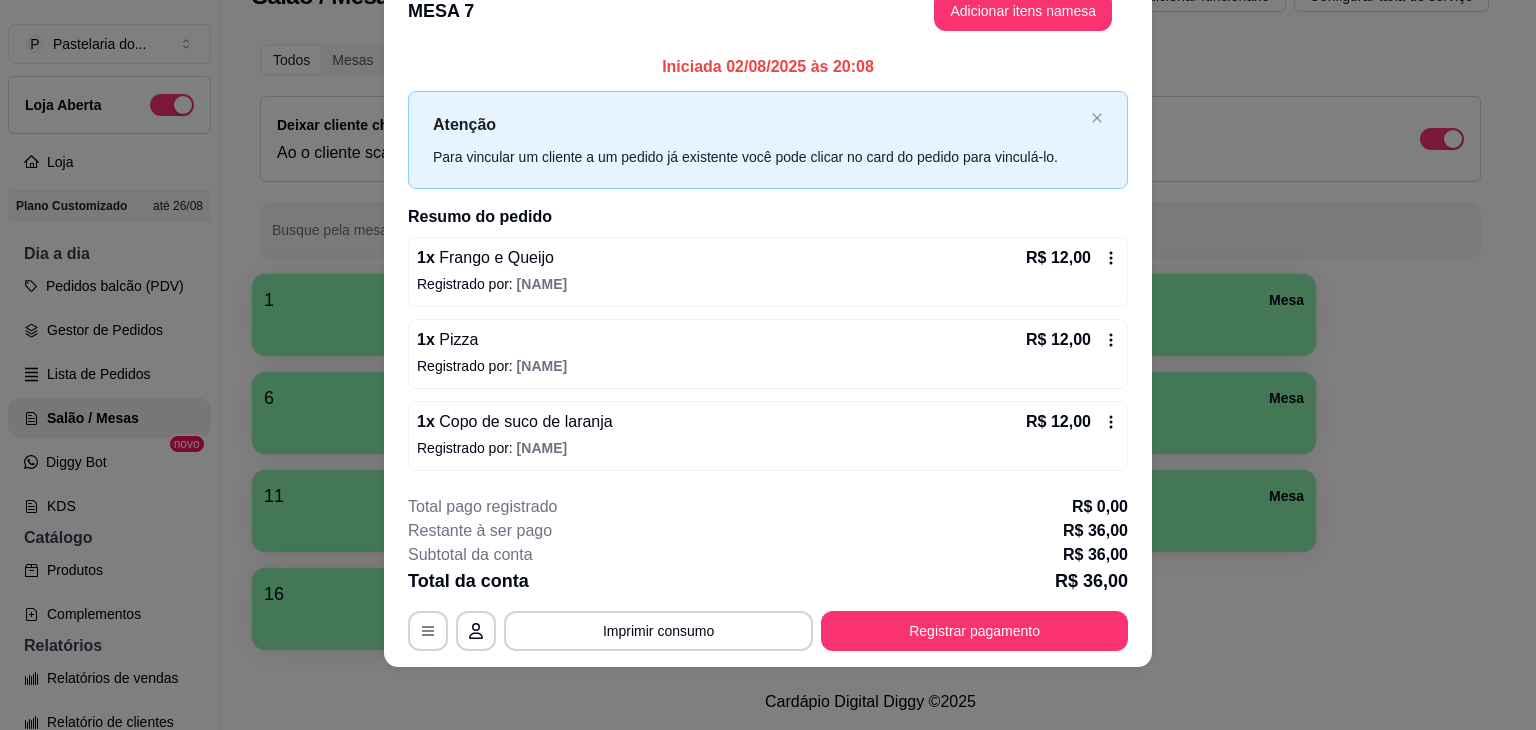 click on "Registrar pagamento" at bounding box center [974, 631] 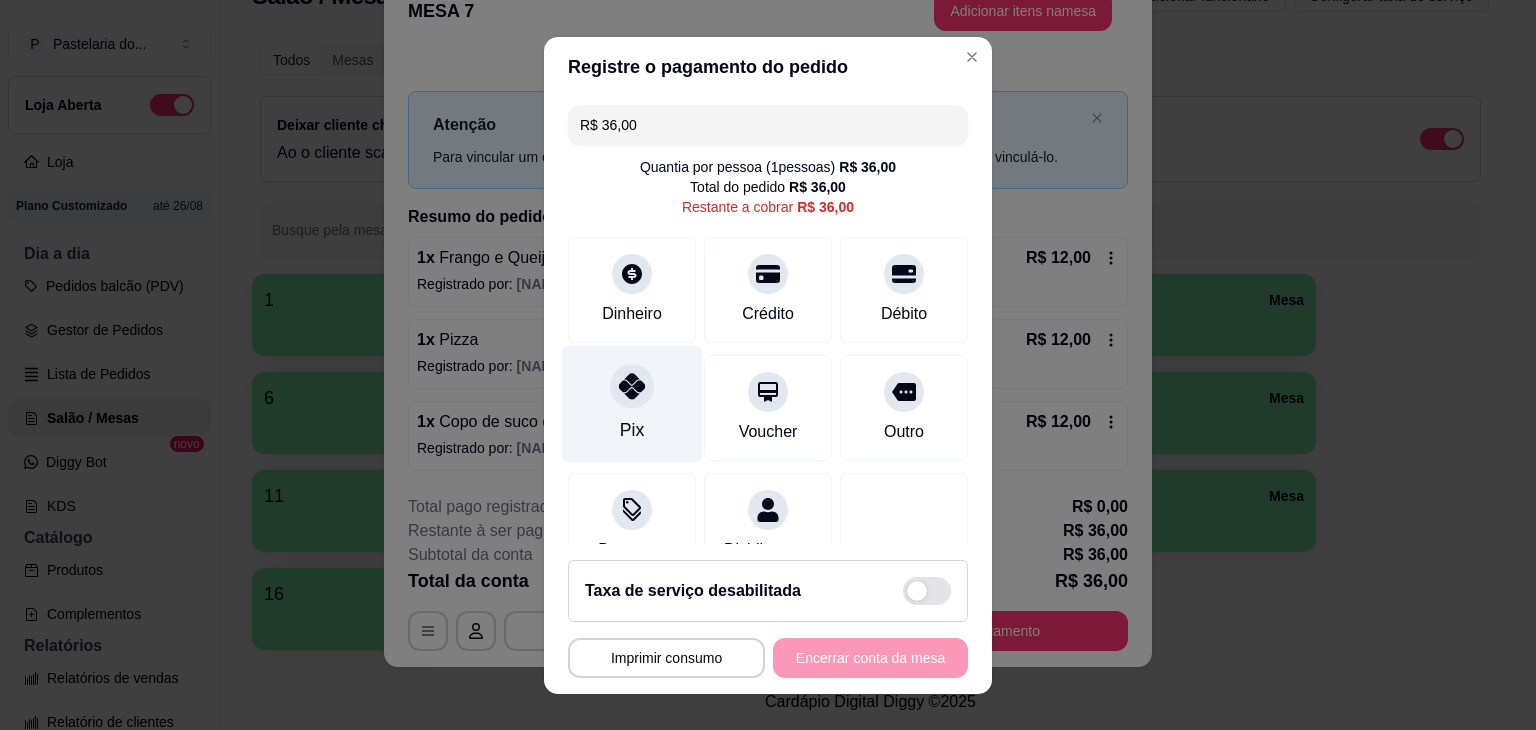 click on "Pix" at bounding box center (632, 403) 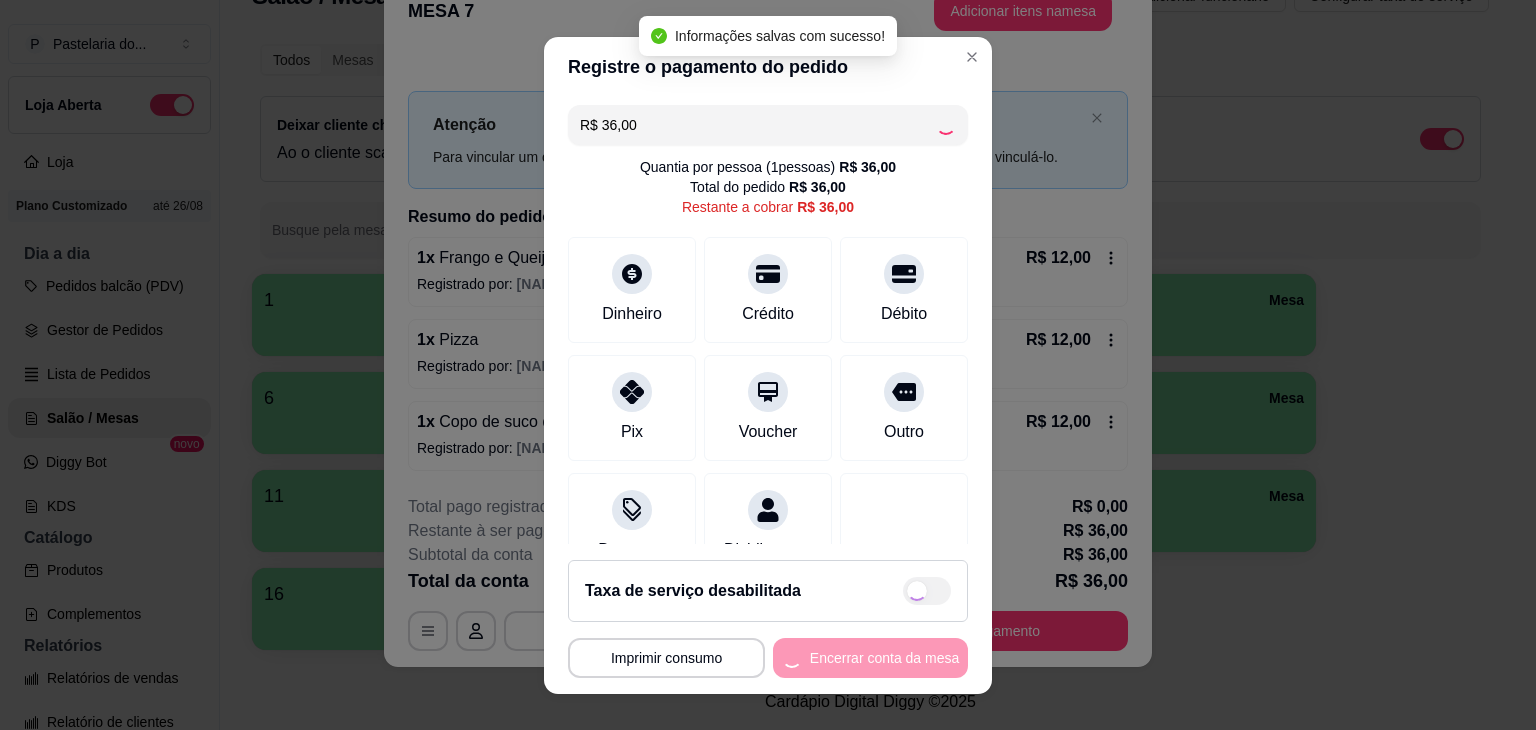 type on "R$ 0,00" 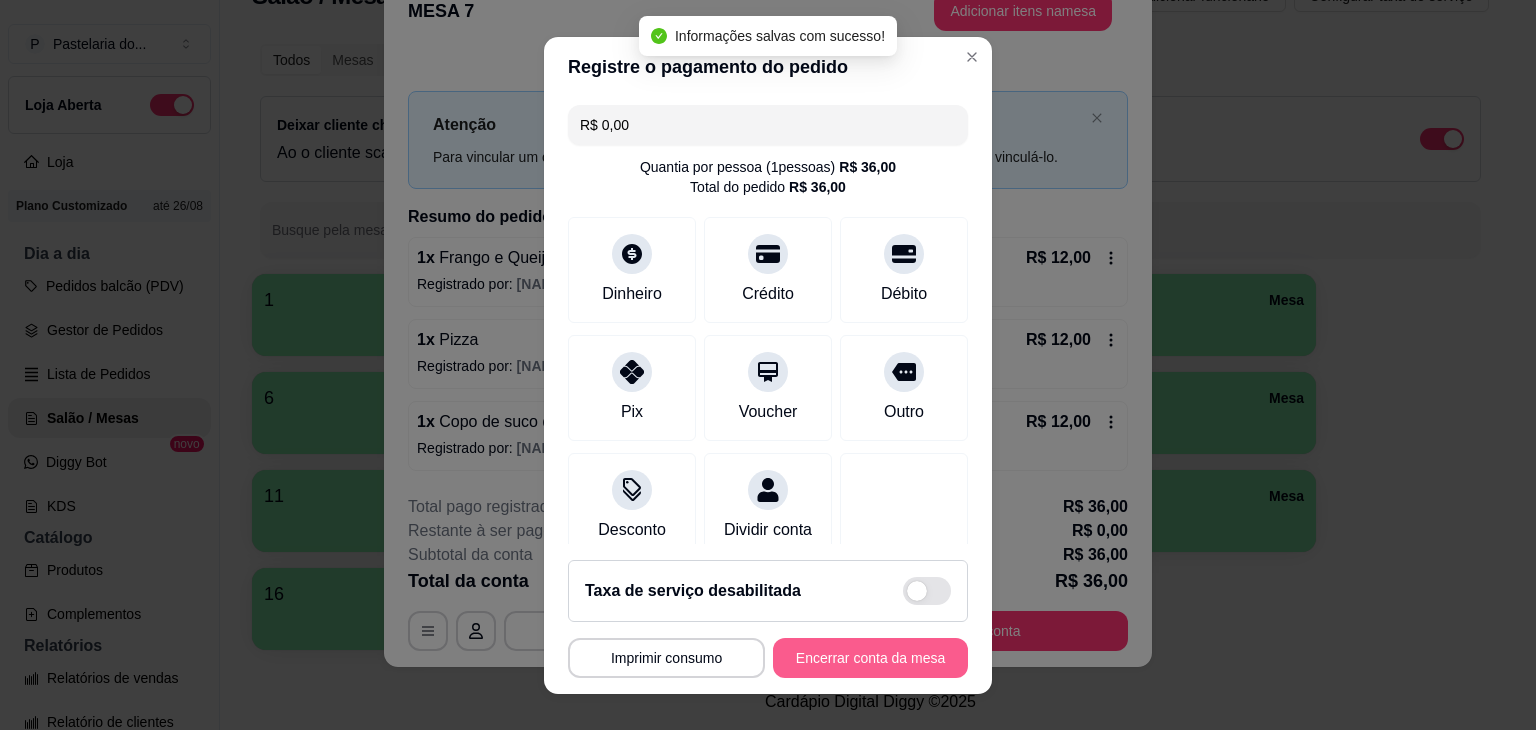 click on "Encerrar conta da mesa" at bounding box center [870, 658] 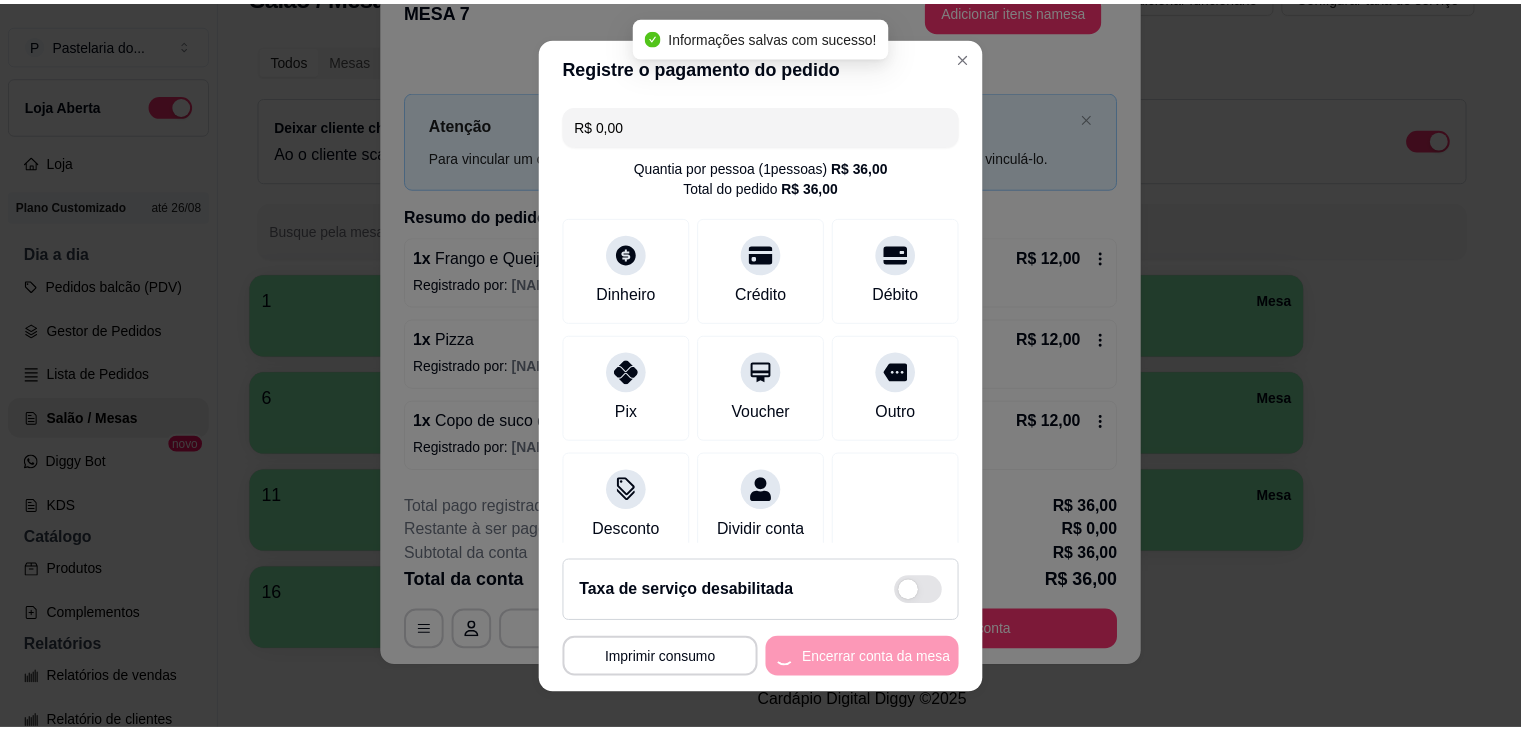scroll, scrollTop: 0, scrollLeft: 0, axis: both 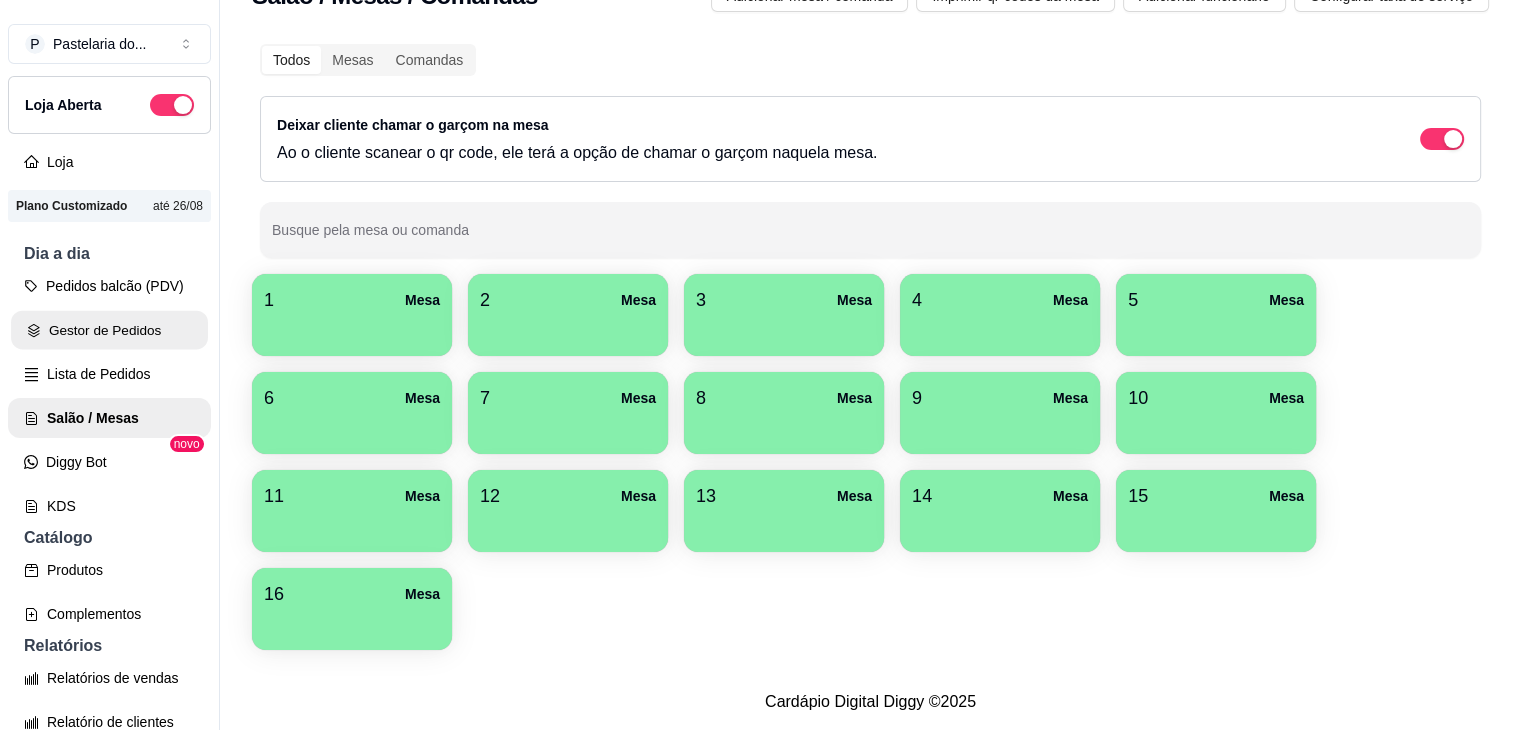 click on "Gestor de Pedidos" at bounding box center [109, 330] 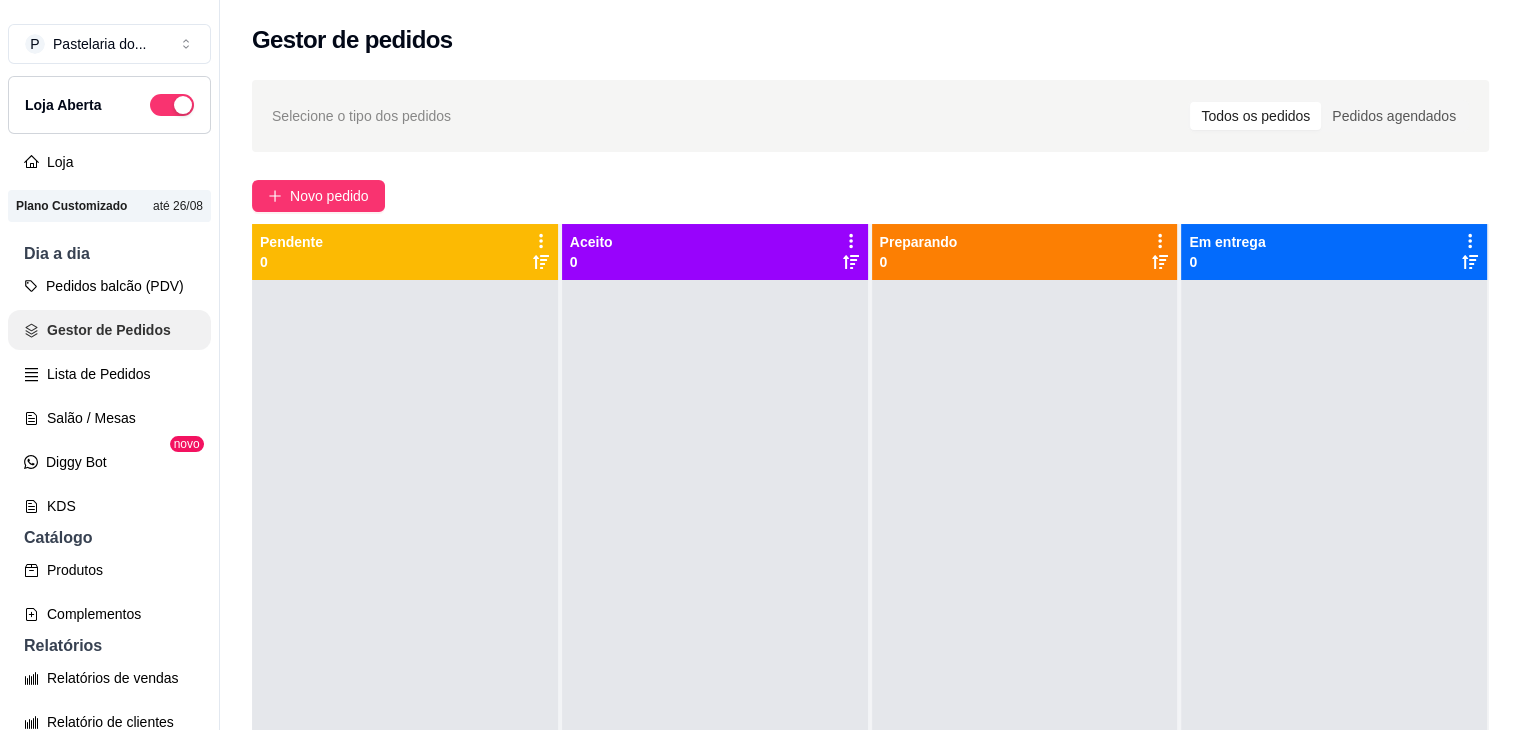 scroll, scrollTop: 500, scrollLeft: 0, axis: vertical 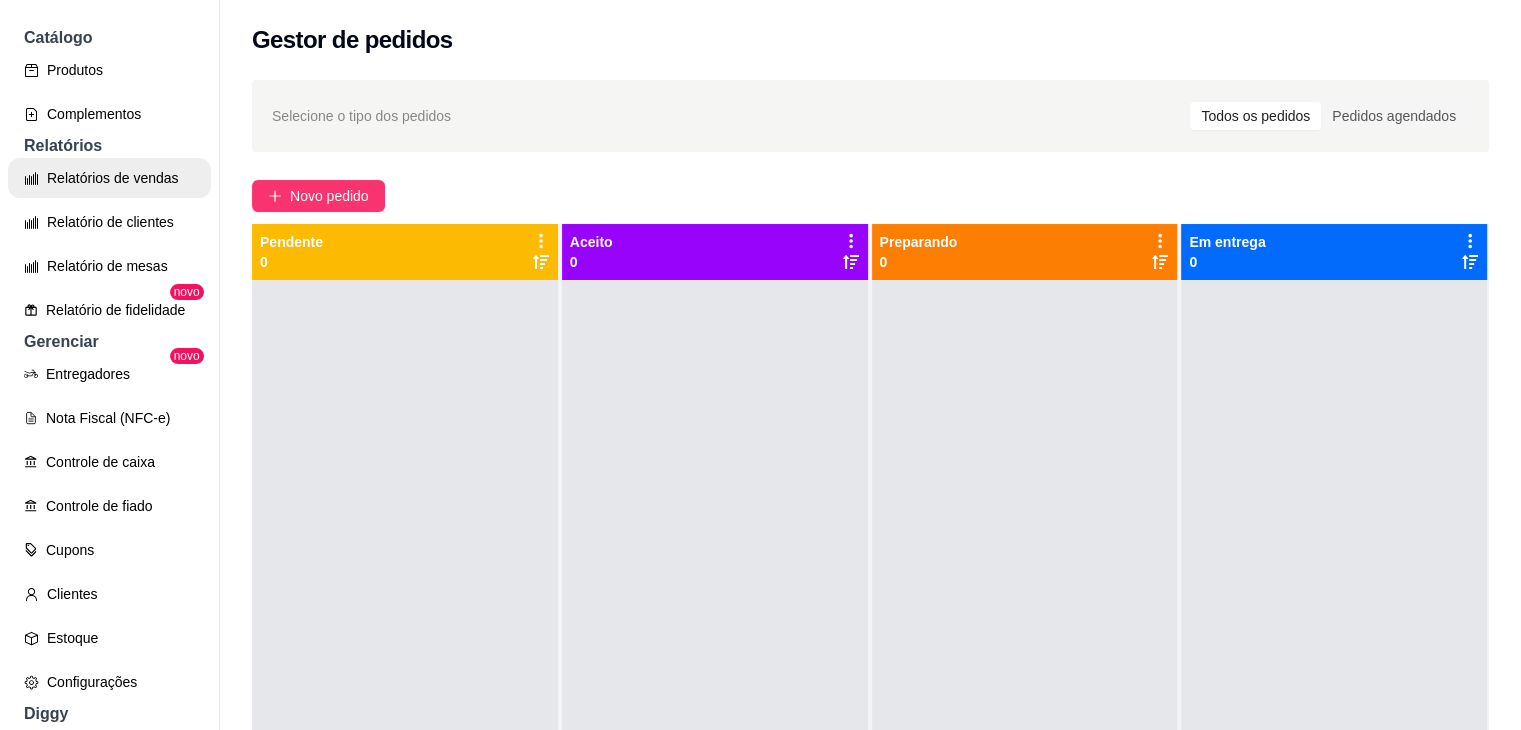 click on "Relatórios de vendas" at bounding box center [109, 178] 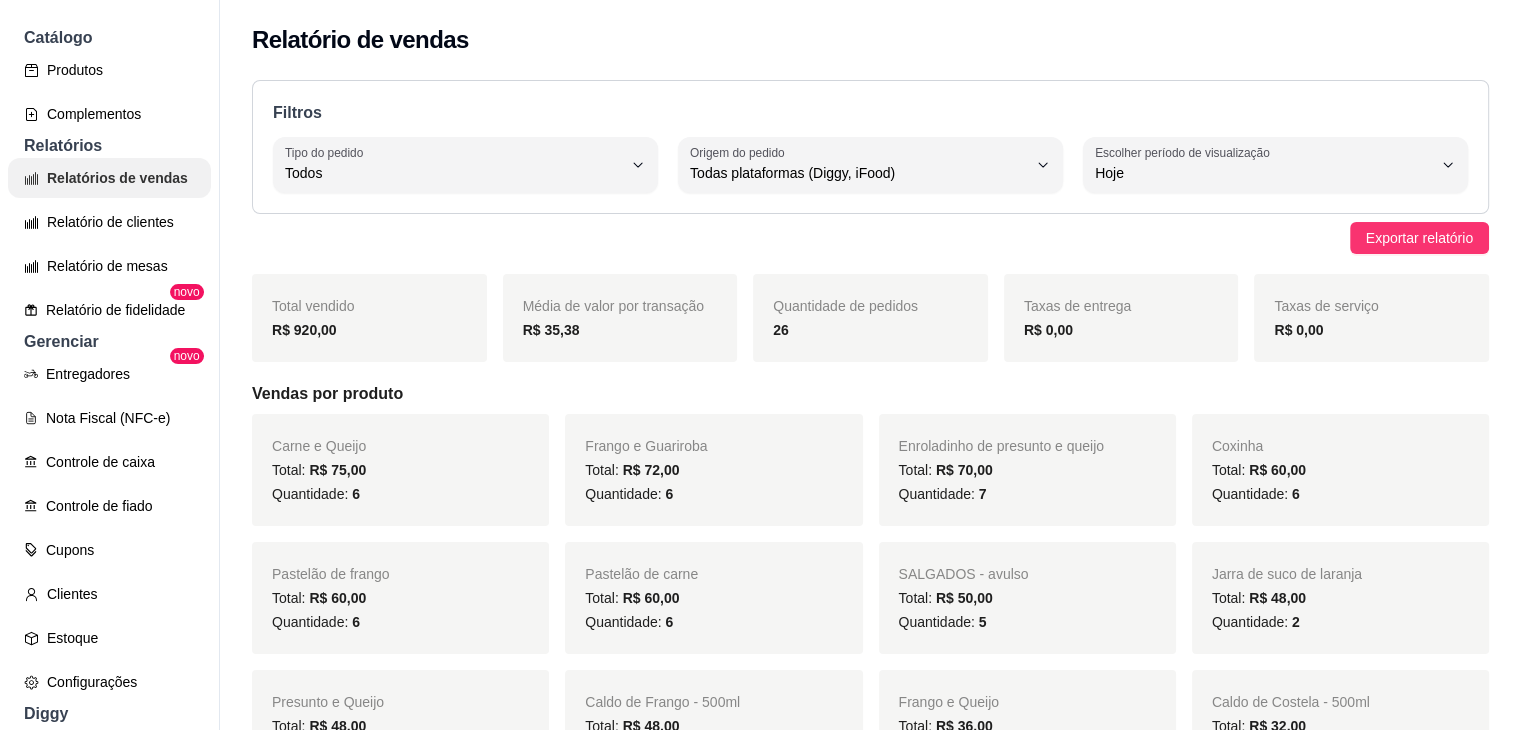 scroll, scrollTop: 0, scrollLeft: 0, axis: both 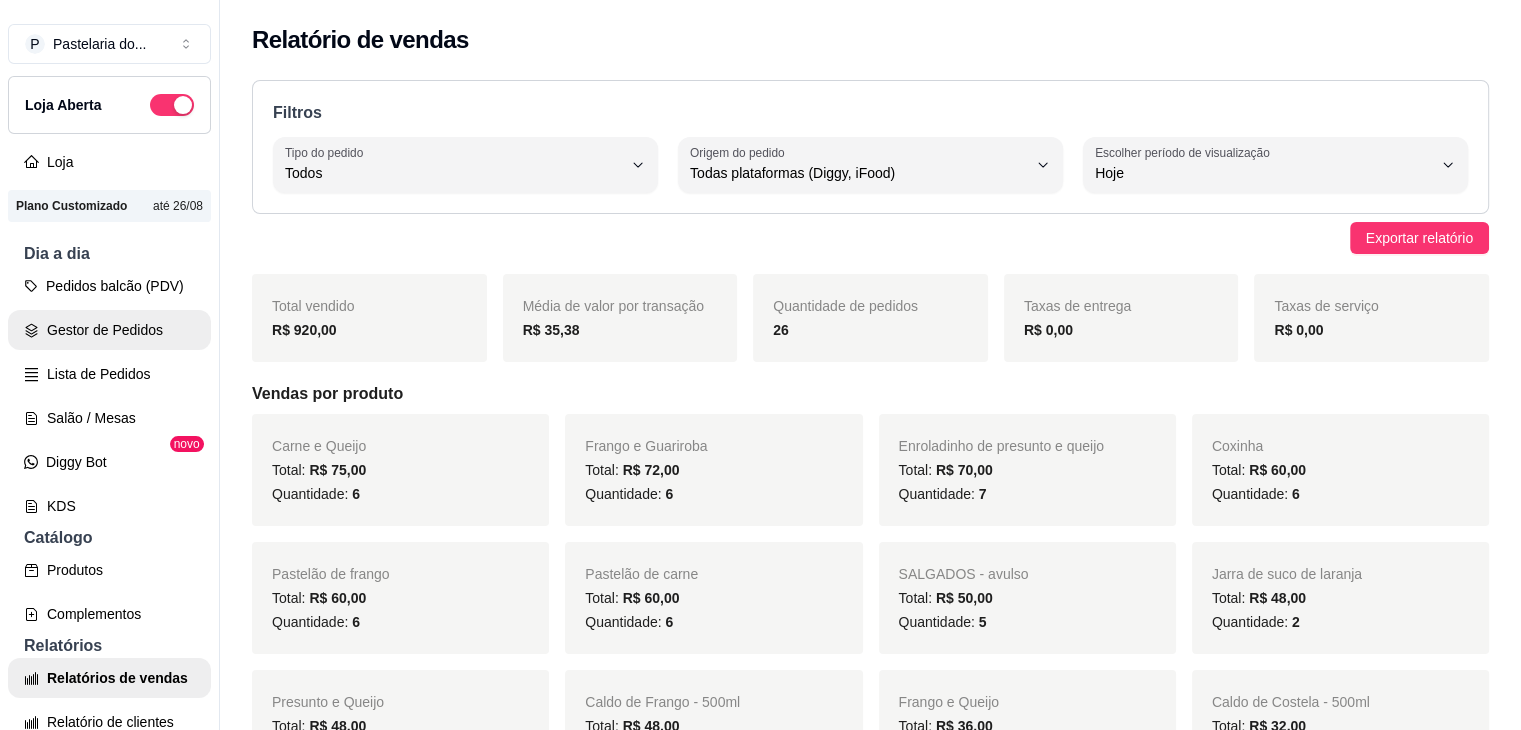 click on "Gestor de Pedidos" at bounding box center (109, 330) 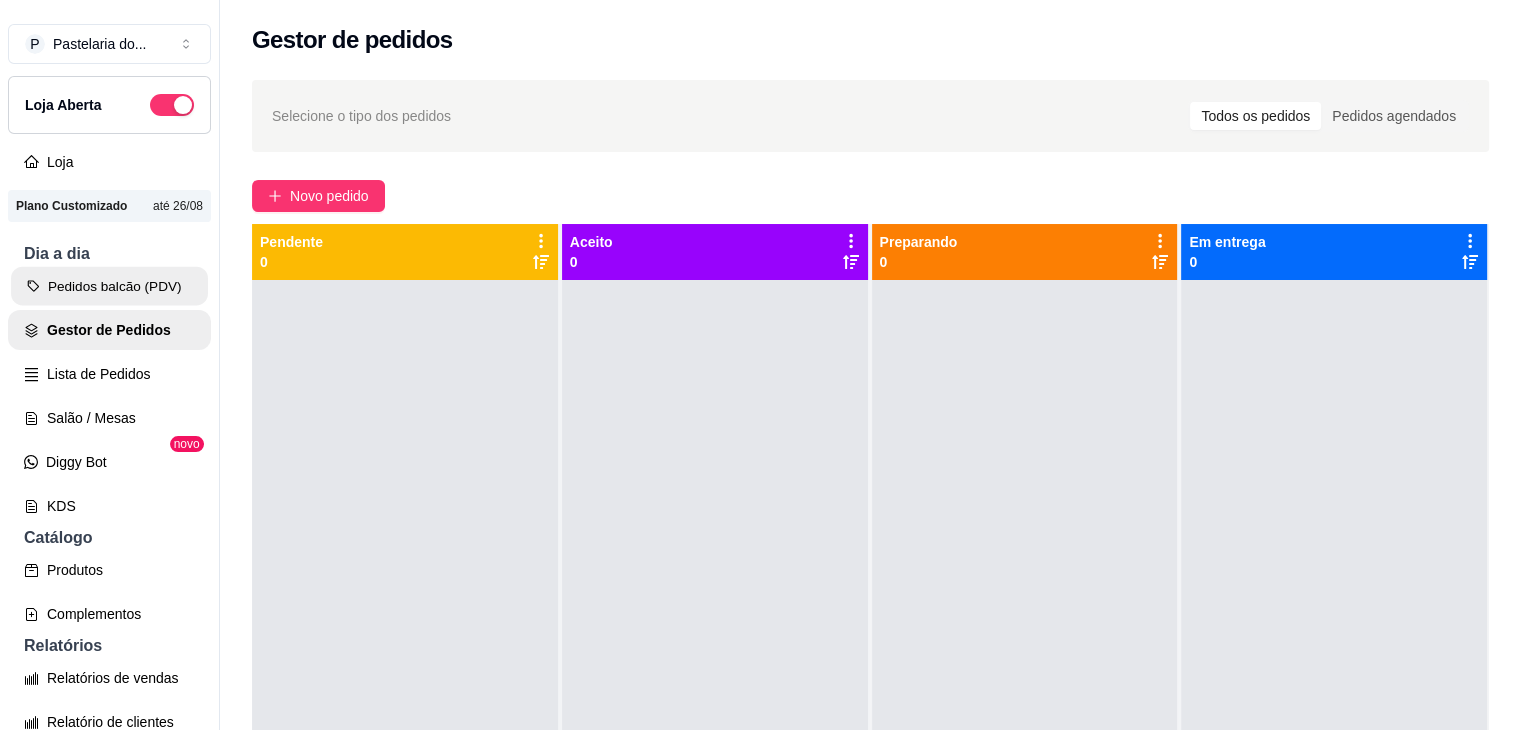 click on "Pedidos balcão (PDV)" at bounding box center [109, 286] 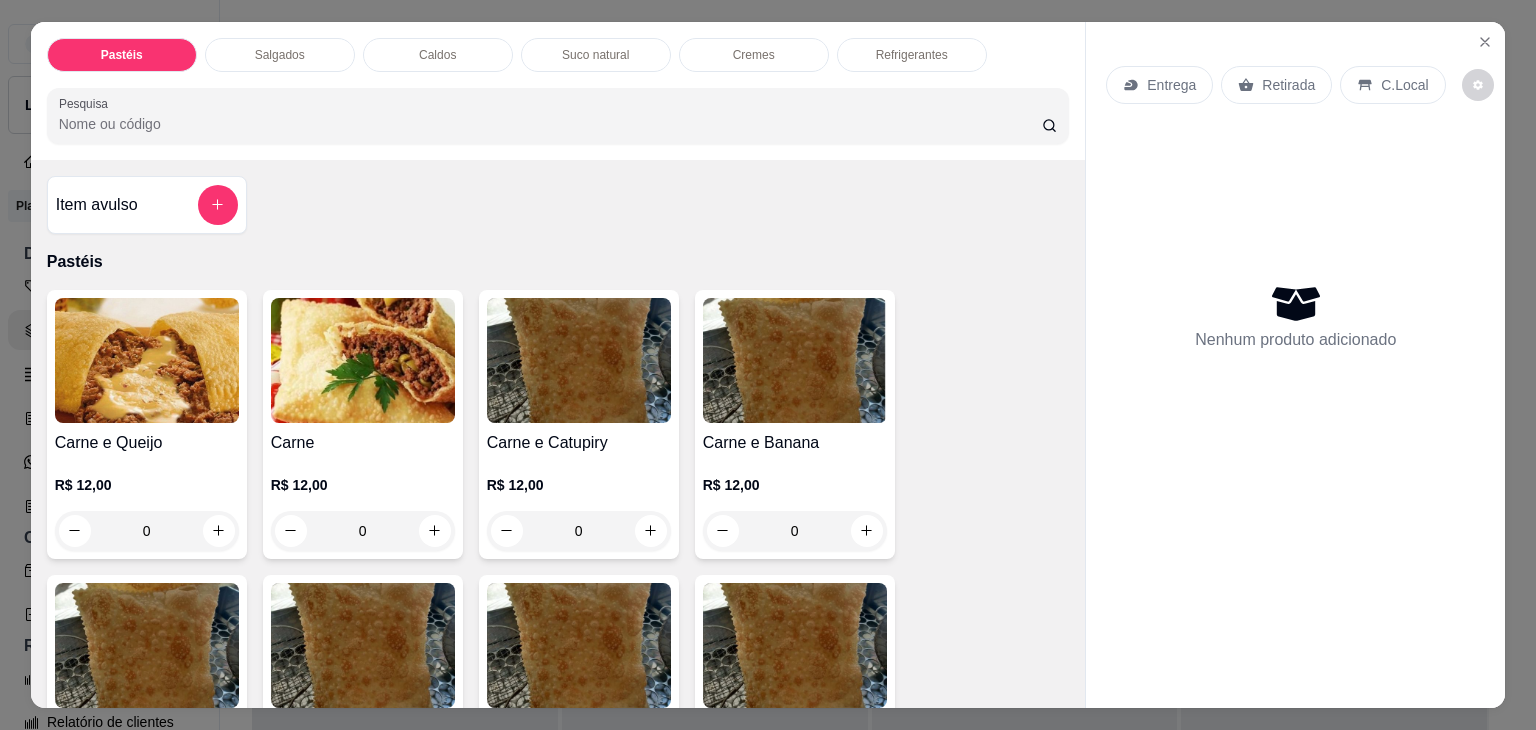 click on "0" at bounding box center [147, 531] 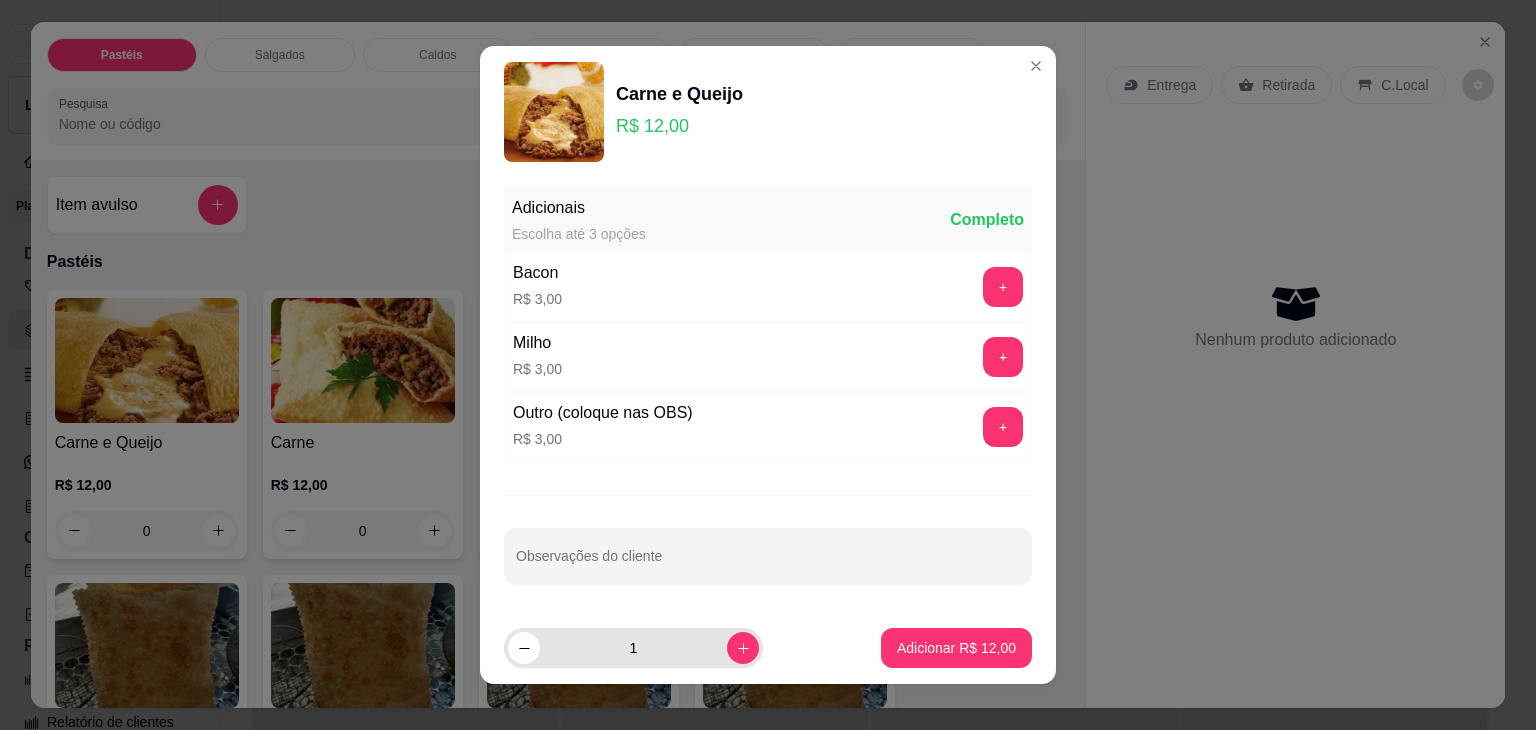 click 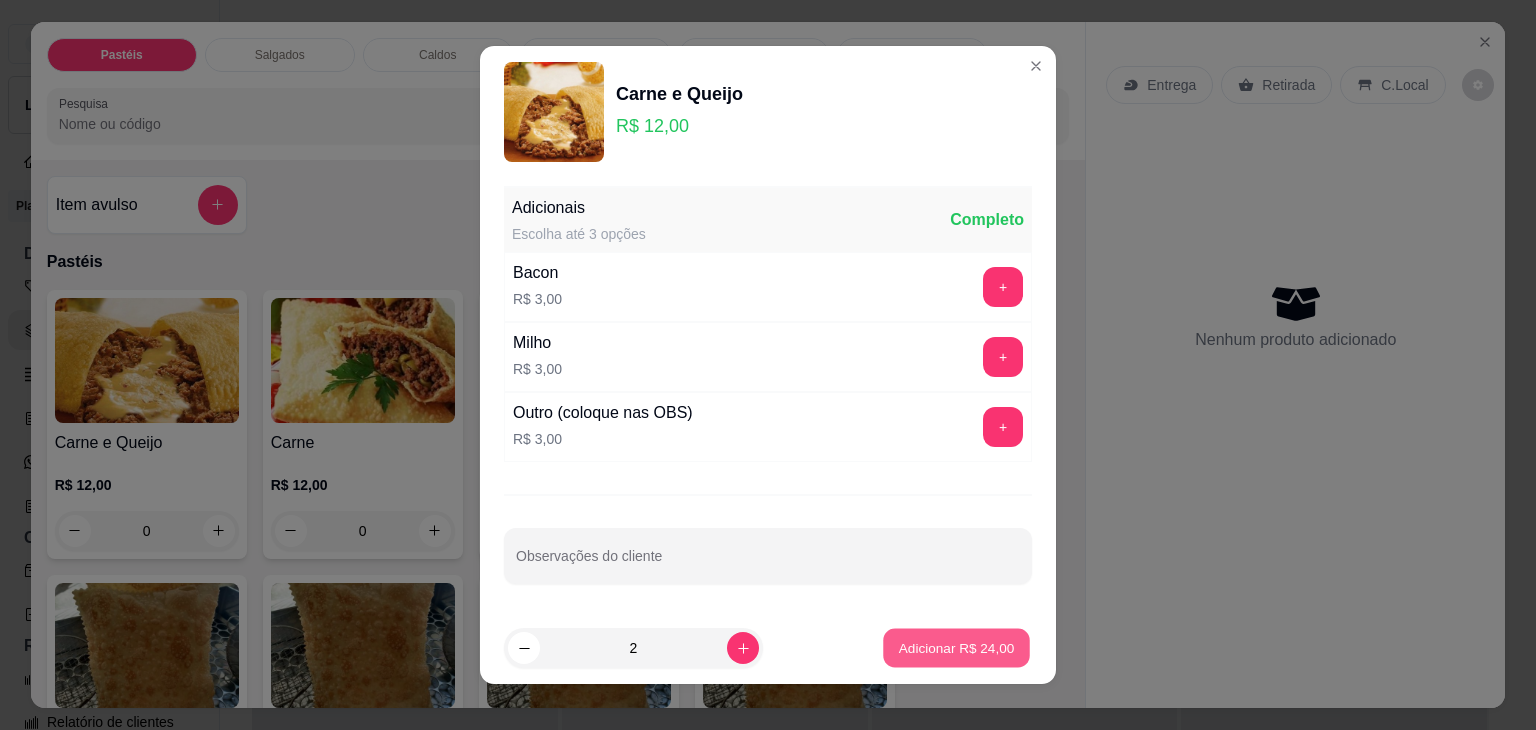 click on "Adicionar   R$ 24,00" at bounding box center (956, 648) 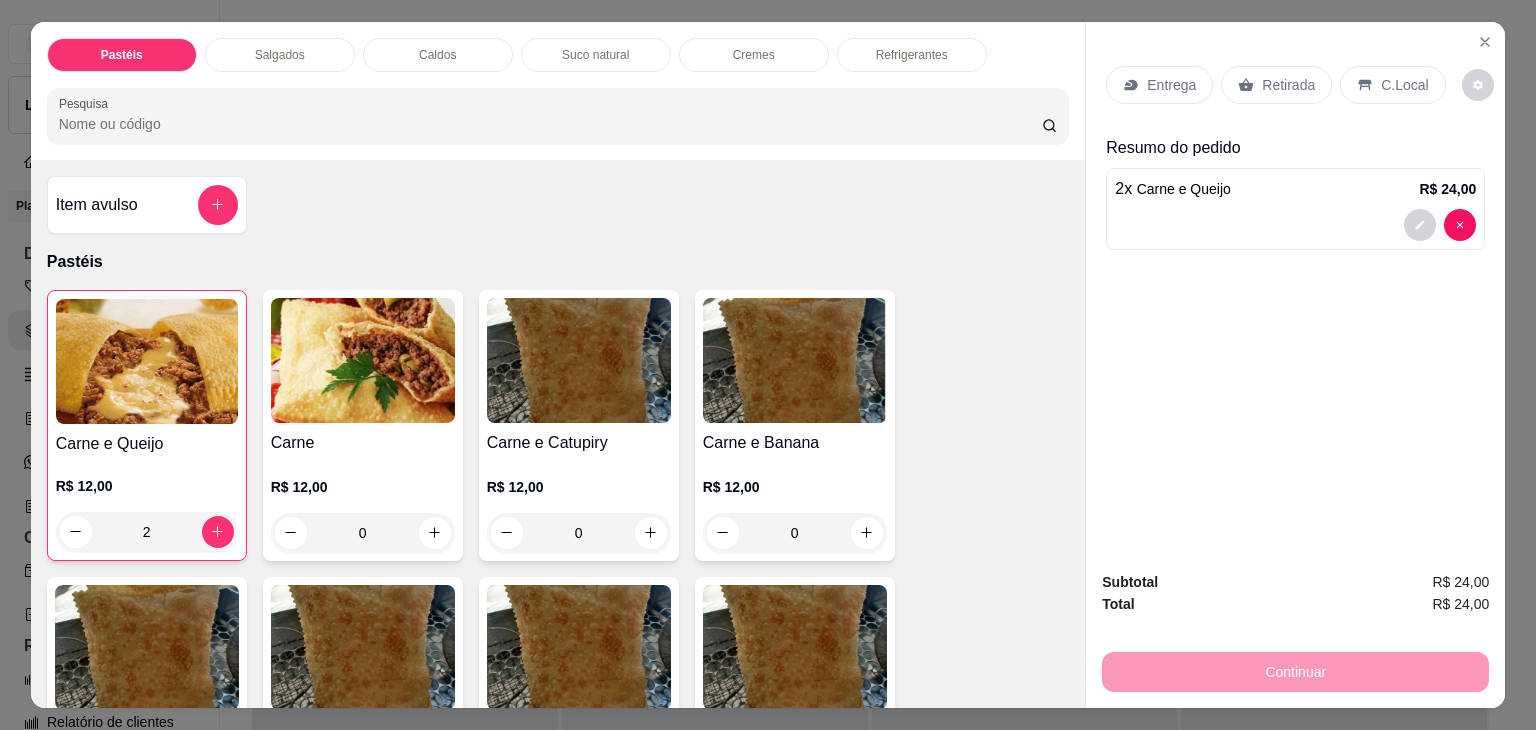 click on "Retirada" at bounding box center [1288, 85] 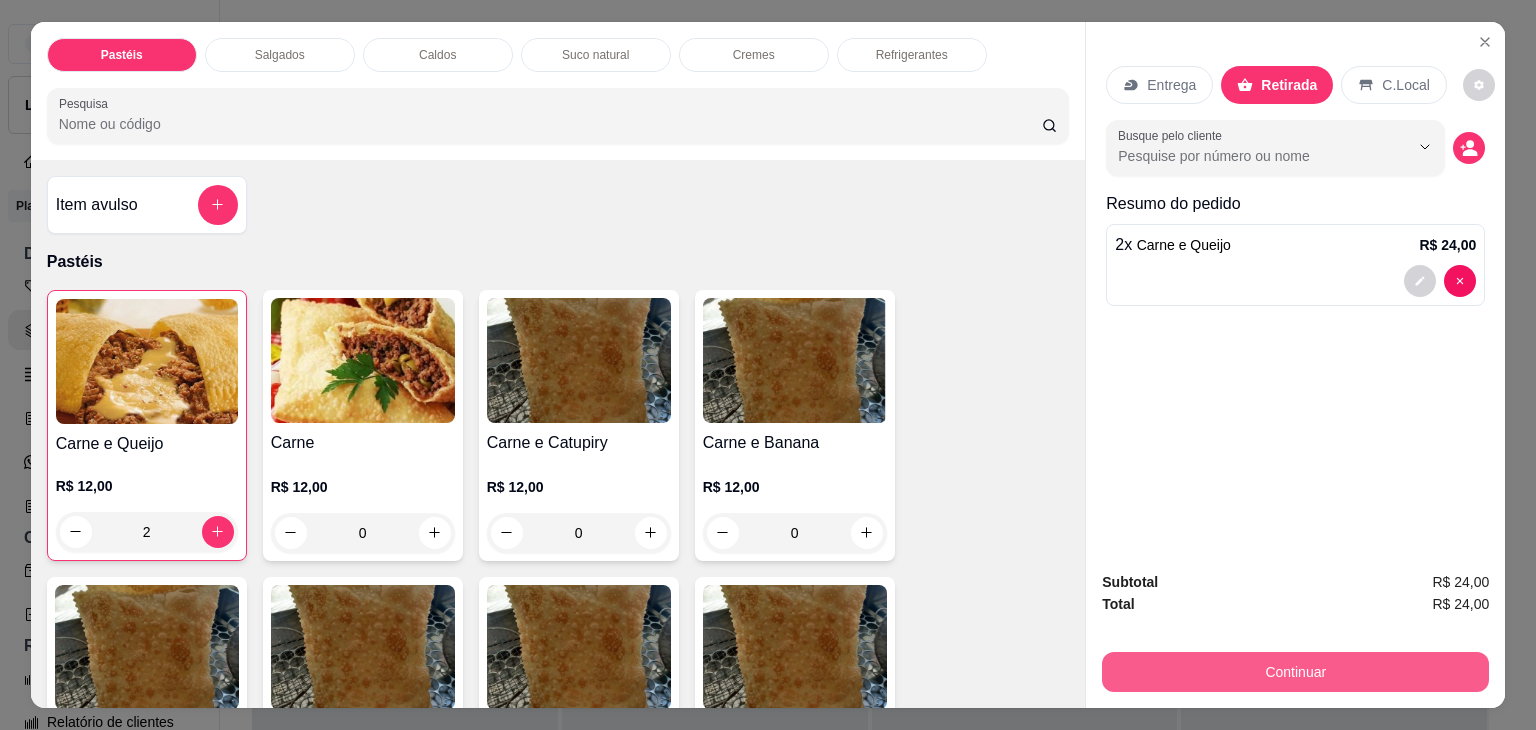 click on "Continuar" at bounding box center [1295, 672] 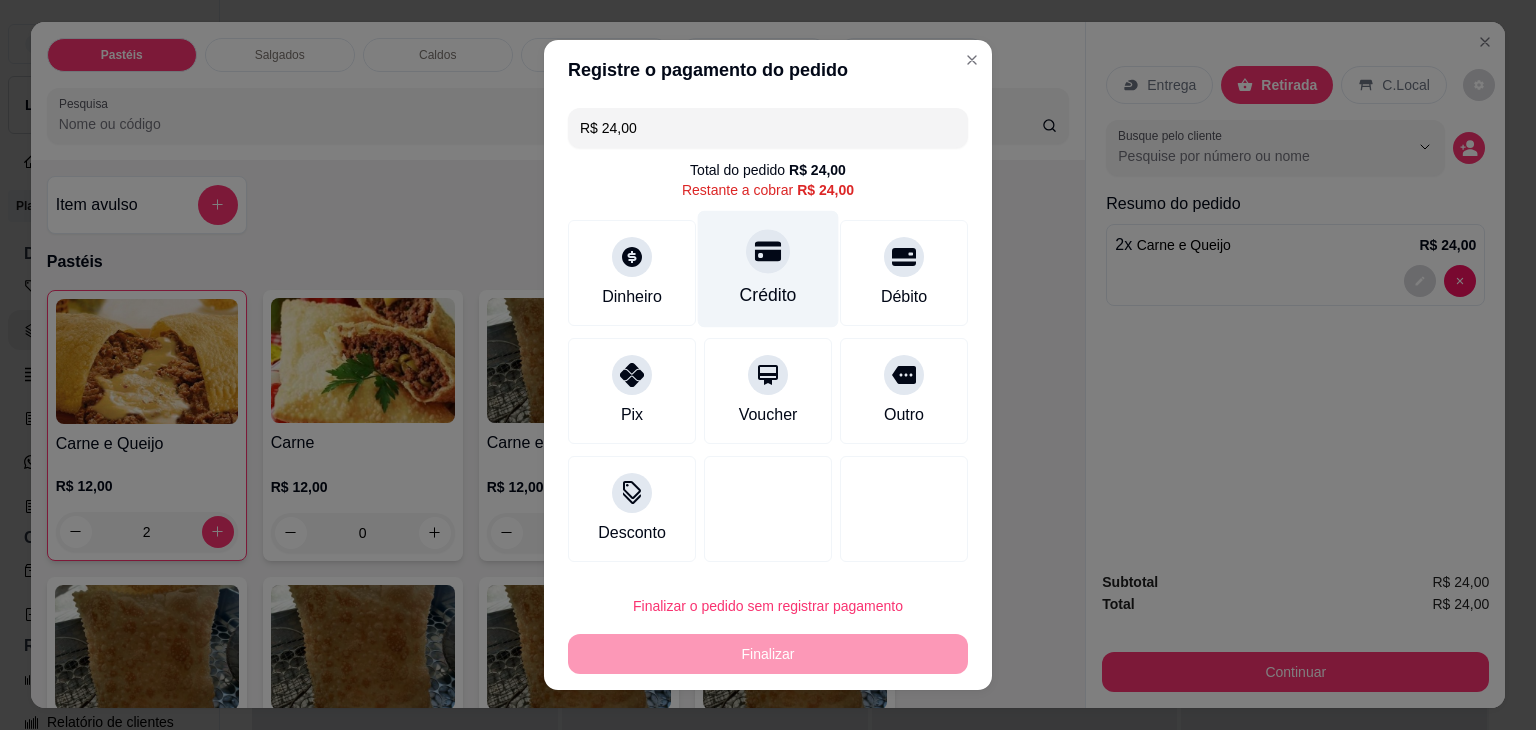 click on "Crédito" at bounding box center [768, 295] 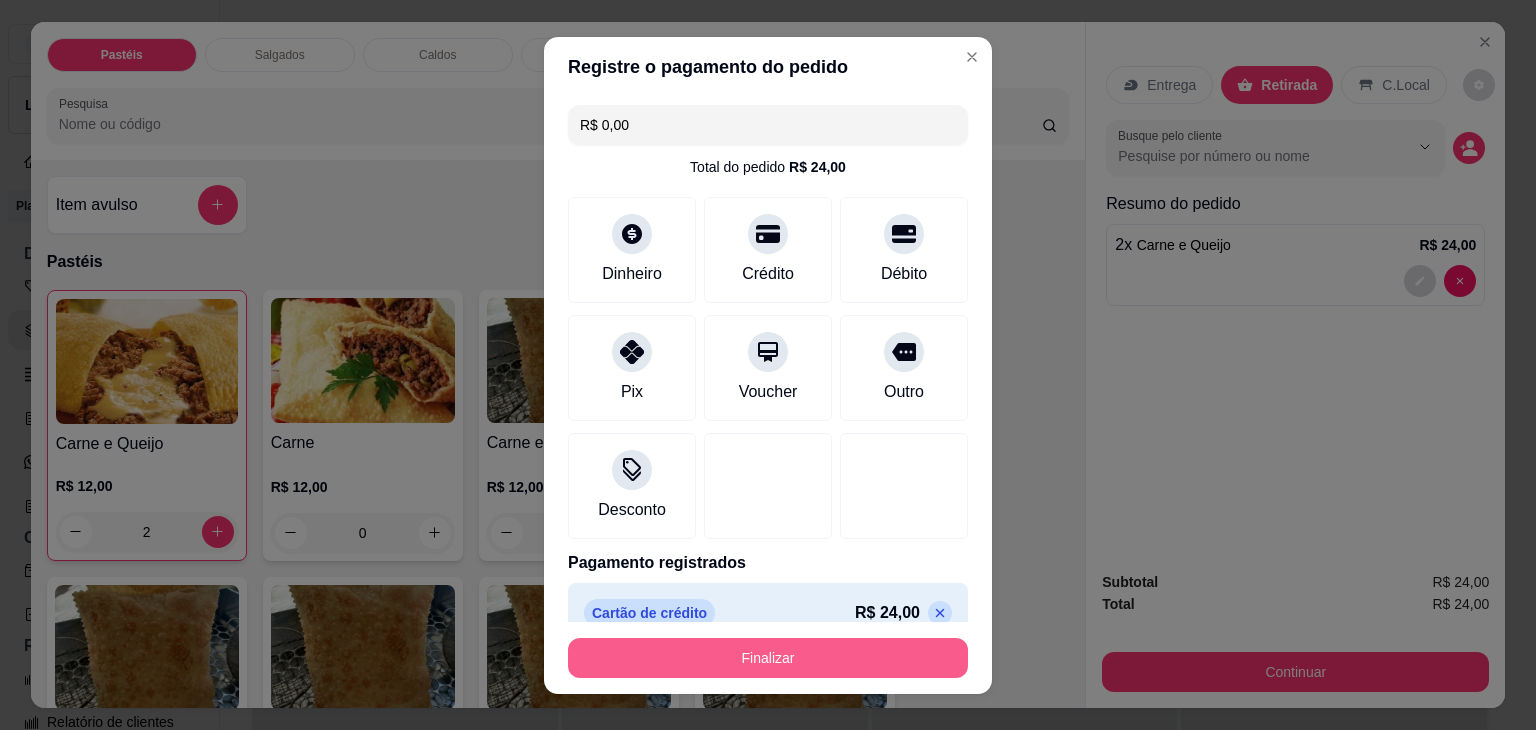 click on "Finalizar" at bounding box center (768, 658) 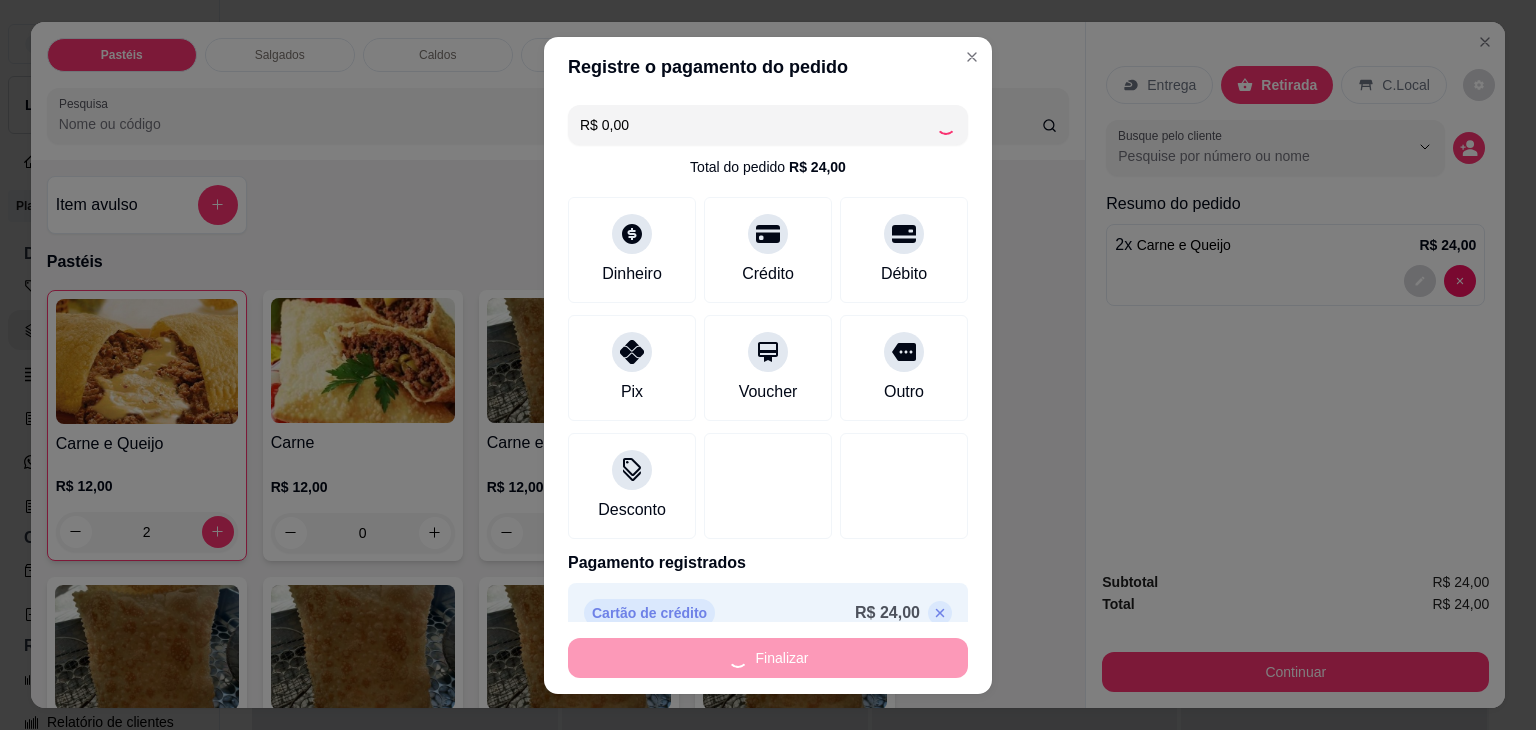 type on "0" 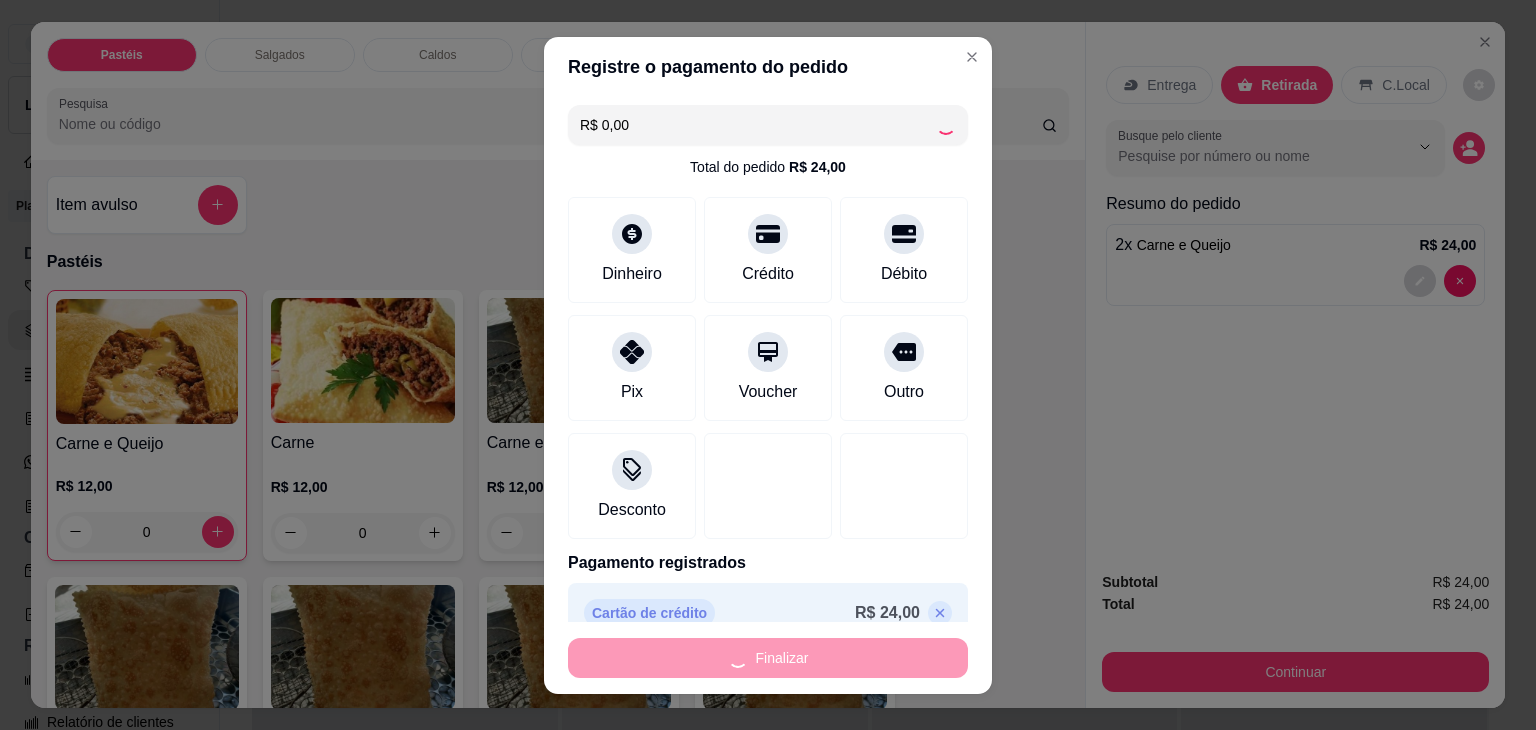 type on "-R$ 24,00" 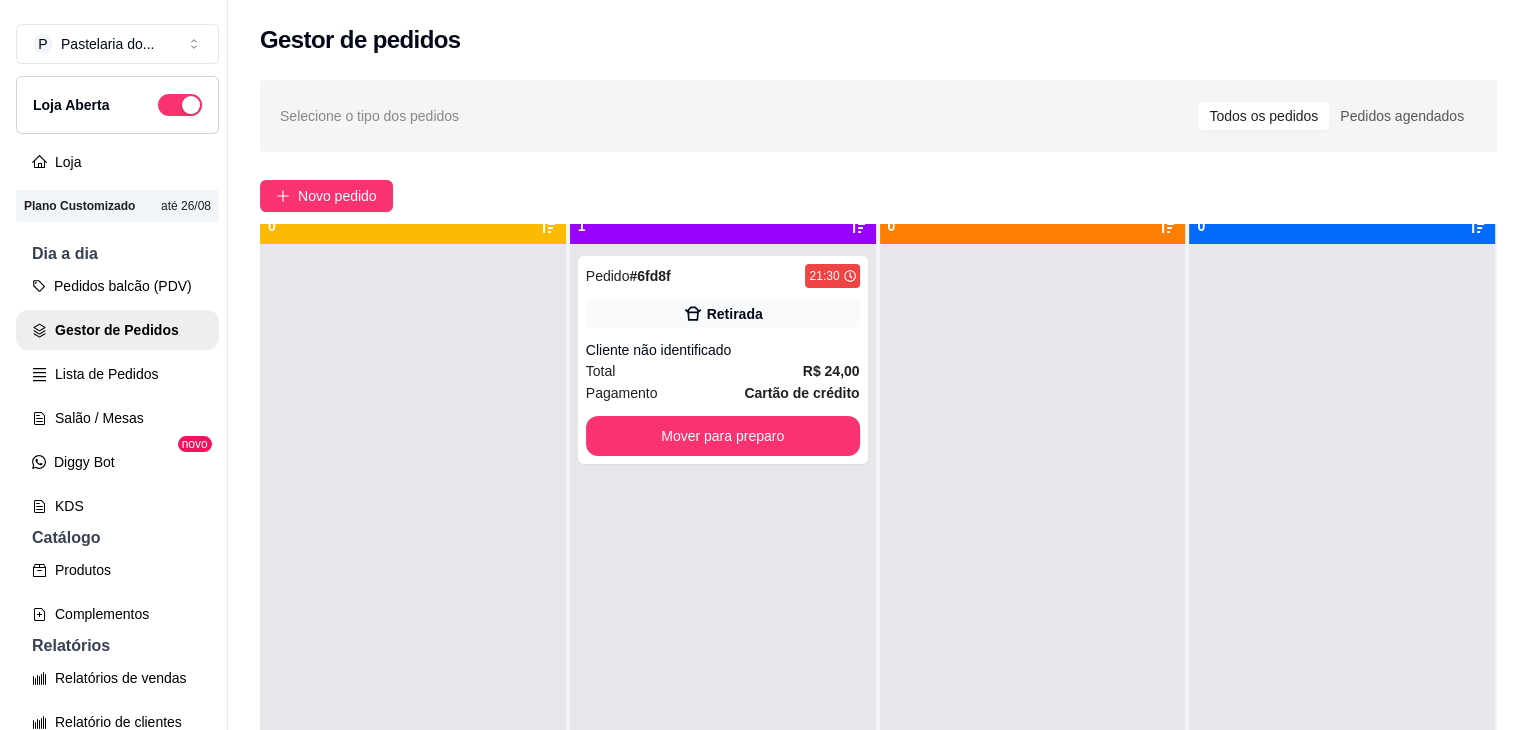 scroll, scrollTop: 56, scrollLeft: 0, axis: vertical 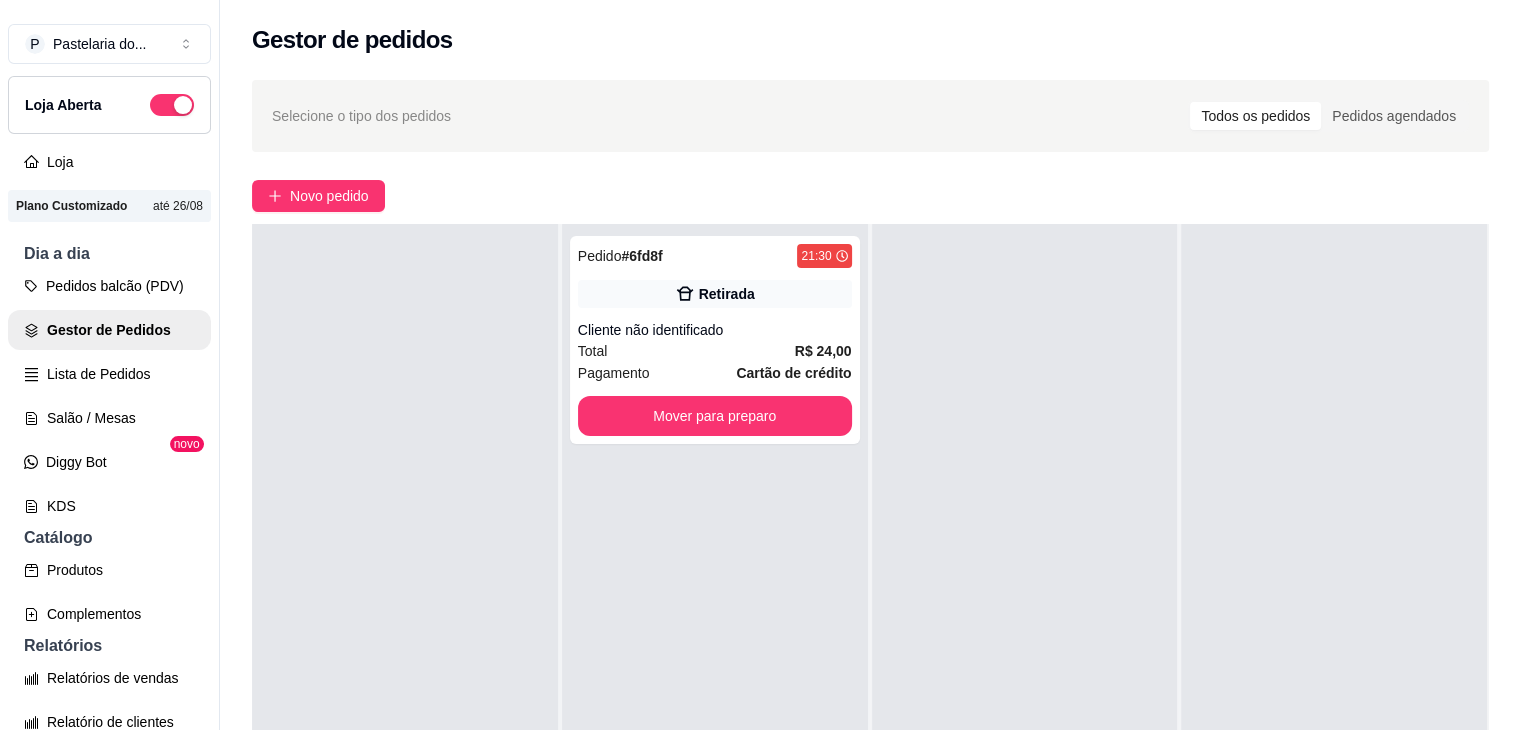 click on "Pedidos balcão (PDV) Gestor de Pedidos Lista de Pedidos Salão / Mesas Diggy Bot novo KDS" at bounding box center (109, 396) 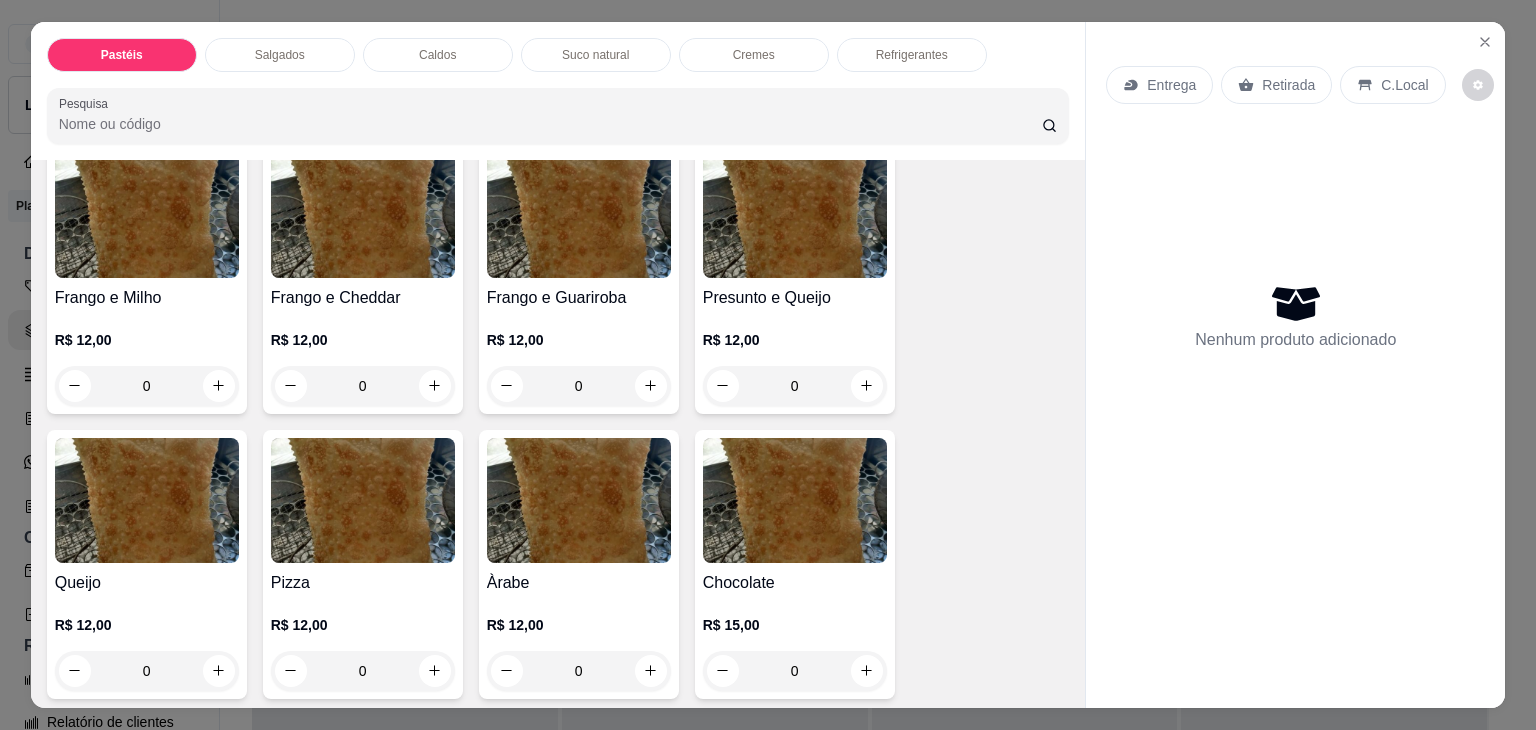 scroll, scrollTop: 1100, scrollLeft: 0, axis: vertical 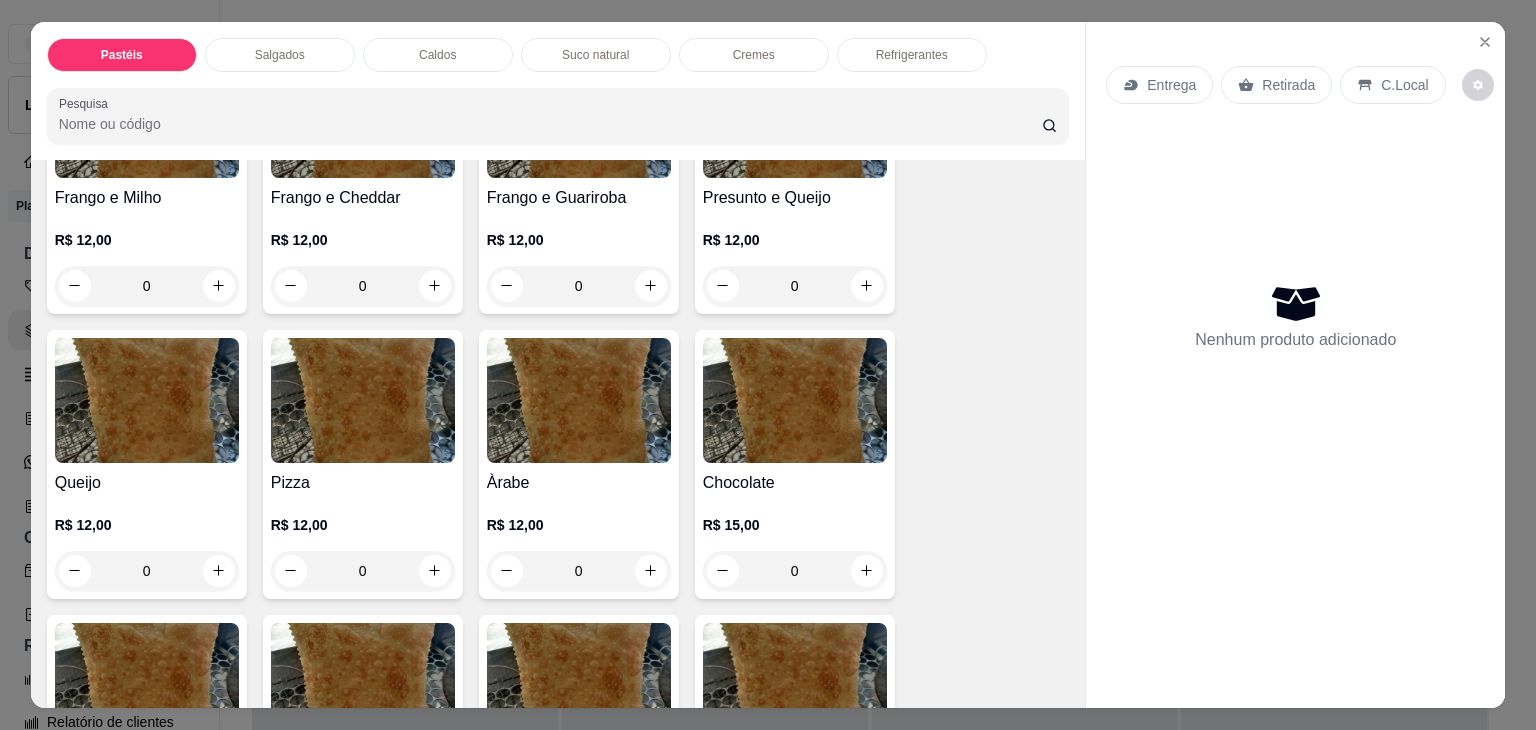 click on "0" at bounding box center [795, 286] 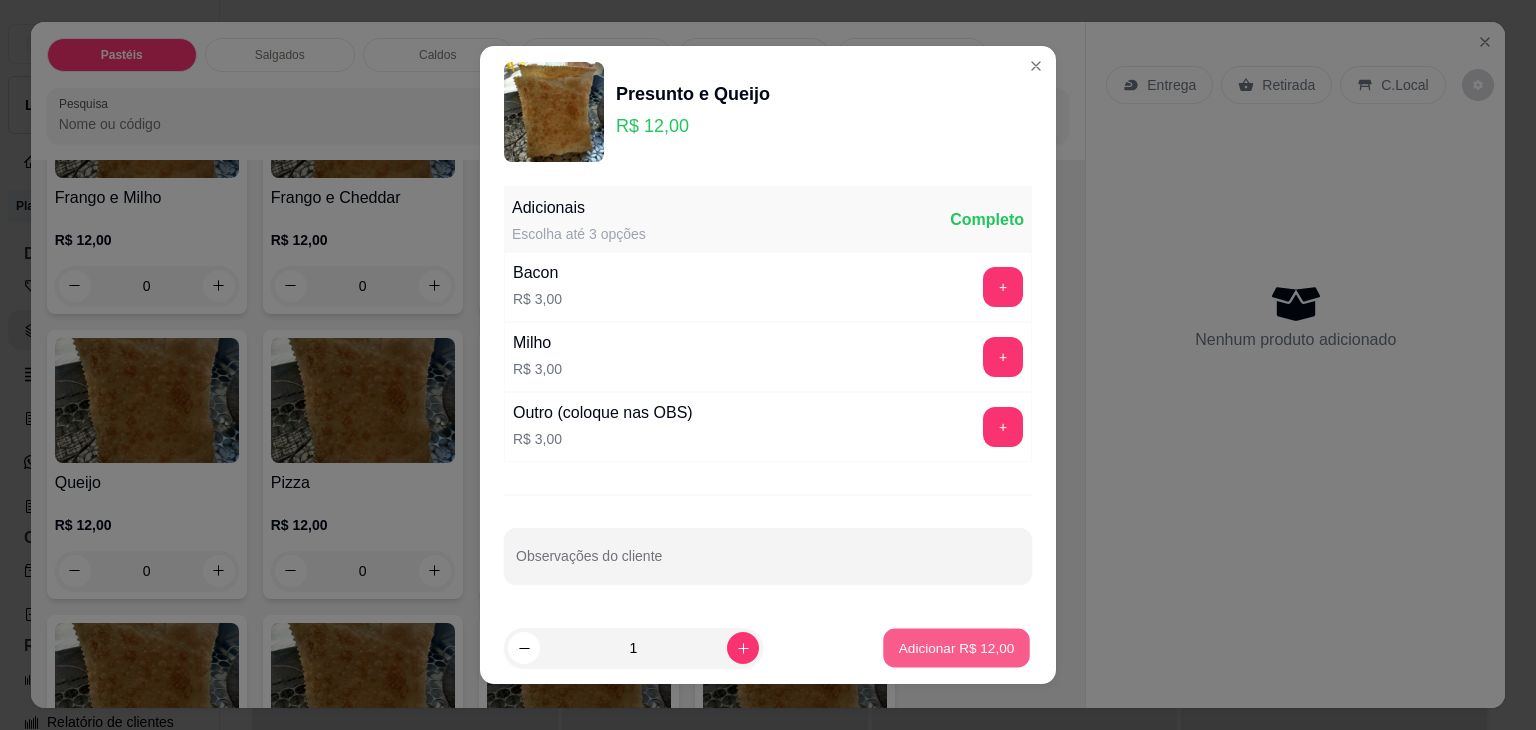 click on "Adicionar   R$ 12,00" at bounding box center (957, 647) 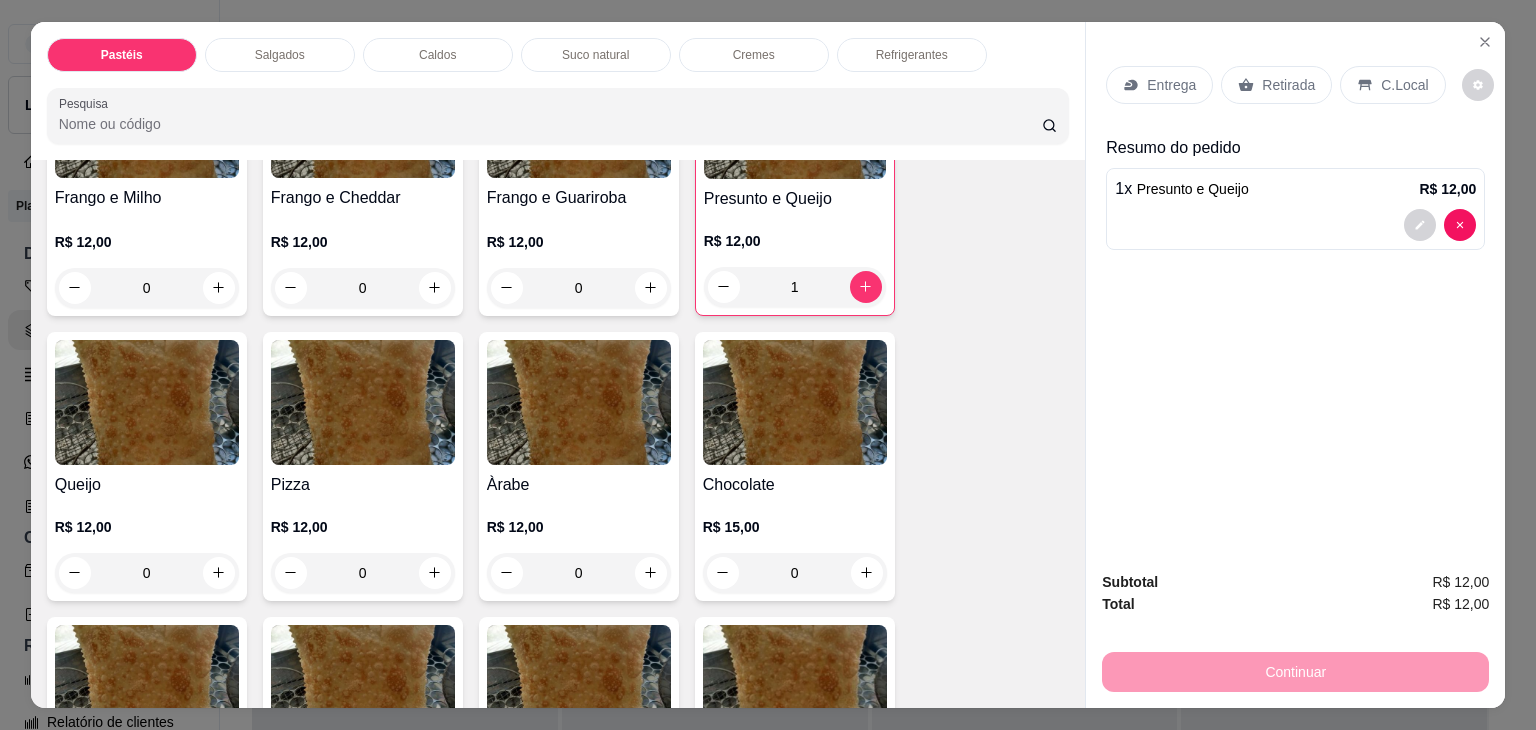 click on "Entrega Retirada C.Local" at bounding box center (1295, 85) 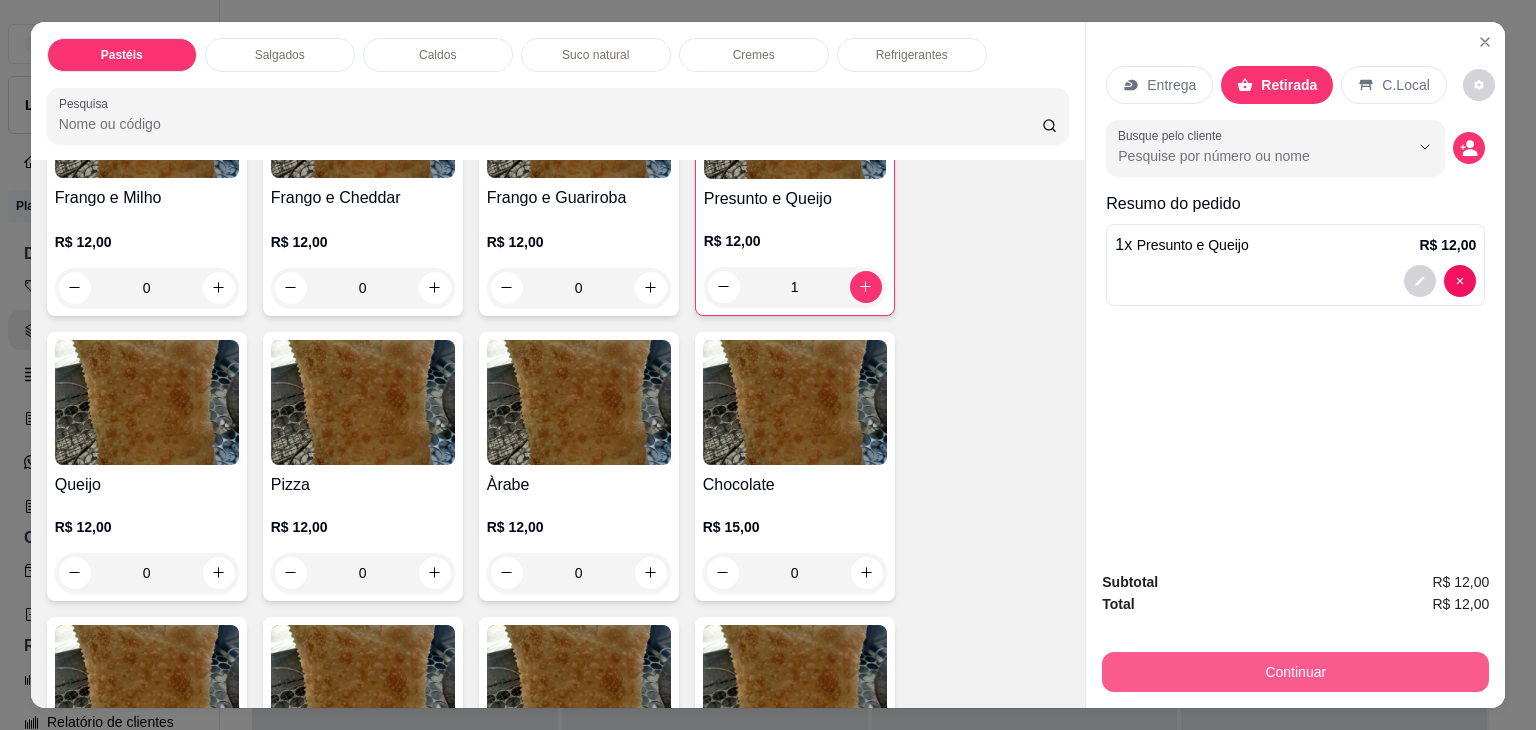 click on "Continuar" at bounding box center (1295, 672) 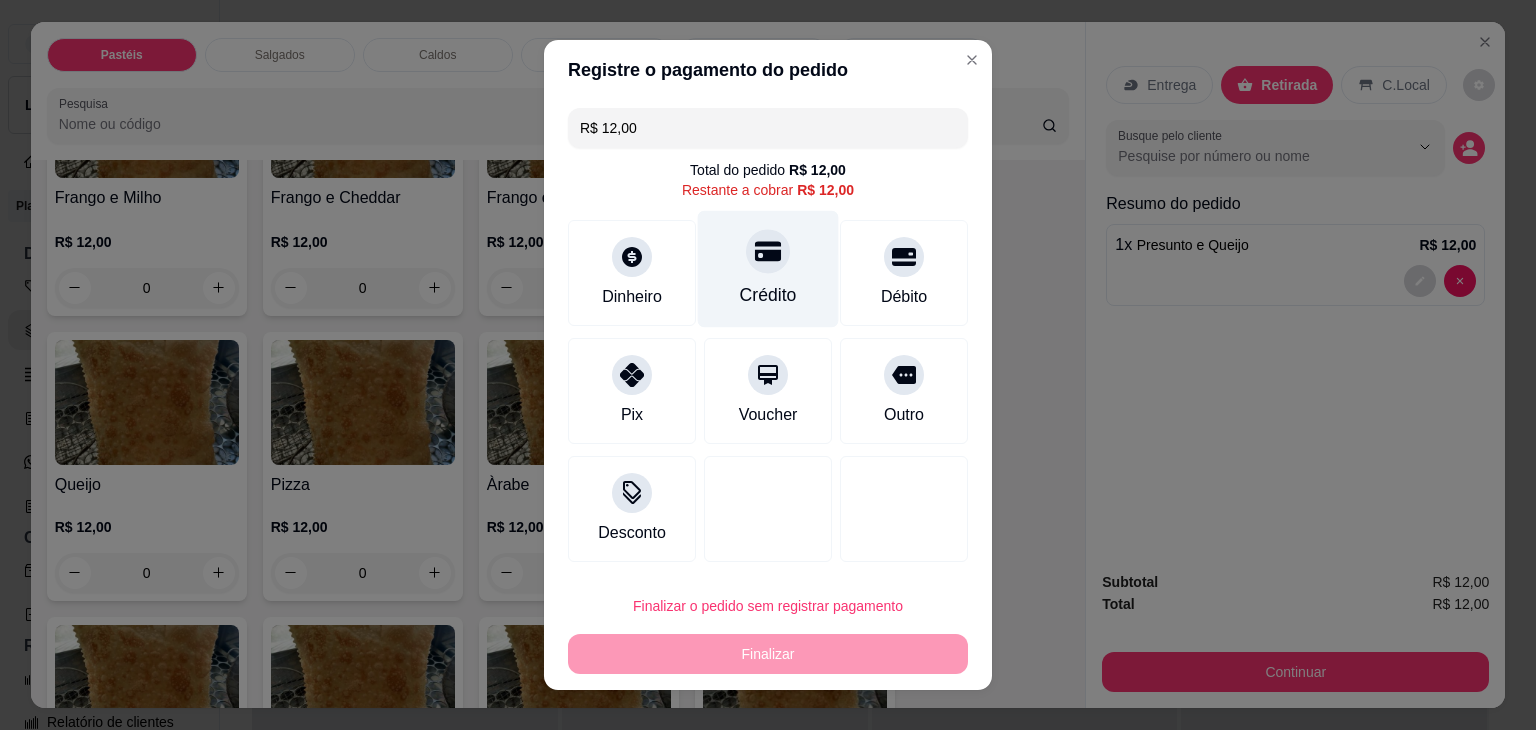 click on "Crédito" at bounding box center [768, 269] 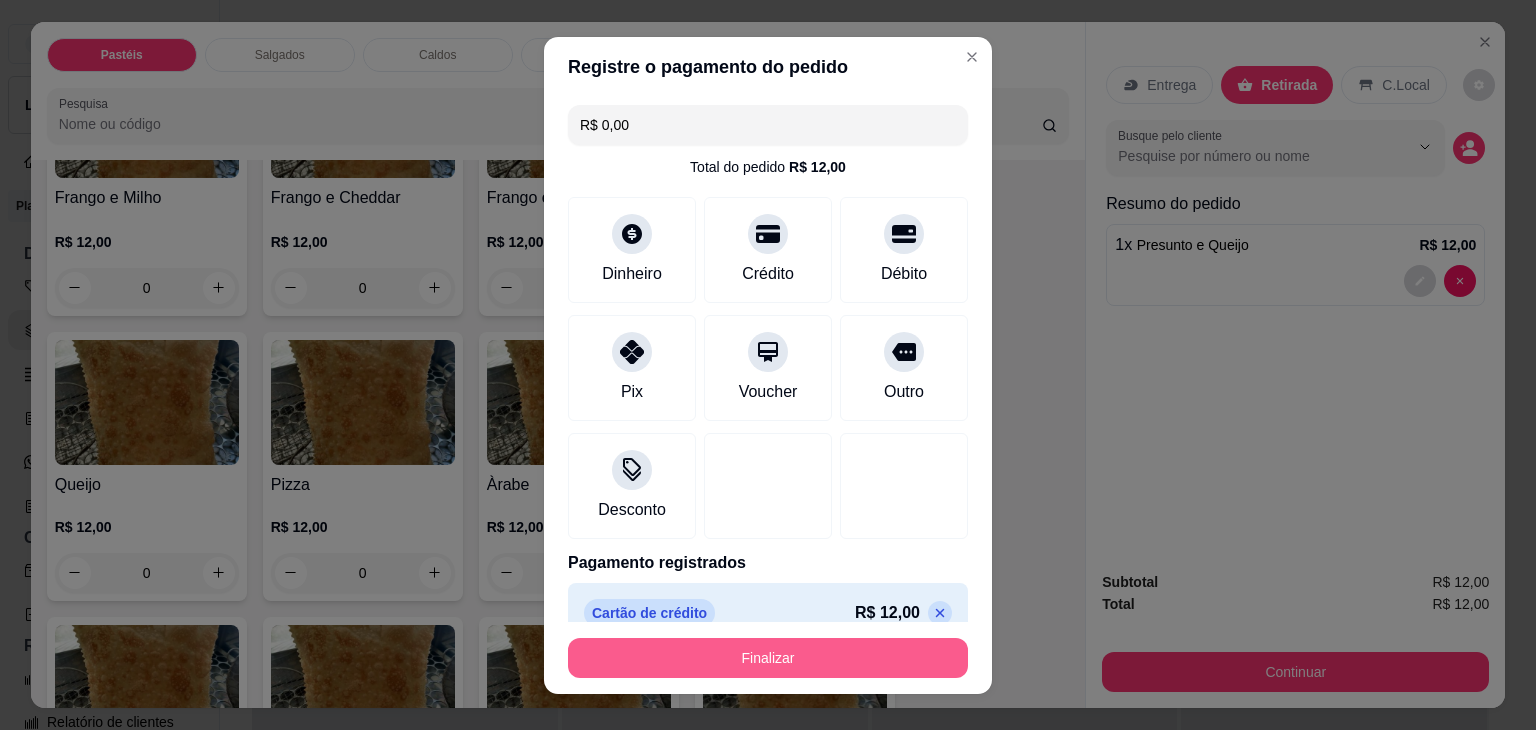click on "Finalizar" at bounding box center (768, 658) 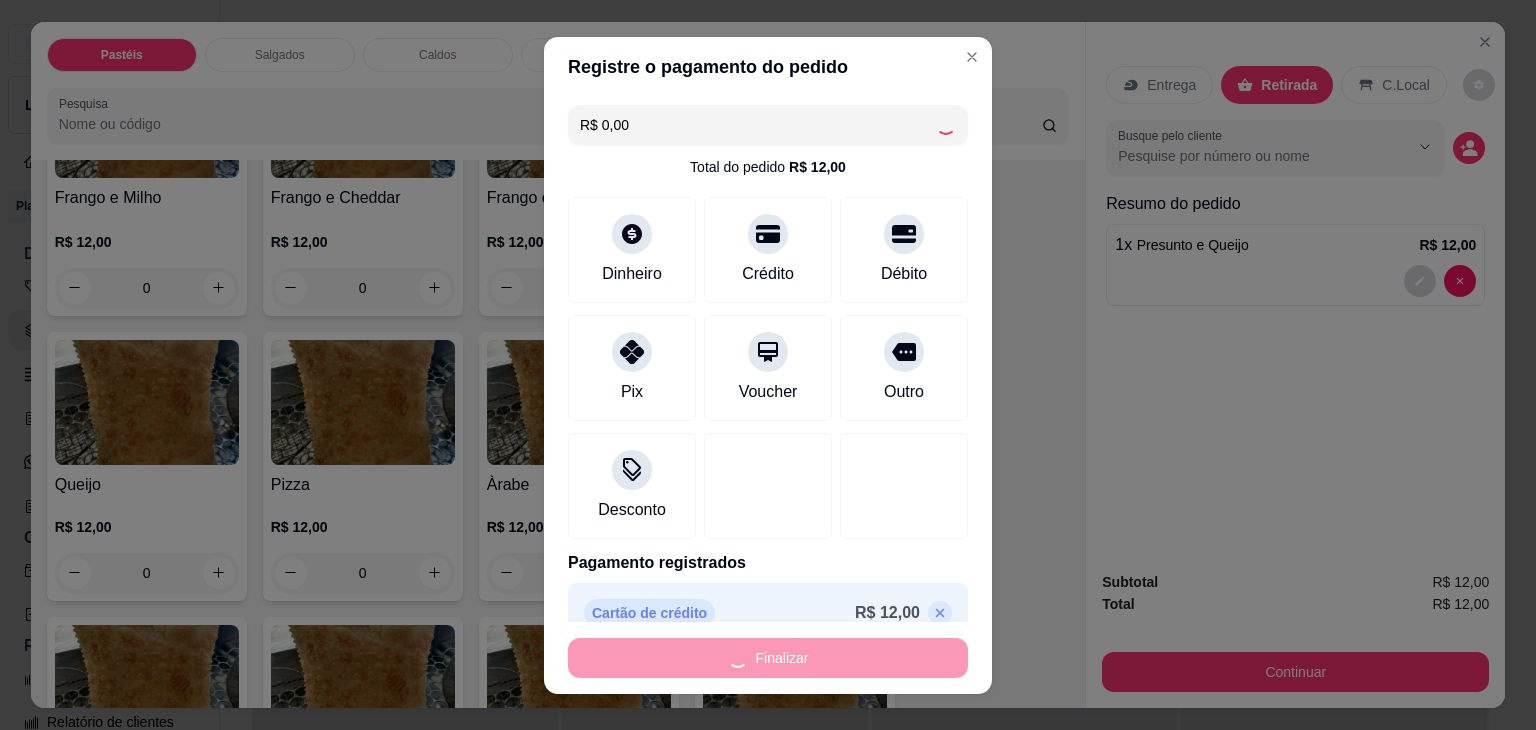 type on "0" 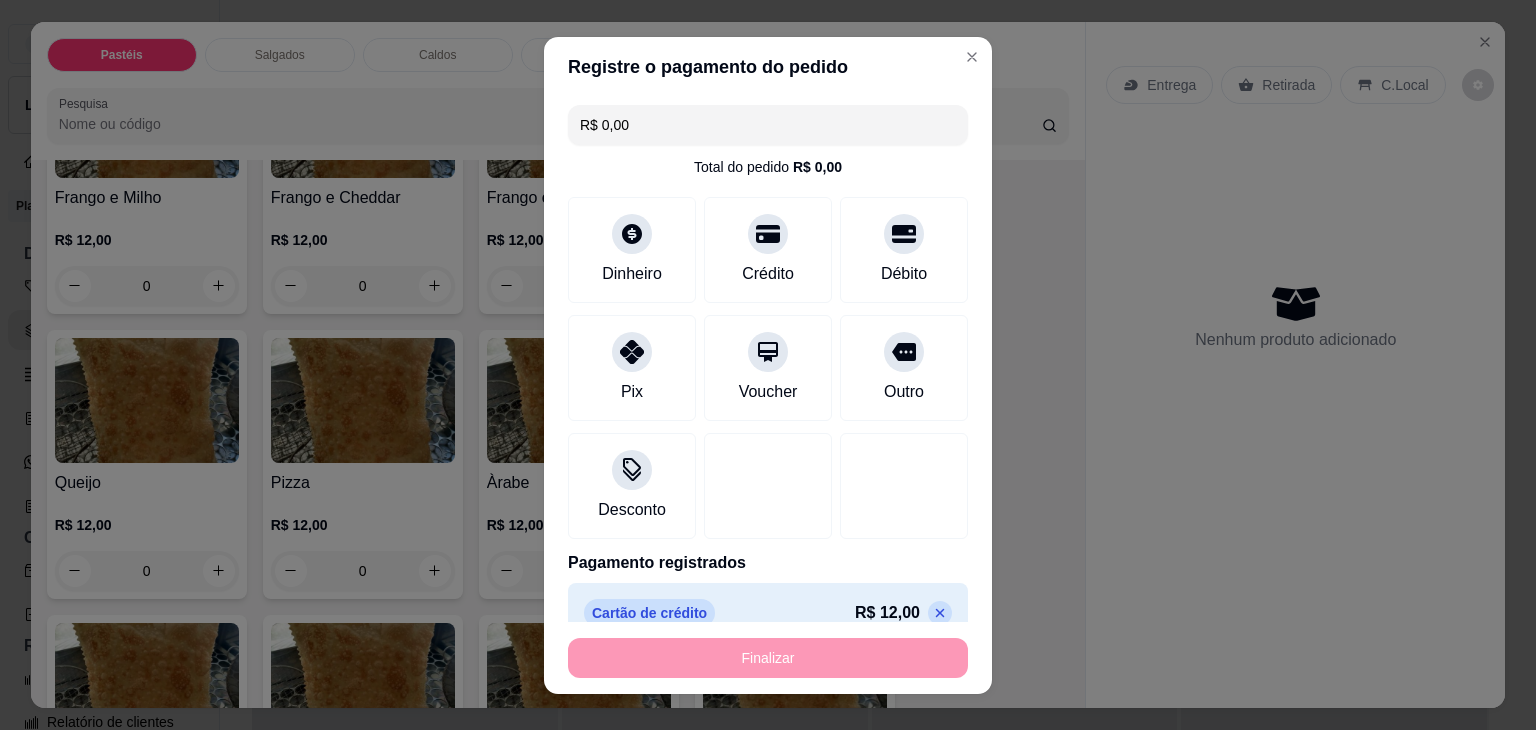 type on "-R$ 12,00" 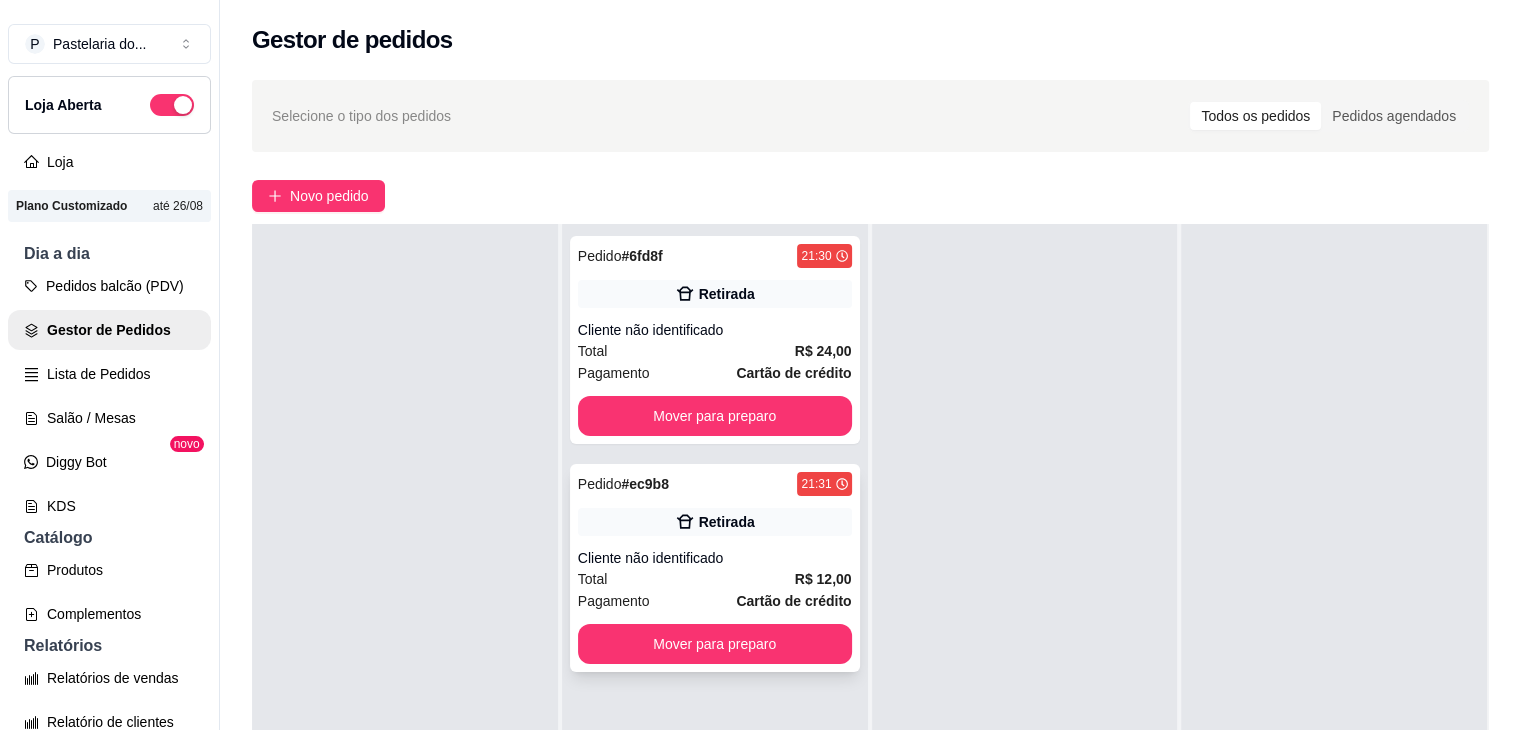 click on "Cliente não identificado" at bounding box center (715, 558) 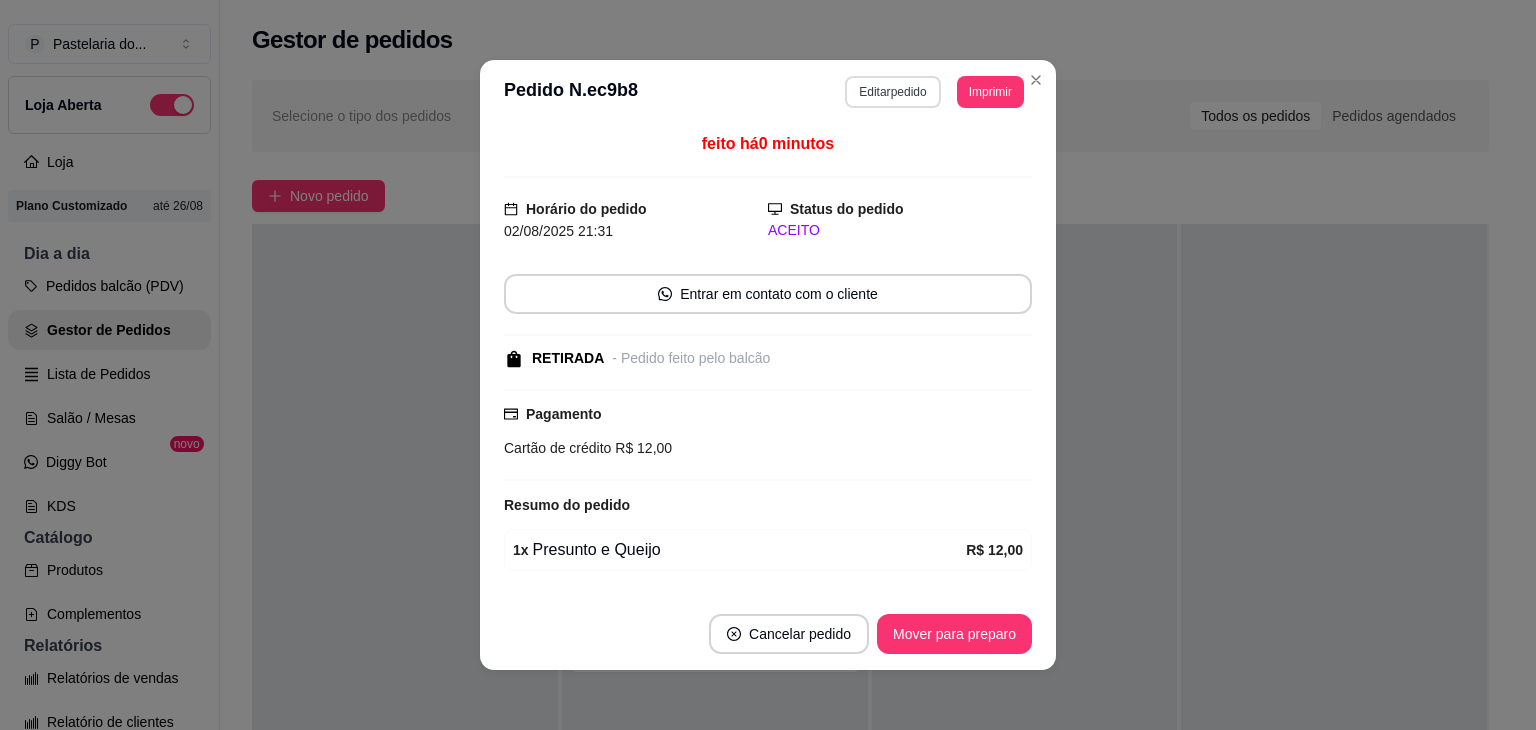 click on "Editar  pedido" at bounding box center (892, 92) 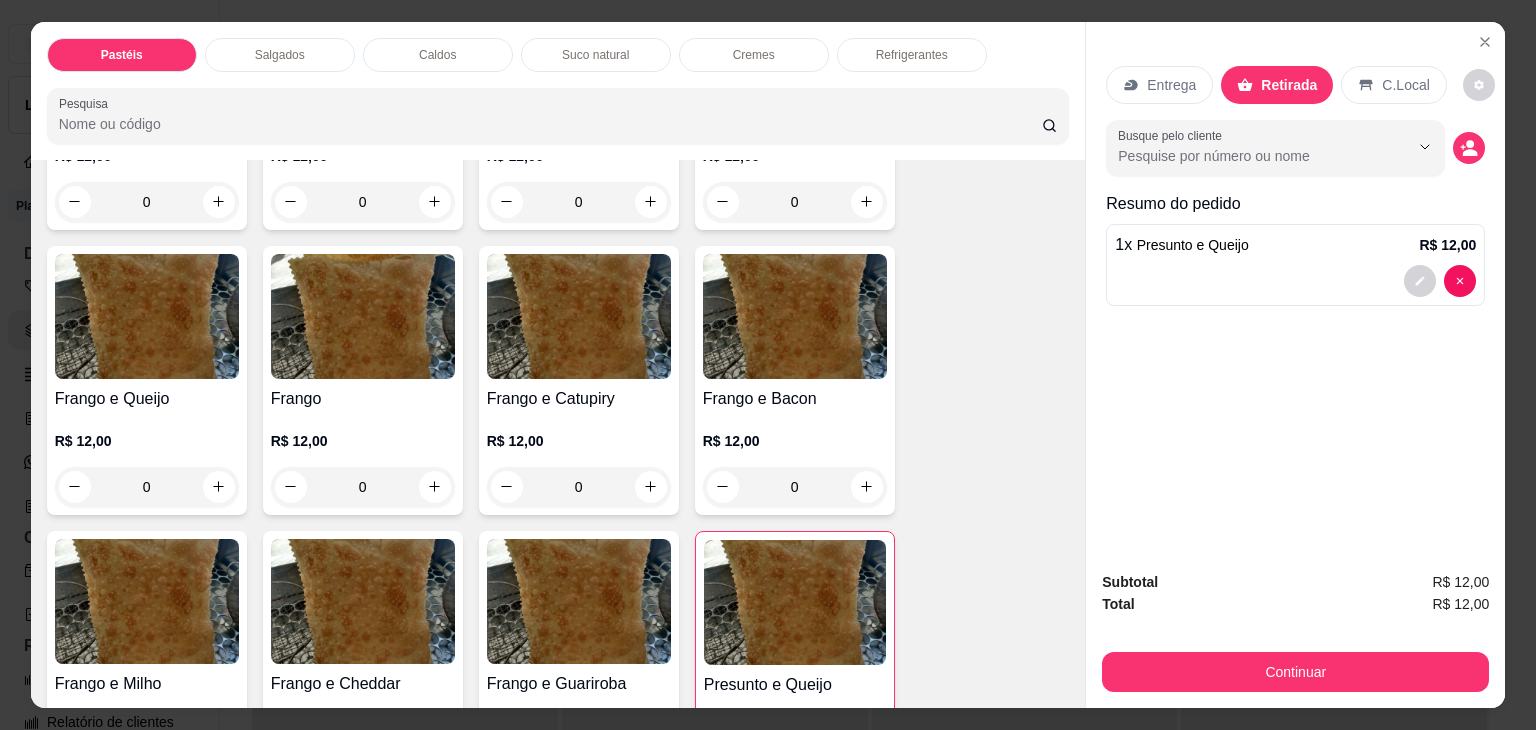 scroll, scrollTop: 700, scrollLeft: 0, axis: vertical 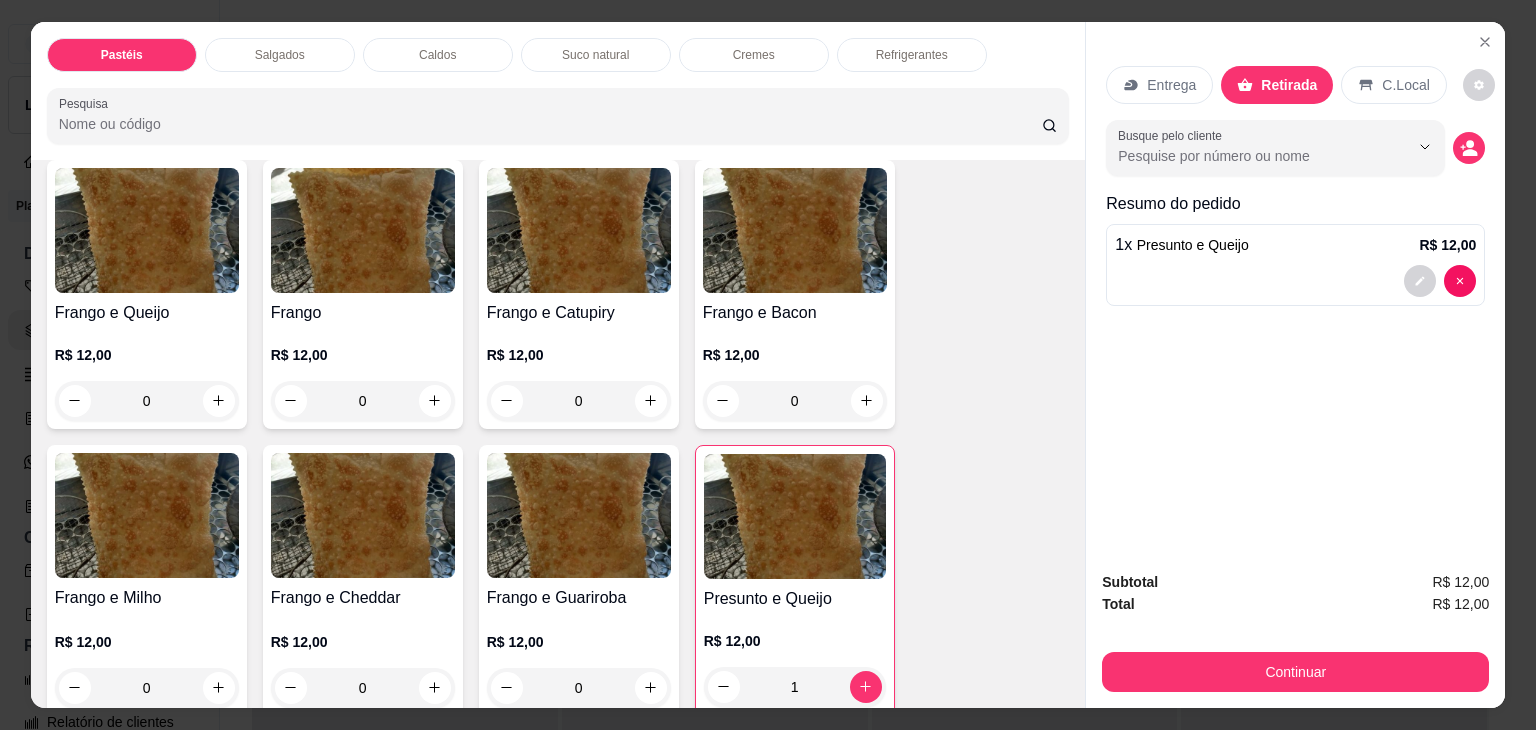 click on "0" at bounding box center [579, 401] 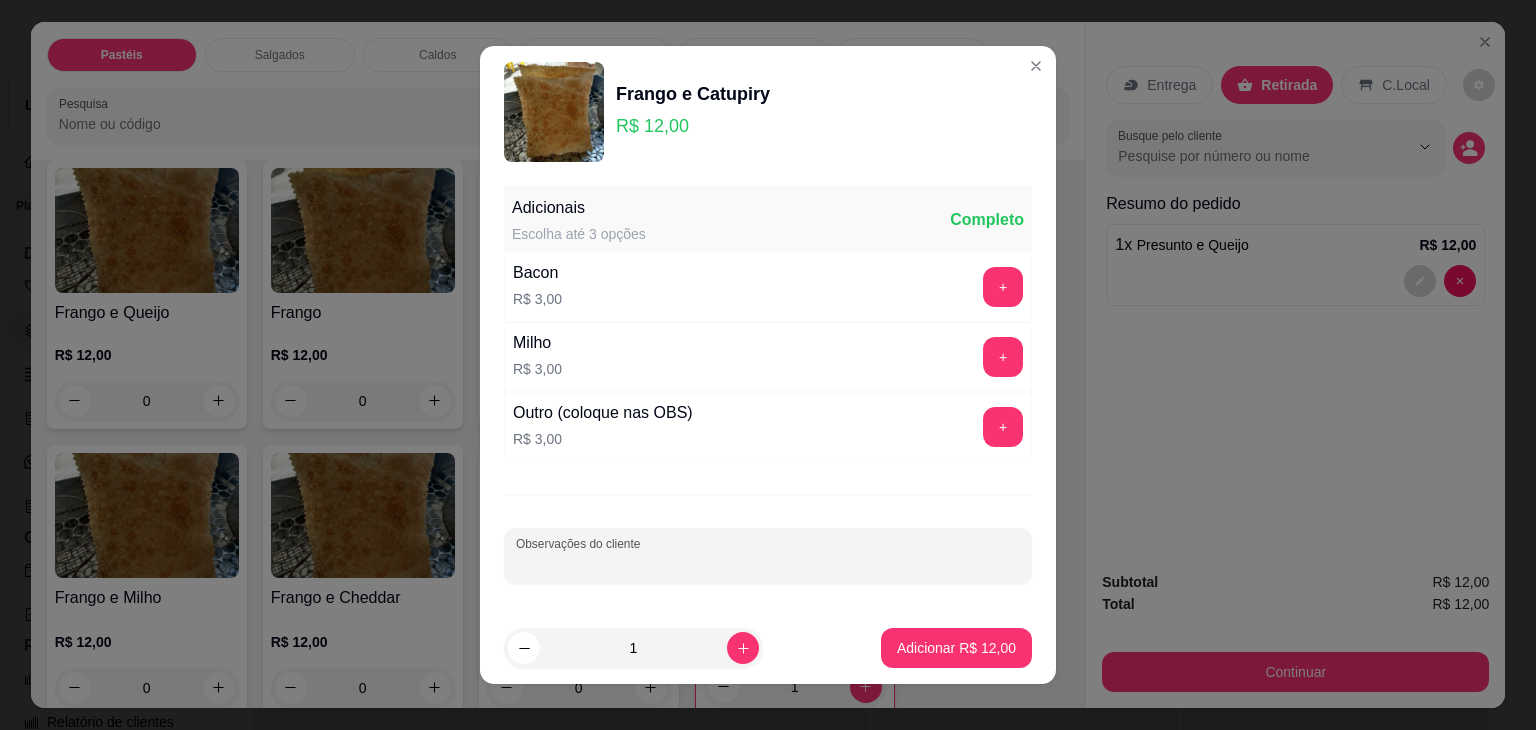 click on "Observações do cliente" at bounding box center (768, 564) 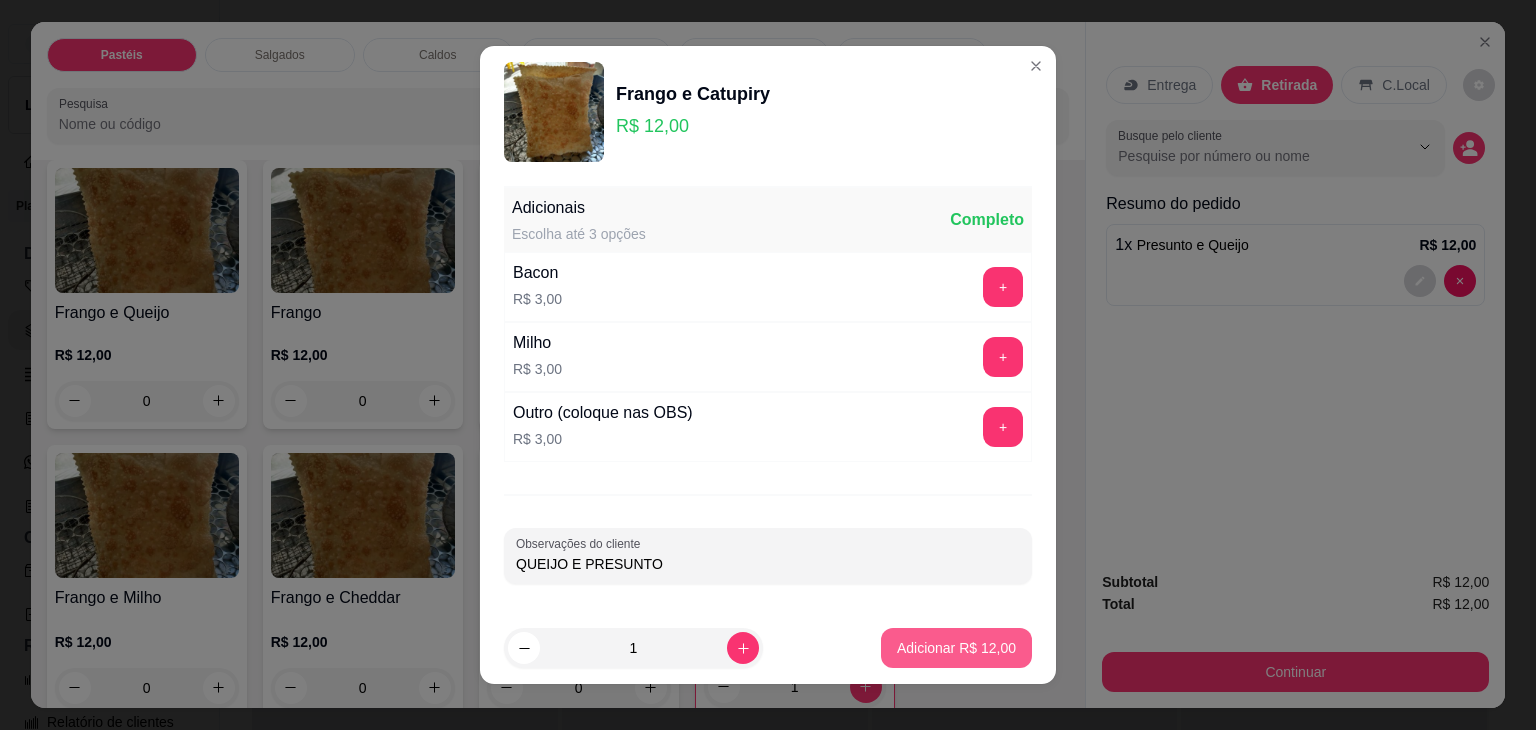 type on "QUEIJO E PRESUNTO" 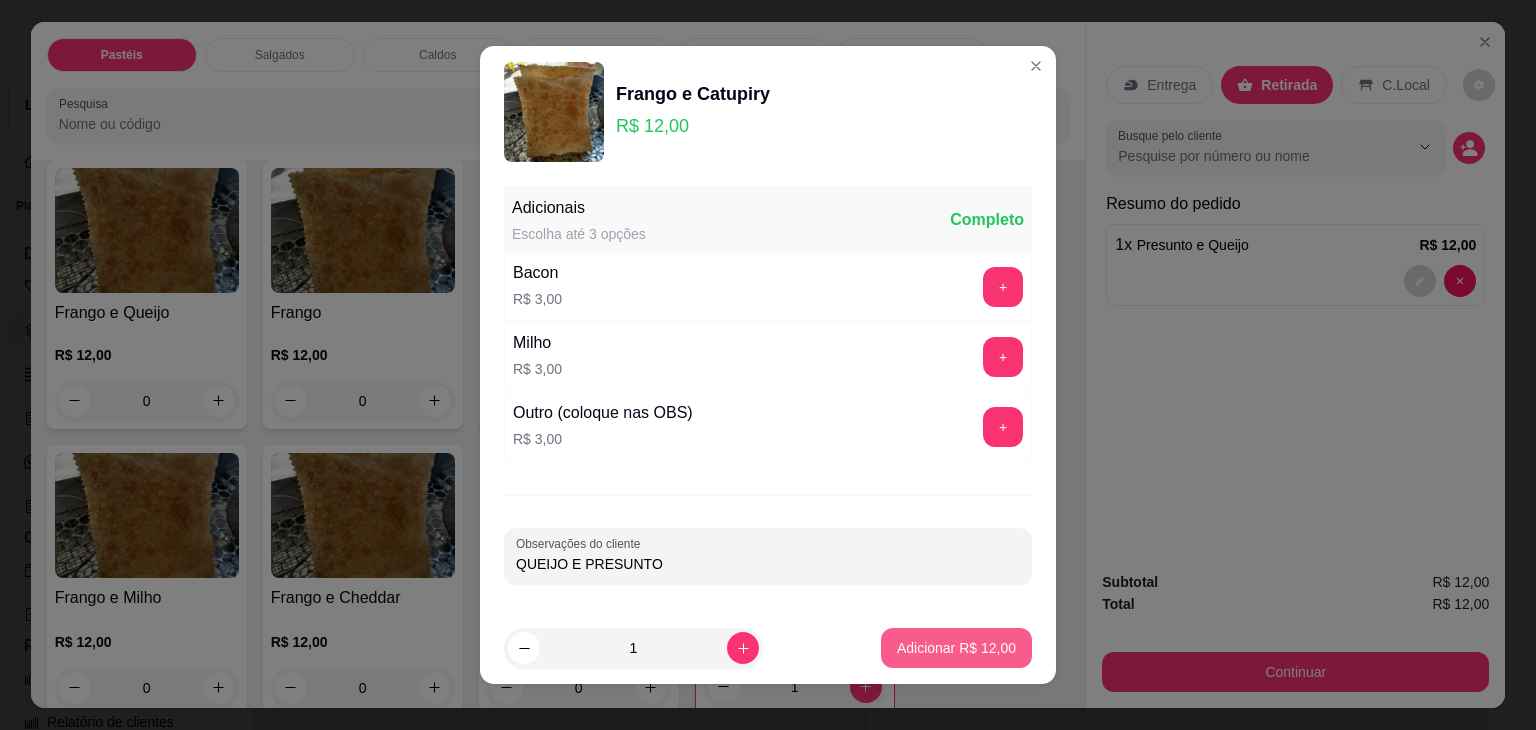 click on "Adicionar   R$ 12,00" at bounding box center [956, 648] 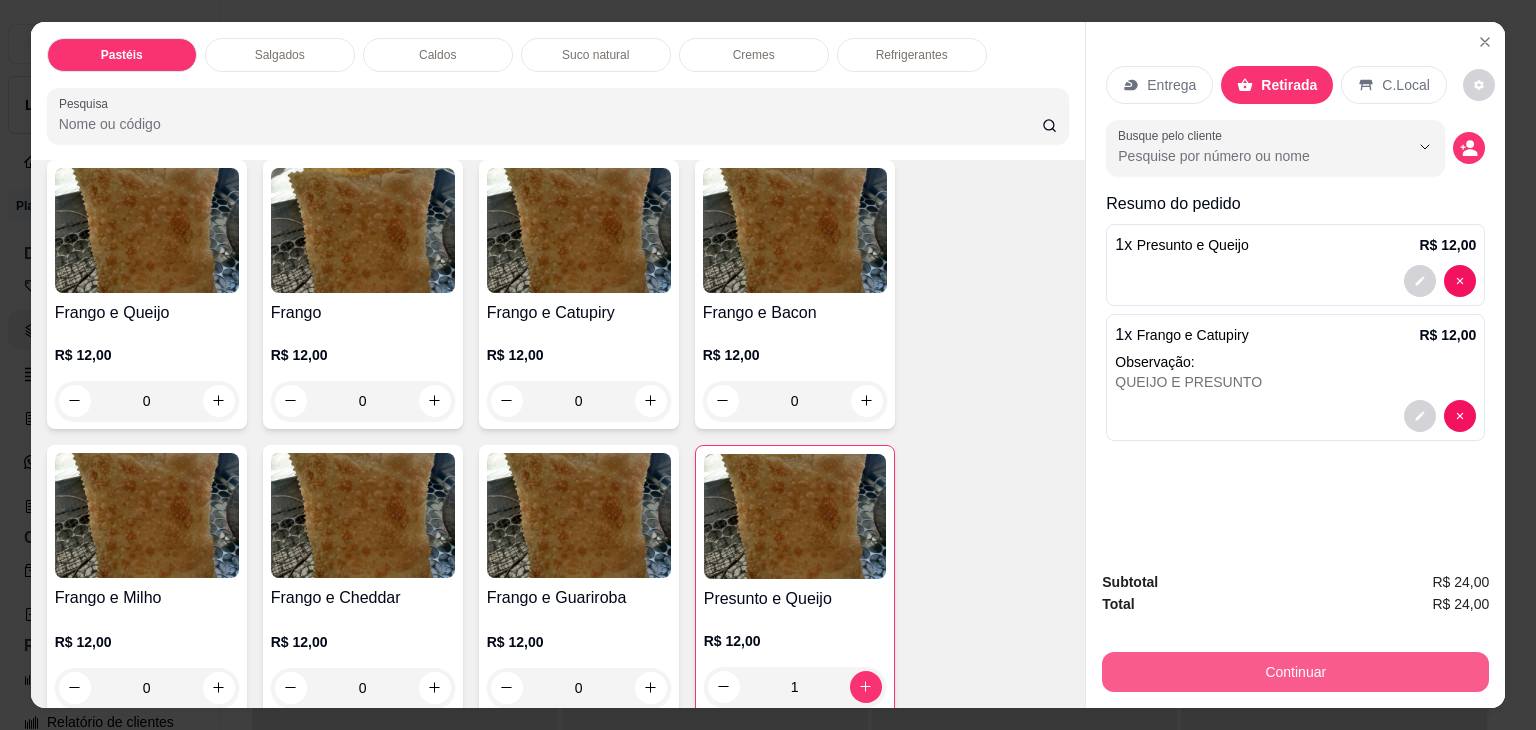 click on "Continuar" at bounding box center (1295, 672) 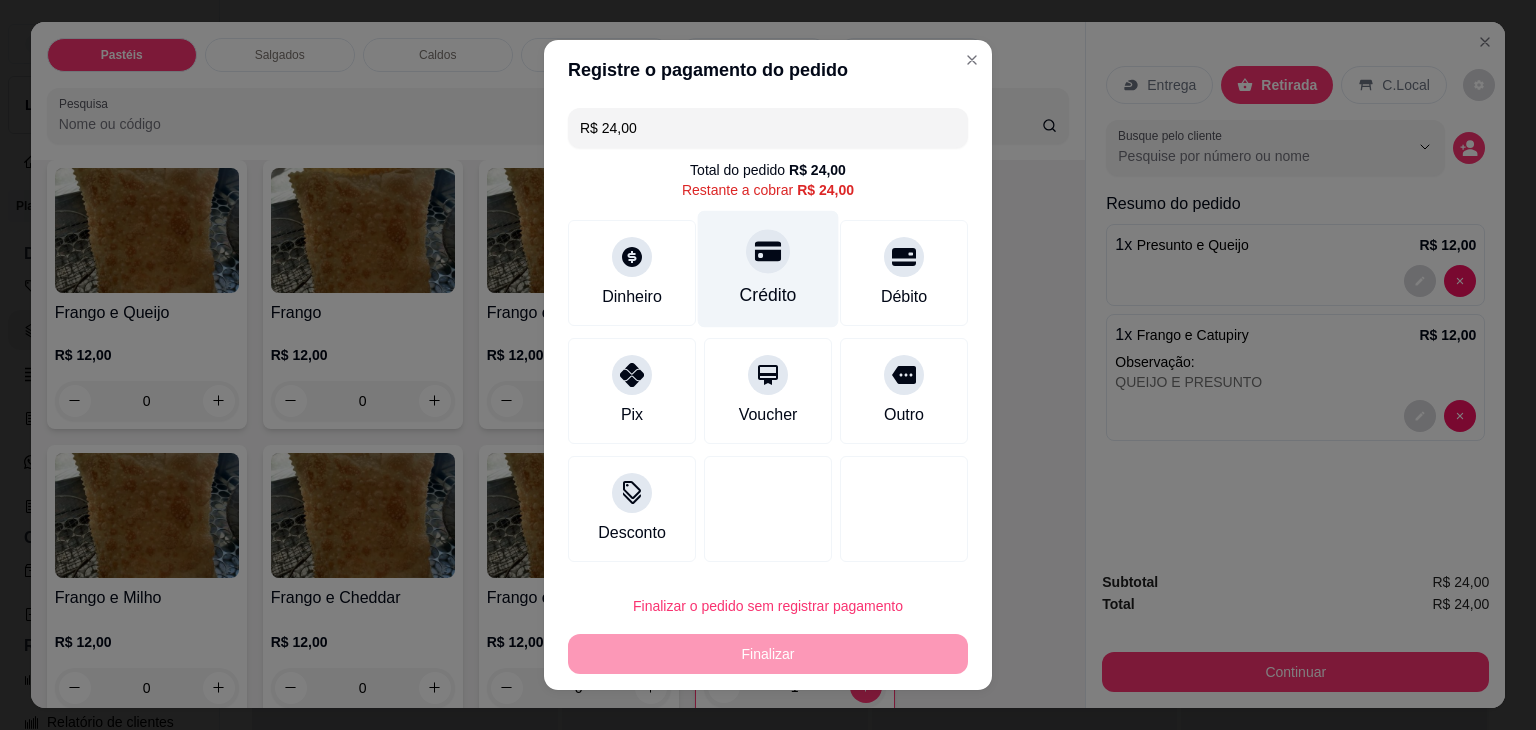click on "Crédito" at bounding box center [768, 269] 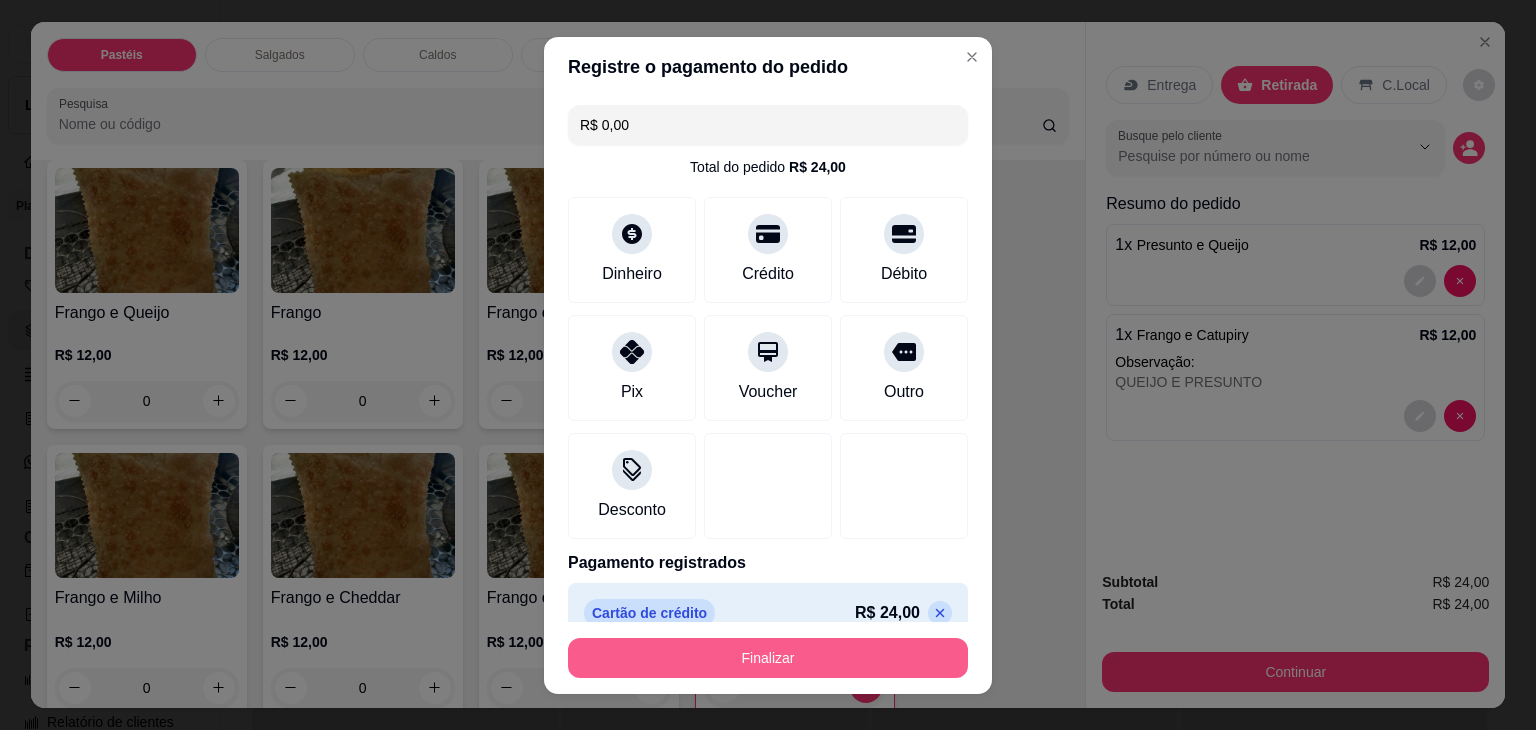 click on "Finalizar" at bounding box center [768, 658] 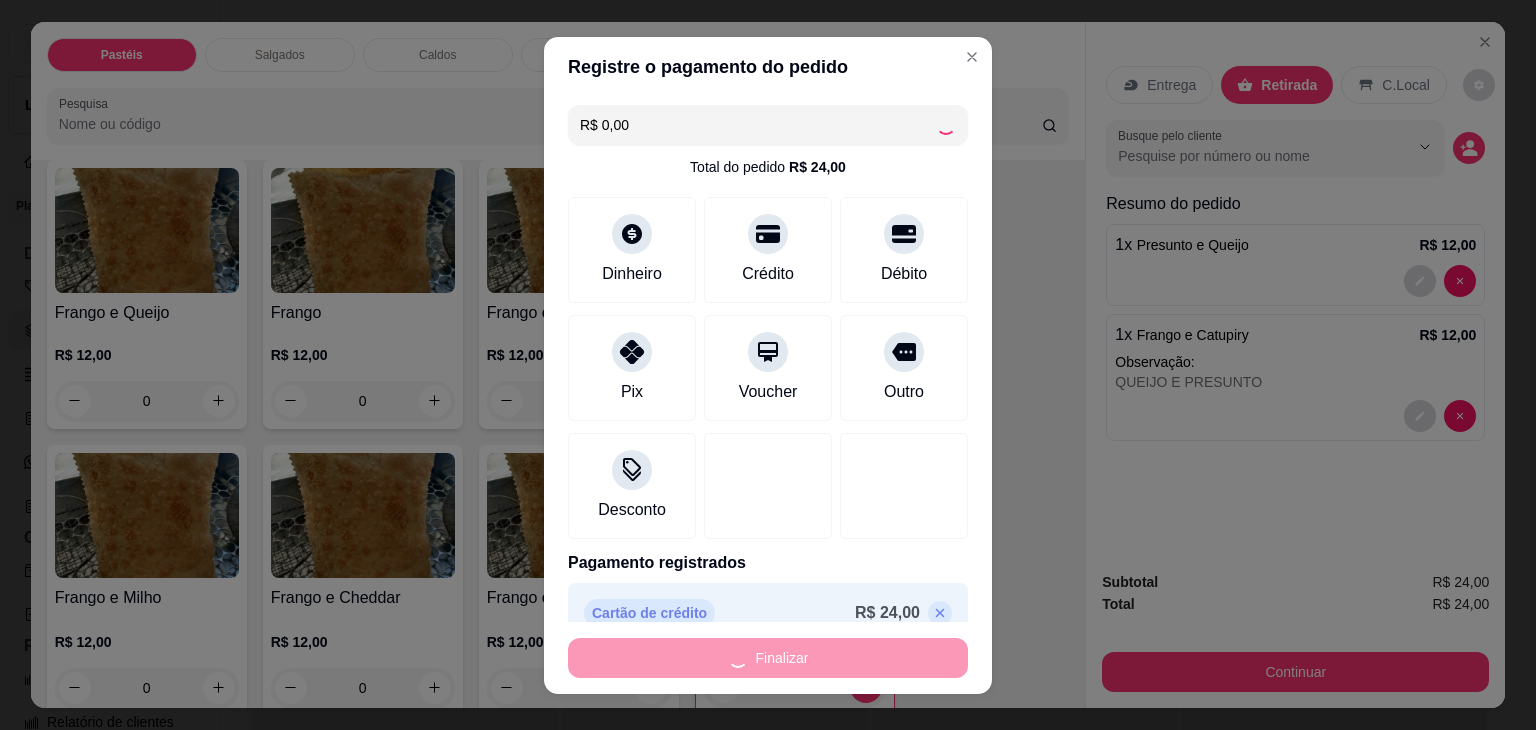type on "0" 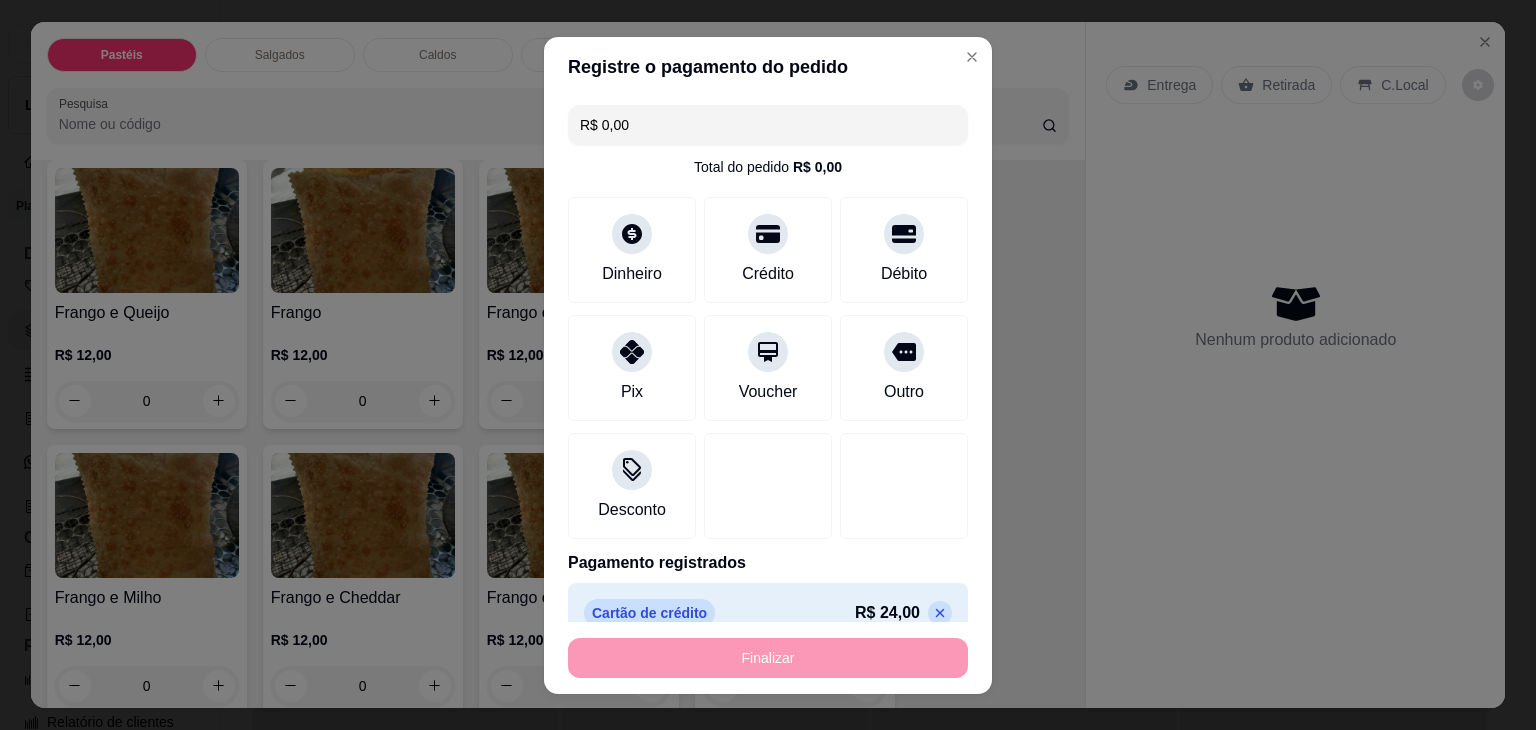 type on "-R$ 24,00" 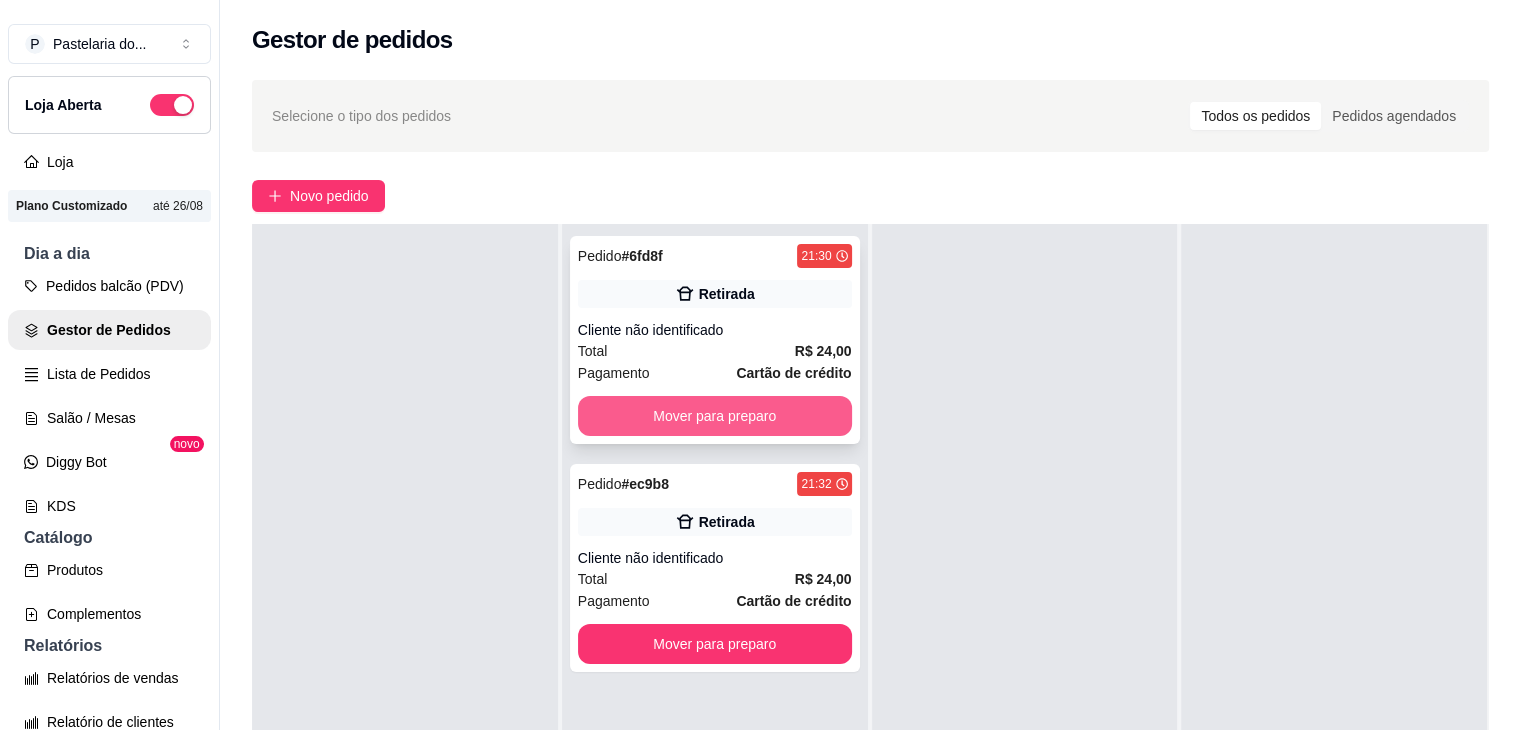 click on "Mover para preparo" at bounding box center [715, 416] 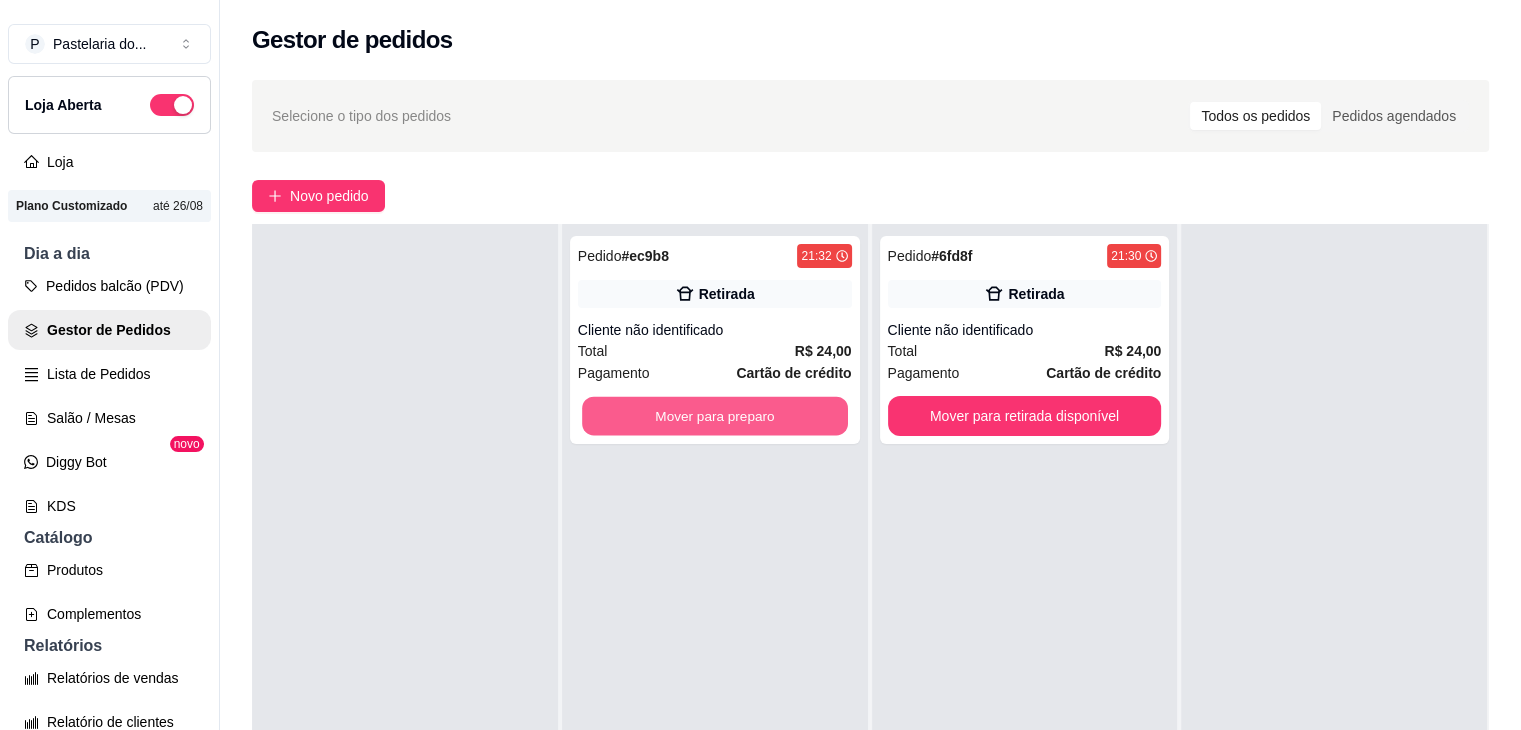 click on "Mover para preparo" at bounding box center (715, 416) 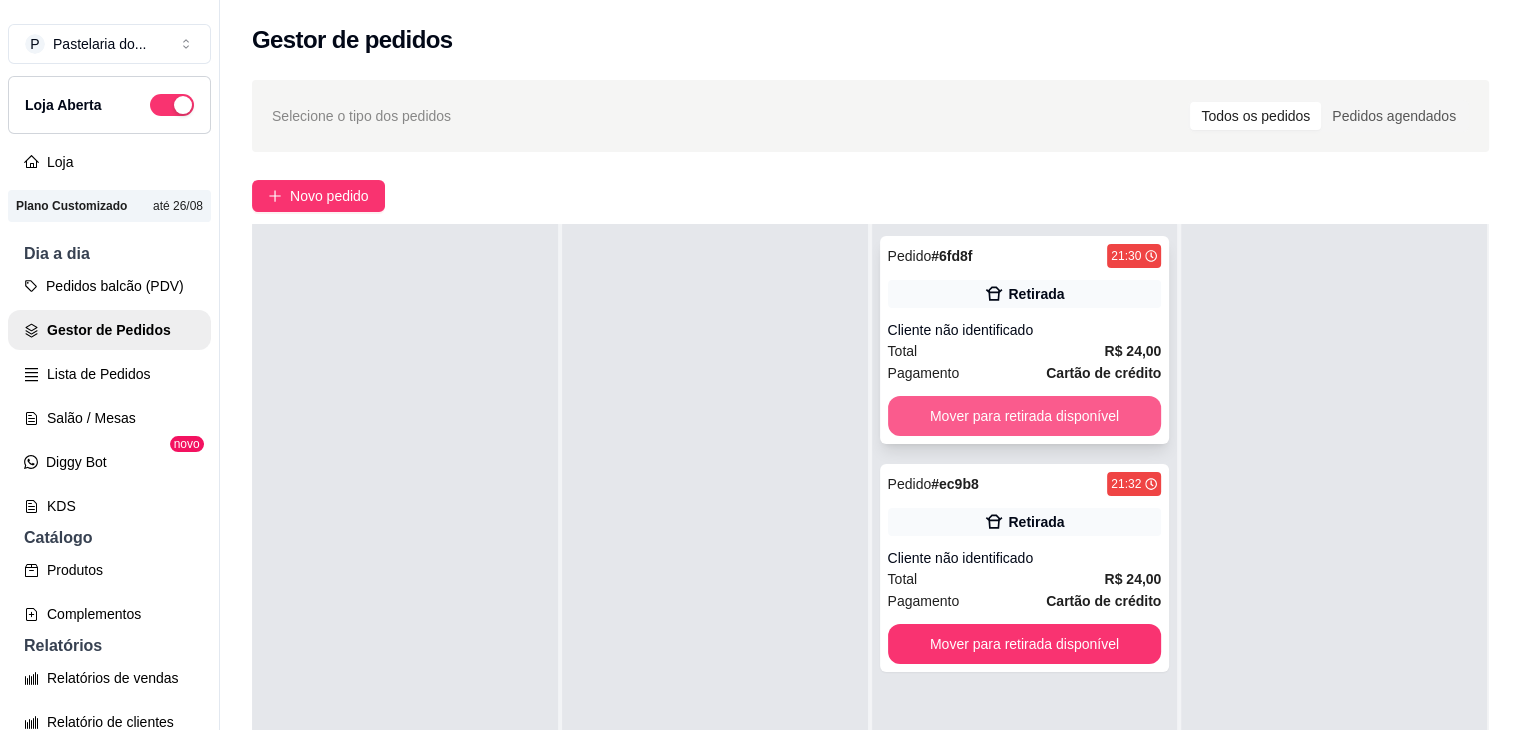 click on "Mover para retirada disponível" at bounding box center (1025, 416) 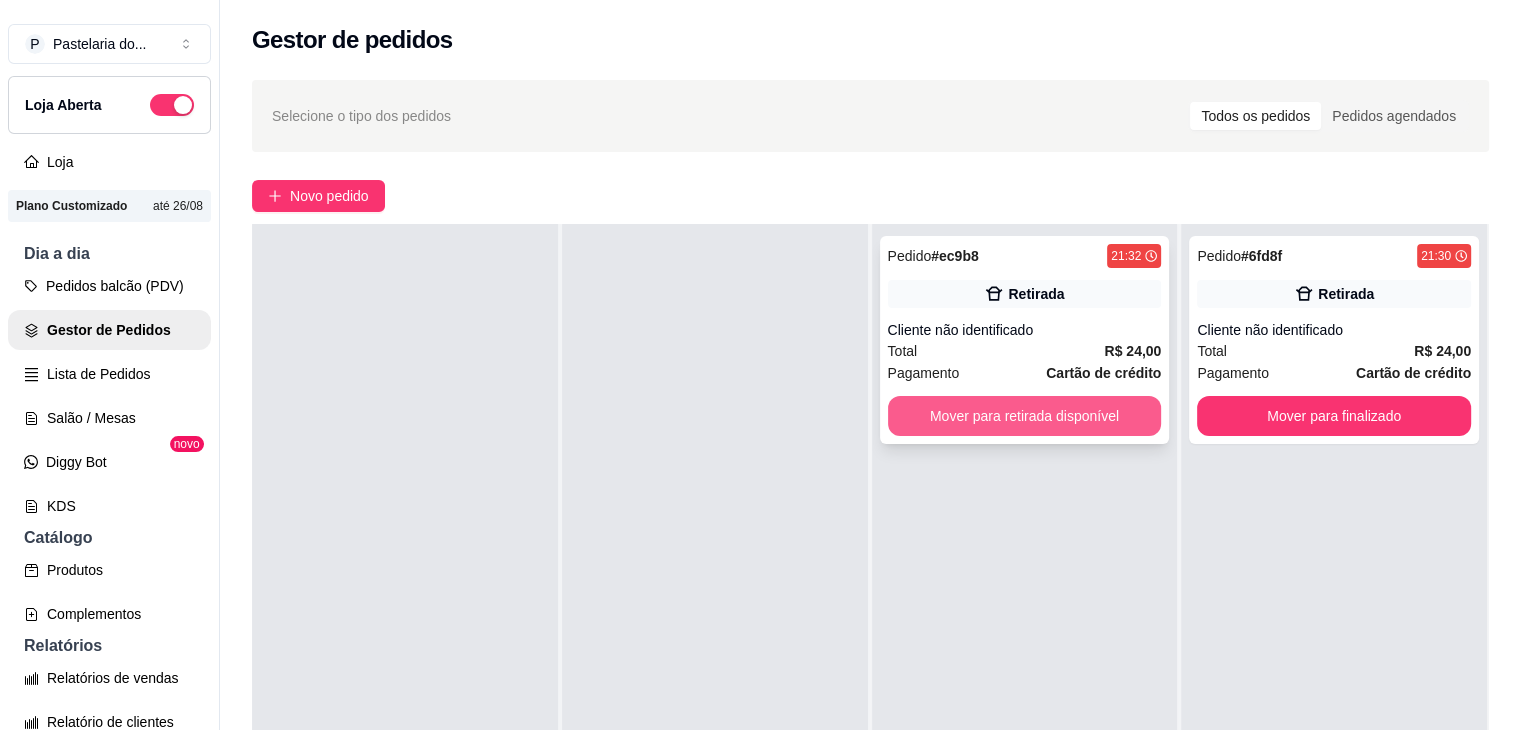 click on "Mover para retirada disponível" at bounding box center [1025, 416] 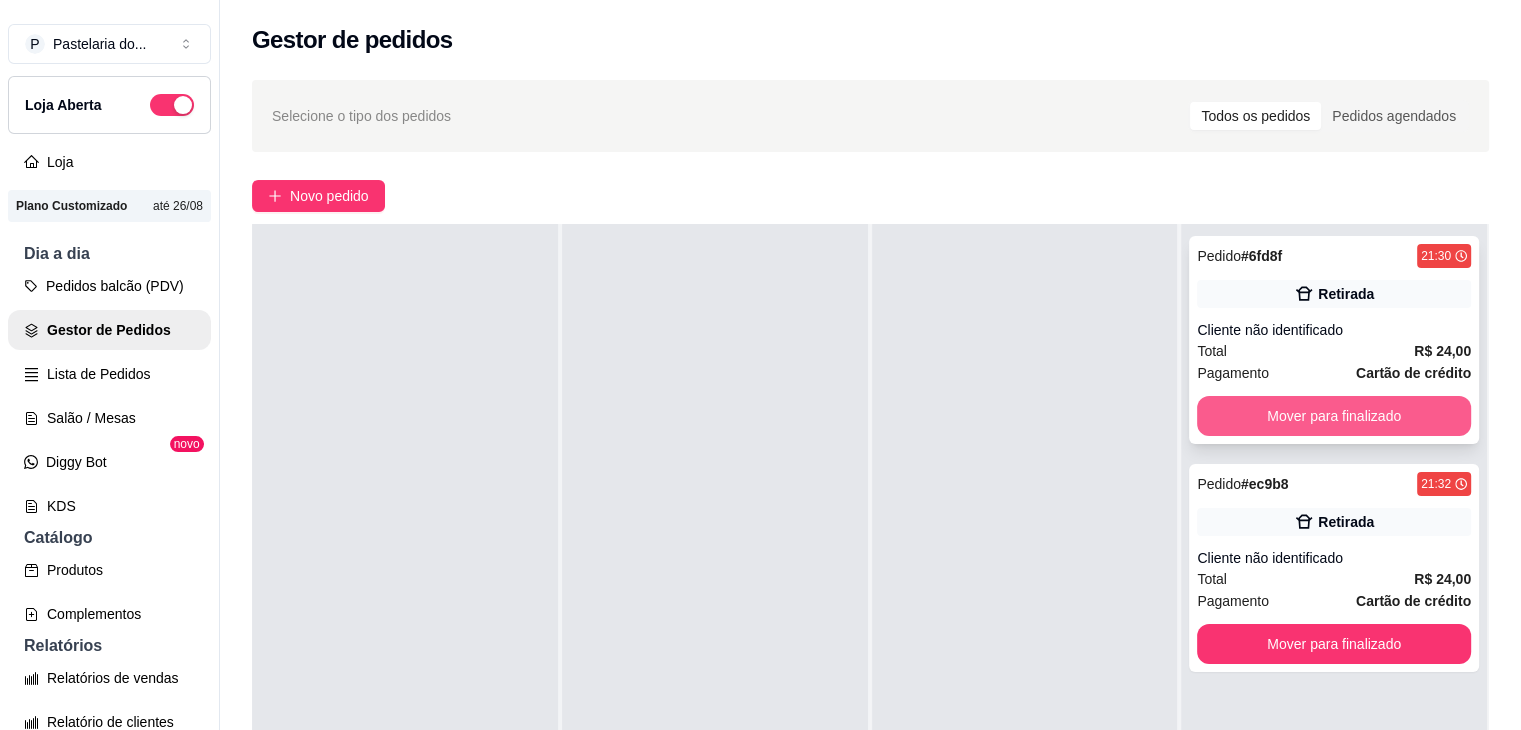 click on "Mover para finalizado" at bounding box center [1334, 416] 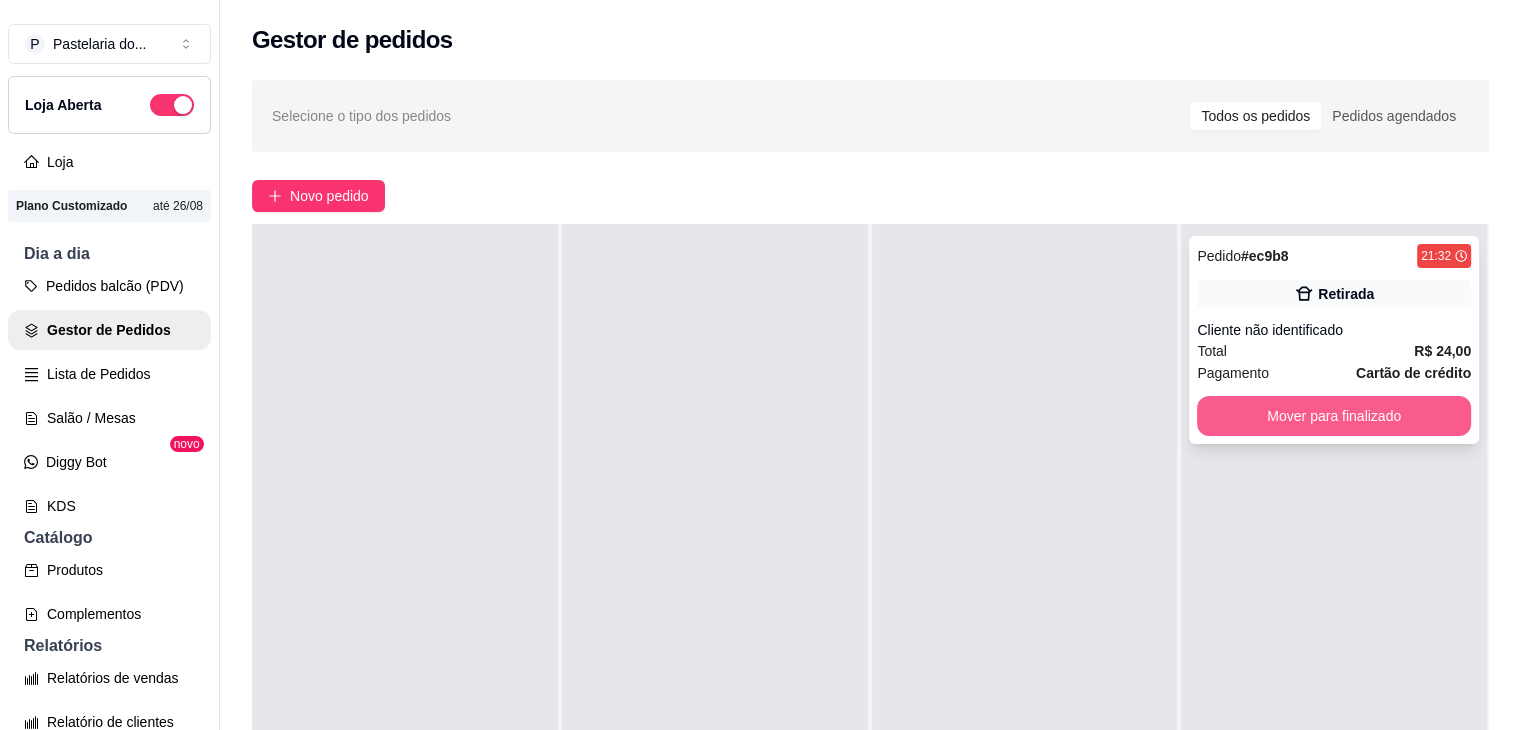 click on "Mover para finalizado" at bounding box center [1334, 416] 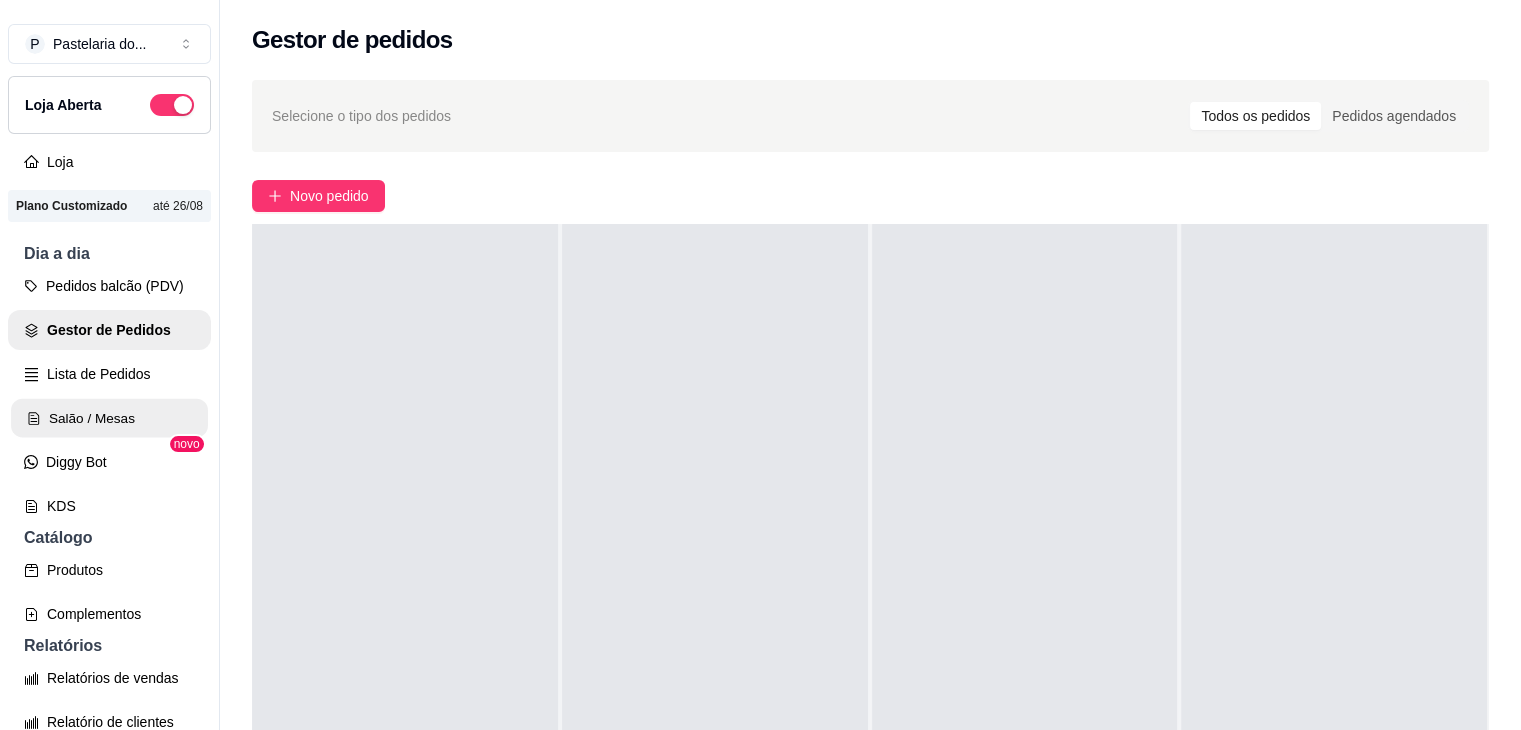 click on "Salão / Mesas" at bounding box center (109, 418) 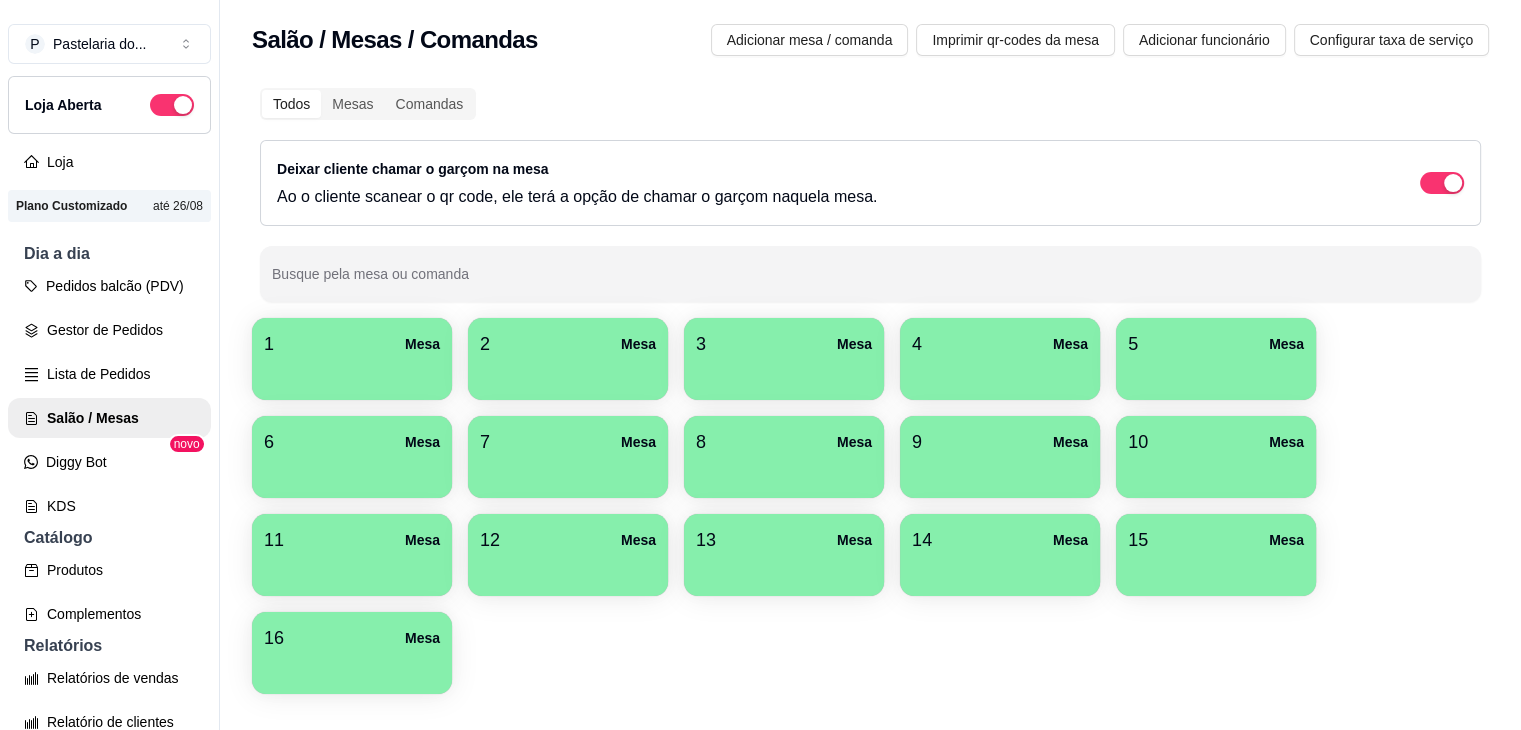 click at bounding box center (568, 373) 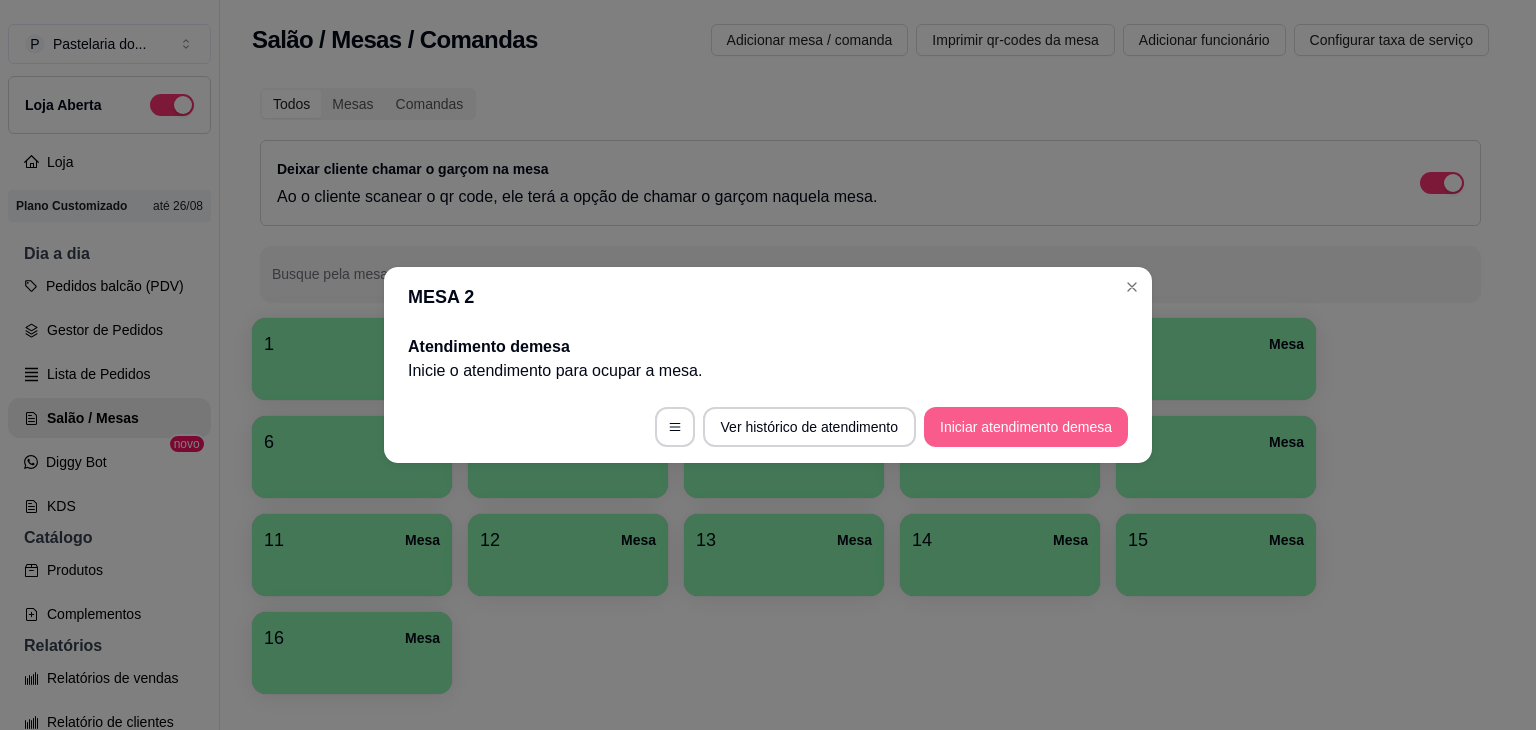 click on "Iniciar atendimento de  mesa" at bounding box center (1026, 427) 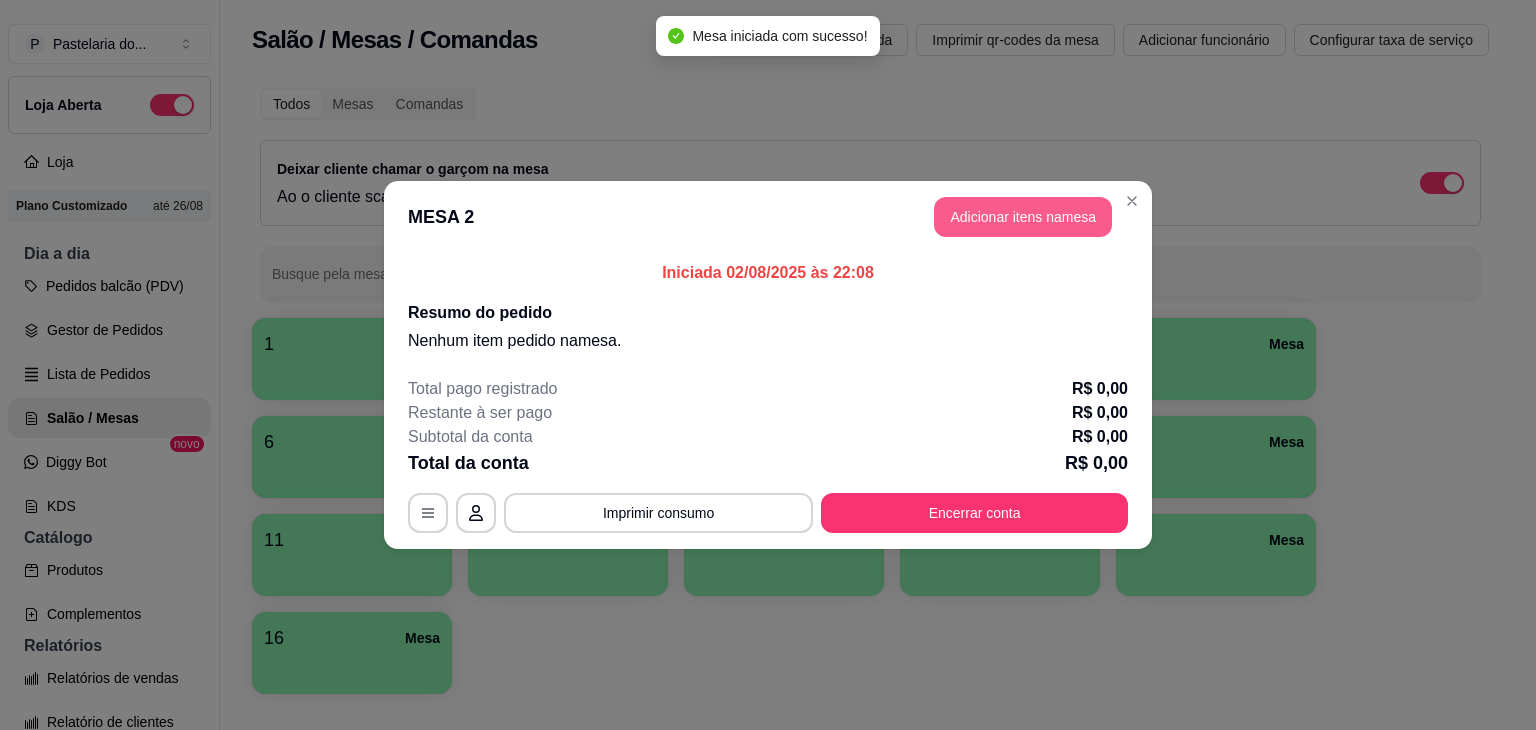 click on "Adicionar itens na  mesa" at bounding box center (1023, 217) 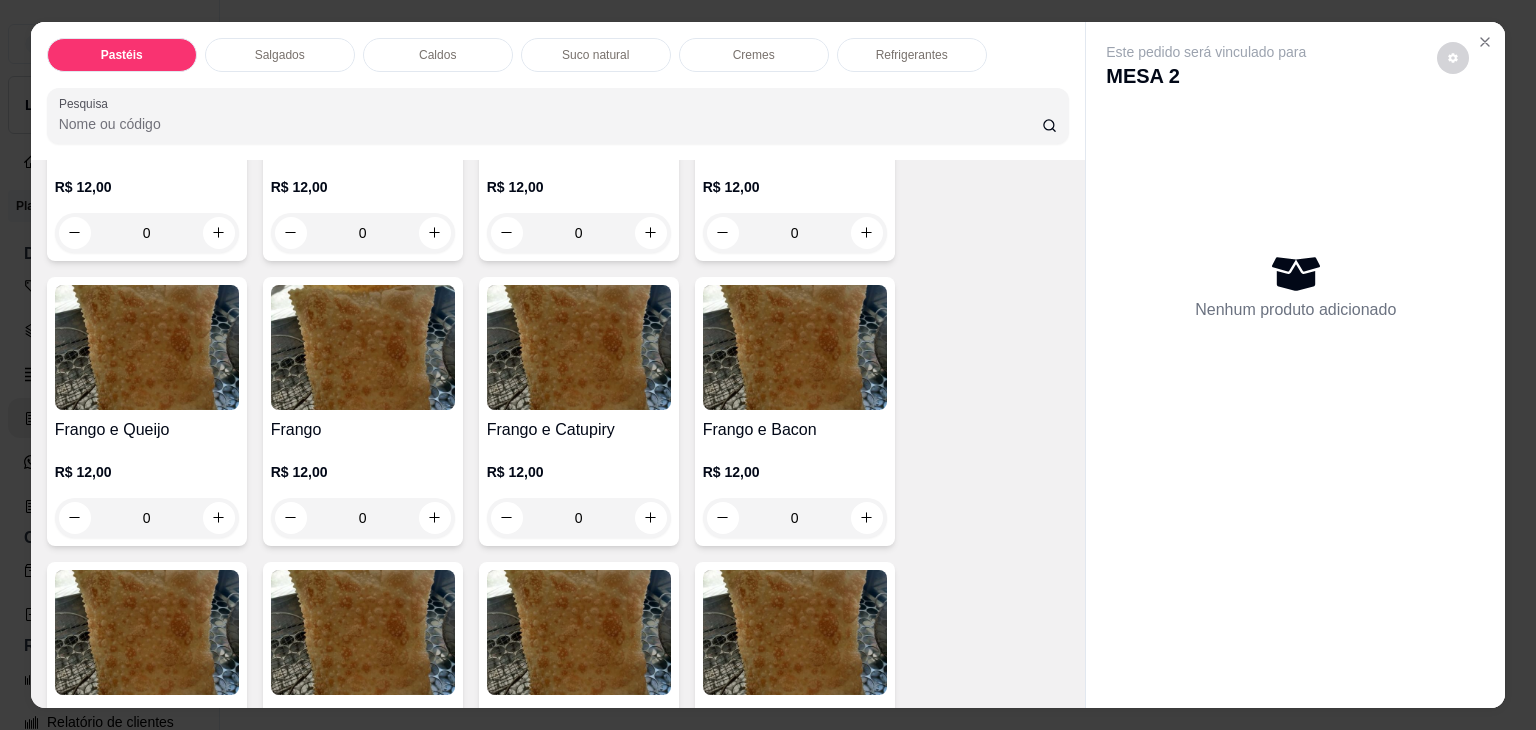 scroll, scrollTop: 700, scrollLeft: 0, axis: vertical 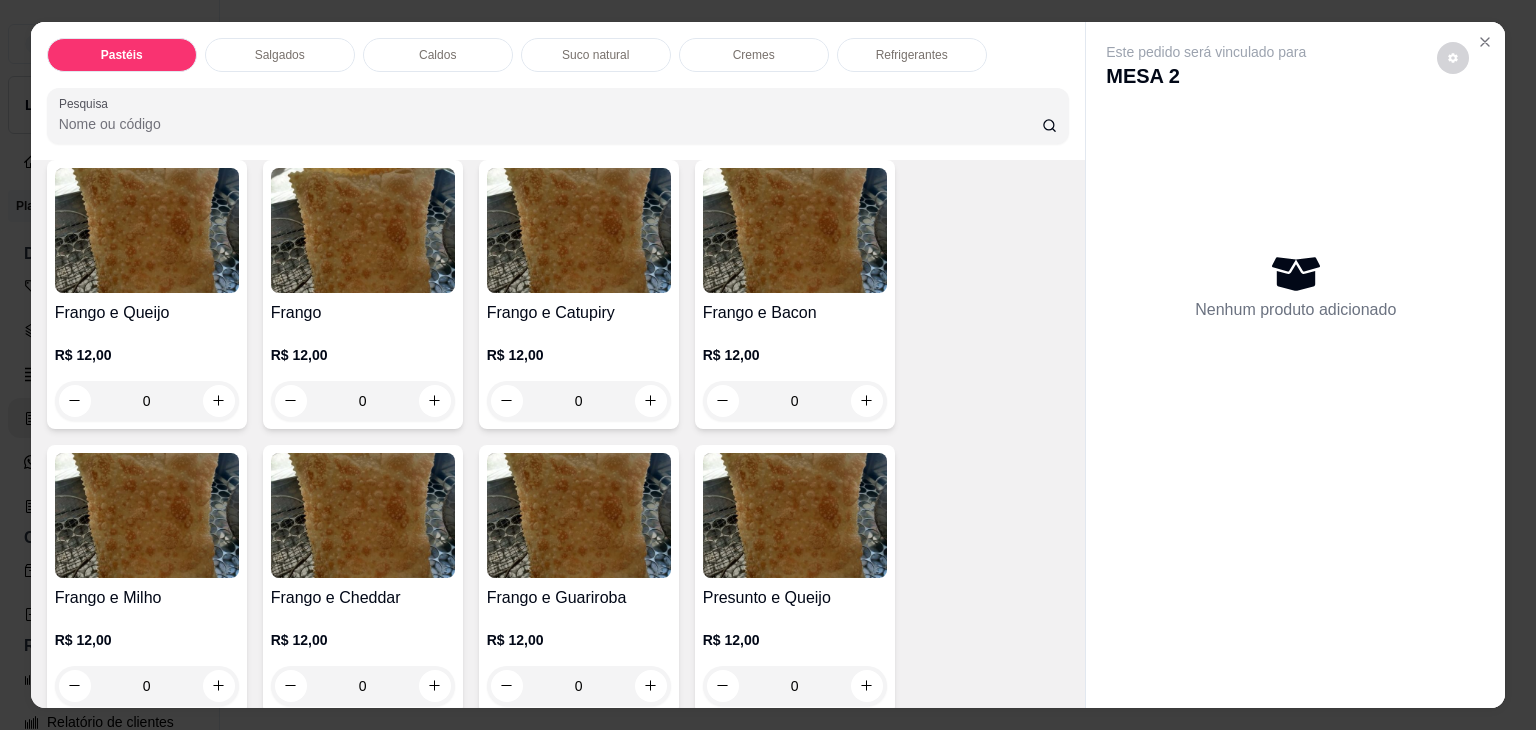 click on "0" at bounding box center [579, 401] 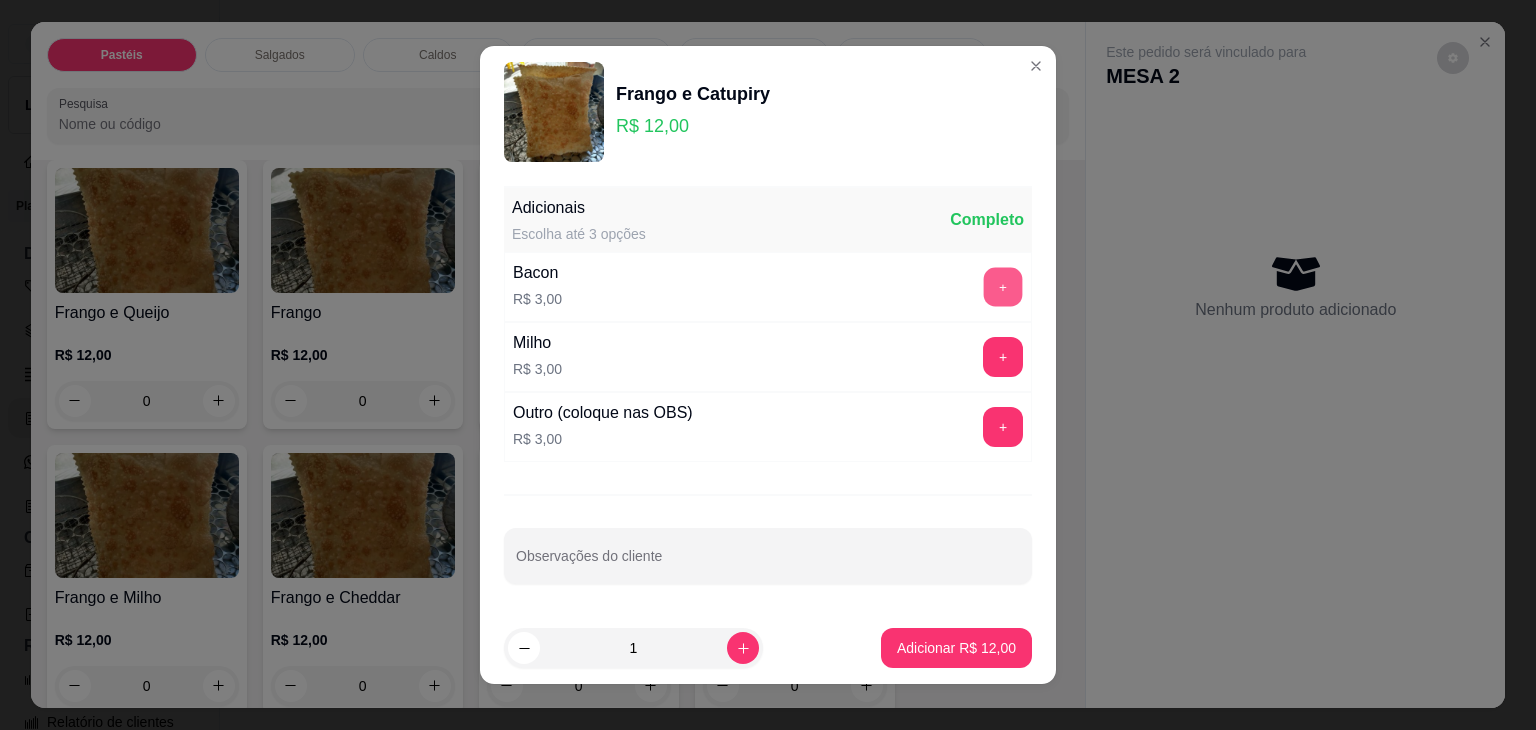 click on "+" at bounding box center (1003, 287) 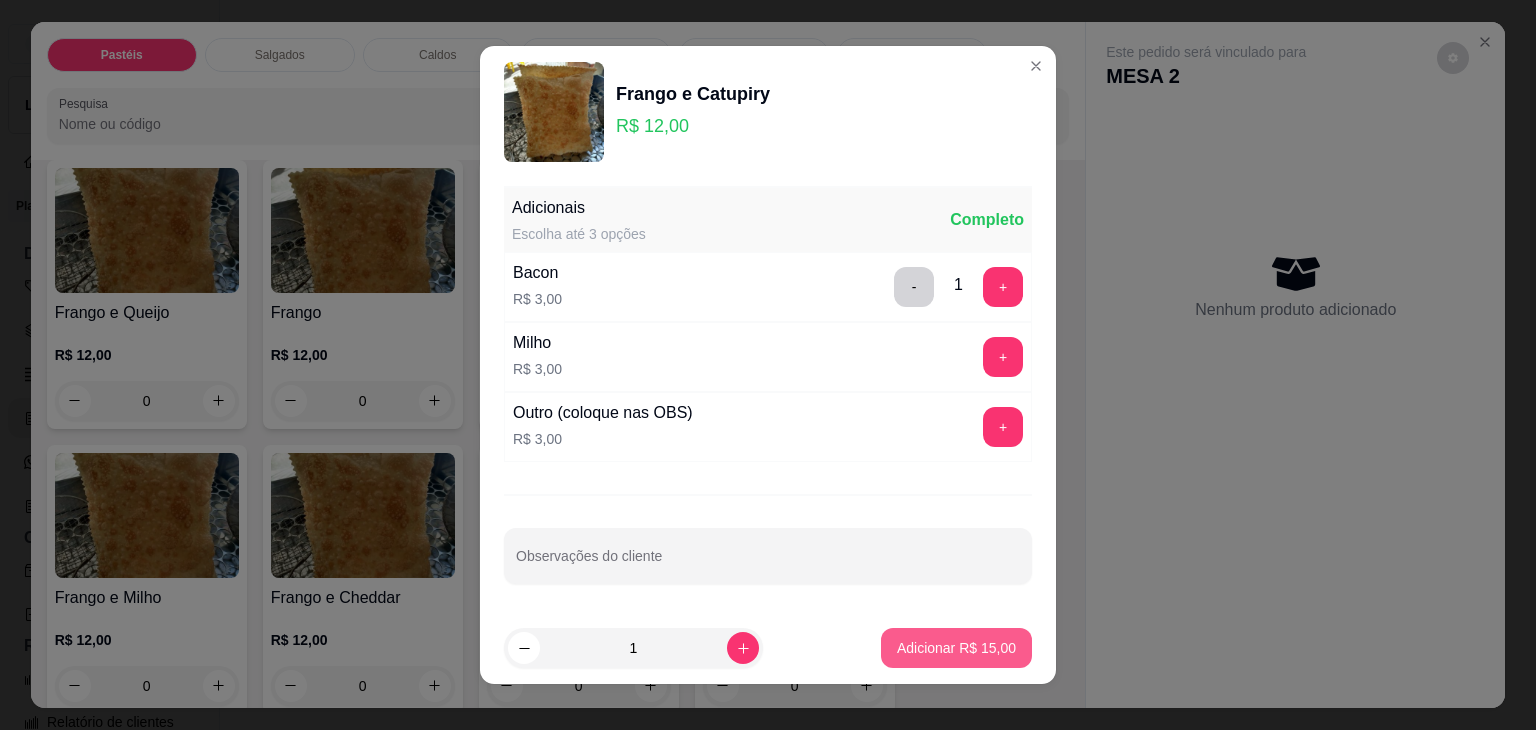 click on "Adicionar   R$ 15,00" at bounding box center (956, 648) 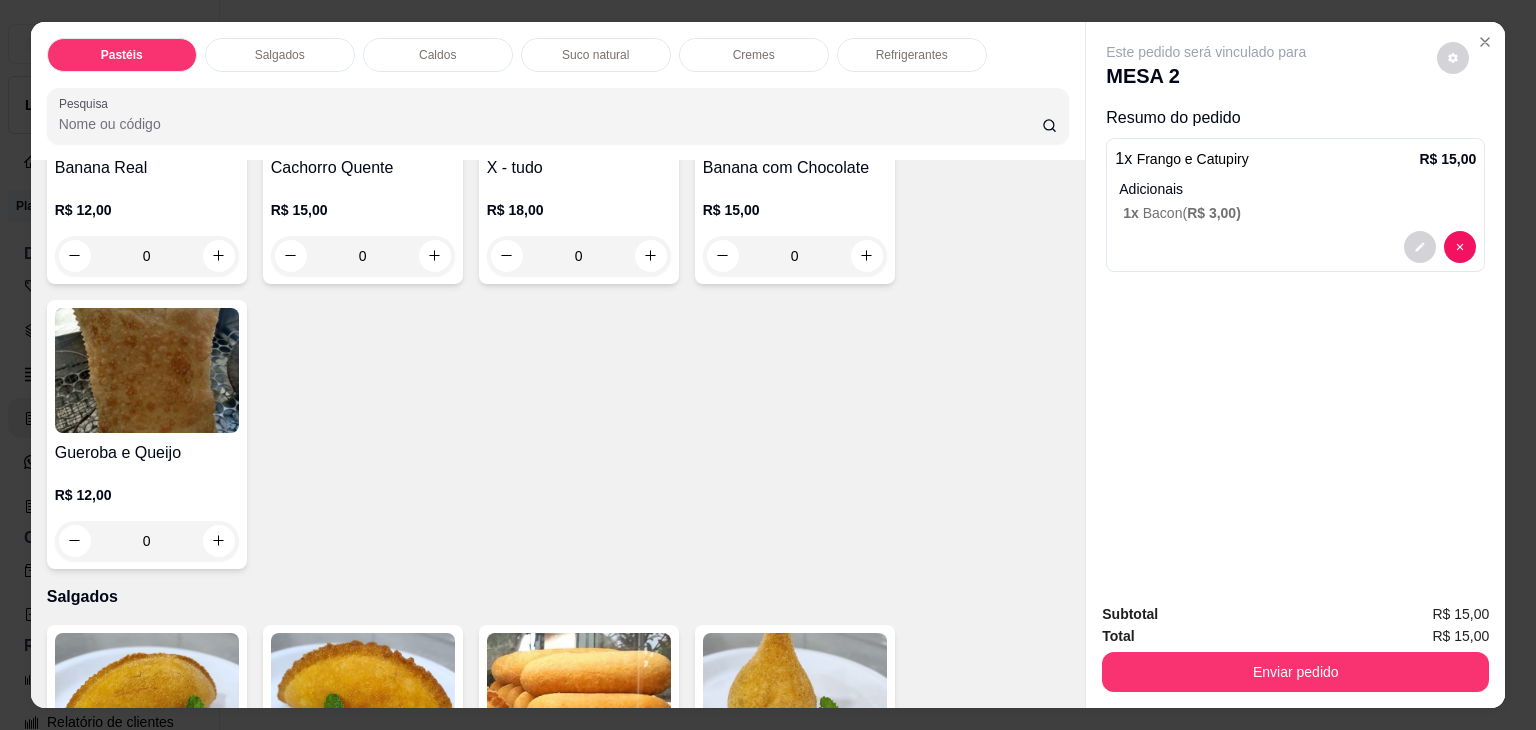 scroll, scrollTop: 1500, scrollLeft: 0, axis: vertical 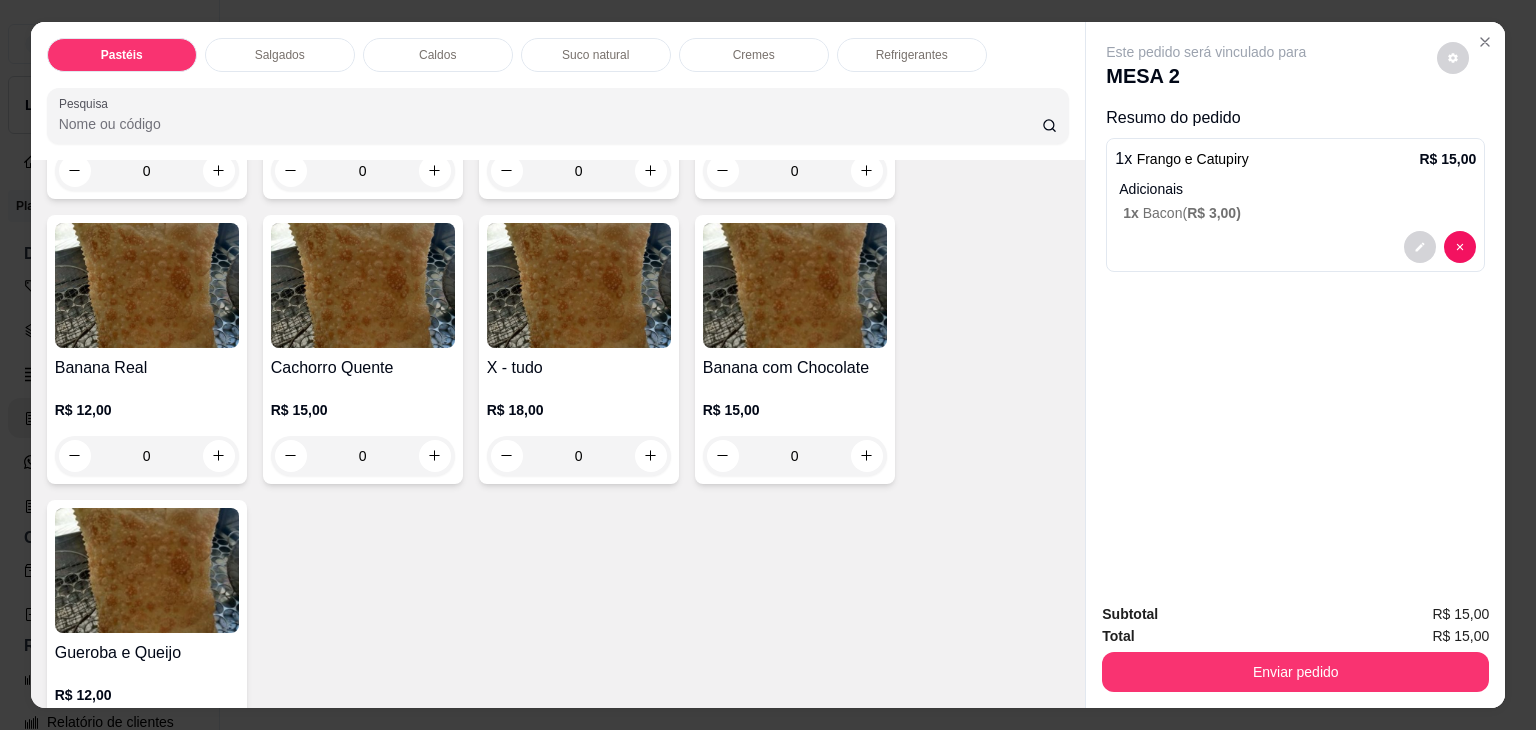 click on "0" at bounding box center (363, 456) 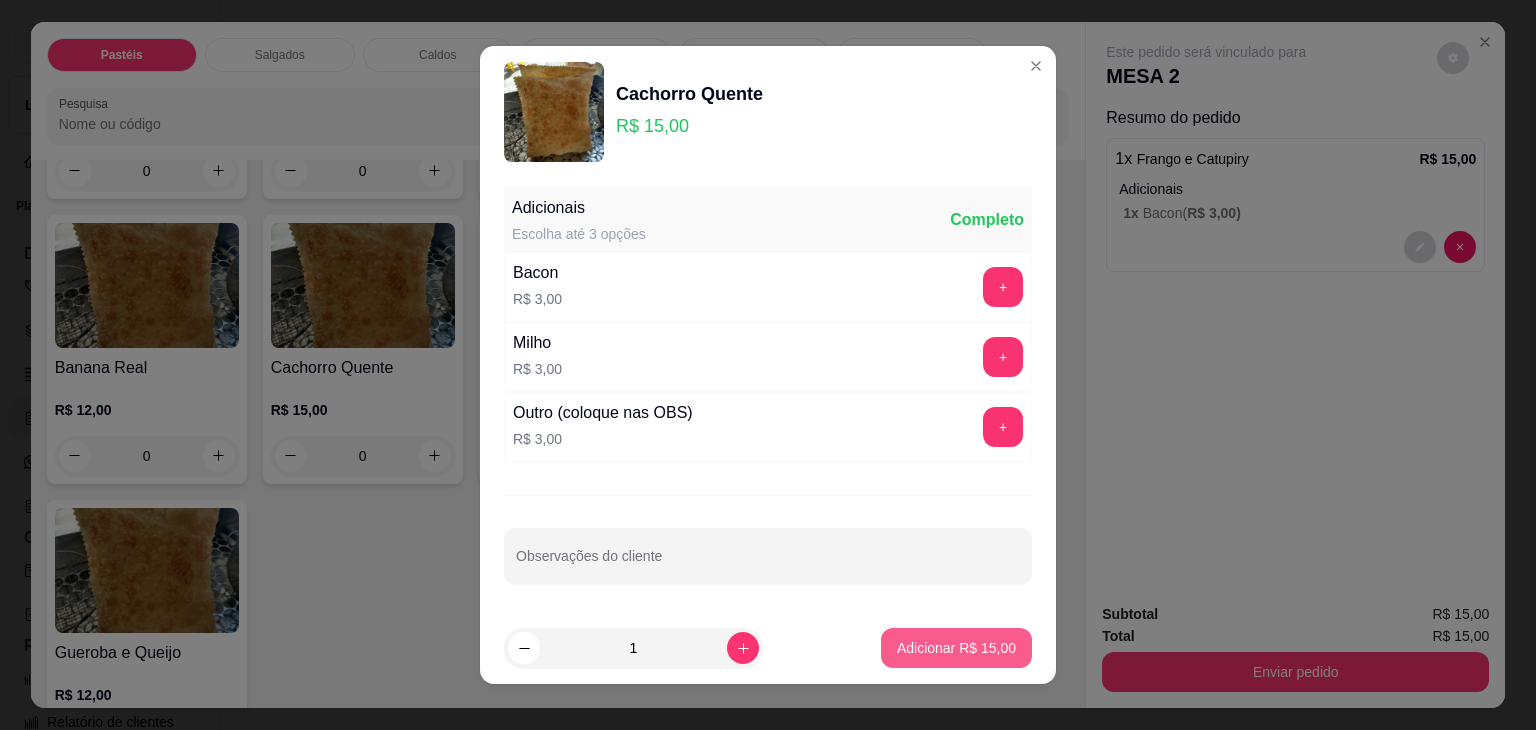 click on "Adicionar   R$ 15,00" at bounding box center (956, 648) 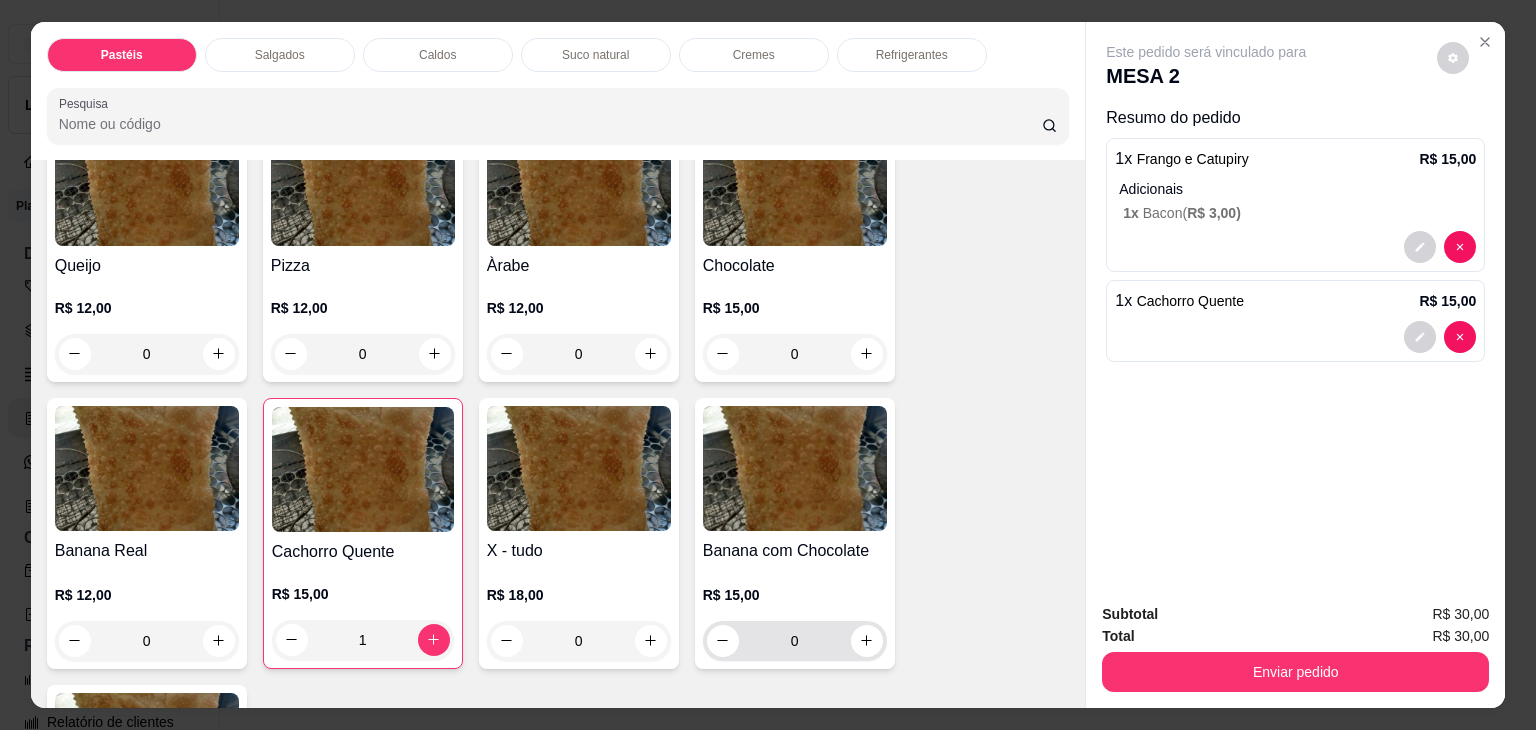scroll, scrollTop: 1300, scrollLeft: 0, axis: vertical 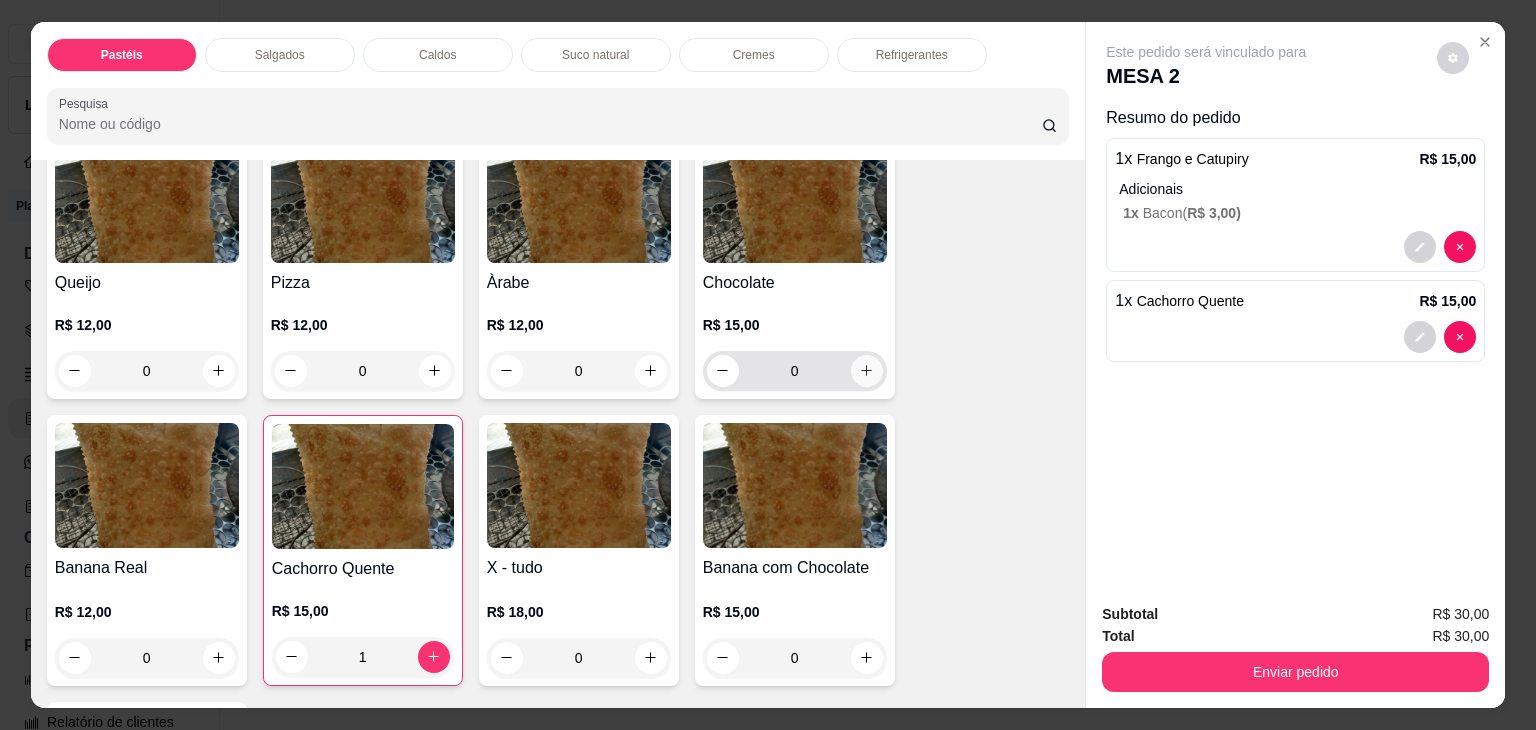 click at bounding box center [867, 371] 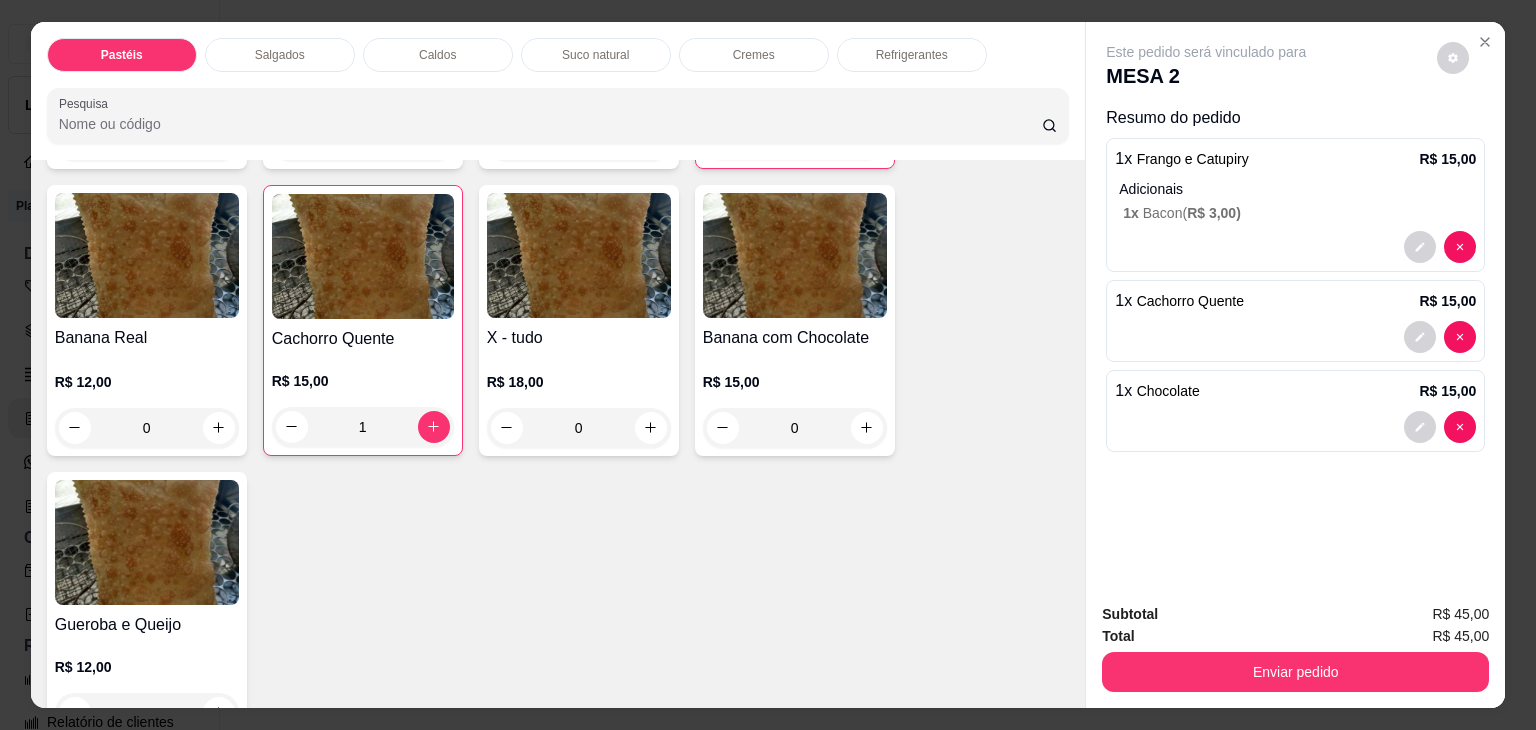 scroll, scrollTop: 1700, scrollLeft: 0, axis: vertical 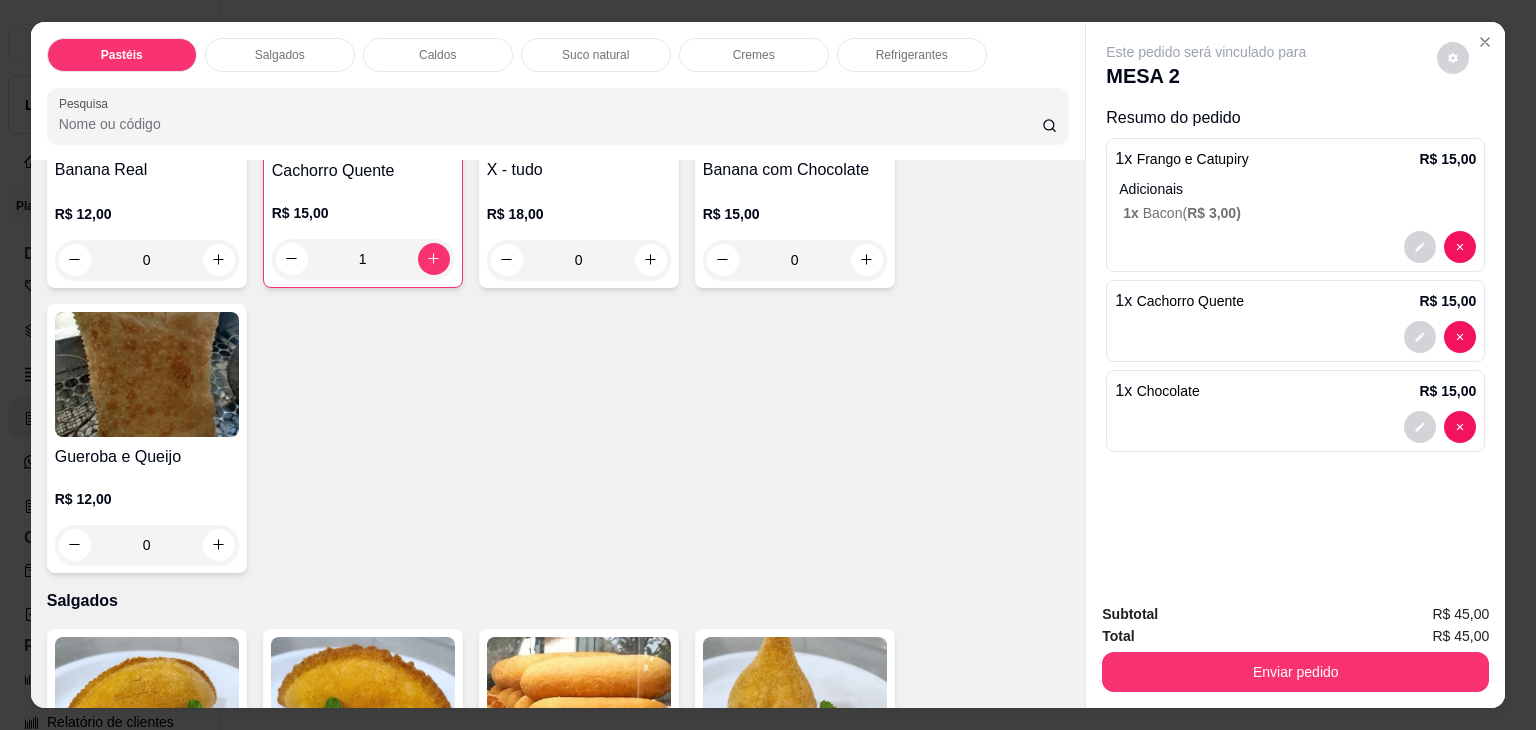 click on "0" at bounding box center [579, 260] 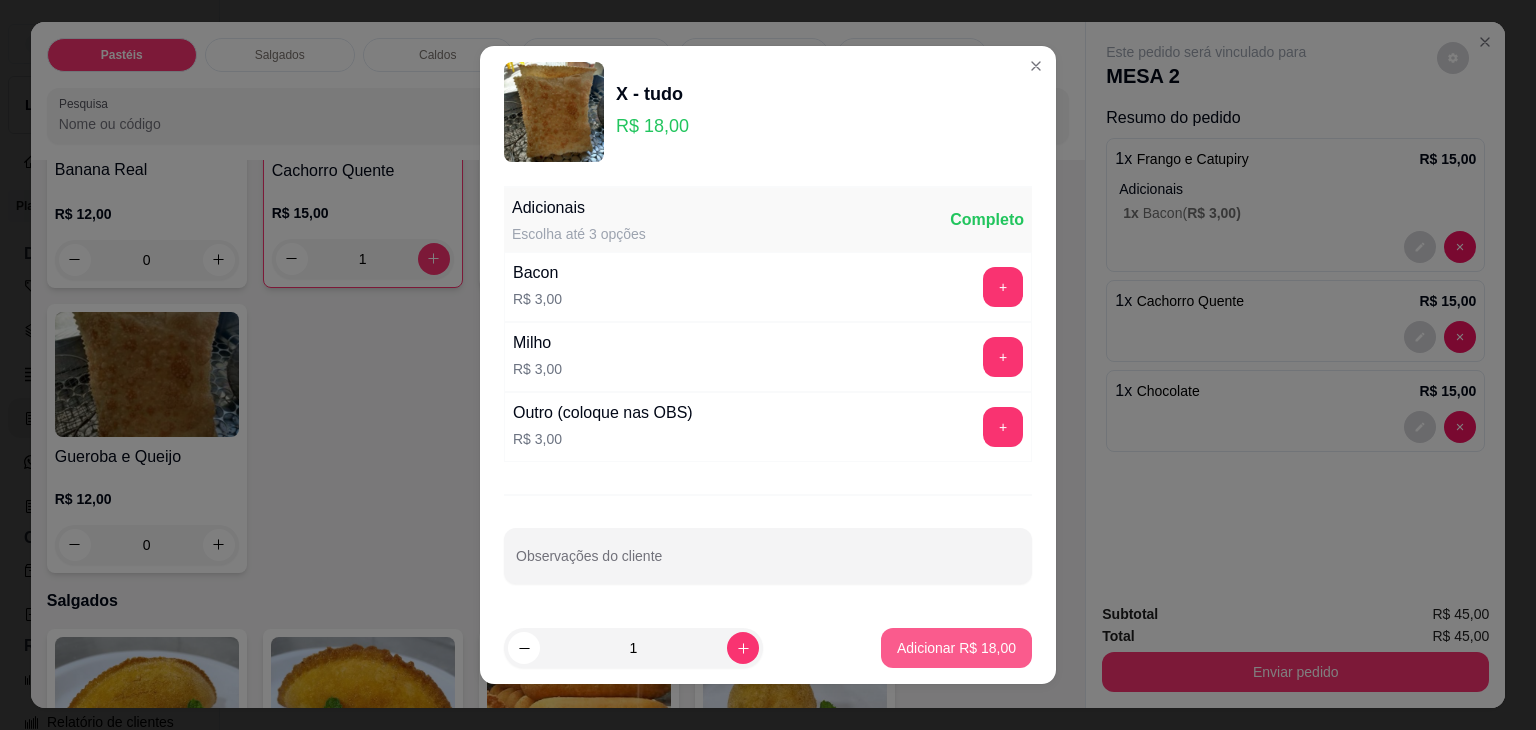 click on "Adicionar   R$ 18,00" at bounding box center (956, 648) 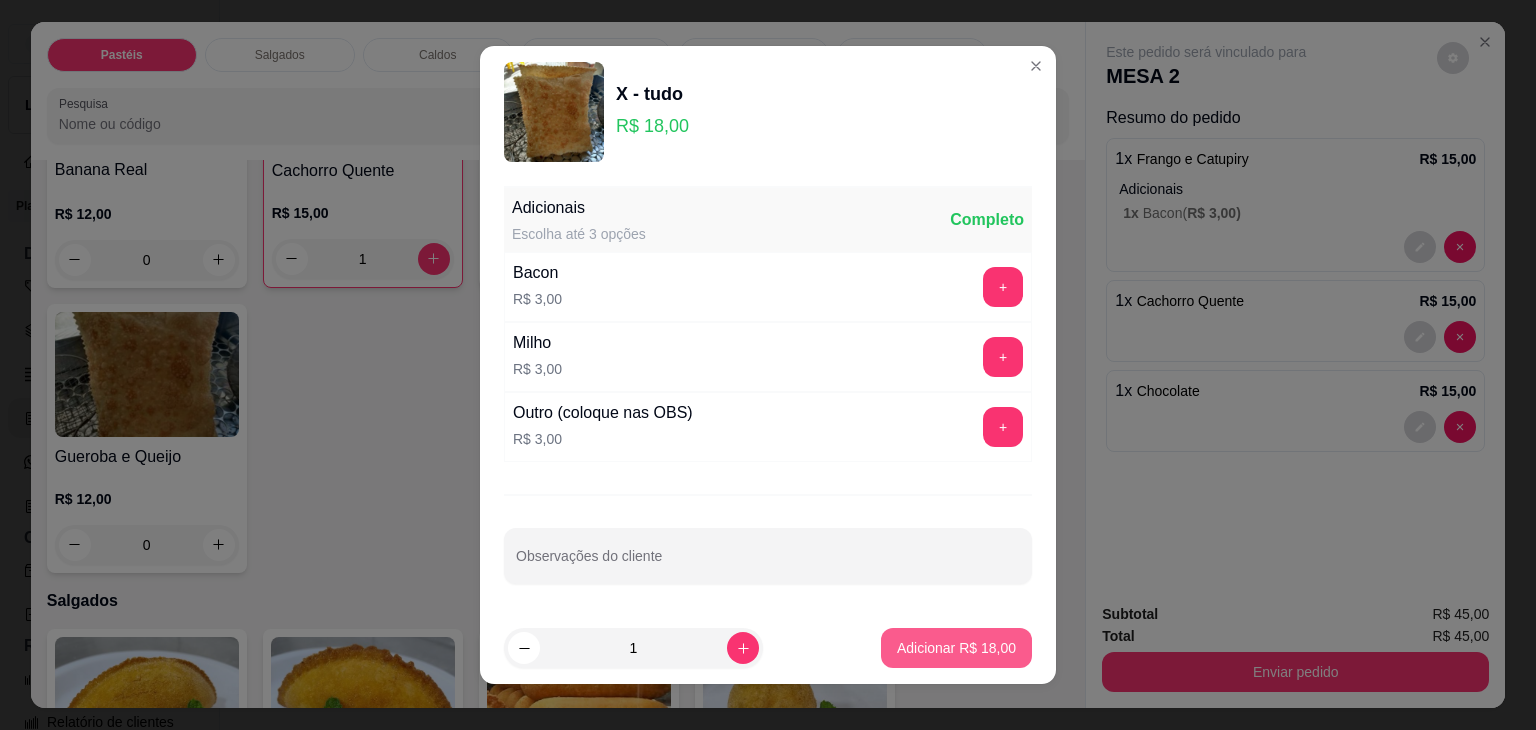 type on "1" 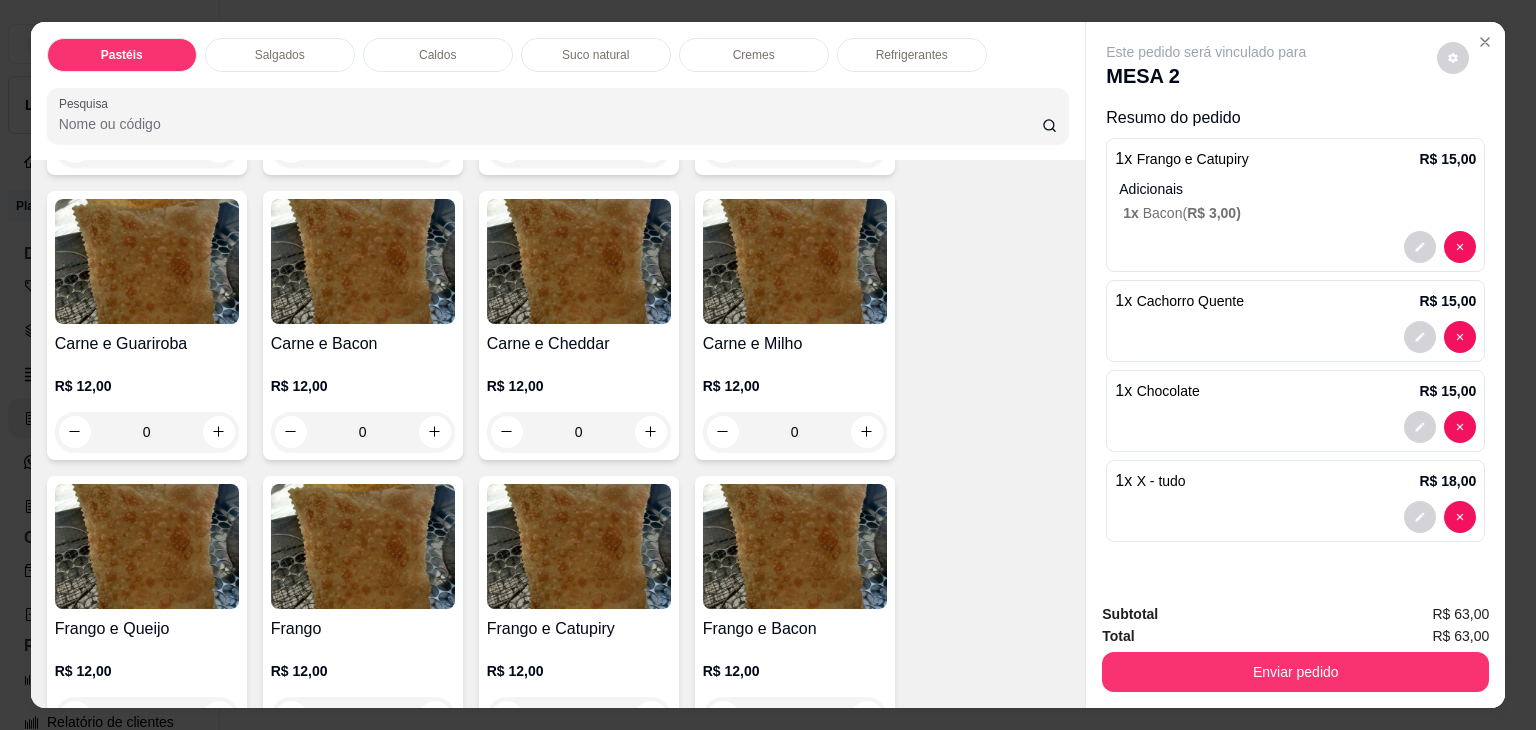 scroll, scrollTop: 300, scrollLeft: 0, axis: vertical 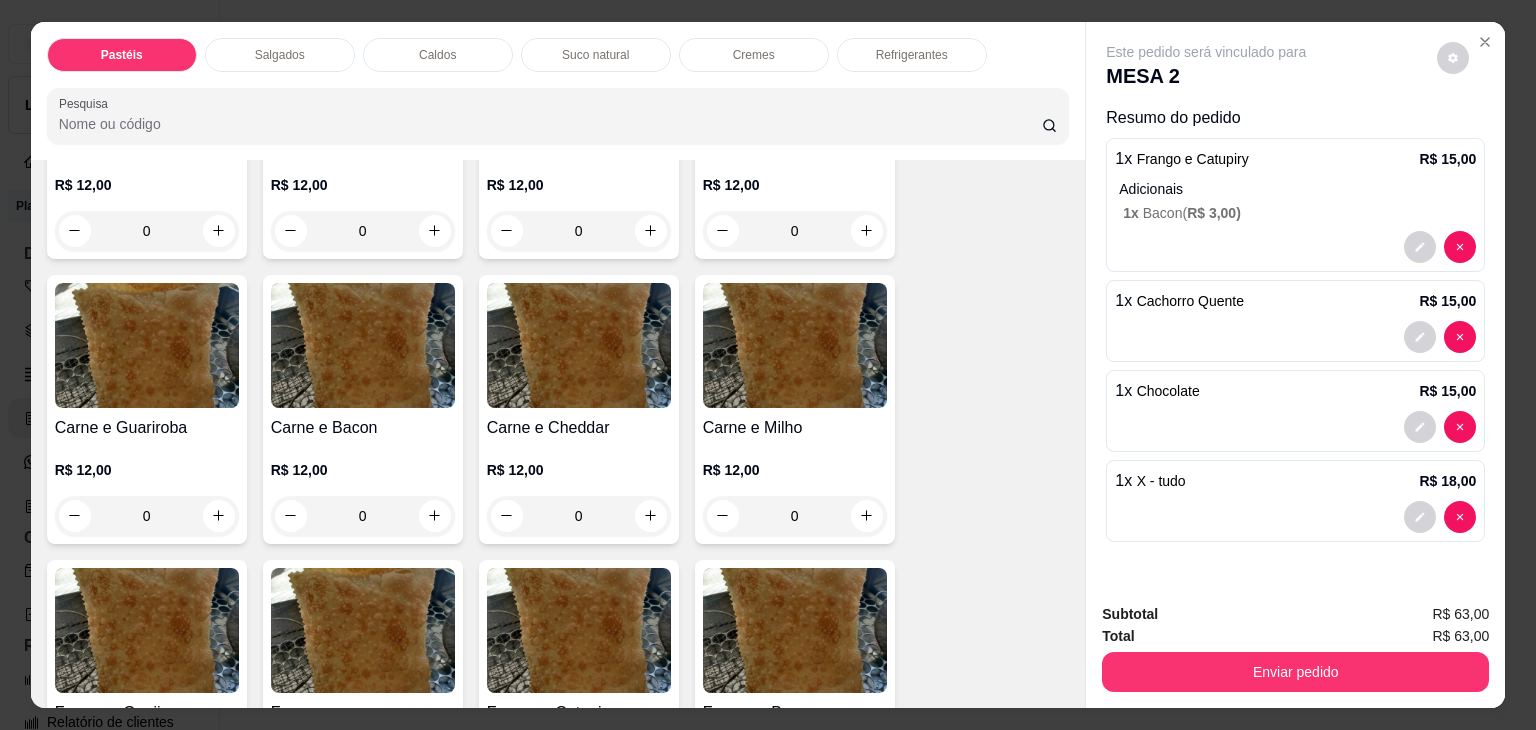 click on "0" at bounding box center [579, 516] 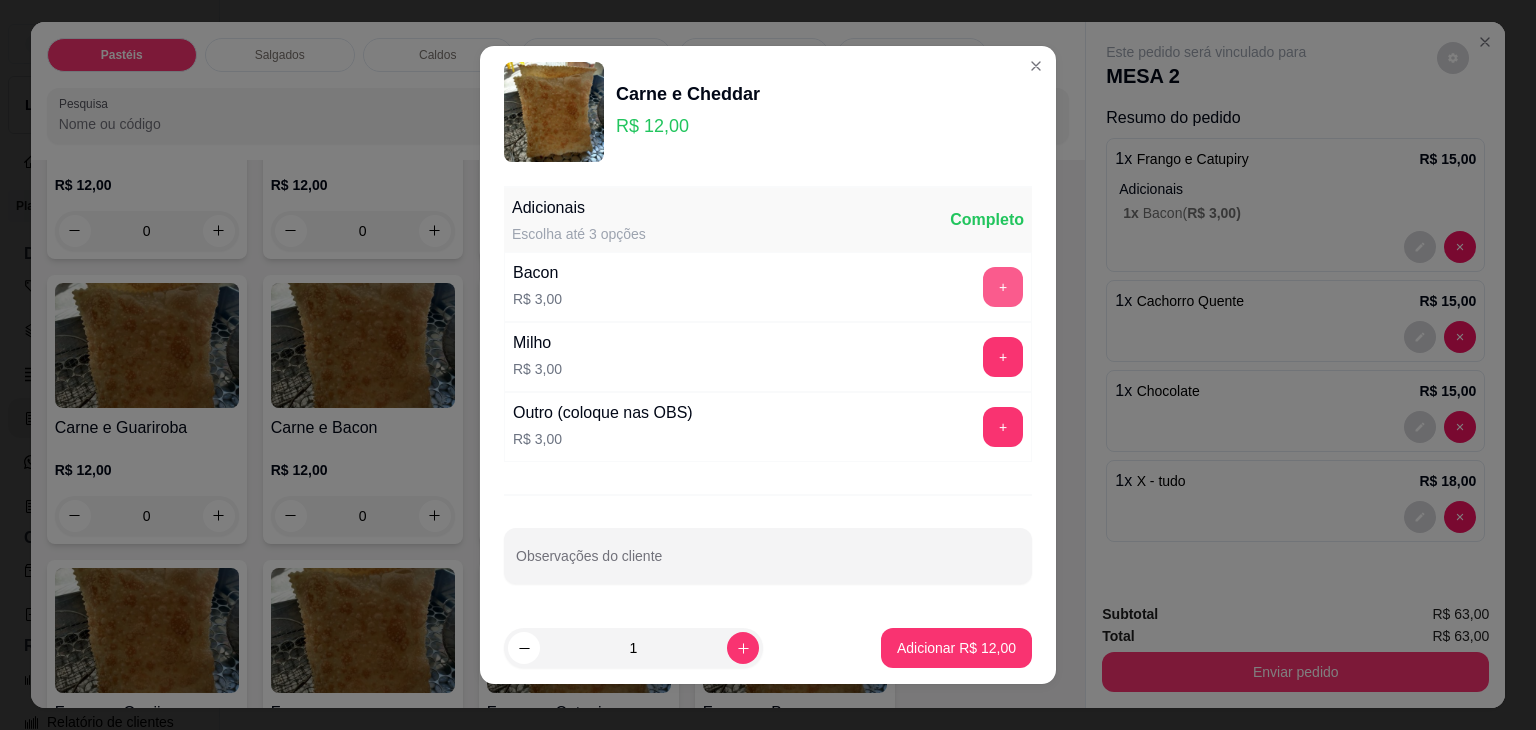 click on "+" at bounding box center [1003, 287] 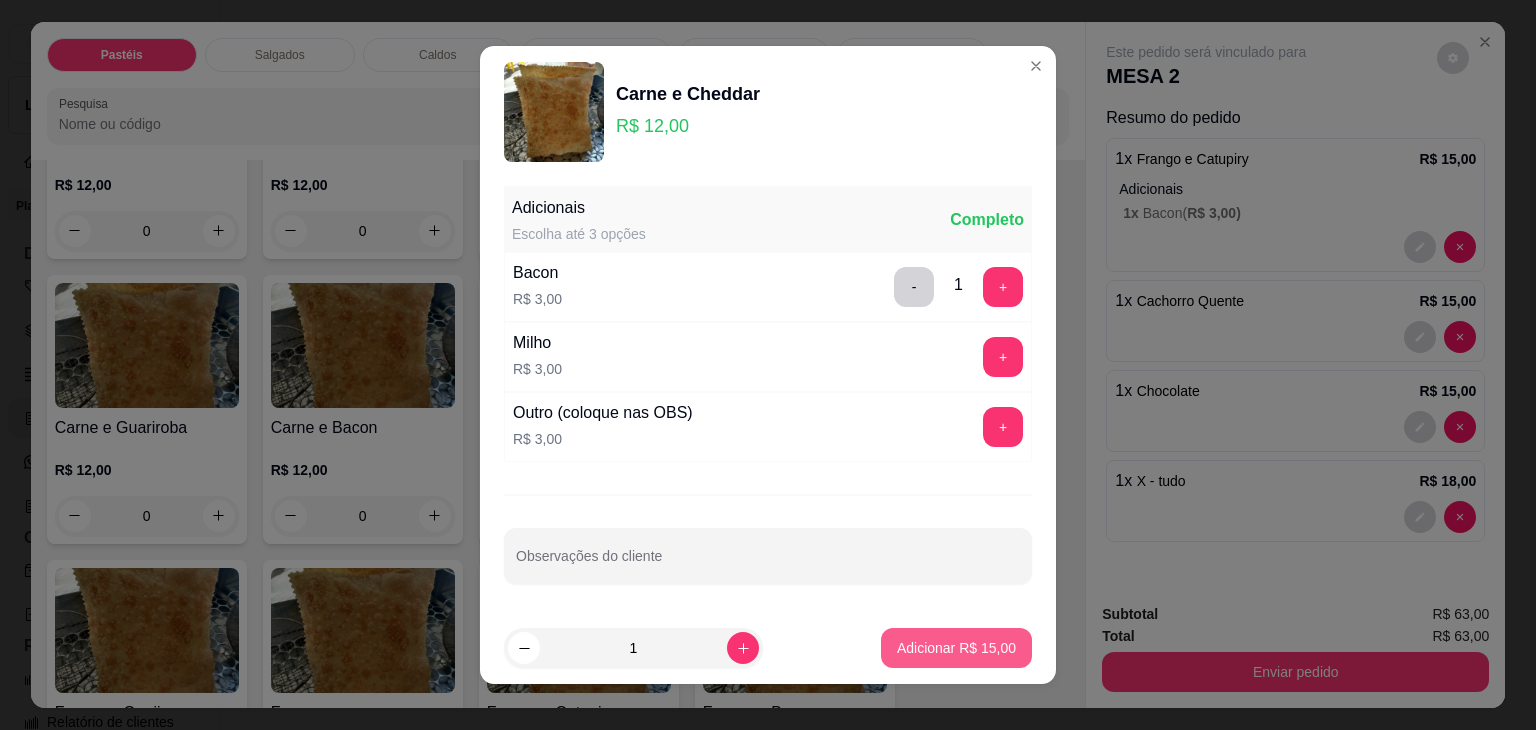 click on "Adicionar   R$ 15,00" at bounding box center (956, 648) 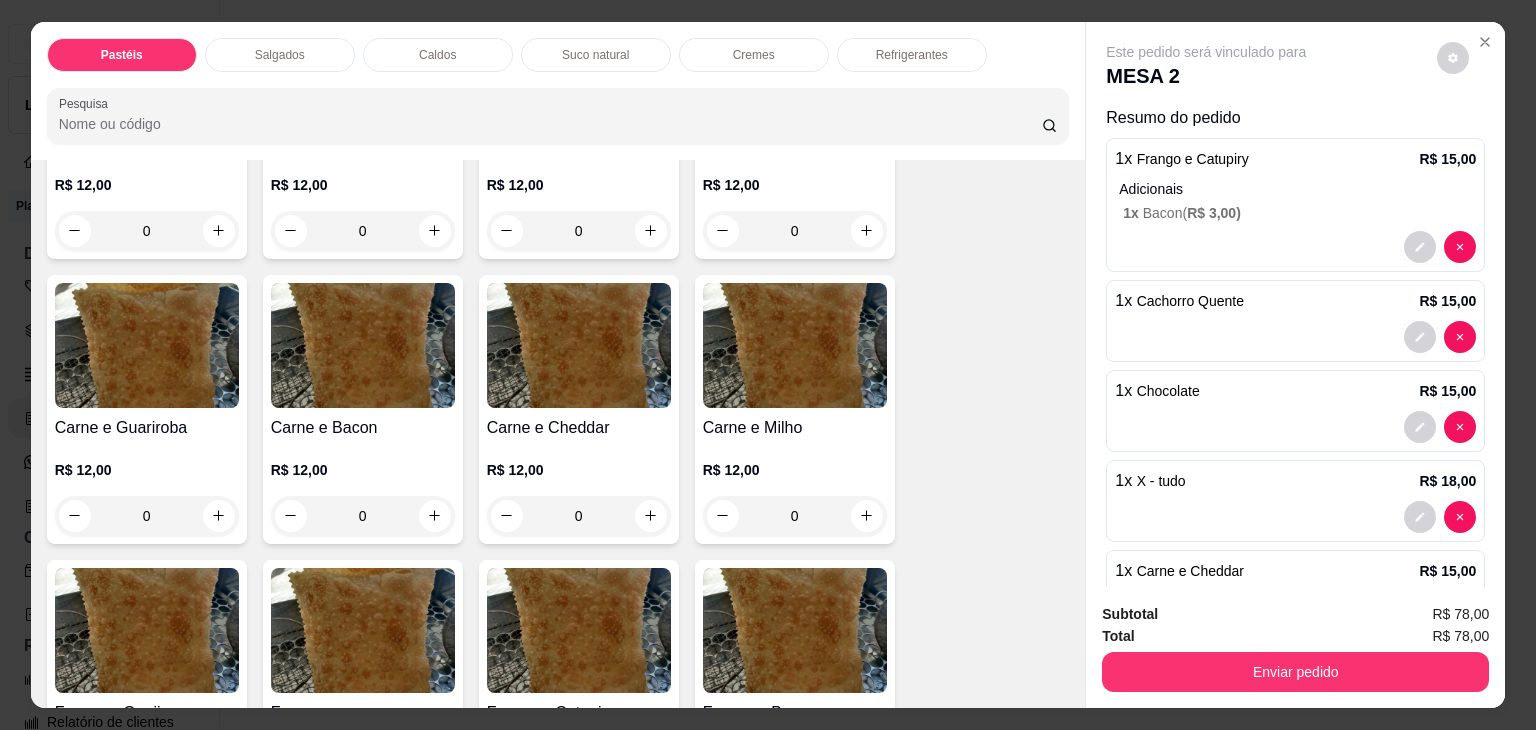 click on "0" at bounding box center [363, 516] 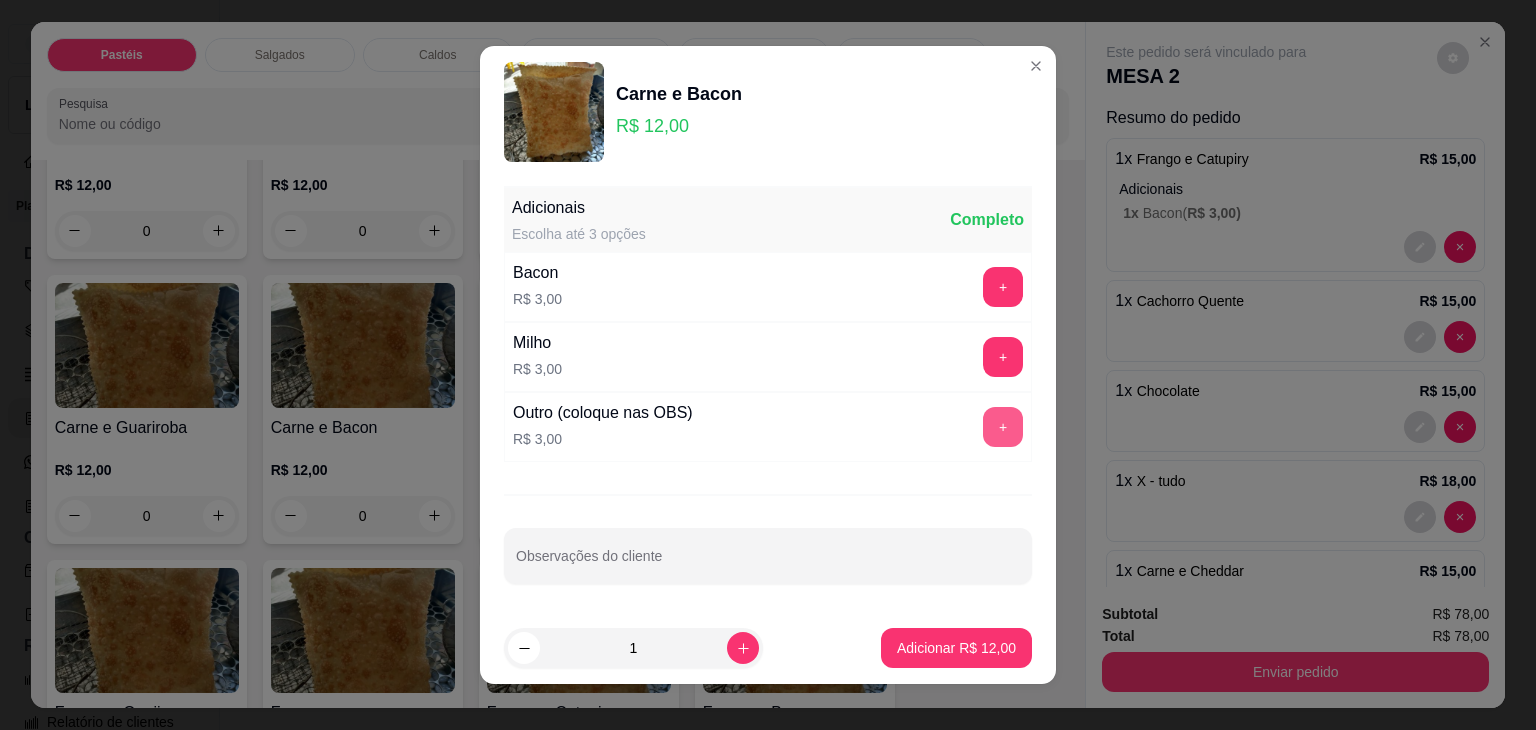 click on "+" at bounding box center (1003, 427) 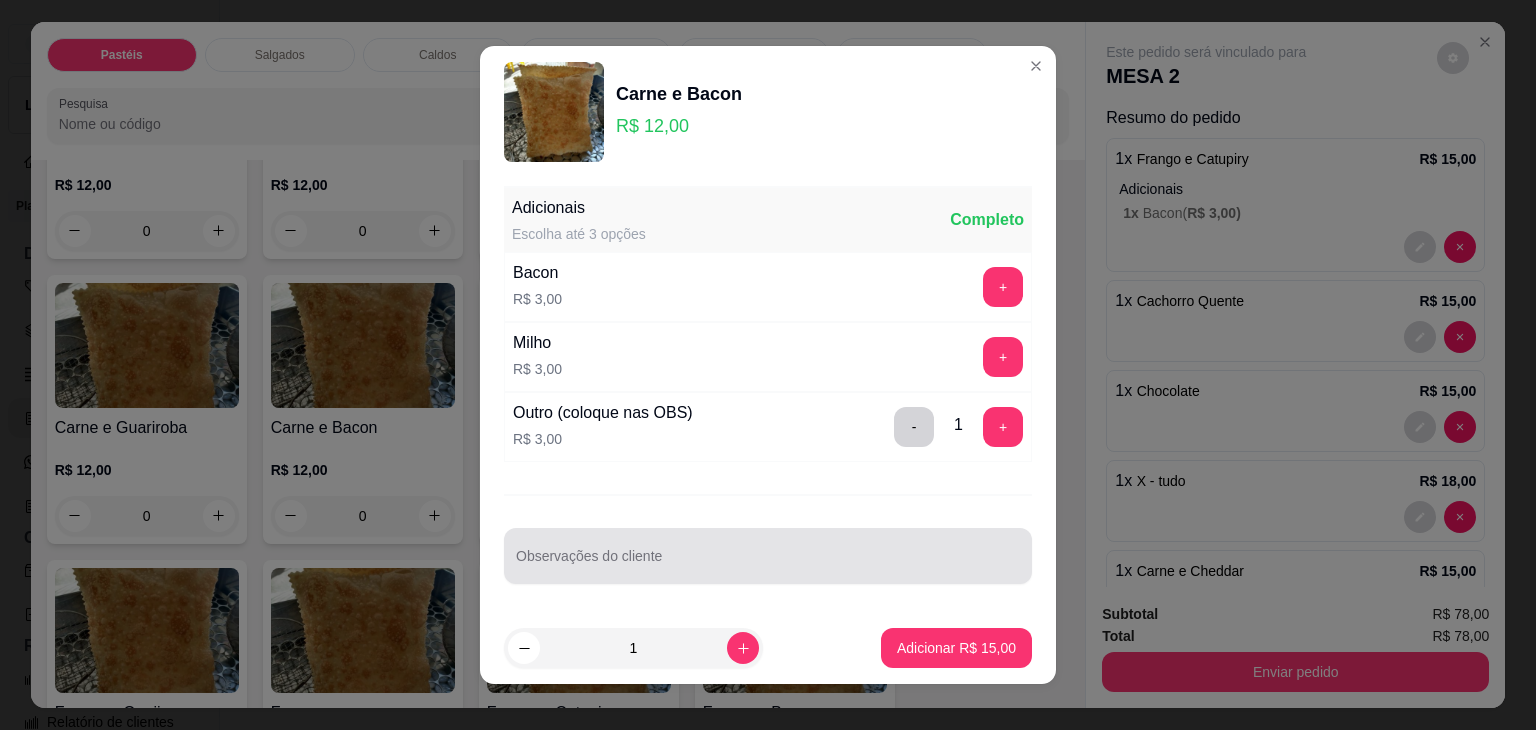 click at bounding box center [768, 556] 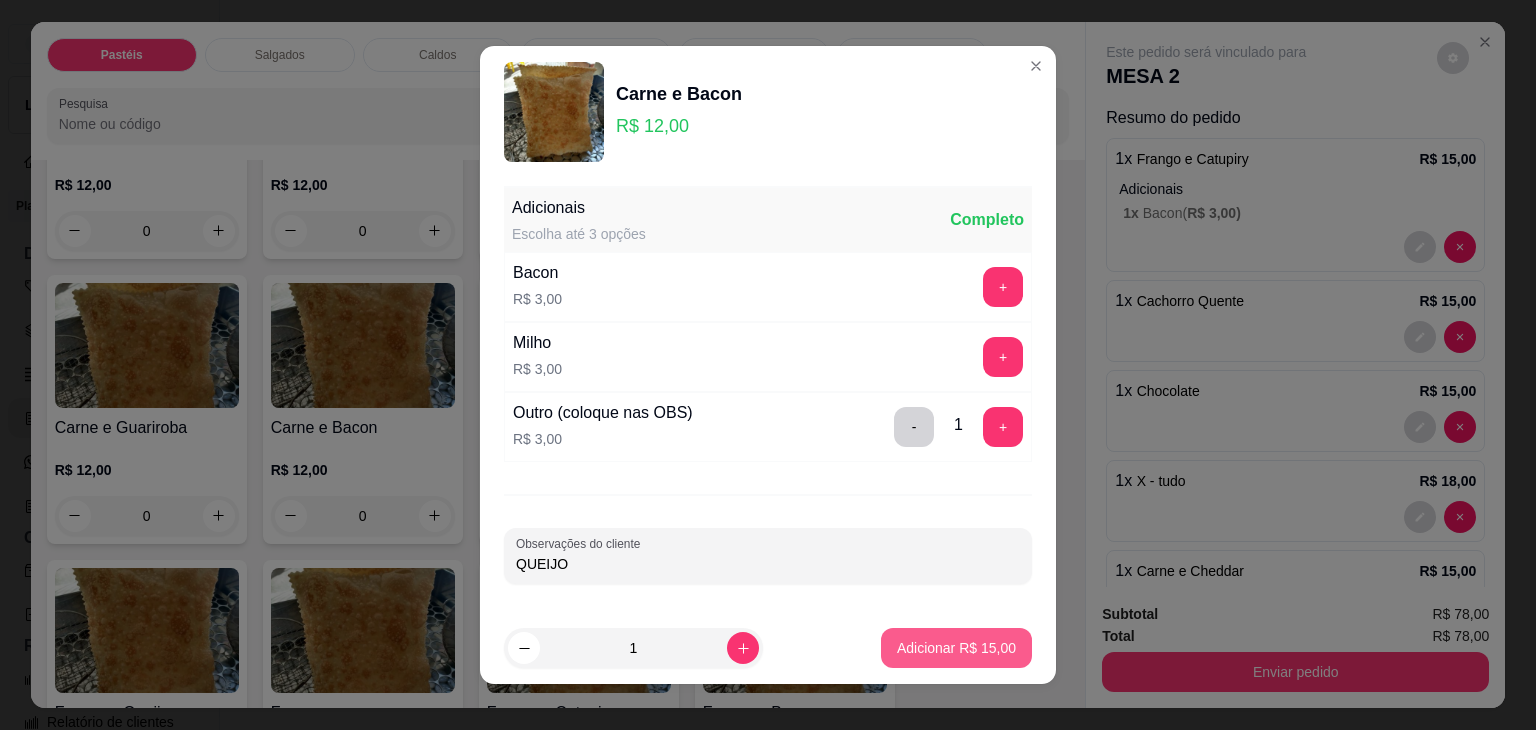 type on "QUEIJO" 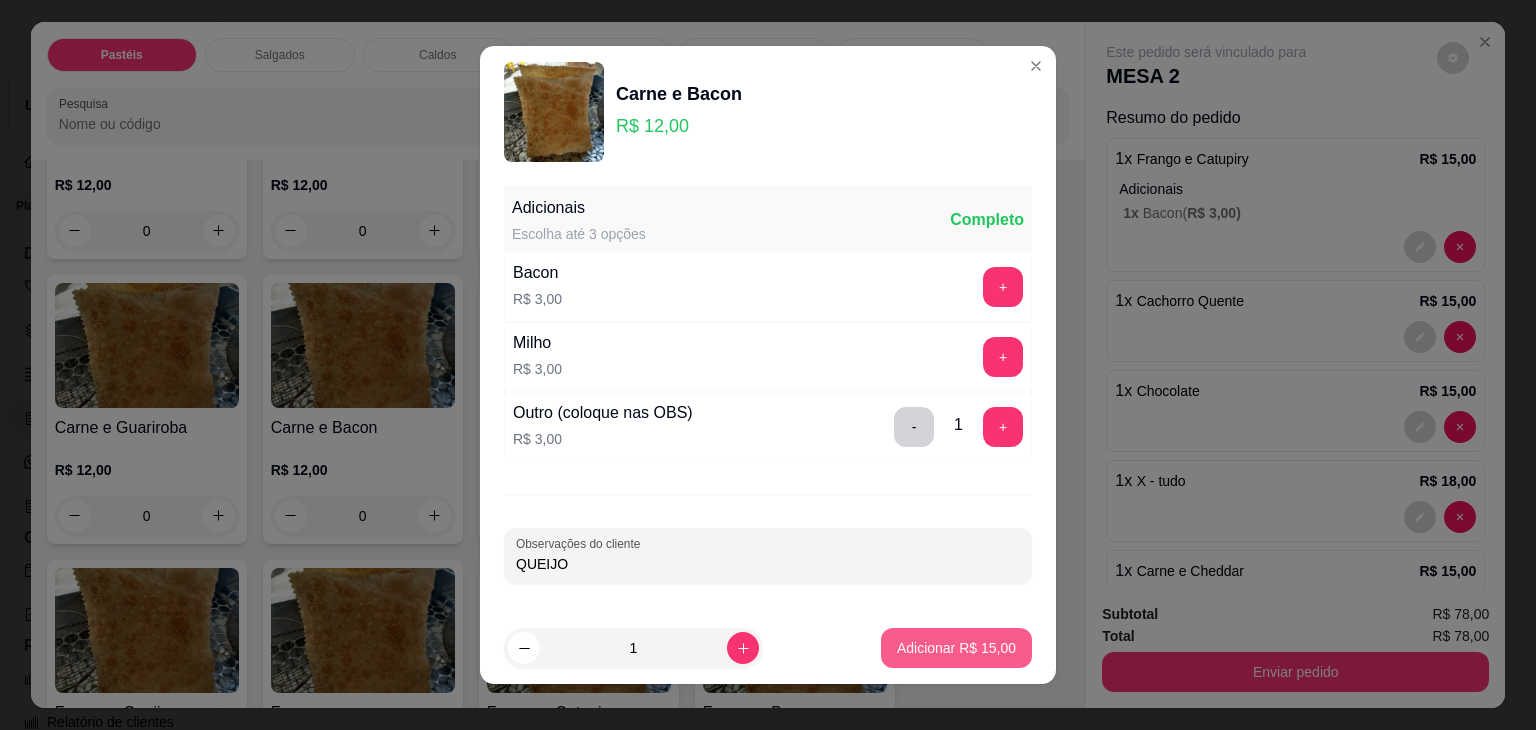 click on "Adicionar   R$ 15,00" at bounding box center [956, 648] 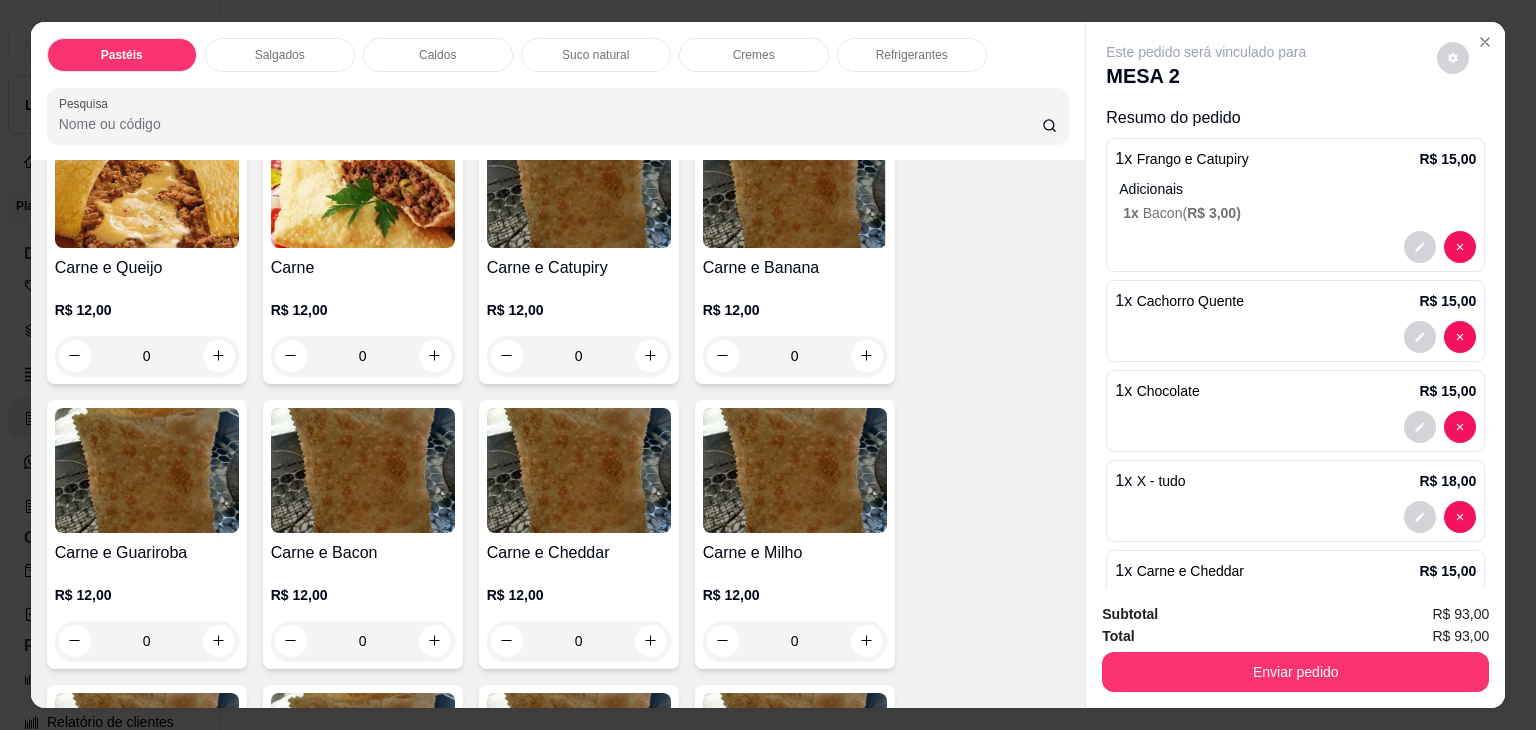 scroll, scrollTop: 0, scrollLeft: 0, axis: both 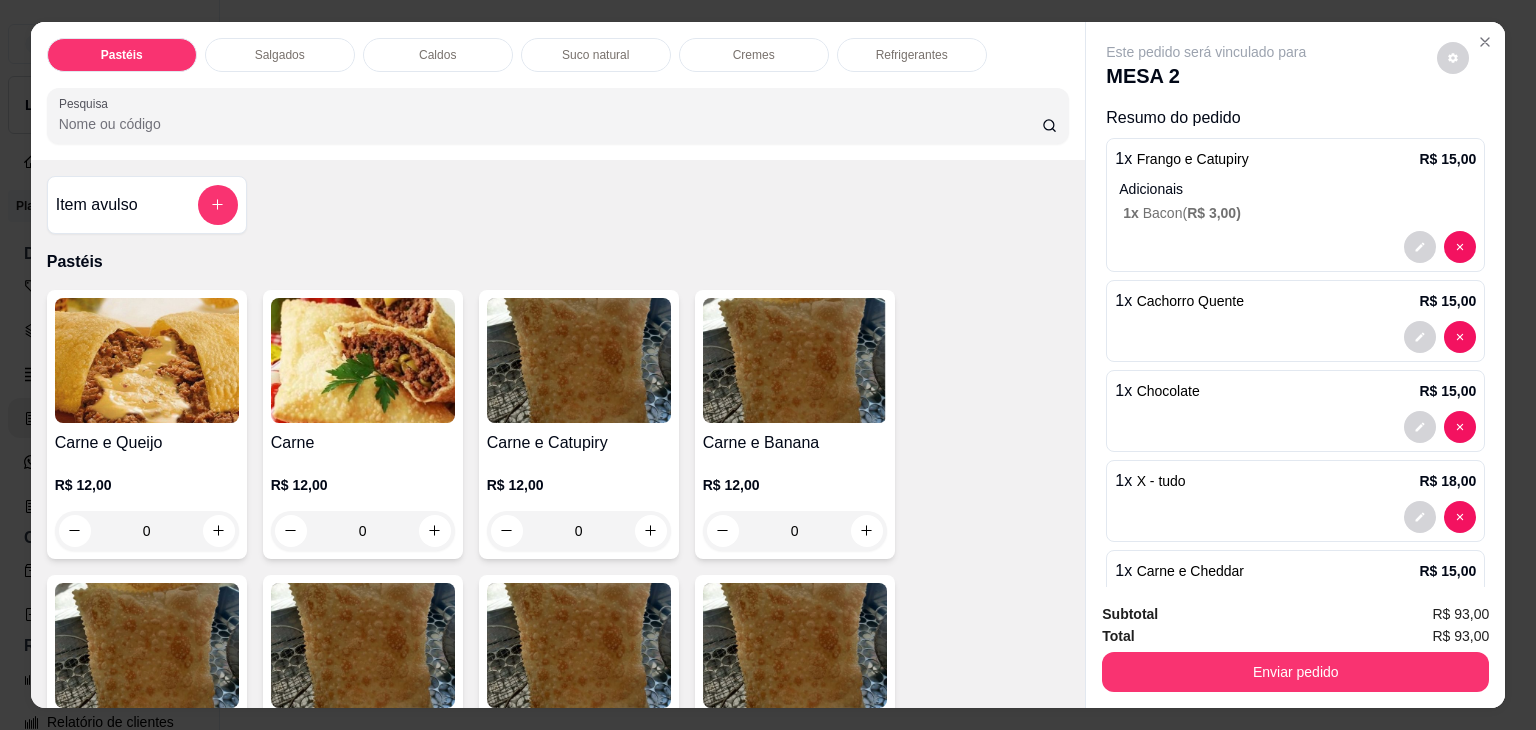 click on "Refrigerantes" at bounding box center [912, 55] 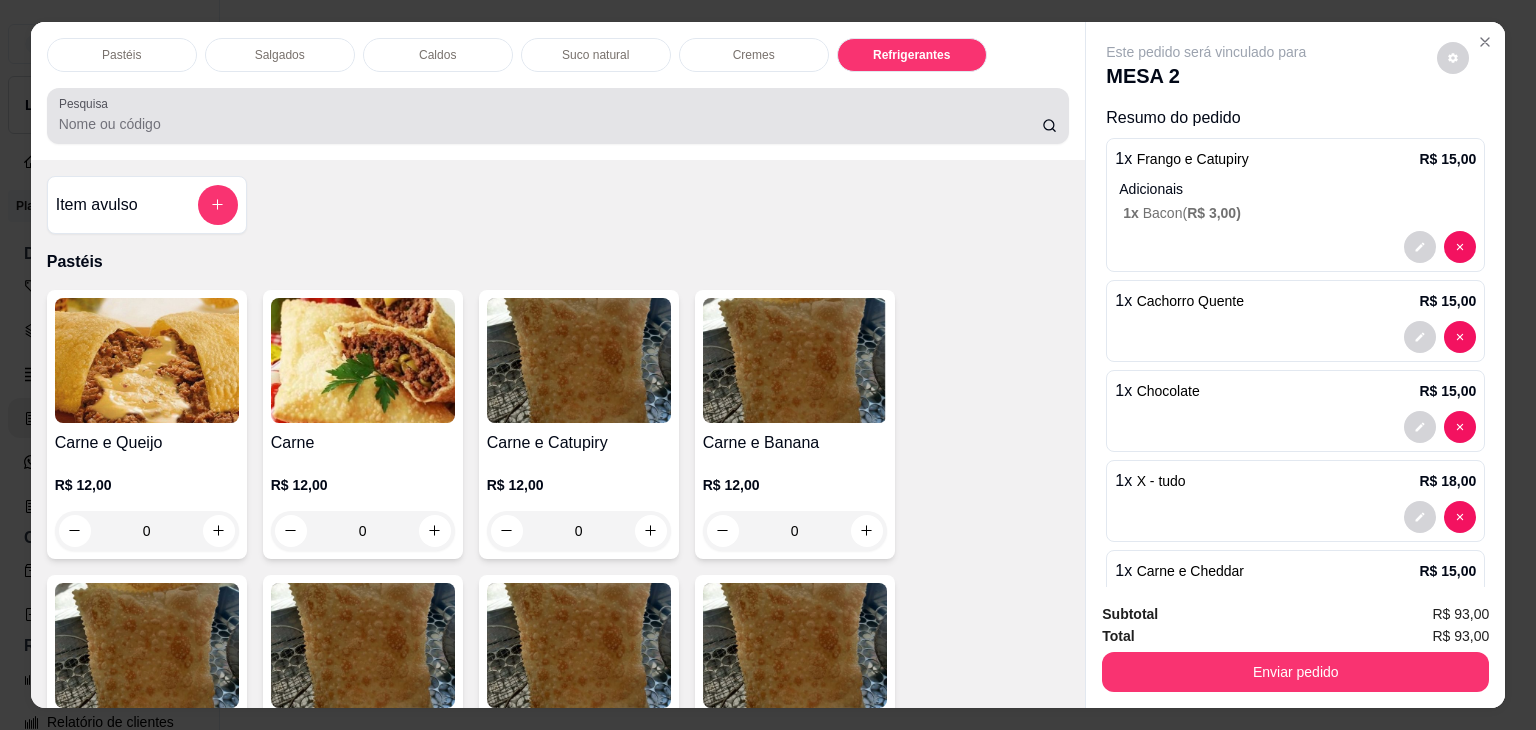 scroll, scrollTop: 5233, scrollLeft: 0, axis: vertical 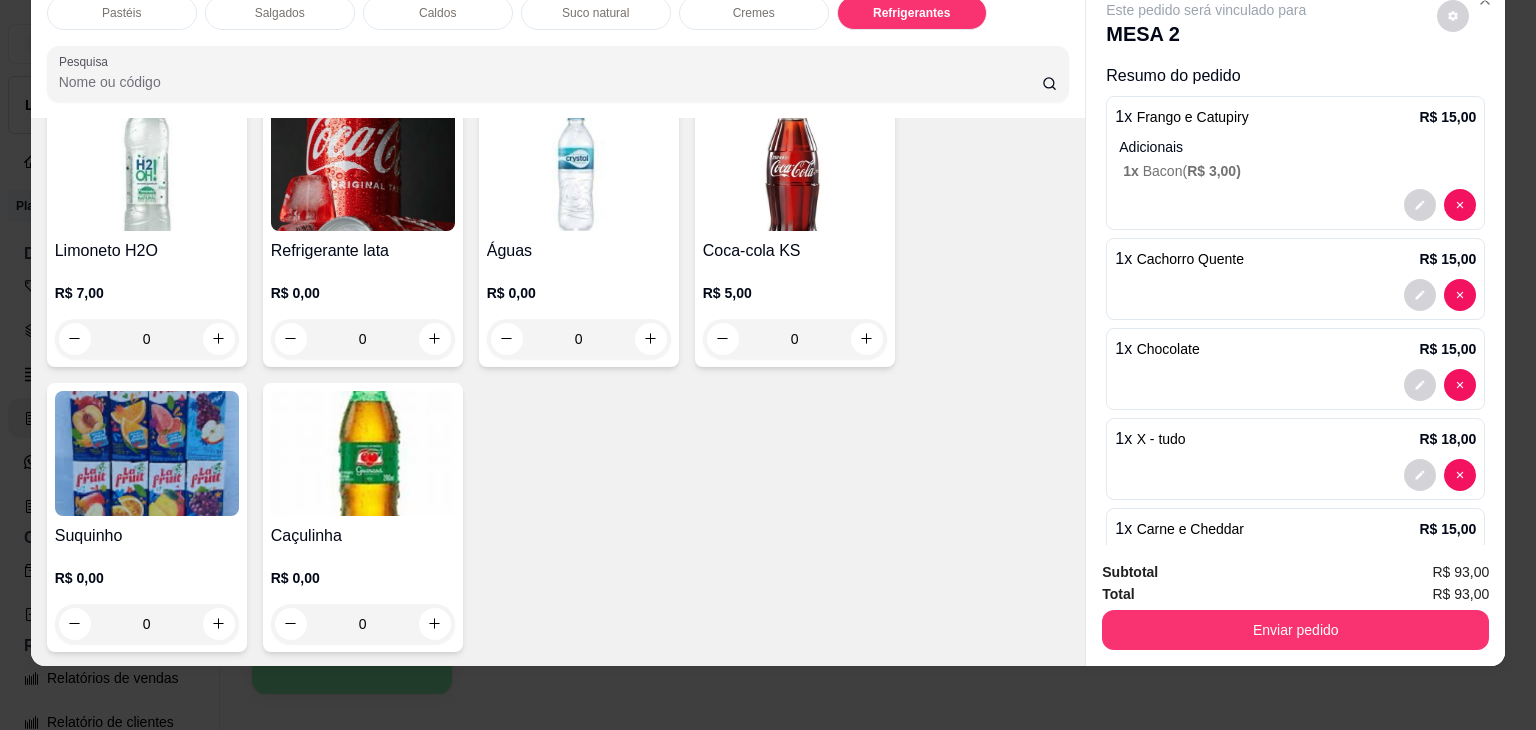 click on "0" at bounding box center [579, 339] 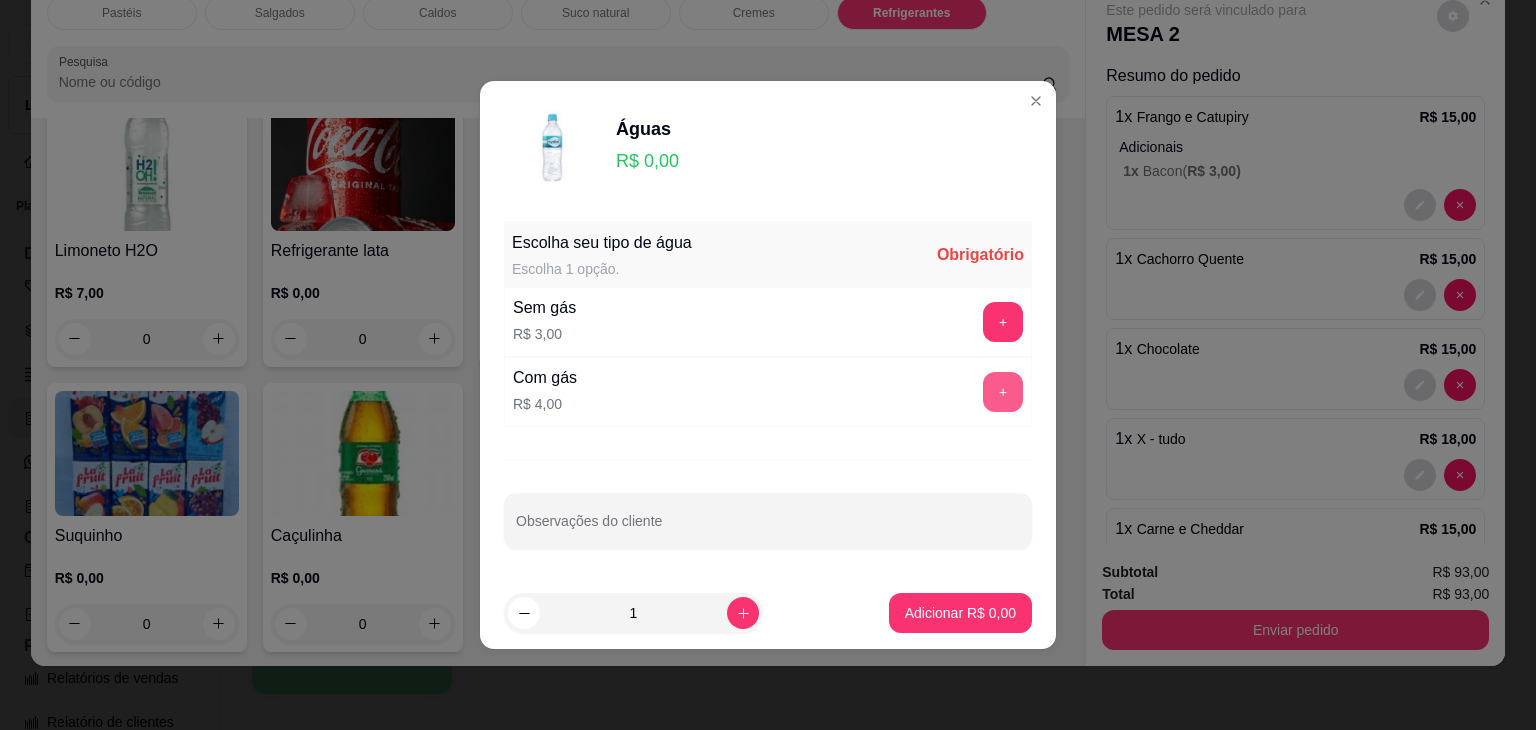 click on "+" at bounding box center (1003, 392) 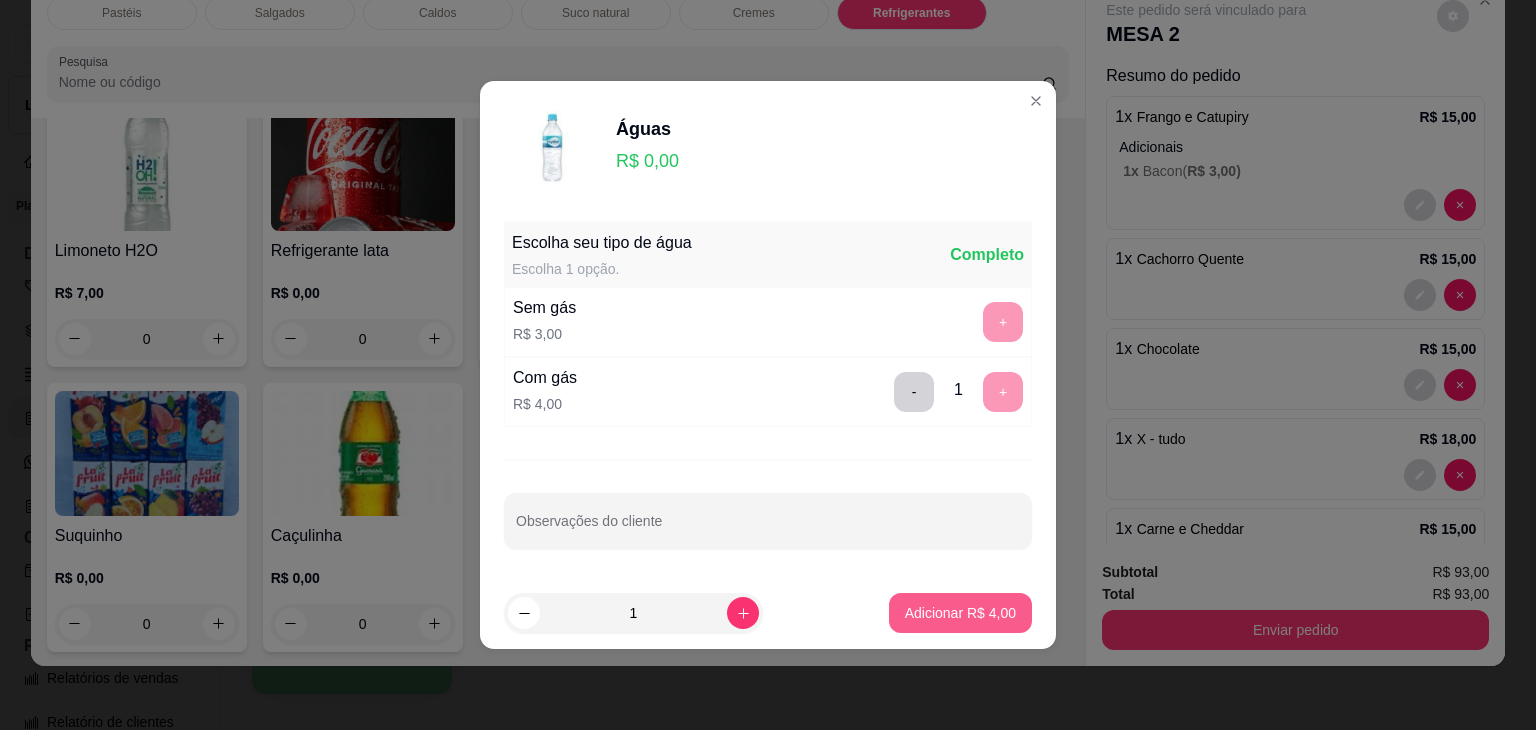 click on "Adicionar   R$ 4,00" at bounding box center (960, 613) 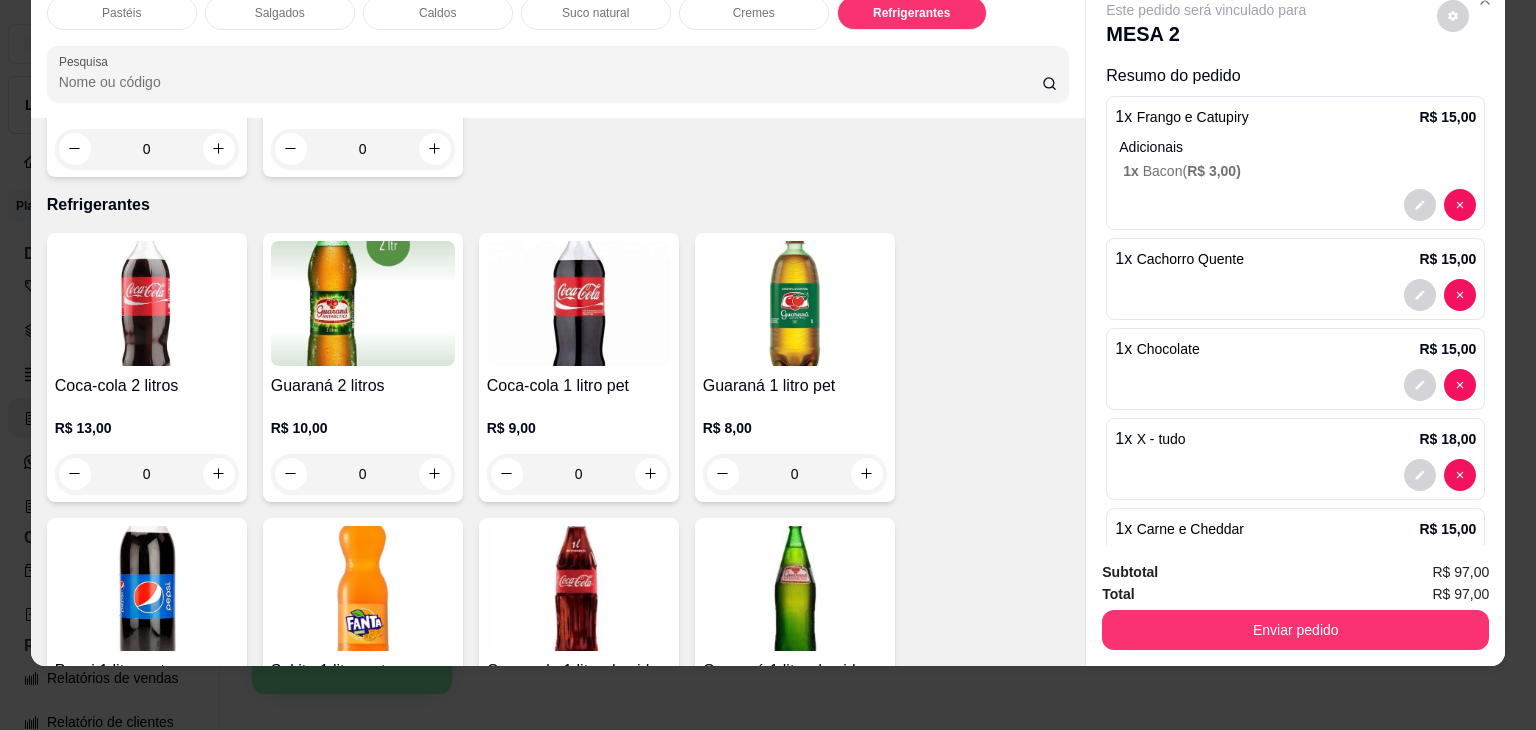 scroll, scrollTop: 5150, scrollLeft: 0, axis: vertical 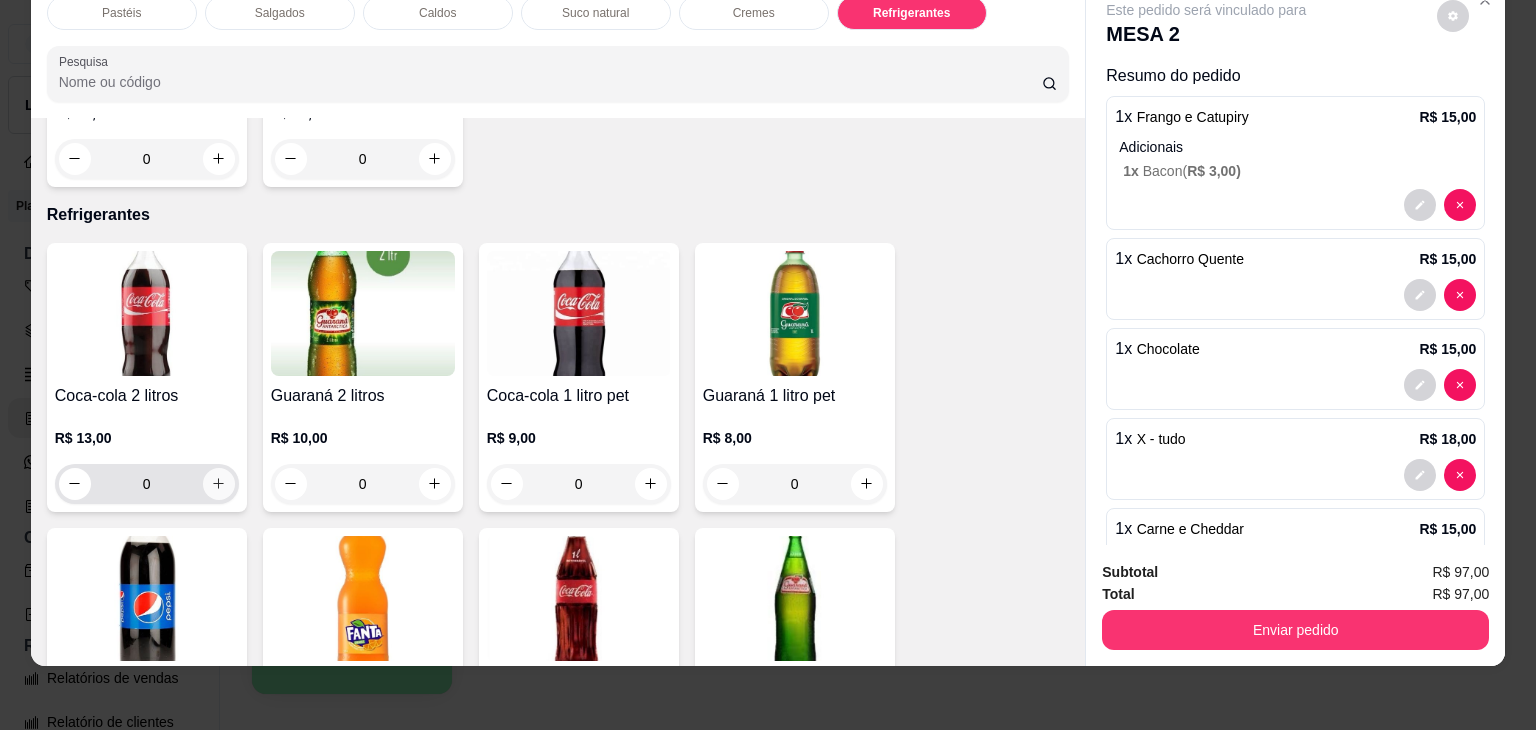 click 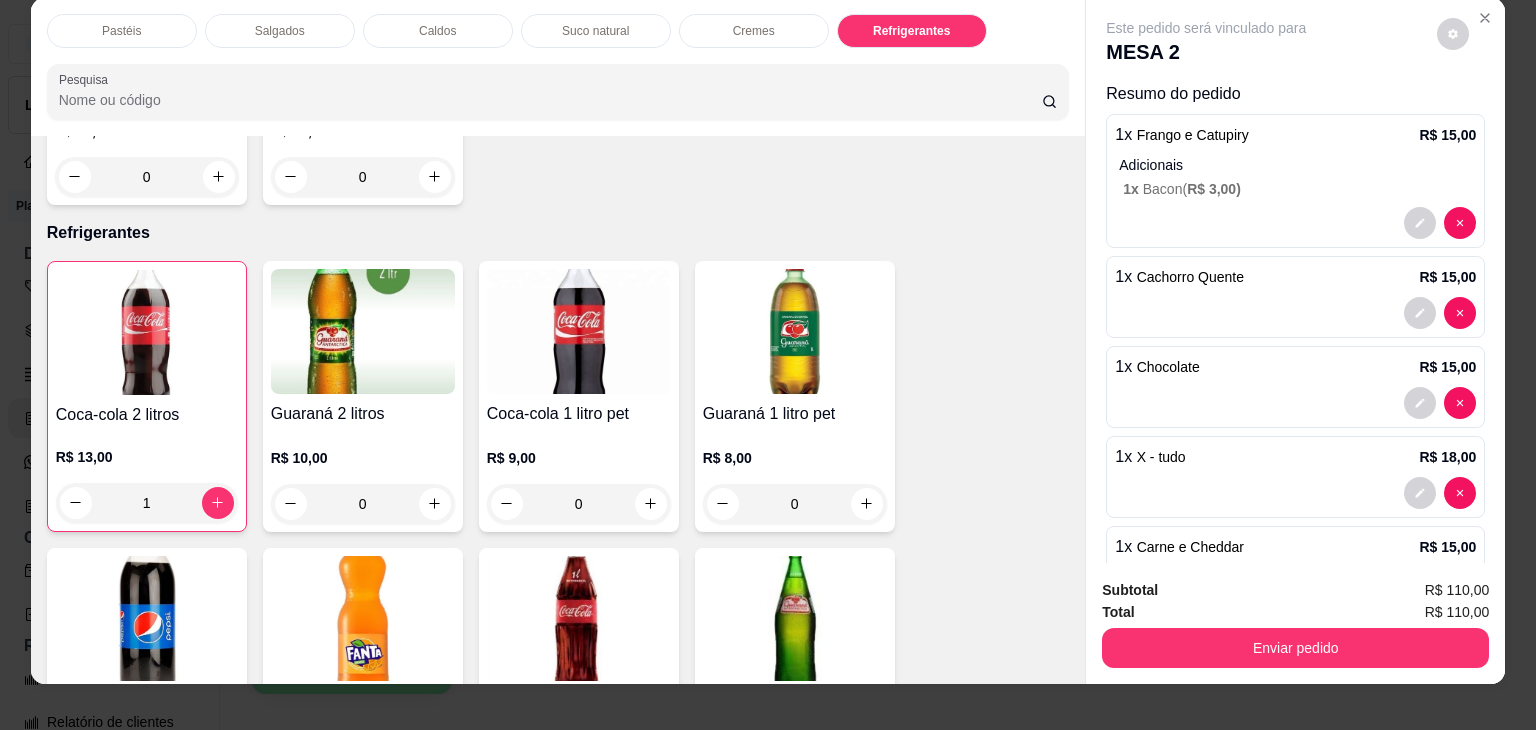 scroll, scrollTop: 0, scrollLeft: 0, axis: both 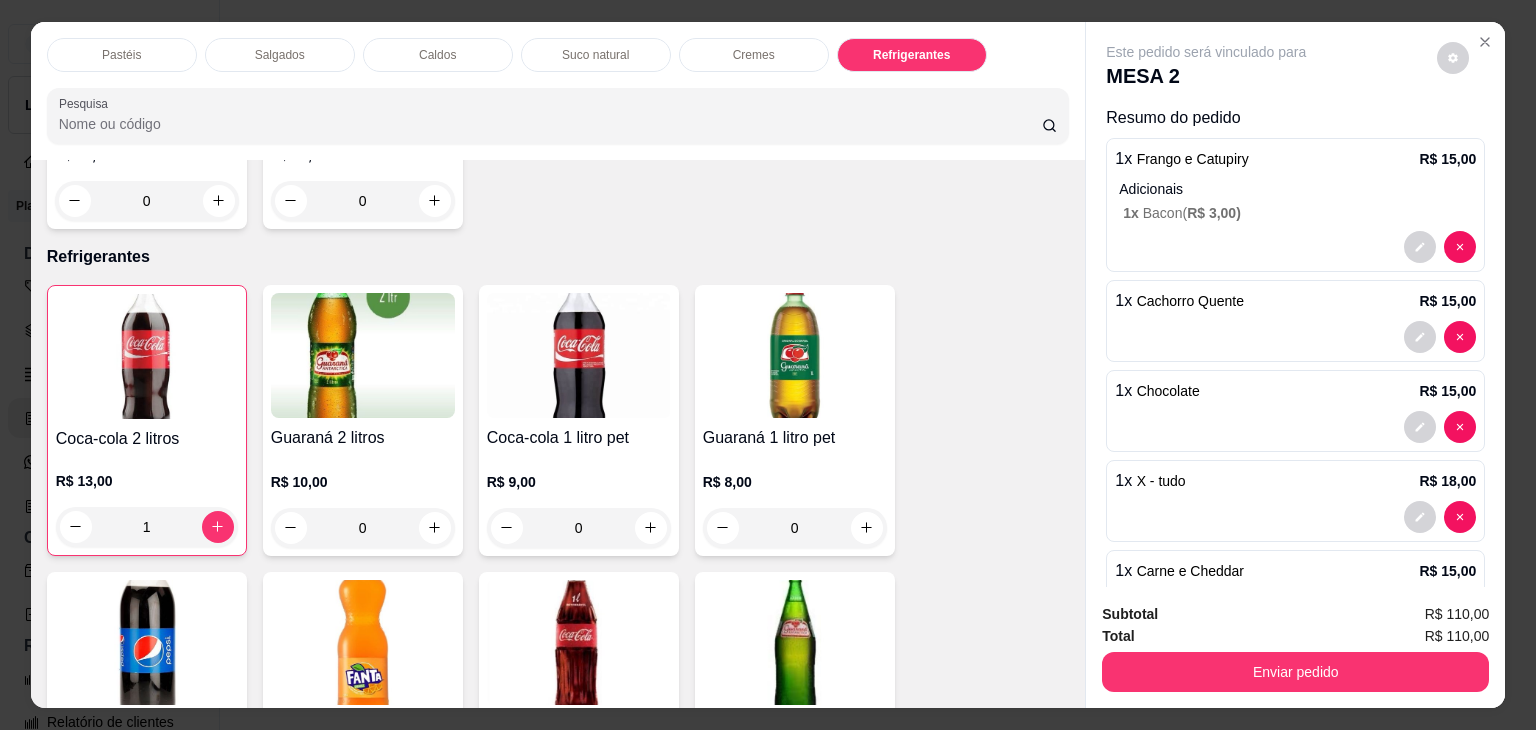click on "Total R$ 110,00" at bounding box center [1295, 636] 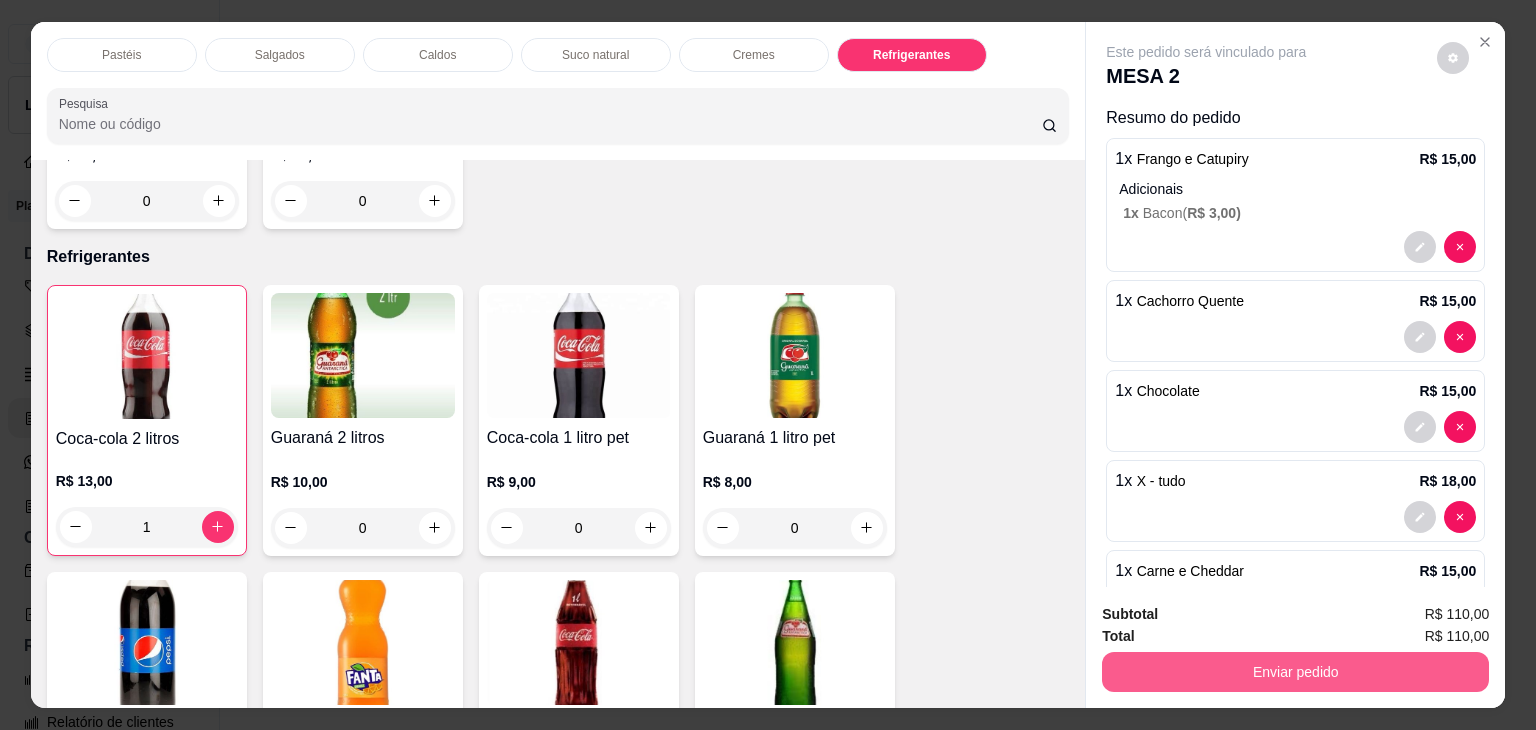 click on "Enviar pedido" at bounding box center [1295, 672] 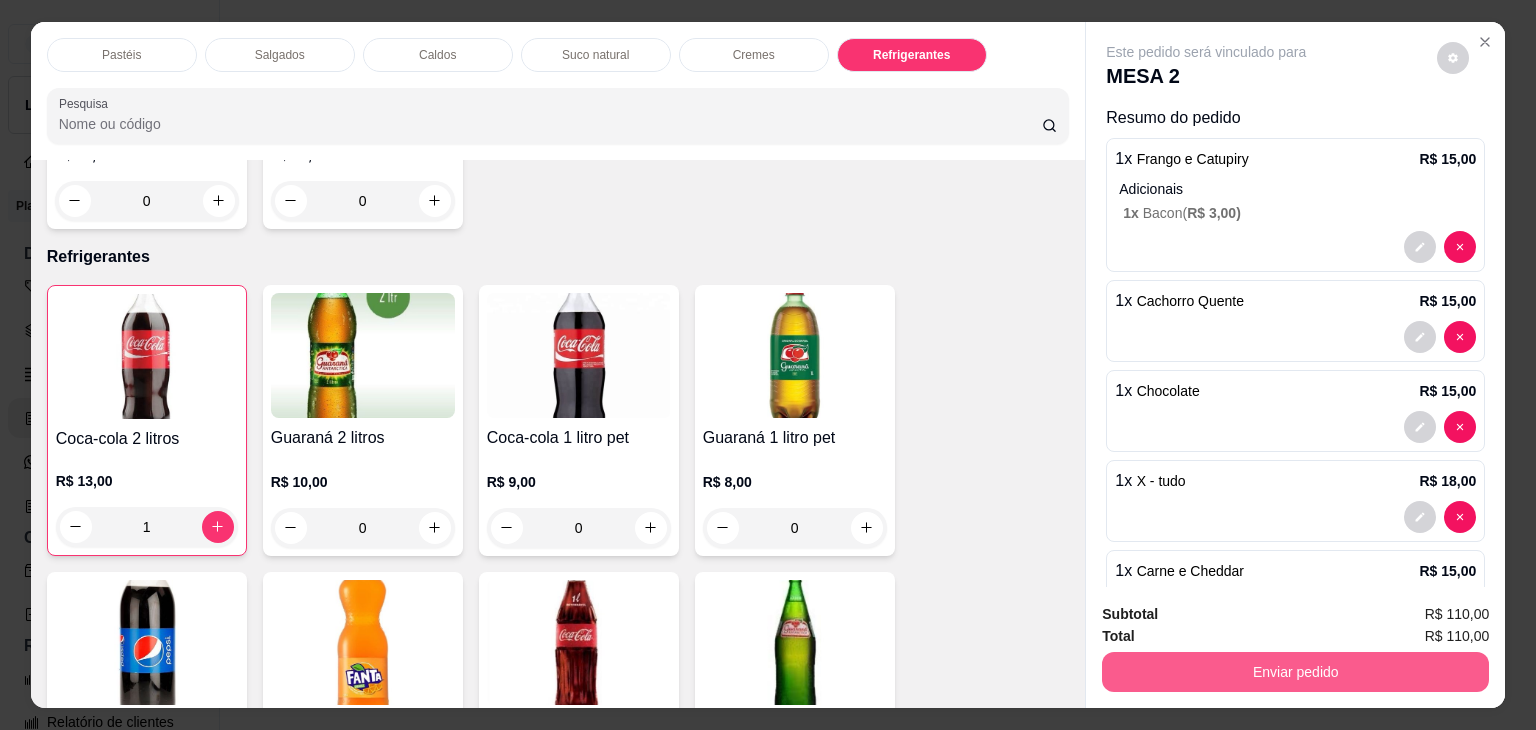 click on "Enviar pedido" at bounding box center (1295, 672) 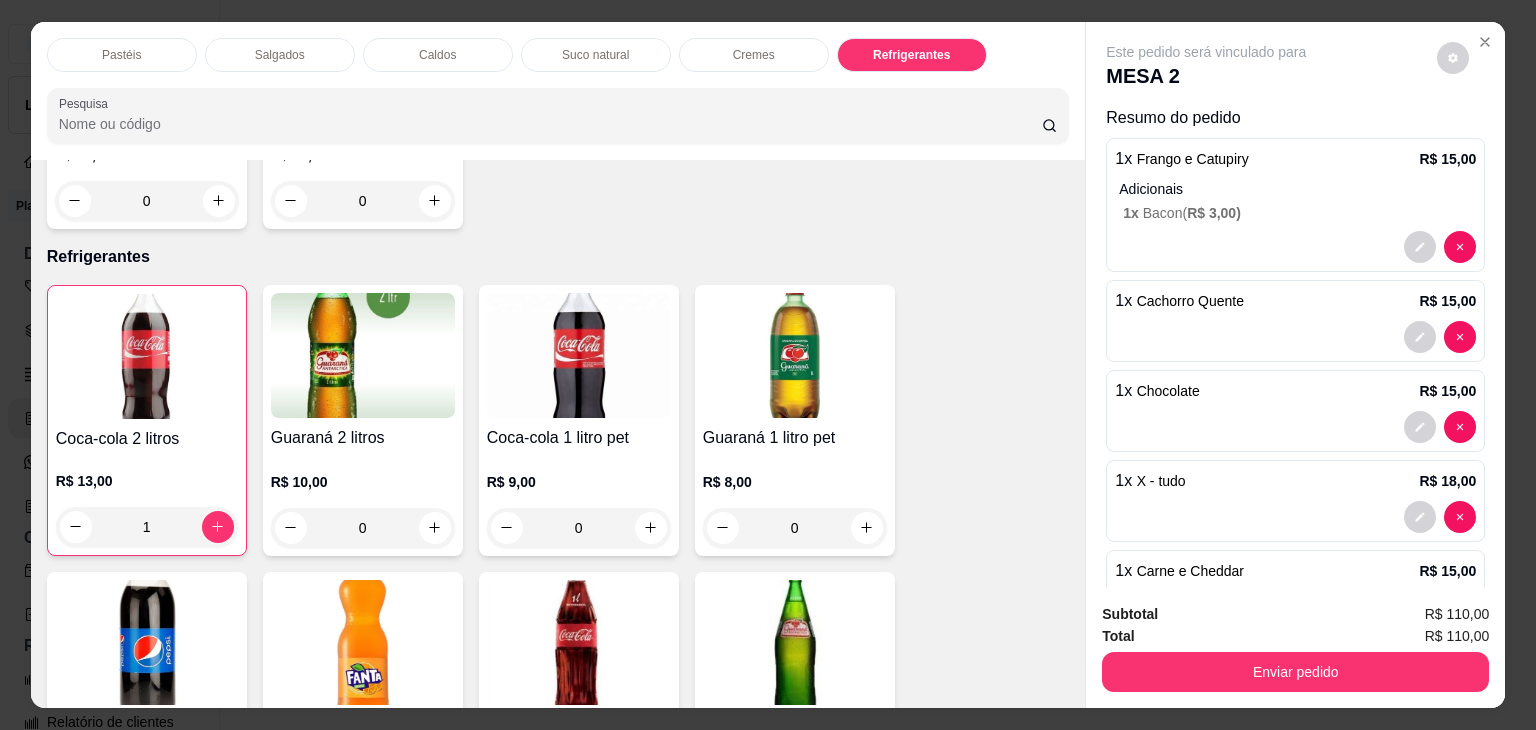 click on "Enviar pedido" at bounding box center (1295, 672) 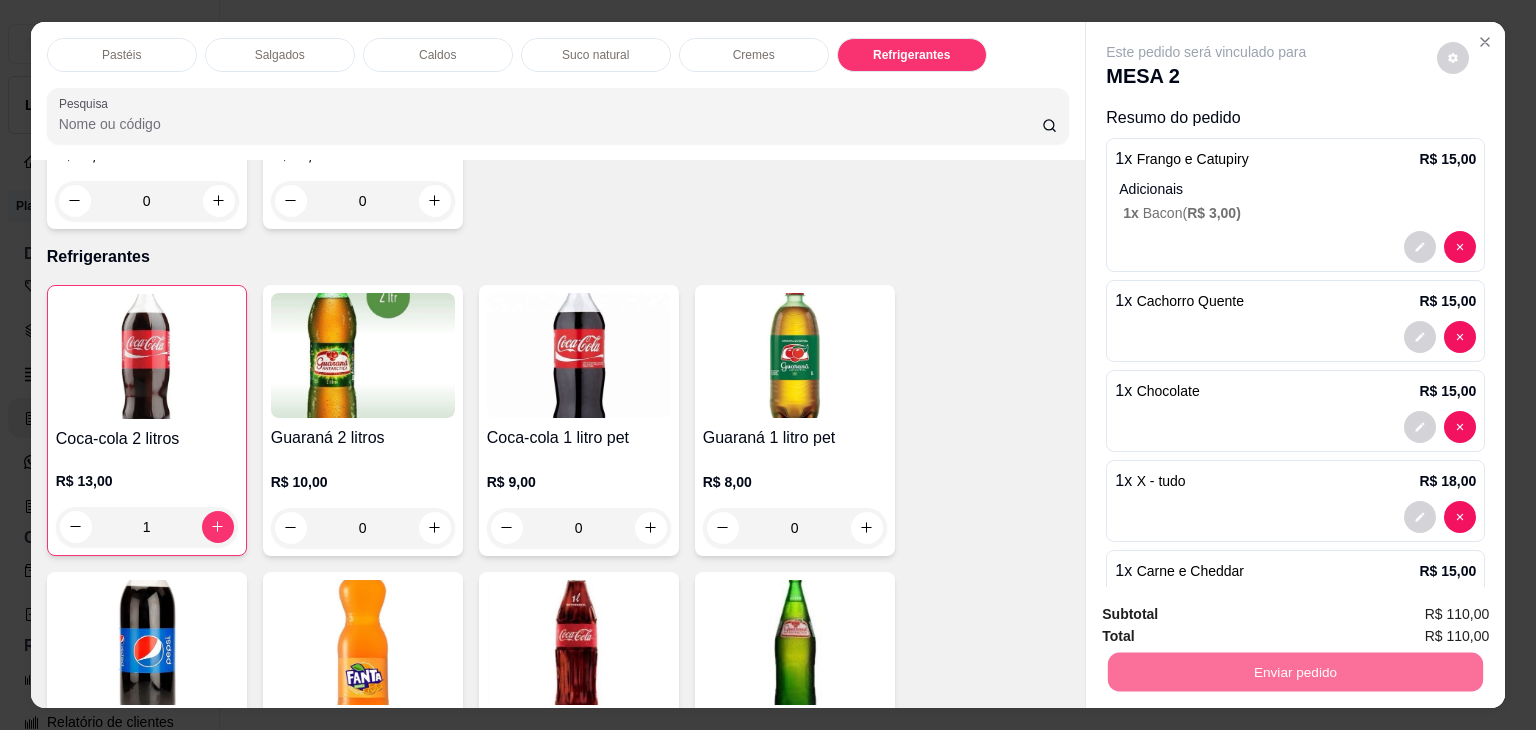 click on "Não registrar e enviar pedido" at bounding box center [1229, 615] 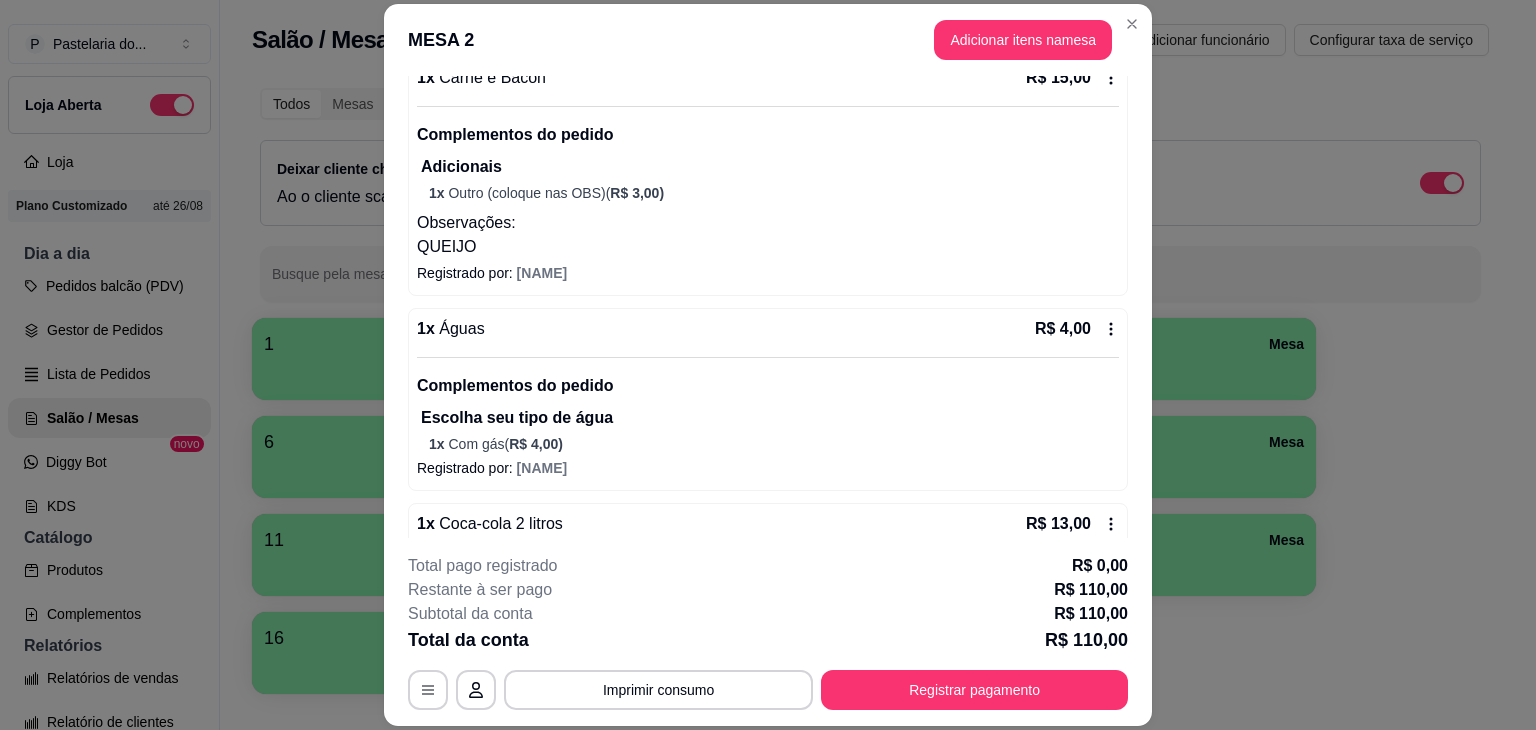 scroll, scrollTop: 883, scrollLeft: 0, axis: vertical 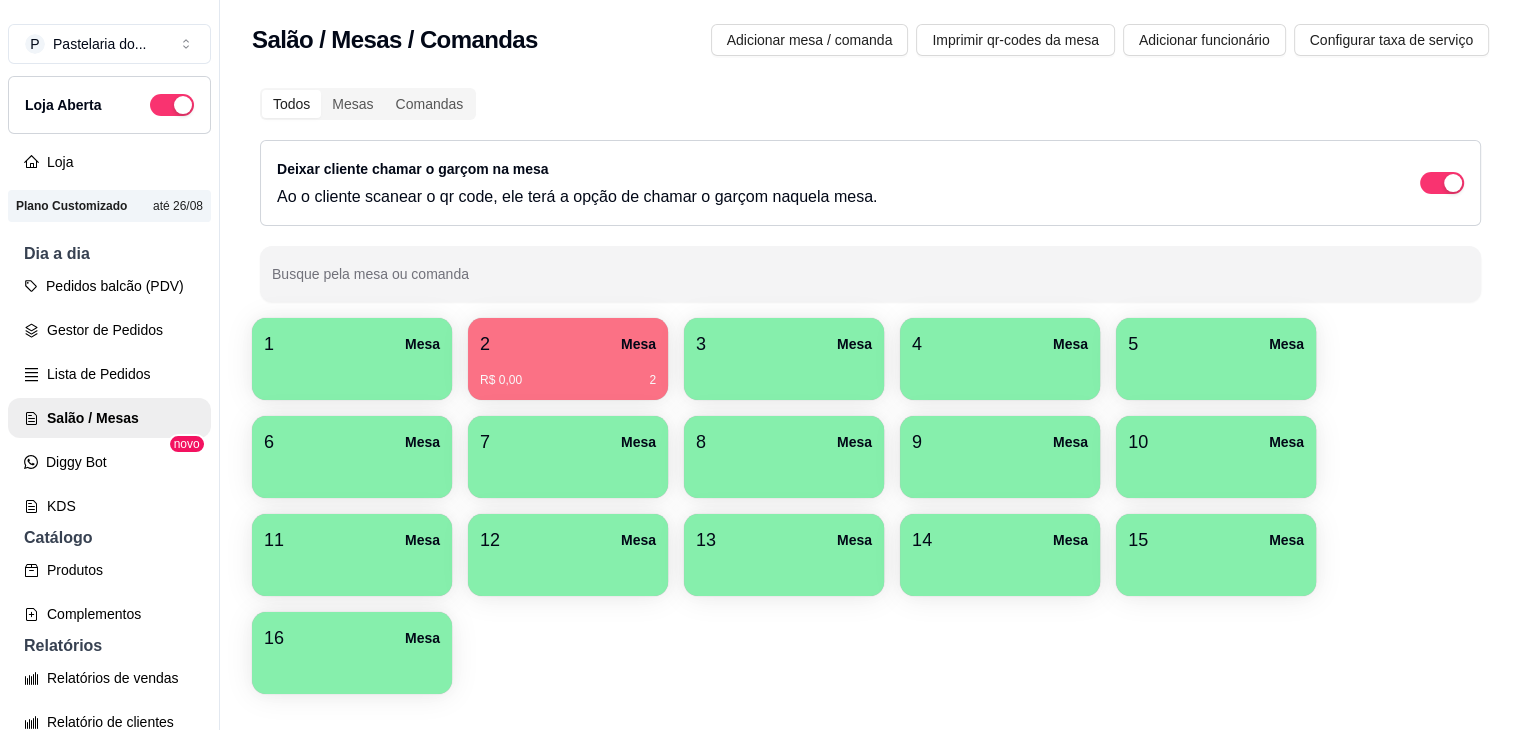 click on "15 Mesa" at bounding box center [1216, 540] 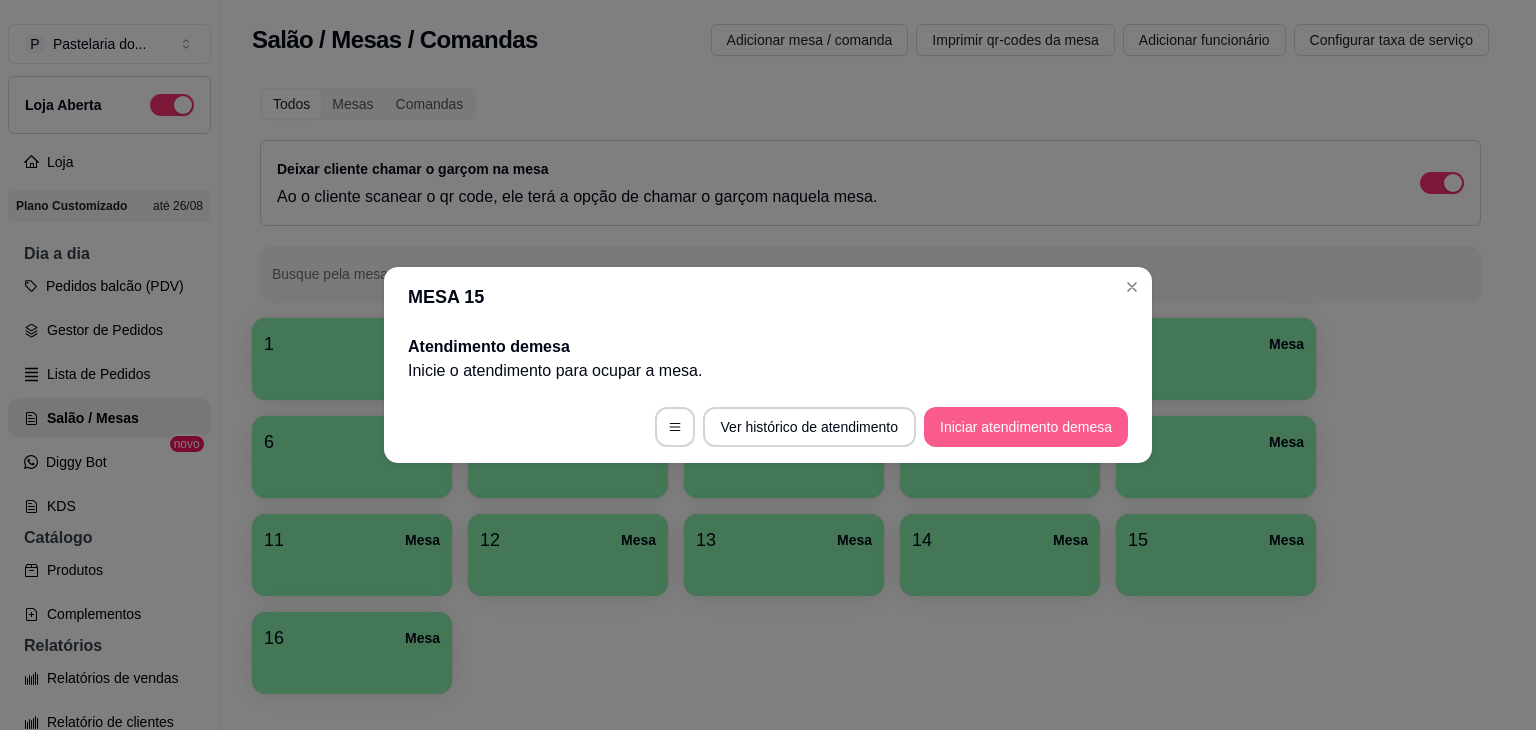click on "Iniciar atendimento de  mesa" at bounding box center [1026, 427] 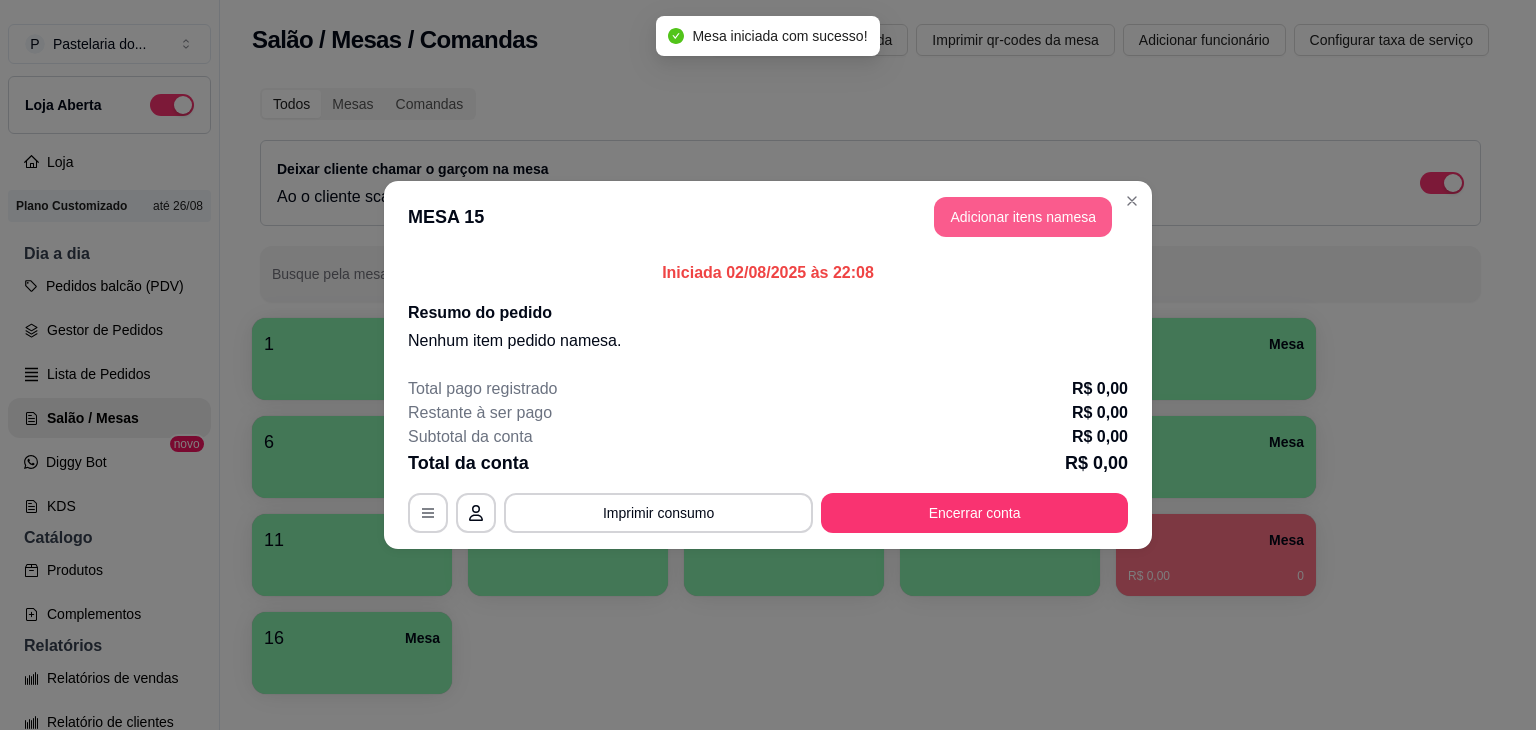 click on "Adicionar itens na  mesa" at bounding box center (1023, 217) 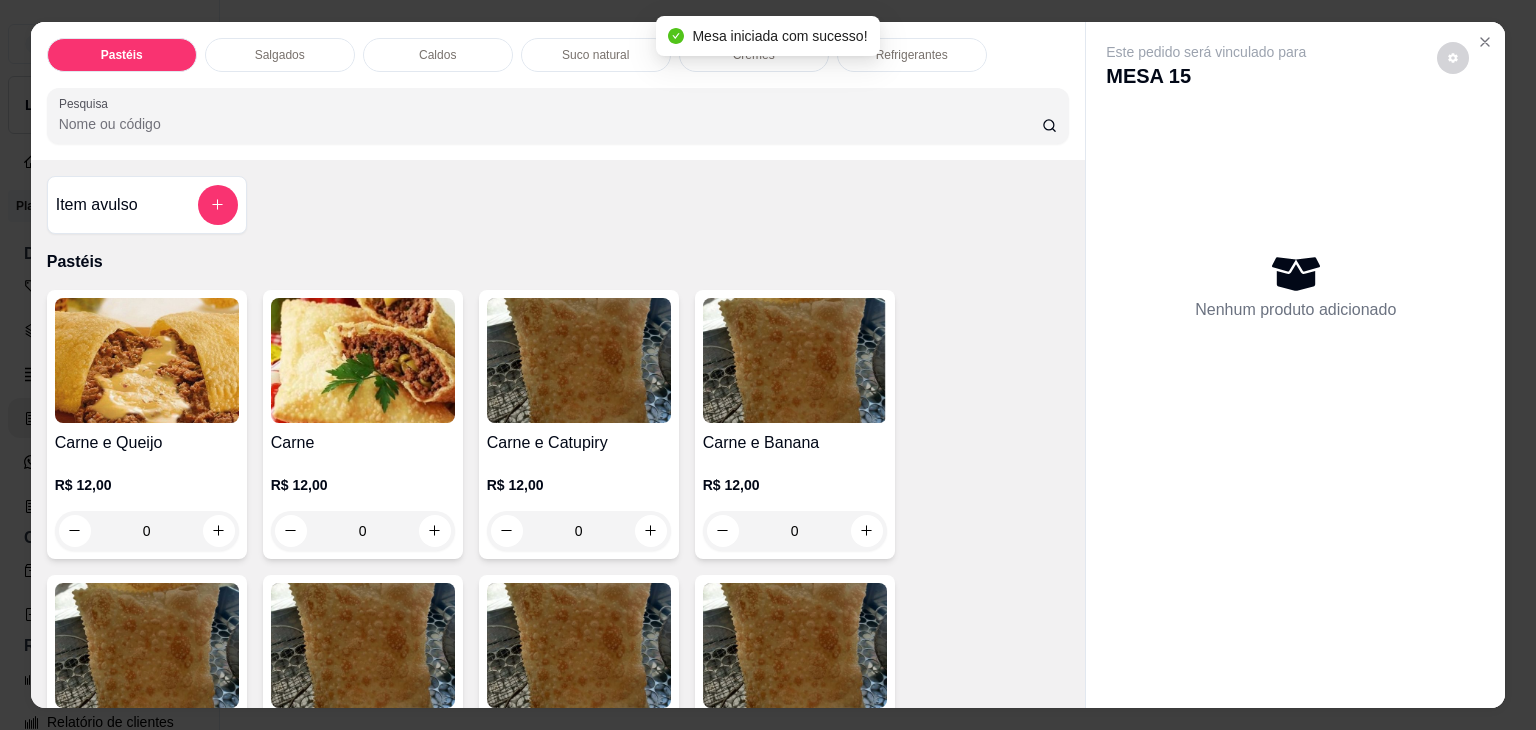 click on "Caldos" at bounding box center (438, 55) 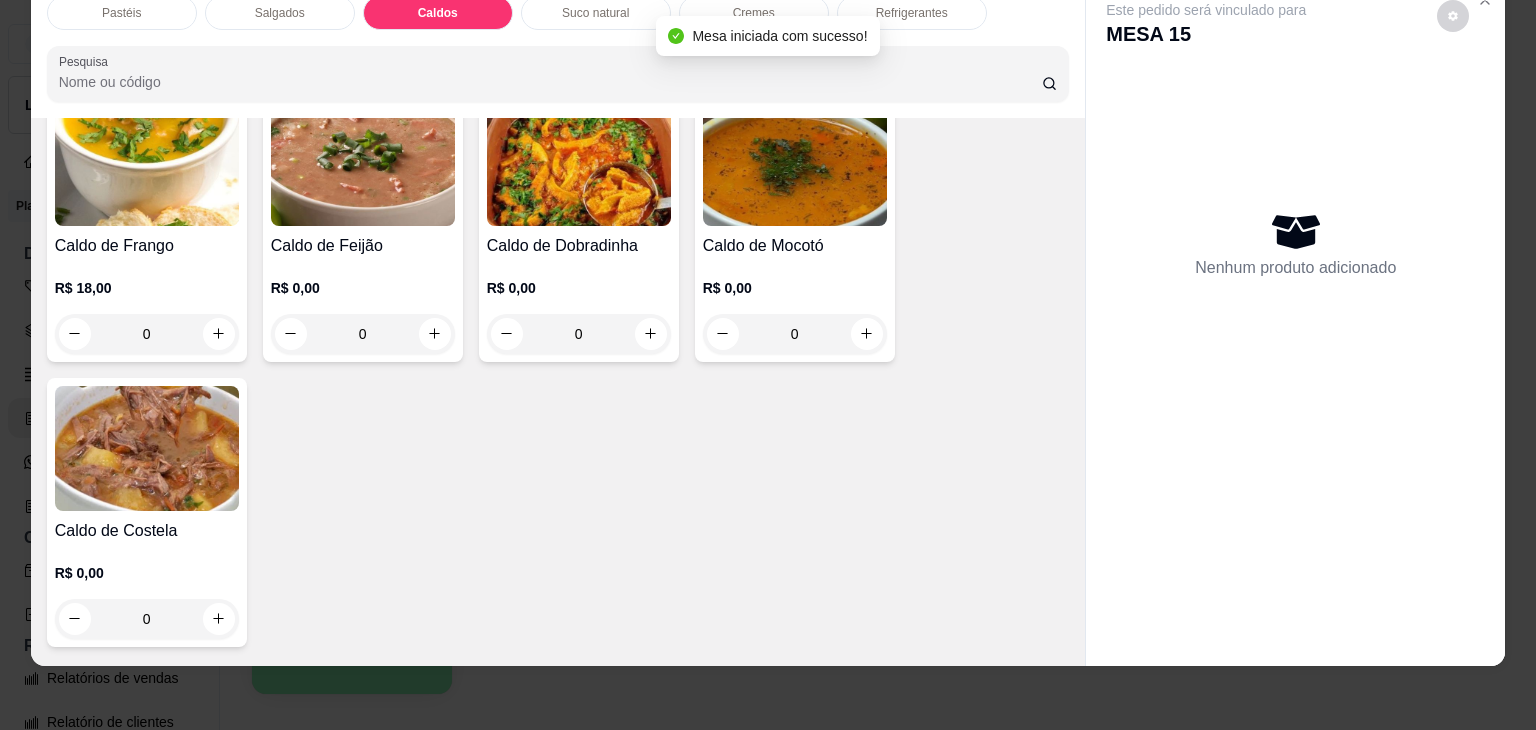 scroll, scrollTop: 2882, scrollLeft: 0, axis: vertical 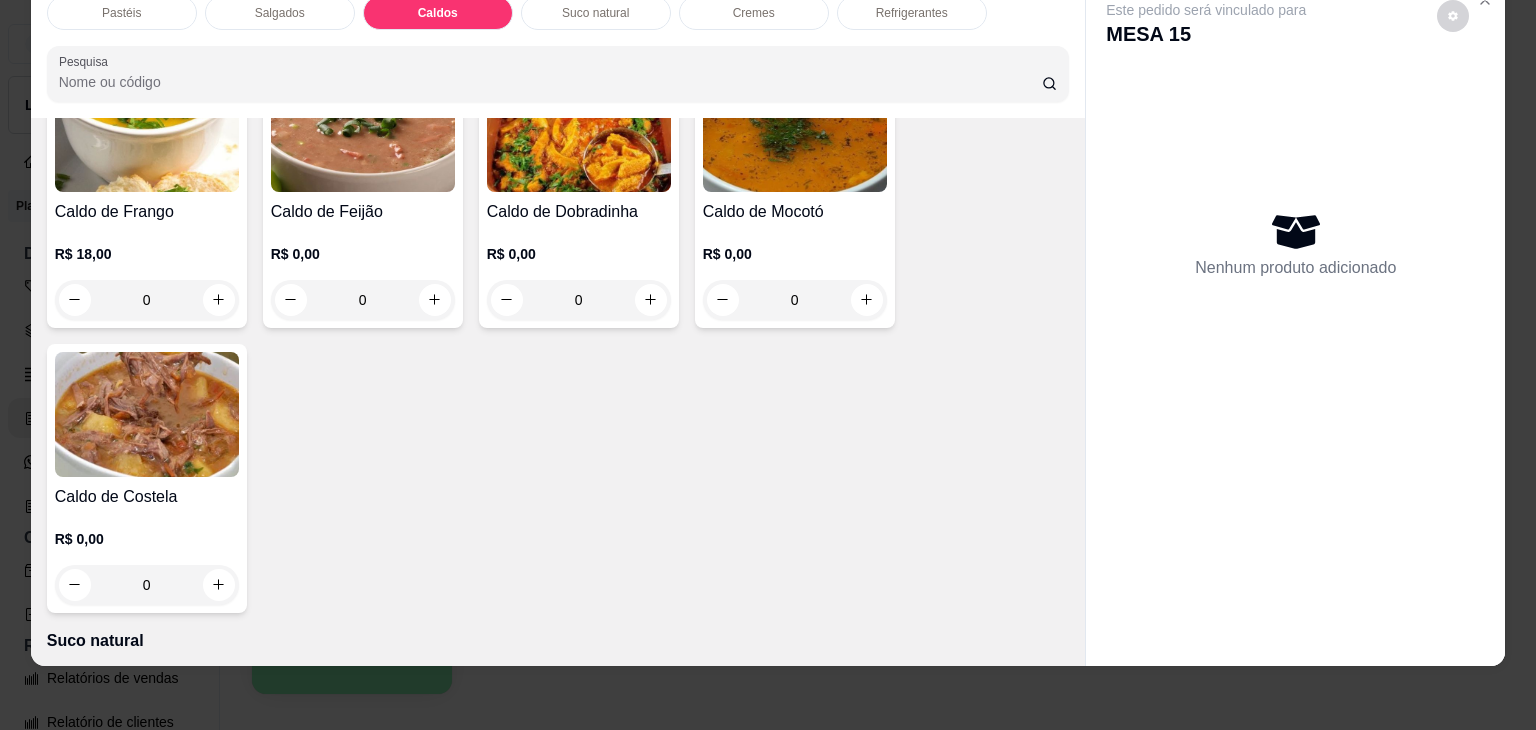 click on "0" at bounding box center (147, 585) 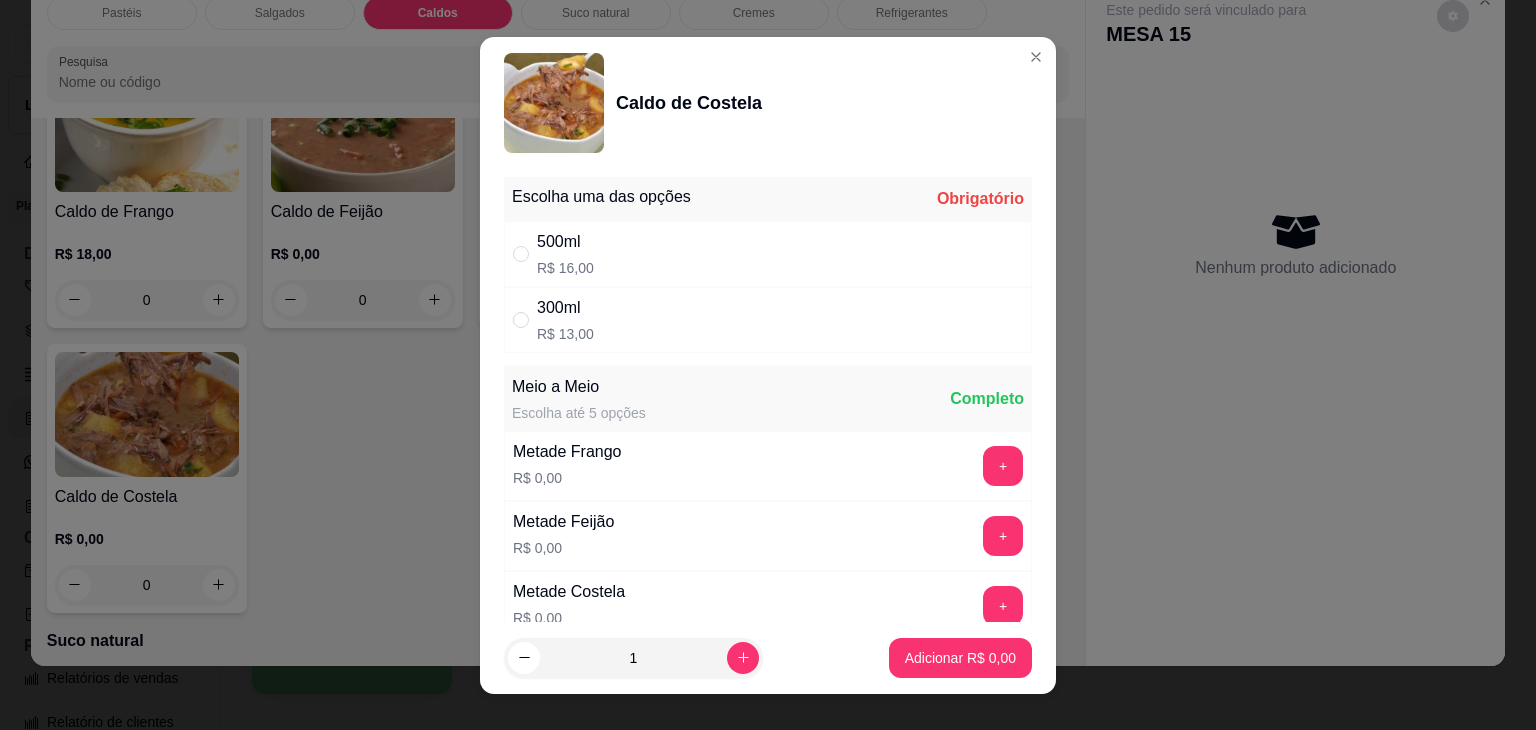 click on "500ml" at bounding box center [565, 242] 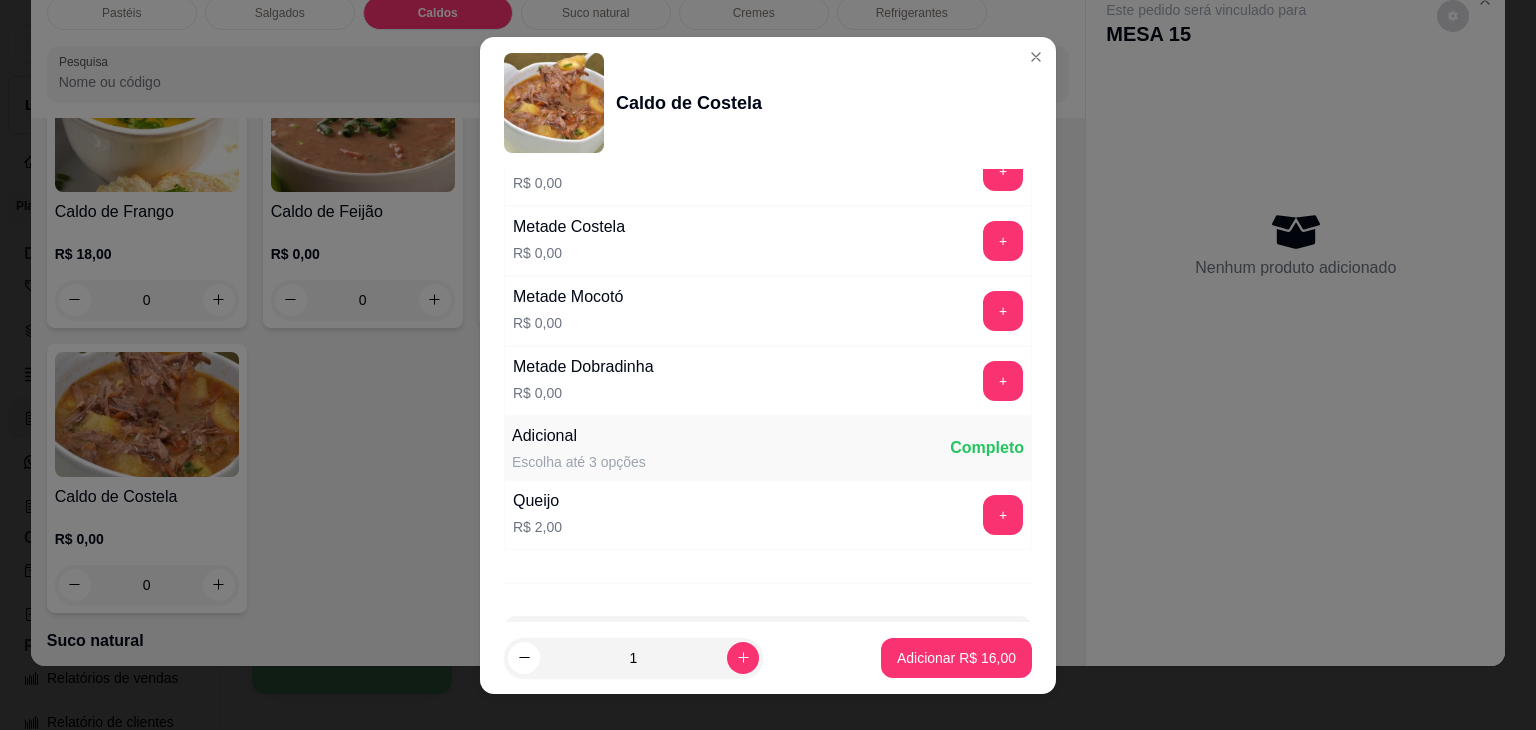 scroll, scrollTop: 400, scrollLeft: 0, axis: vertical 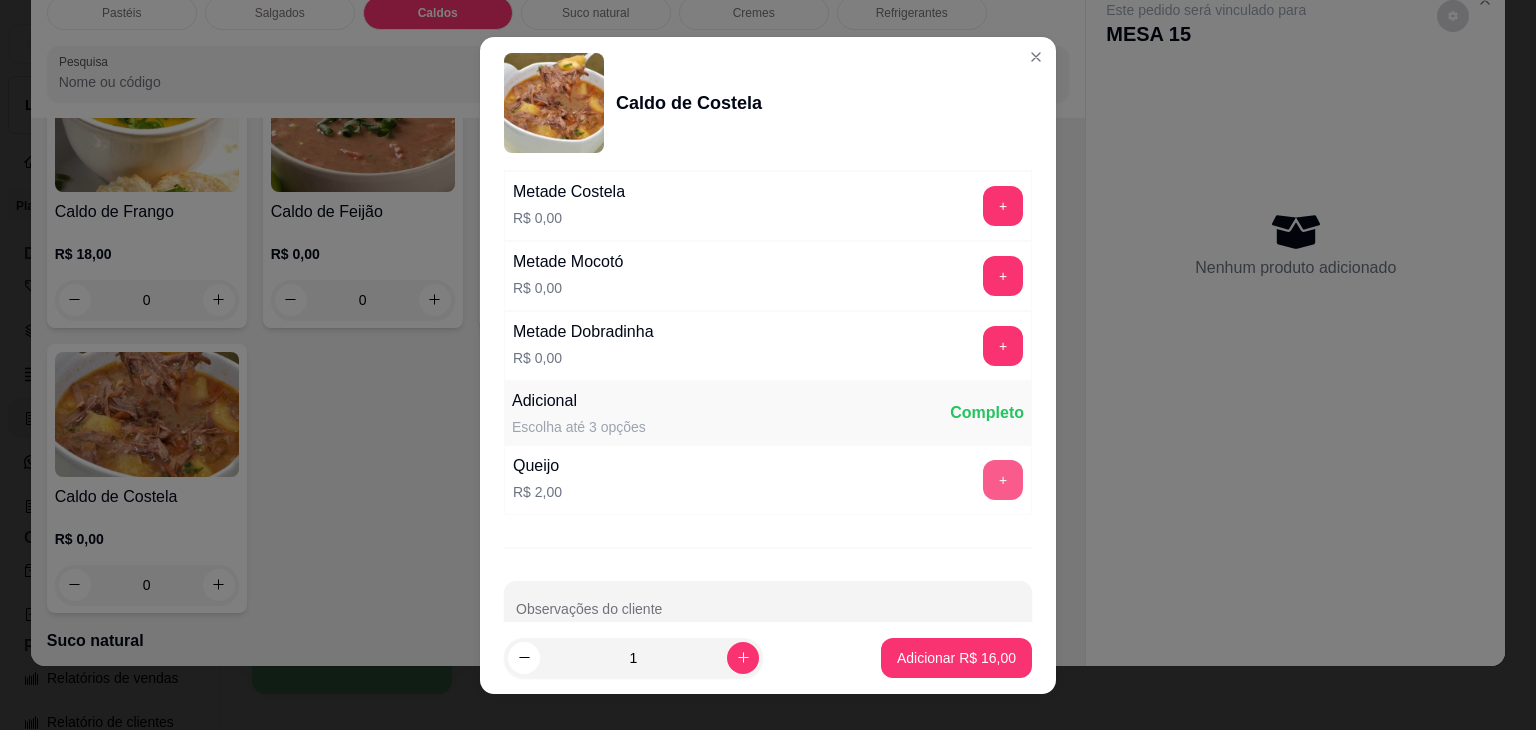 click on "+" at bounding box center (1003, 480) 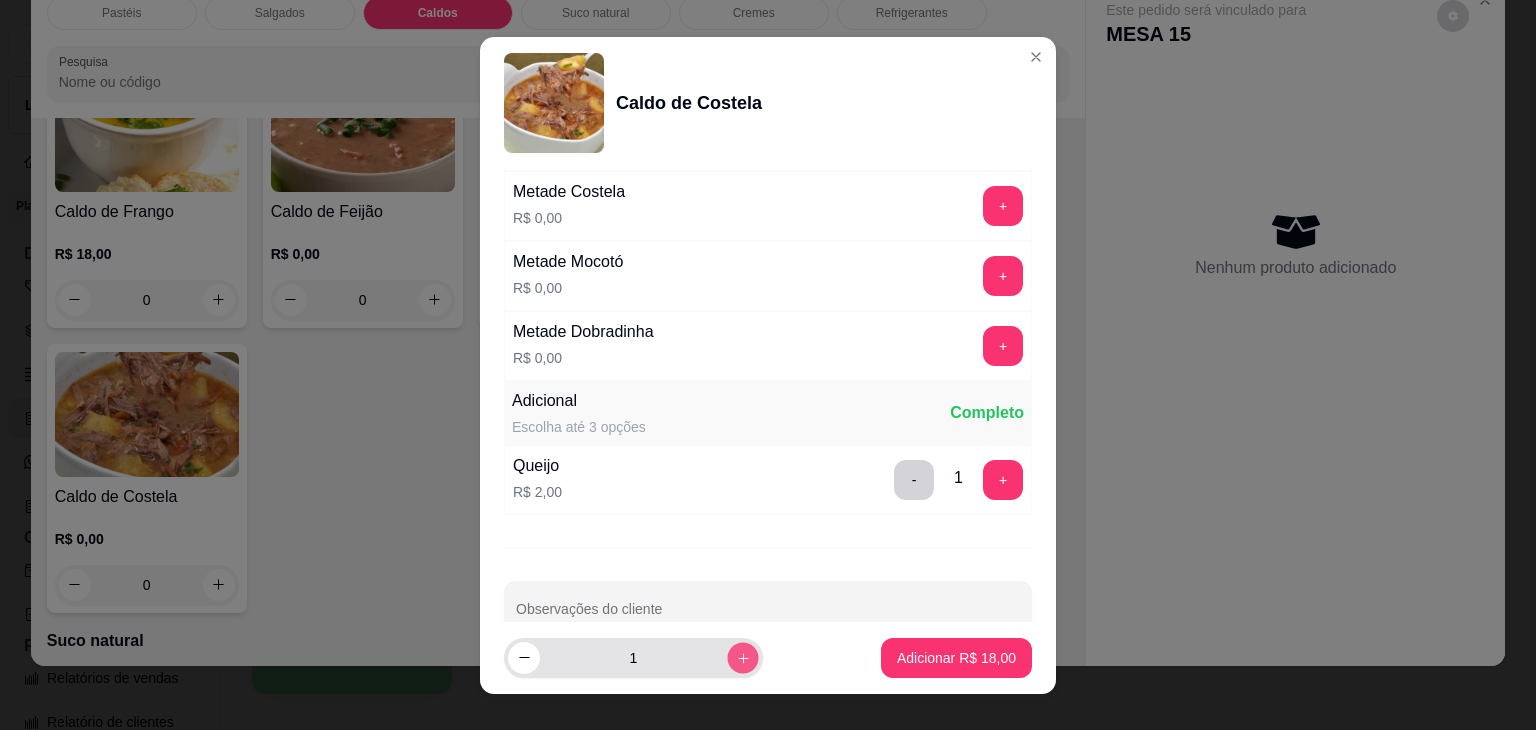 click 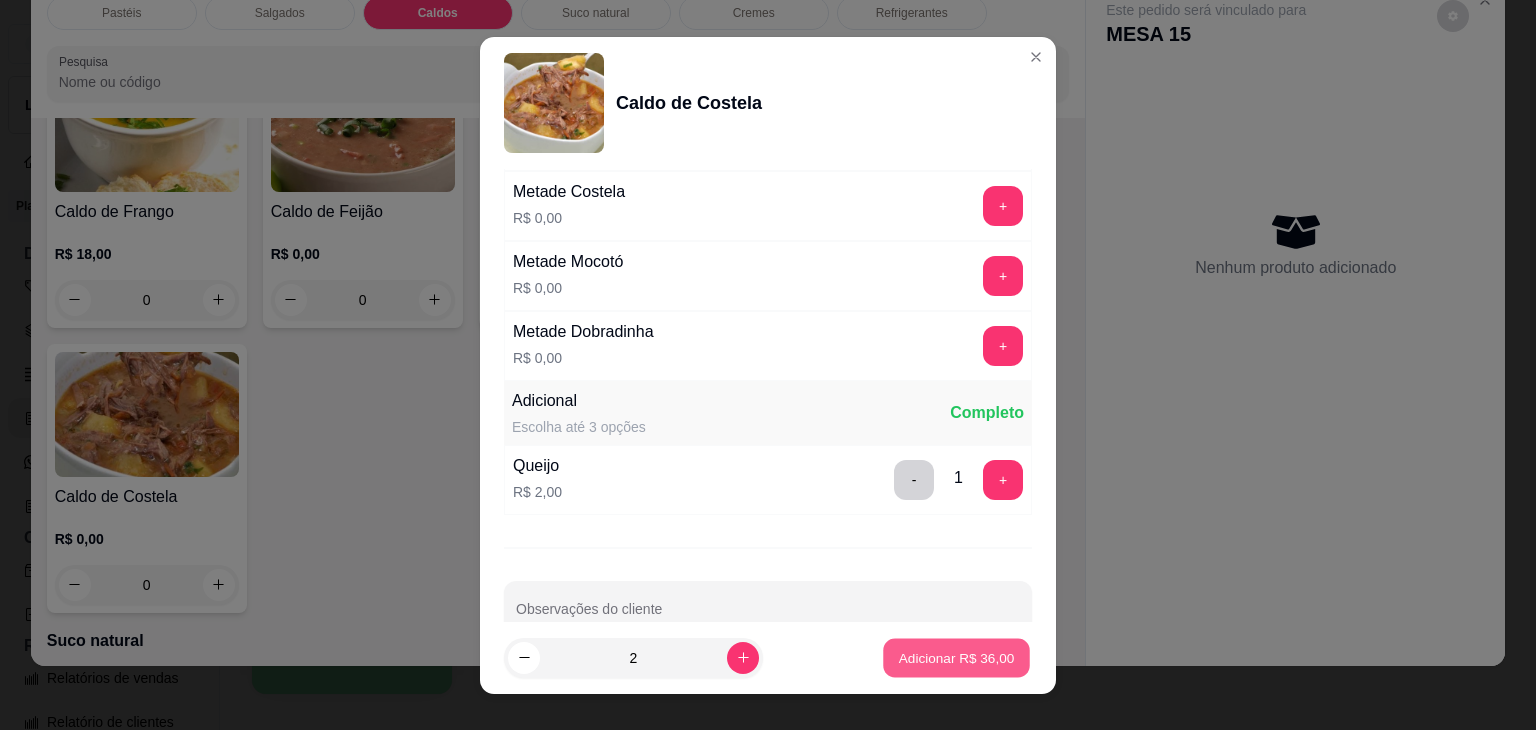 click on "Adicionar   R$ 36,00" at bounding box center [957, 657] 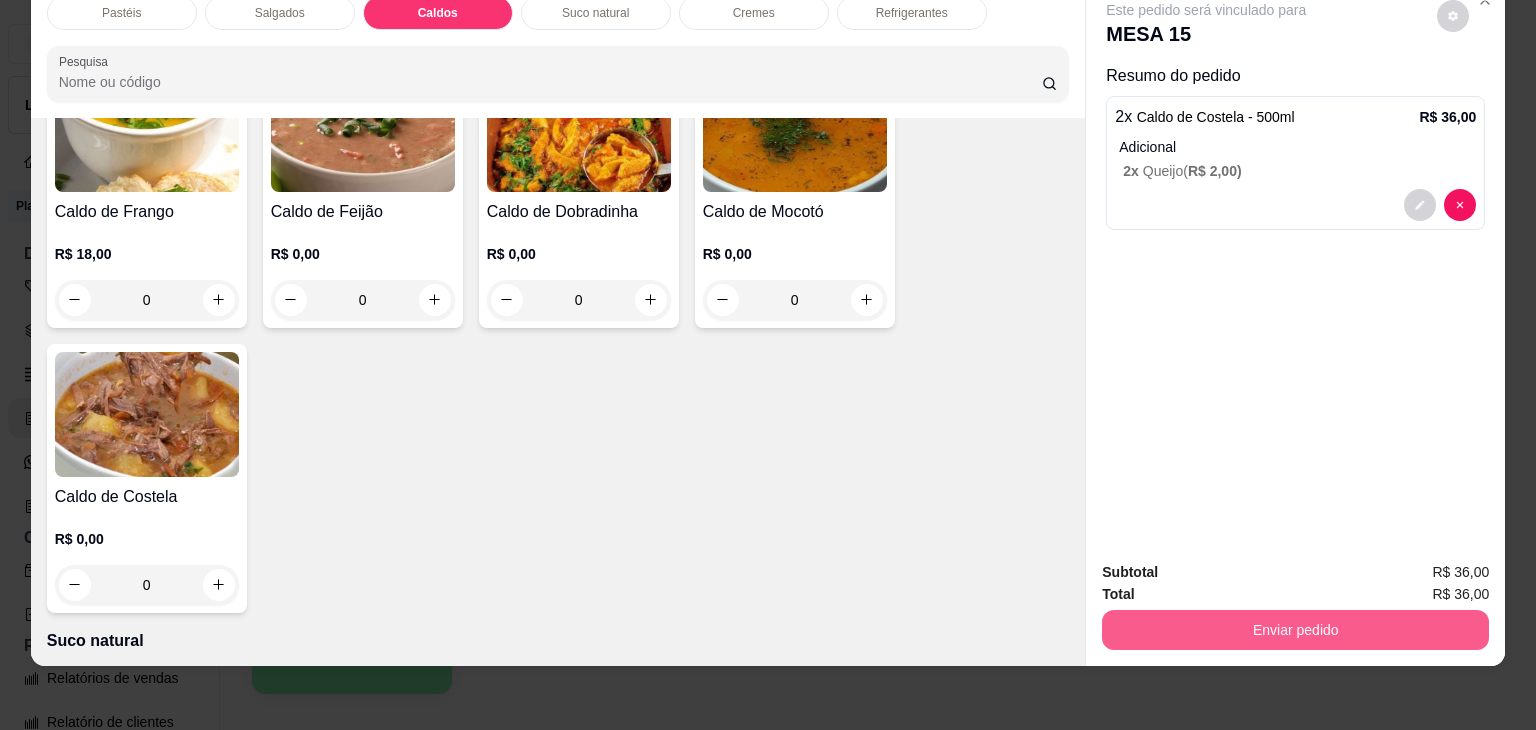 click on "Enviar pedido" at bounding box center (1295, 630) 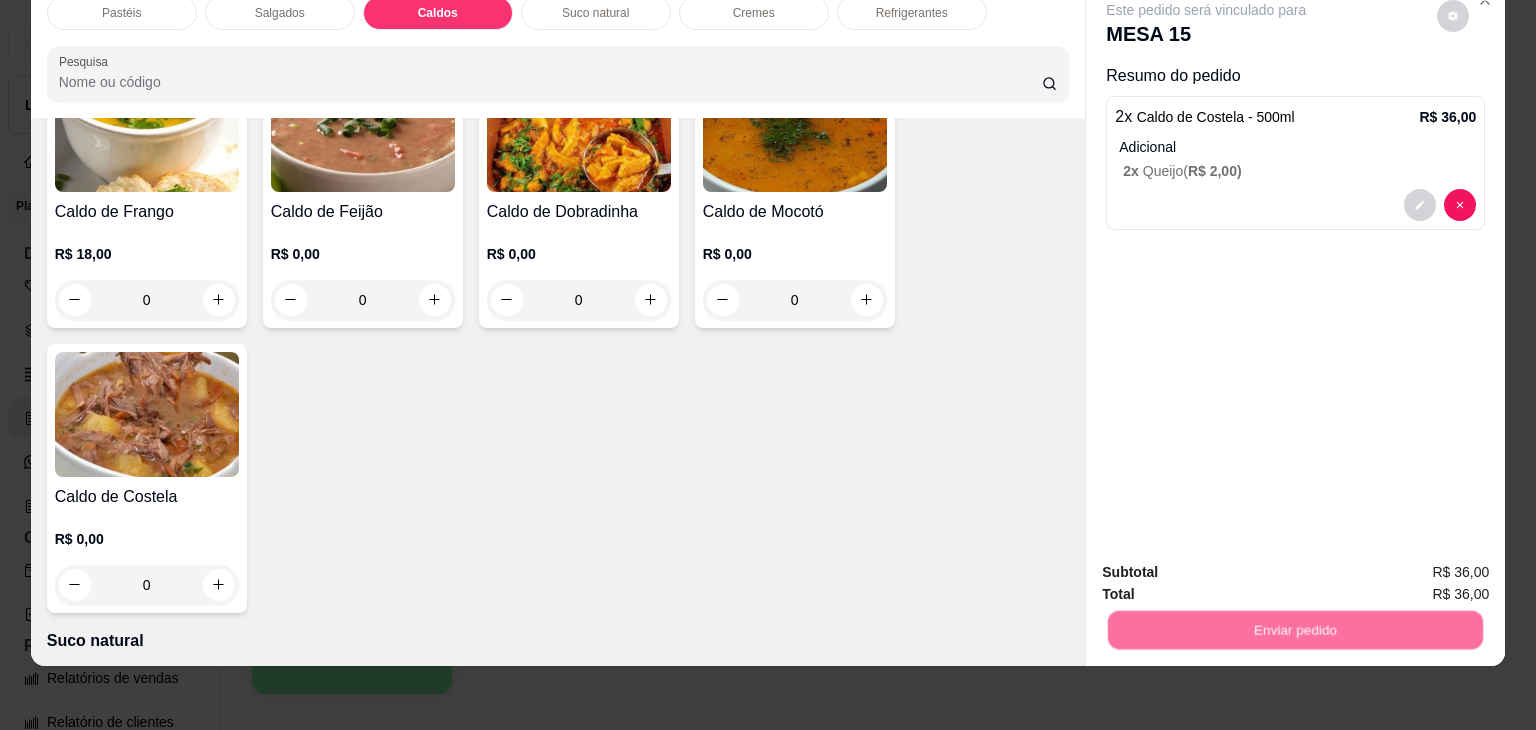 click on "Não registrar e enviar pedido" at bounding box center (1229, 564) 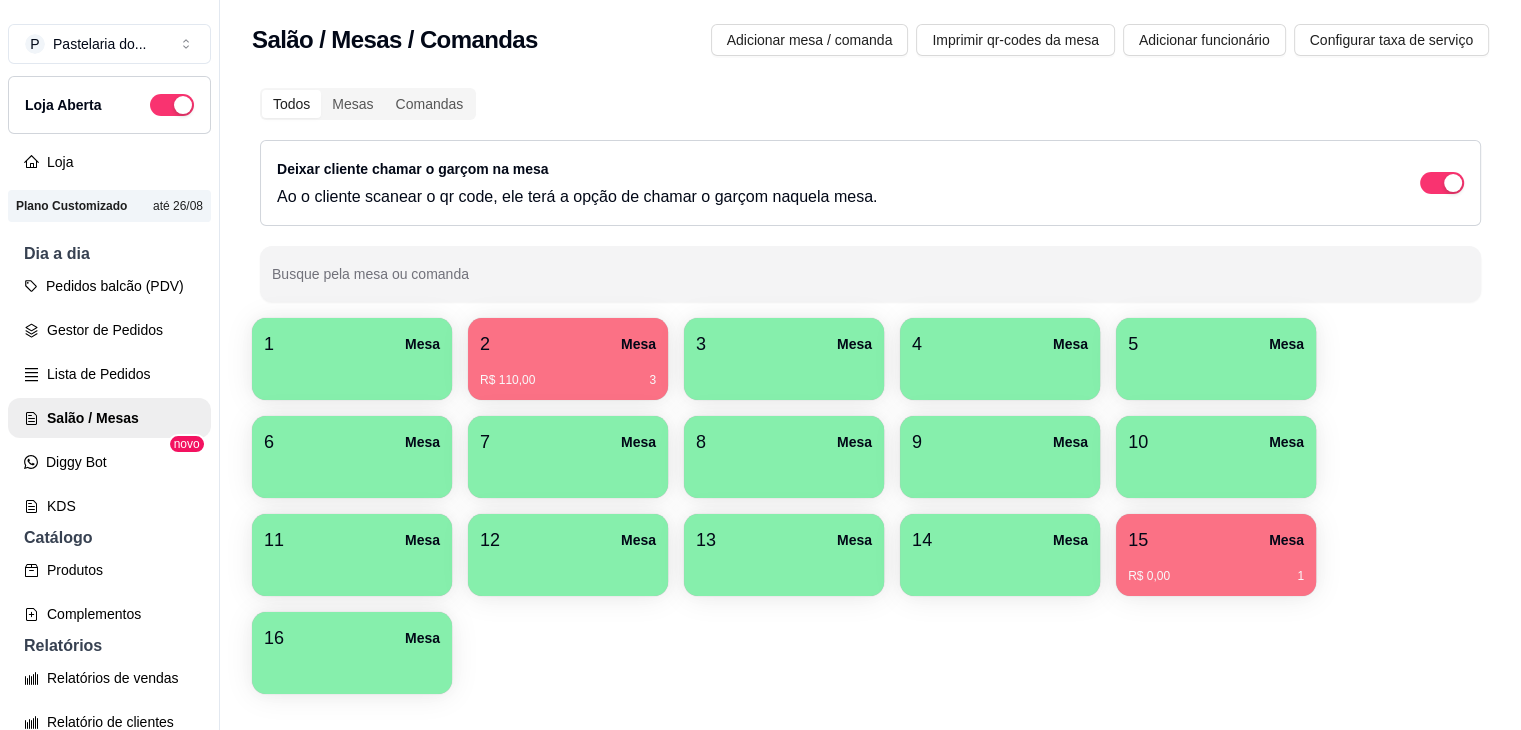 click on "R$ 0,00 1" at bounding box center [1216, 576] 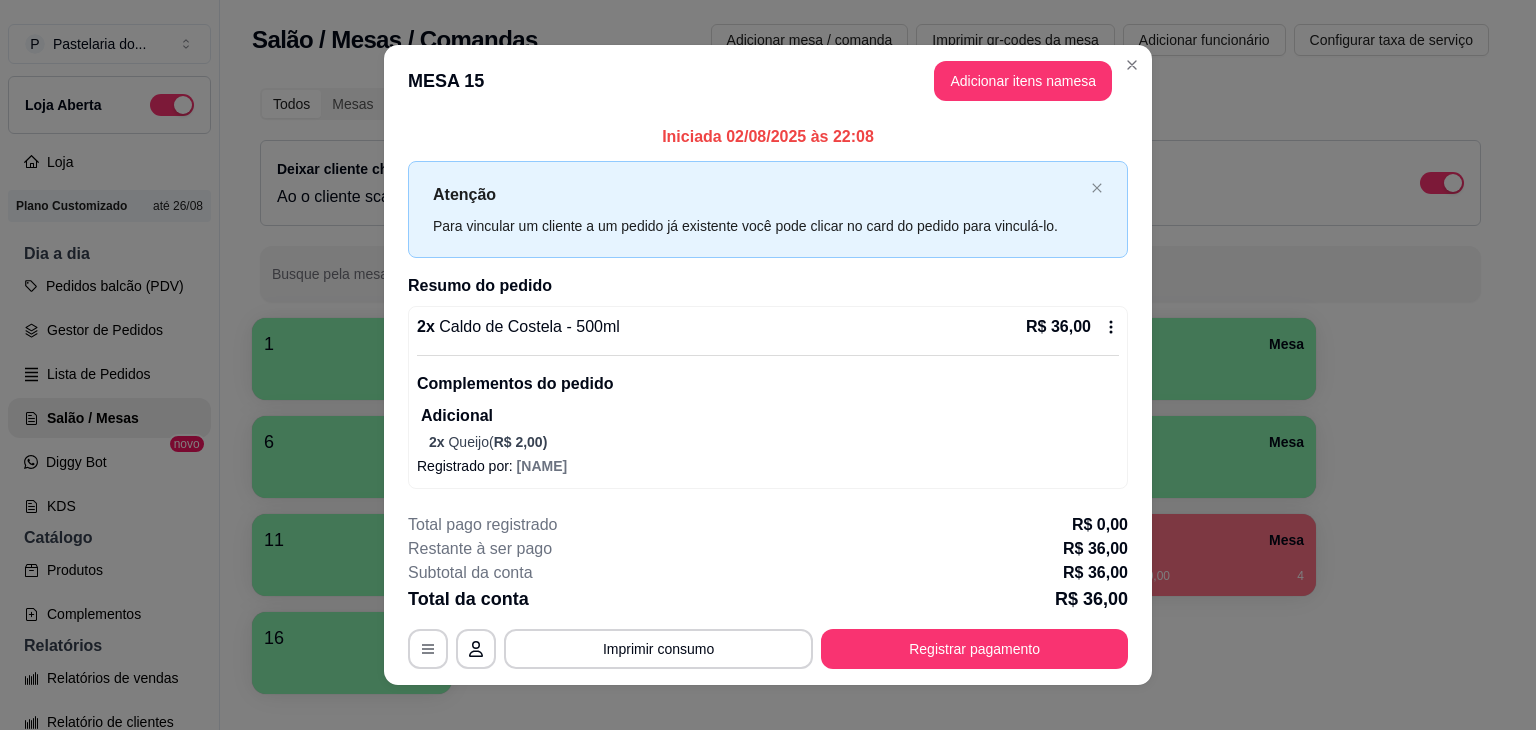 click on "Registrar pagamento" at bounding box center [974, 649] 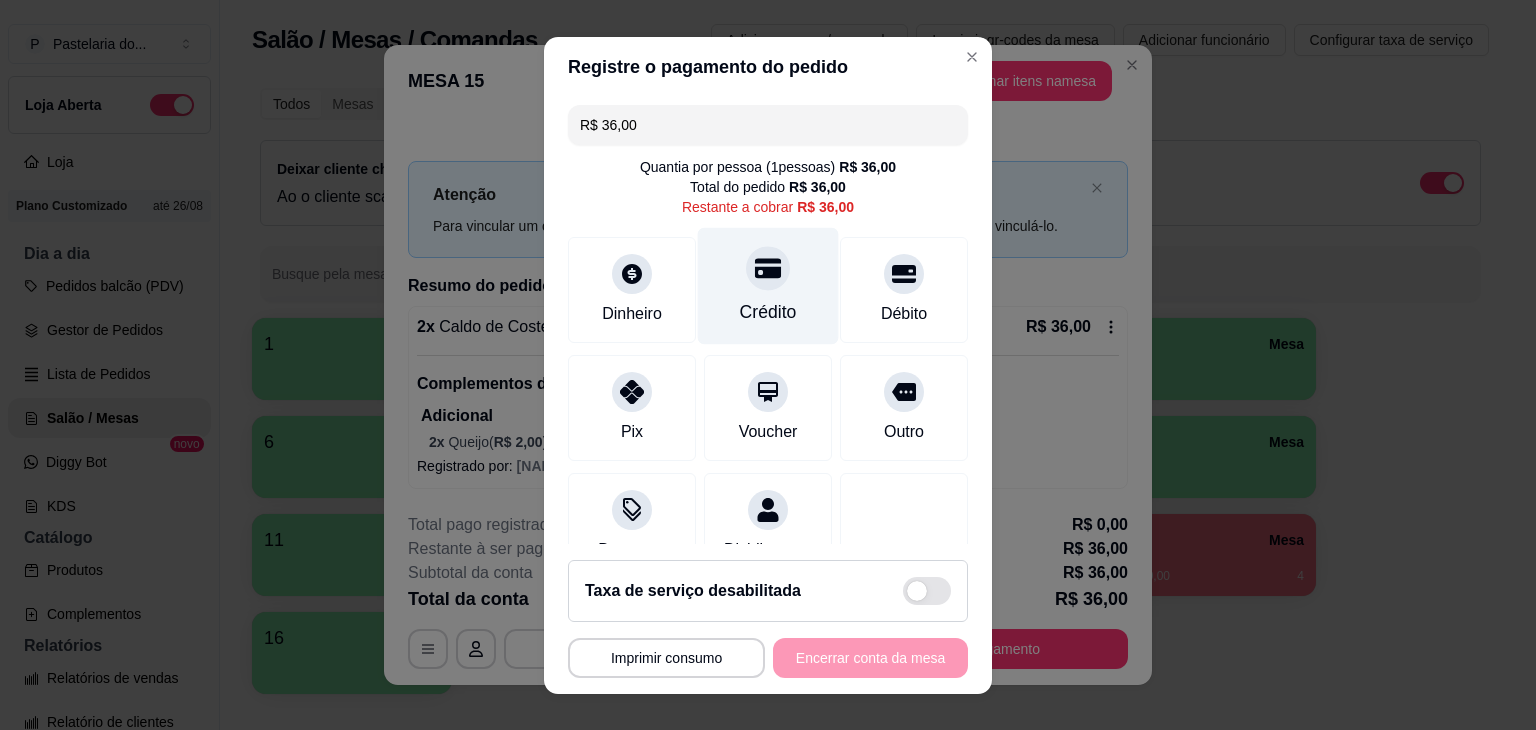 click on "Crédito" at bounding box center [768, 312] 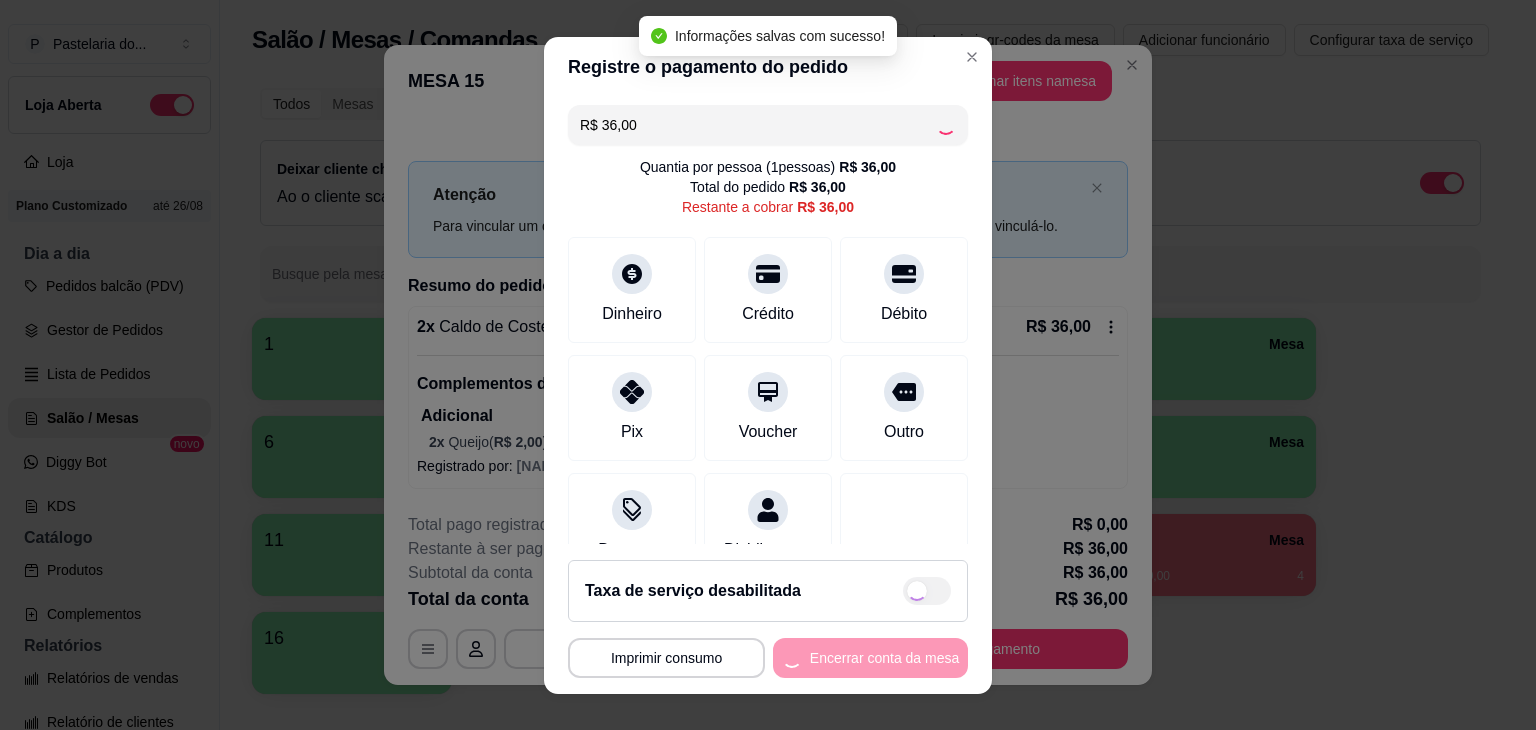 type on "R$ 0,00" 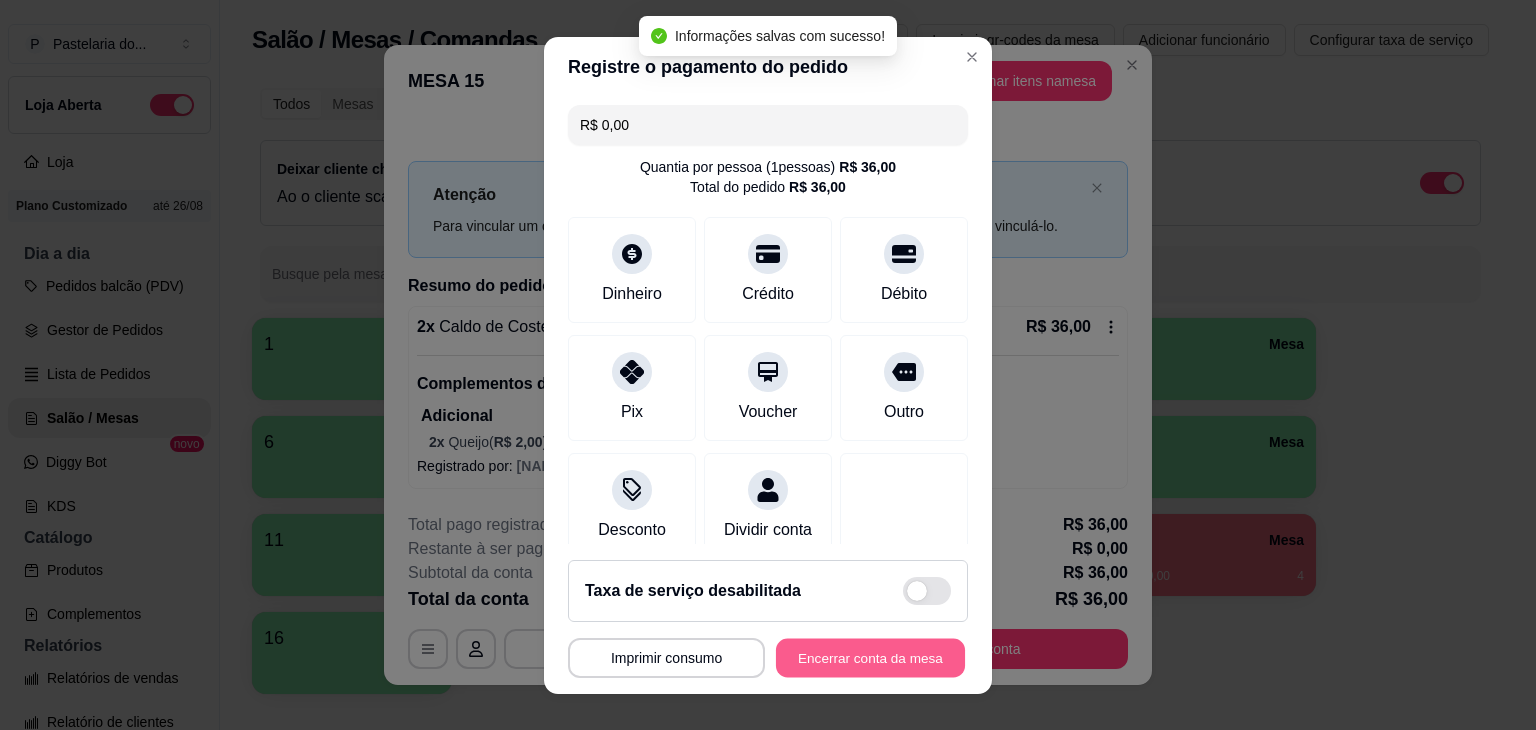 click on "Encerrar conta da mesa" at bounding box center [870, 657] 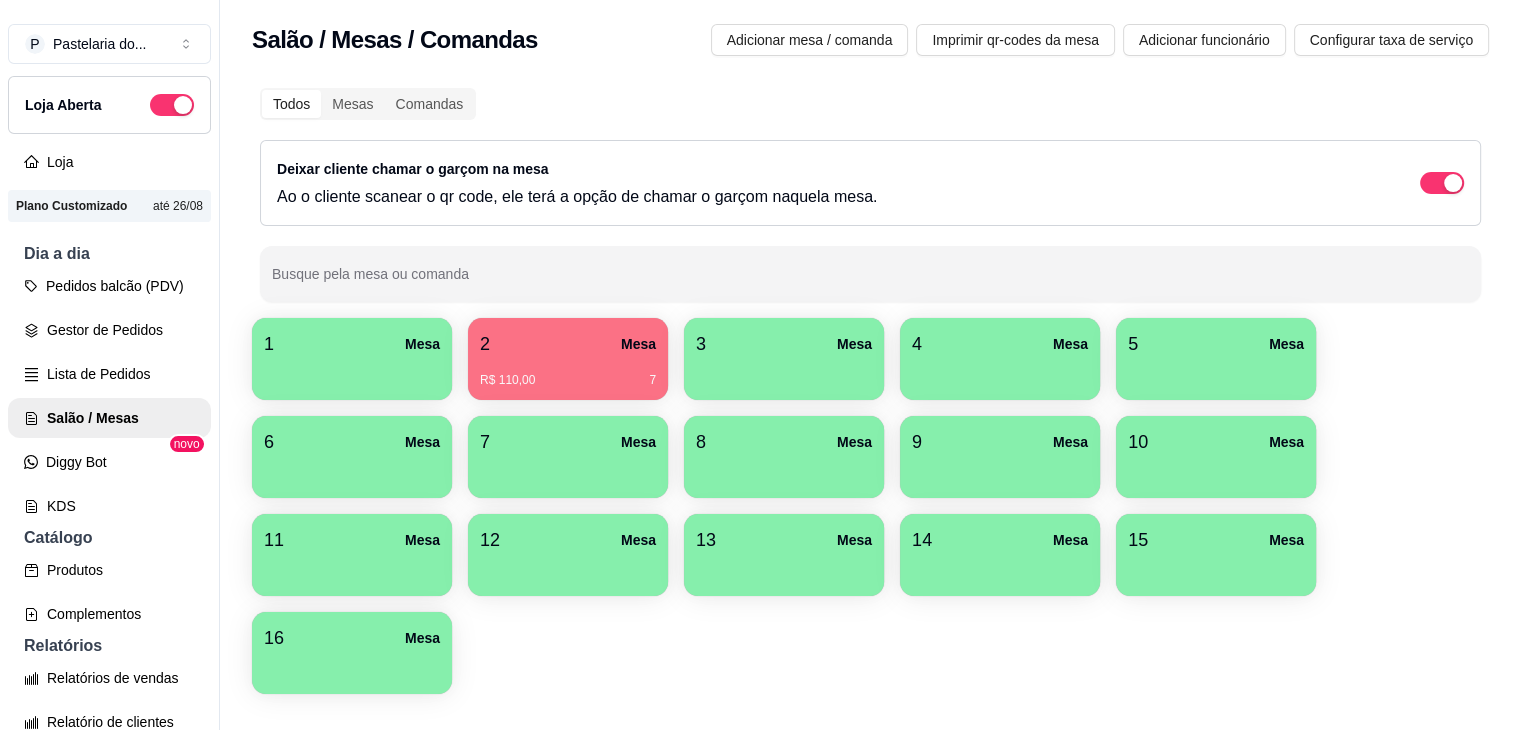 click on "R$ 110,00 7" at bounding box center (568, 380) 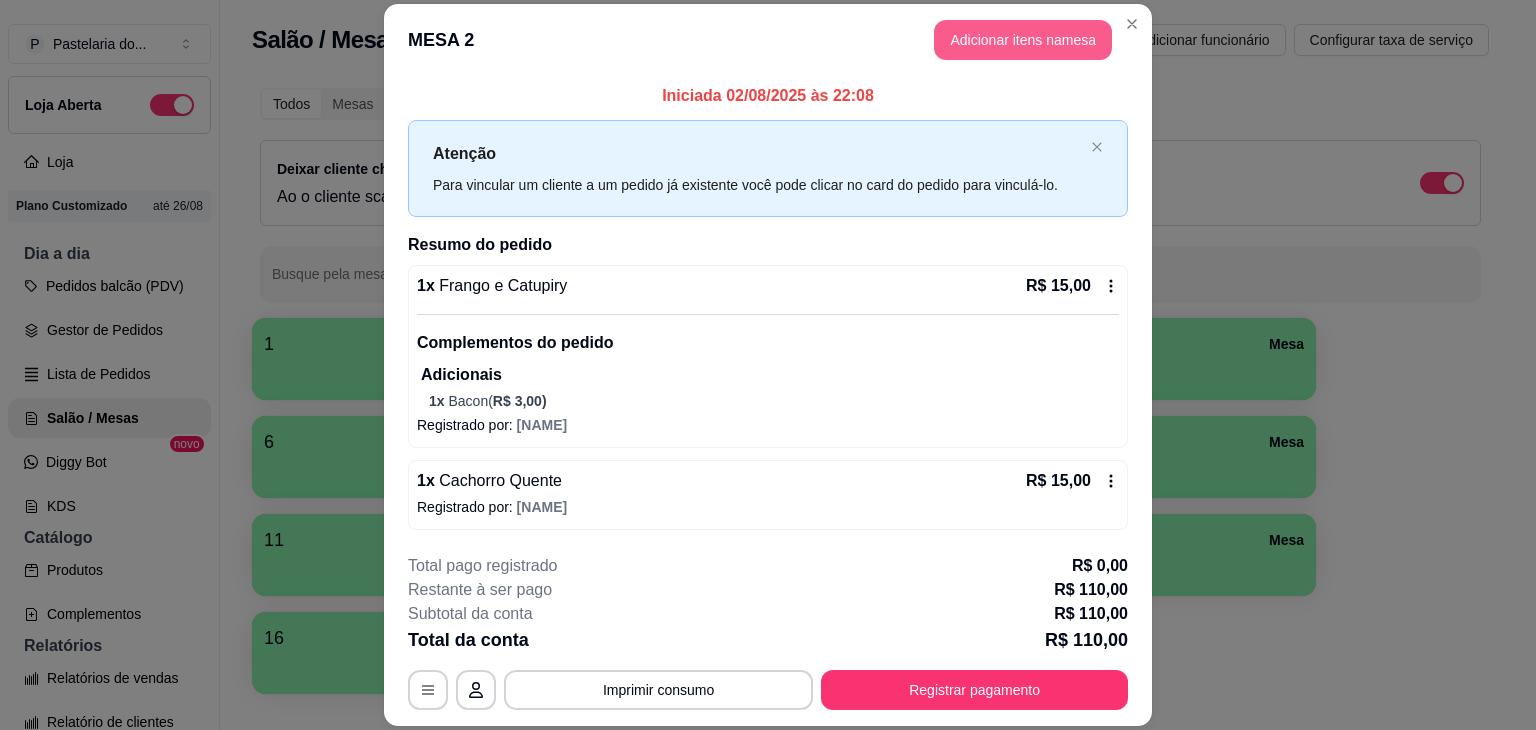 click on "Adicionar itens na  mesa" at bounding box center (1023, 40) 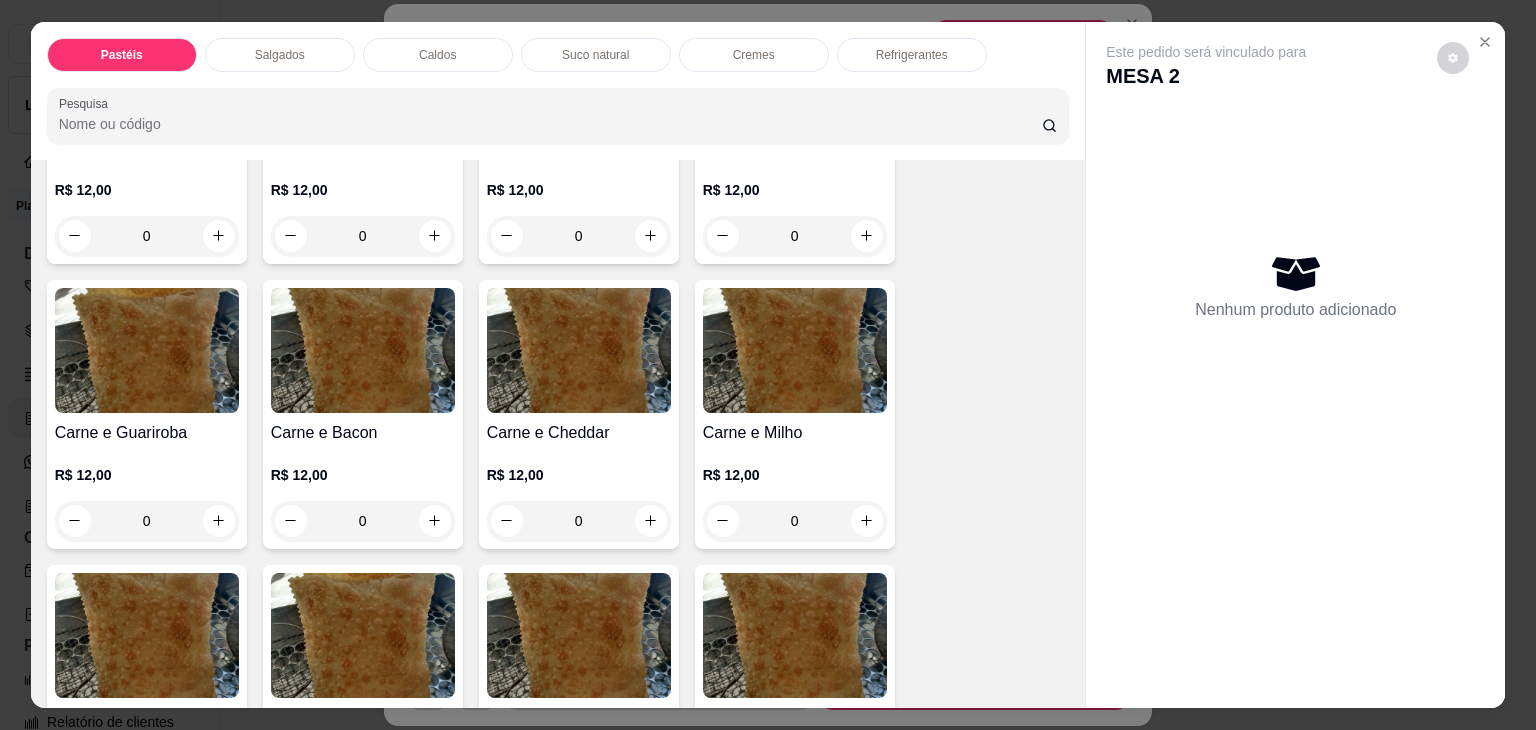 scroll, scrollTop: 300, scrollLeft: 0, axis: vertical 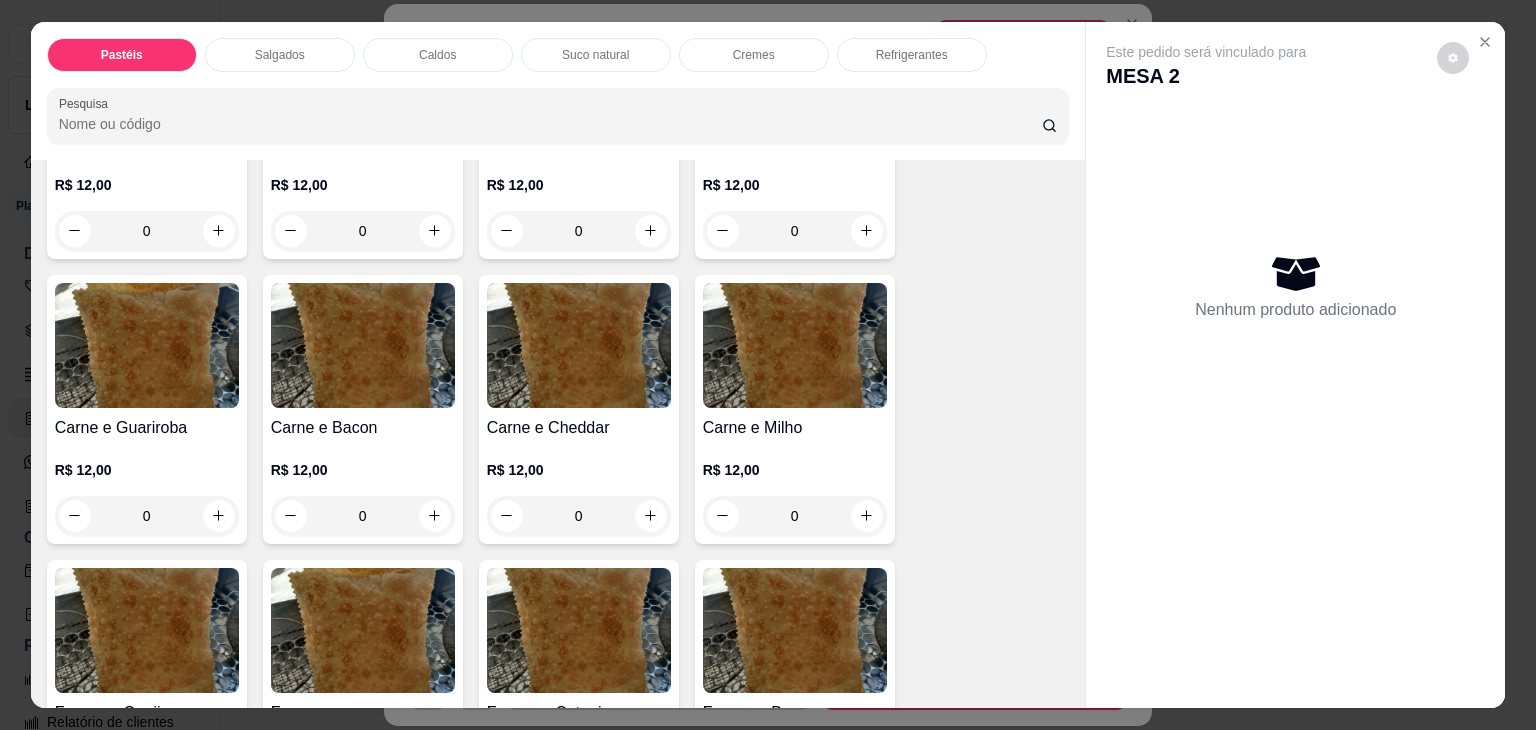 click on "0" at bounding box center [363, 516] 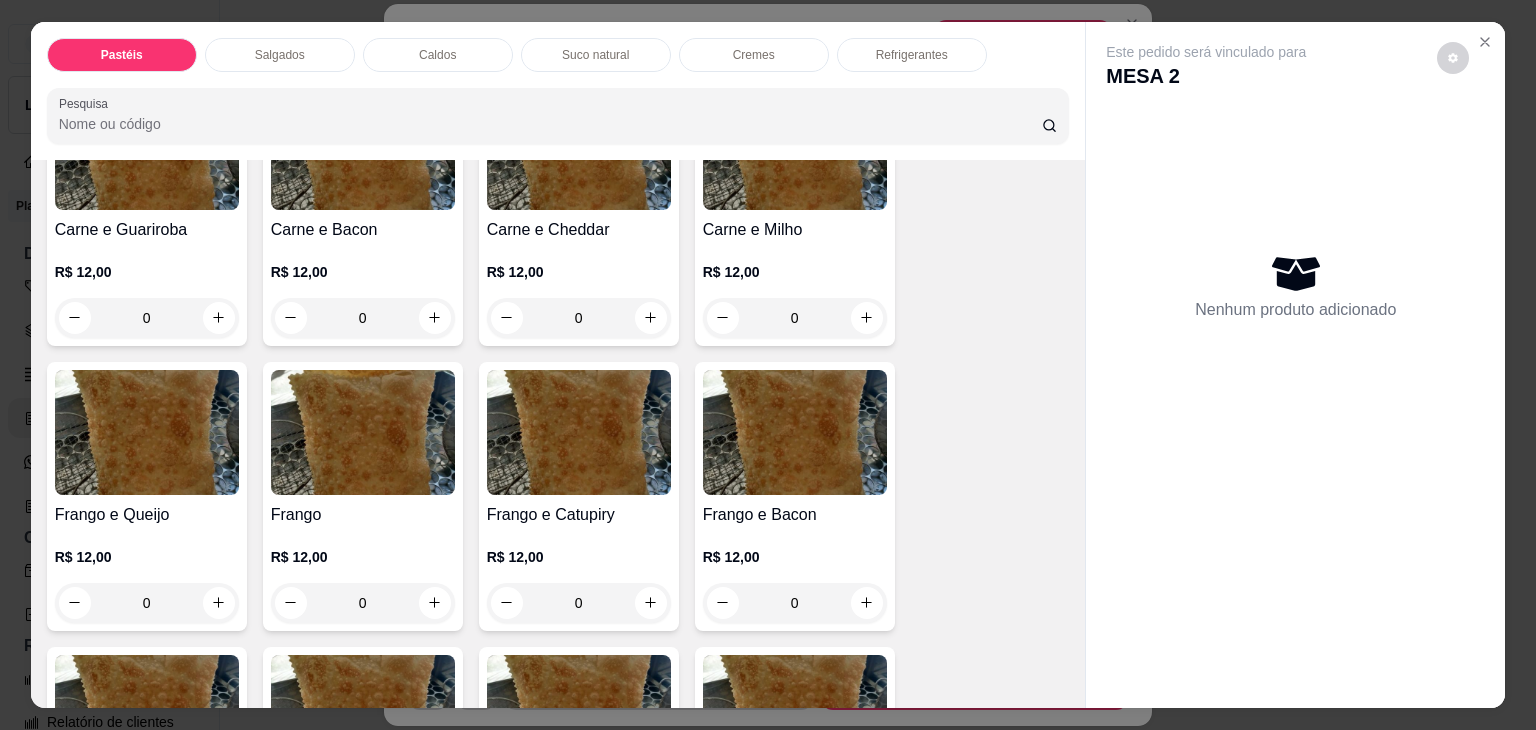 scroll, scrollTop: 500, scrollLeft: 0, axis: vertical 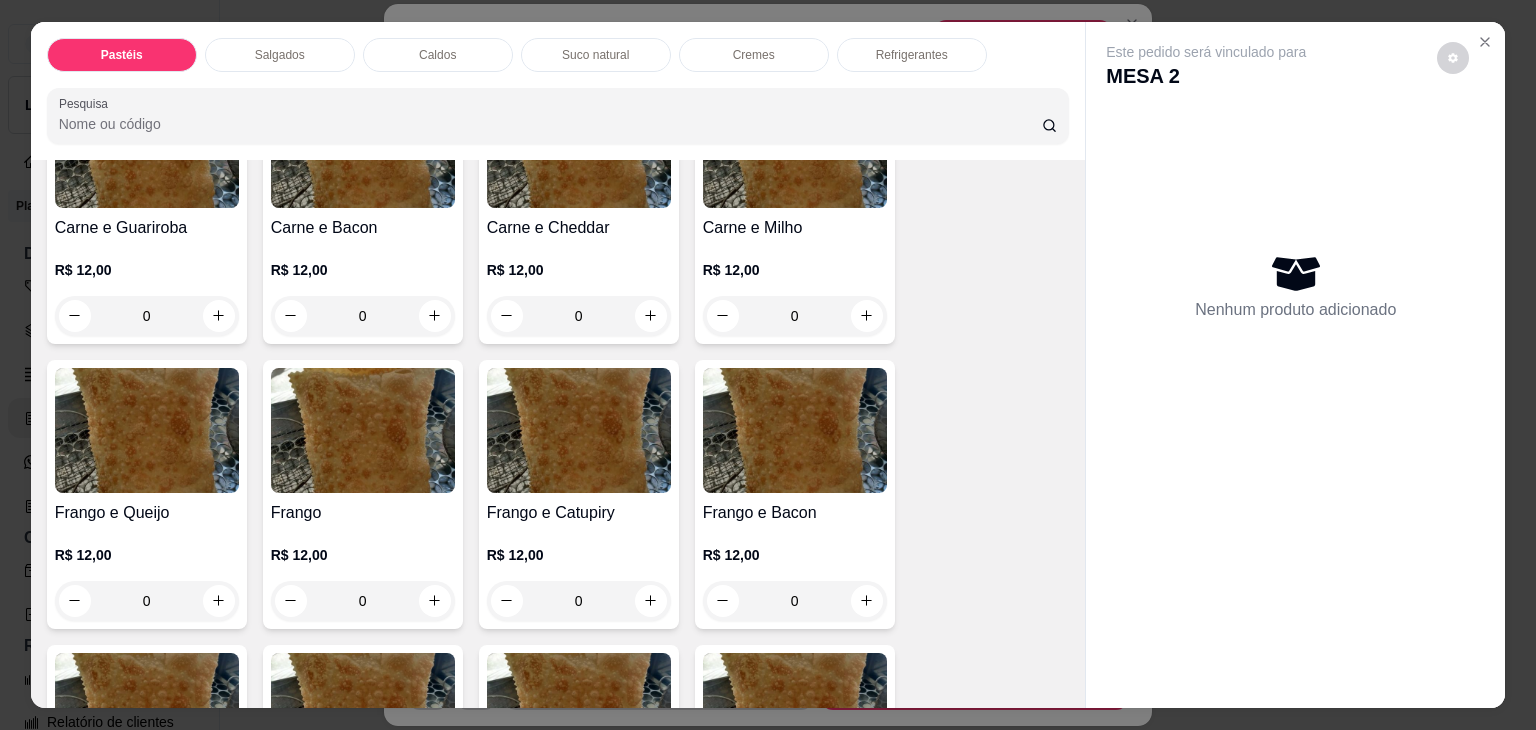 click on "0" at bounding box center [579, 316] 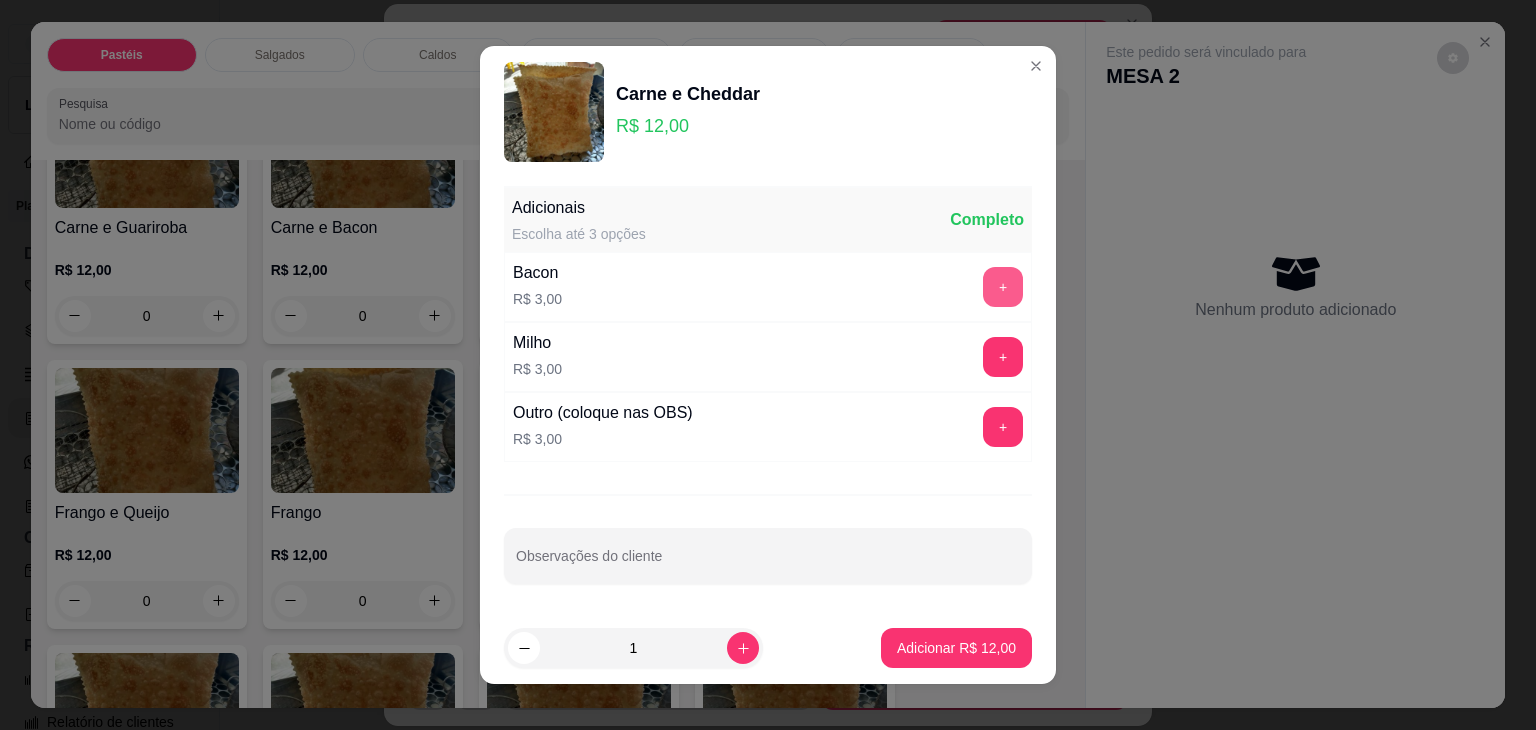 click on "+" at bounding box center [1003, 287] 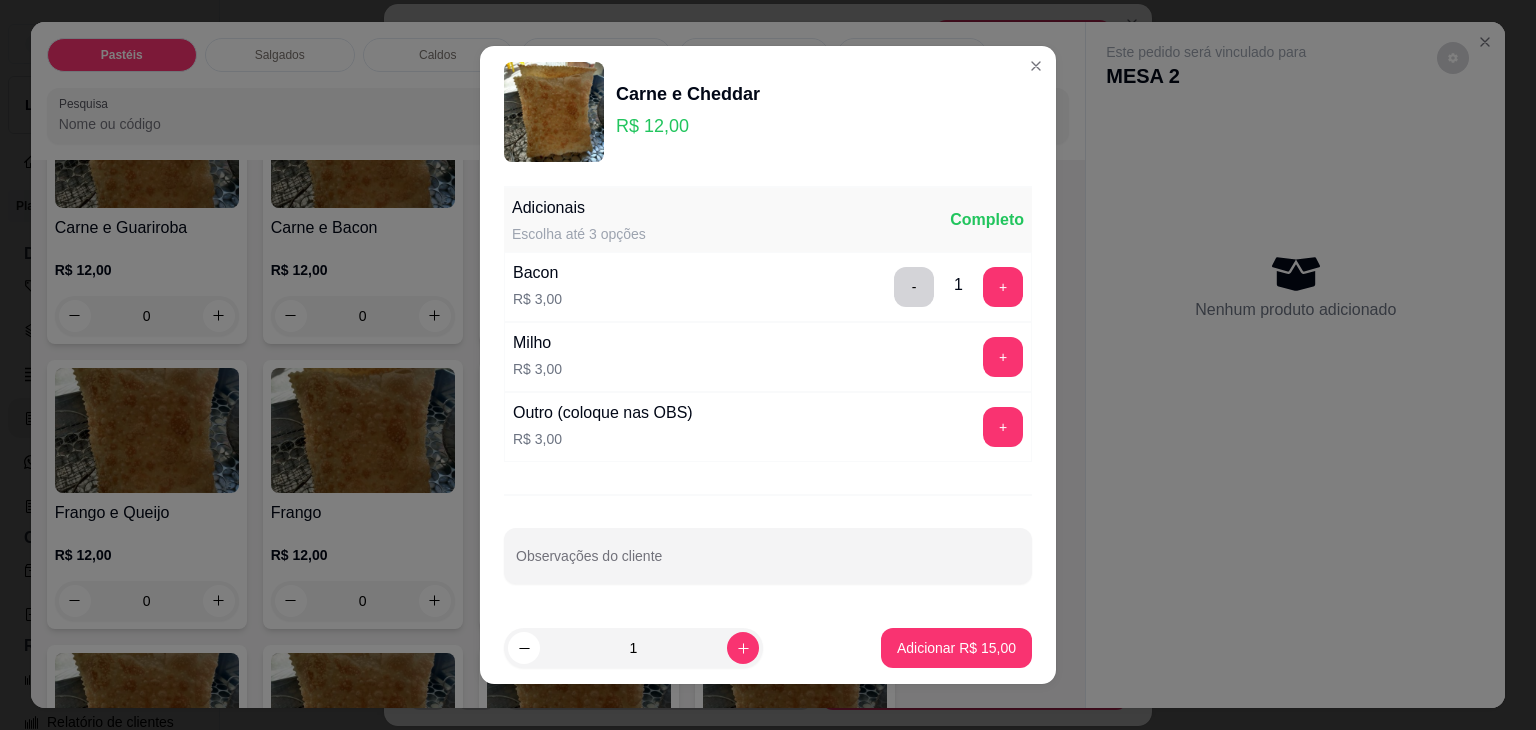 click on "1 Adicionar   R$ 15,00" at bounding box center [768, 648] 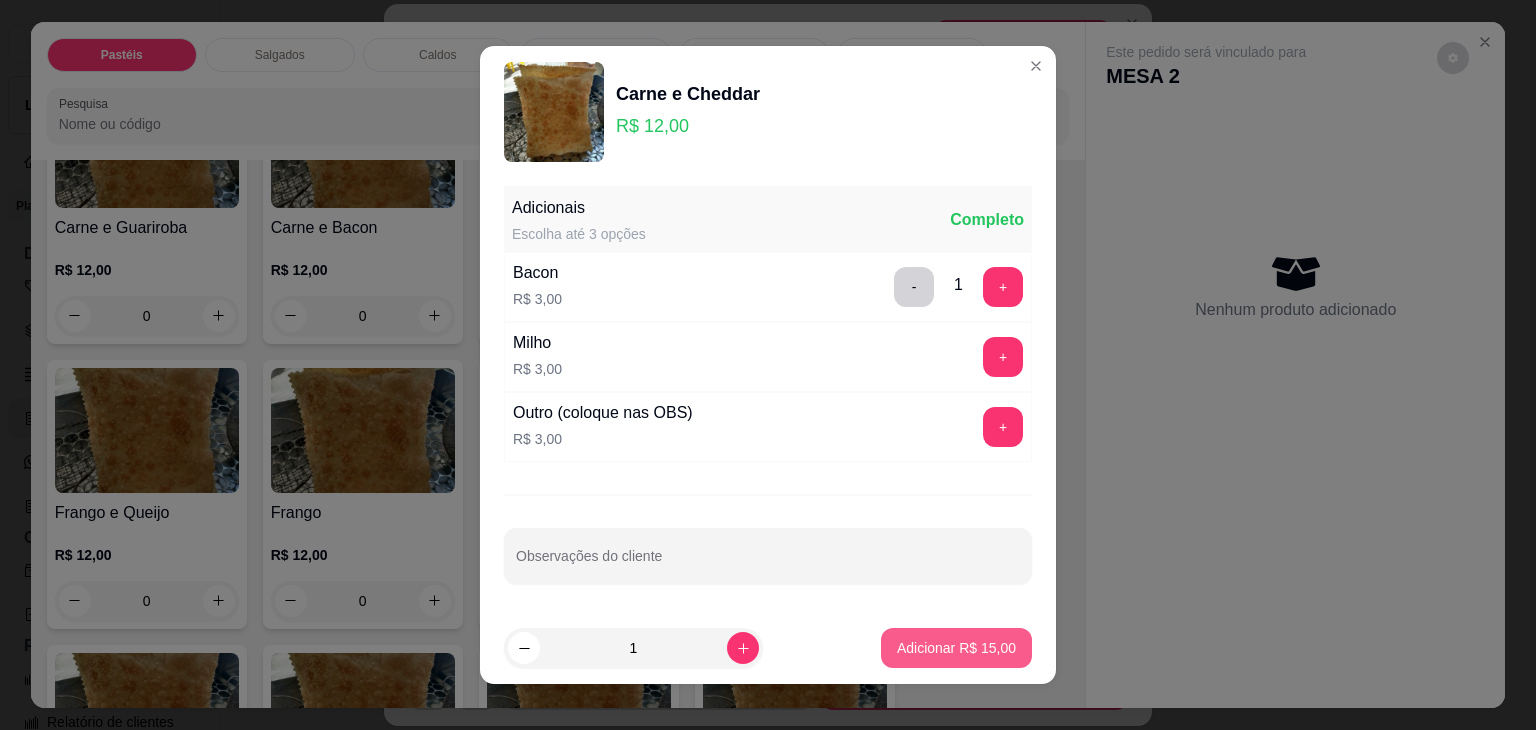 click on "Adicionar   R$ 15,00" at bounding box center [956, 648] 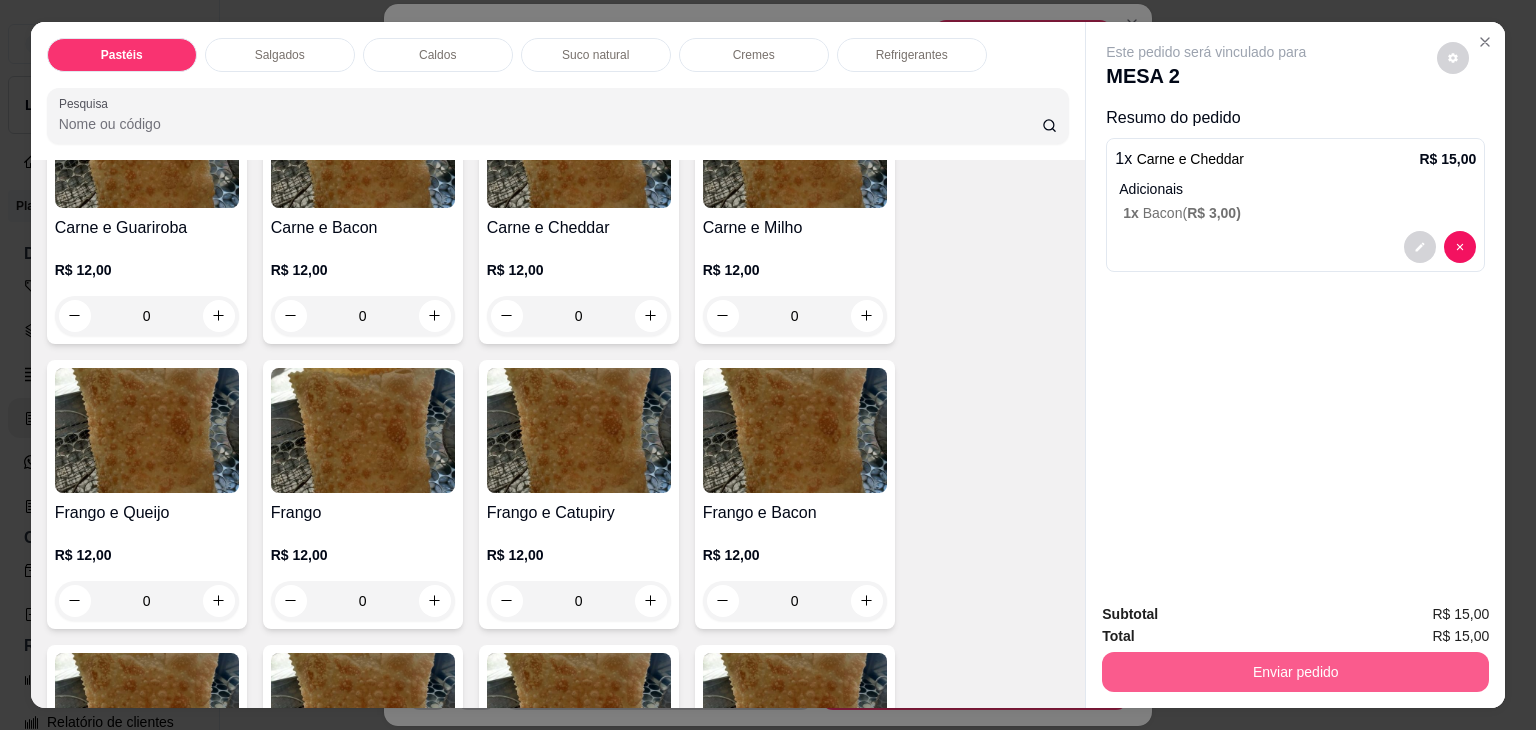 click on "Enviar pedido" at bounding box center (1295, 672) 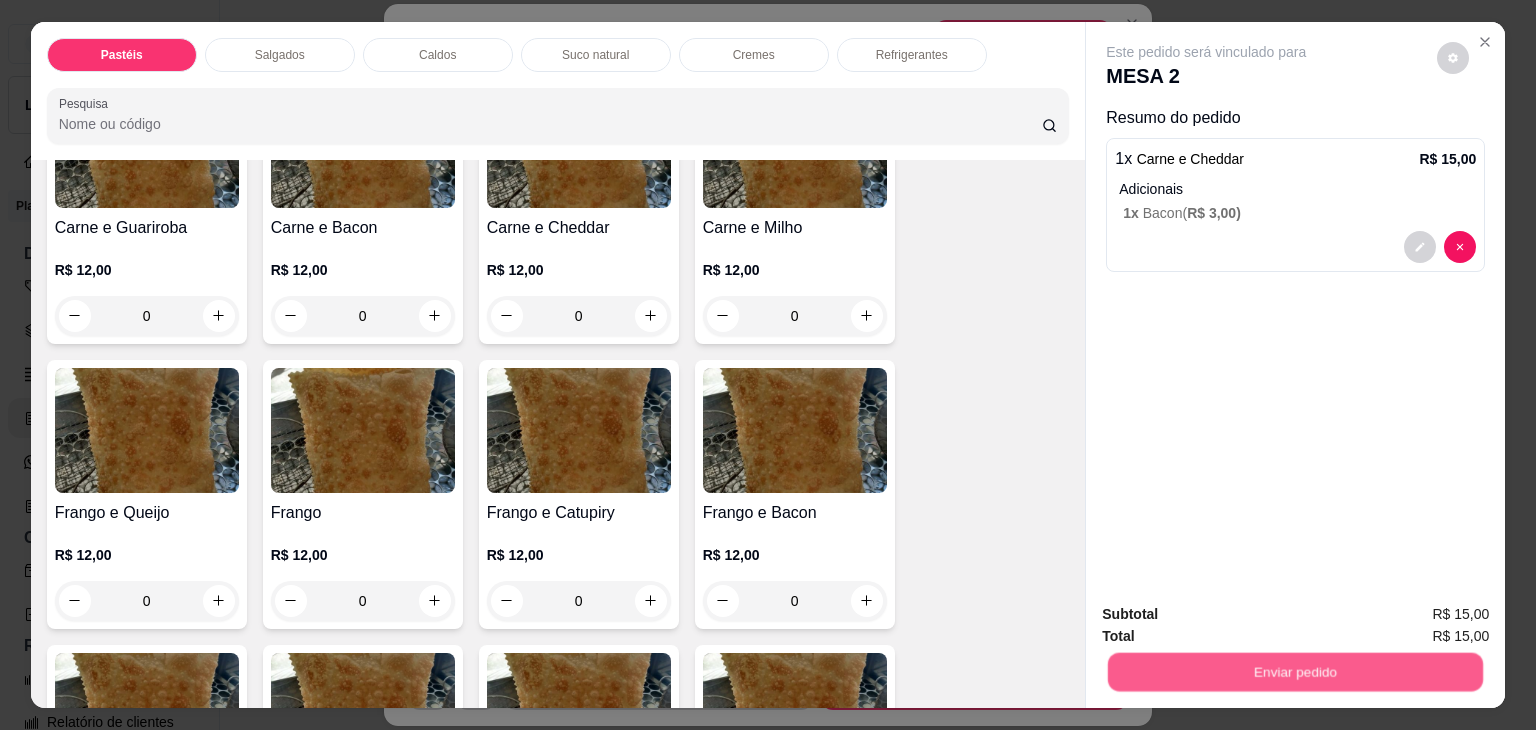 click on "Não registrar e enviar pedido" at bounding box center (1229, 615) 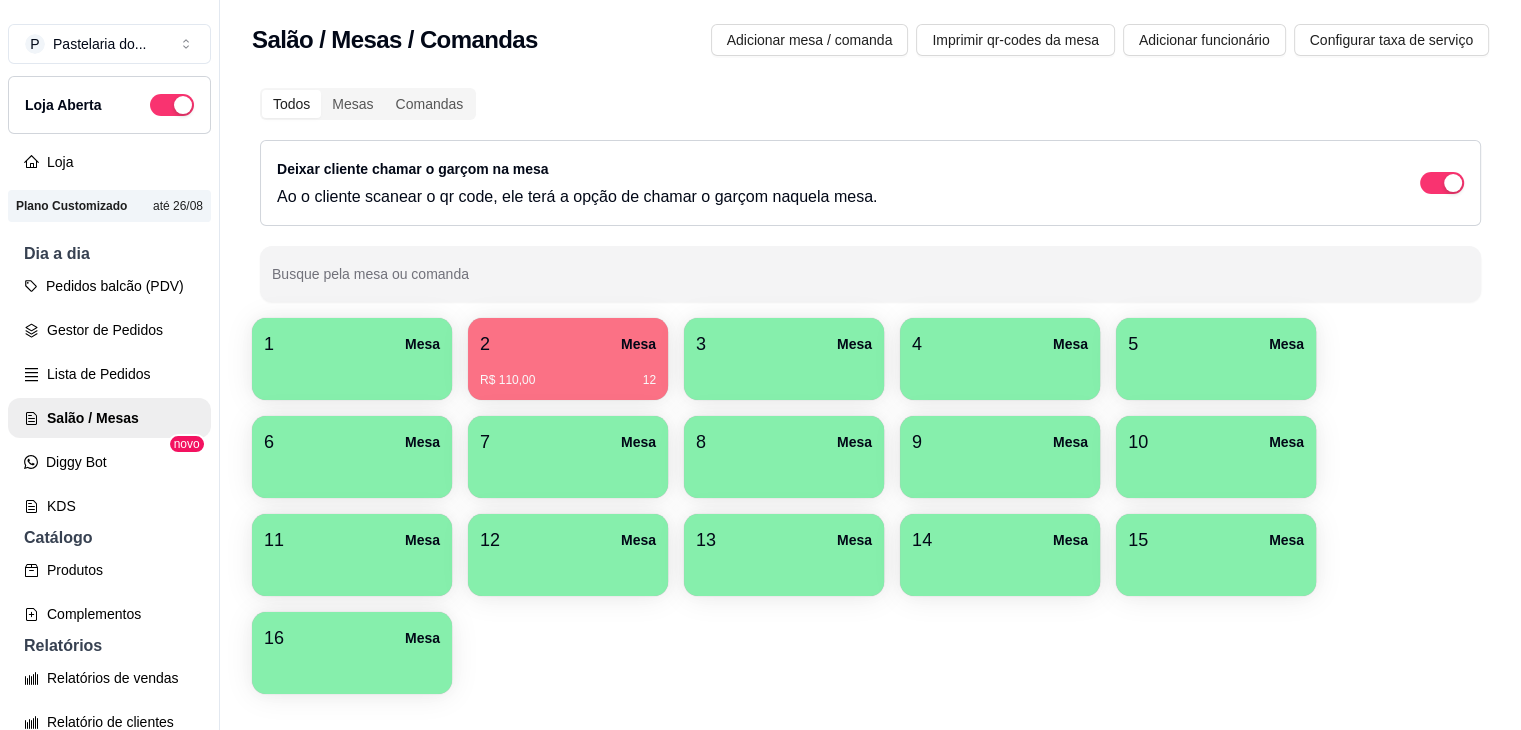 click on "R$ 110,00 12" at bounding box center (568, 373) 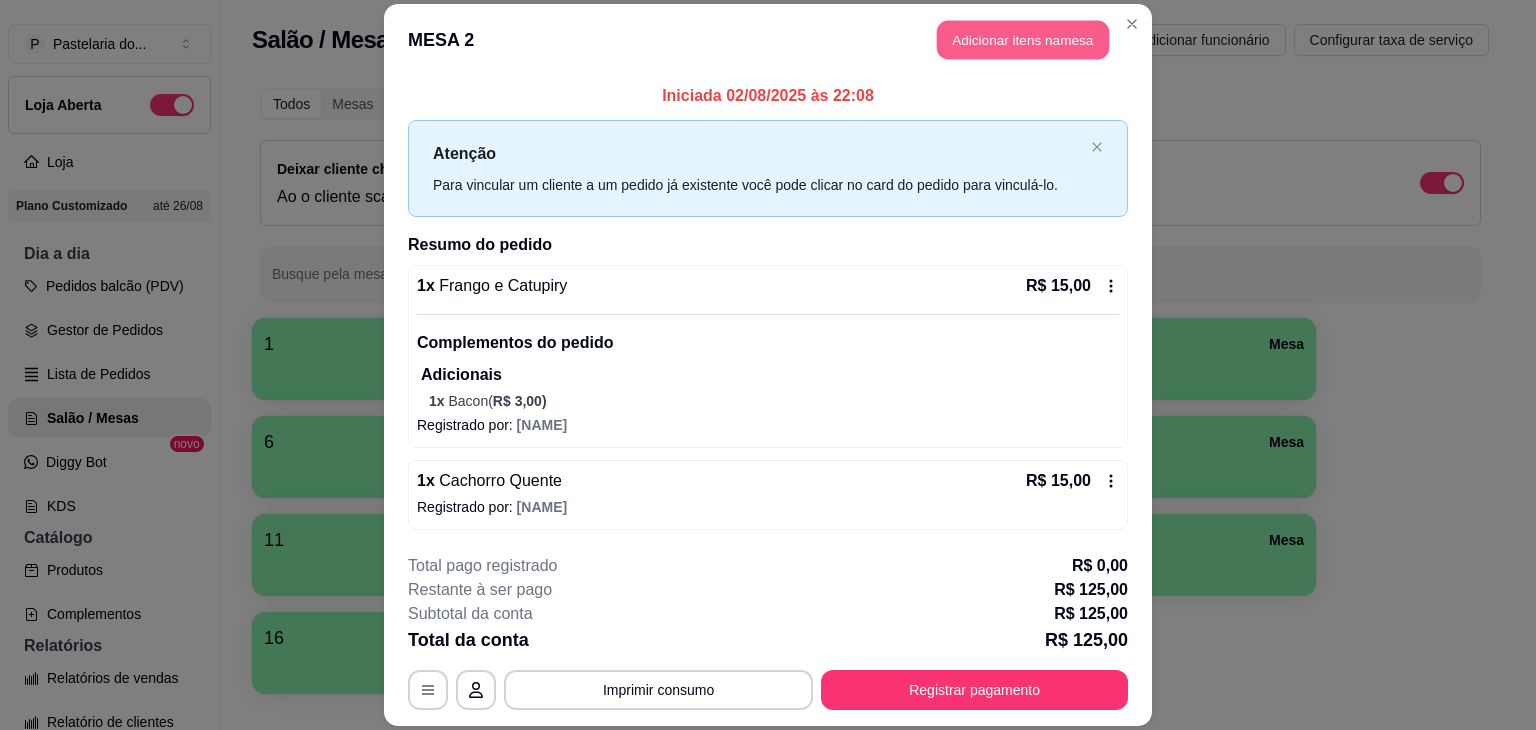 click on "Adicionar itens na  mesa" at bounding box center [1023, 39] 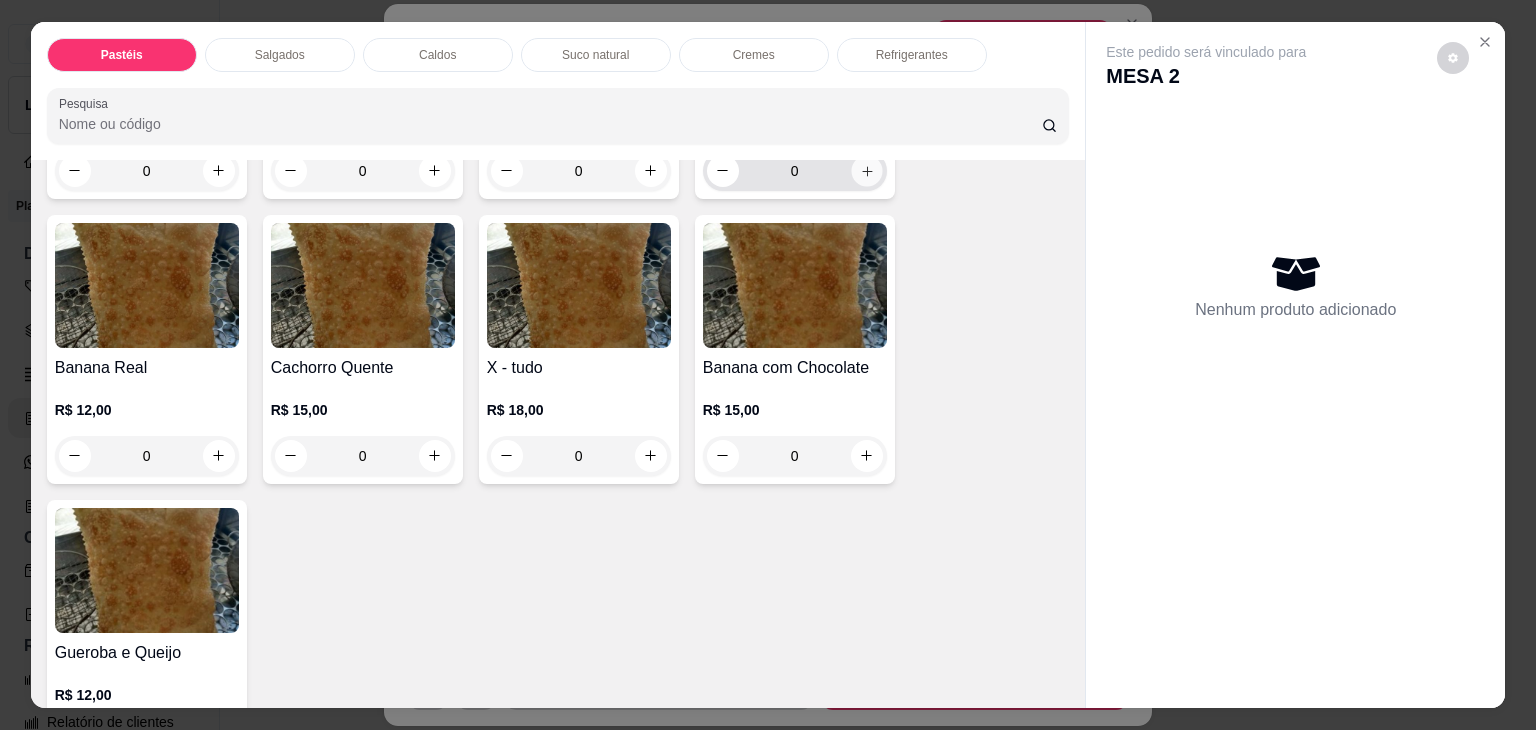 click 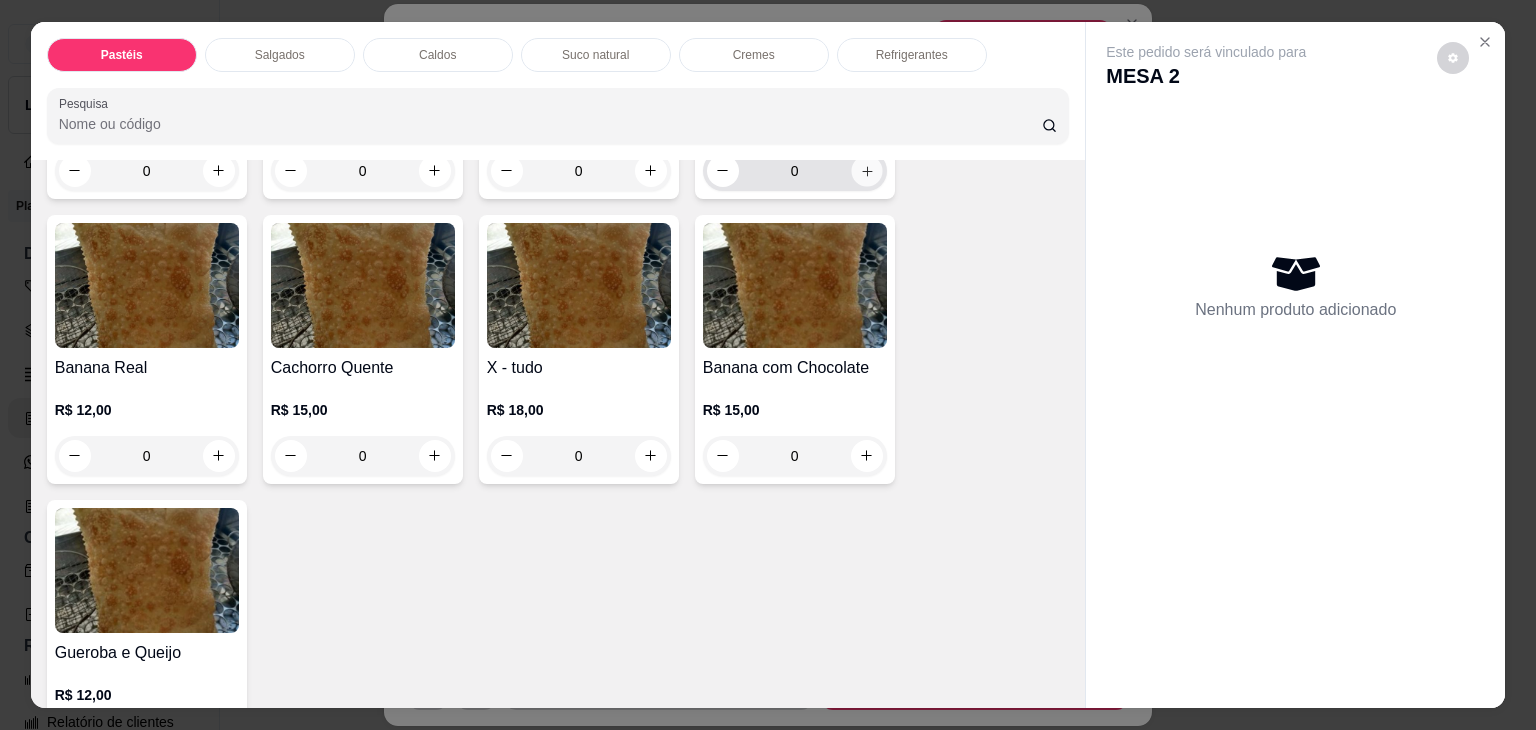 type on "1" 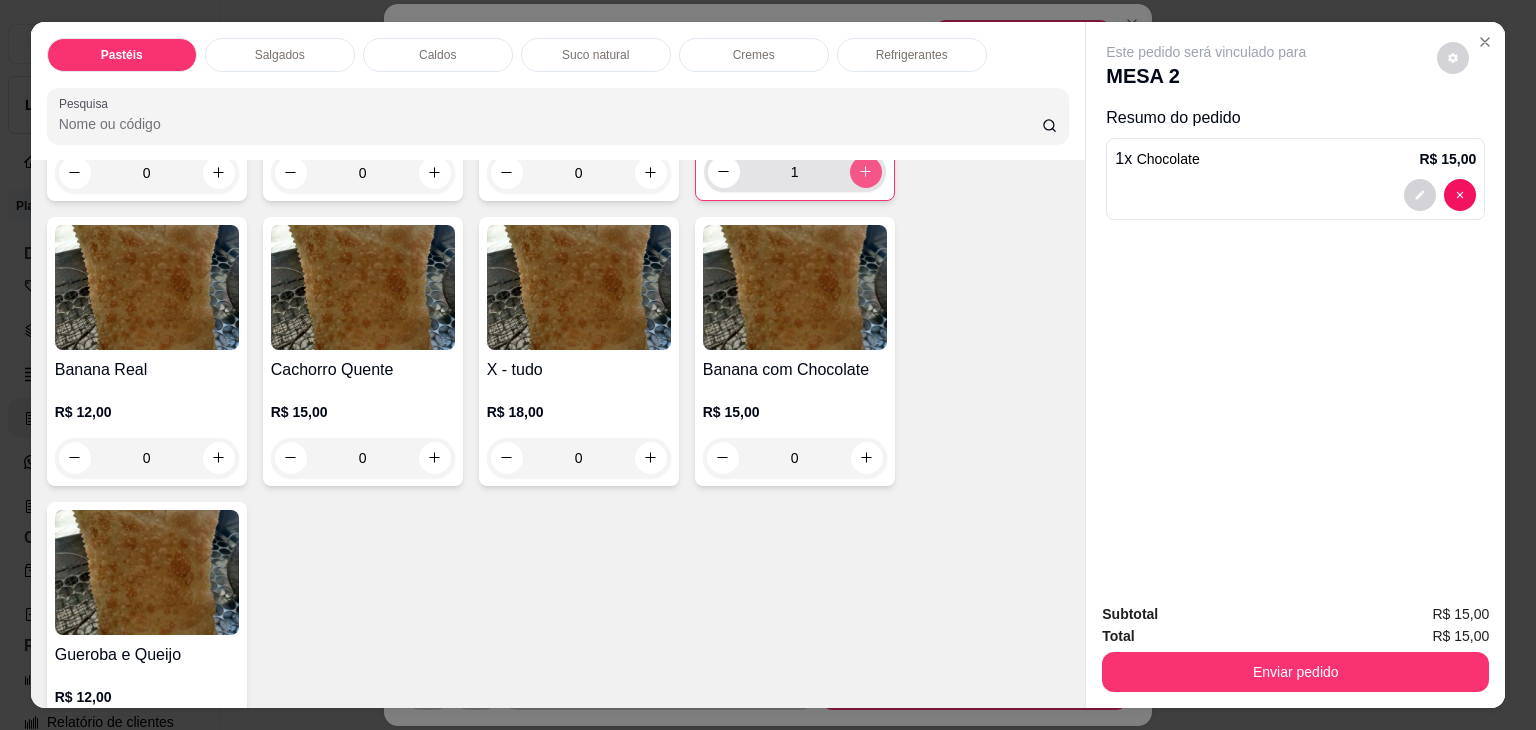 scroll, scrollTop: 1501, scrollLeft: 0, axis: vertical 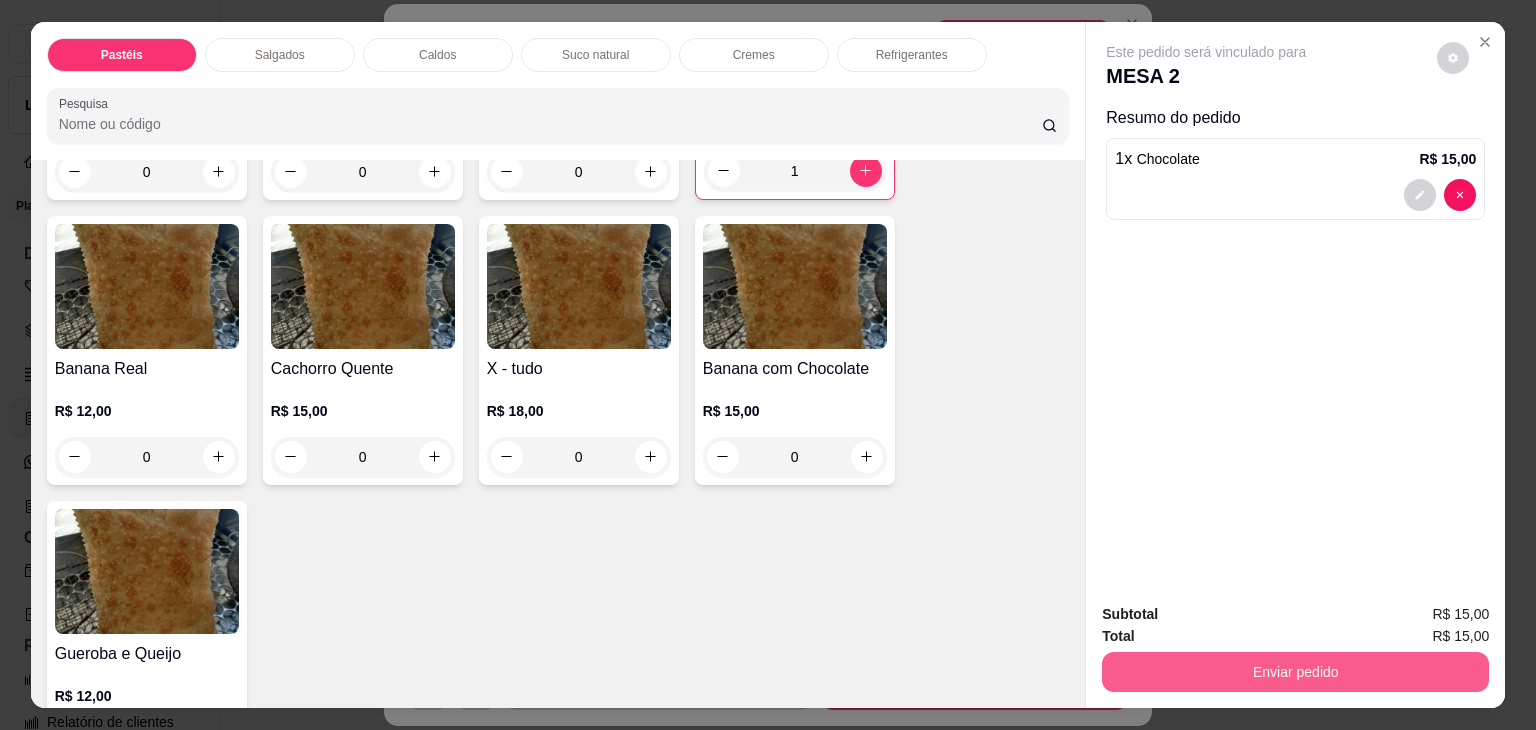 click on "Enviar pedido" at bounding box center (1295, 672) 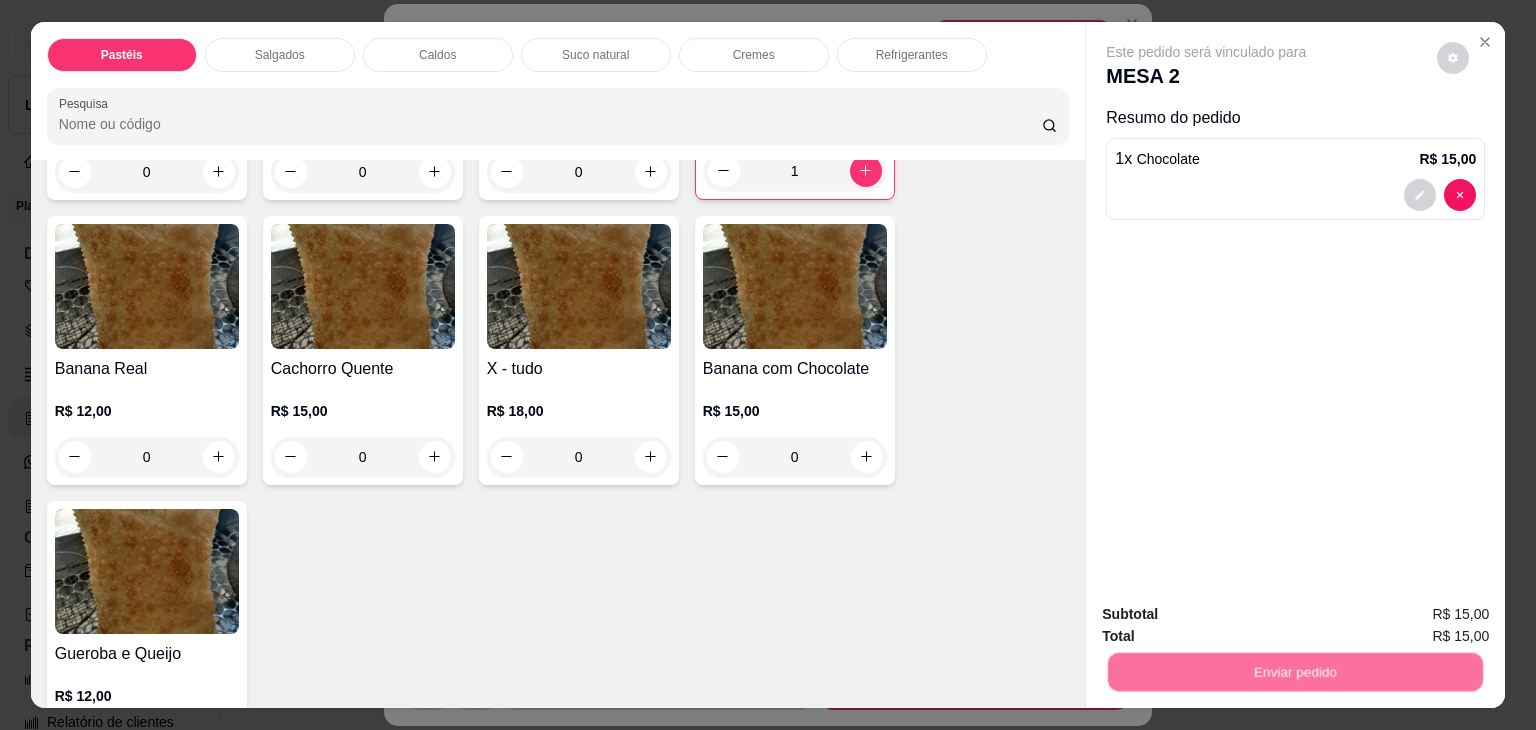 click on "Não registrar e enviar pedido" at bounding box center (1229, 615) 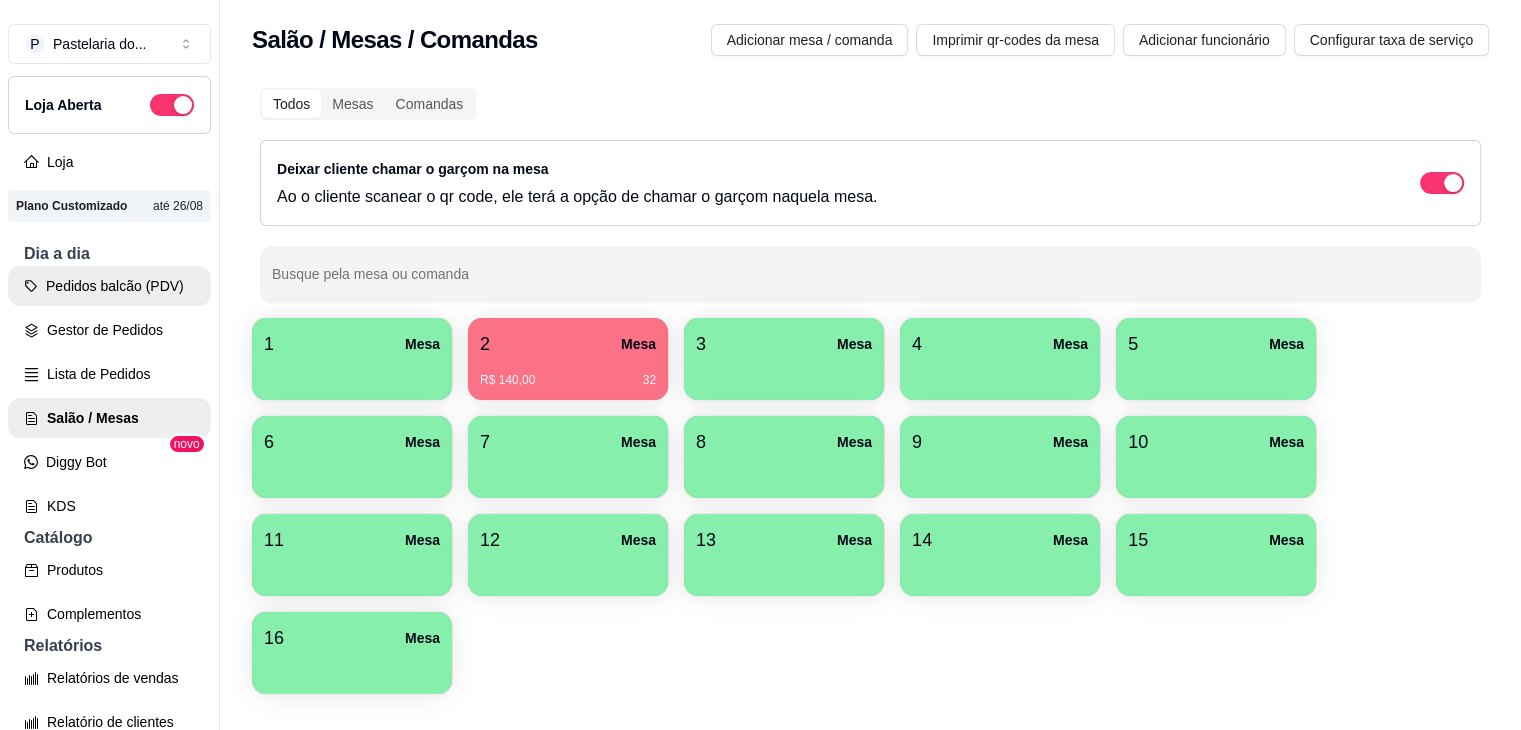 click on "Pedidos balcão (PDV)" at bounding box center [109, 286] 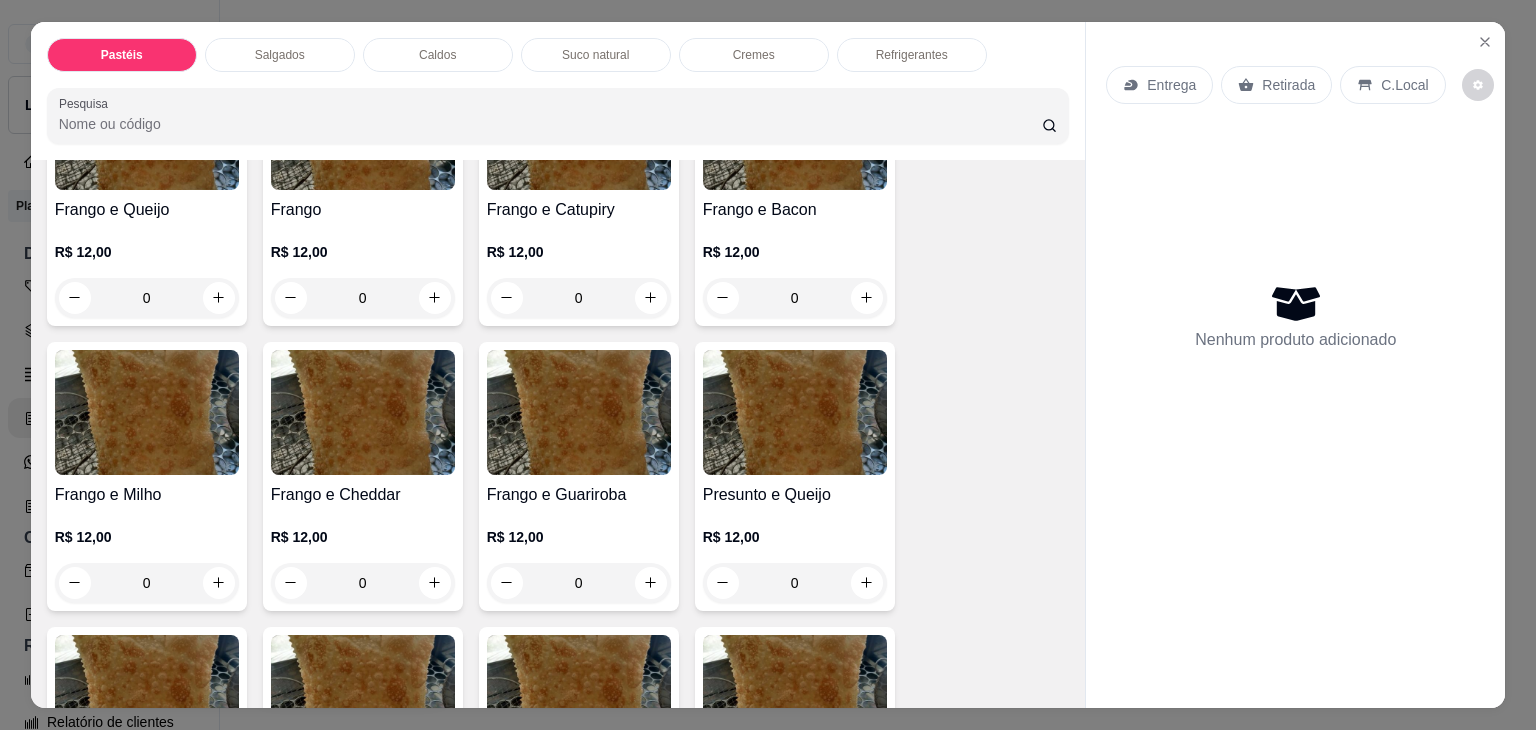 scroll, scrollTop: 800, scrollLeft: 0, axis: vertical 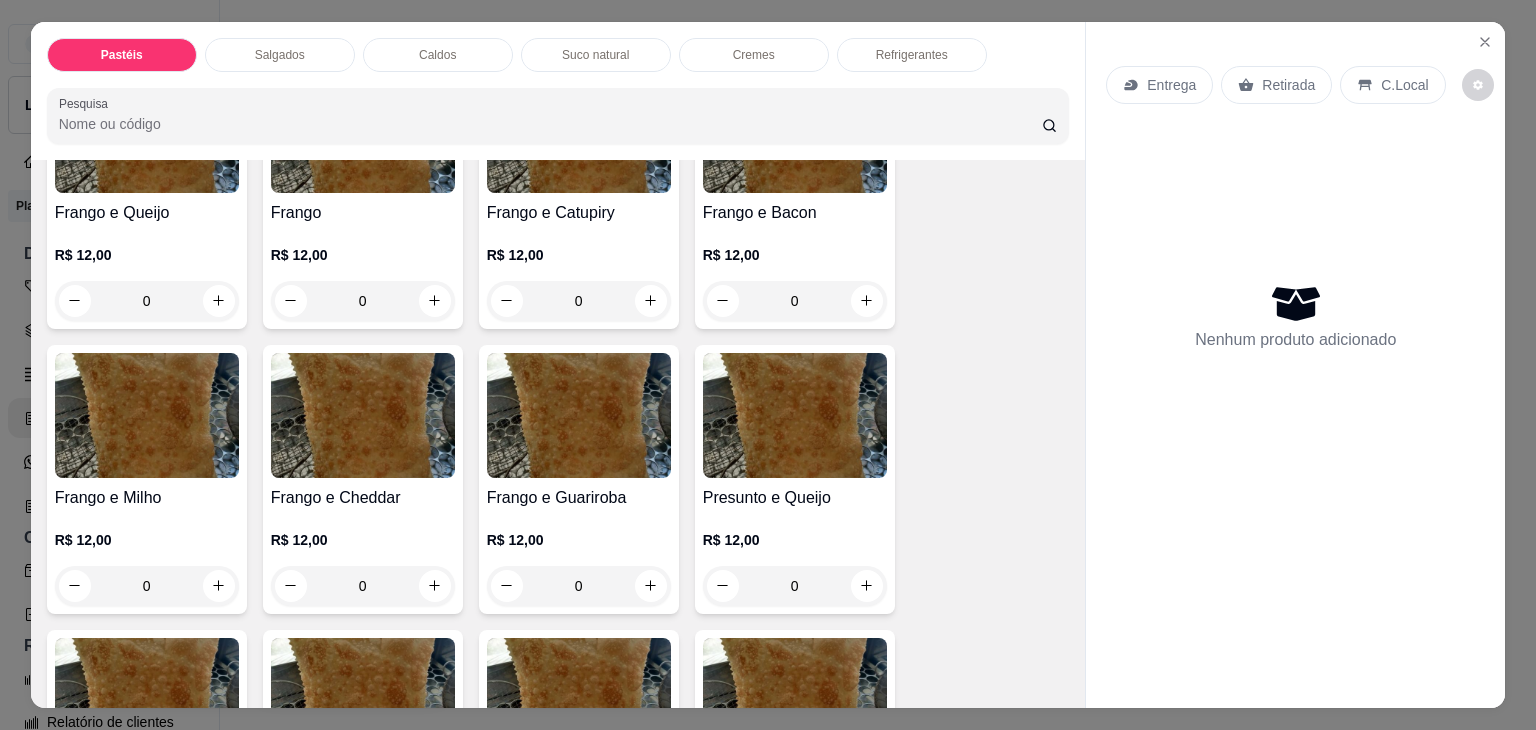 click on "R$ 12,00 0" at bounding box center (579, 273) 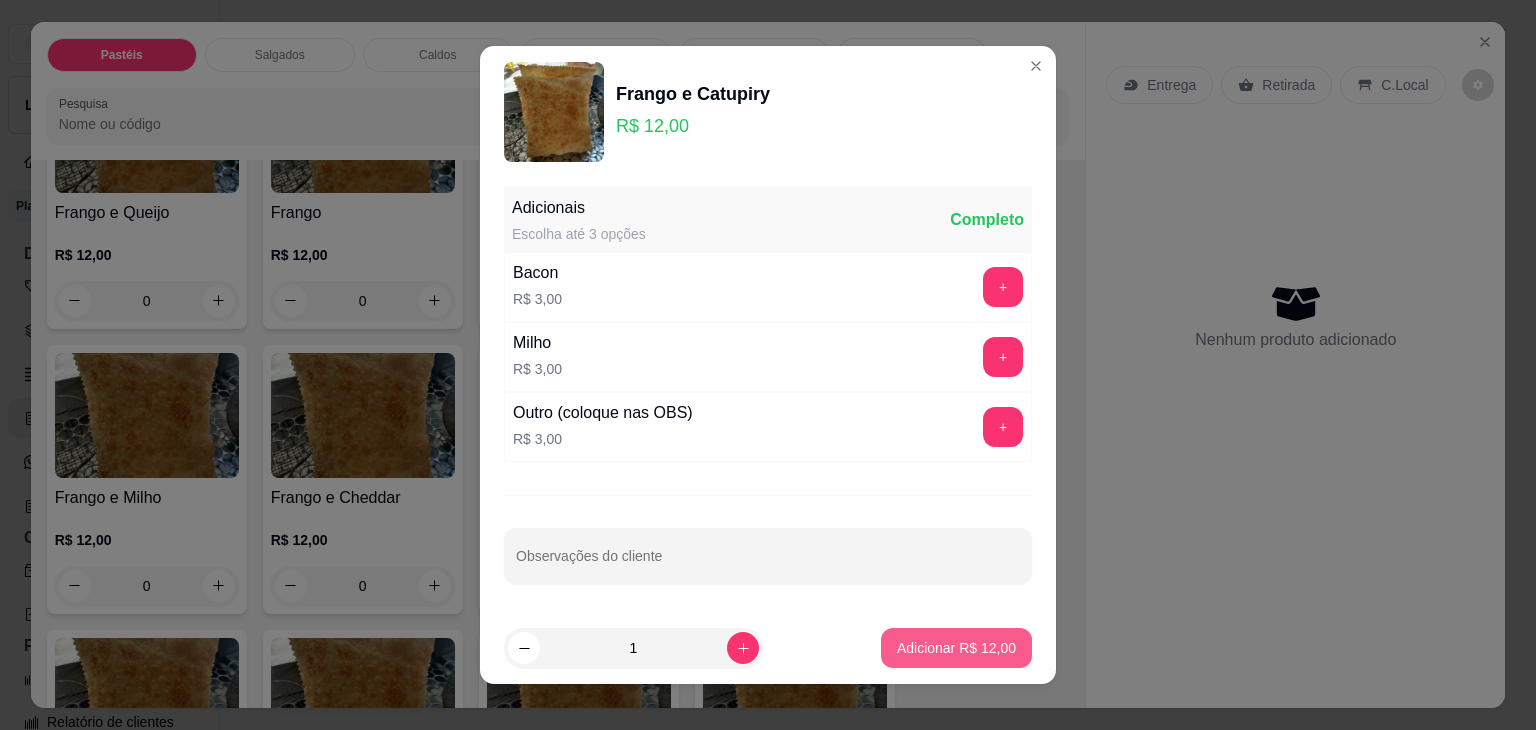 click on "Adicionar   R$ 12,00" at bounding box center [956, 648] 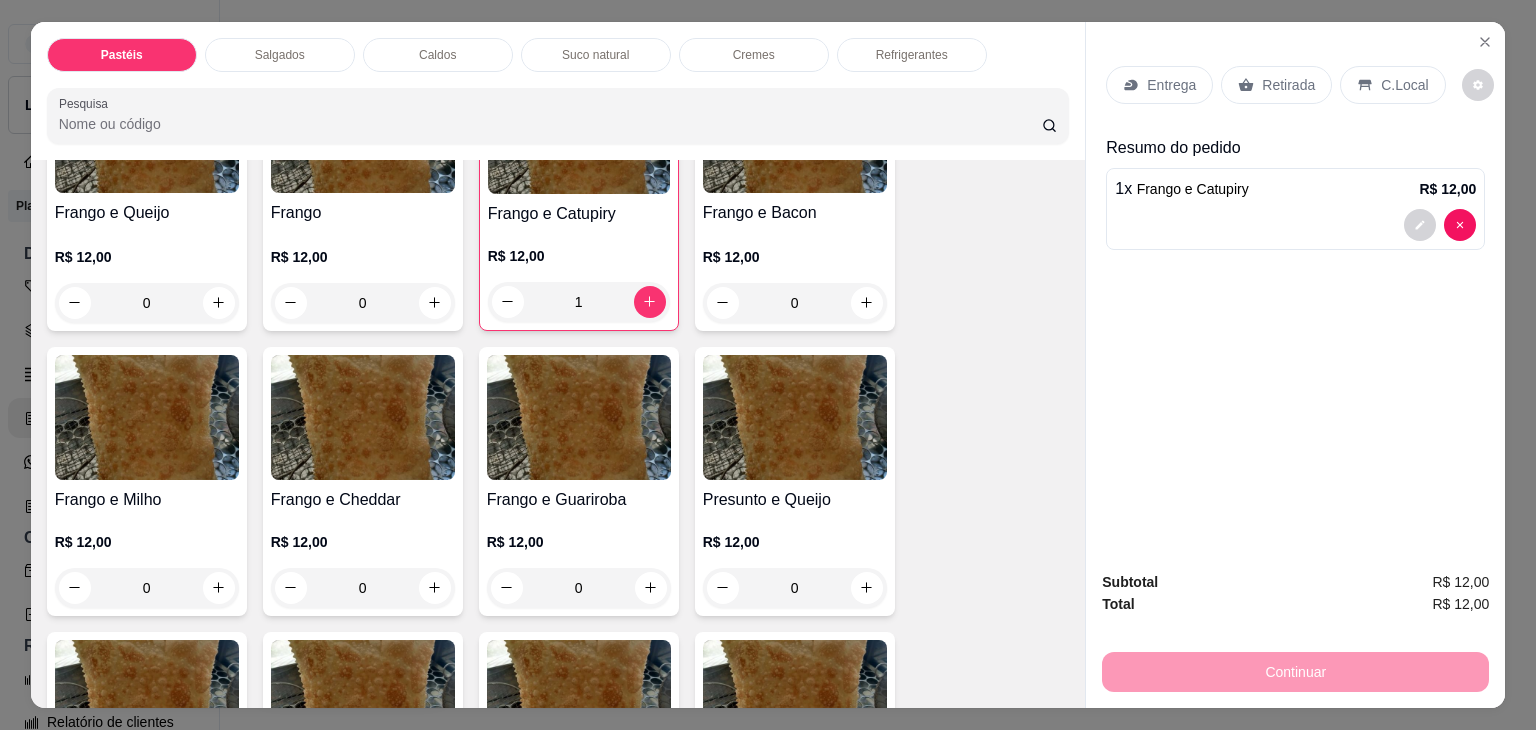 click on "Entrega Retirada C.Local" at bounding box center [1295, 85] 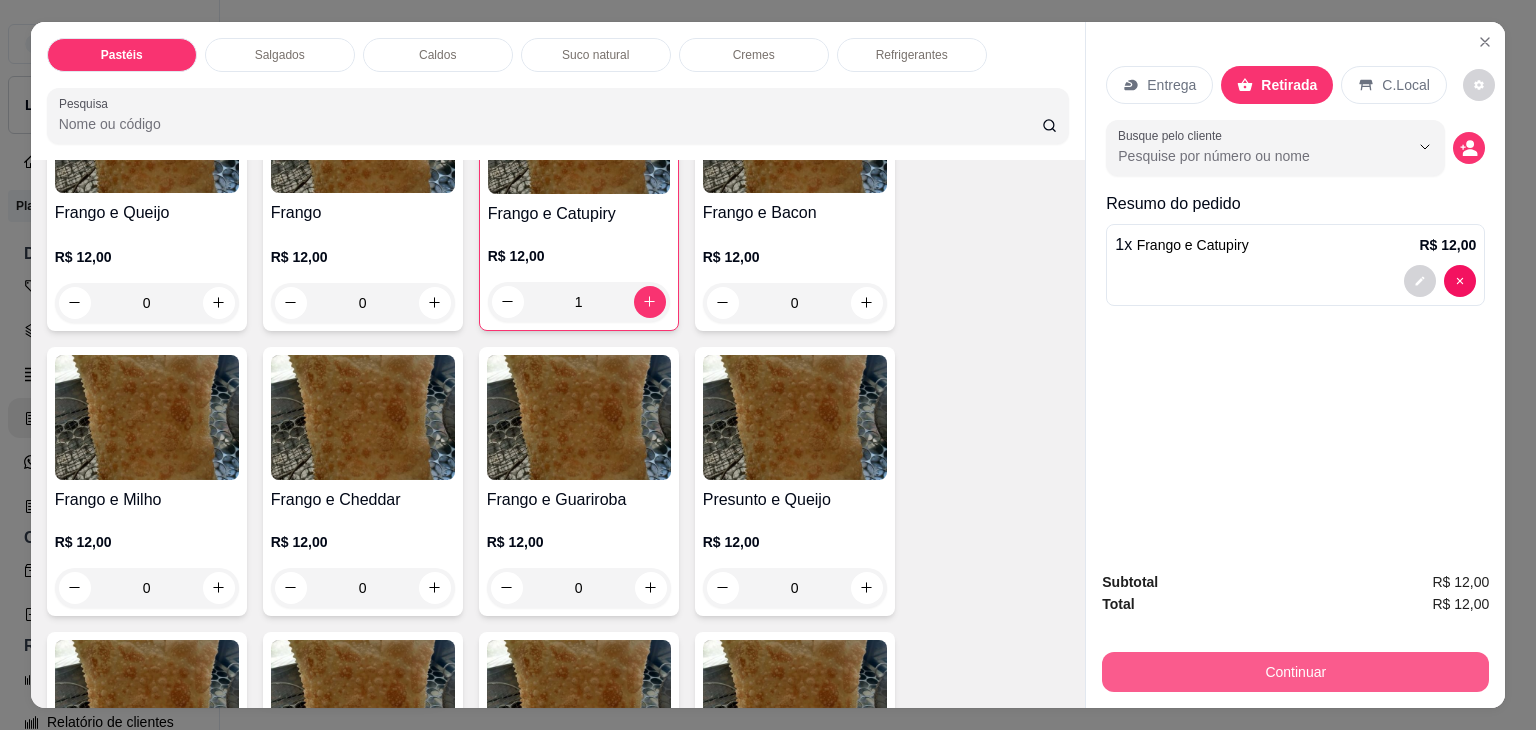 click on "Continuar" at bounding box center [1295, 672] 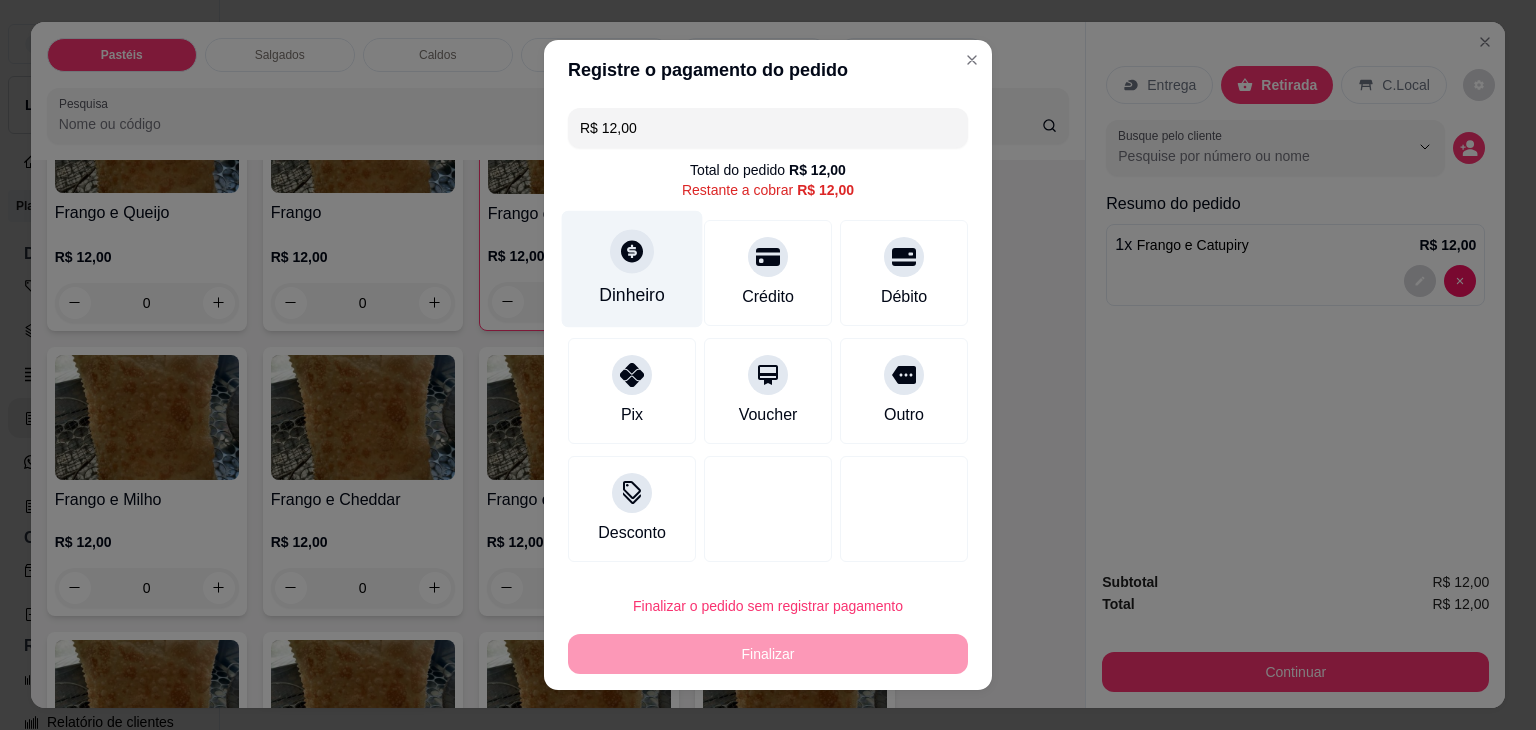 click on "Dinheiro" at bounding box center (632, 269) 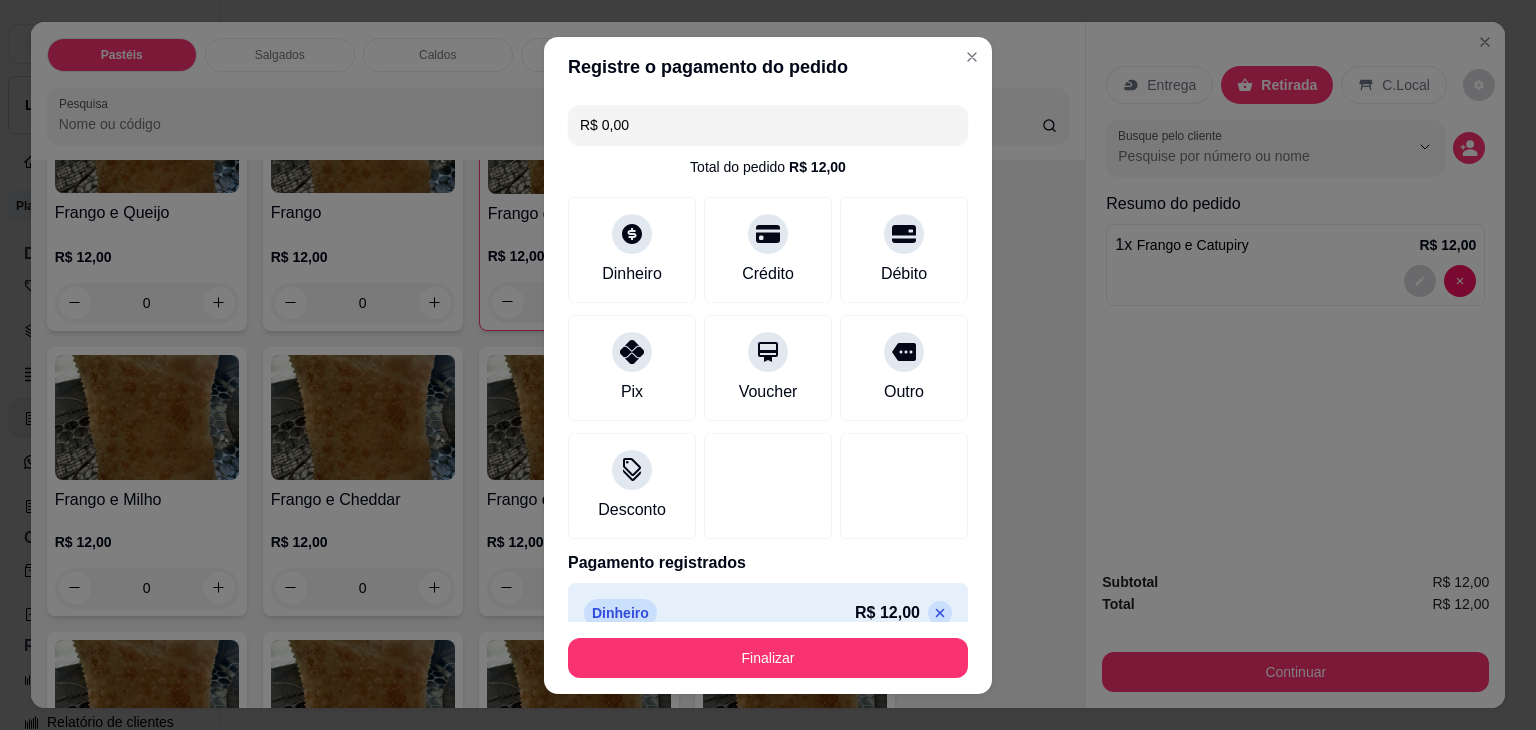 type on "R$ 0,00" 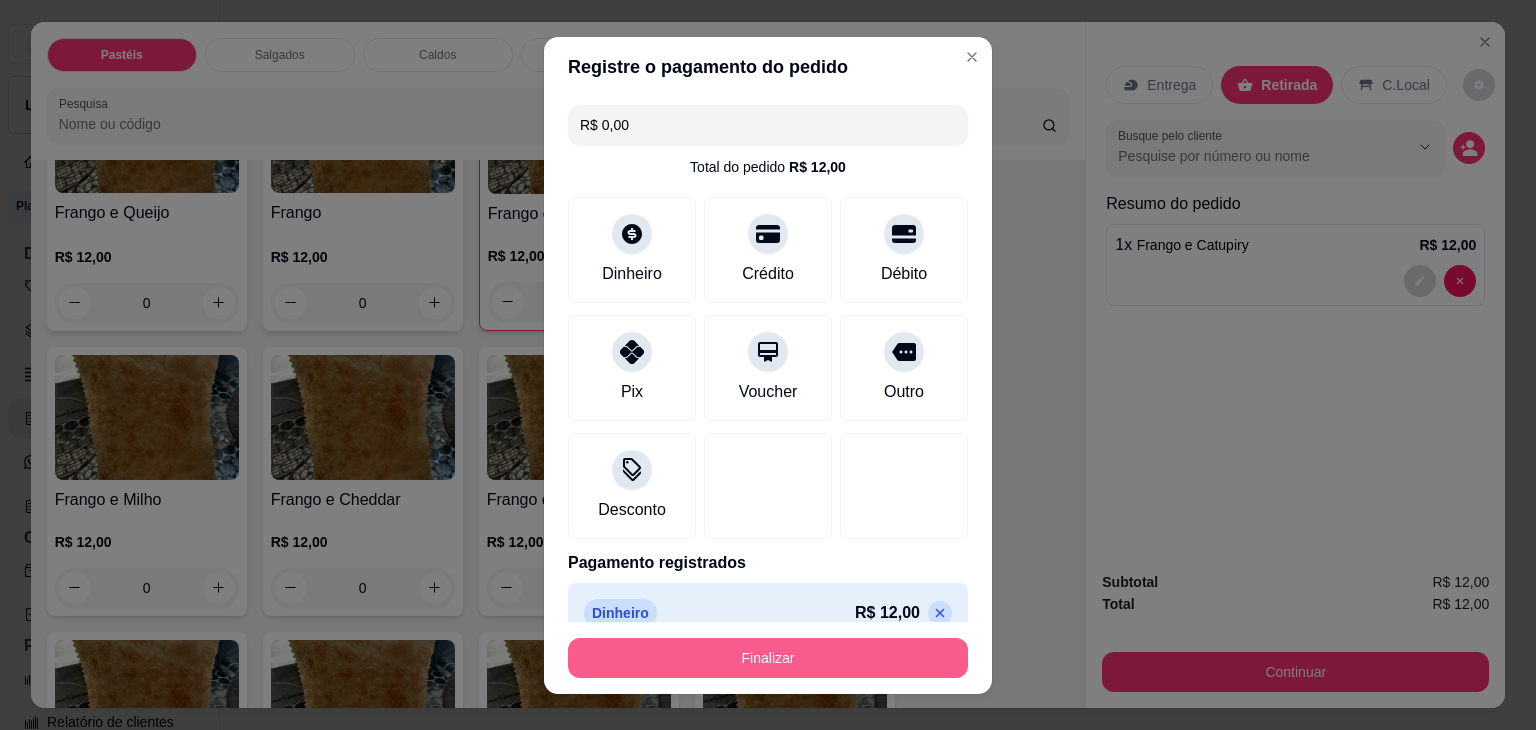 click on "Finalizar" at bounding box center (768, 658) 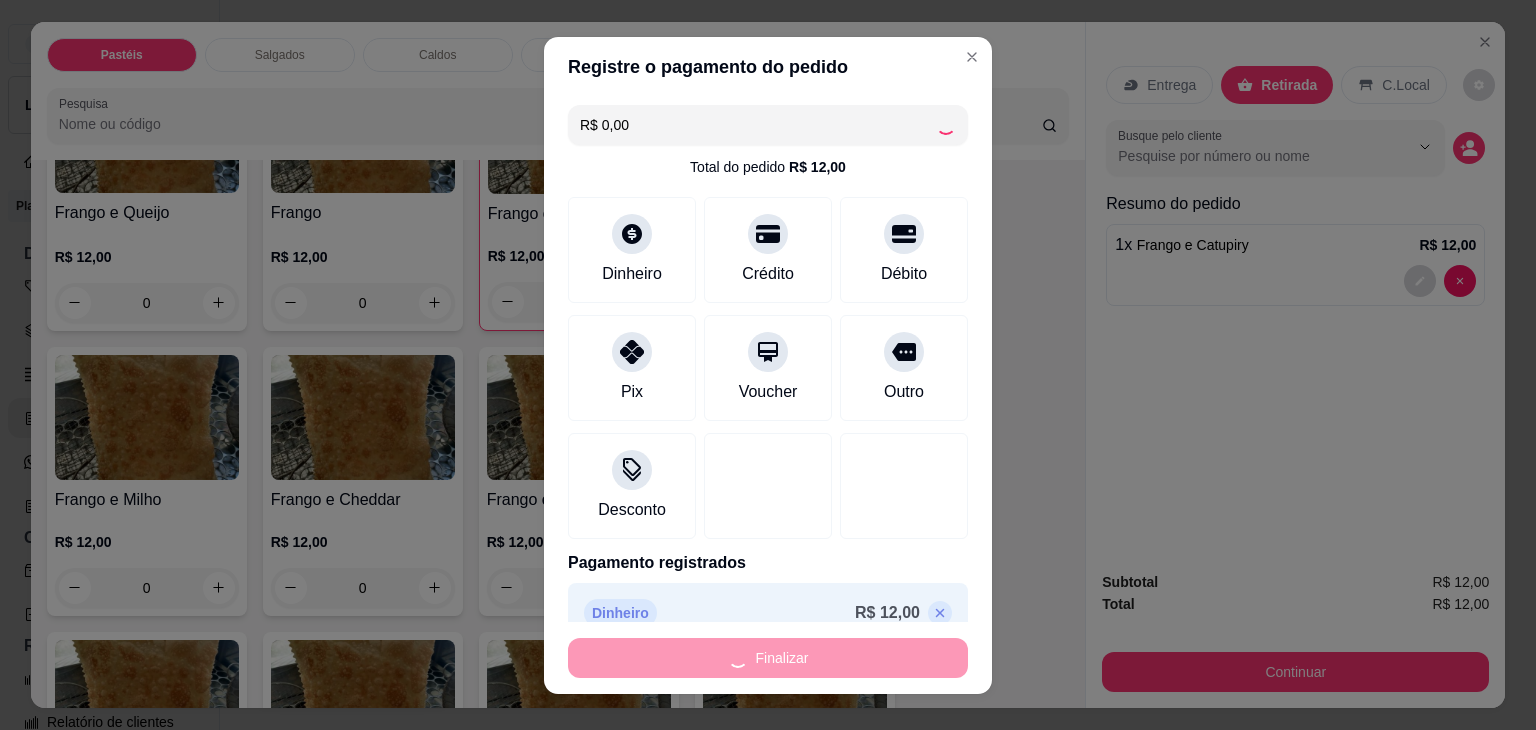 type on "0" 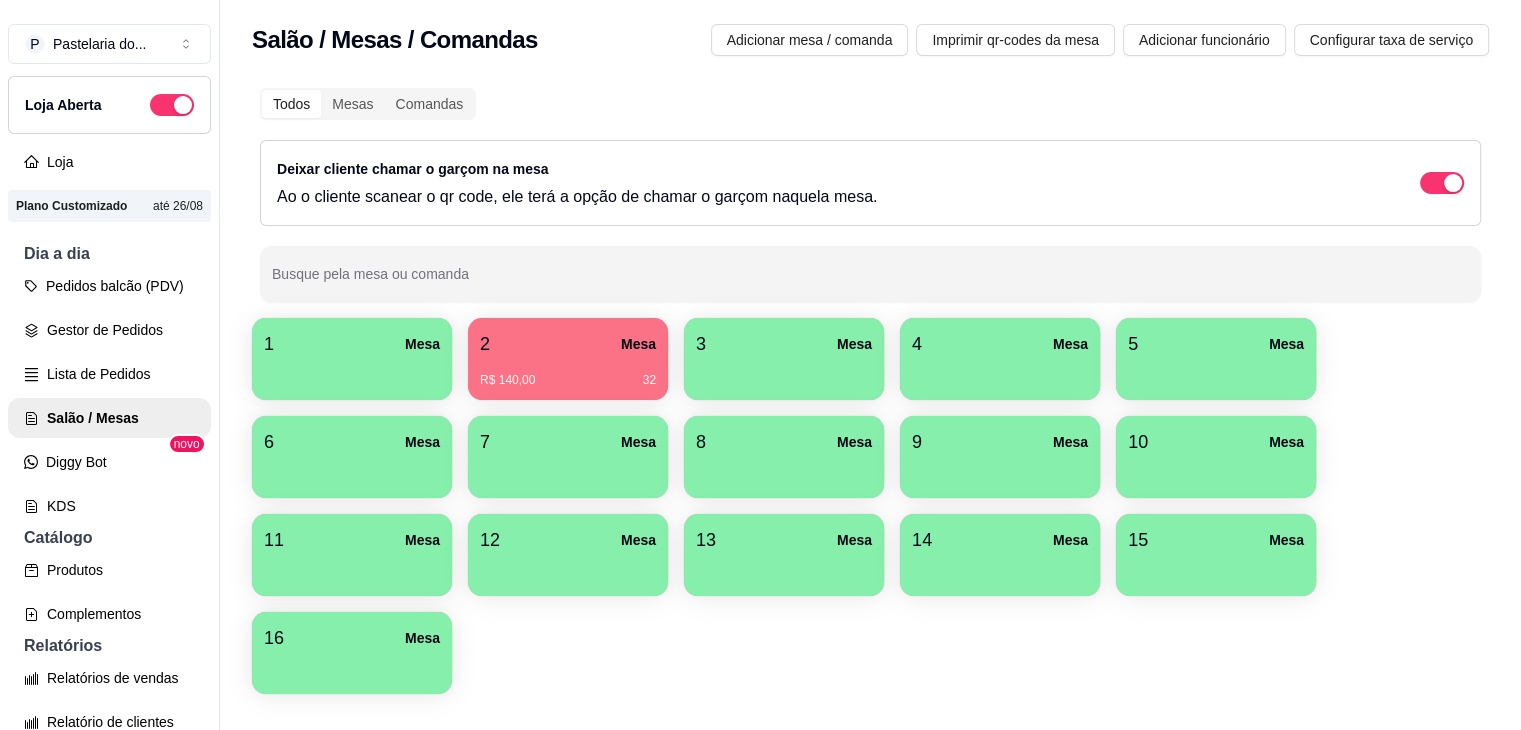 click on "Salão / Mesas / Comandas" at bounding box center (395, 40) 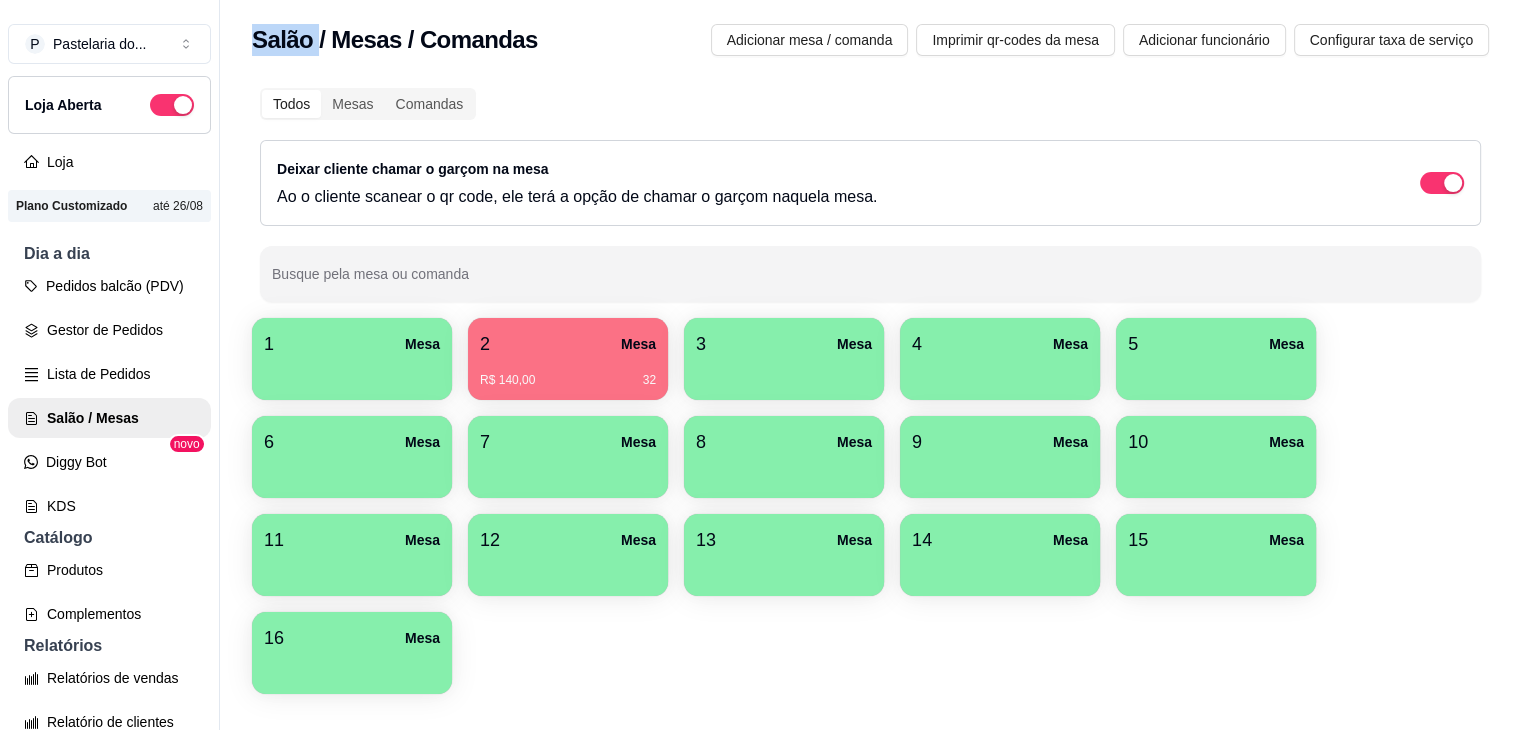 click on "Salão / Mesas / Comandas" at bounding box center (395, 40) 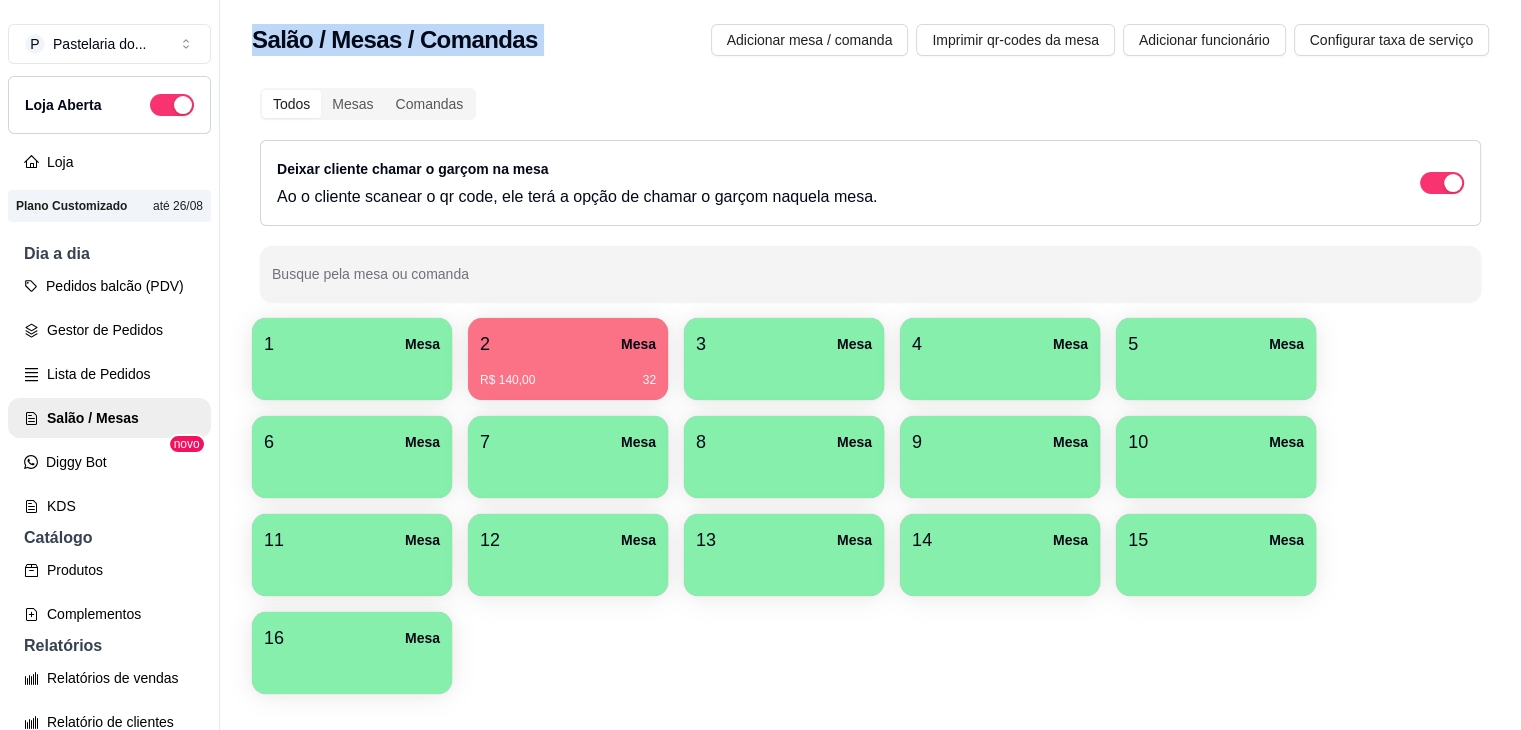 click on "Salão / Mesas / Comandas" at bounding box center (395, 40) 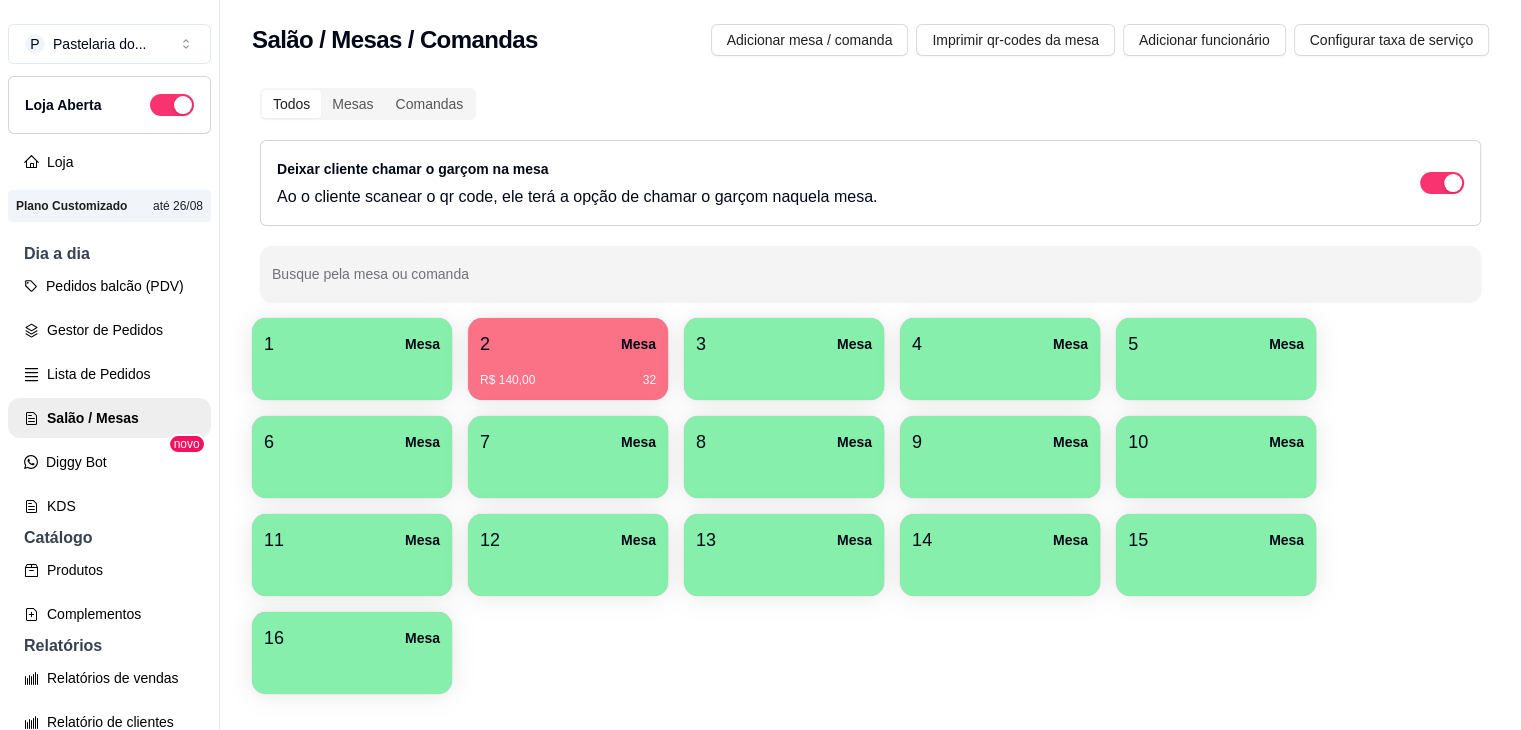 click on "Salão / Mesas / Comandas" at bounding box center [395, 40] 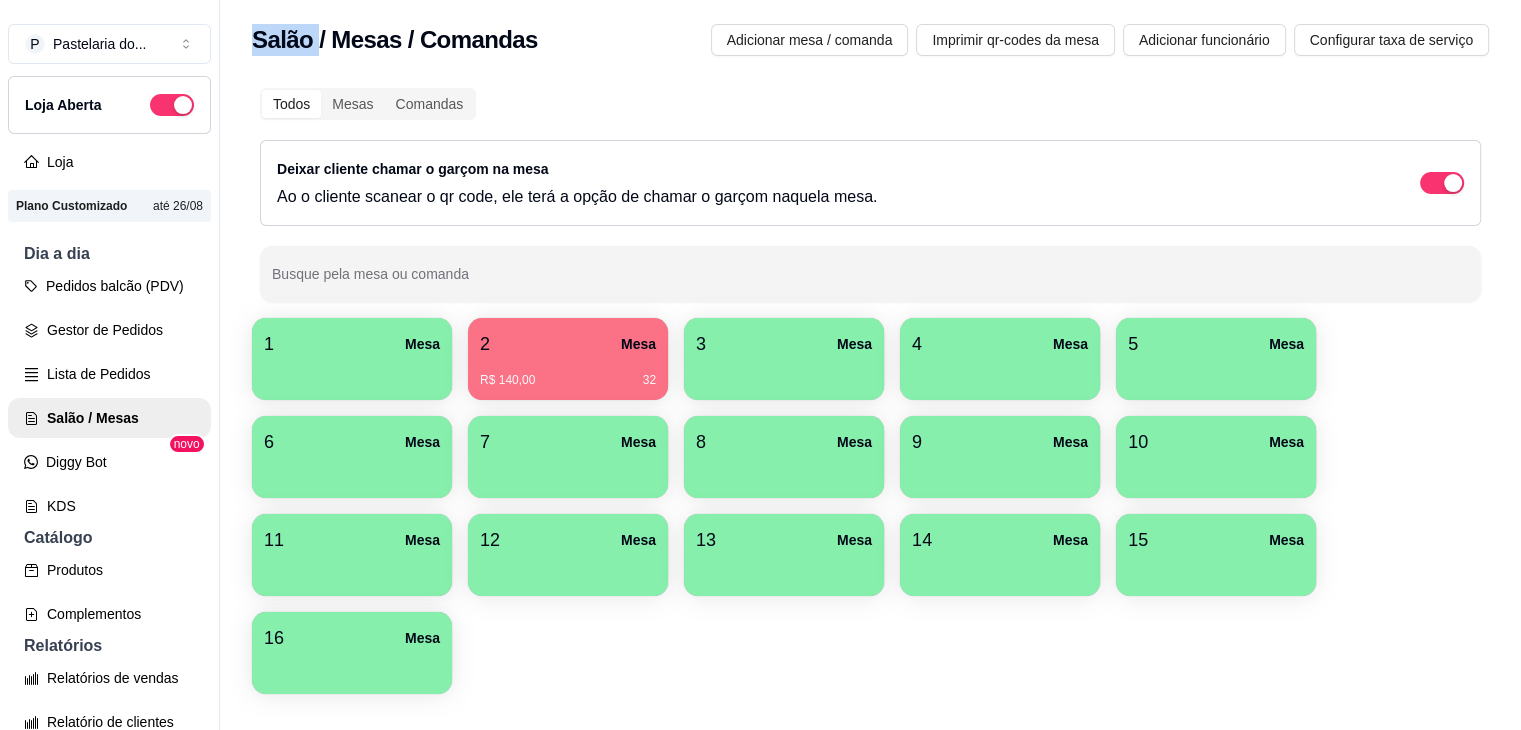 click on "Salão / Mesas / Comandas" at bounding box center (395, 40) 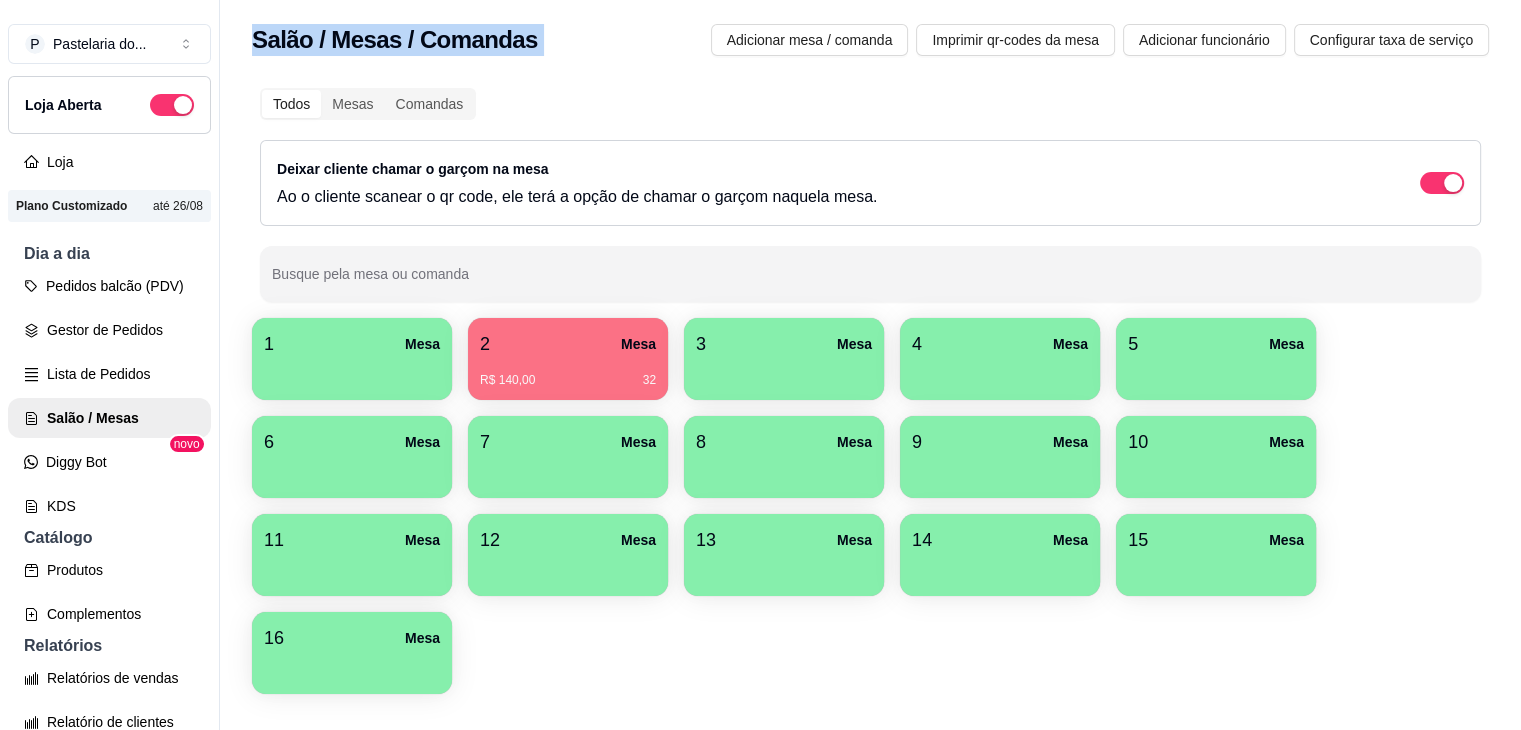 click on "Salão / Mesas / Comandas" at bounding box center [395, 40] 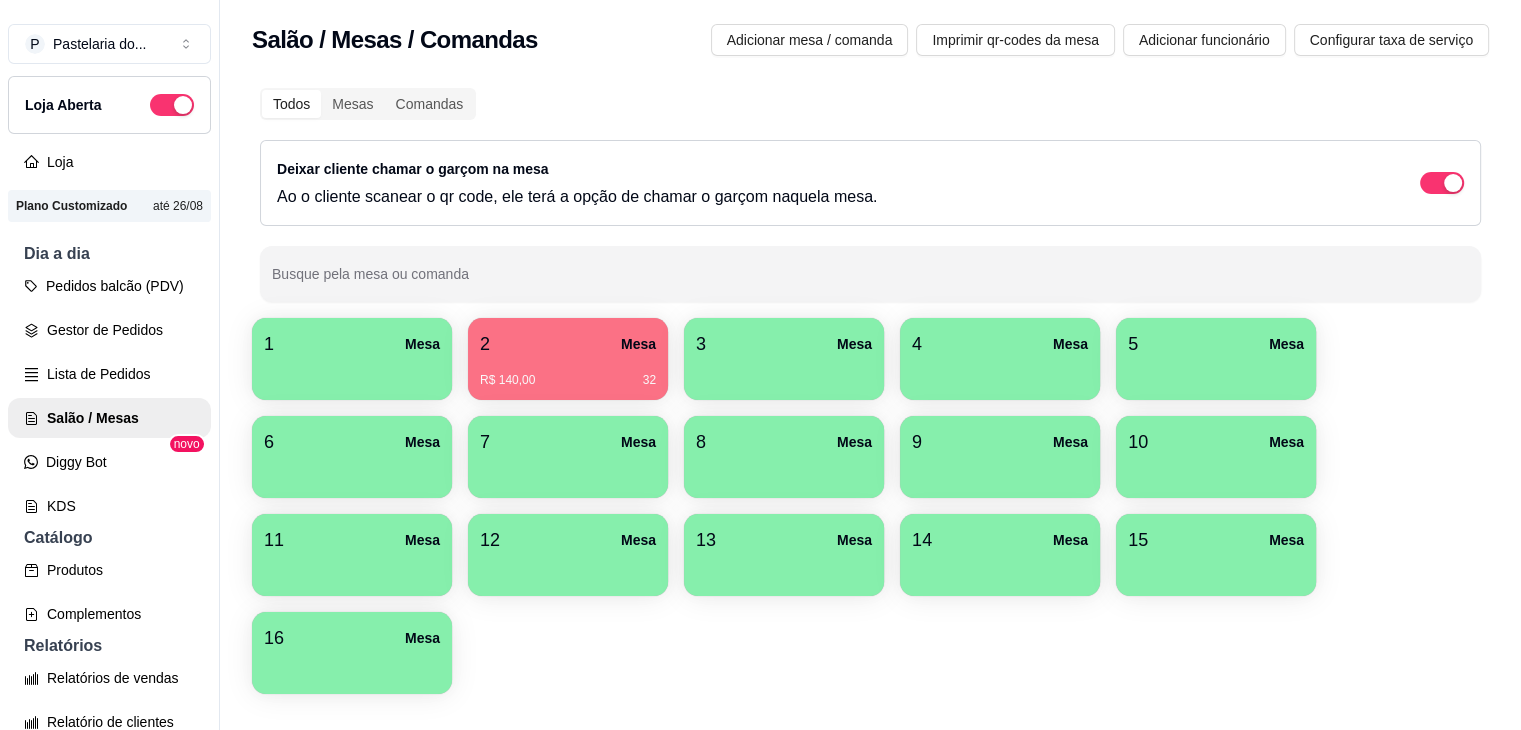 click on "Salão / Mesas / Comandas" at bounding box center (395, 40) 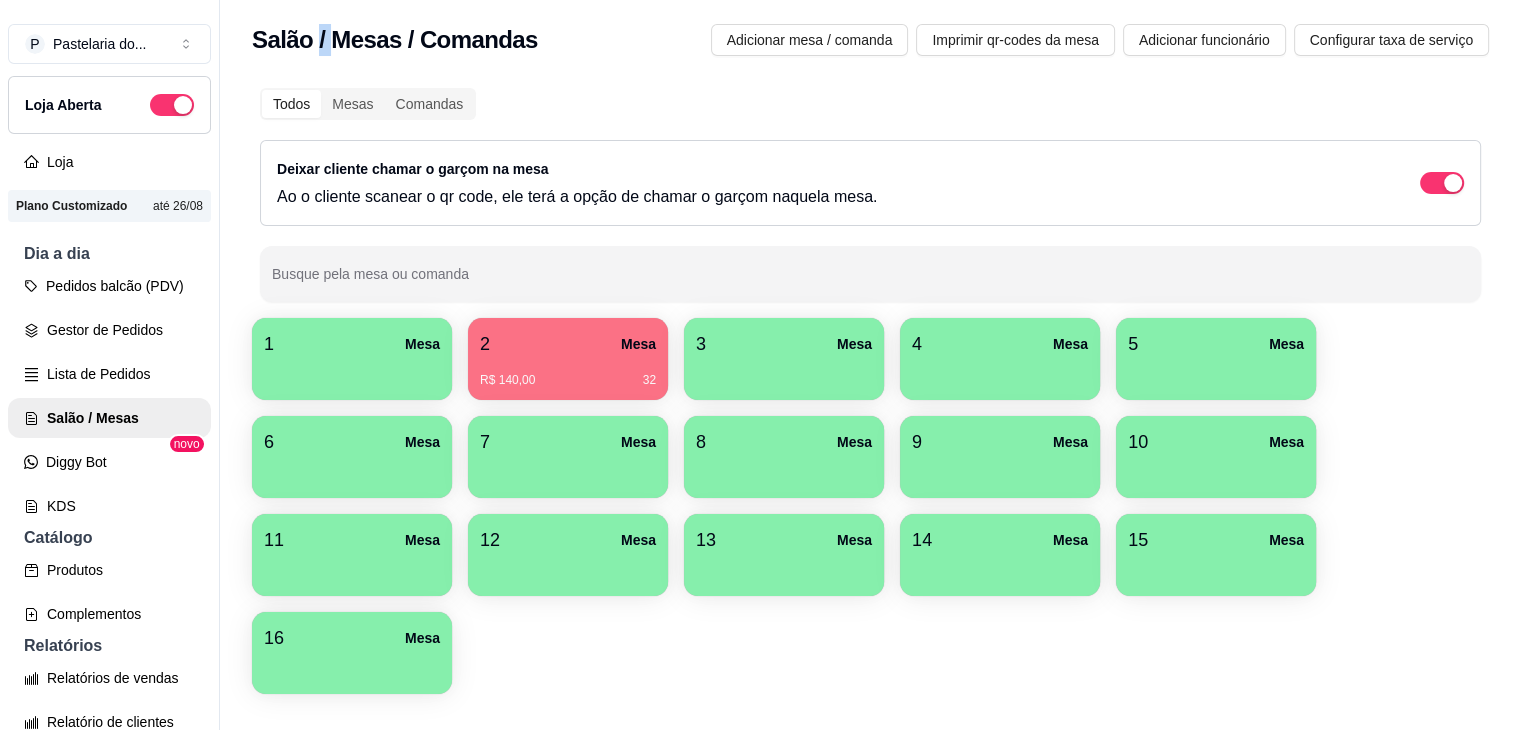 click on "Salão / Mesas / Comandas" at bounding box center (395, 40) 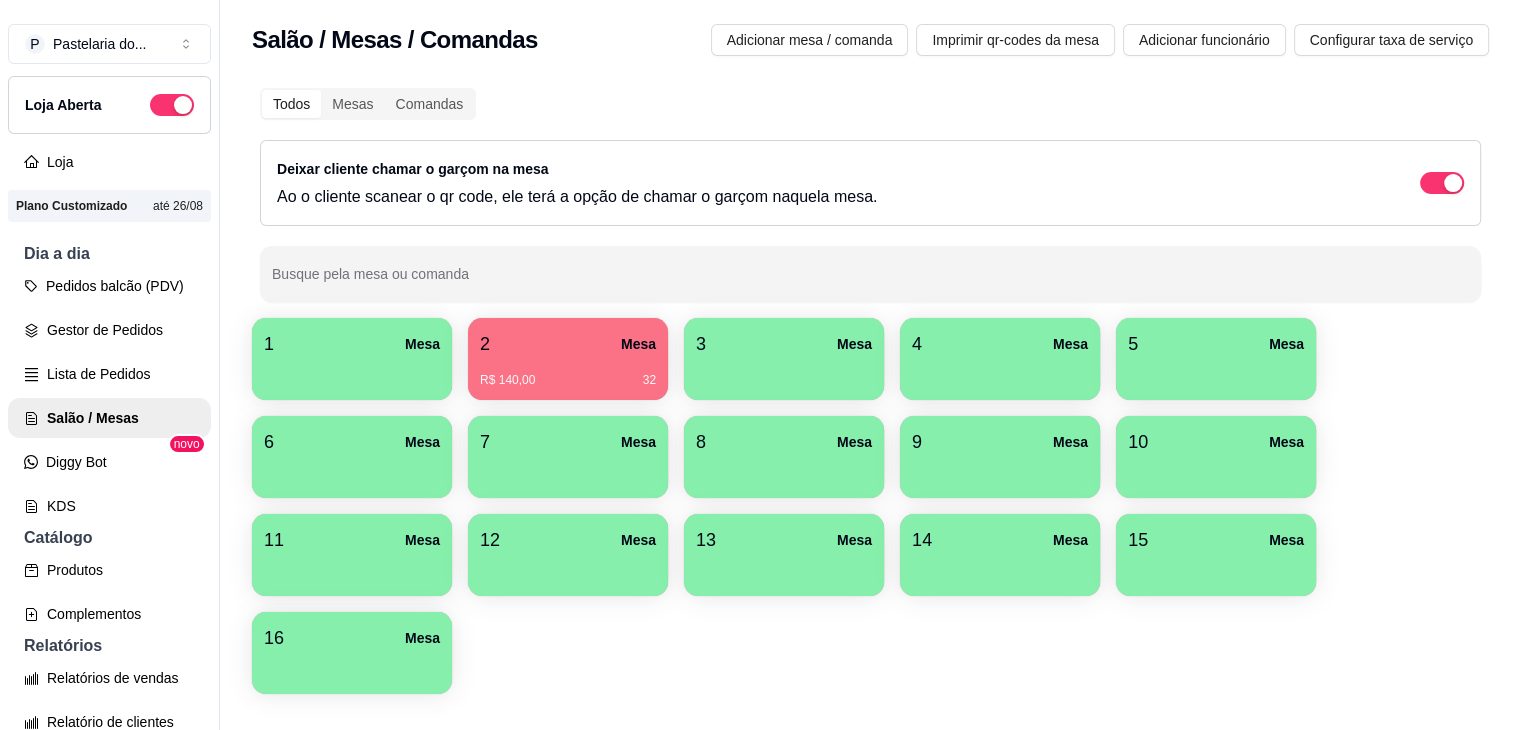 click on "Salão / Mesas / Comandas" at bounding box center (395, 40) 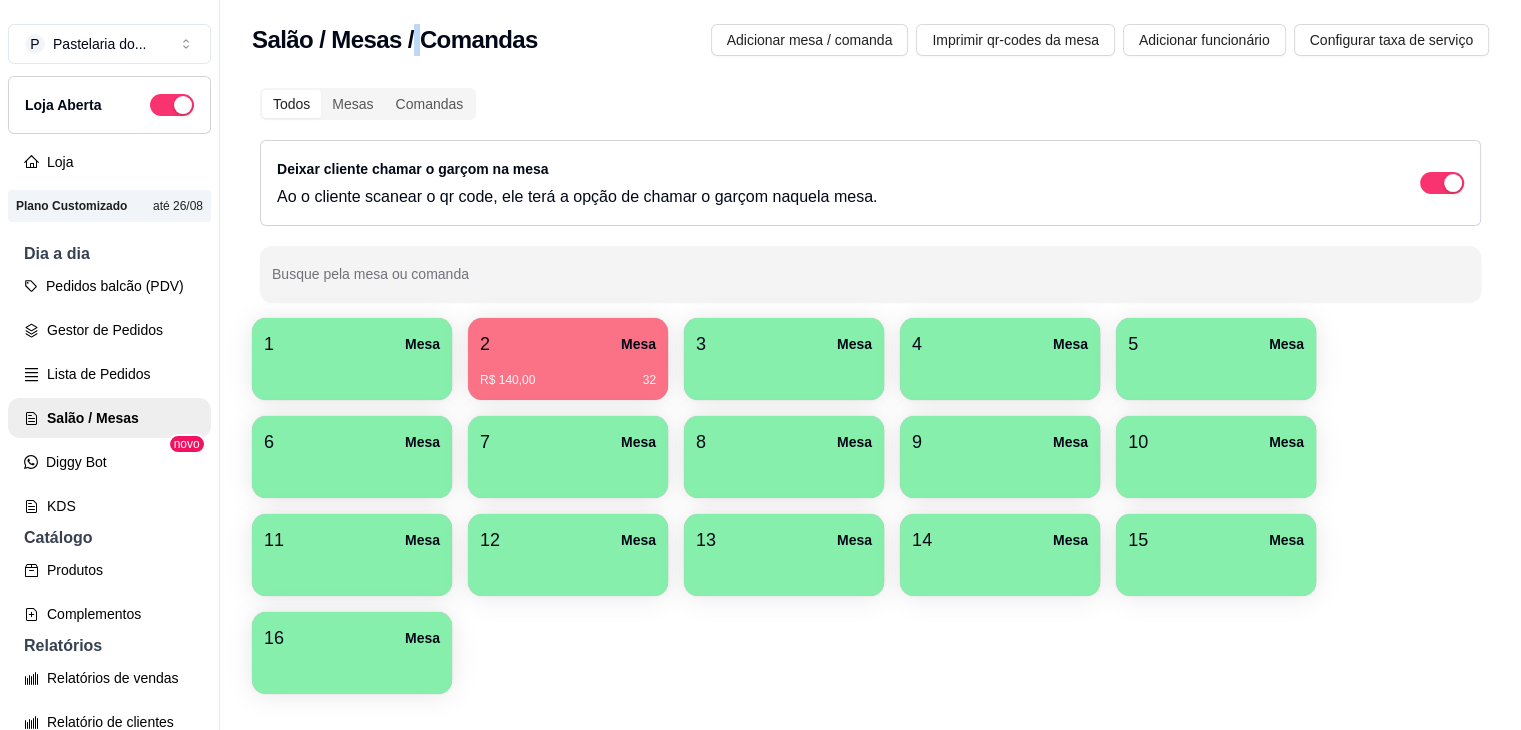 click on "Salão / Mesas / Comandas" at bounding box center (395, 40) 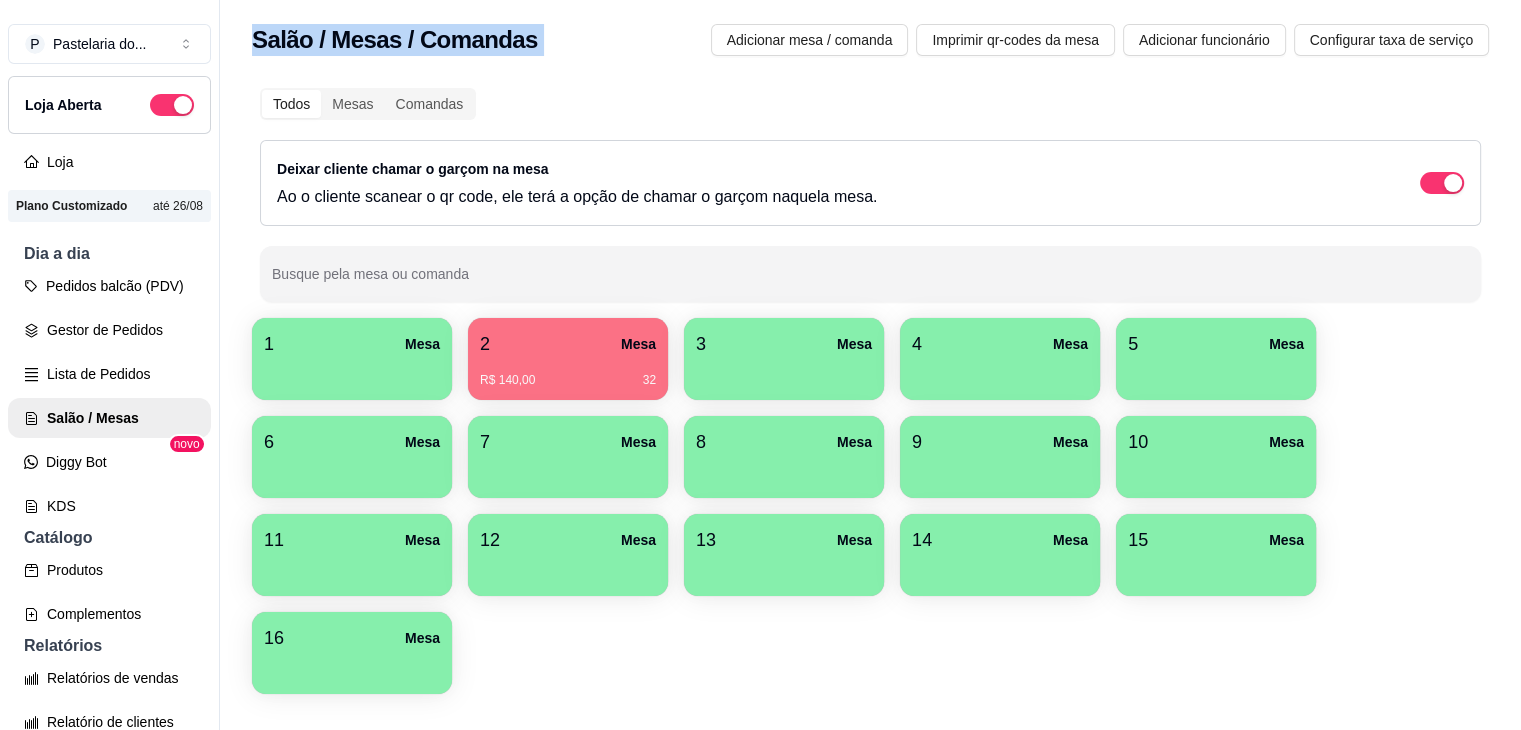 click on "Salão / Mesas / Comandas" at bounding box center (395, 40) 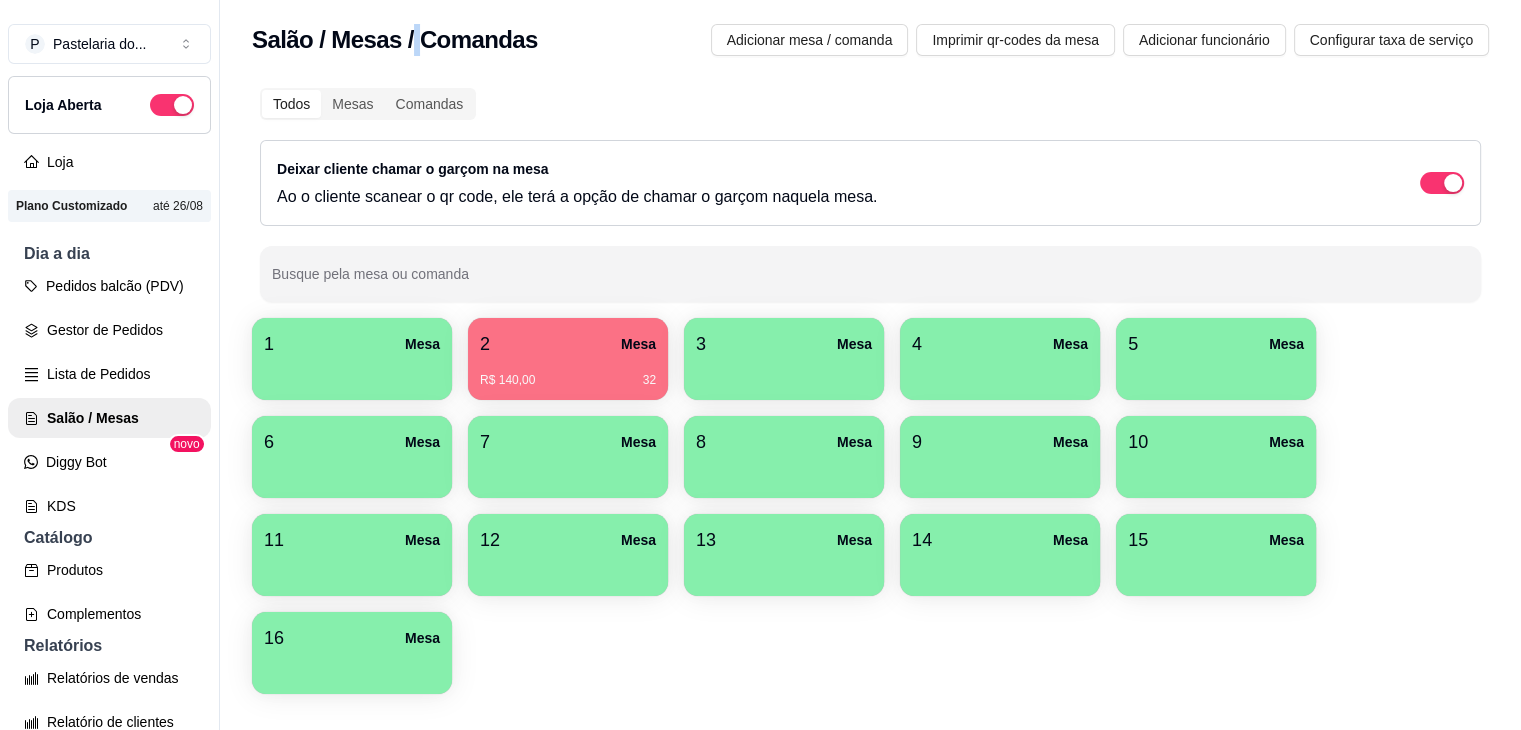 click on "Salão / Mesas / Comandas" at bounding box center [395, 40] 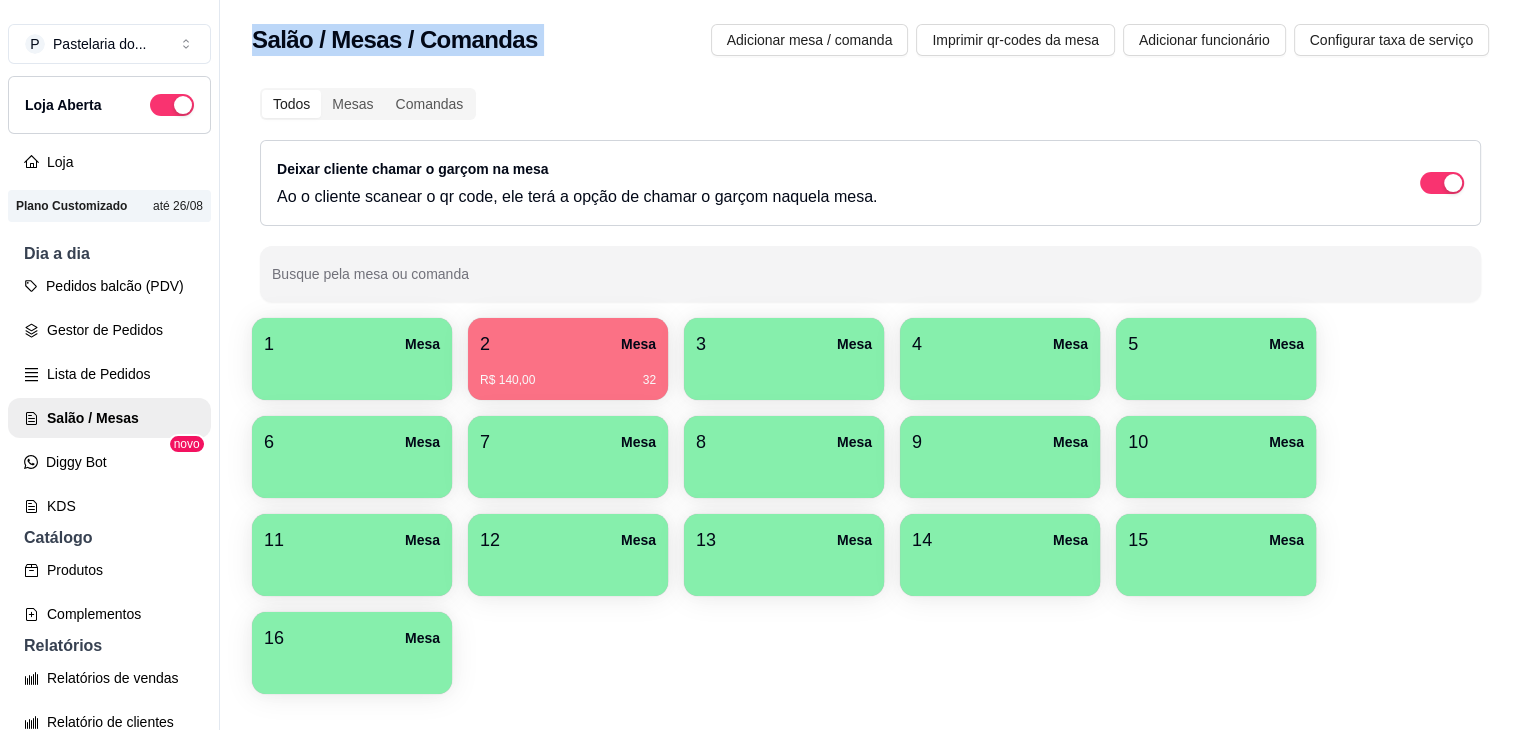 click on "Salão / Mesas / Comandas" at bounding box center (395, 40) 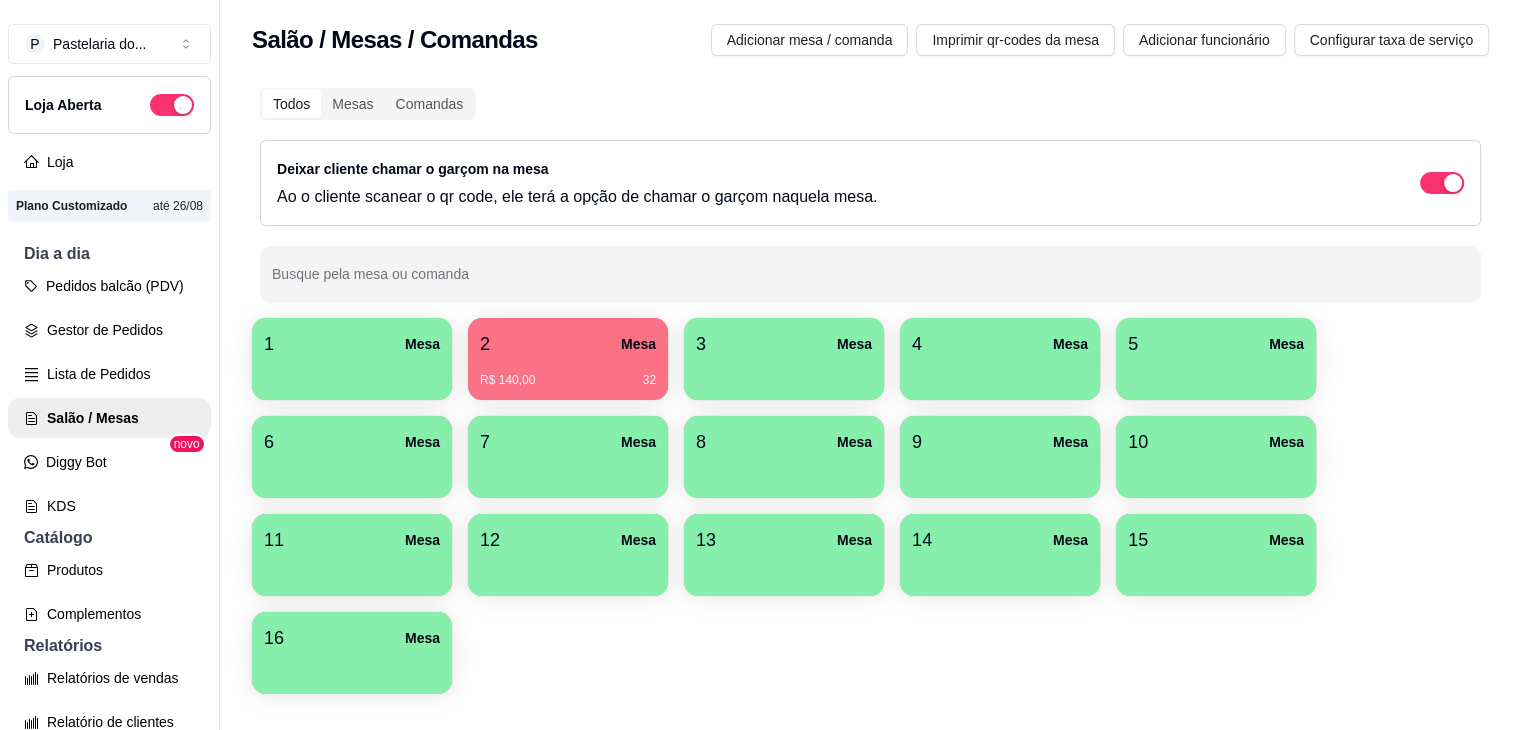 click on "Salão / Mesas / Comandas" at bounding box center (395, 40) 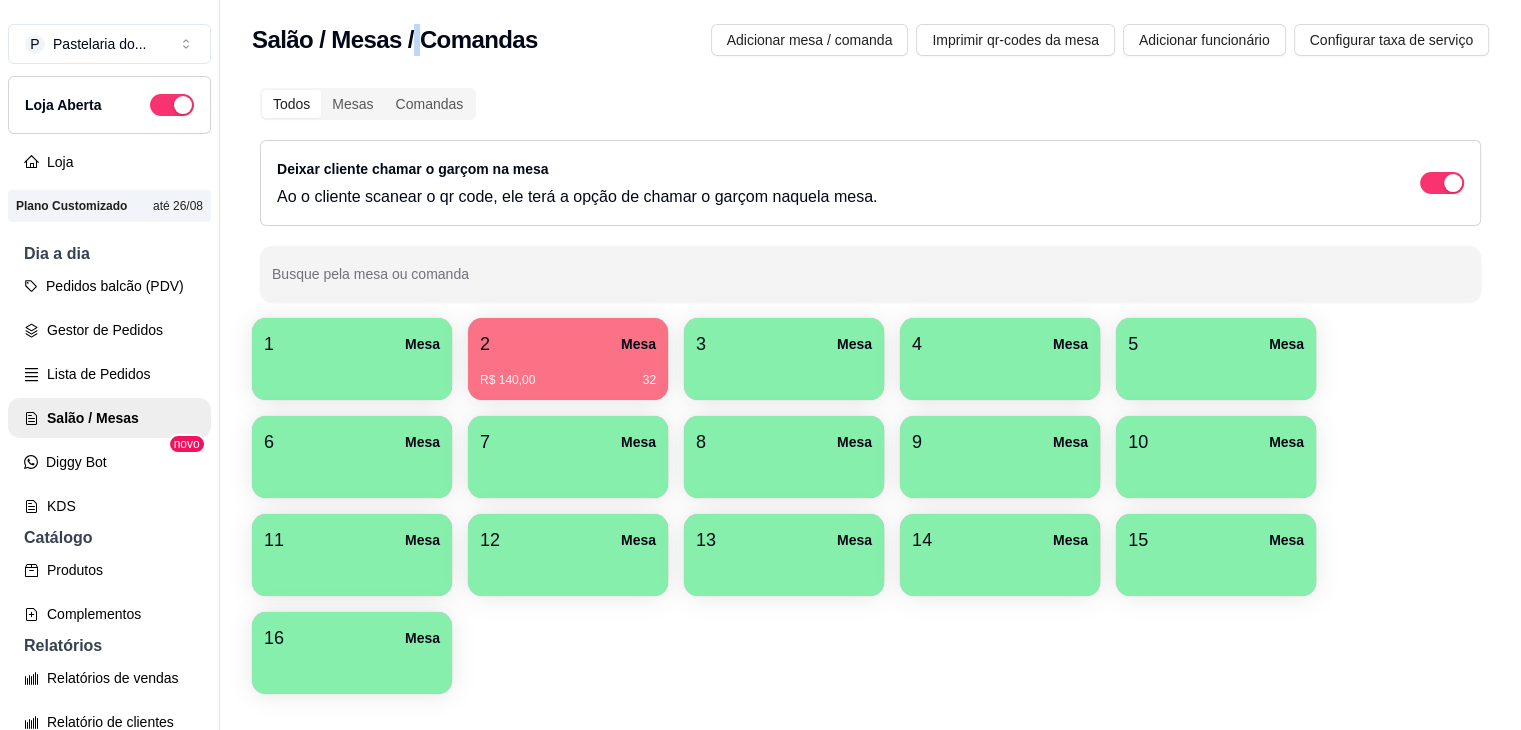 click on "Salão / Mesas / Comandas" at bounding box center [395, 40] 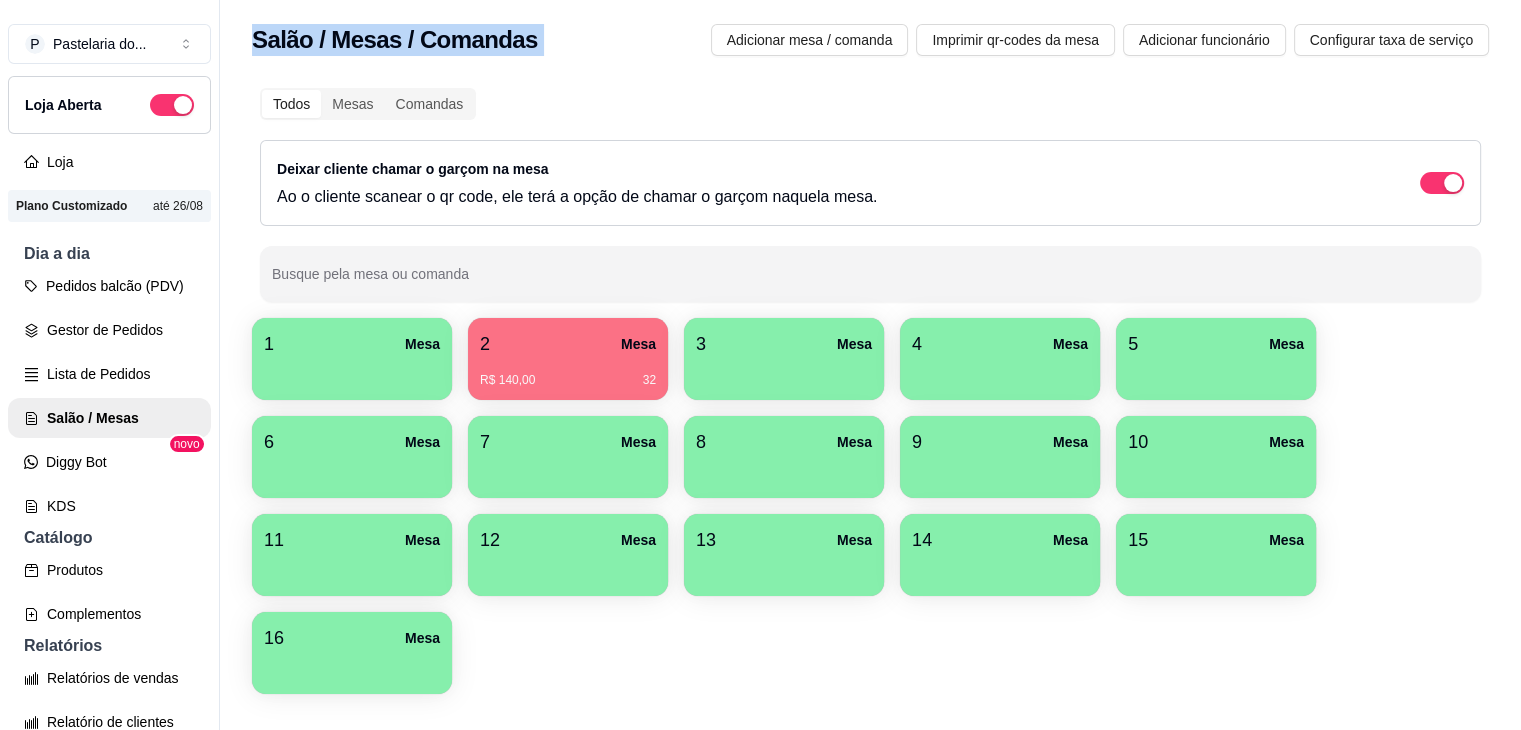 click on "Salão / Mesas / Comandas" at bounding box center (395, 40) 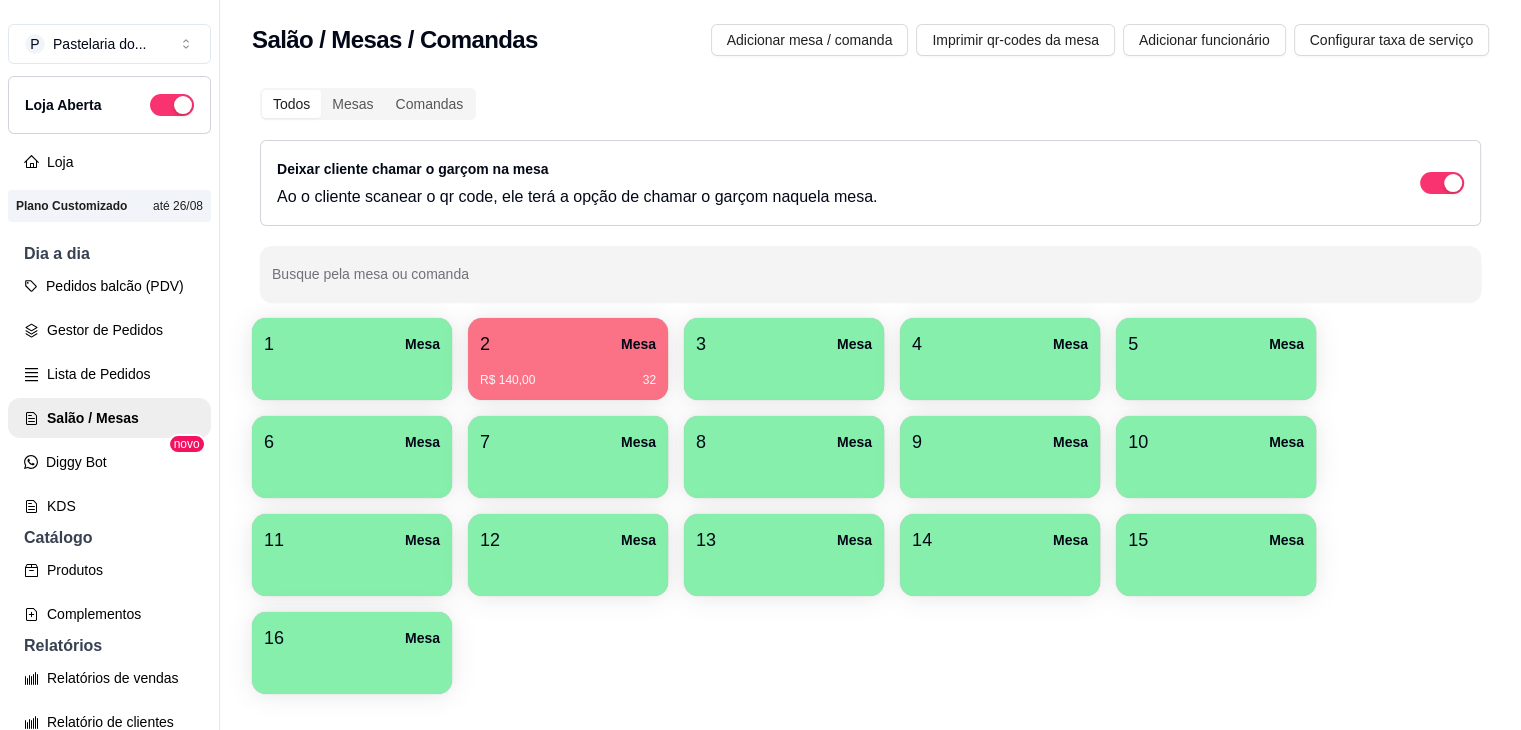 click on "Salão / Mesas / Comandas" at bounding box center [395, 40] 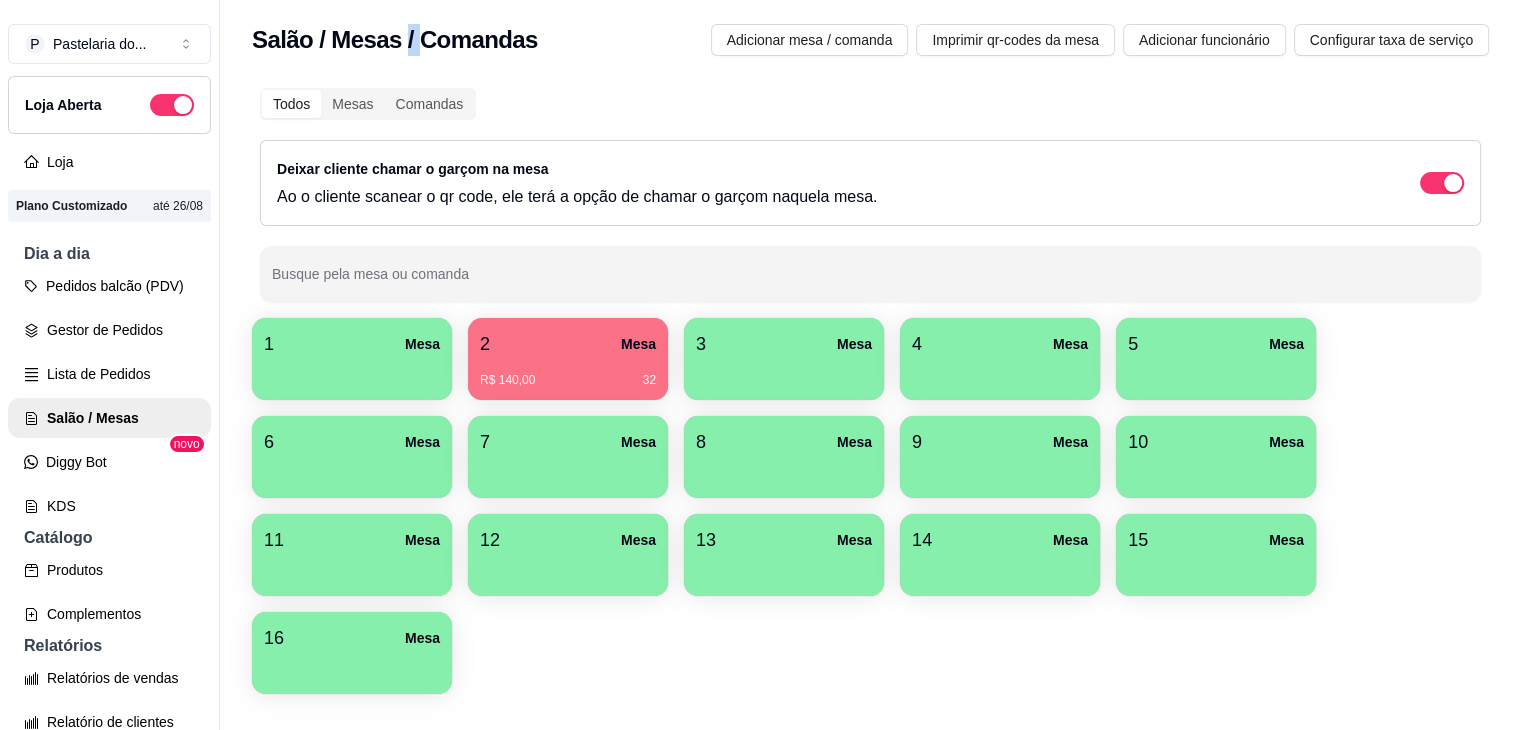 click on "Salão / Mesas / Comandas" at bounding box center [395, 40] 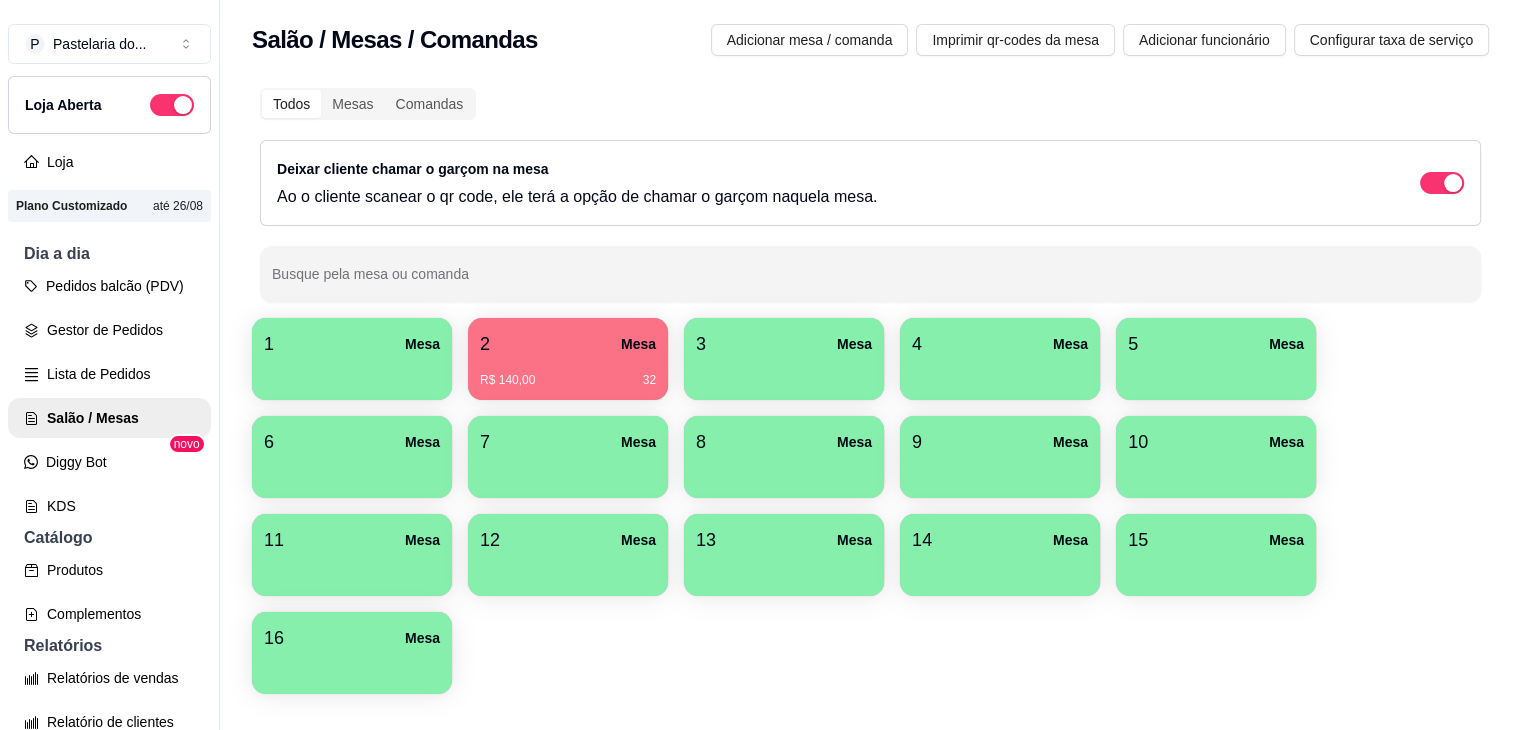 click on "Todos" at bounding box center (291, 104) 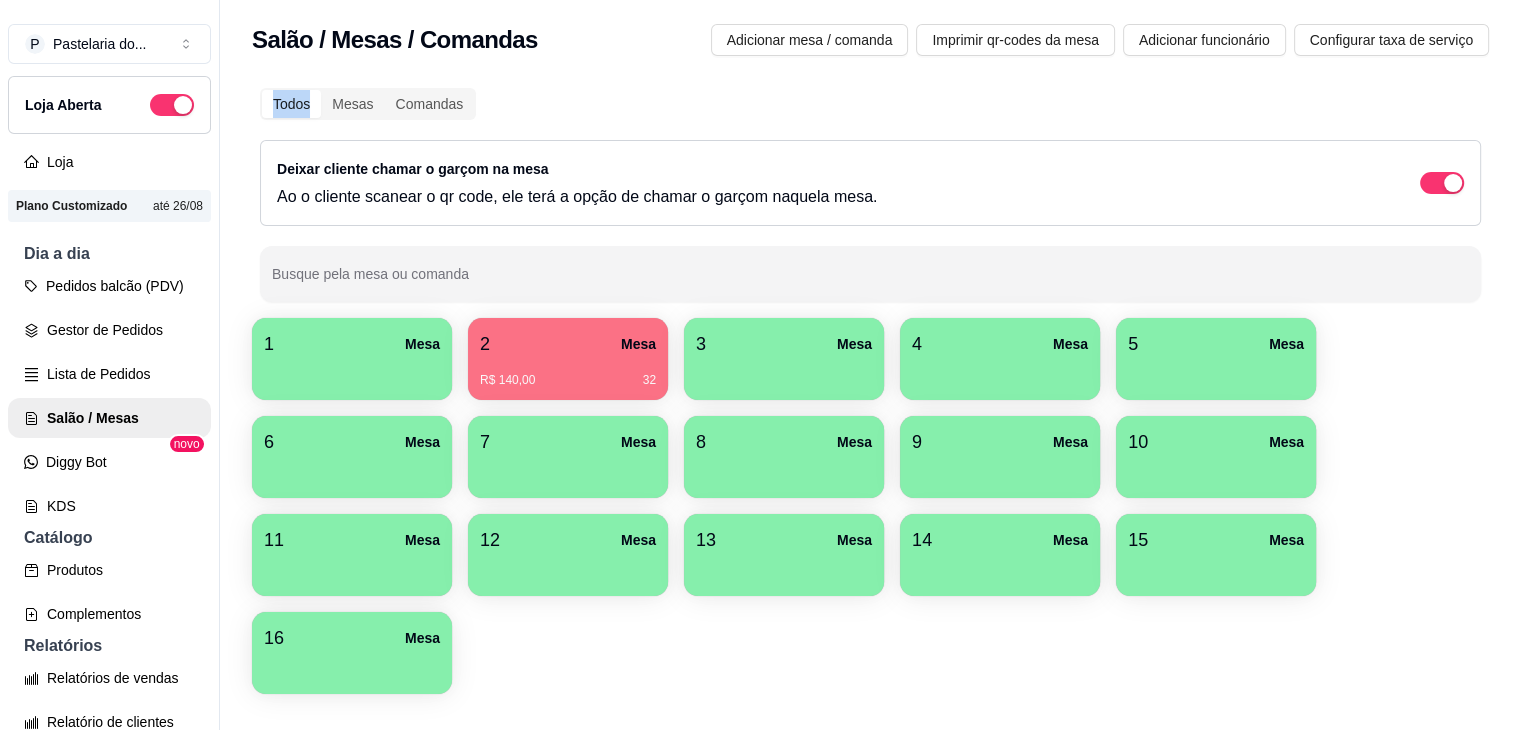 click on "Todos" at bounding box center (291, 104) 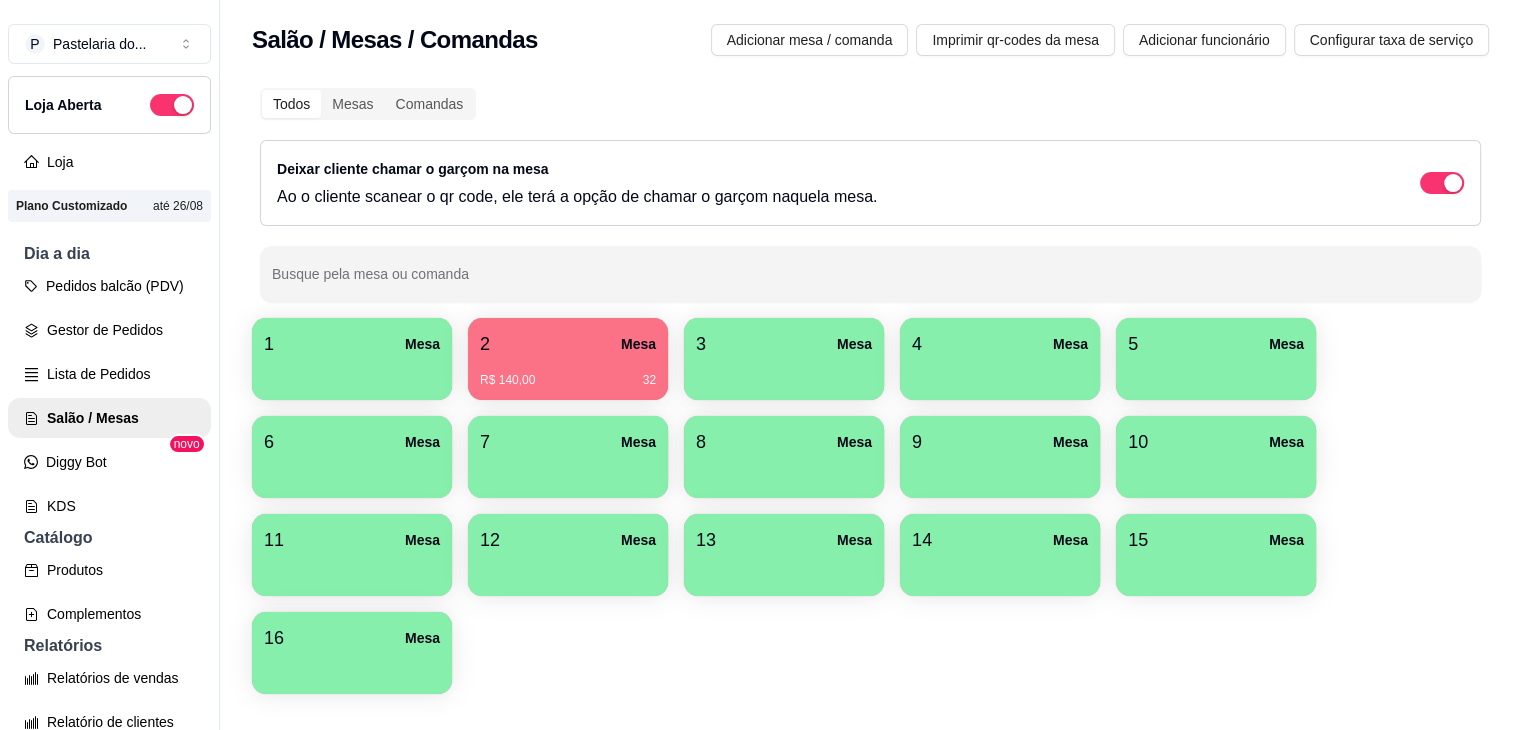 click on "Deixar cliente chamar o garçom na mesa" at bounding box center (413, 169) 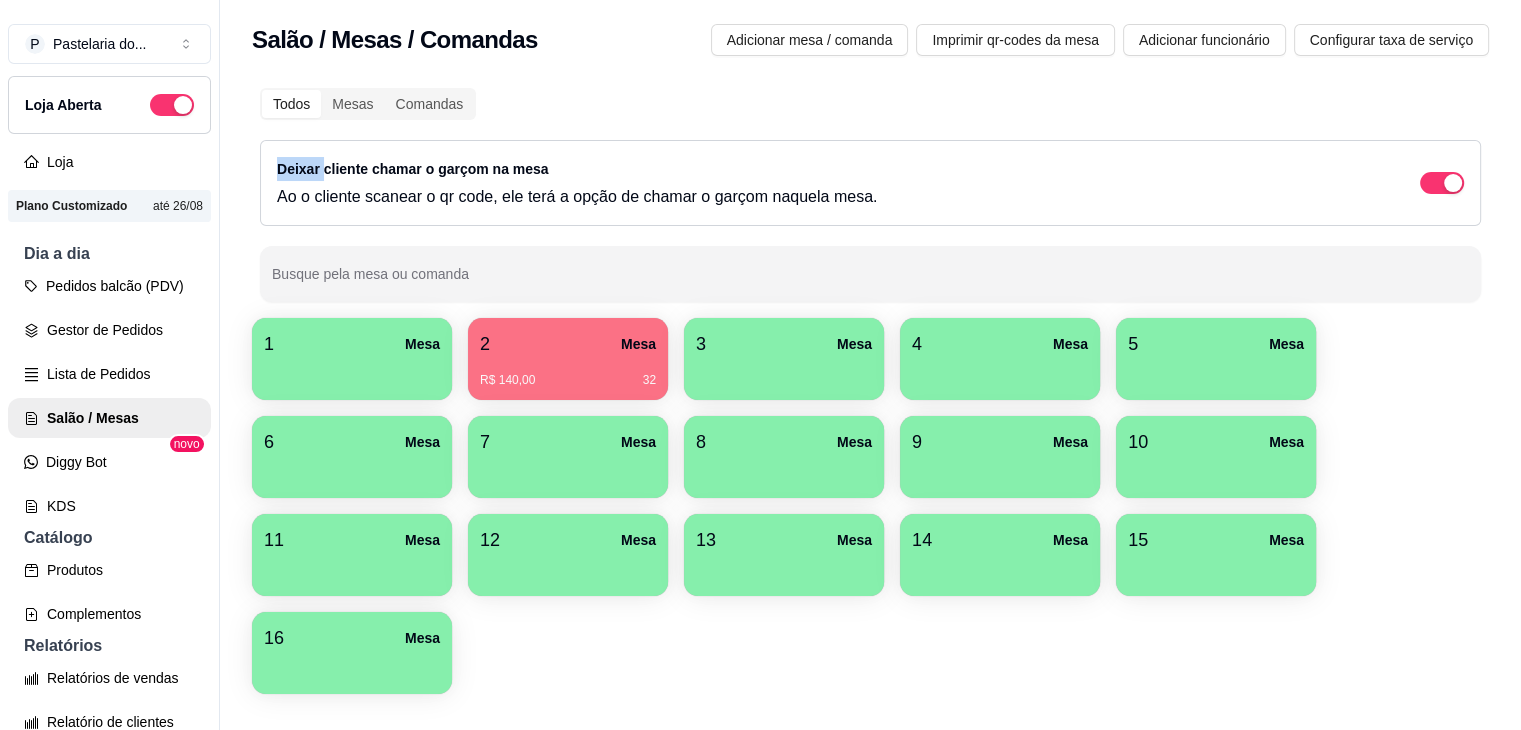 click on "Deixar cliente chamar o garçom na mesa" at bounding box center [413, 169] 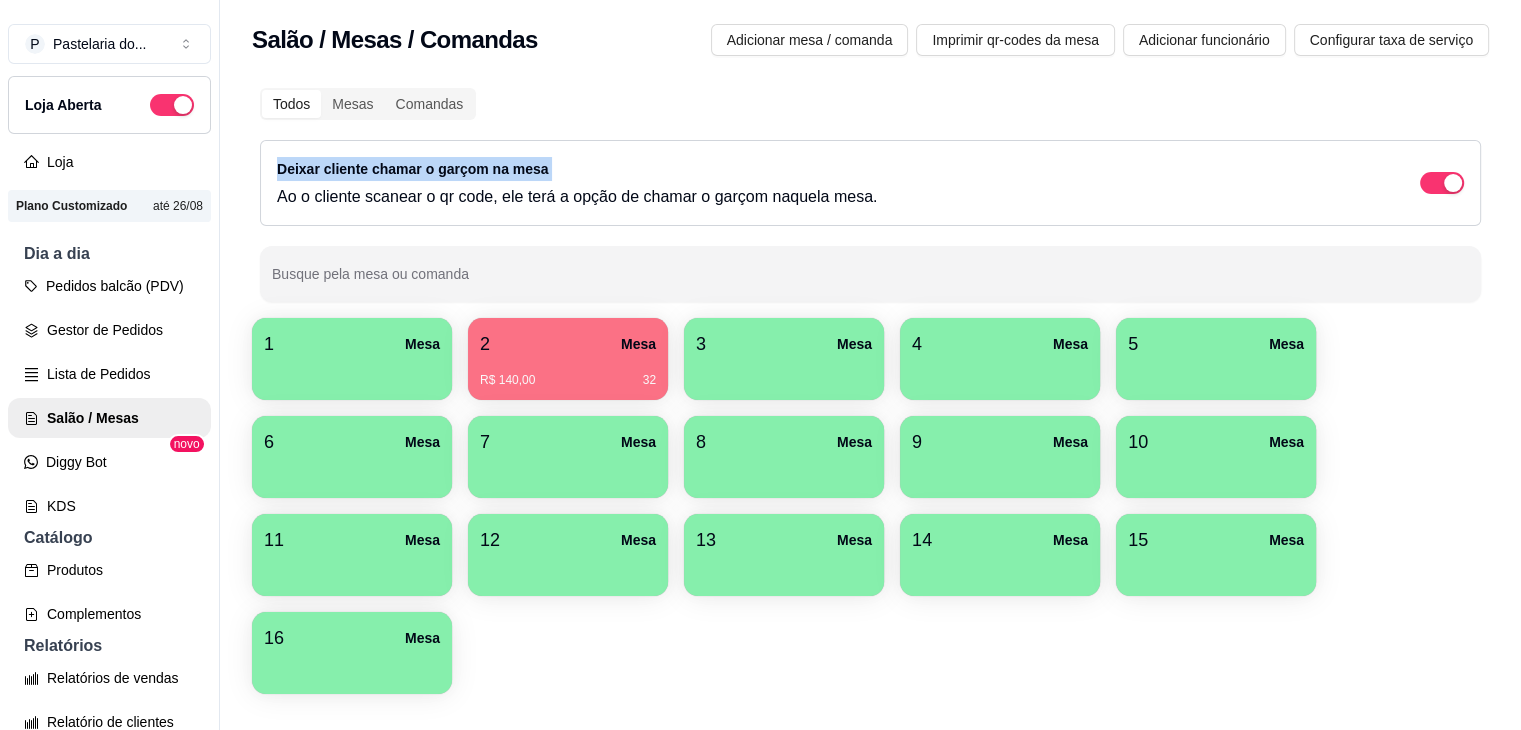 click on "Deixar cliente chamar o garçom na mesa" at bounding box center (413, 169) 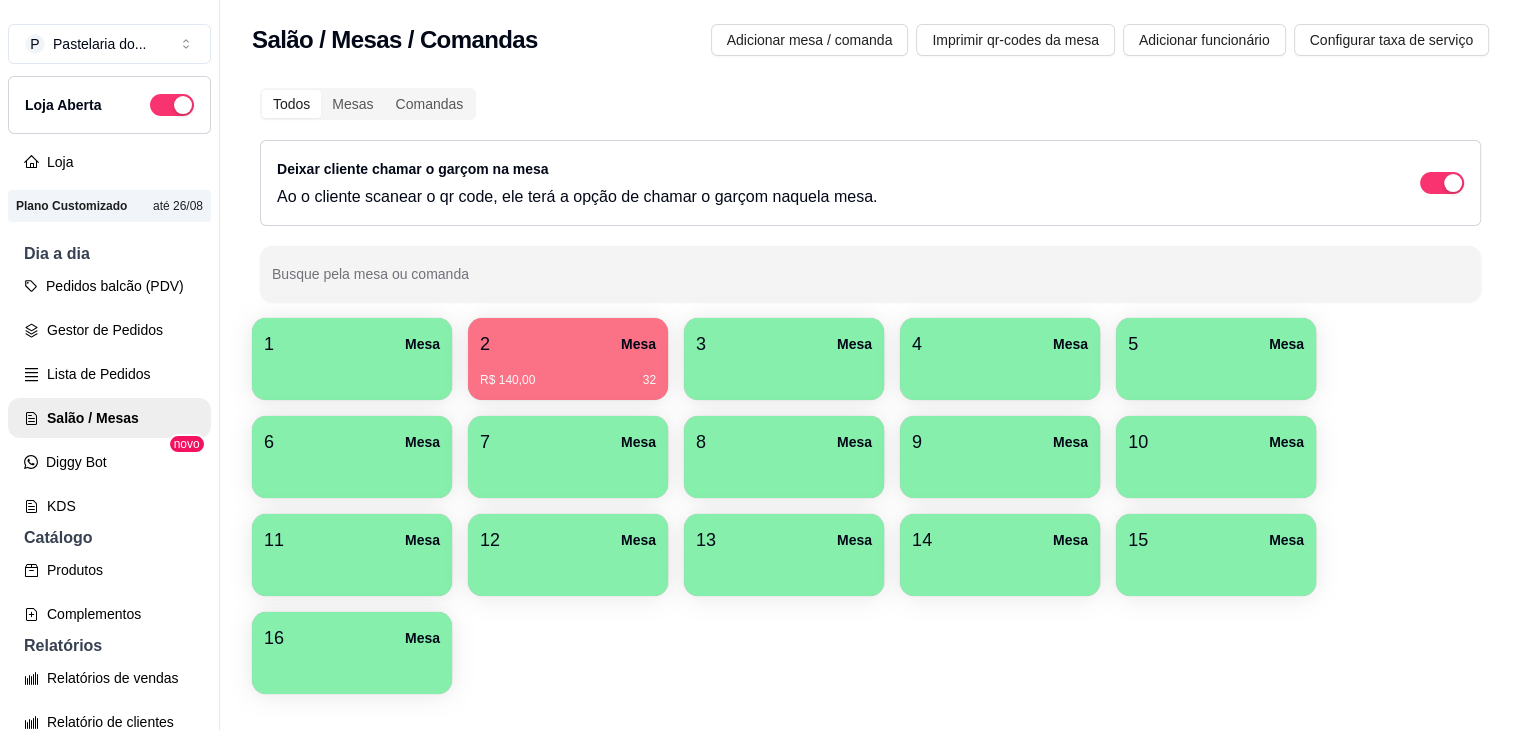 click on "R$ 140,00 32" at bounding box center [568, 380] 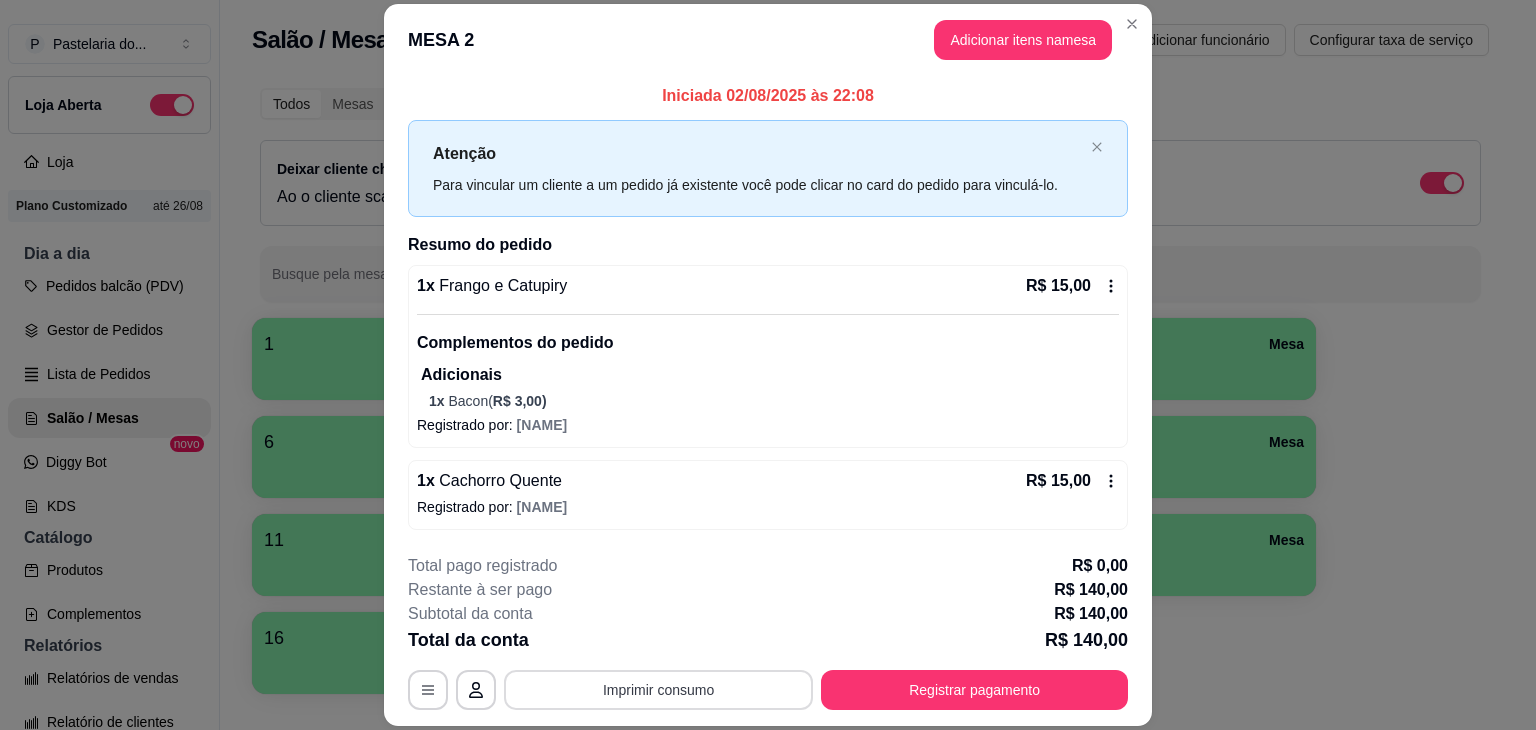 click on "Imprimir consumo" at bounding box center (658, 690) 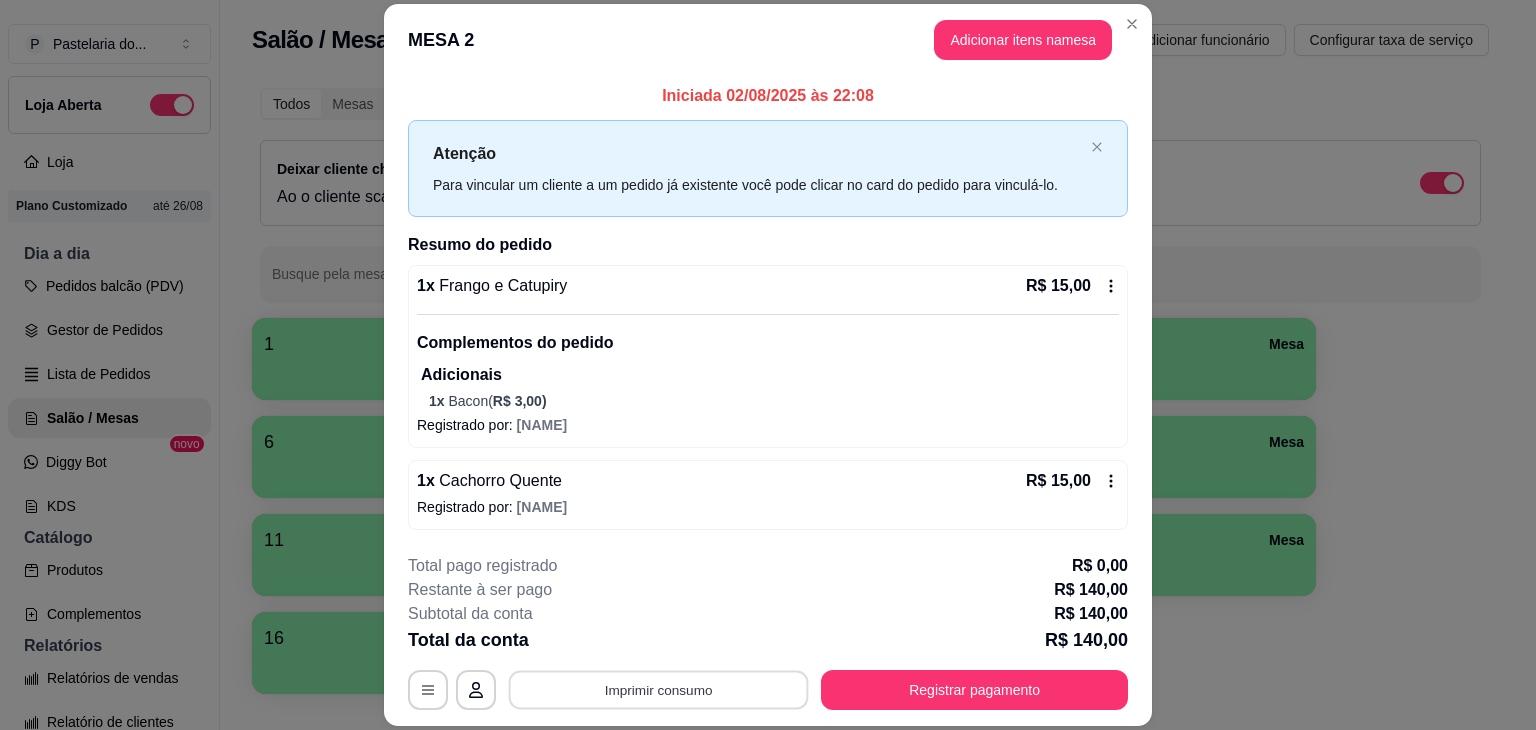 click on "Imprimir consumo" at bounding box center [659, 690] 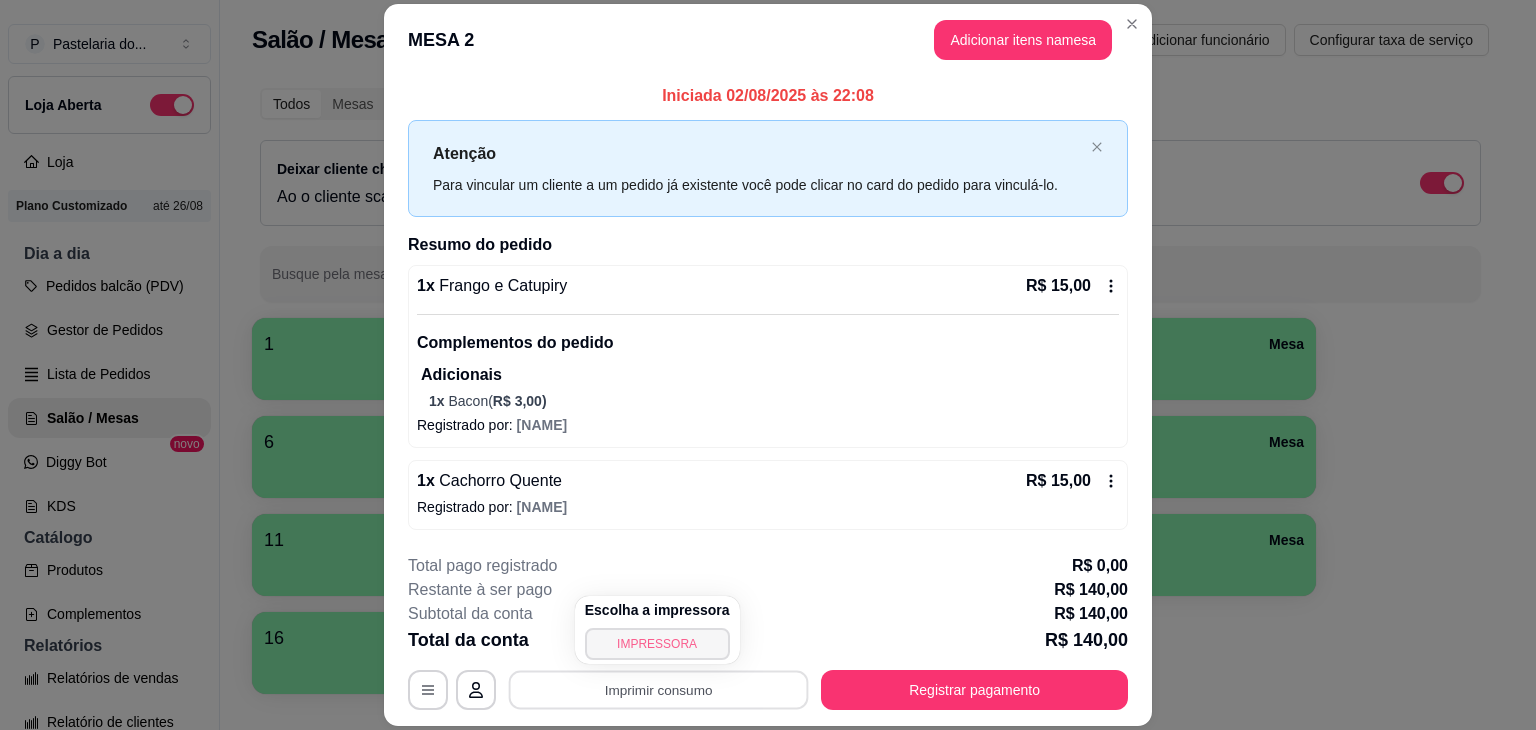 click on "IMPRESSORA" at bounding box center [657, 644] 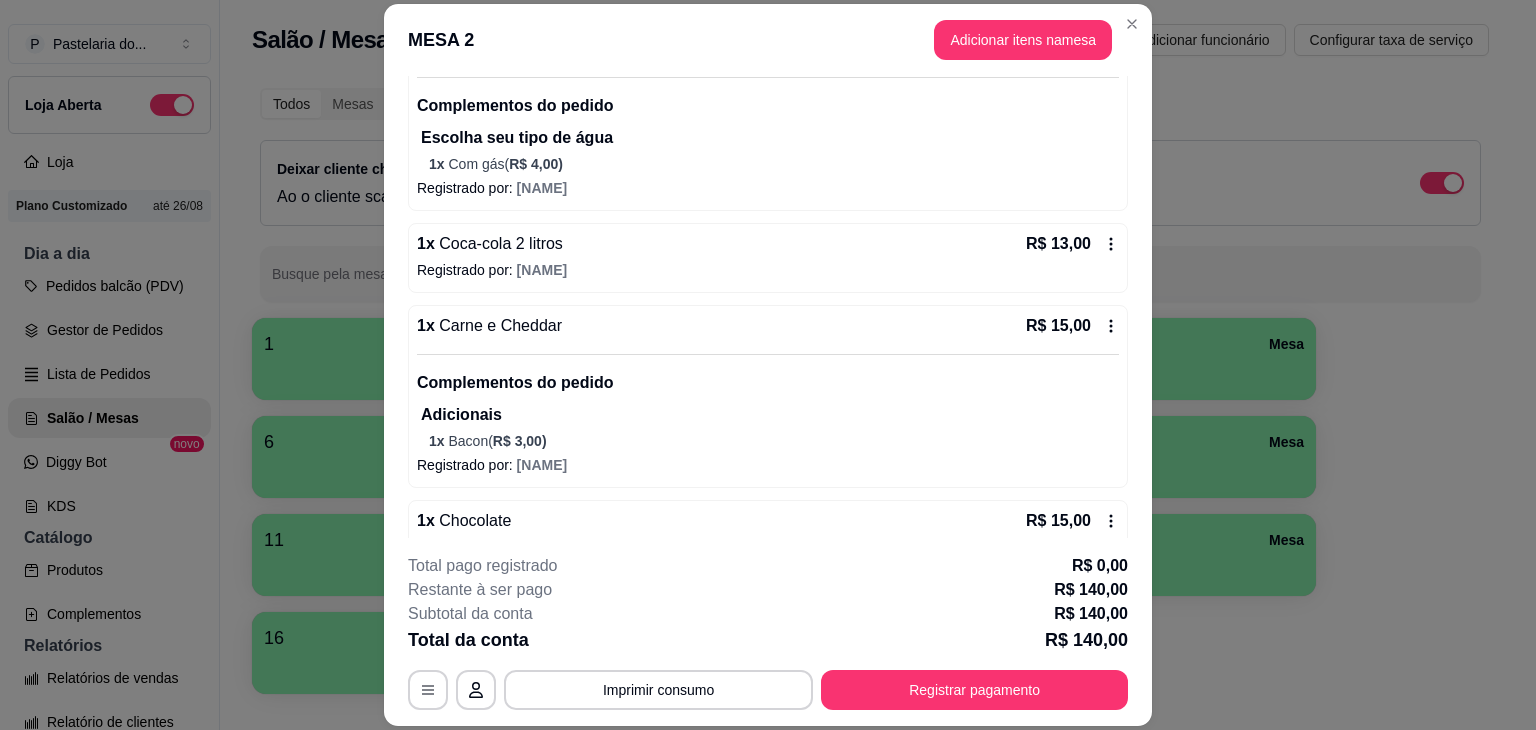 scroll, scrollTop: 1159, scrollLeft: 0, axis: vertical 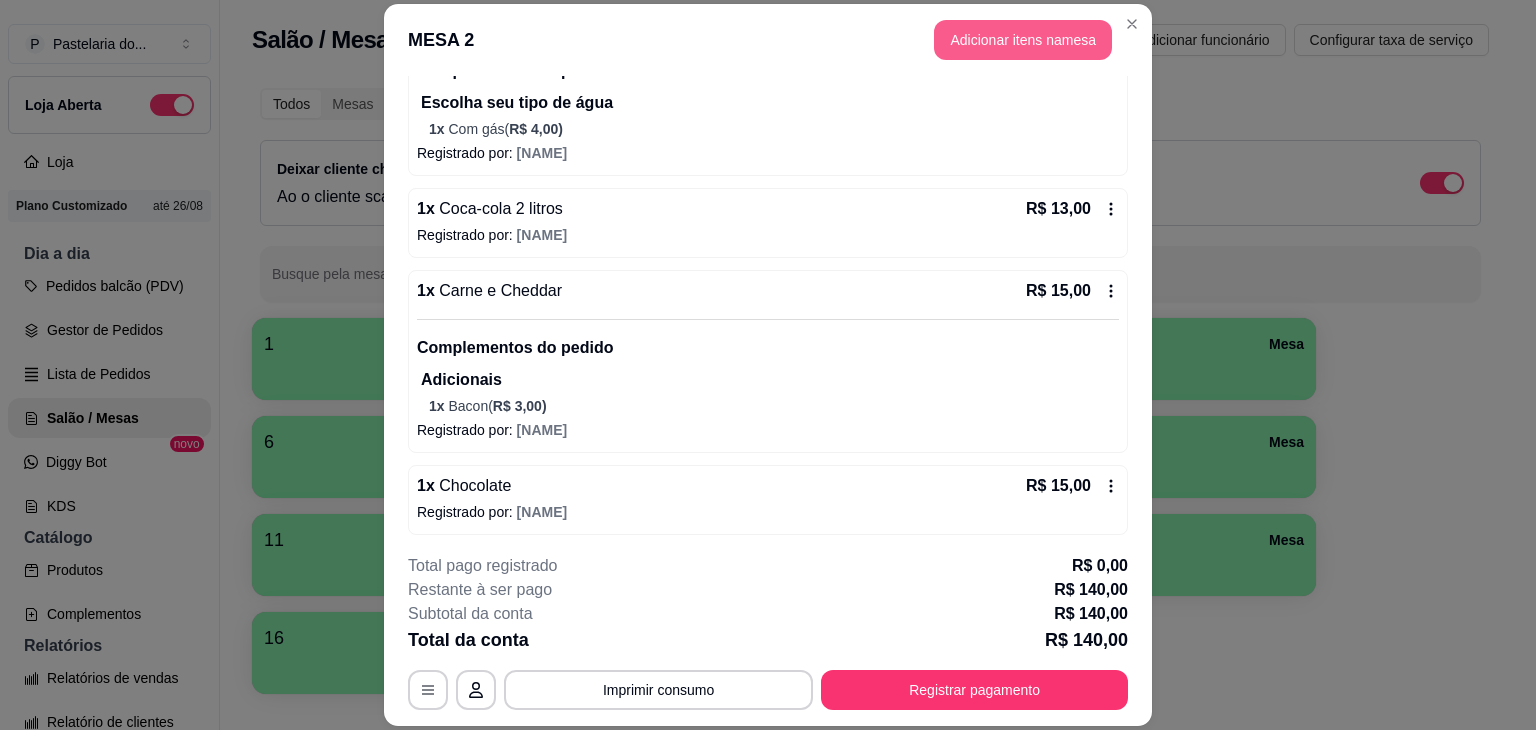 click on "Adicionar itens na  mesa" at bounding box center (1023, 40) 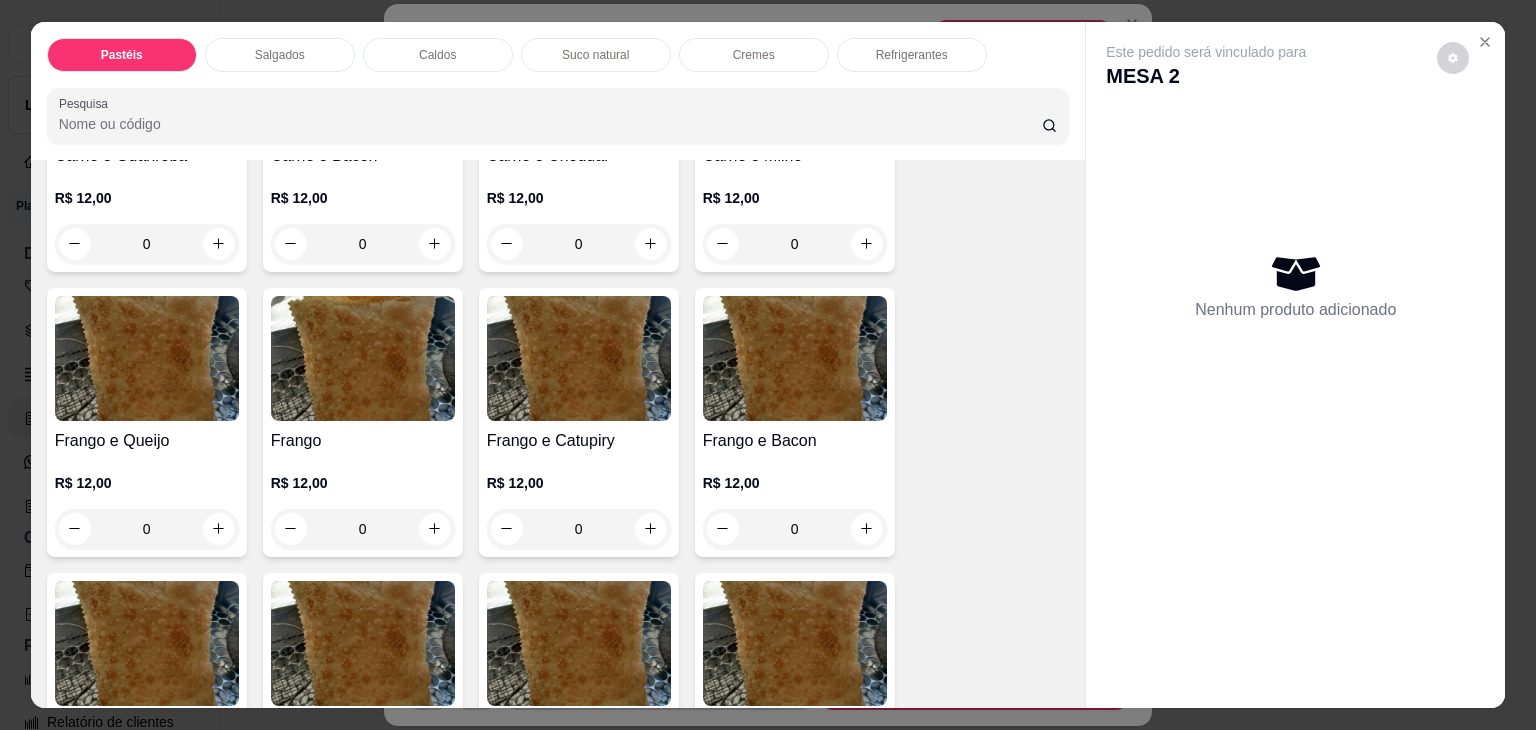 scroll, scrollTop: 600, scrollLeft: 0, axis: vertical 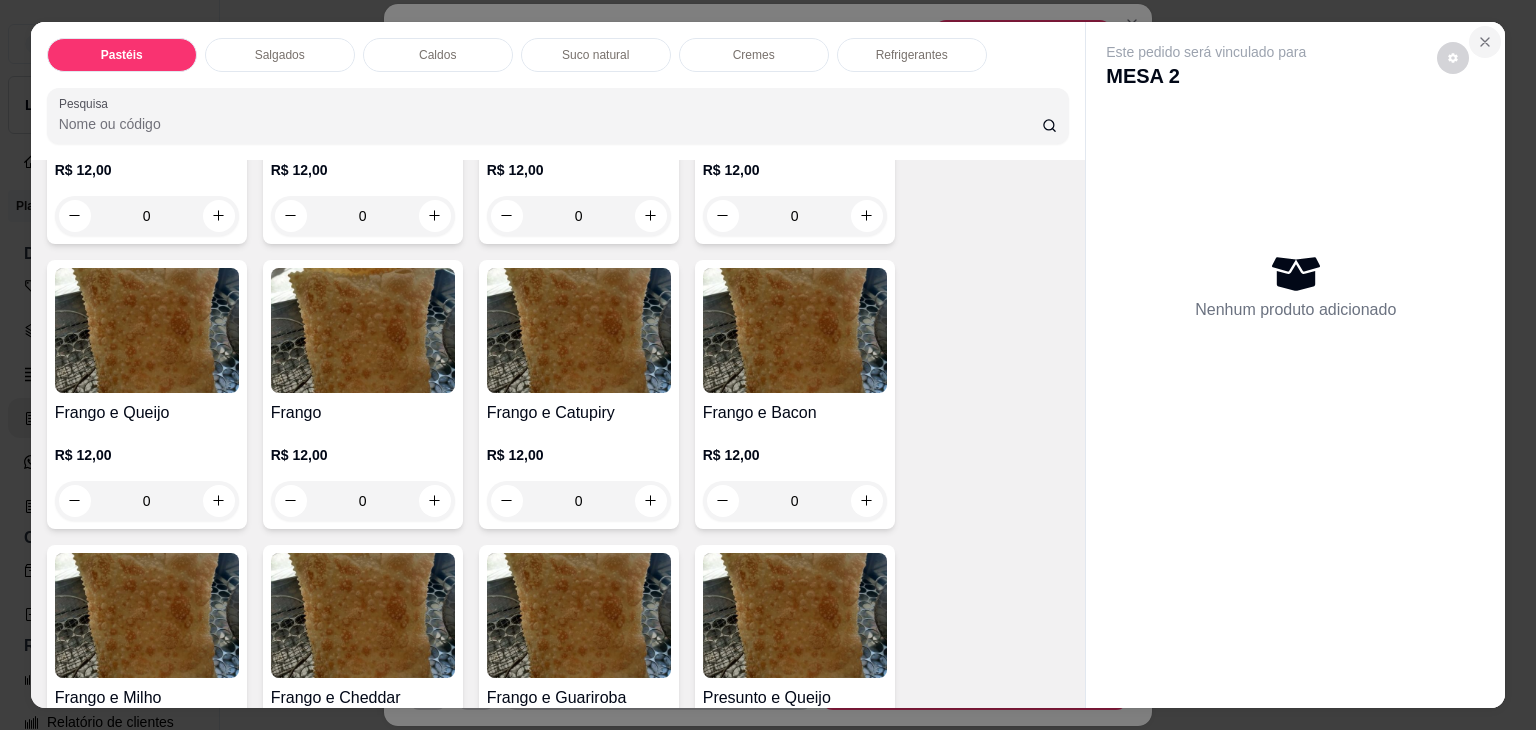 click 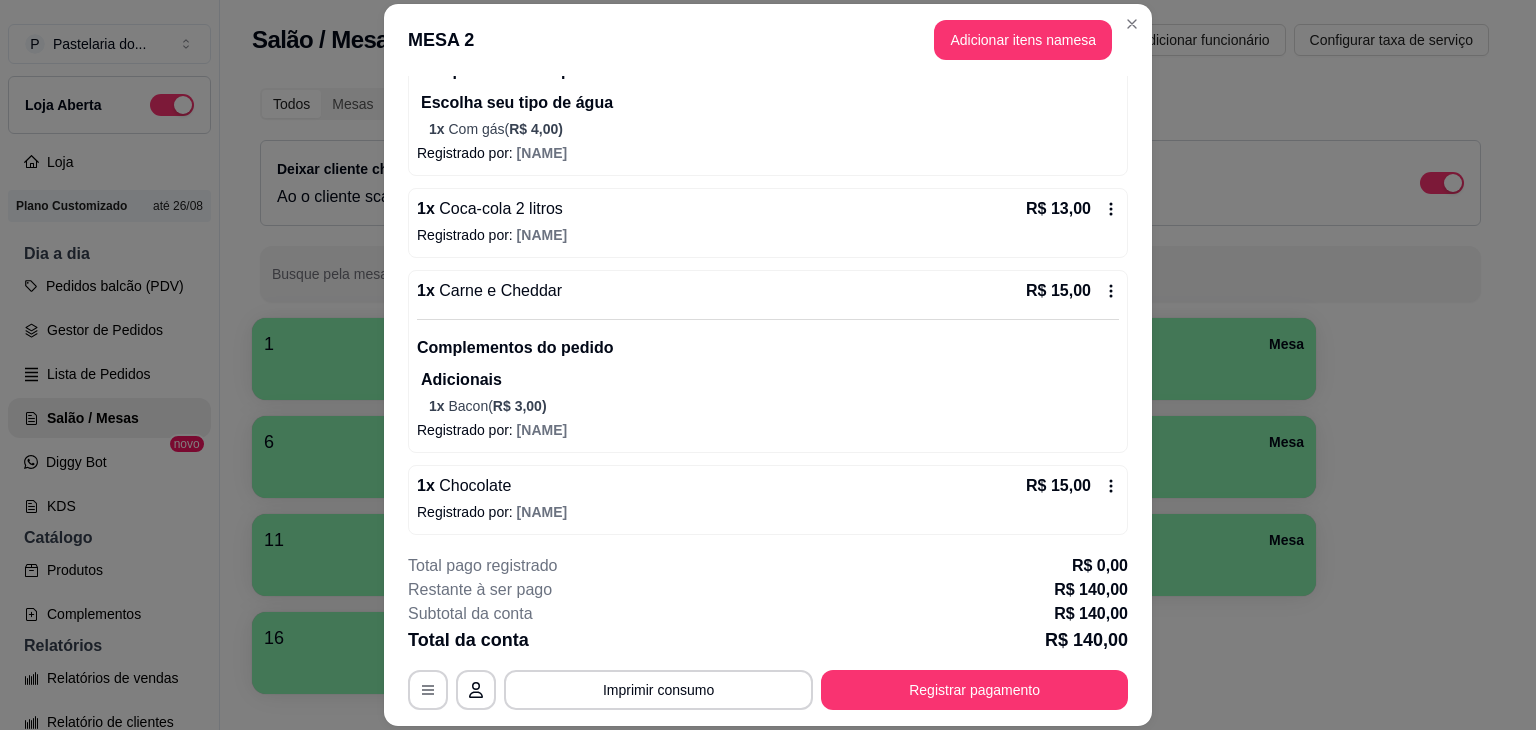 click on "Registrar pagamento" at bounding box center (974, 690) 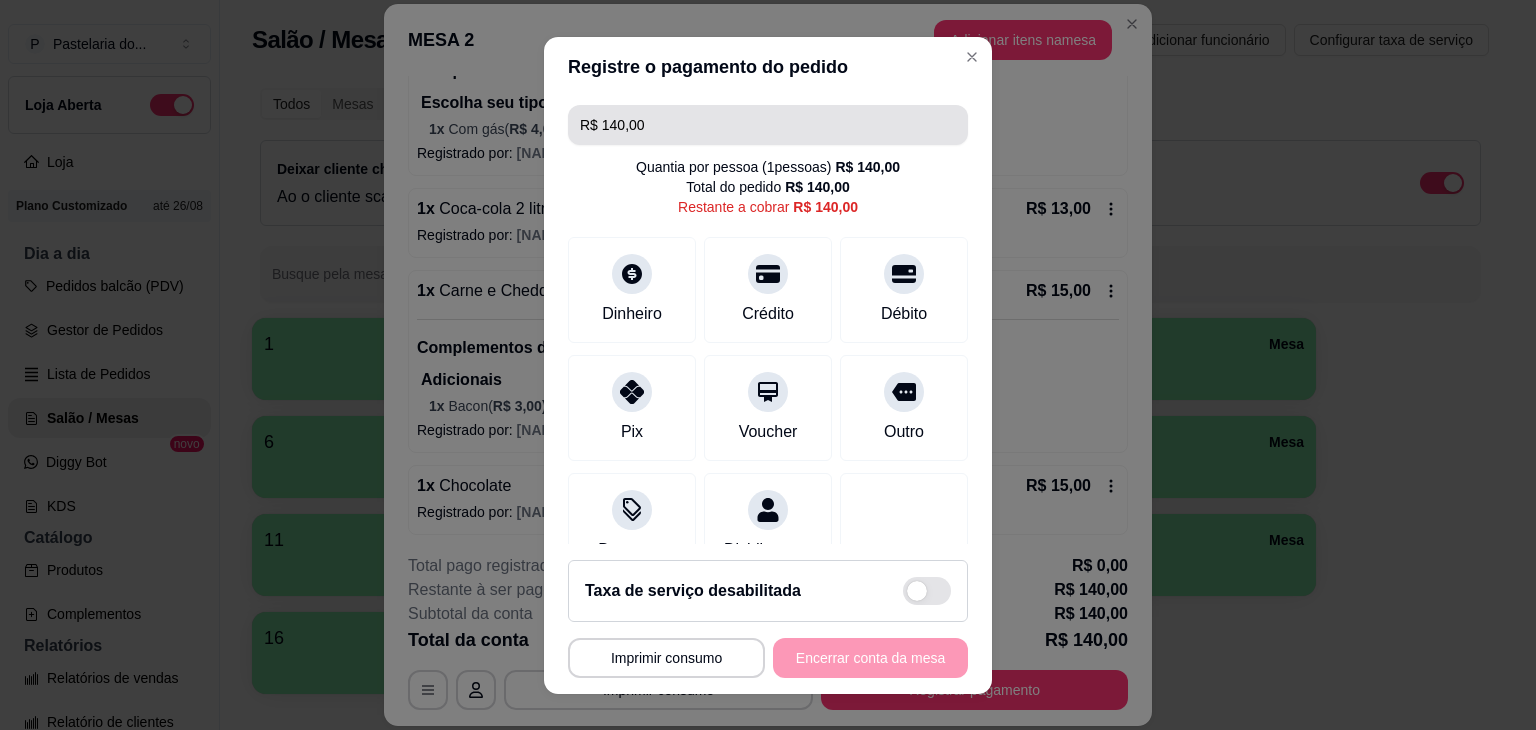 click on "R$ 140,00" at bounding box center (768, 125) 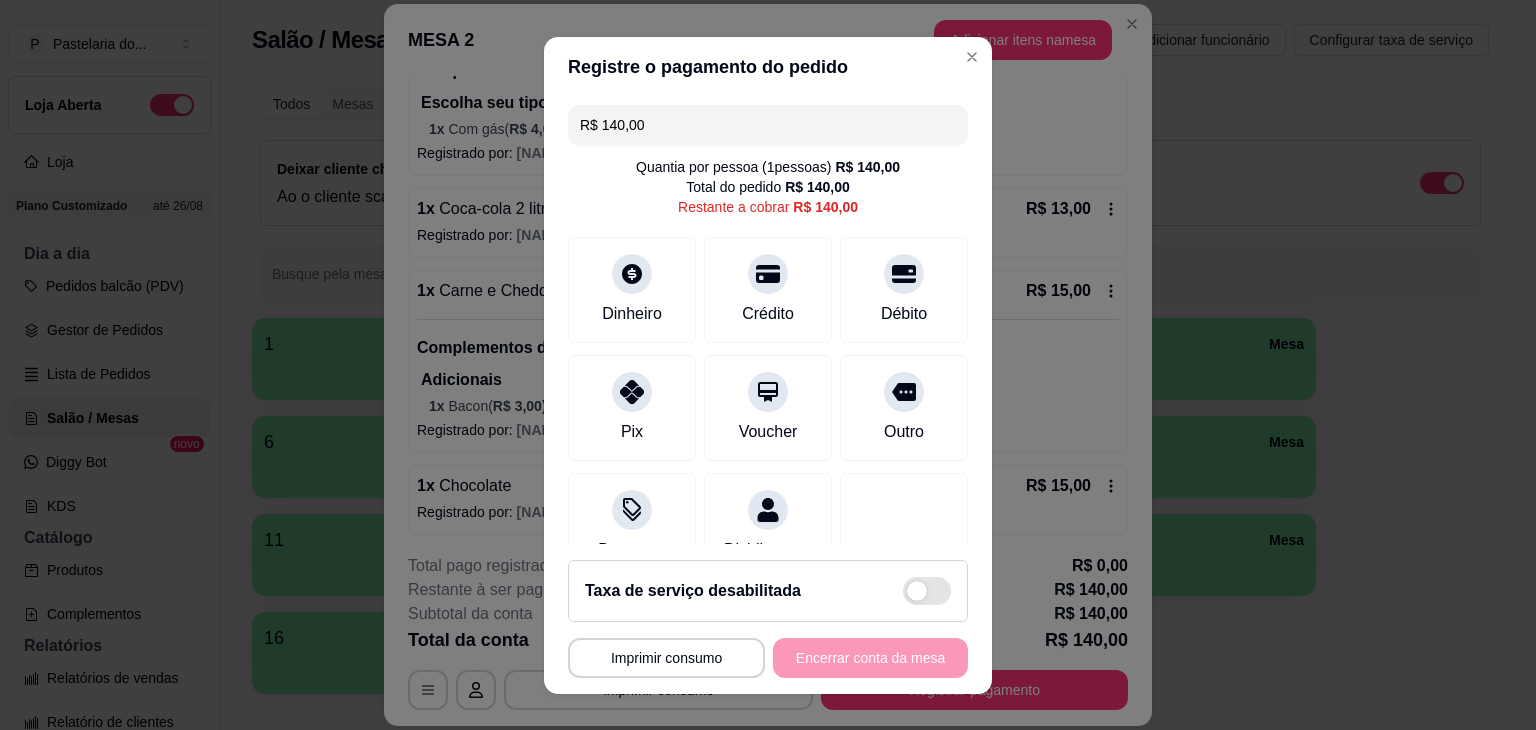 drag, startPoint x: 586, startPoint y: 129, endPoint x: 533, endPoint y: 136, distance: 53.460266 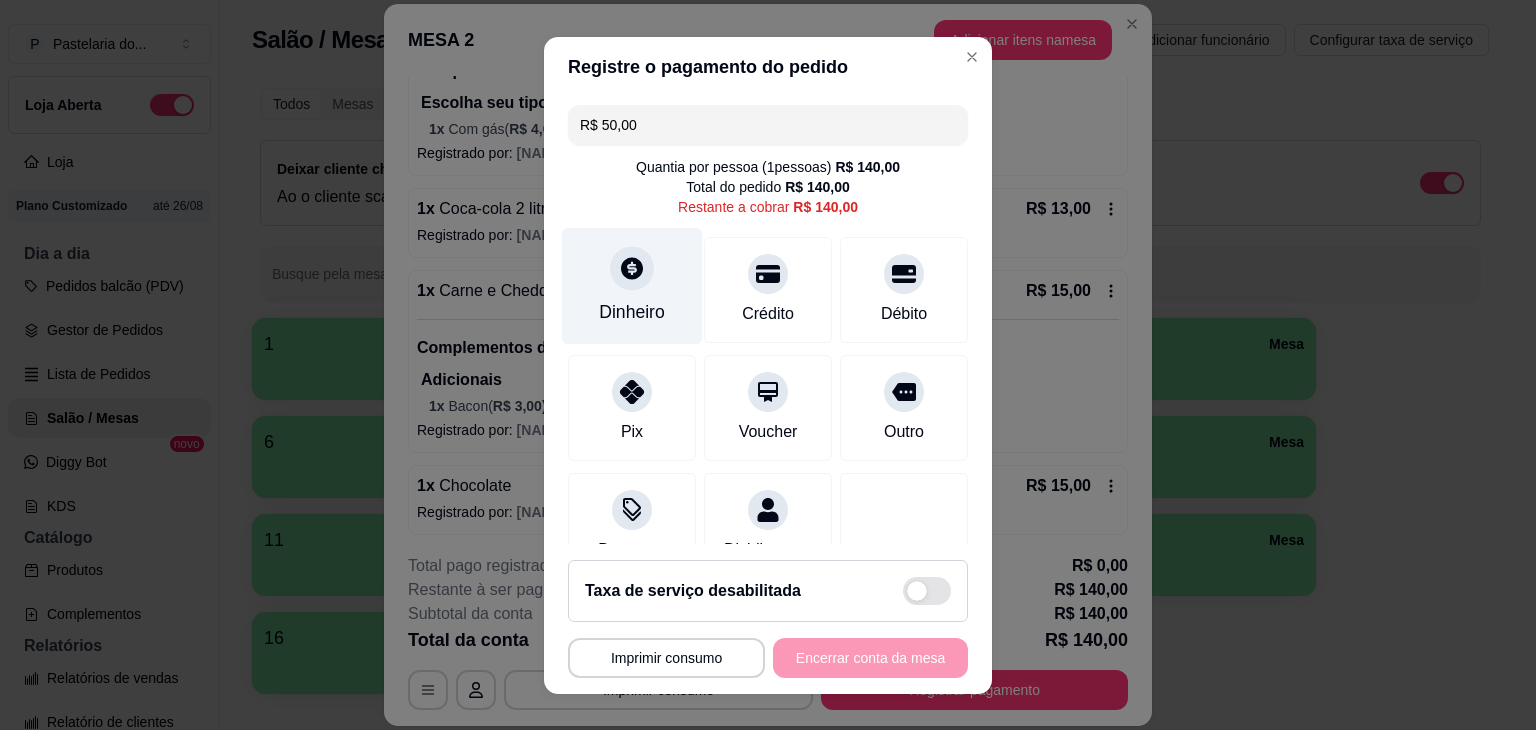 click on "Dinheiro" at bounding box center [632, 285] 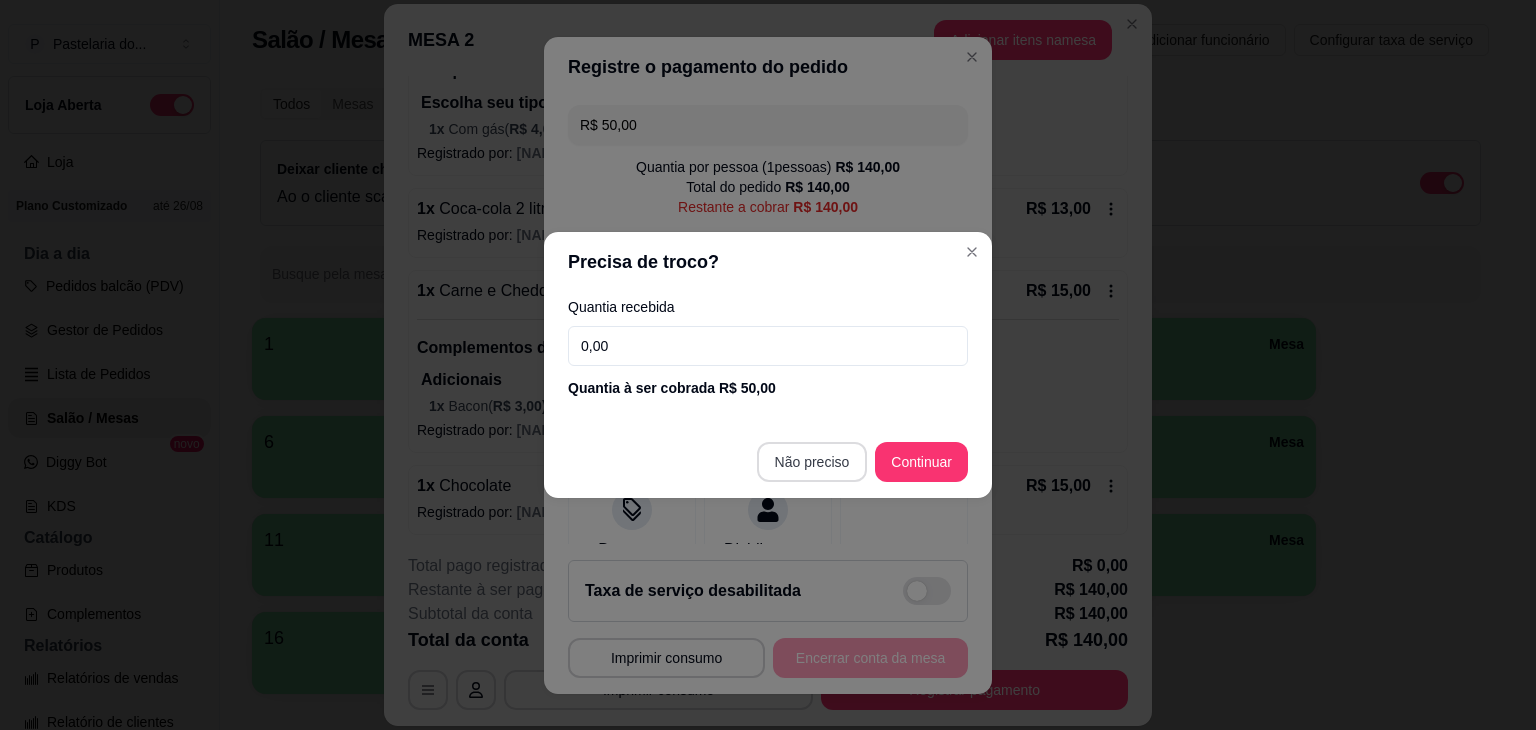 click on "Voucher" at bounding box center (768, 408) 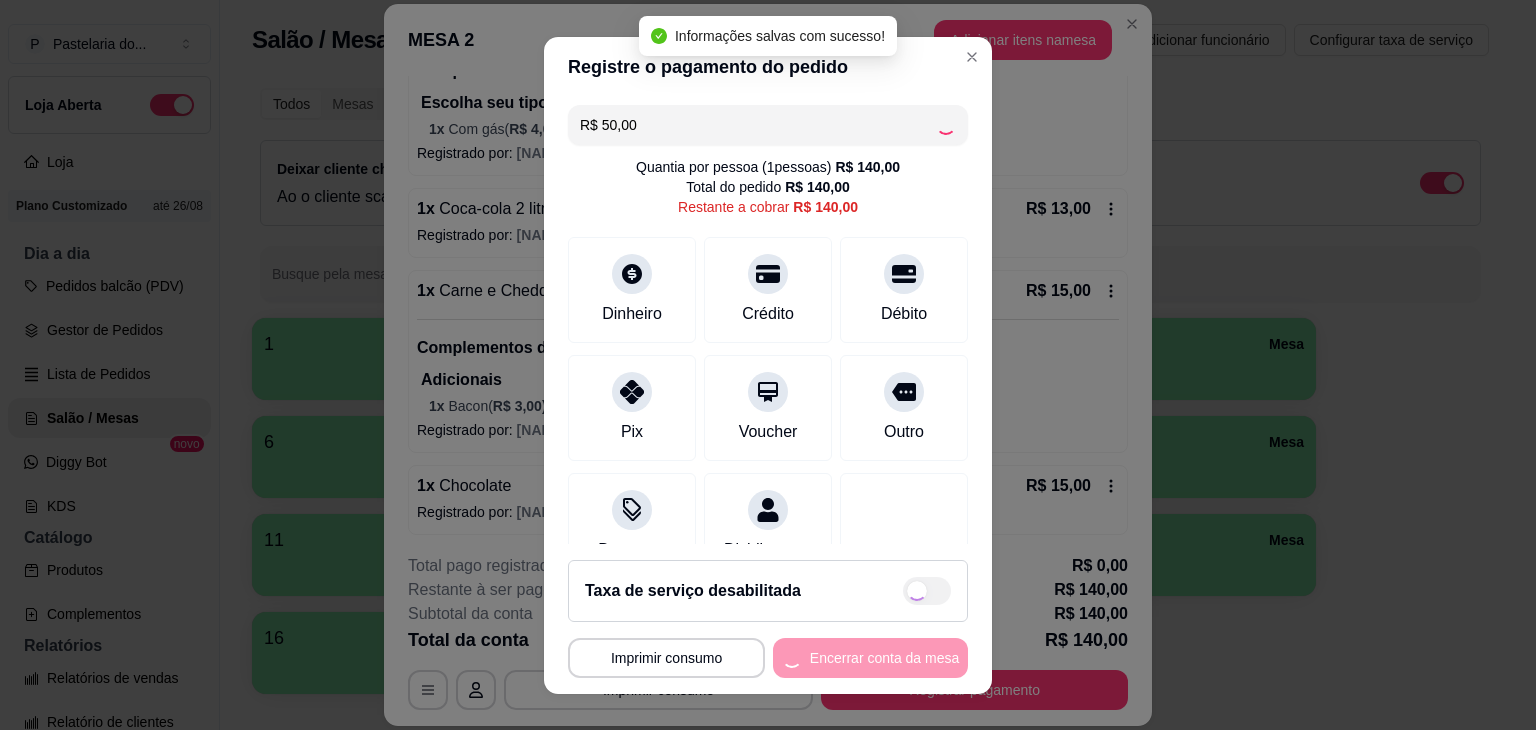 type on "R$ 90,00" 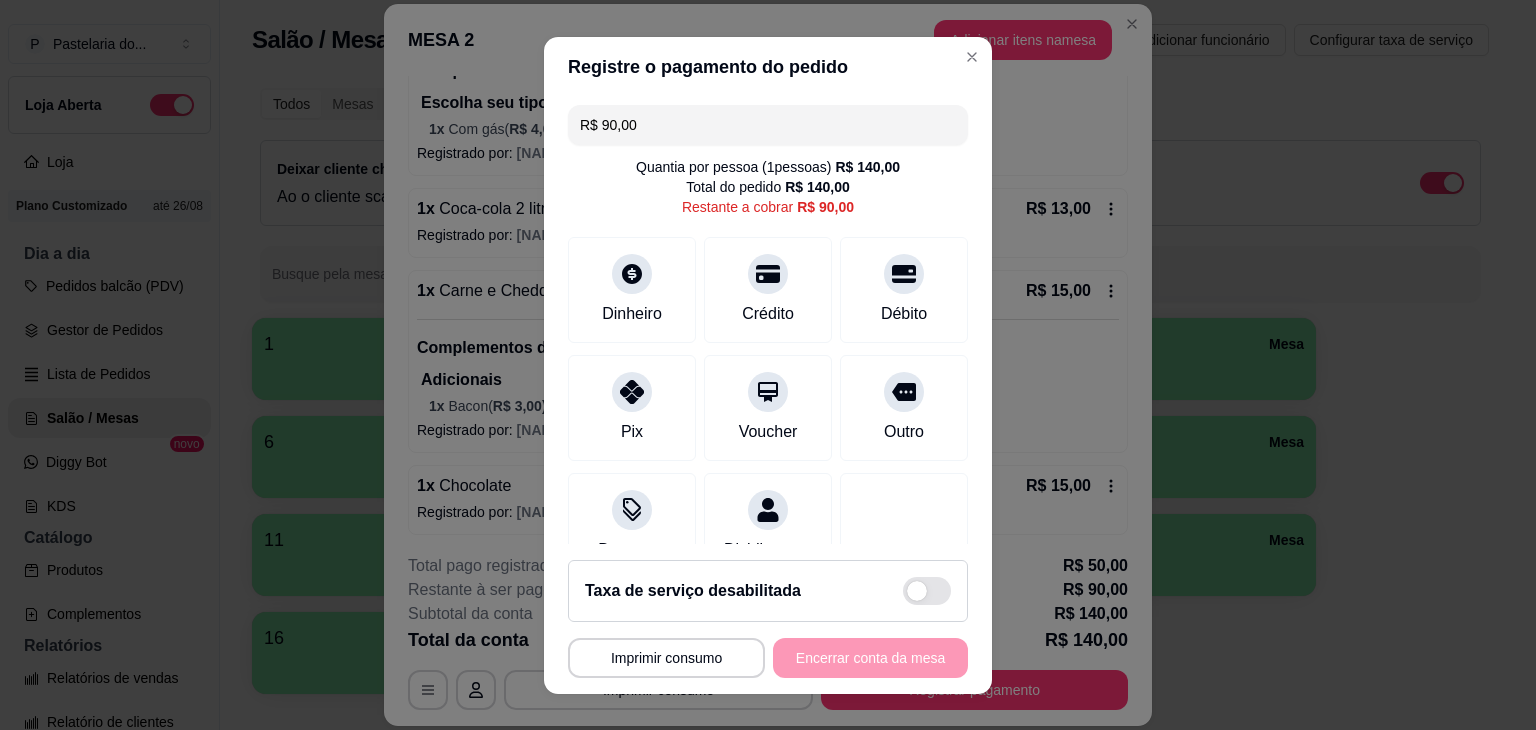 drag, startPoint x: 644, startPoint y: 125, endPoint x: 501, endPoint y: 116, distance: 143.28294 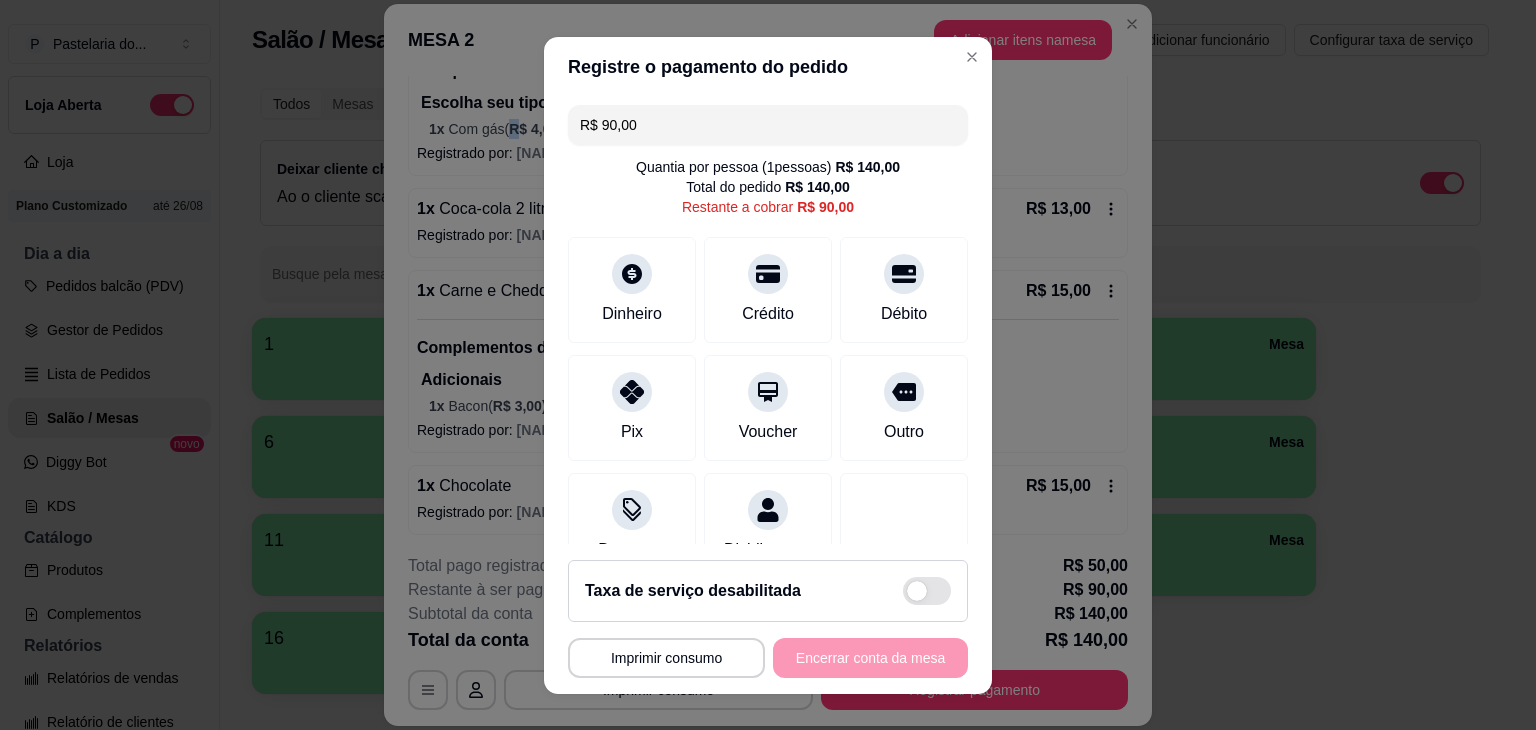click on "R$ 4,00 )" at bounding box center (536, 129) 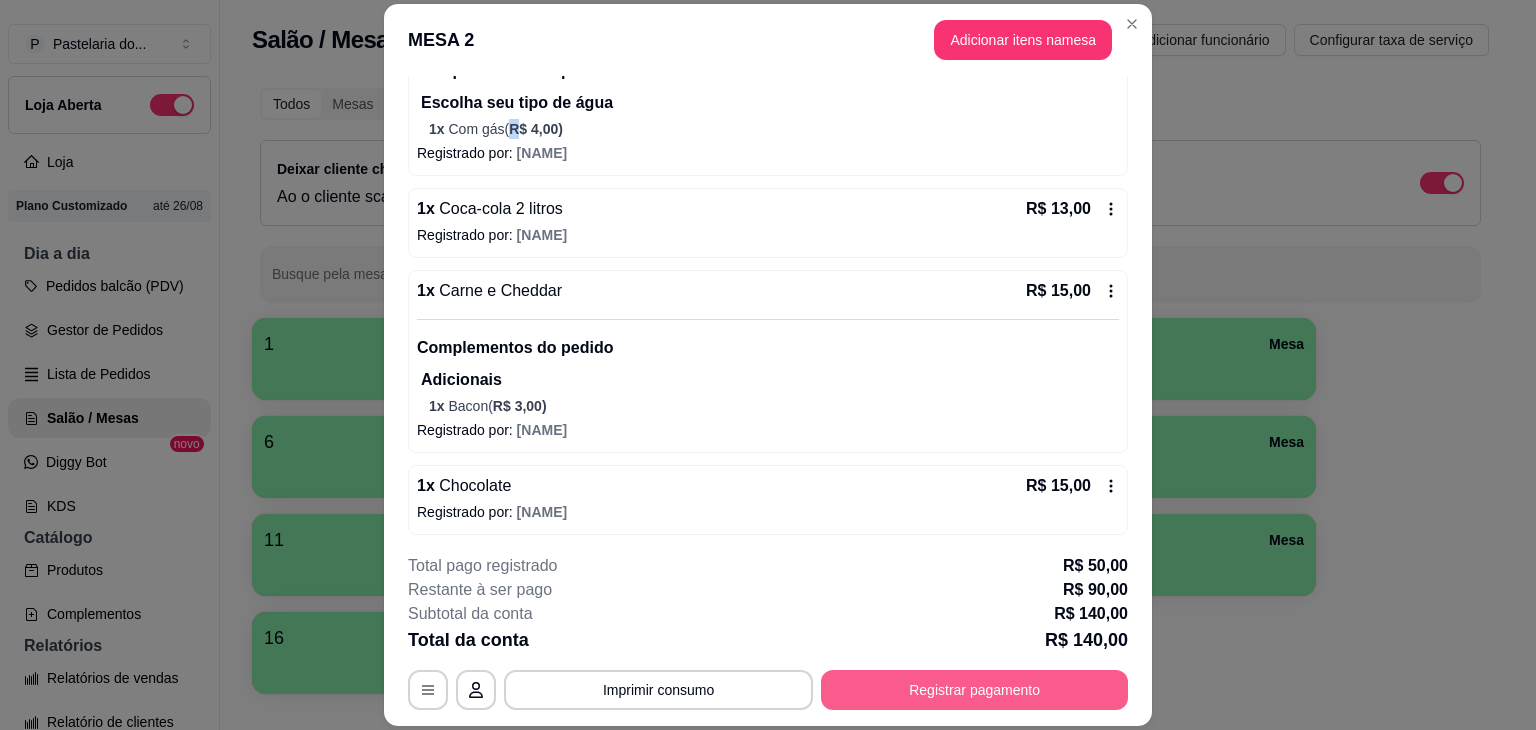 click on "Registrar pagamento" at bounding box center [974, 690] 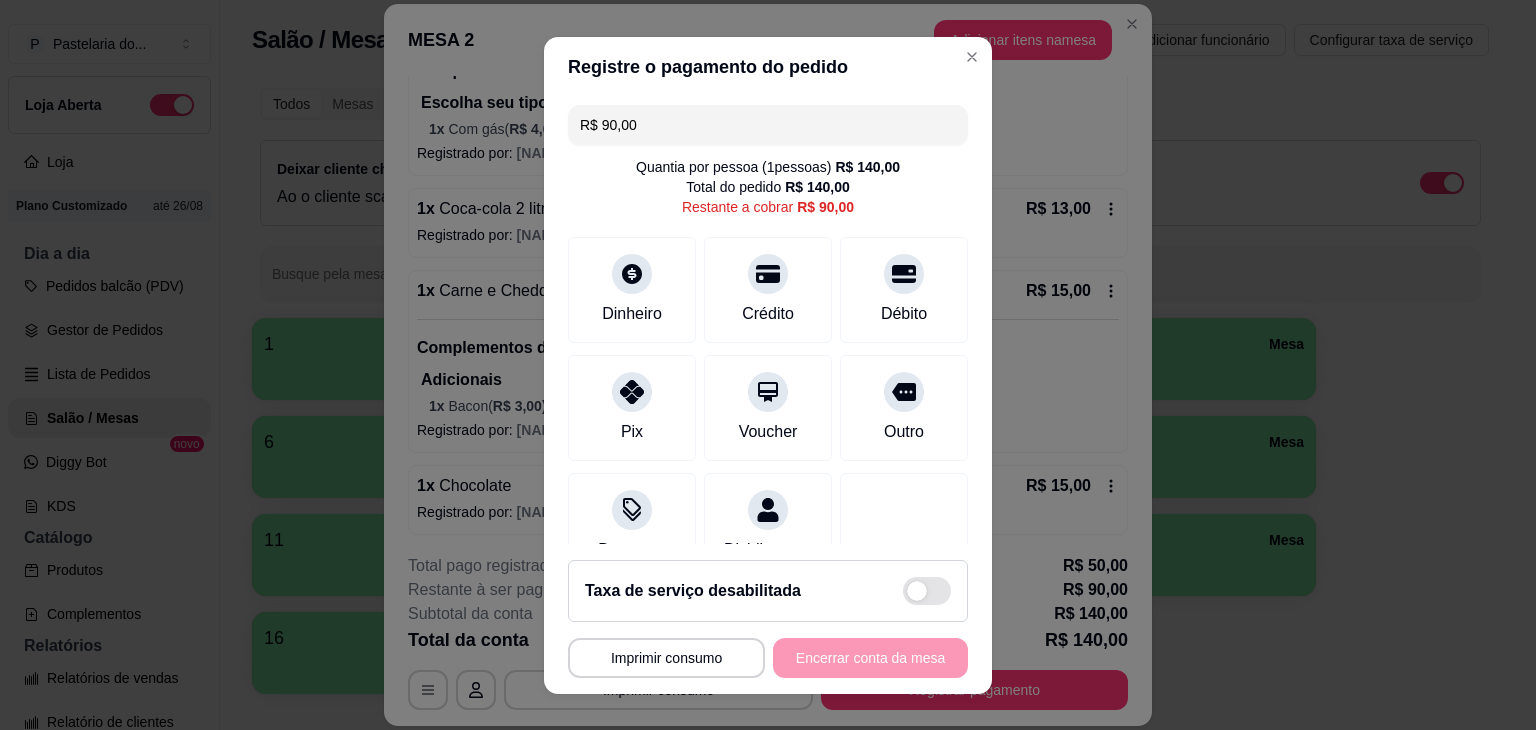 drag, startPoint x: 648, startPoint y: 118, endPoint x: 567, endPoint y: 127, distance: 81.49847 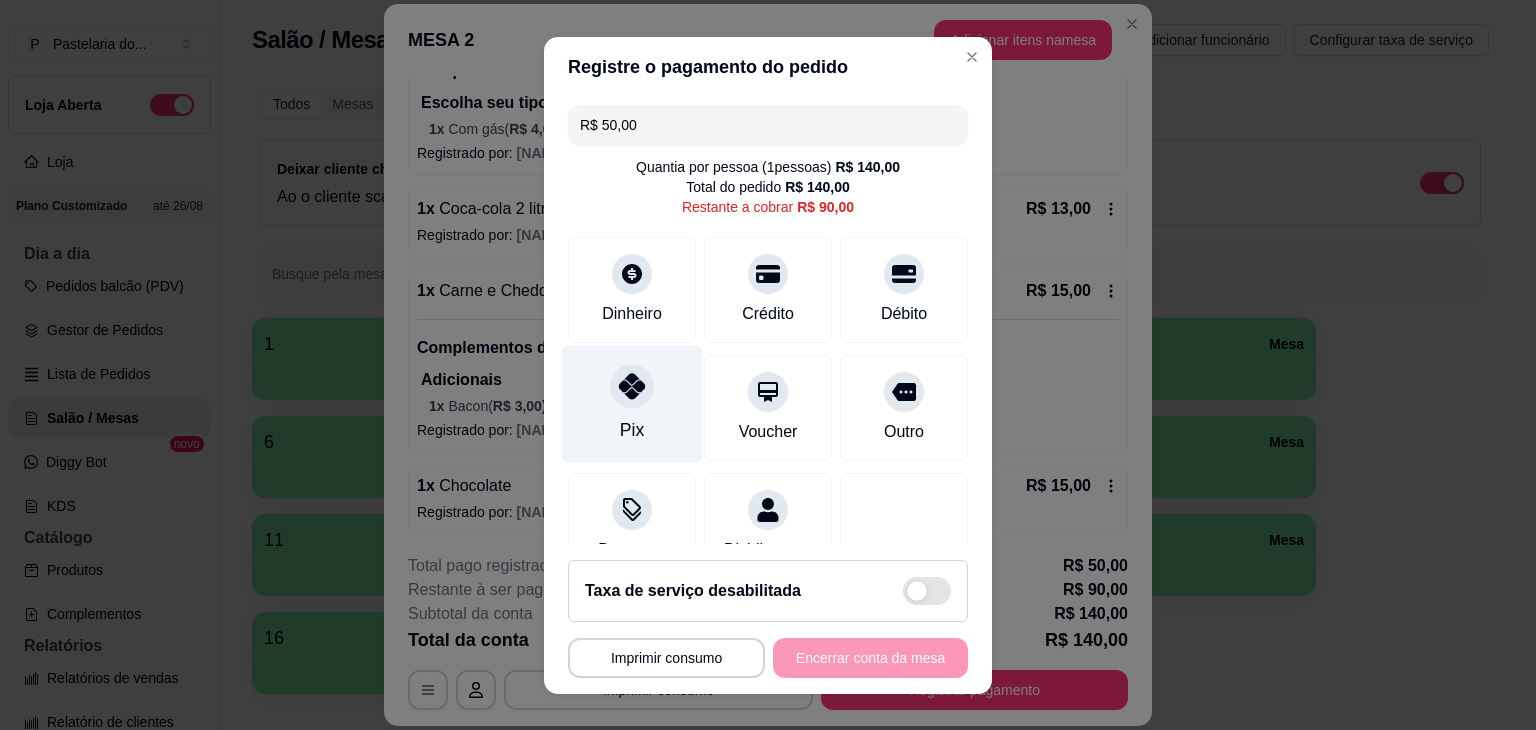 click on "Pix" at bounding box center [632, 403] 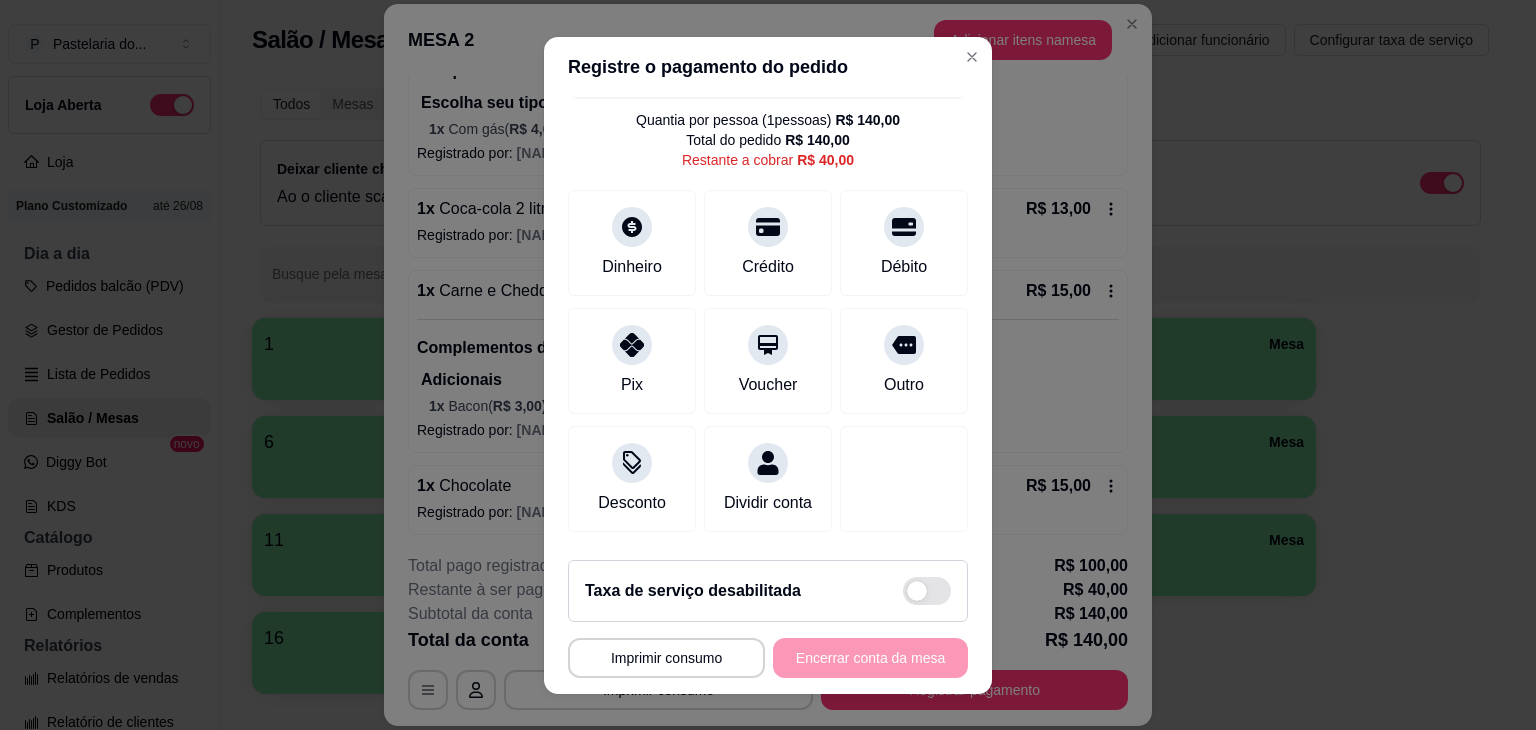 scroll, scrollTop: 0, scrollLeft: 0, axis: both 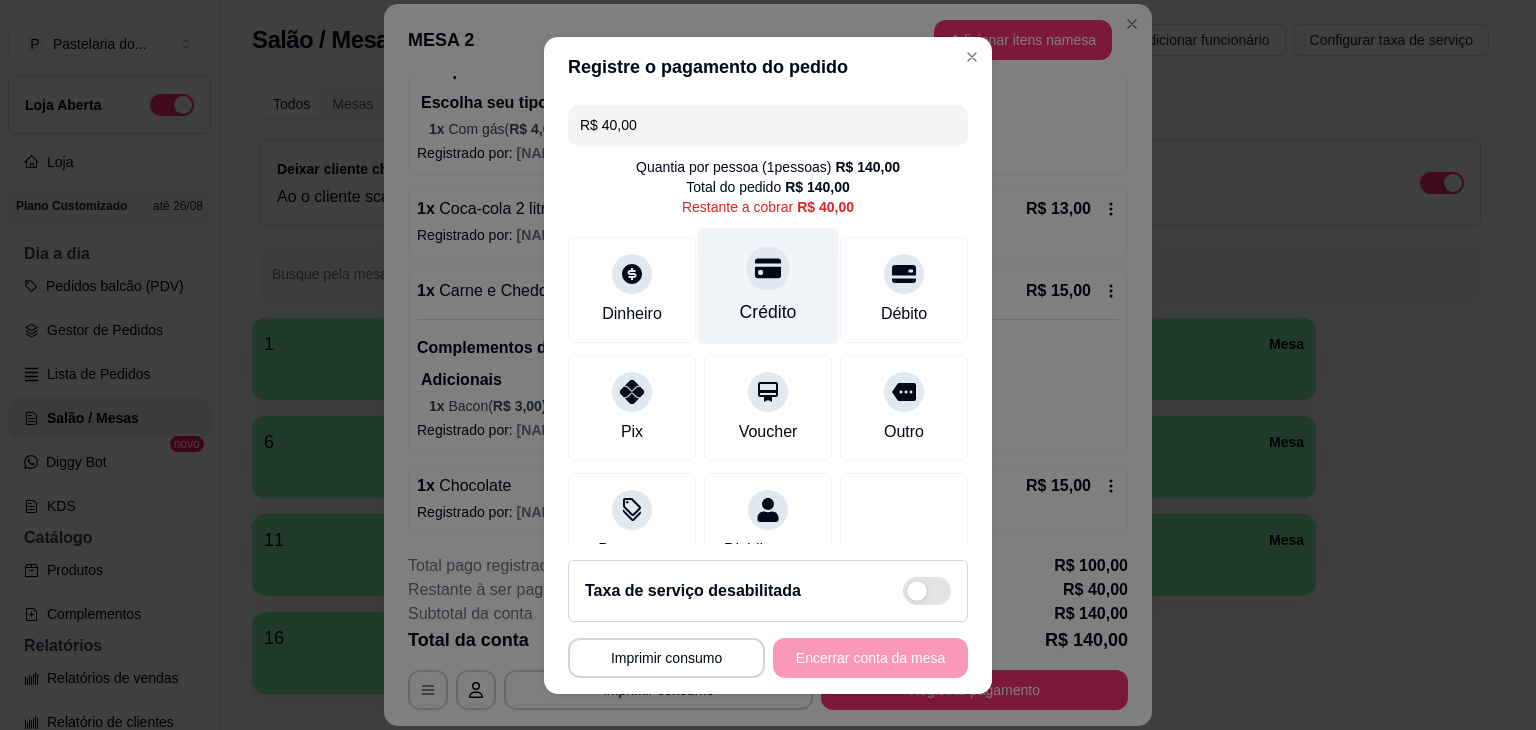 click at bounding box center (768, 268) 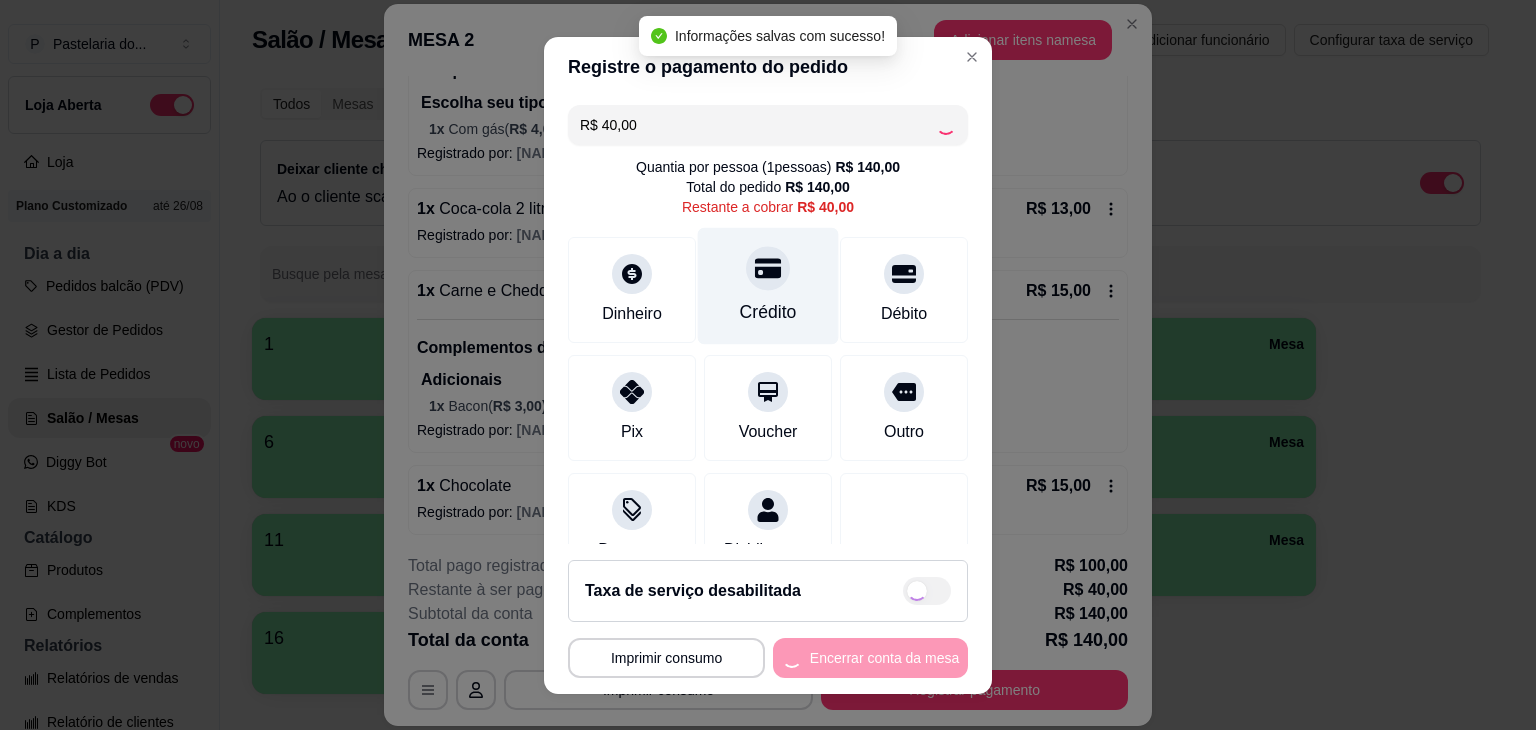 type on "R$ 0,00" 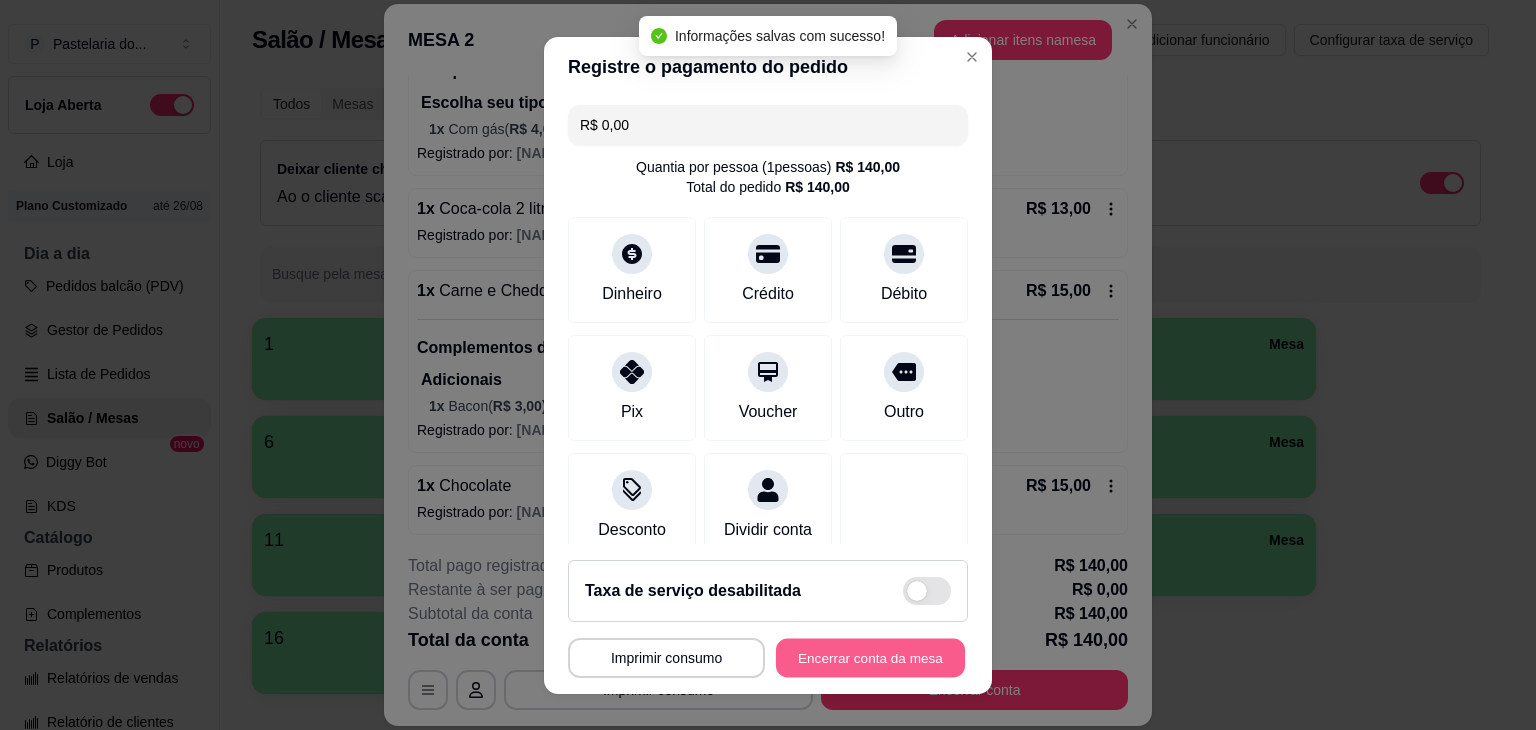 click on "Encerrar conta da mesa" at bounding box center [870, 657] 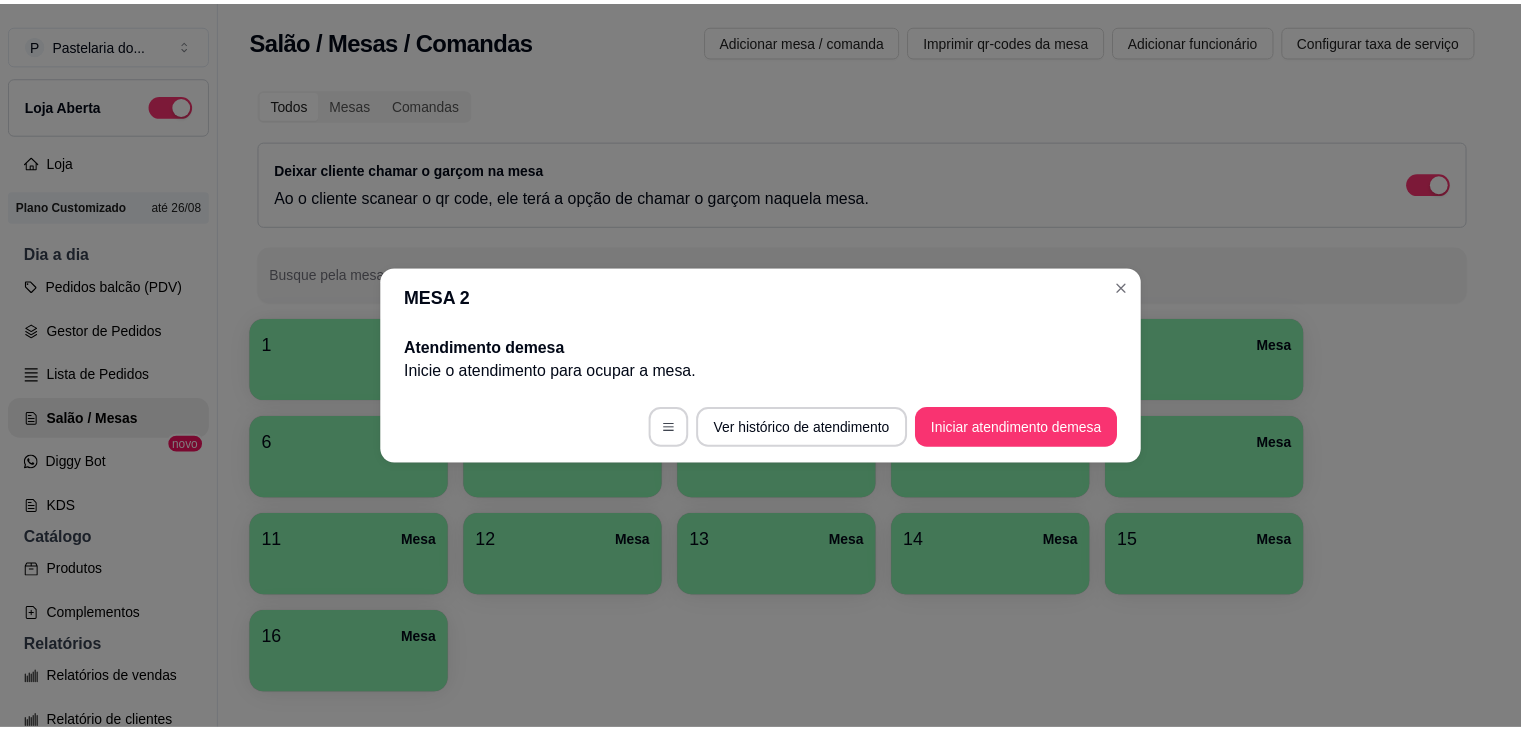 scroll, scrollTop: 0, scrollLeft: 0, axis: both 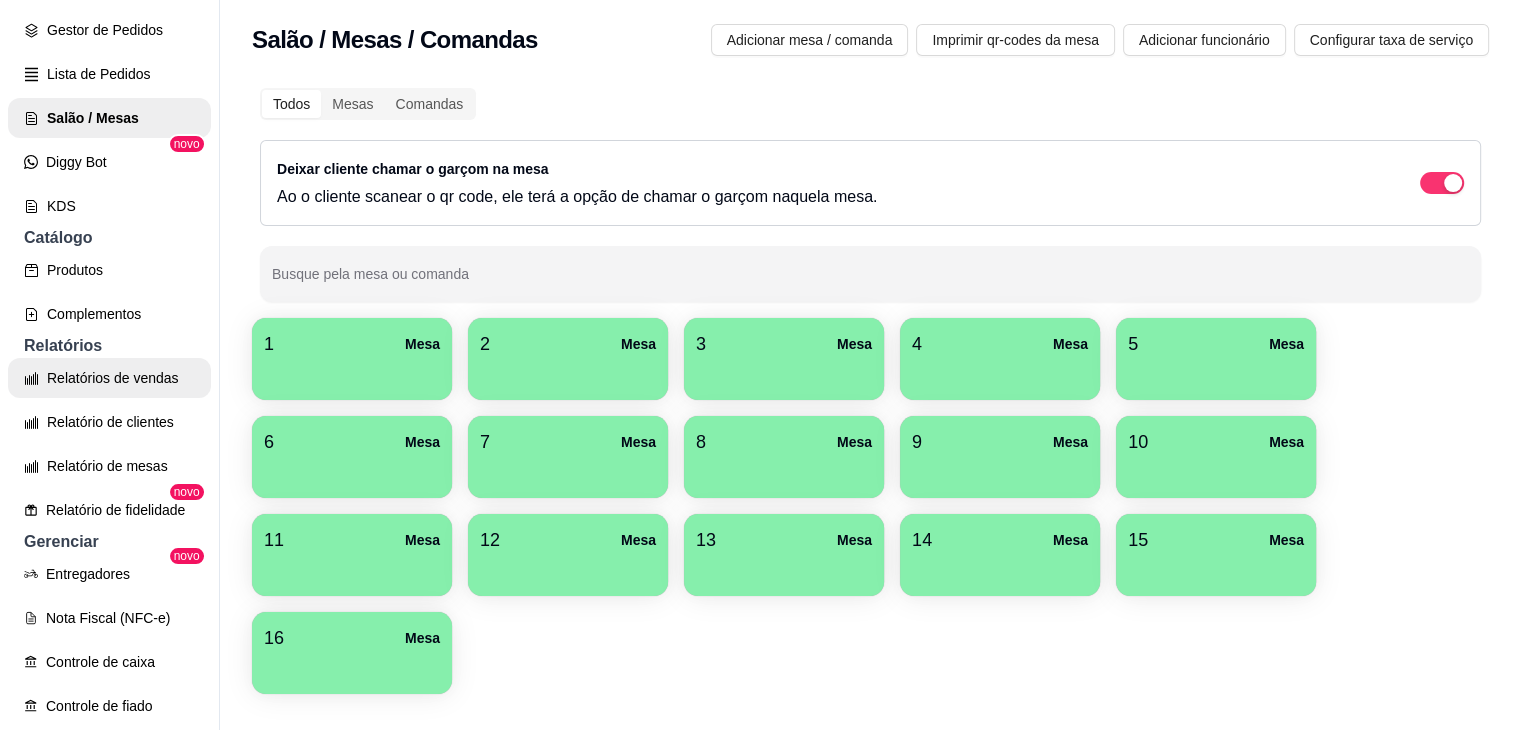 click on "Relatórios de vendas" at bounding box center [109, 378] 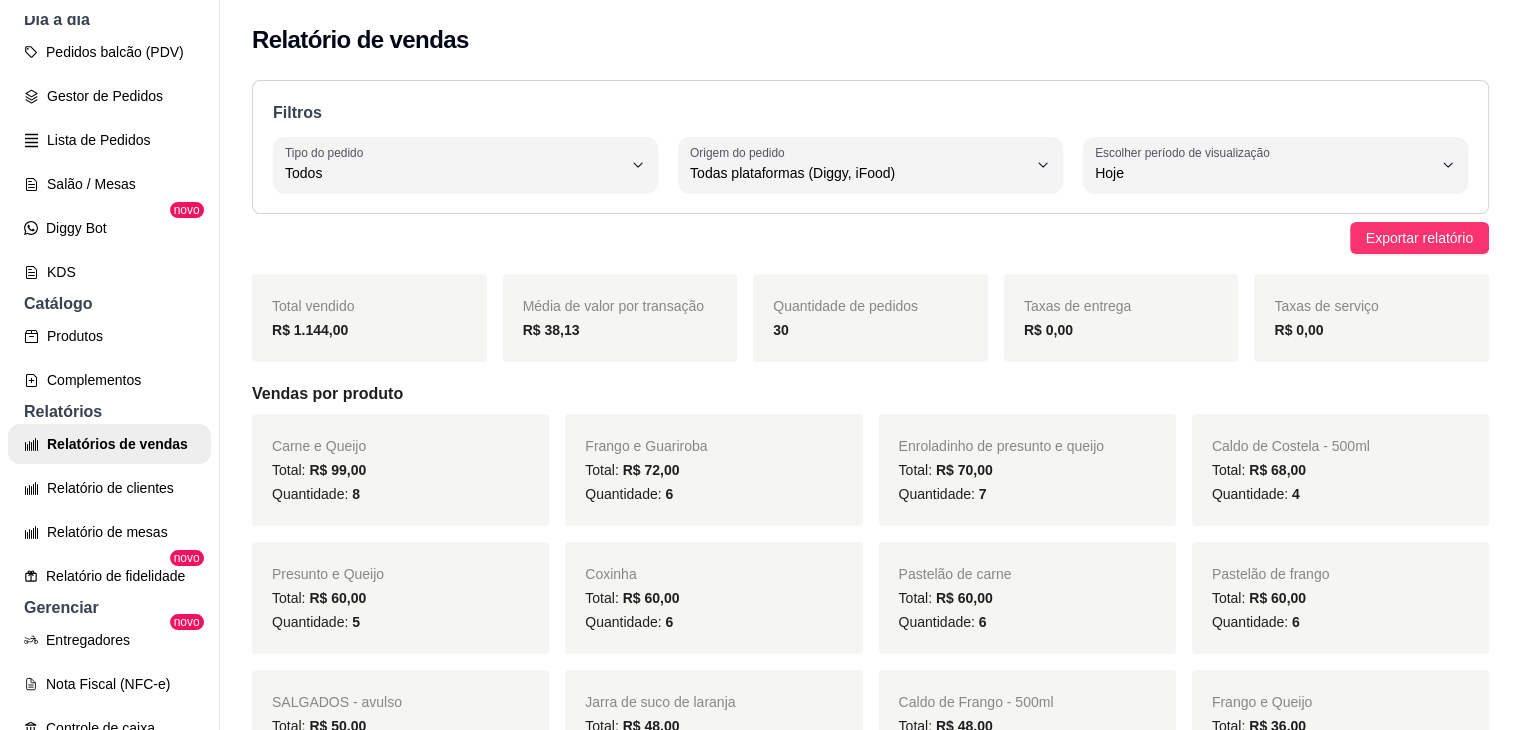 scroll, scrollTop: 200, scrollLeft: 0, axis: vertical 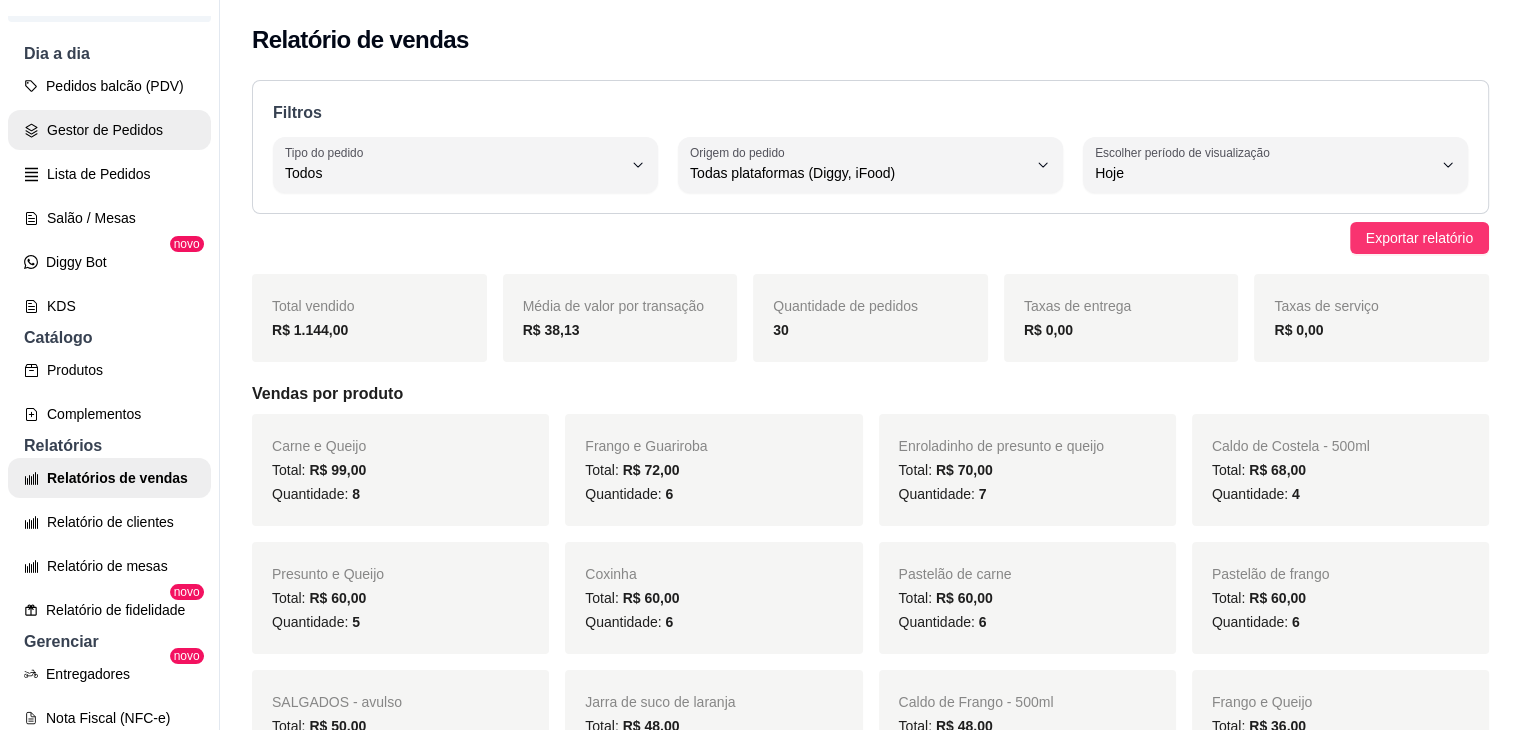 click on "Gestor de Pedidos" at bounding box center [109, 130] 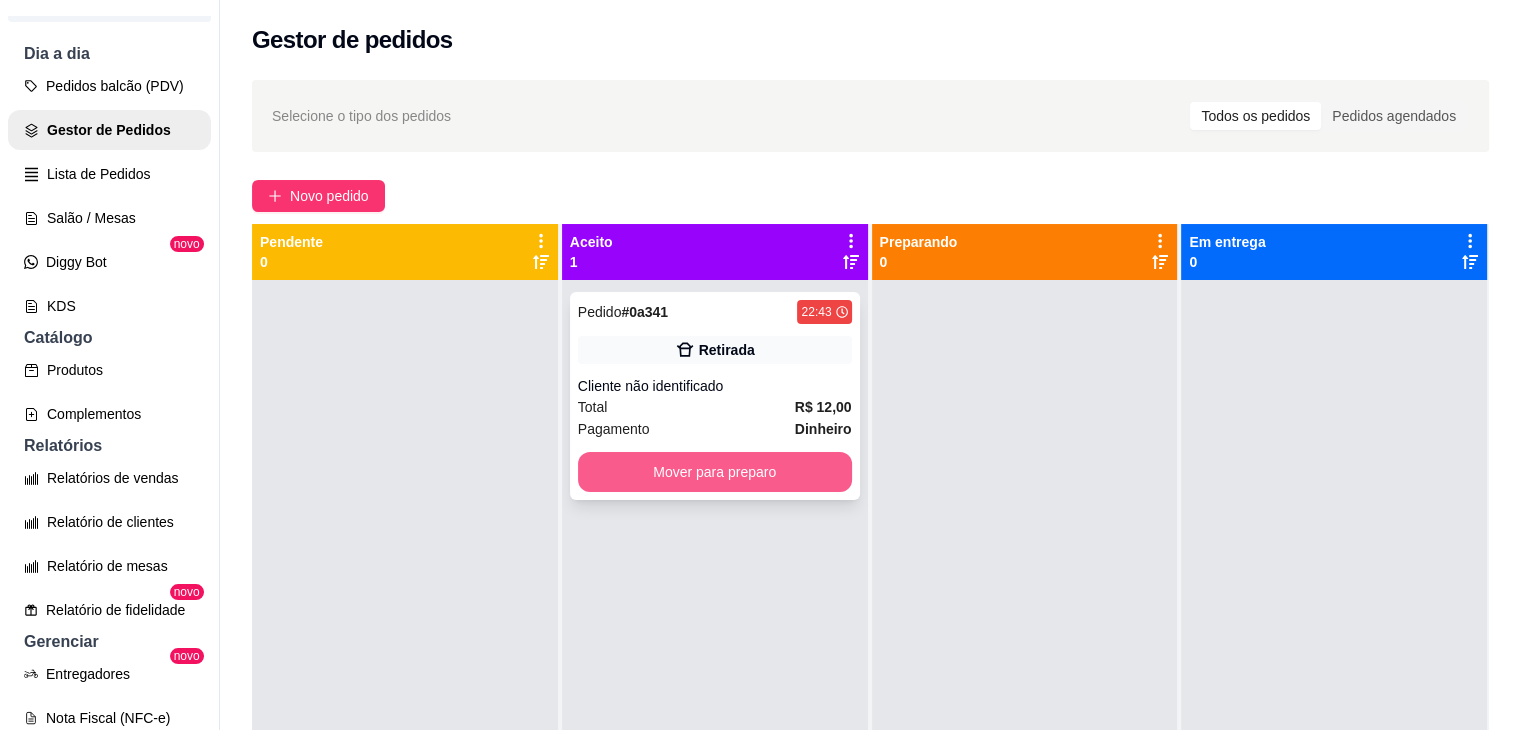 click on "Mover para preparo" at bounding box center [715, 472] 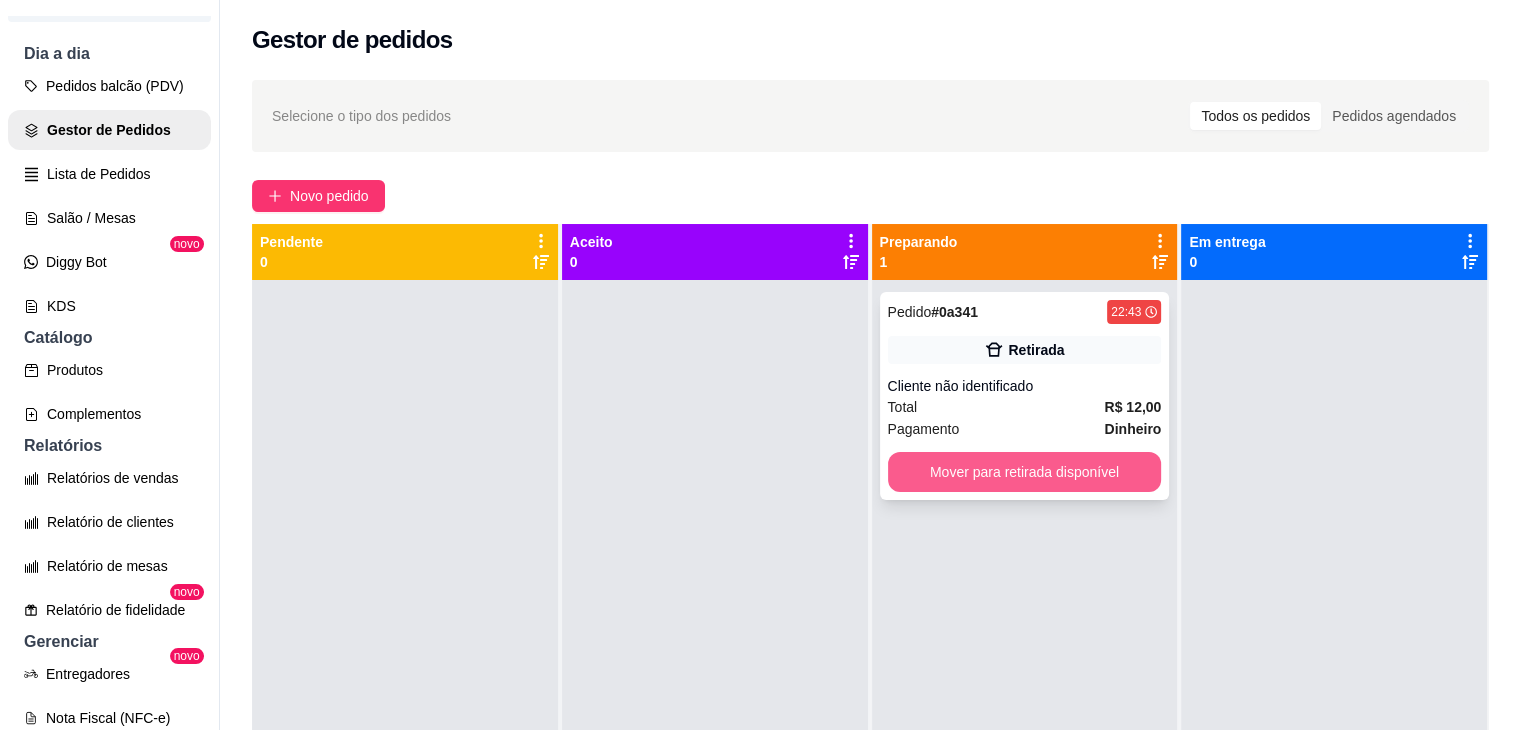 click on "Mover para retirada disponível" at bounding box center [1025, 472] 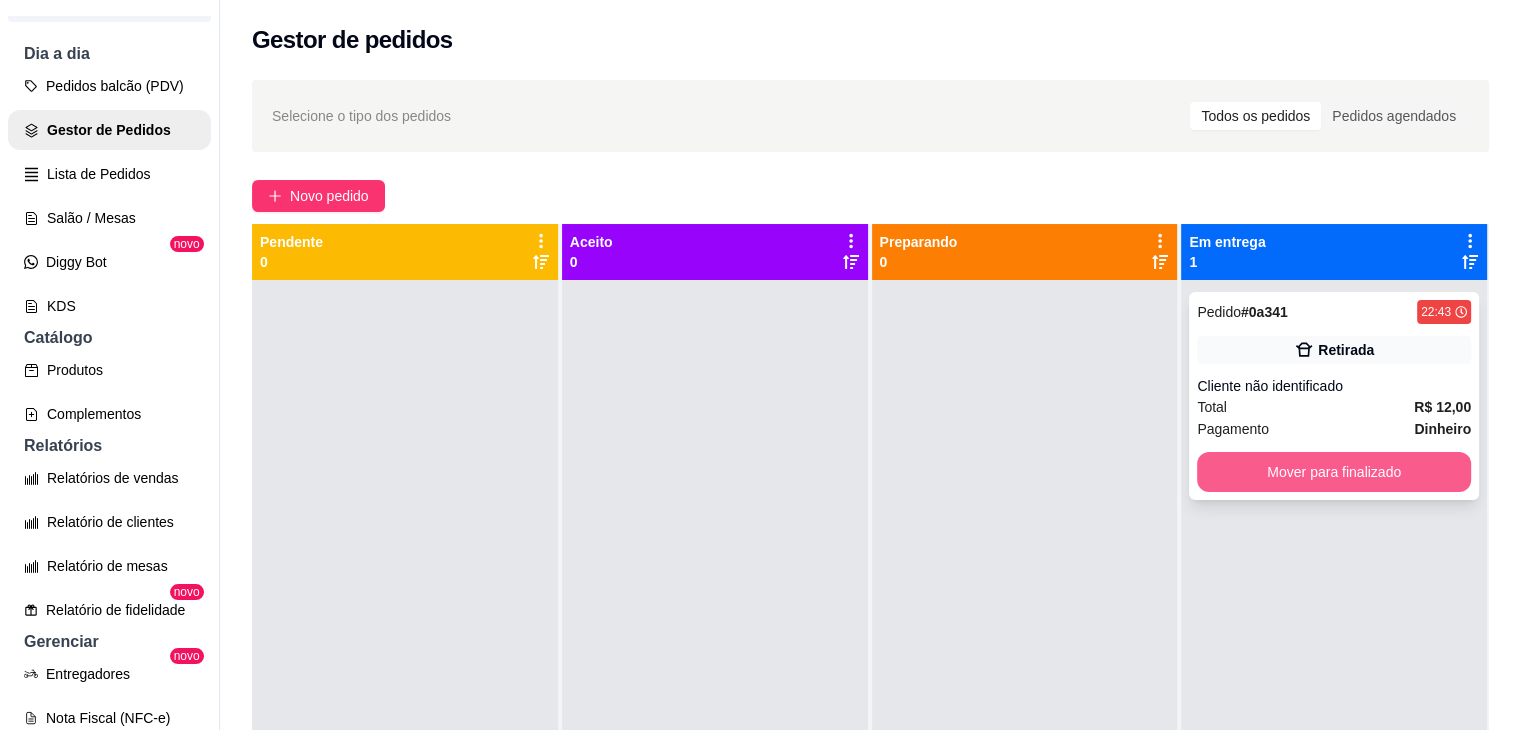 click on "Mover para finalizado" at bounding box center (1334, 472) 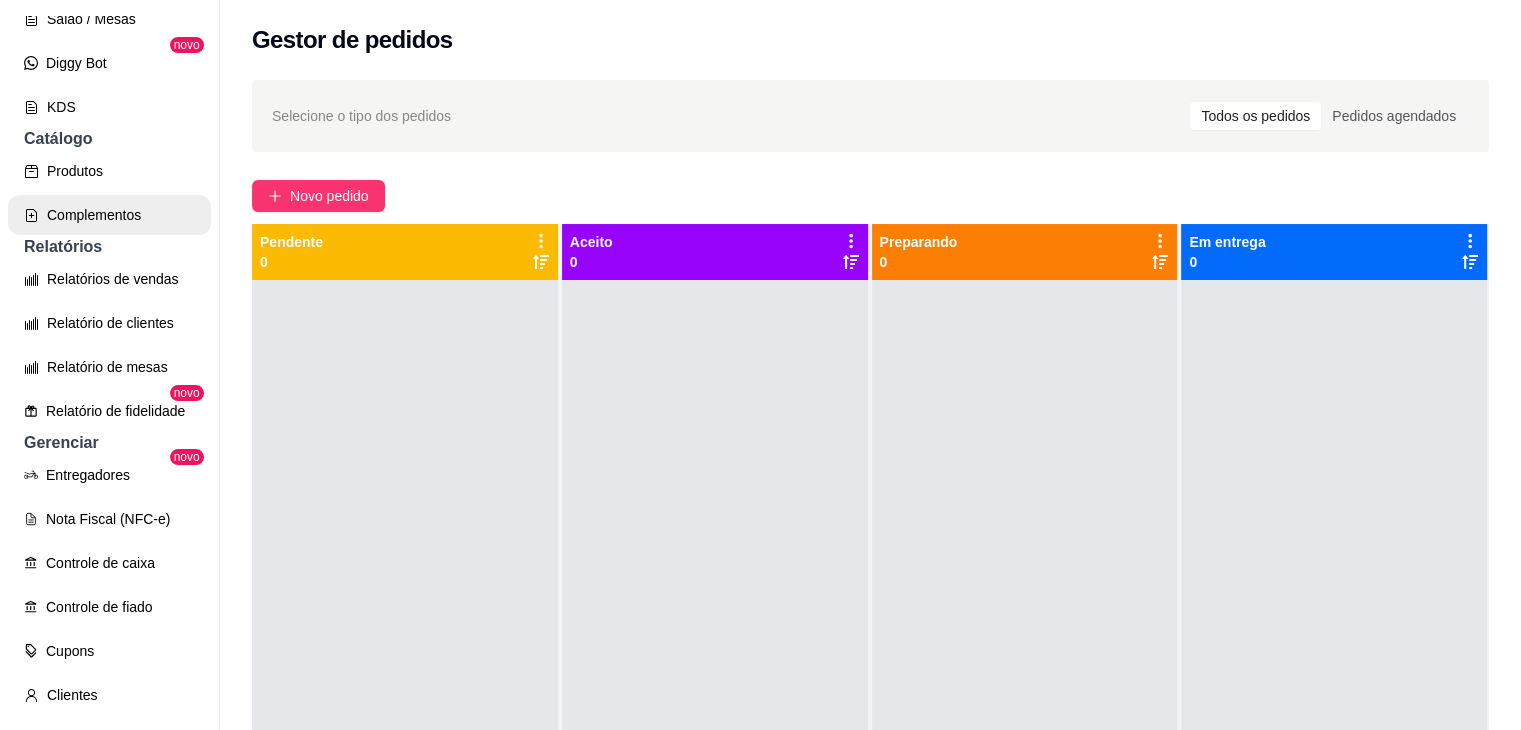 scroll, scrollTop: 400, scrollLeft: 0, axis: vertical 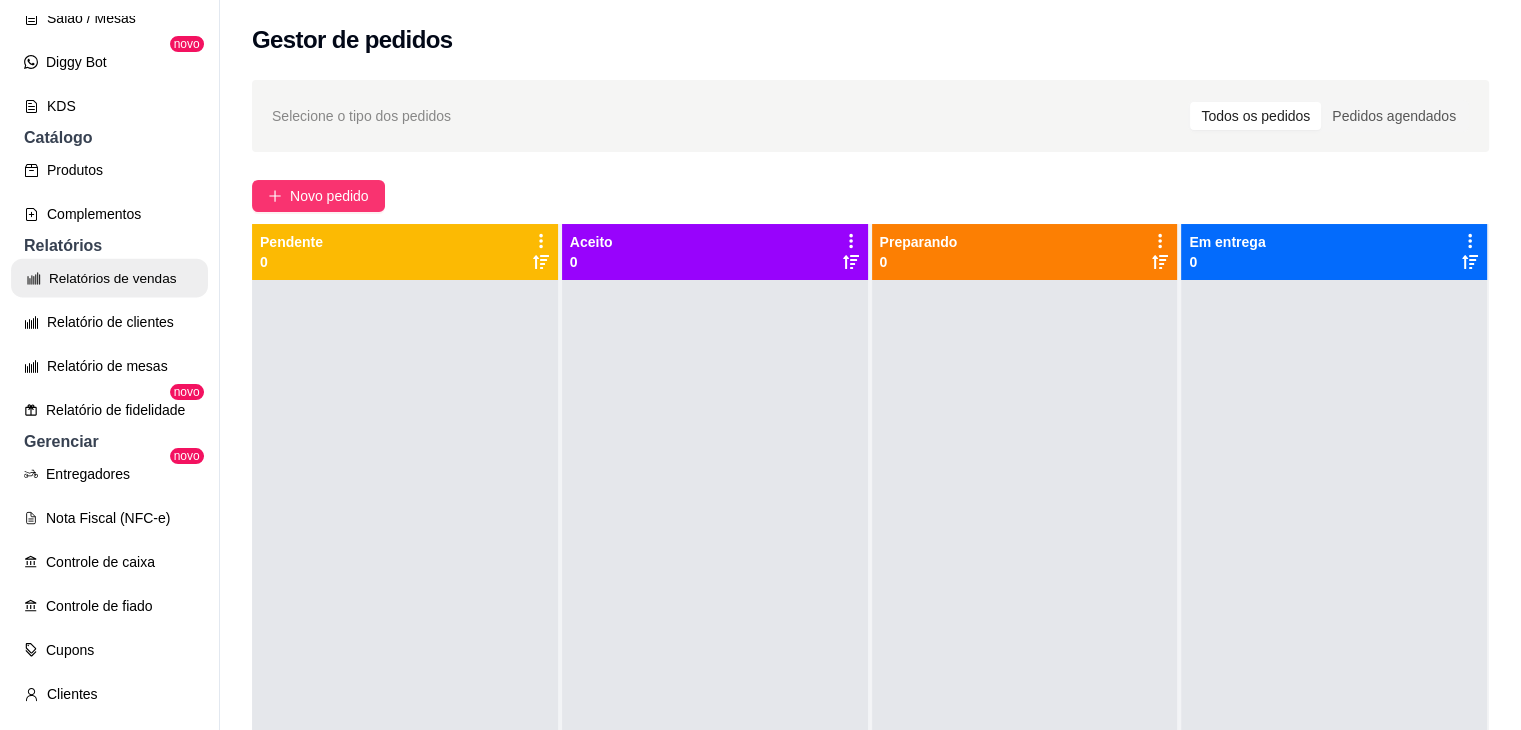 click on "Relatórios de vendas" at bounding box center (109, 278) 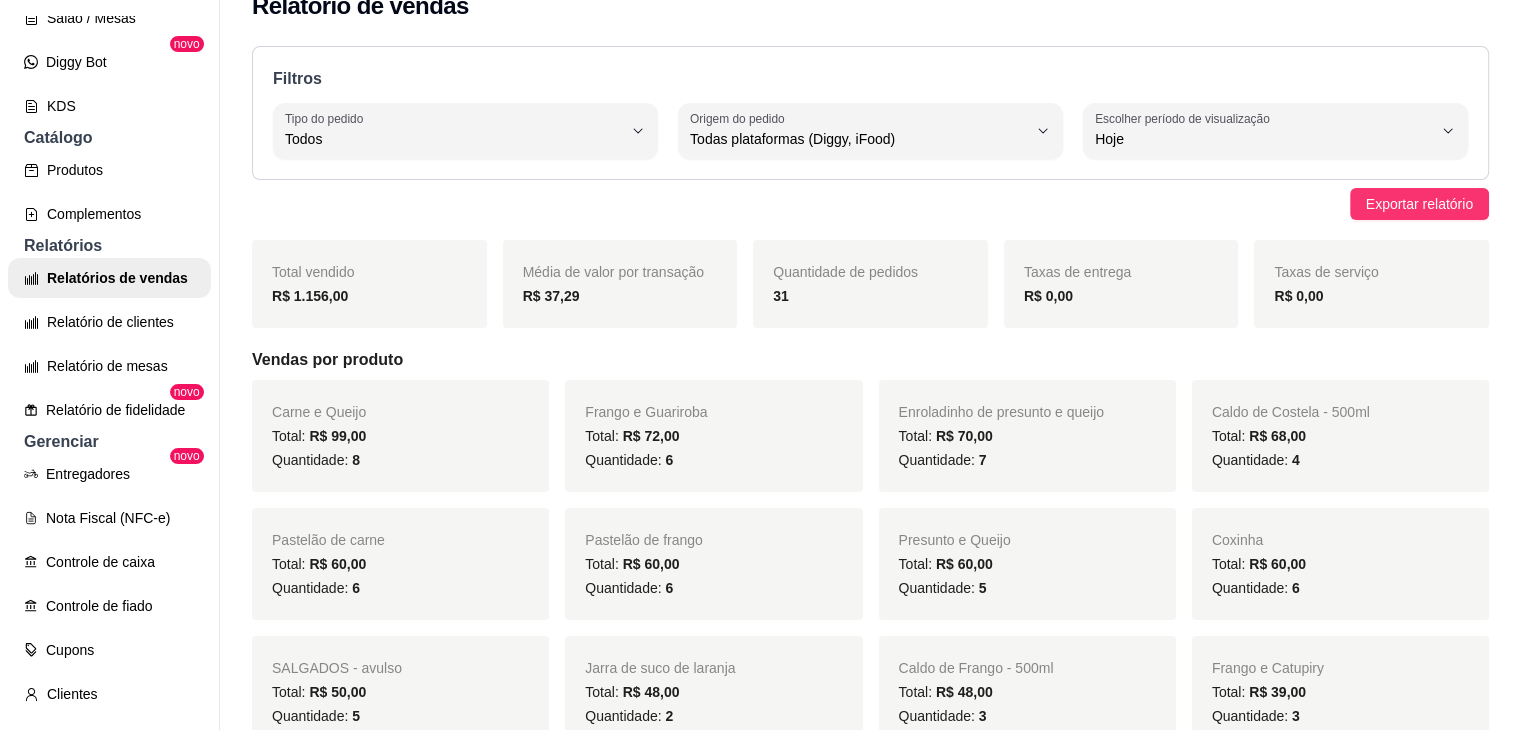 scroll, scrollTop: 0, scrollLeft: 0, axis: both 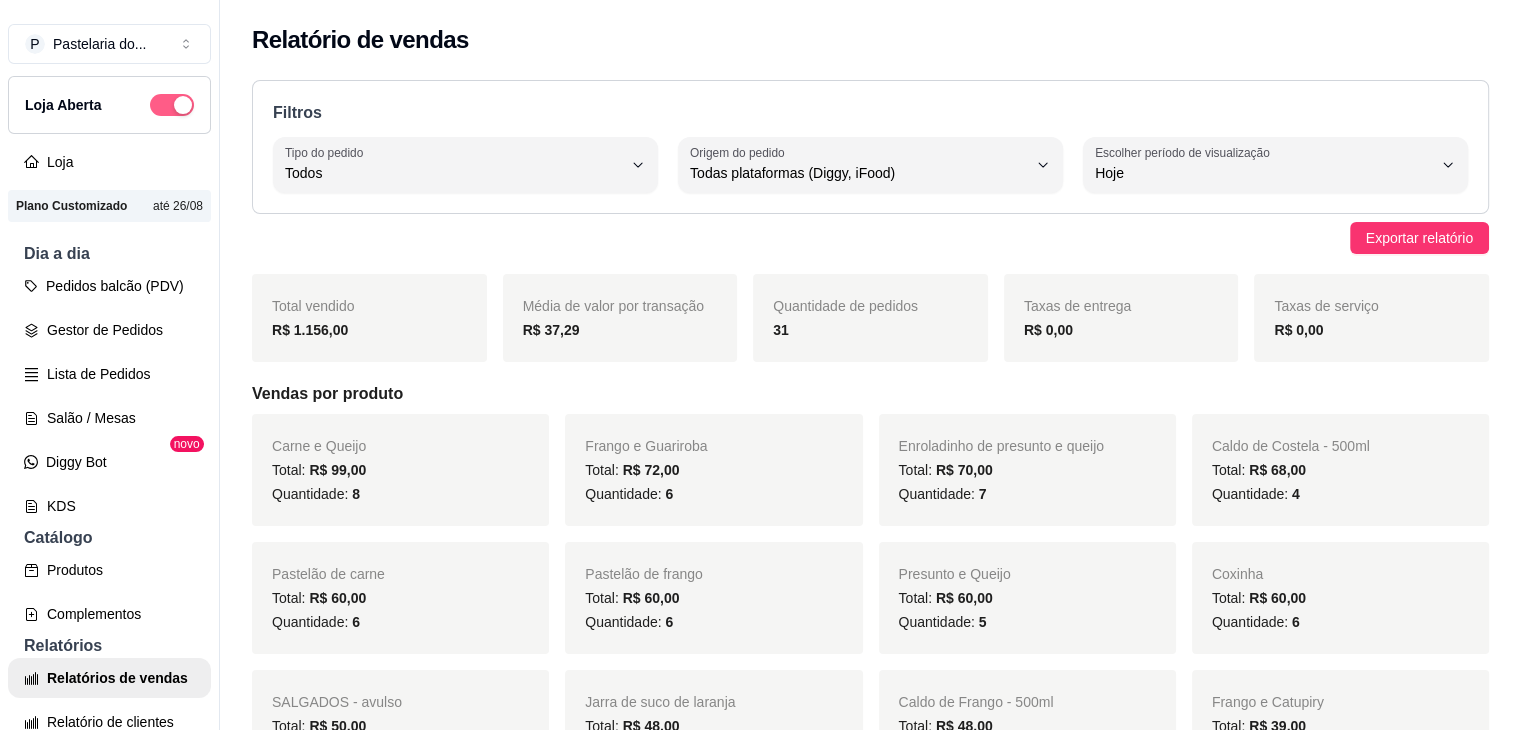 click at bounding box center [183, 105] 